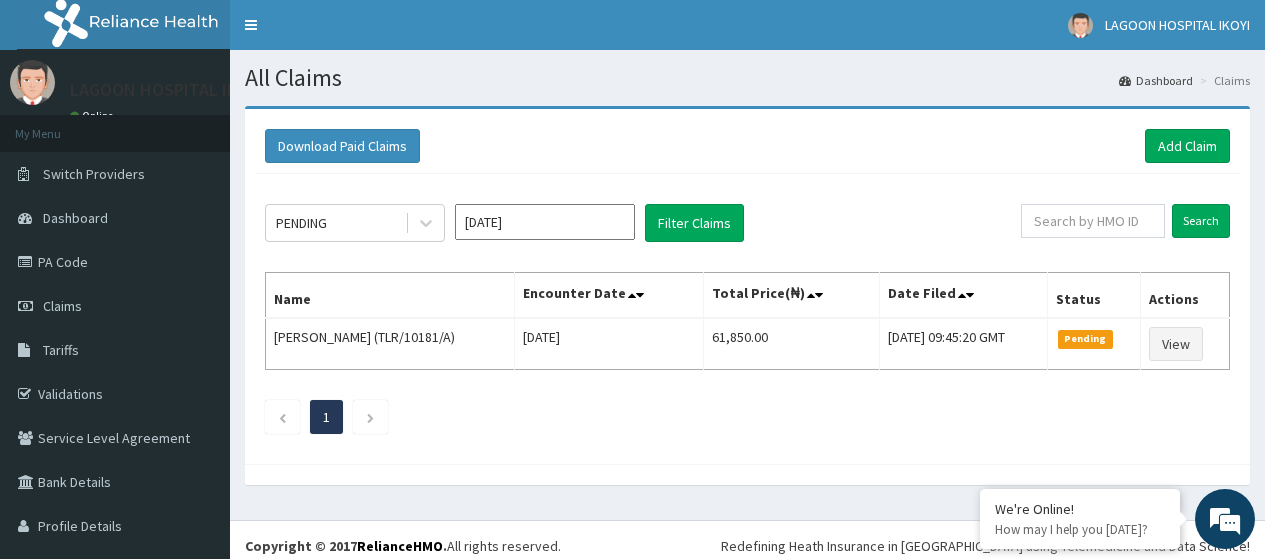 scroll, scrollTop: 0, scrollLeft: 0, axis: both 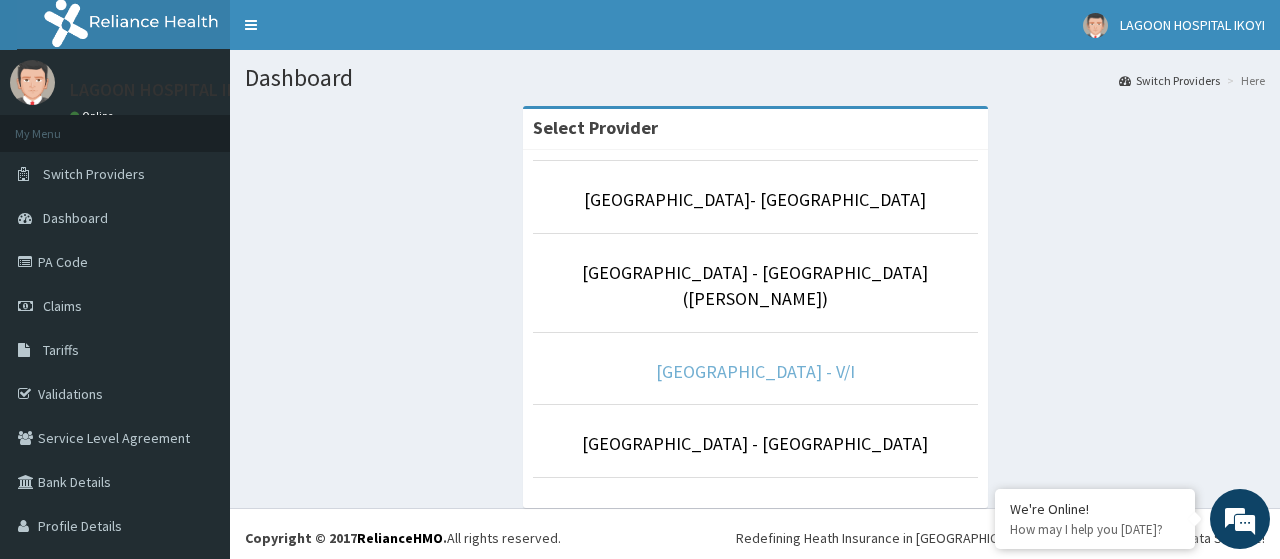click on "[GEOGRAPHIC_DATA] - V/I" at bounding box center [755, 371] 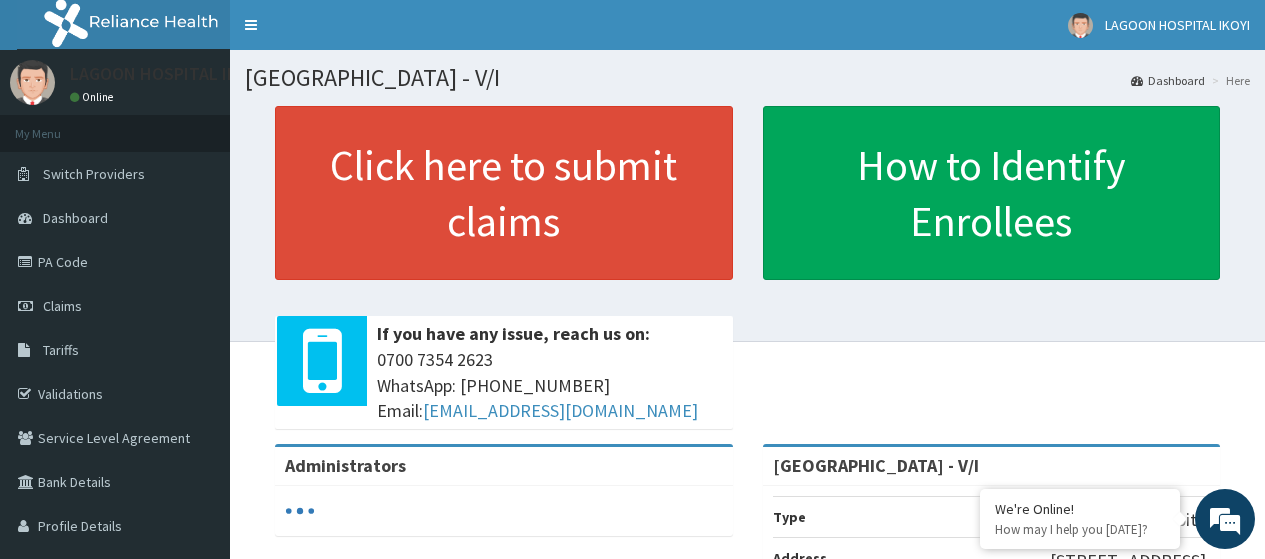 scroll, scrollTop: 0, scrollLeft: 0, axis: both 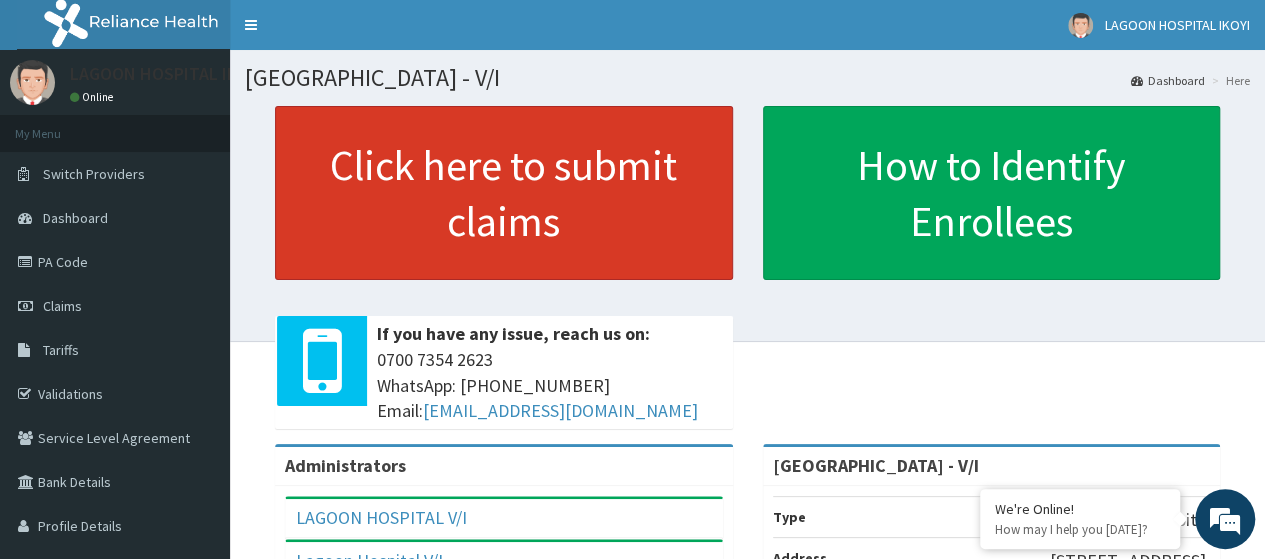 click on "Click here to submit claims" at bounding box center (504, 193) 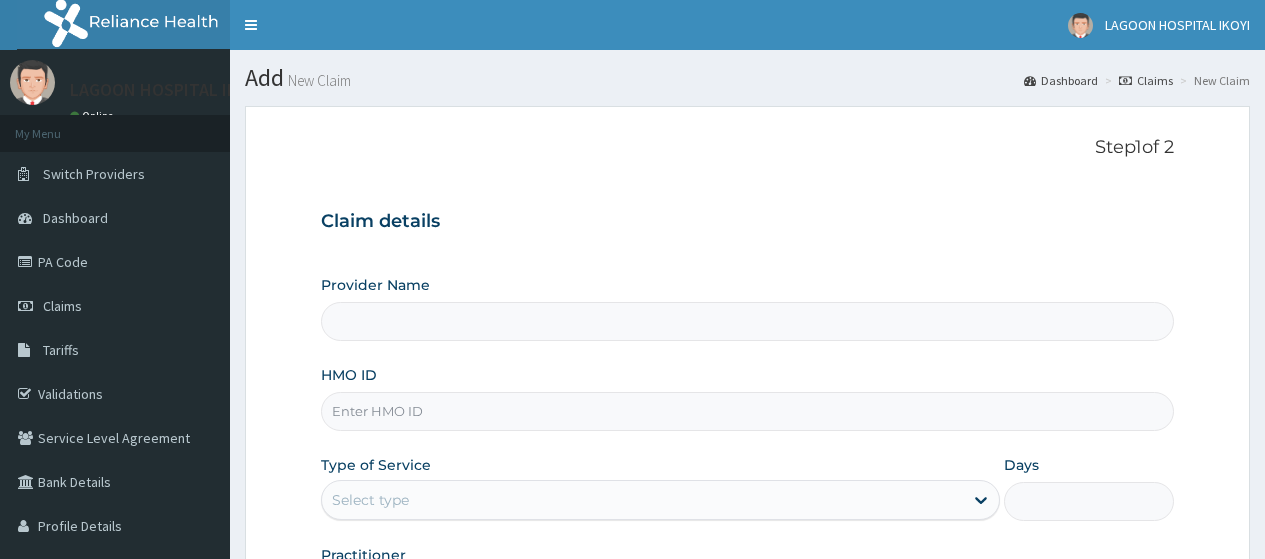 scroll, scrollTop: 0, scrollLeft: 0, axis: both 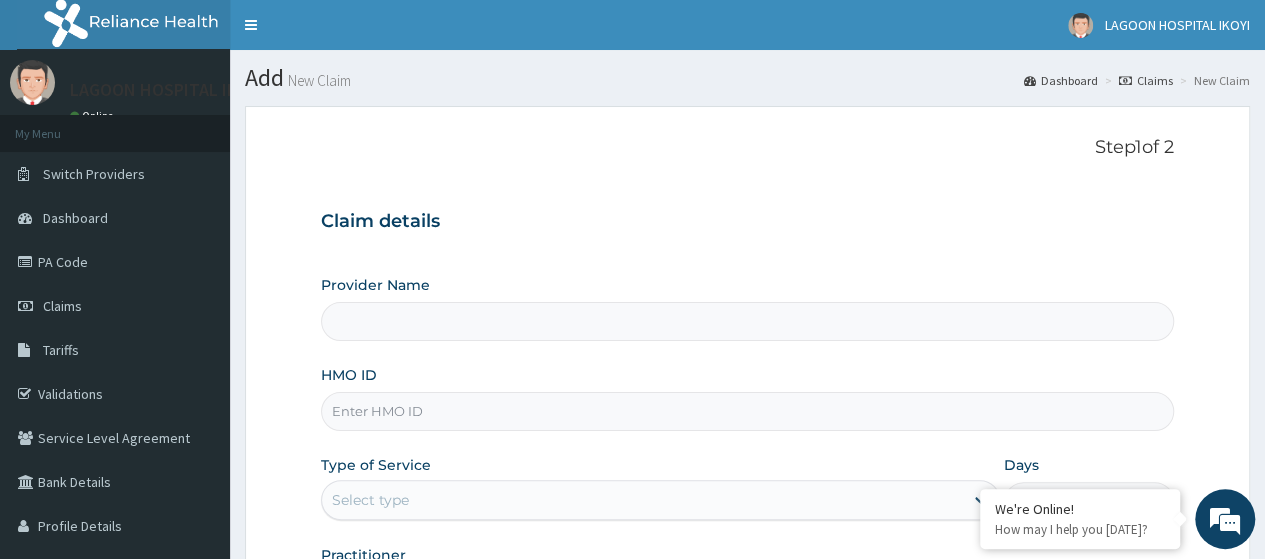 type on "[GEOGRAPHIC_DATA] - V/I" 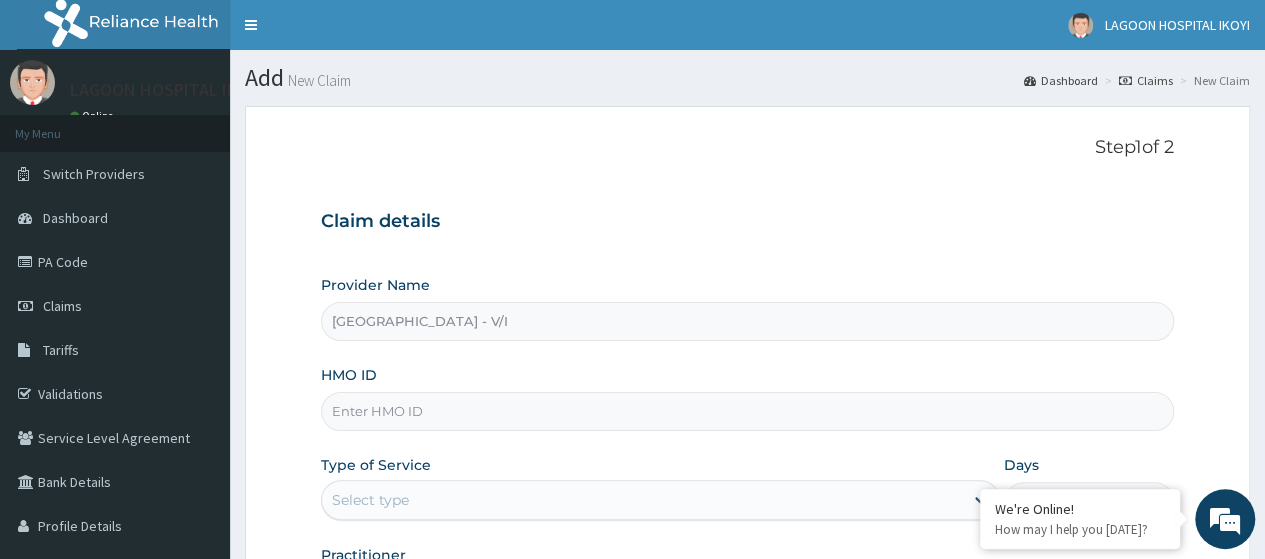click on "HMO ID" at bounding box center [747, 411] 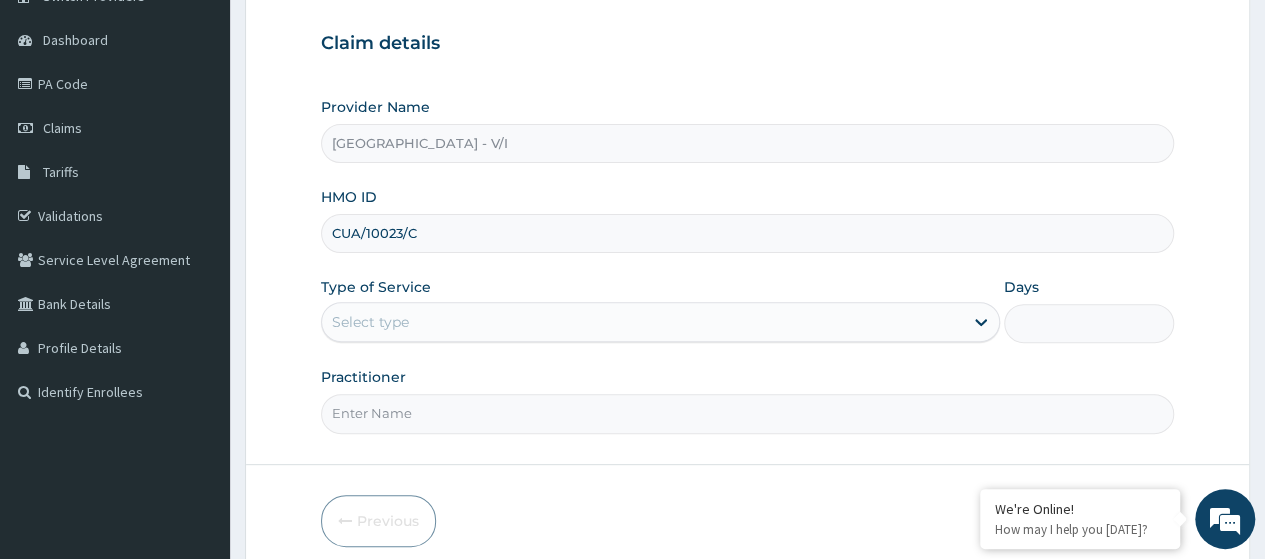 scroll, scrollTop: 228, scrollLeft: 0, axis: vertical 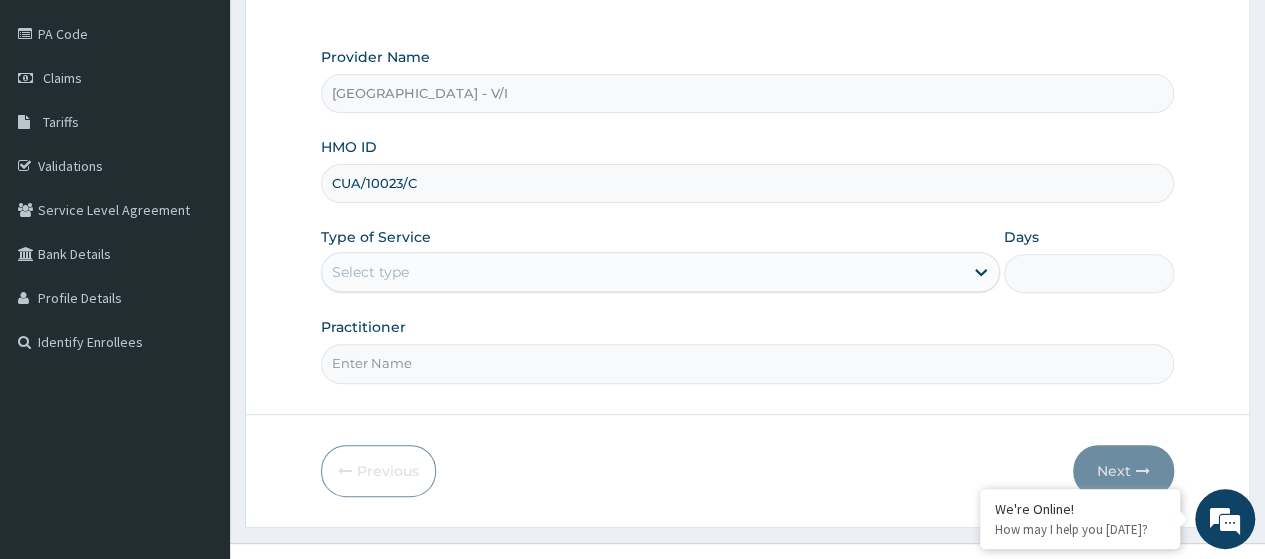 type on "CUA/10023/C" 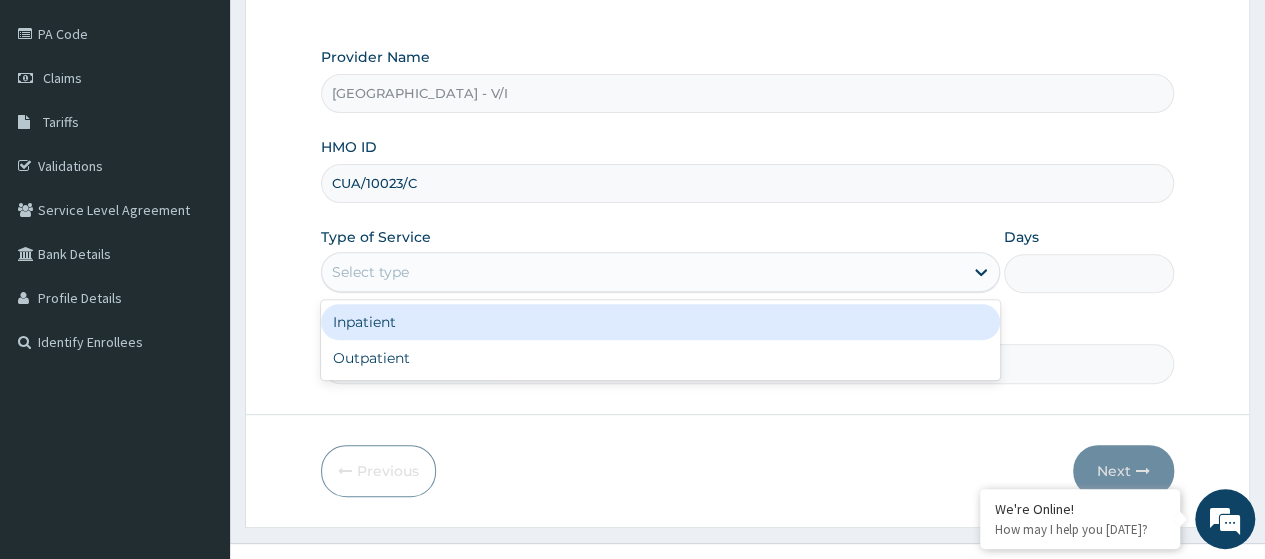click on "Select type" at bounding box center [370, 272] 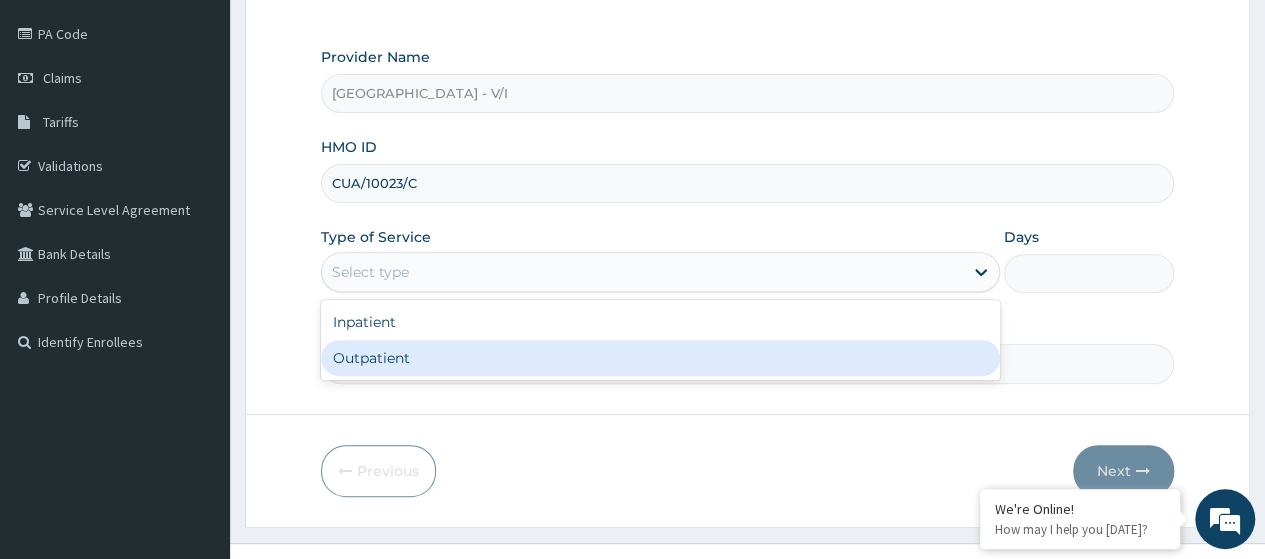 click on "Outpatient" at bounding box center [660, 358] 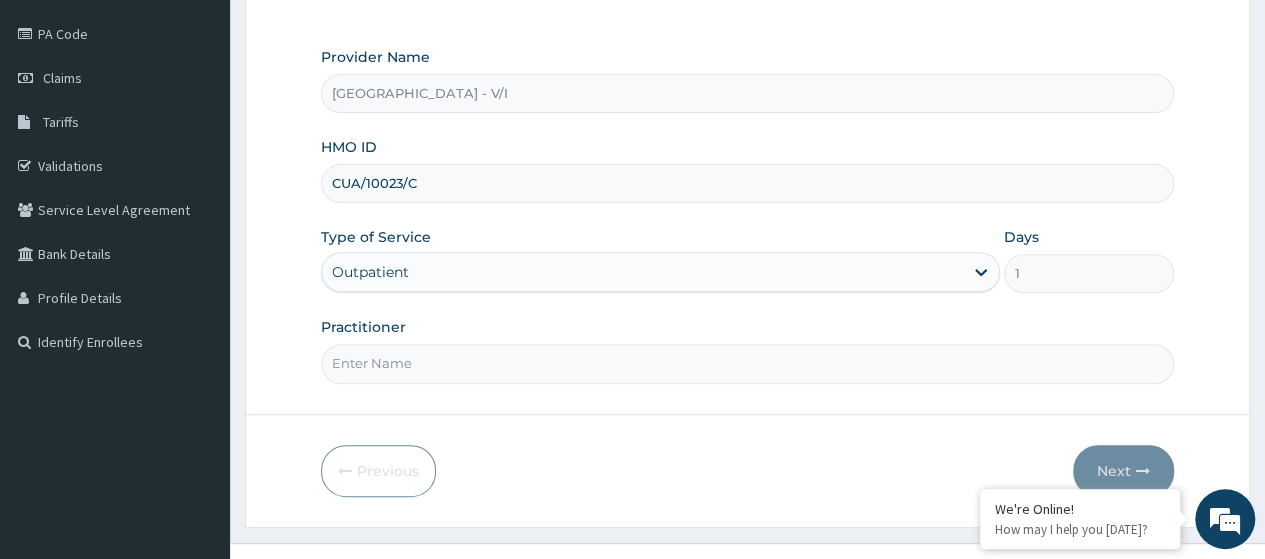 click on "Practitioner" at bounding box center (747, 363) 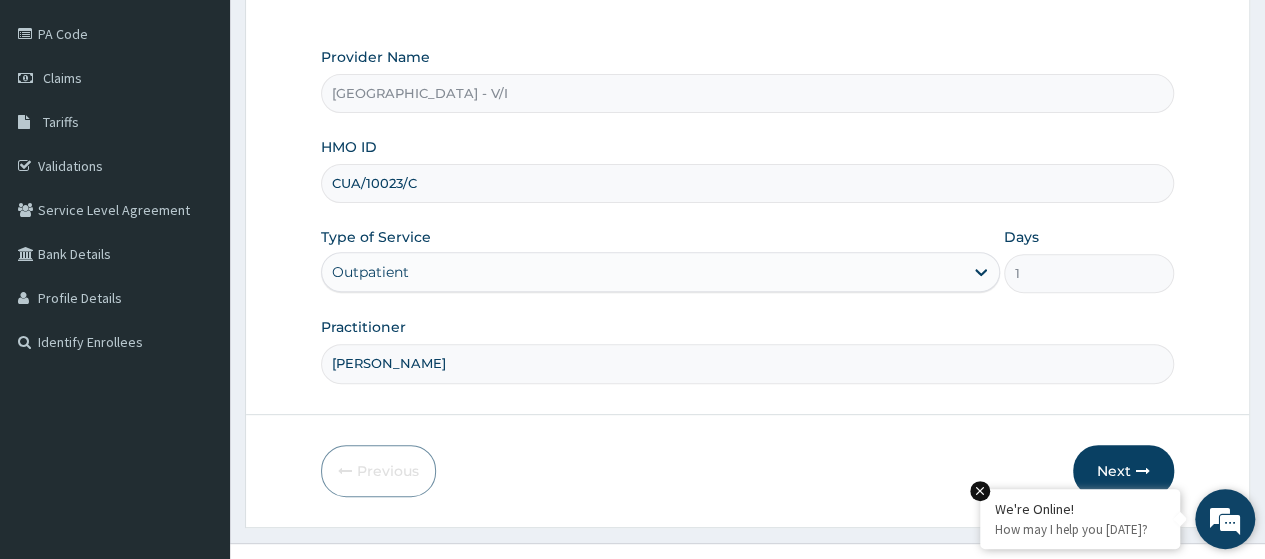drag, startPoint x: 1106, startPoint y: 464, endPoint x: 997, endPoint y: 519, distance: 122.09013 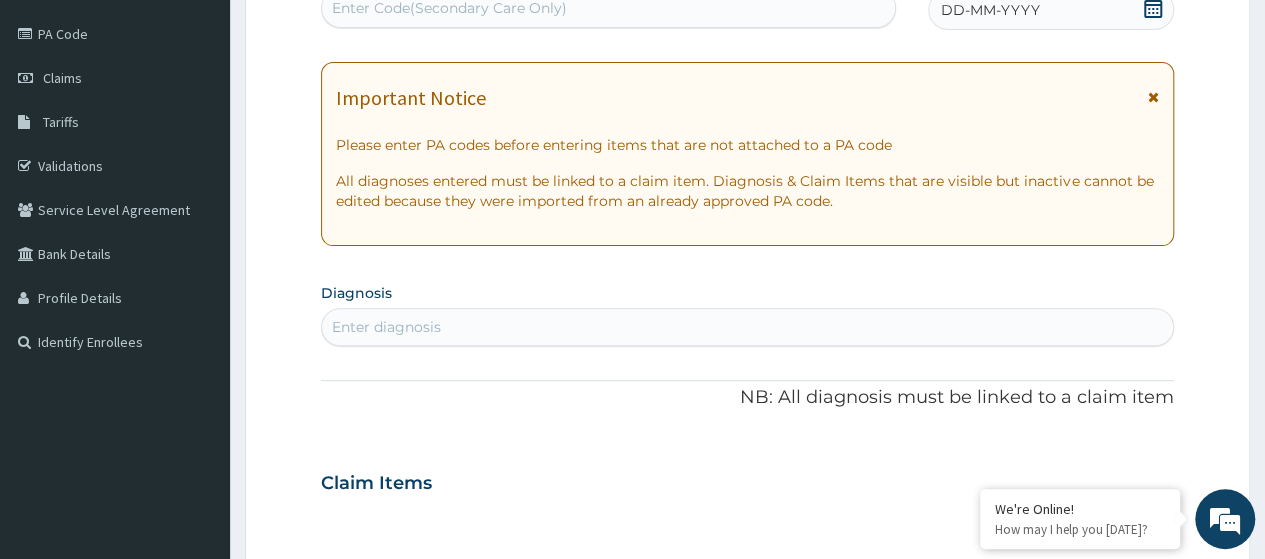scroll, scrollTop: 0, scrollLeft: 0, axis: both 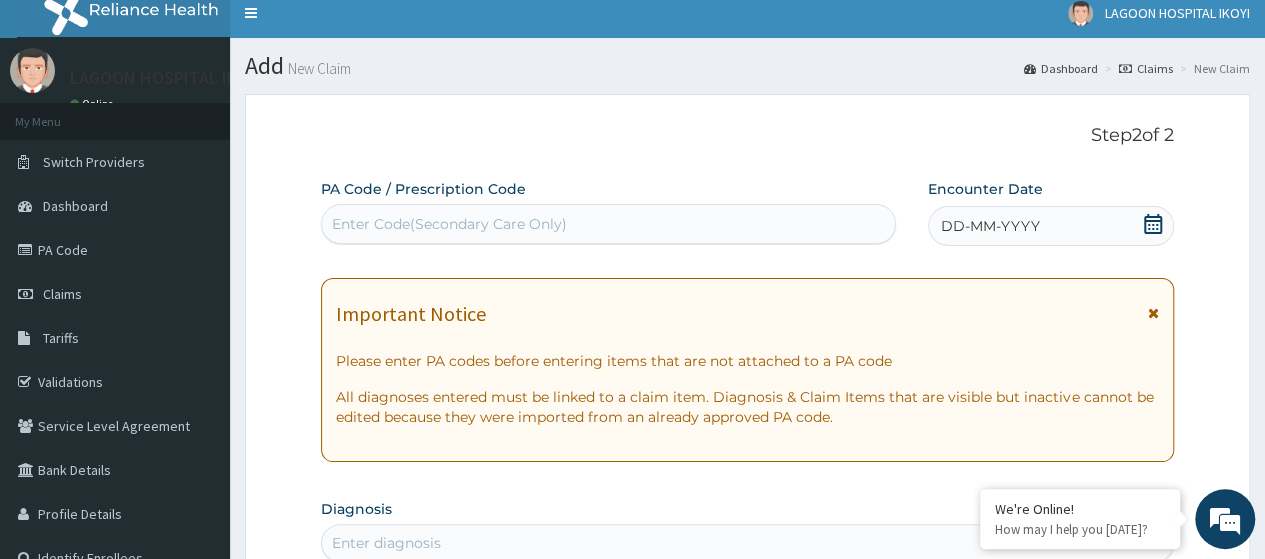 click on "Enter Code(Secondary Care Only)" at bounding box center (449, 224) 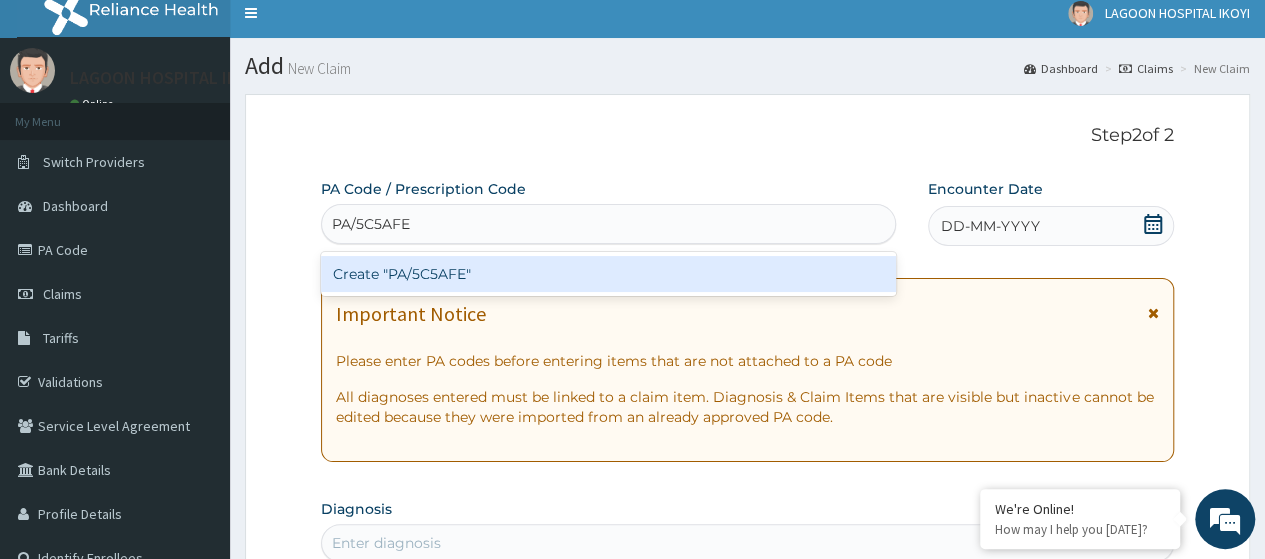 click on "Create "PA/5C5AFE"" at bounding box center [608, 274] 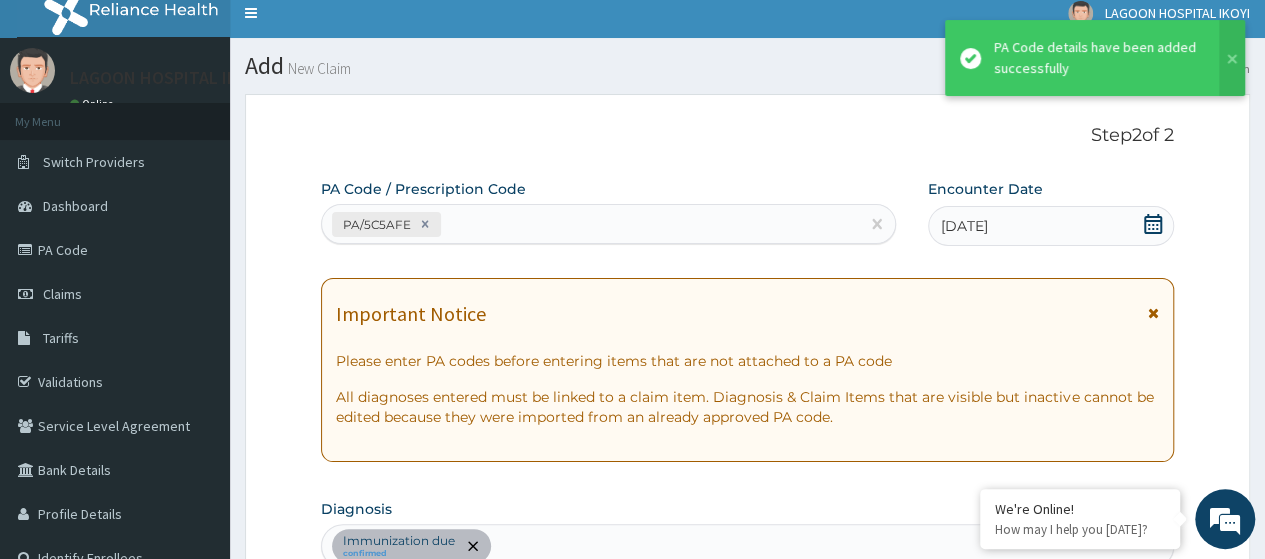 scroll, scrollTop: 551, scrollLeft: 0, axis: vertical 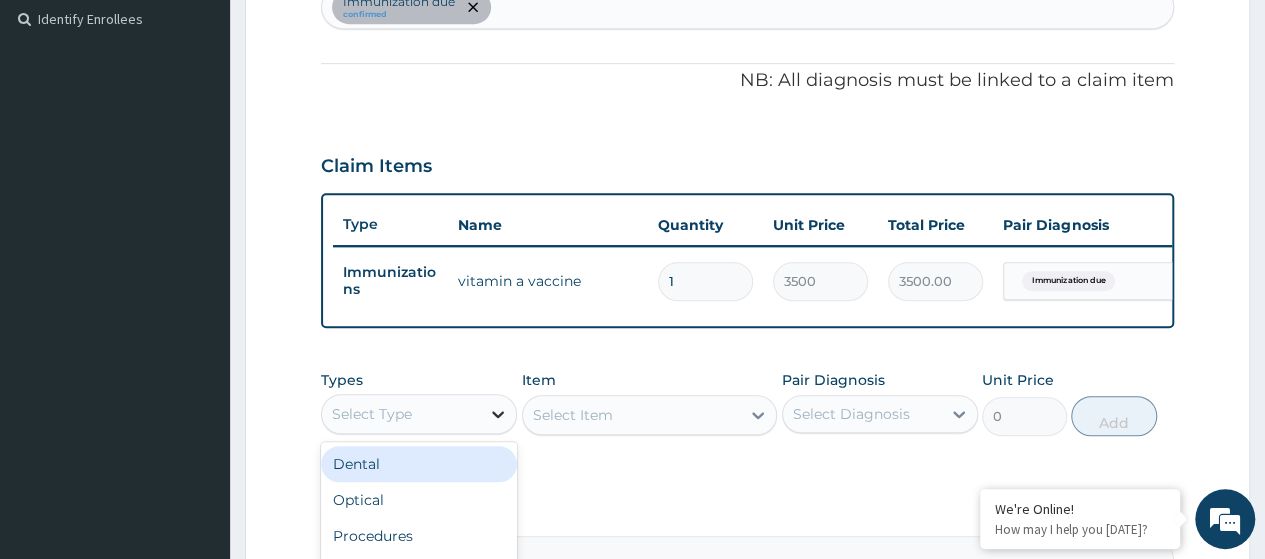 click 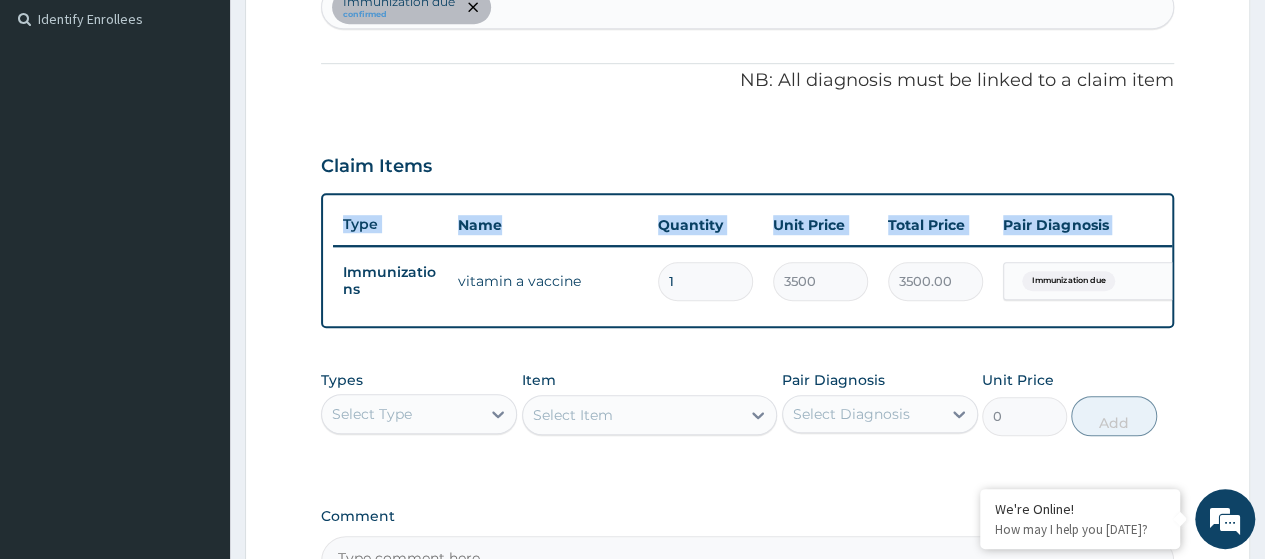 drag, startPoint x: 1263, startPoint y: 225, endPoint x: 1279, endPoint y: 292, distance: 68.88396 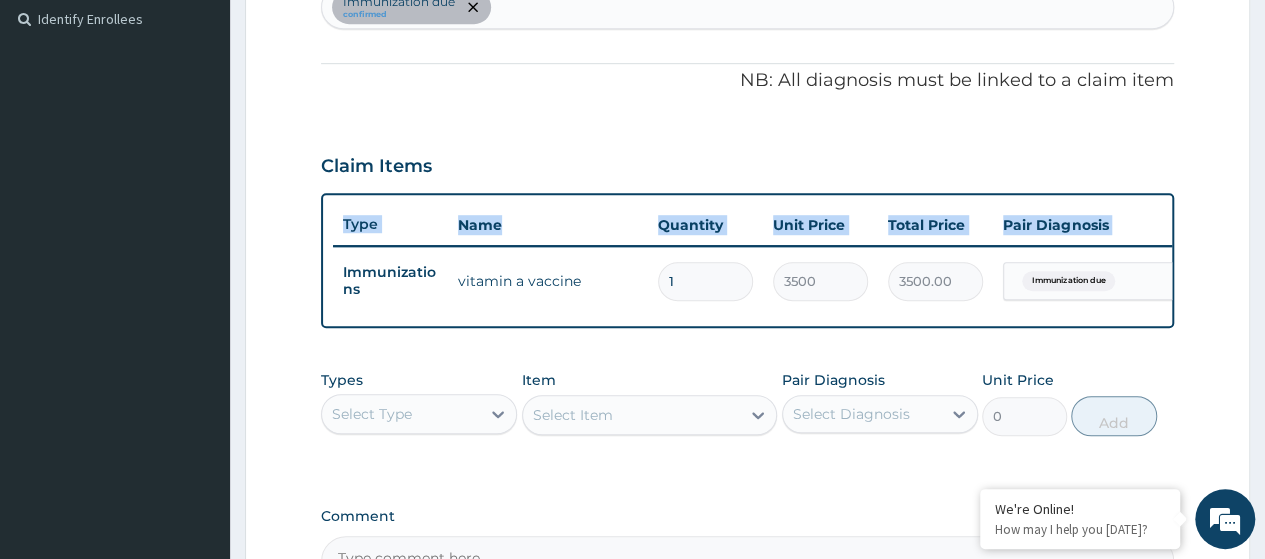 click on "R EL
Toggle navigation
LAGOON HOSPITAL IKOYI LAGOON HOSPITAL IKOYI - hmo@lagoonhospitals.com Member since  October 24, 2021 at 1:08:52 AM   Profile Sign out" at bounding box center (632, 122) 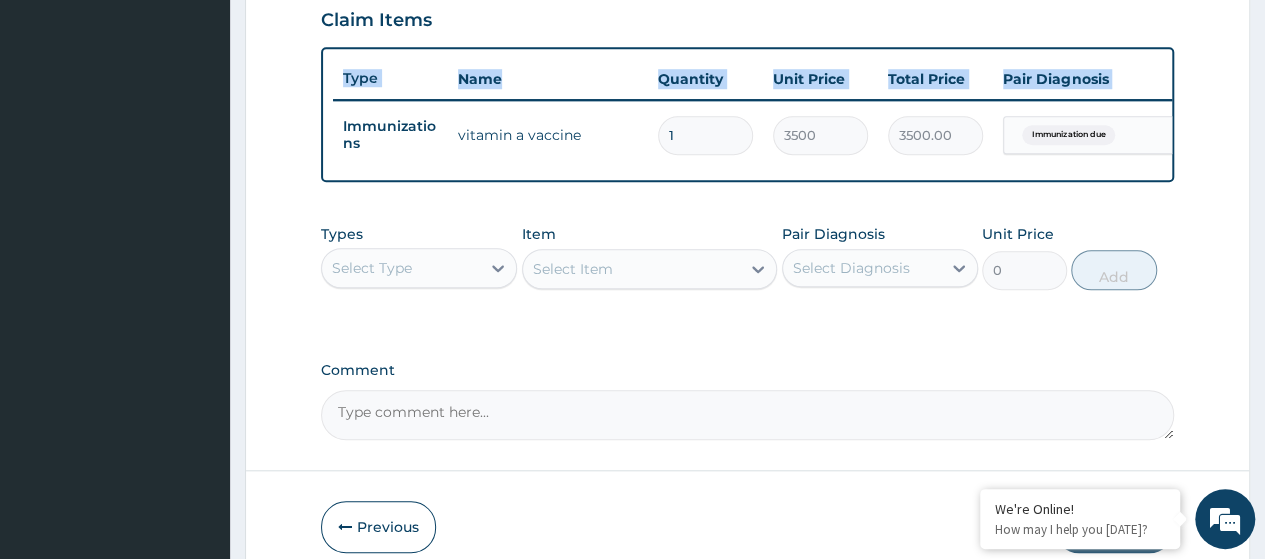scroll, scrollTop: 800, scrollLeft: 0, axis: vertical 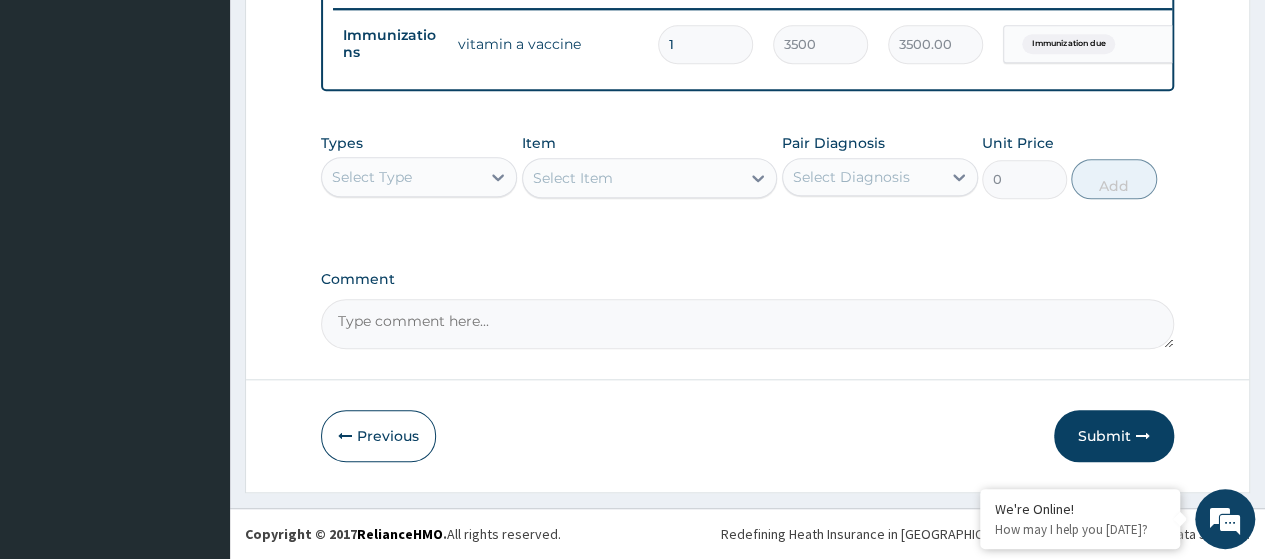 click on "Select Type" at bounding box center (401, 177) 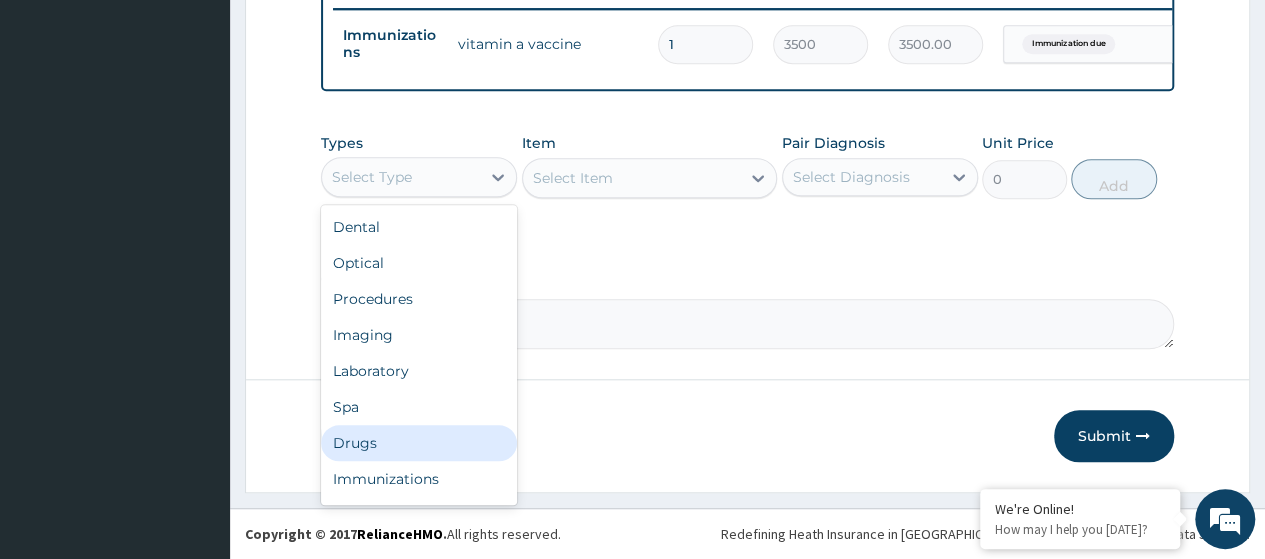 click on "Drugs" at bounding box center (419, 443) 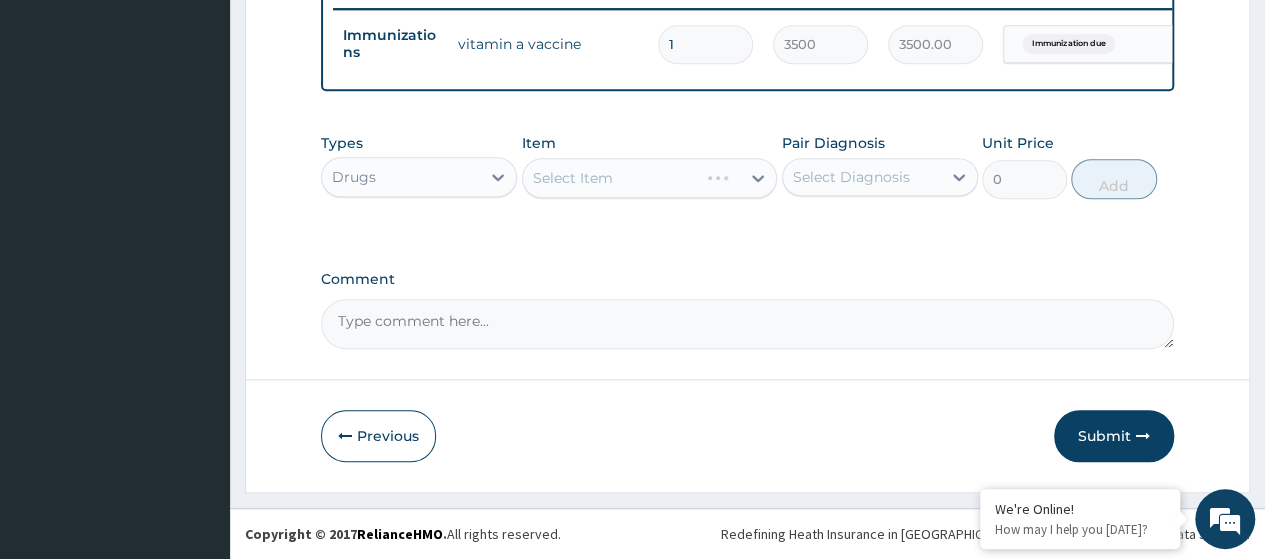 click on "Select Item" at bounding box center (650, 178) 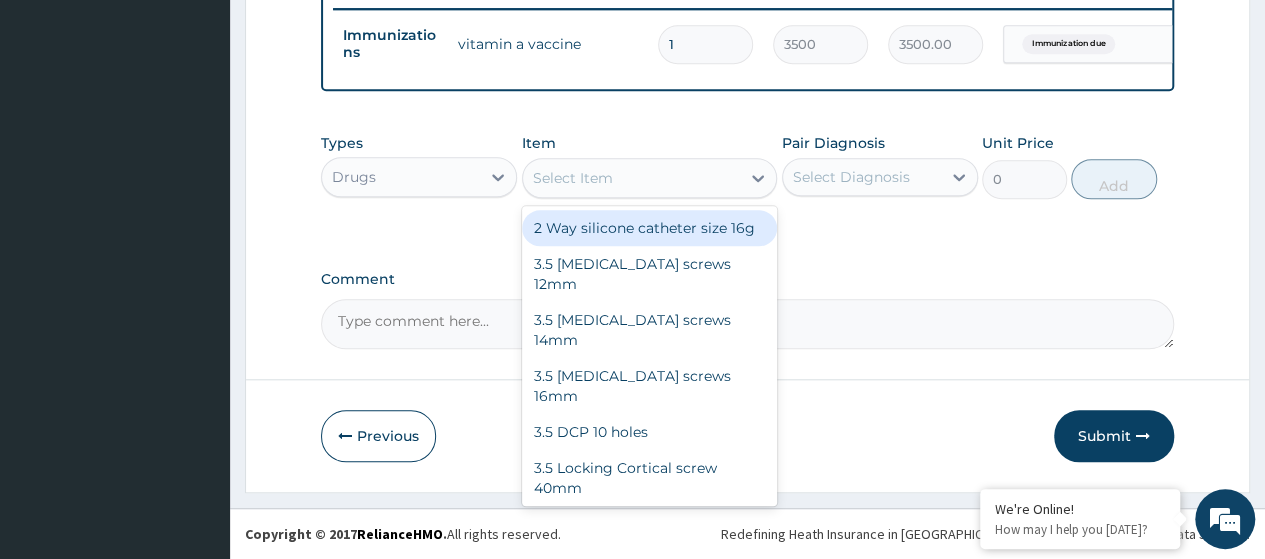 click on "Select Item" at bounding box center (573, 178) 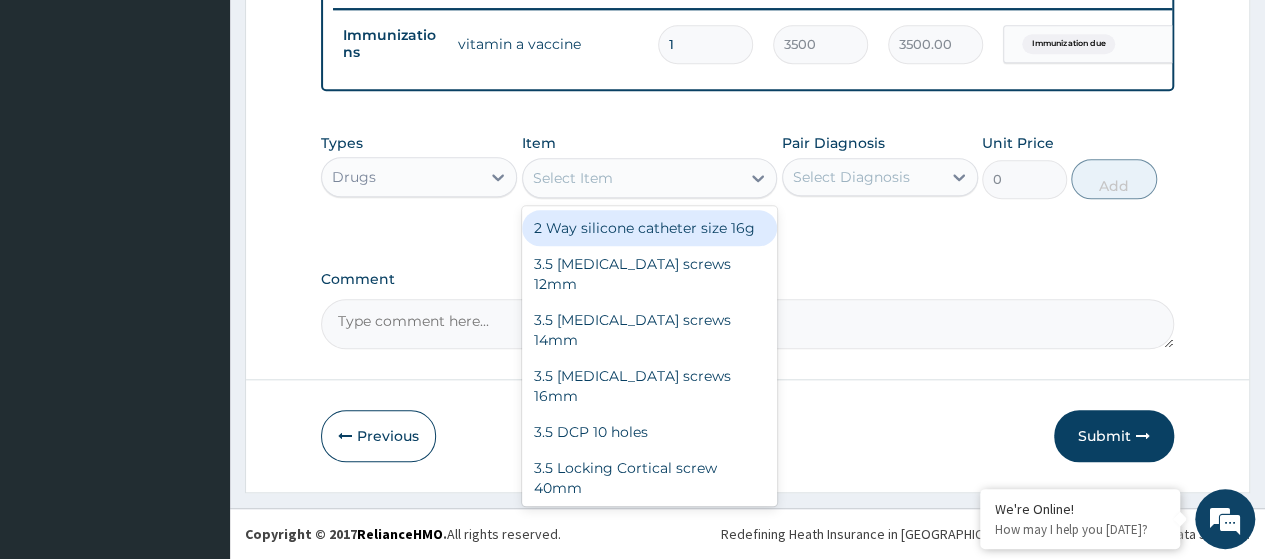 paste on "Syringe 5Ml" 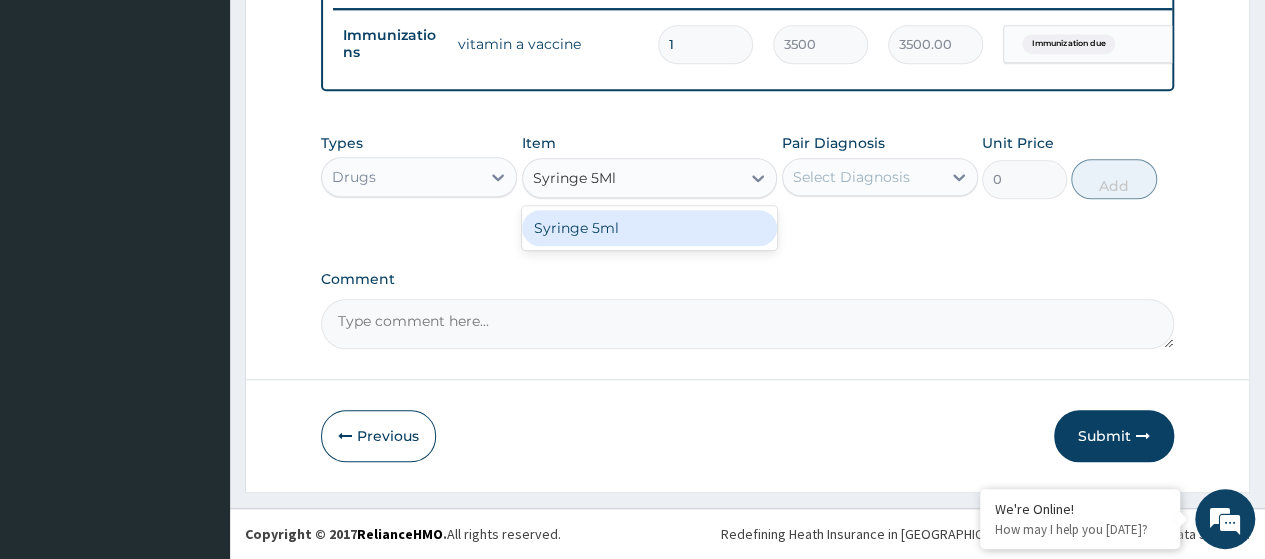 click on "Syringe 5ml" at bounding box center [650, 228] 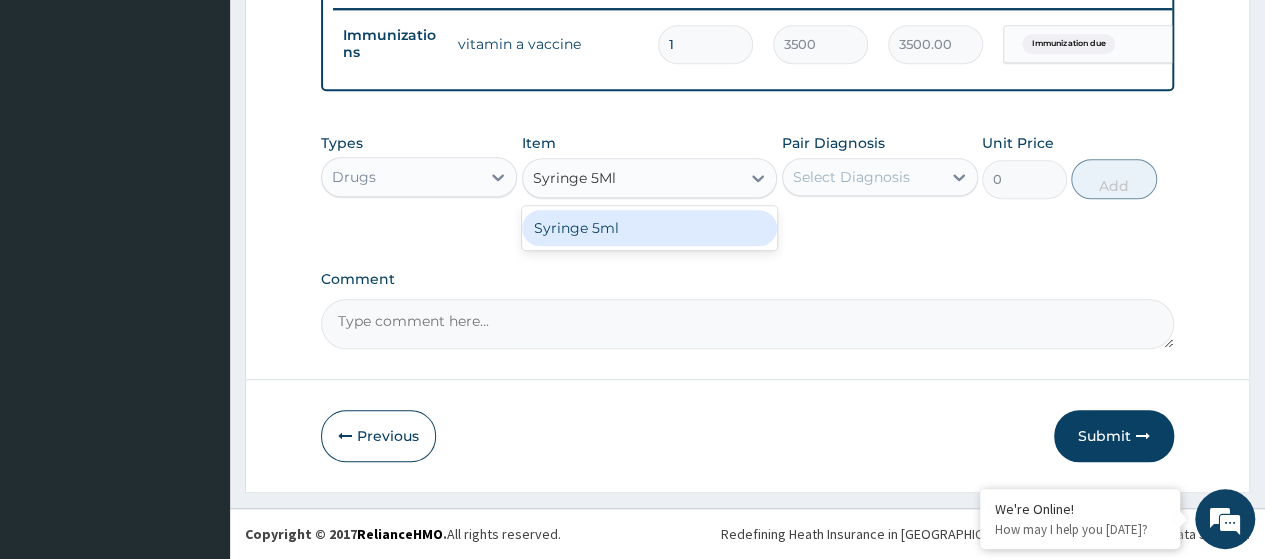 type 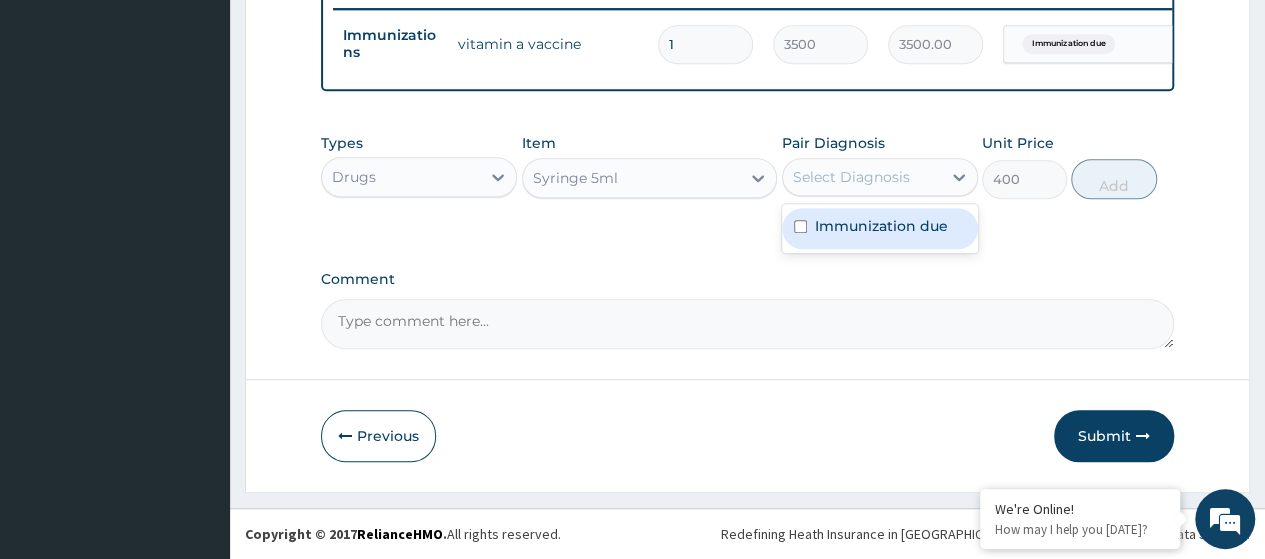 click on "Select Diagnosis" at bounding box center (851, 177) 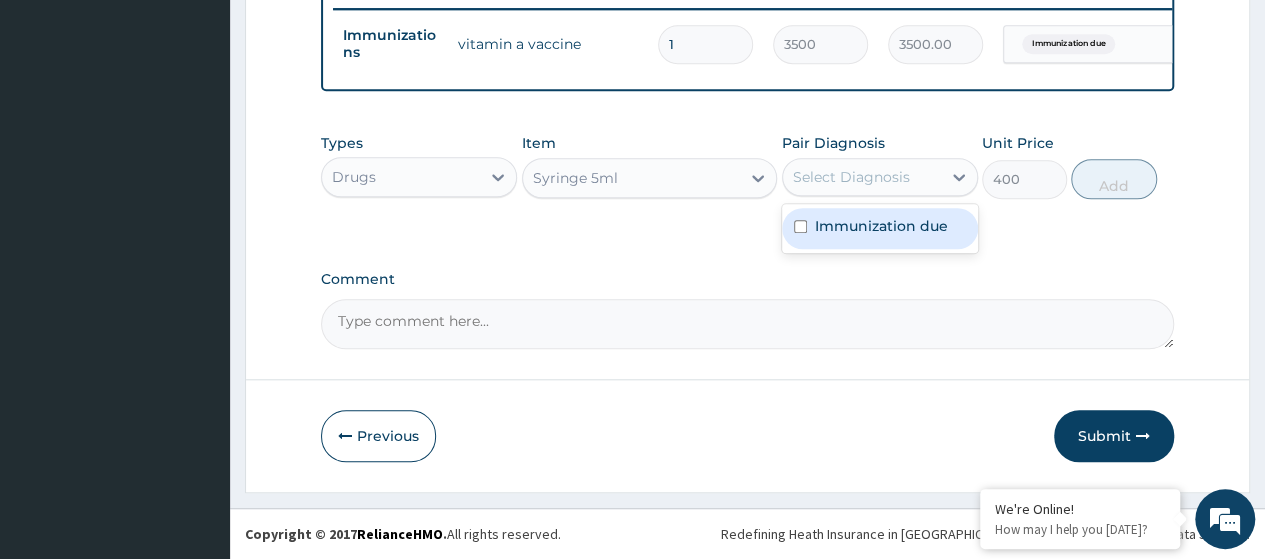 click on "Immunization due" at bounding box center [880, 228] 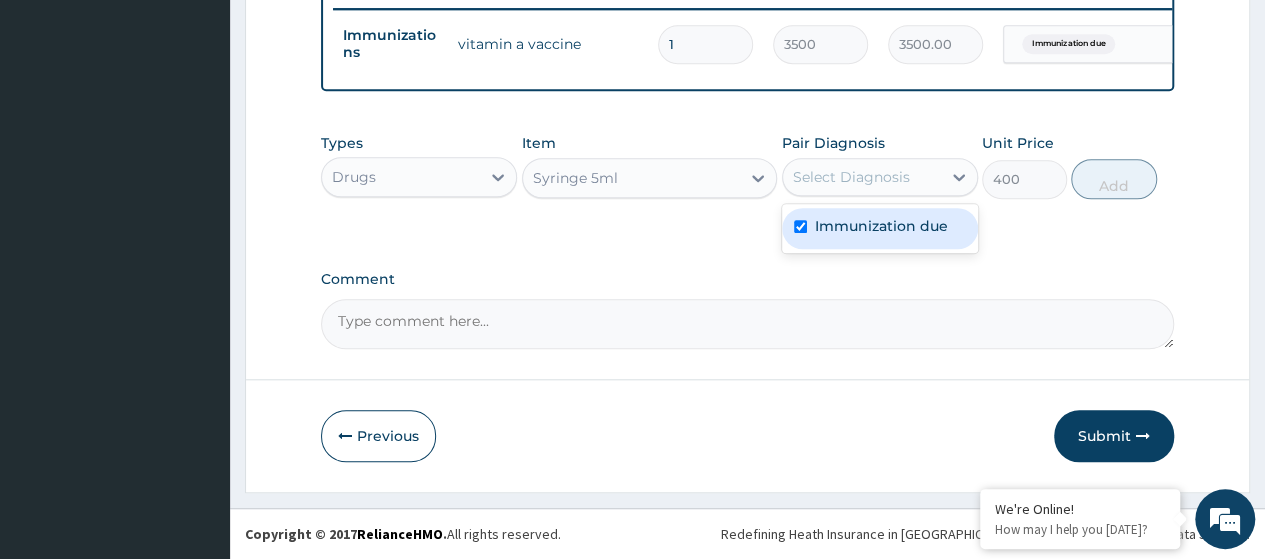 checkbox on "true" 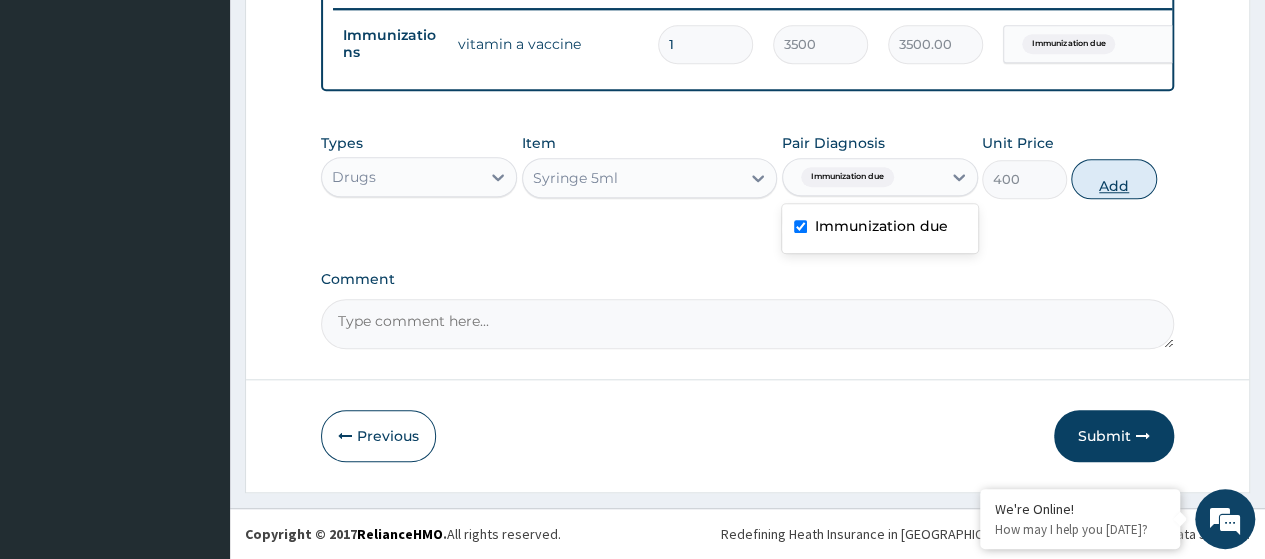click on "Add" at bounding box center (1113, 179) 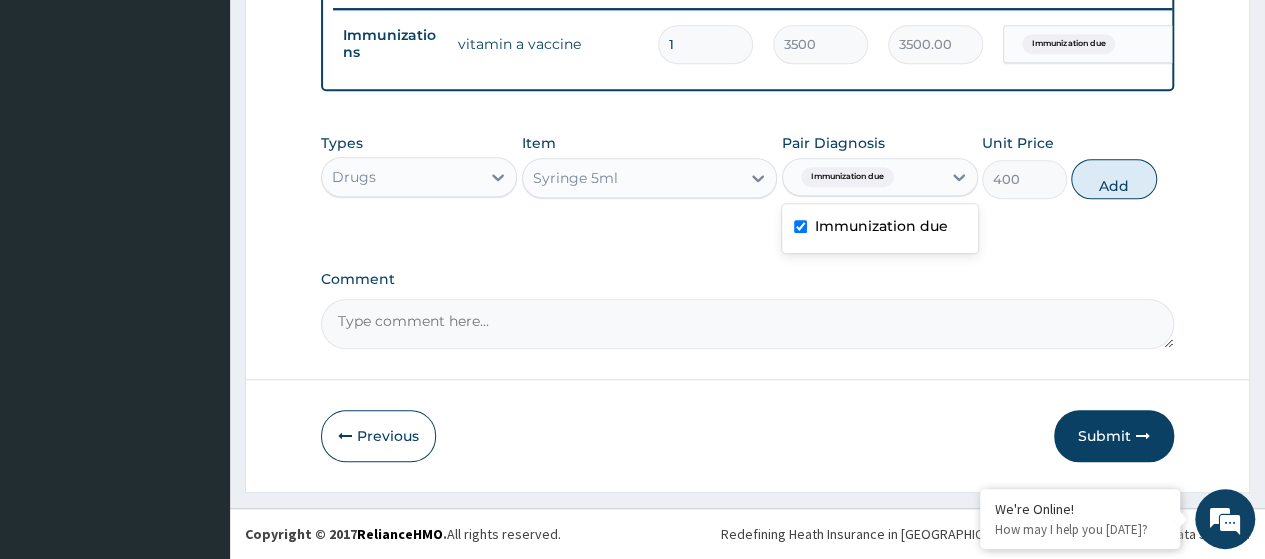 type on "0" 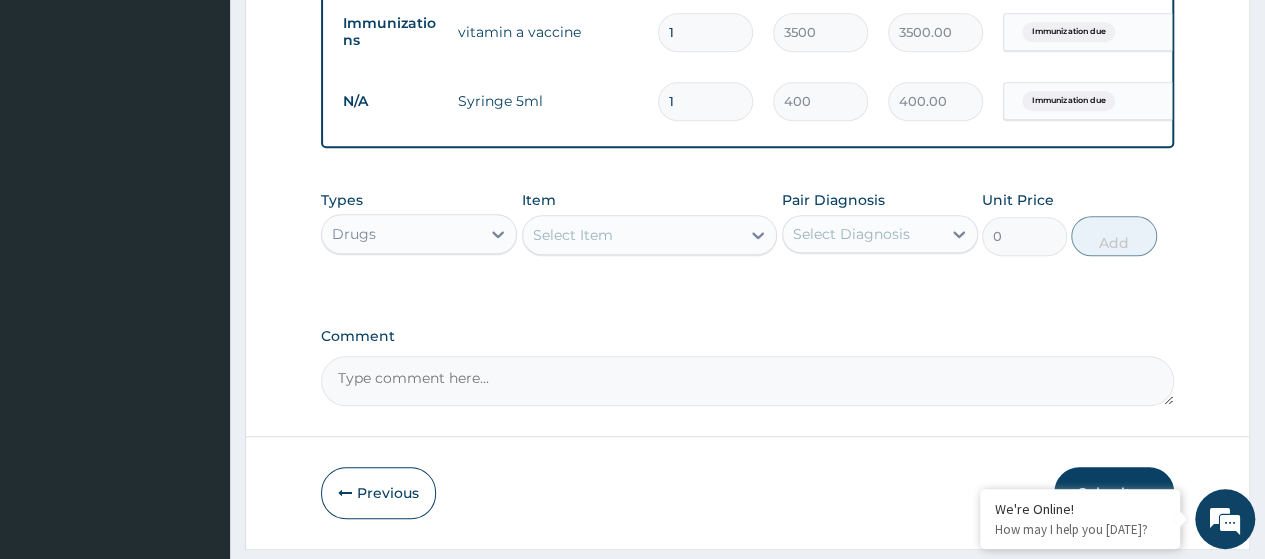 scroll, scrollTop: 869, scrollLeft: 0, axis: vertical 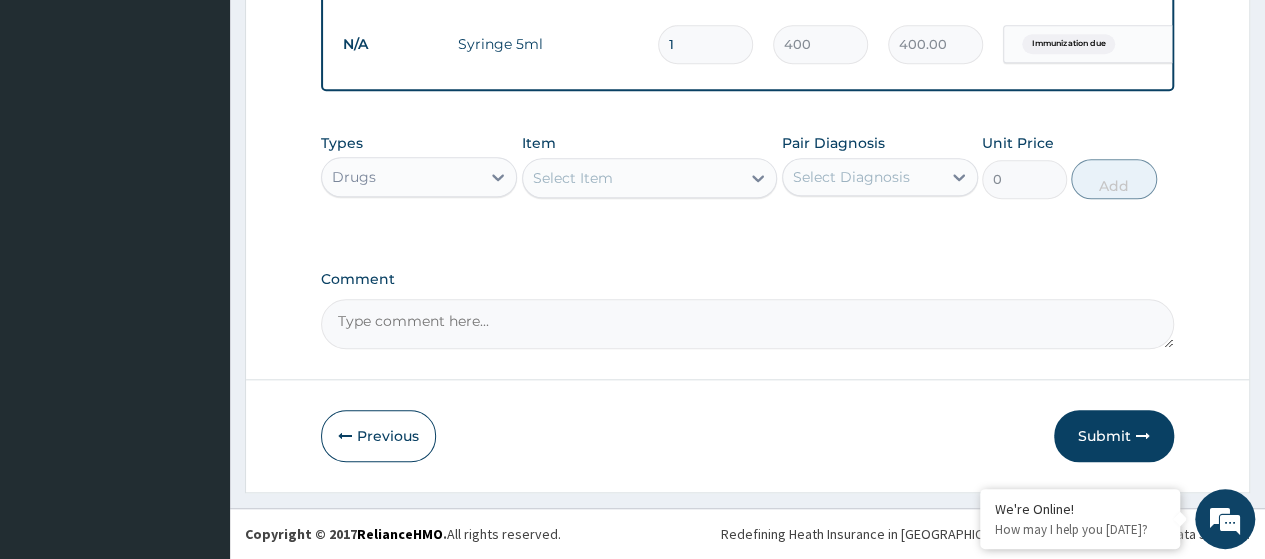 click on "Submit" at bounding box center (1114, 436) 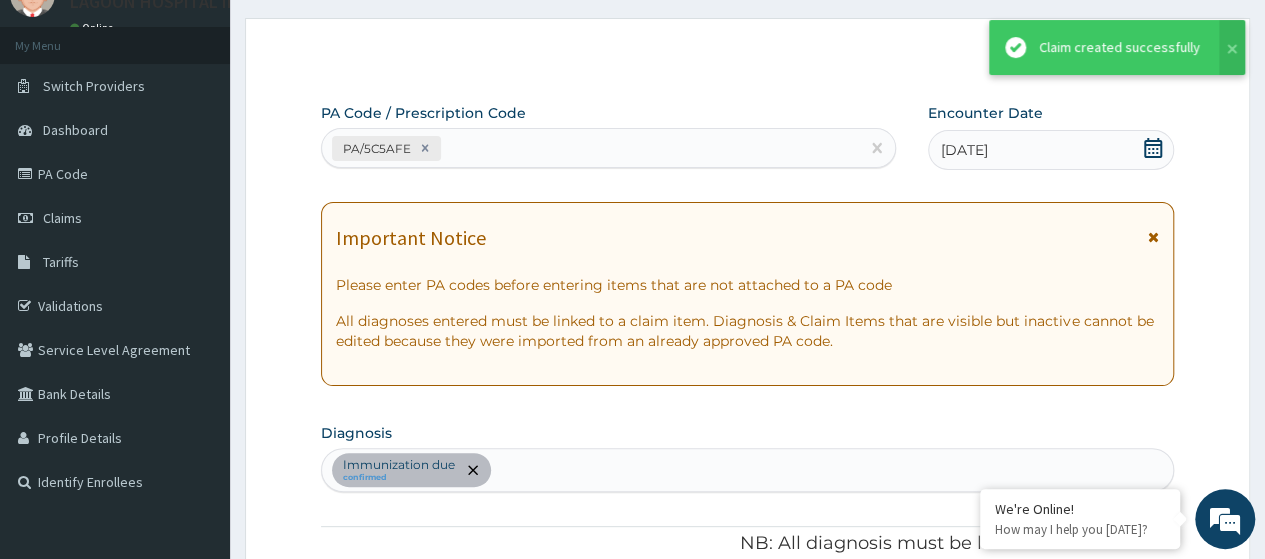 scroll, scrollTop: 869, scrollLeft: 0, axis: vertical 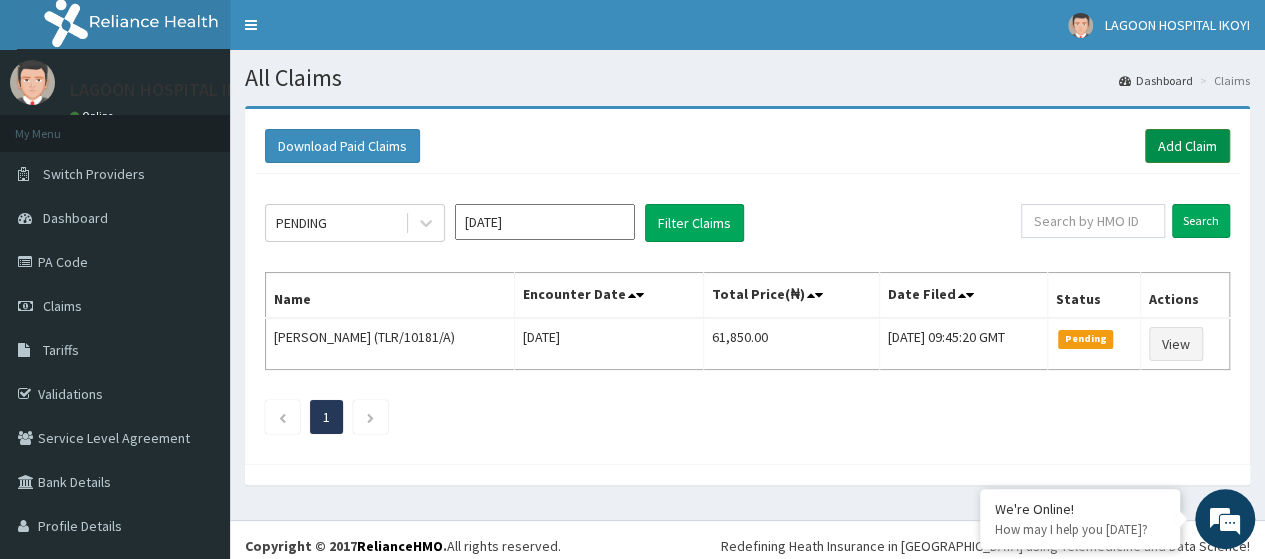 click on "Add Claim" at bounding box center (1187, 146) 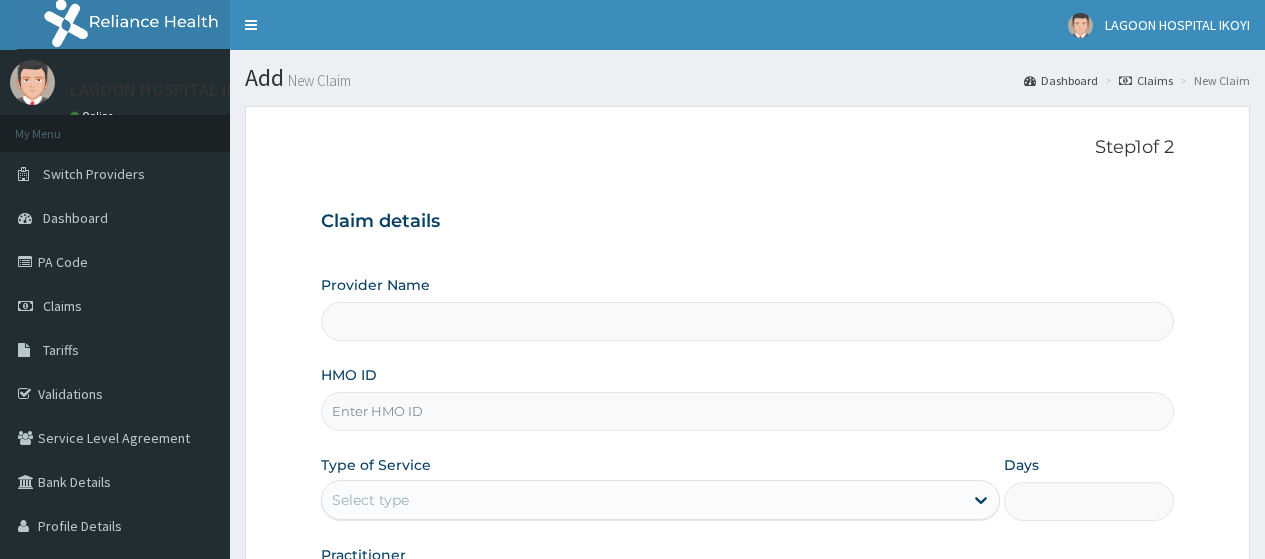 scroll, scrollTop: 0, scrollLeft: 0, axis: both 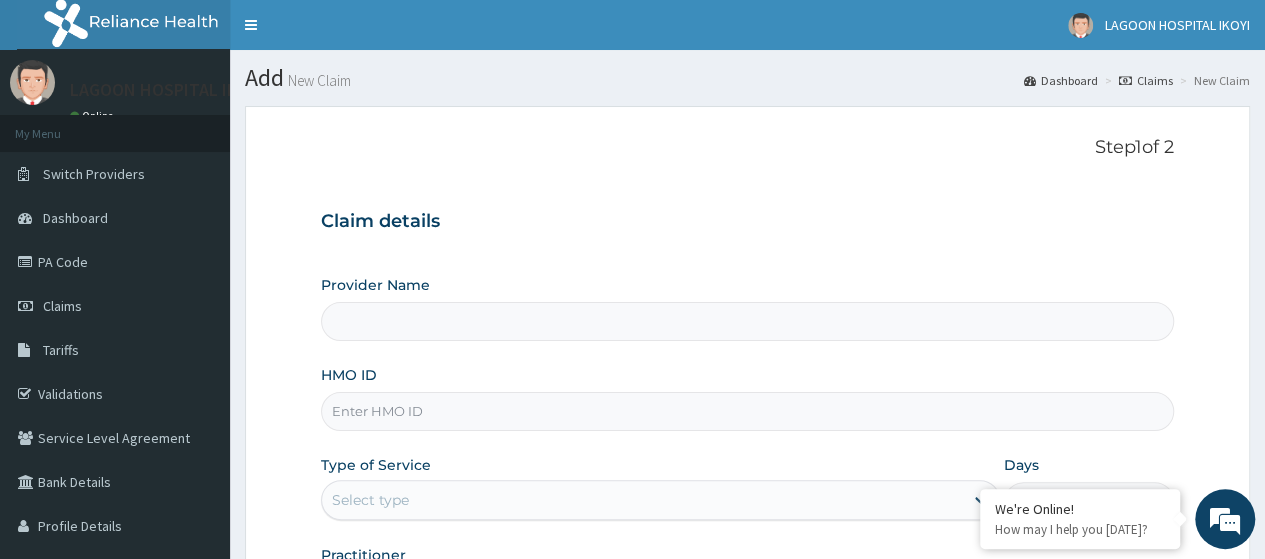type on "Lagoon Hospital - V/I" 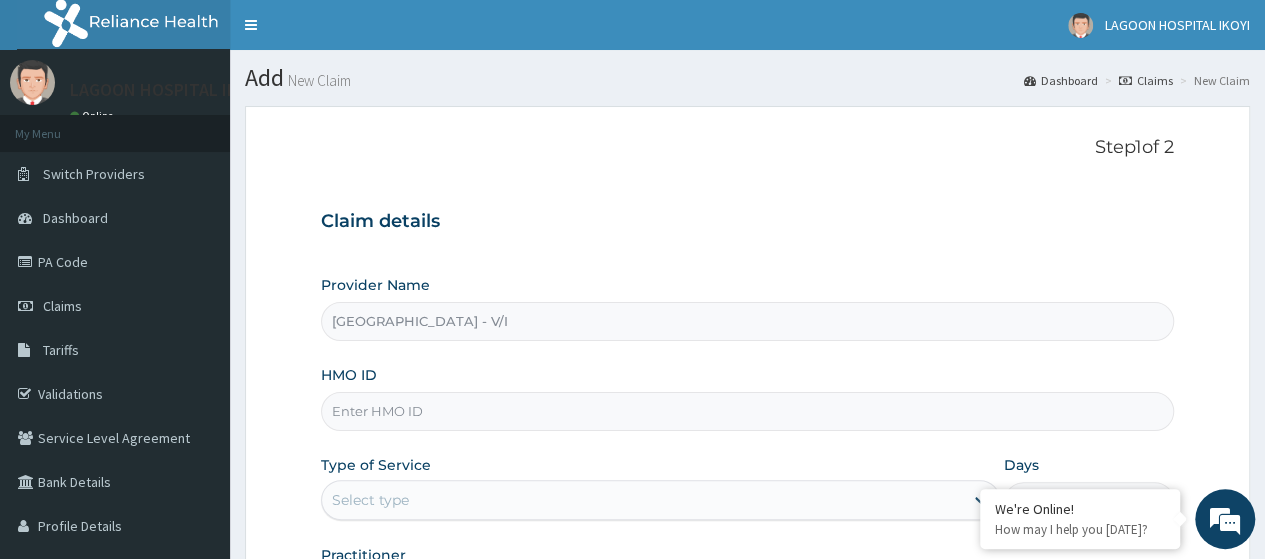 scroll, scrollTop: 0, scrollLeft: 0, axis: both 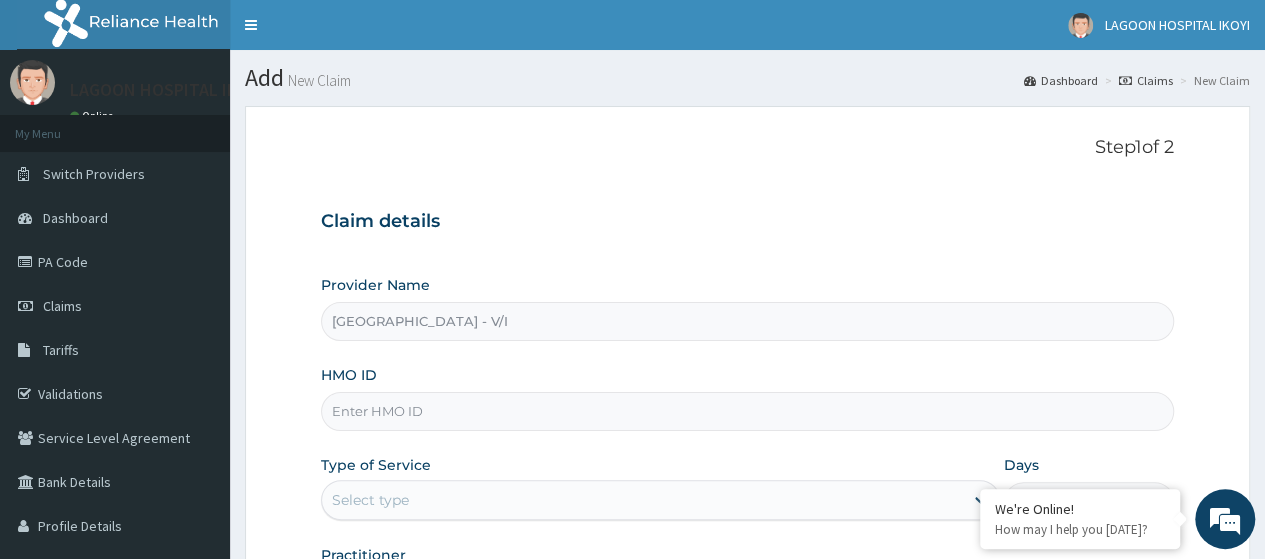 click on "HMO ID" at bounding box center [747, 411] 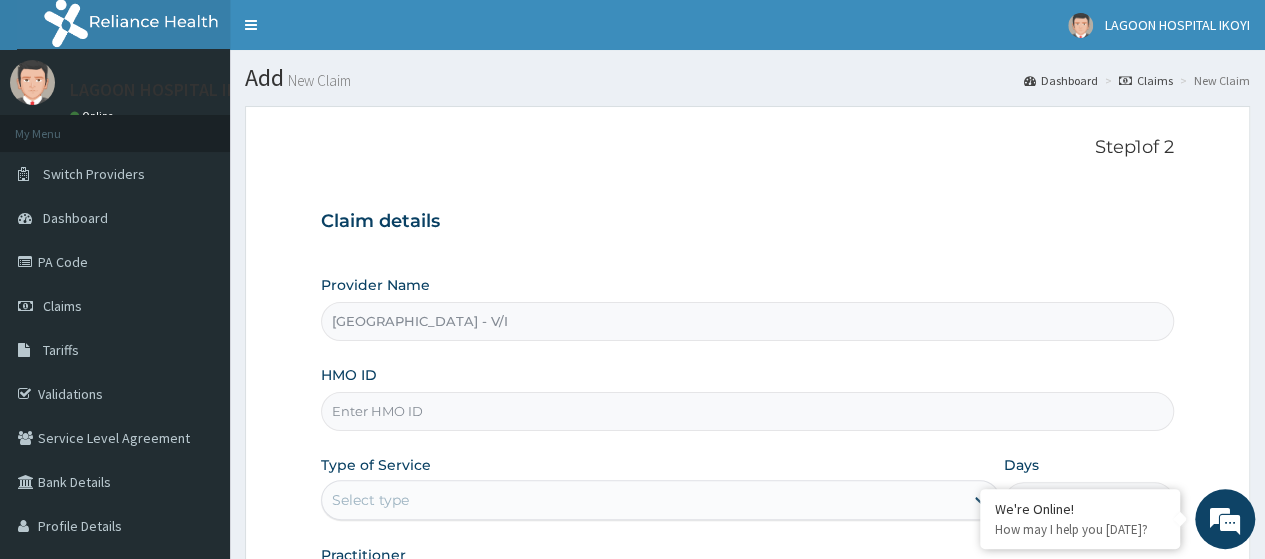 paste on "ARM/10254/F" 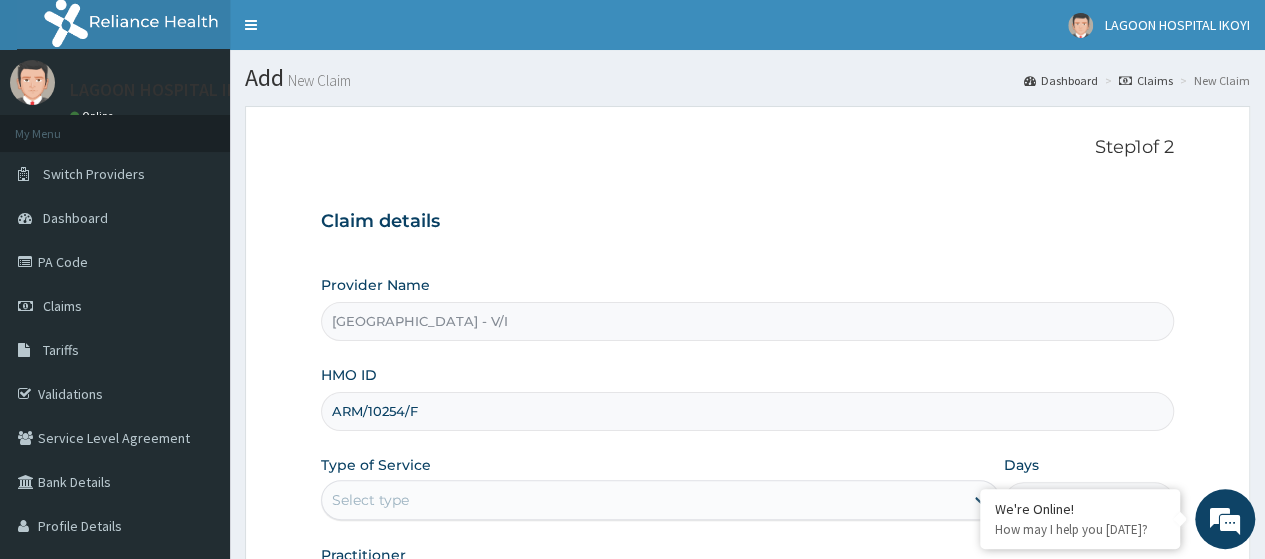 scroll, scrollTop: 246, scrollLeft: 0, axis: vertical 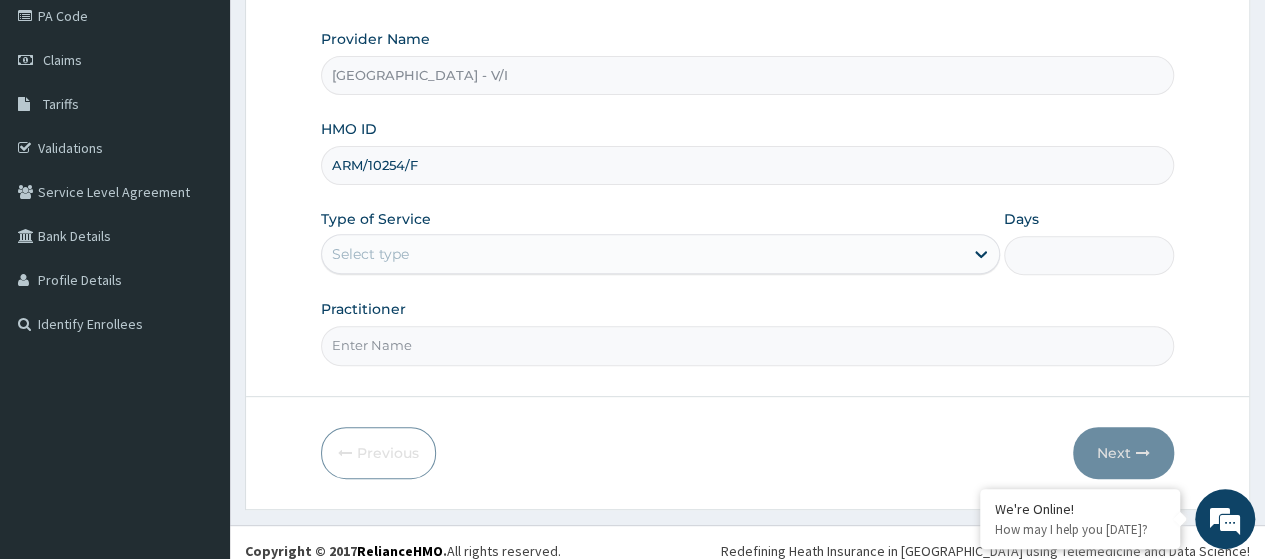 type on "ARM/10254/F" 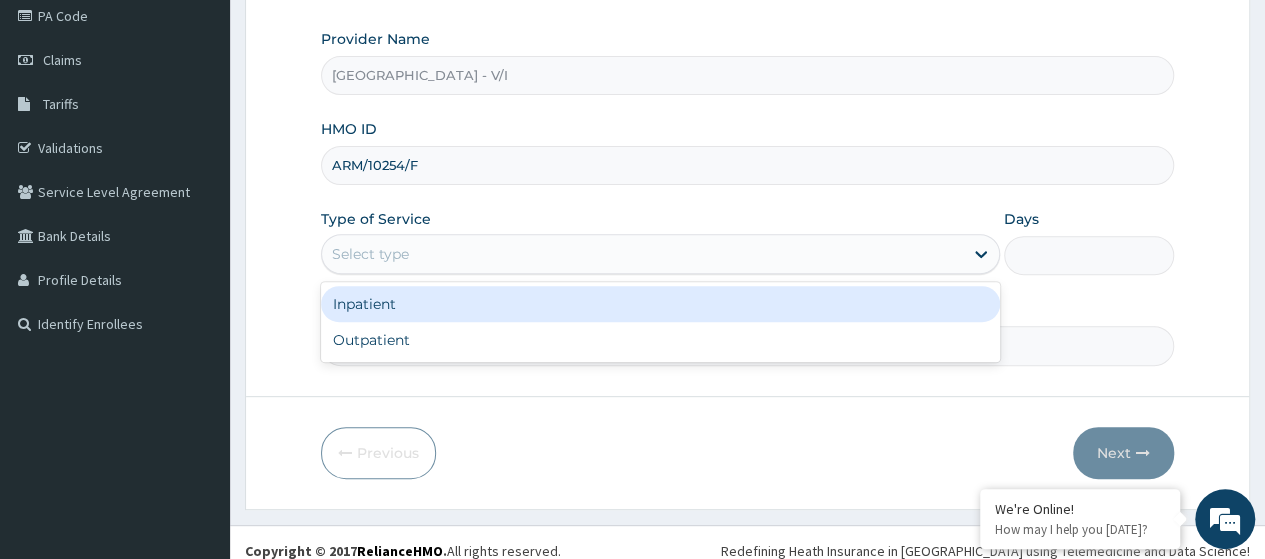 click on "Select type" at bounding box center [642, 254] 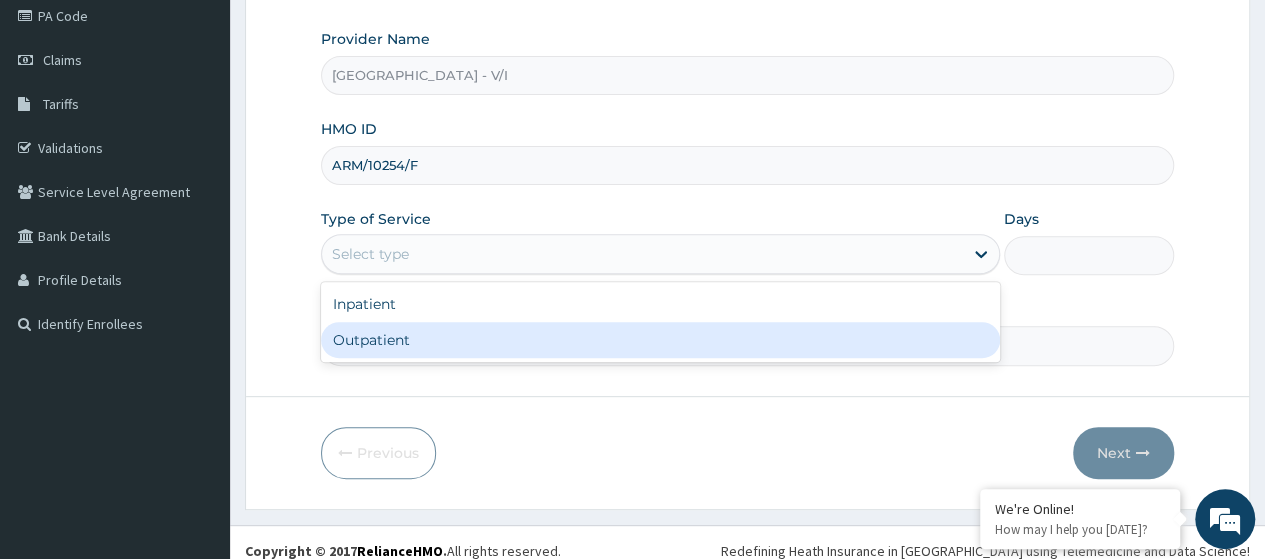 click on "Outpatient" at bounding box center [660, 340] 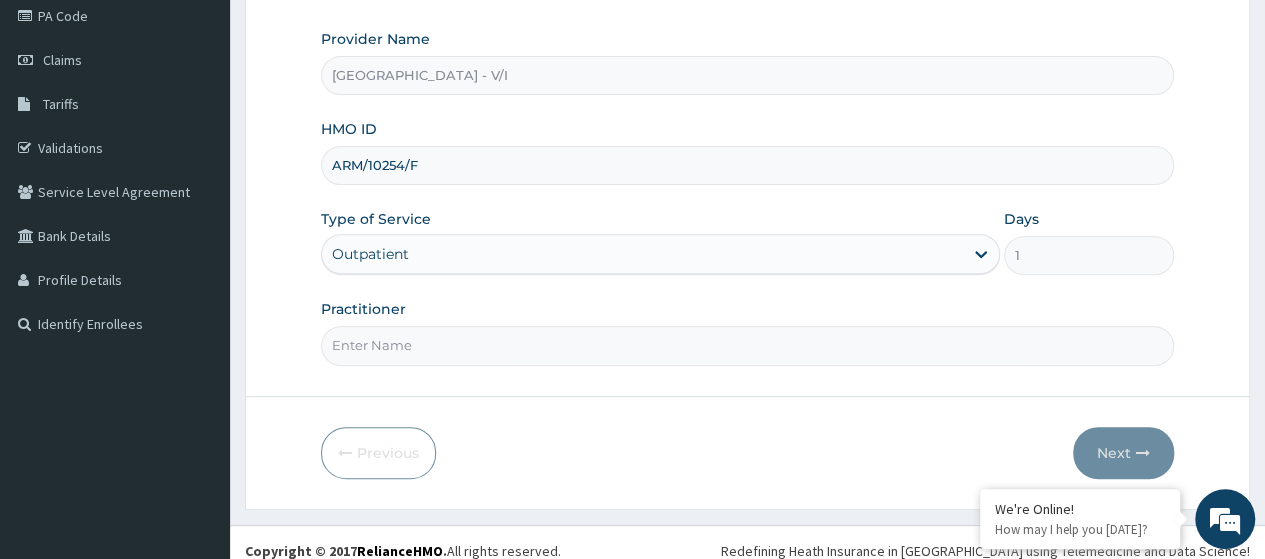 click on "Practitioner" at bounding box center [747, 345] 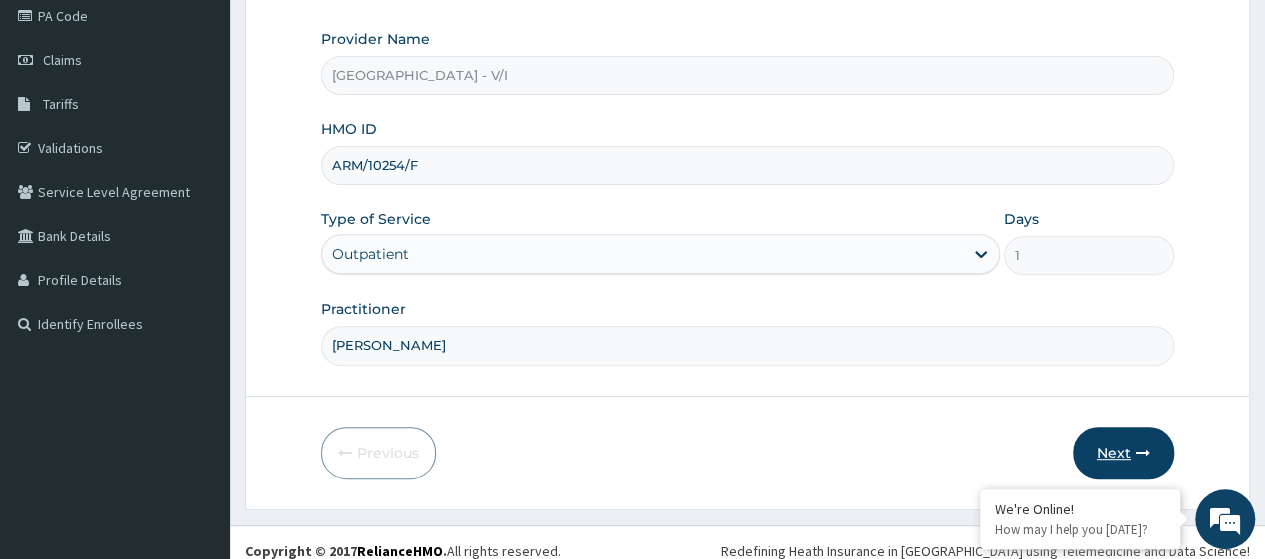 click on "Next" at bounding box center (1123, 453) 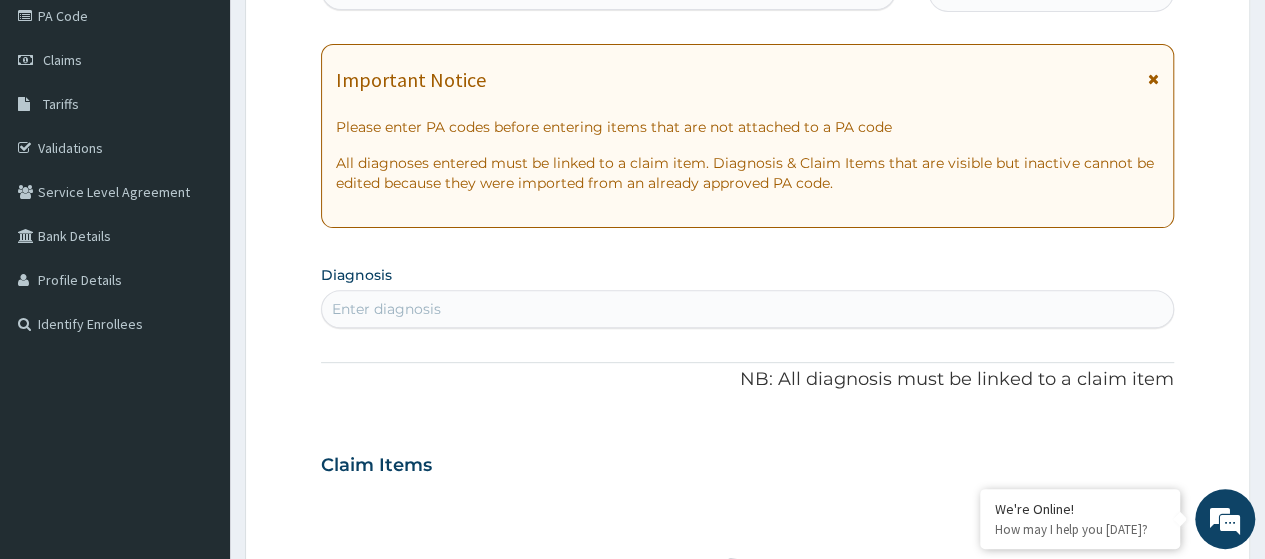 click on "PA Code / Prescription Code Enter Code(Secondary Care Only)" at bounding box center (608, -22) 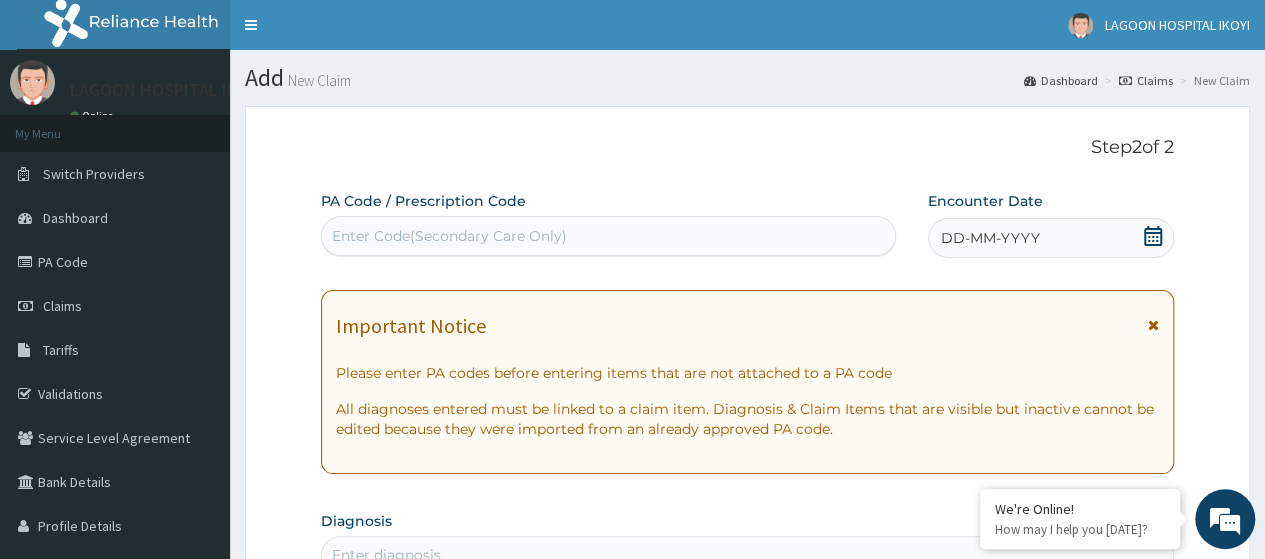 click on "R EL
Toggle navigation
LAGOON HOSPITAL IKOYI LAGOON HOSPITAL IKOYI - hmo@lagoonhospitals.com Member since  October 24, 2021 at 1:08:52 AM   Profile Sign out" at bounding box center (632, 718) 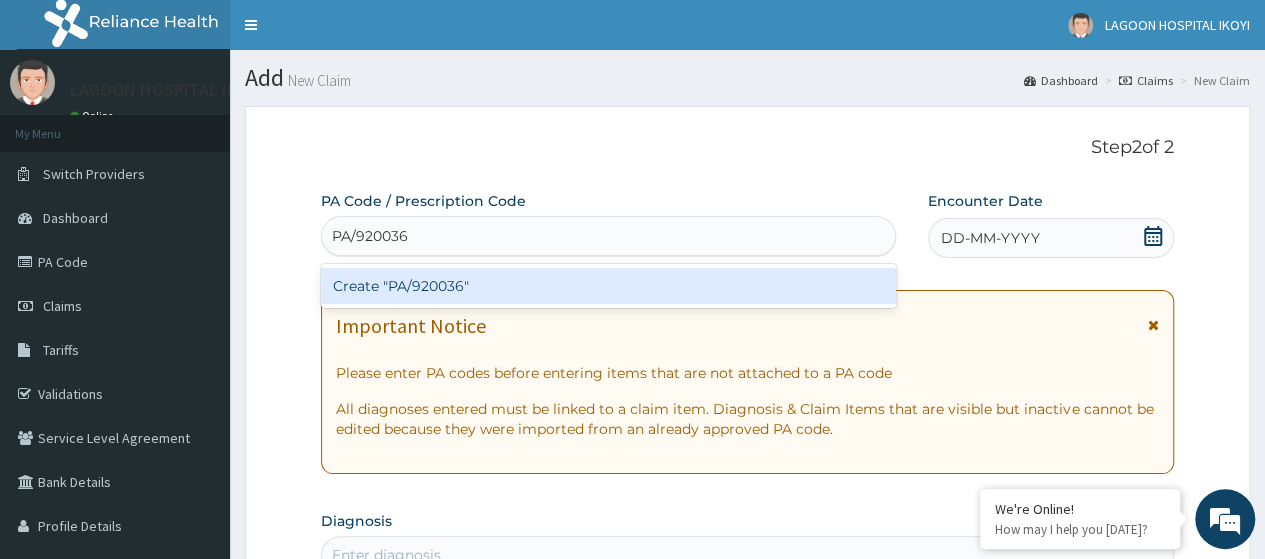 click on "Create "PA/920036"" at bounding box center [608, 286] 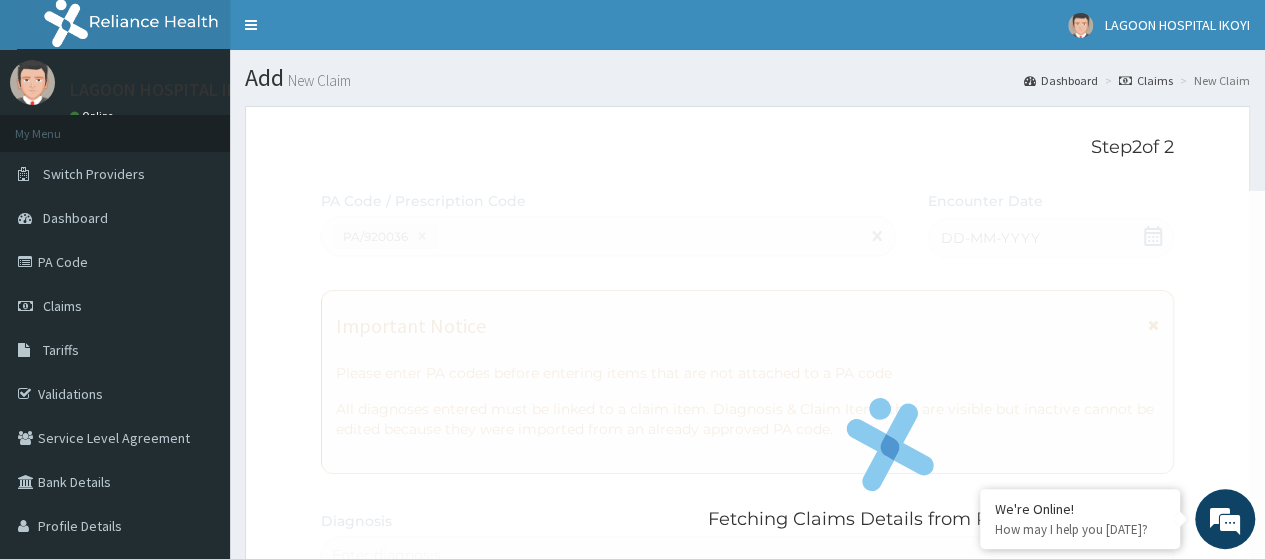 scroll, scrollTop: 551, scrollLeft: 0, axis: vertical 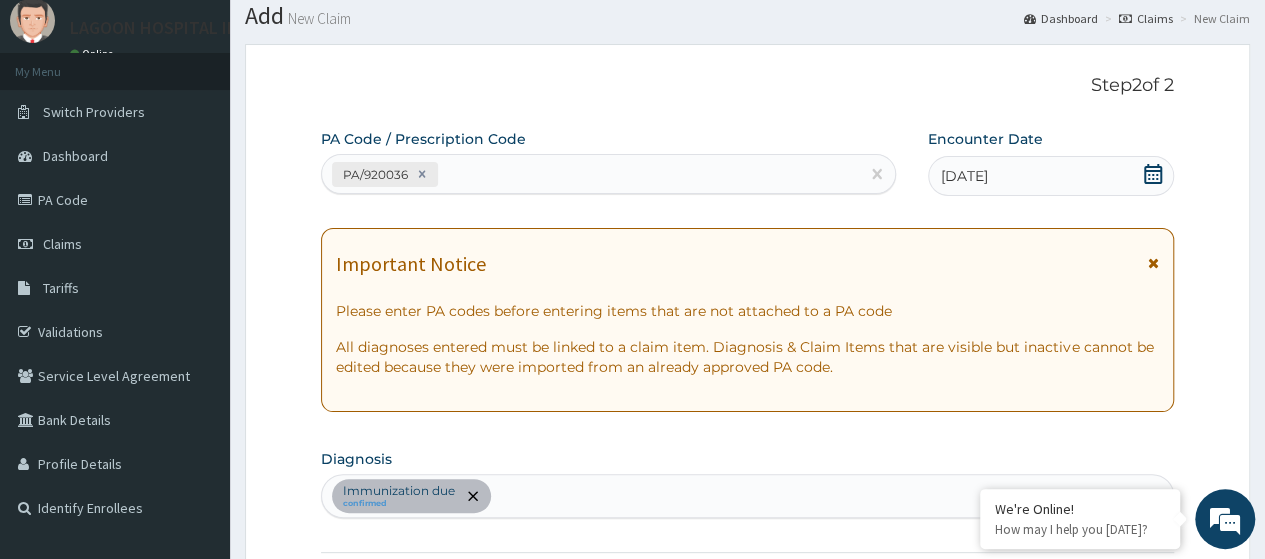 click on "PA/920036" at bounding box center [590, 174] 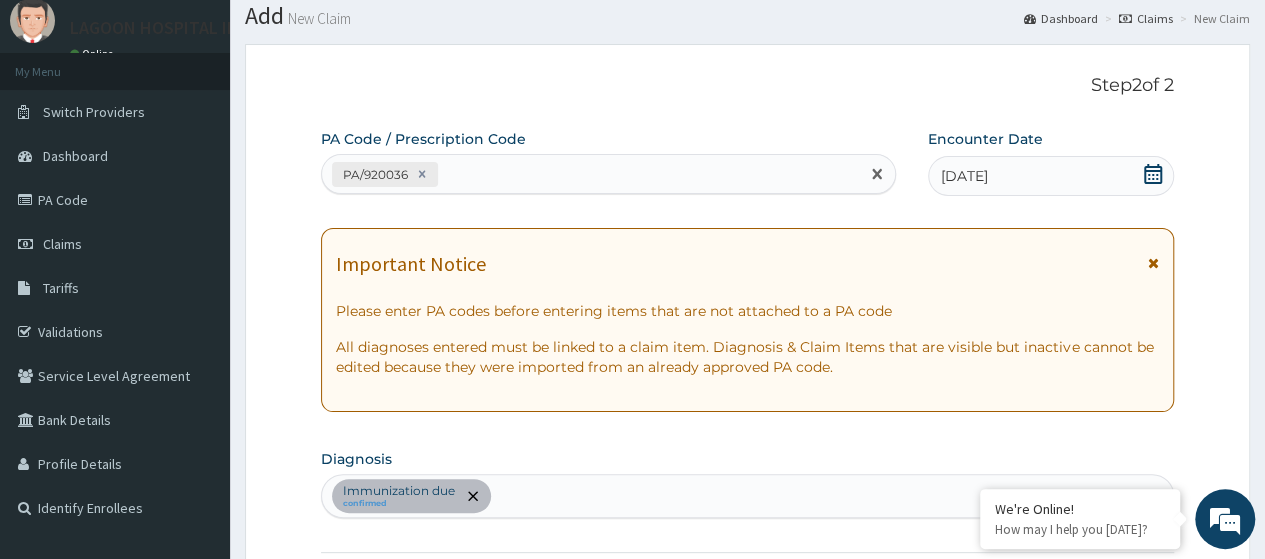 paste on "PA/C22FD6" 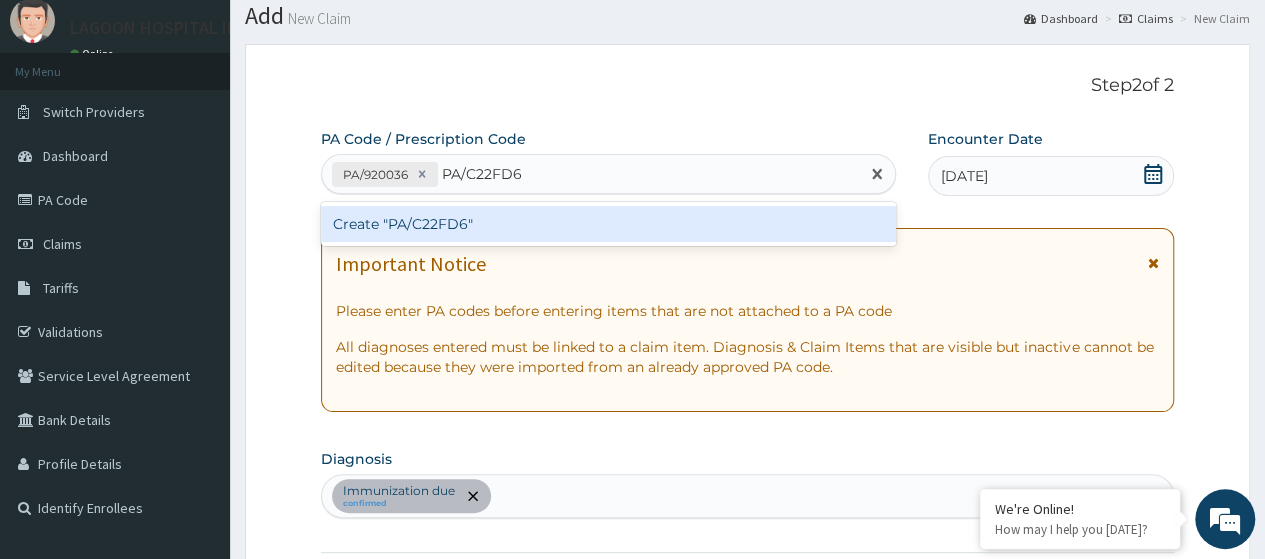 click on "Create "PA/C22FD6"" at bounding box center (608, 224) 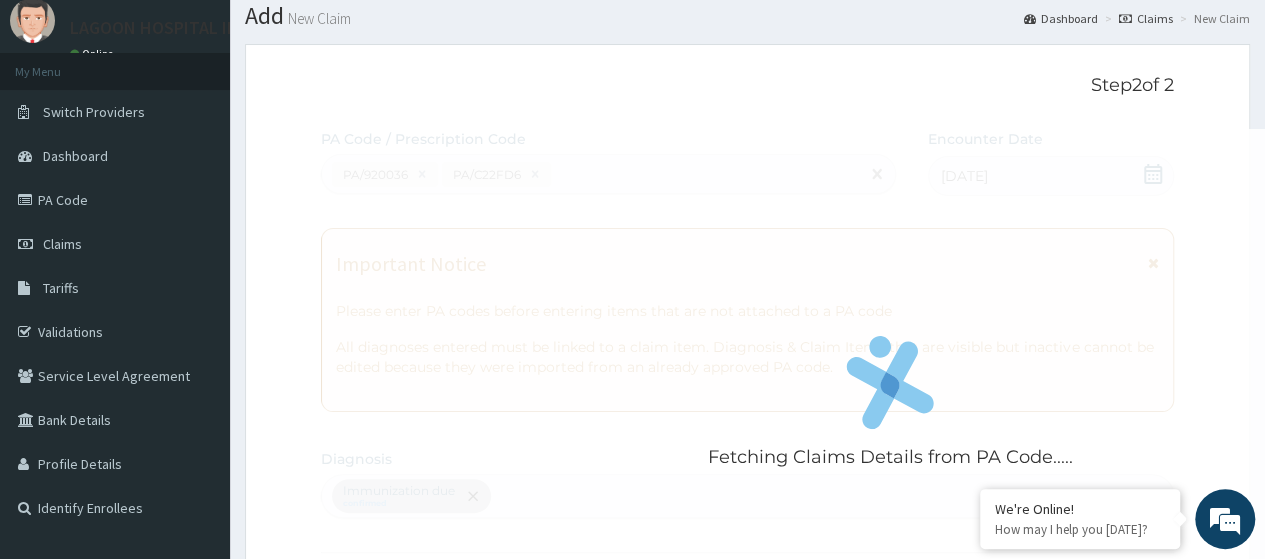 scroll, scrollTop: 620, scrollLeft: 0, axis: vertical 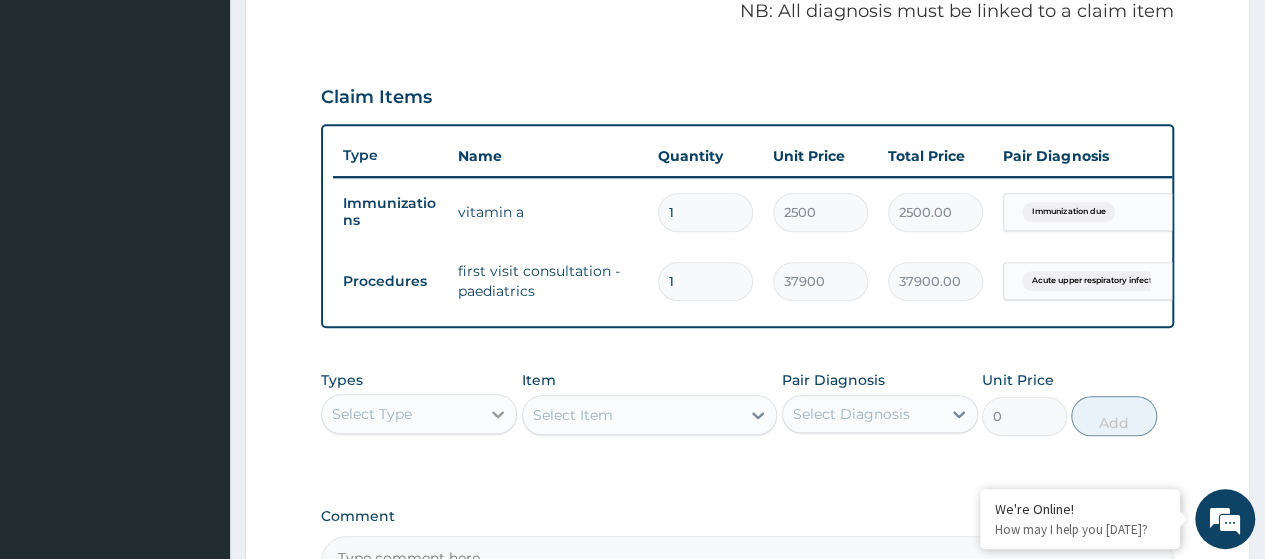 click 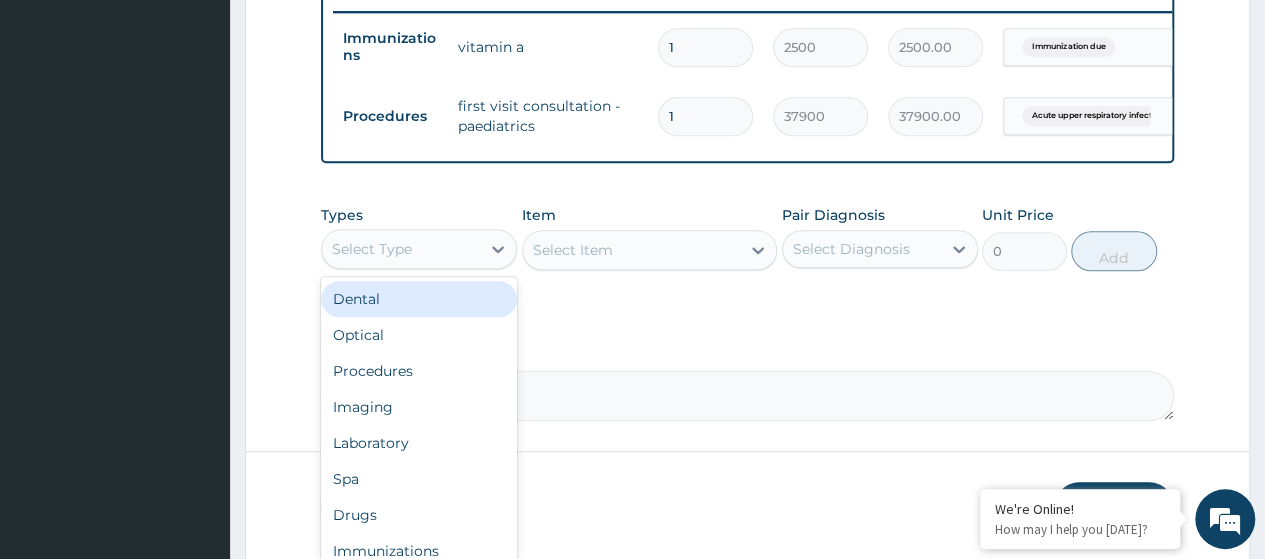 scroll, scrollTop: 856, scrollLeft: 0, axis: vertical 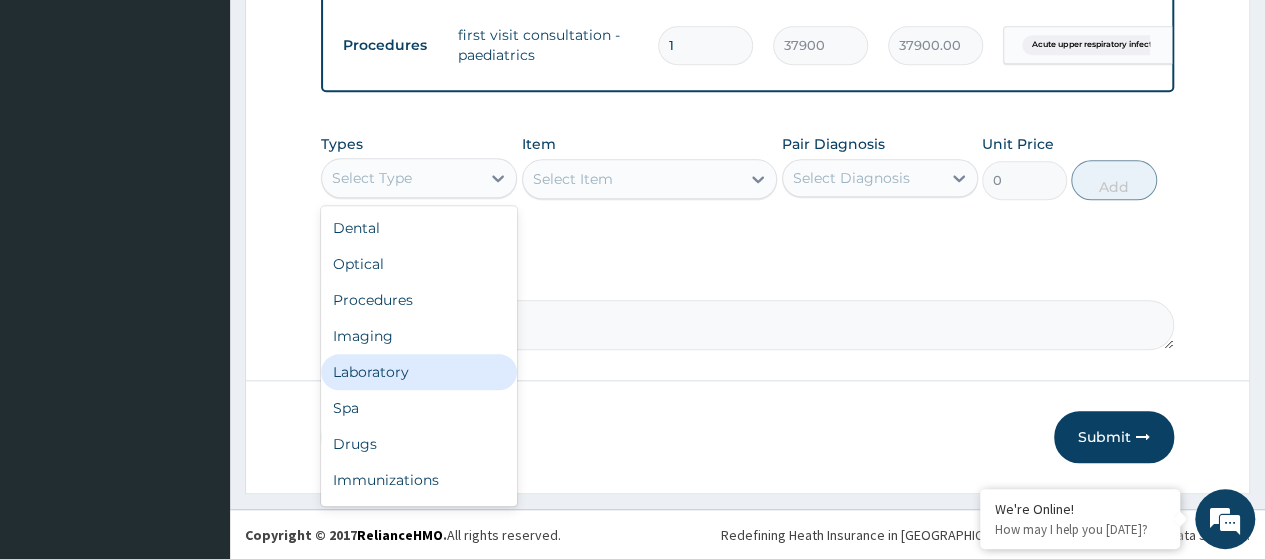 click on "Laboratory" at bounding box center [419, 372] 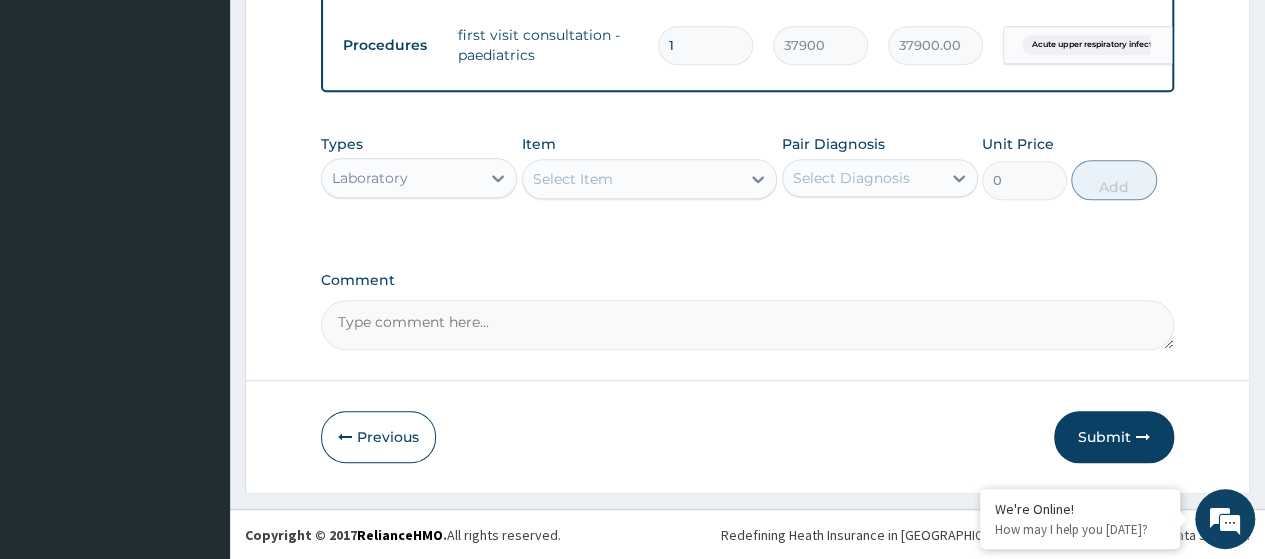 click on "Select Item" at bounding box center (573, 179) 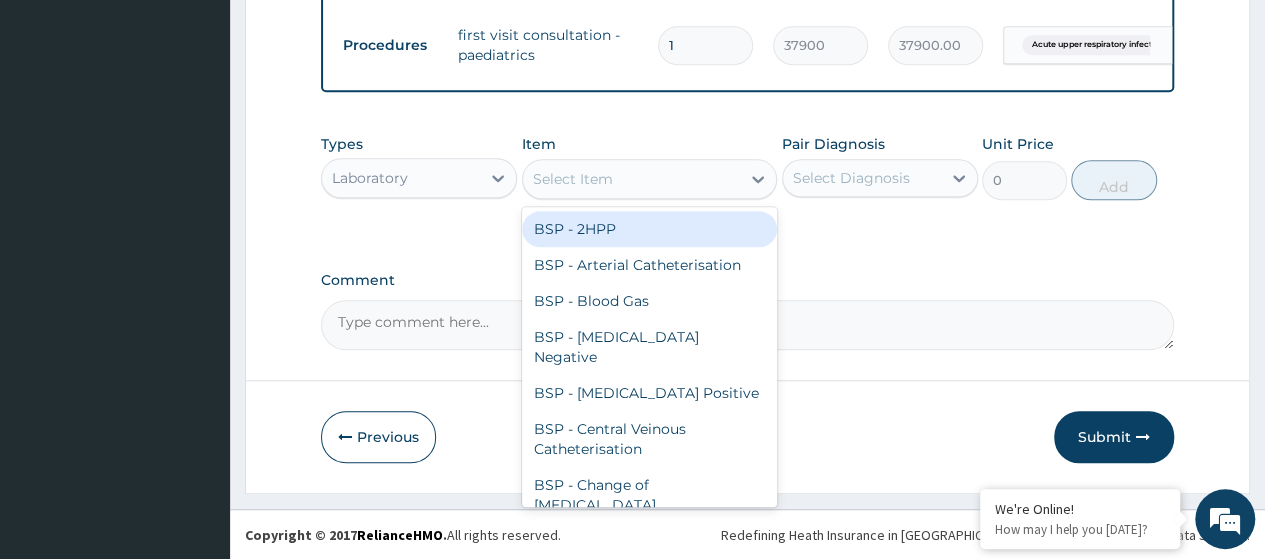 paste on "Full Blood Count (FBC)" 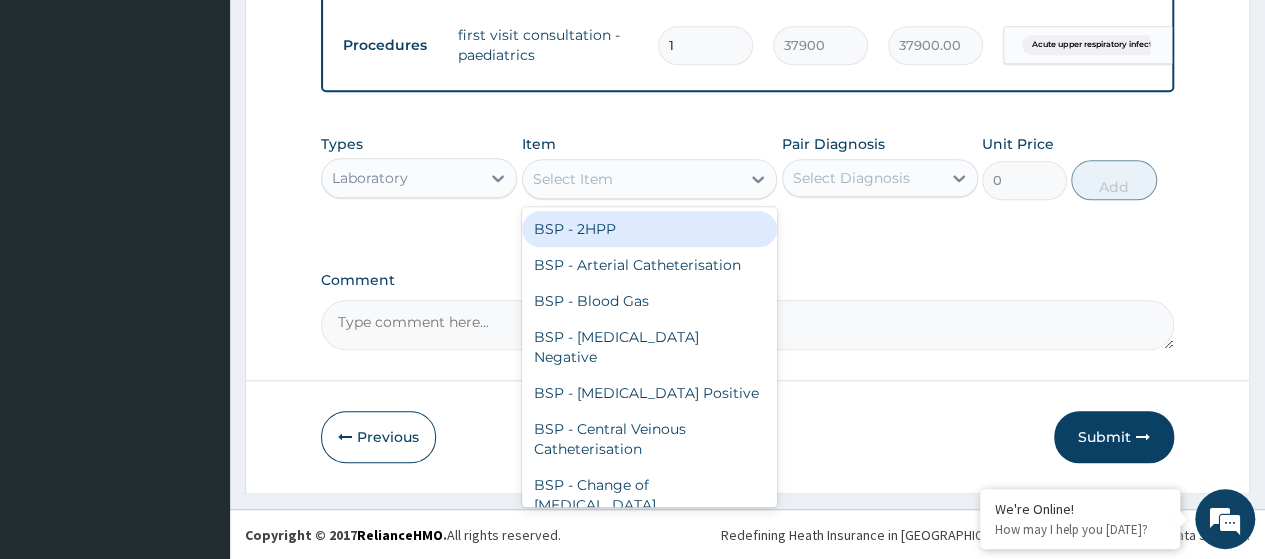 type on "Full Blood Count (FBC)" 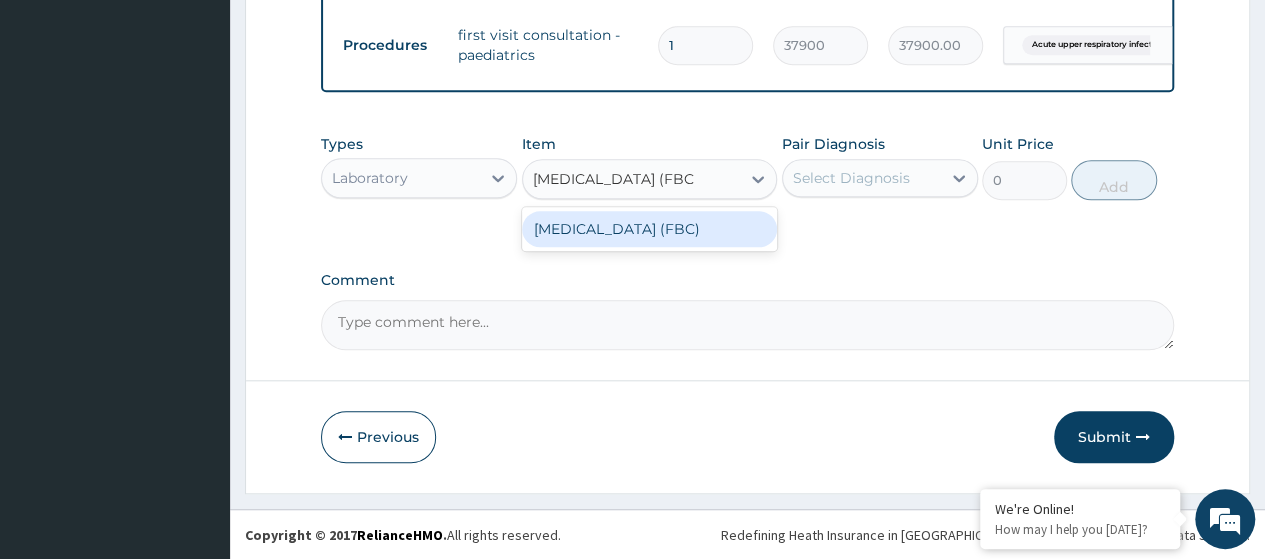 click on "Full Blood Count (FBC)" at bounding box center (650, 229) 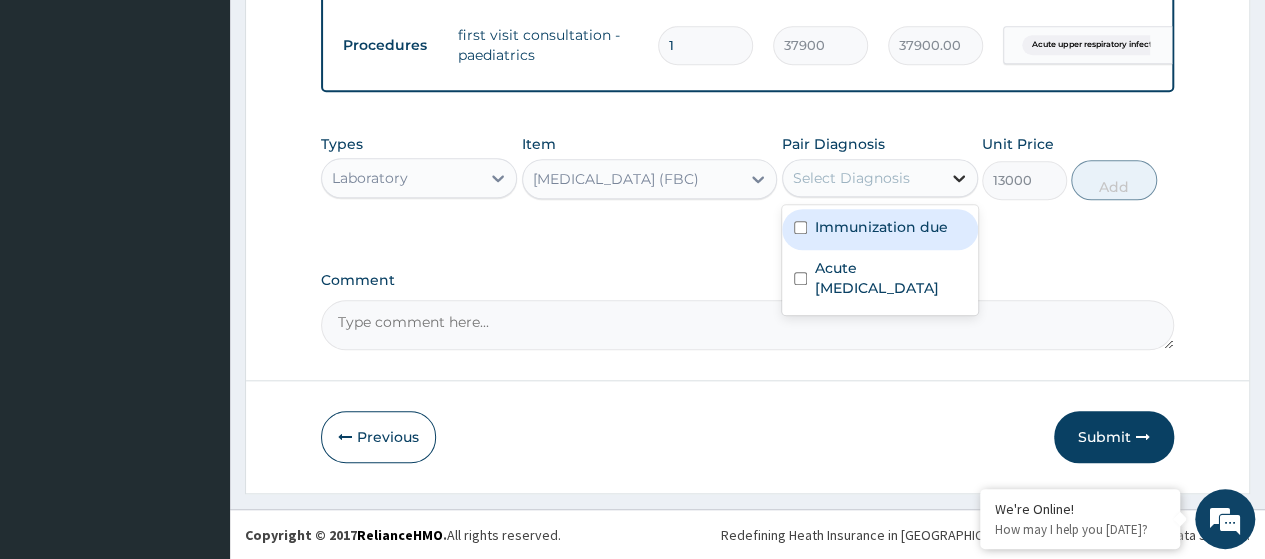 click 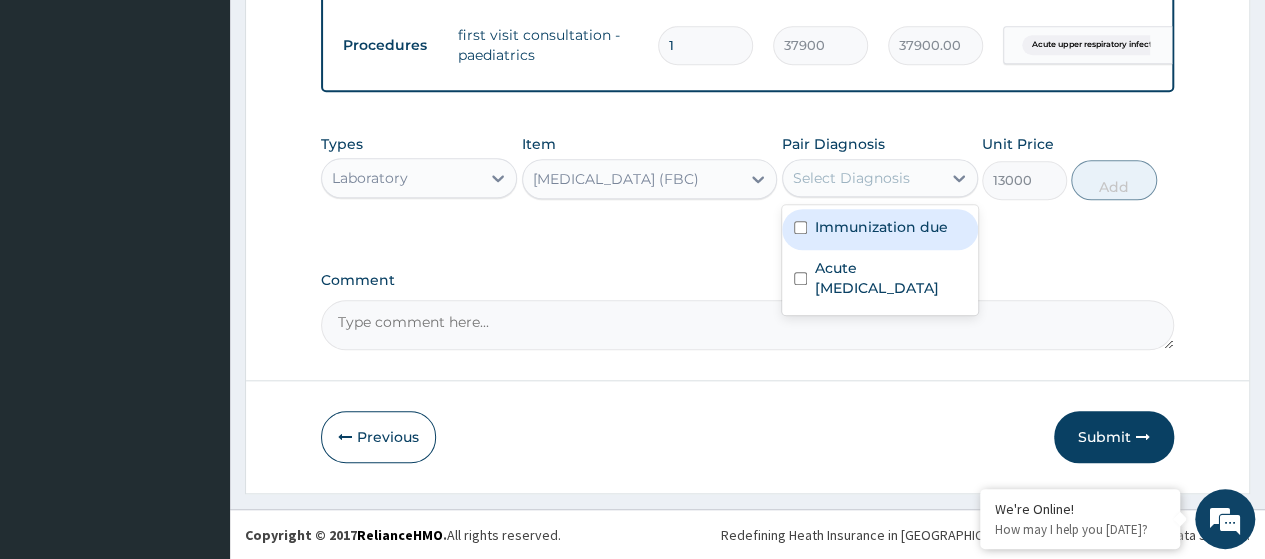 drag, startPoint x: 888, startPoint y: 236, endPoint x: 873, endPoint y: 286, distance: 52.201534 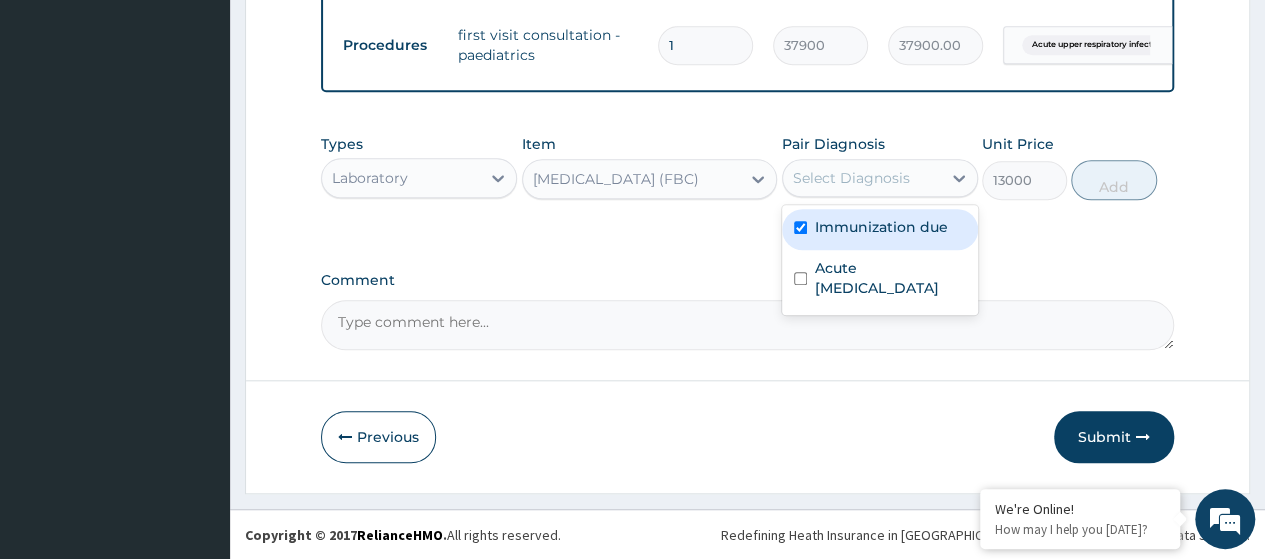 checkbox on "true" 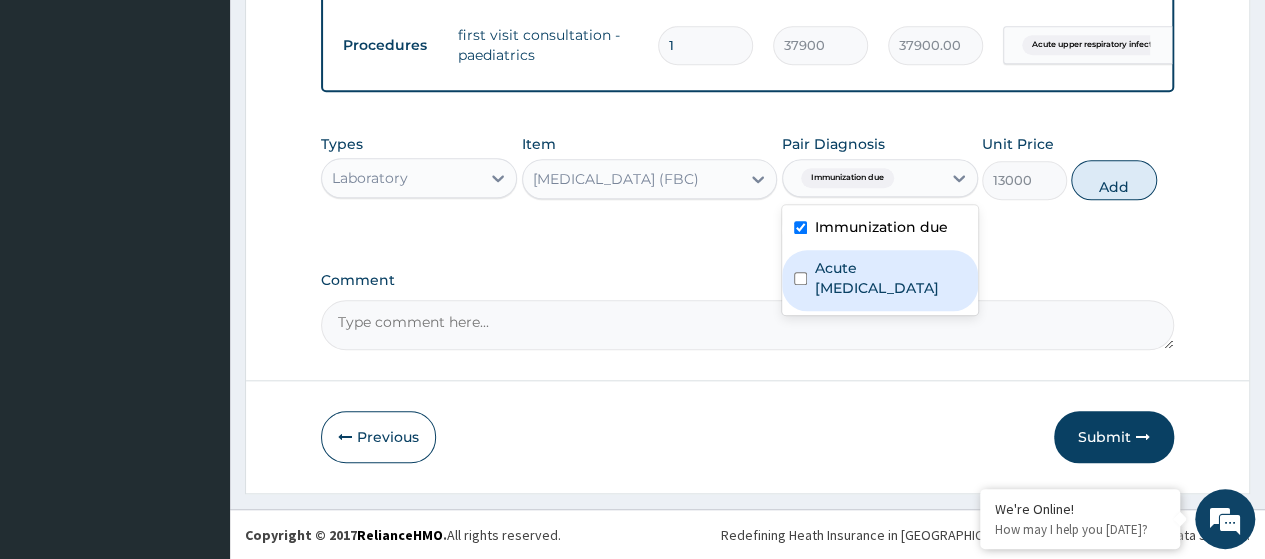 drag, startPoint x: 872, startPoint y: 297, endPoint x: 1102, endPoint y: 254, distance: 233.98505 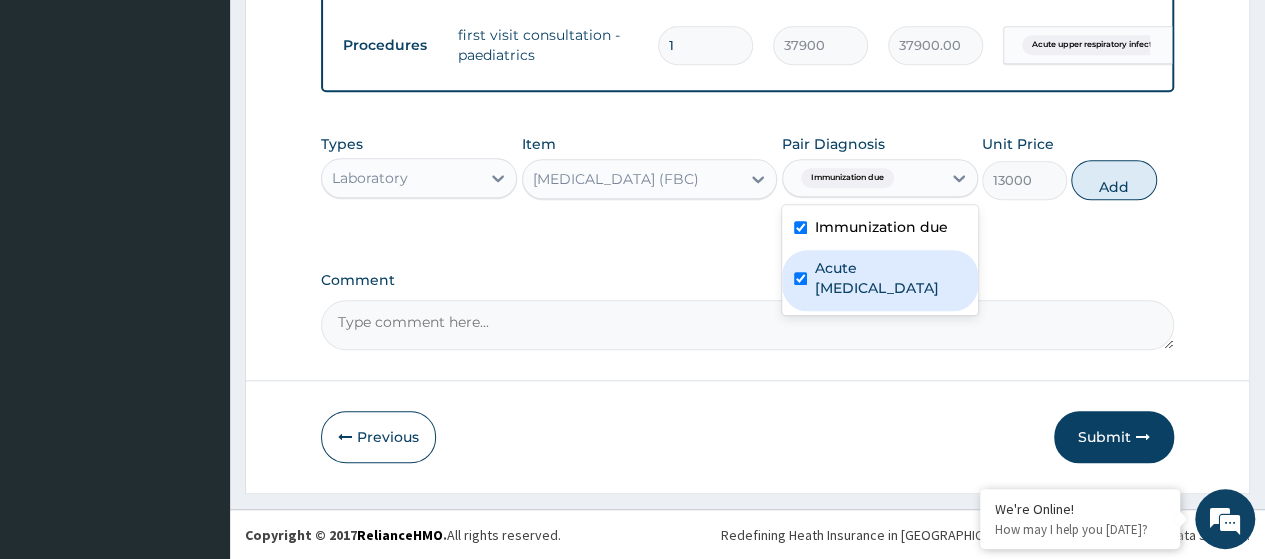checkbox on "true" 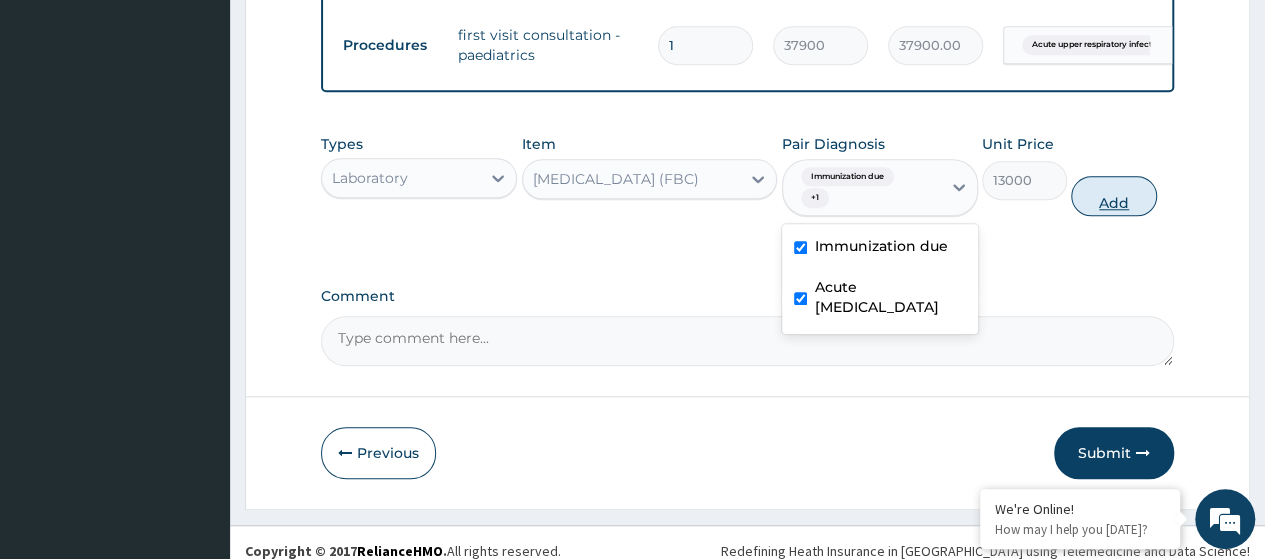 click on "Add" at bounding box center [1113, 196] 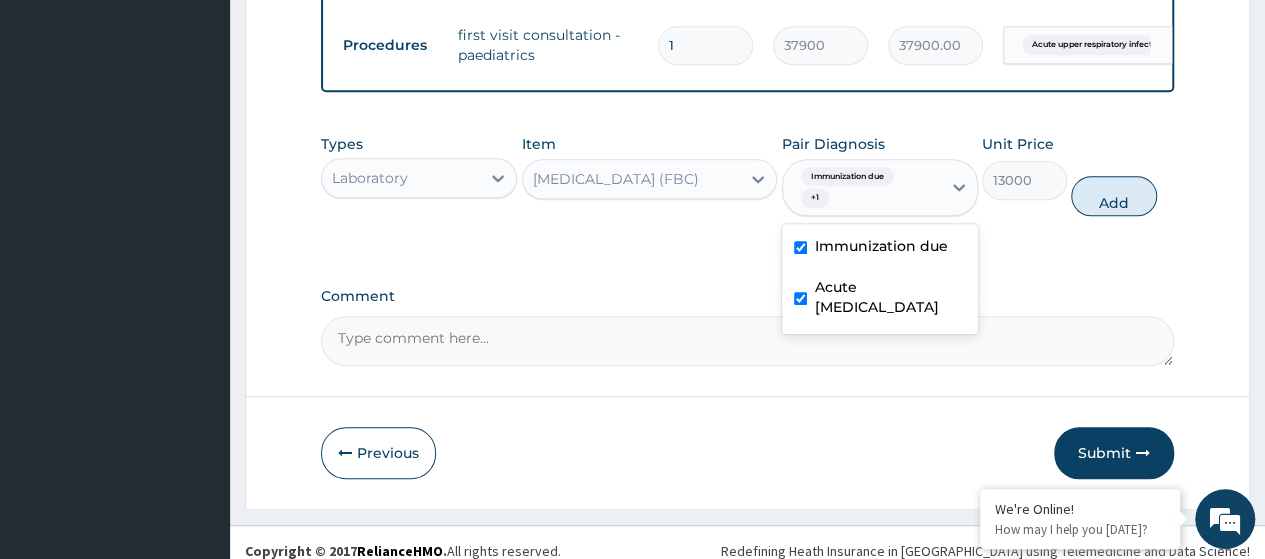 type on "0" 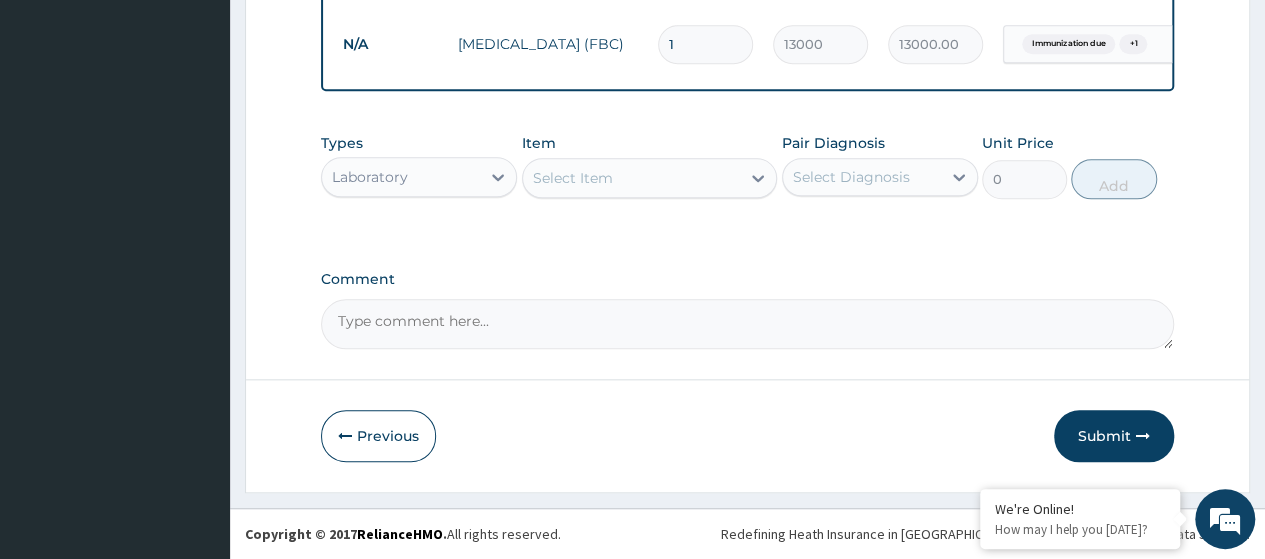 click on "Submit" at bounding box center [1114, 436] 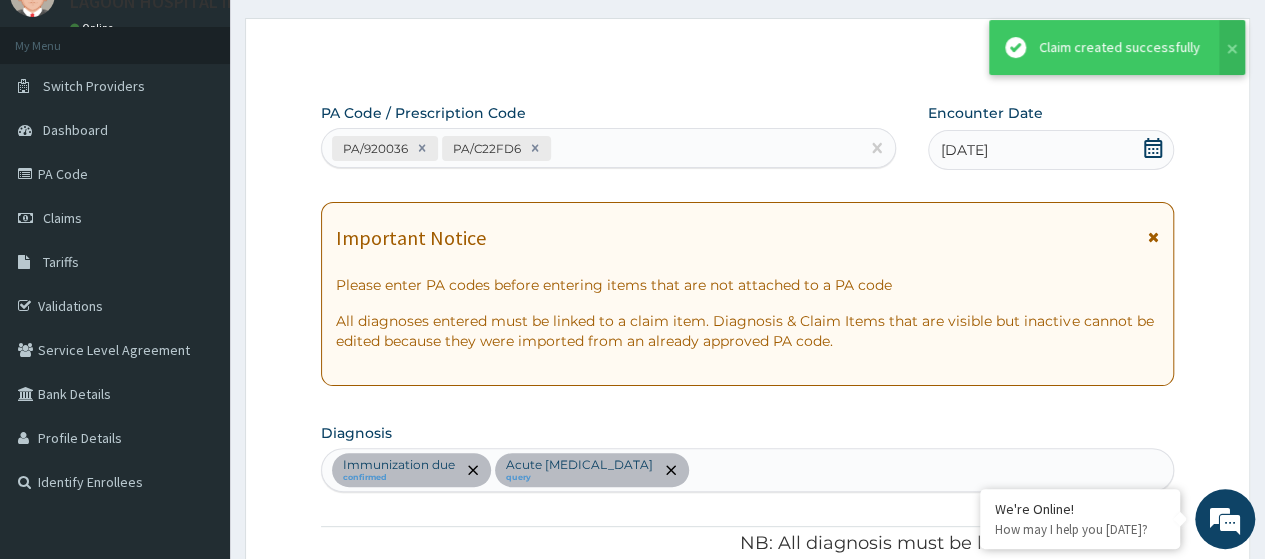 scroll, scrollTop: 946, scrollLeft: 0, axis: vertical 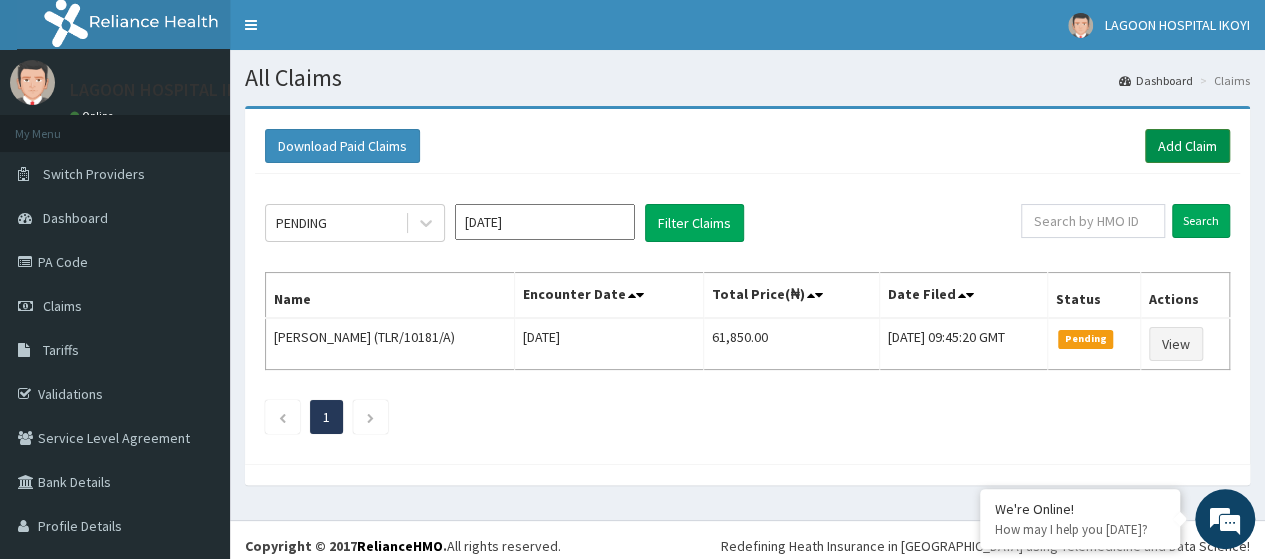 click on "Add Claim" at bounding box center (1187, 146) 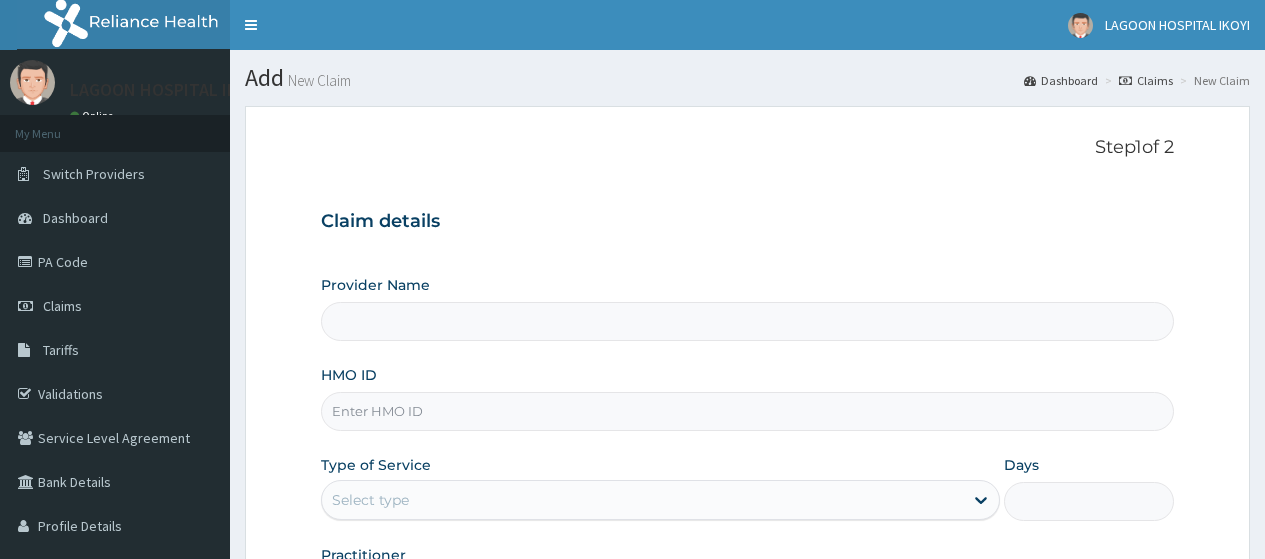 scroll, scrollTop: 0, scrollLeft: 0, axis: both 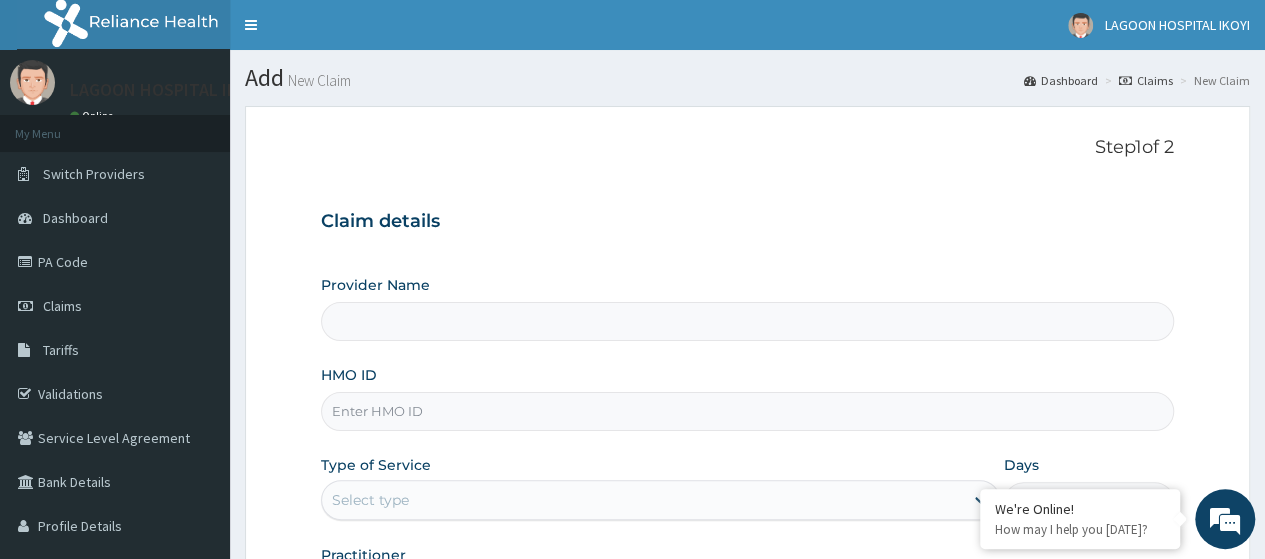 click on "HMO ID" at bounding box center [747, 411] 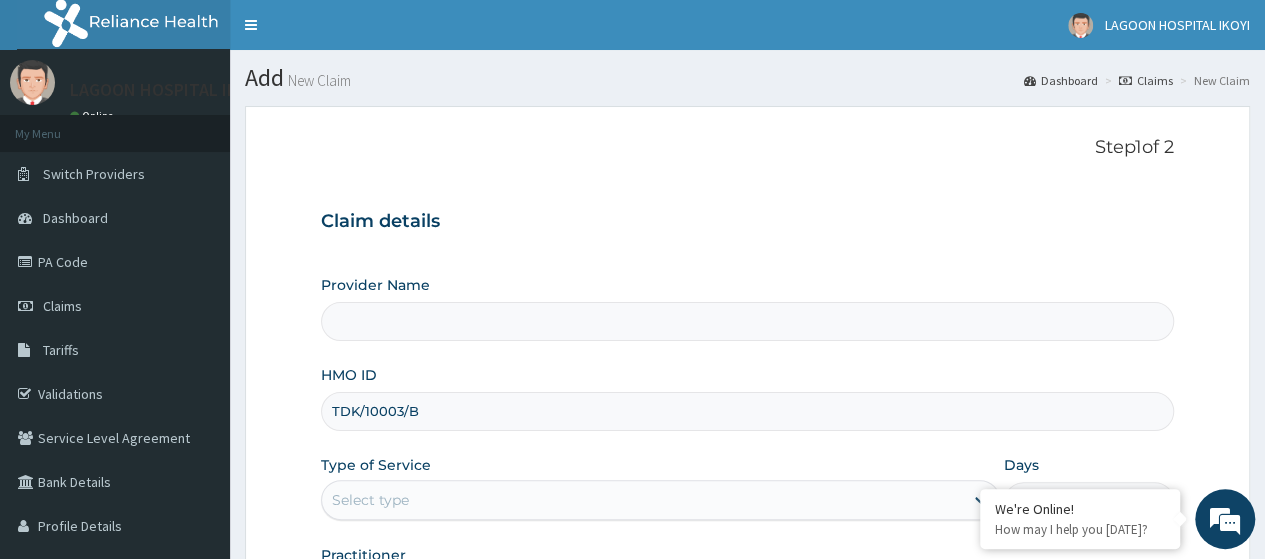 type on "[GEOGRAPHIC_DATA] - V/I" 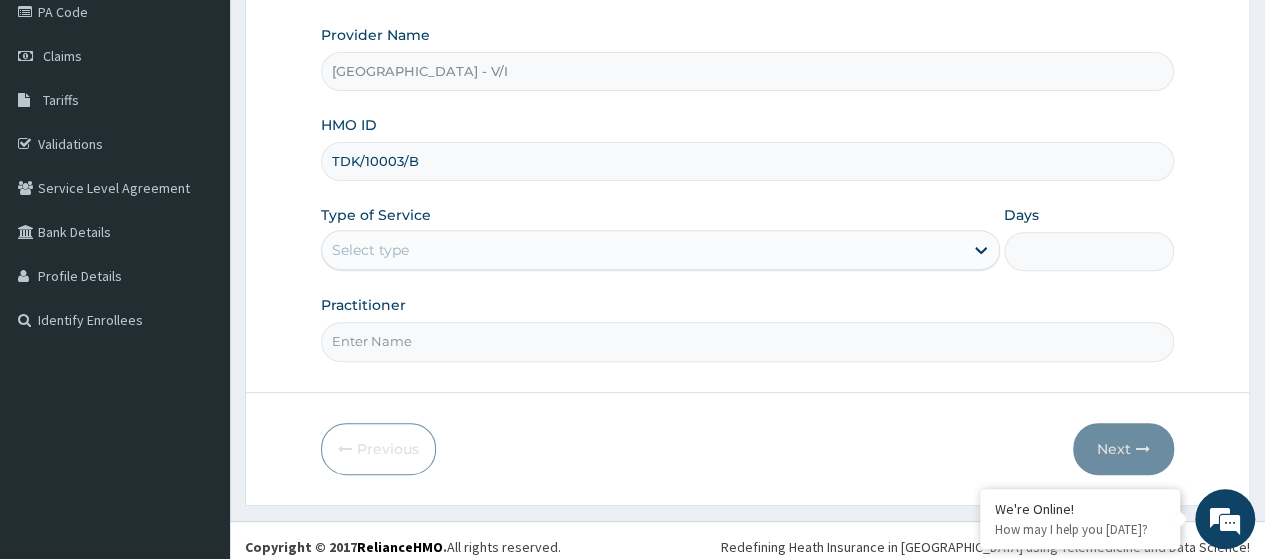 scroll, scrollTop: 258, scrollLeft: 0, axis: vertical 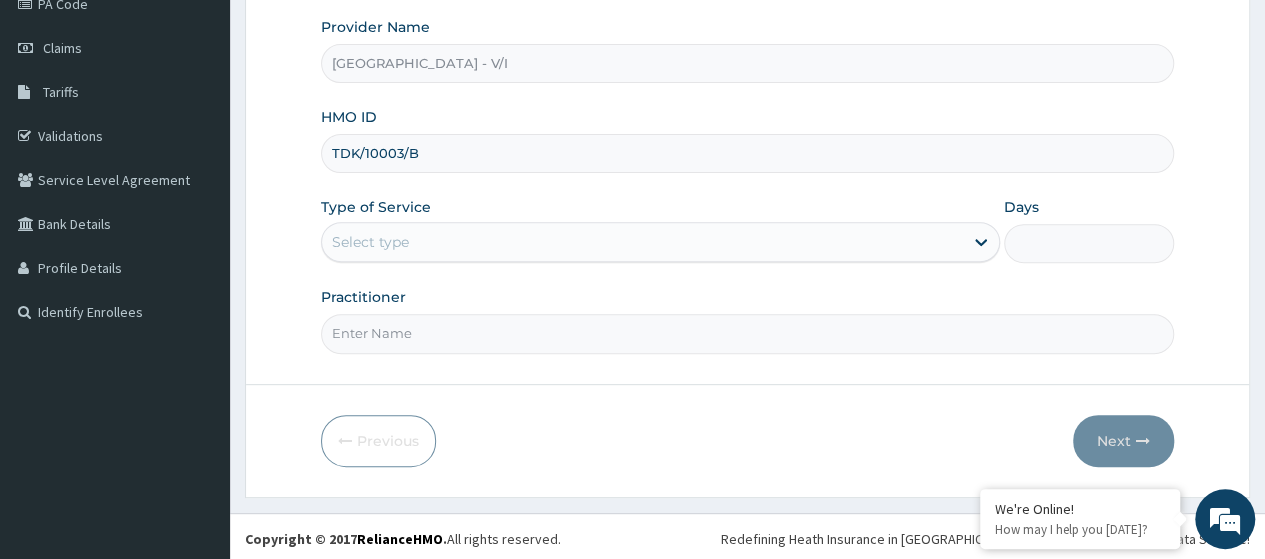type on "TDK/10003/B" 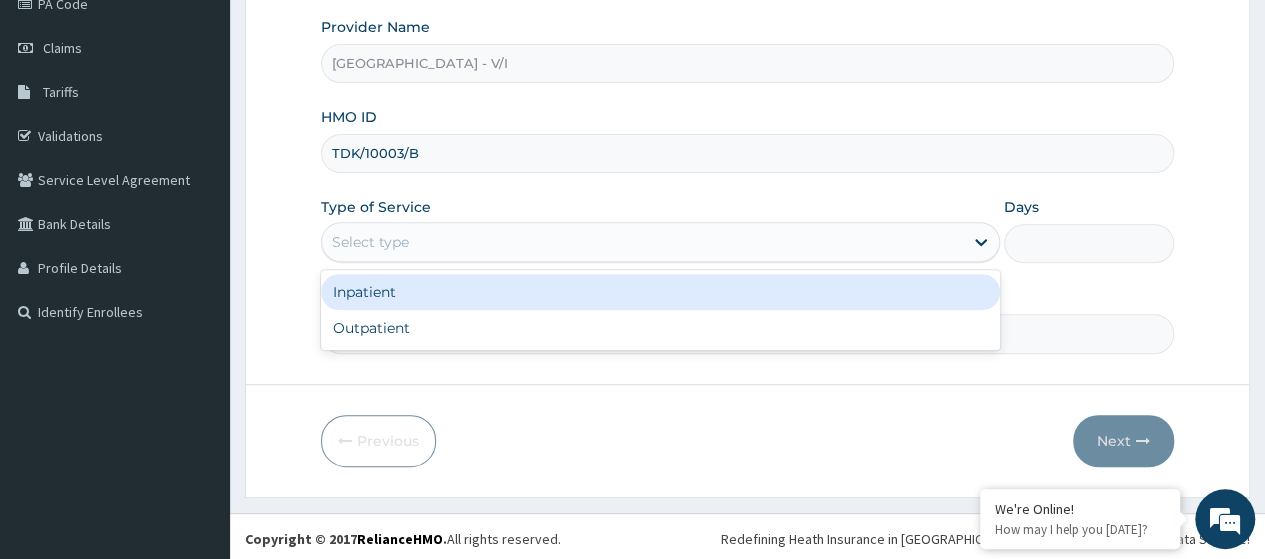 click on "Select type" at bounding box center [370, 242] 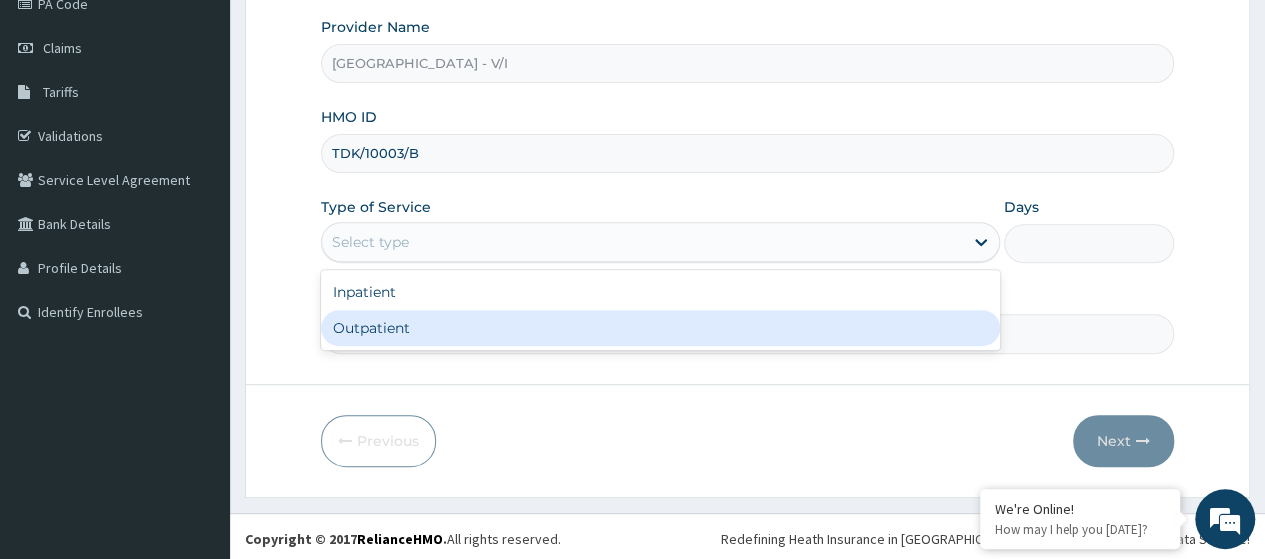 click on "Outpatient" at bounding box center [660, 328] 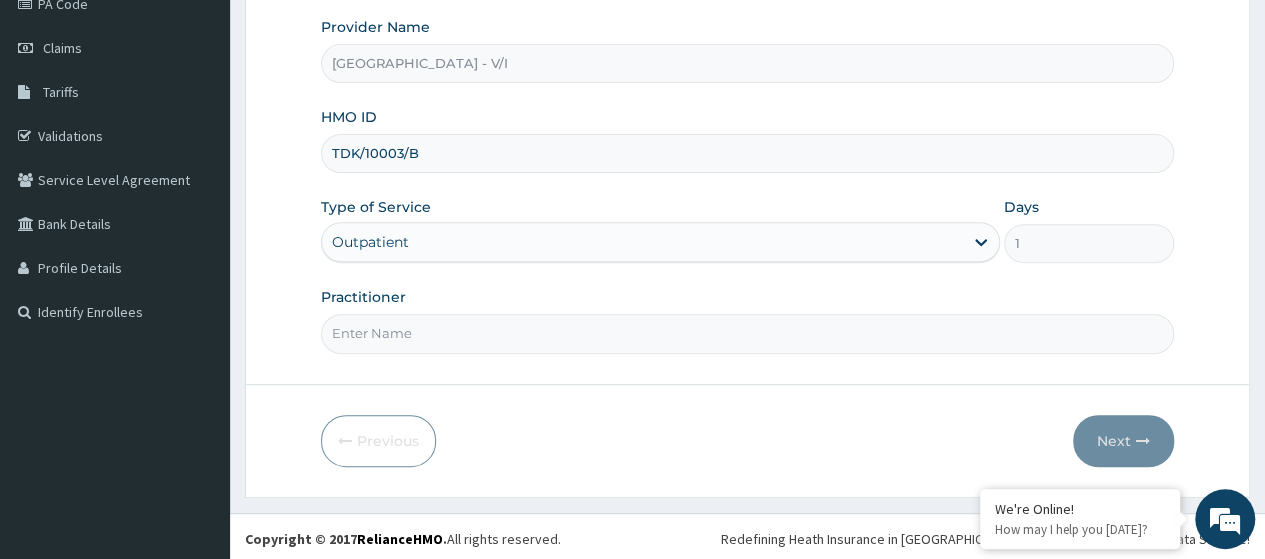 click on "Practitioner" at bounding box center [747, 333] 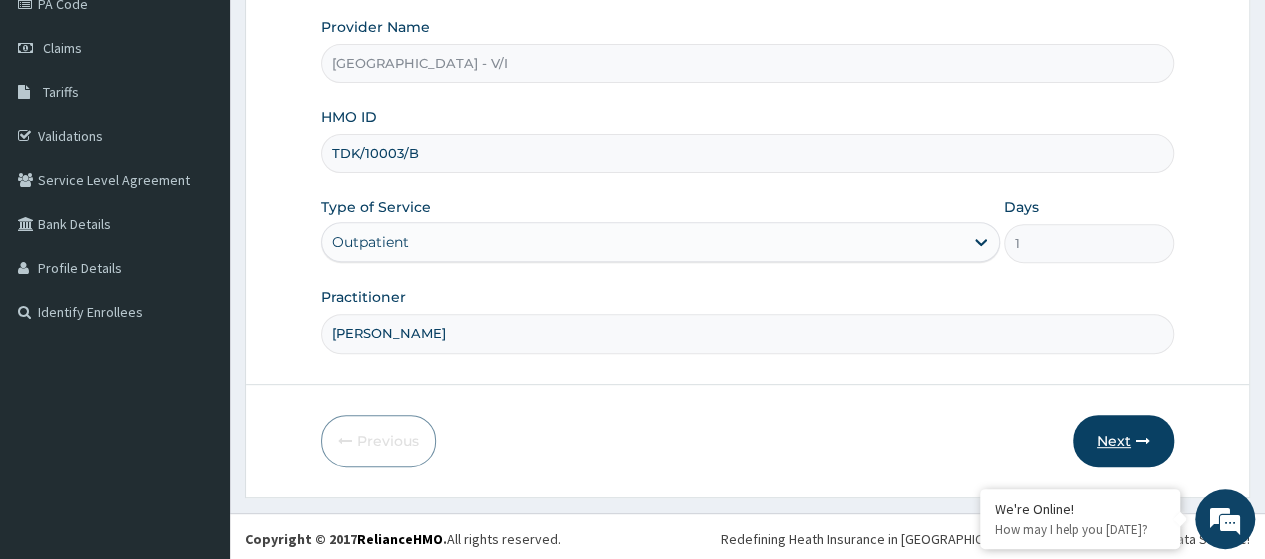 click on "Next" at bounding box center [1123, 441] 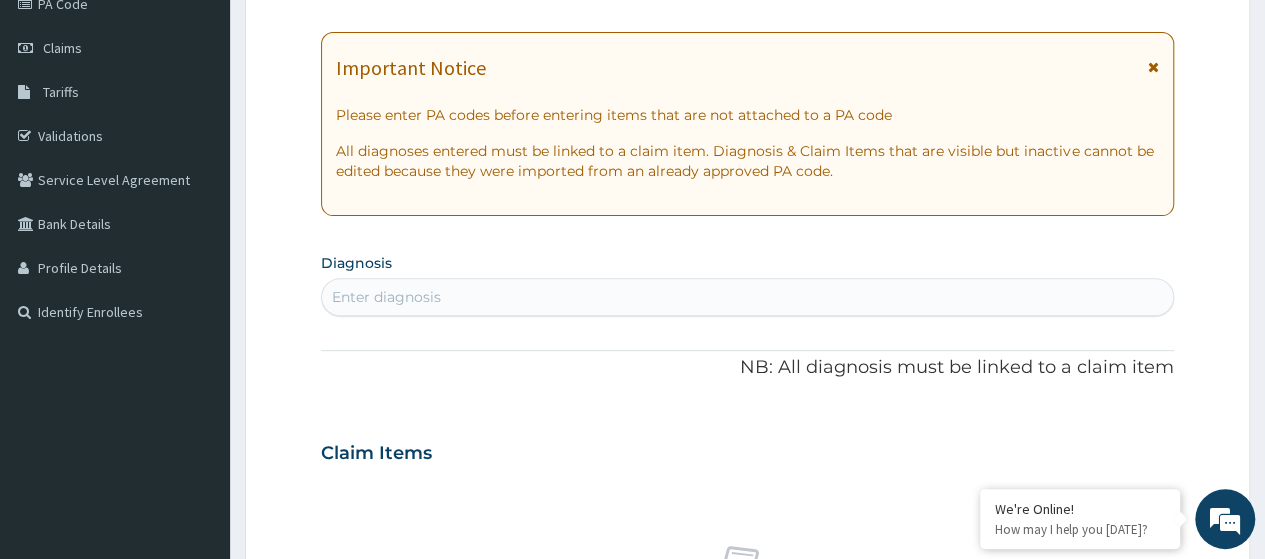 scroll, scrollTop: 0, scrollLeft: 0, axis: both 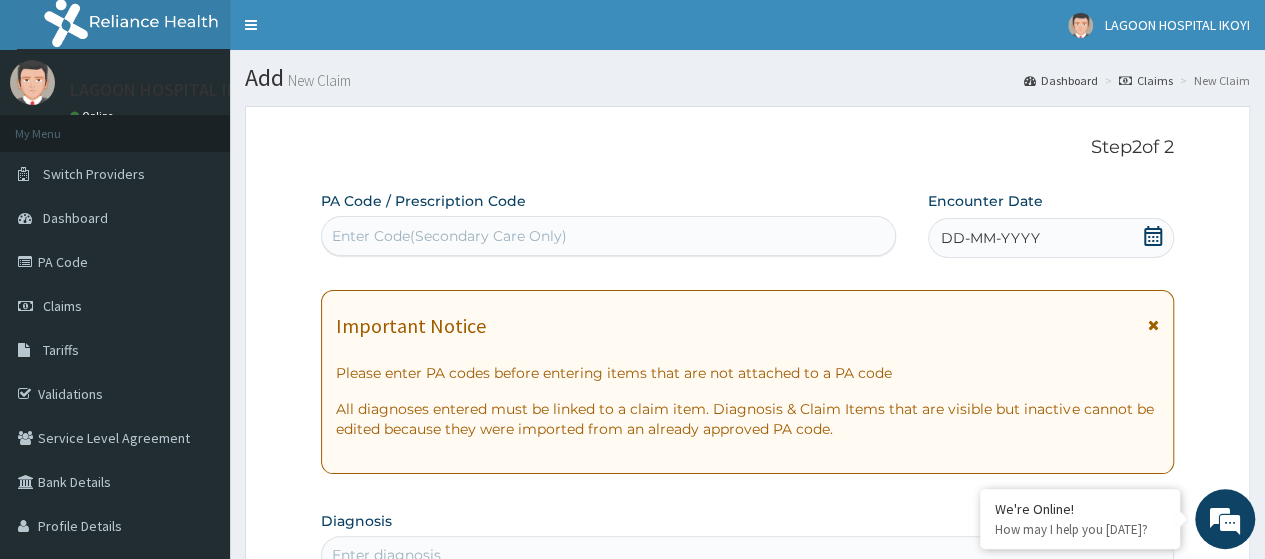 click on "Enter Code(Secondary Care Only)" at bounding box center (608, 236) 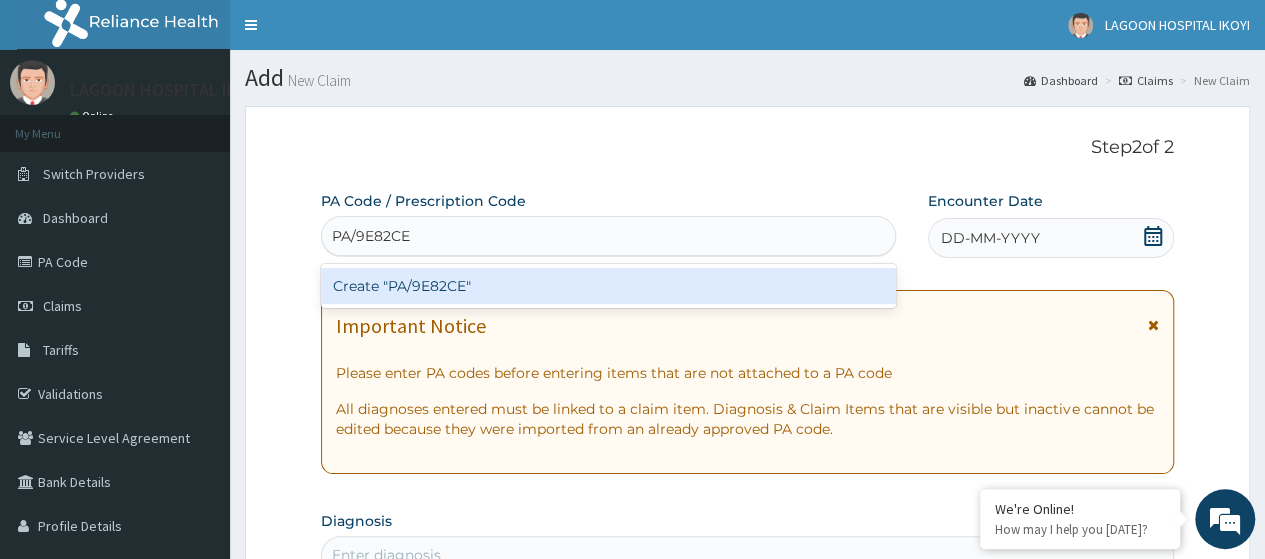 click on "Create "PA/9E82CE"" at bounding box center [608, 286] 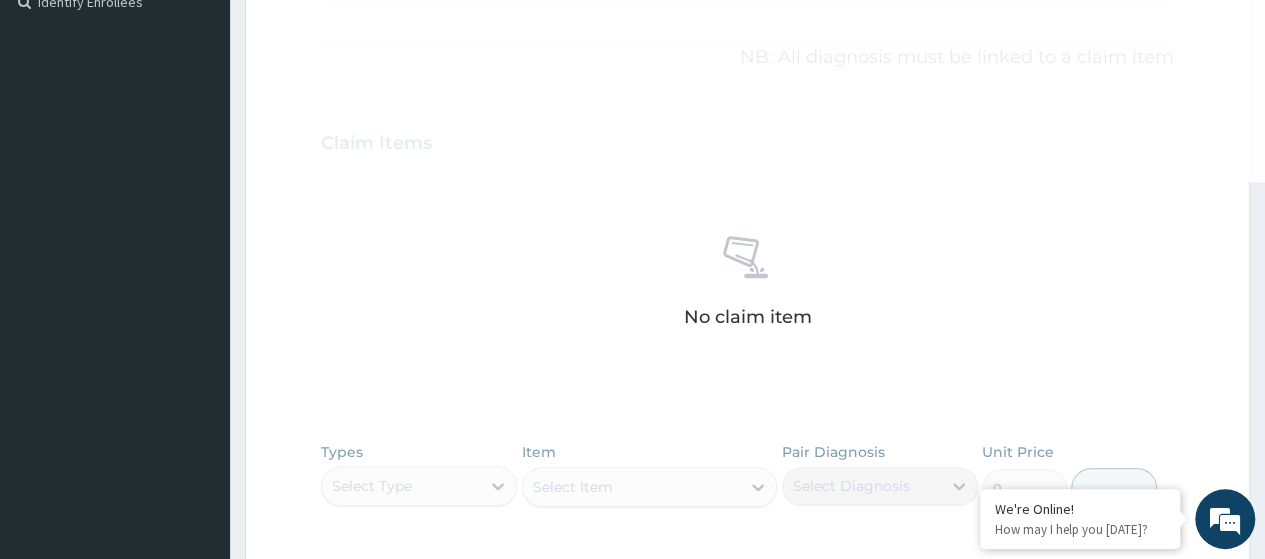 scroll, scrollTop: 0, scrollLeft: 0, axis: both 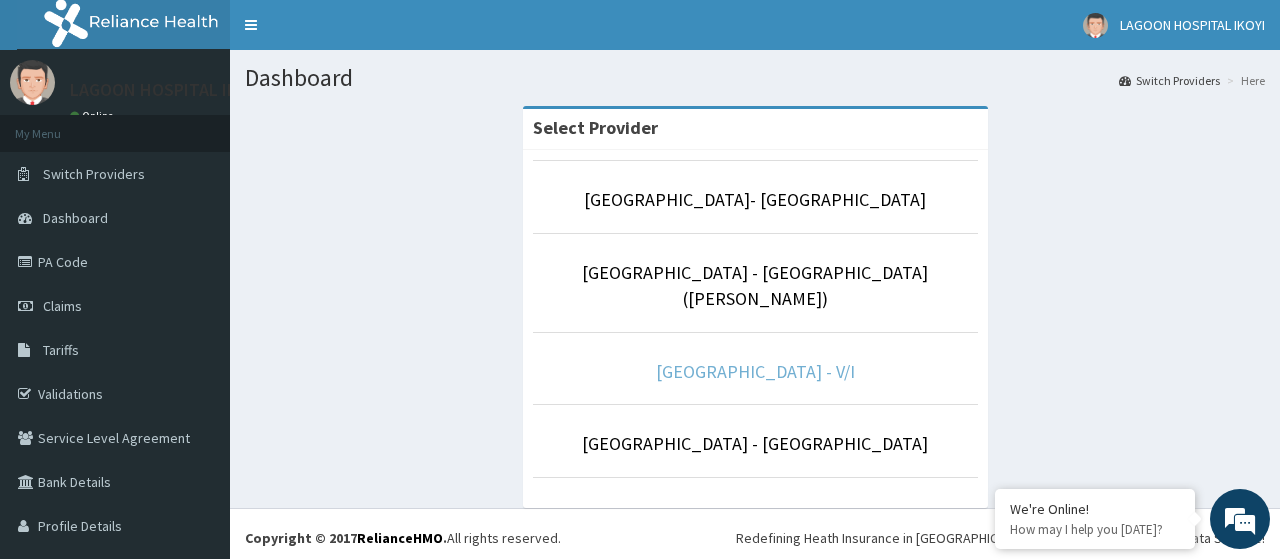 click on "[GEOGRAPHIC_DATA] - V/I" at bounding box center [755, 371] 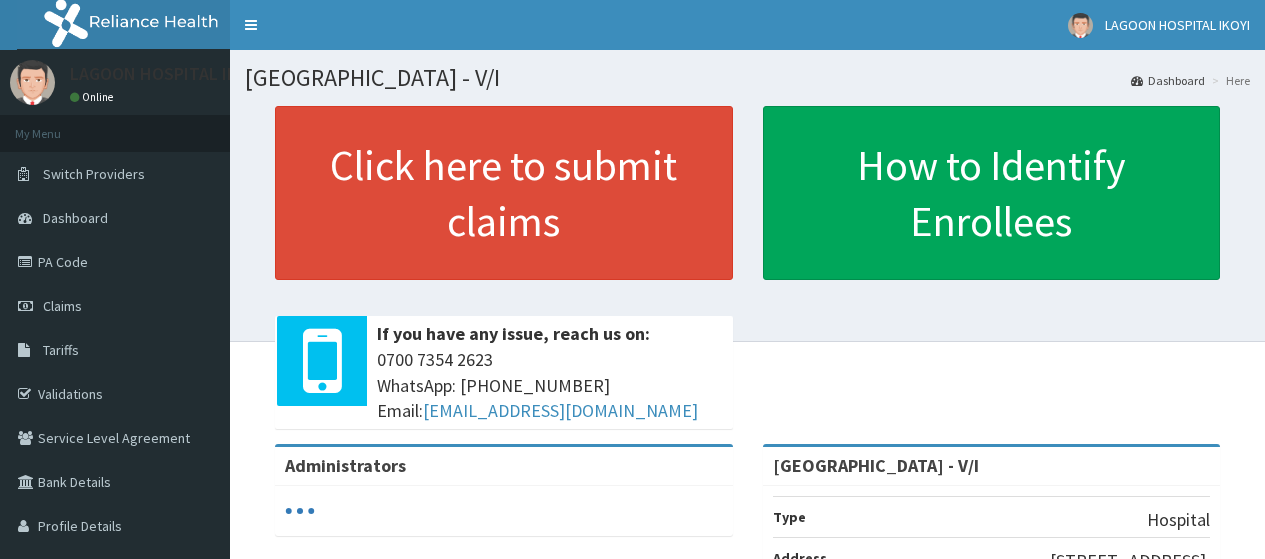 scroll, scrollTop: 0, scrollLeft: 0, axis: both 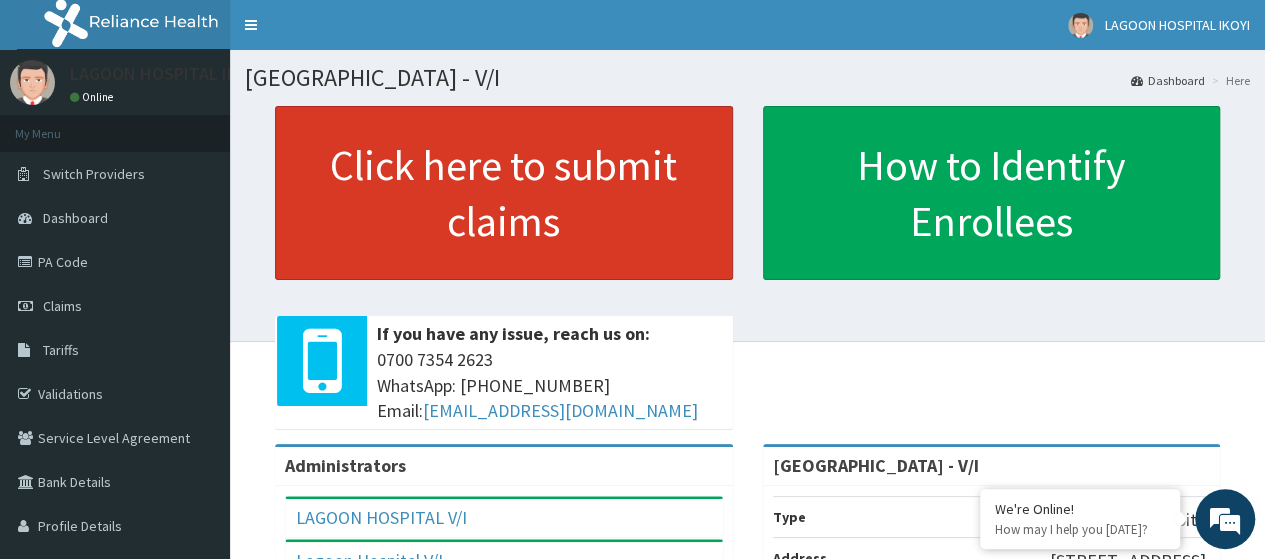 click on "Click here to submit claims" at bounding box center (504, 193) 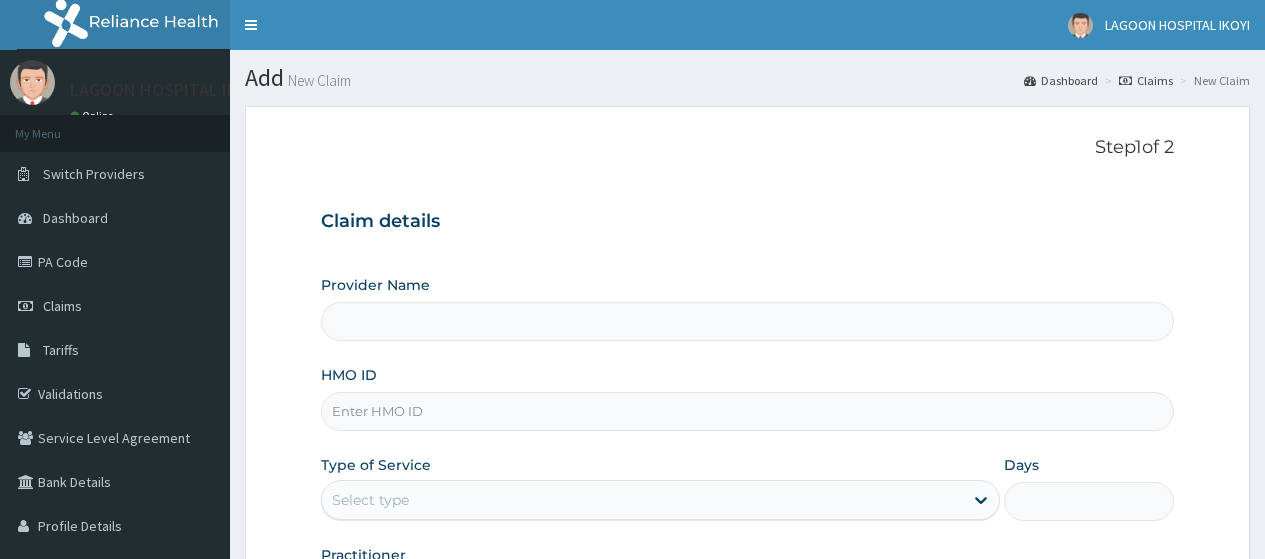 scroll, scrollTop: 0, scrollLeft: 0, axis: both 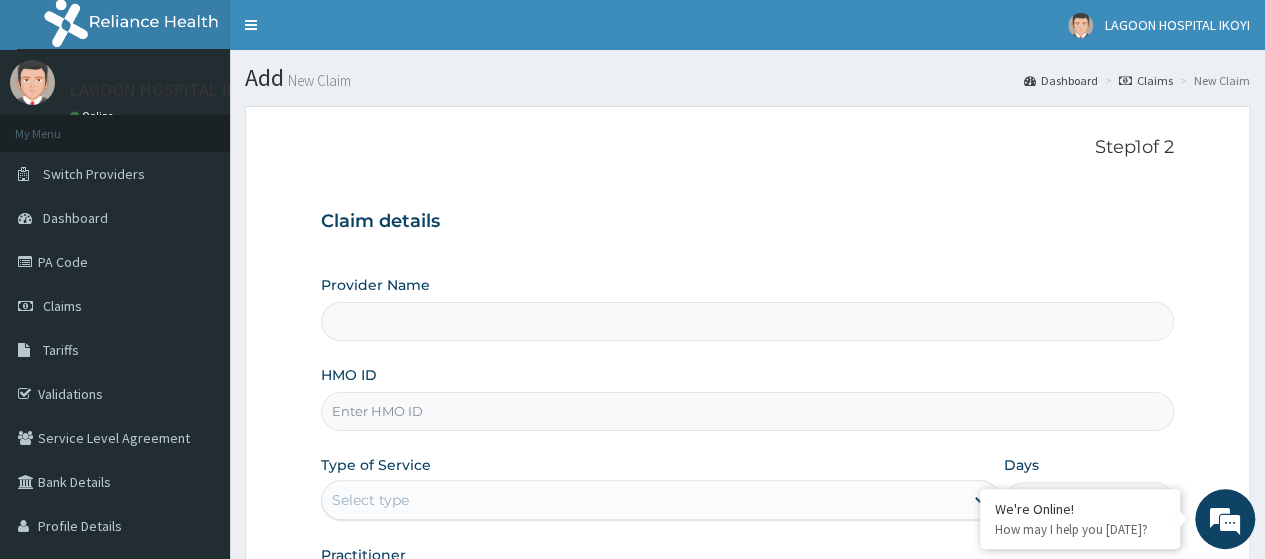 click on "HMO ID" at bounding box center (747, 411) 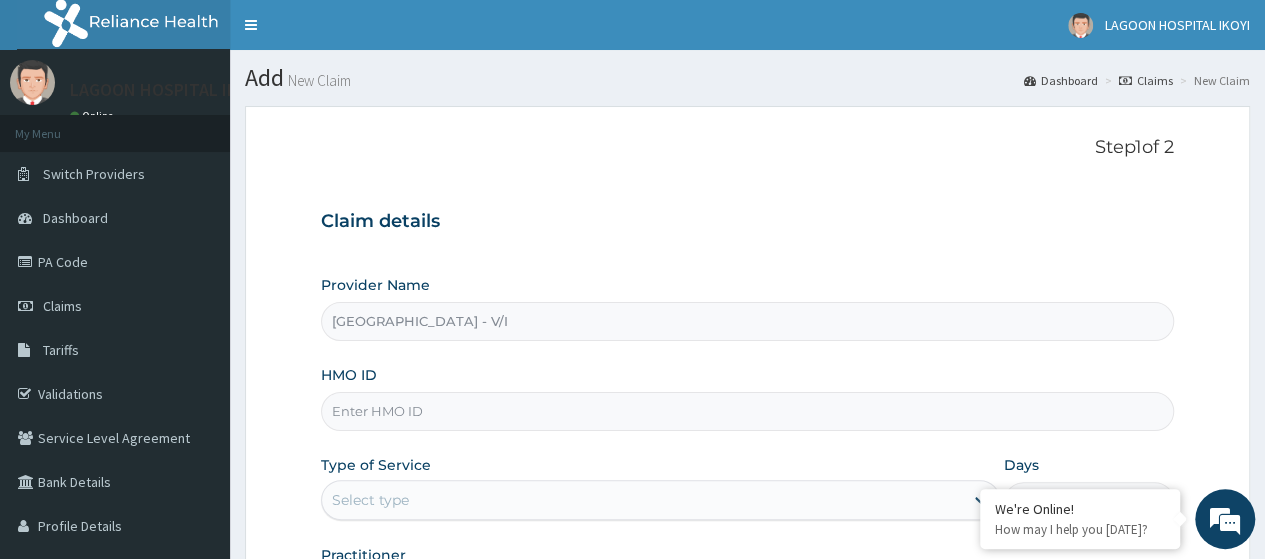 paste on "TDK/10003/B" 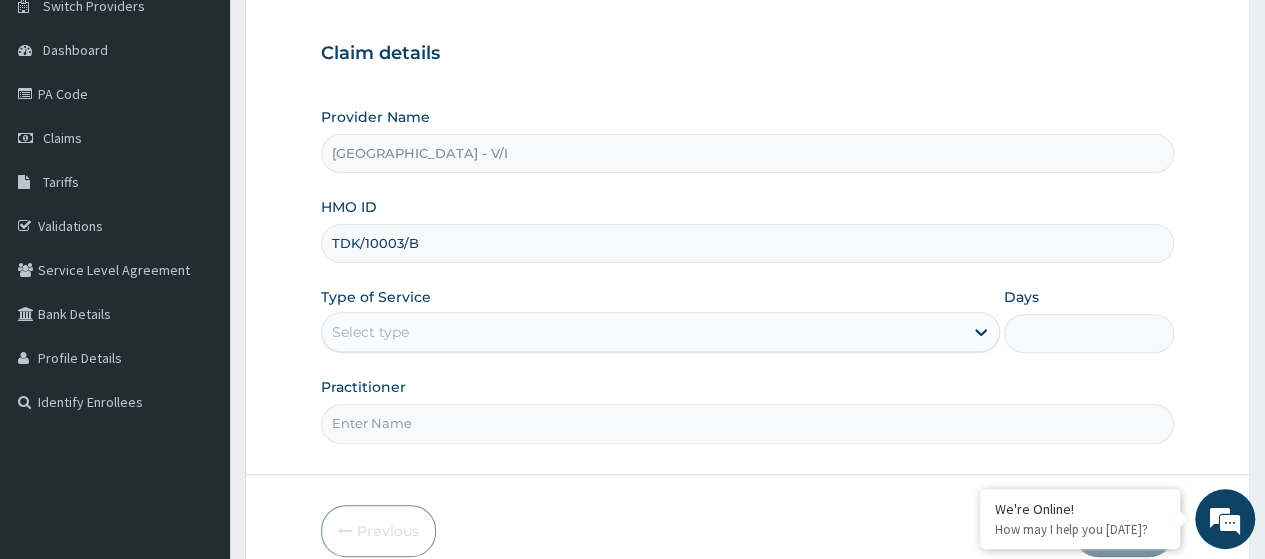 scroll, scrollTop: 185, scrollLeft: 0, axis: vertical 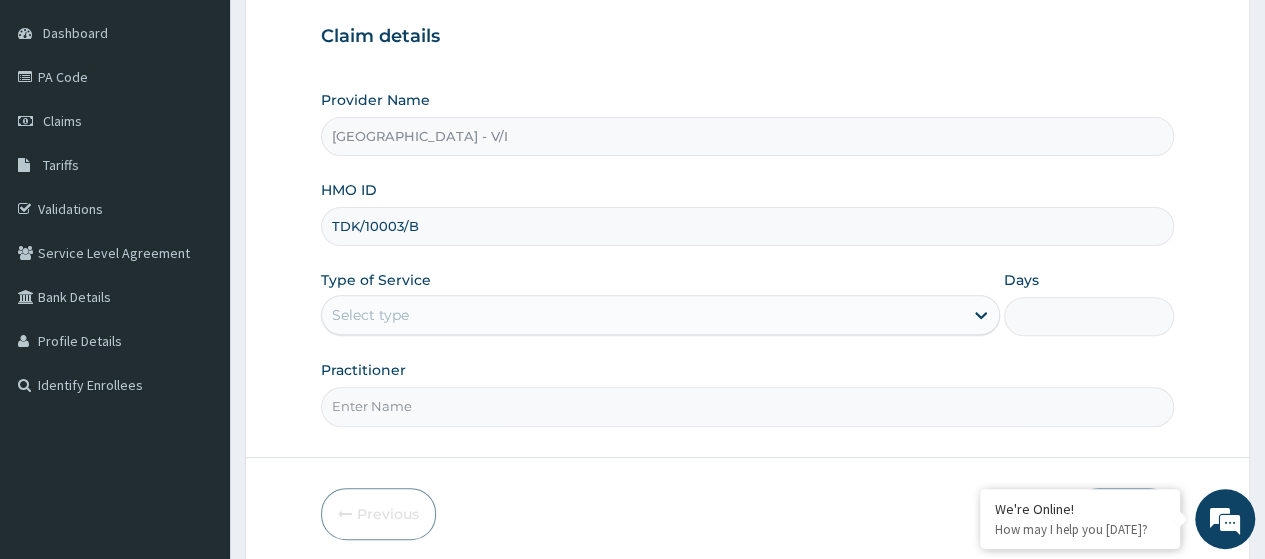 type on "TDK/10003/B" 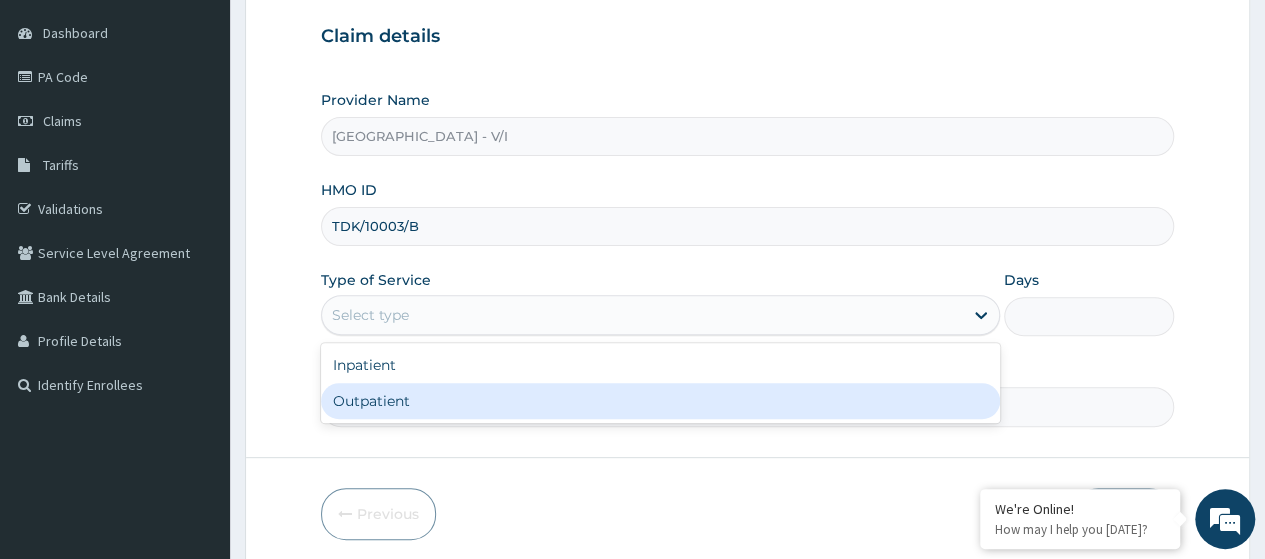 click on "Outpatient" at bounding box center (660, 401) 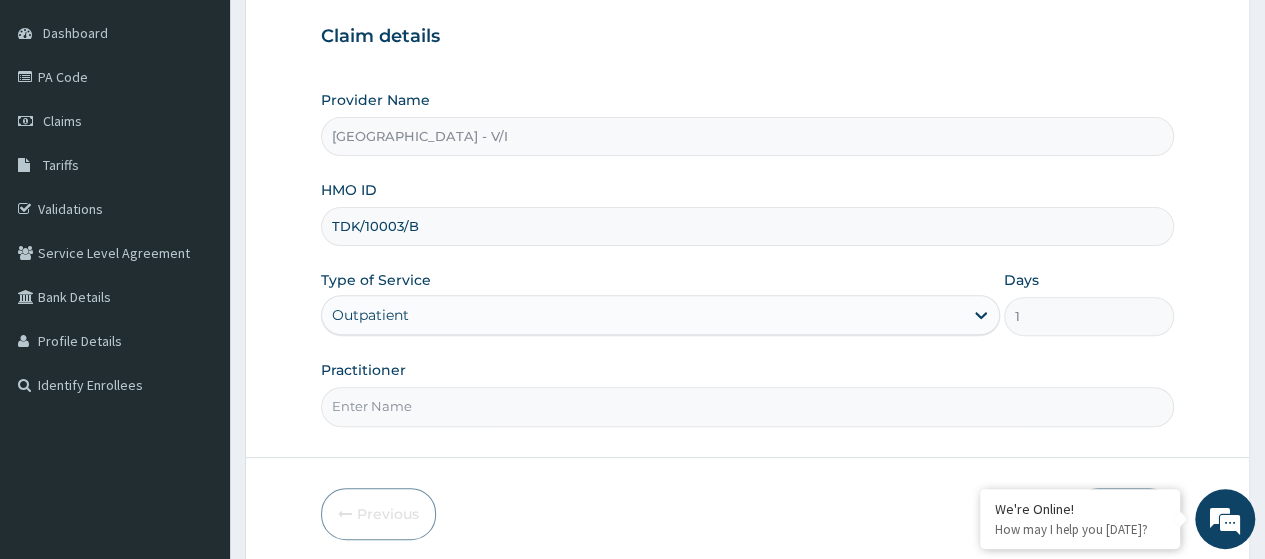 click on "Practitioner" at bounding box center (747, 406) 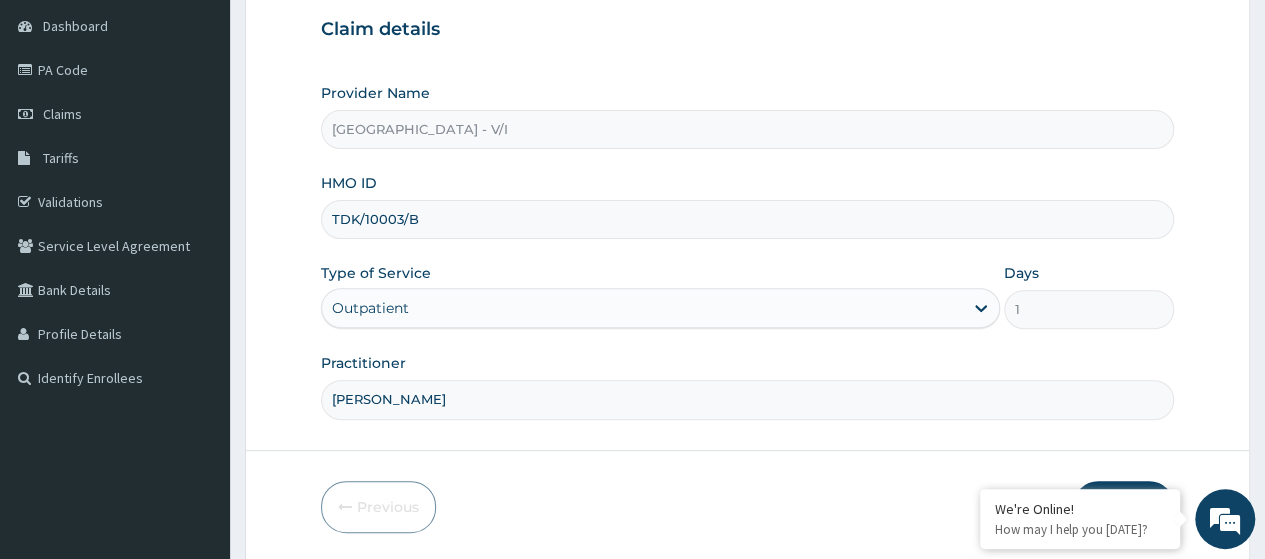 scroll, scrollTop: 258, scrollLeft: 0, axis: vertical 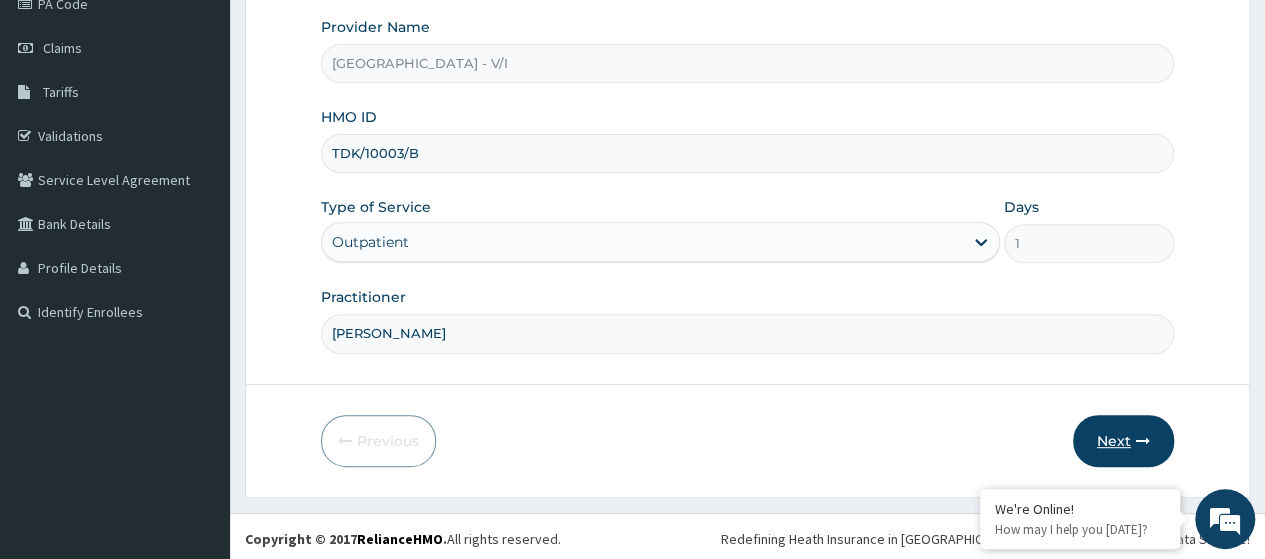 click on "Next" at bounding box center (1123, 441) 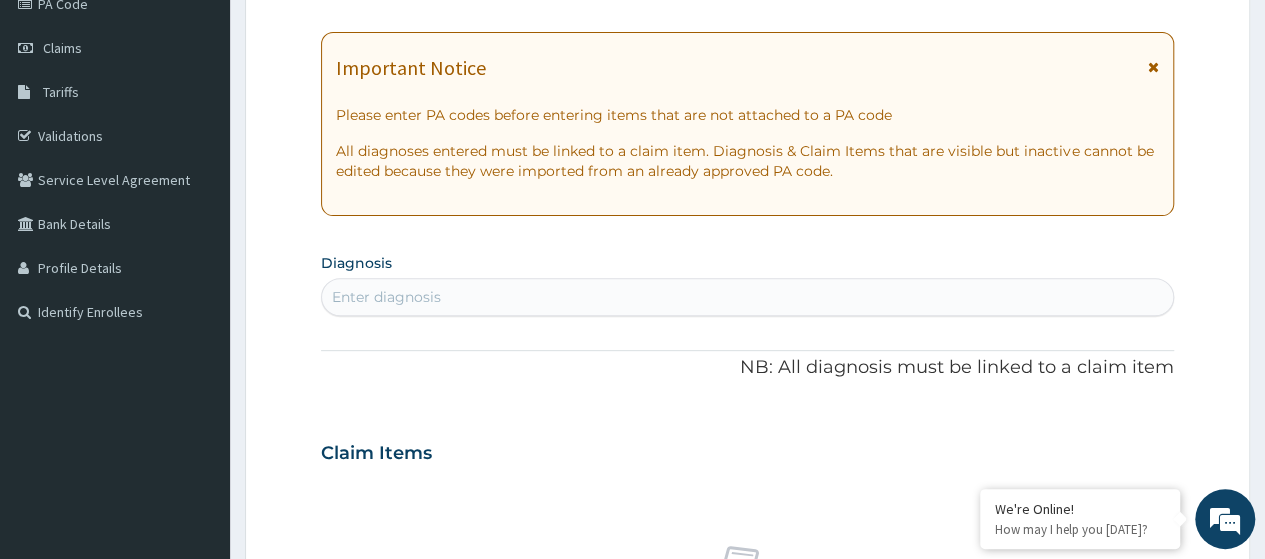 scroll, scrollTop: 0, scrollLeft: 0, axis: both 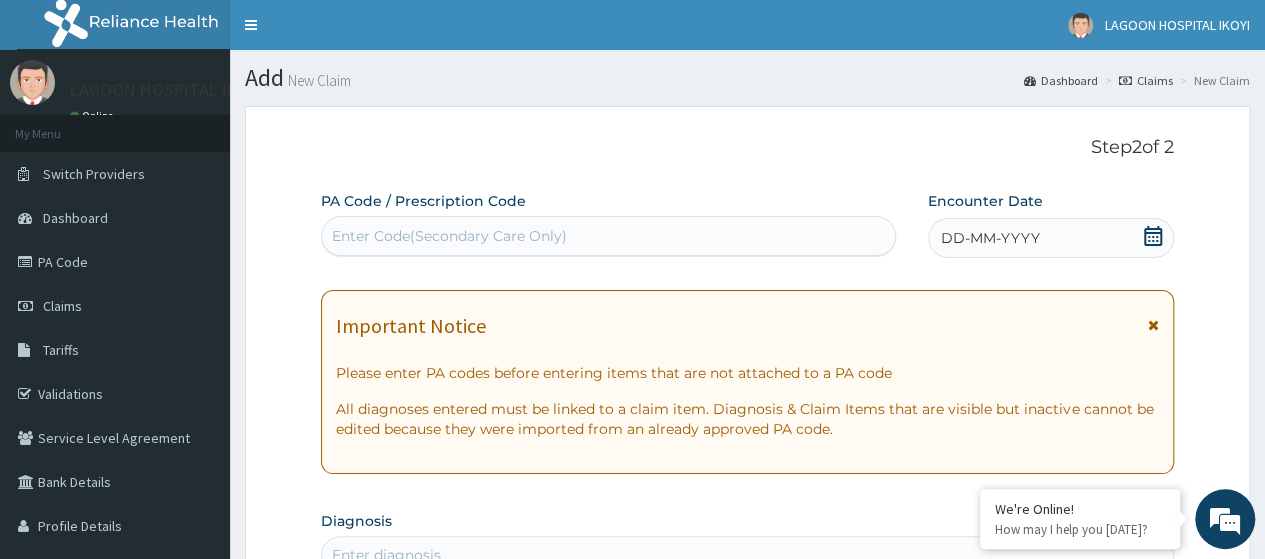 click on "Enter Code(Secondary Care Only)" at bounding box center [449, 236] 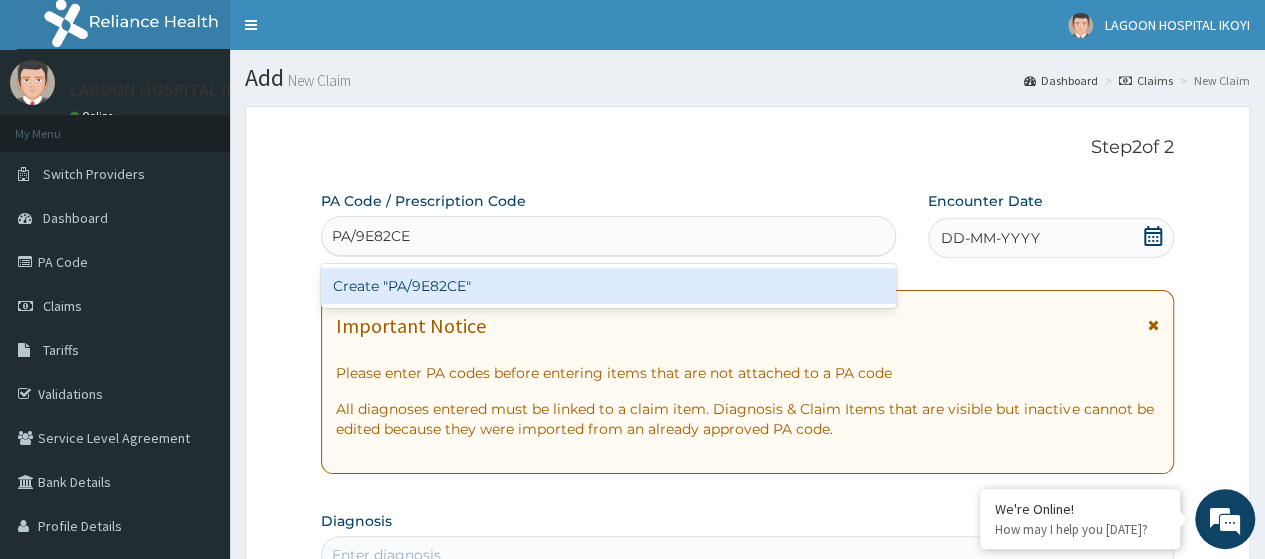 click on "Create "PA/9E82CE"" at bounding box center (608, 286) 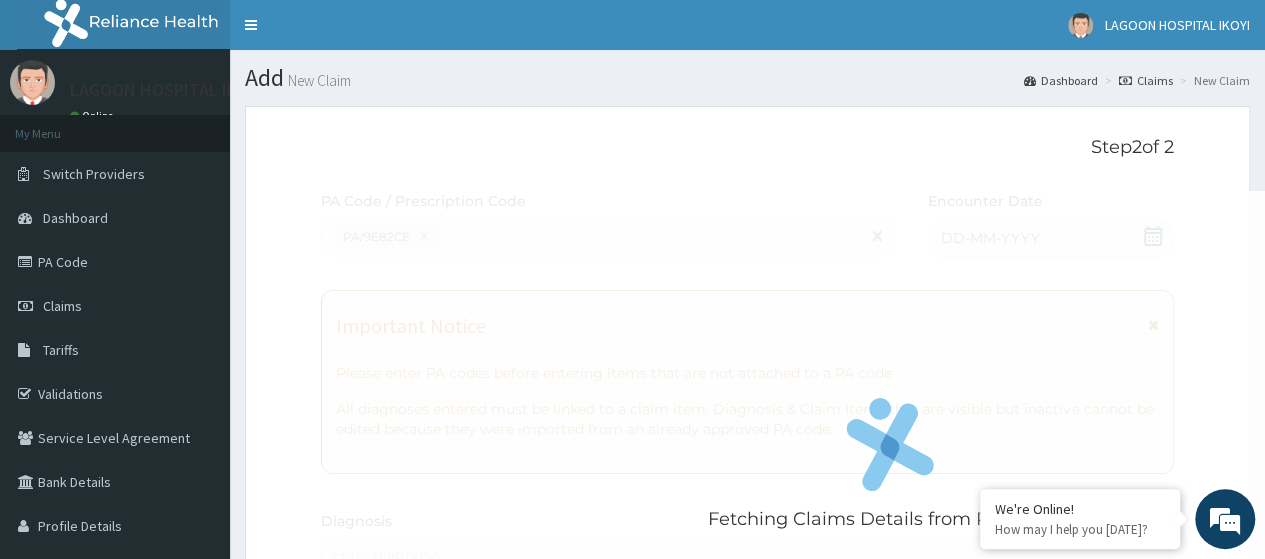 scroll, scrollTop: 620, scrollLeft: 0, axis: vertical 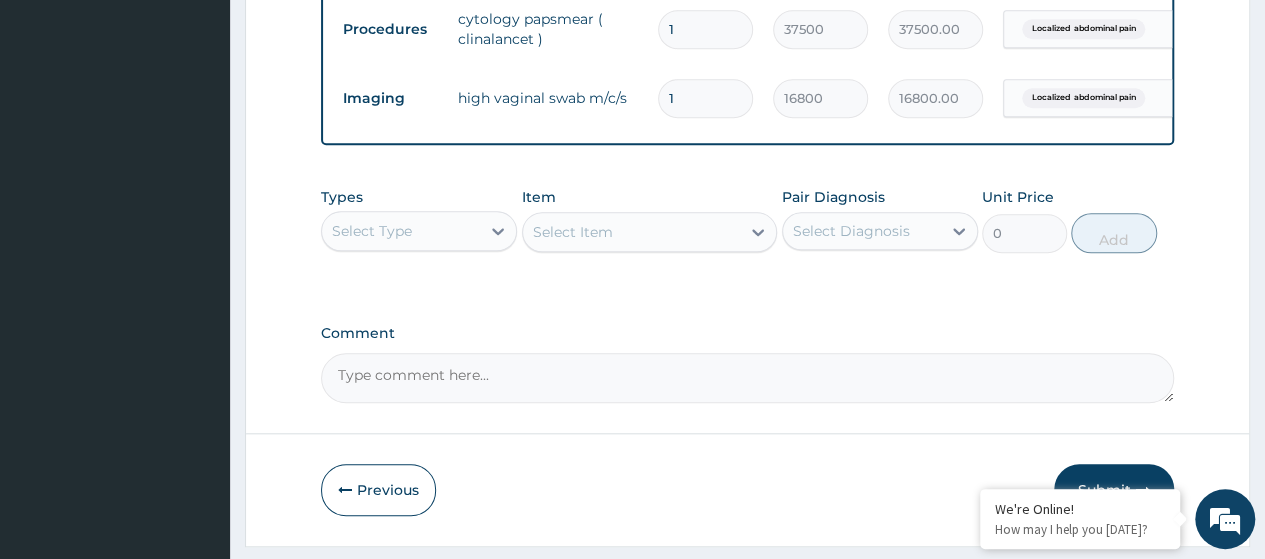 click on "Select Type" at bounding box center [372, 231] 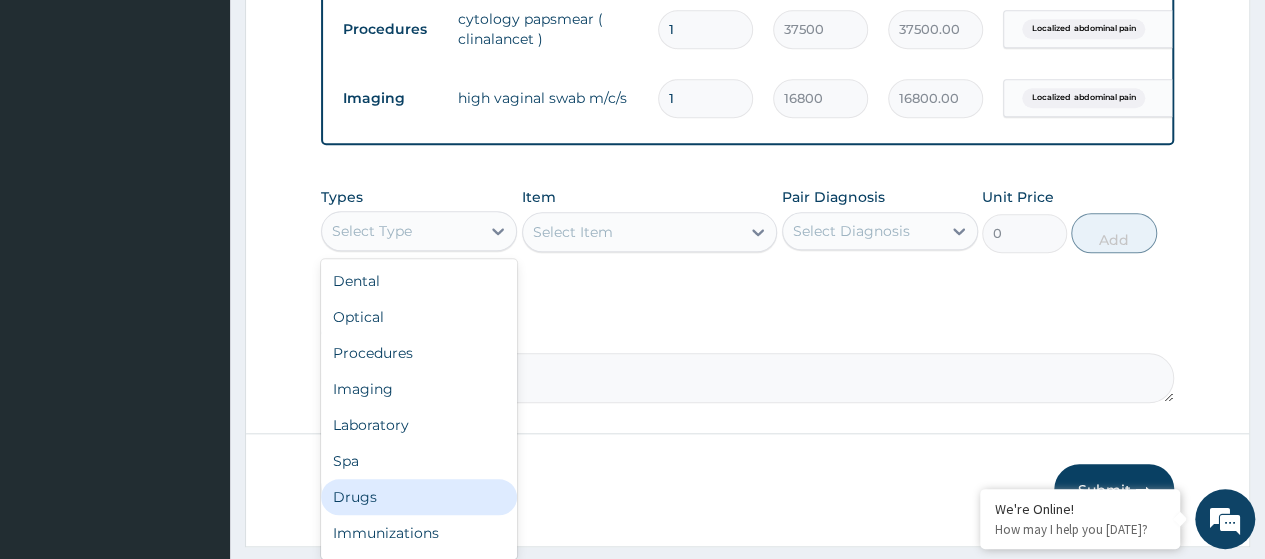 click on "Drugs" at bounding box center [419, 497] 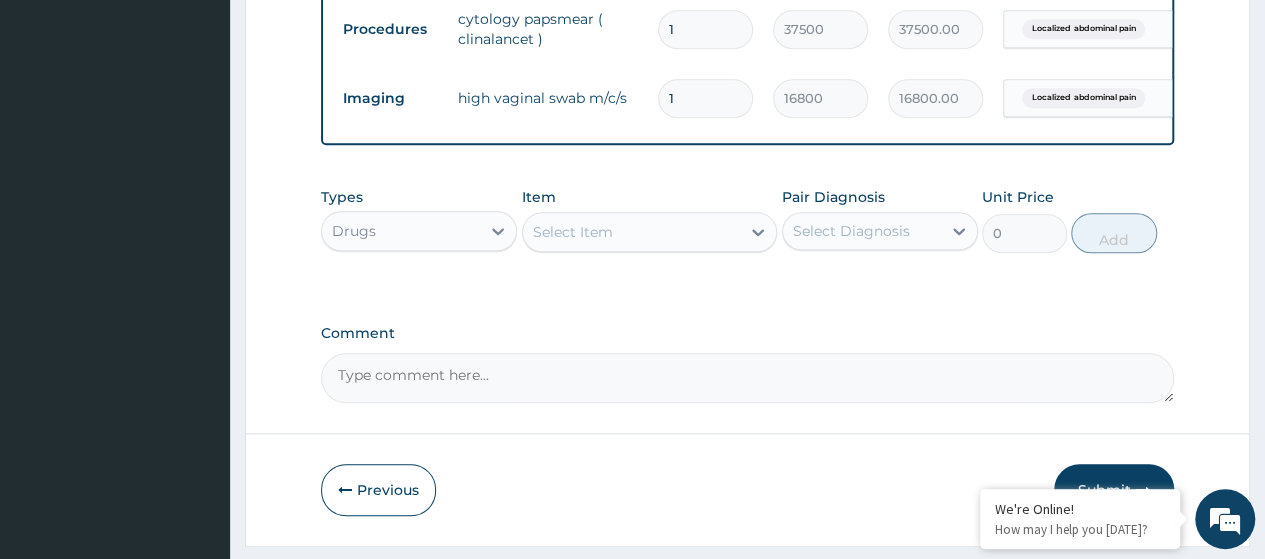 click on "Select Item" at bounding box center [573, 232] 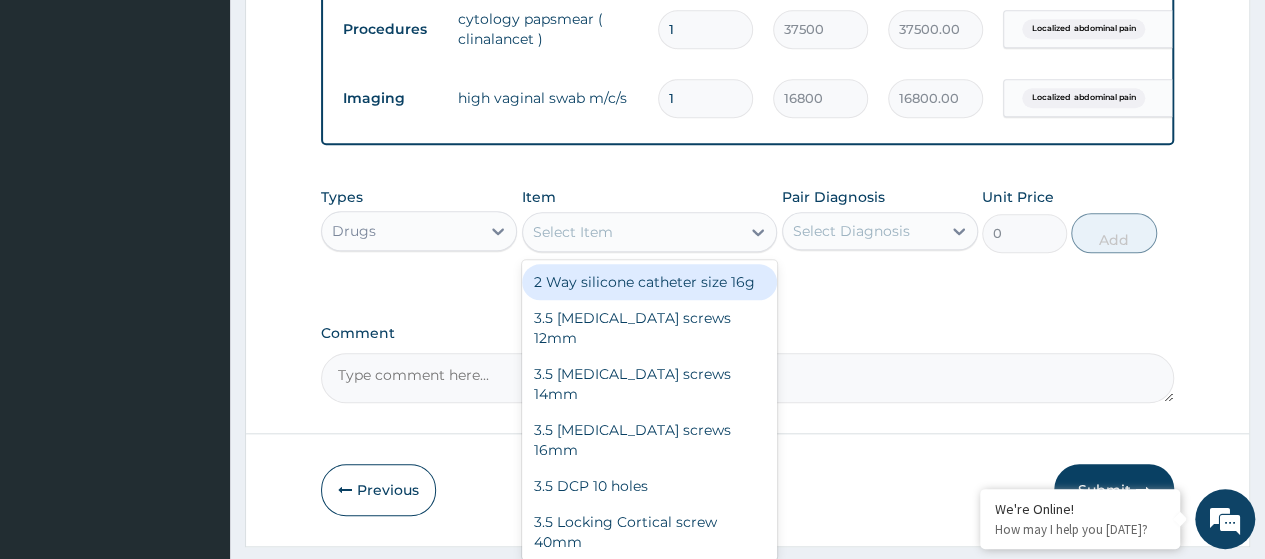 paste on "Cusco Vaginal Speculum (Disposable)" 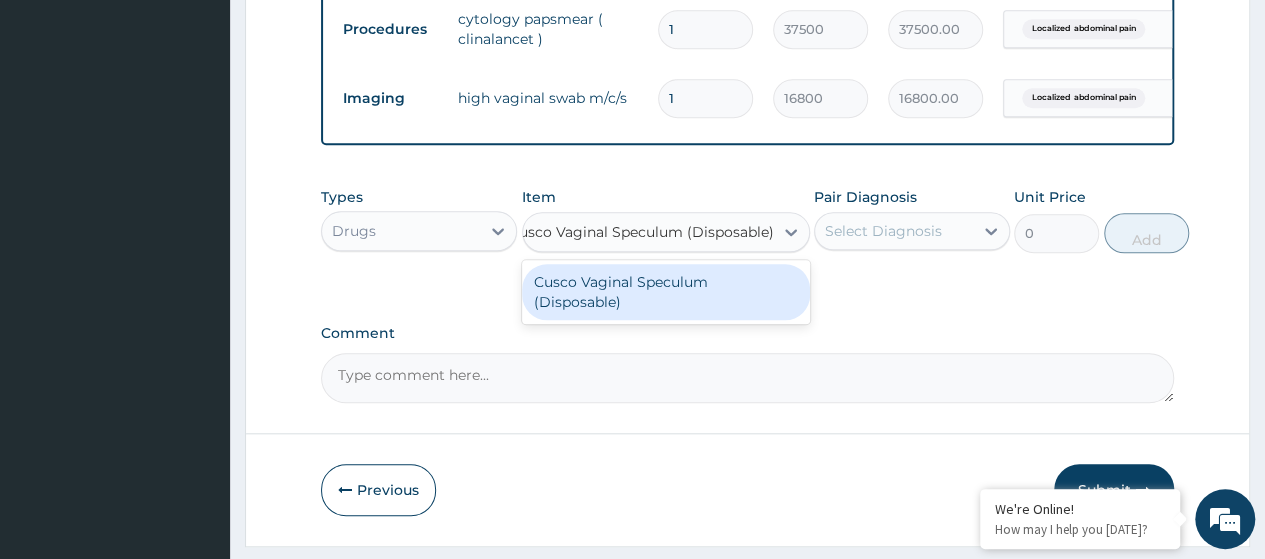 drag, startPoint x: 634, startPoint y: 309, endPoint x: 759, endPoint y: 306, distance: 125.035995 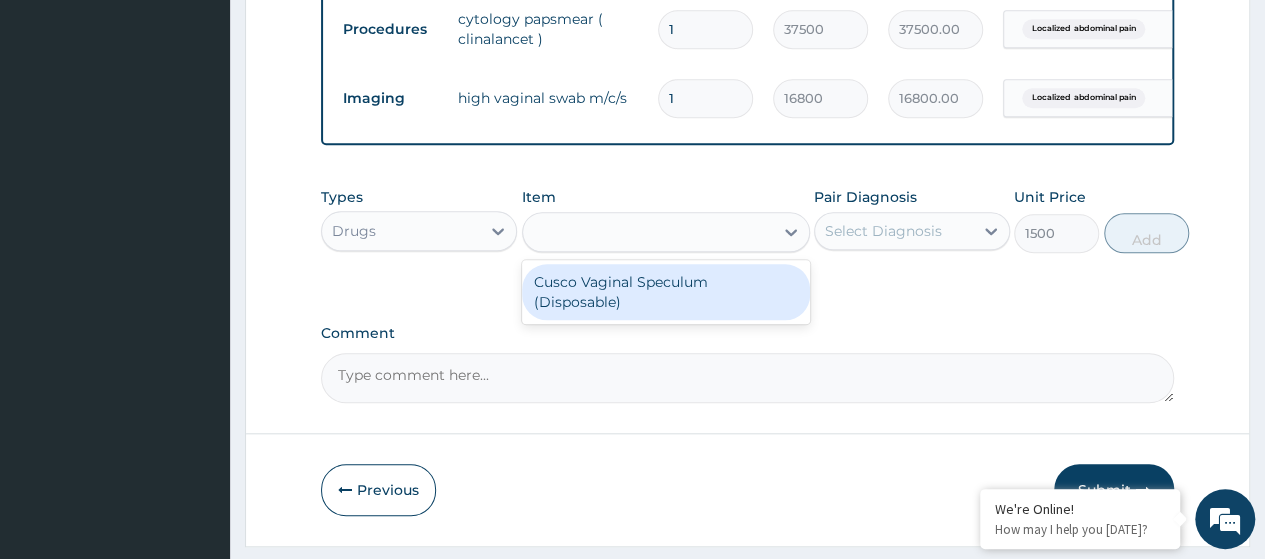 scroll, scrollTop: 0, scrollLeft: 2, axis: horizontal 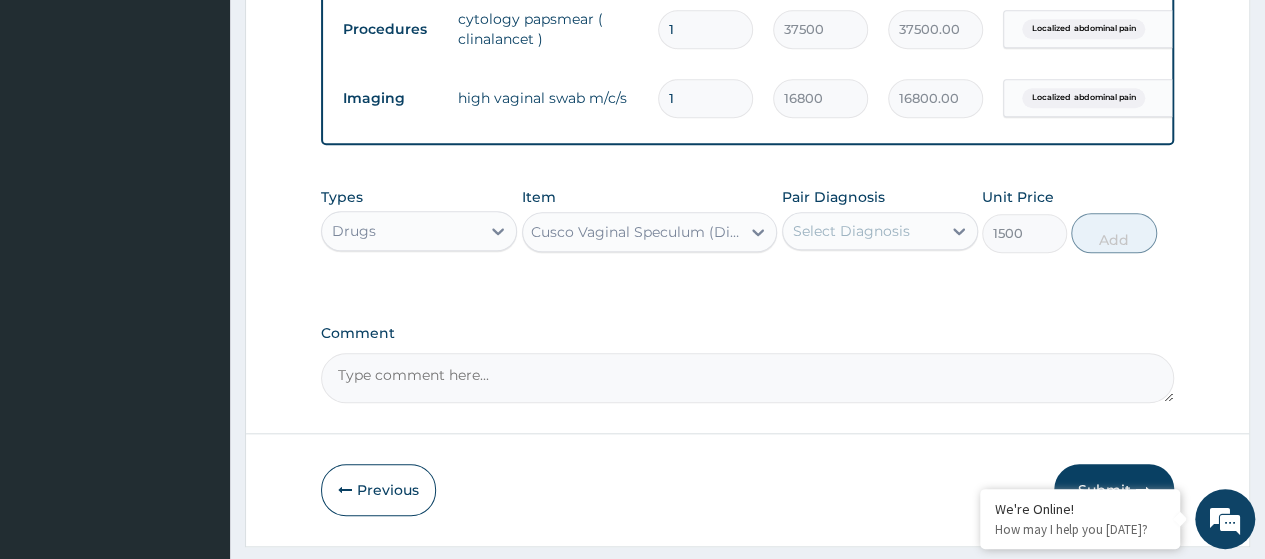 click on "Select Diagnosis" at bounding box center [851, 231] 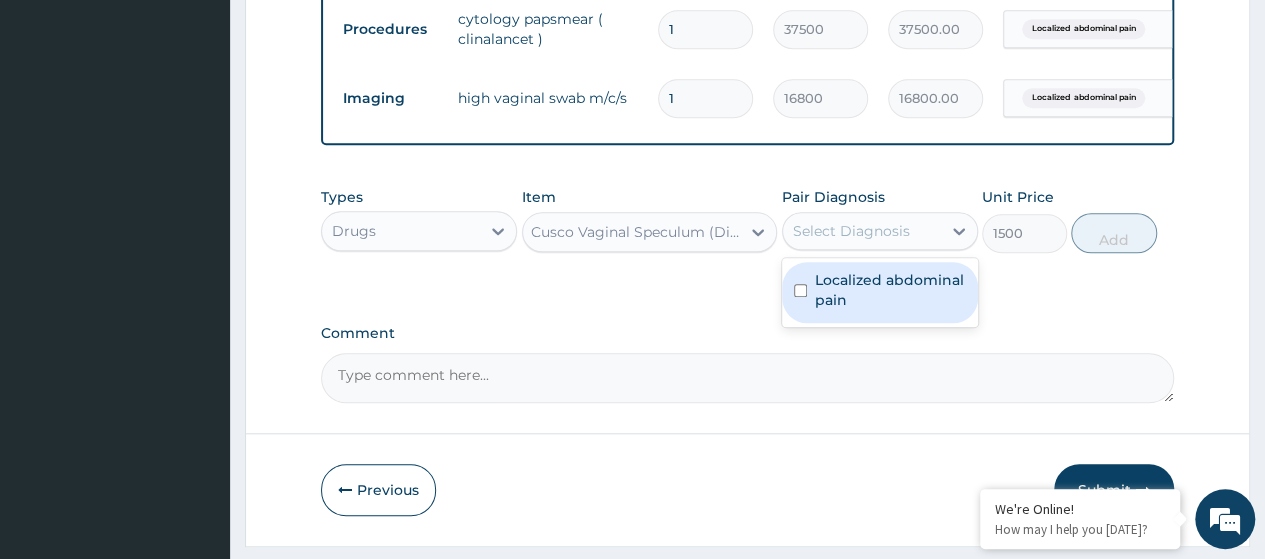 drag, startPoint x: 864, startPoint y: 292, endPoint x: 1119, endPoint y: 299, distance: 255.09605 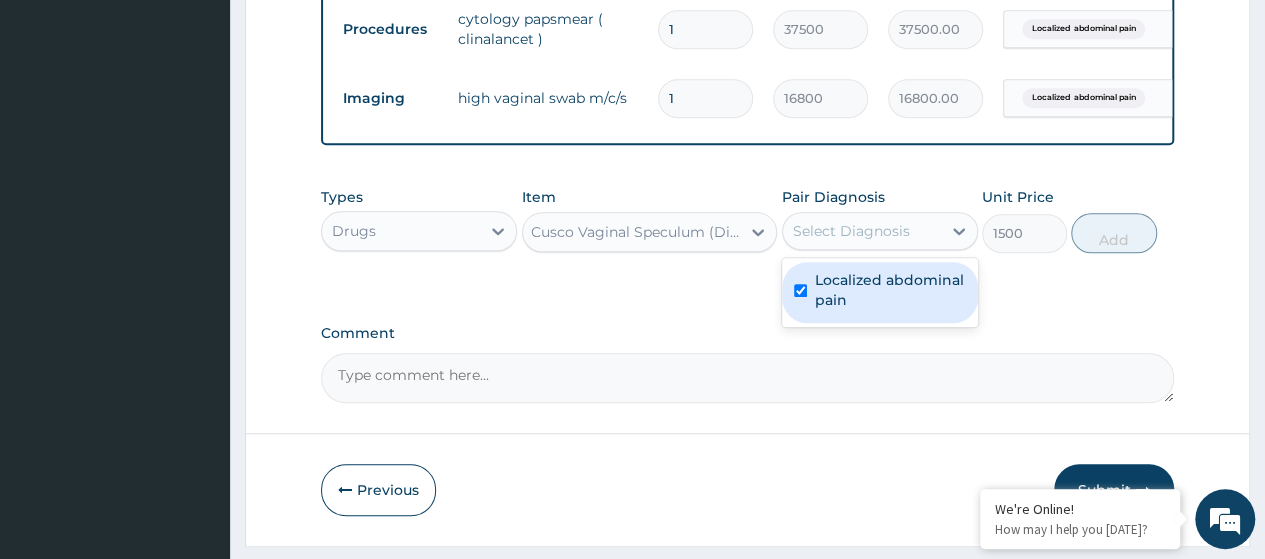 checkbox on "true" 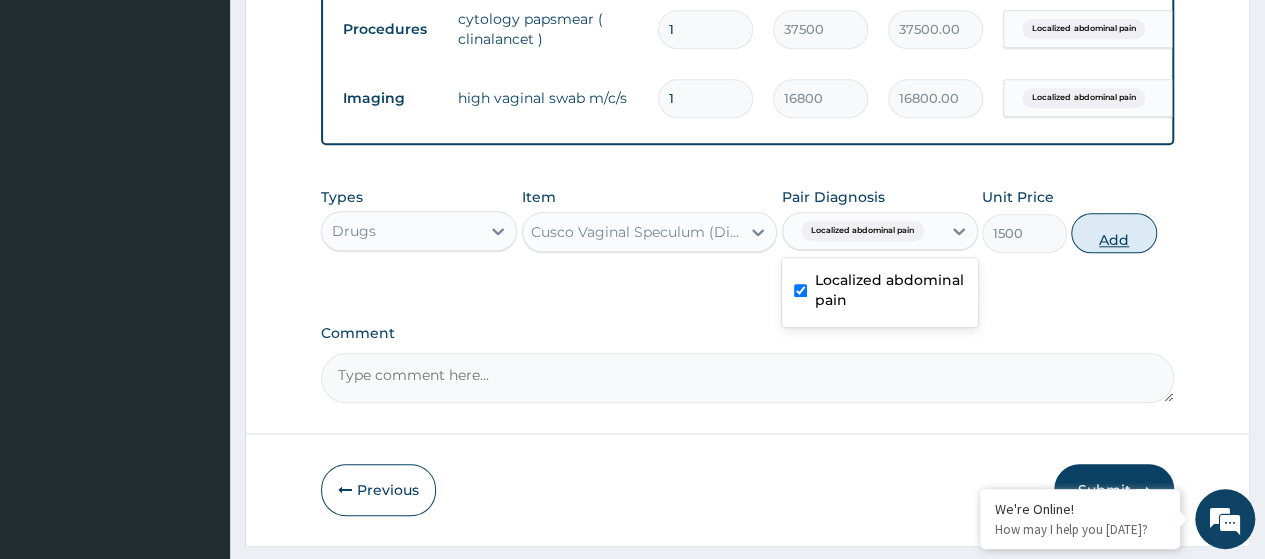 click on "Add" at bounding box center (1113, 233) 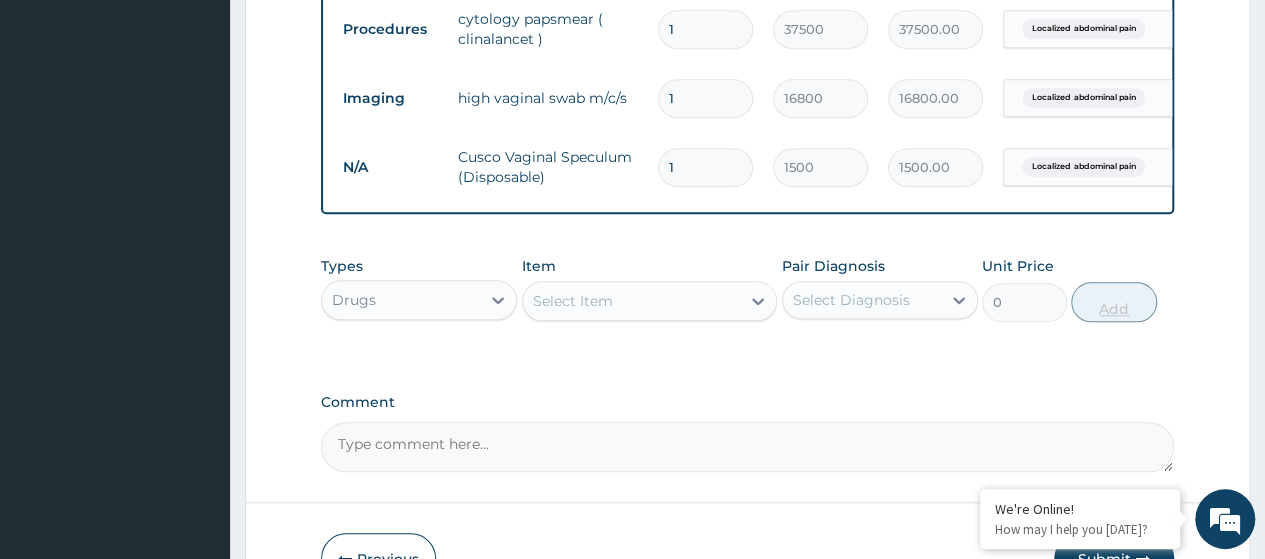 scroll, scrollTop: 0, scrollLeft: 0, axis: both 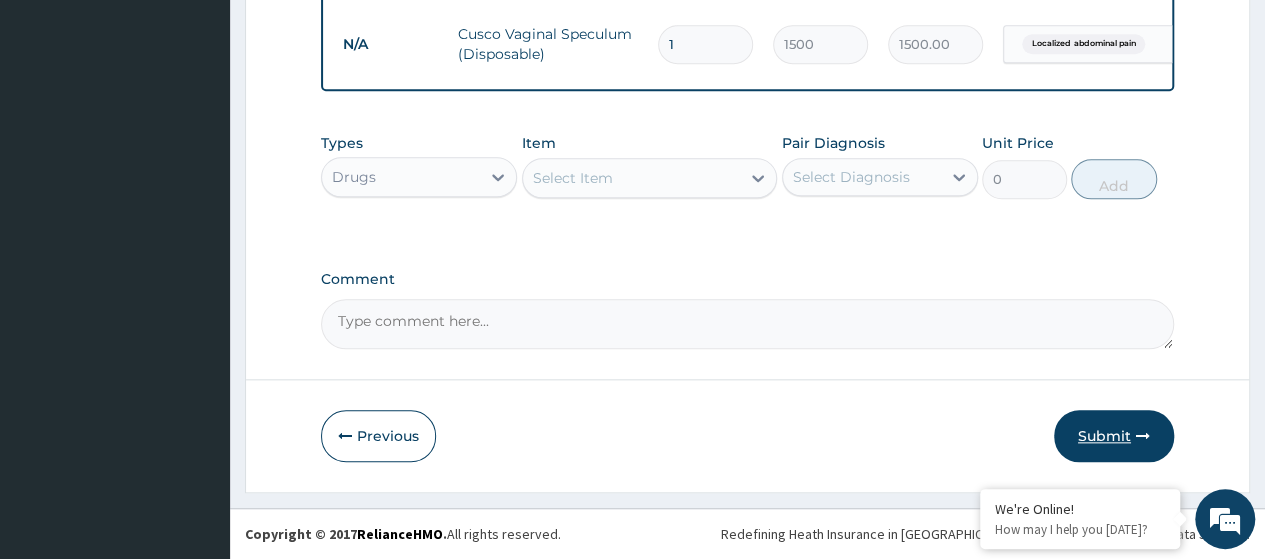 click on "Submit" at bounding box center [1114, 436] 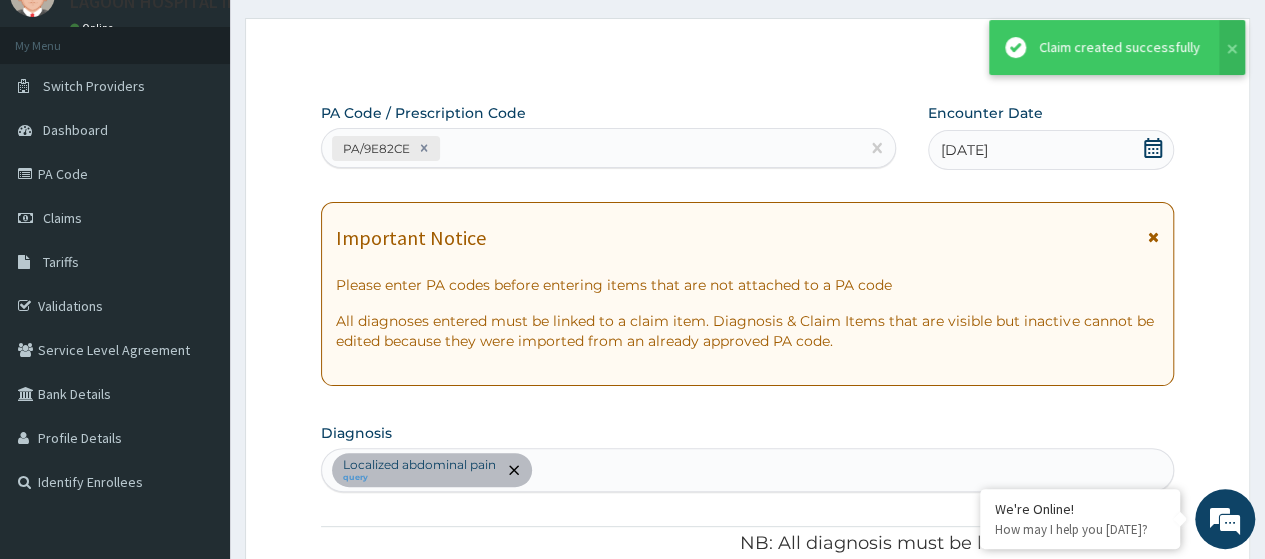 scroll, scrollTop: 938, scrollLeft: 0, axis: vertical 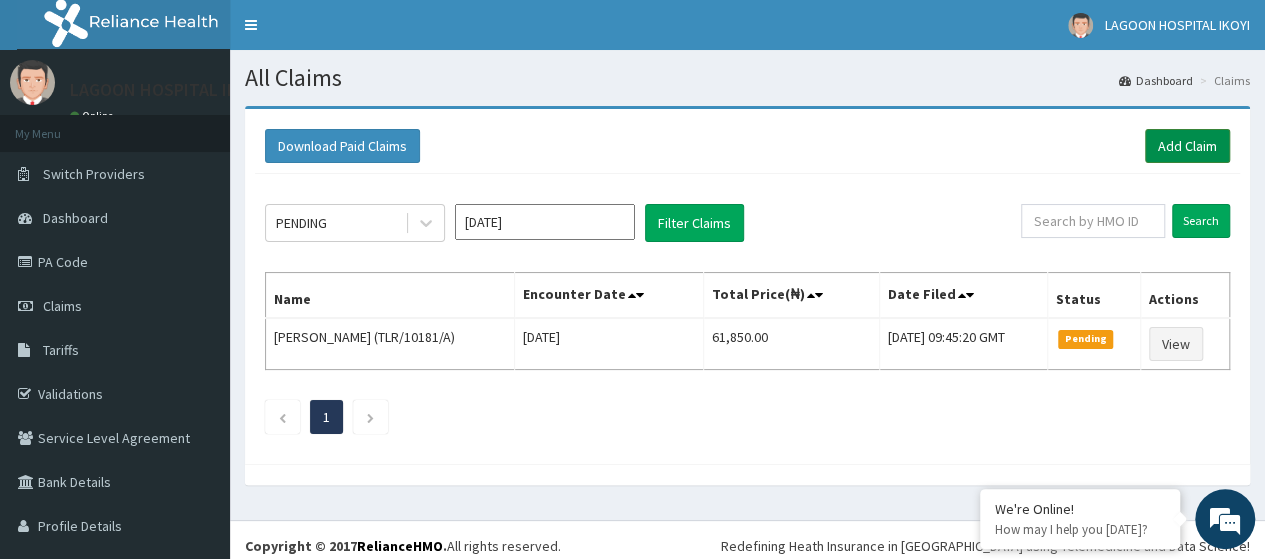 click on "Add Claim" at bounding box center (1187, 146) 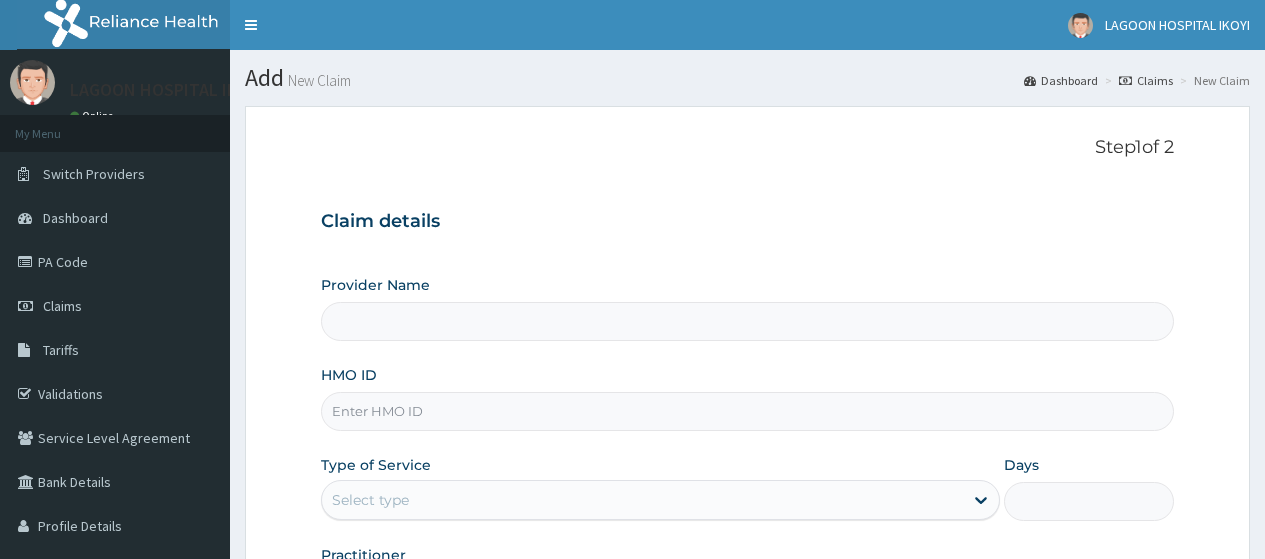 scroll, scrollTop: 0, scrollLeft: 0, axis: both 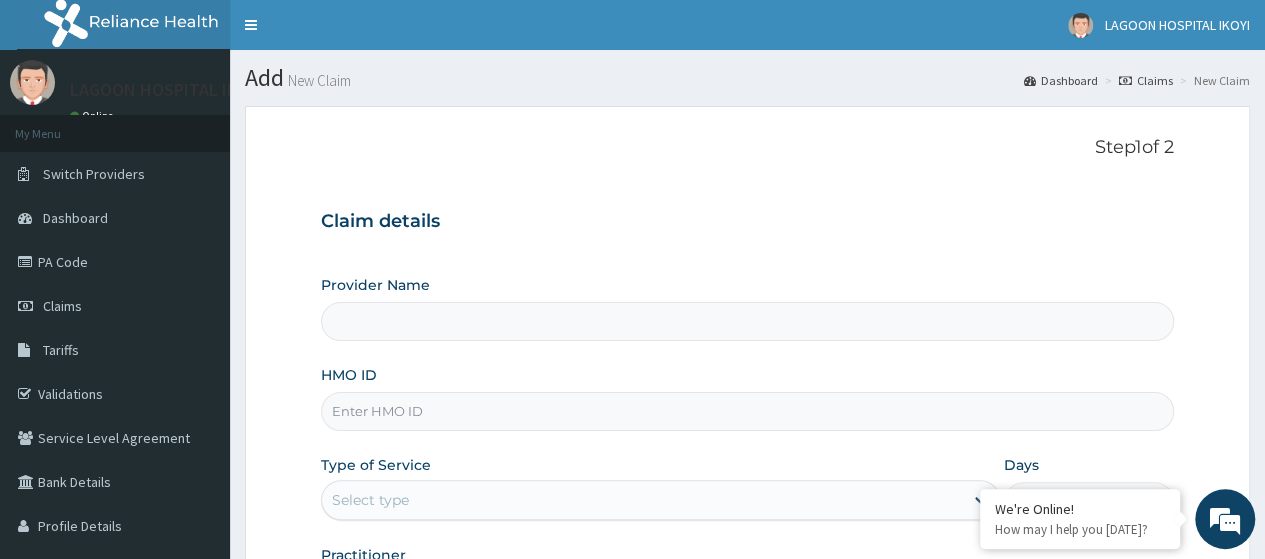 click on "HMO ID" at bounding box center [747, 411] 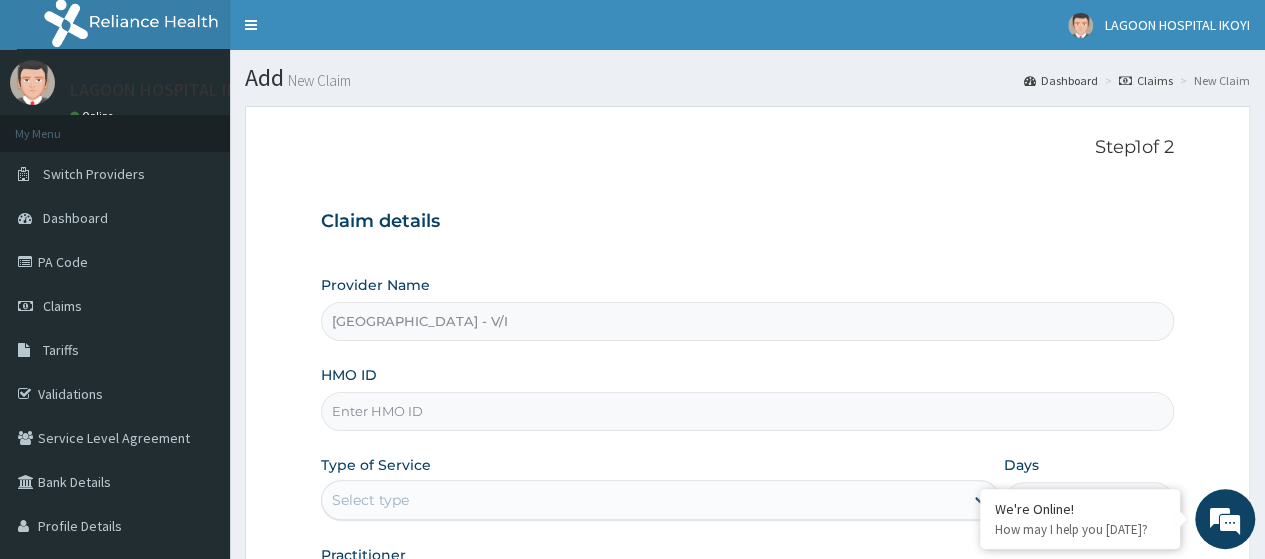 paste on "TDK/10003/B" 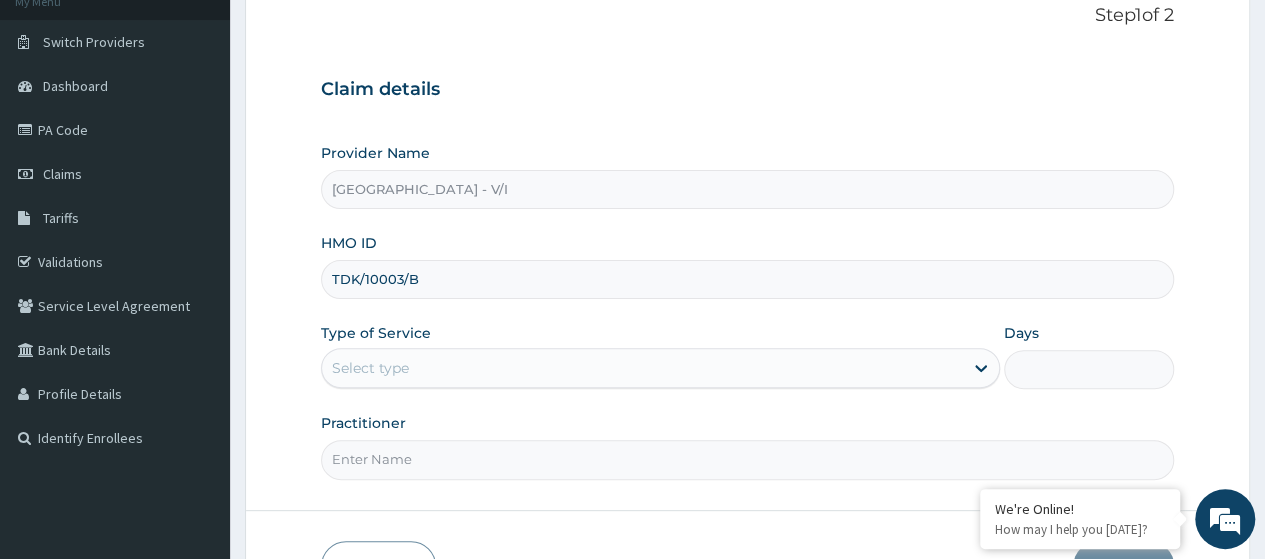 scroll, scrollTop: 258, scrollLeft: 0, axis: vertical 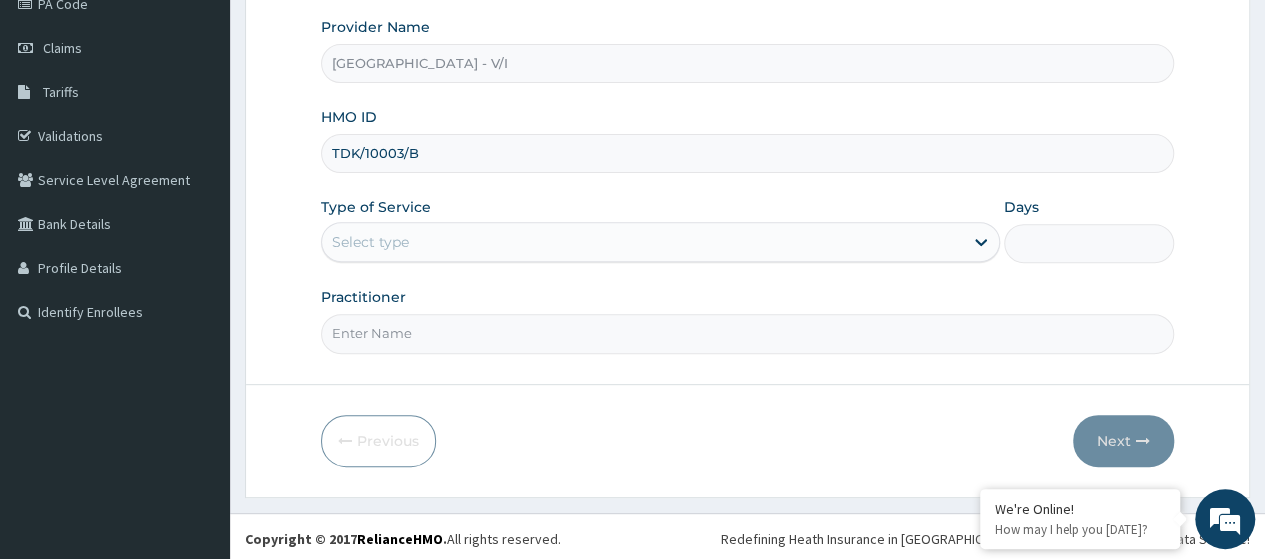 type on "TDK/10003/B" 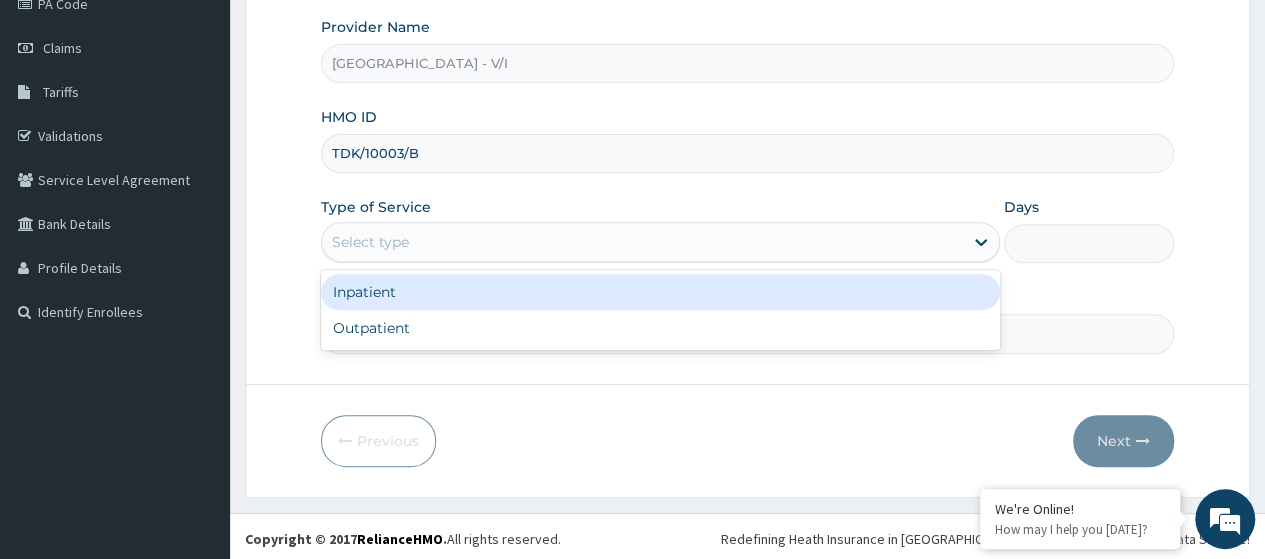 click on "Select type" at bounding box center [370, 242] 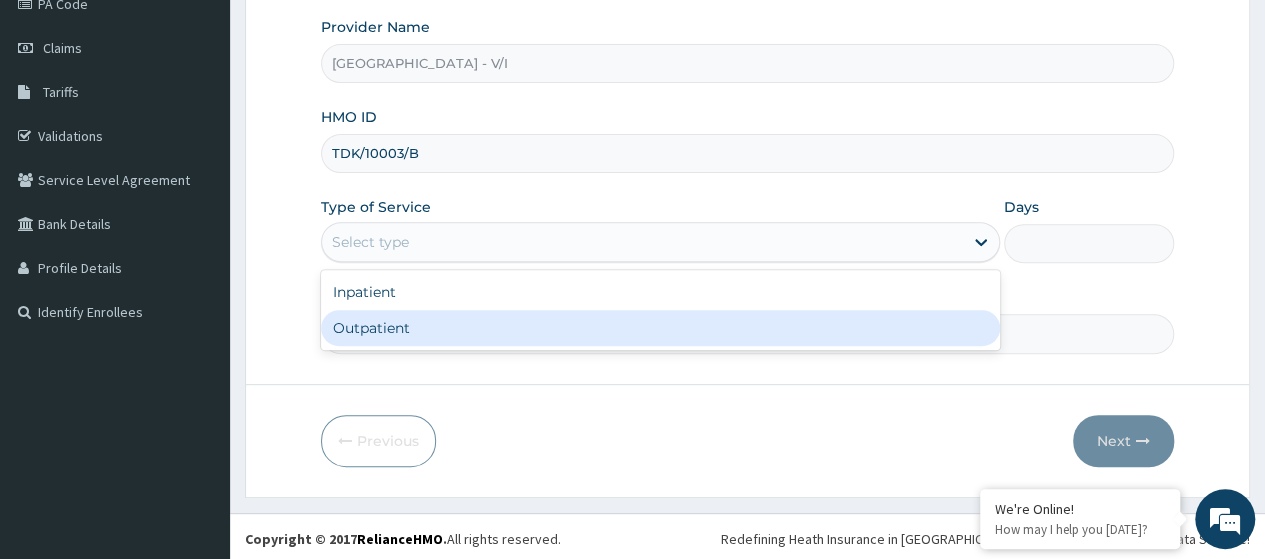 click on "Outpatient" at bounding box center (660, 328) 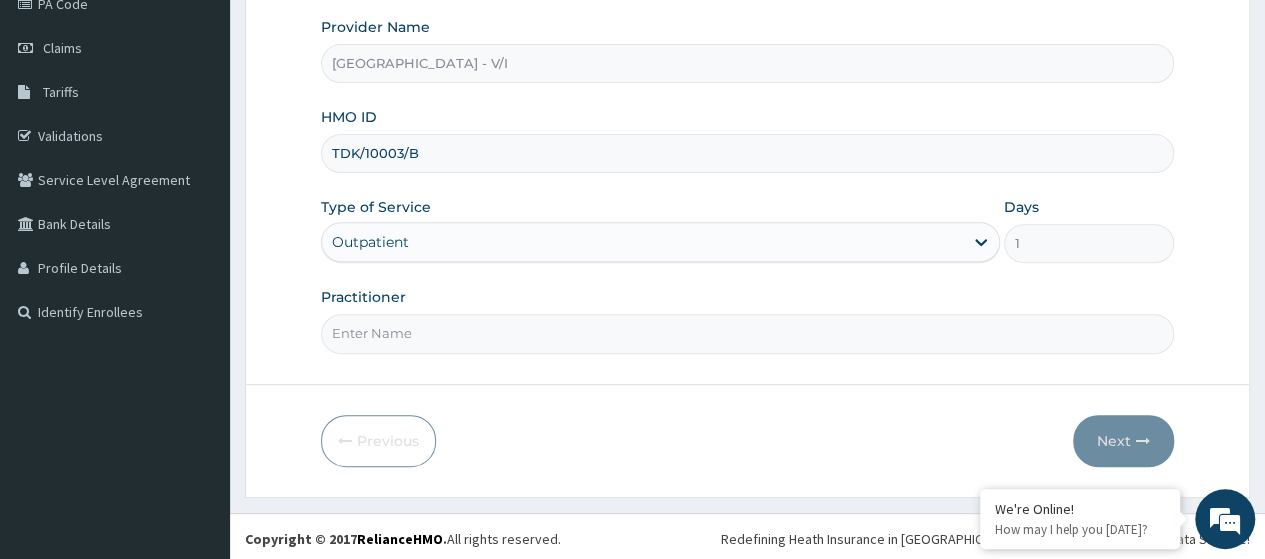 click on "Practitioner" at bounding box center (747, 333) 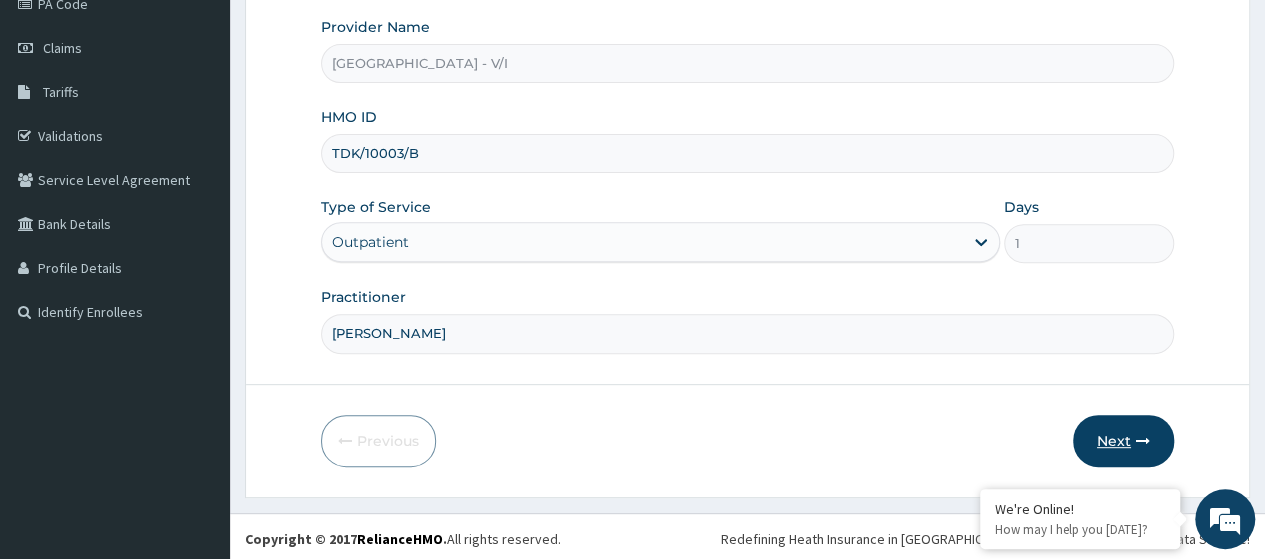 click on "Next" at bounding box center [1123, 441] 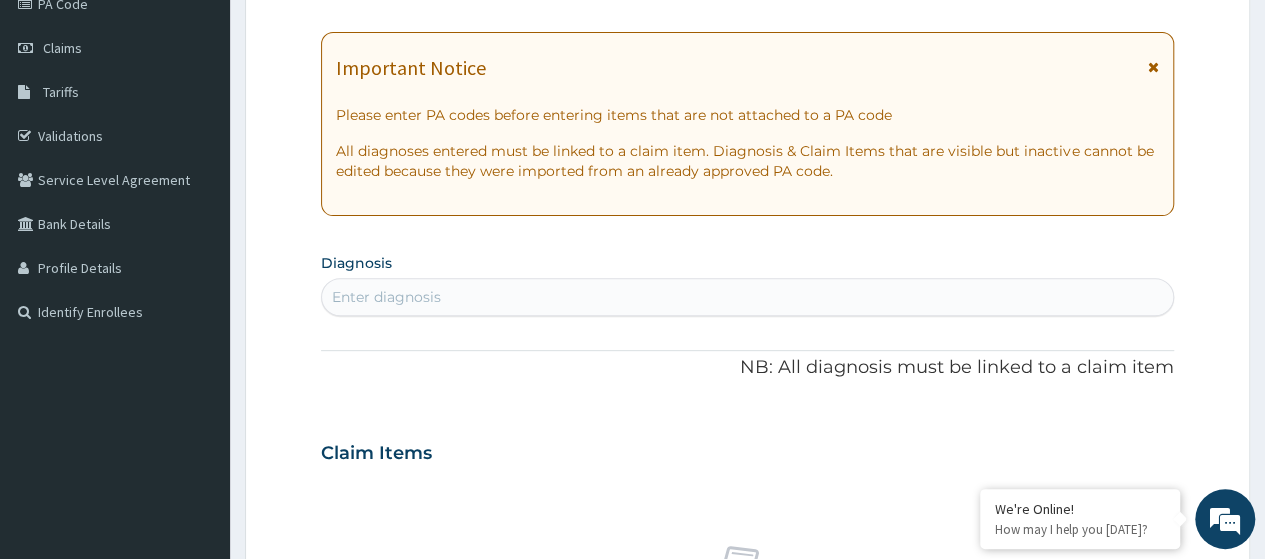 scroll, scrollTop: 0, scrollLeft: 0, axis: both 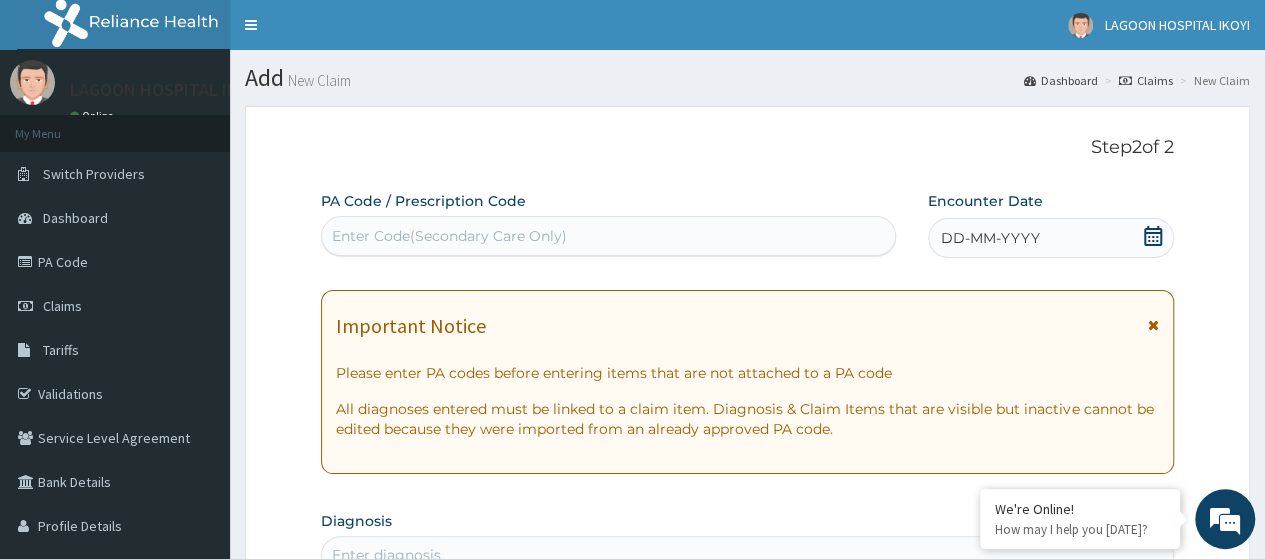 click on "Enter Code(Secondary Care Only)" at bounding box center (449, 236) 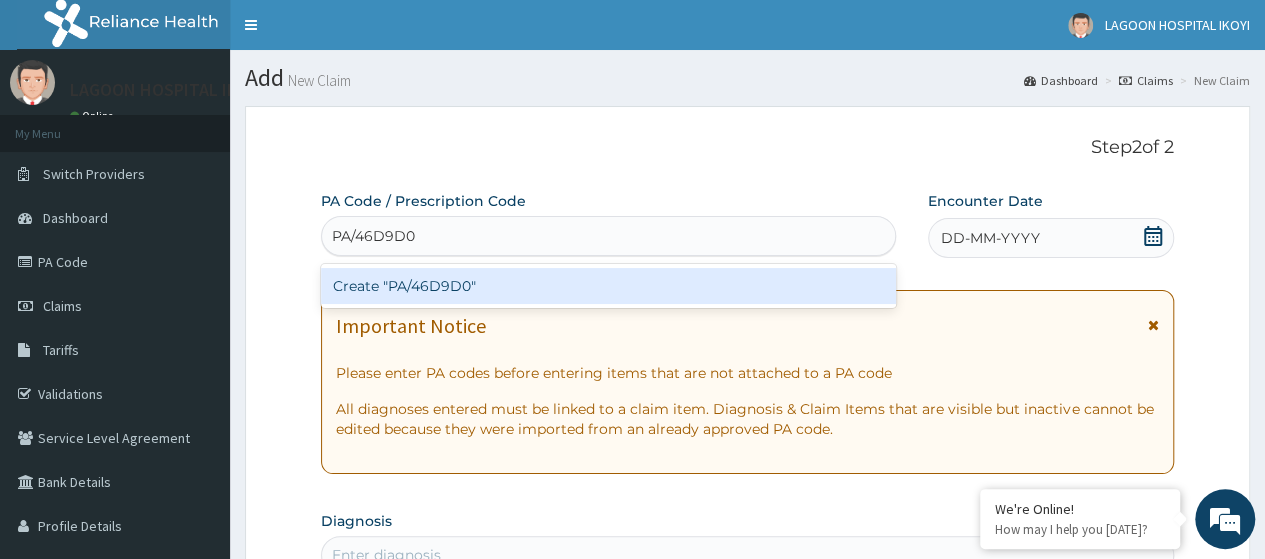 click on "Create "PA/46D9D0"" at bounding box center (608, 286) 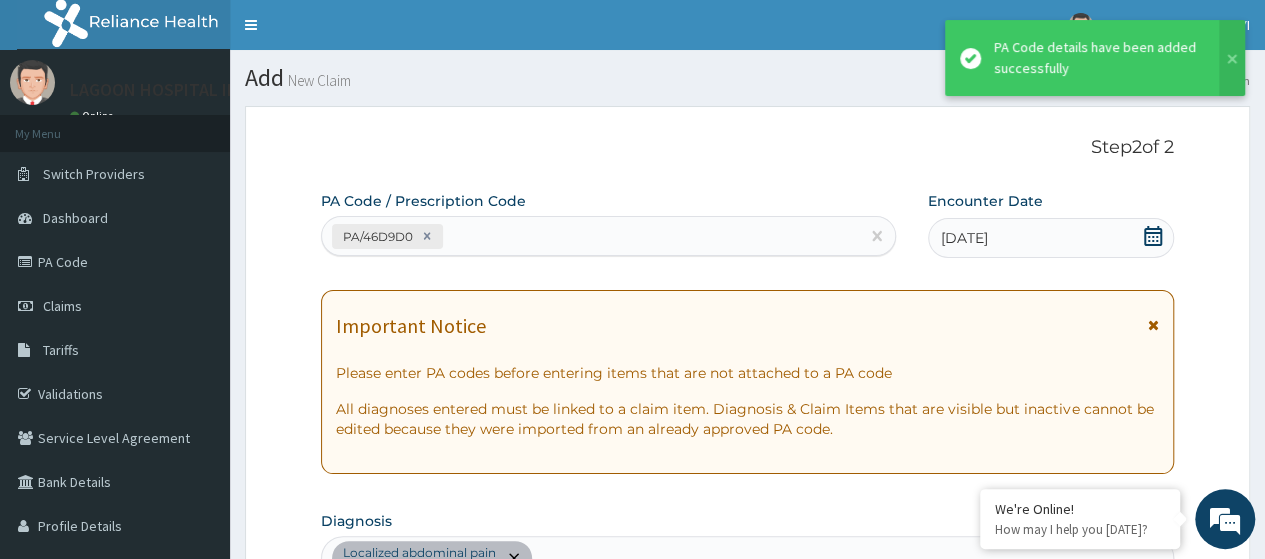 scroll, scrollTop: 551, scrollLeft: 0, axis: vertical 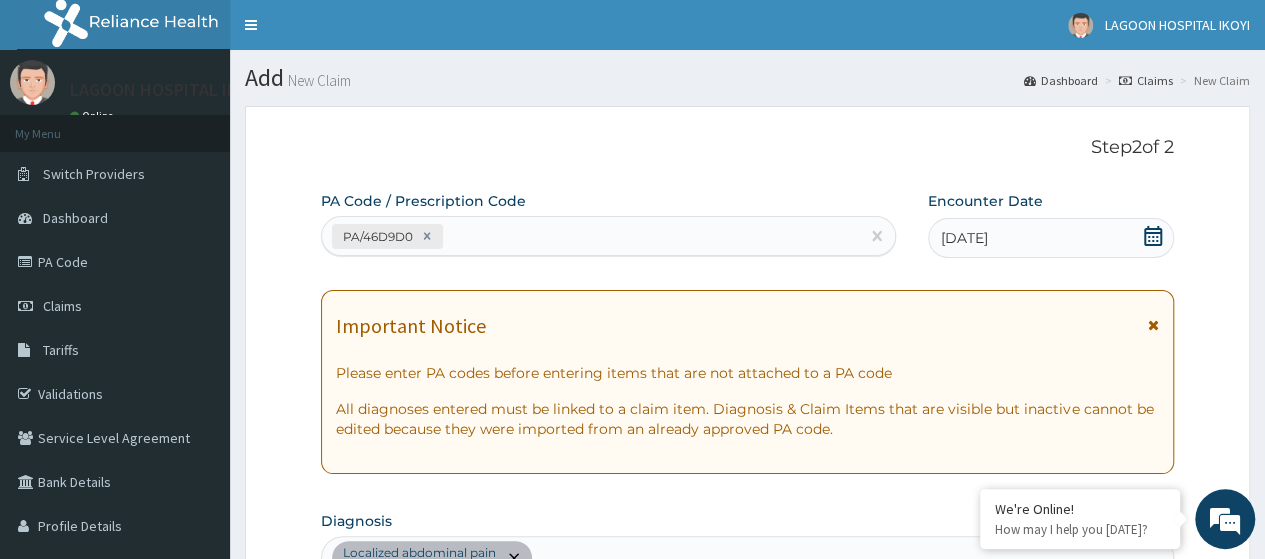 click on "PA/46D9D0" at bounding box center (590, 236) 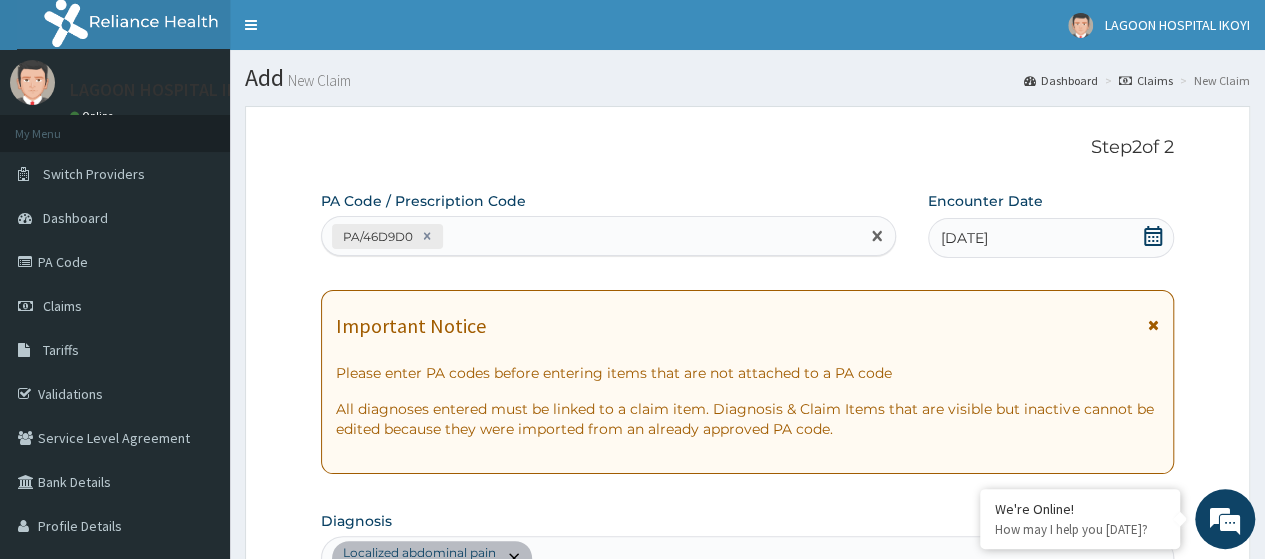 paste on "PA/A94AA9" 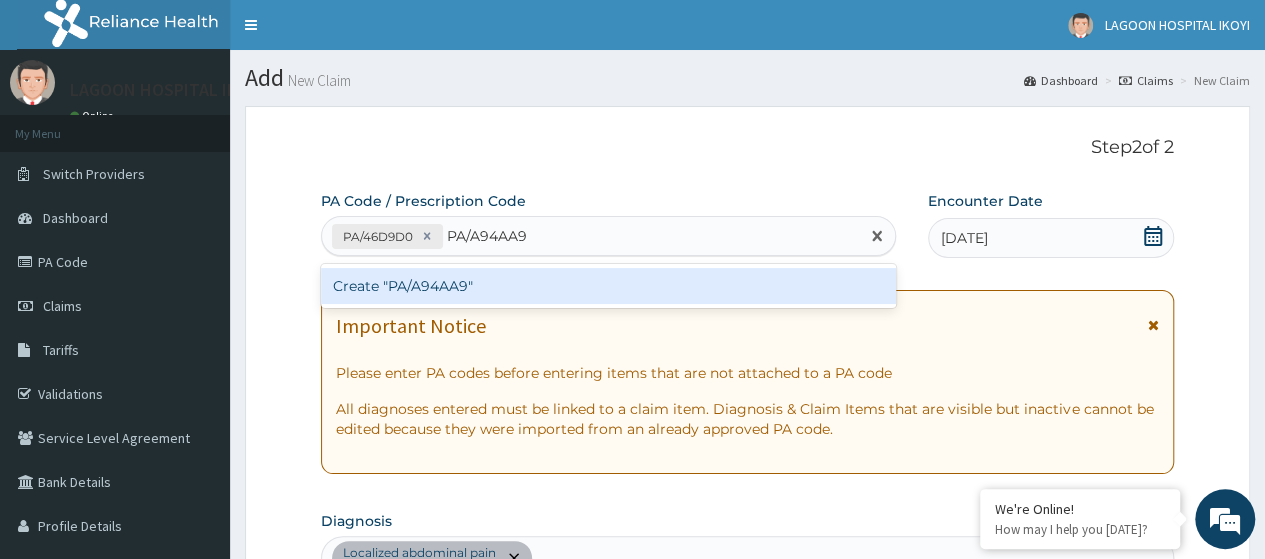 click on "Create "PA/A94AA9"" at bounding box center (608, 286) 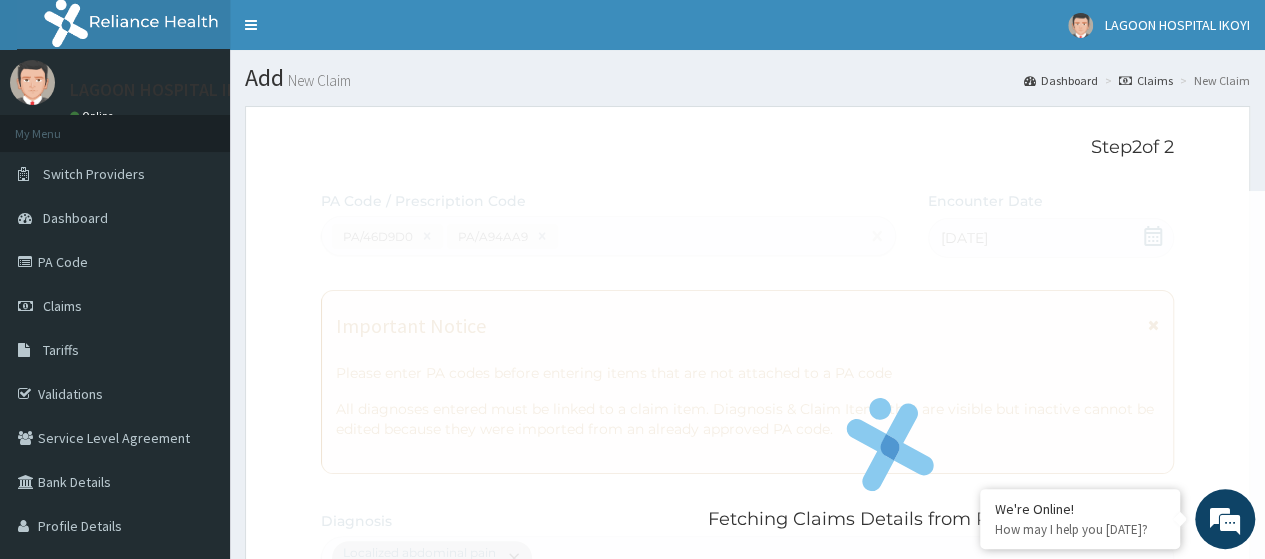 scroll, scrollTop: 569, scrollLeft: 0, axis: vertical 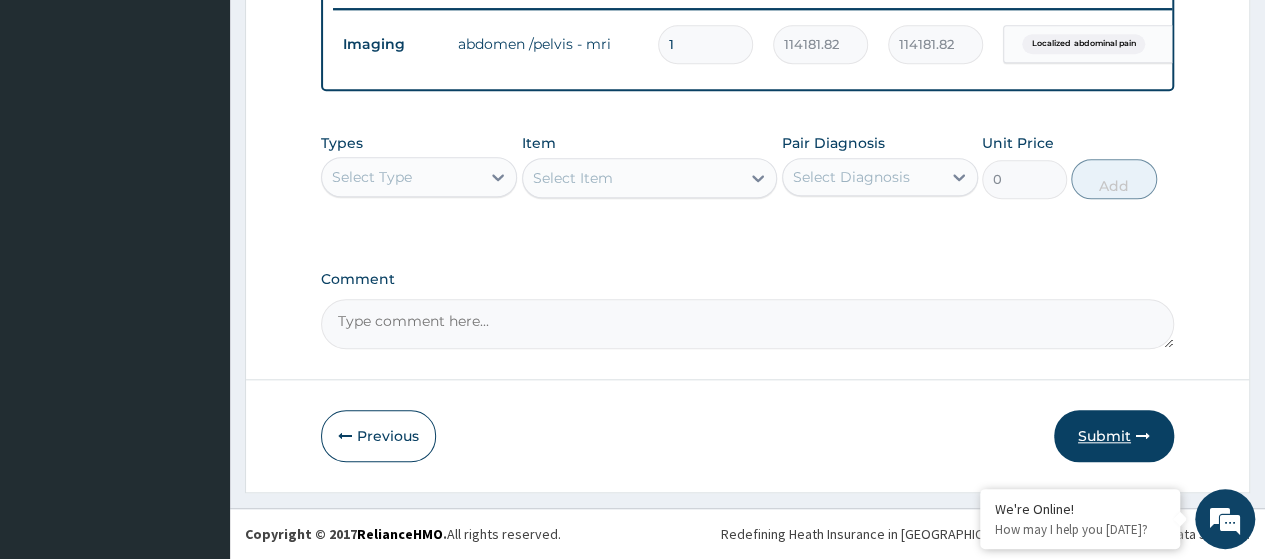click on "Submit" at bounding box center [1114, 436] 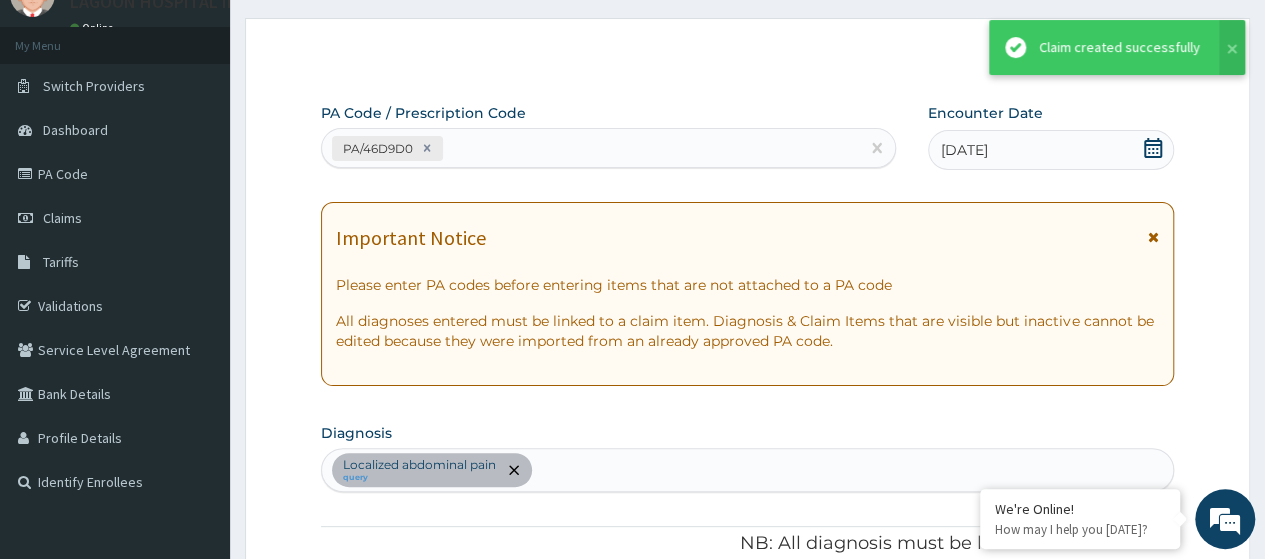 scroll, scrollTop: 800, scrollLeft: 0, axis: vertical 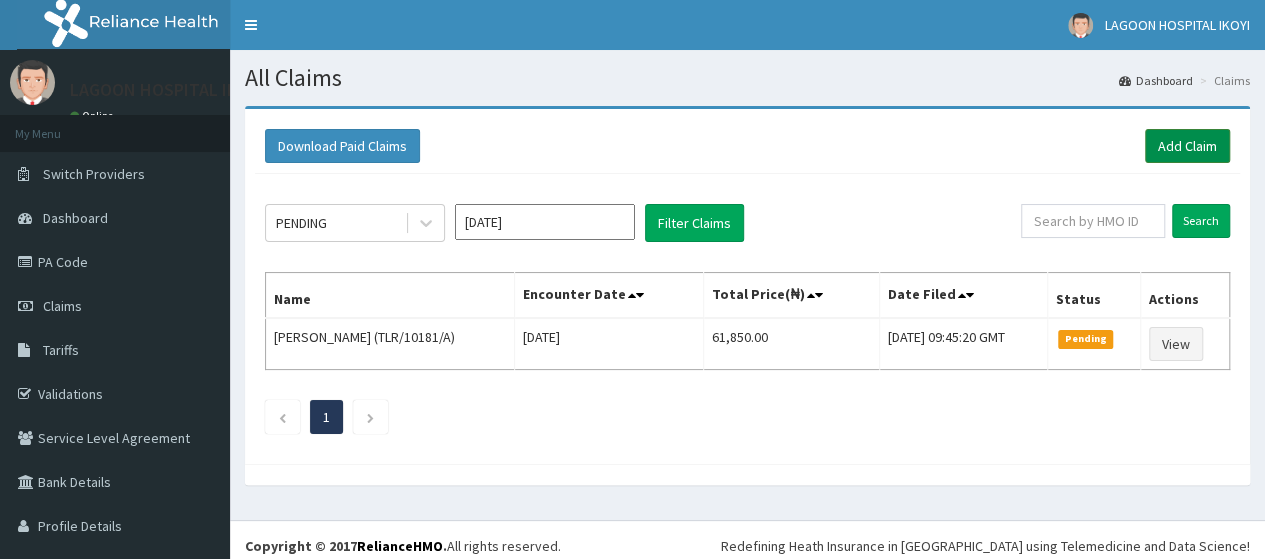 click on "Add Claim" at bounding box center (1187, 146) 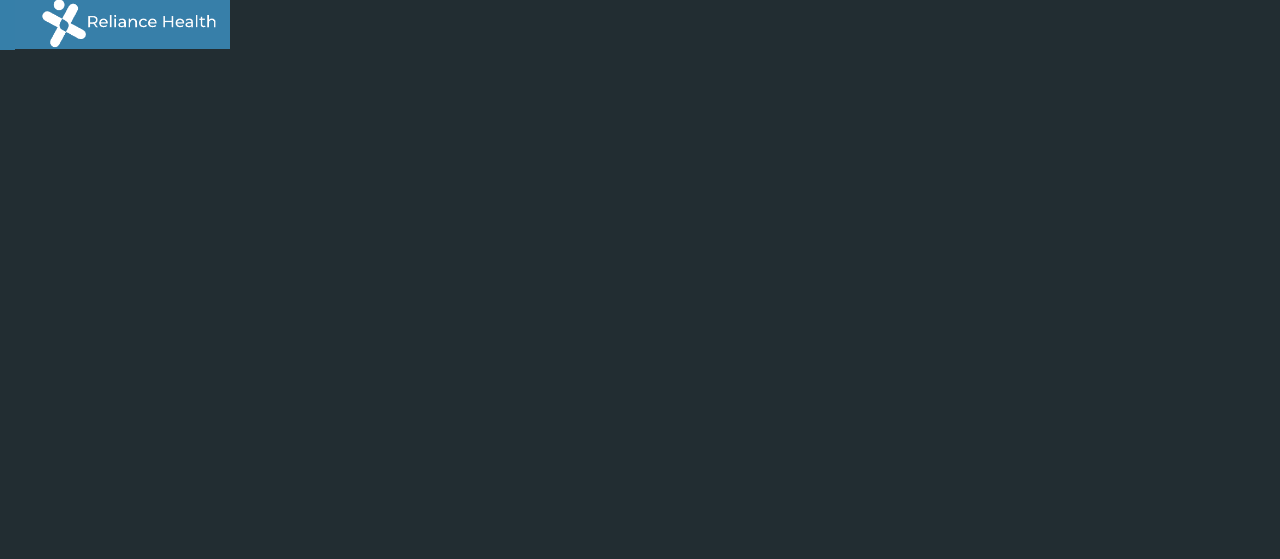 scroll, scrollTop: 0, scrollLeft: 0, axis: both 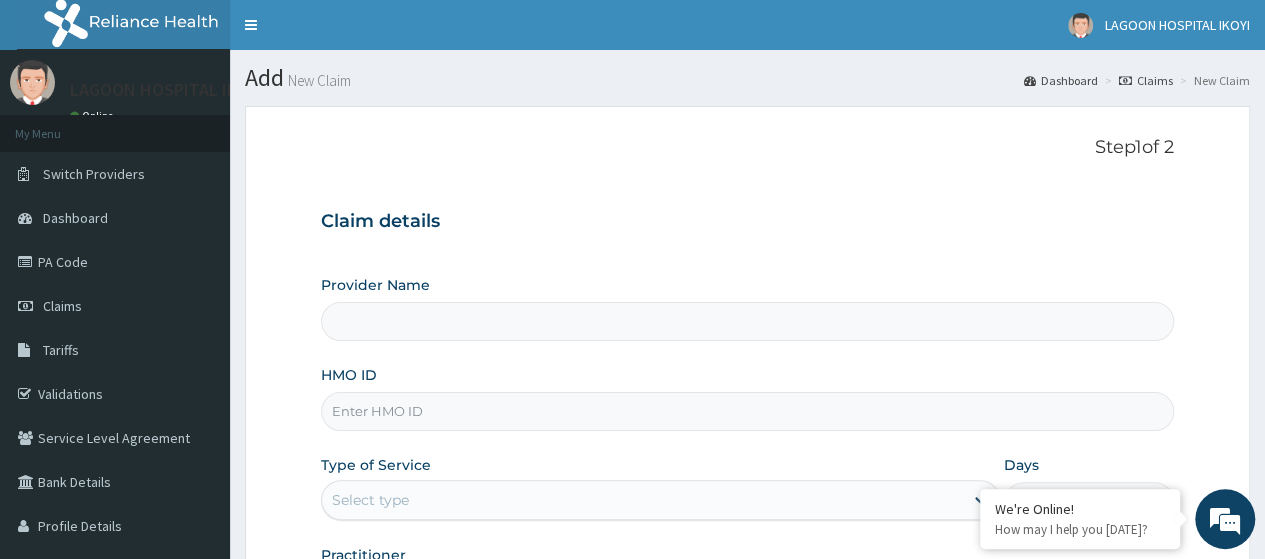 click on "HMO ID" at bounding box center (747, 411) 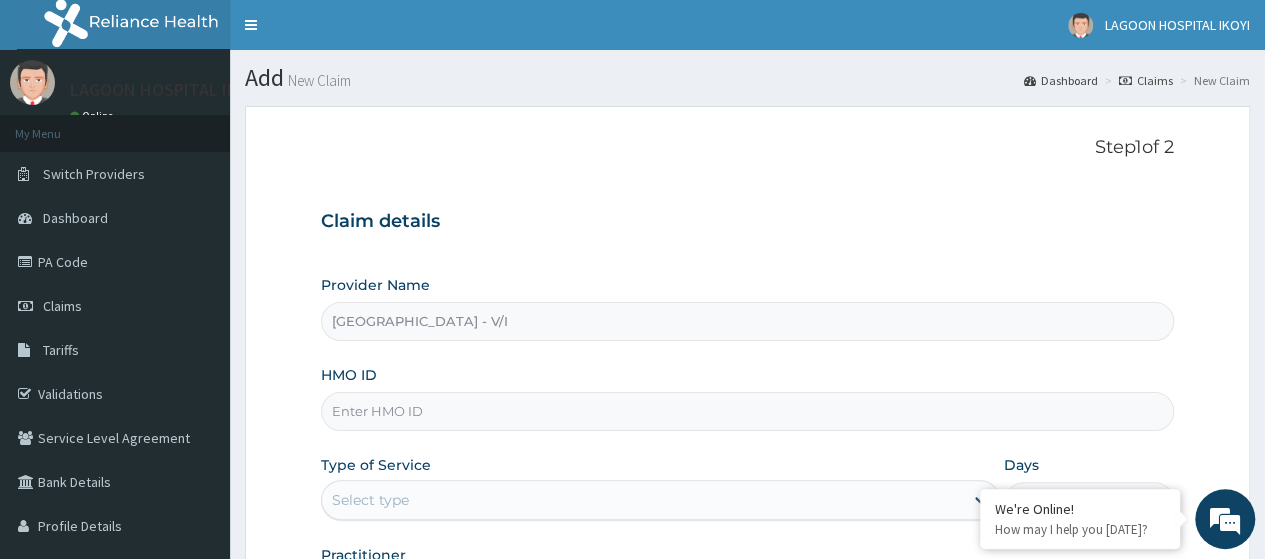 paste on "TDK/10003/B" 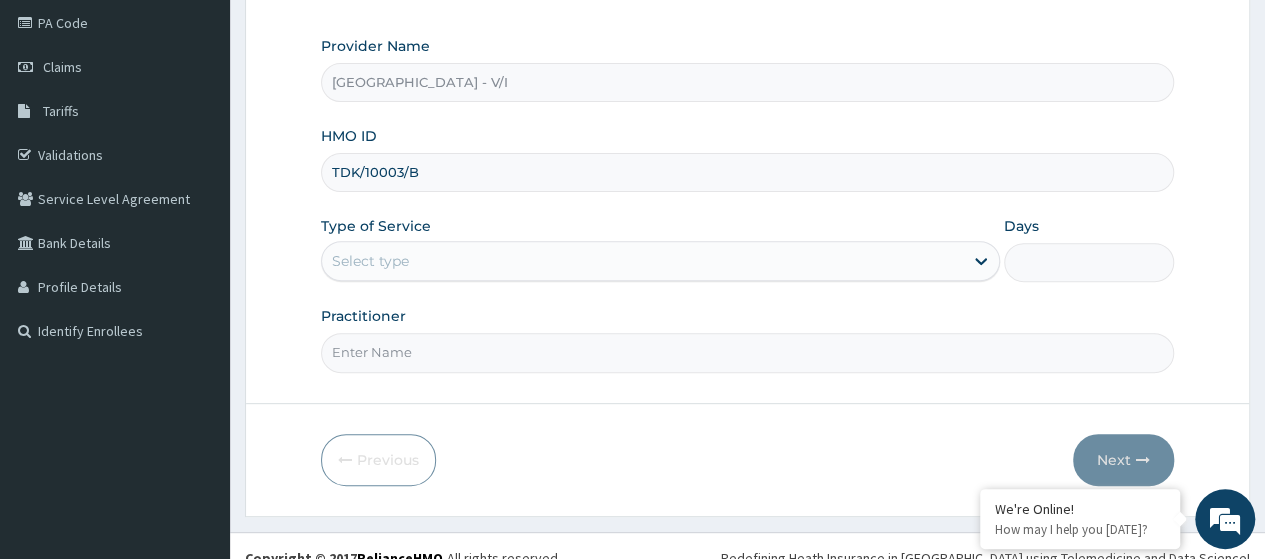 scroll, scrollTop: 258, scrollLeft: 0, axis: vertical 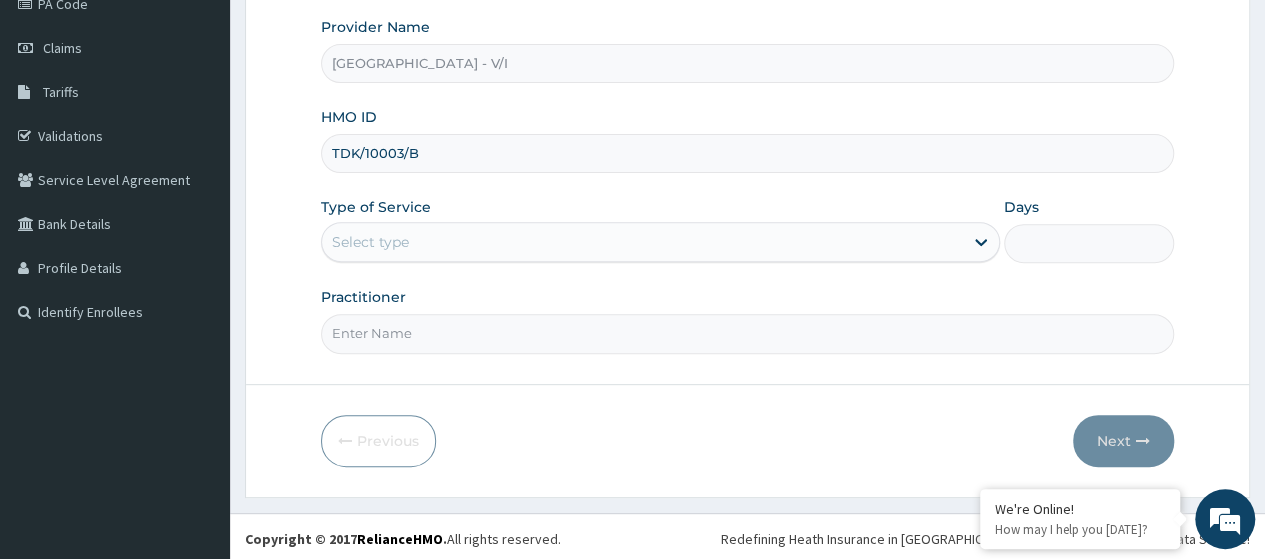 type on "TDK/10003/B" 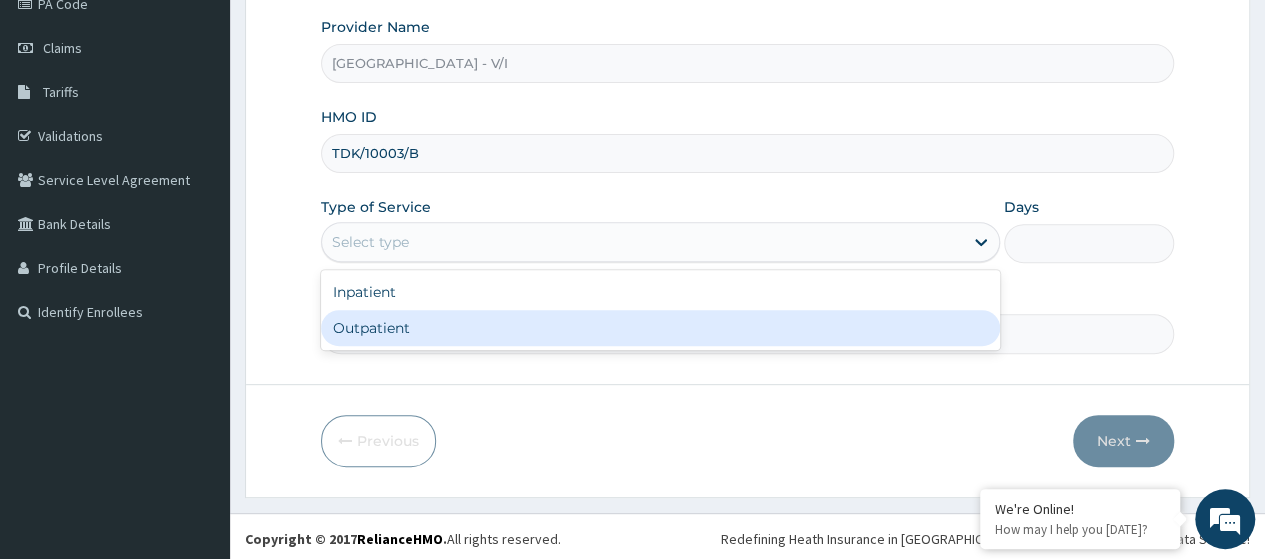 click on "Outpatient" at bounding box center [660, 328] 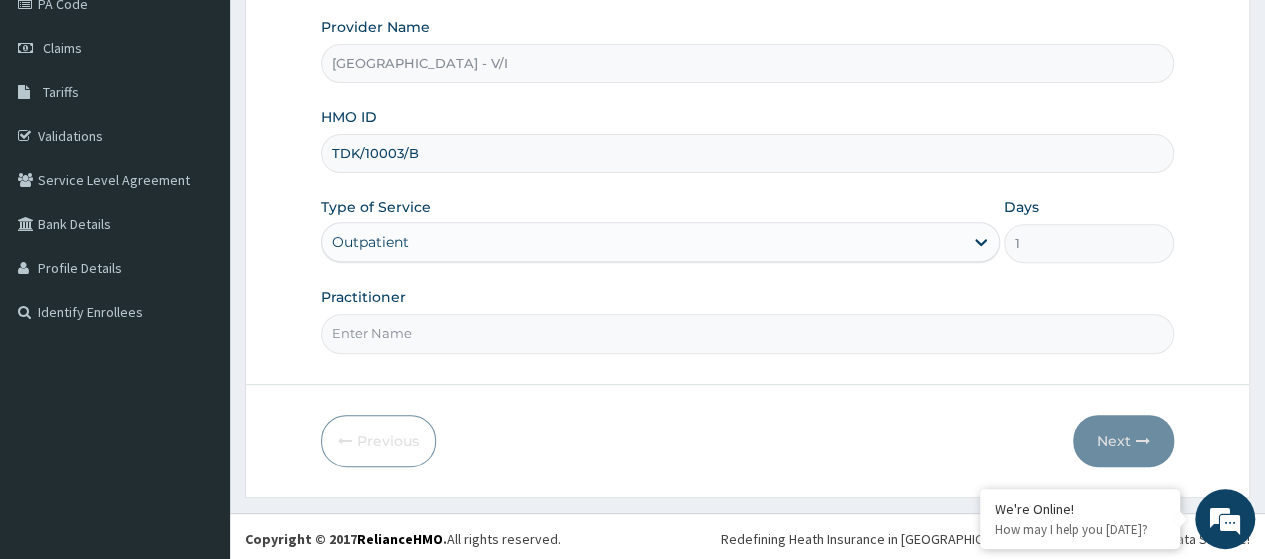 click on "Practitioner" at bounding box center (747, 333) 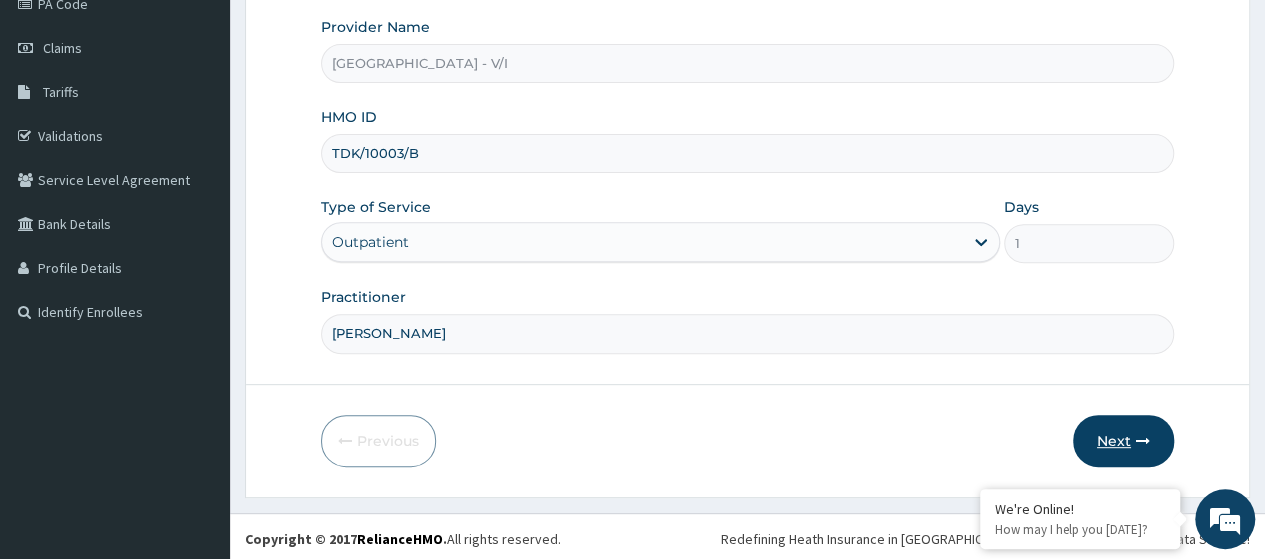 click at bounding box center (1143, 441) 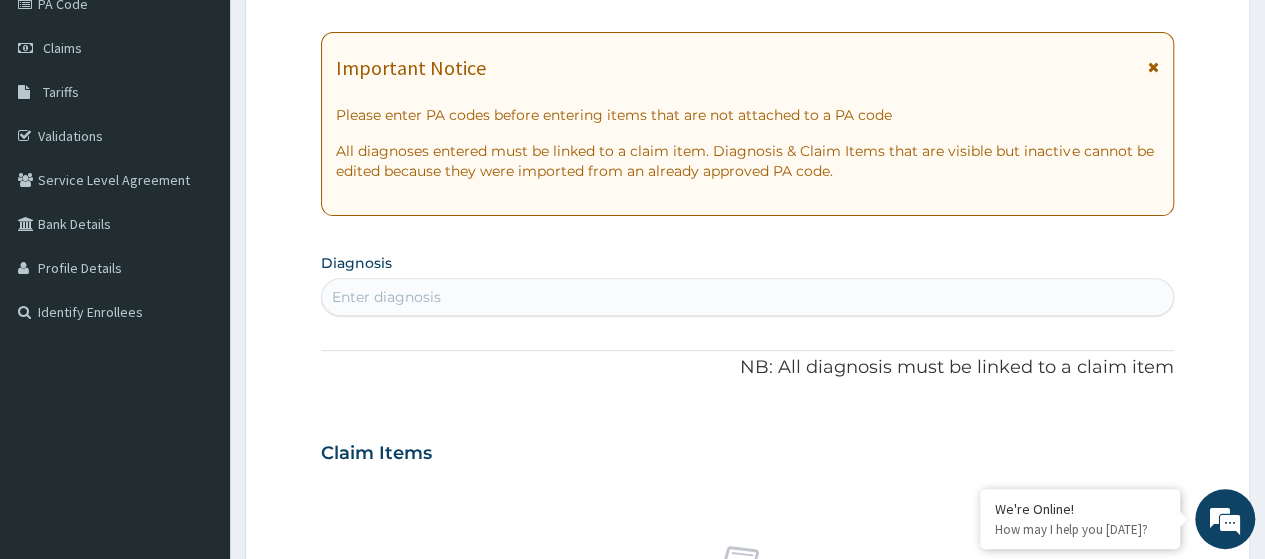 scroll, scrollTop: 0, scrollLeft: 0, axis: both 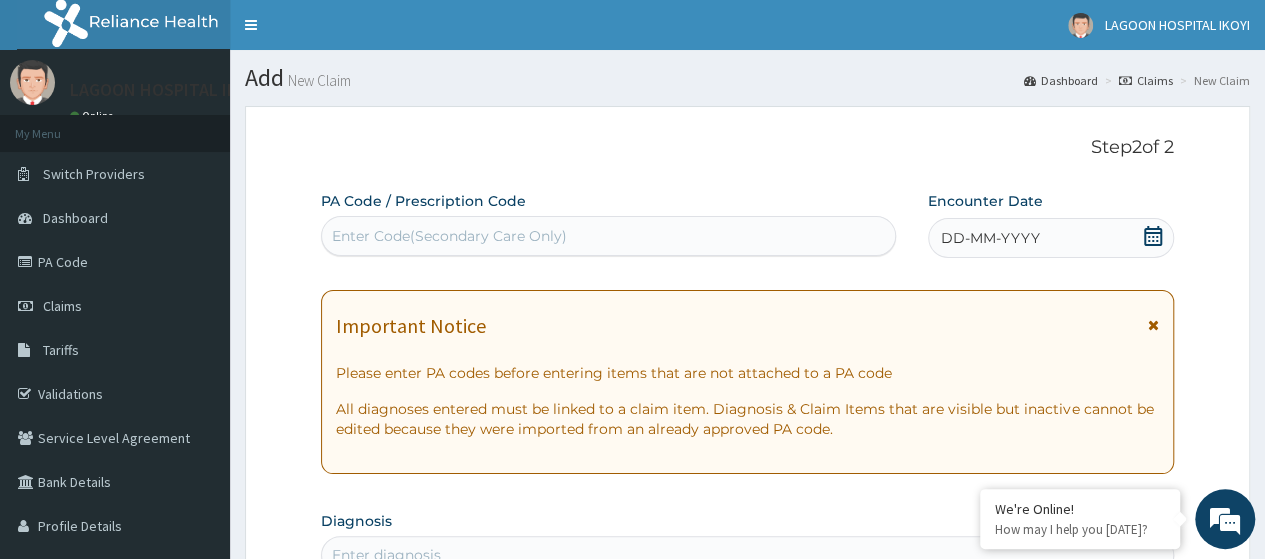 click on "Enter Code(Secondary Care Only)" at bounding box center (449, 236) 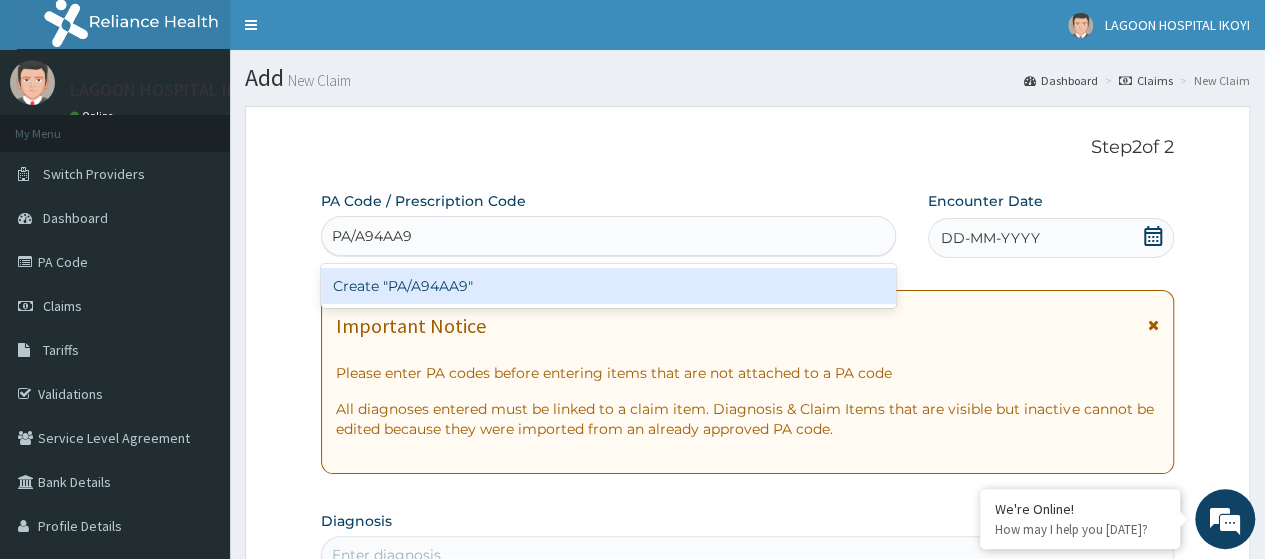 click on "Create "PA/A94AA9"" at bounding box center (608, 286) 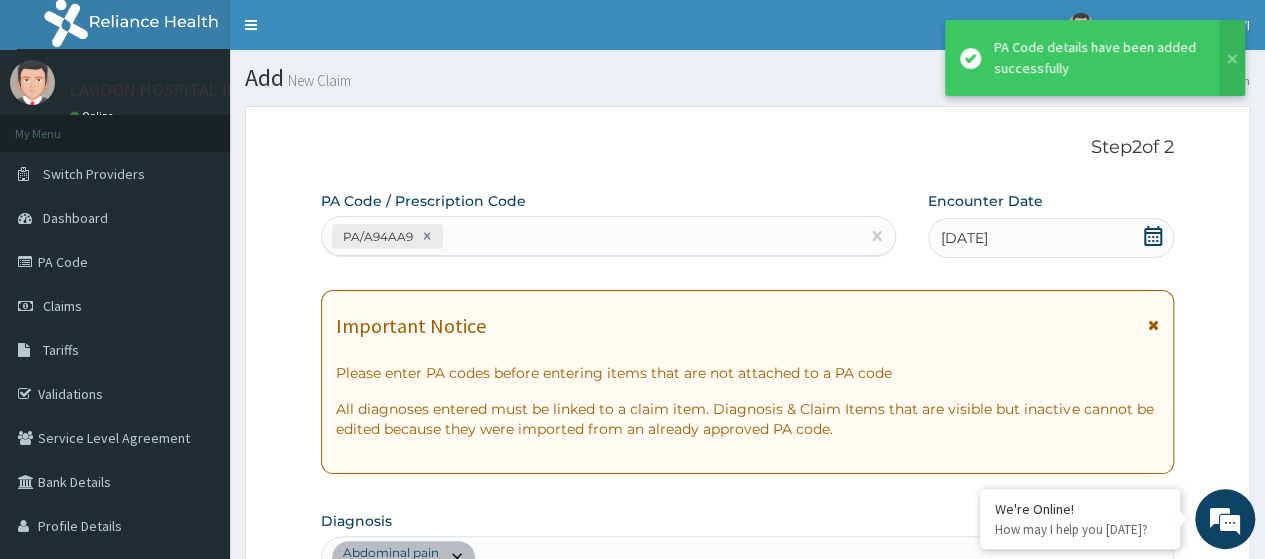 scroll, scrollTop: 551, scrollLeft: 0, axis: vertical 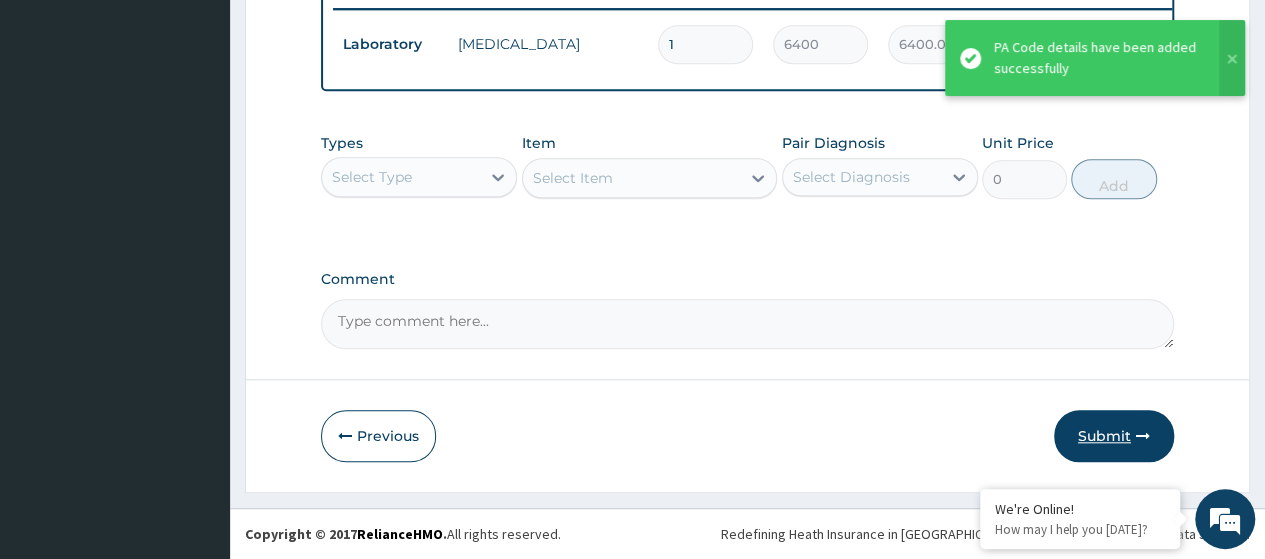 click on "Submit" at bounding box center [1114, 436] 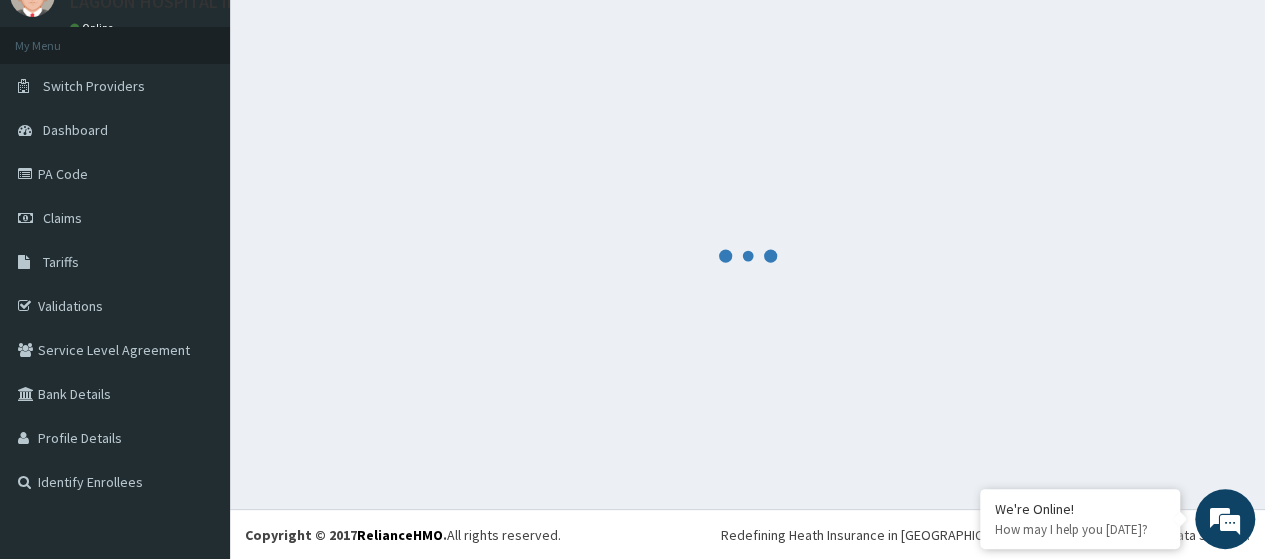scroll, scrollTop: 800, scrollLeft: 0, axis: vertical 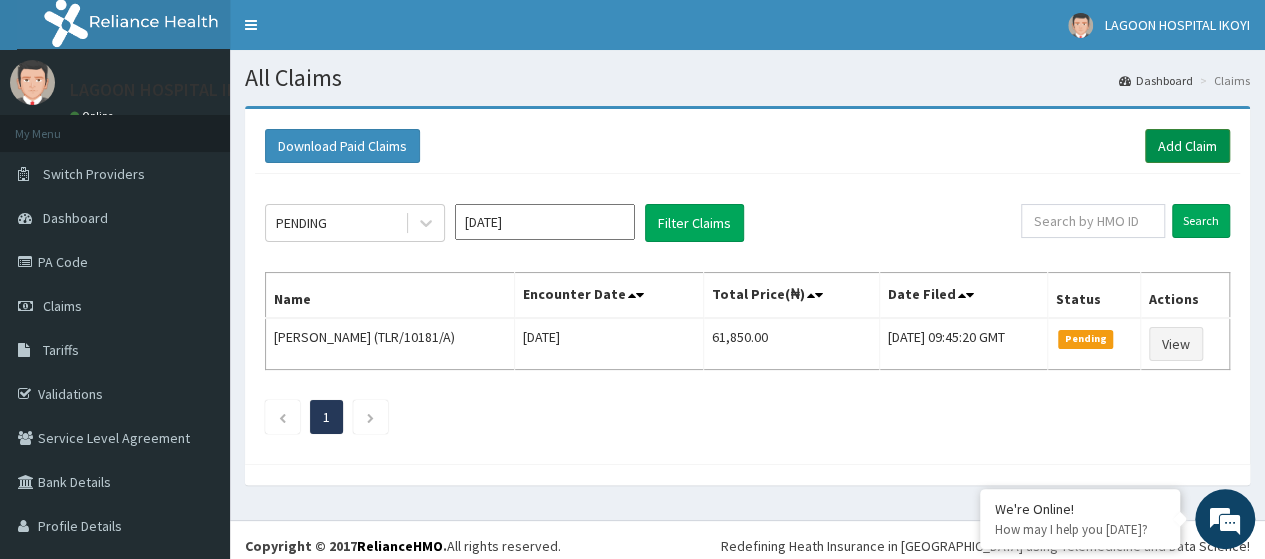 click on "Add Claim" at bounding box center [1187, 146] 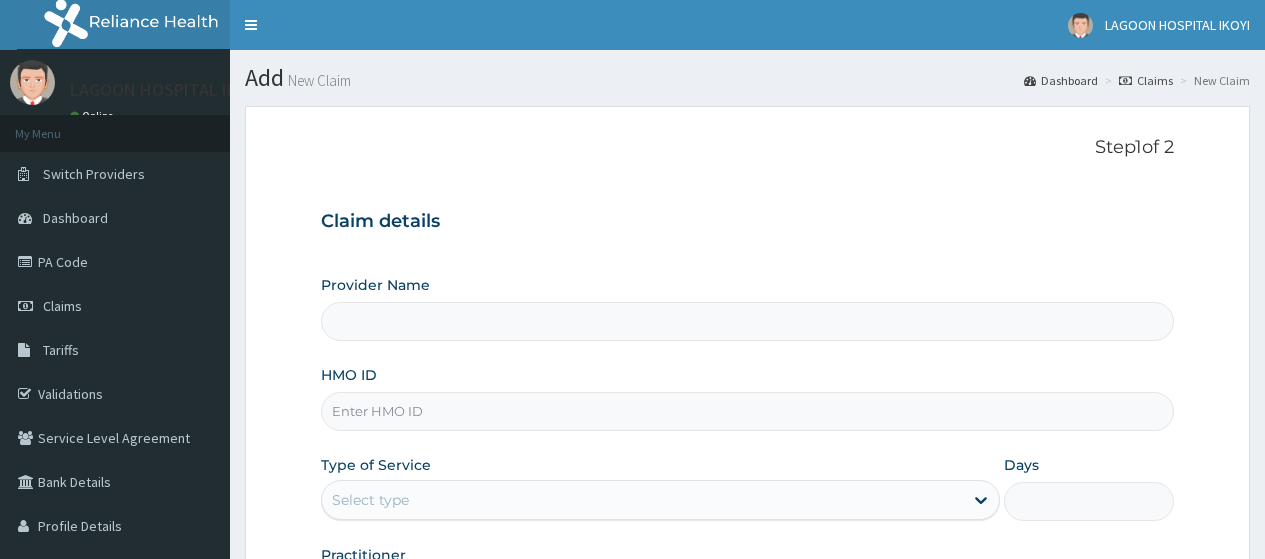 scroll, scrollTop: 0, scrollLeft: 0, axis: both 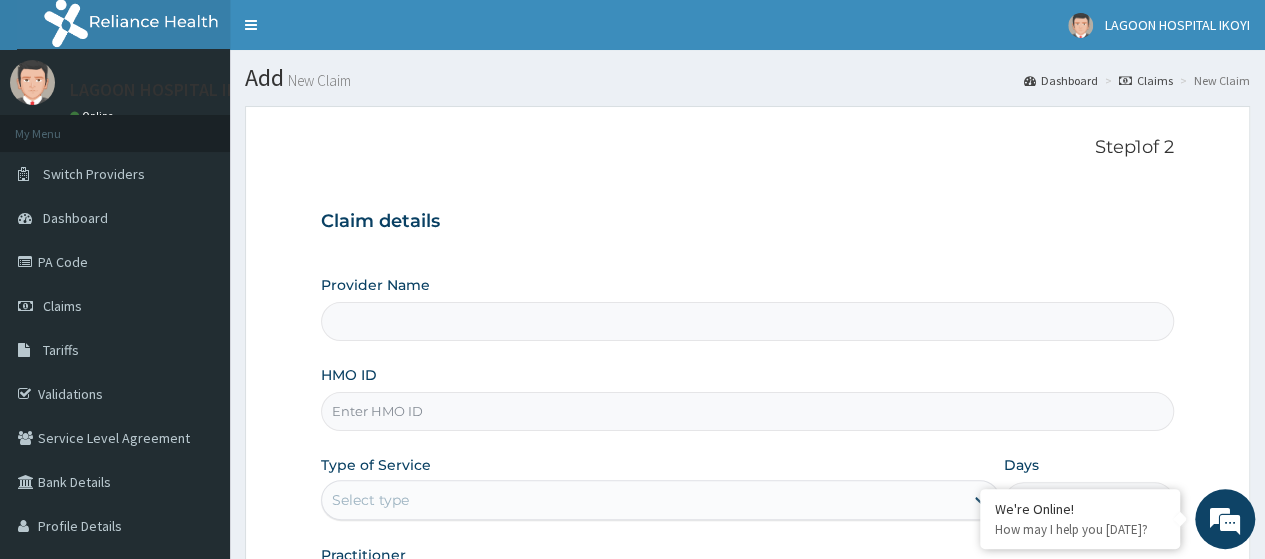 type on "[GEOGRAPHIC_DATA] - V/I" 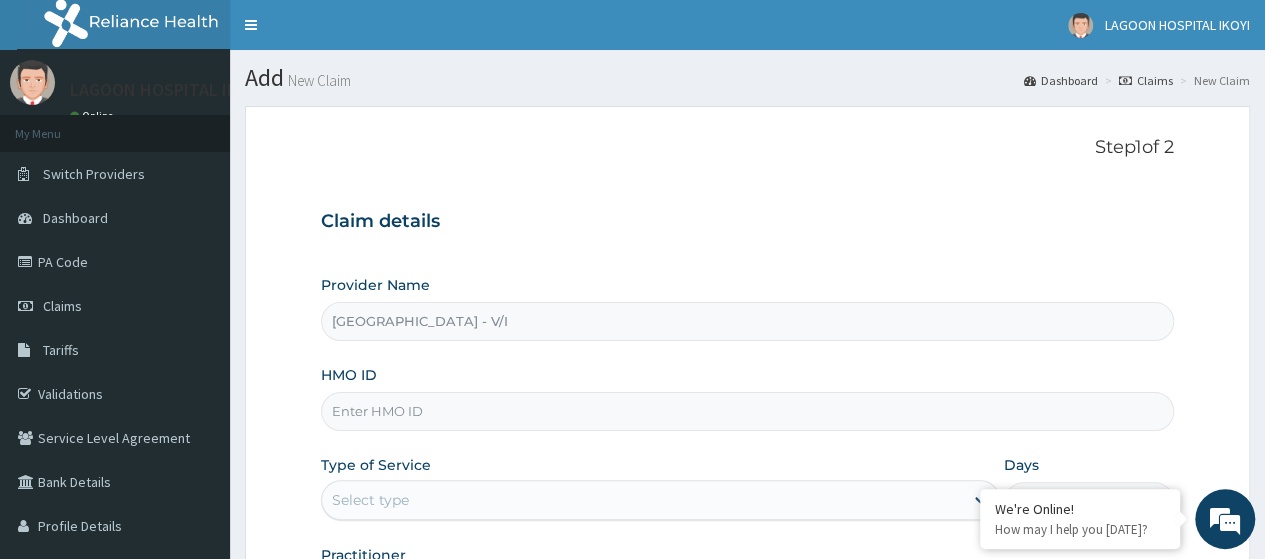 click on "HMO ID" at bounding box center [747, 411] 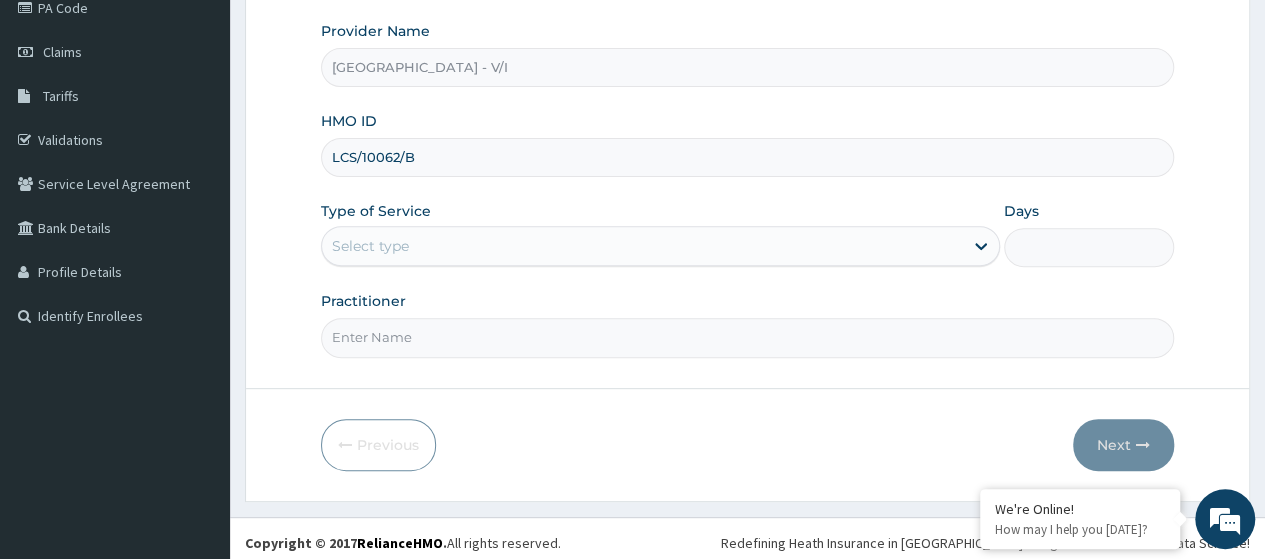scroll, scrollTop: 244, scrollLeft: 0, axis: vertical 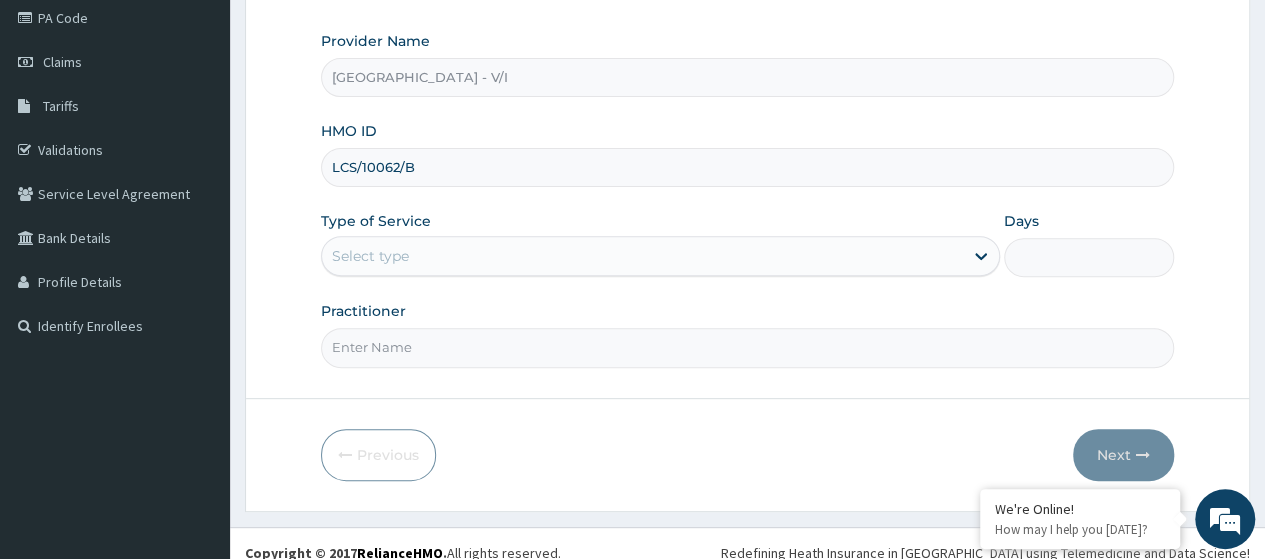 type on "LCS/10062/B" 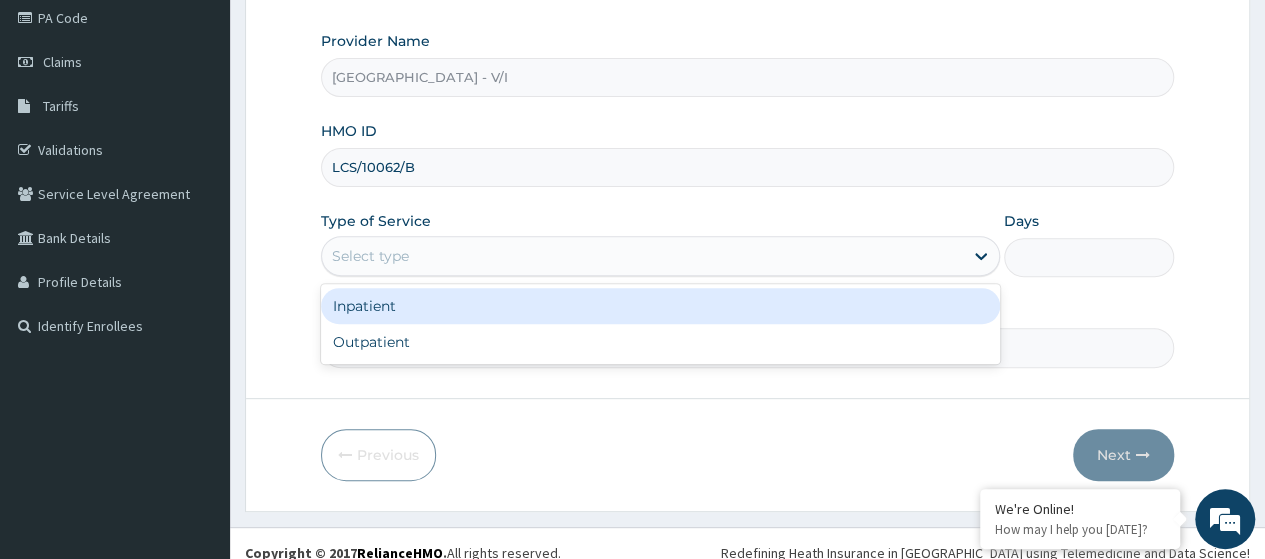 click on "Select type" at bounding box center (370, 256) 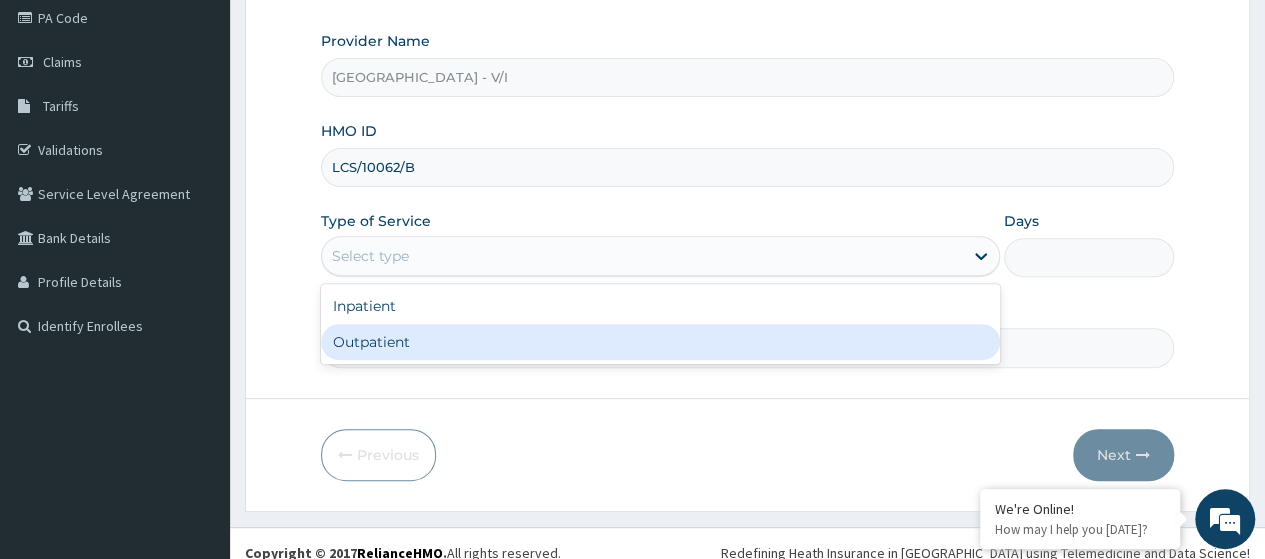 click on "Outpatient" at bounding box center [660, 342] 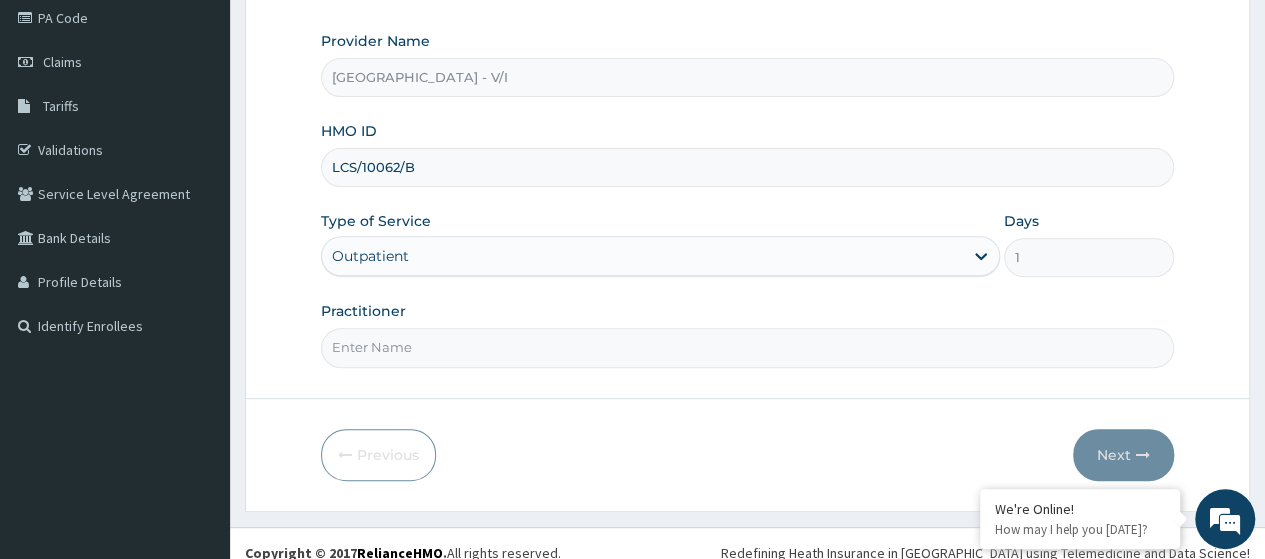 click on "Practitioner" at bounding box center [747, 347] 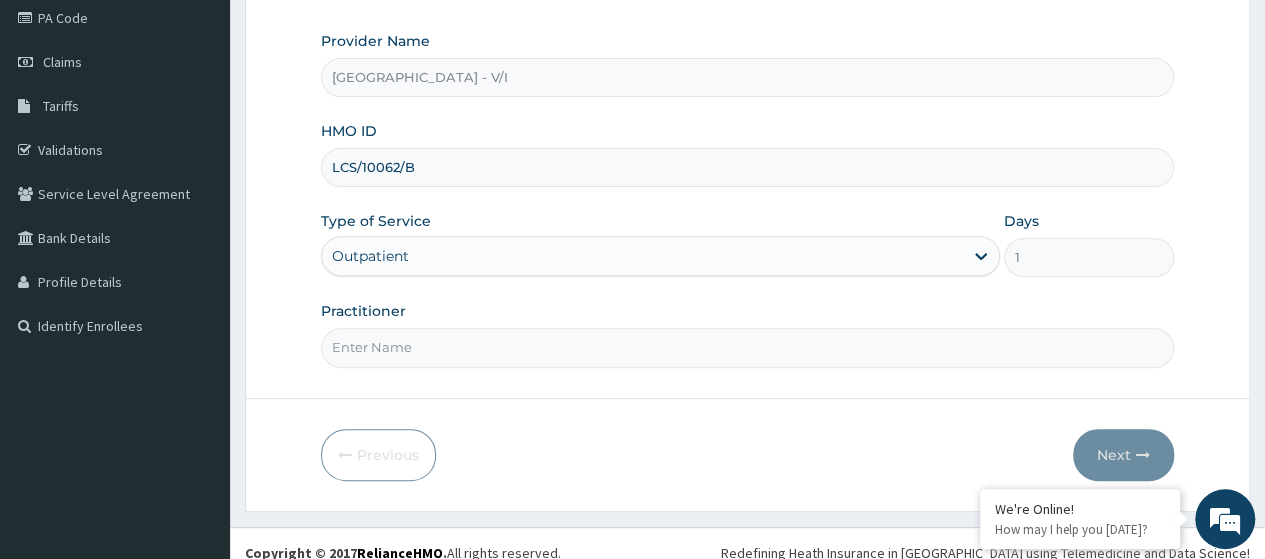 scroll, scrollTop: 0, scrollLeft: 0, axis: both 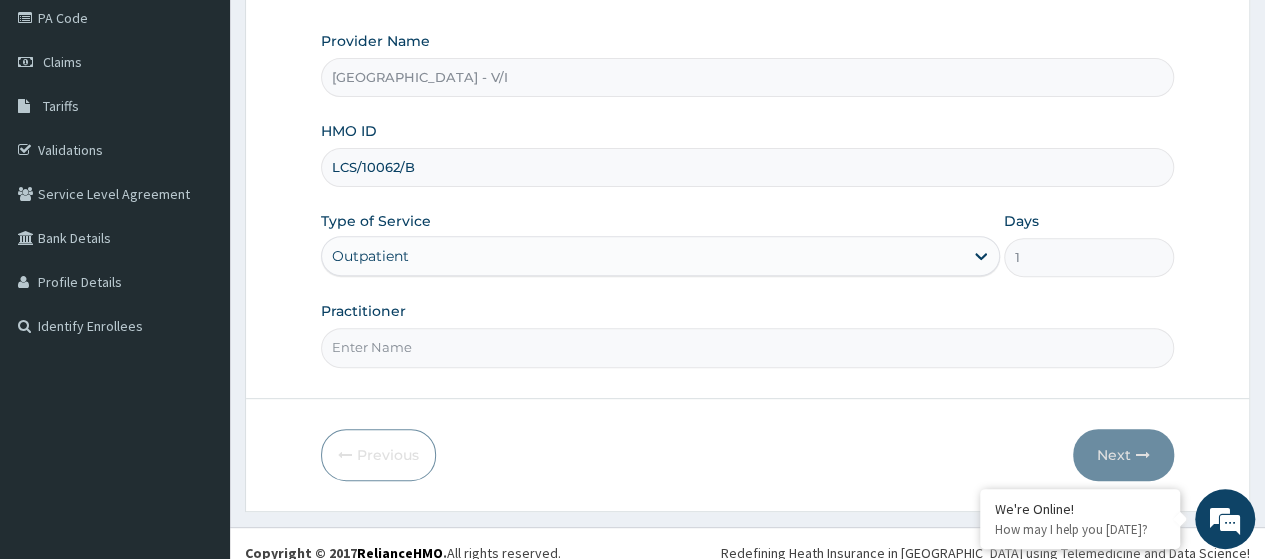 type on "[PERSON_NAME]" 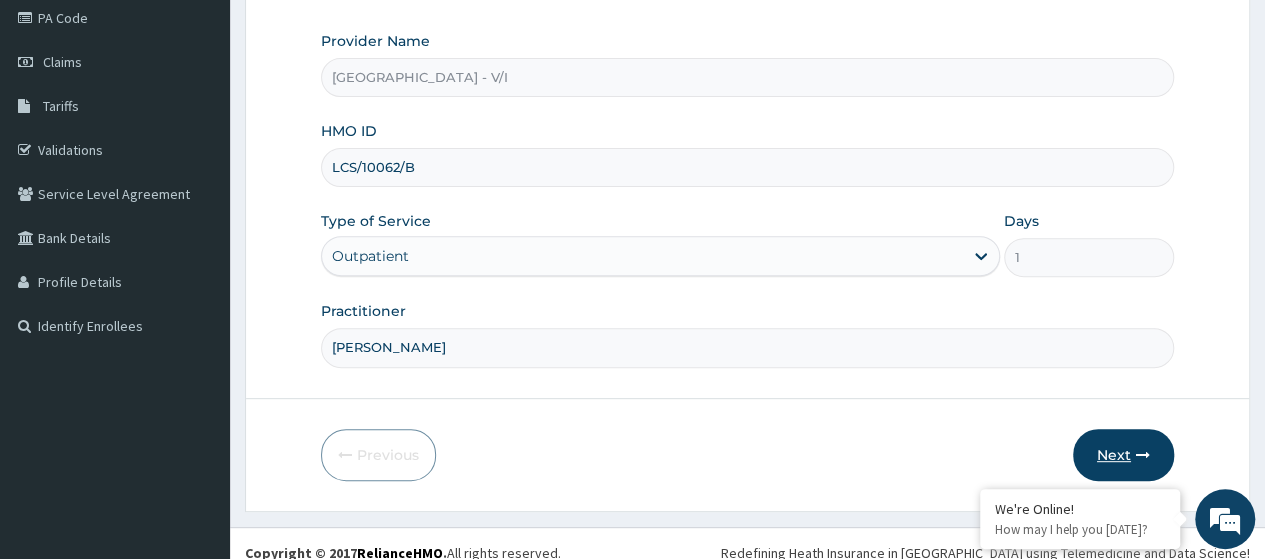 click on "Next" at bounding box center [1123, 455] 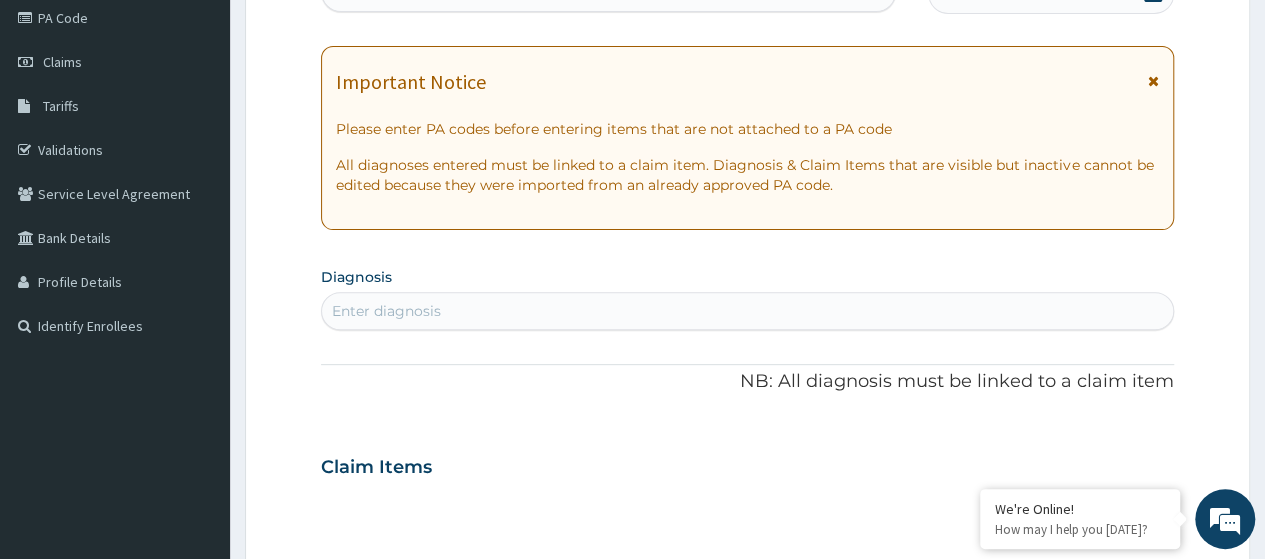 scroll, scrollTop: 0, scrollLeft: 0, axis: both 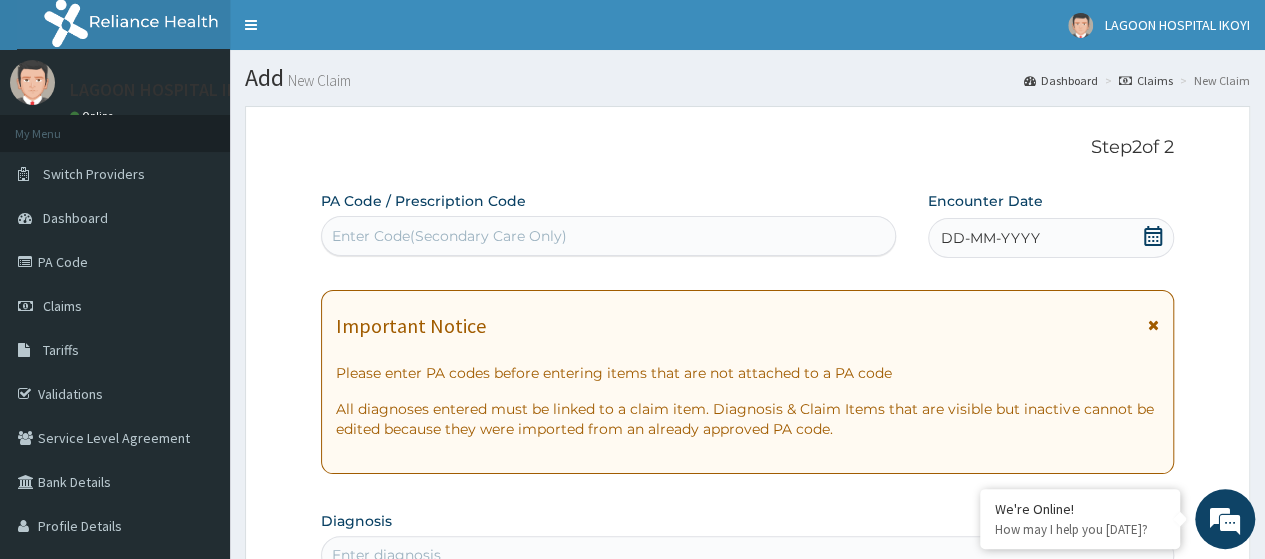 click on "Enter Code(Secondary Care Only)" at bounding box center [449, 236] 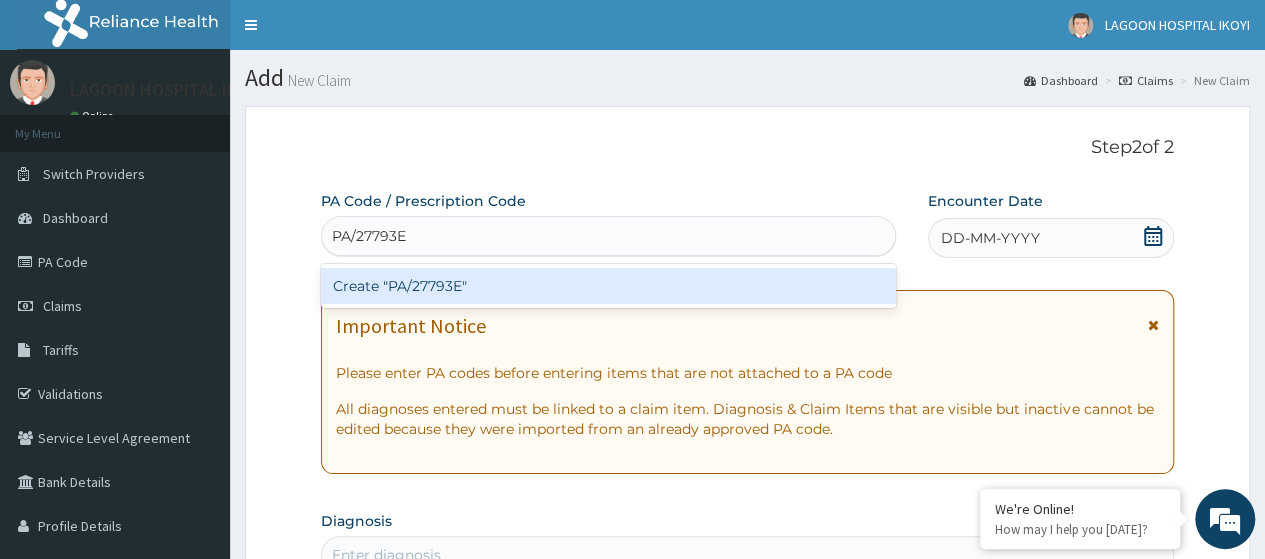 click on "Create "PA/27793E"" at bounding box center [608, 286] 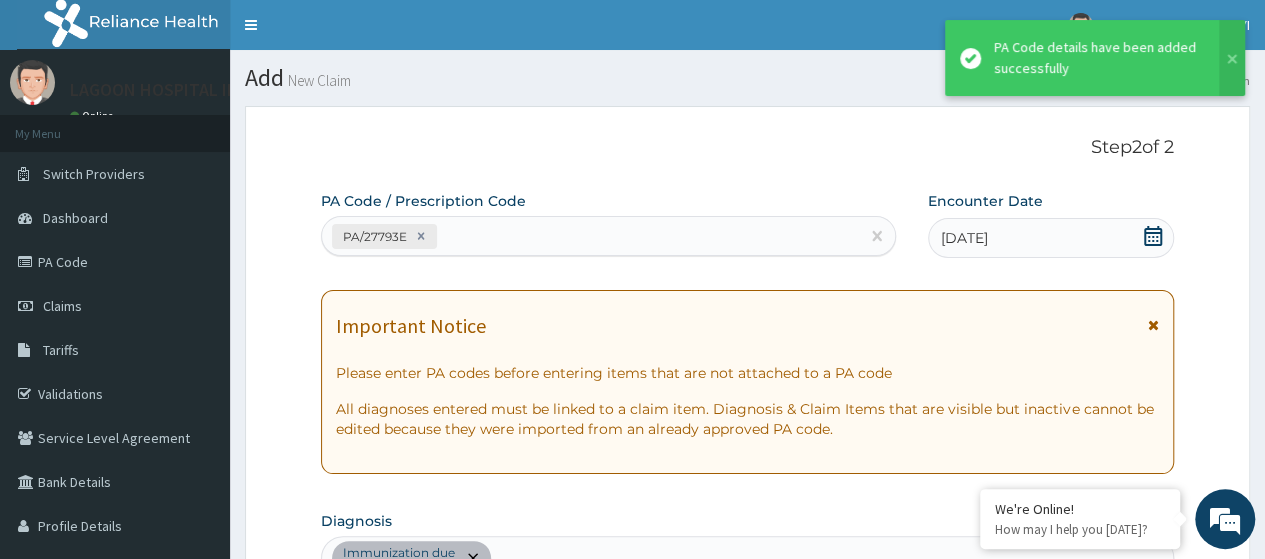 scroll, scrollTop: 759, scrollLeft: 0, axis: vertical 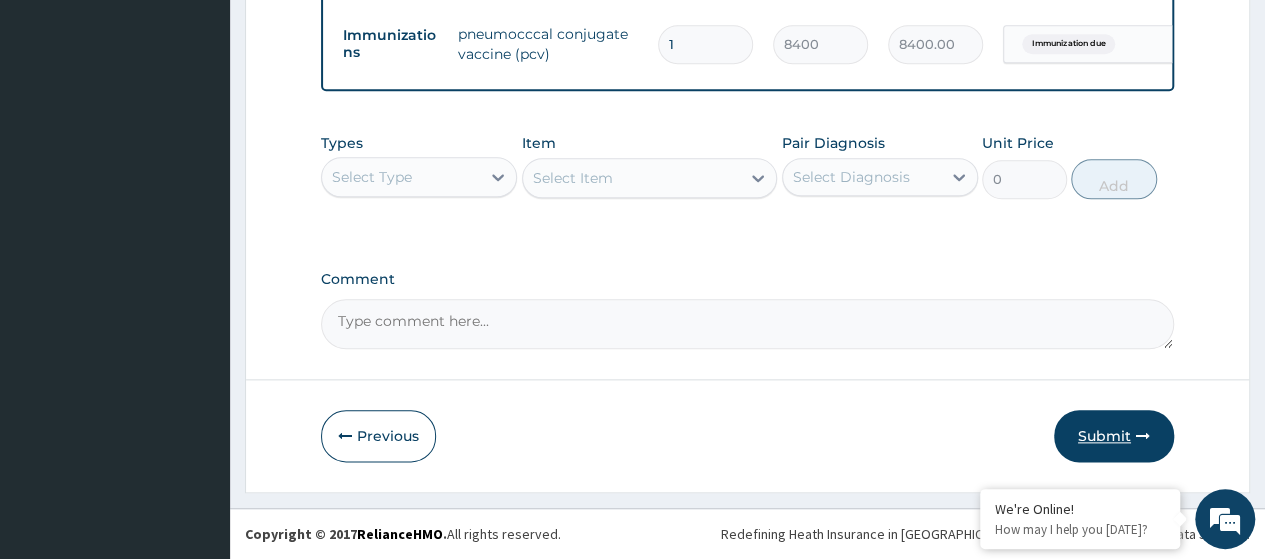 click on "Submit" at bounding box center (1114, 436) 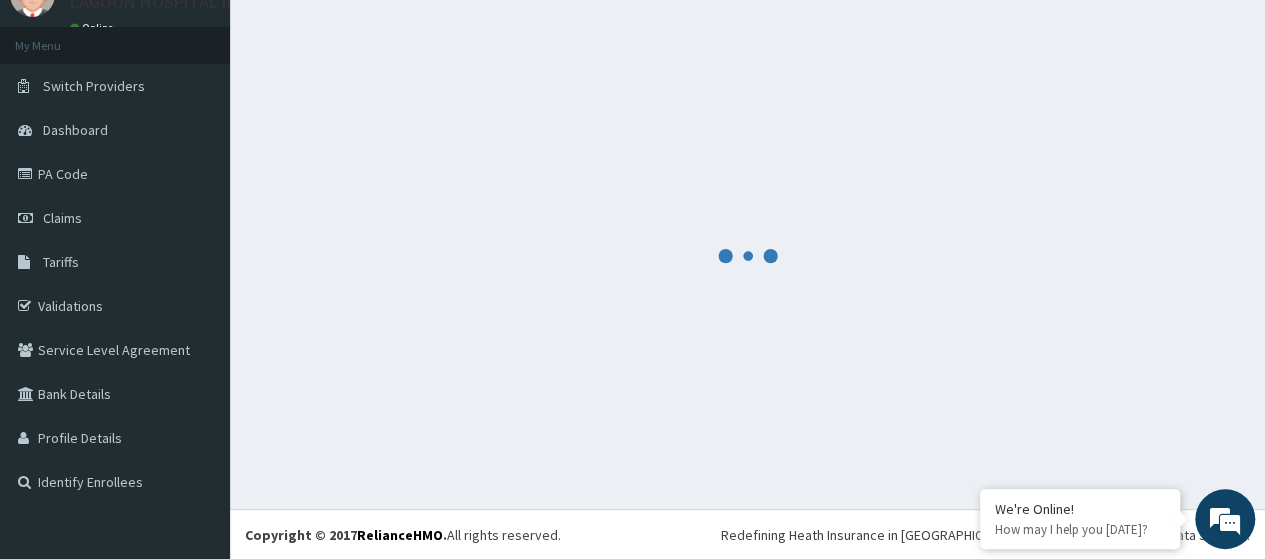 scroll, scrollTop: 1008, scrollLeft: 0, axis: vertical 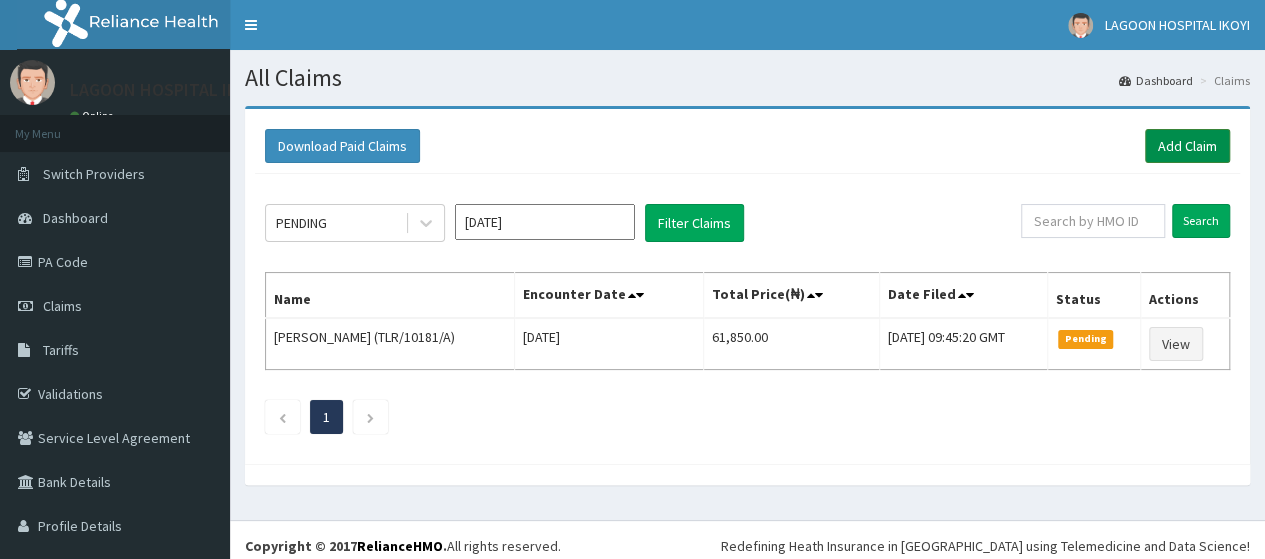 click on "Add Claim" at bounding box center (1187, 146) 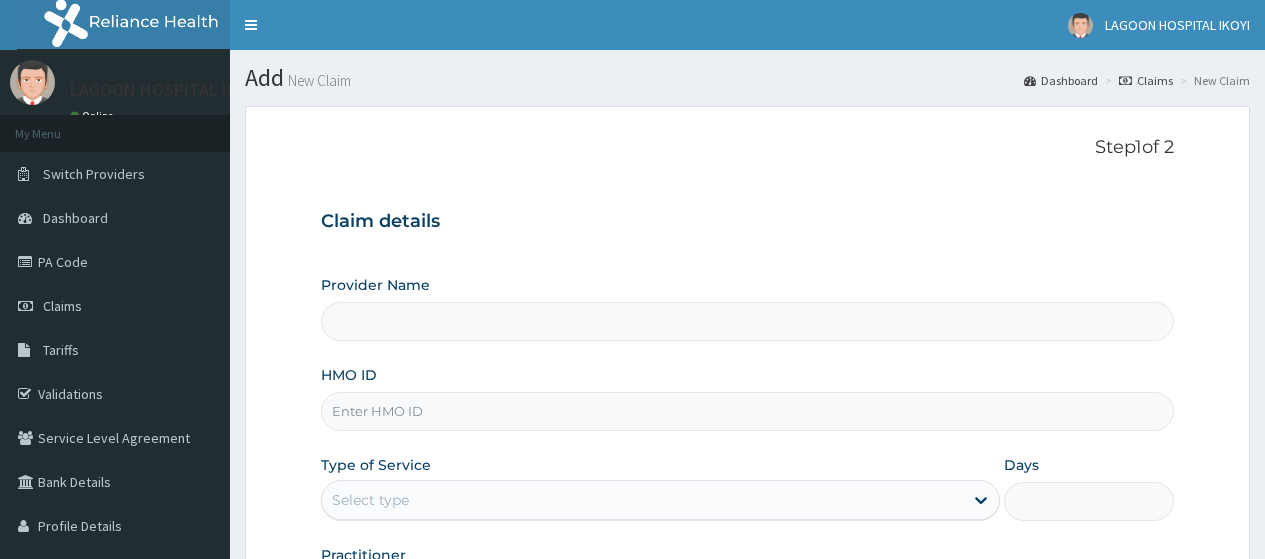scroll, scrollTop: 0, scrollLeft: 0, axis: both 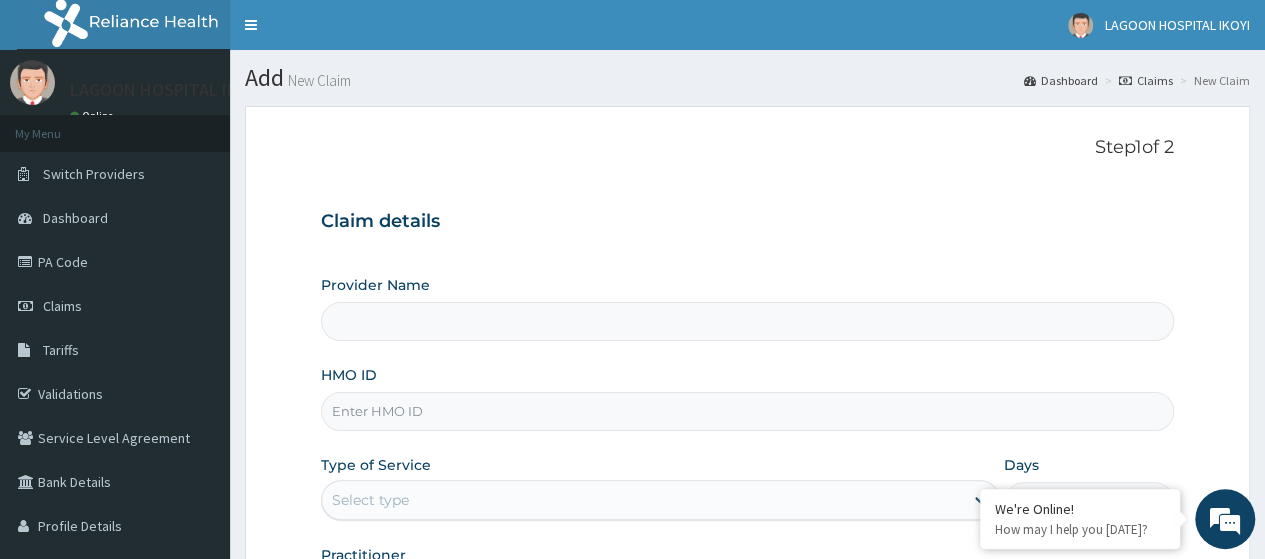 click on "HMO ID" at bounding box center (747, 411) 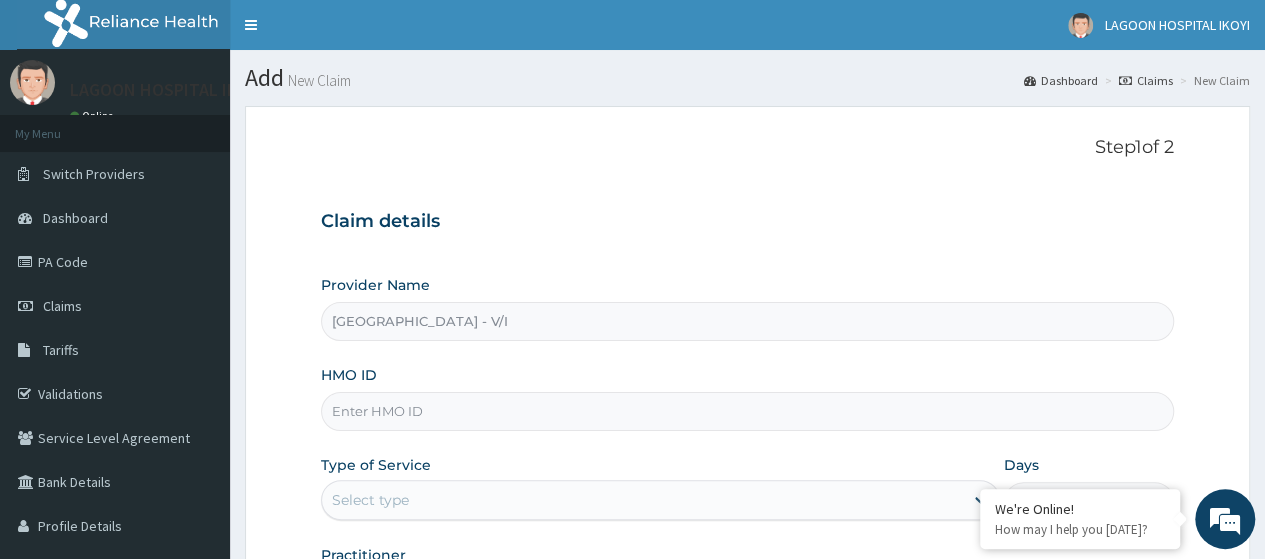 paste on "EIS/12143/C" 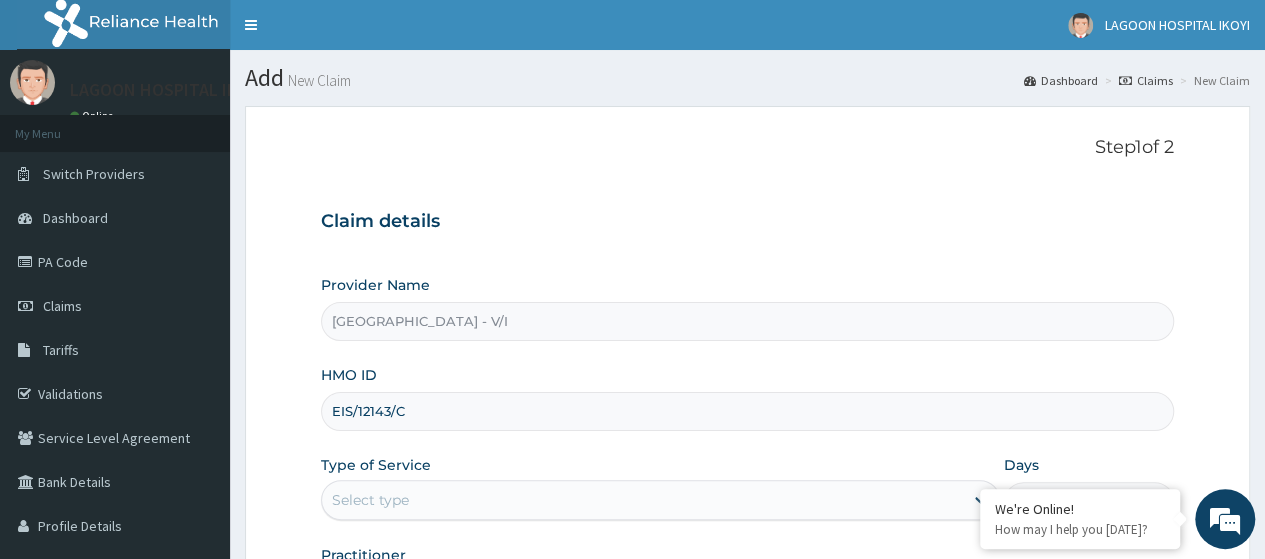 scroll, scrollTop: 258, scrollLeft: 0, axis: vertical 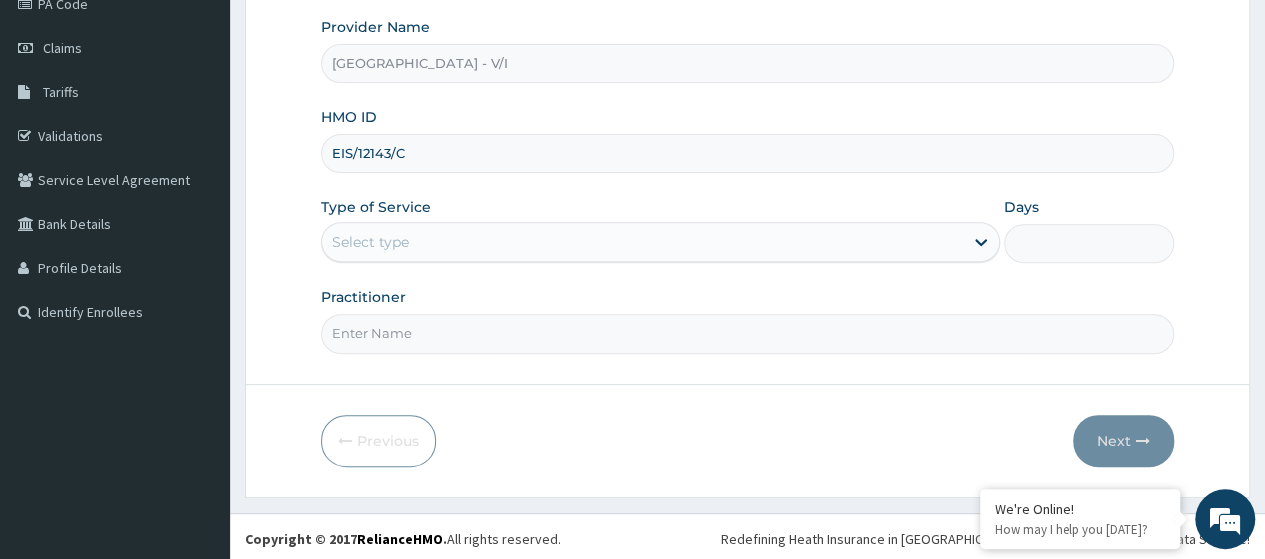 type on "EIS/12143/C" 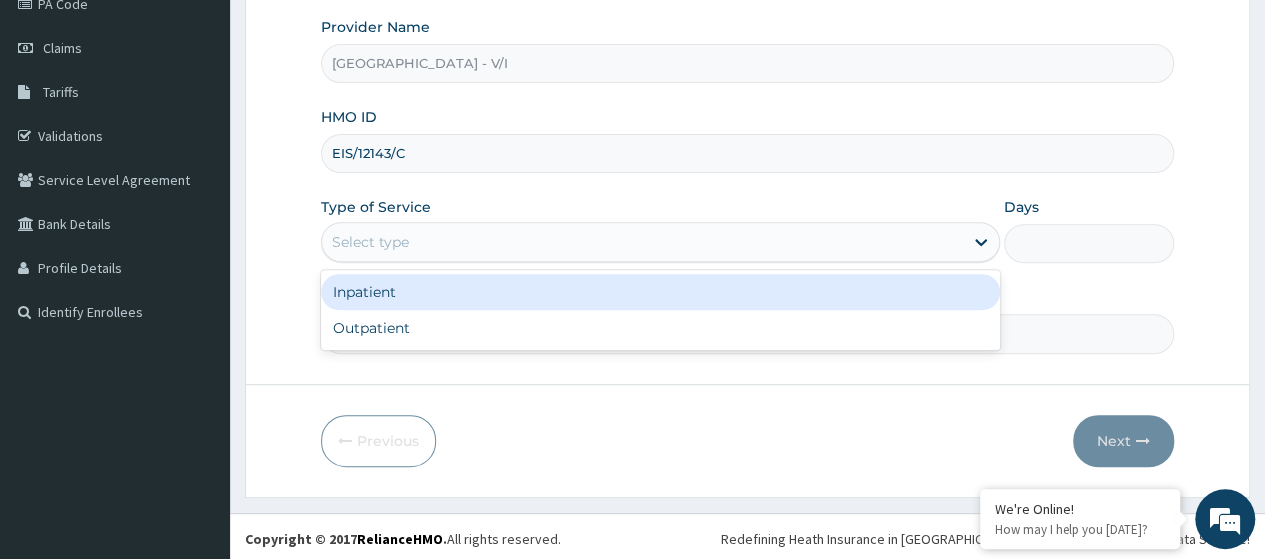 drag, startPoint x: 385, startPoint y: 252, endPoint x: 394, endPoint y: 272, distance: 21.931713 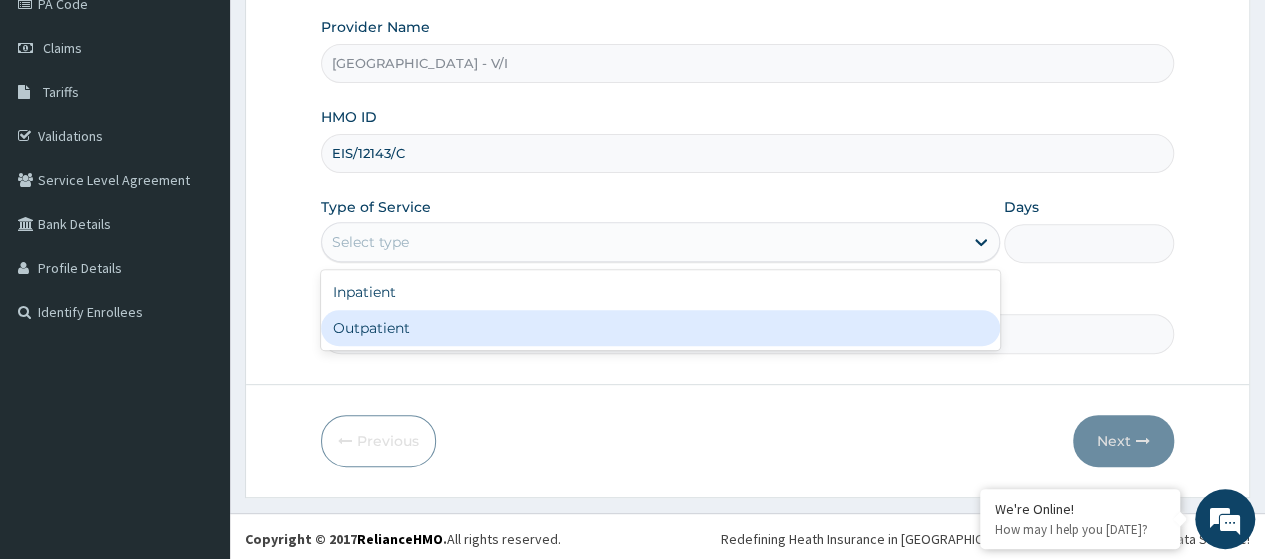 click on "Outpatient" at bounding box center [660, 328] 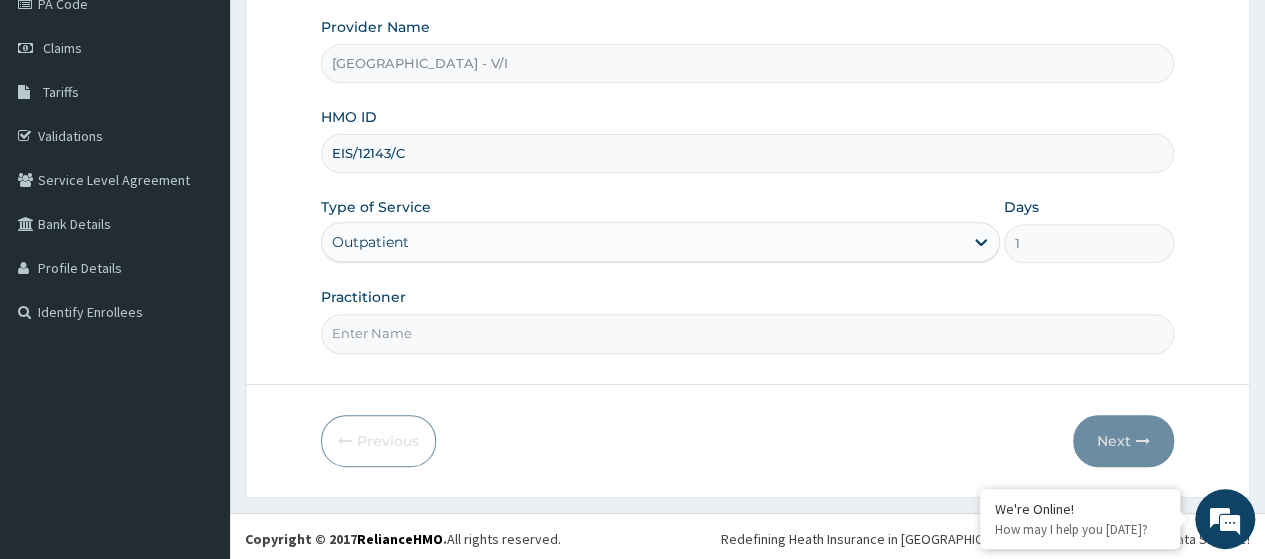 click on "Practitioner" at bounding box center [747, 333] 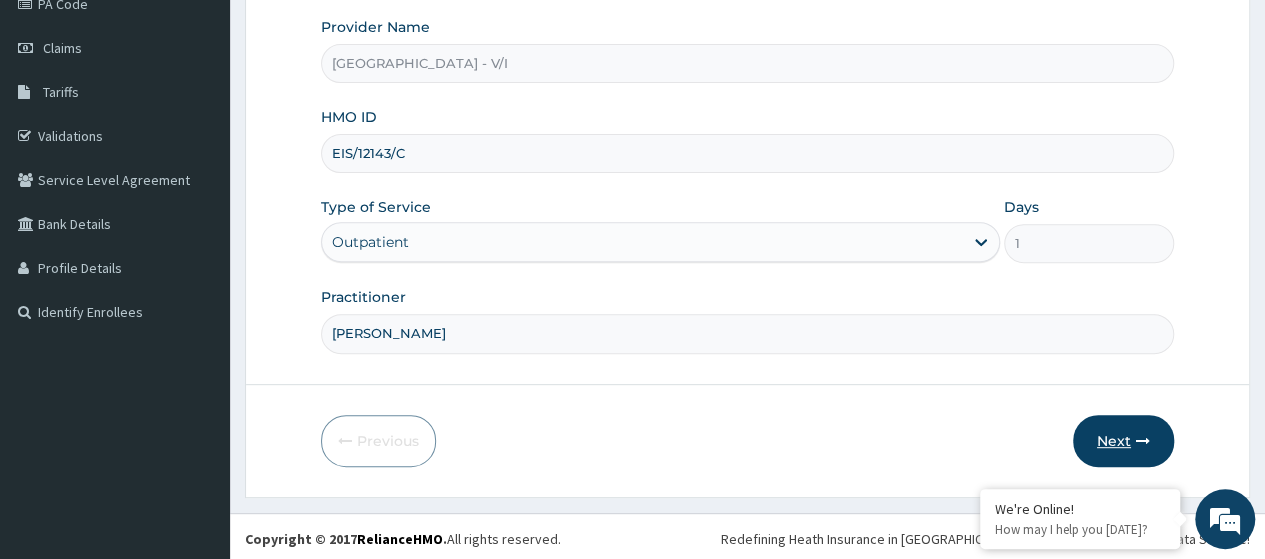 drag, startPoint x: 1106, startPoint y: 444, endPoint x: 1094, endPoint y: 449, distance: 13 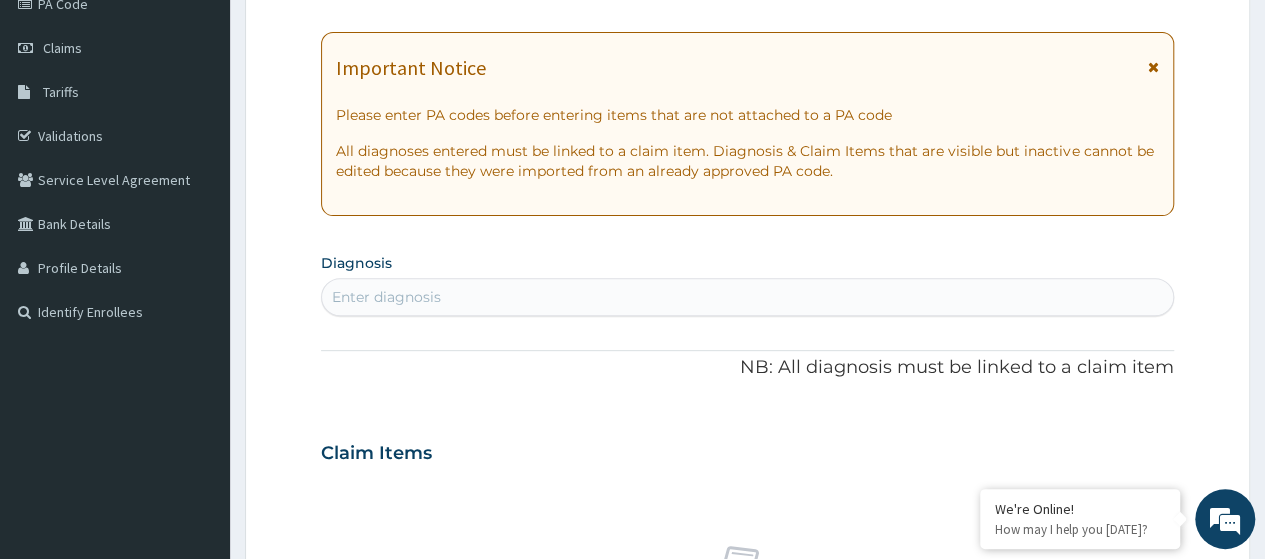 scroll, scrollTop: 0, scrollLeft: 0, axis: both 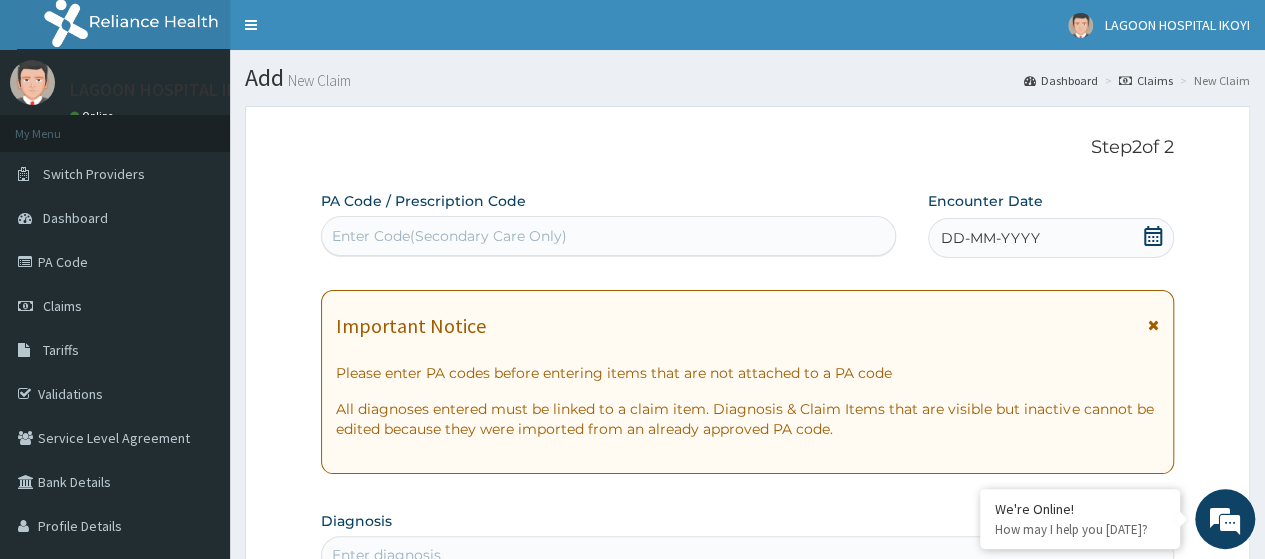 click on "Enter Code(Secondary Care Only)" at bounding box center [449, 236] 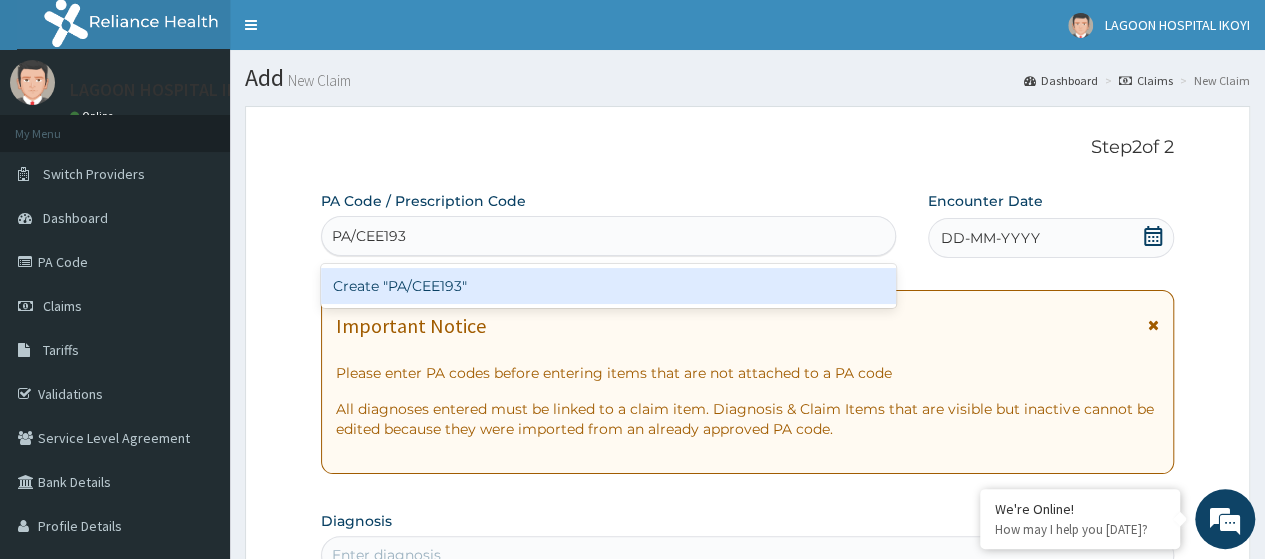 click on "Create "PA/CEE193"" at bounding box center (608, 286) 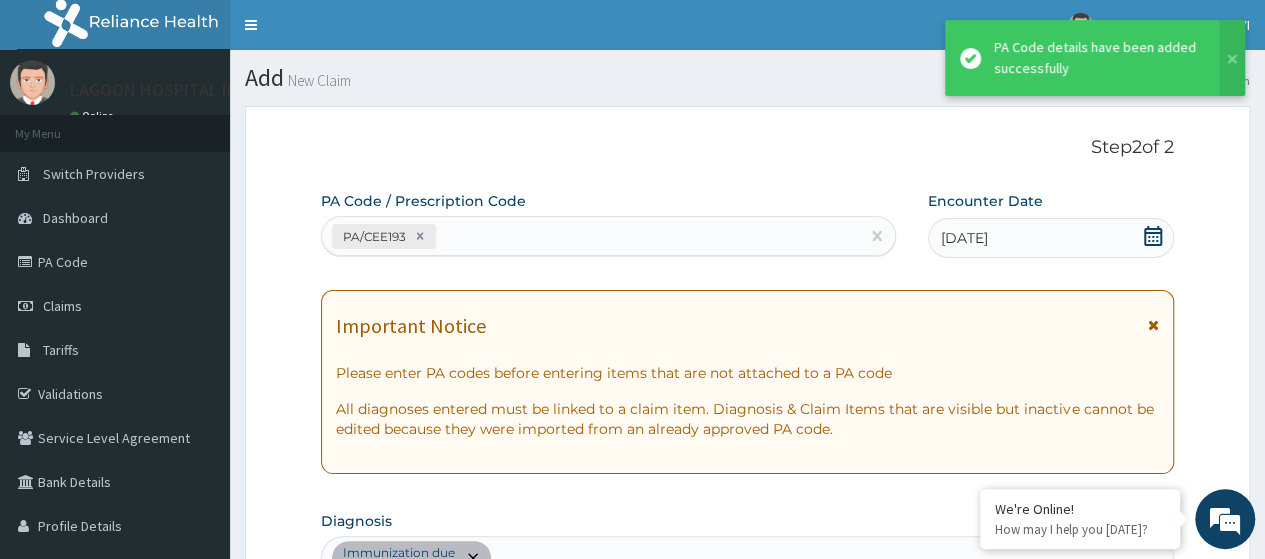 scroll, scrollTop: 759, scrollLeft: 0, axis: vertical 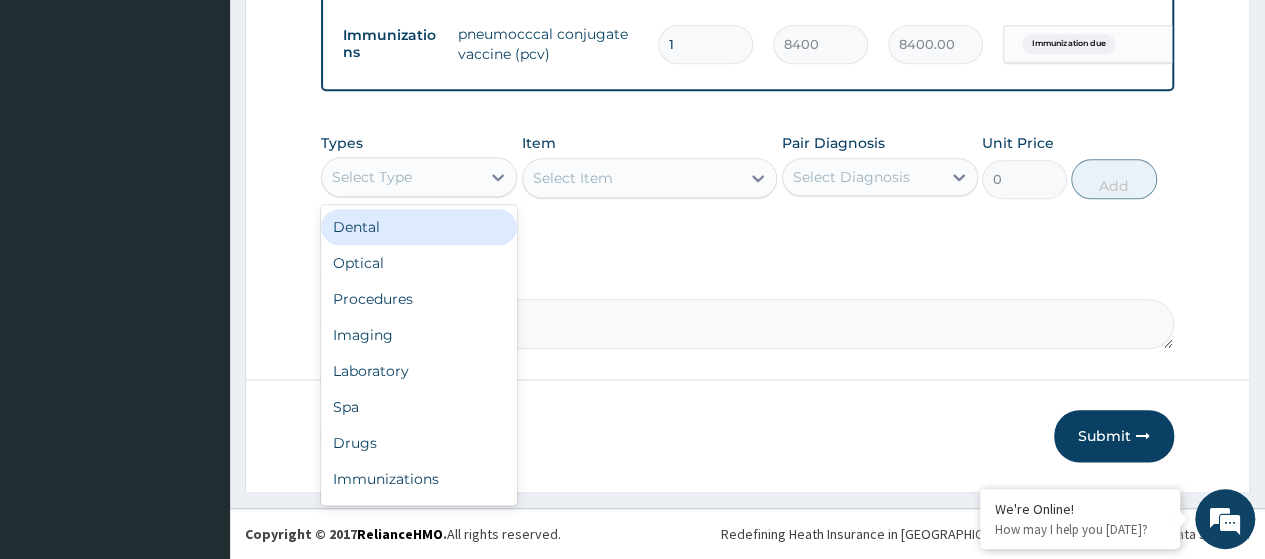 click on "Select Type" at bounding box center [401, 177] 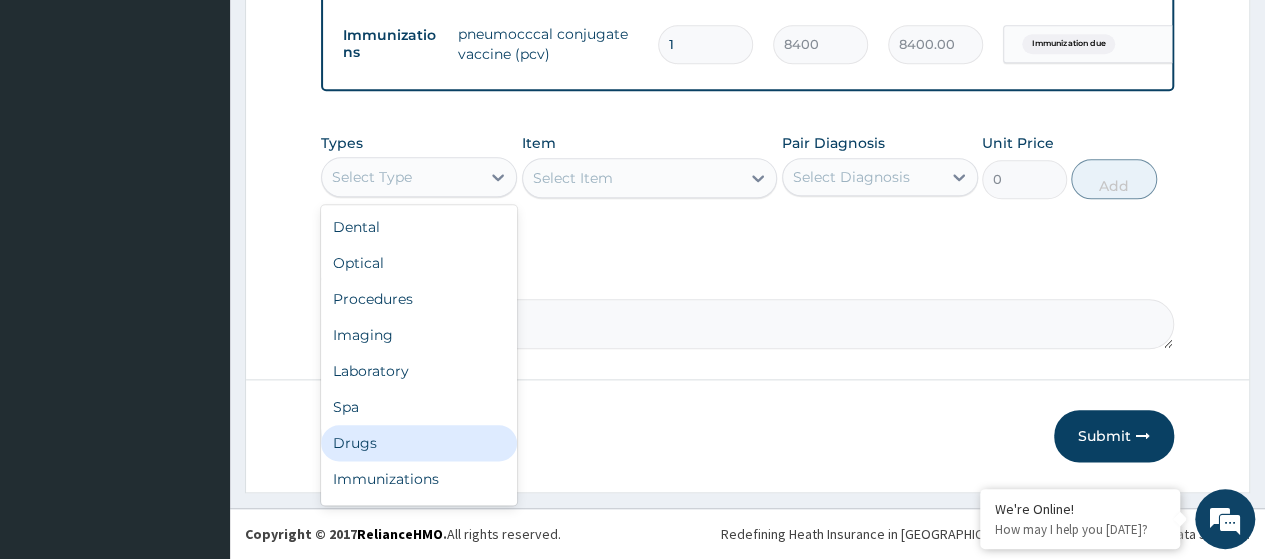 click on "Drugs" at bounding box center [419, 443] 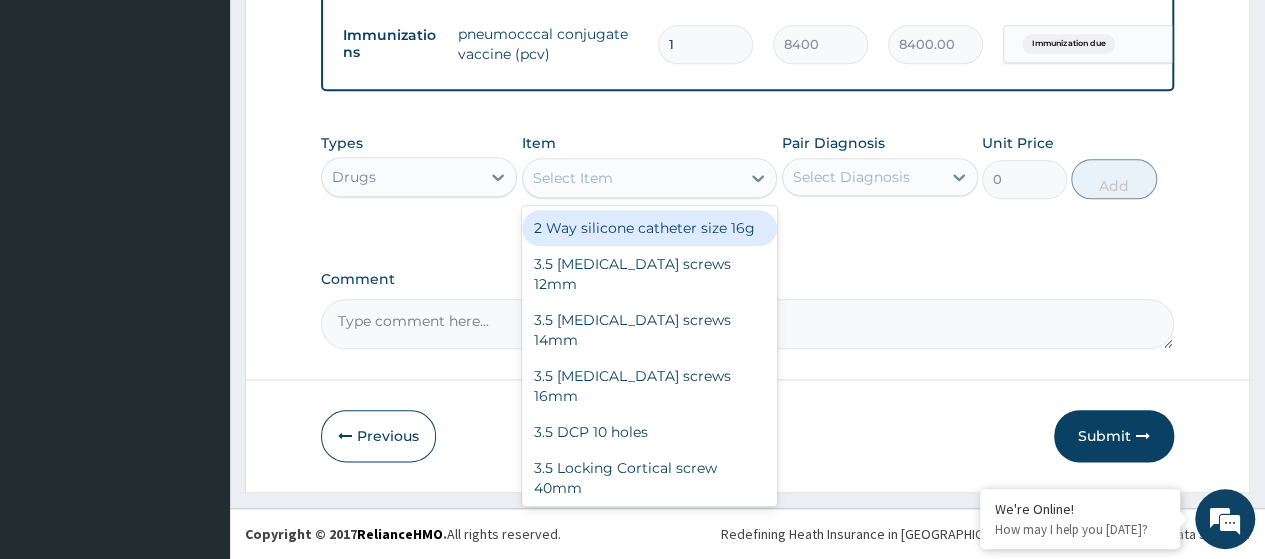 click on "Select Item" at bounding box center (573, 178) 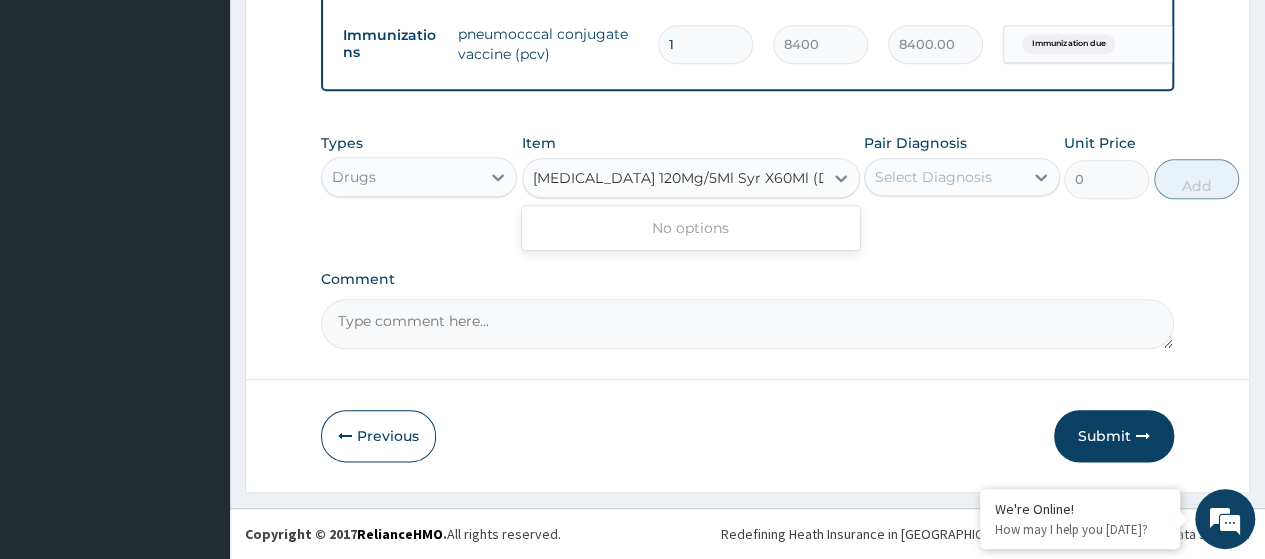 scroll, scrollTop: 0, scrollLeft: 25, axis: horizontal 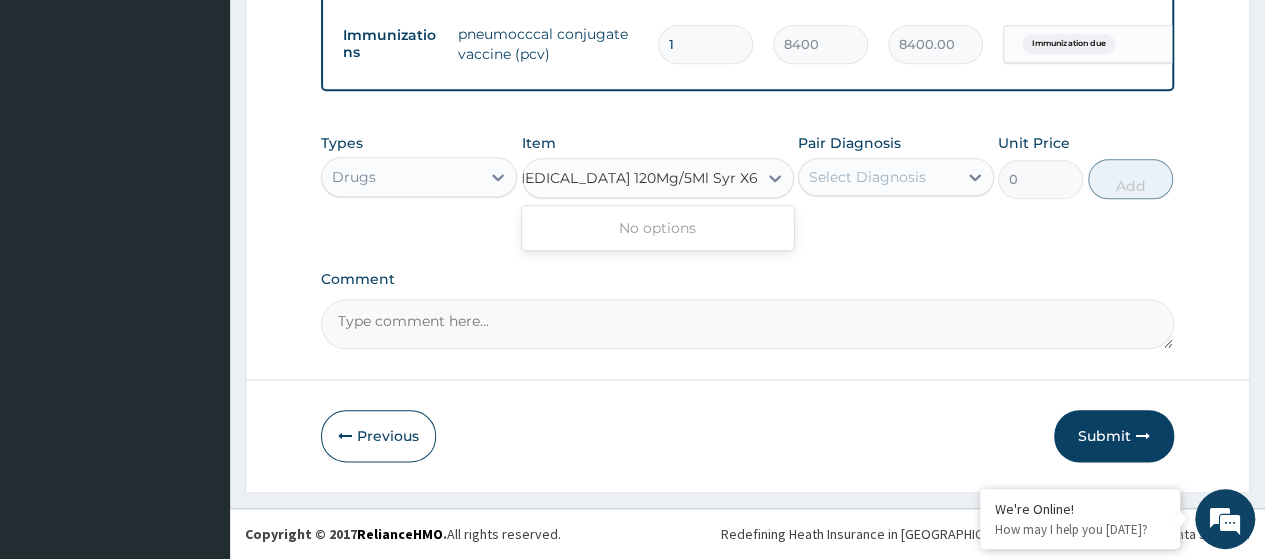 type on "Paracetamol 120Mg/5Ml Syr X60Ml" 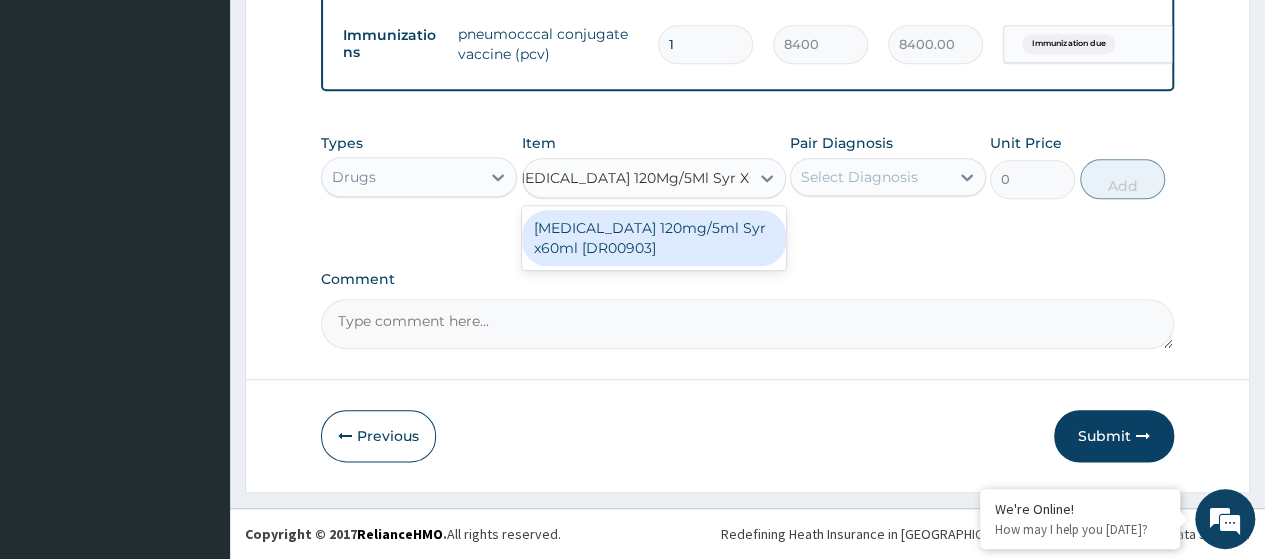 click on "Paracetamol 120mg/5ml Syr x60ml [DR00903]" at bounding box center (654, 238) 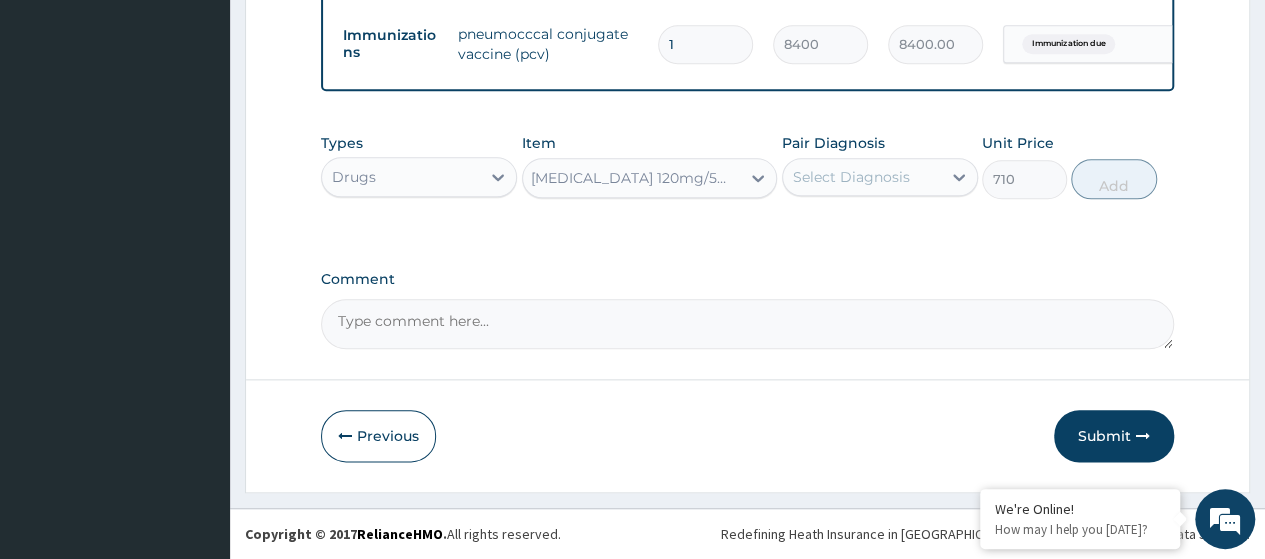 scroll, scrollTop: 0, scrollLeft: 2, axis: horizontal 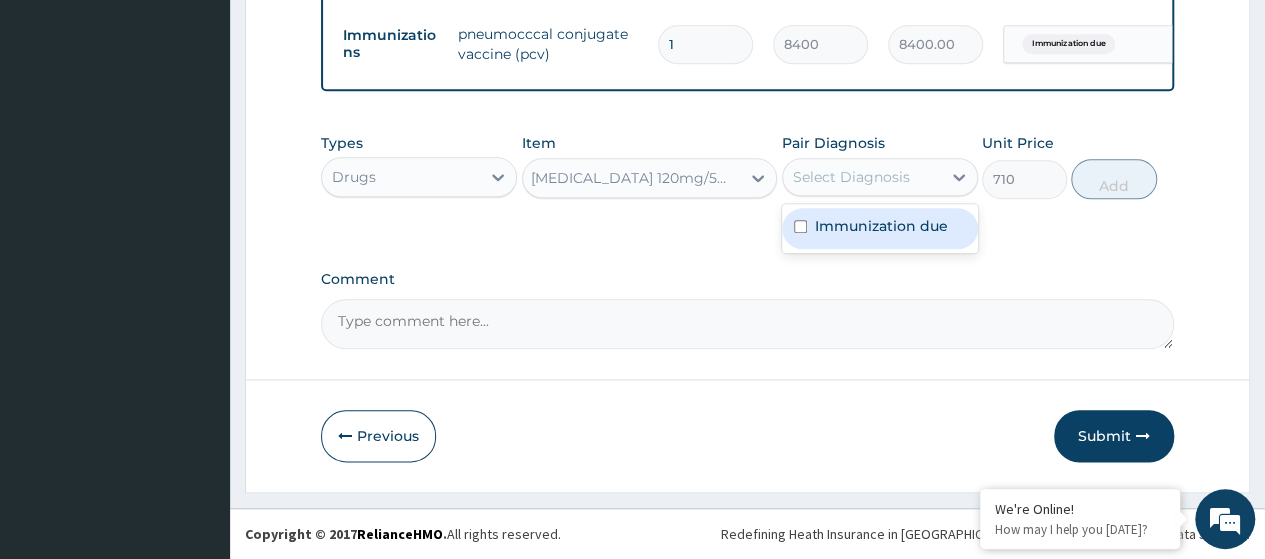 drag, startPoint x: 871, startPoint y: 175, endPoint x: 878, endPoint y: 222, distance: 47.518417 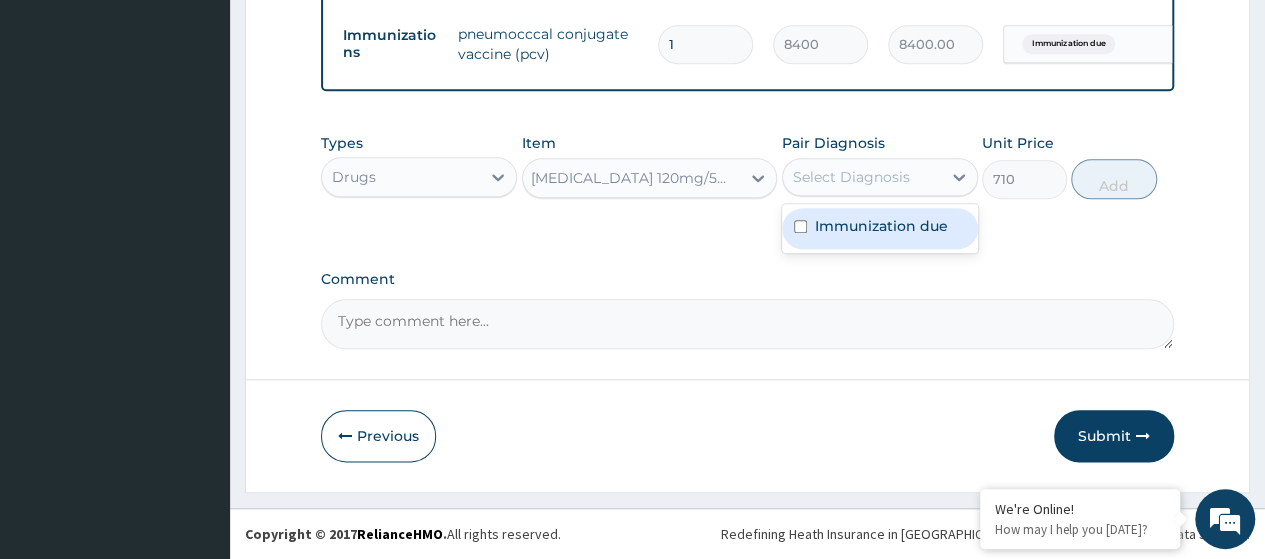 click on "Select Diagnosis" at bounding box center (851, 177) 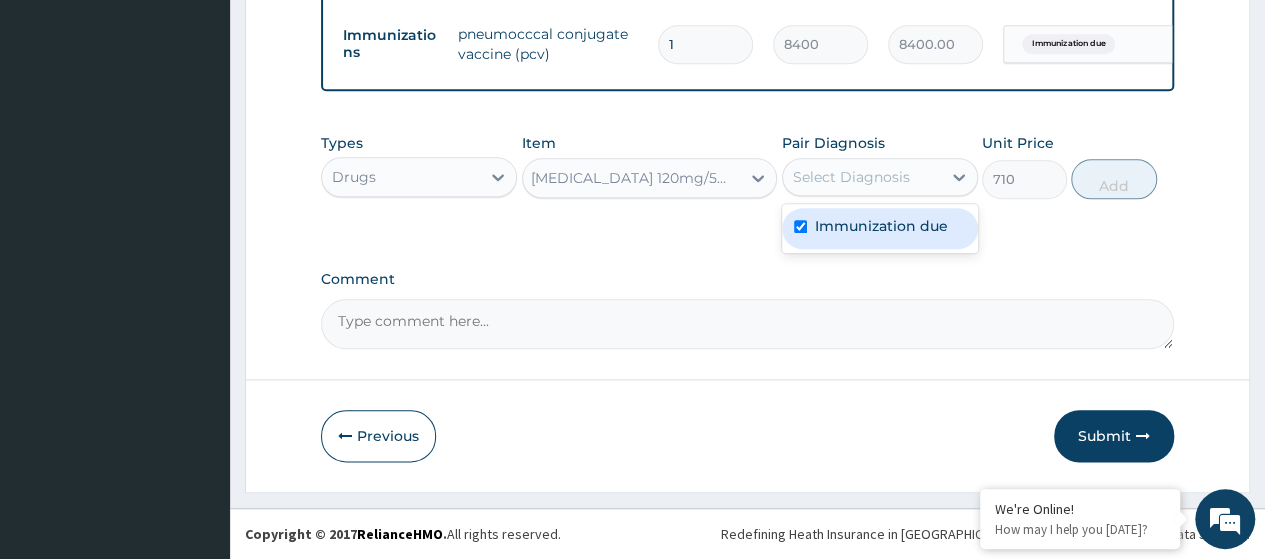 checkbox on "true" 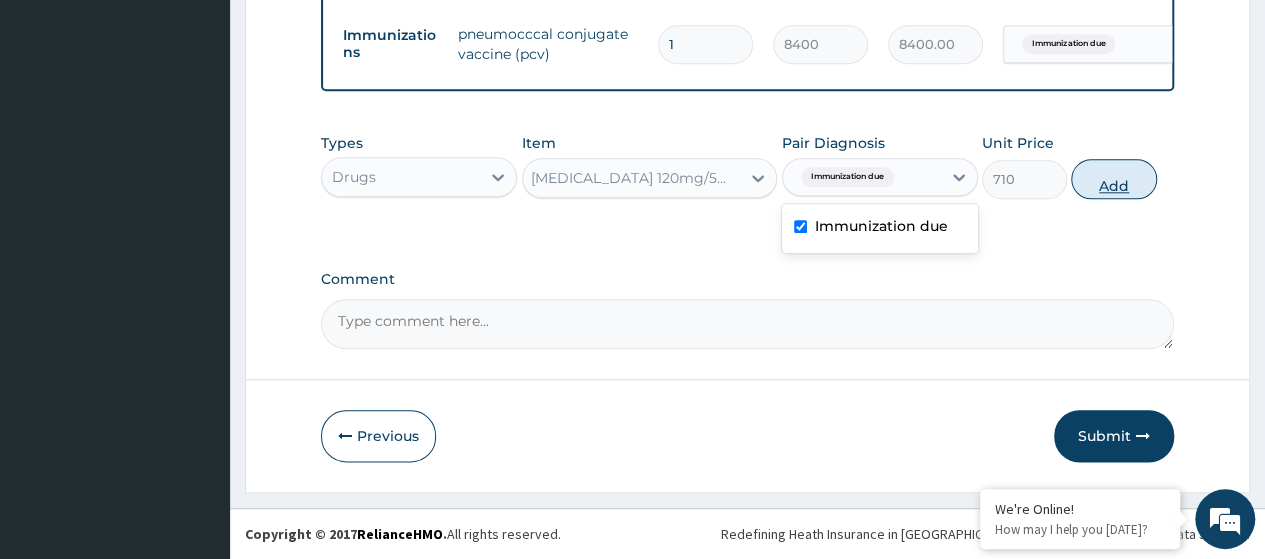 click on "Add" at bounding box center [1113, 179] 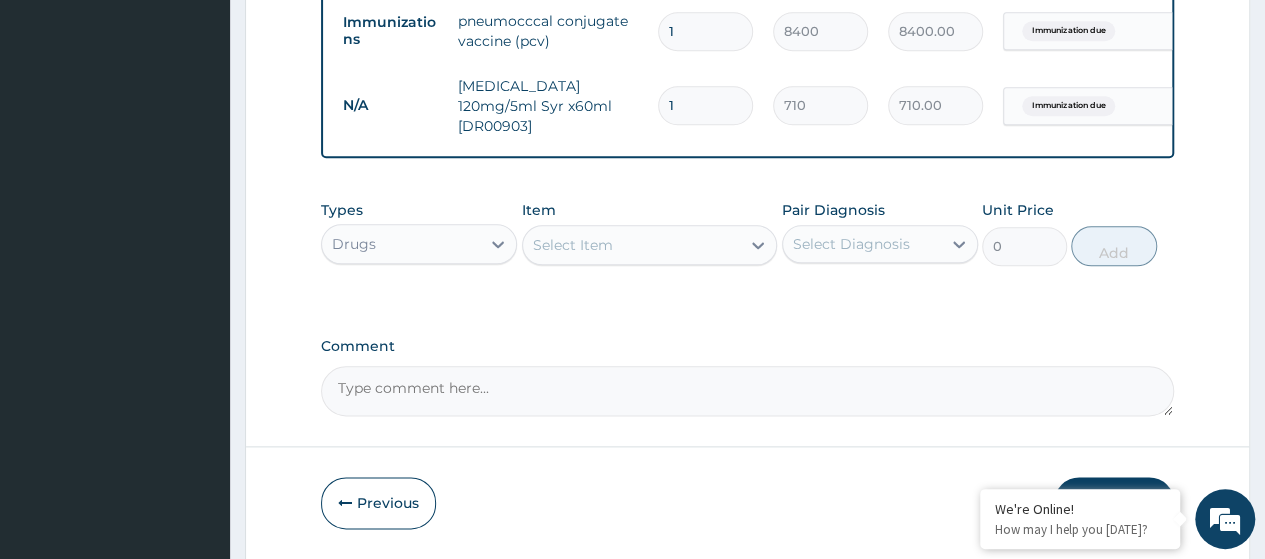 scroll, scrollTop: 0, scrollLeft: 0, axis: both 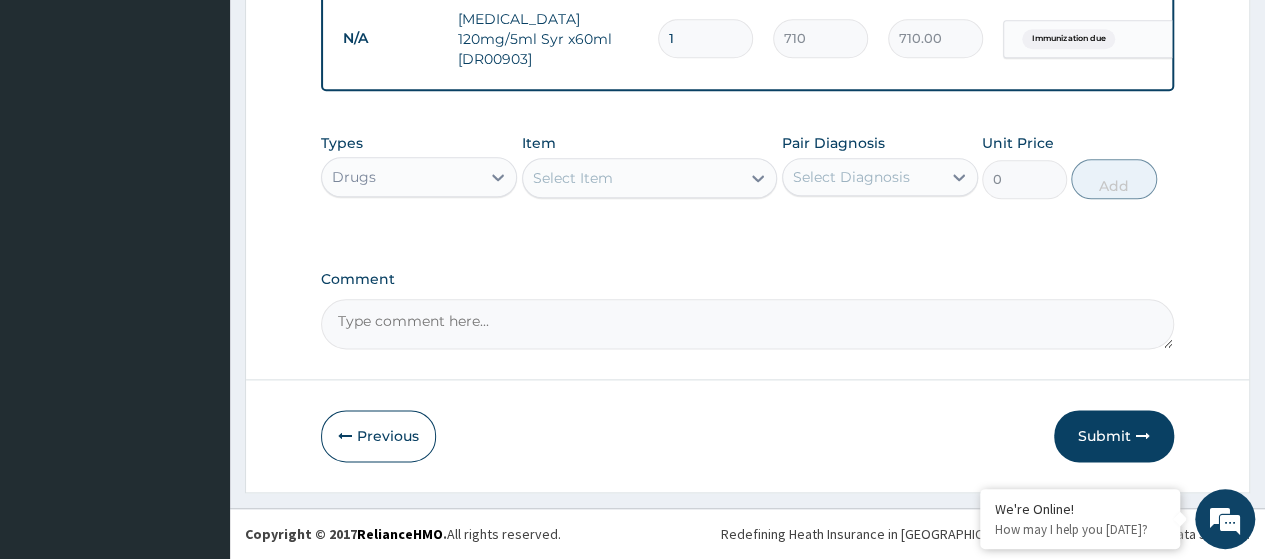 click on "Submit" at bounding box center [1114, 436] 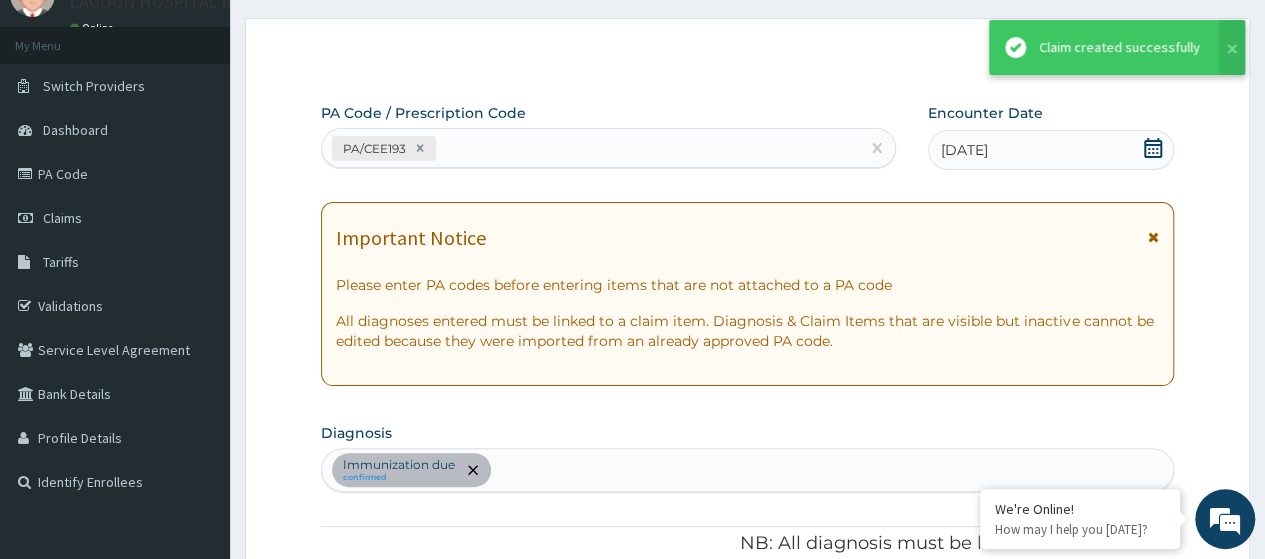 scroll, scrollTop: 1077, scrollLeft: 0, axis: vertical 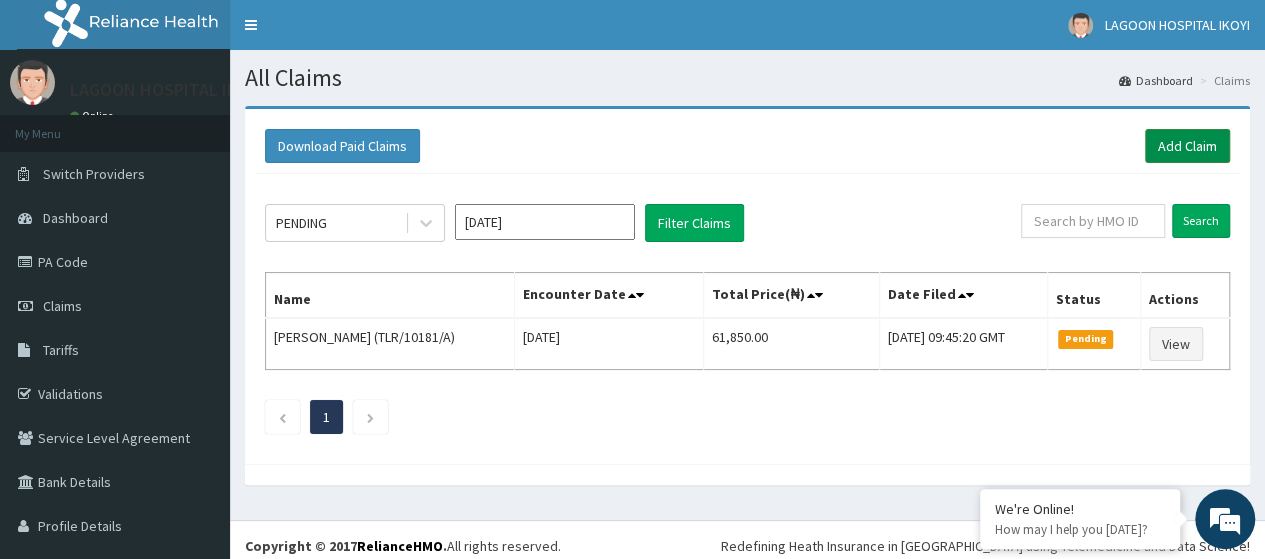 click on "Add Claim" at bounding box center [1187, 146] 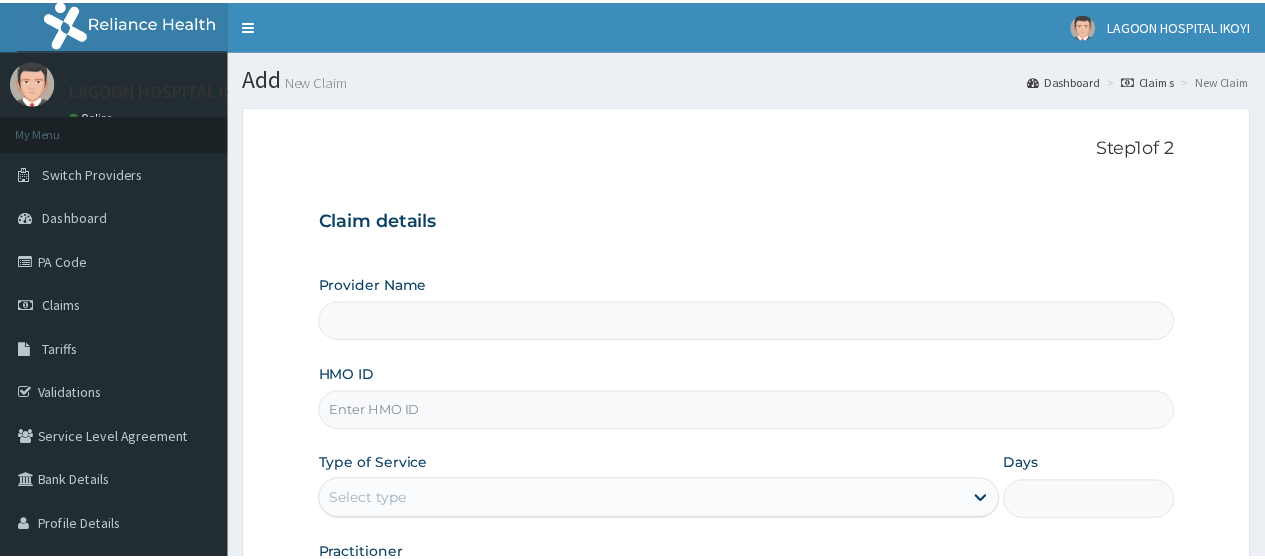 scroll, scrollTop: 0, scrollLeft: 0, axis: both 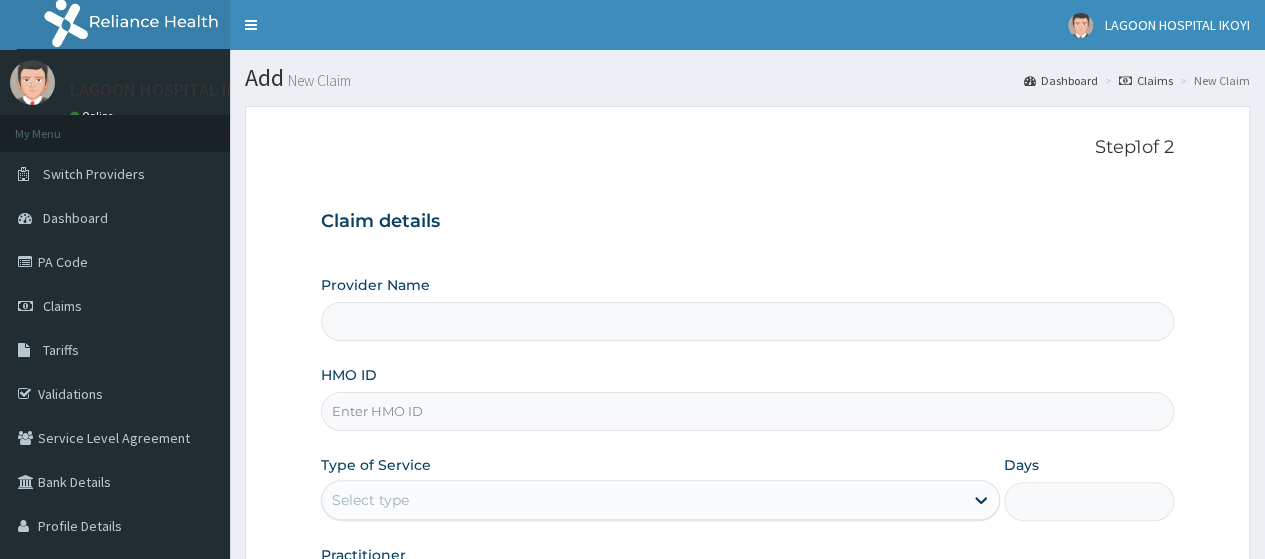 click on "HMO ID" at bounding box center [747, 411] 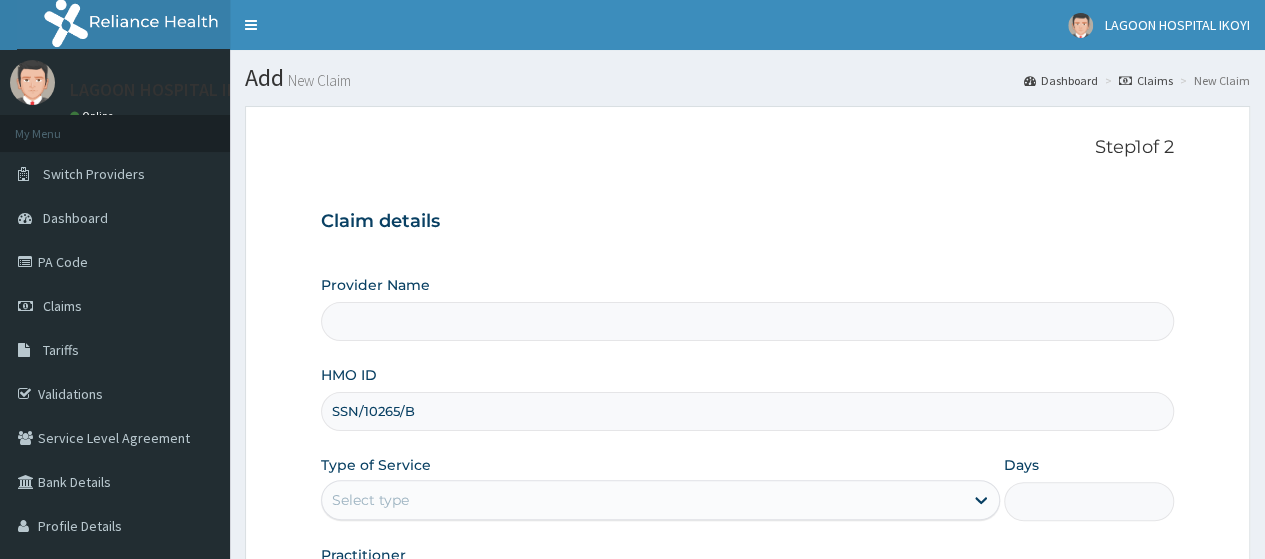 type on "[GEOGRAPHIC_DATA] - V/I" 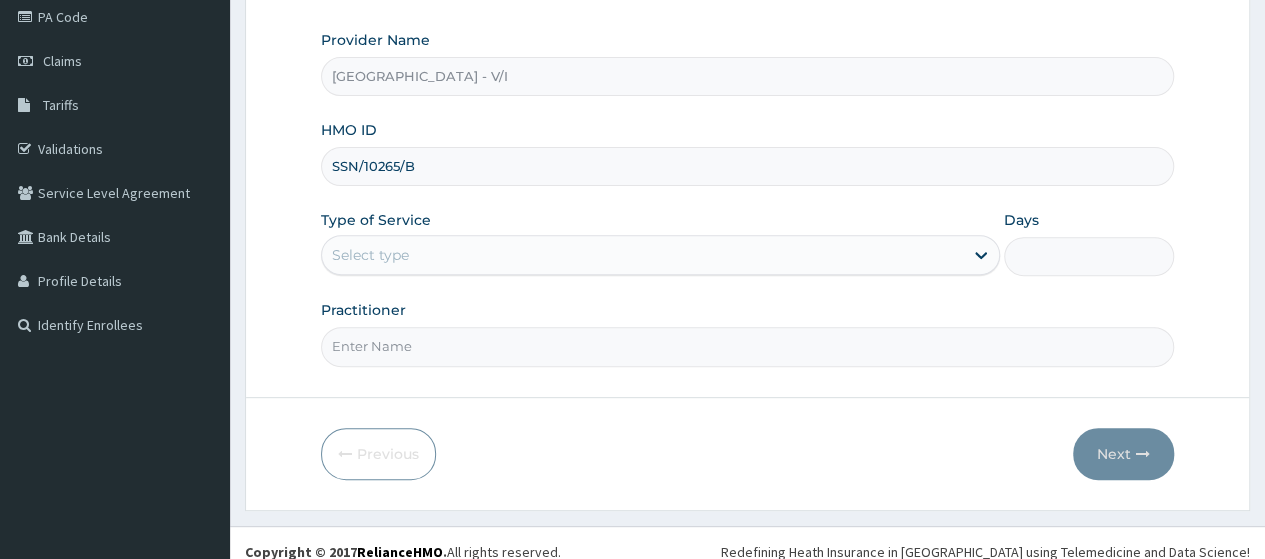 scroll, scrollTop: 258, scrollLeft: 0, axis: vertical 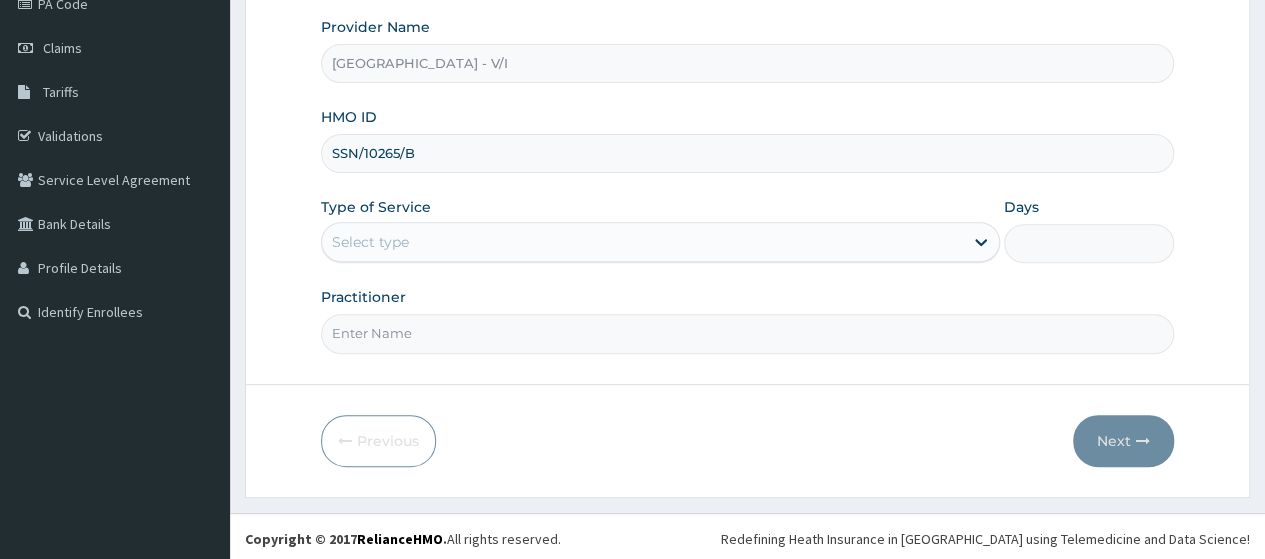 type on "SSN/10265/B" 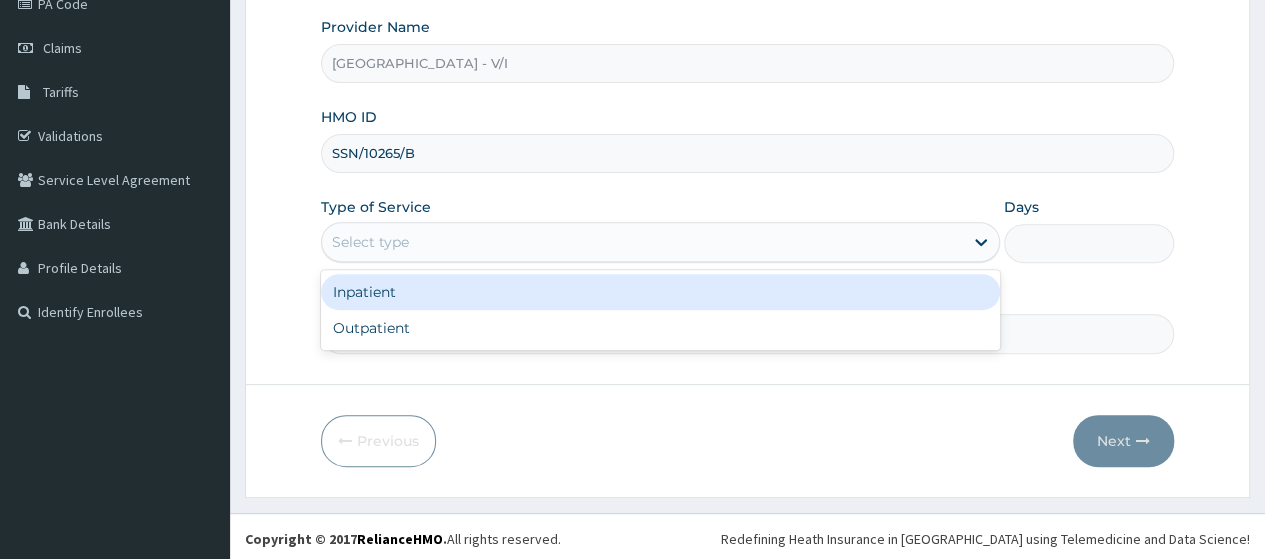 click on "Select type" at bounding box center (642, 242) 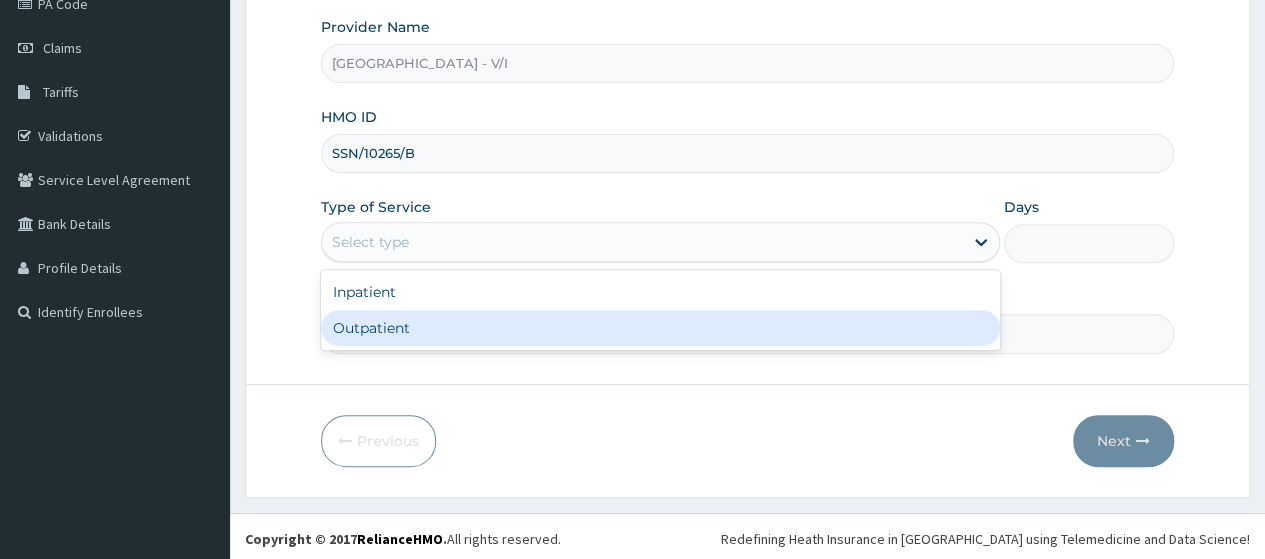 click on "Outpatient" at bounding box center (660, 328) 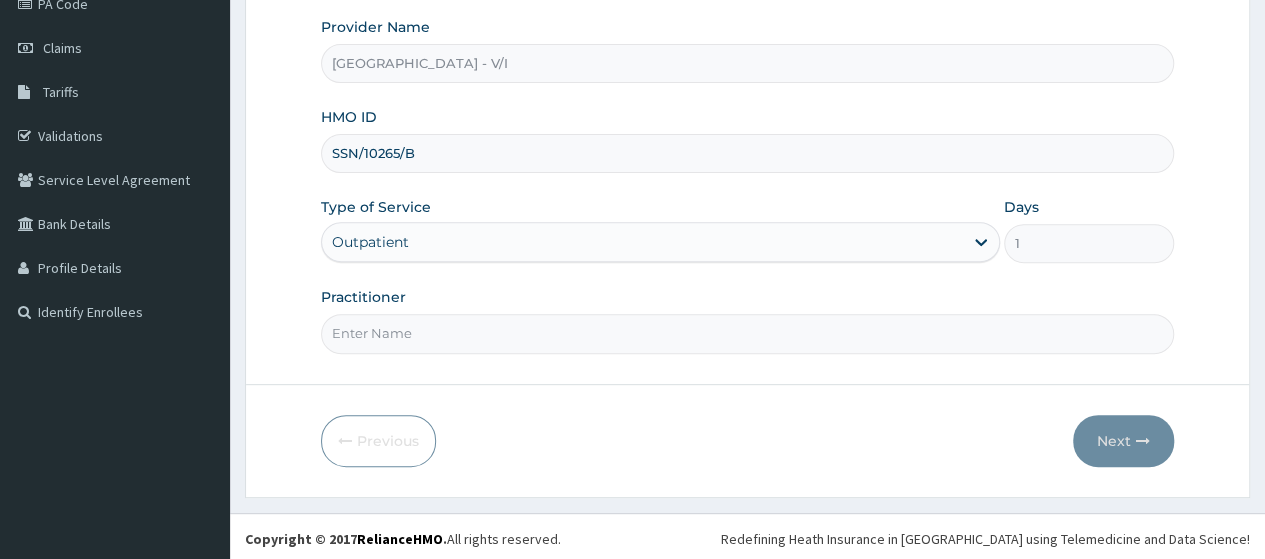 click on "Practitioner" at bounding box center (747, 333) 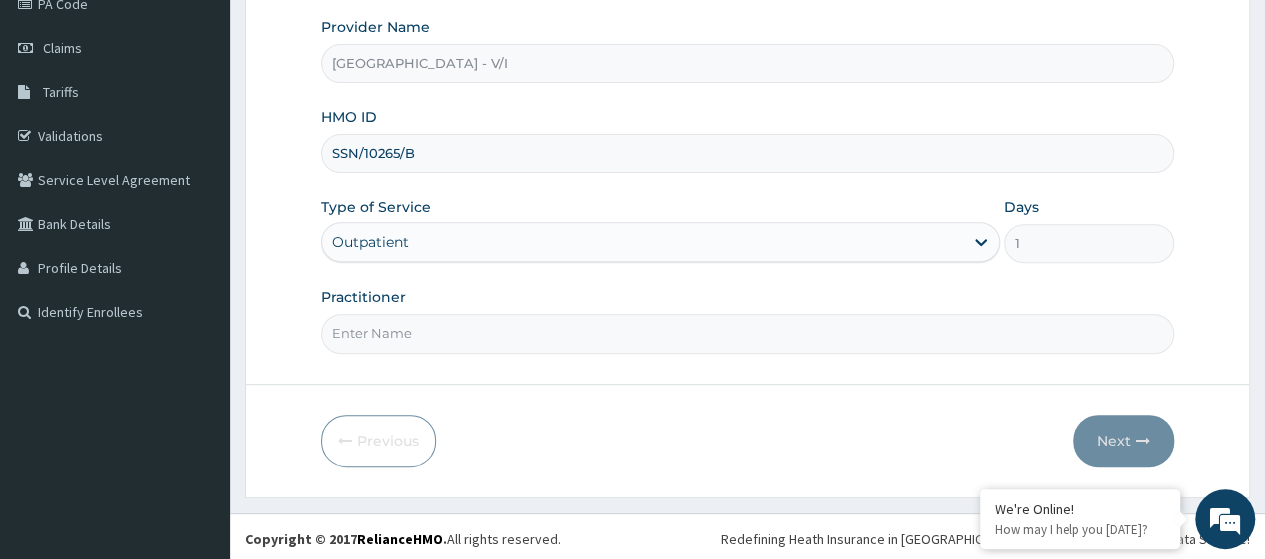 type on "[PERSON_NAME]" 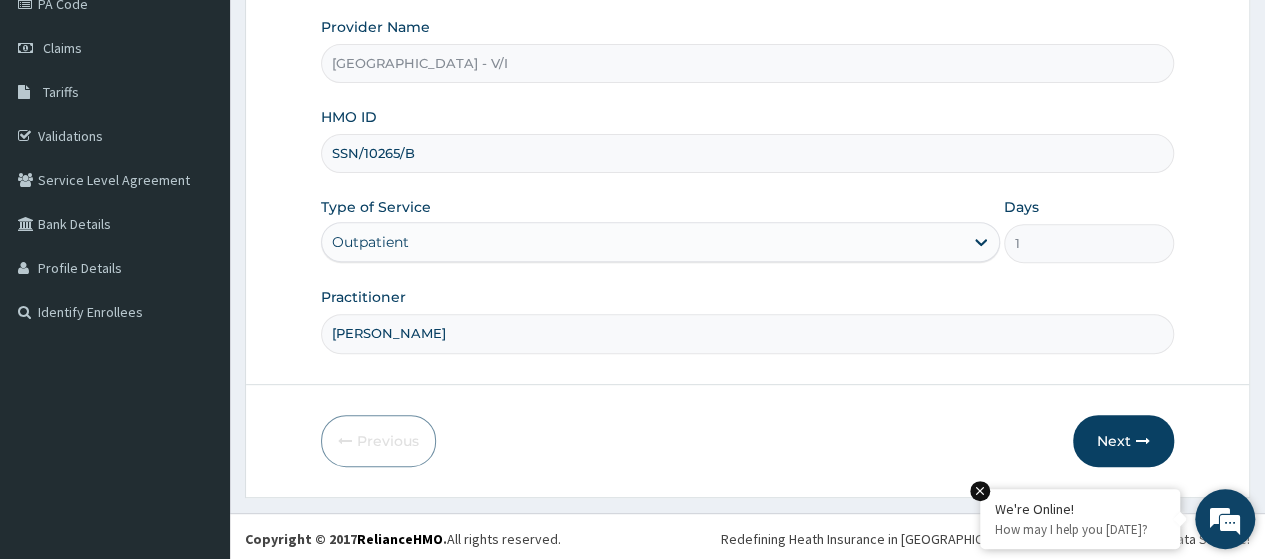 drag, startPoint x: 1113, startPoint y: 443, endPoint x: 987, endPoint y: 505, distance: 140.42792 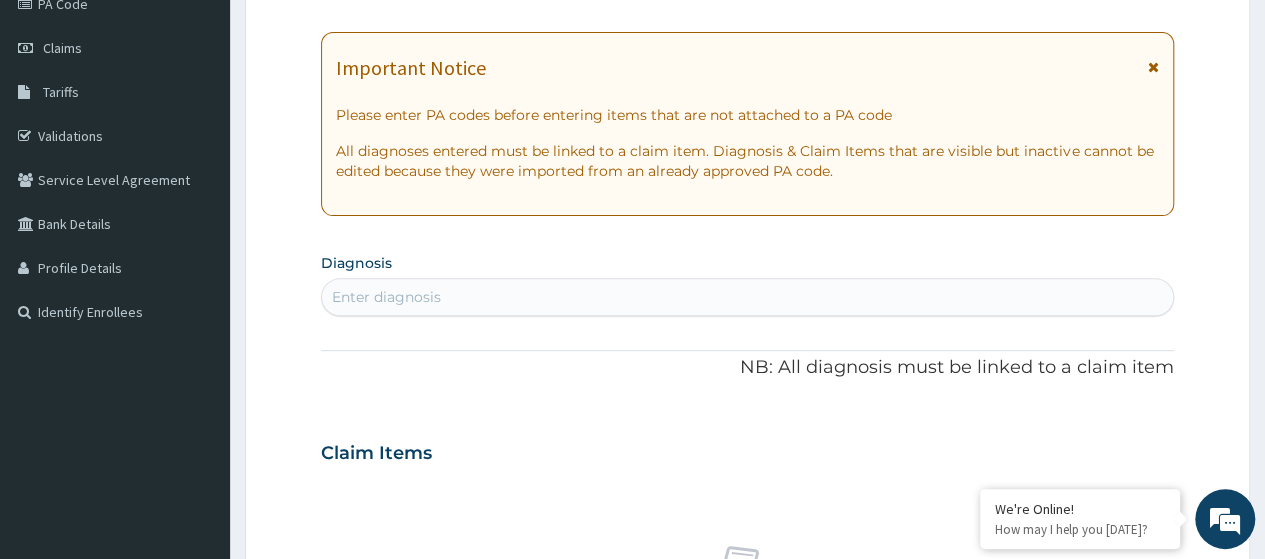 scroll, scrollTop: 0, scrollLeft: 0, axis: both 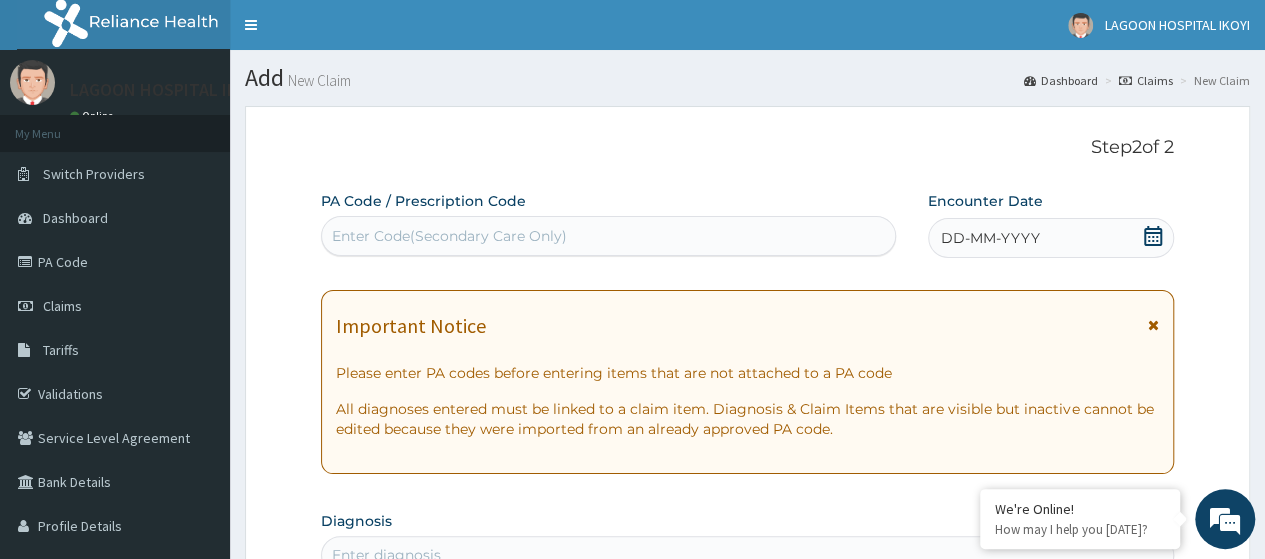 click on "Enter Code(Secondary Care Only)" at bounding box center (449, 236) 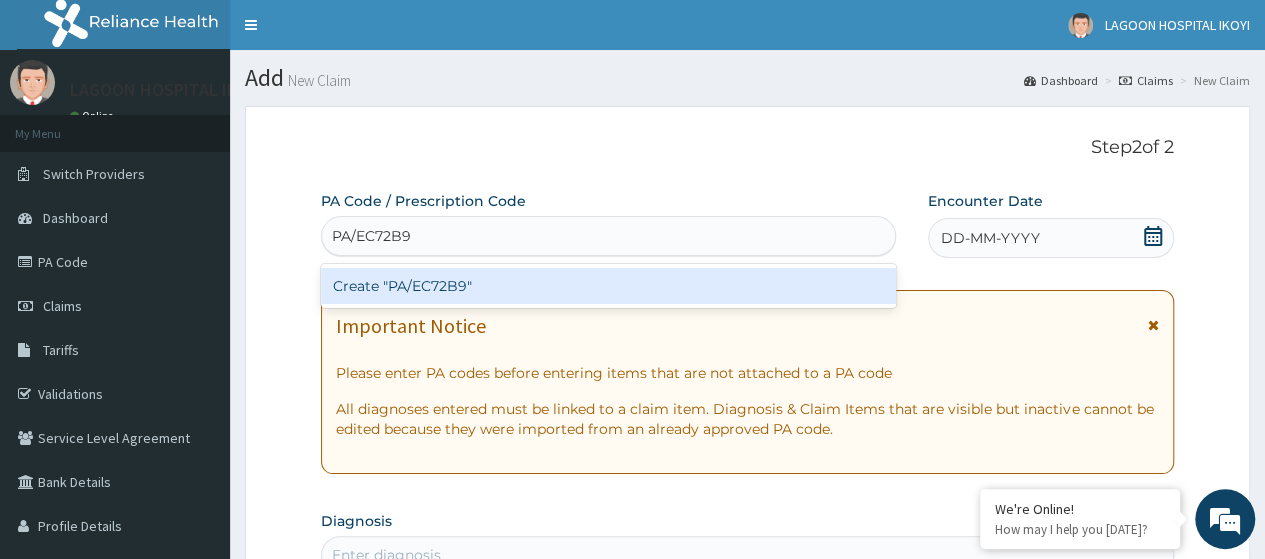 type on "PA/EC72B9" 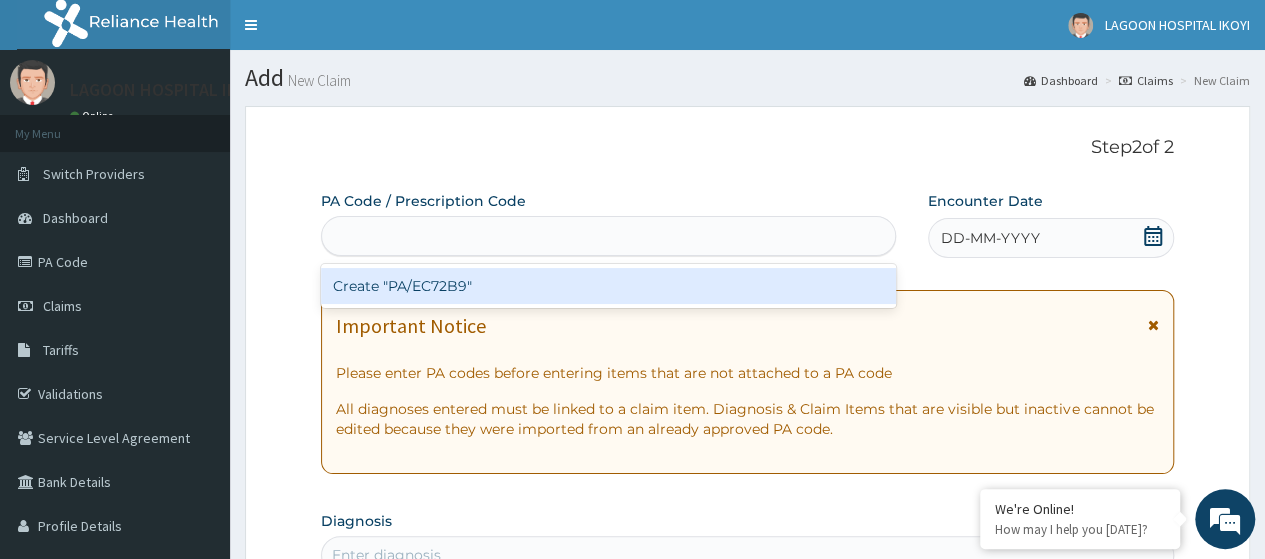 scroll, scrollTop: 0, scrollLeft: 0, axis: both 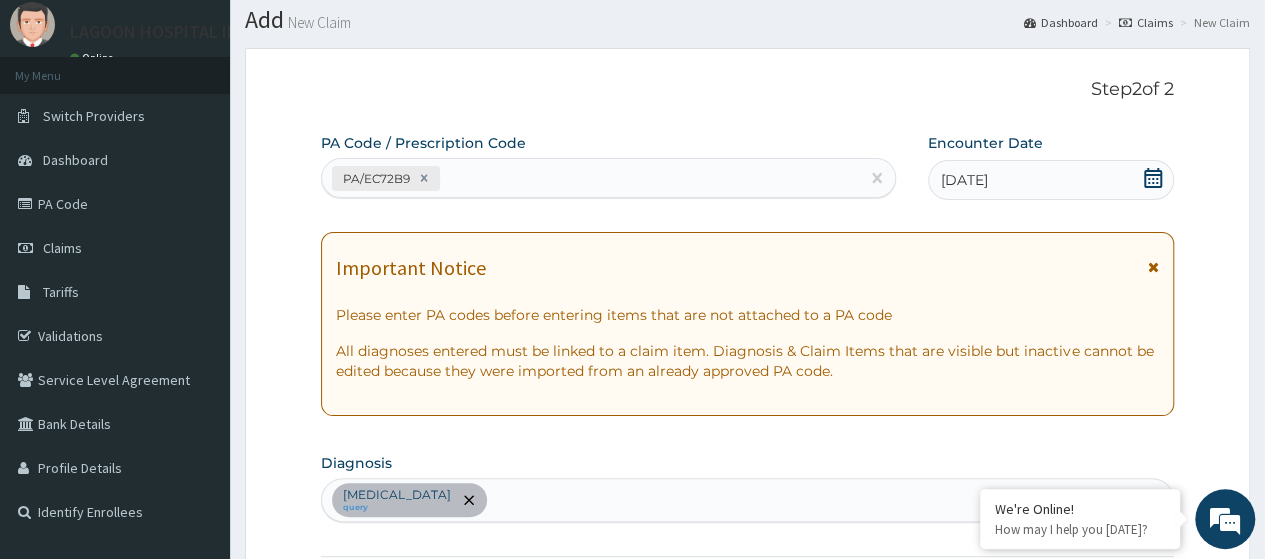 click on "PA/EC72B9" at bounding box center (590, 178) 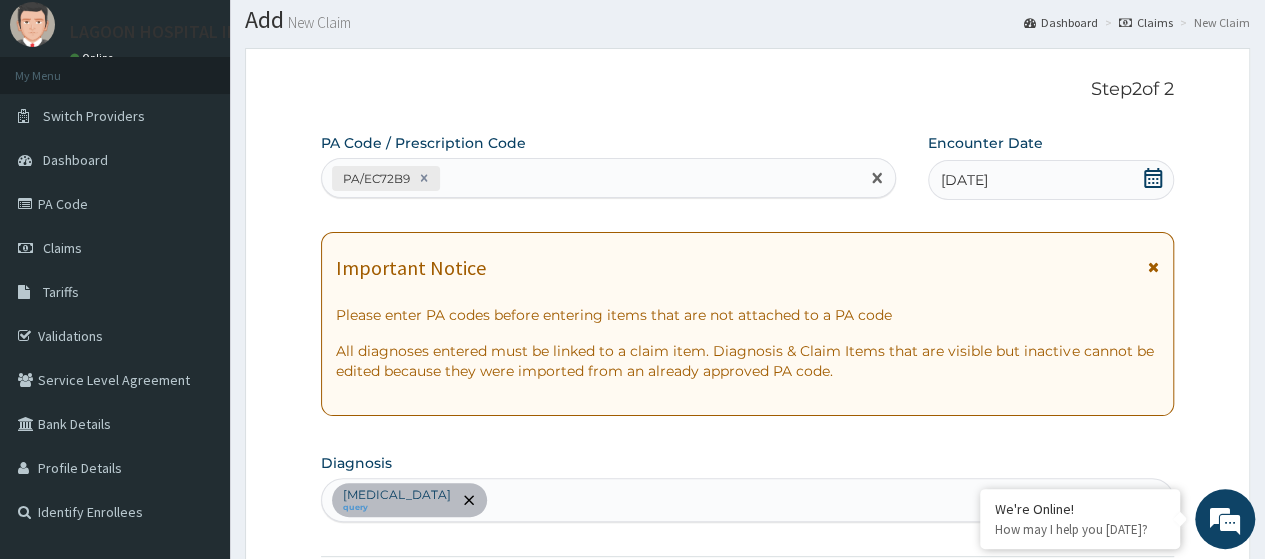 paste on "PA/DB884A" 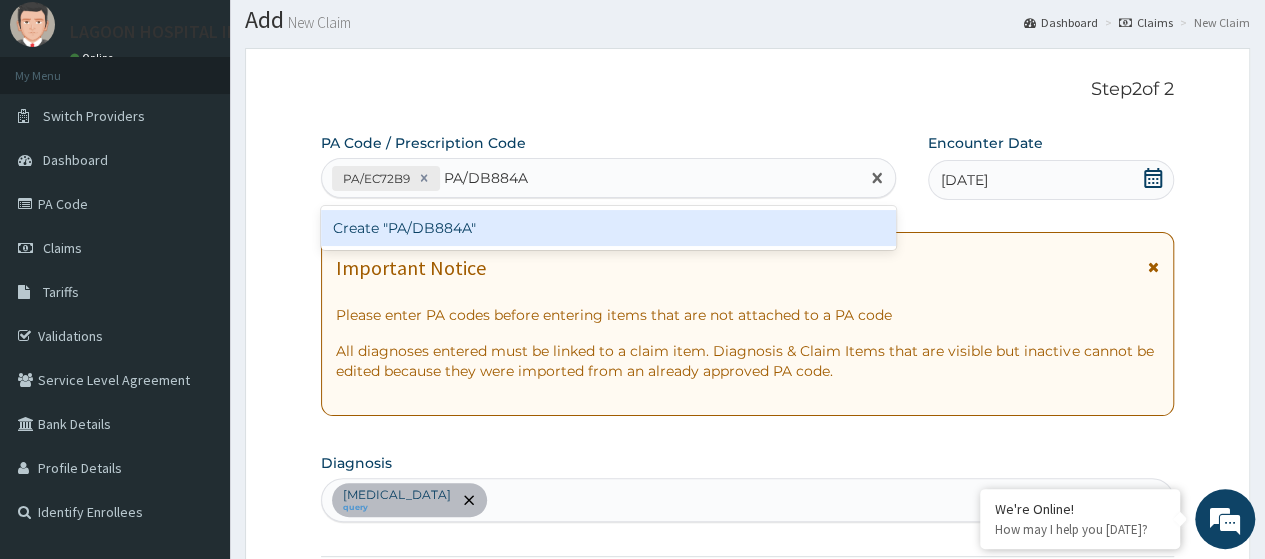 click on "Create "PA/DB884A"" at bounding box center [608, 228] 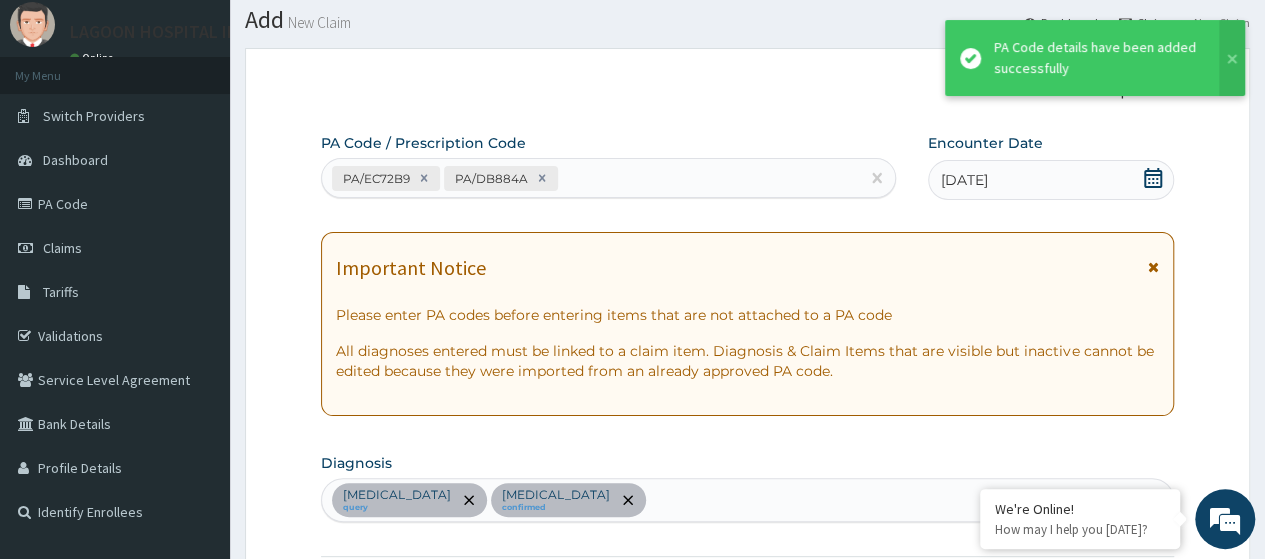 scroll, scrollTop: 620, scrollLeft: 0, axis: vertical 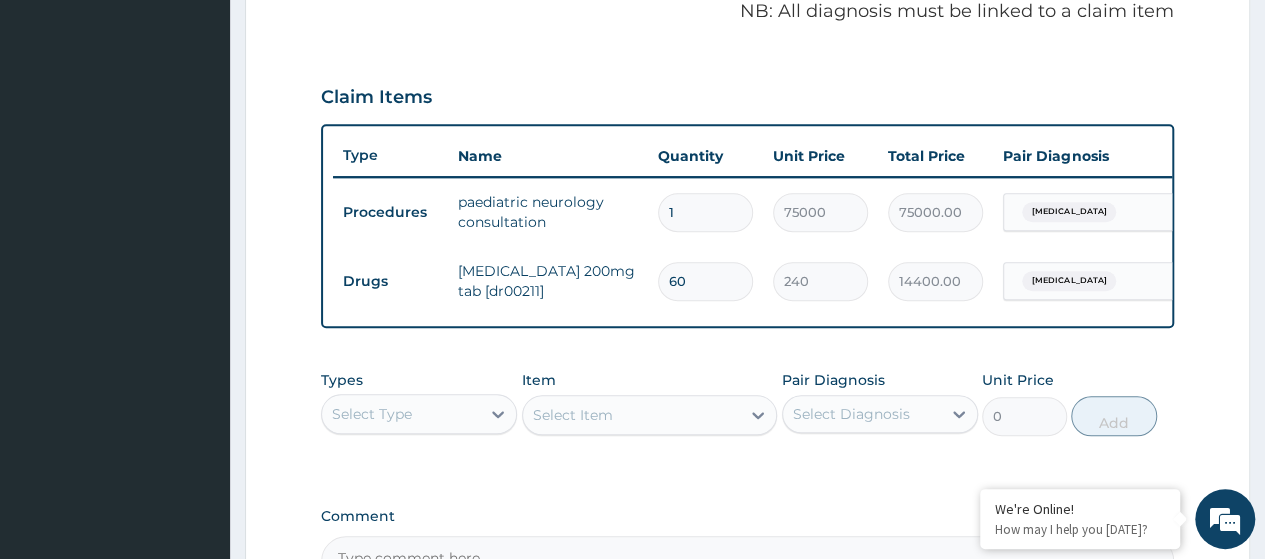 drag, startPoint x: 693, startPoint y: 281, endPoint x: 644, endPoint y: 275, distance: 49.365982 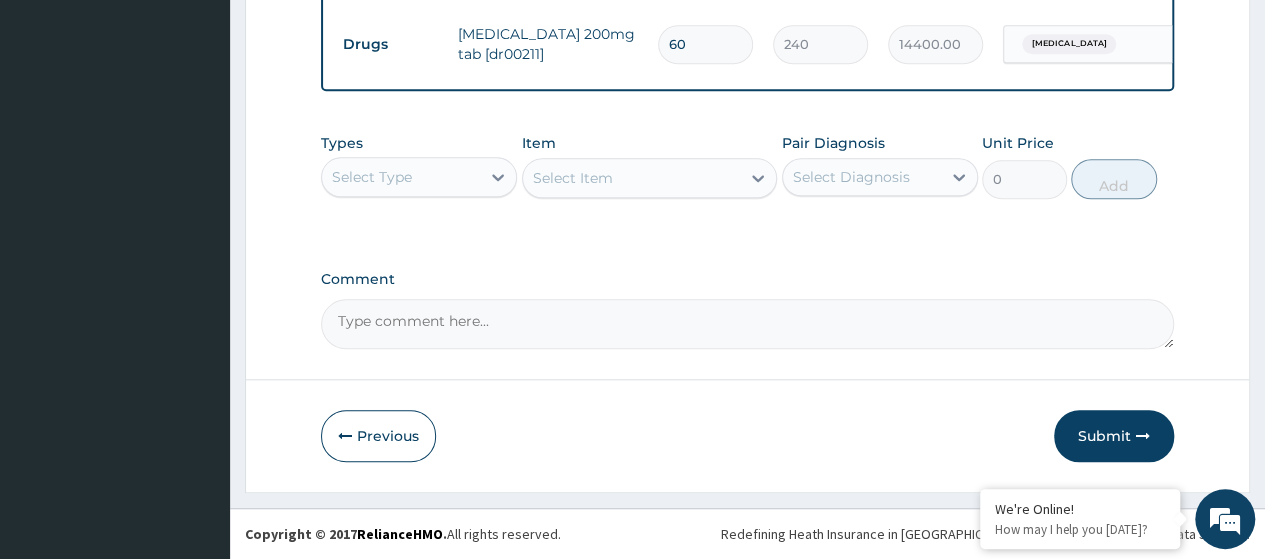 drag, startPoint x: 1268, startPoint y: 311, endPoint x: 1243, endPoint y: 433, distance: 124.53513 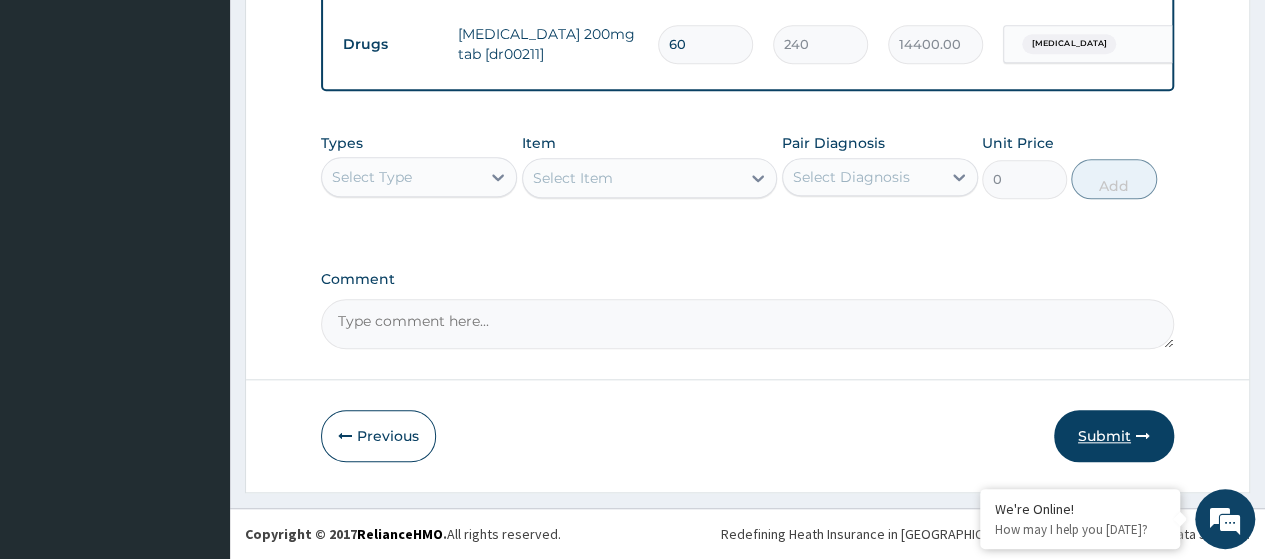 click on "Submit" at bounding box center [1114, 436] 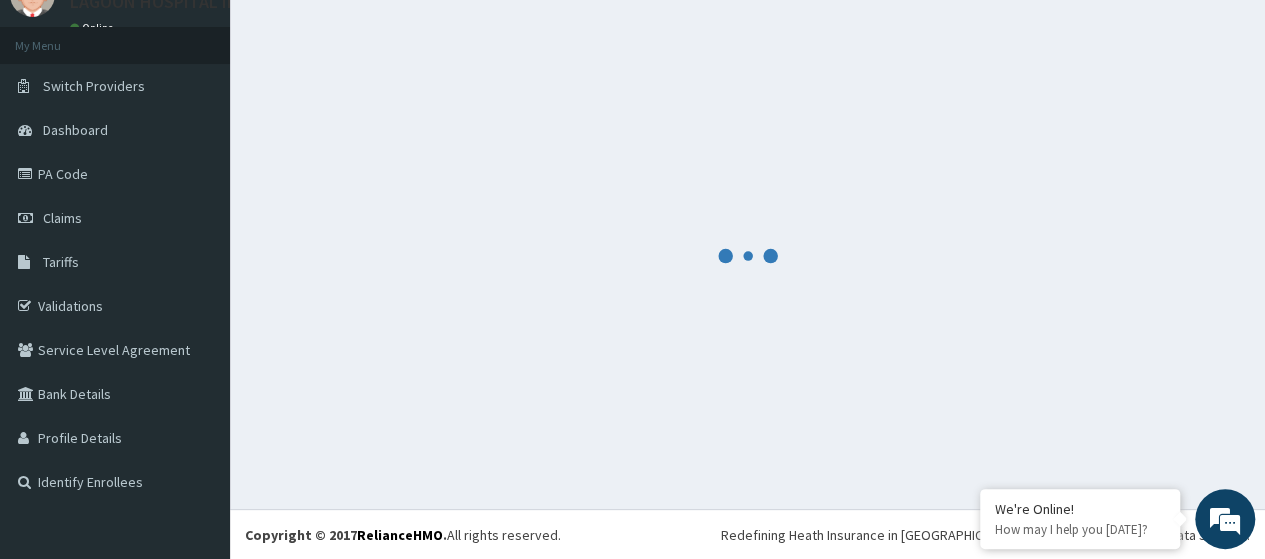 scroll, scrollTop: 869, scrollLeft: 0, axis: vertical 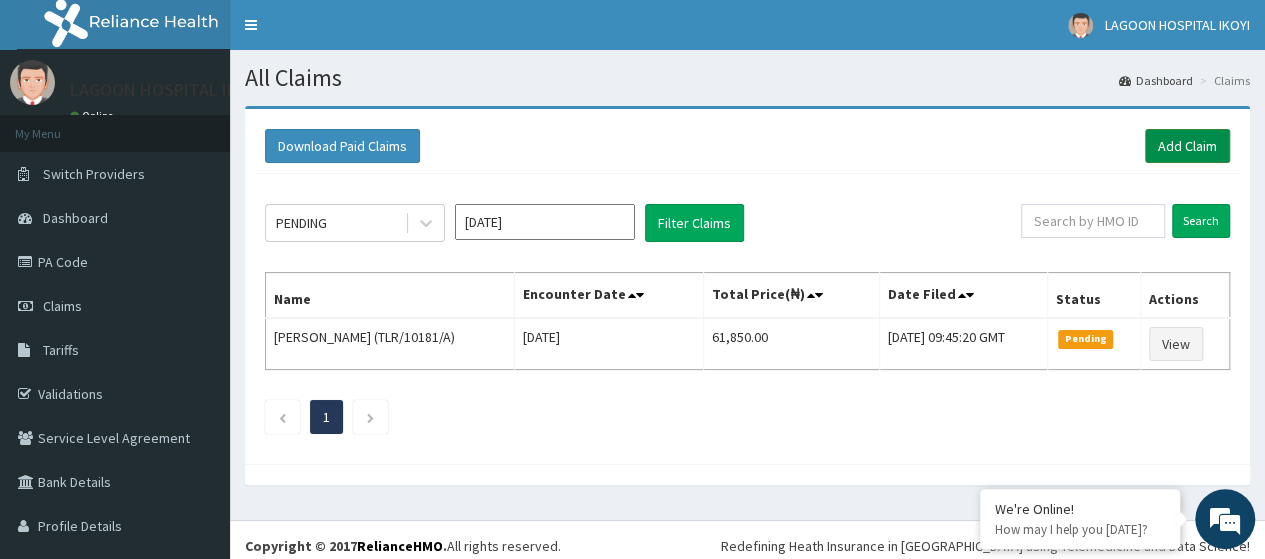 click on "Add Claim" at bounding box center (1187, 146) 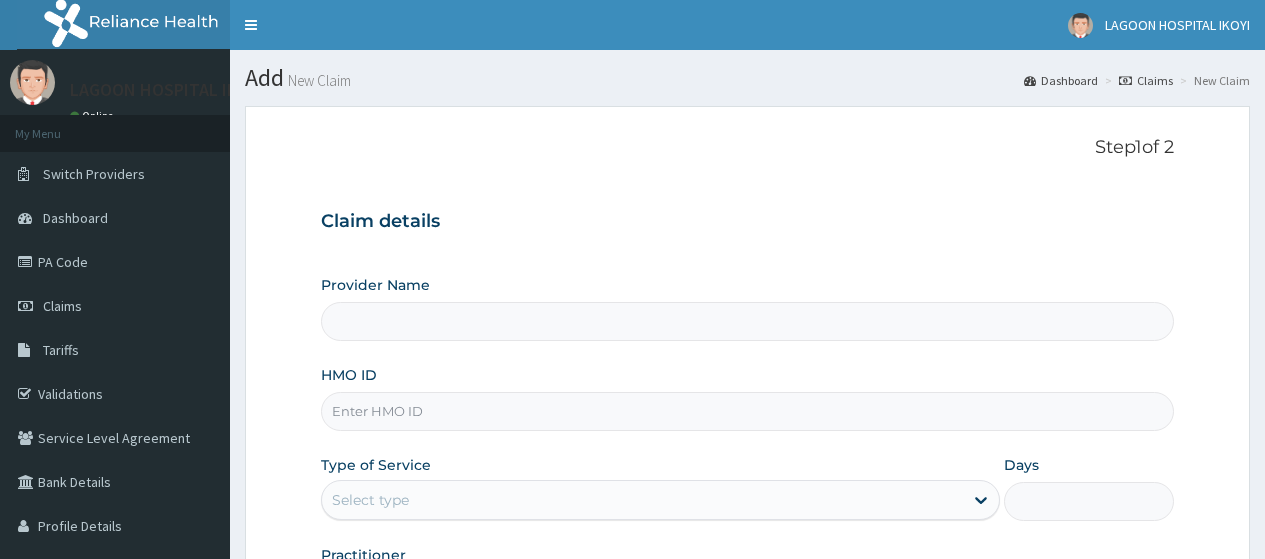 scroll, scrollTop: 0, scrollLeft: 0, axis: both 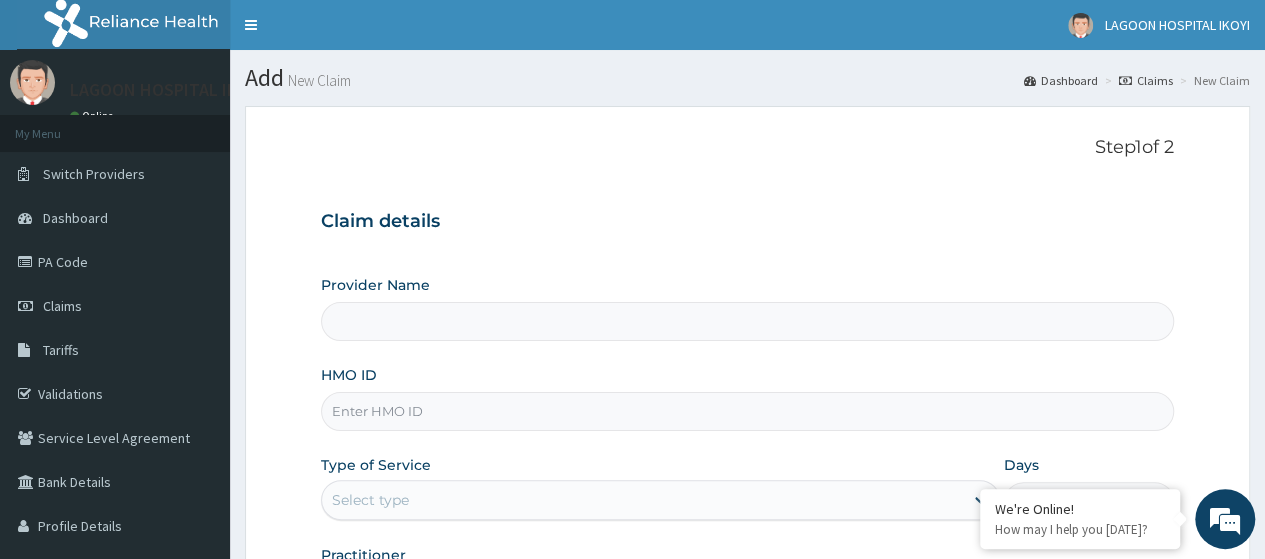 click on "HMO ID" at bounding box center [747, 411] 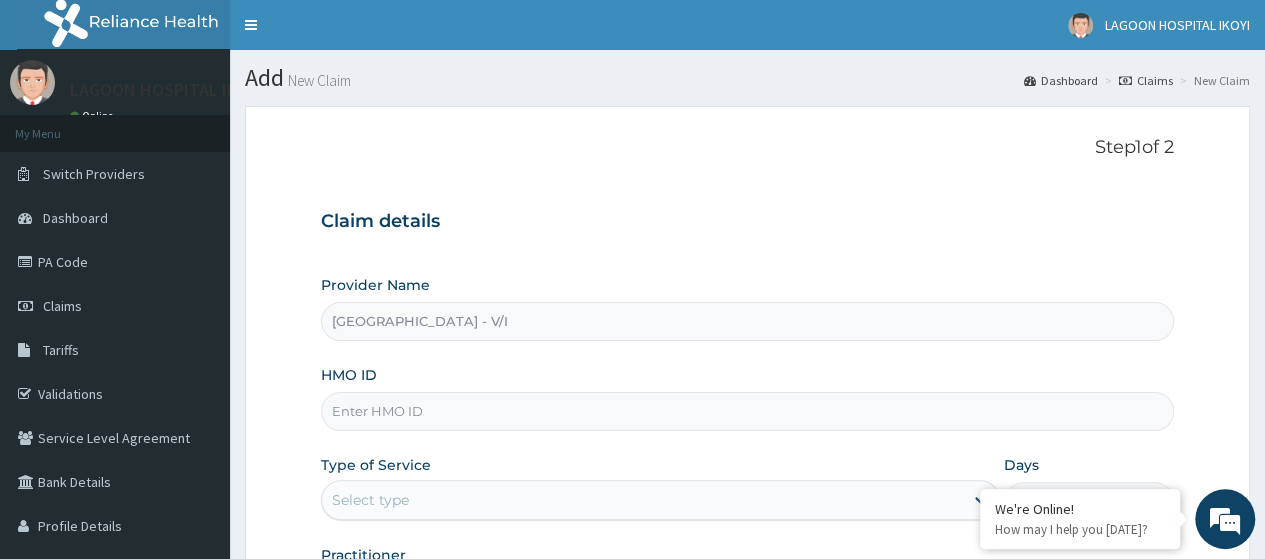 paste on "IHL/10011/A" 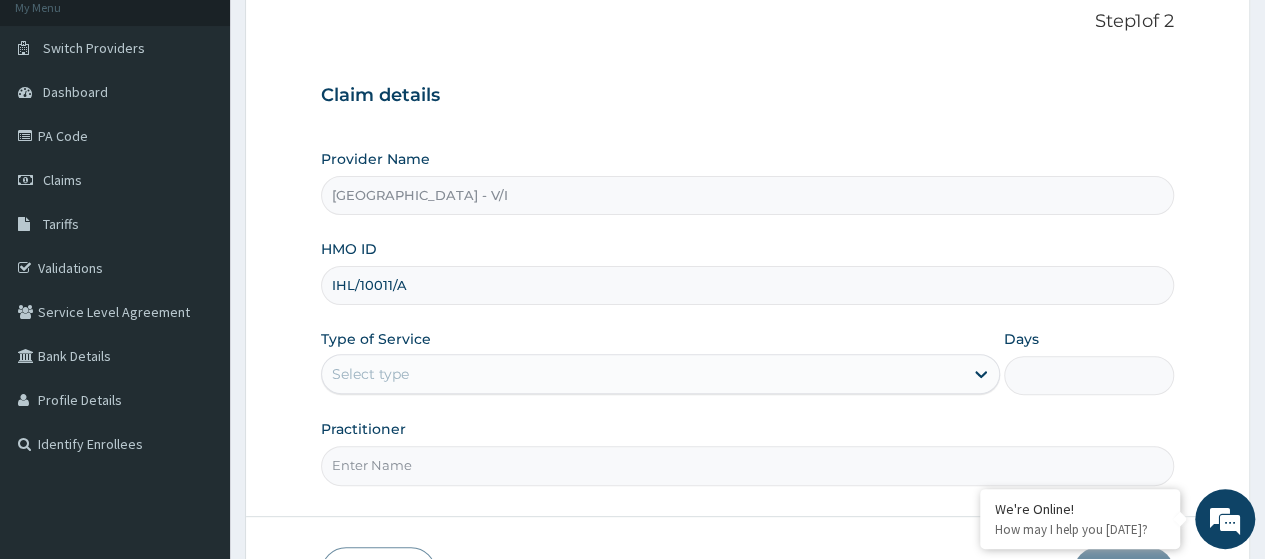 scroll, scrollTop: 258, scrollLeft: 0, axis: vertical 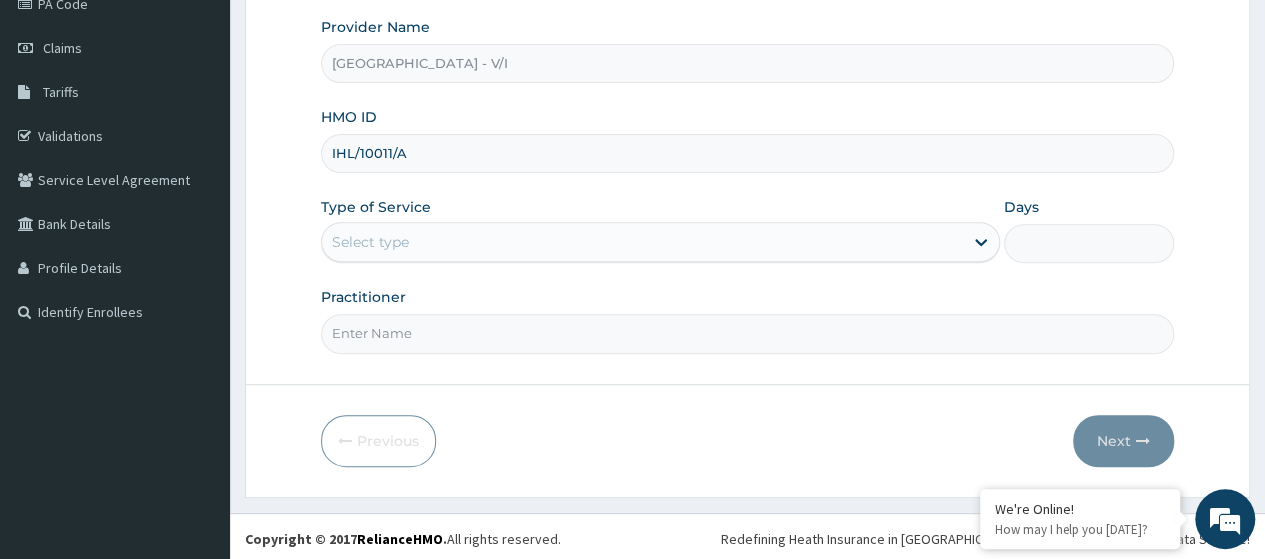 type on "IHL/10011/A" 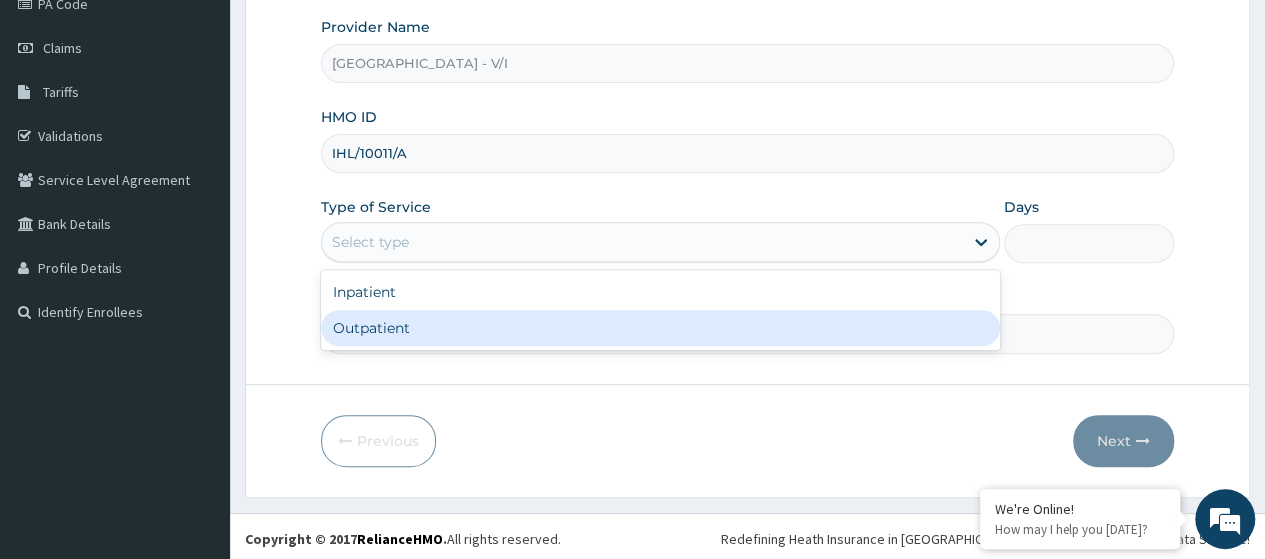 click on "Outpatient" at bounding box center (660, 328) 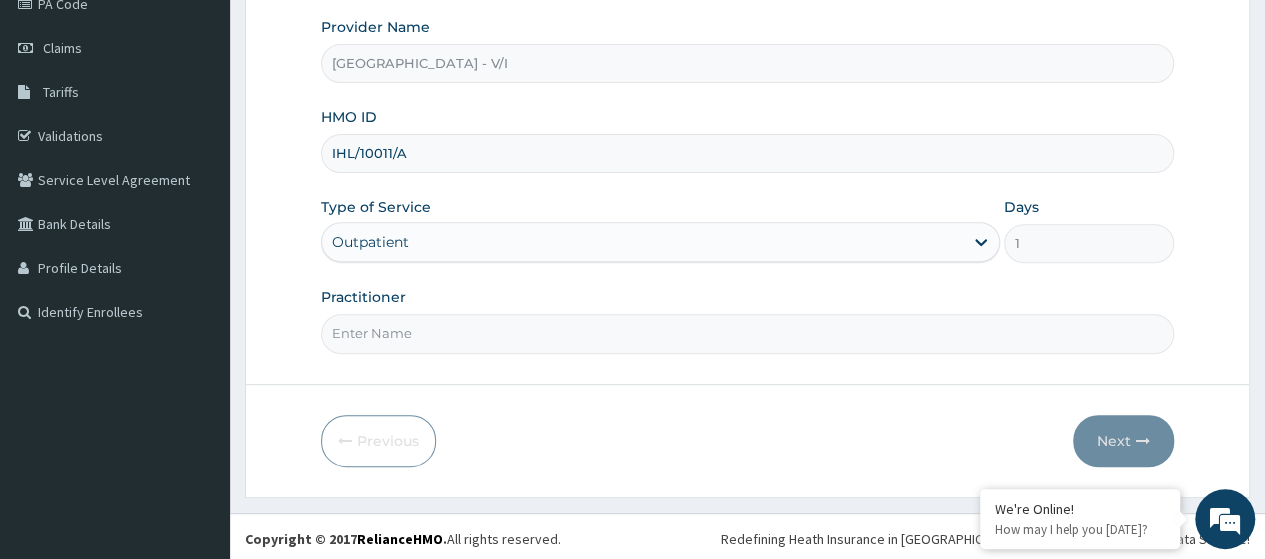 click on "Practitioner" at bounding box center (747, 333) 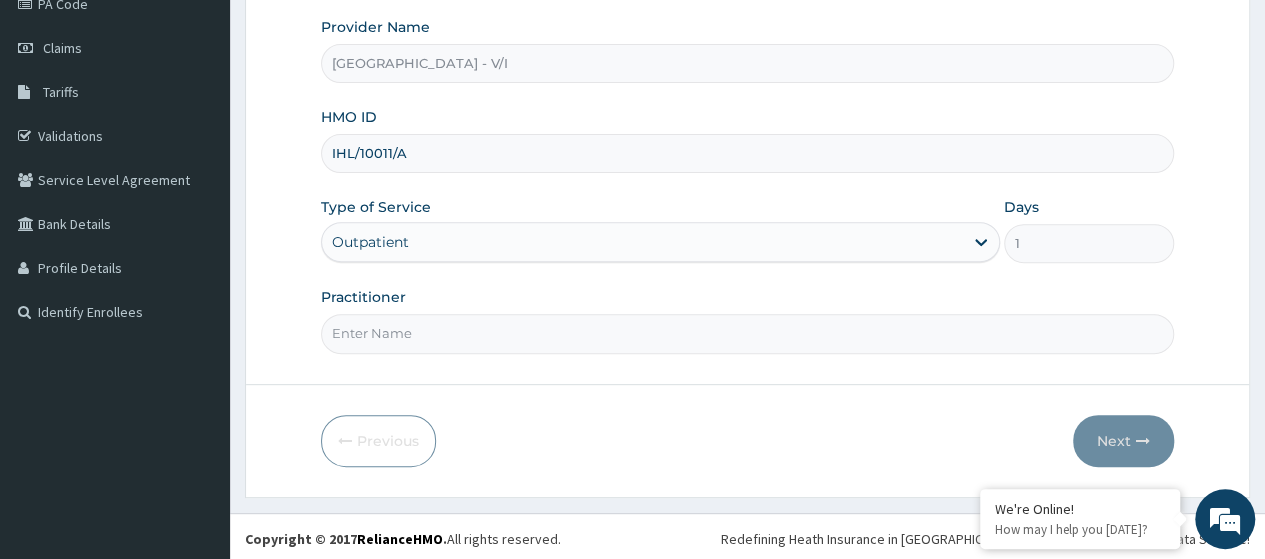 type on "[PERSON_NAME]" 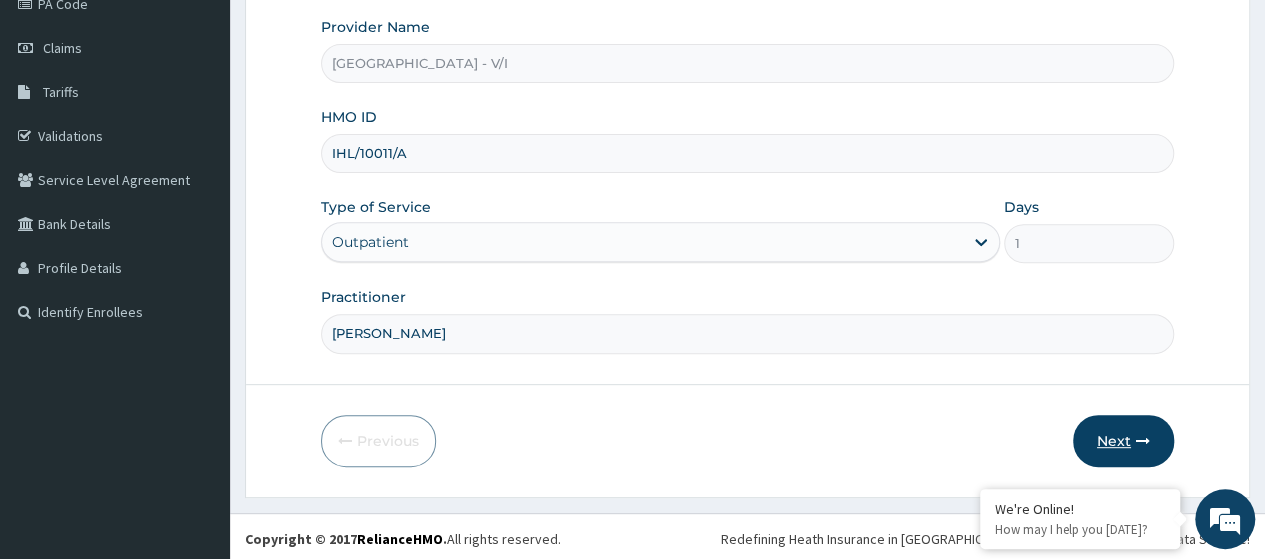 click on "Next" at bounding box center (1123, 441) 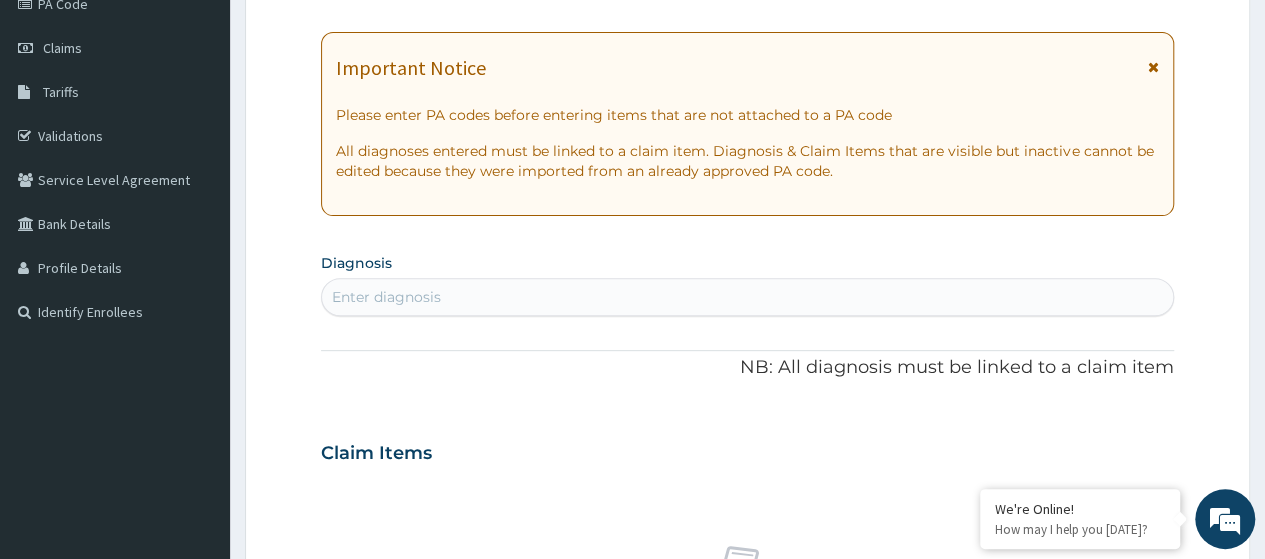 scroll, scrollTop: 0, scrollLeft: 0, axis: both 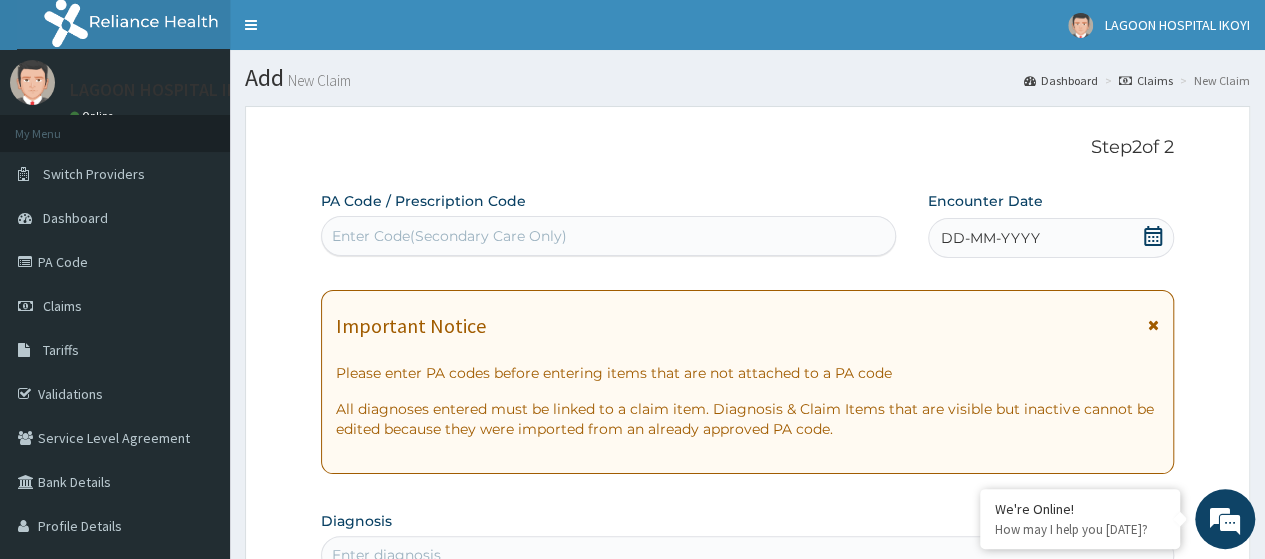 click on "Enter Code(Secondary Care Only)" at bounding box center (449, 236) 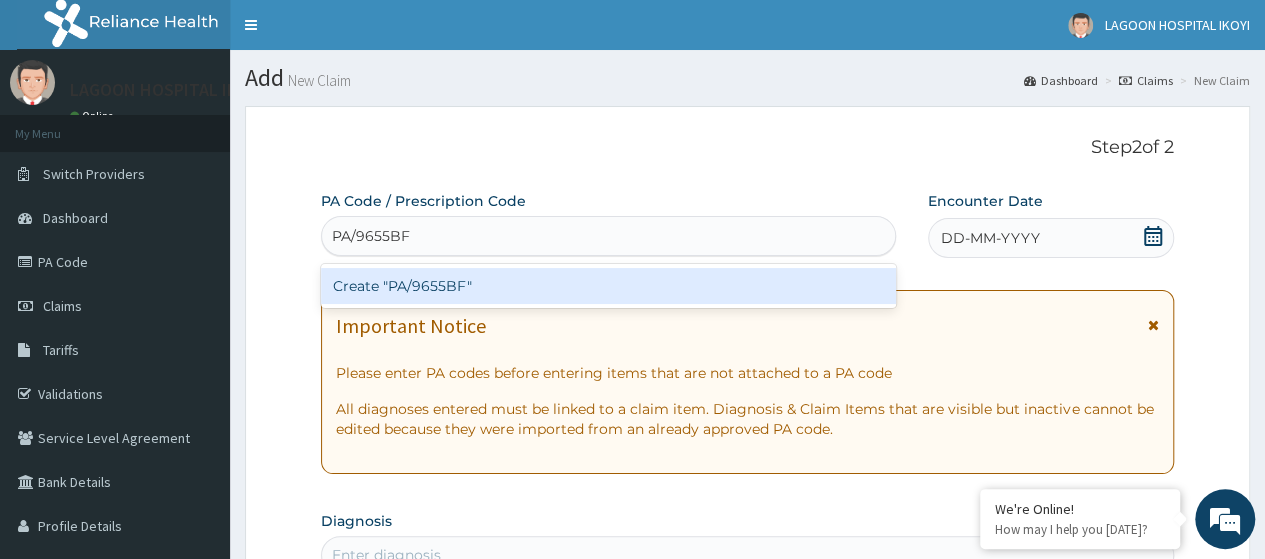 click on "Create "PA/9655BF"" at bounding box center [608, 286] 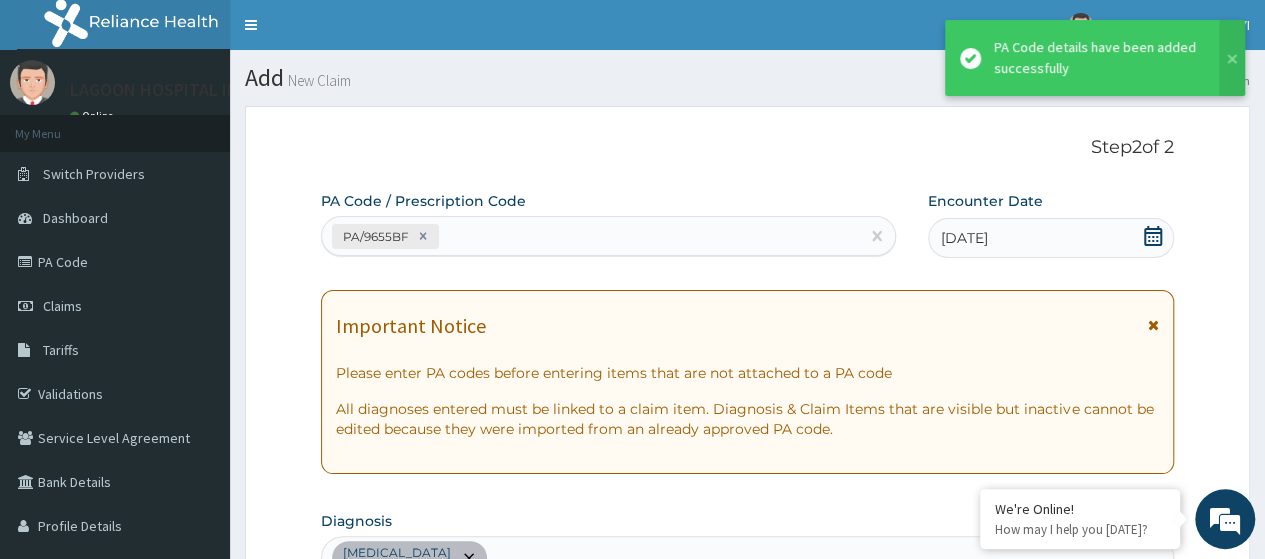 scroll, scrollTop: 551, scrollLeft: 0, axis: vertical 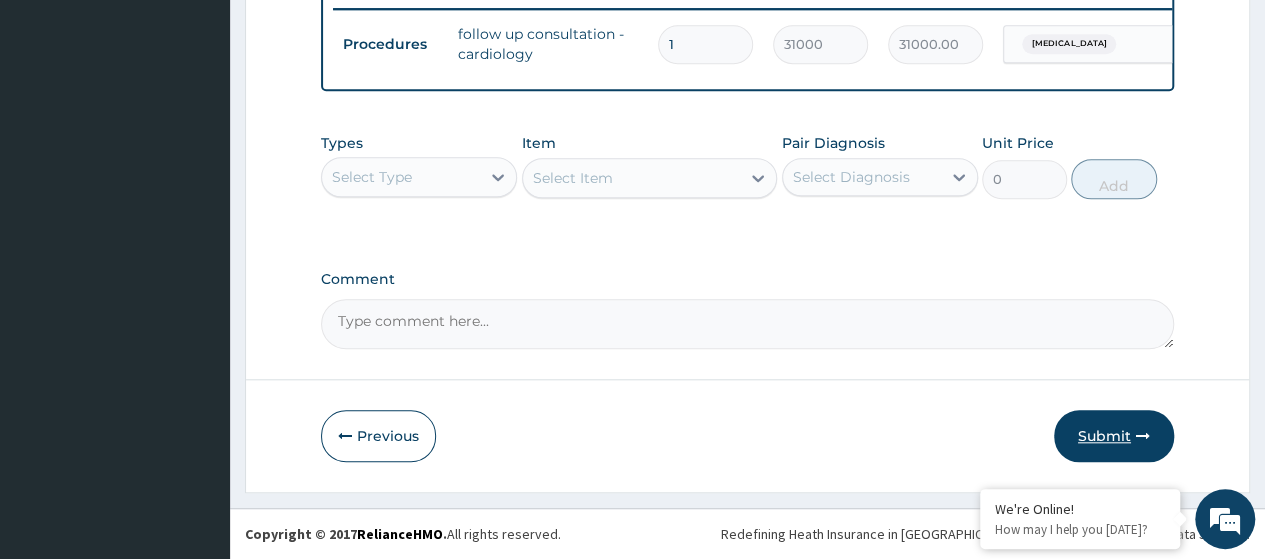click on "Submit" at bounding box center [1114, 436] 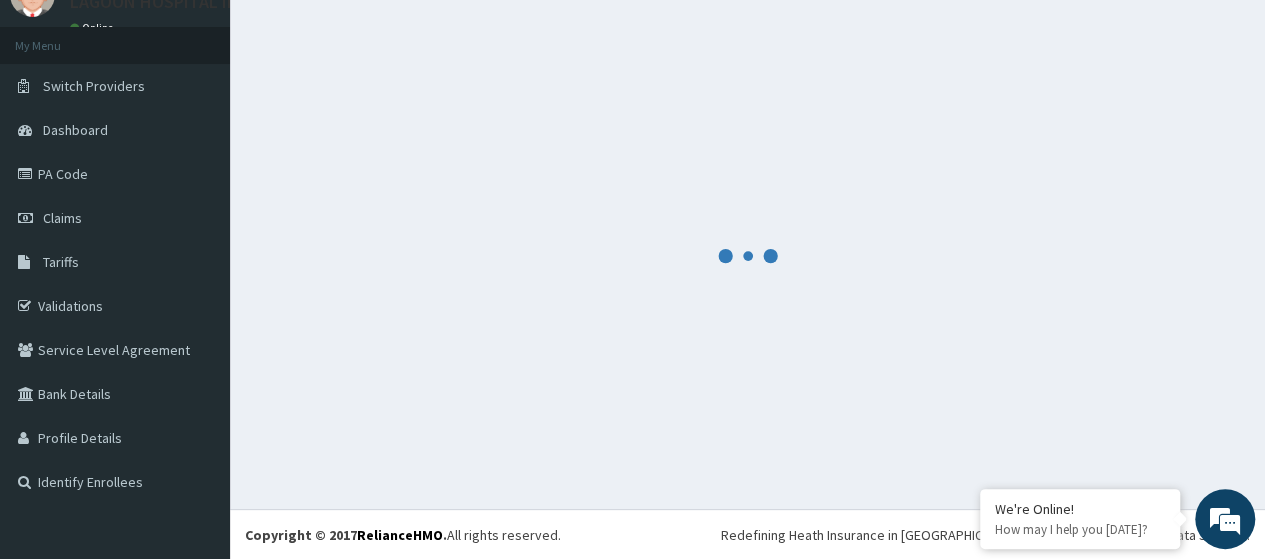 scroll, scrollTop: 800, scrollLeft: 0, axis: vertical 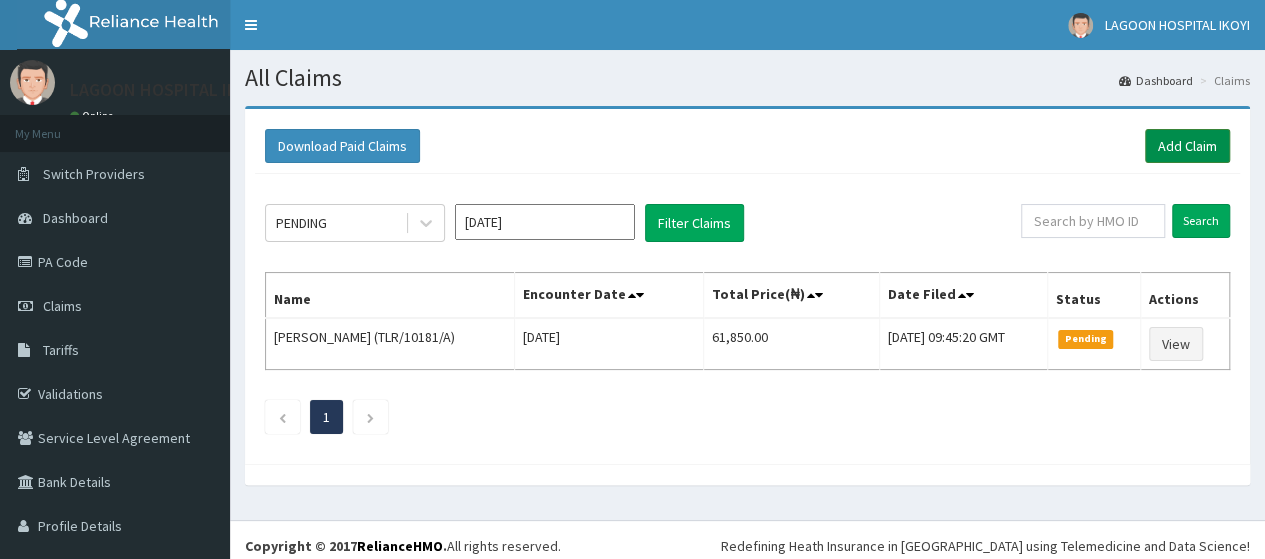 click on "Add Claim" at bounding box center (1187, 146) 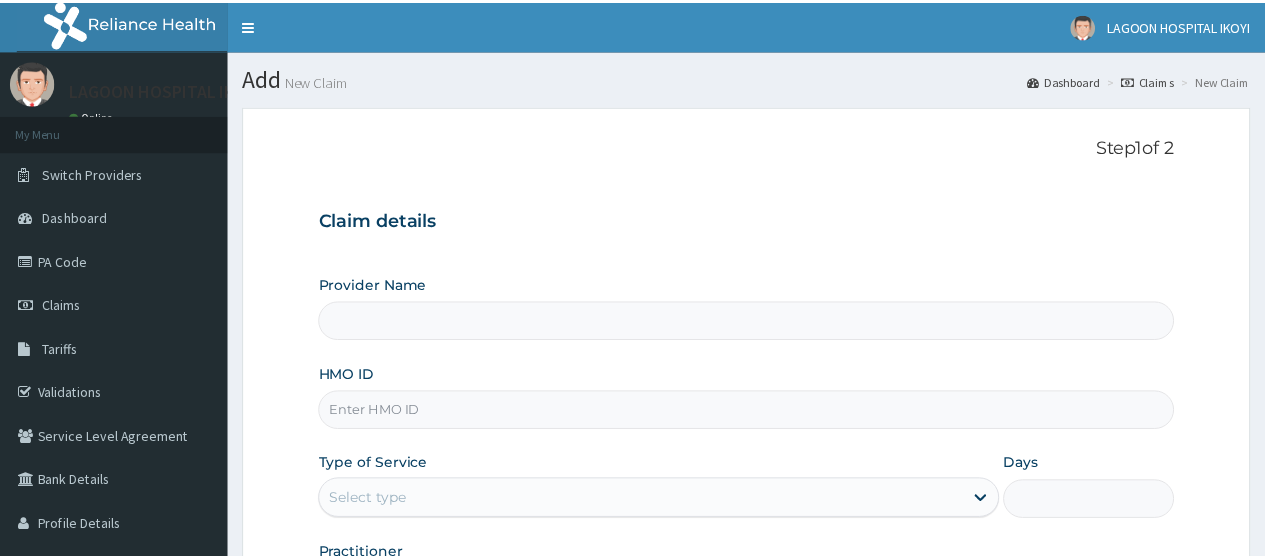 scroll, scrollTop: 0, scrollLeft: 0, axis: both 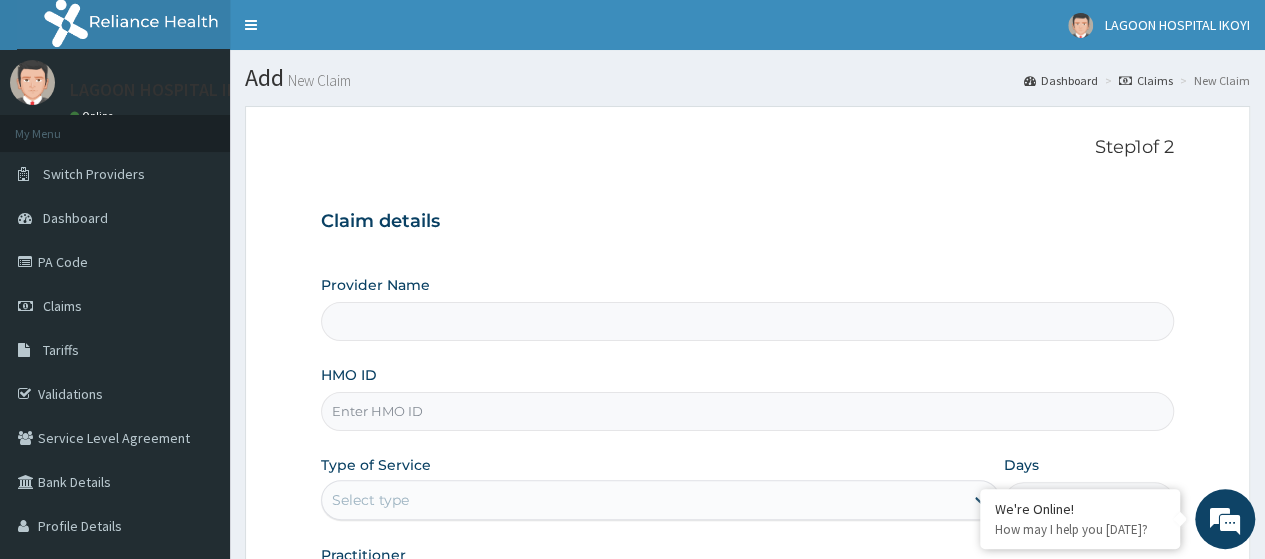click on "HMO ID" at bounding box center (747, 411) 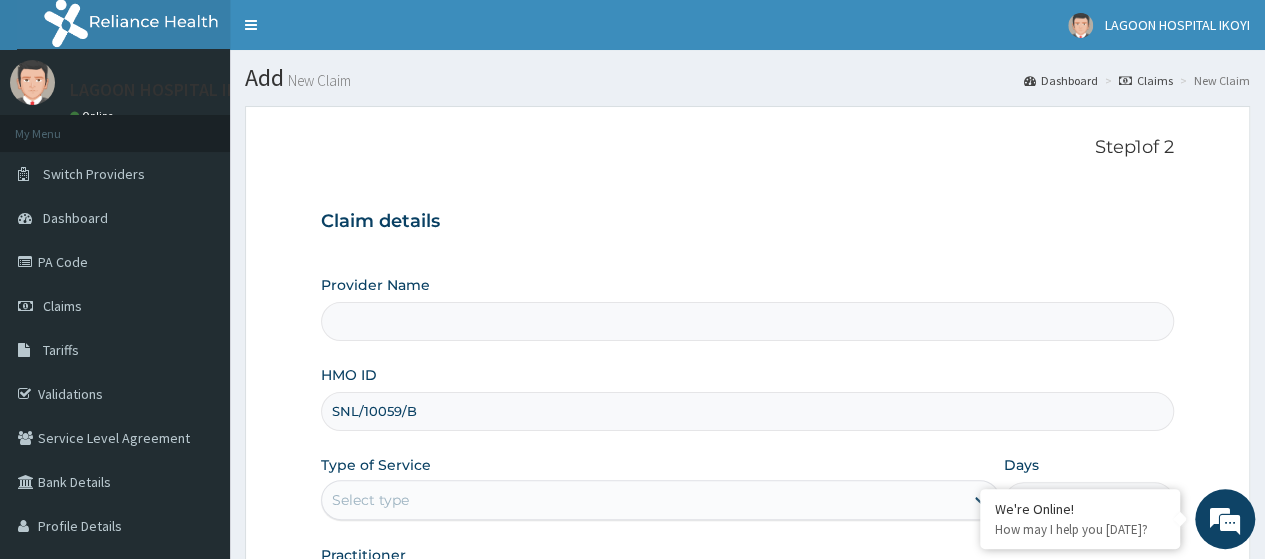type on "Lagoon Hospital - V/I" 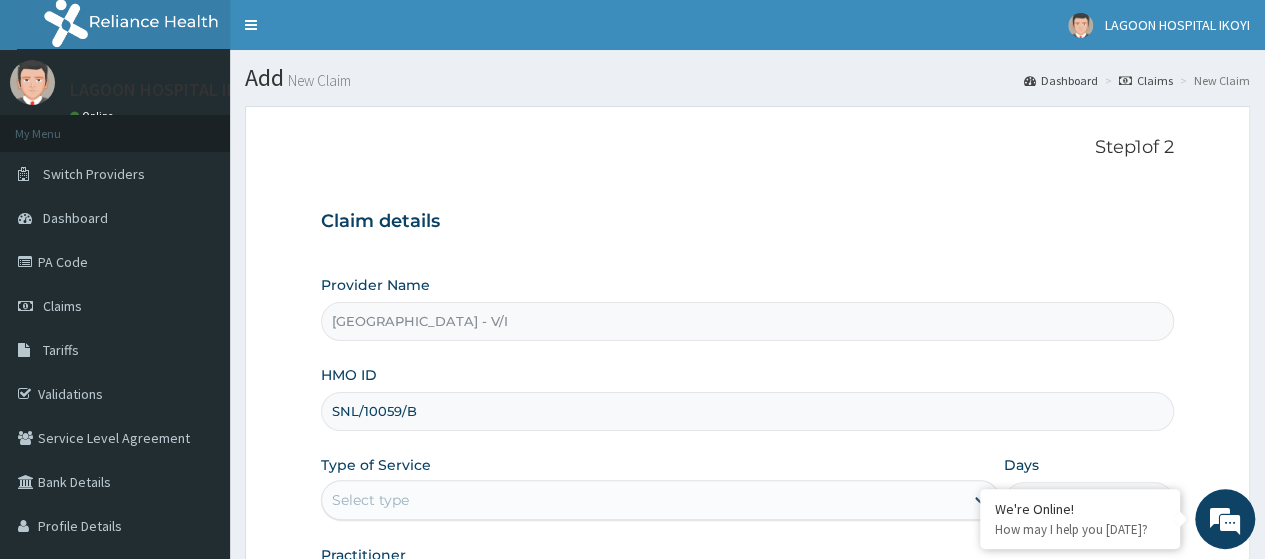scroll, scrollTop: 258, scrollLeft: 0, axis: vertical 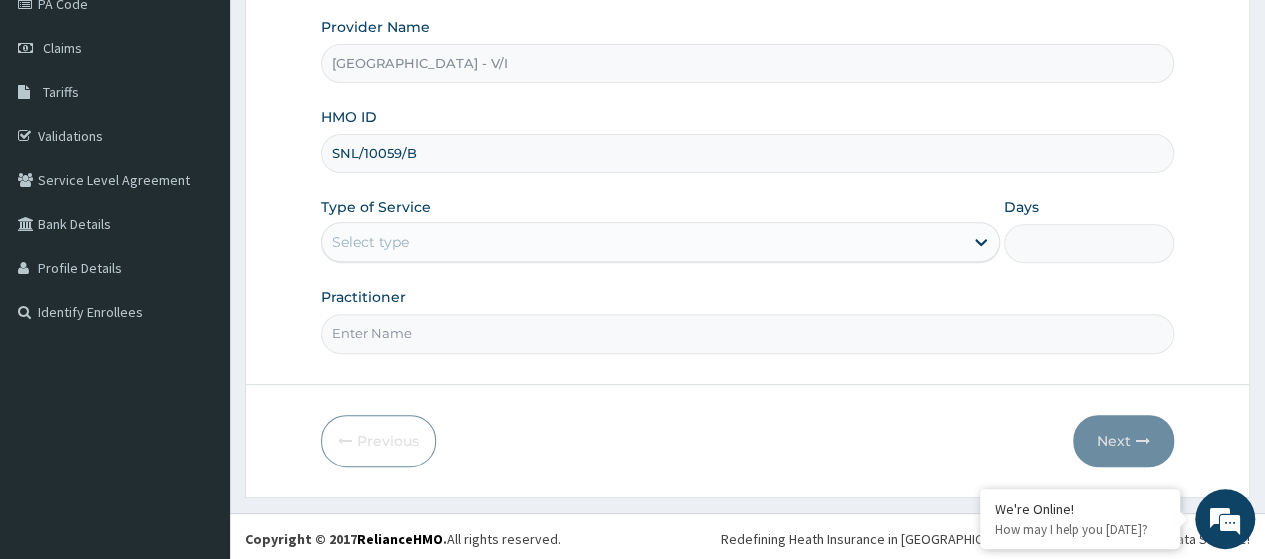 type on "SNL/10059/B" 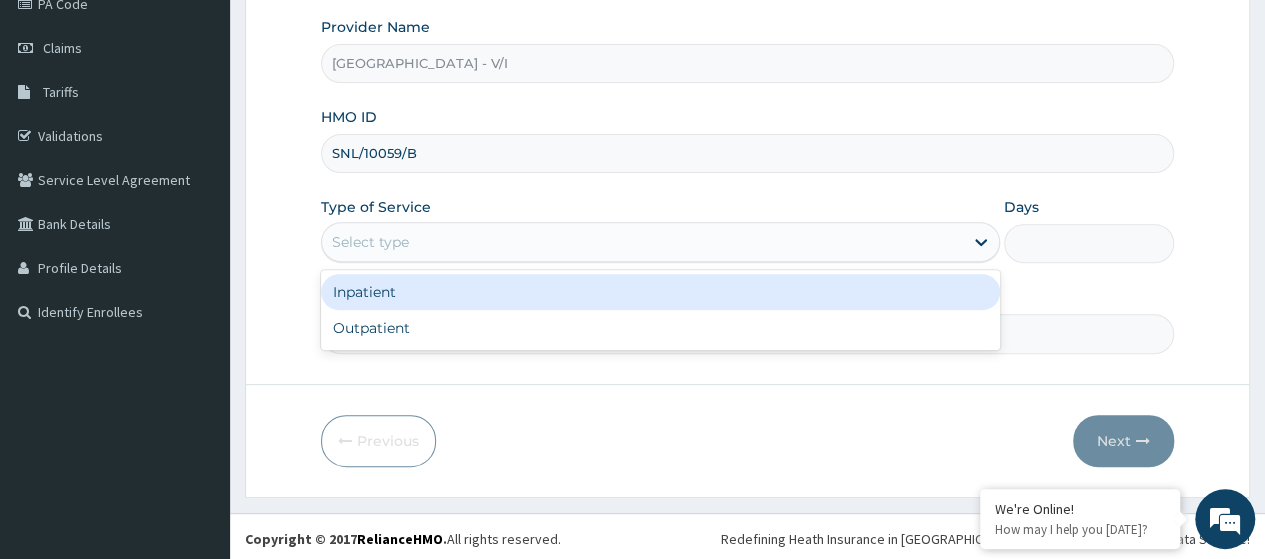 click on "Select type" at bounding box center [370, 242] 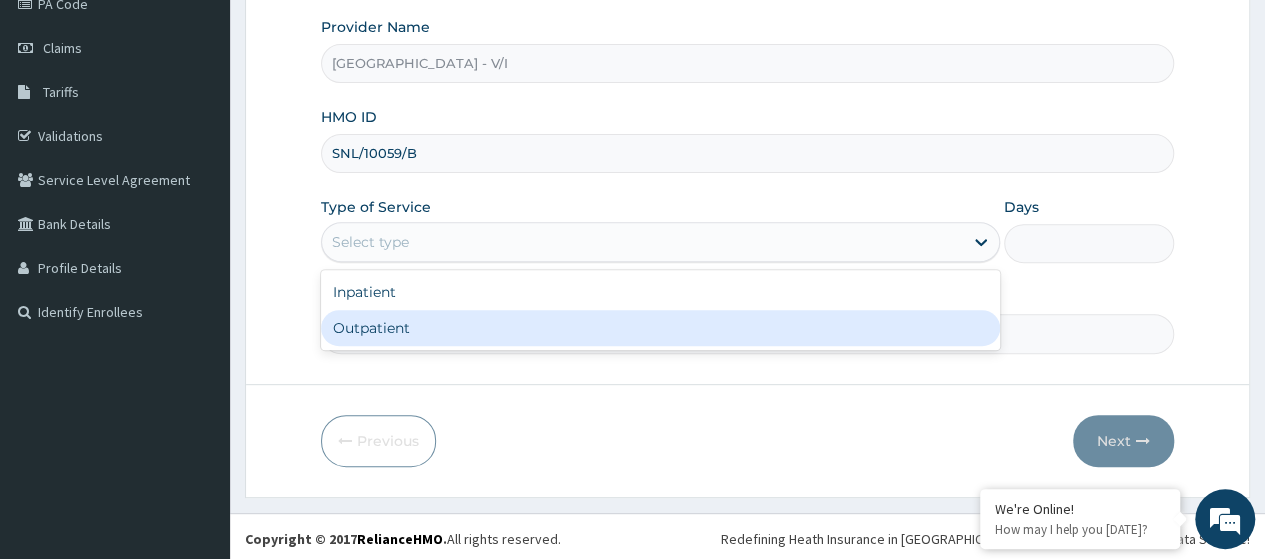 click on "Outpatient" at bounding box center [660, 328] 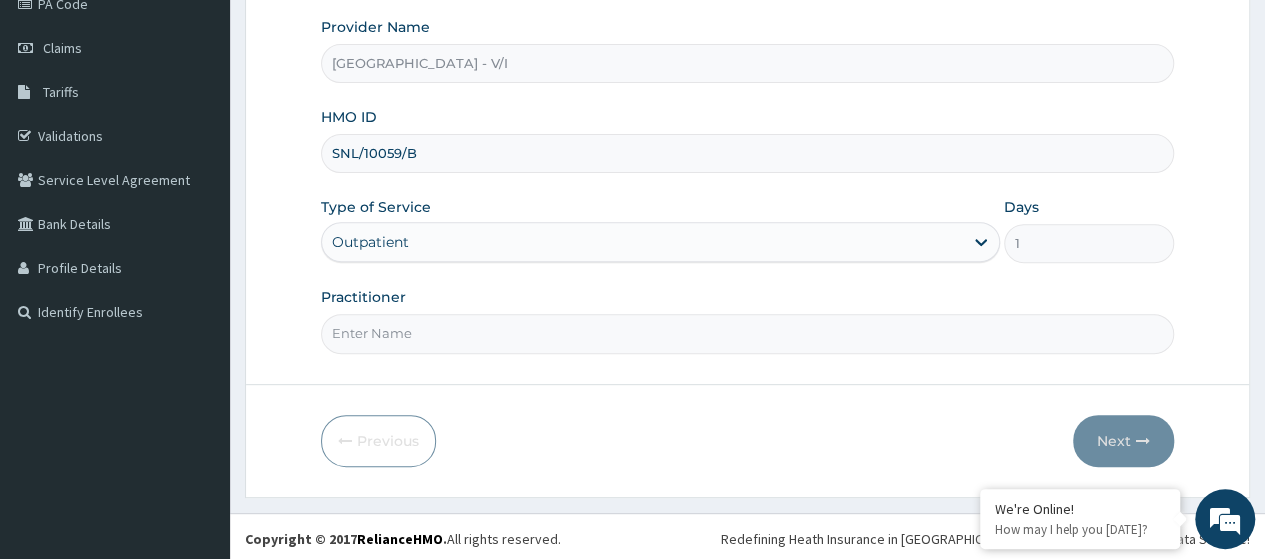 click on "Practitioner" at bounding box center [747, 333] 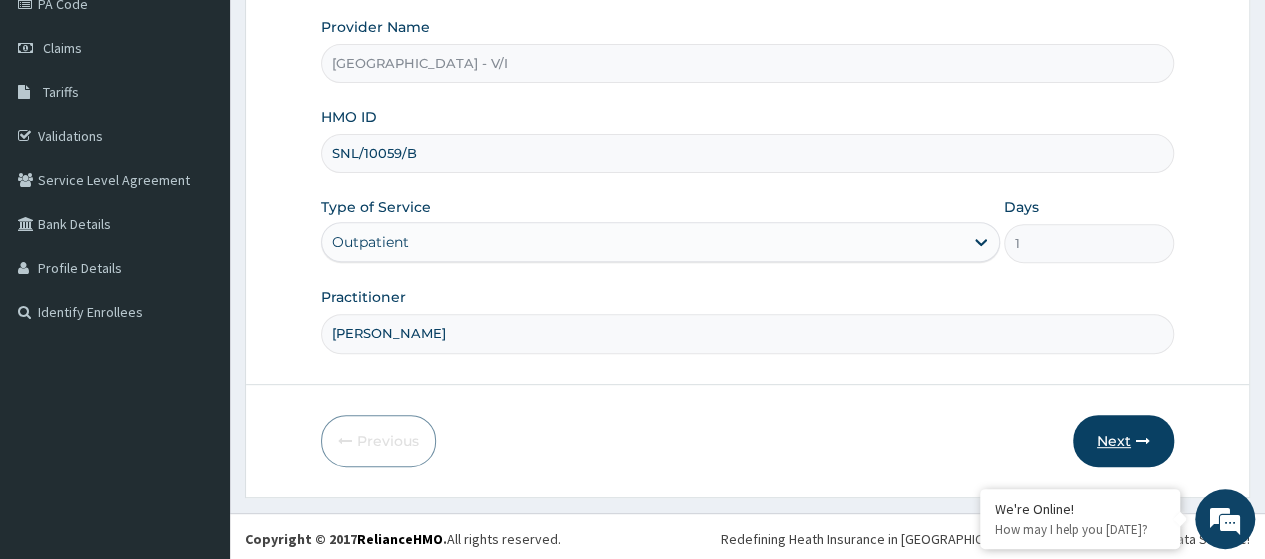 click on "Next" at bounding box center (1123, 441) 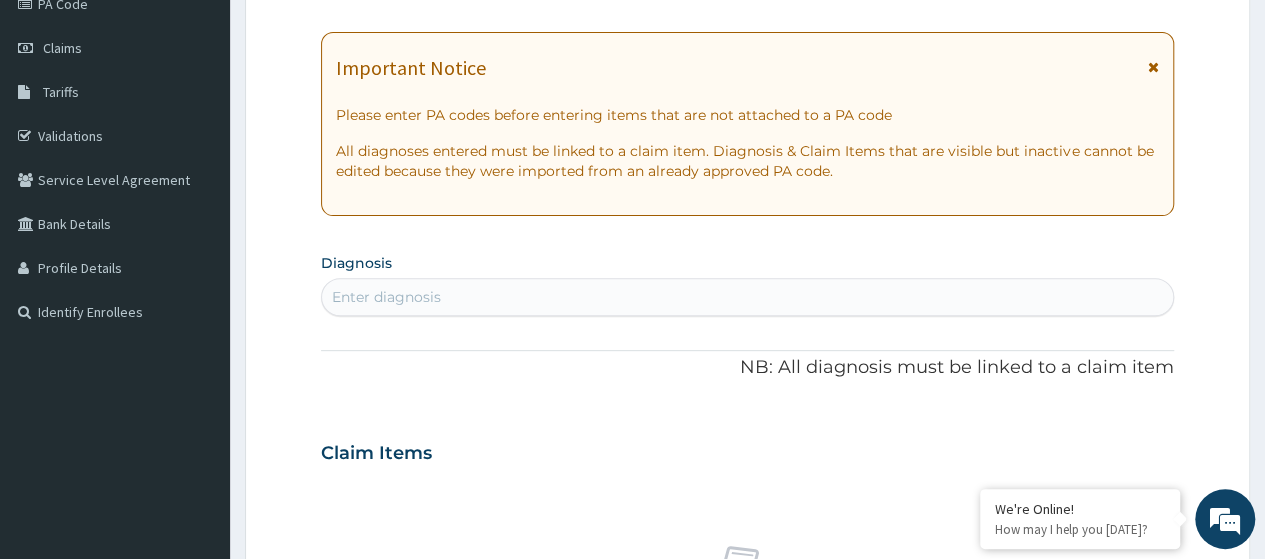 scroll, scrollTop: 0, scrollLeft: 0, axis: both 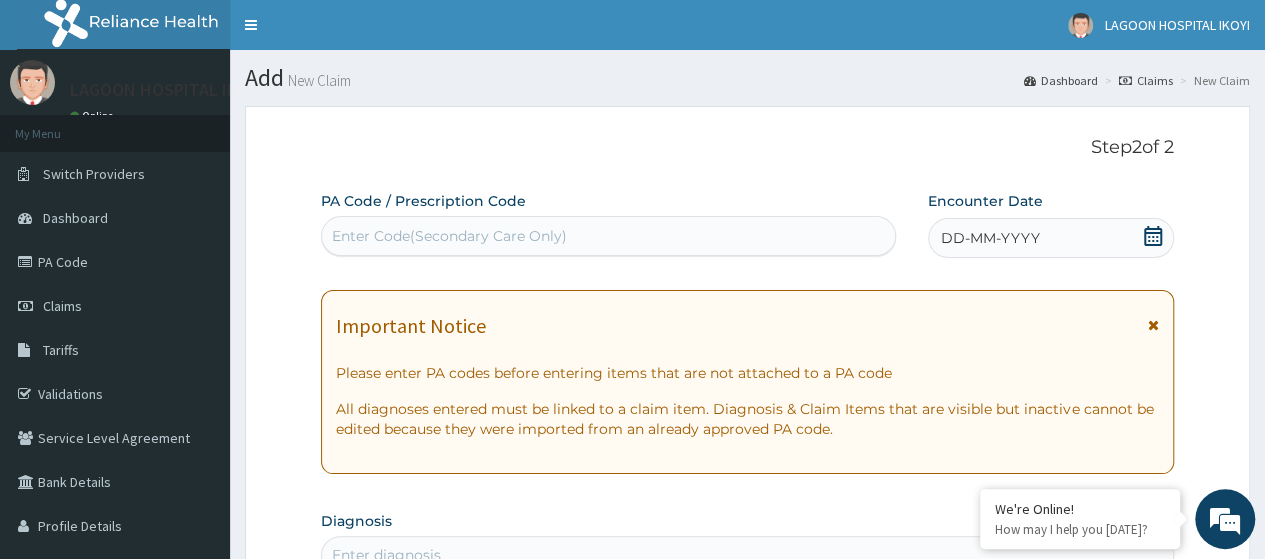click on "Enter Code(Secondary Care Only)" at bounding box center (449, 236) 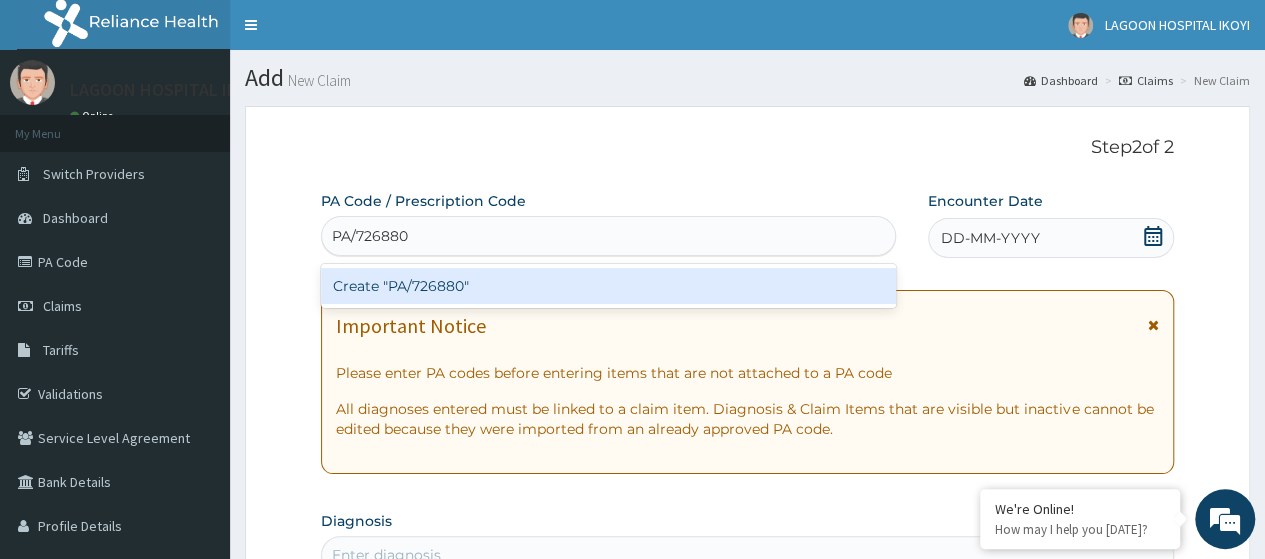 click on "Create "PA/726880"" at bounding box center (608, 286) 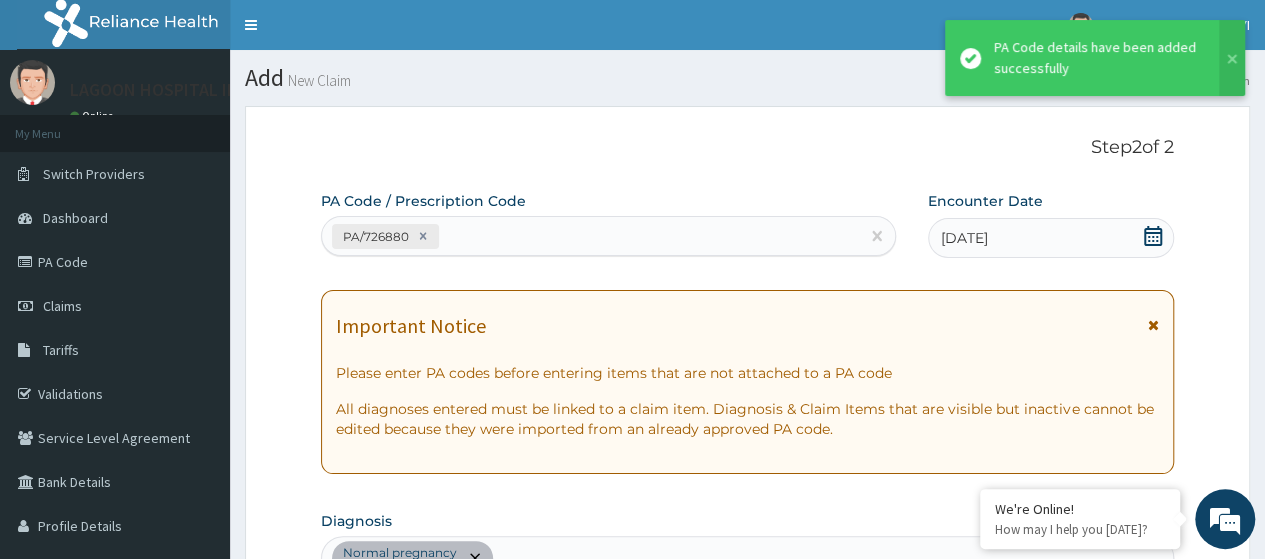 scroll, scrollTop: 551, scrollLeft: 0, axis: vertical 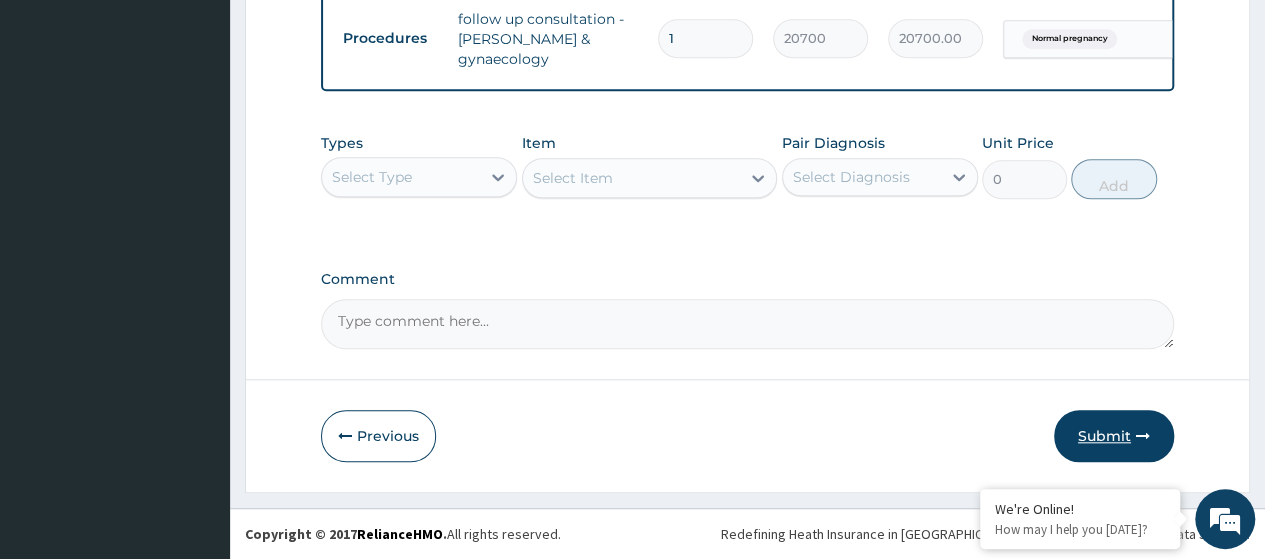 click on "Submit" at bounding box center (1114, 436) 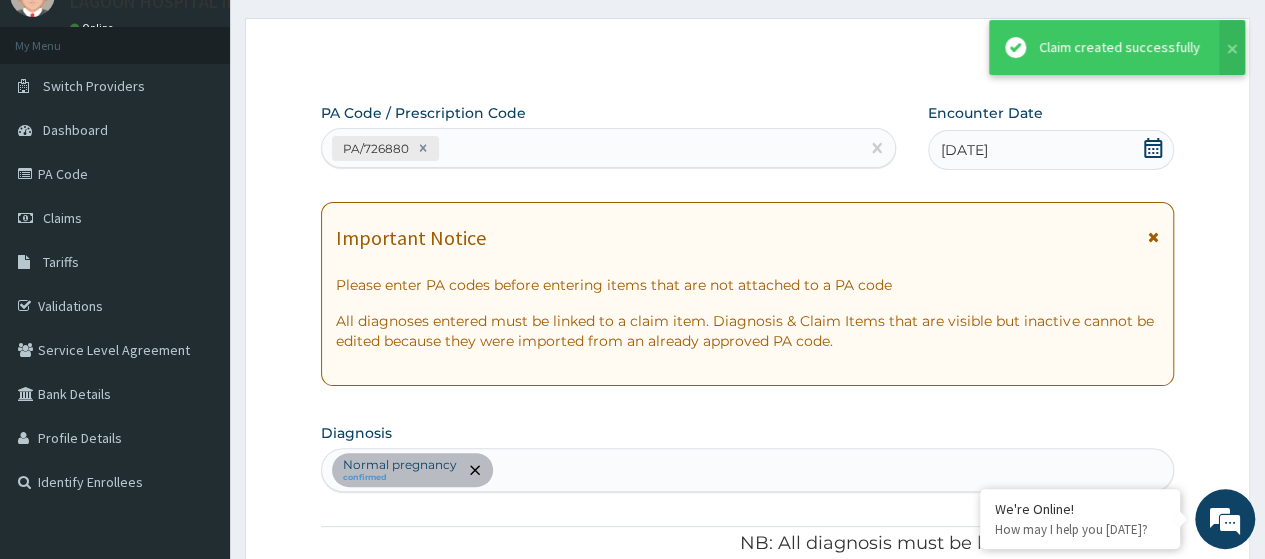scroll, scrollTop: 800, scrollLeft: 0, axis: vertical 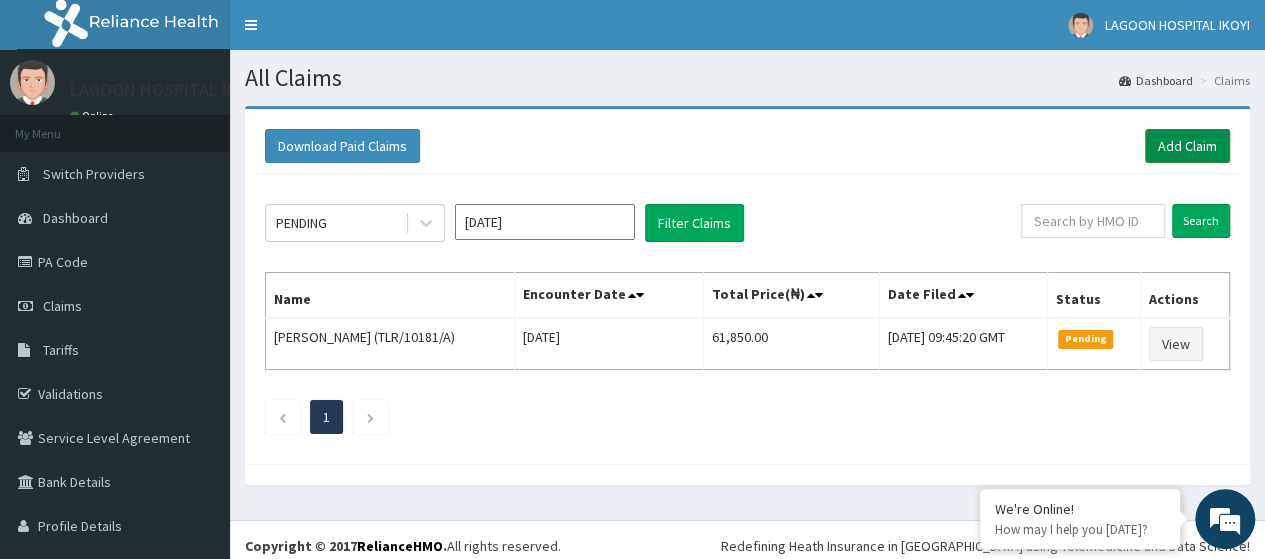 click on "Add Claim" at bounding box center (1187, 146) 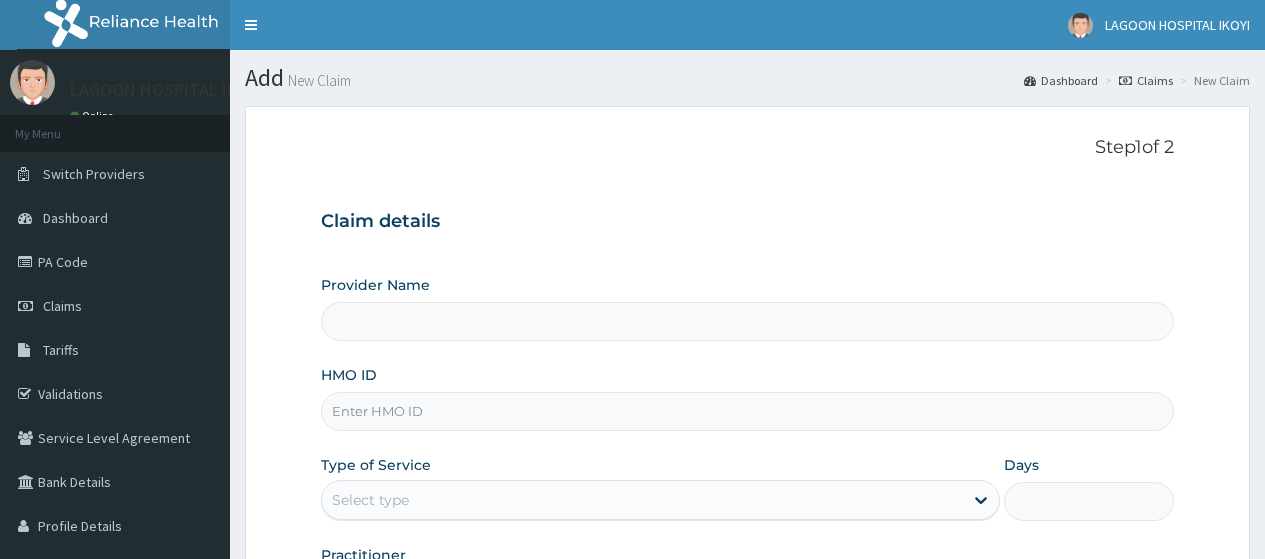 scroll, scrollTop: 0, scrollLeft: 0, axis: both 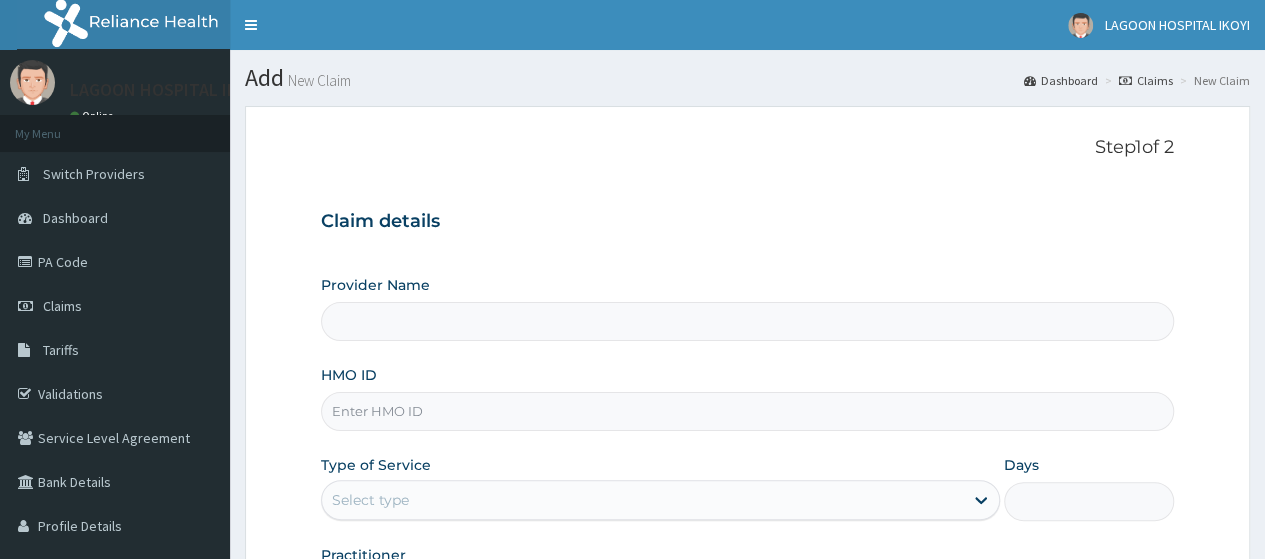 click on "HMO ID" at bounding box center (747, 411) 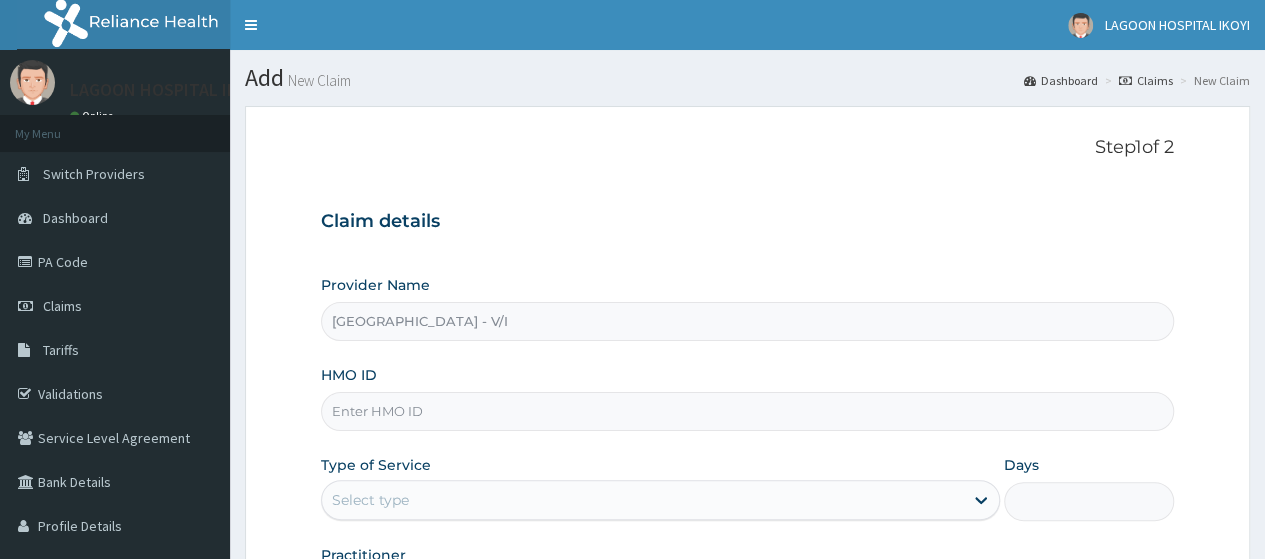 paste on "SNL/10059/B" 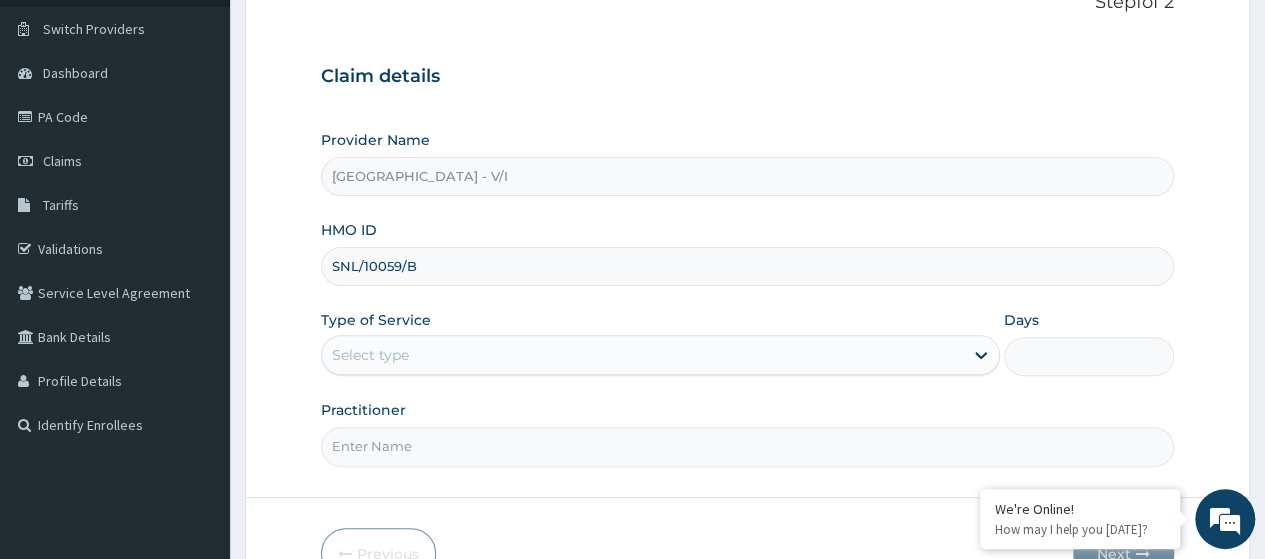 scroll, scrollTop: 258, scrollLeft: 0, axis: vertical 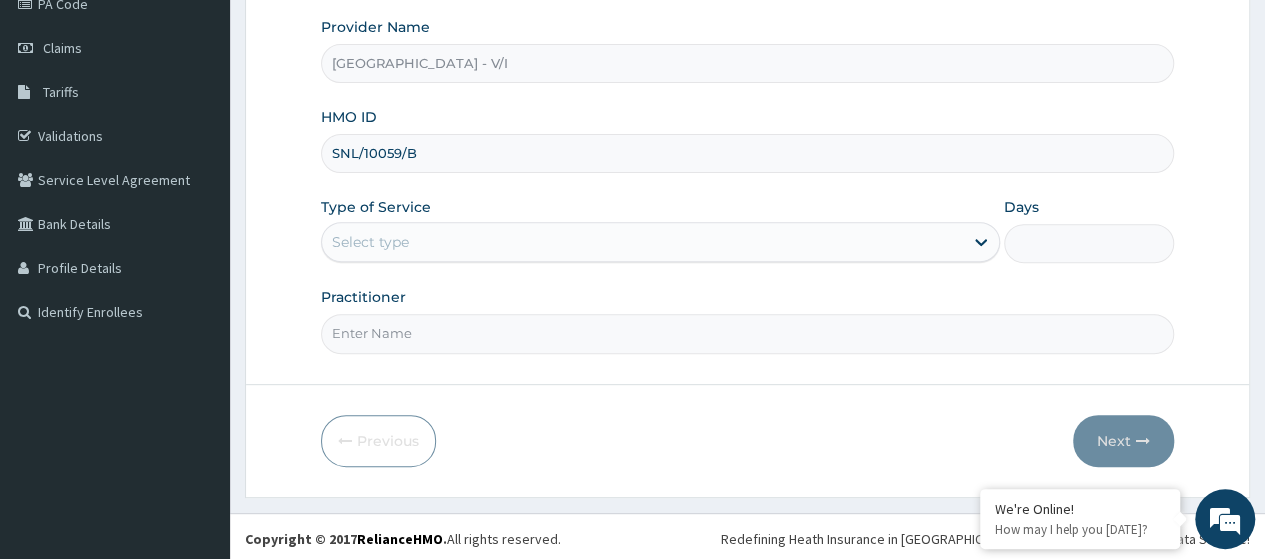 type on "SNL/10059/B" 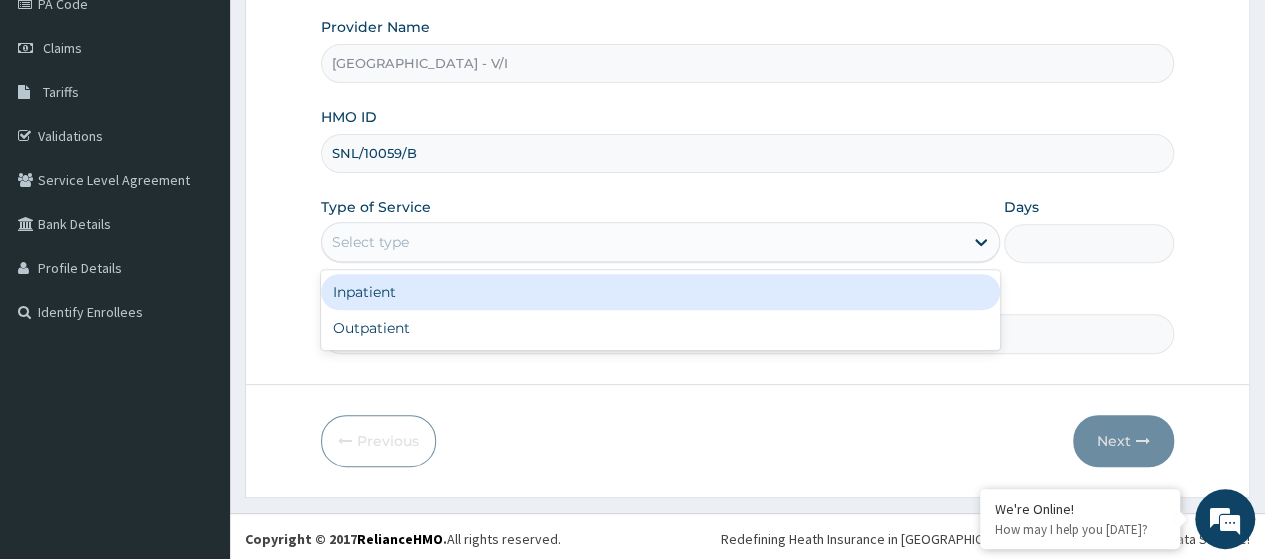 click on "Select type" at bounding box center [642, 242] 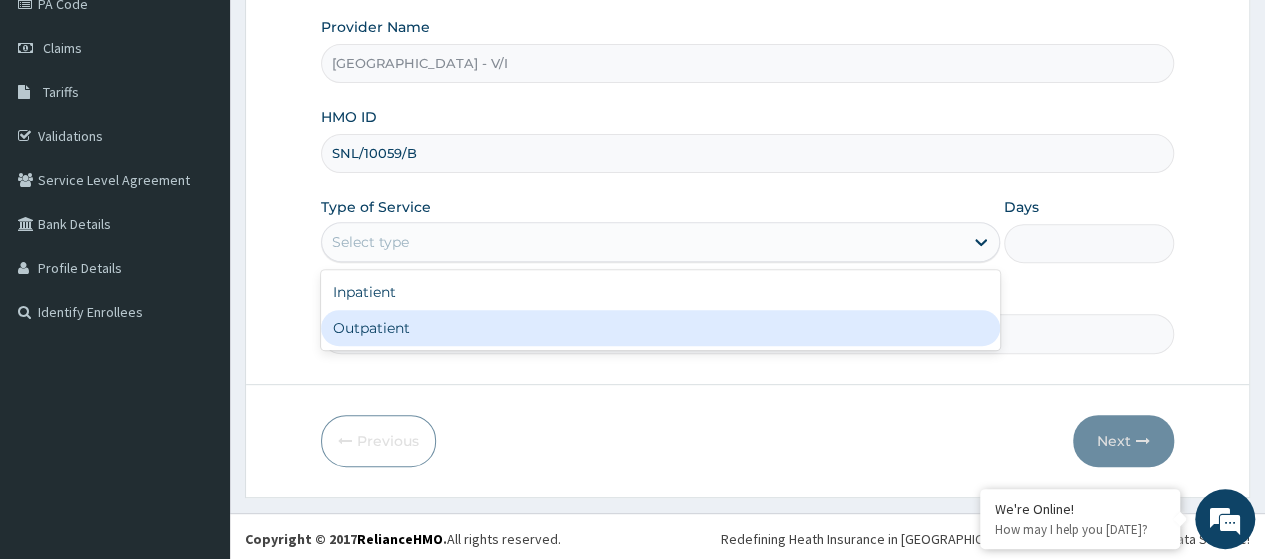 click on "Outpatient" at bounding box center (660, 328) 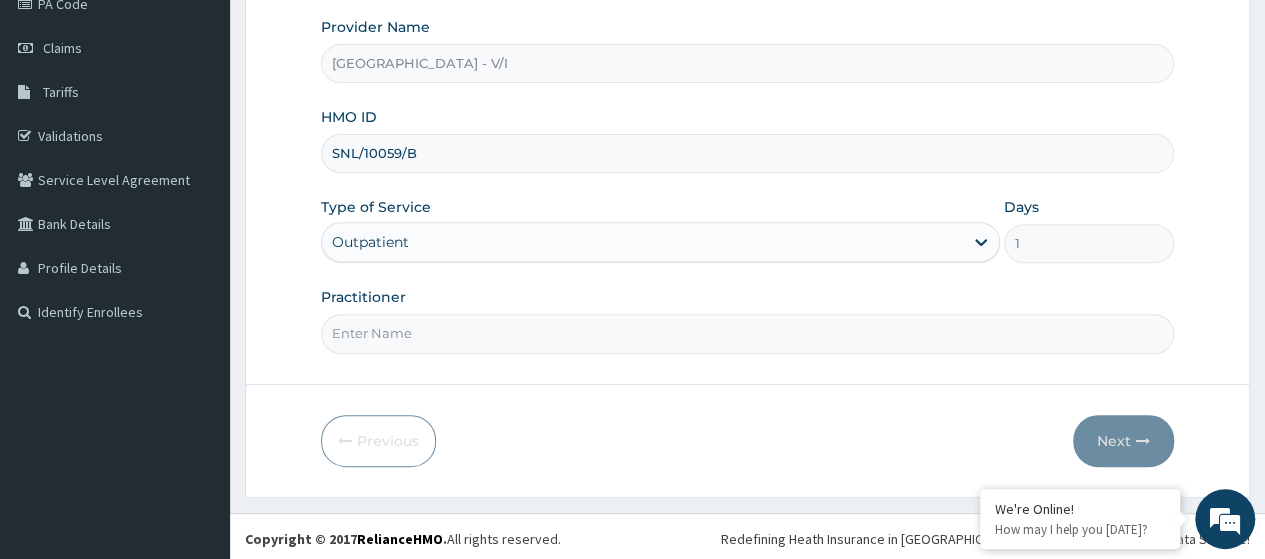 click on "Practitioner" at bounding box center (747, 333) 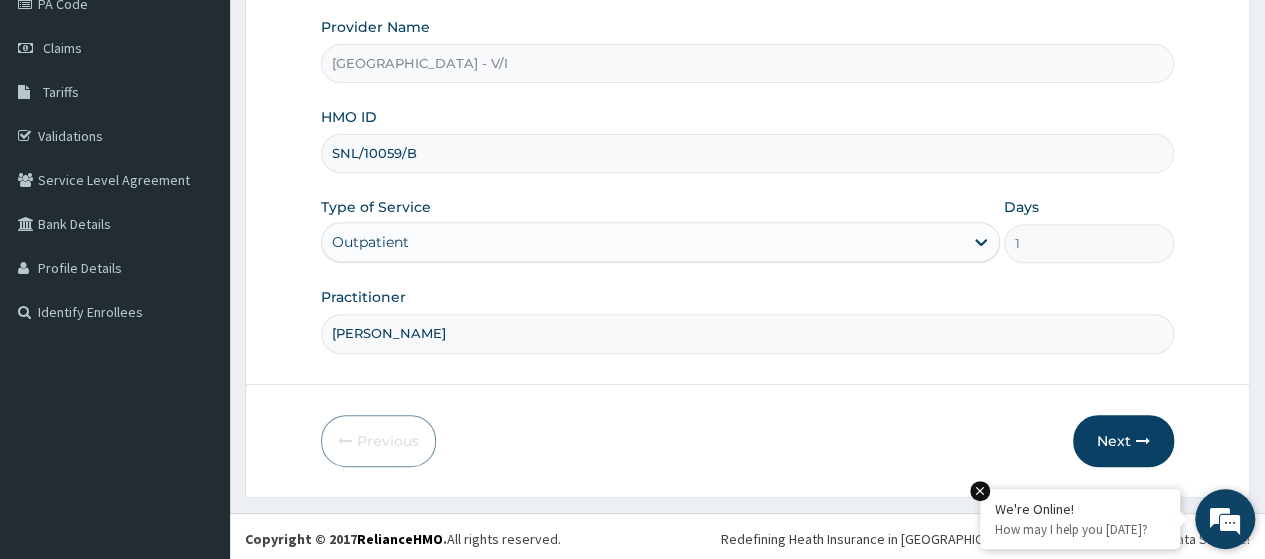 drag, startPoint x: 1105, startPoint y: 437, endPoint x: 1010, endPoint y: 525, distance: 129.49518 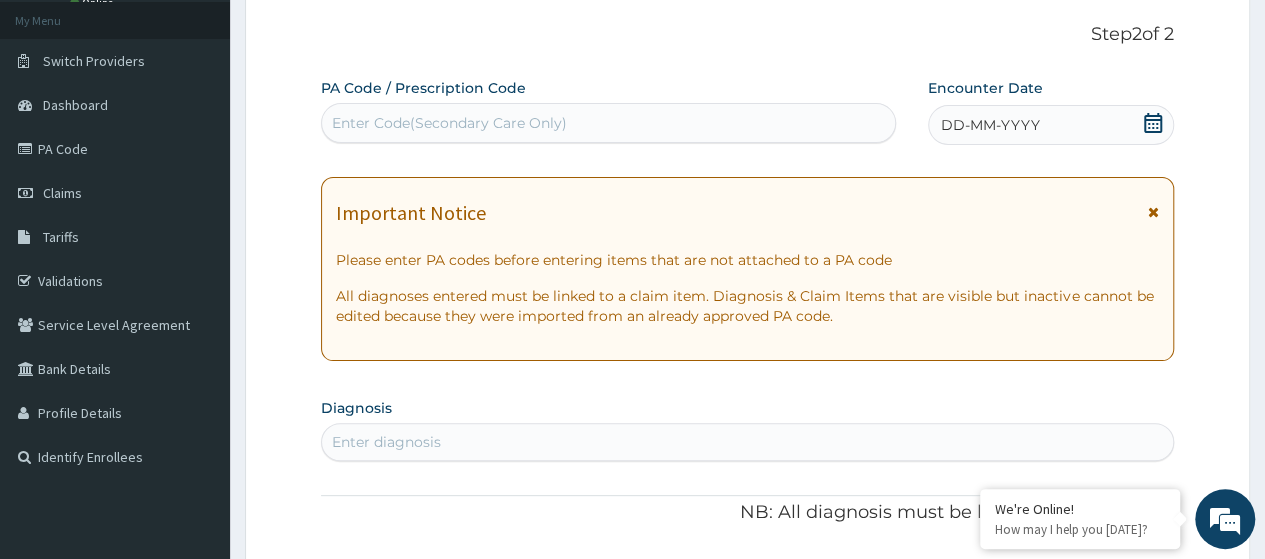 scroll, scrollTop: 0, scrollLeft: 0, axis: both 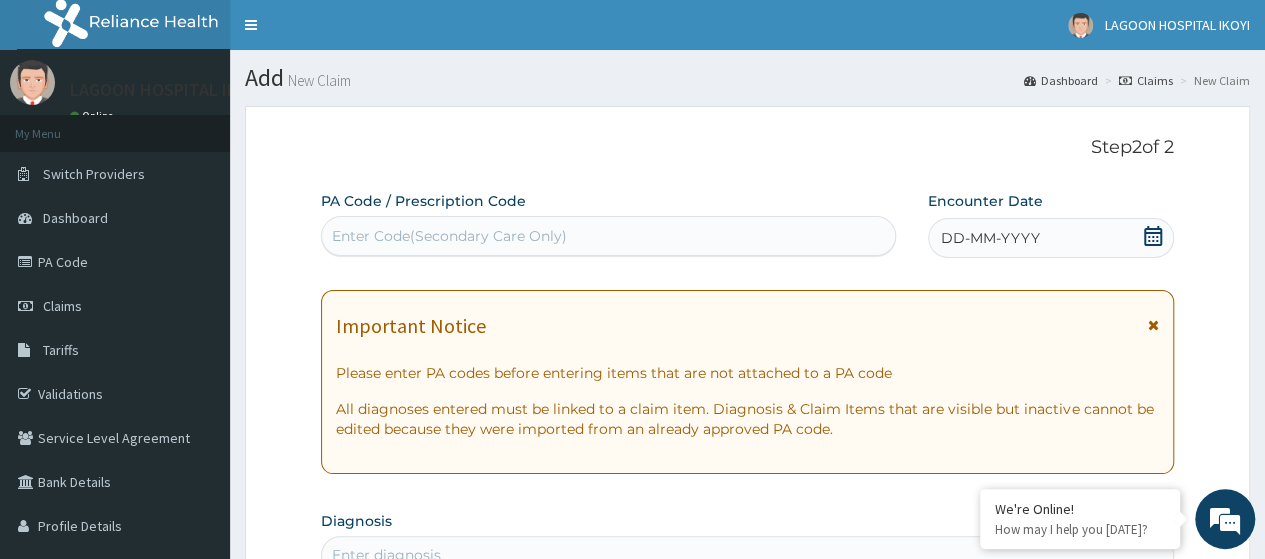 click on "Enter Code(Secondary Care Only)" at bounding box center [449, 236] 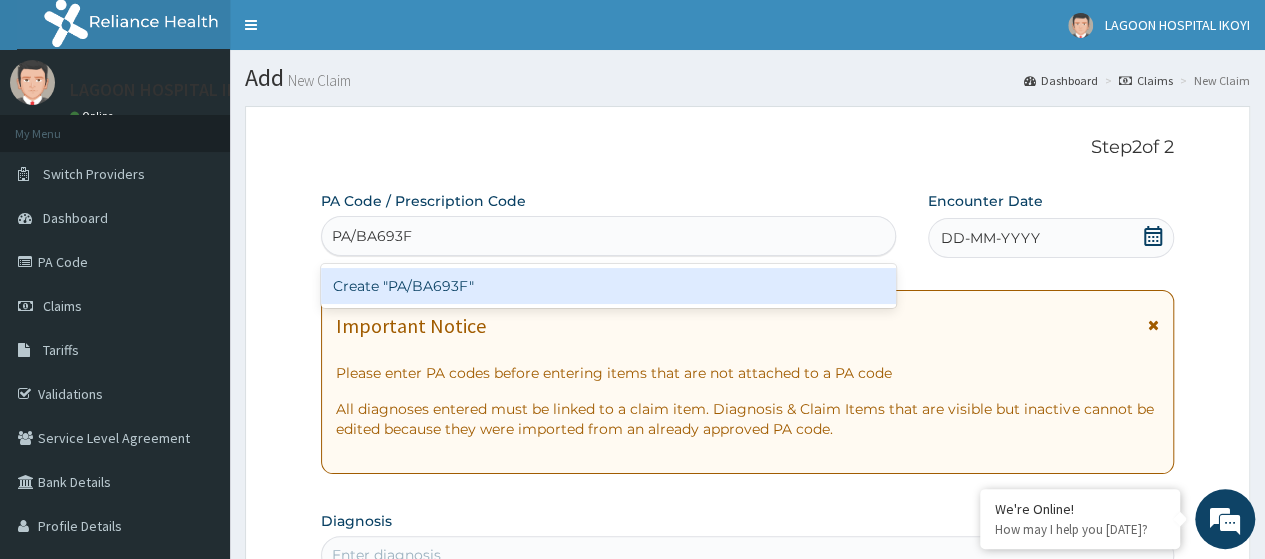 click on "Create "PA/BA693F"" at bounding box center [608, 286] 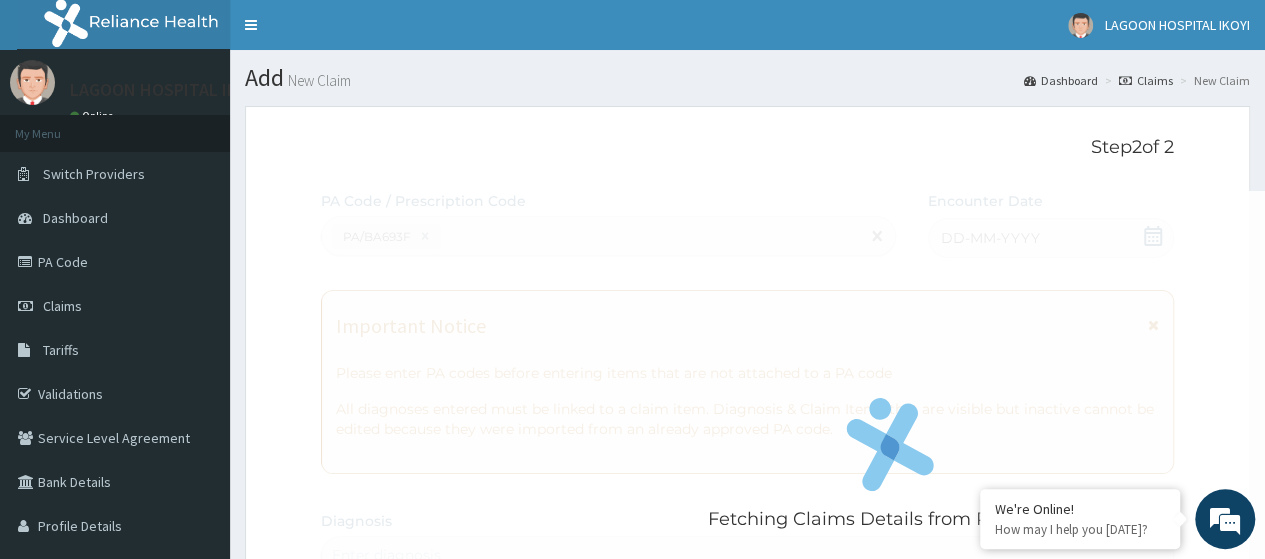 scroll, scrollTop: 551, scrollLeft: 0, axis: vertical 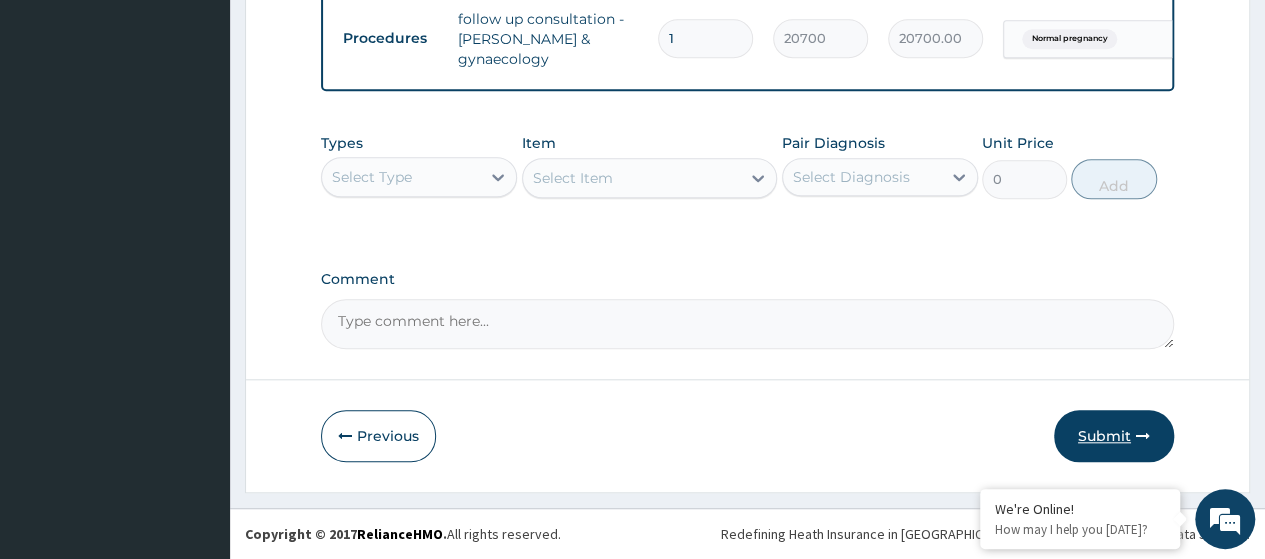 click on "Submit" at bounding box center [1114, 436] 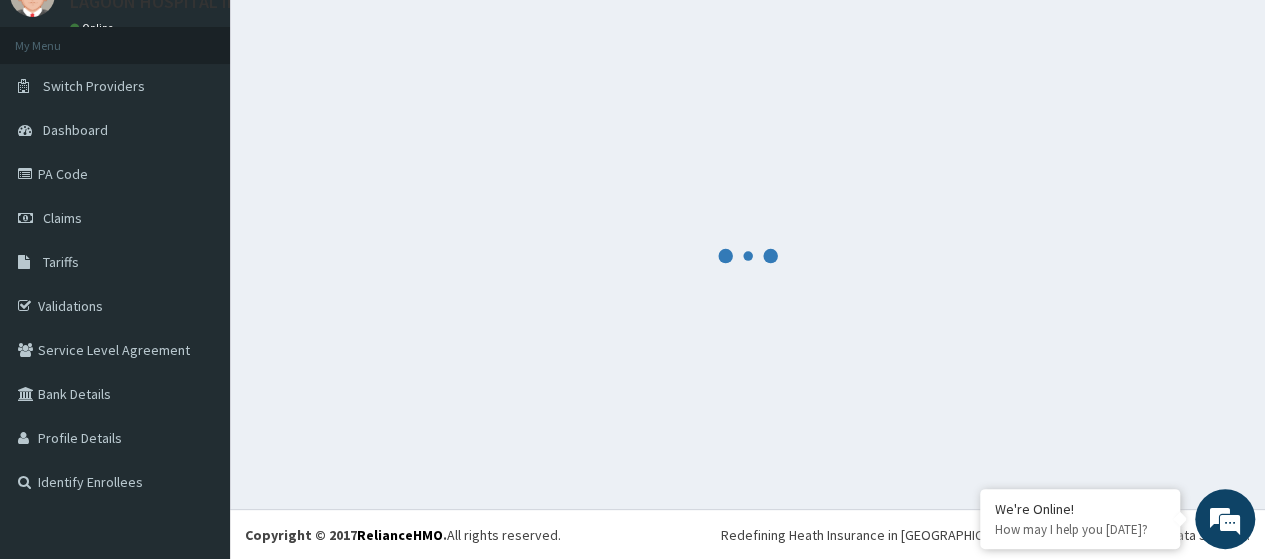 scroll, scrollTop: 800, scrollLeft: 0, axis: vertical 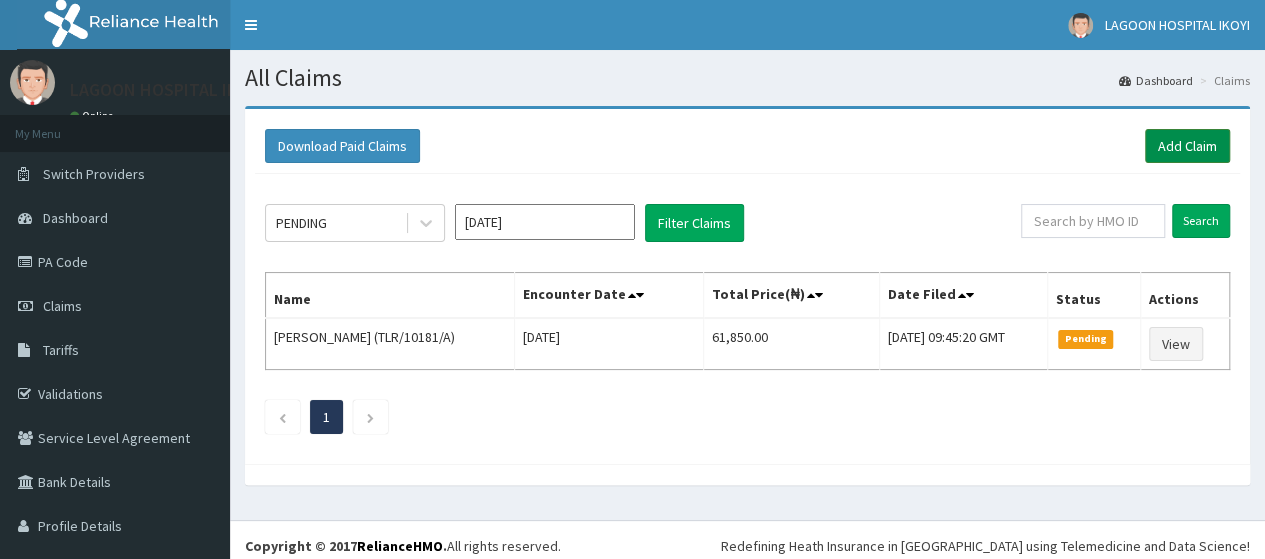 click on "Add Claim" at bounding box center (1187, 146) 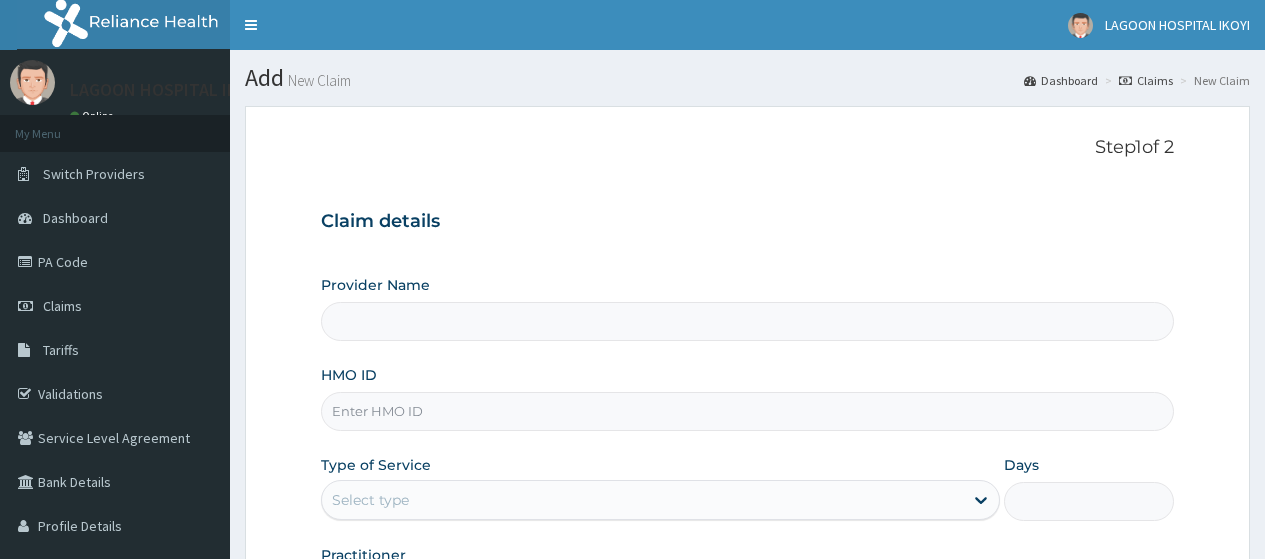 scroll, scrollTop: 0, scrollLeft: 0, axis: both 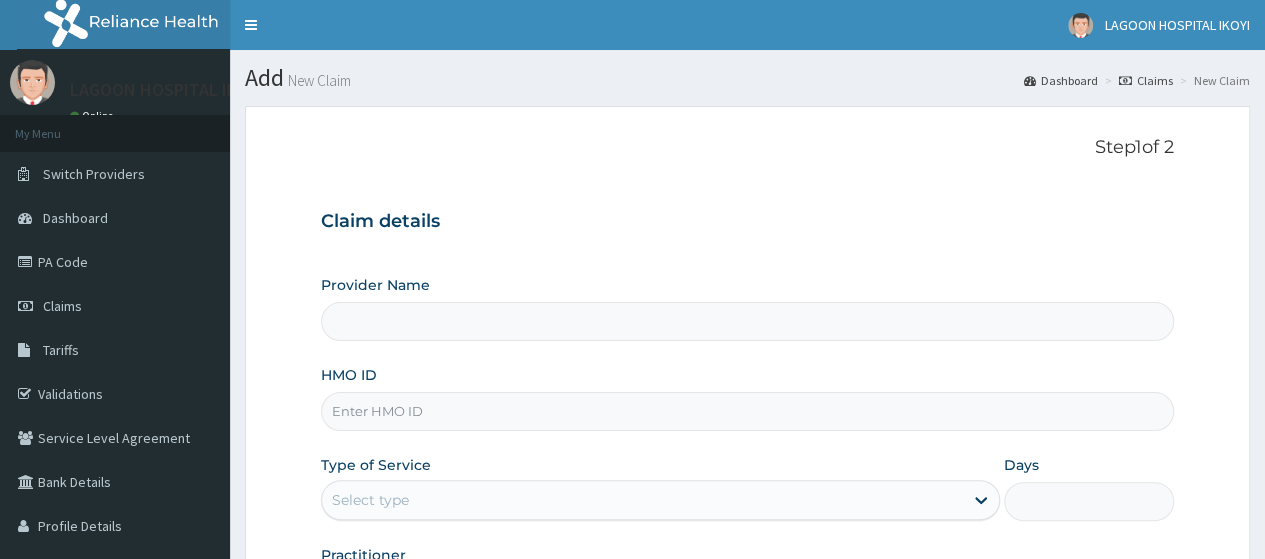 click on "HMO ID" at bounding box center [747, 411] 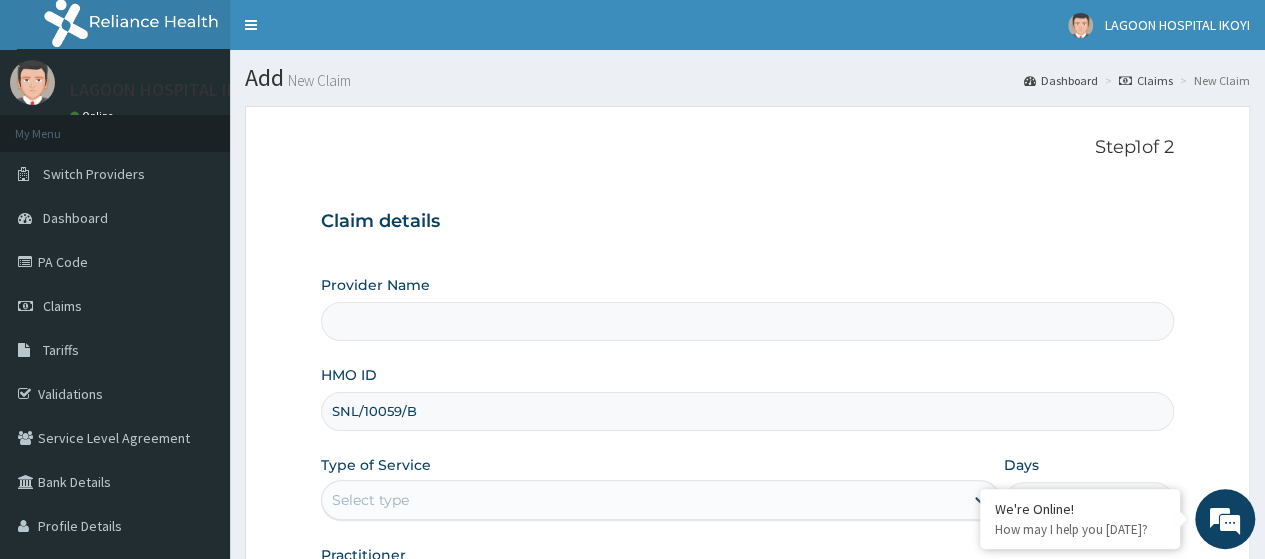 type on "Lagoon Hospital - V/I" 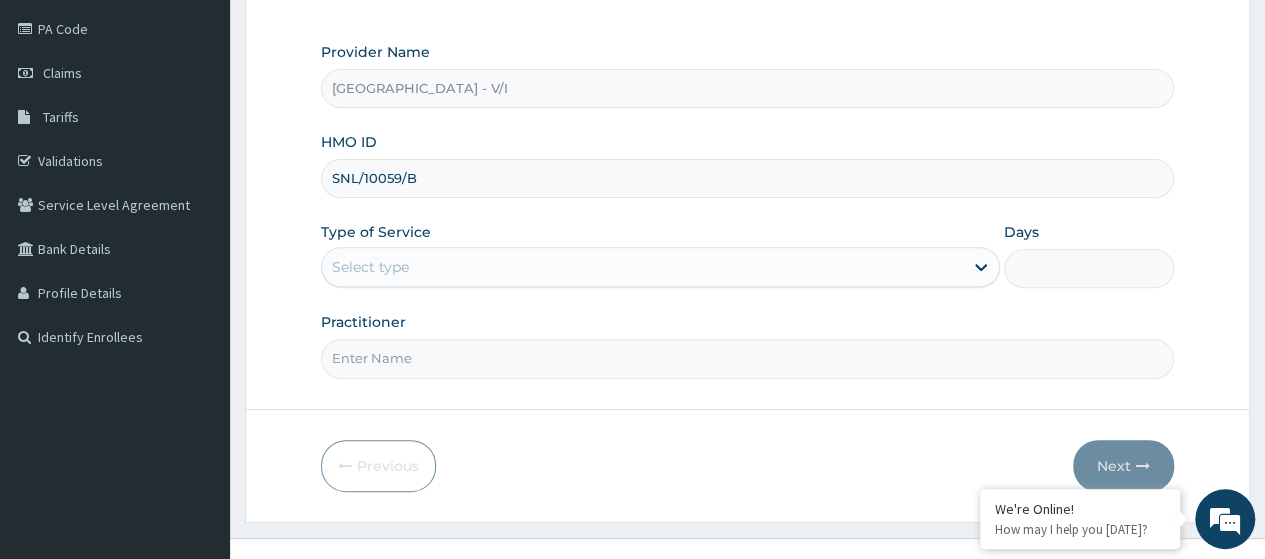 scroll, scrollTop: 231, scrollLeft: 0, axis: vertical 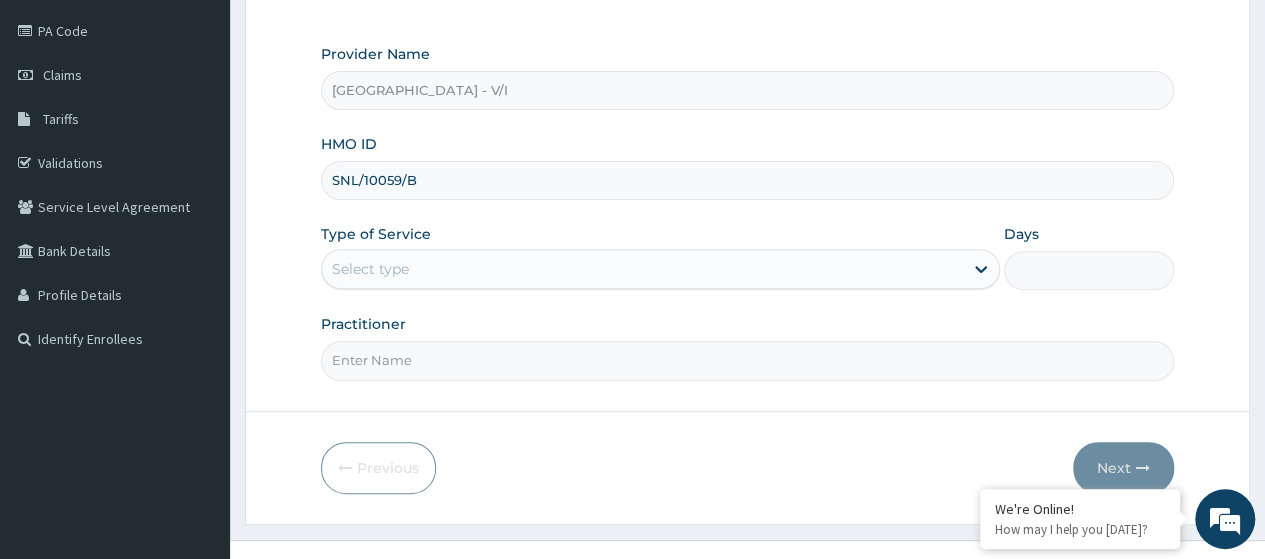 type on "SNL/10059/B" 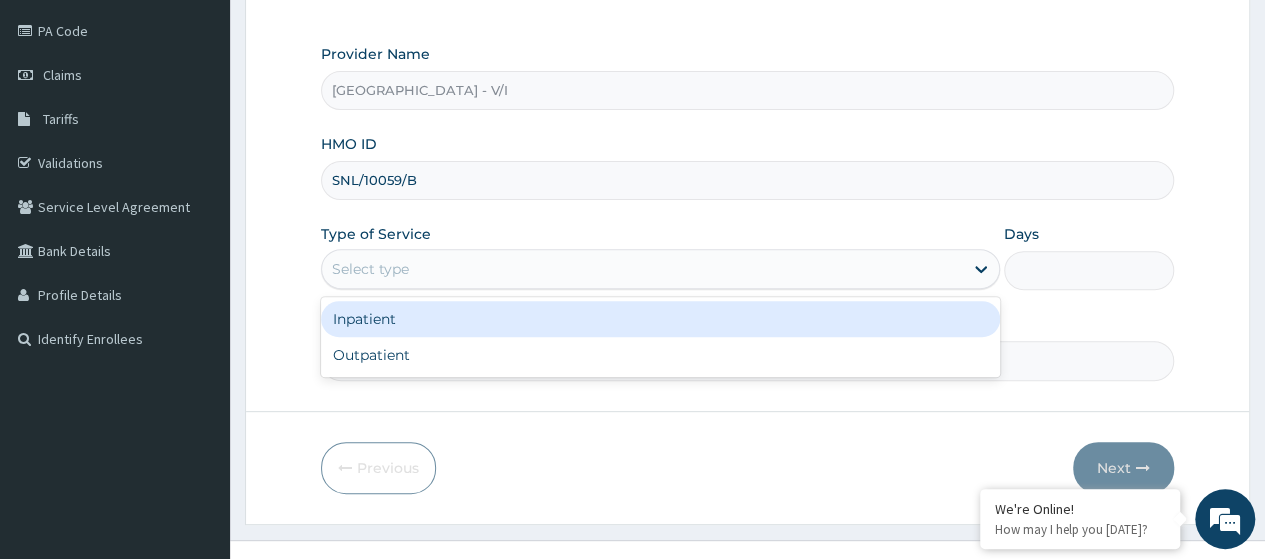 click on "Select type" at bounding box center [642, 269] 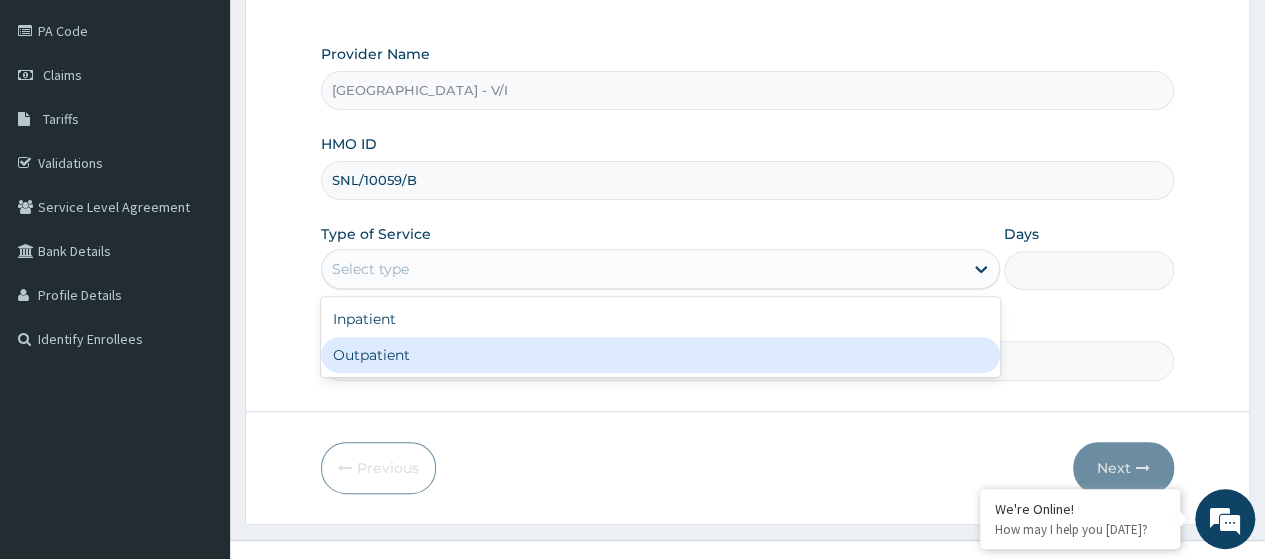 click on "Outpatient" at bounding box center (660, 355) 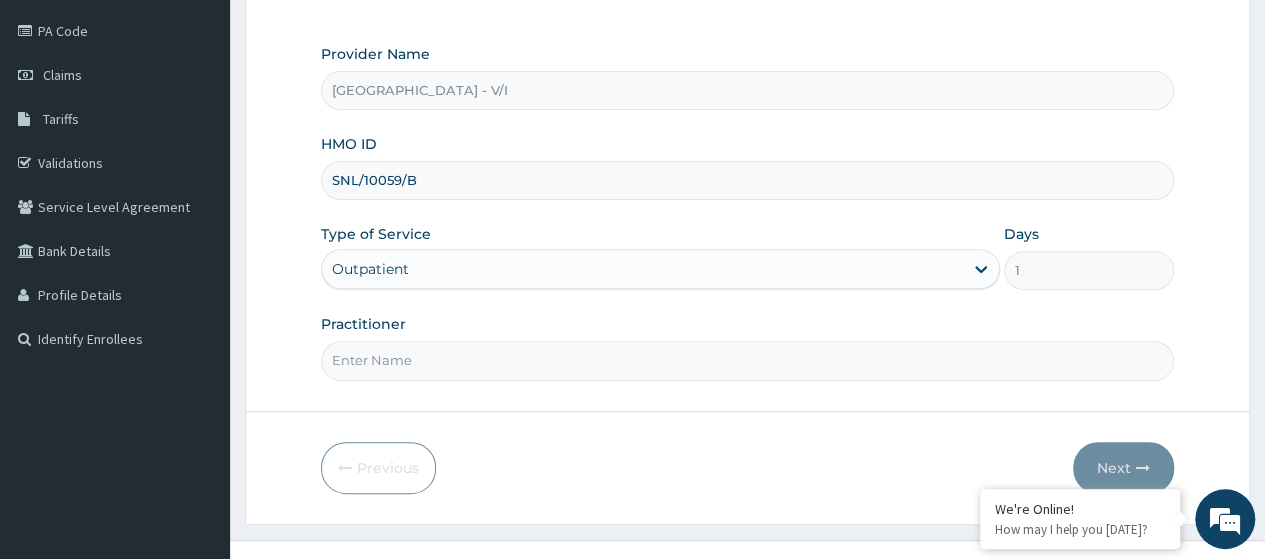 click on "Practitioner" at bounding box center (747, 360) 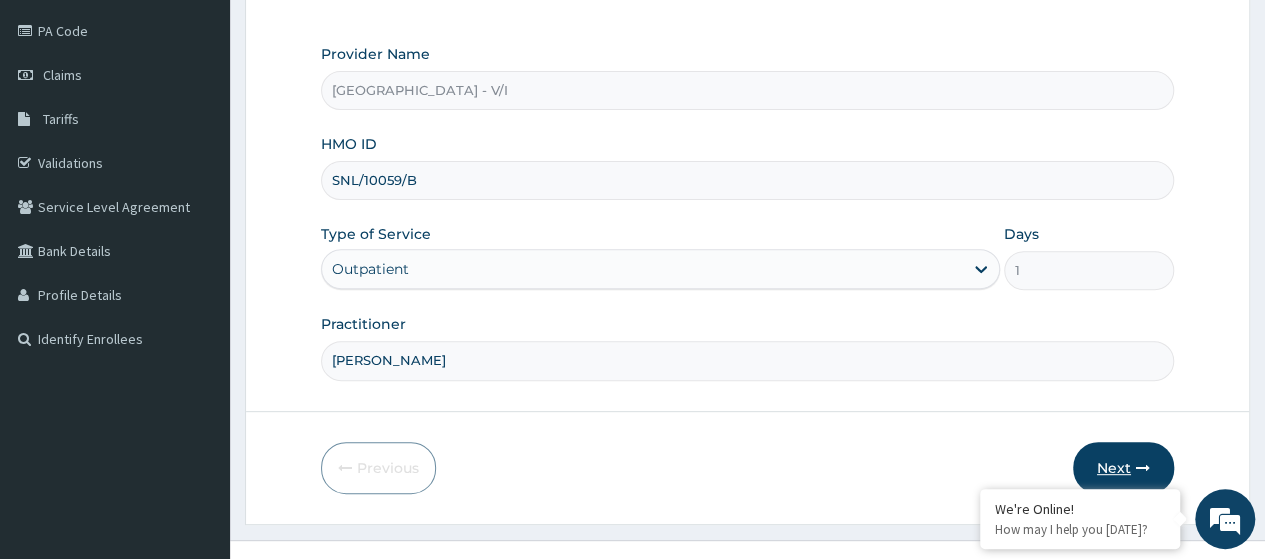 click on "Next" at bounding box center (1123, 468) 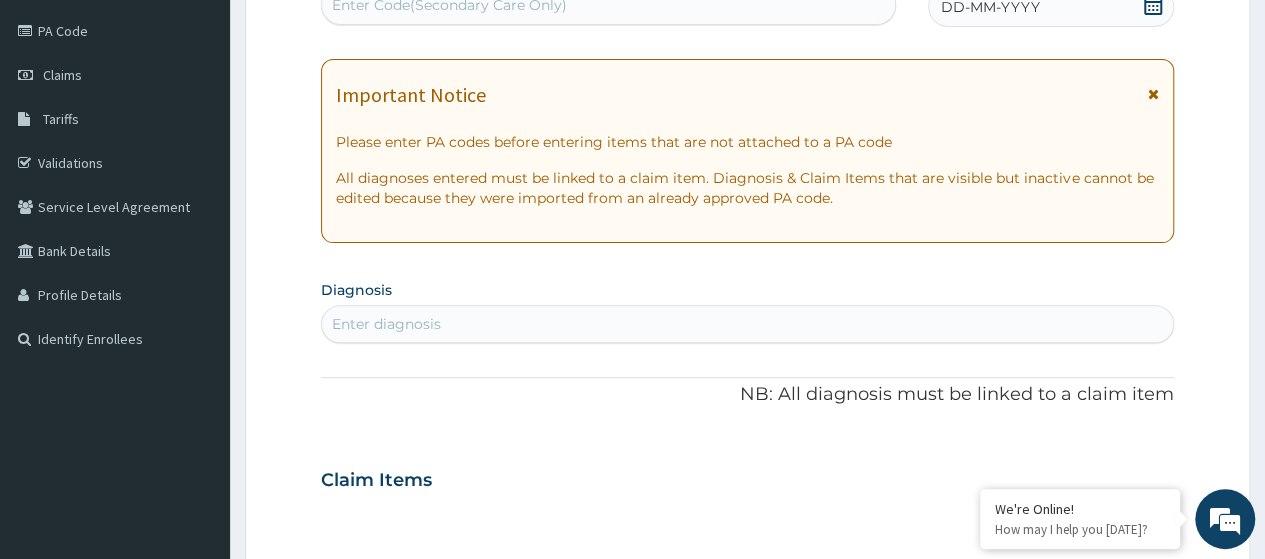 click on "Enter Code(Secondary Care Only)" at bounding box center (449, 5) 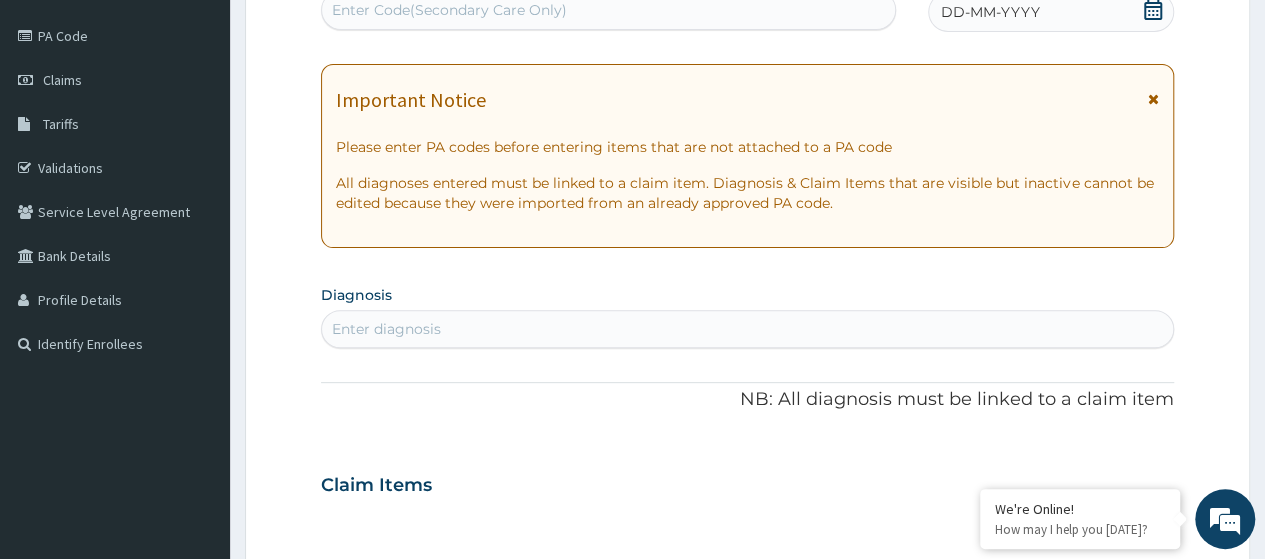 scroll, scrollTop: 0, scrollLeft: 0, axis: both 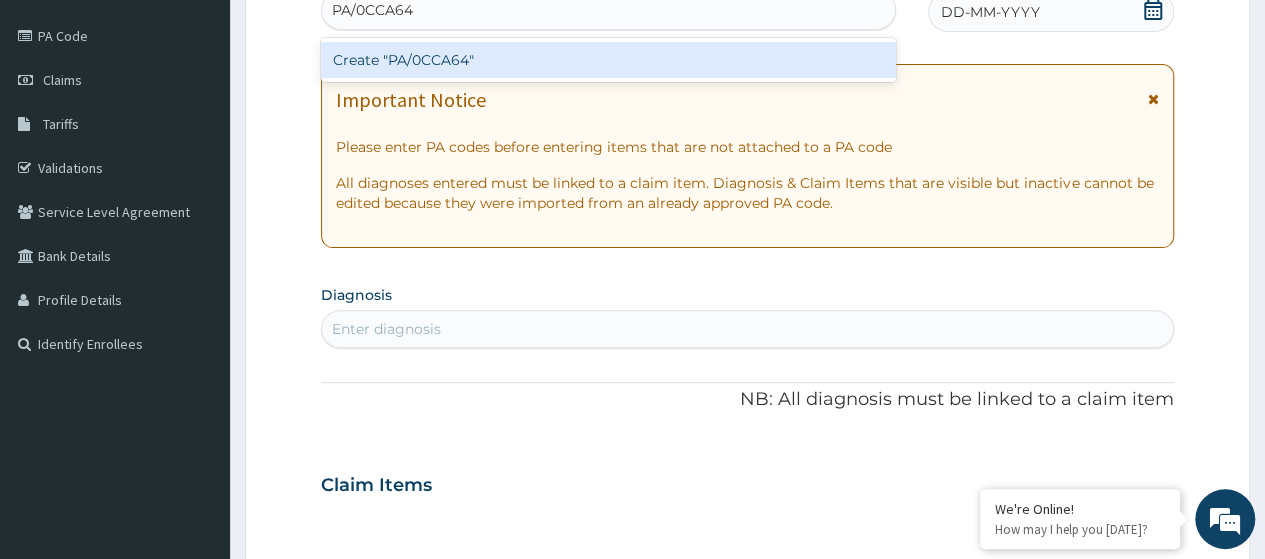 click on "Create "PA/0CCA64"" at bounding box center [608, 60] 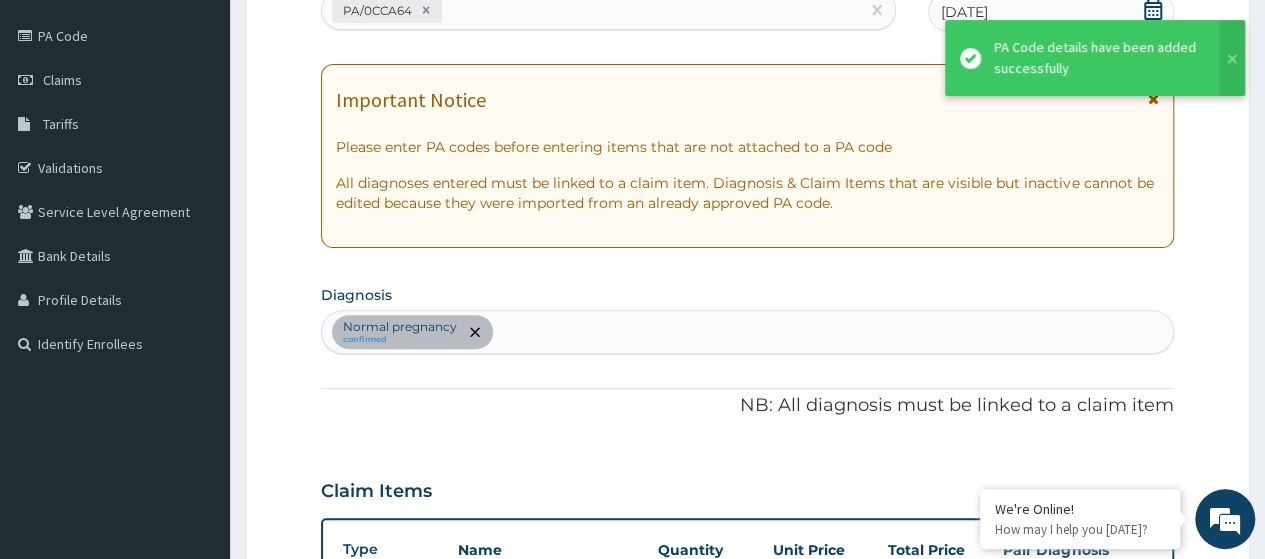 scroll, scrollTop: 551, scrollLeft: 0, axis: vertical 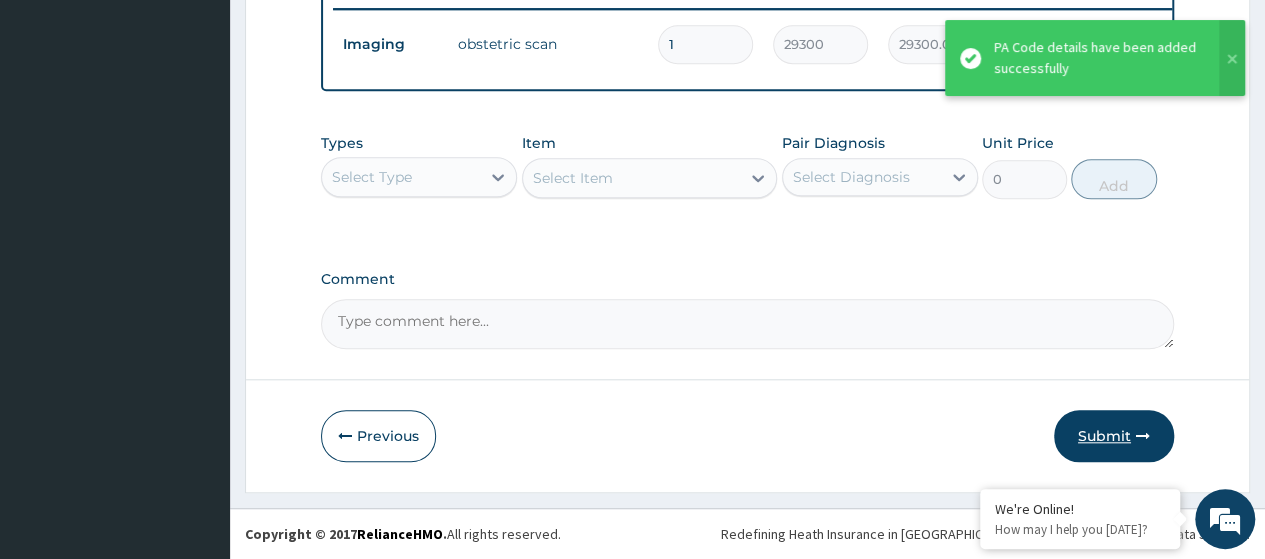 click on "Submit" at bounding box center (1114, 436) 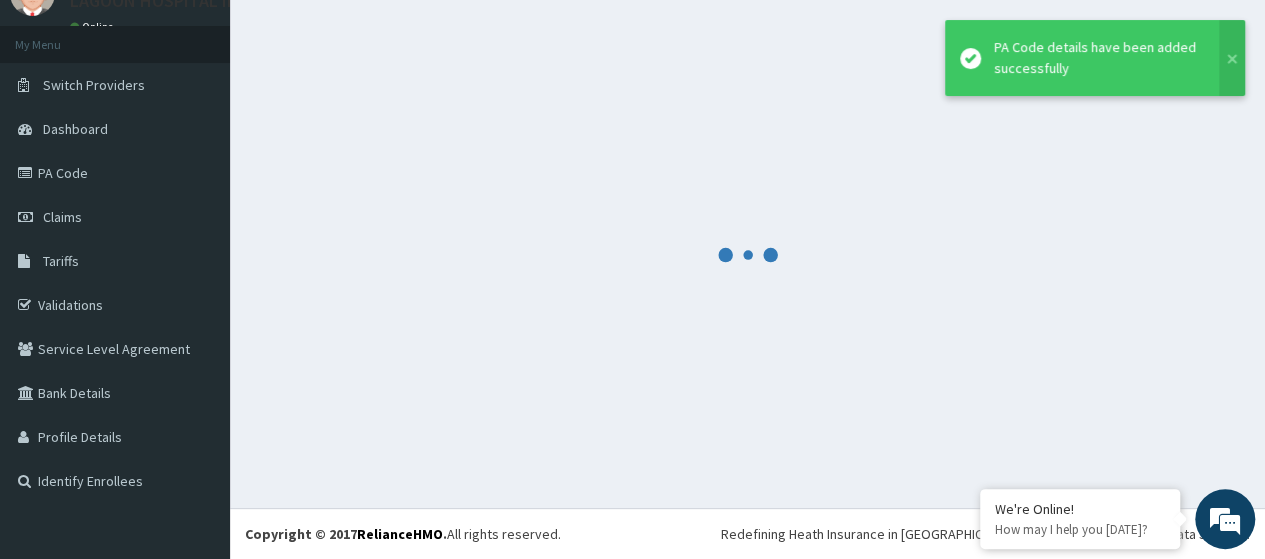 scroll, scrollTop: 88, scrollLeft: 0, axis: vertical 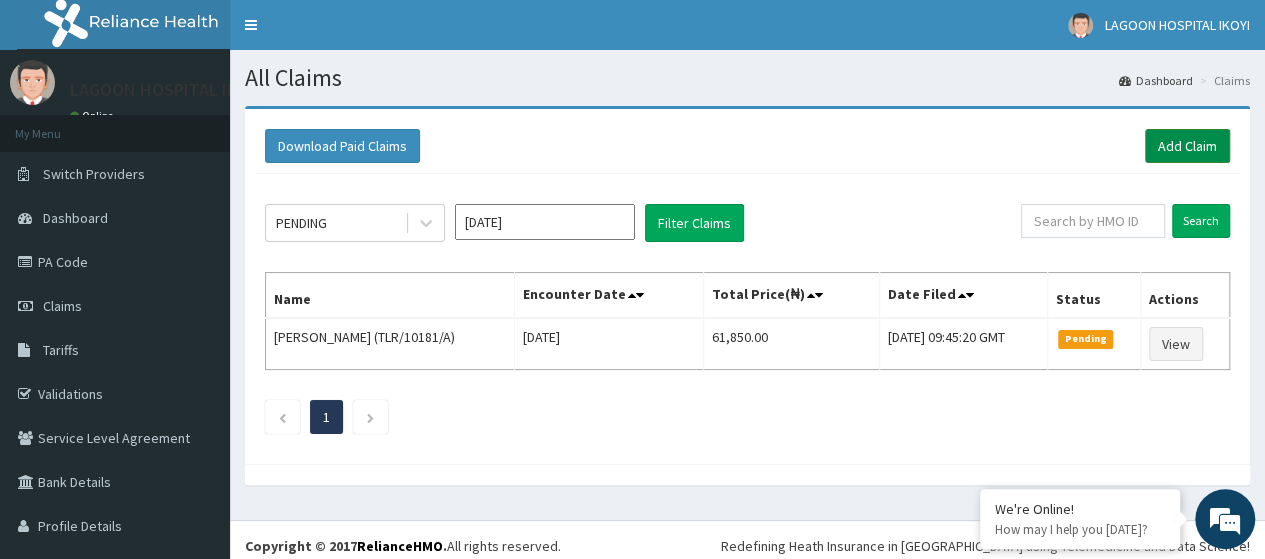 click on "Add Claim" at bounding box center [1187, 146] 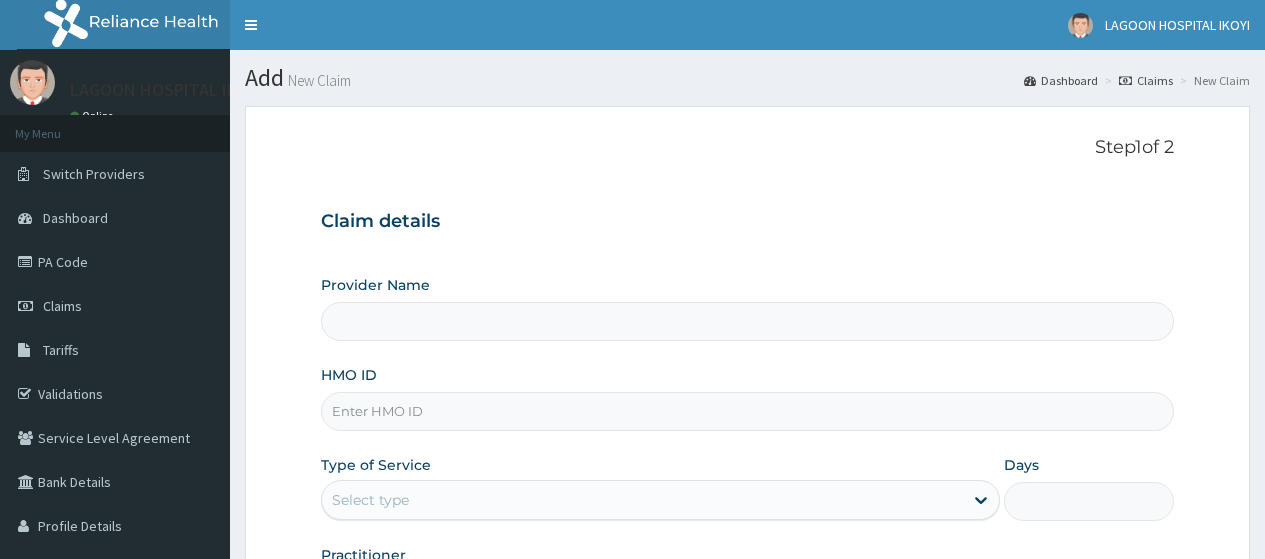 scroll, scrollTop: 0, scrollLeft: 0, axis: both 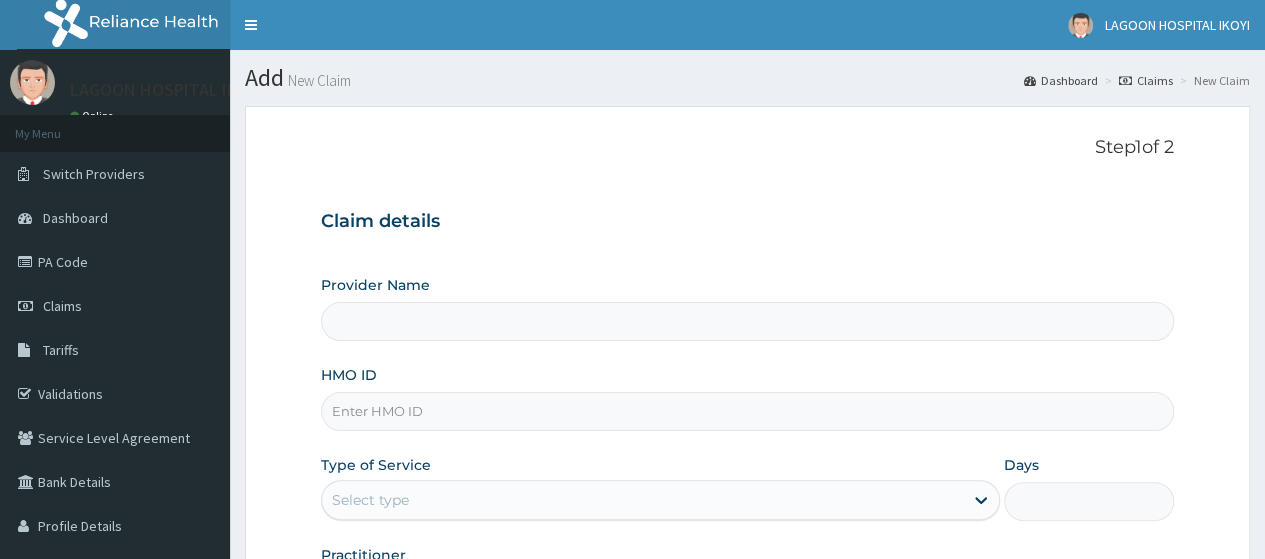 type on "[GEOGRAPHIC_DATA] - V/I" 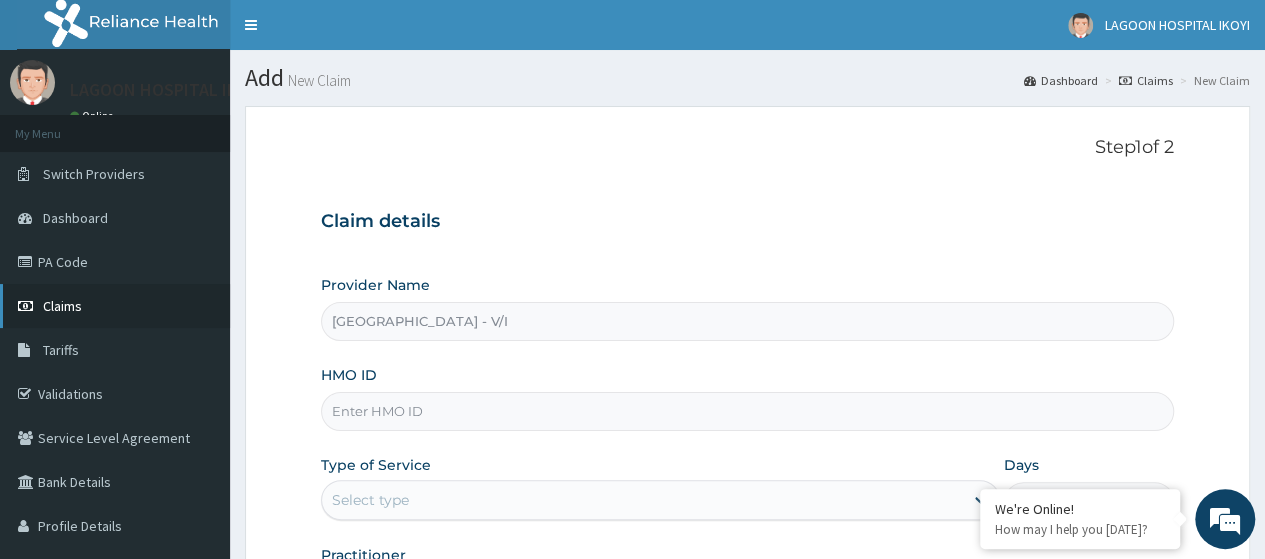 click on "Claims" at bounding box center [62, 306] 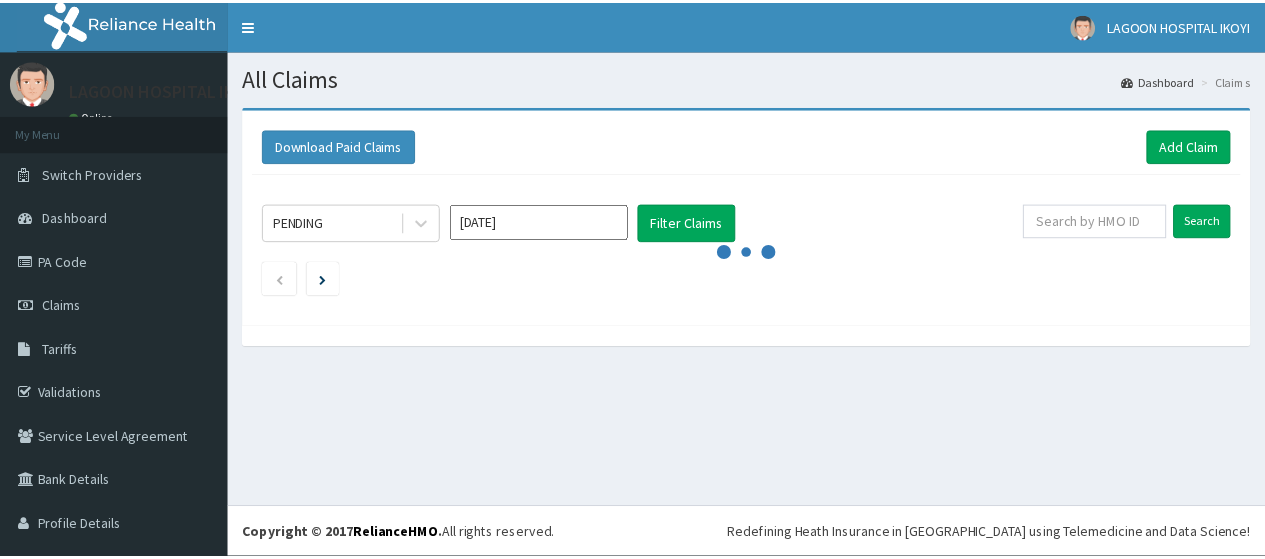 scroll, scrollTop: 0, scrollLeft: 0, axis: both 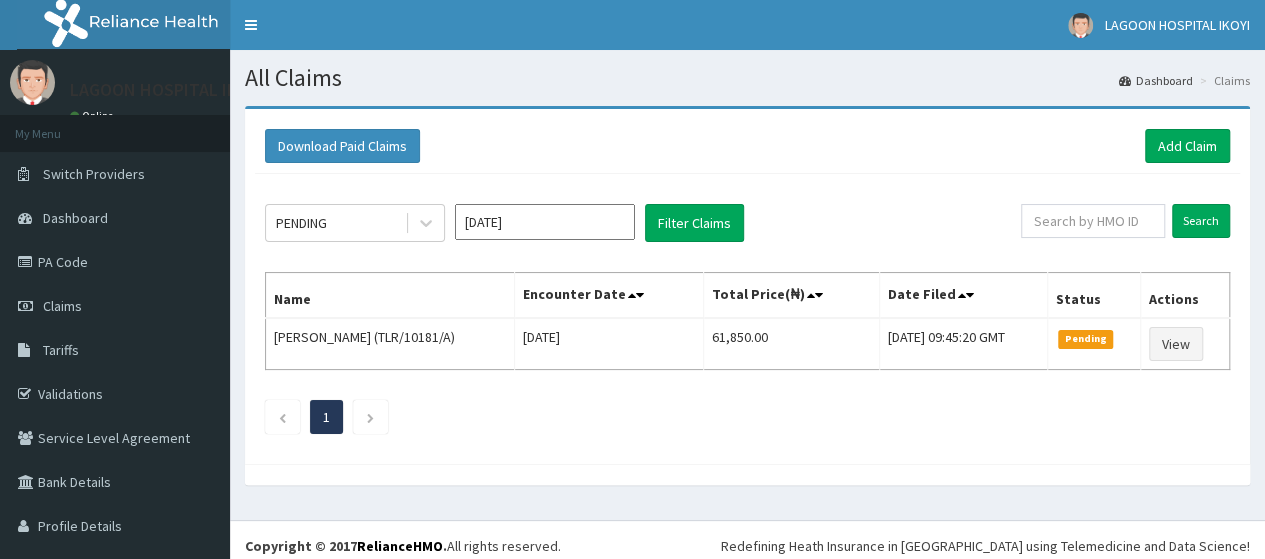 click on "Jul 2025" at bounding box center (545, 222) 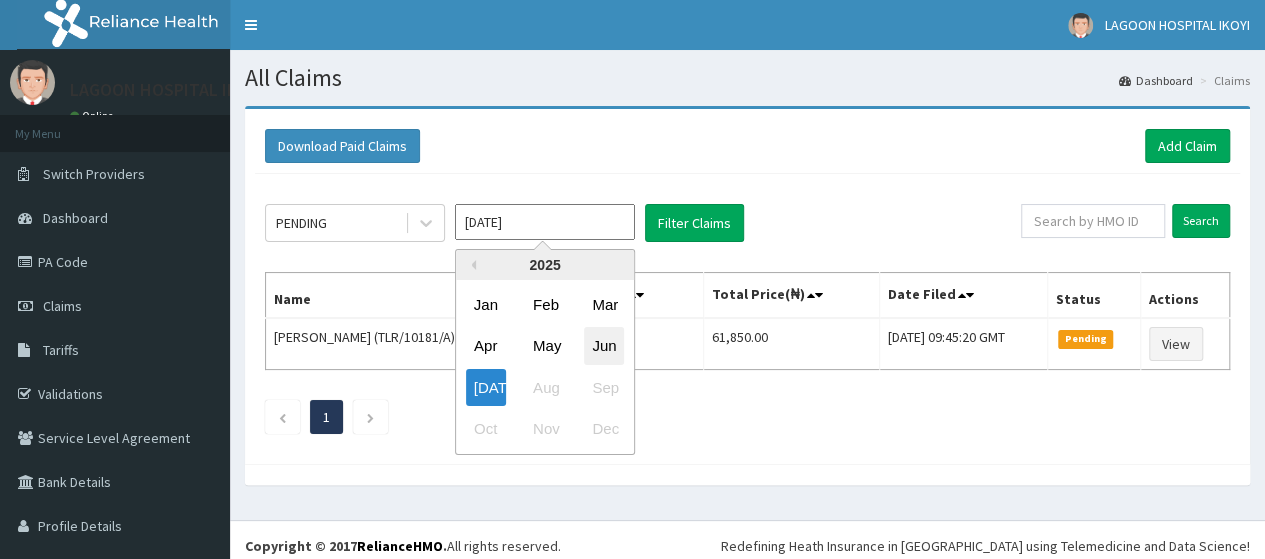 click on "Jun" at bounding box center (604, 346) 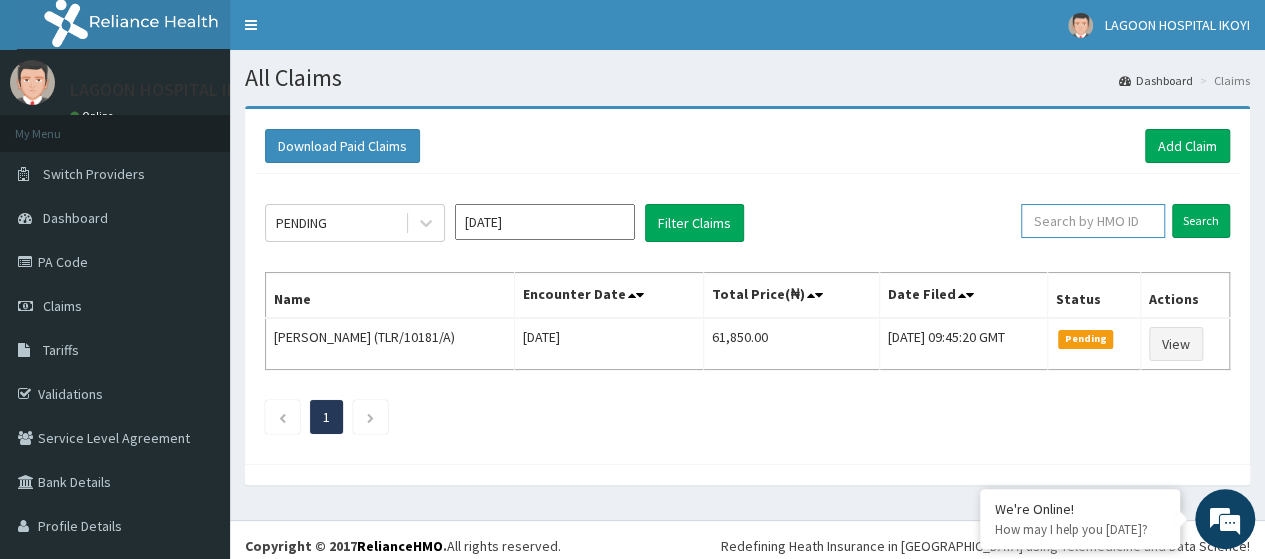 click at bounding box center [1093, 221] 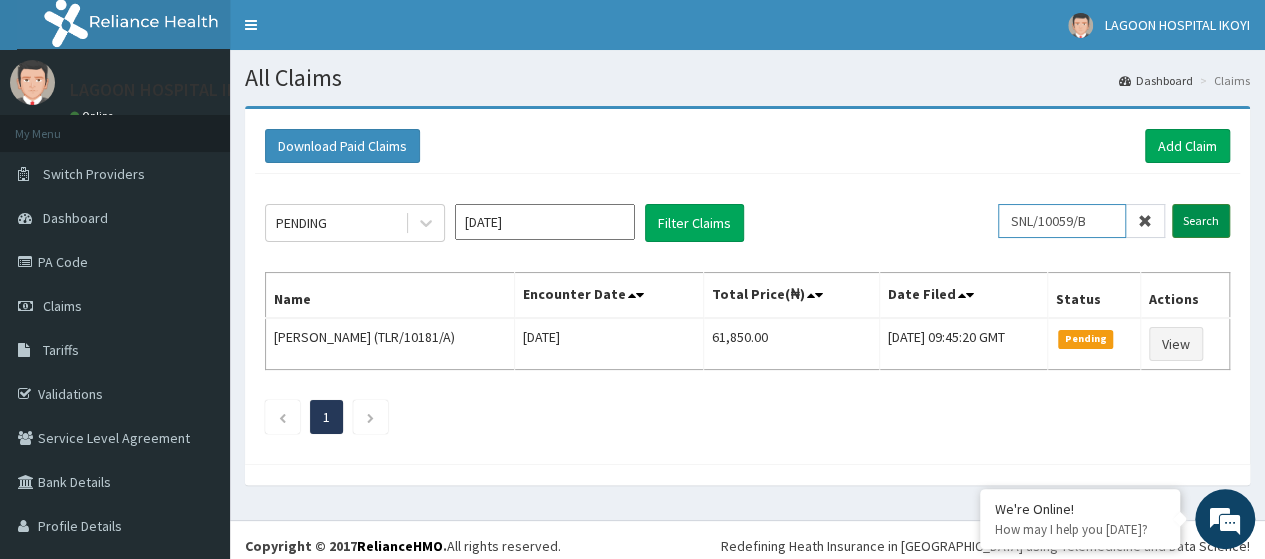 type on "SNL/10059/B" 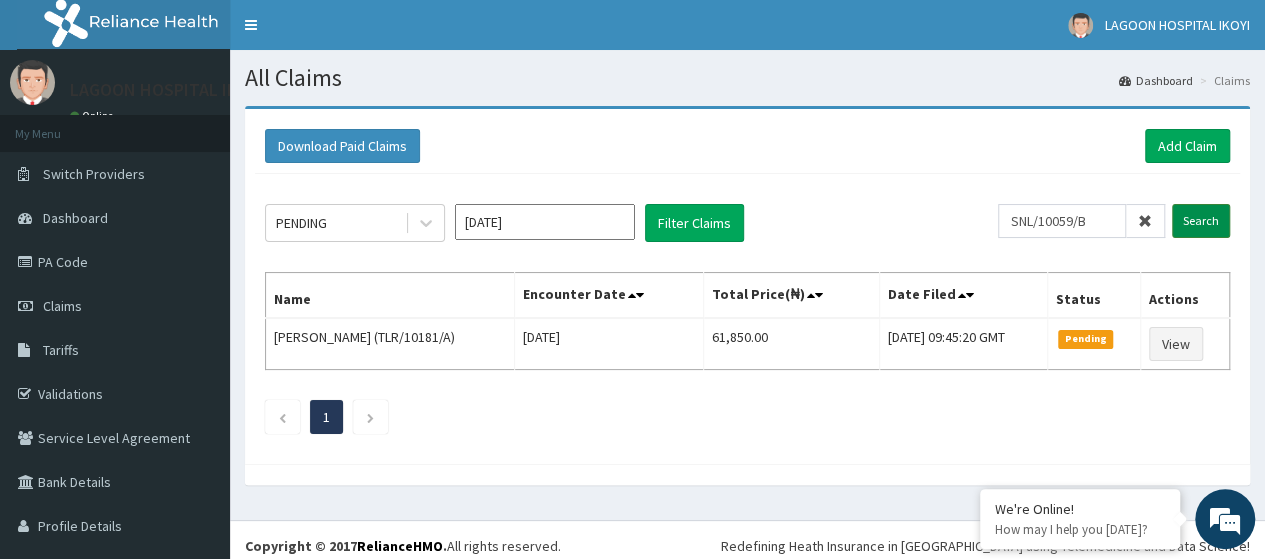 click on "Search" at bounding box center (1201, 221) 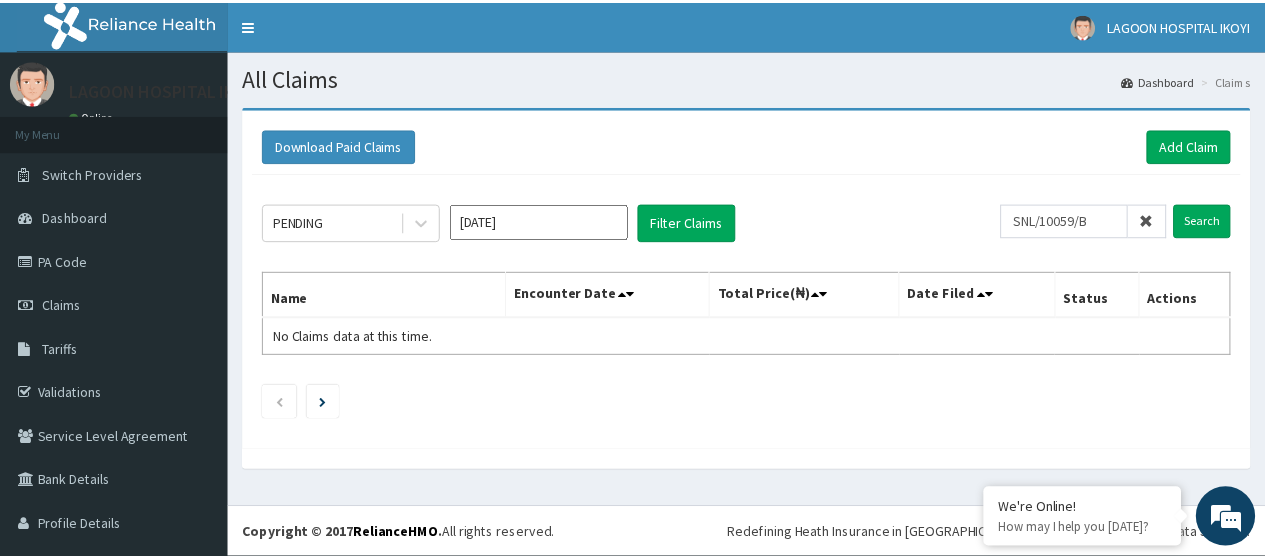 scroll, scrollTop: 0, scrollLeft: 0, axis: both 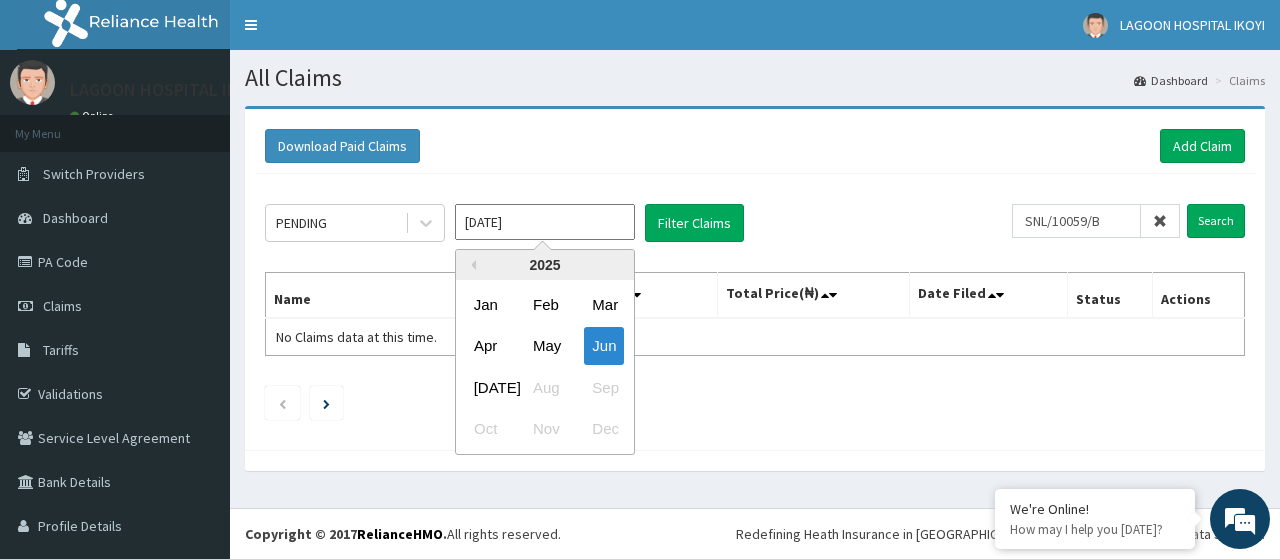 click on "Jun 2025" at bounding box center (545, 222) 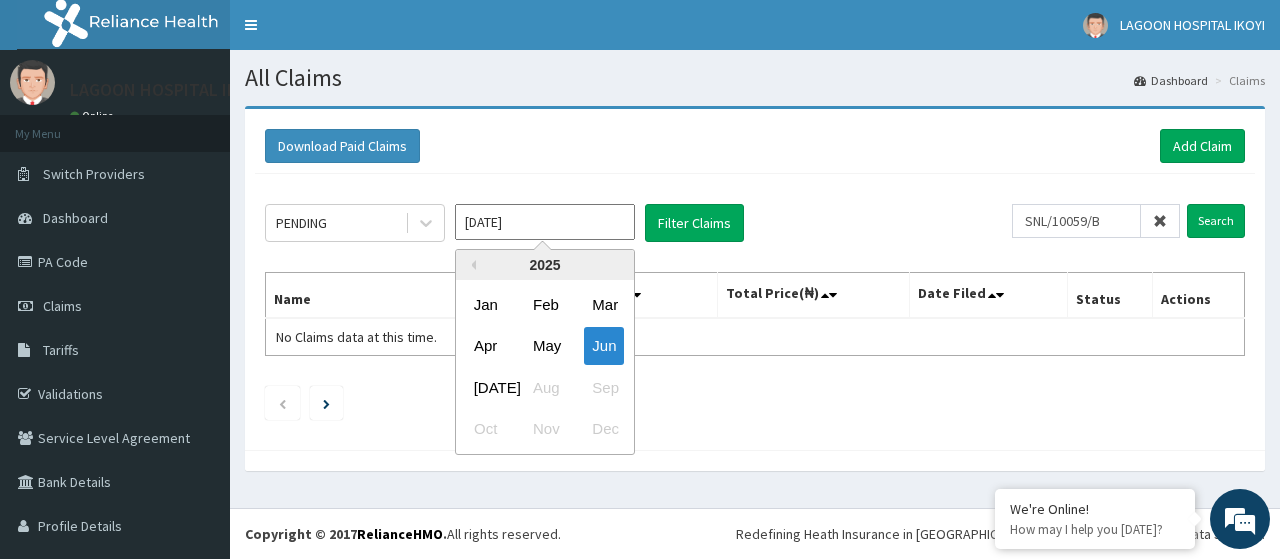 click at bounding box center [1160, 221] 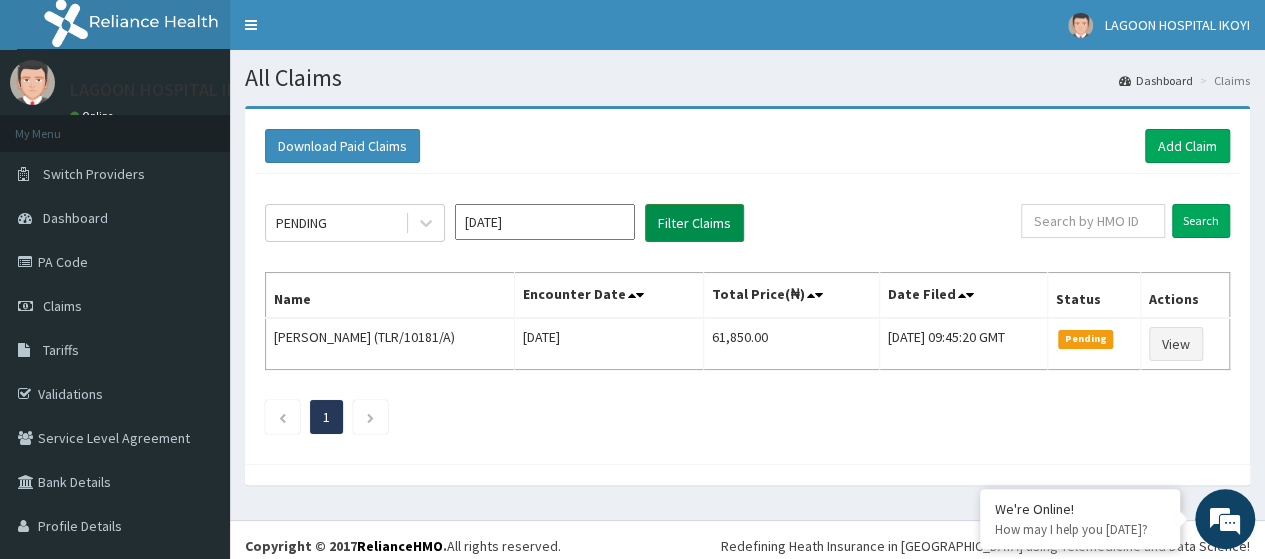 click on "Filter Claims" at bounding box center (694, 223) 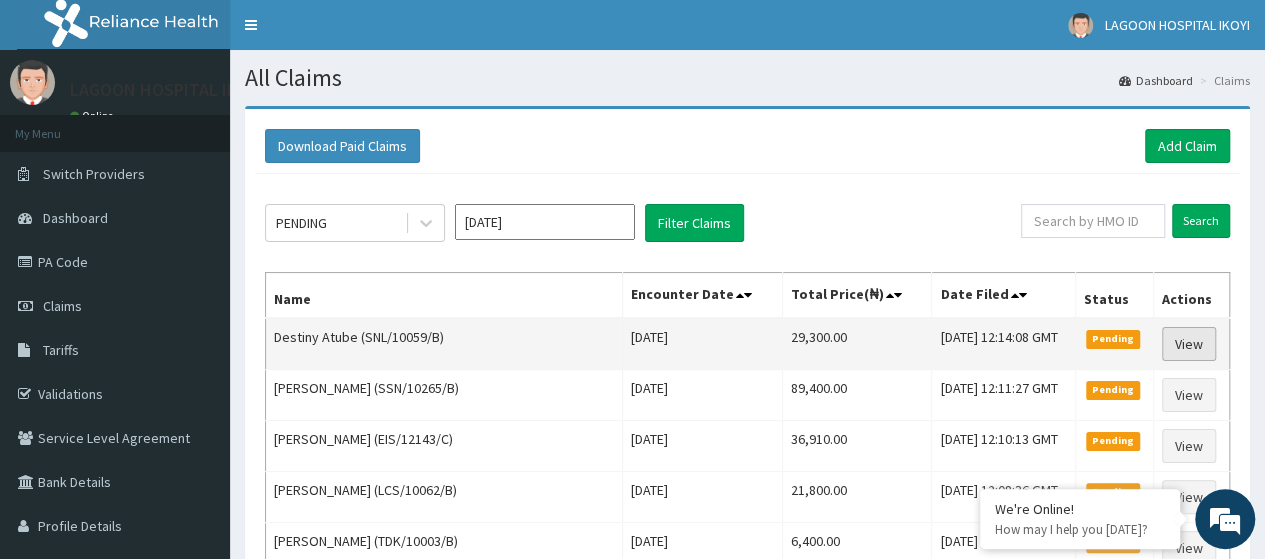 click on "View" at bounding box center [1189, 344] 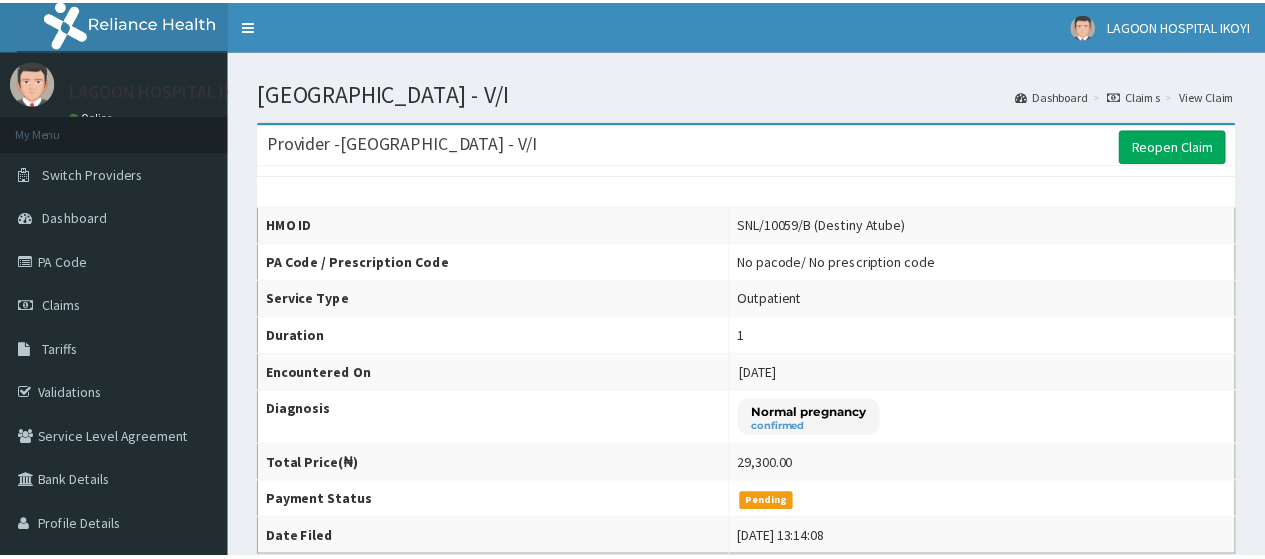 scroll, scrollTop: 0, scrollLeft: 0, axis: both 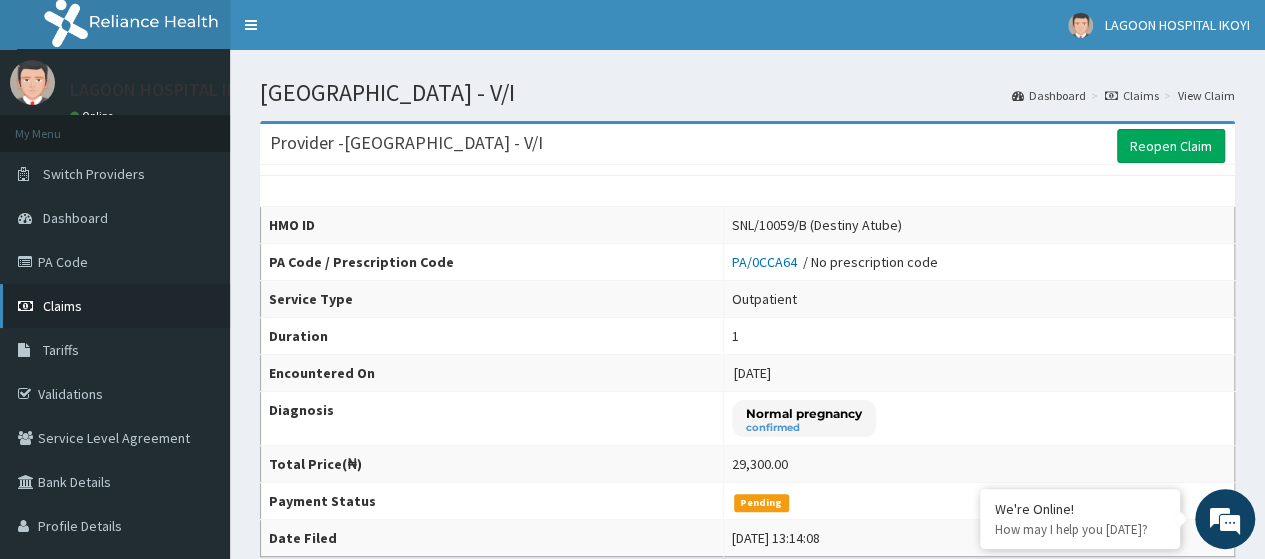 click on "Claims" at bounding box center [62, 306] 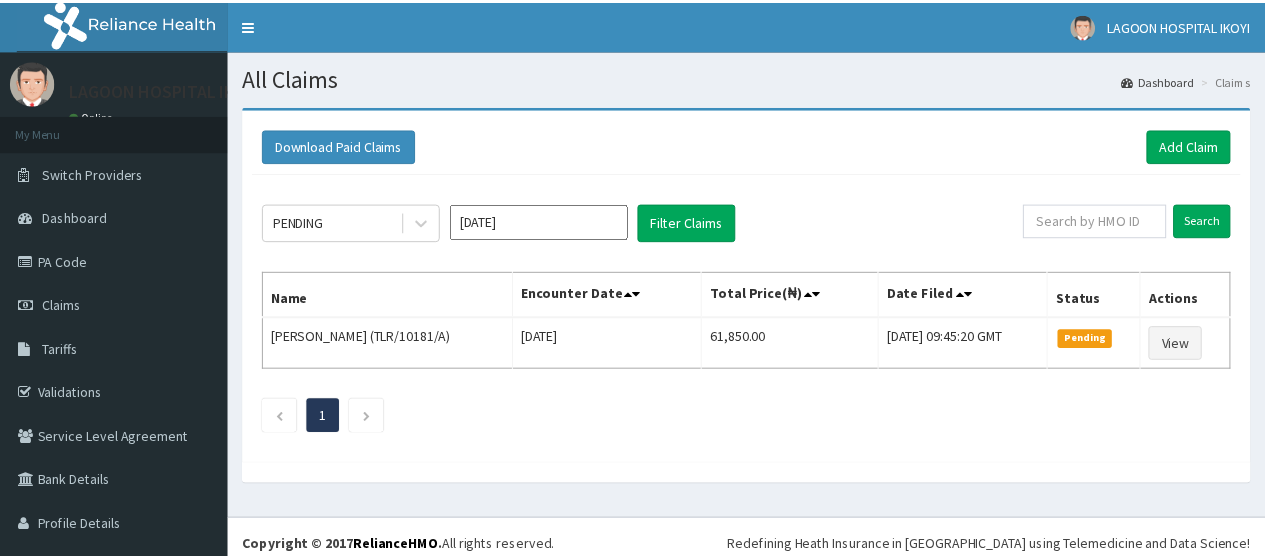scroll, scrollTop: 0, scrollLeft: 0, axis: both 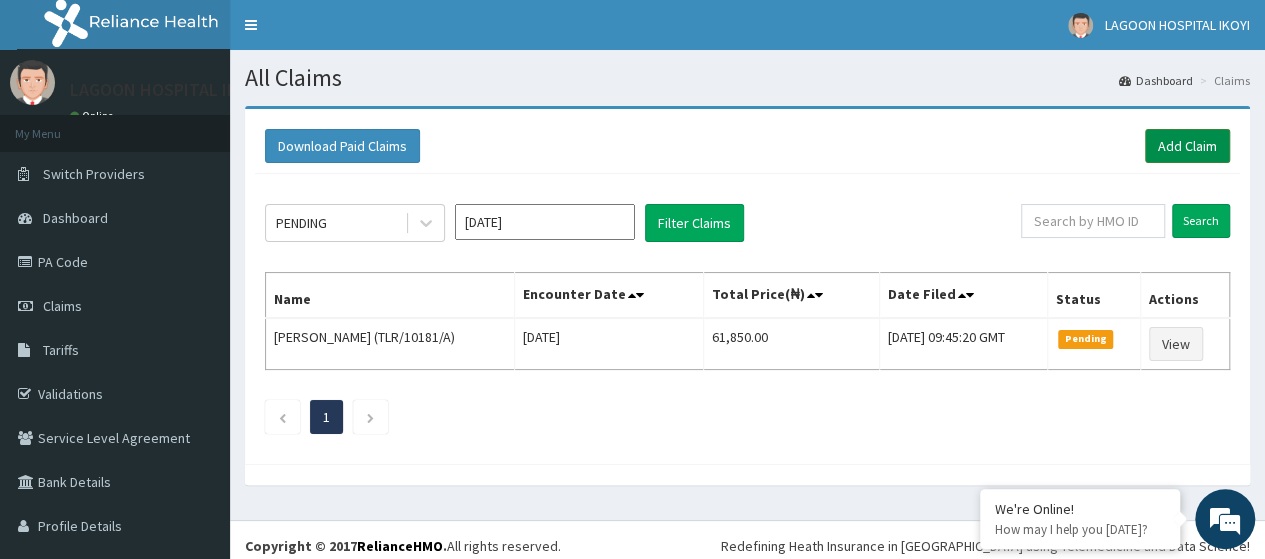 click on "Add Claim" at bounding box center (1187, 146) 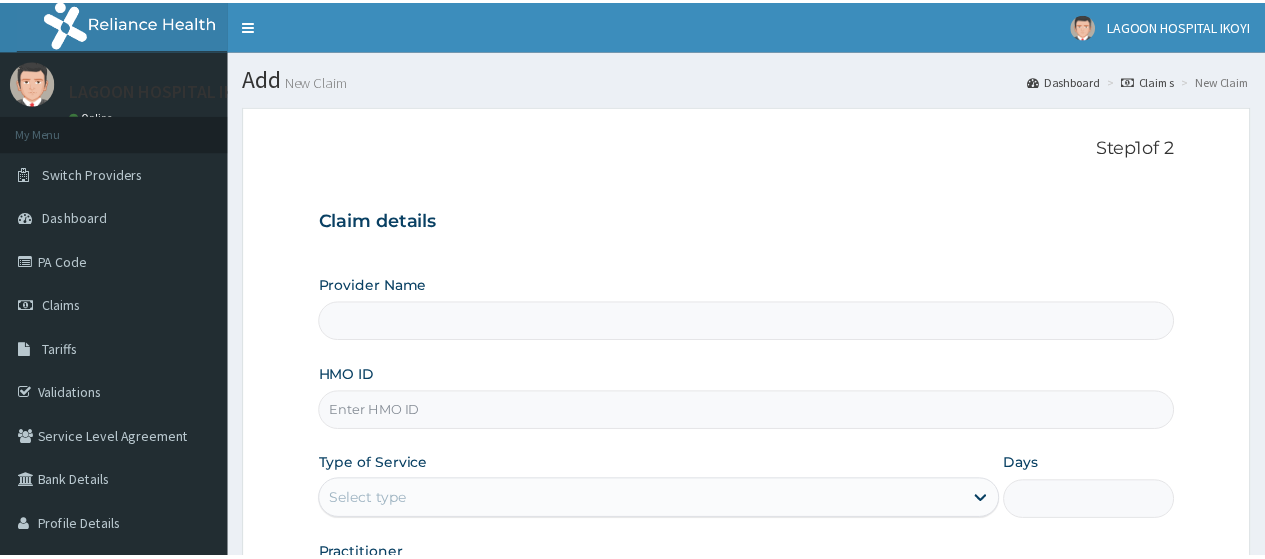 scroll, scrollTop: 0, scrollLeft: 0, axis: both 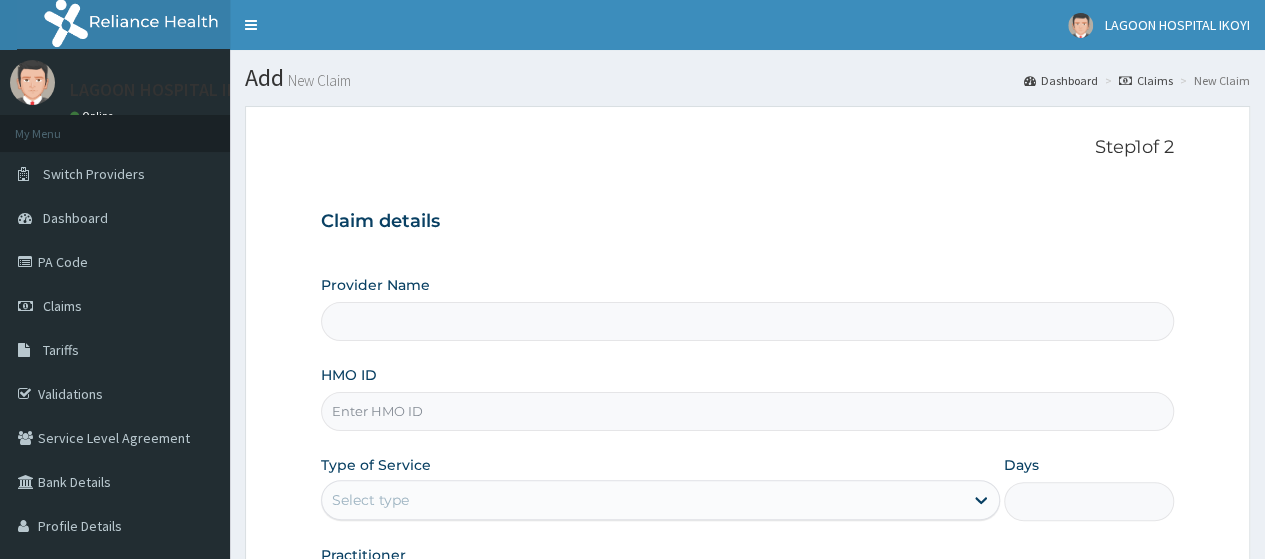 click on "HMO ID" at bounding box center [747, 411] 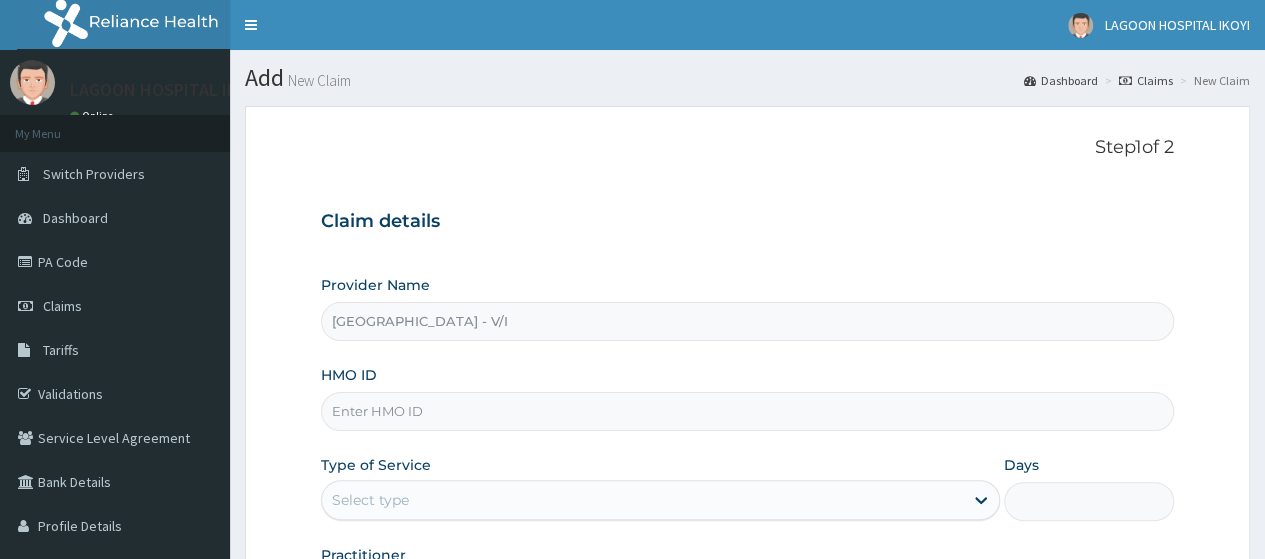 paste on "MRR/10005/B" 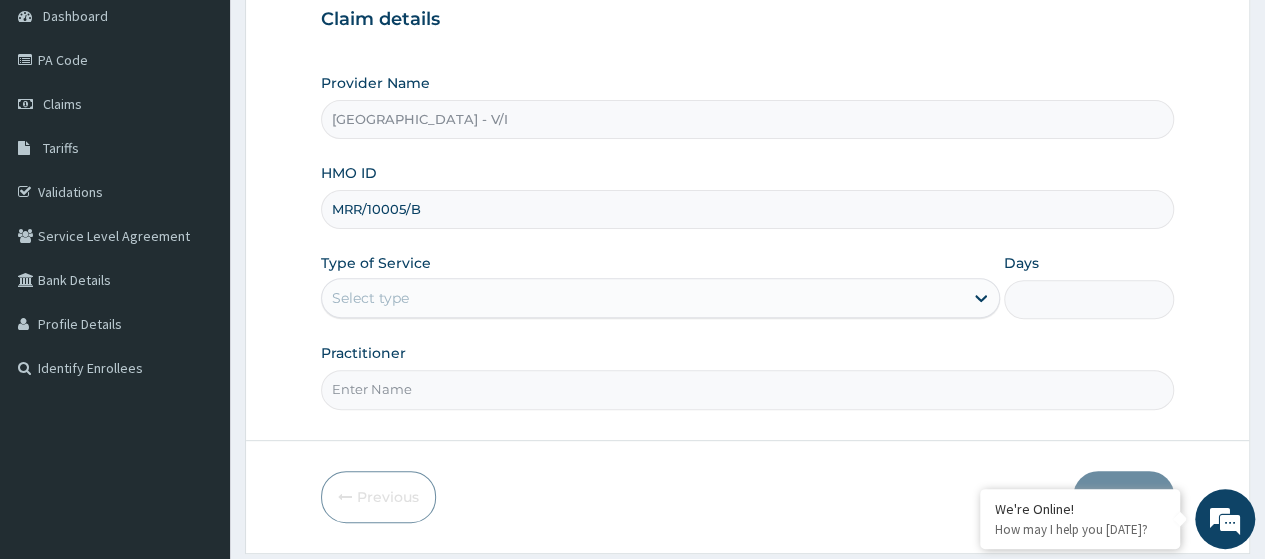 scroll, scrollTop: 244, scrollLeft: 0, axis: vertical 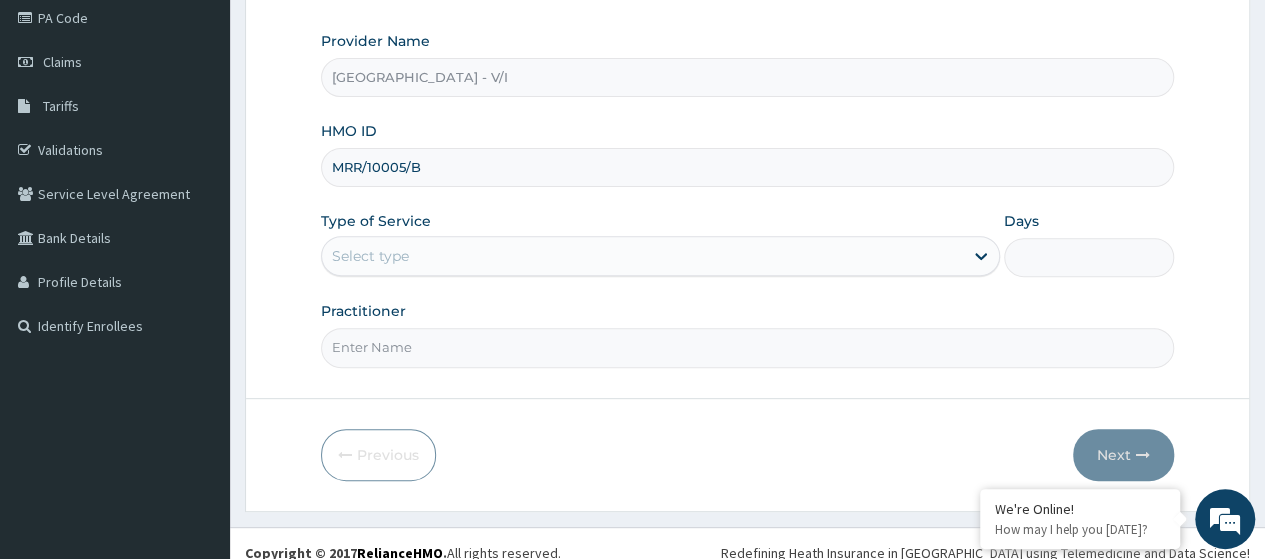 type on "MRR/10005/B" 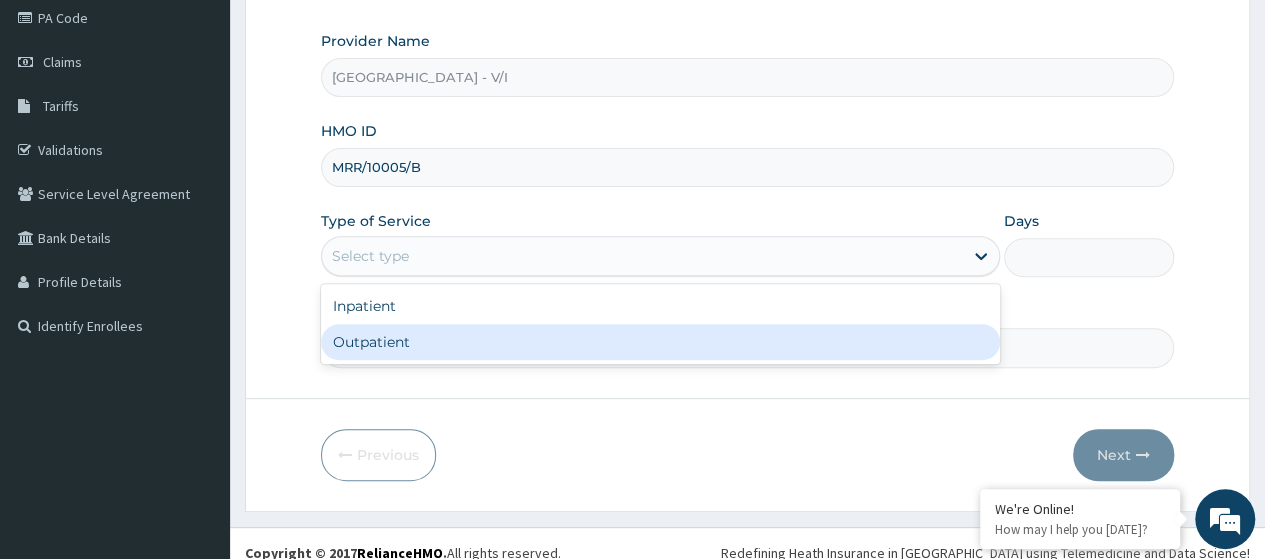 click on "Outpatient" at bounding box center [660, 342] 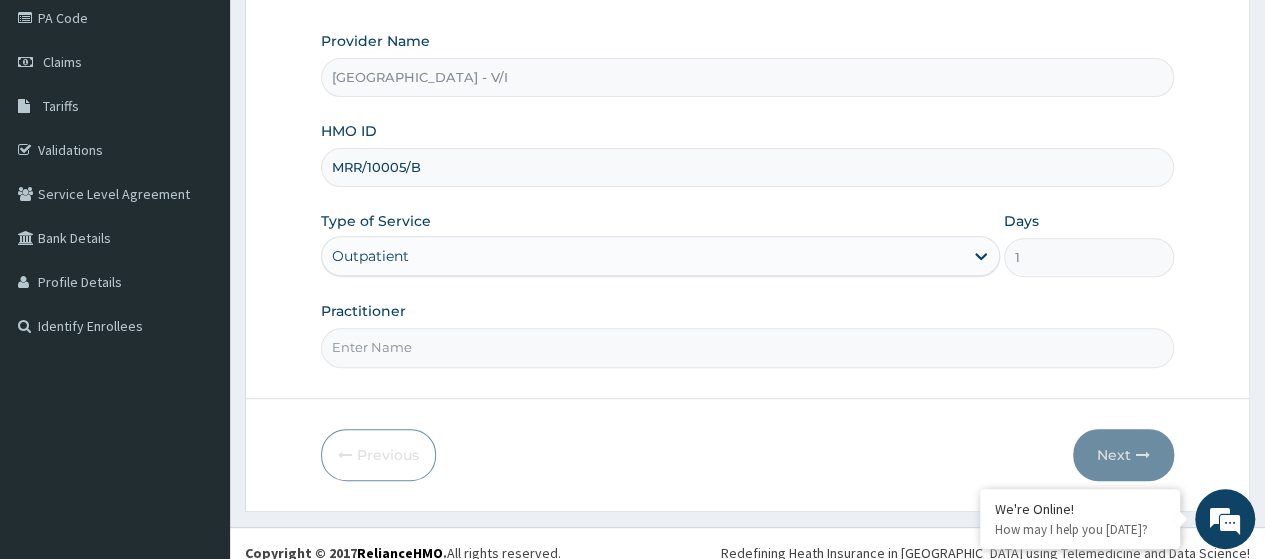 click on "Practitioner" at bounding box center [747, 347] 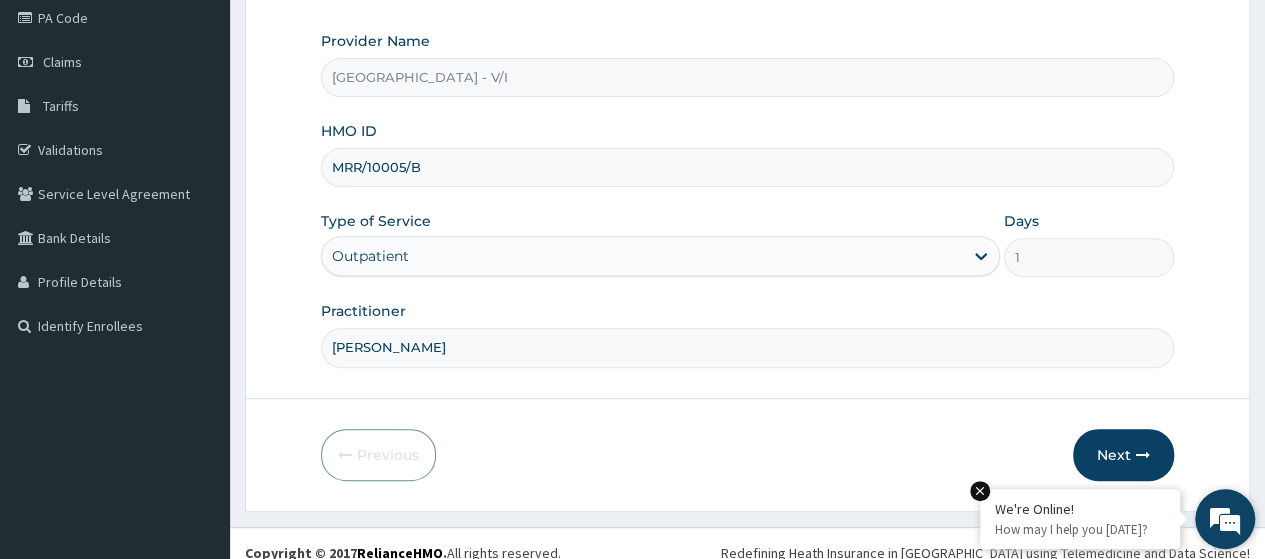 drag, startPoint x: 1109, startPoint y: 456, endPoint x: 1047, endPoint y: 491, distance: 71.19691 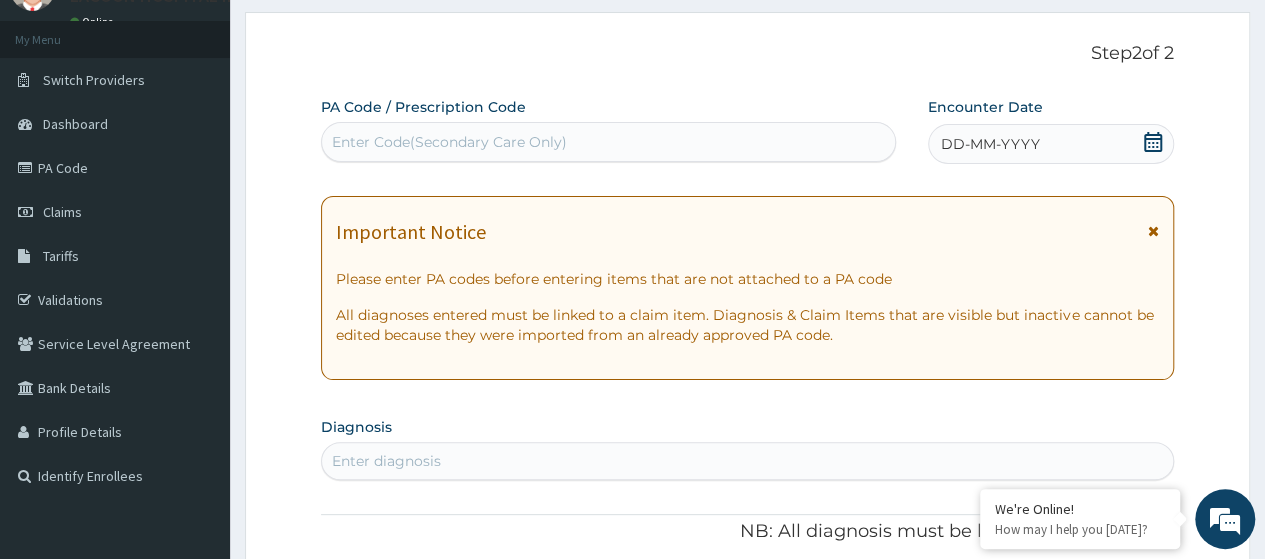 scroll, scrollTop: 70, scrollLeft: 0, axis: vertical 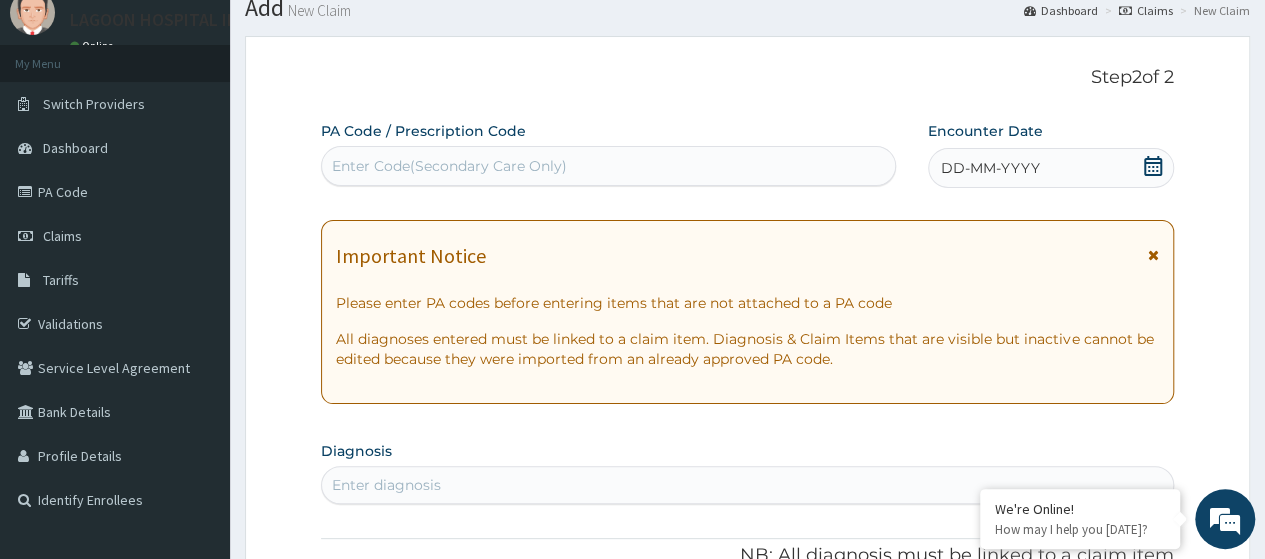 click on "Enter Code(Secondary Care Only)" at bounding box center [449, 166] 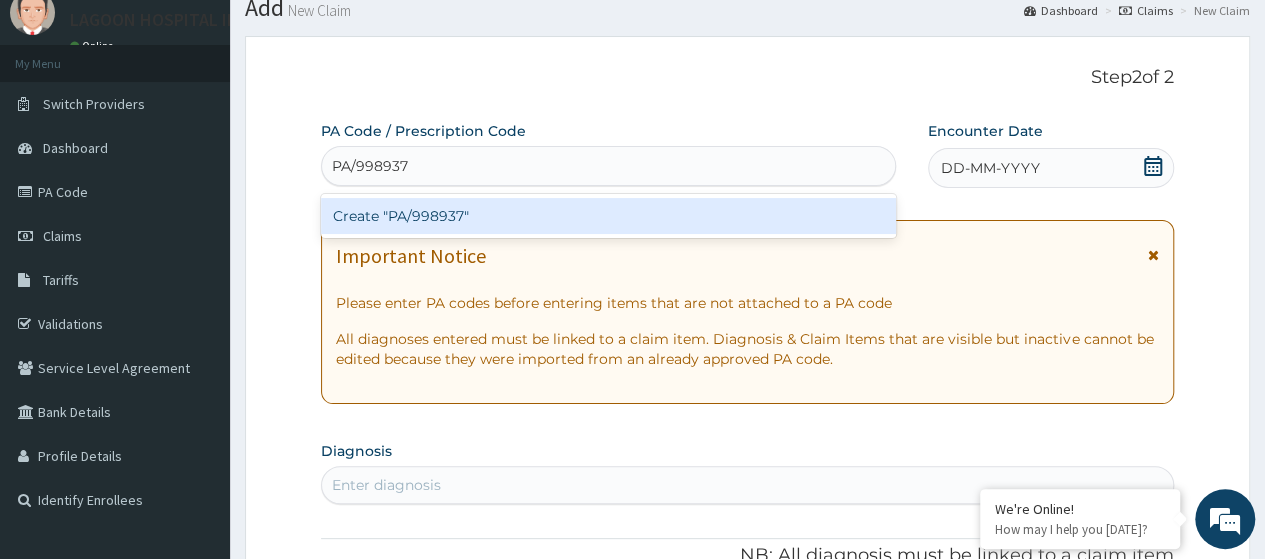 click on "Create "PA/998937"" at bounding box center [608, 216] 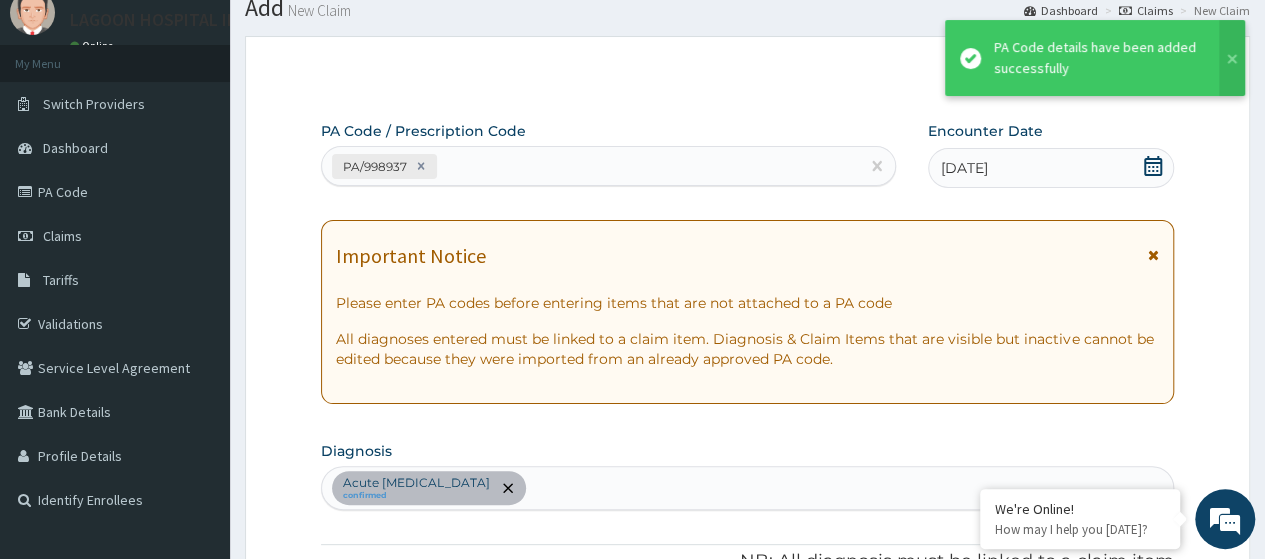 scroll, scrollTop: 690, scrollLeft: 0, axis: vertical 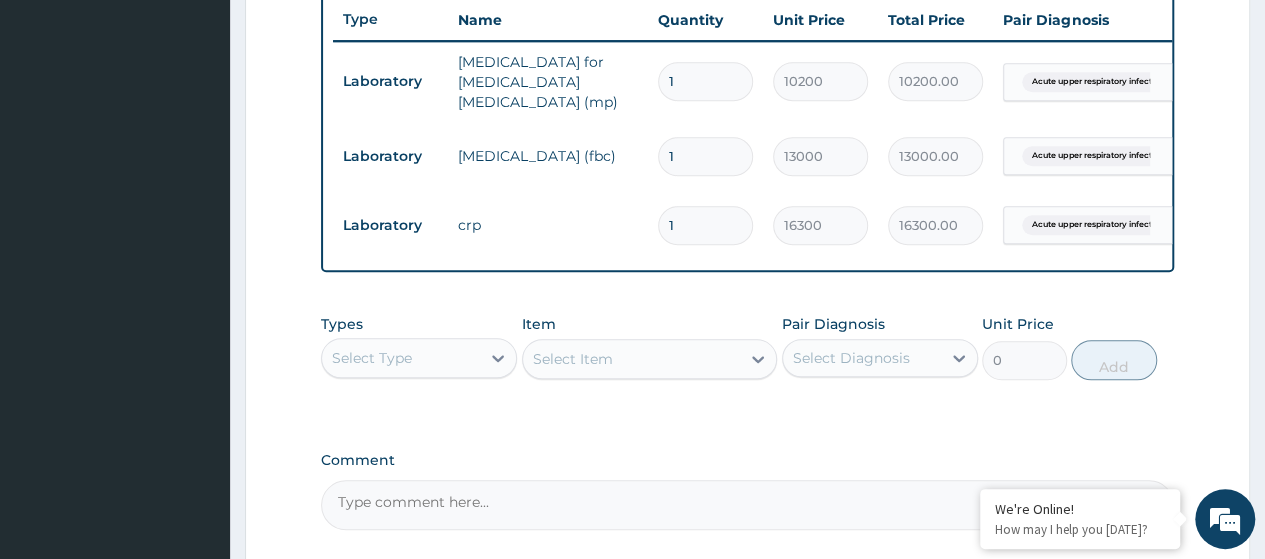 click on "Select Type" at bounding box center [401, 358] 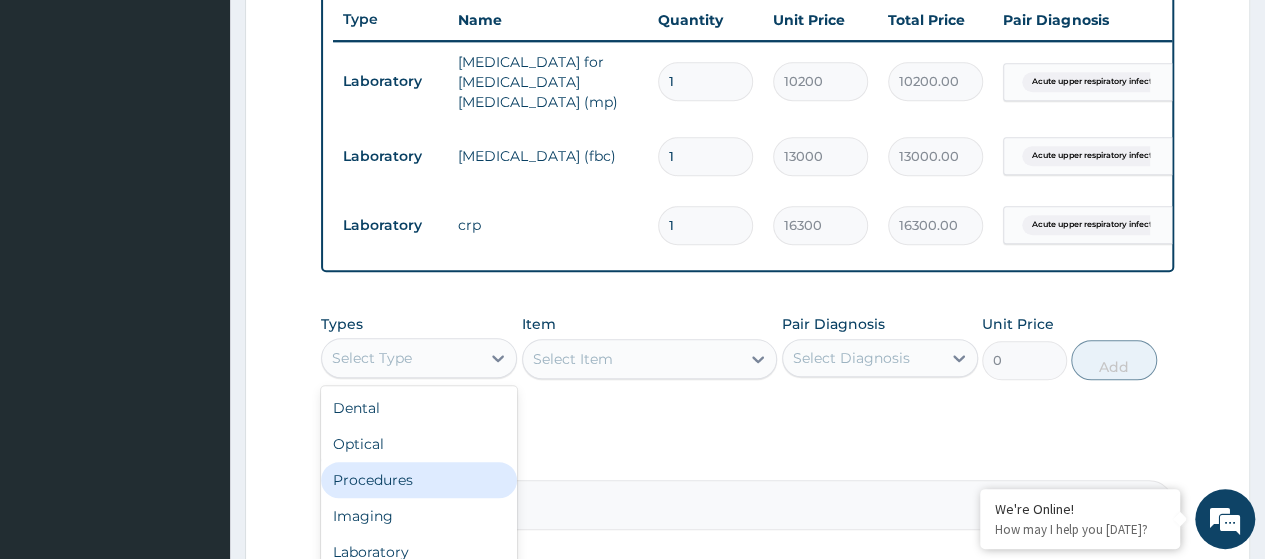 click on "Procedures" at bounding box center (419, 480) 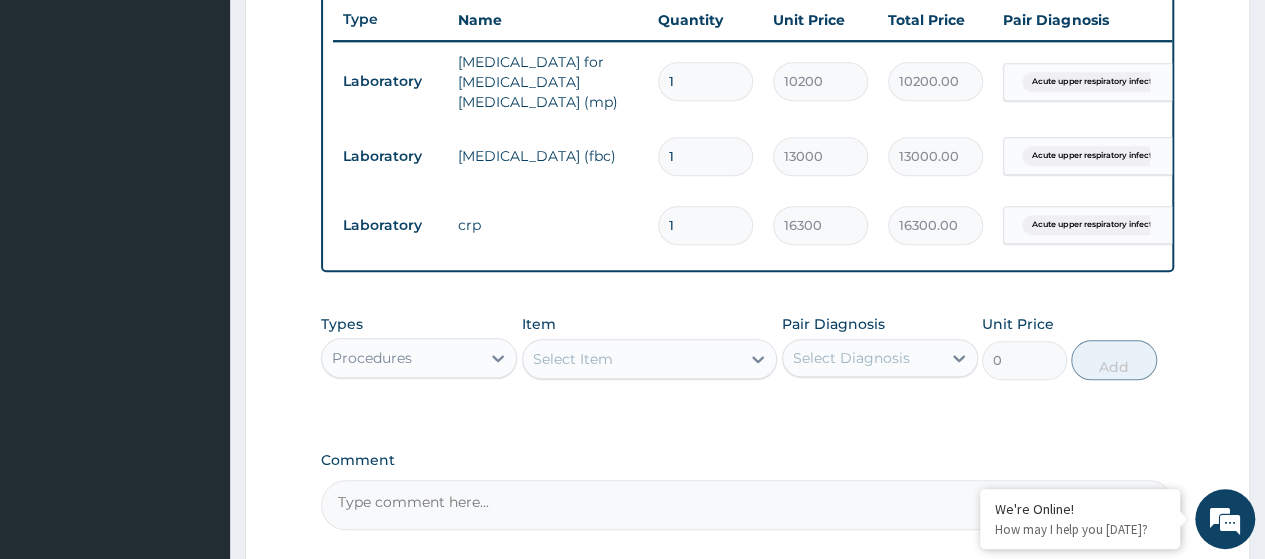 click on "Select Item" at bounding box center (573, 359) 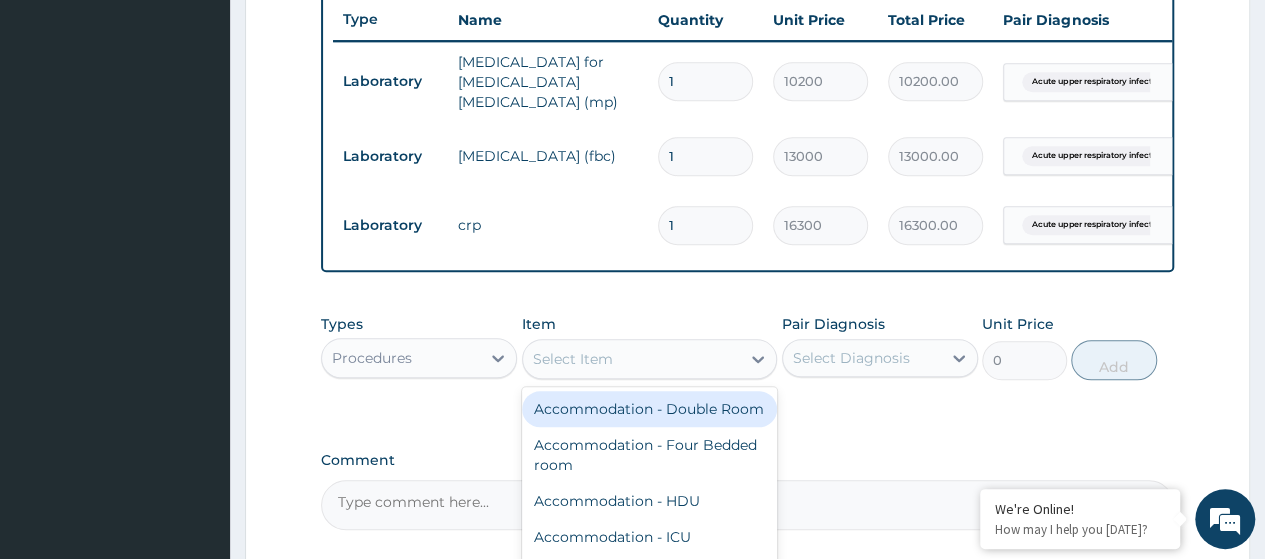 paste on "Consultation GOPD First Visit" 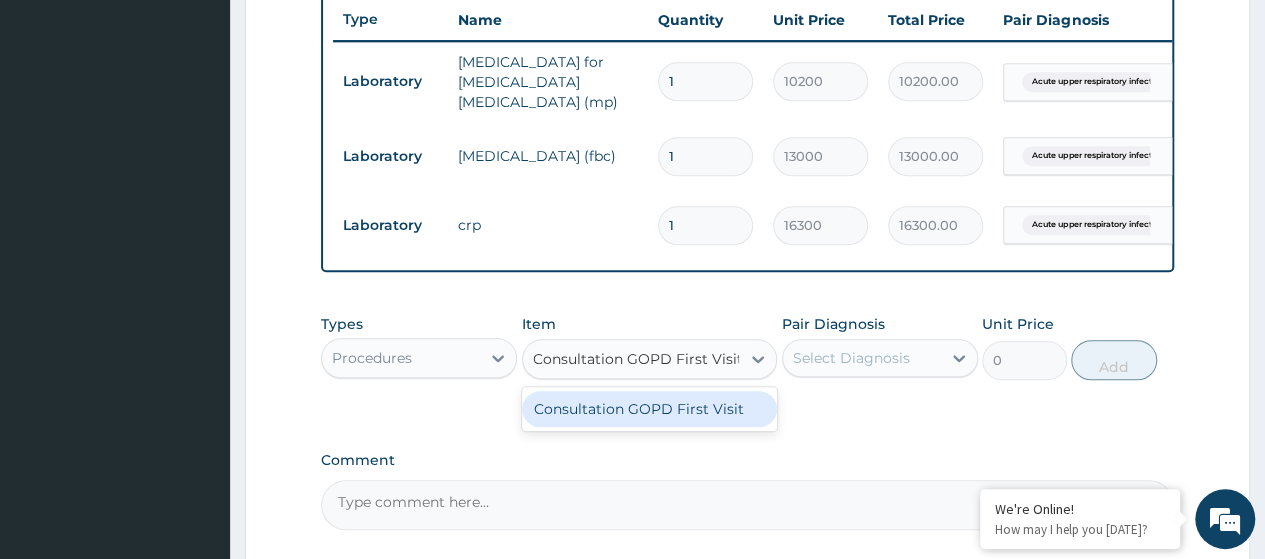 drag, startPoint x: 656, startPoint y: 412, endPoint x: 728, endPoint y: 394, distance: 74.215904 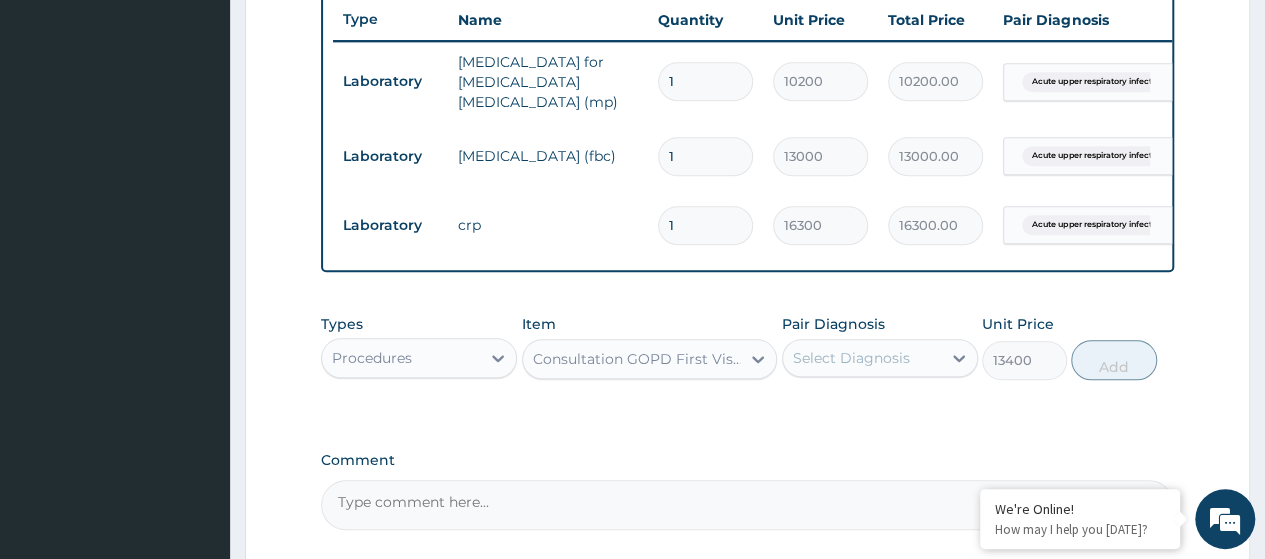 click on "Select Diagnosis" at bounding box center [851, 358] 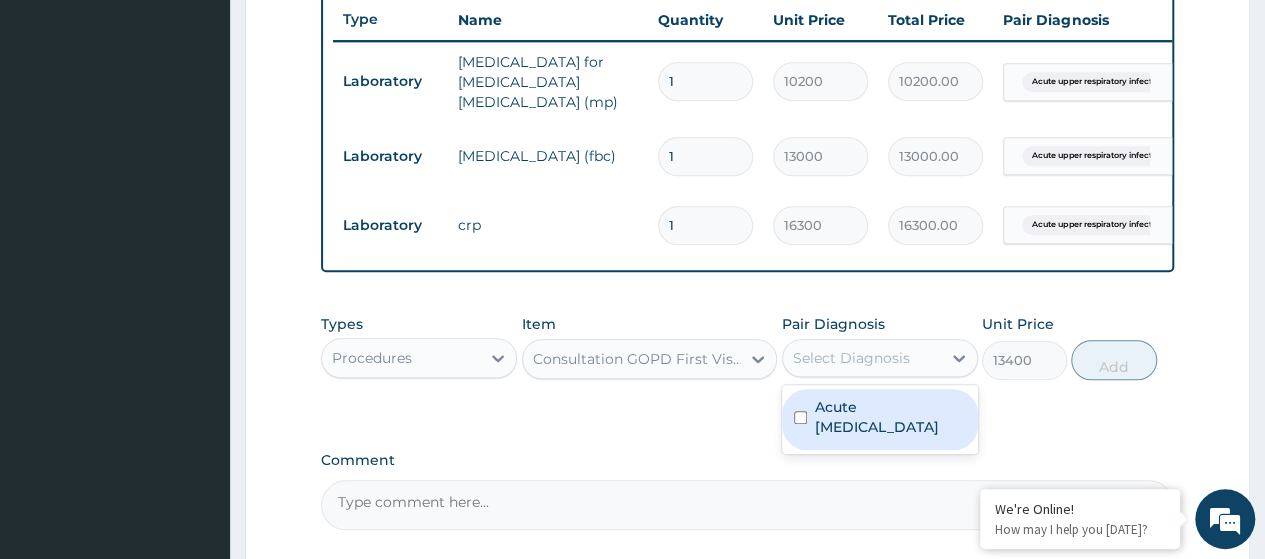 click on "Acute upper respiratory infection" at bounding box center [890, 417] 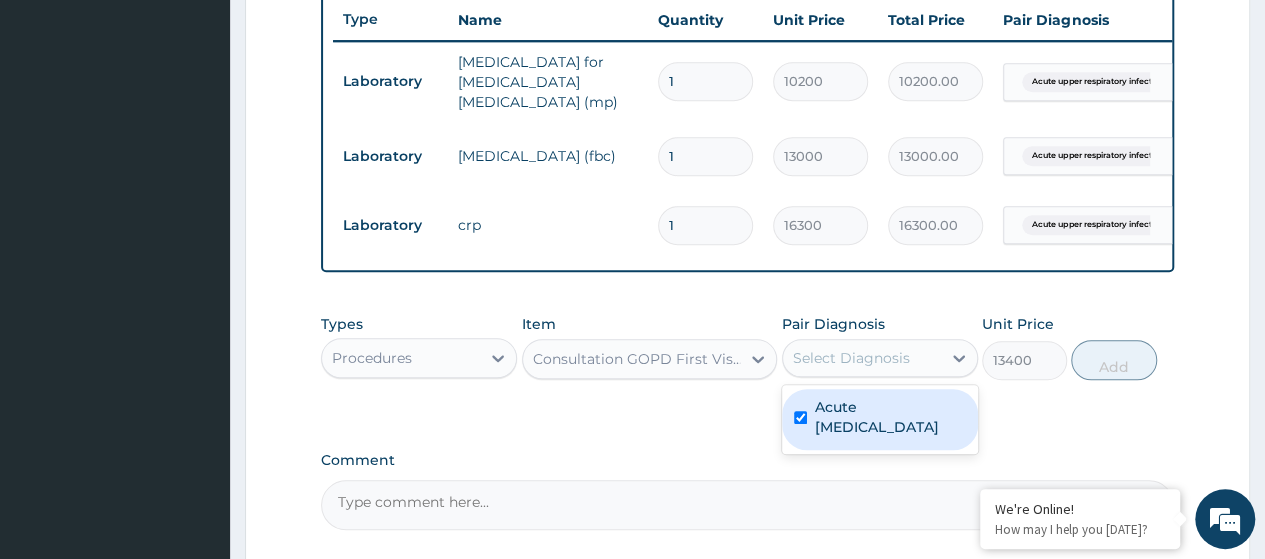 checkbox on "true" 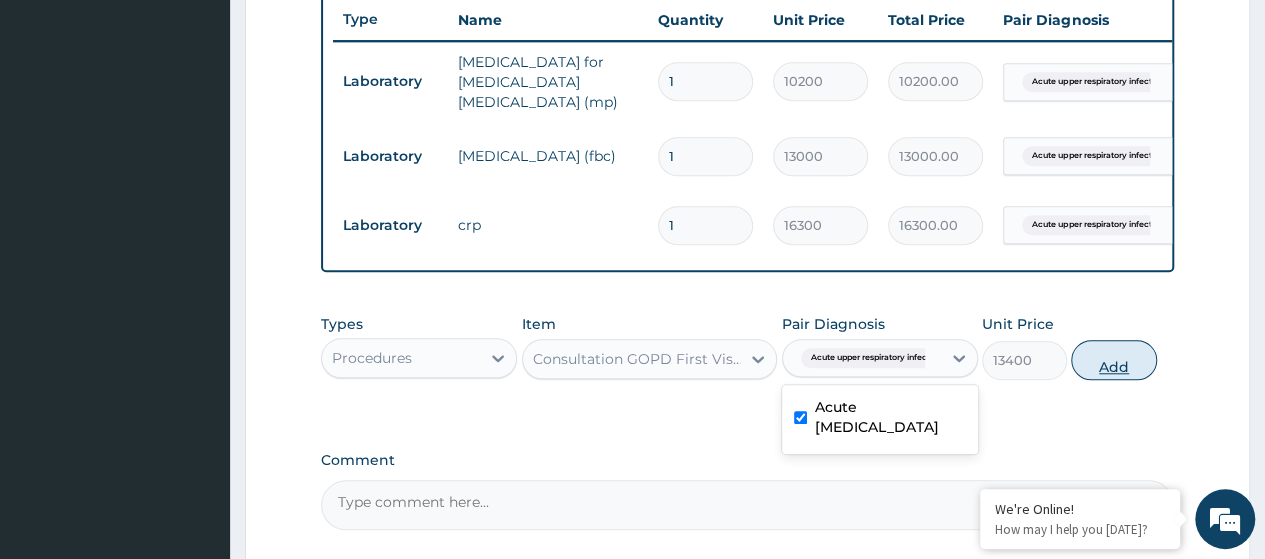 click on "Add" at bounding box center [1113, 360] 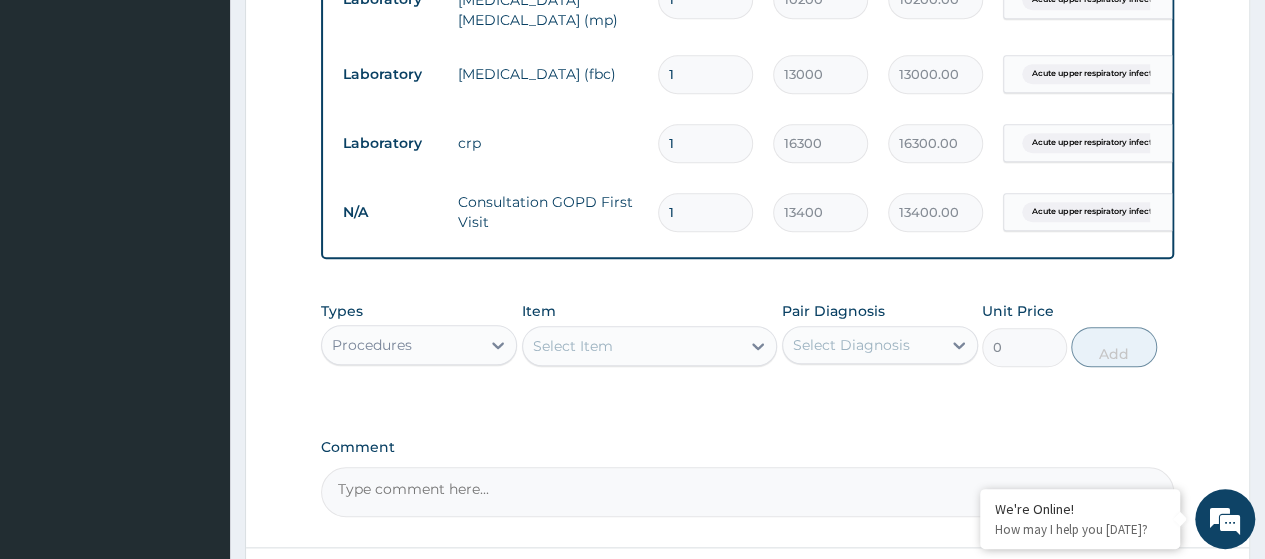 scroll, scrollTop: 956, scrollLeft: 0, axis: vertical 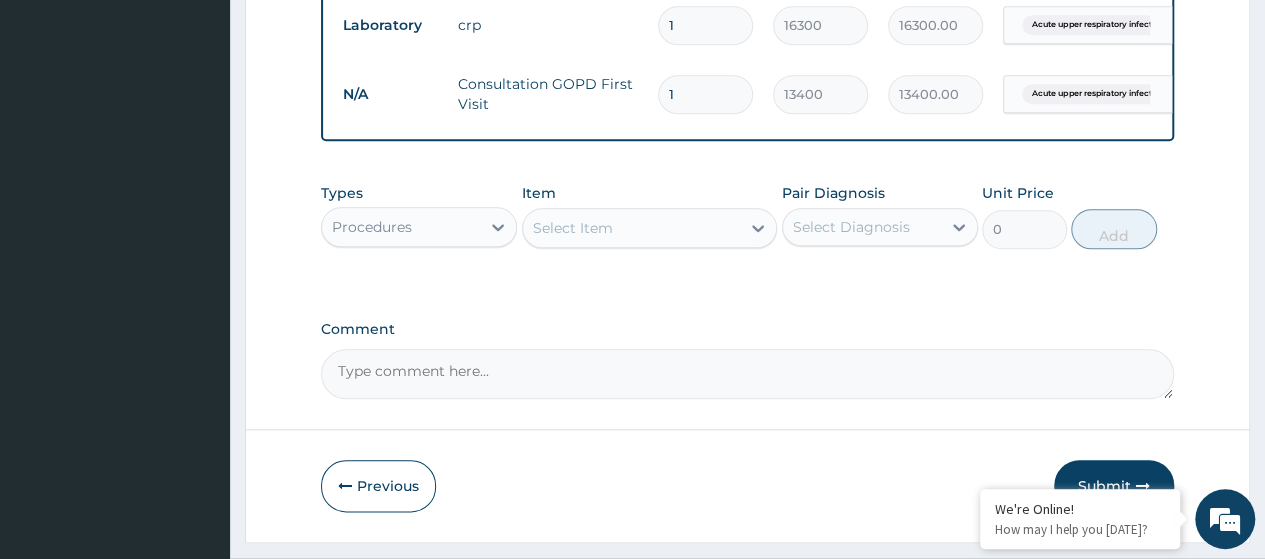 click on "Procedures" at bounding box center [401, 227] 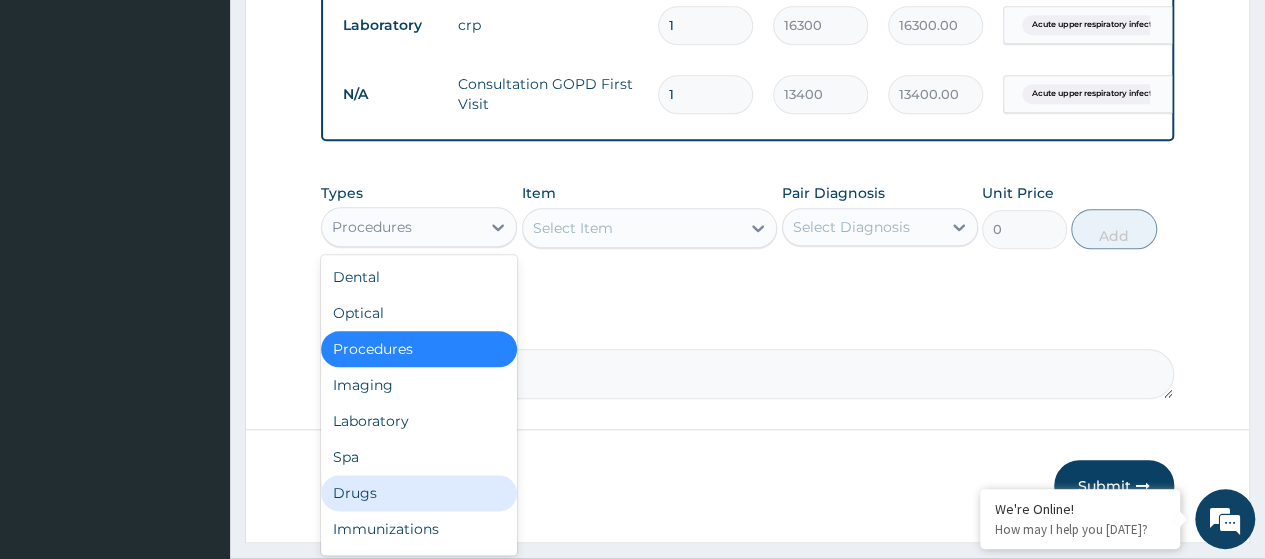 click on "Drugs" at bounding box center [419, 493] 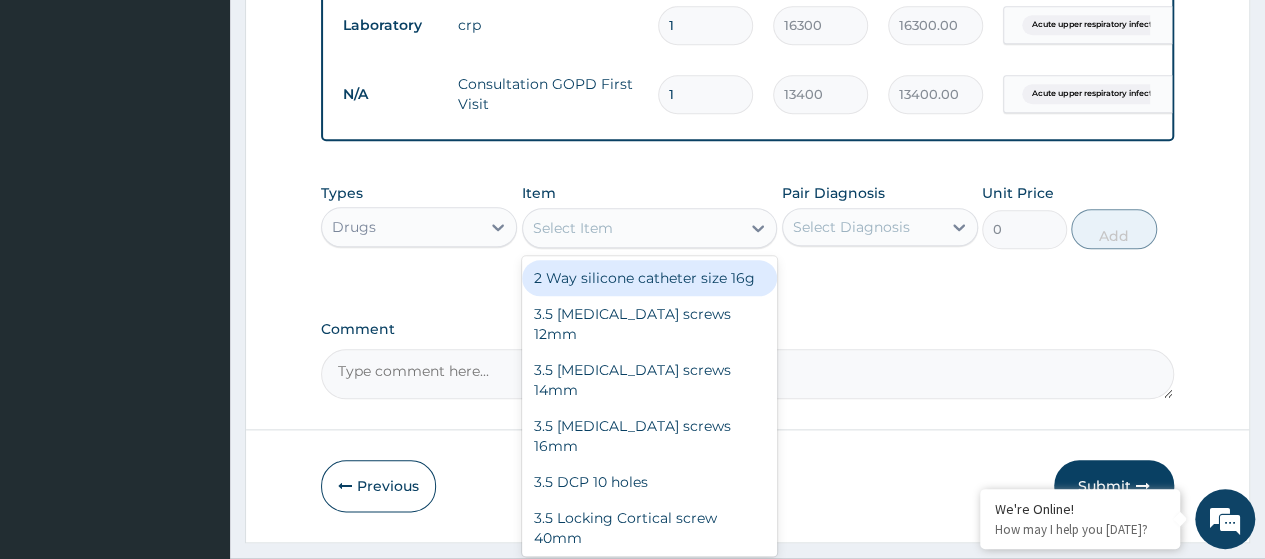 click on "Select Item" at bounding box center [573, 228] 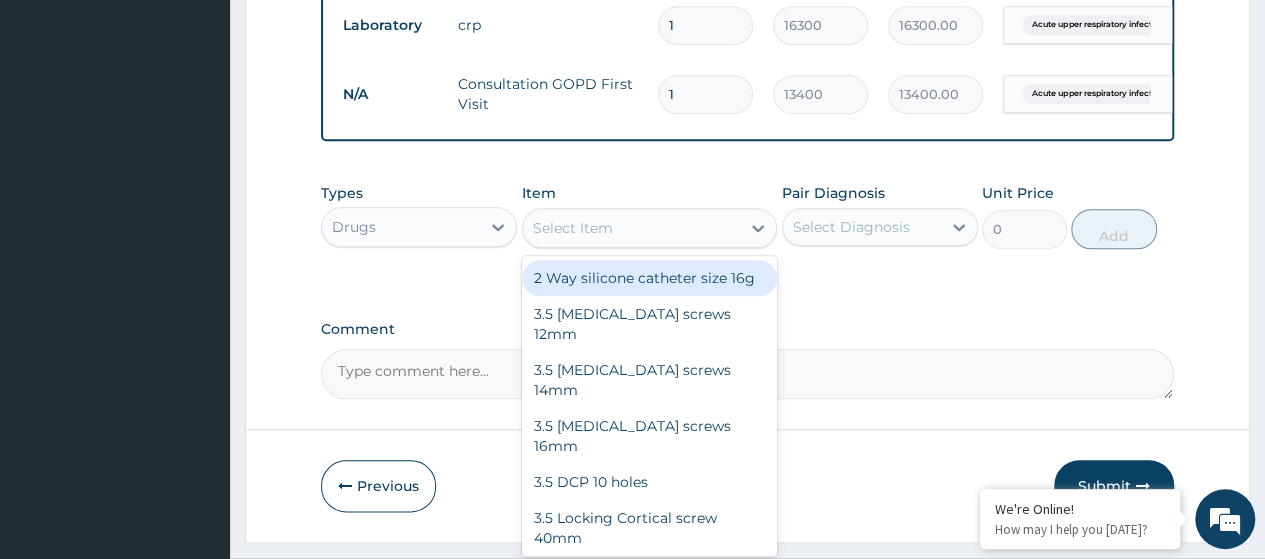 paste on "IbuprofenX100Ml 100Mg/5Ml Susp (Dr00614)" 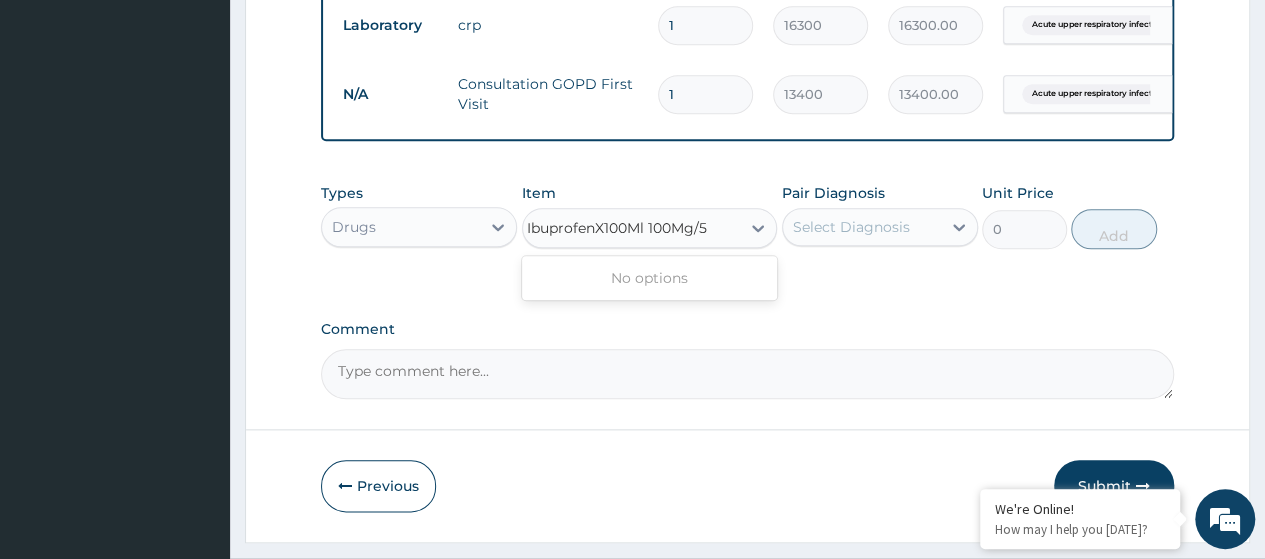 scroll, scrollTop: 0, scrollLeft: 0, axis: both 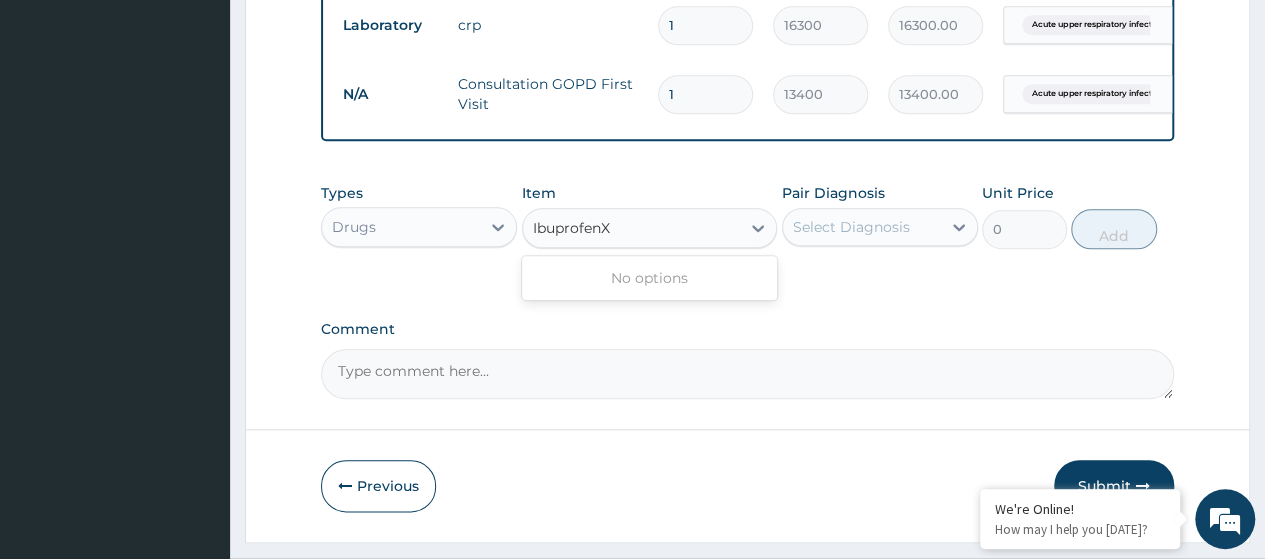 type on "Ibuprofen" 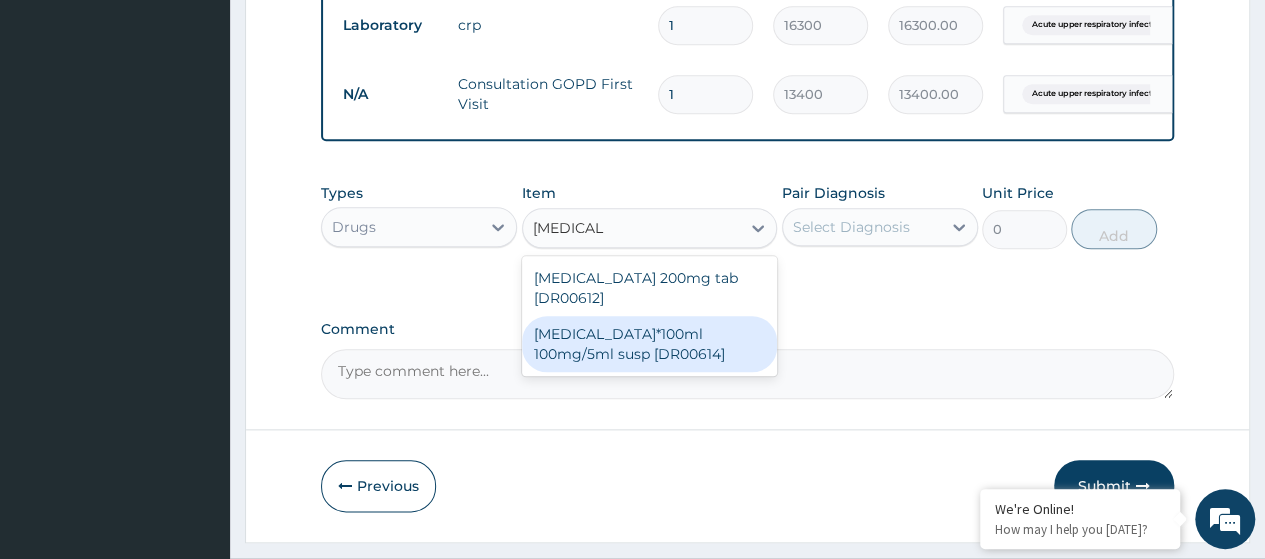 click on "Ibuprofen*100ml 100mg/5ml susp [DR00614]" at bounding box center [650, 344] 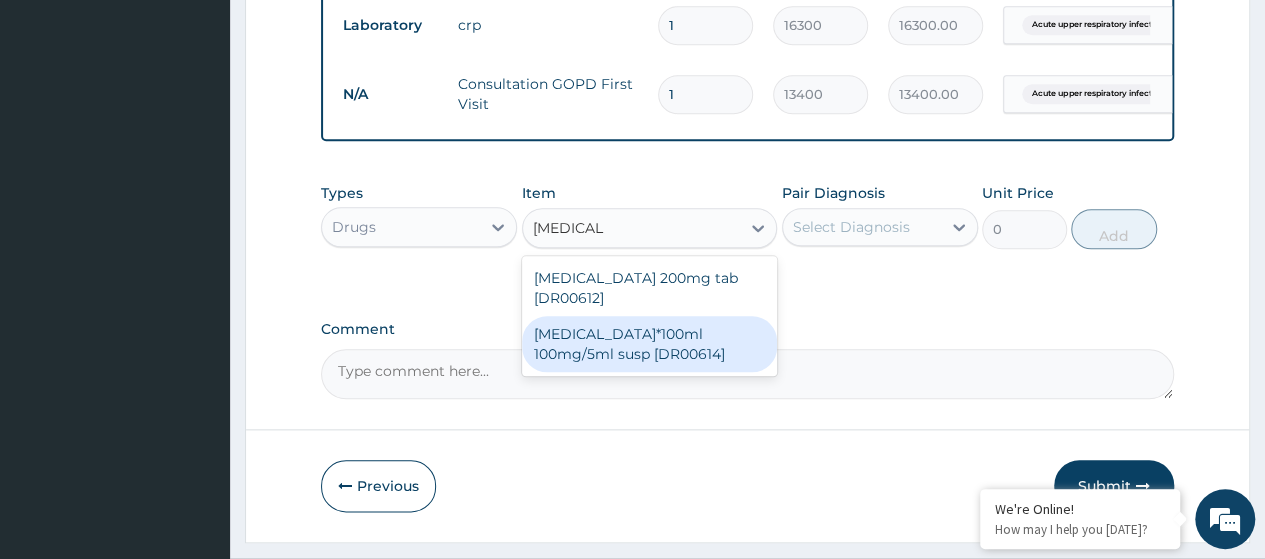 type 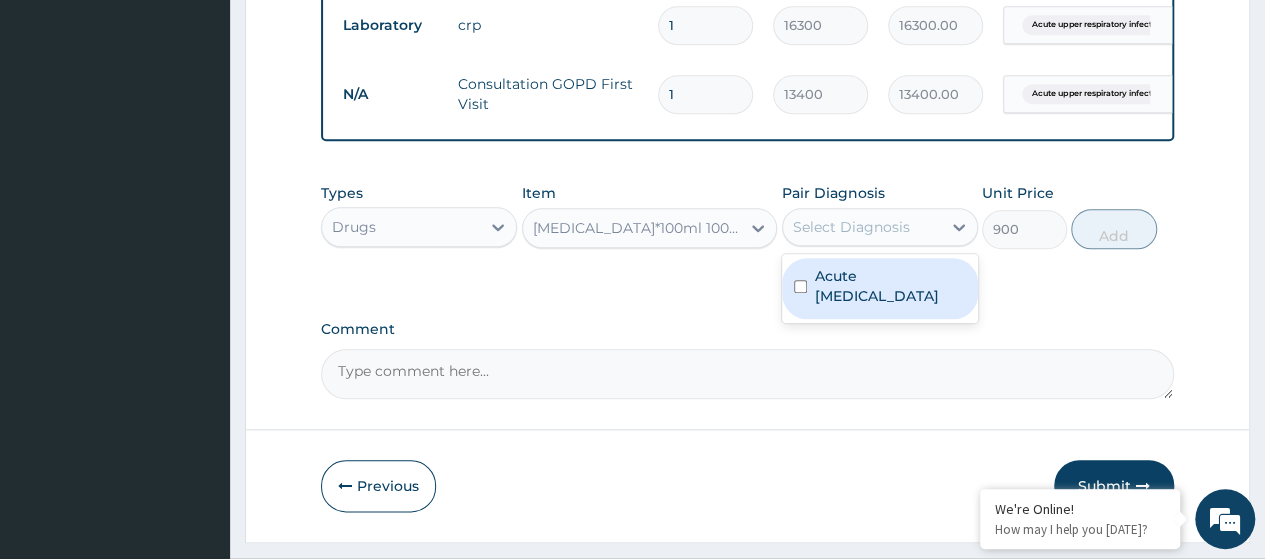 click on "Select Diagnosis" at bounding box center (851, 227) 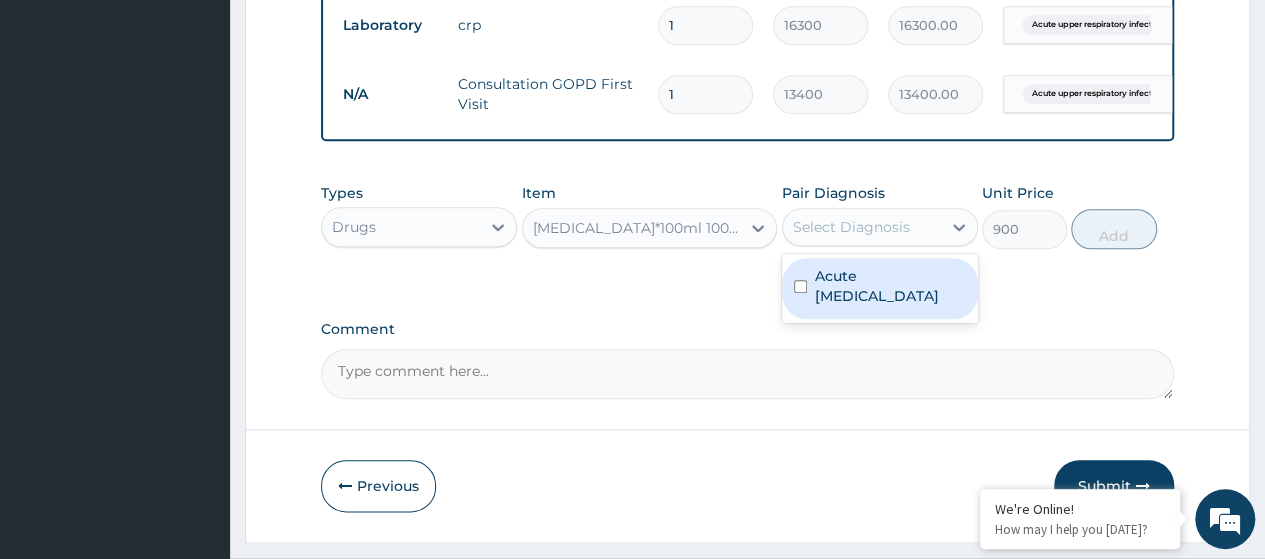 drag, startPoint x: 868, startPoint y: 295, endPoint x: 1082, endPoint y: 263, distance: 216.3793 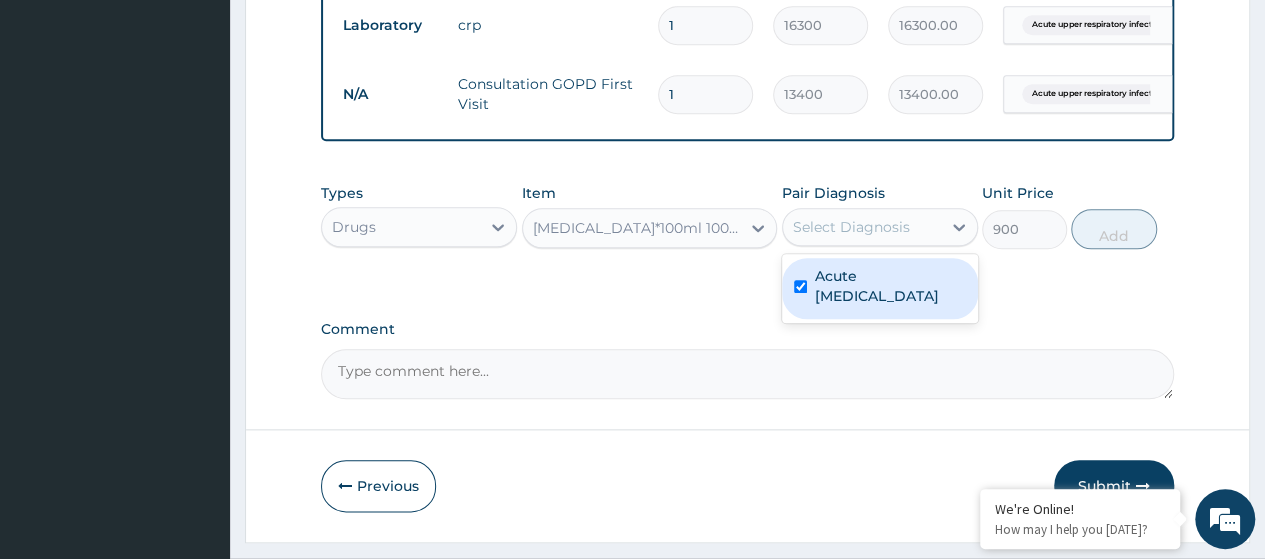 checkbox on "true" 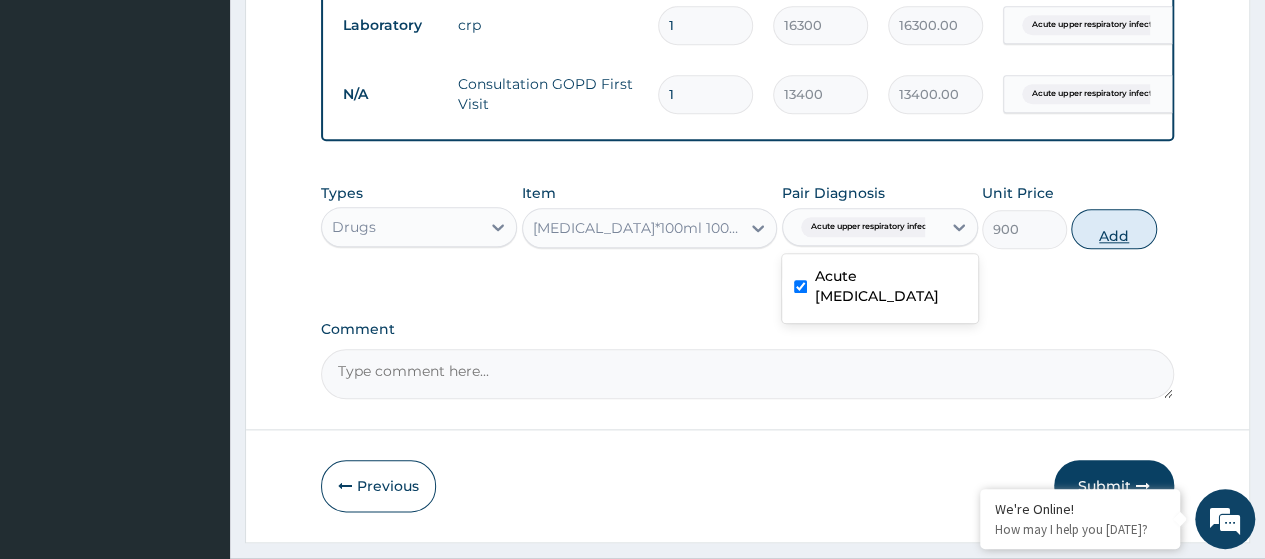 click on "Add" at bounding box center [1113, 229] 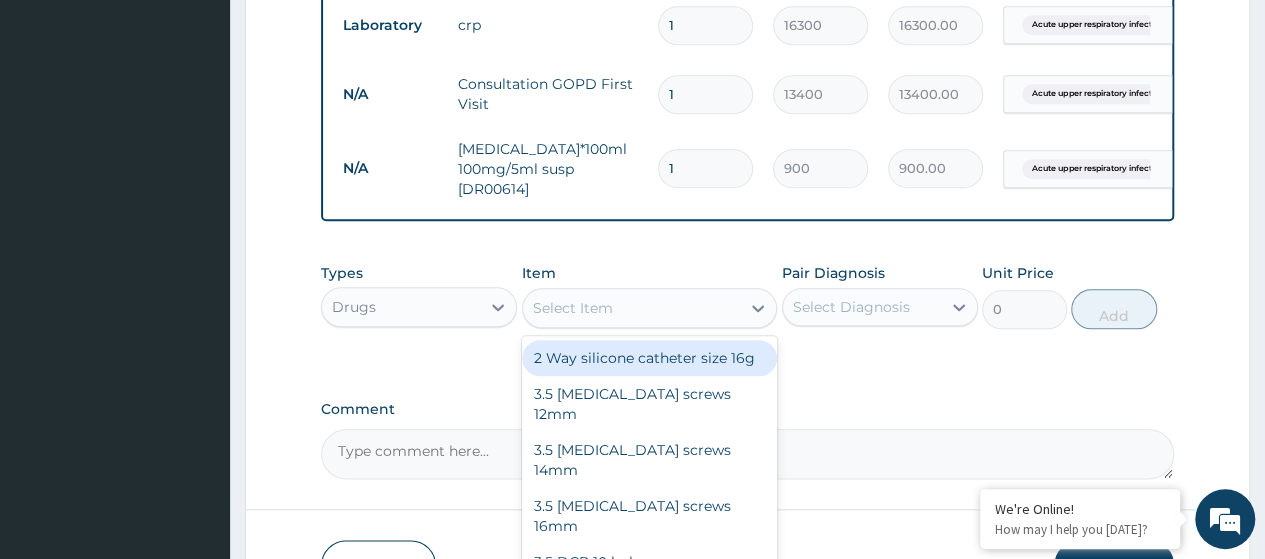 click on "Select Item" at bounding box center [632, 308] 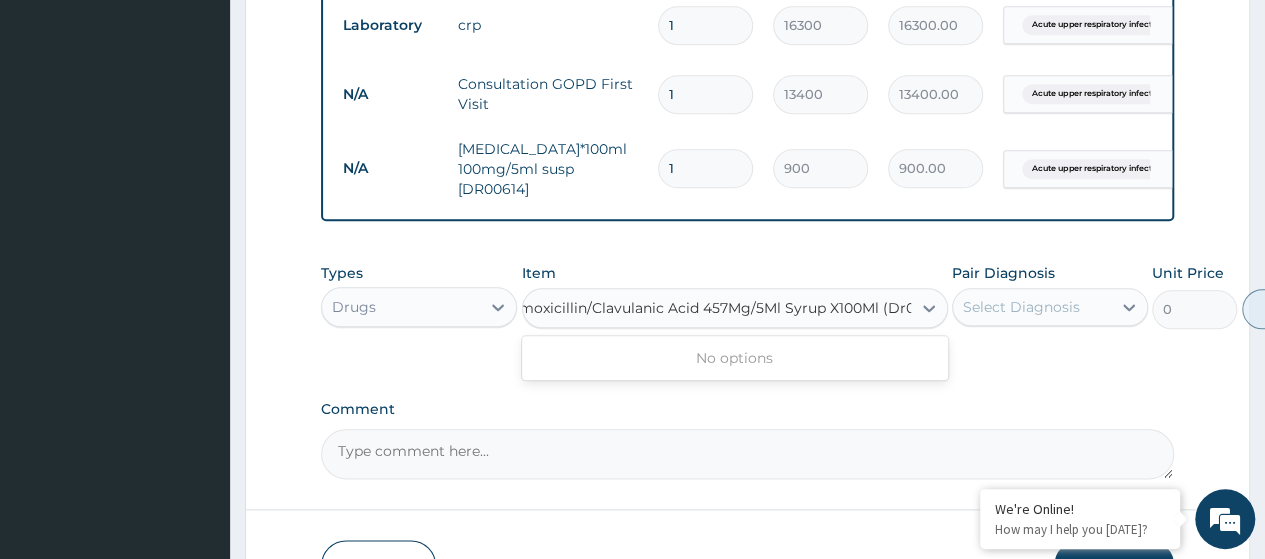 scroll, scrollTop: 0, scrollLeft: 25, axis: horizontal 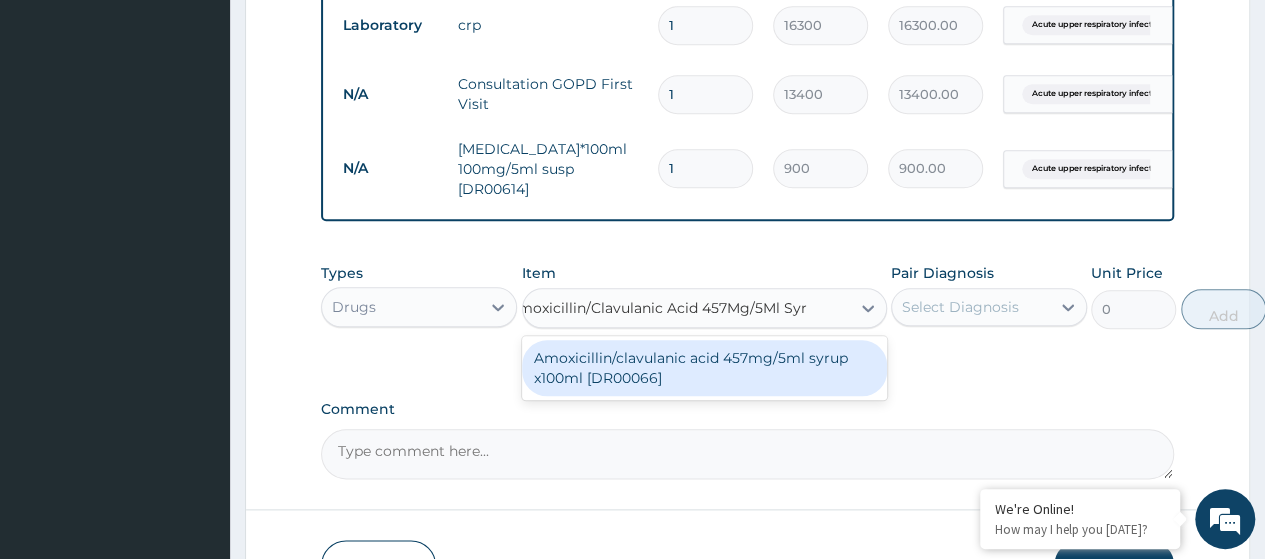 type on "Amoxicillin/Clavulanic Acid 457Mg/5Ml Sy" 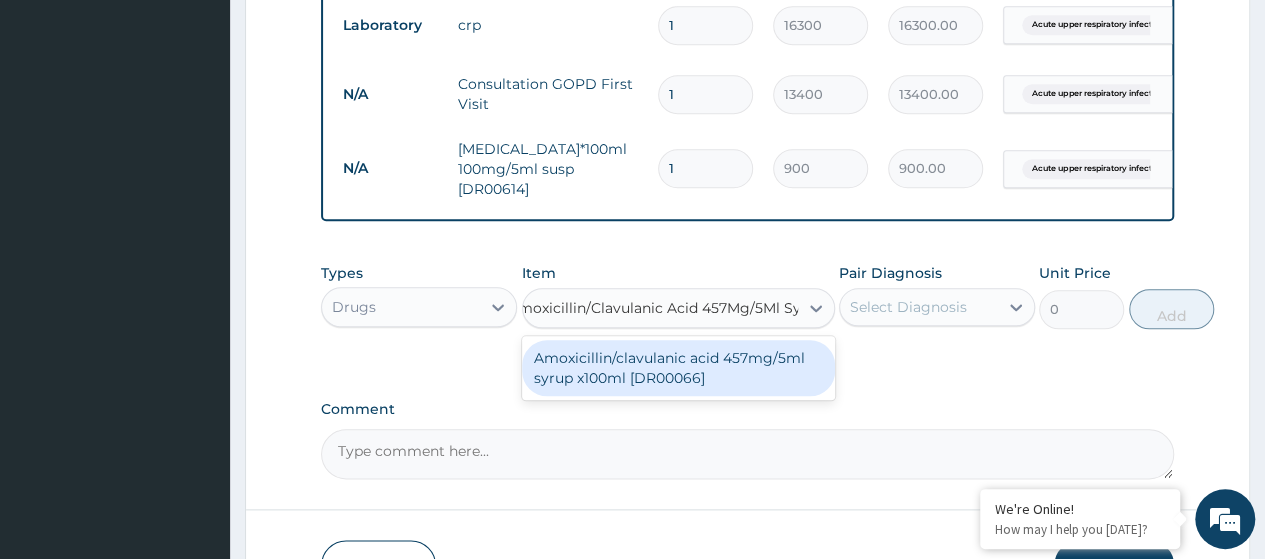 click on "Amoxicillin/clavulanic acid 457mg/5ml syrup x100ml [DR00066]" at bounding box center (678, 368) 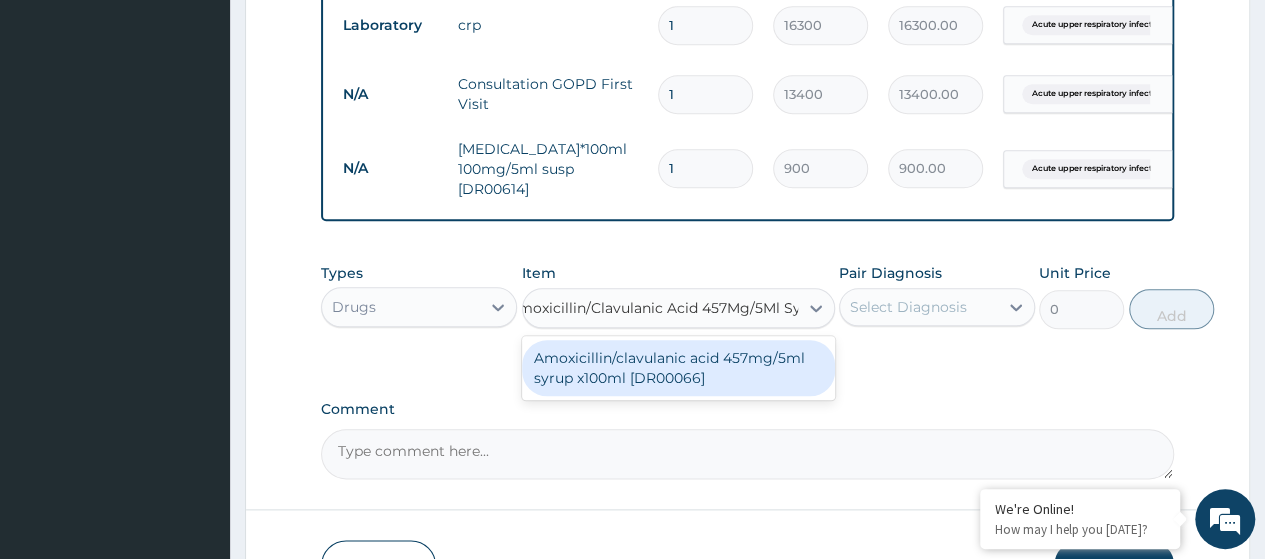 type 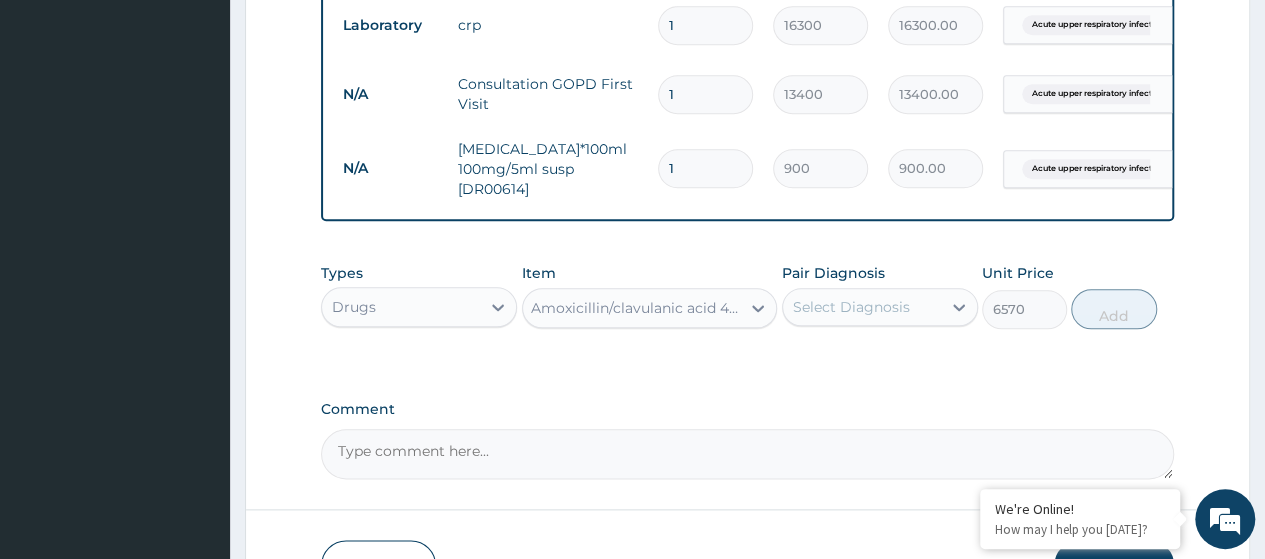 scroll, scrollTop: 0, scrollLeft: 2, axis: horizontal 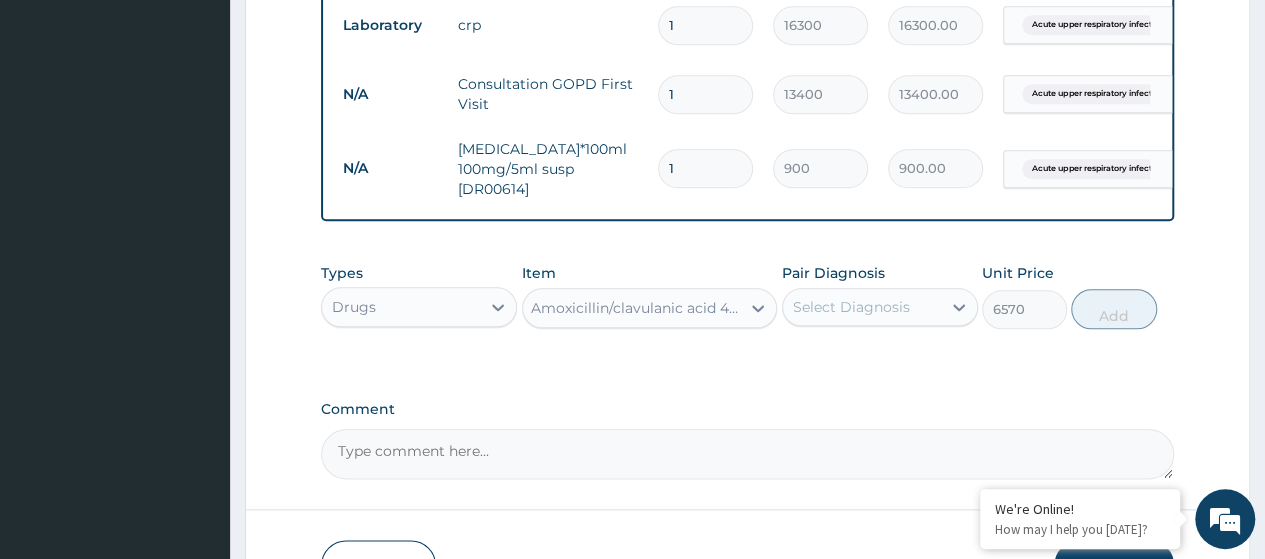 click on "Select Diagnosis" at bounding box center [851, 307] 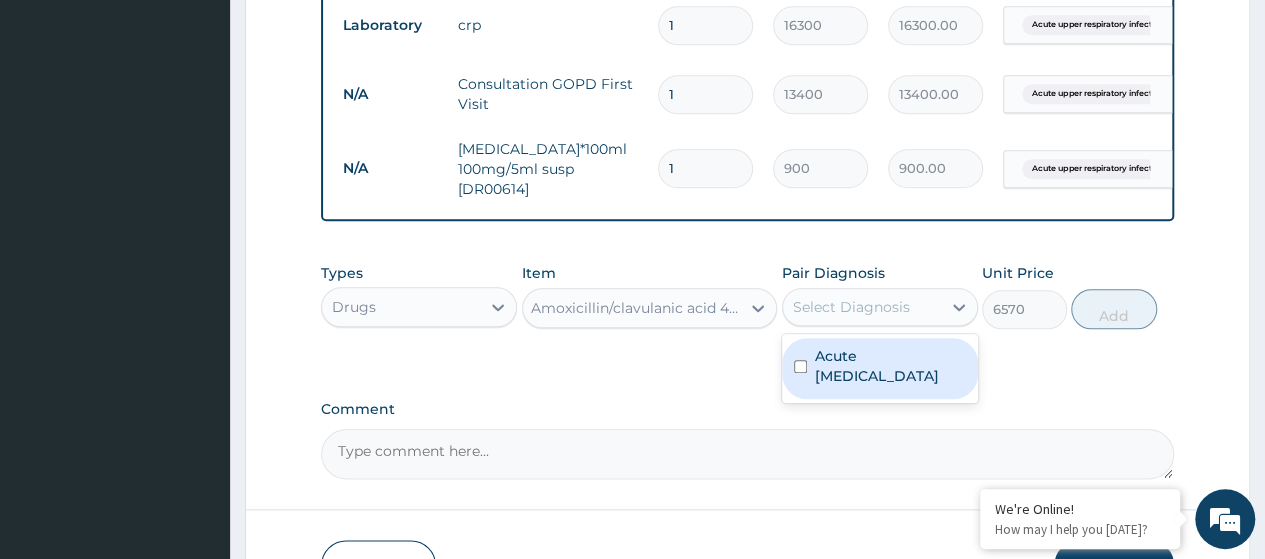 drag, startPoint x: 861, startPoint y: 367, endPoint x: 981, endPoint y: 365, distance: 120.01666 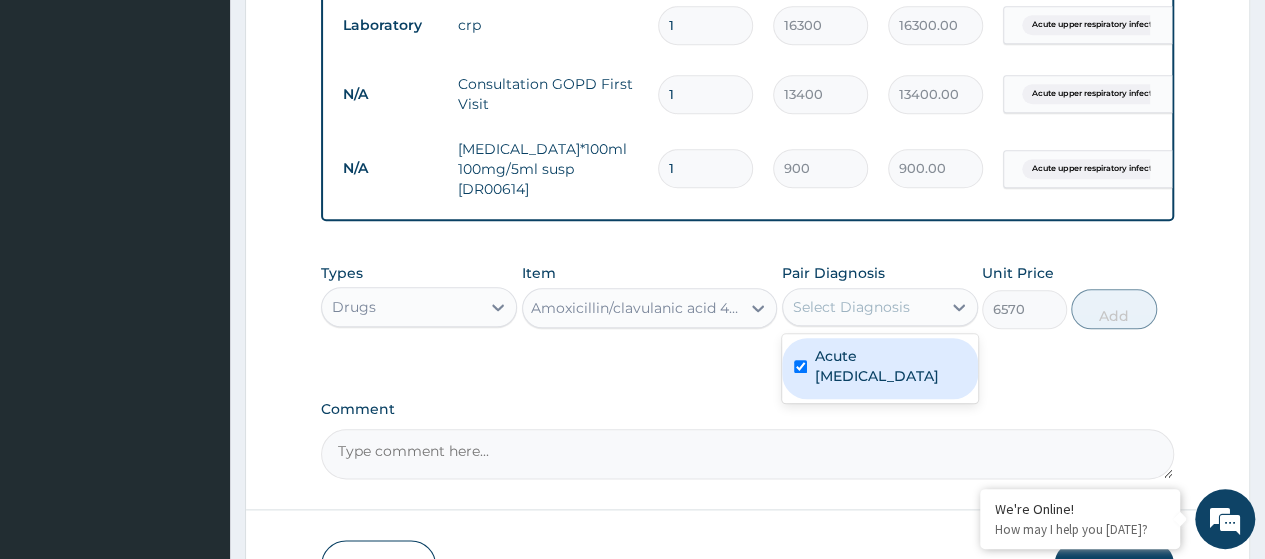 checkbox on "true" 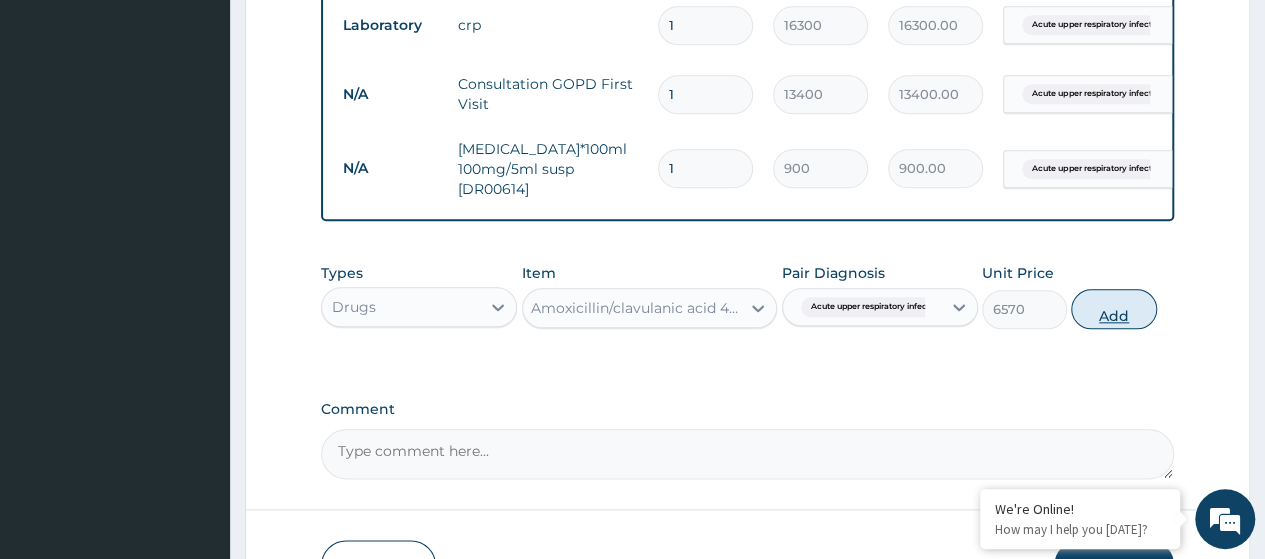 click on "Add" at bounding box center (1113, 309) 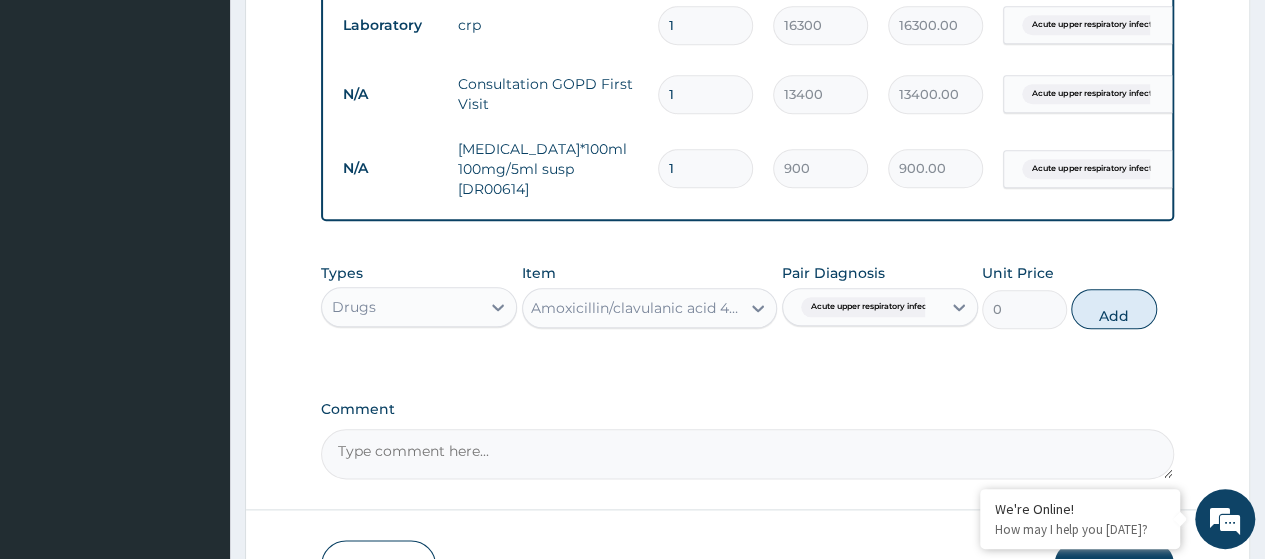 scroll, scrollTop: 0, scrollLeft: 0, axis: both 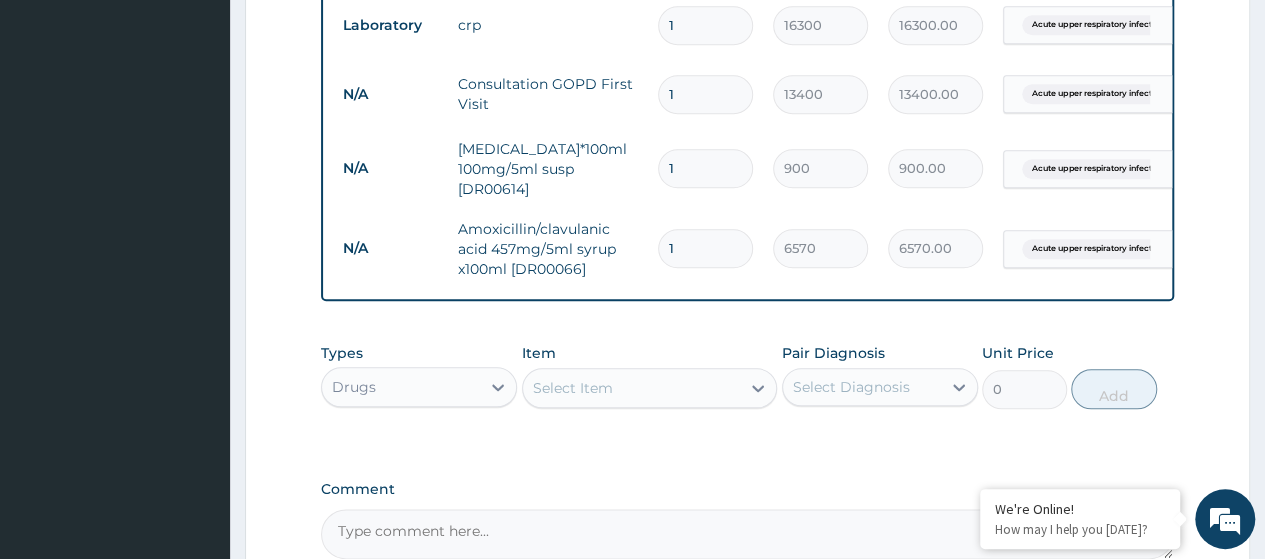 type 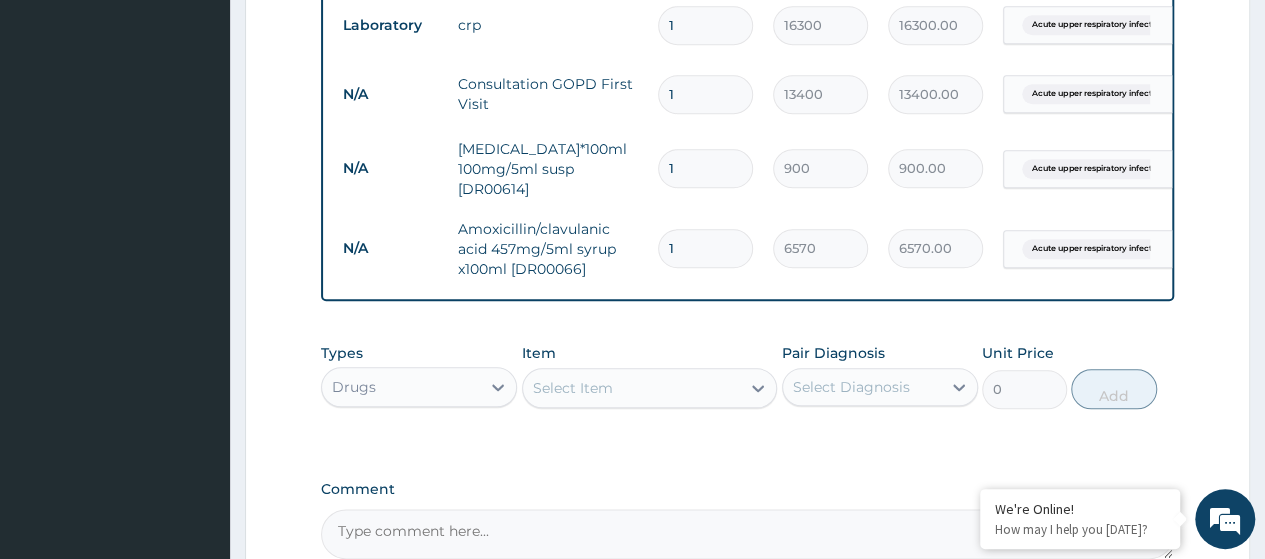 type on "0.00" 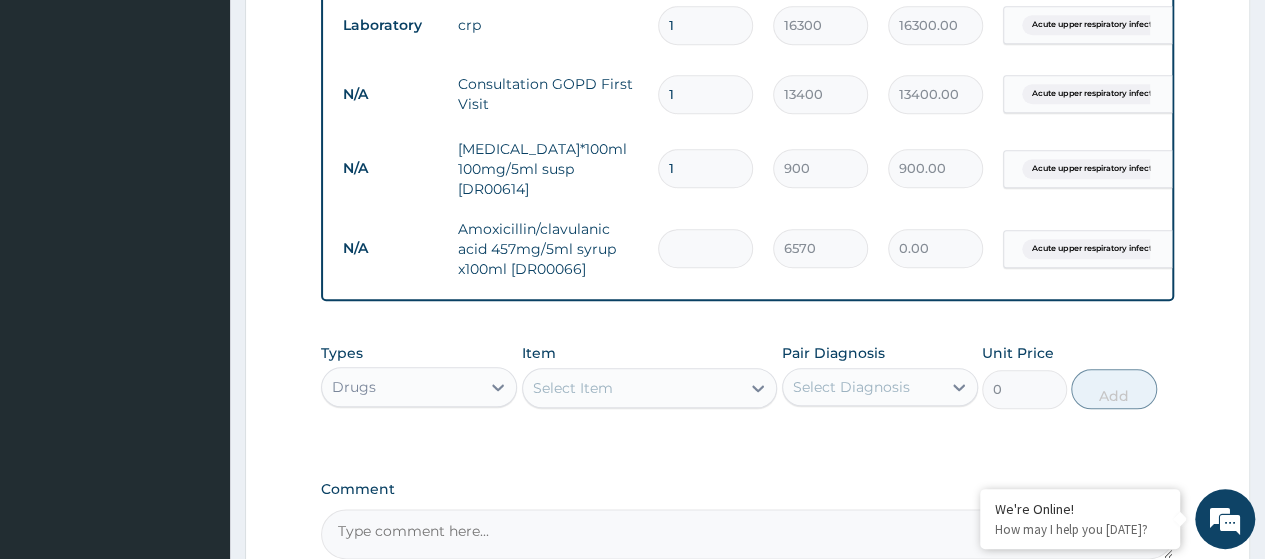 type on "2" 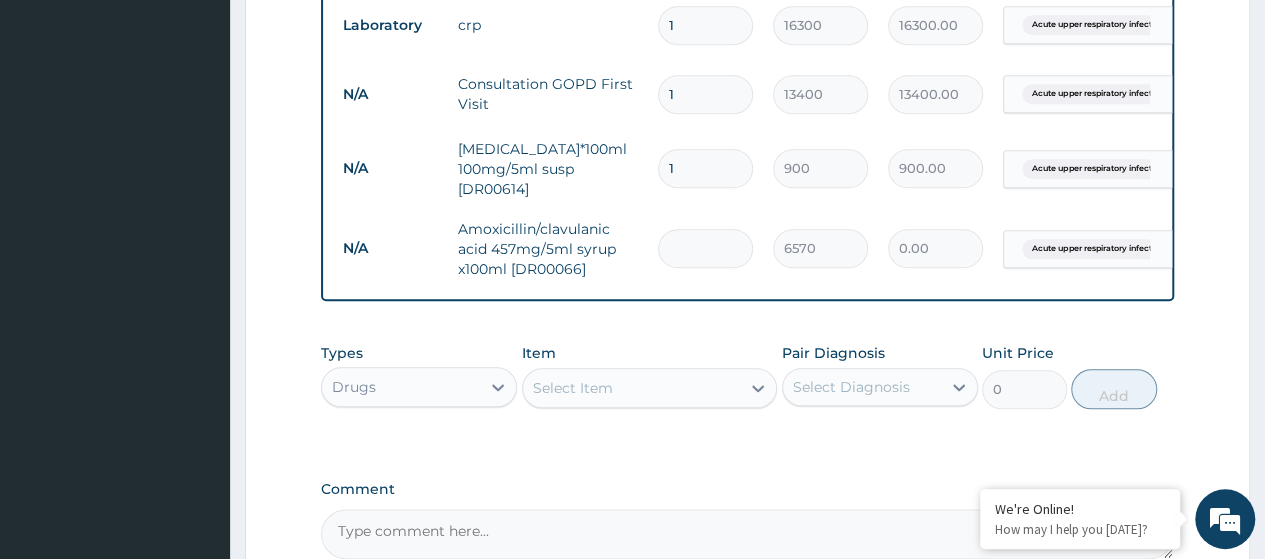 type on "13140.00" 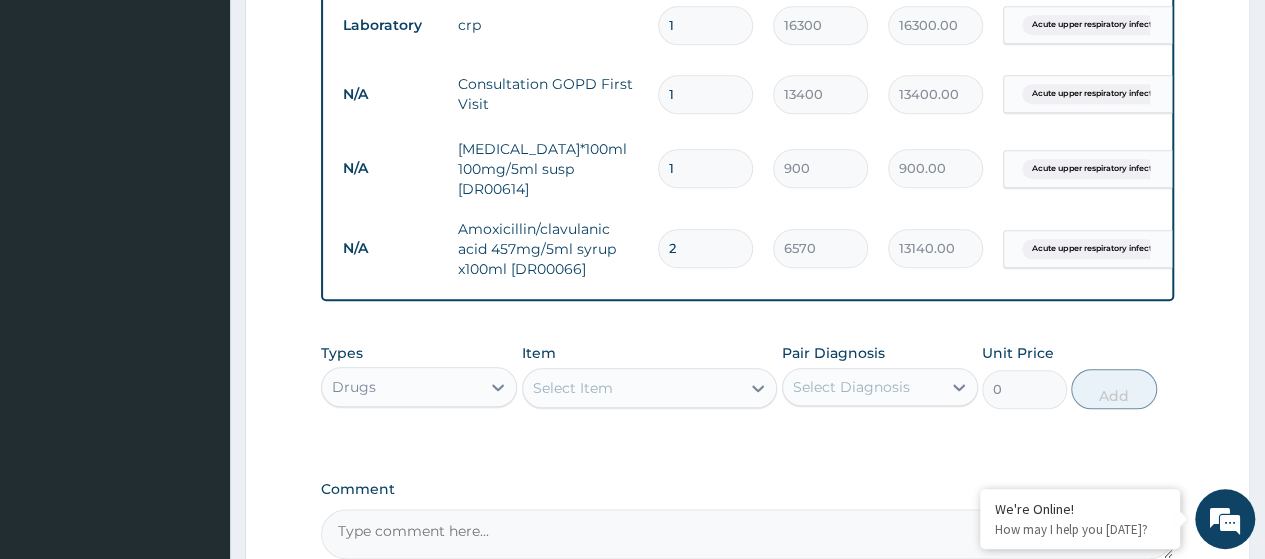 type on "2" 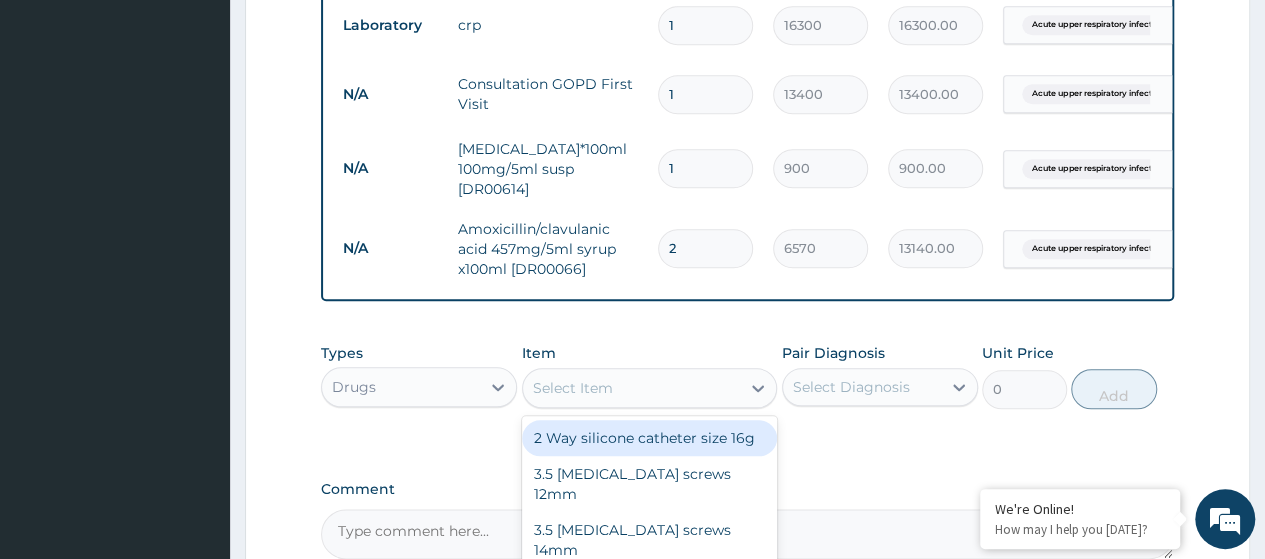 click on "Select Item" at bounding box center (632, 388) 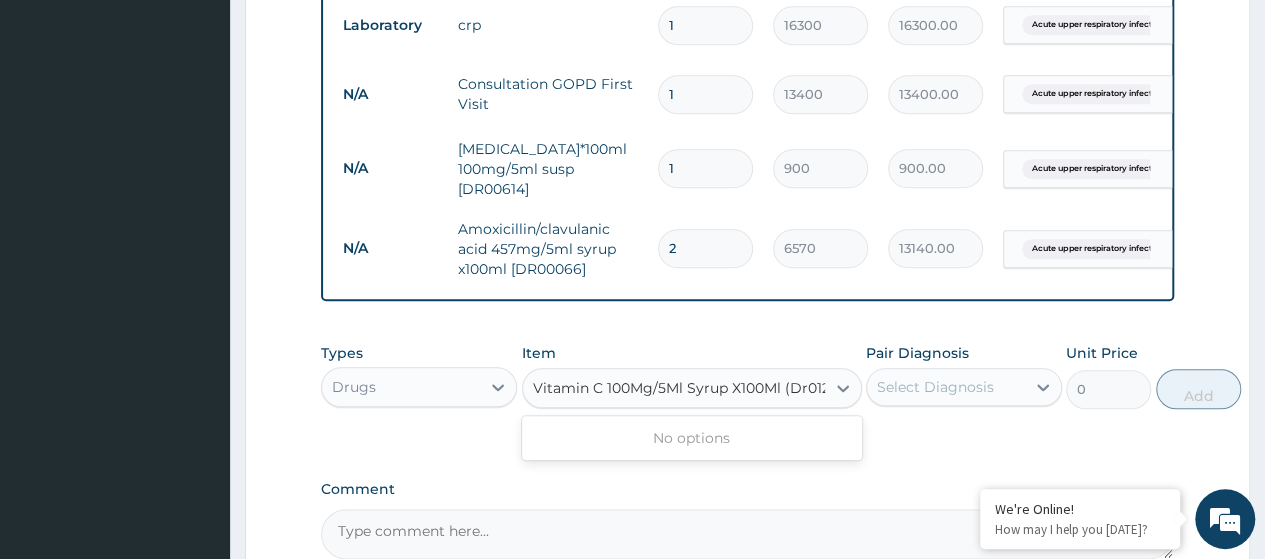 scroll, scrollTop: 0, scrollLeft: 25, axis: horizontal 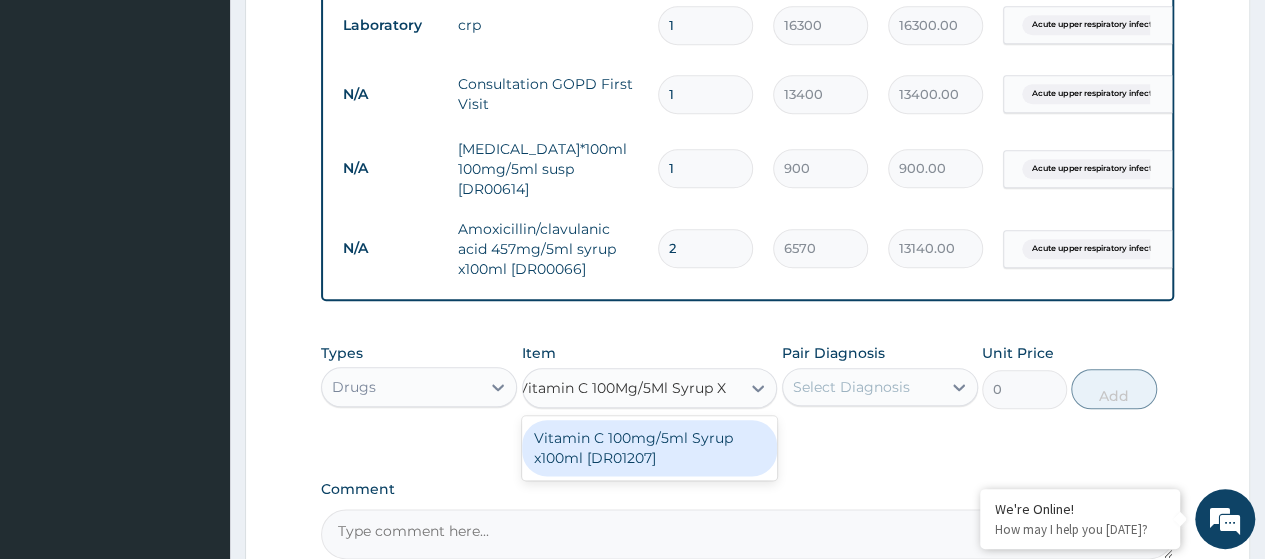 type on "Vitamin C 100Mg/5Ml Syrup" 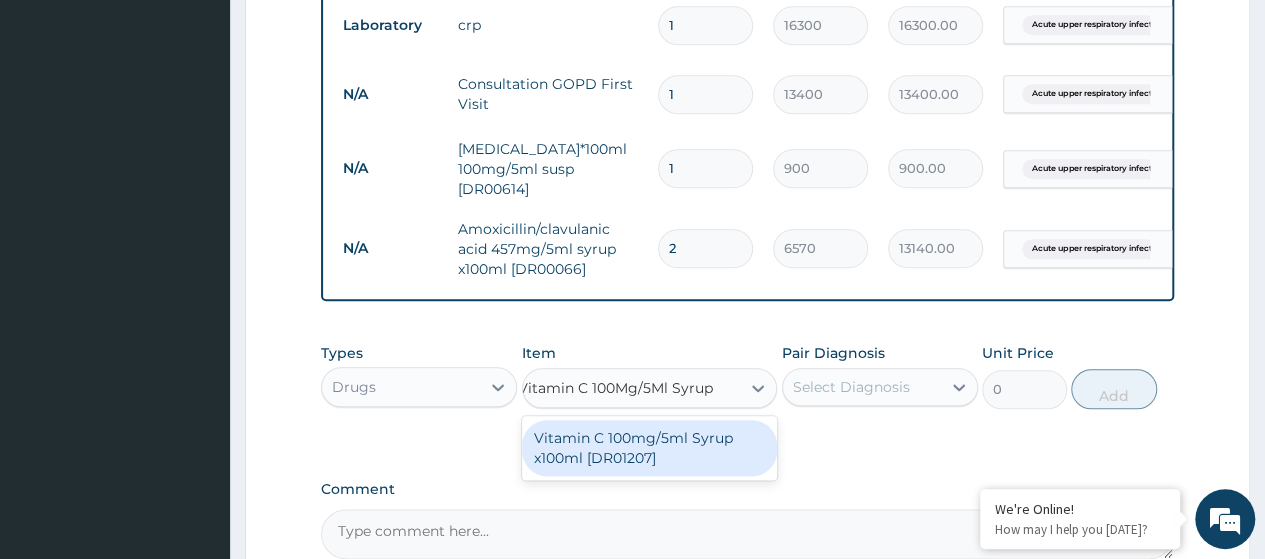 scroll, scrollTop: 0, scrollLeft: 0, axis: both 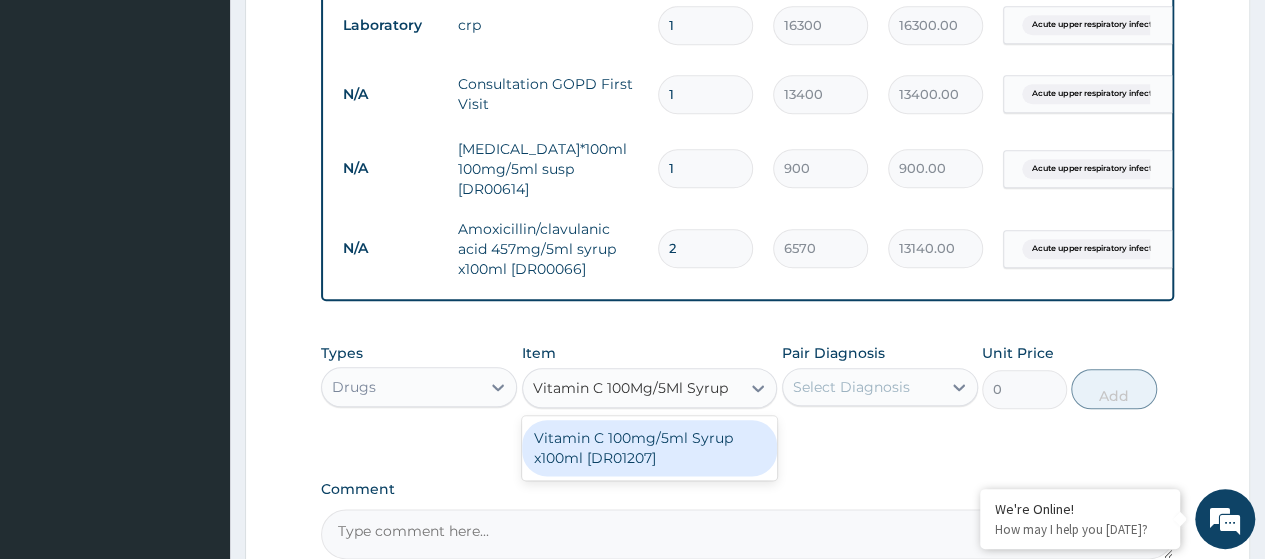 drag, startPoint x: 623, startPoint y: 445, endPoint x: 837, endPoint y: 409, distance: 217.00691 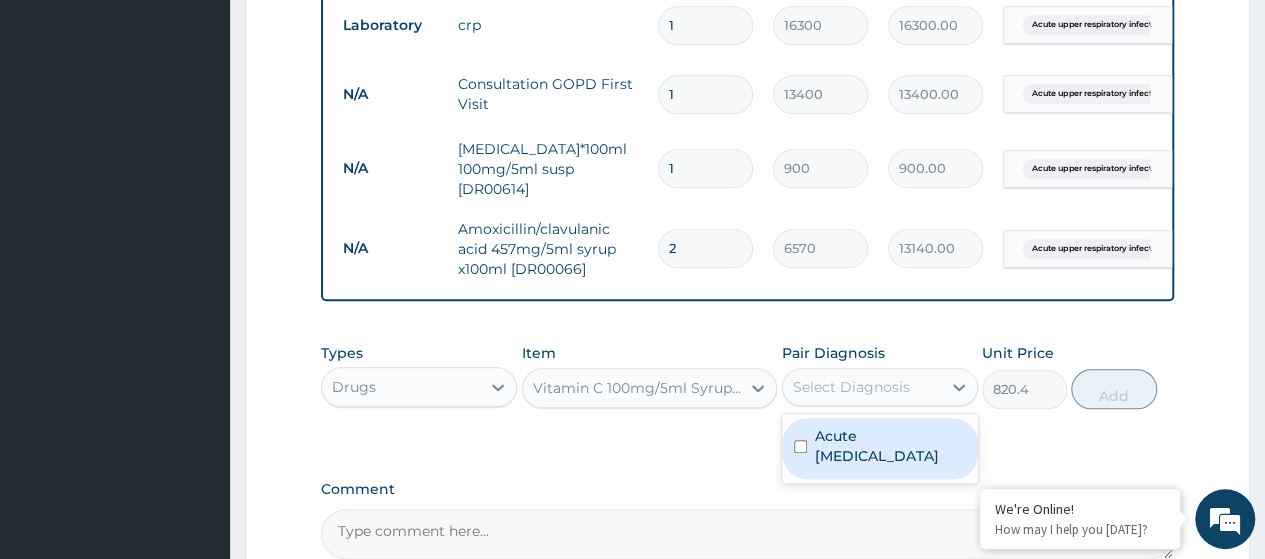 click on "Select Diagnosis" at bounding box center [851, 387] 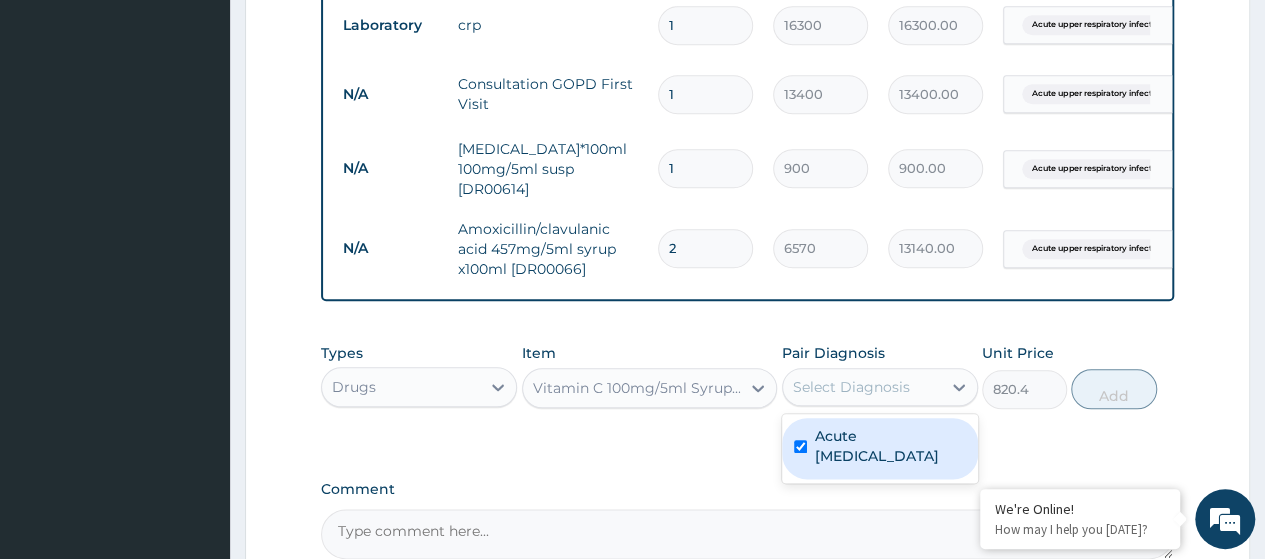checkbox on "true" 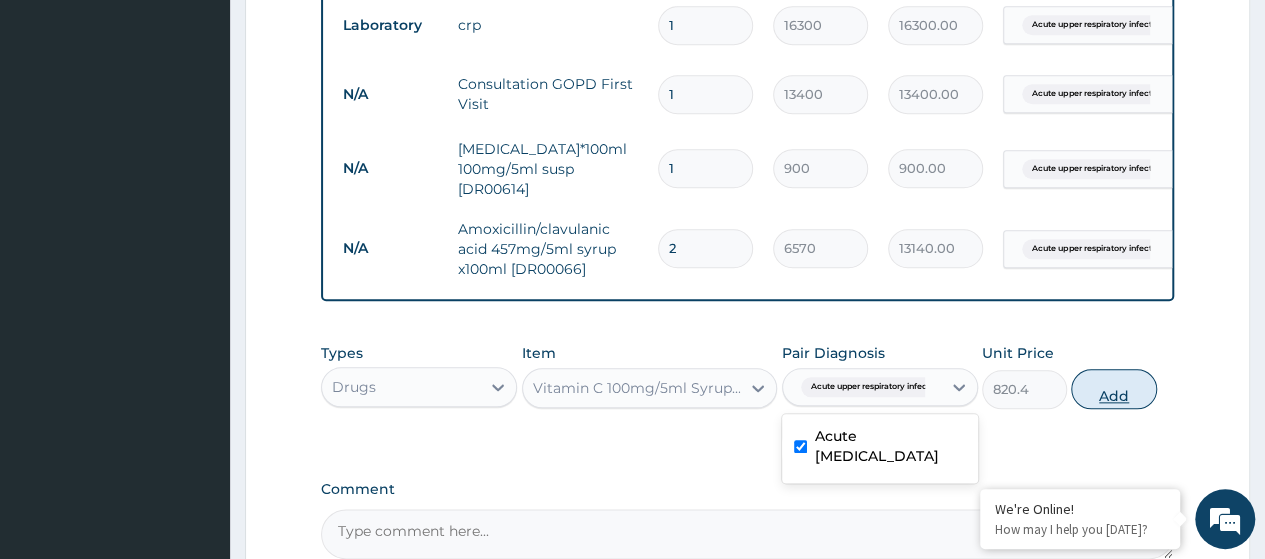 click on "Add" at bounding box center (1113, 389) 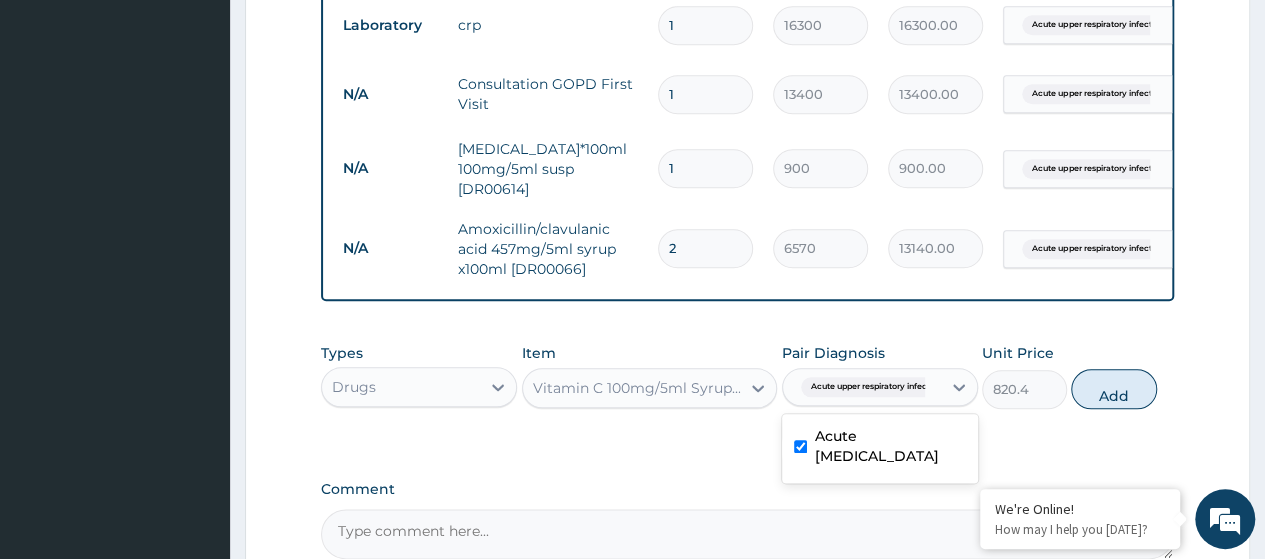 type on "0" 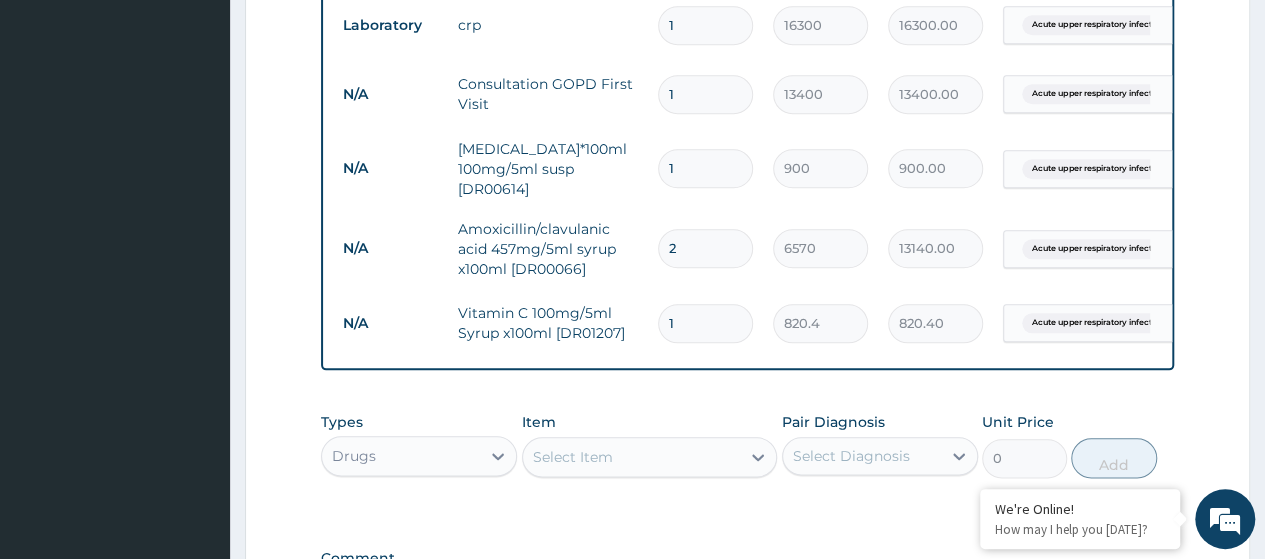 scroll, scrollTop: 0, scrollLeft: 0, axis: both 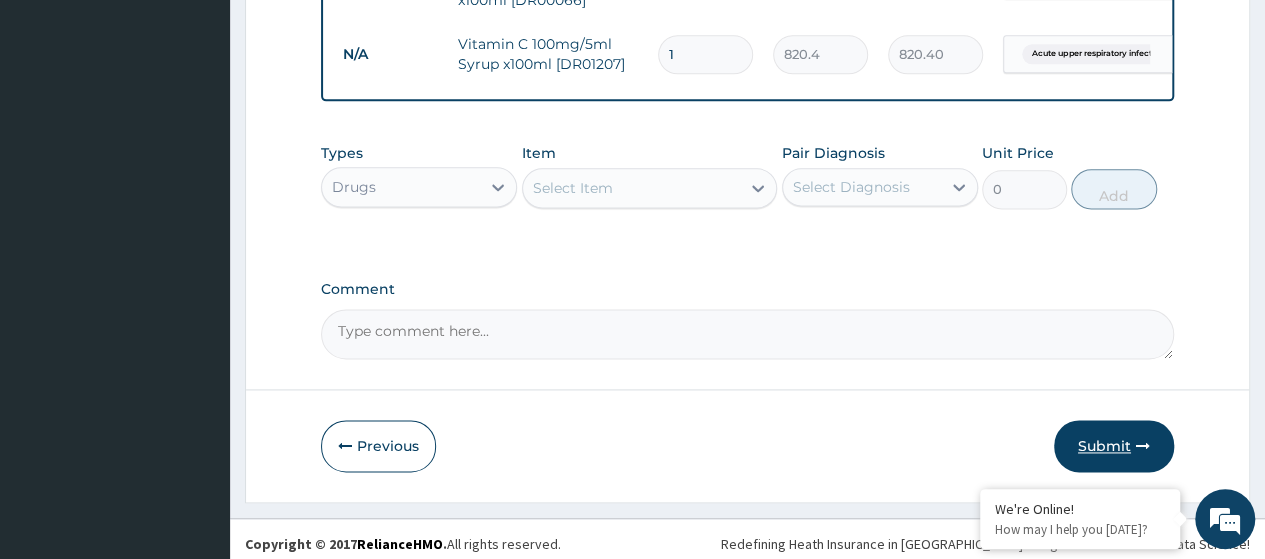 click on "Submit" at bounding box center [1114, 446] 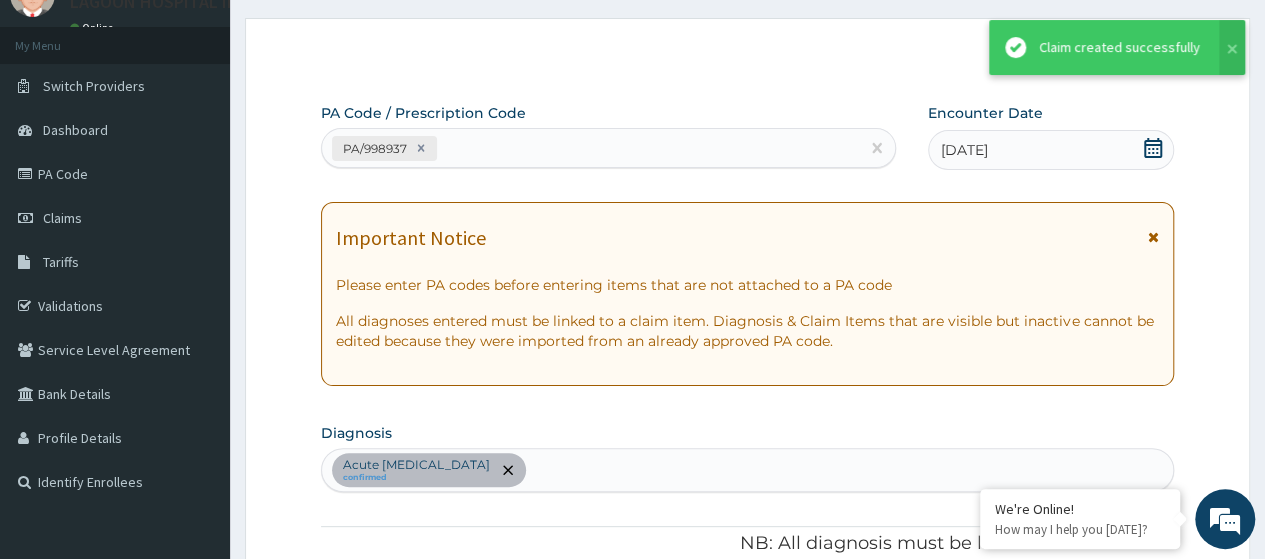 scroll, scrollTop: 1225, scrollLeft: 0, axis: vertical 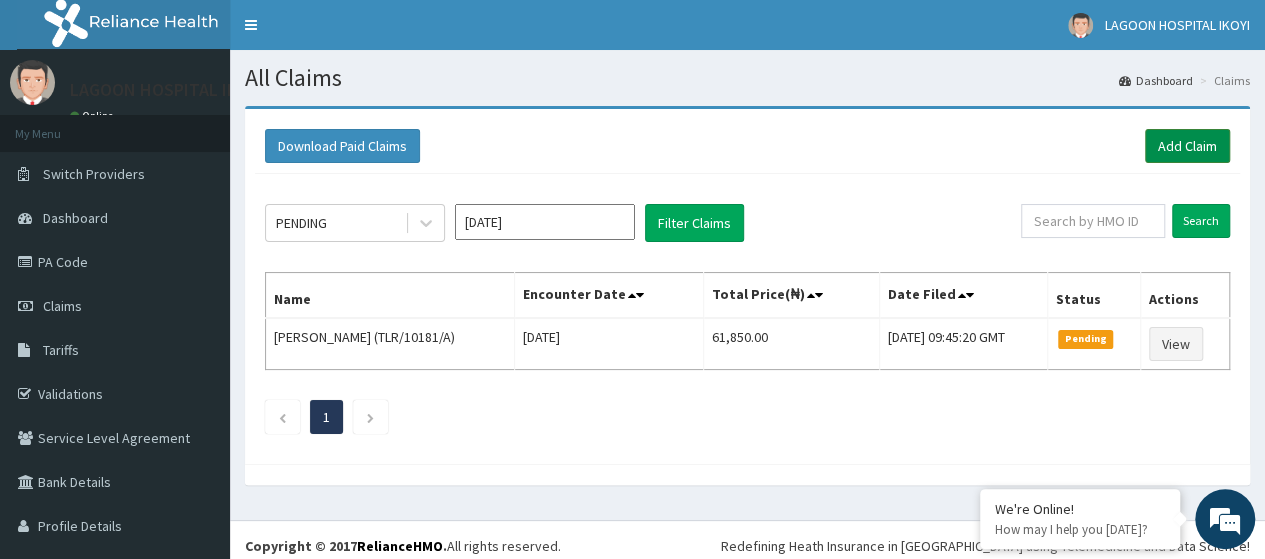 click on "Add Claim" at bounding box center (1187, 146) 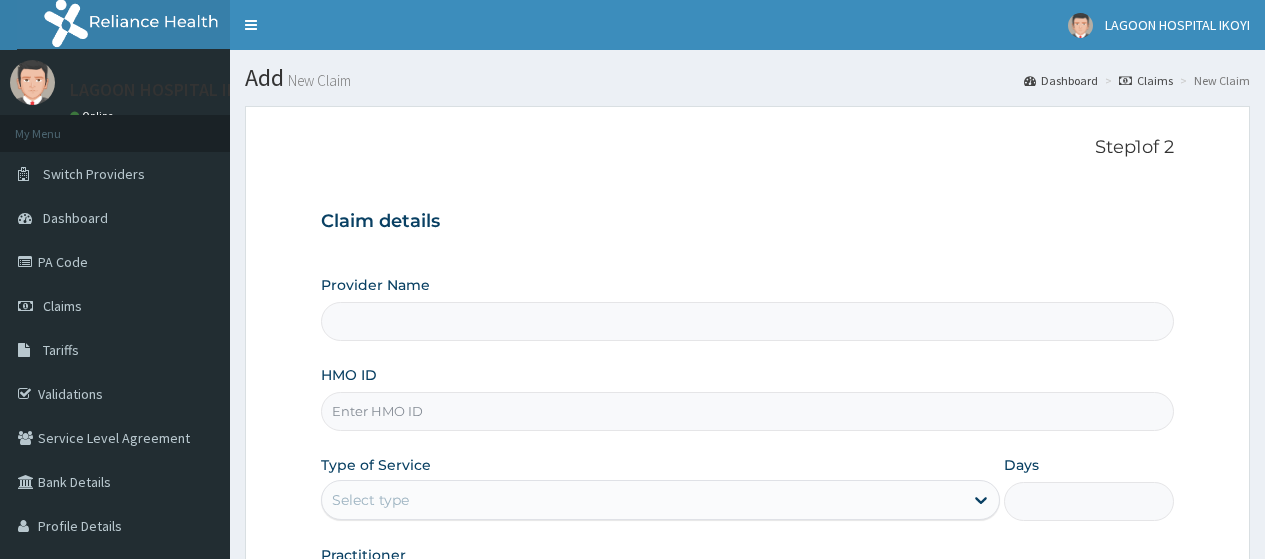 scroll, scrollTop: 0, scrollLeft: 0, axis: both 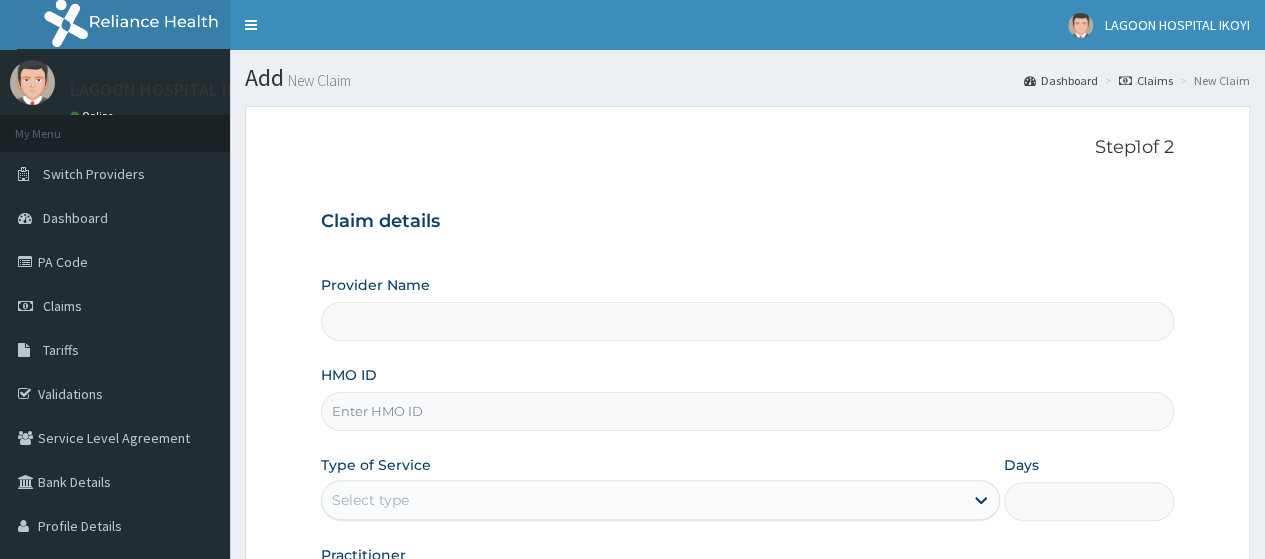 click on "HMO ID" at bounding box center (747, 411) 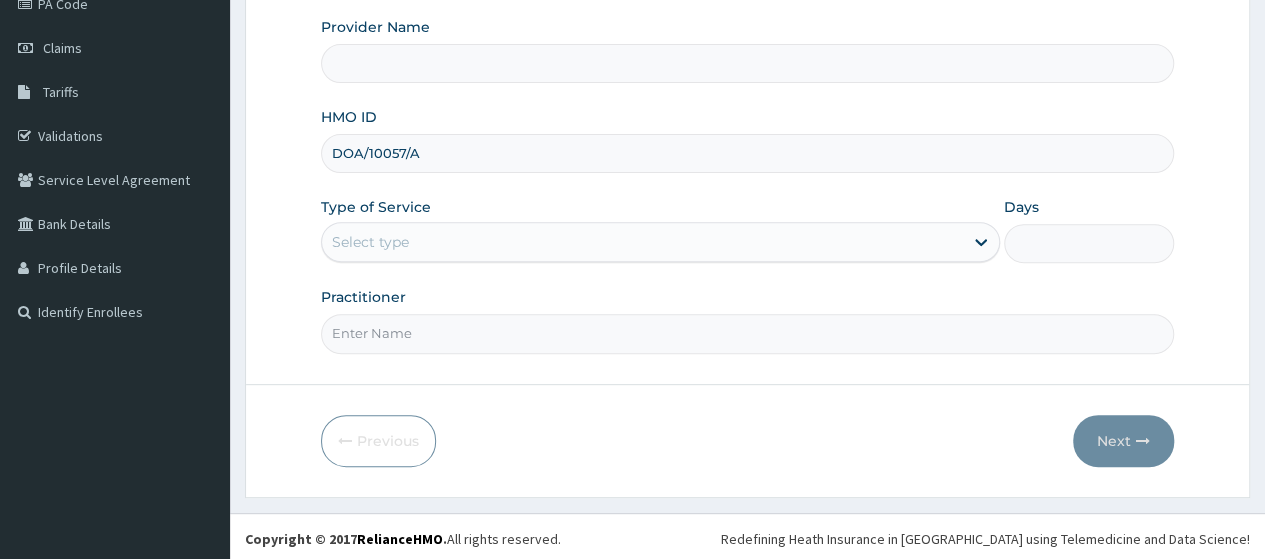 scroll, scrollTop: 258, scrollLeft: 0, axis: vertical 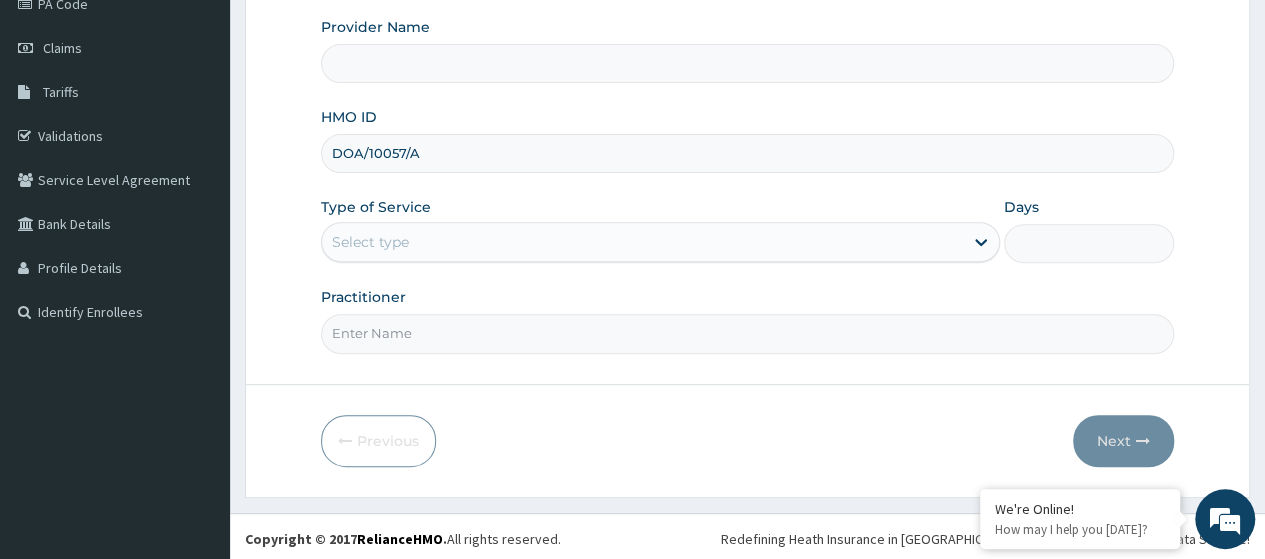 type on "[GEOGRAPHIC_DATA] - V/I" 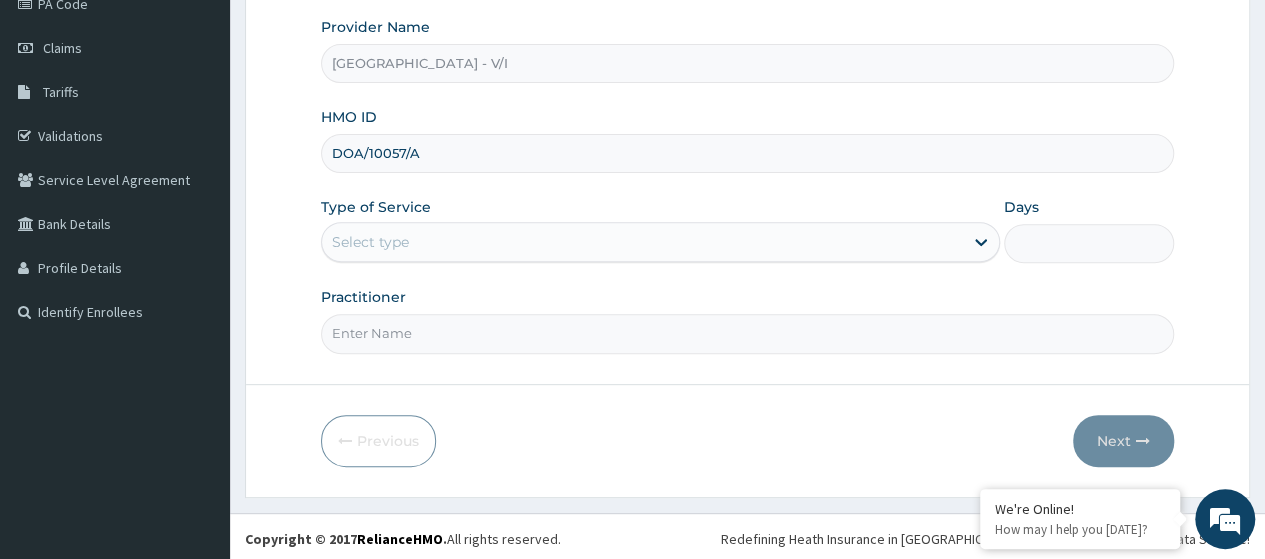 type on "DOA/10057/A" 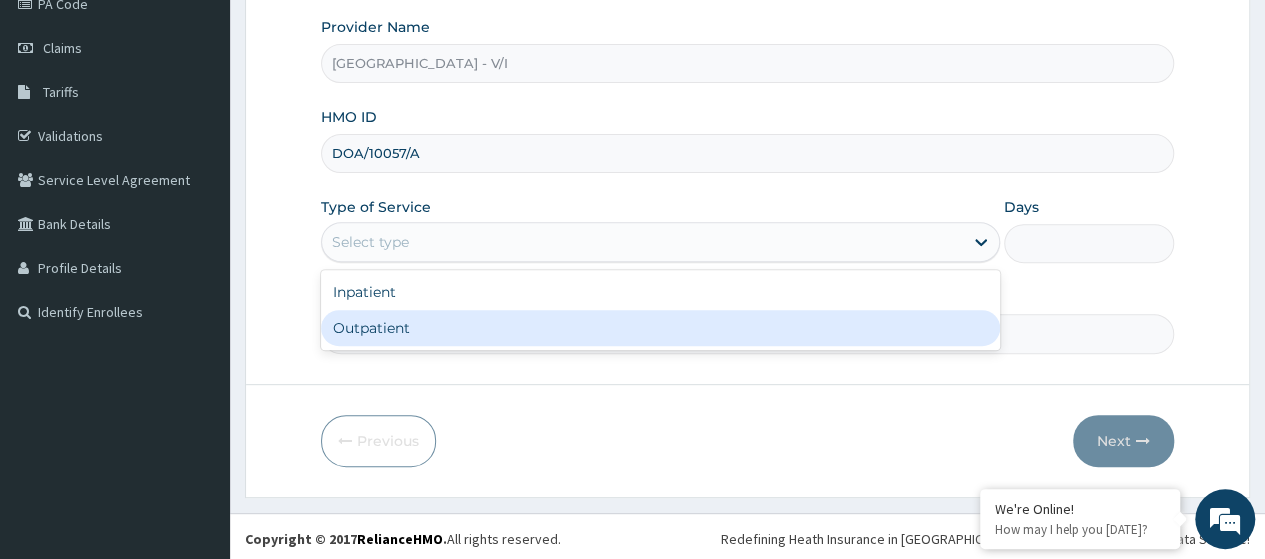 click on "Outpatient" at bounding box center [660, 328] 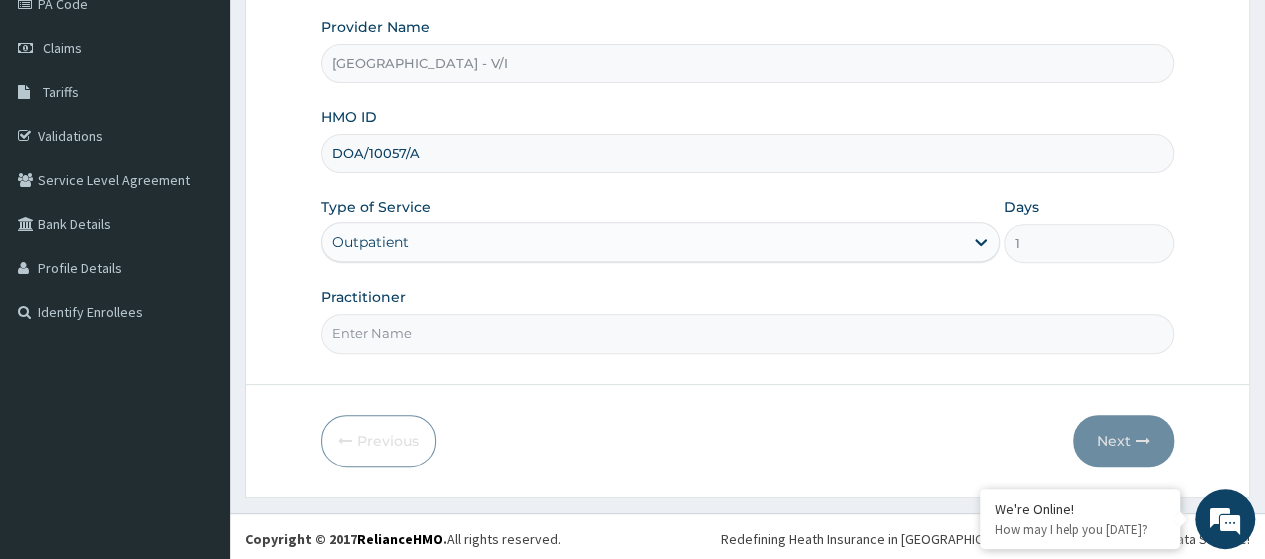 click on "Practitioner" at bounding box center (747, 333) 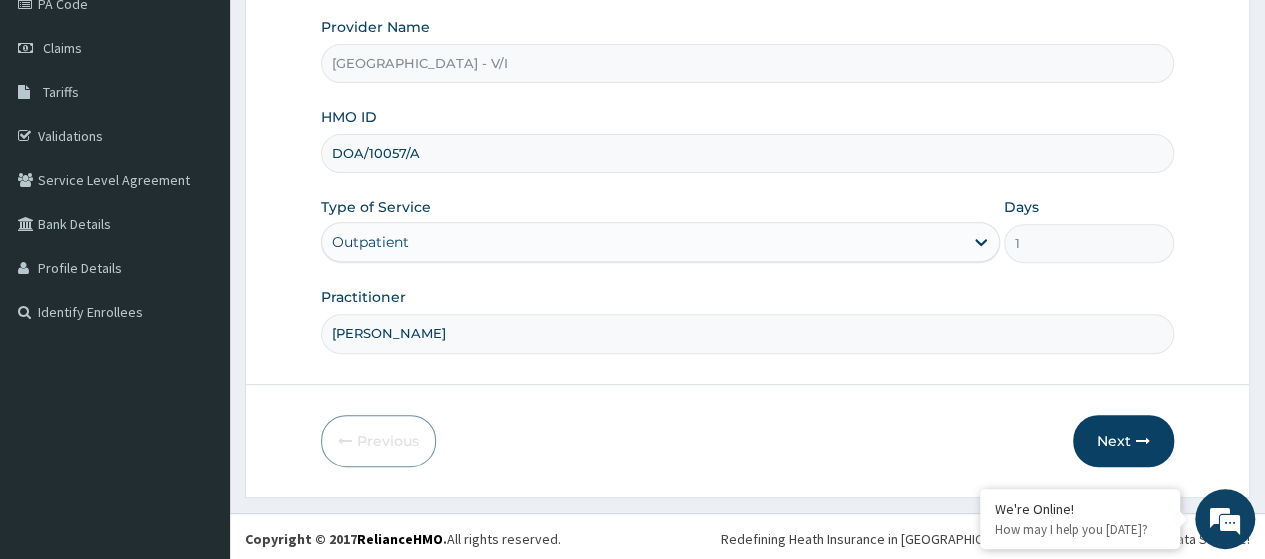 scroll, scrollTop: 0, scrollLeft: 0, axis: both 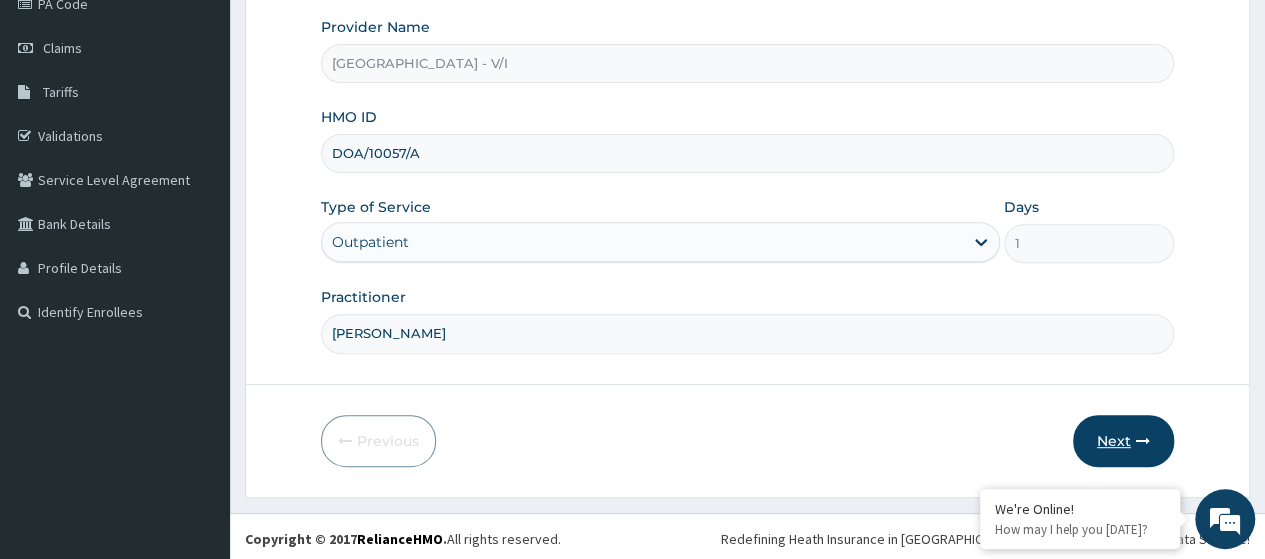 click on "Next" at bounding box center [1123, 441] 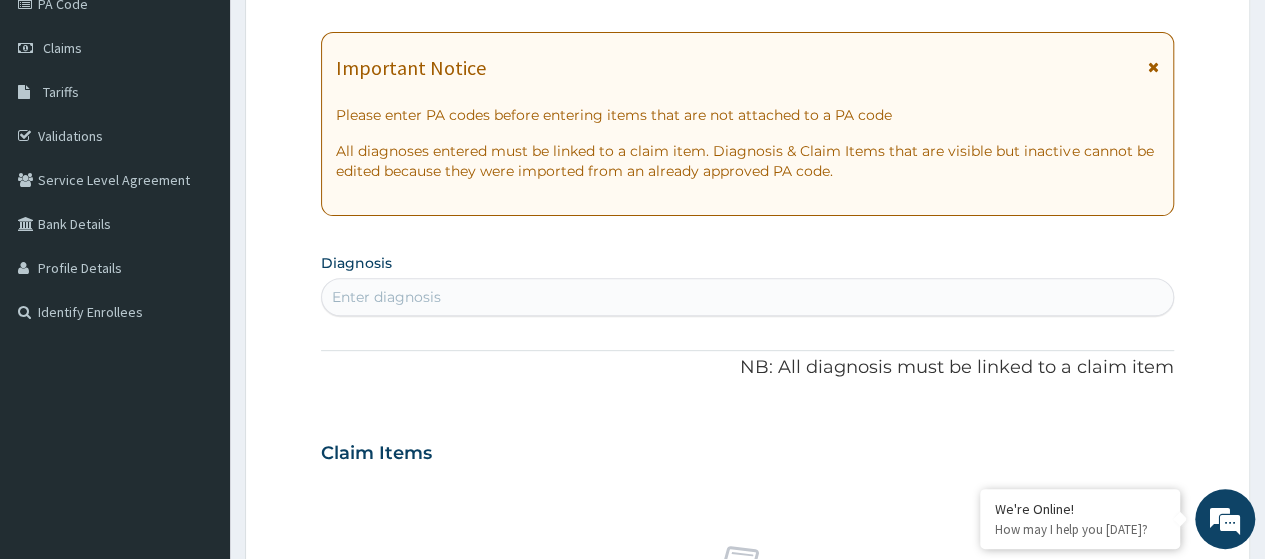 scroll, scrollTop: 0, scrollLeft: 0, axis: both 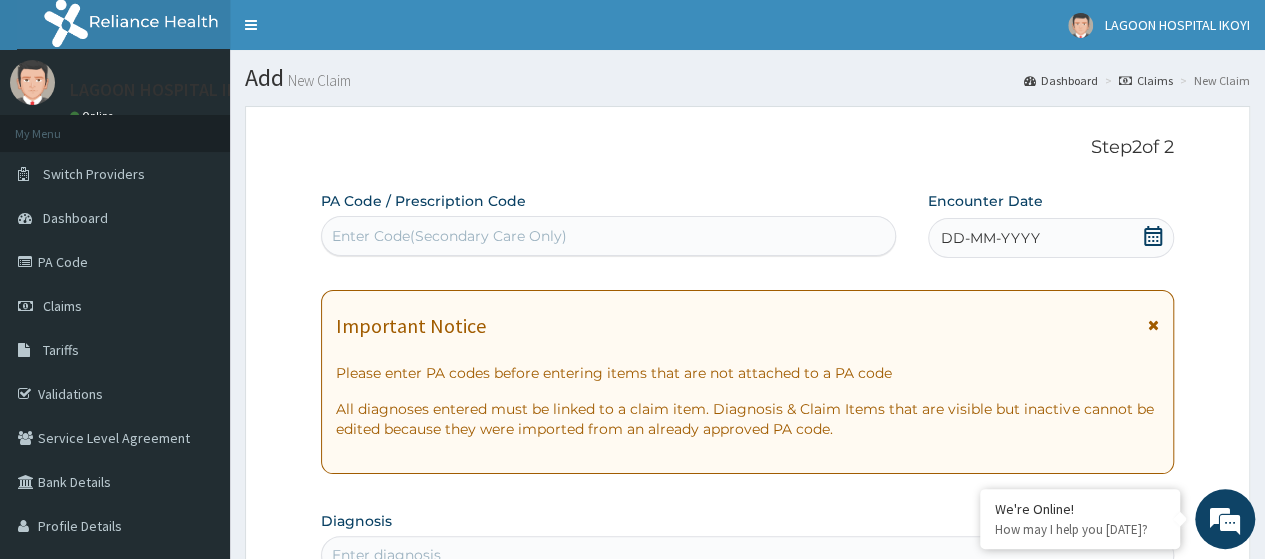 click on "Enter Code(Secondary Care Only)" at bounding box center (449, 236) 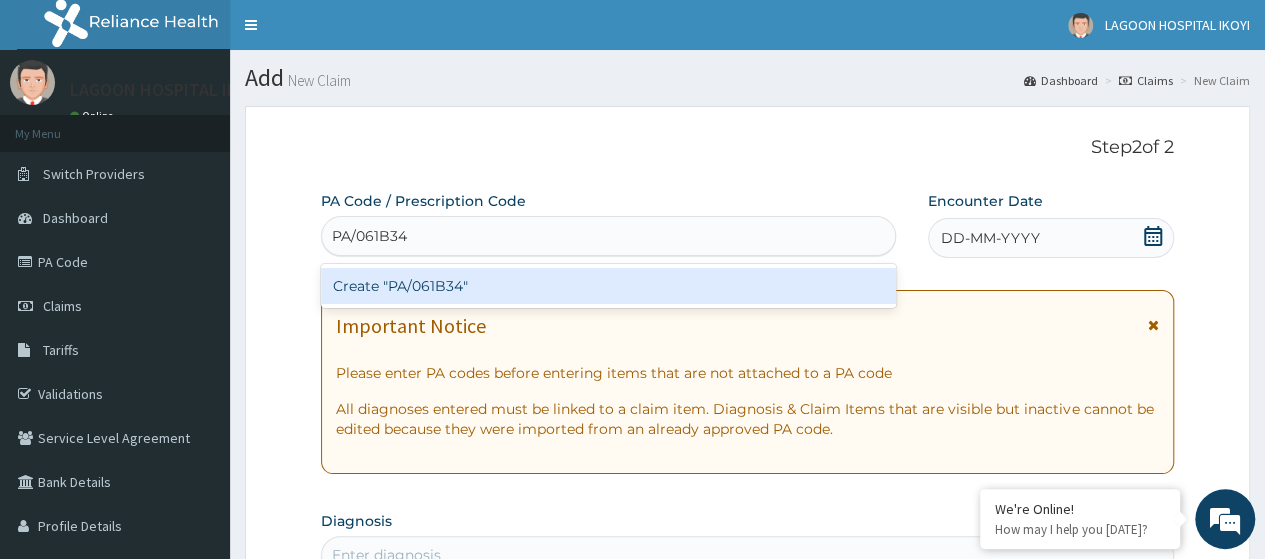 click on "Create "PA/061B34"" at bounding box center (608, 286) 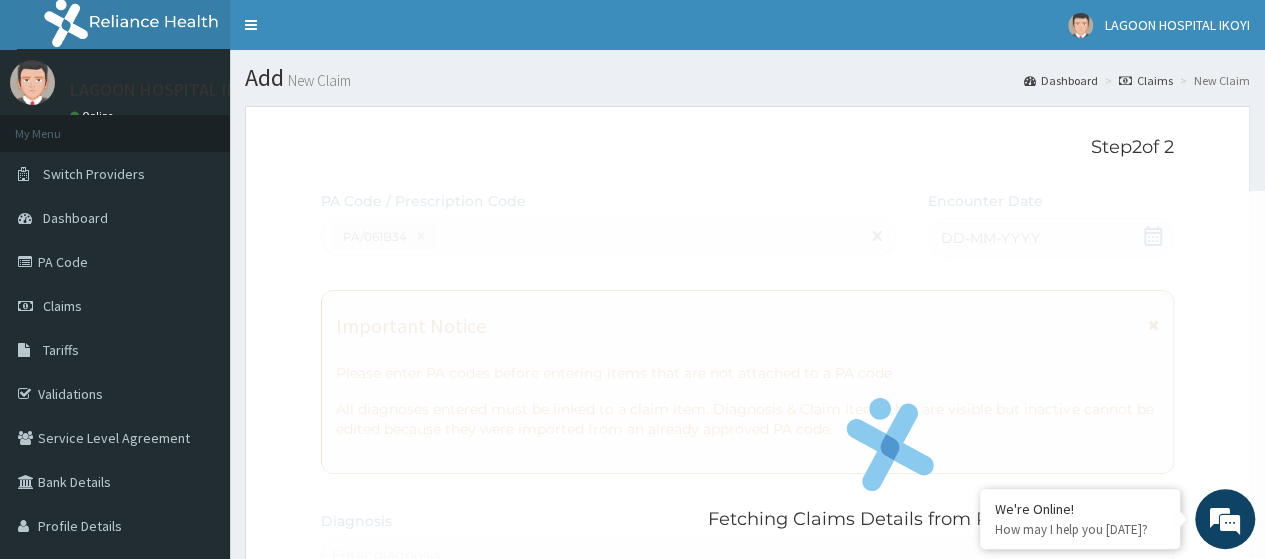 scroll, scrollTop: 551, scrollLeft: 0, axis: vertical 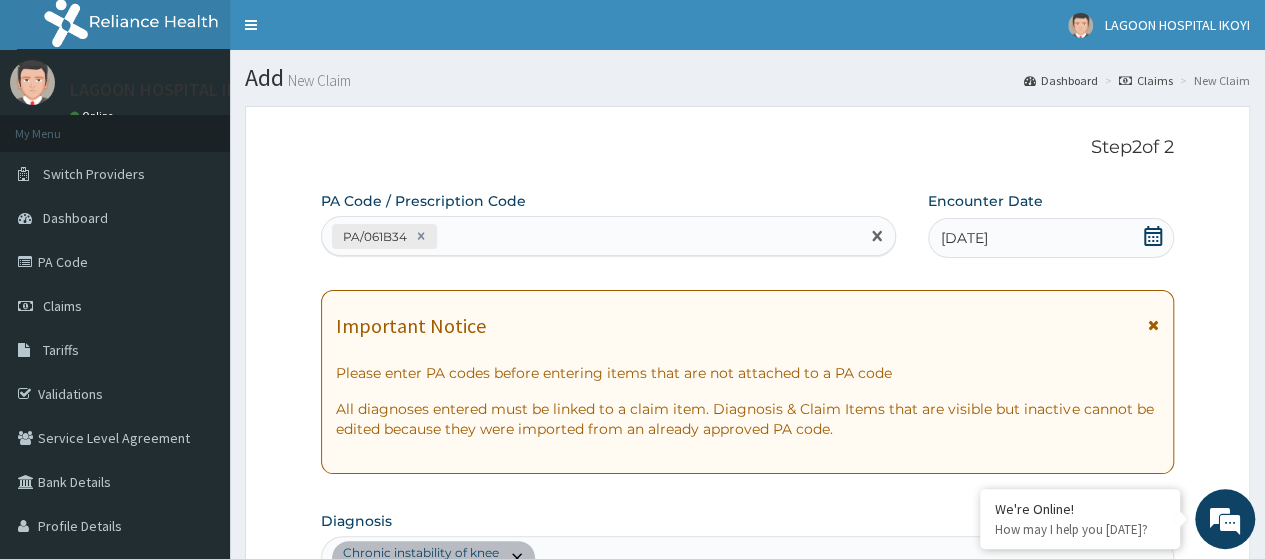 click on "PA/061B34" at bounding box center [590, 236] 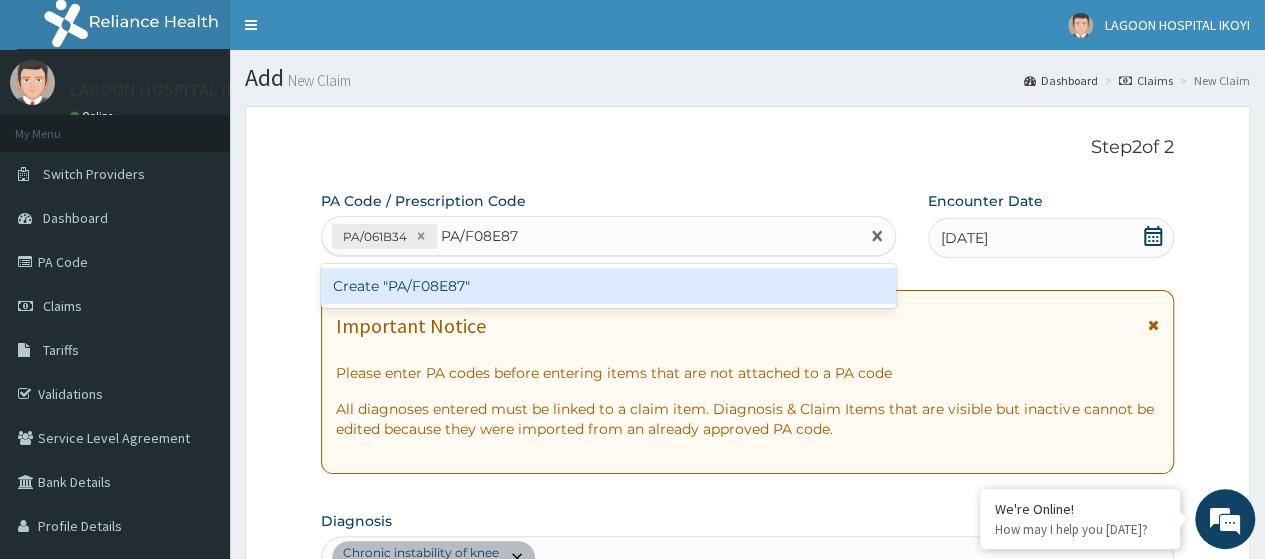 click on "Create "PA/F08E87"" at bounding box center (608, 286) 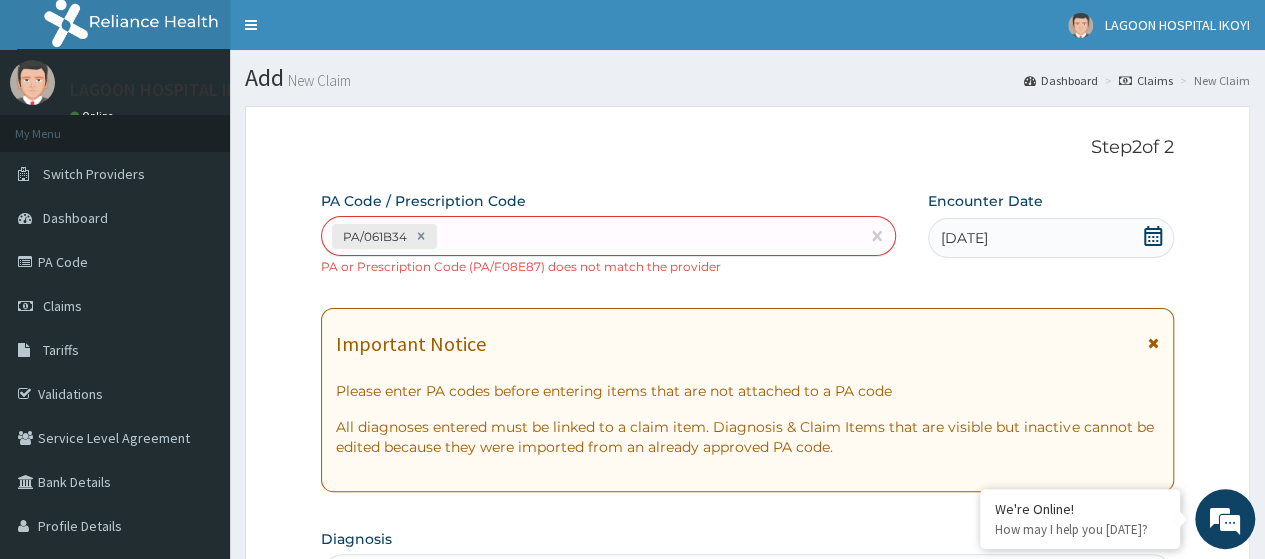 scroll, scrollTop: 569, scrollLeft: 0, axis: vertical 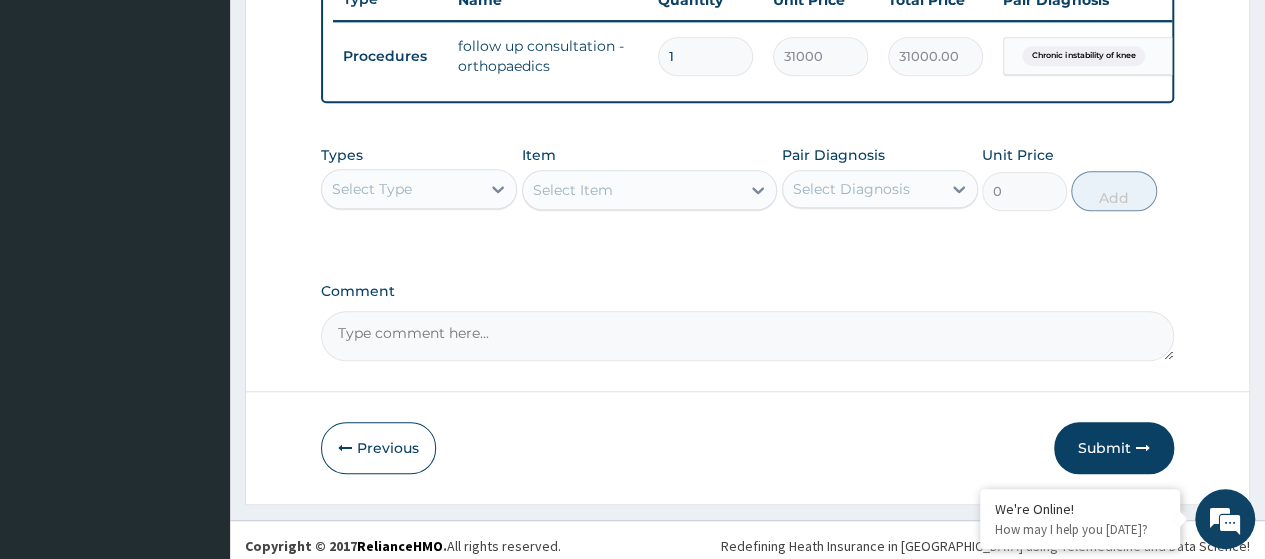 click on "Submit" at bounding box center [1114, 448] 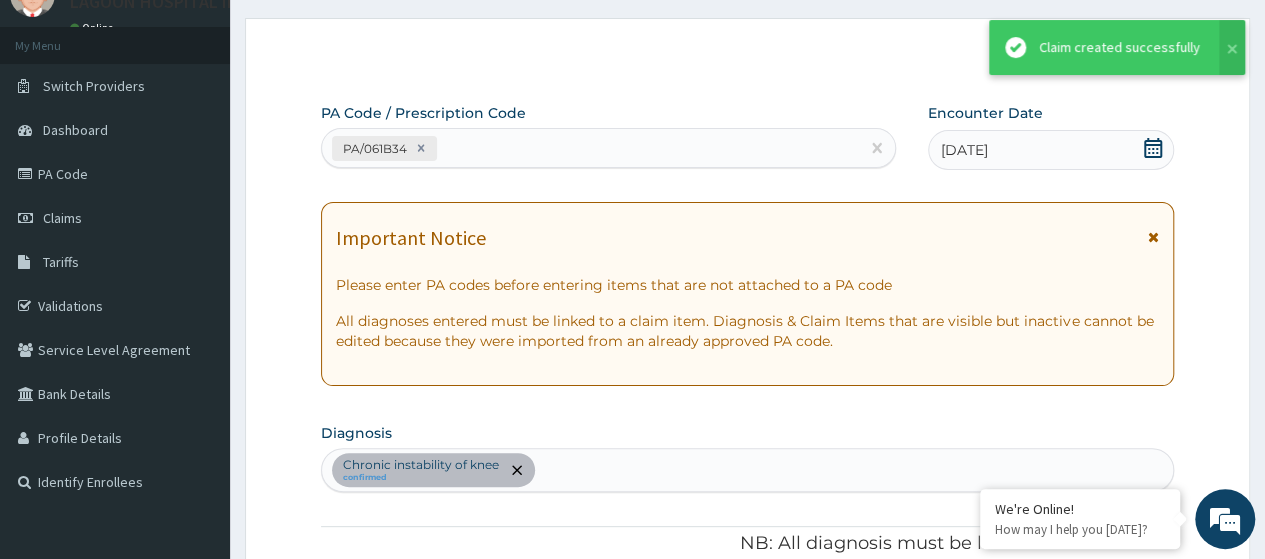 scroll, scrollTop: 794, scrollLeft: 0, axis: vertical 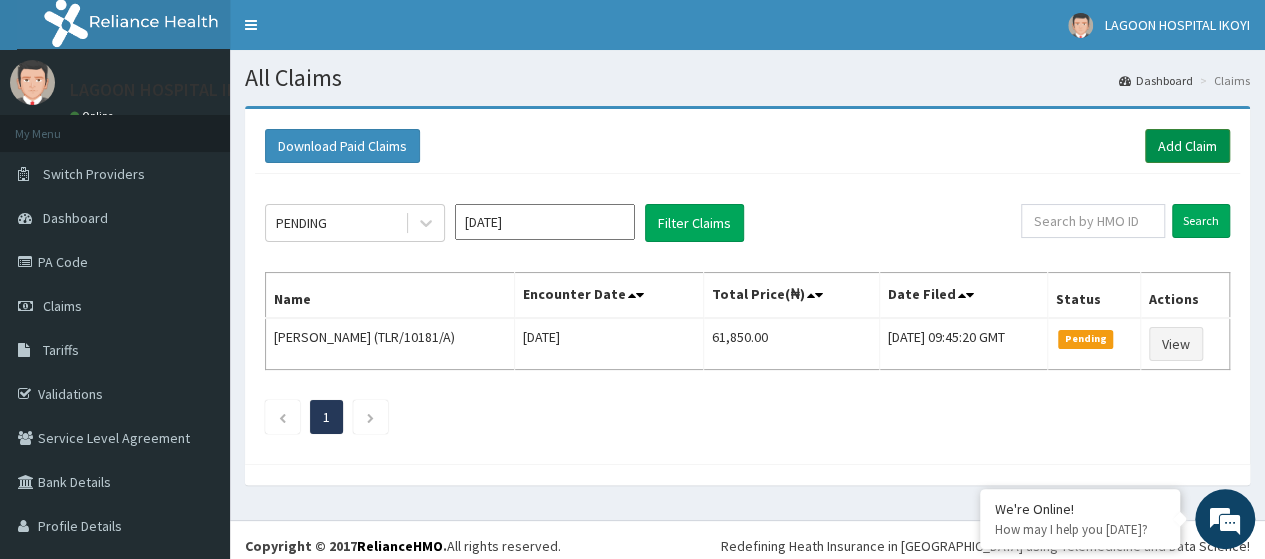 click on "Add Claim" at bounding box center [1187, 146] 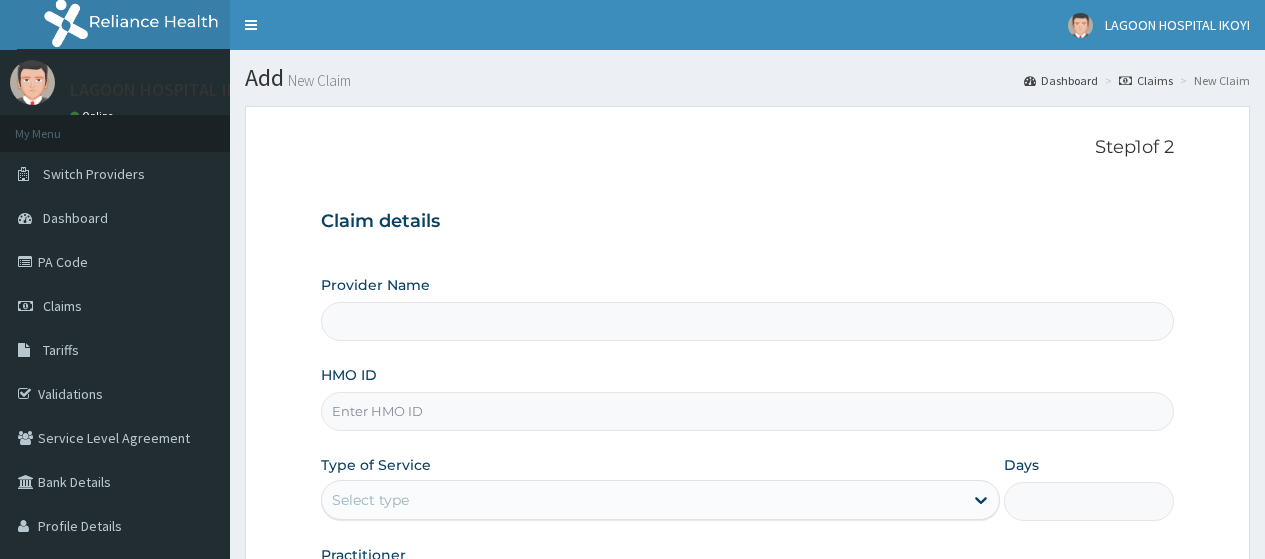 scroll, scrollTop: 0, scrollLeft: 0, axis: both 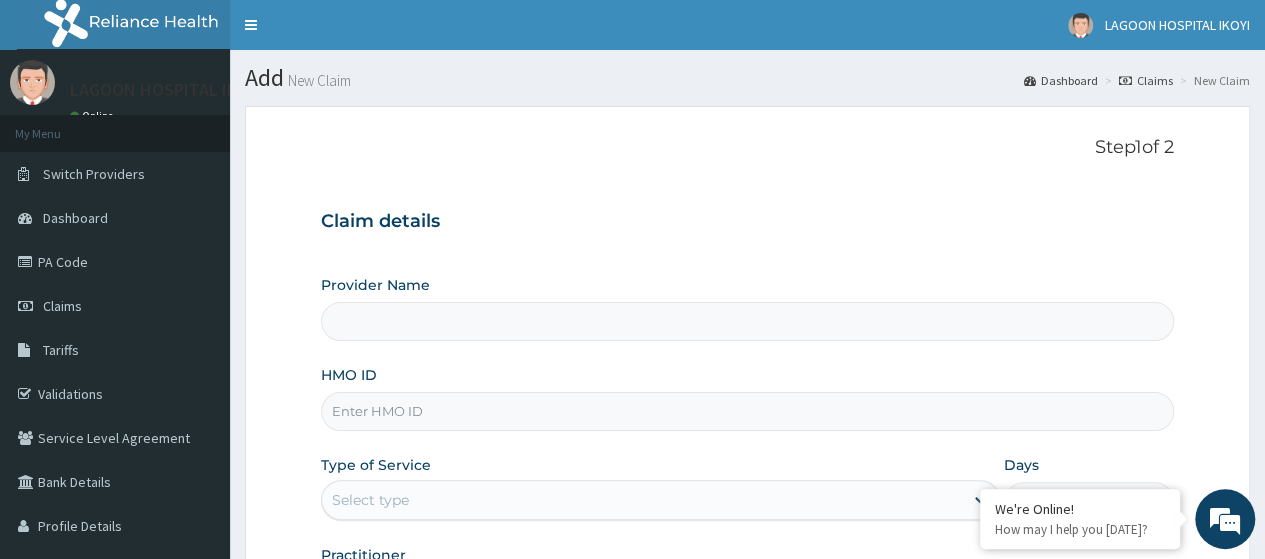 click on "HMO ID" at bounding box center (747, 411) 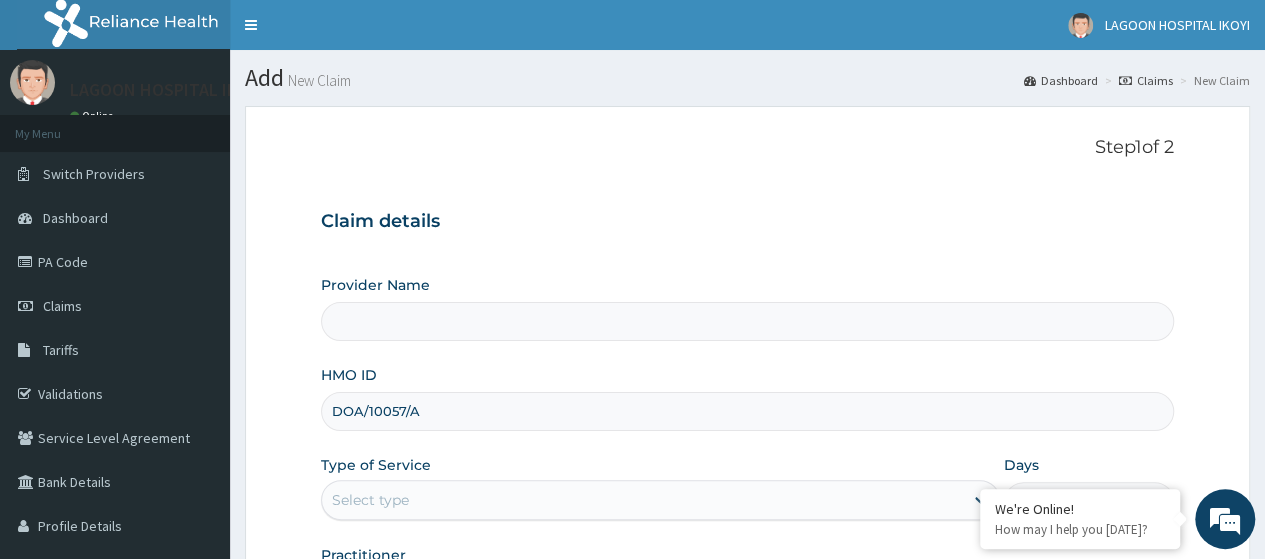 type on "[GEOGRAPHIC_DATA] - V/I" 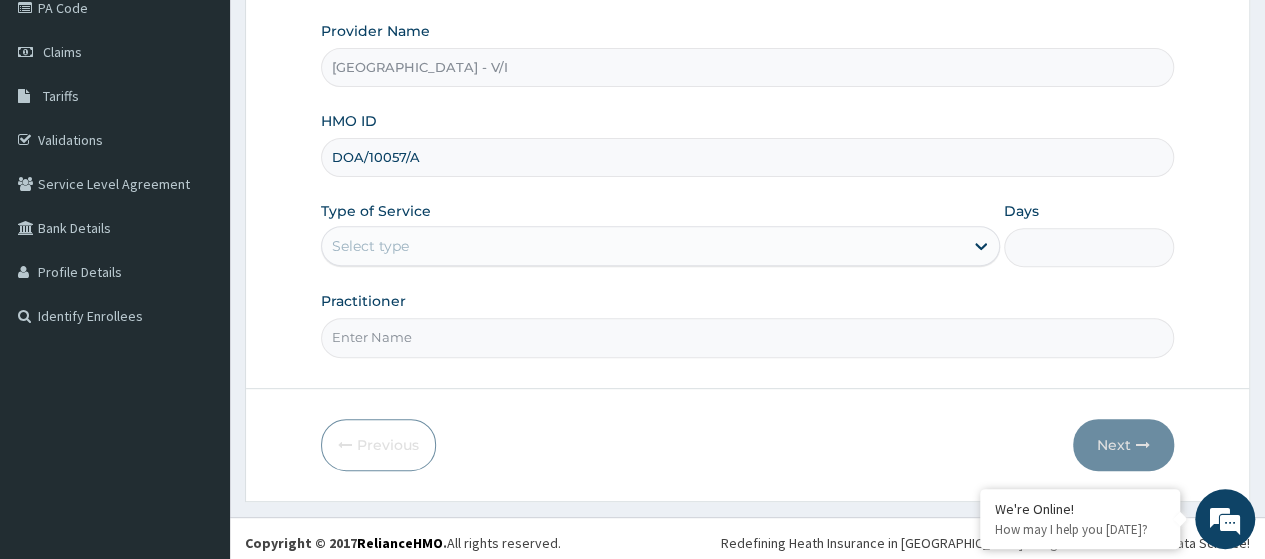 scroll, scrollTop: 256, scrollLeft: 0, axis: vertical 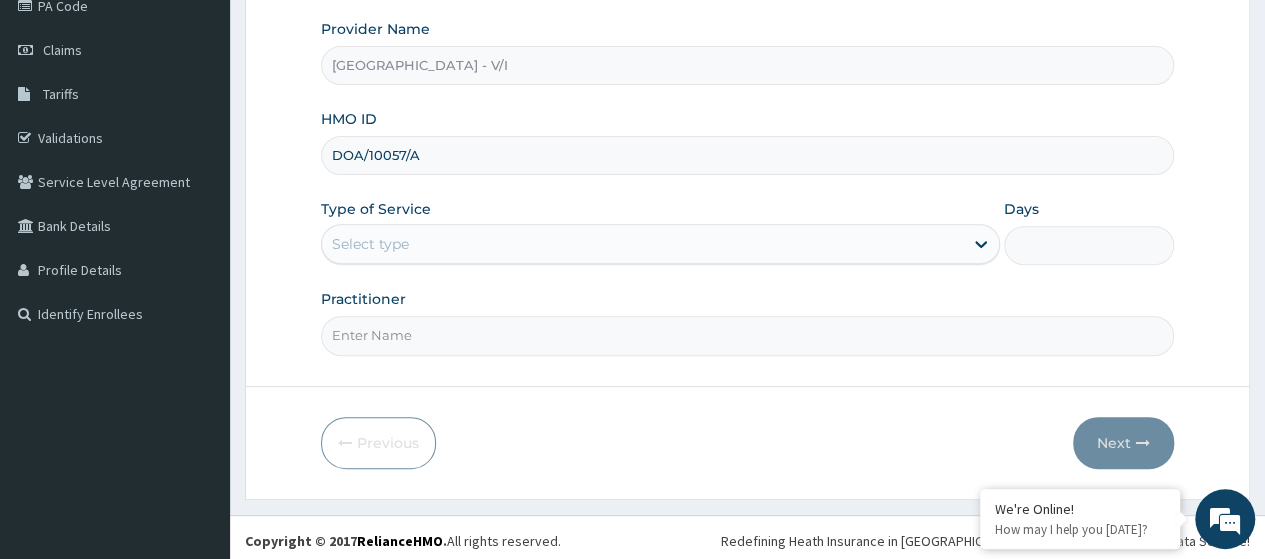 type on "DOA/10057/A" 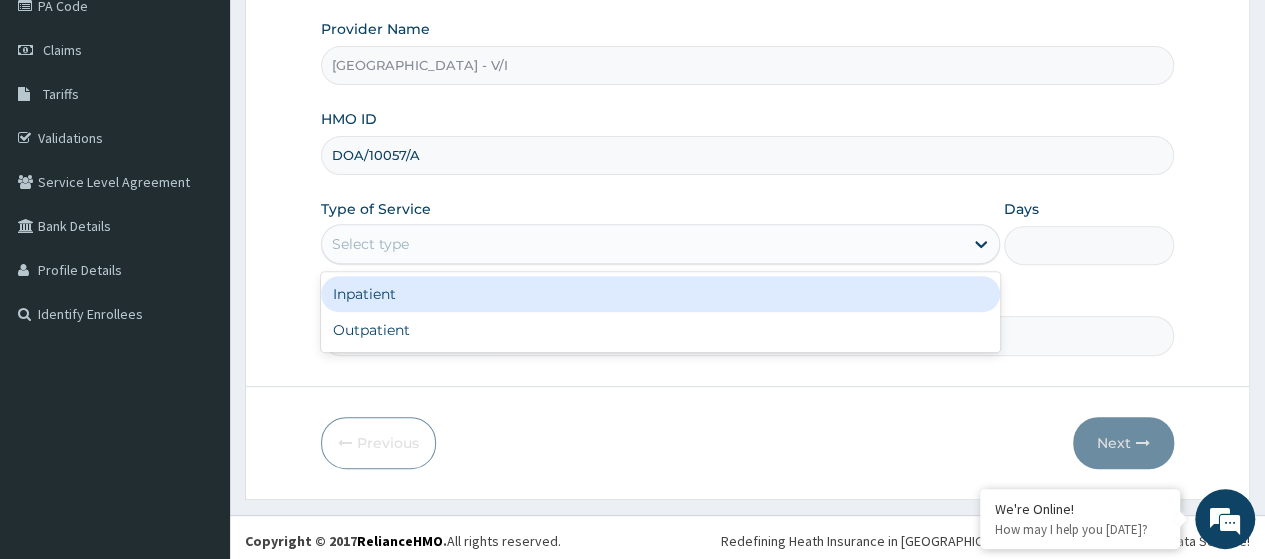 click on "Select type" at bounding box center (370, 244) 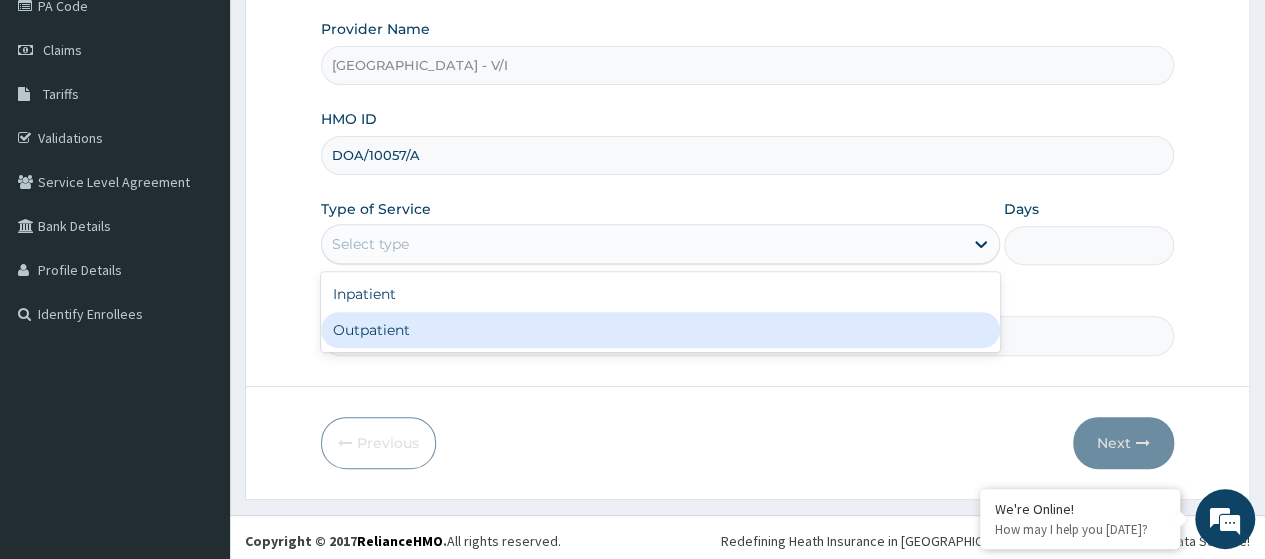 click on "Outpatient" at bounding box center (660, 330) 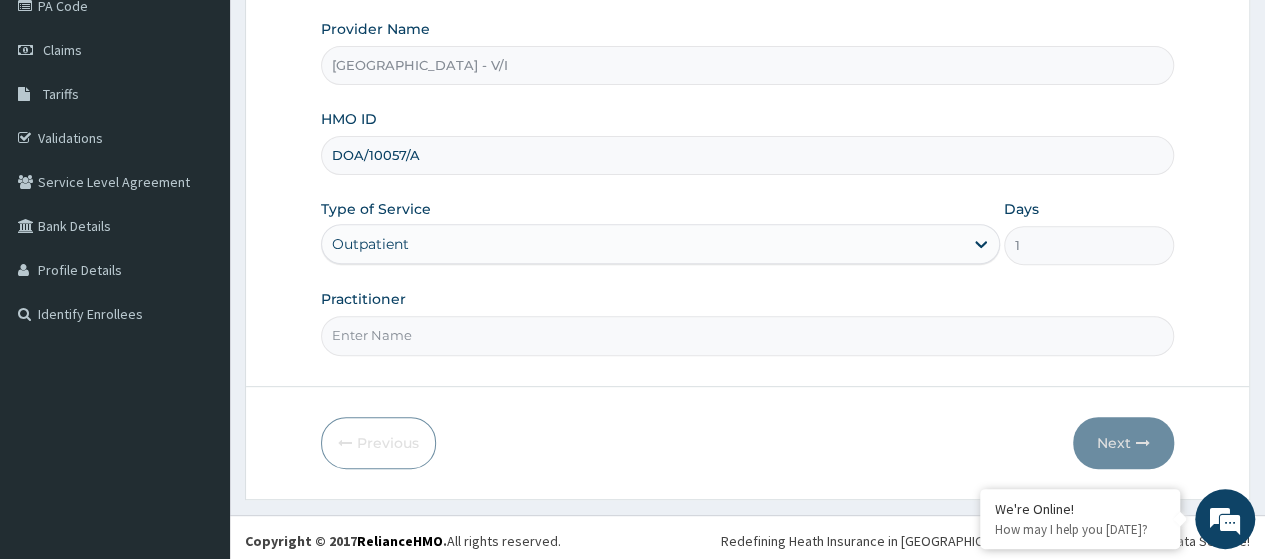 click on "Practitioner" at bounding box center (747, 335) 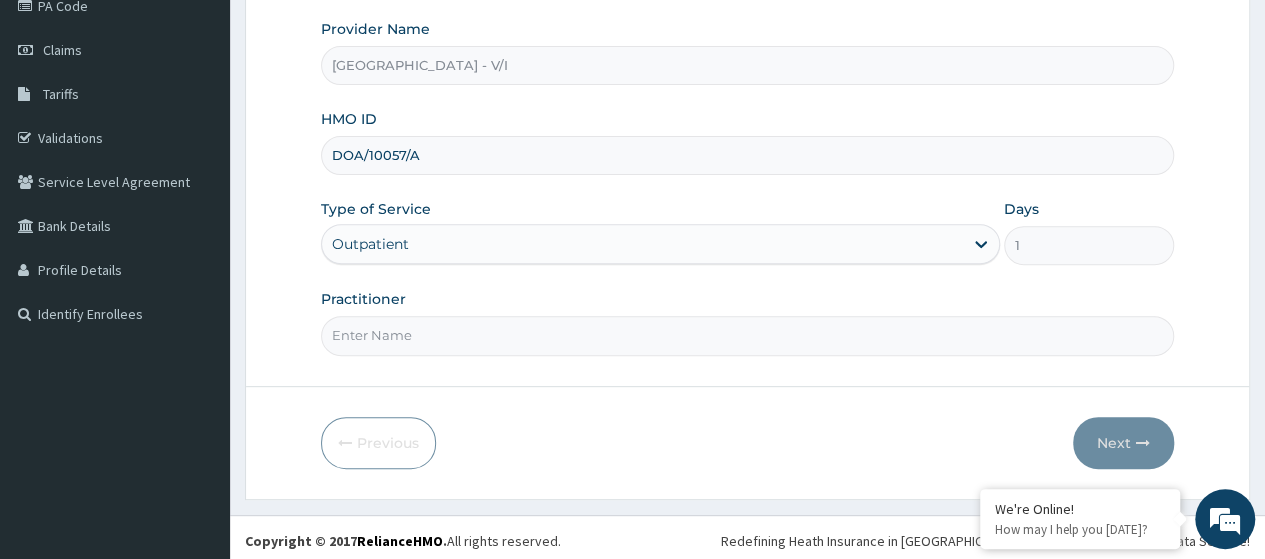 type on "Dr. Kuyoro" 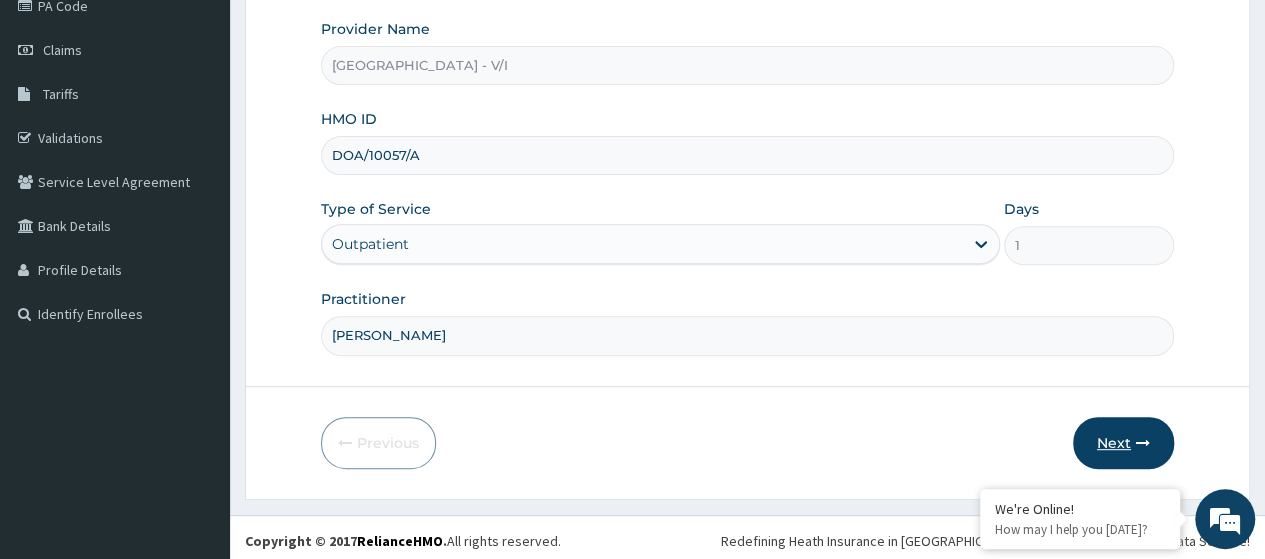 click on "Next" at bounding box center [1123, 443] 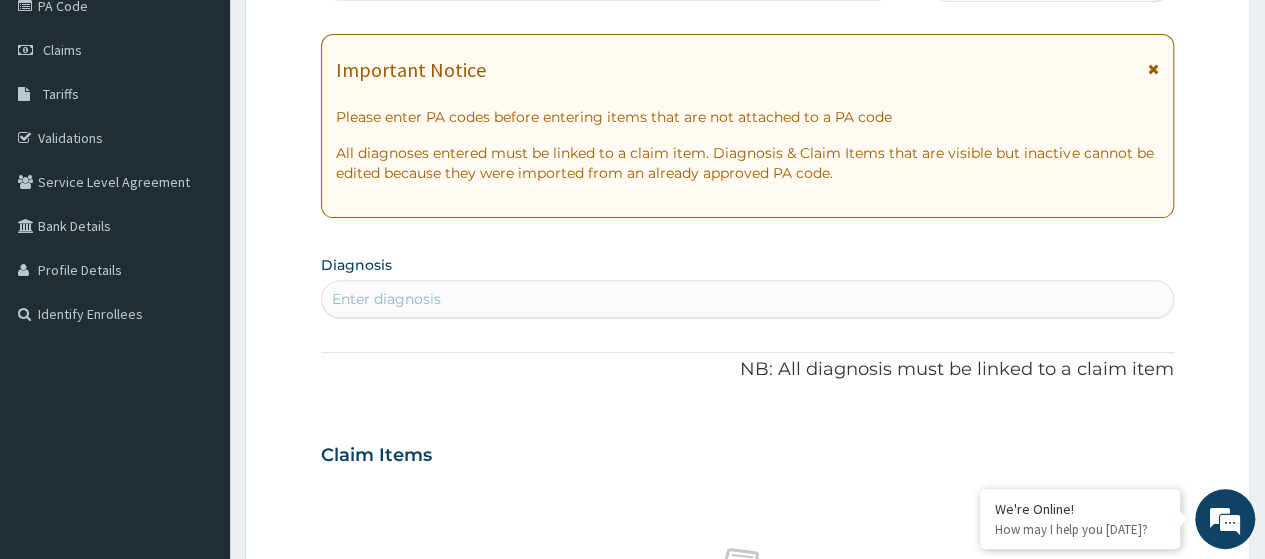 scroll, scrollTop: 0, scrollLeft: 0, axis: both 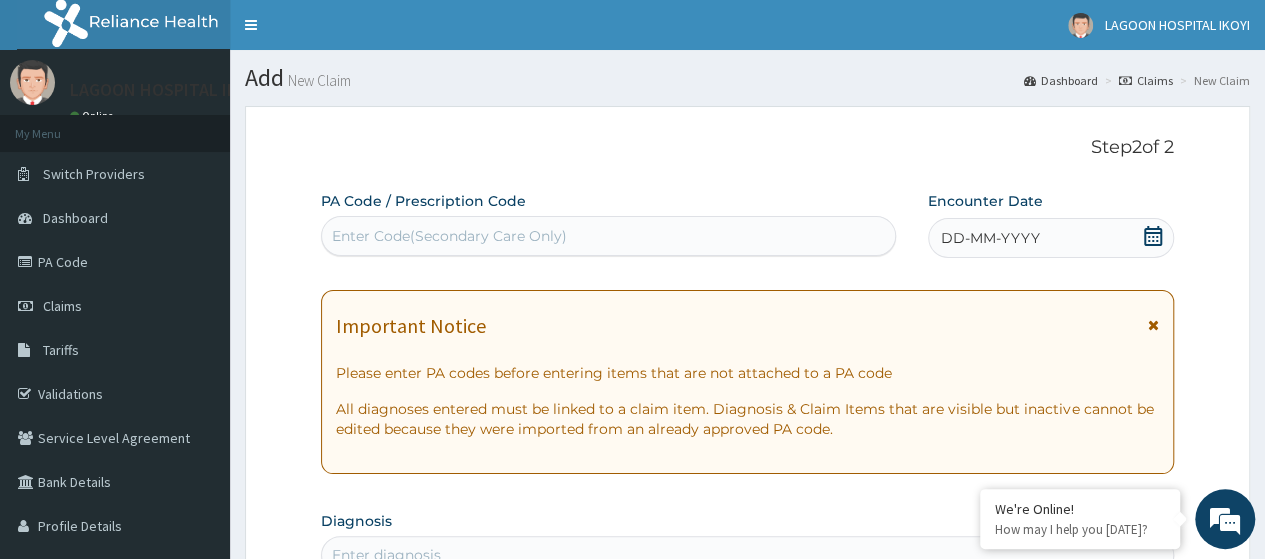 click on "Enter Code(Secondary Care Only)" at bounding box center (608, 236) 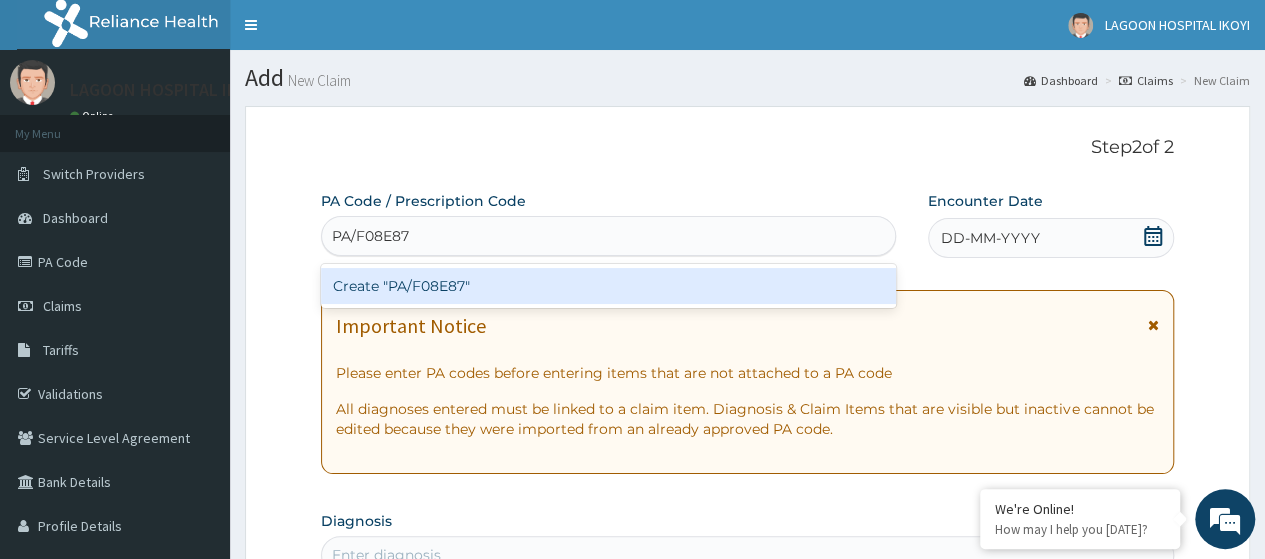 click on "Create "PA/F08E87"" at bounding box center [608, 286] 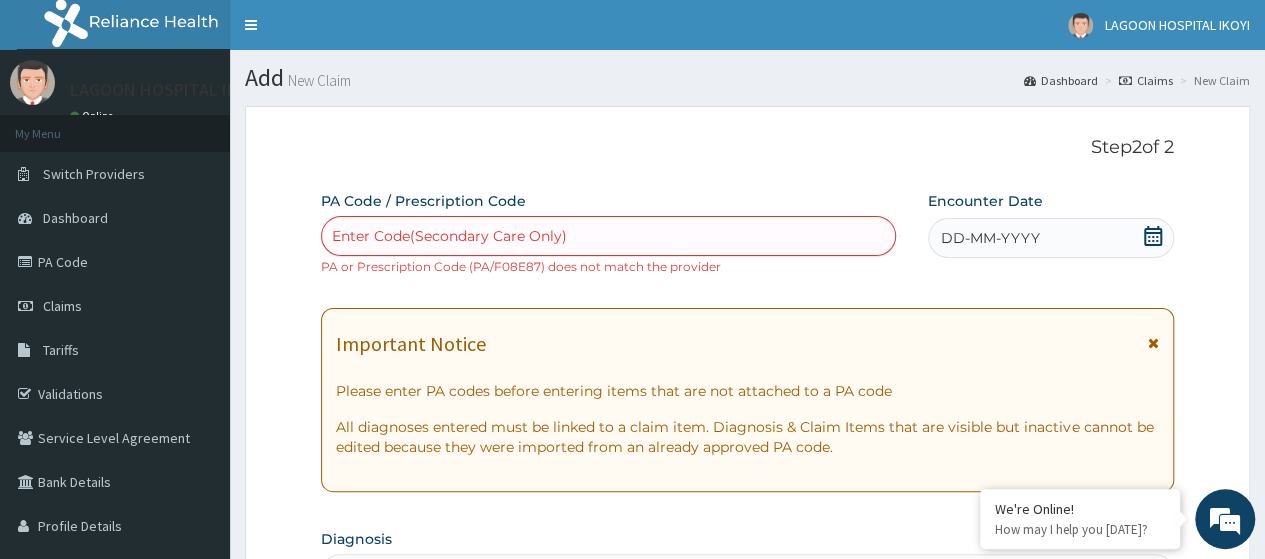 click on "Enter Code(Secondary Care Only) PA or Prescription Code  (PA/F08E87) does not match the provider" at bounding box center [608, 246] 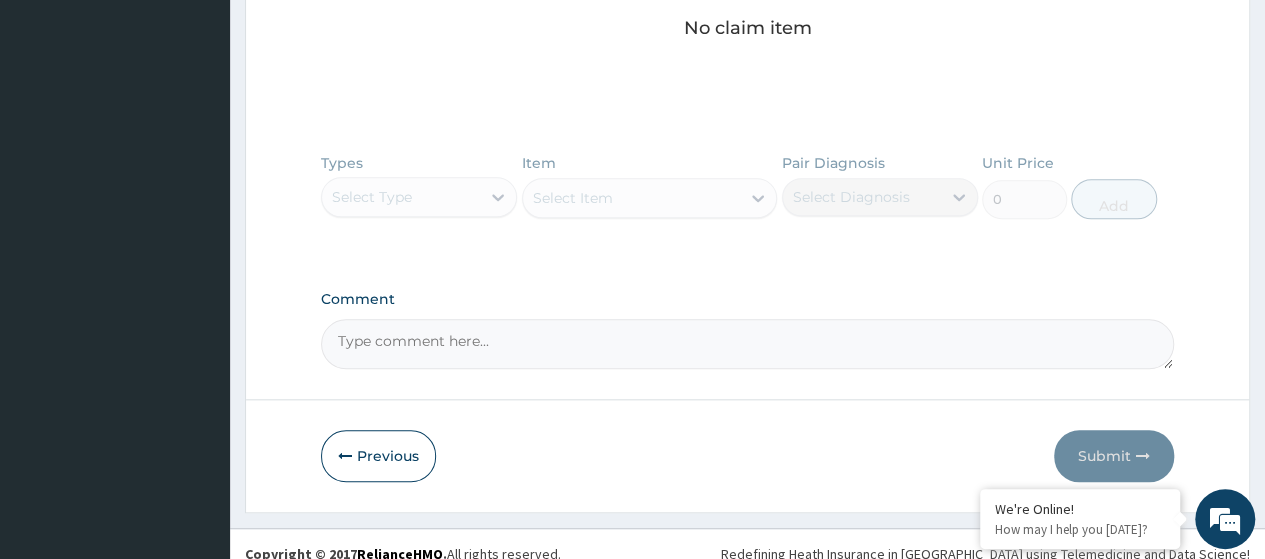 scroll, scrollTop: 892, scrollLeft: 0, axis: vertical 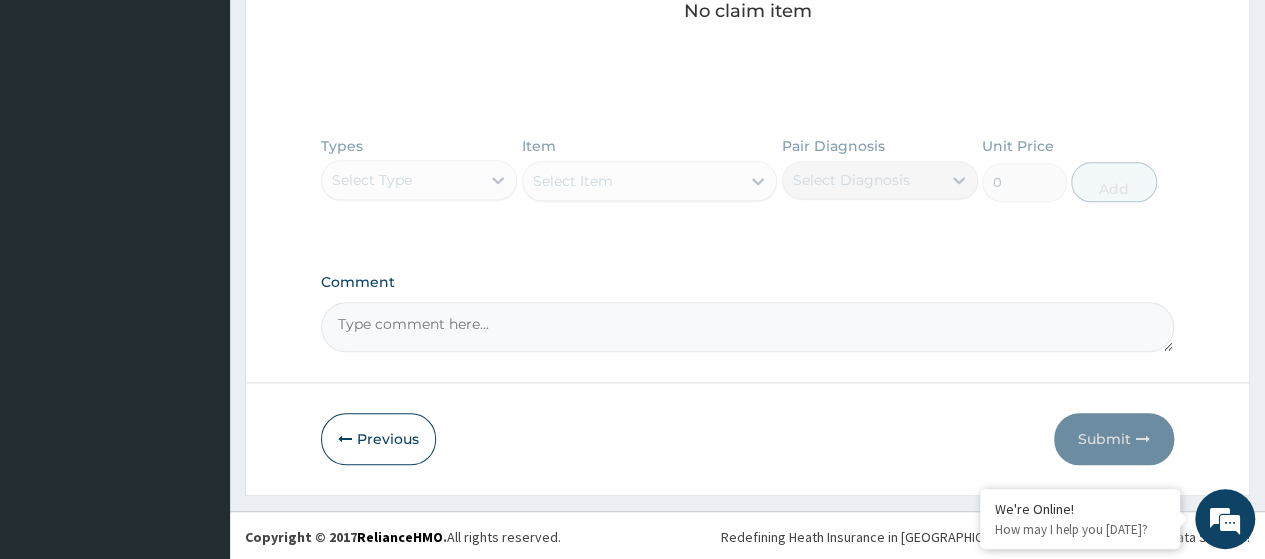 click on "Comment" at bounding box center [747, 327] 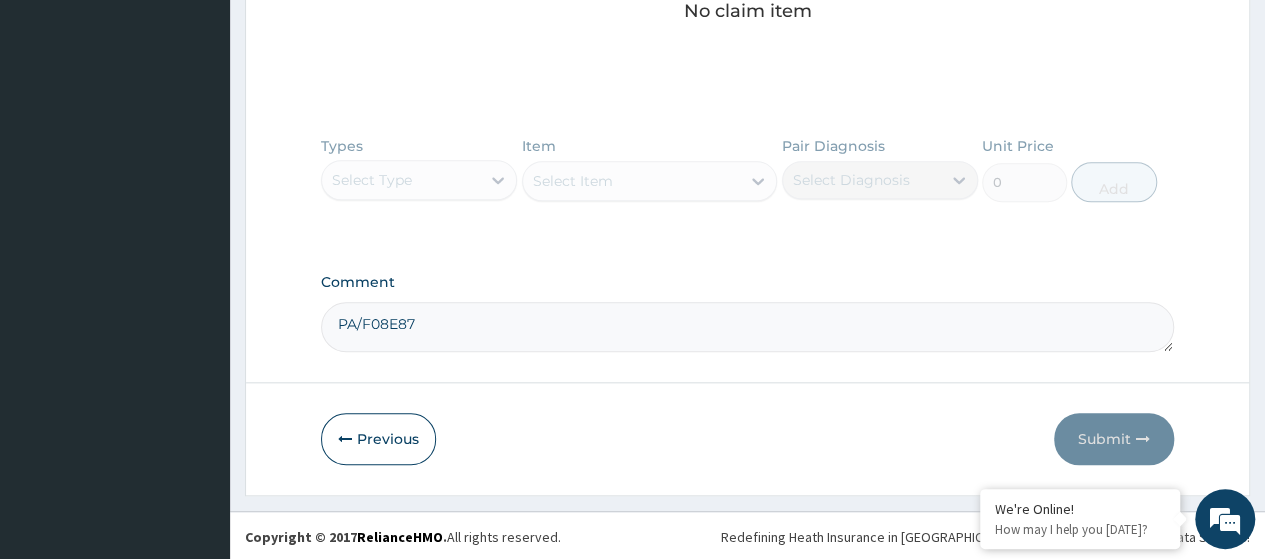 type on "PA/F08E87" 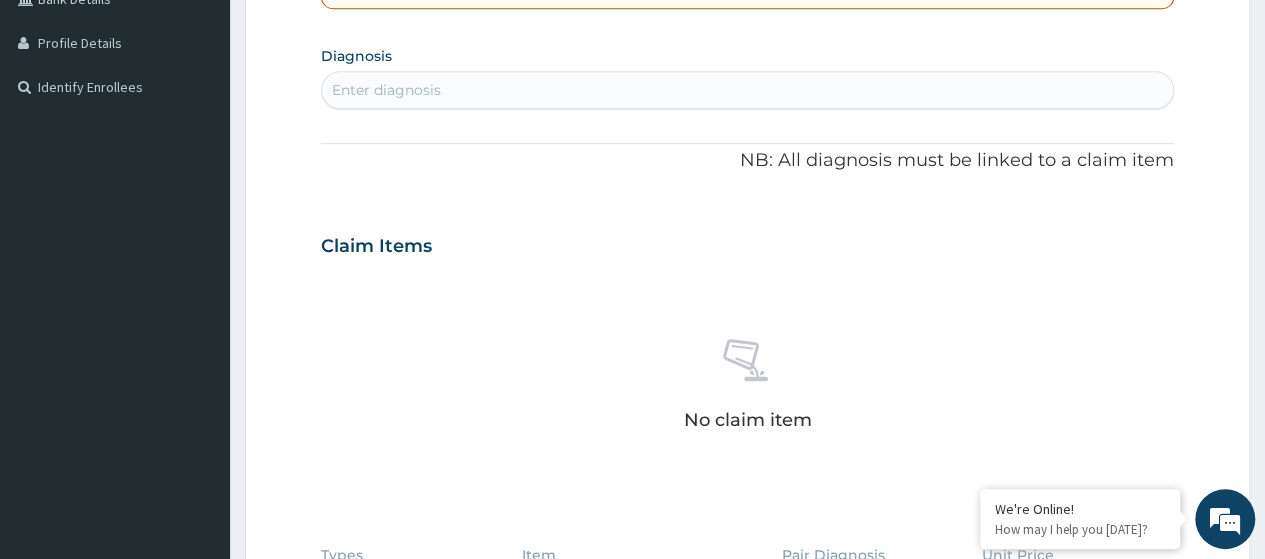 scroll, scrollTop: 435, scrollLeft: 0, axis: vertical 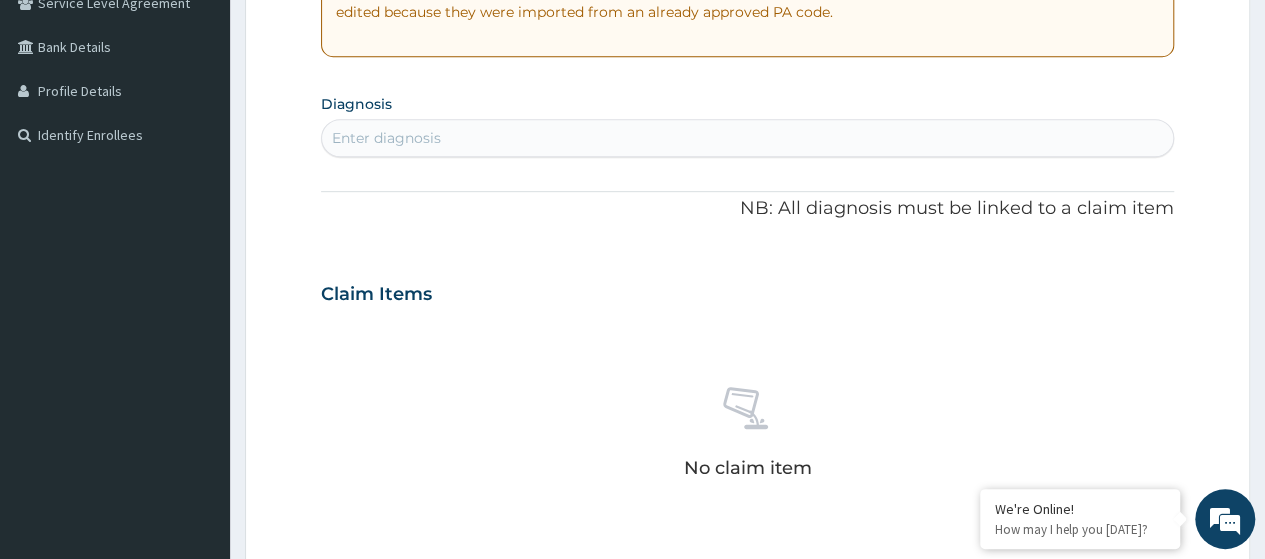 drag, startPoint x: 1244, startPoint y: 145, endPoint x: 1254, endPoint y: 112, distance: 34.48188 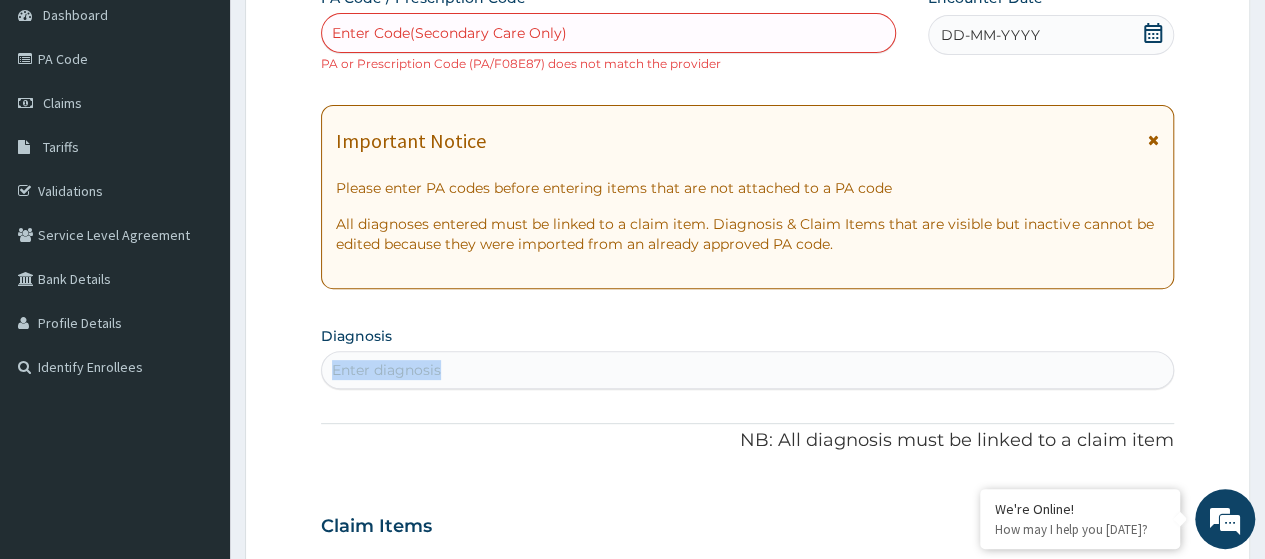 scroll, scrollTop: 90, scrollLeft: 0, axis: vertical 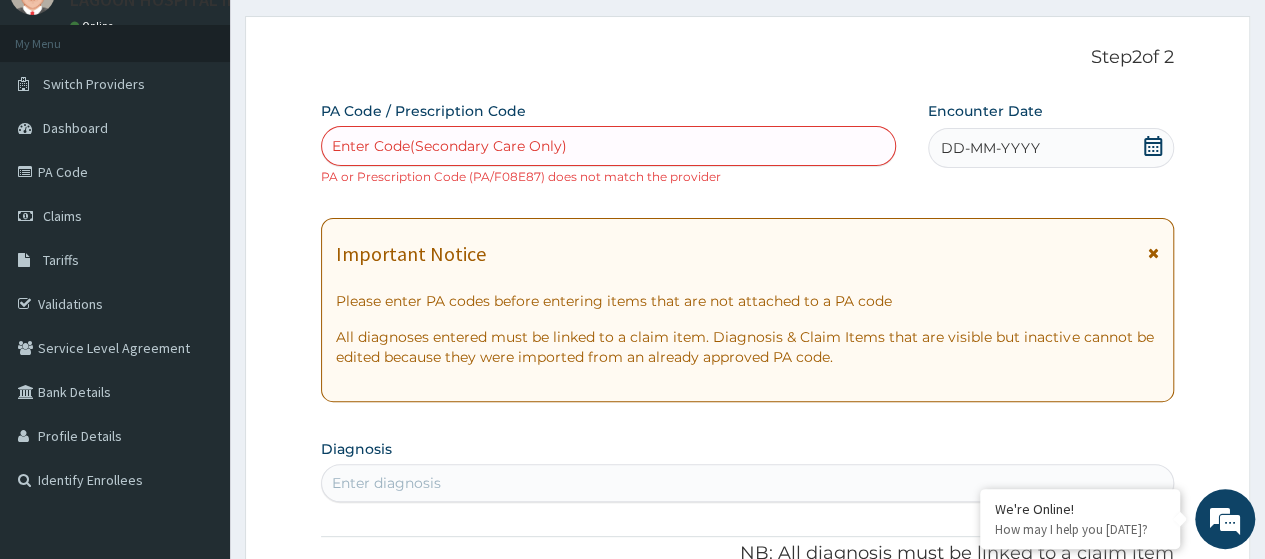 click 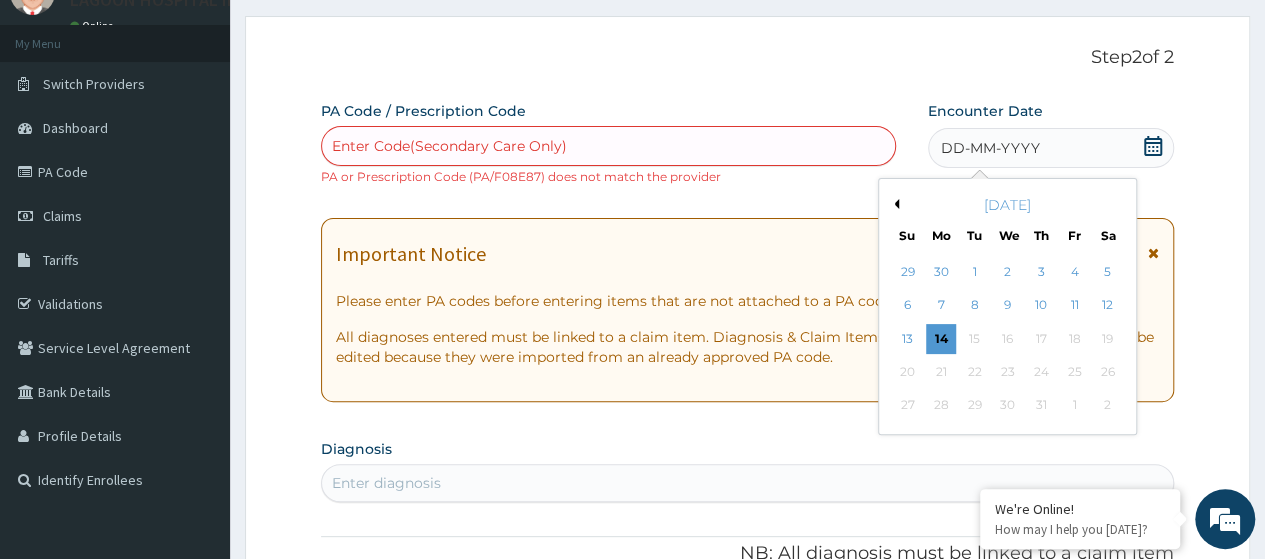 click on "Previous Month July 2025 Su Mo Tu We Th Fr Sa 29 30 1 2 3 4 5 6 7 8 9 10 11 12 13 14 15 16 17 18 19 20 21 22 23 24 25 26 27 28 29 30 31 1 2" at bounding box center [1007, 306] 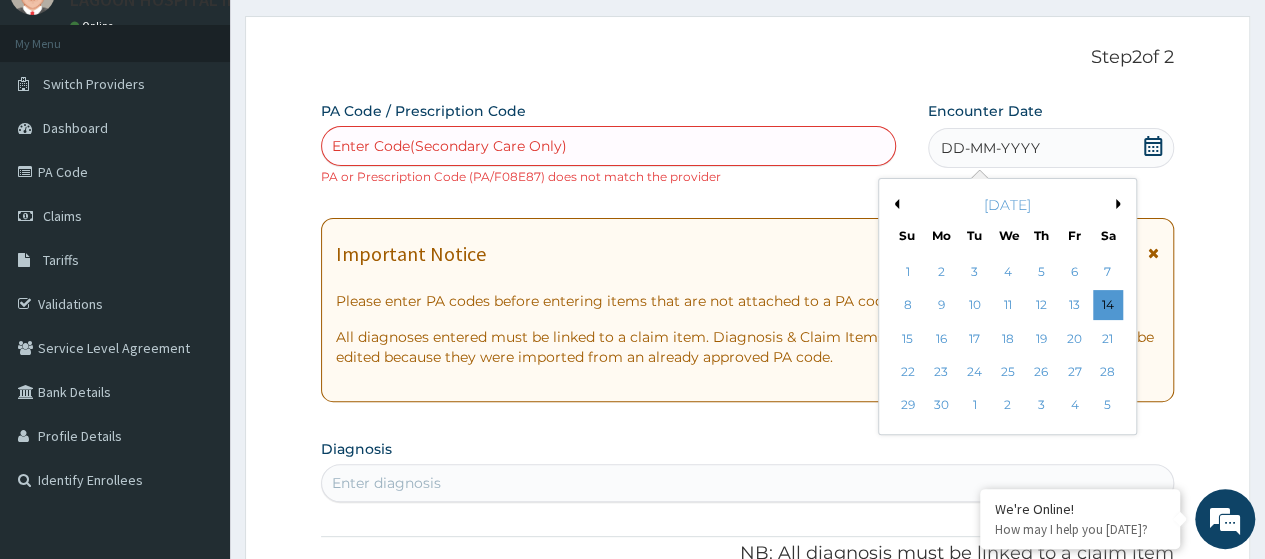 click on "5" at bounding box center [1041, 272] 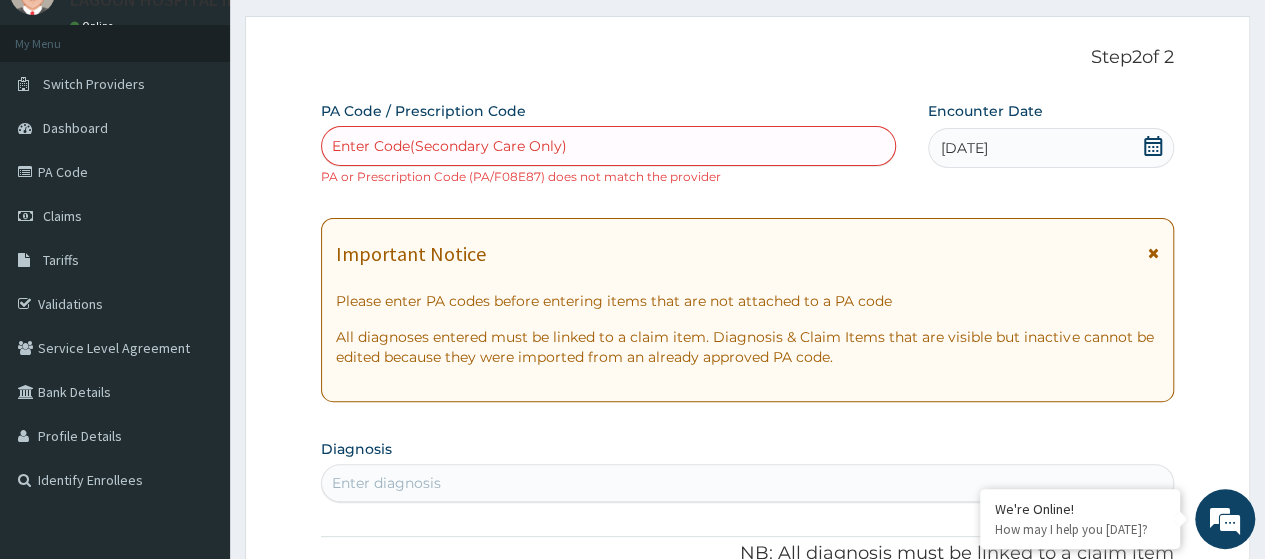 click on "Enter diagnosis" at bounding box center (386, 483) 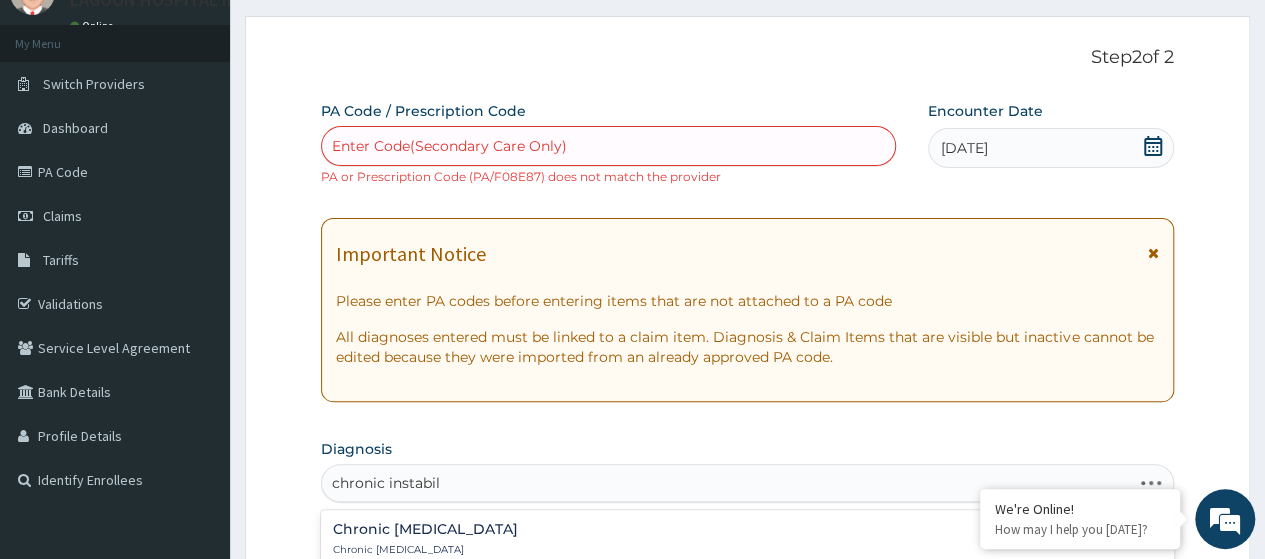 type on "chronic instabili" 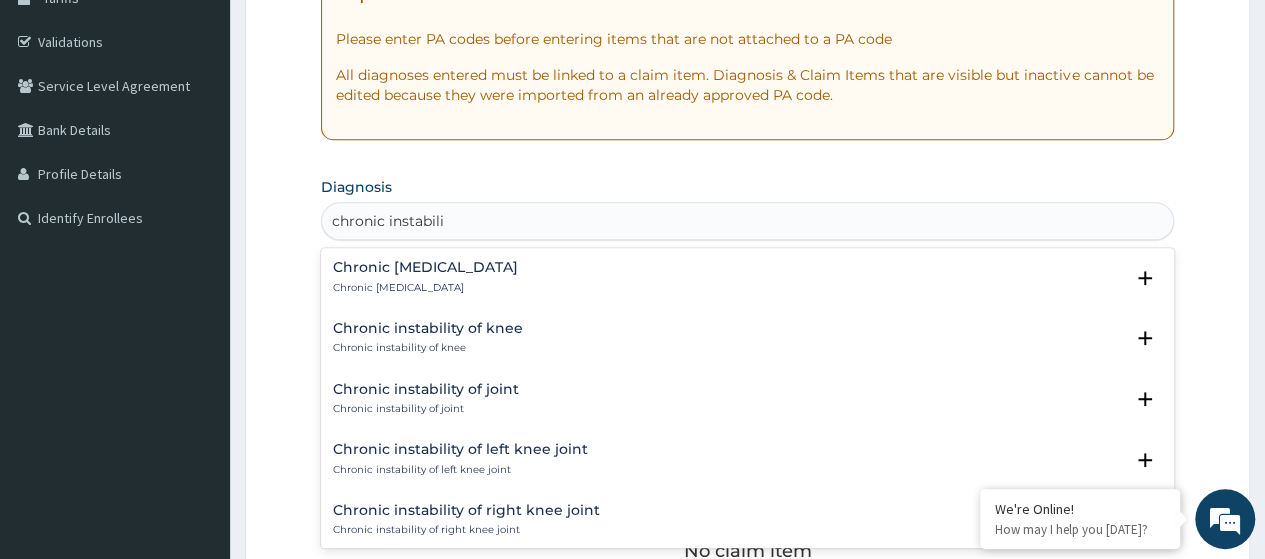scroll, scrollTop: 380, scrollLeft: 0, axis: vertical 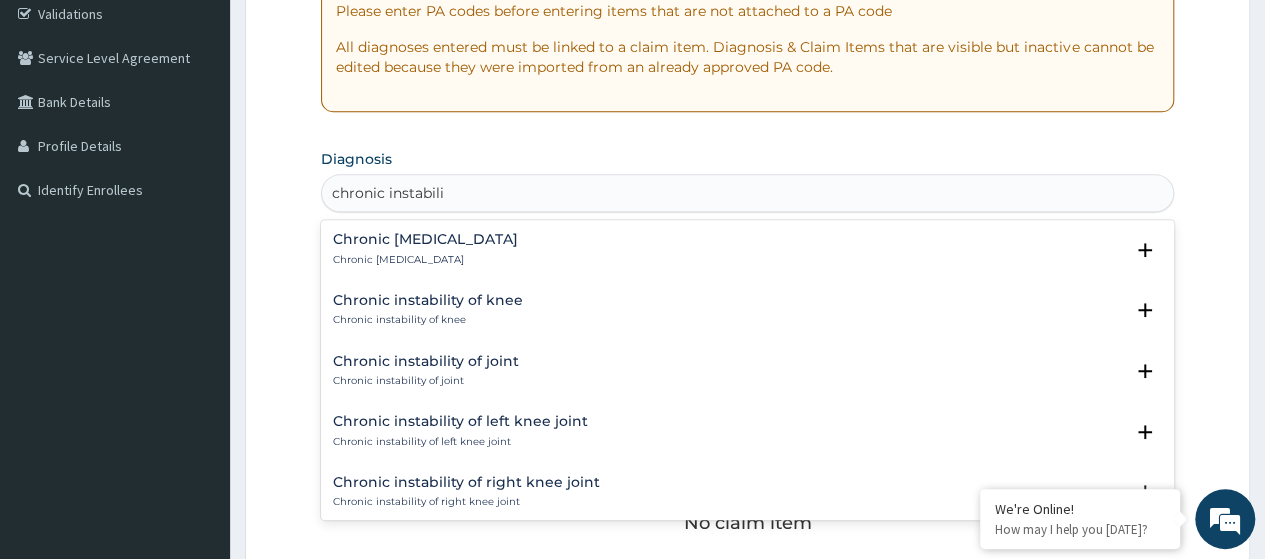 click on "Chronic instability of knee" at bounding box center (428, 320) 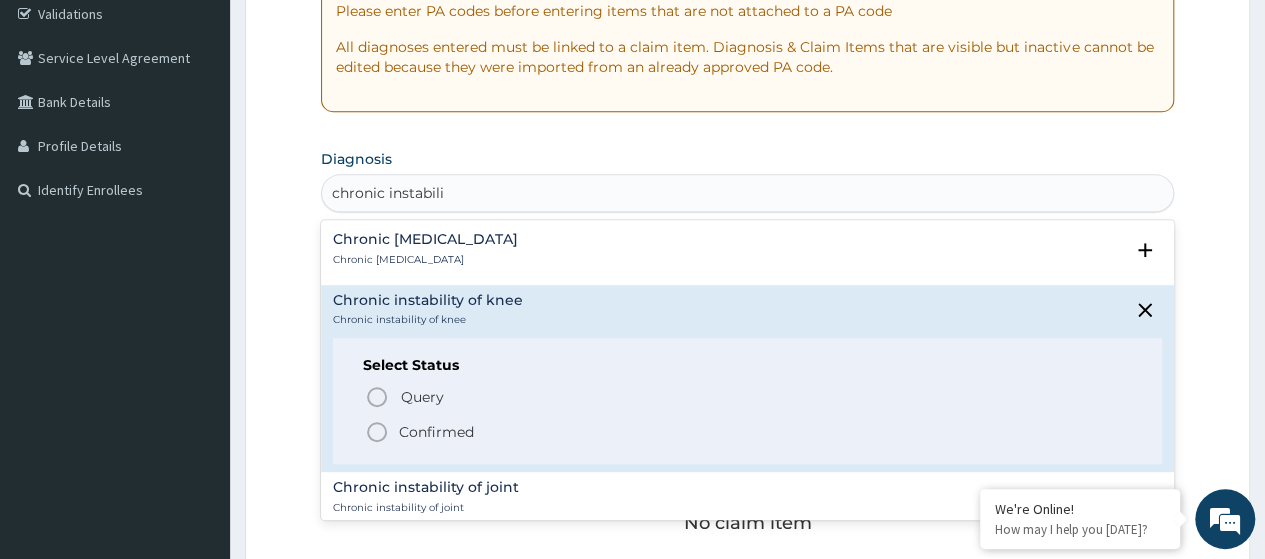 click on "Confirmed" at bounding box center (436, 432) 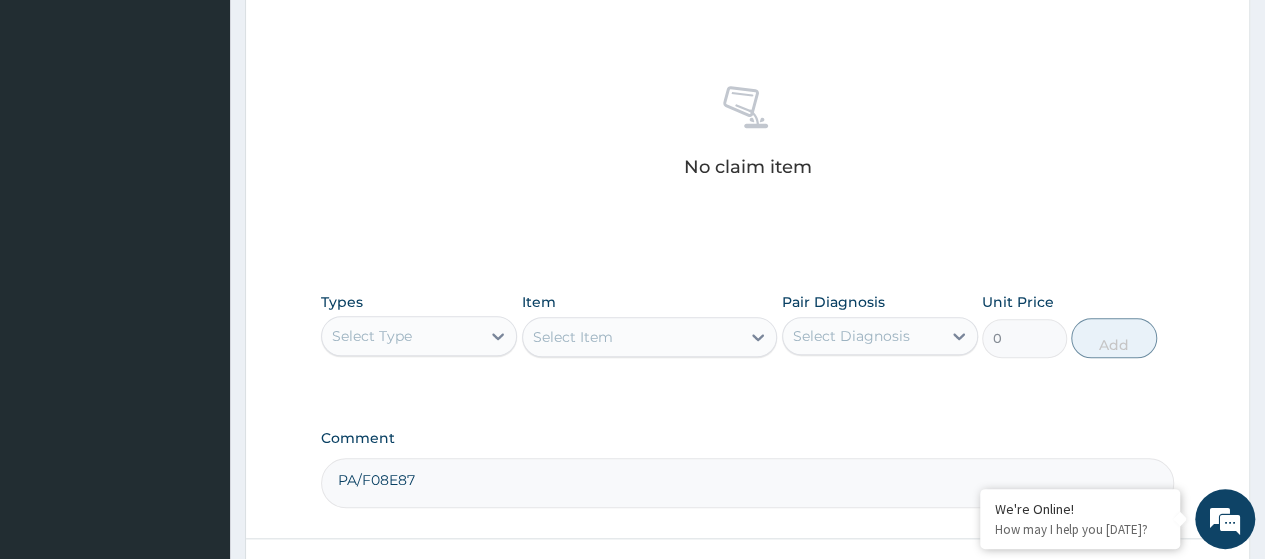 scroll, scrollTop: 732, scrollLeft: 0, axis: vertical 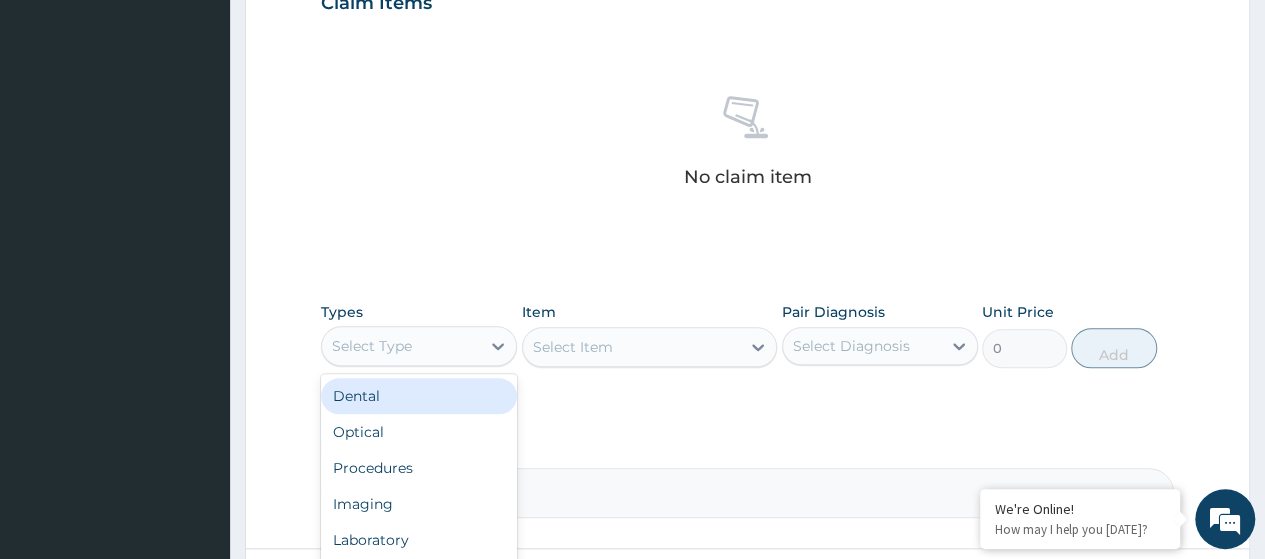 click on "Select Type" at bounding box center [401, 346] 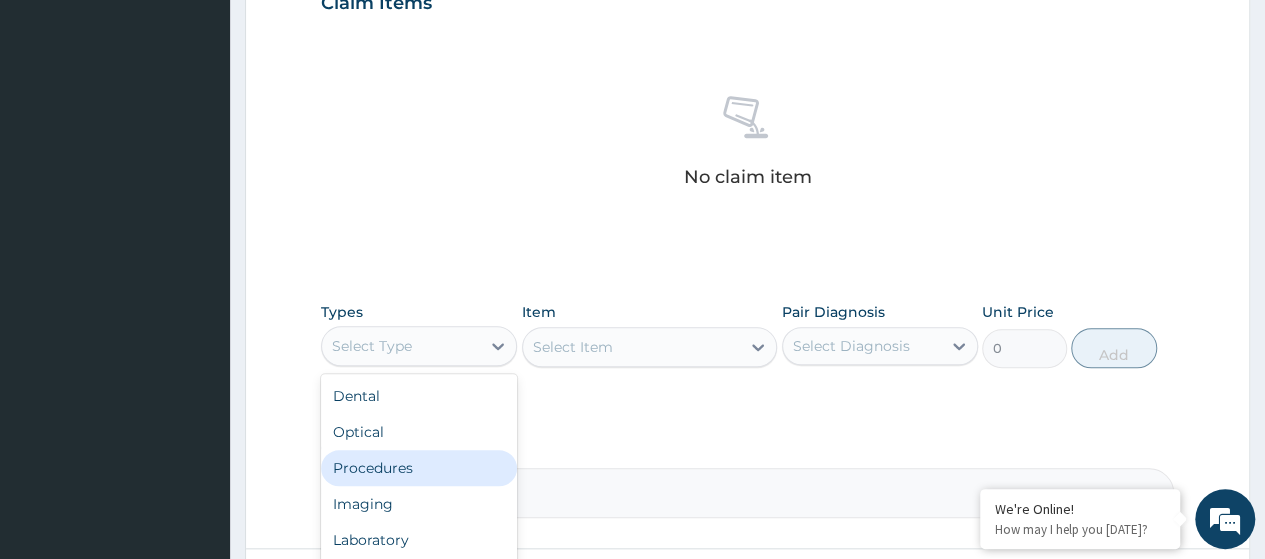 scroll, scrollTop: 68, scrollLeft: 0, axis: vertical 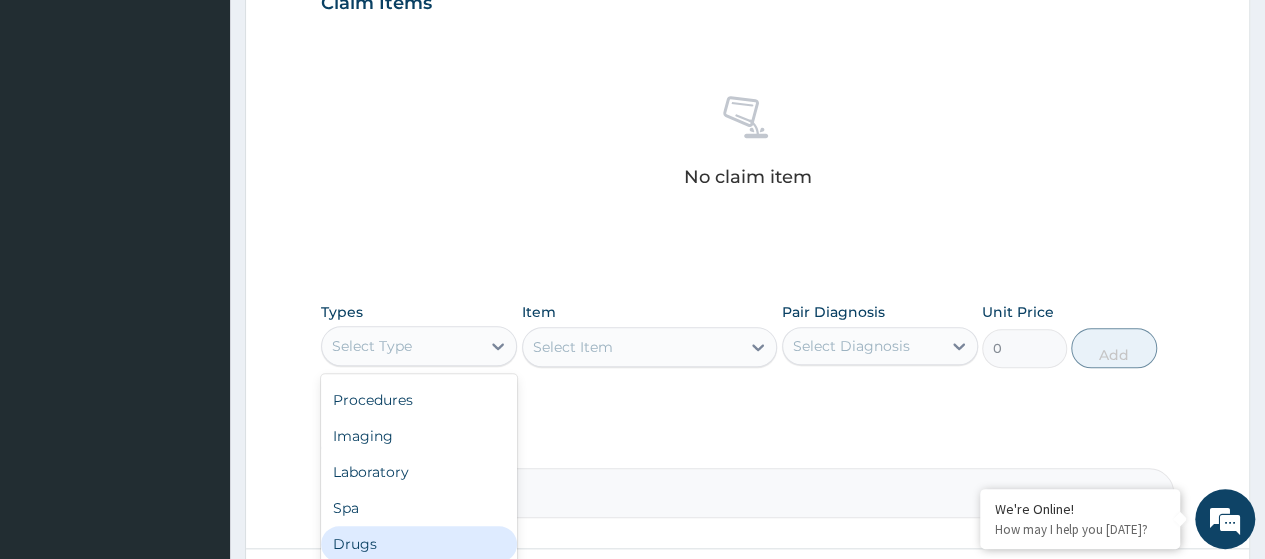 click on "Drugs" at bounding box center (419, 544) 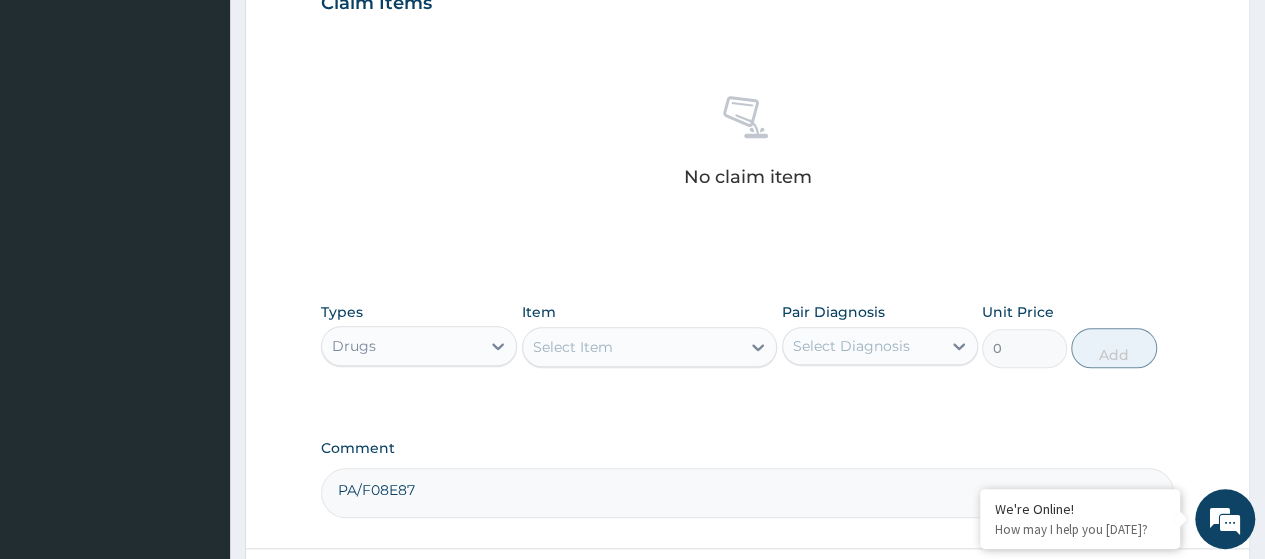 click on "Select Item" at bounding box center (632, 347) 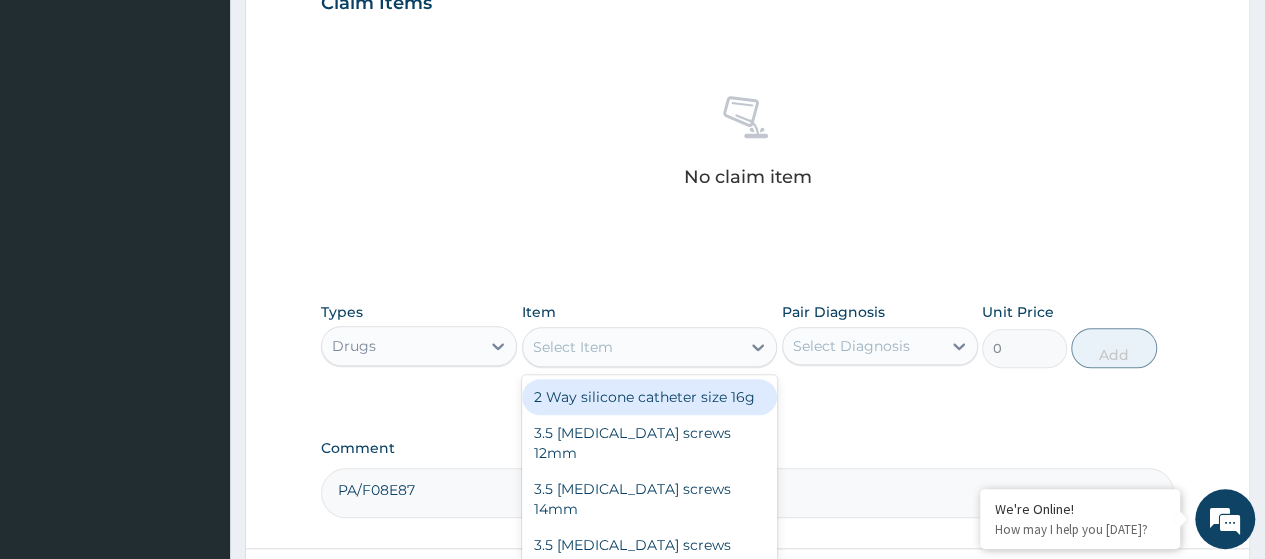 paste on "Co-Codamol 30/500Mg Tab" 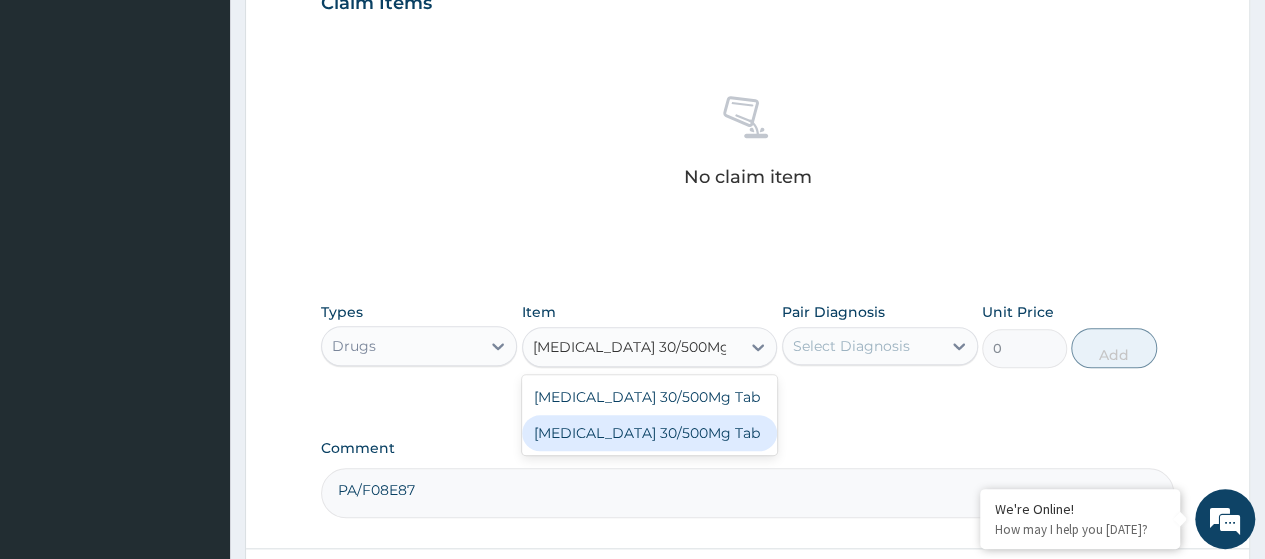 drag, startPoint x: 648, startPoint y: 435, endPoint x: 694, endPoint y: 425, distance: 47.07441 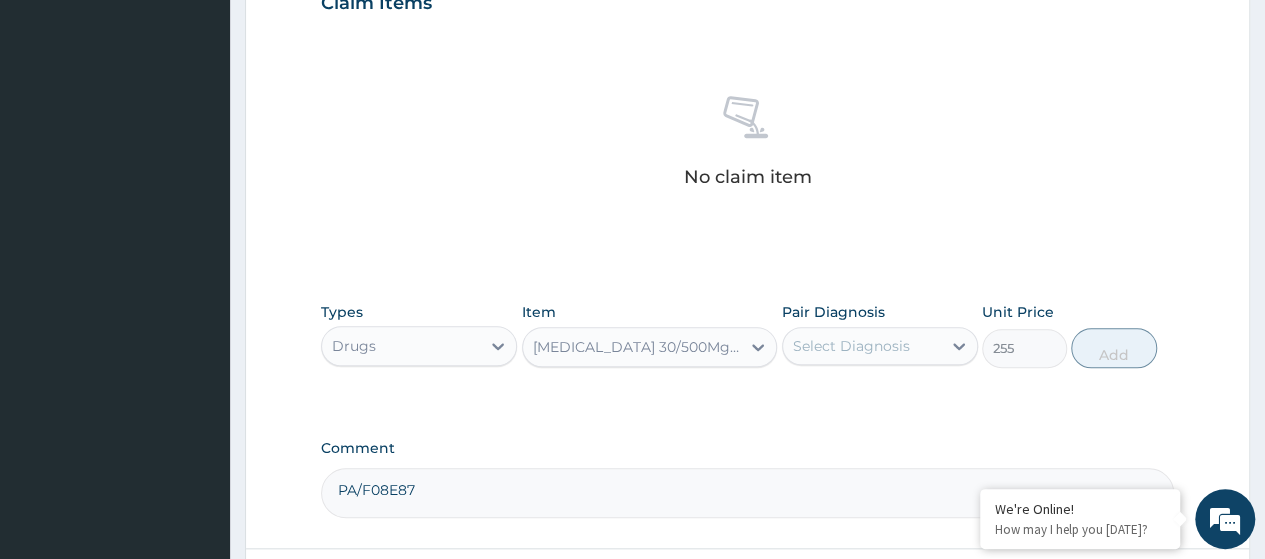 click on "Select Diagnosis" at bounding box center (851, 346) 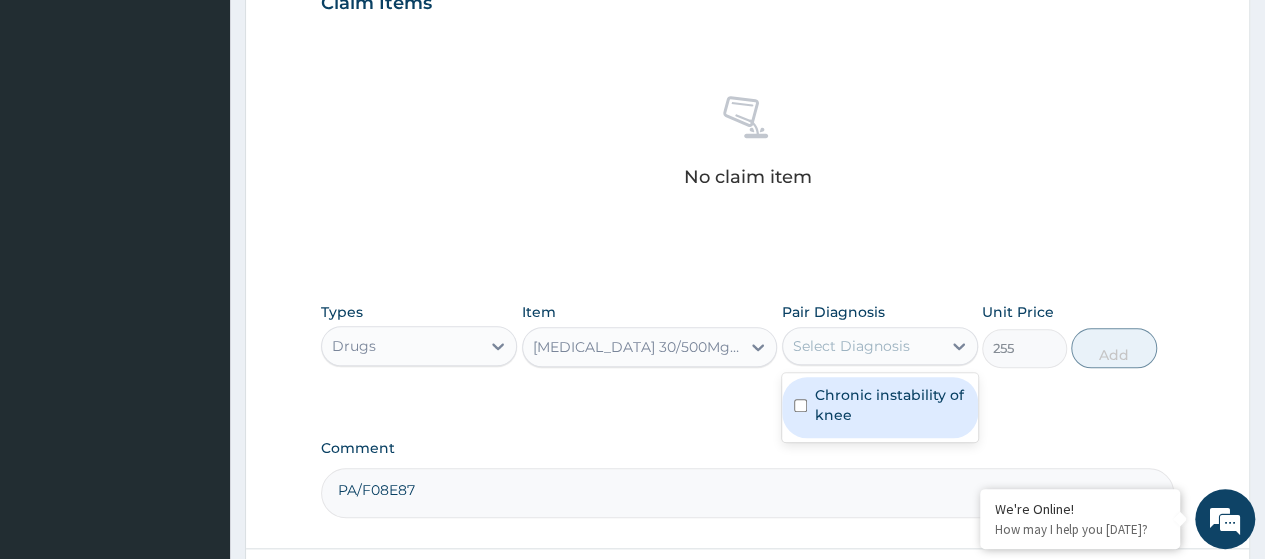 drag, startPoint x: 875, startPoint y: 409, endPoint x: 1027, endPoint y: 379, distance: 154.93224 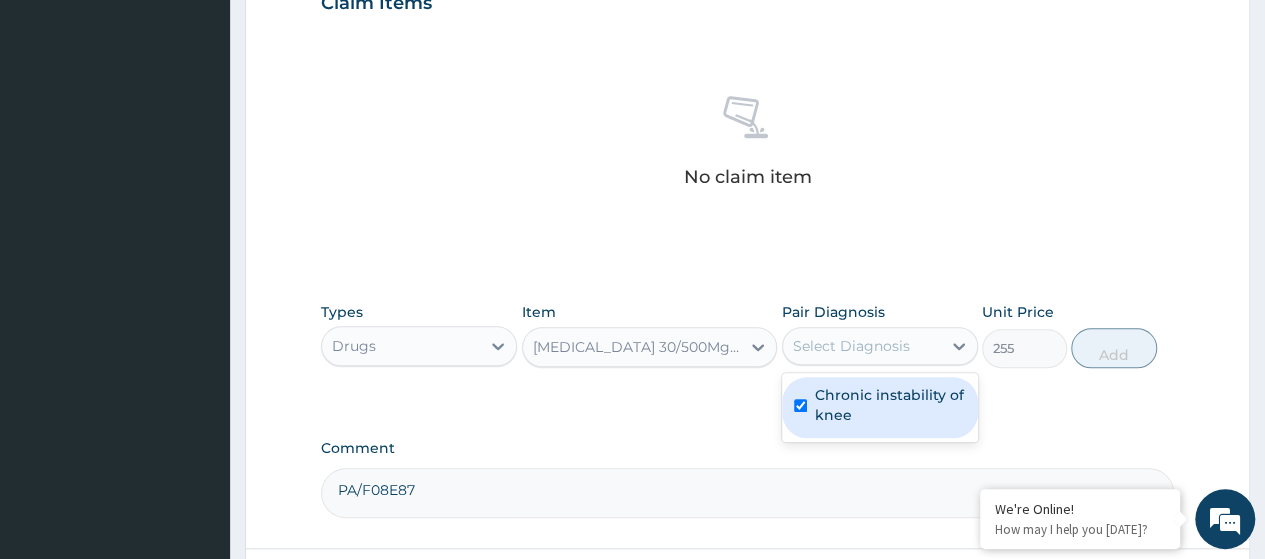 checkbox on "true" 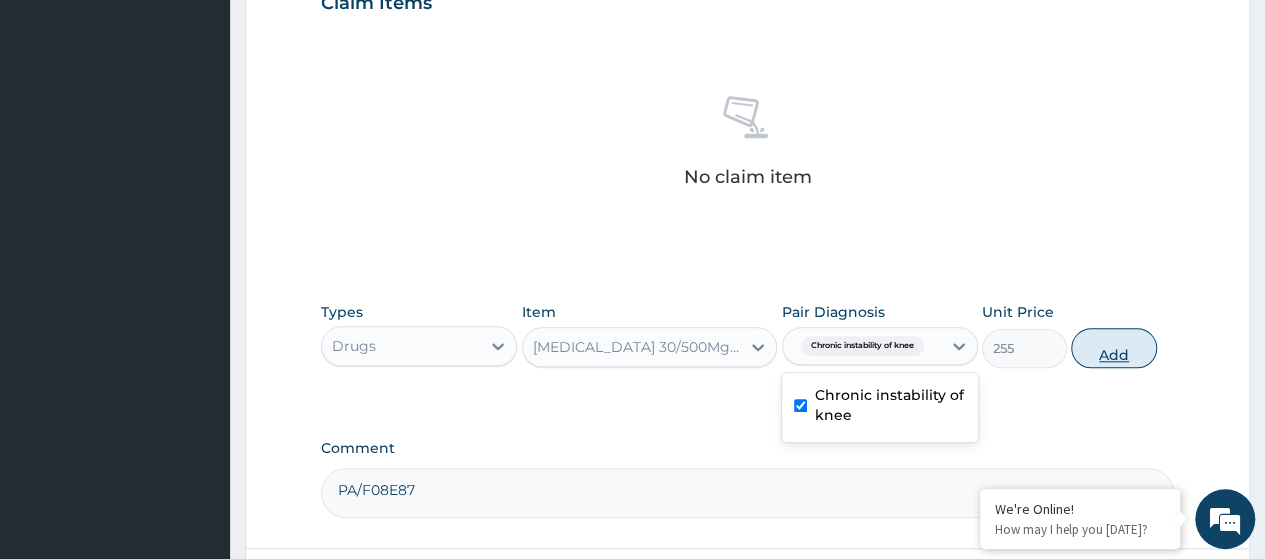 click on "Add" at bounding box center (1113, 348) 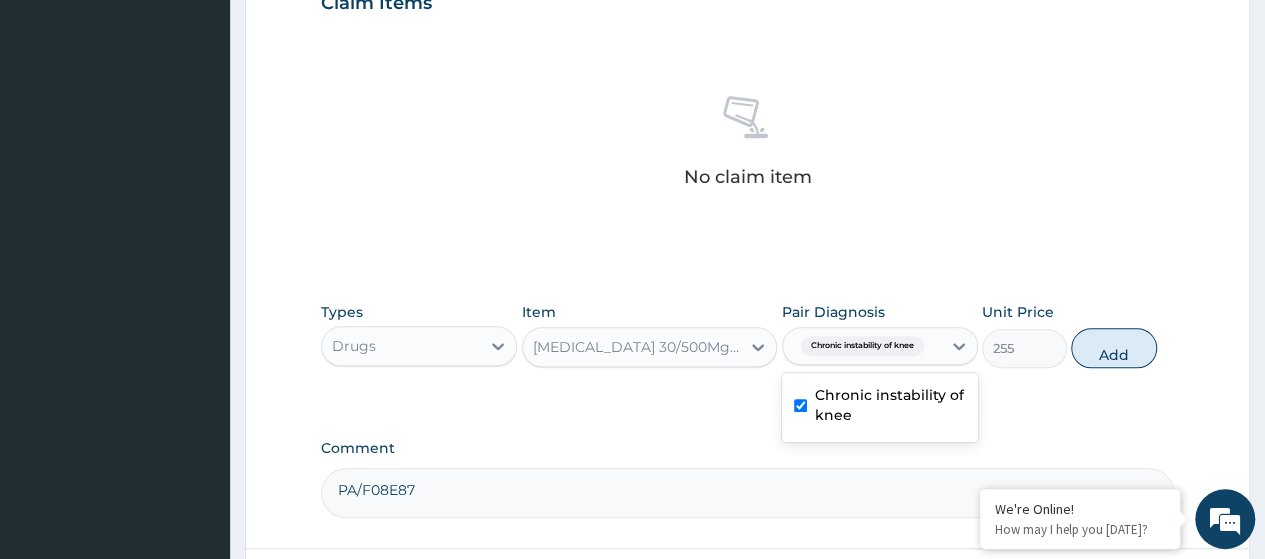 type on "0" 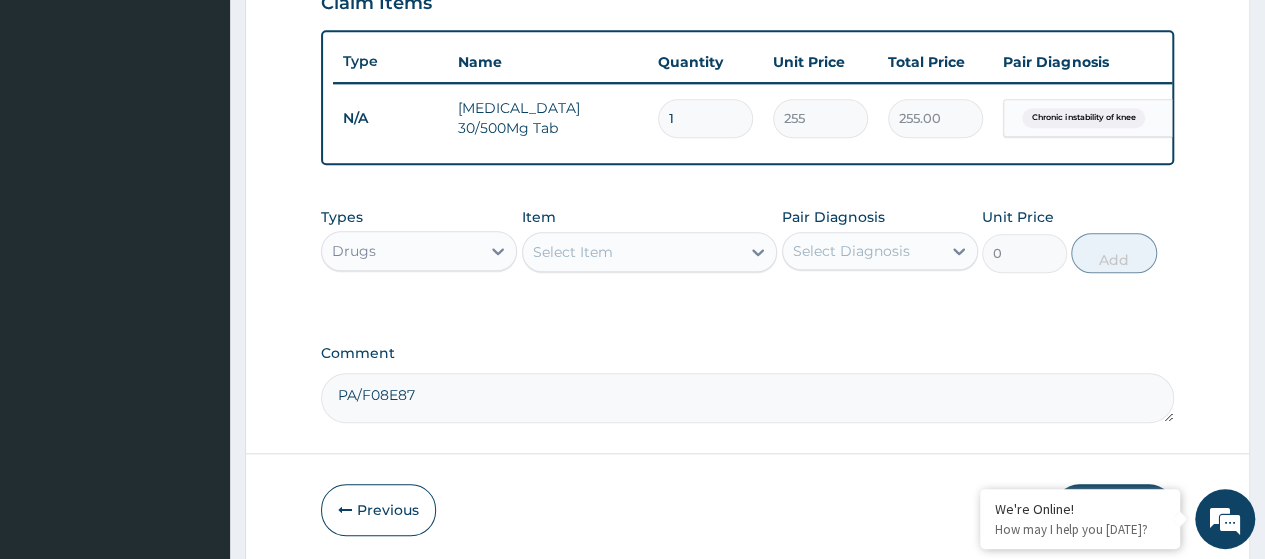 type 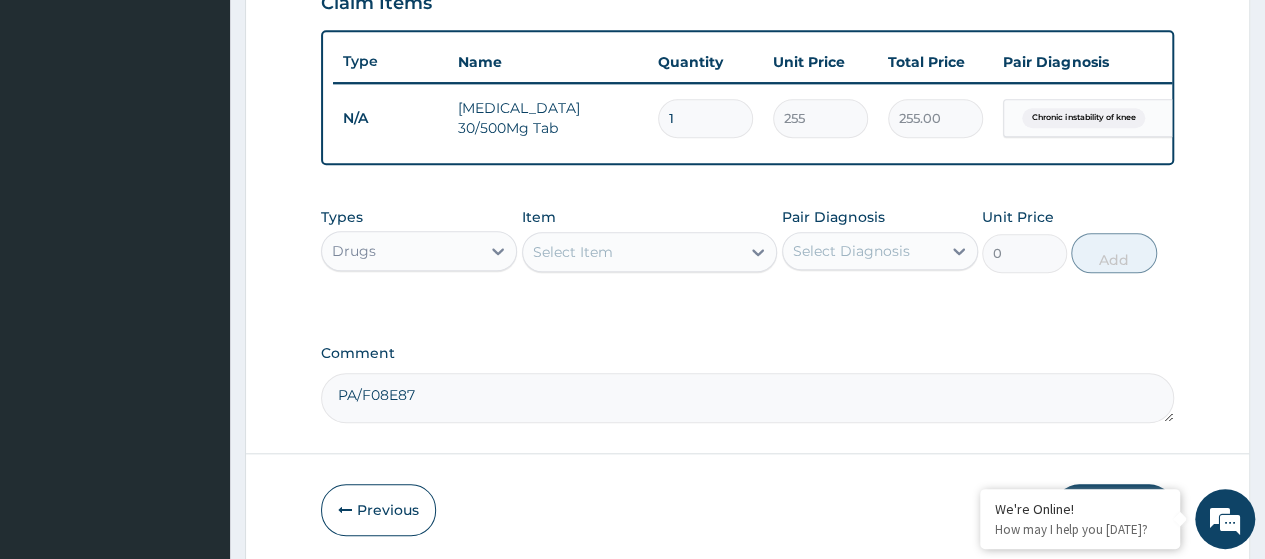 type on "0.00" 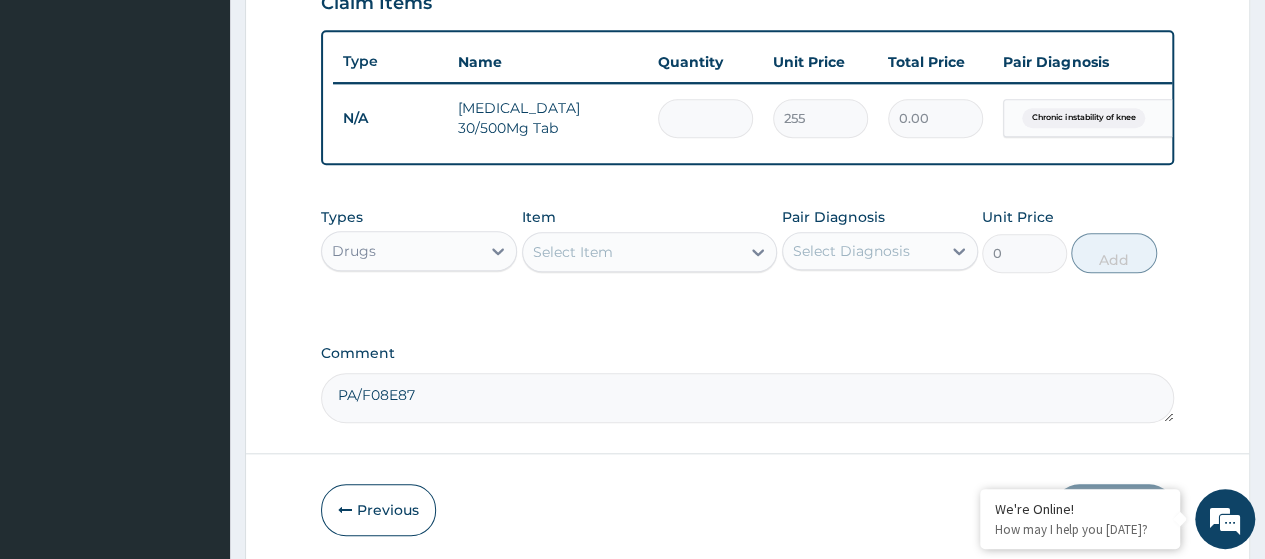type on "3" 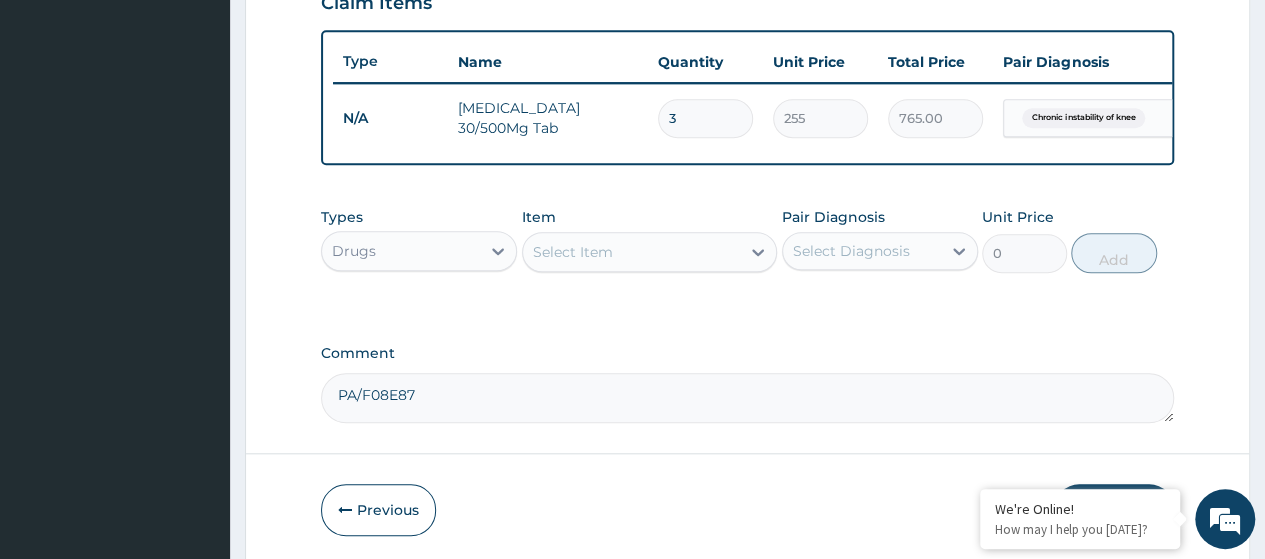 type on "30" 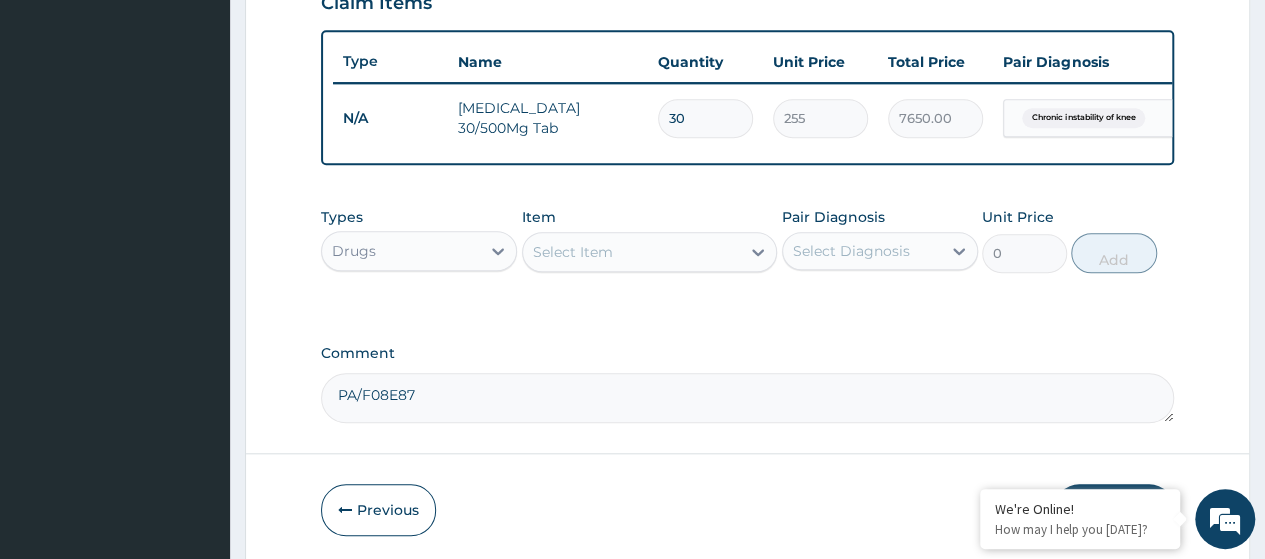 type on "30" 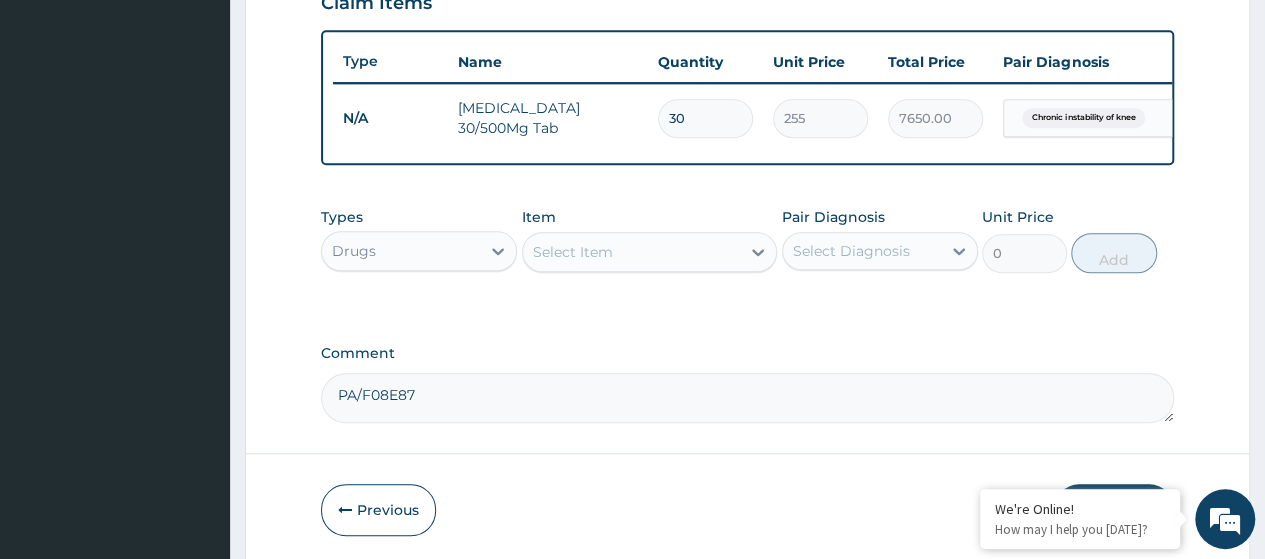 click on "Select Item" at bounding box center (573, 252) 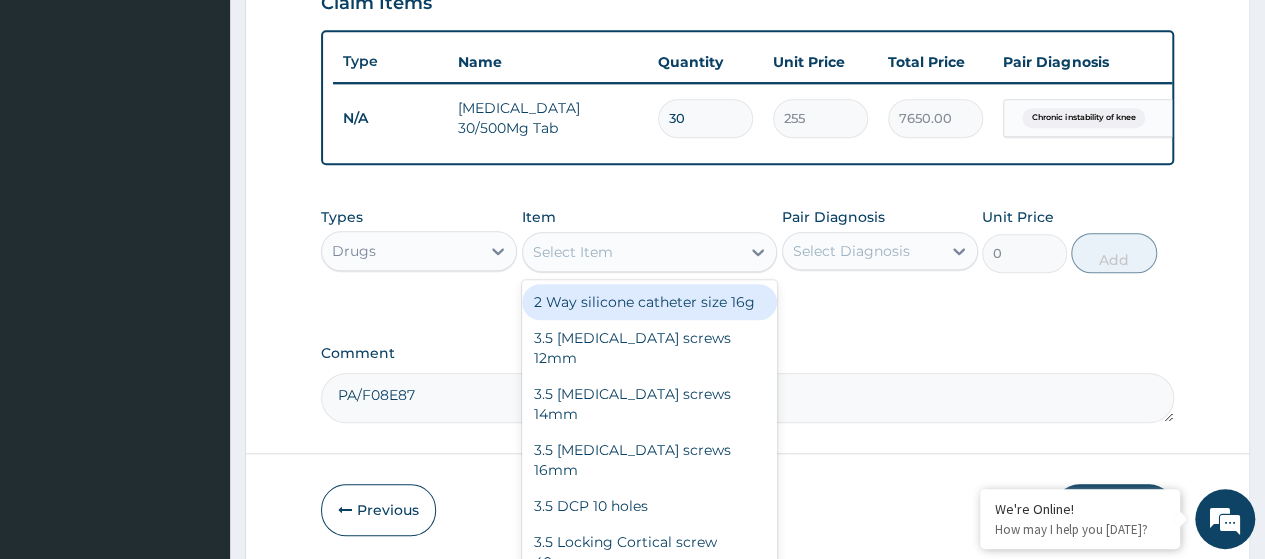 paste on "[MEDICAL_DATA] 30/500Mg Tab" 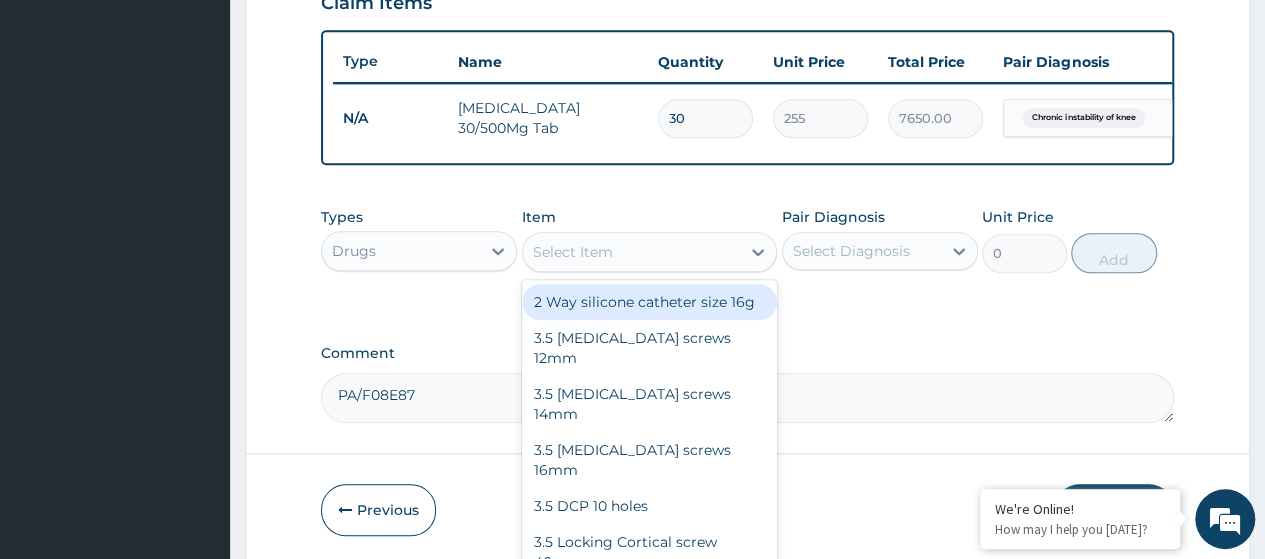 type on "[MEDICAL_DATA] 30/500Mg Tab" 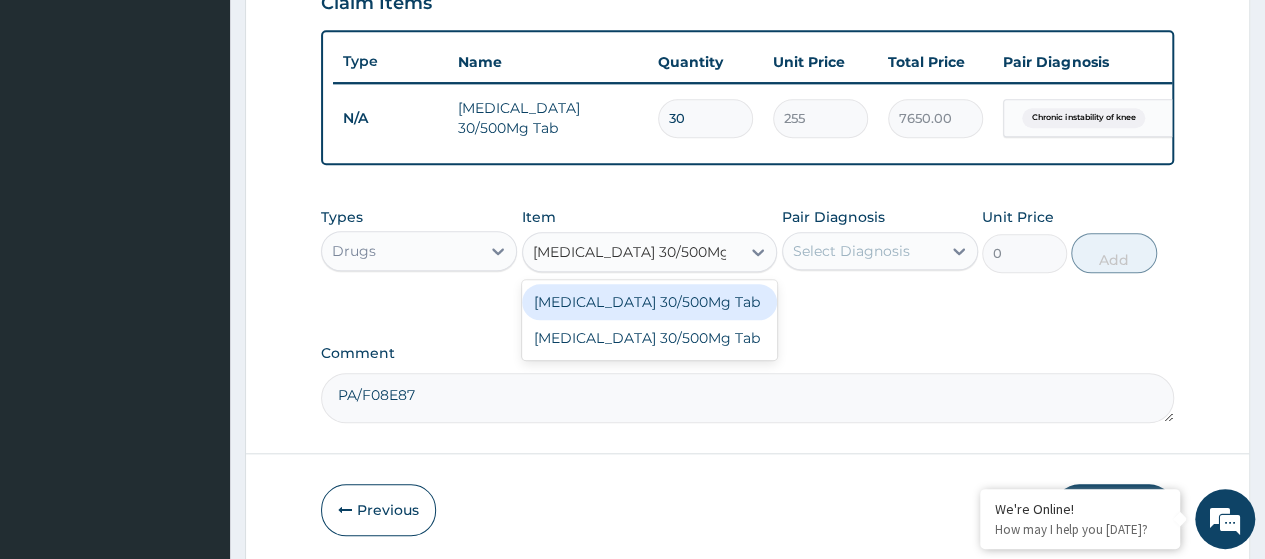 click on "[MEDICAL_DATA] 30/500Mg Tab" at bounding box center [650, 302] 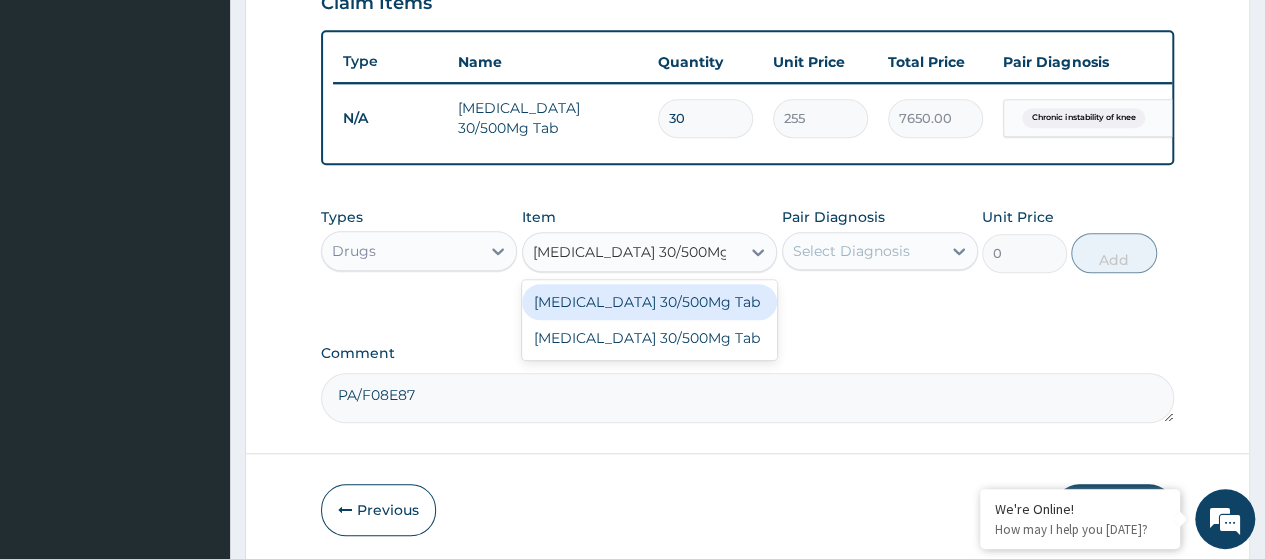 type 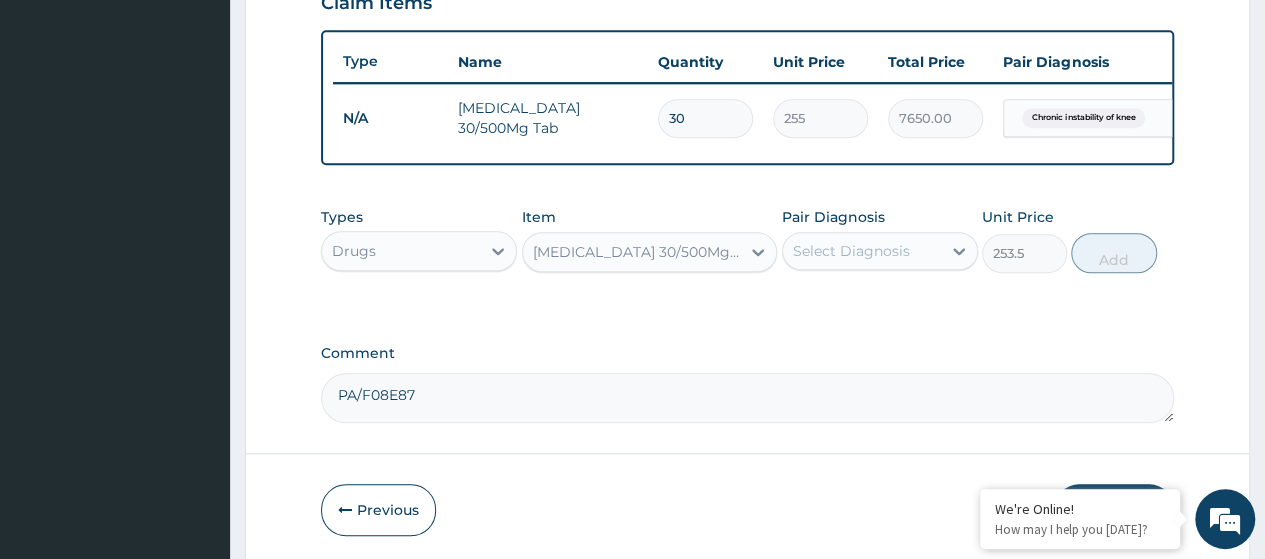 click on "Co-Codamol 30/500Mg Tab" at bounding box center [638, 252] 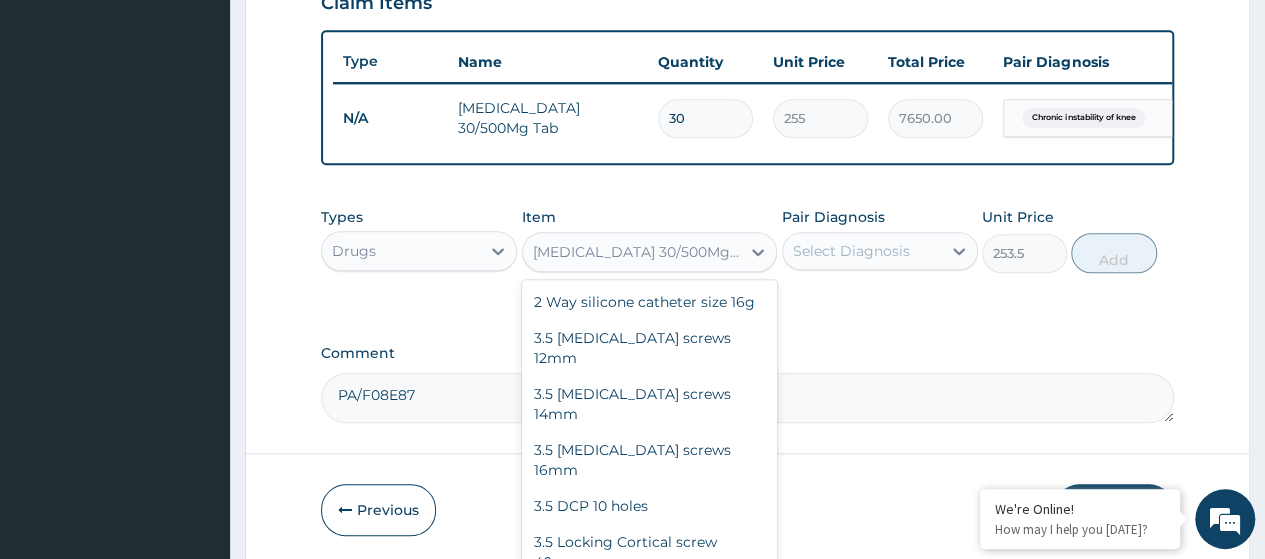 scroll, scrollTop: 59604, scrollLeft: 0, axis: vertical 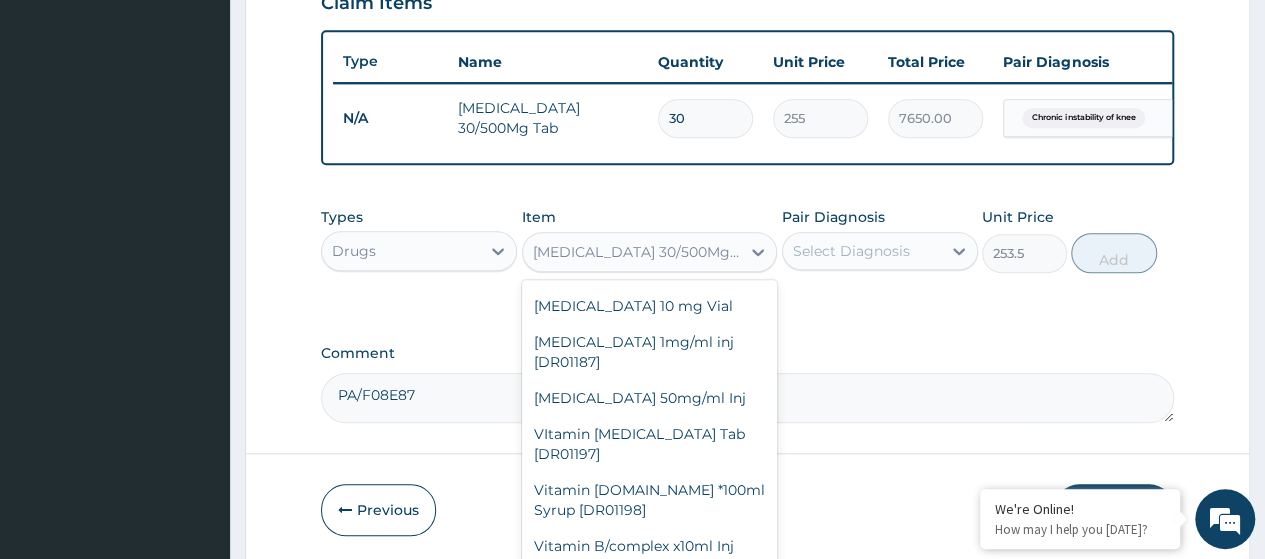 paste on "Diclofenac Sodium 50Mg Tab (Dr00391)" 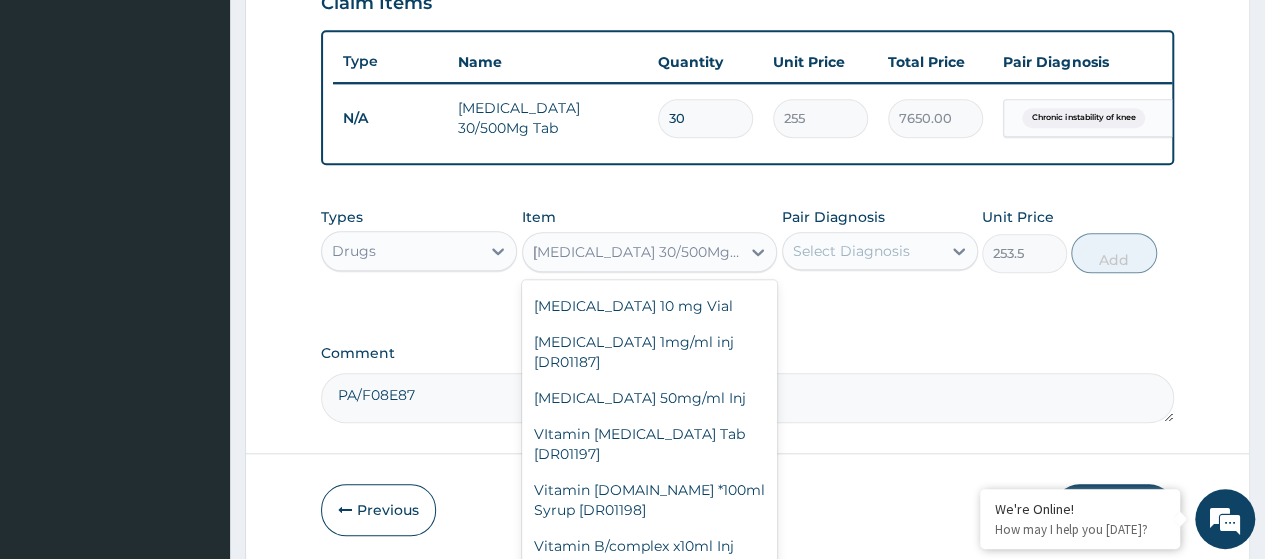 scroll, scrollTop: 0, scrollLeft: 24, axis: horizontal 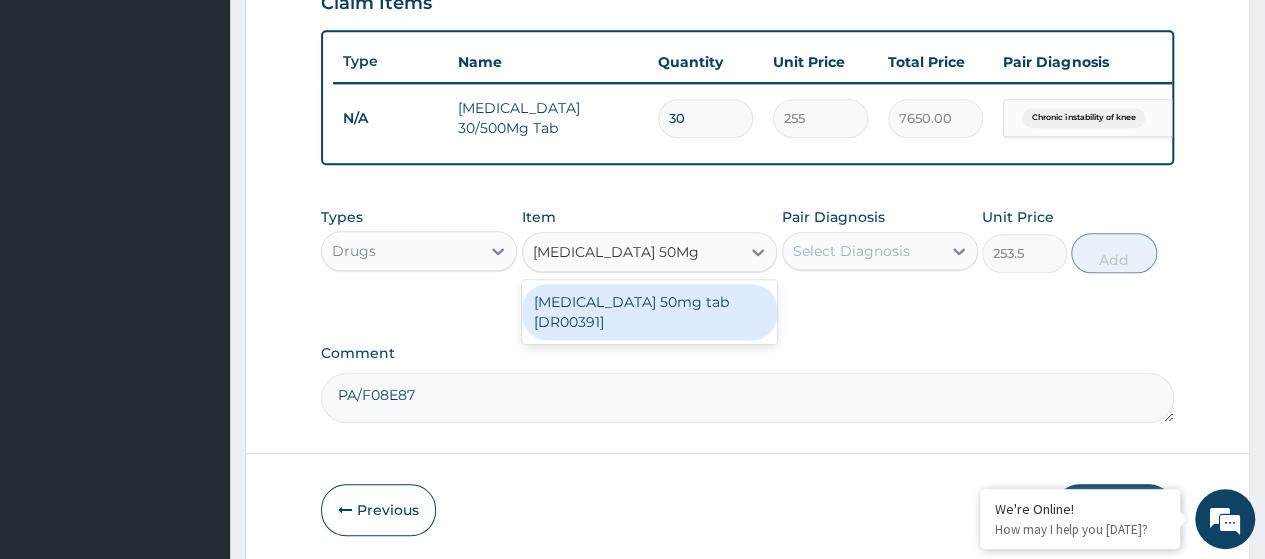 type on "Diclofenac Sodium 50M" 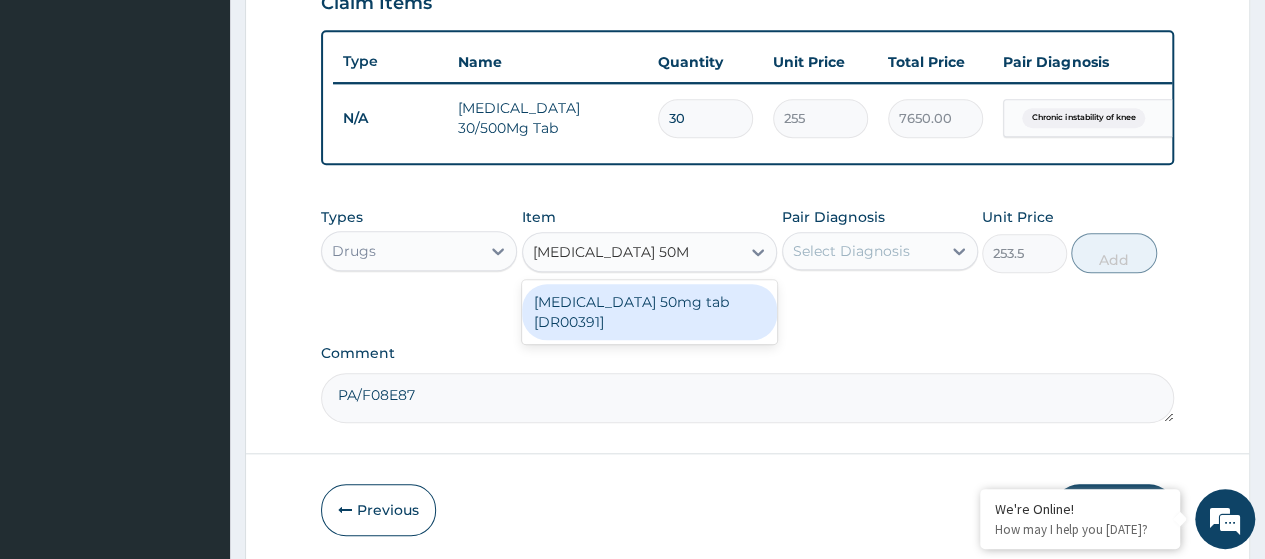 drag, startPoint x: 641, startPoint y: 327, endPoint x: 780, endPoint y: 300, distance: 141.59802 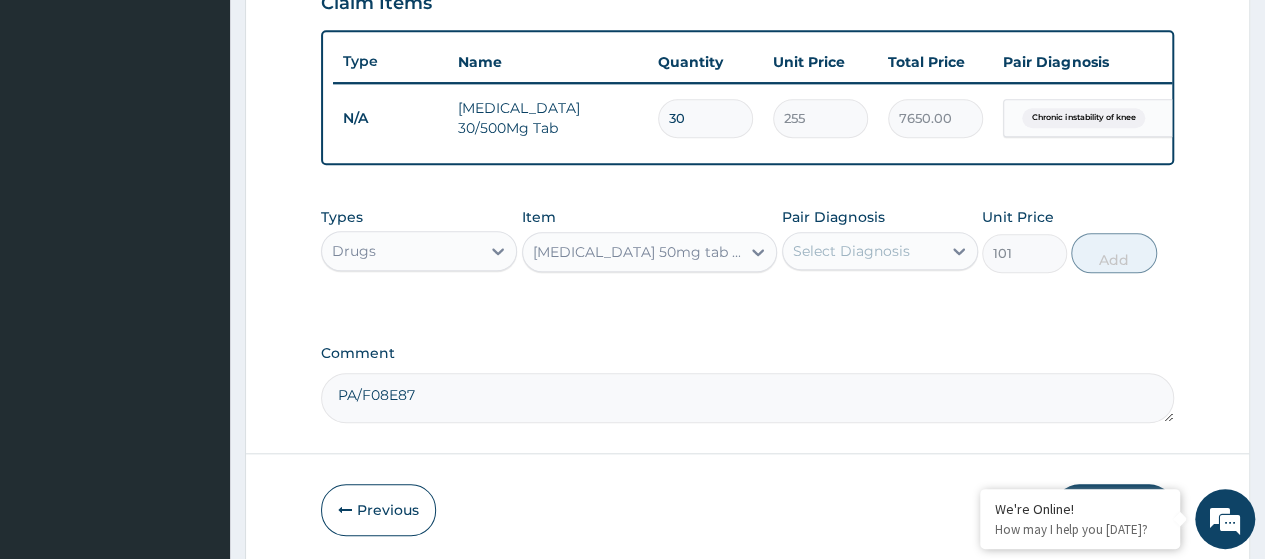 drag, startPoint x: 830, startPoint y: 264, endPoint x: 828, endPoint y: 275, distance: 11.18034 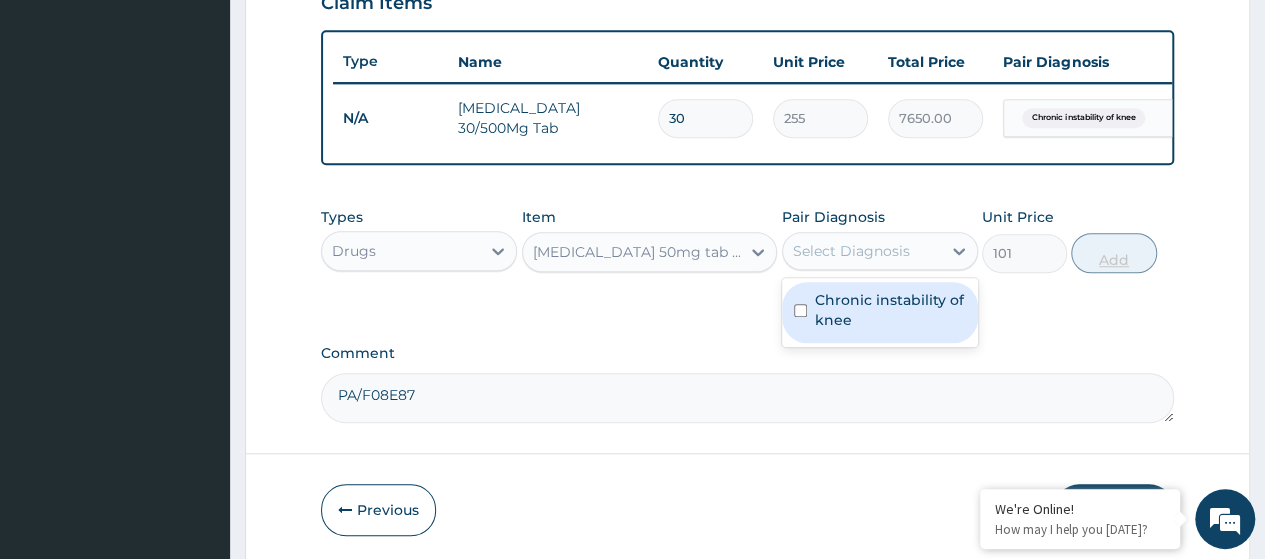 drag, startPoint x: 833, startPoint y: 324, endPoint x: 1097, endPoint y: 283, distance: 267.16473 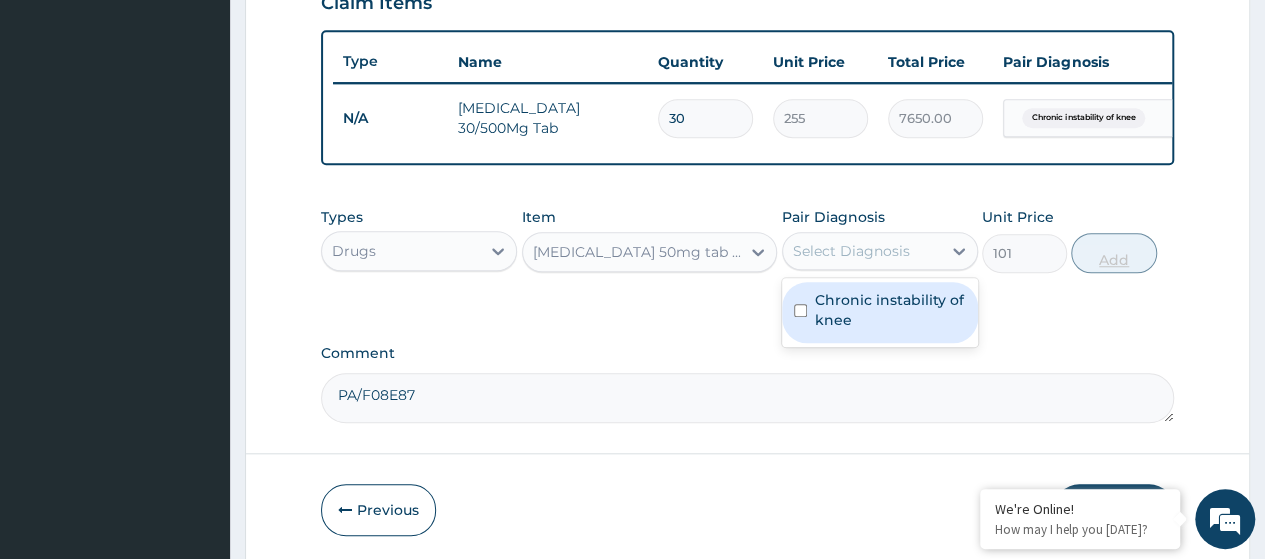 click on "Chronic instability of knee" at bounding box center (890, 310) 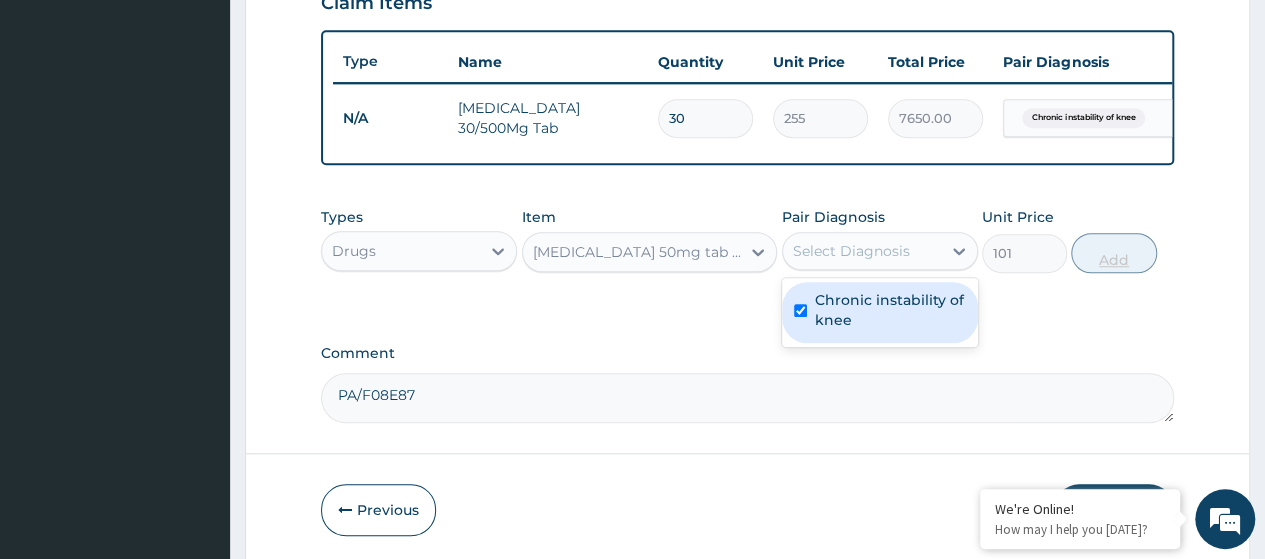 checkbox on "true" 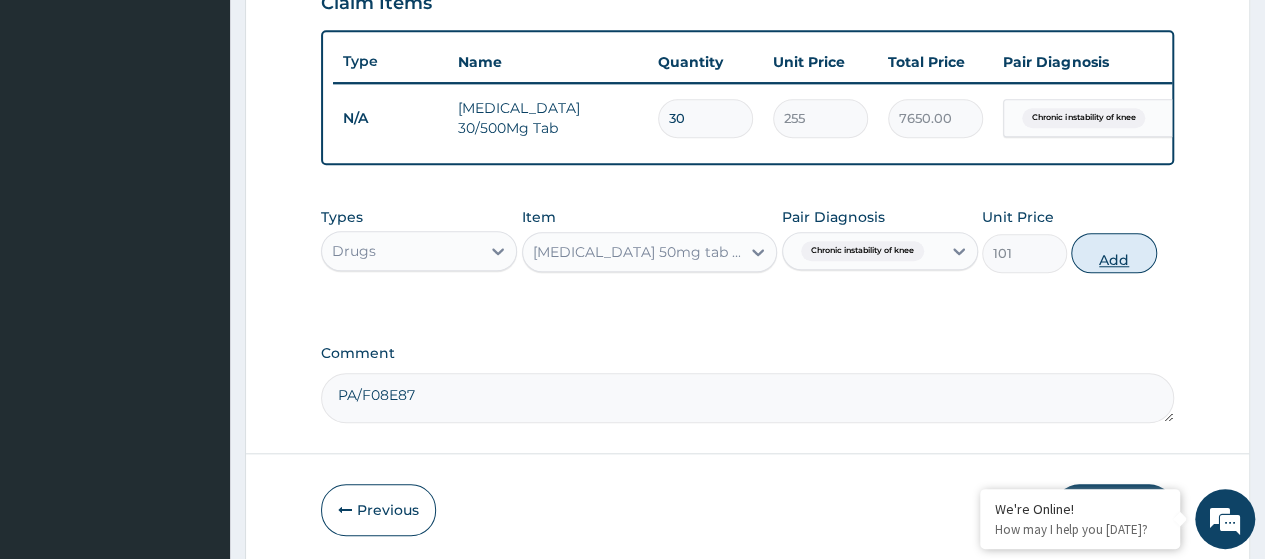 click on "Add" at bounding box center (1113, 253) 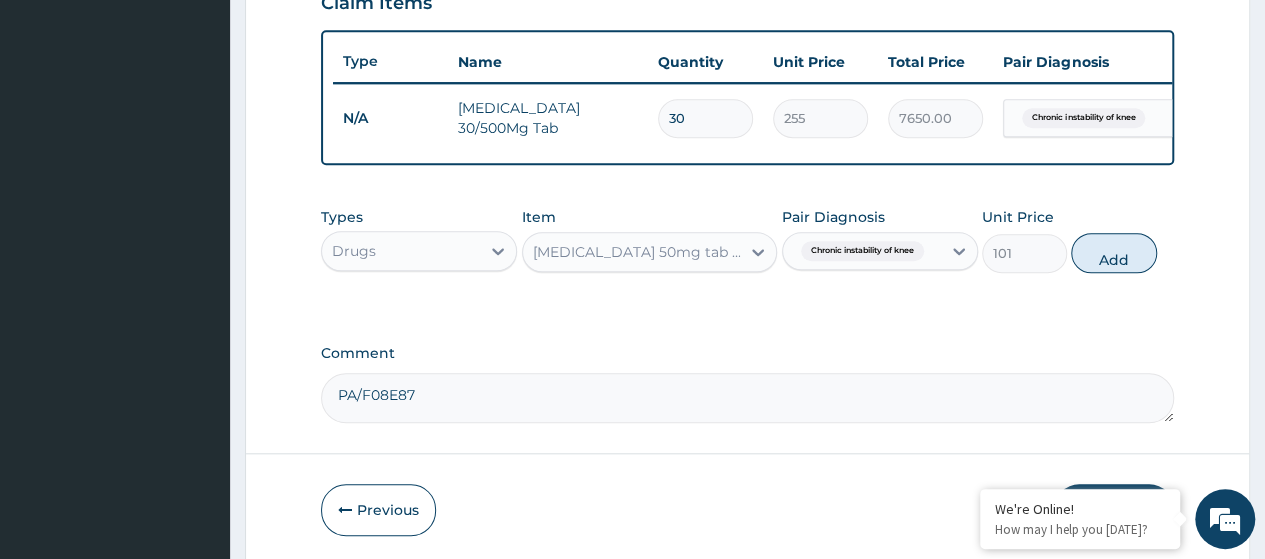 type on "0" 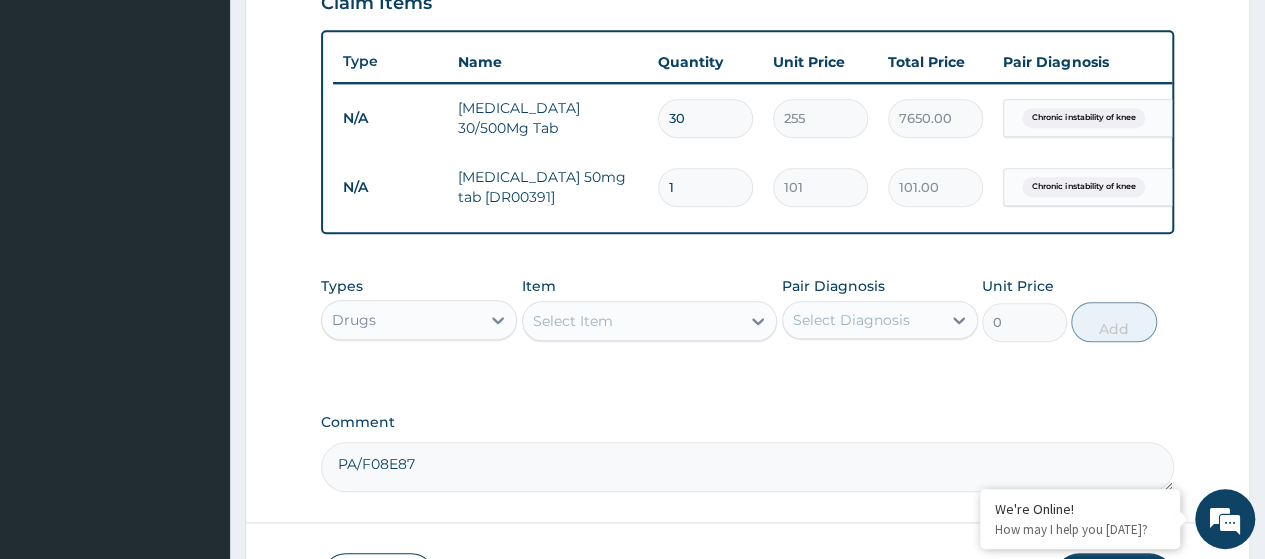 type on "14" 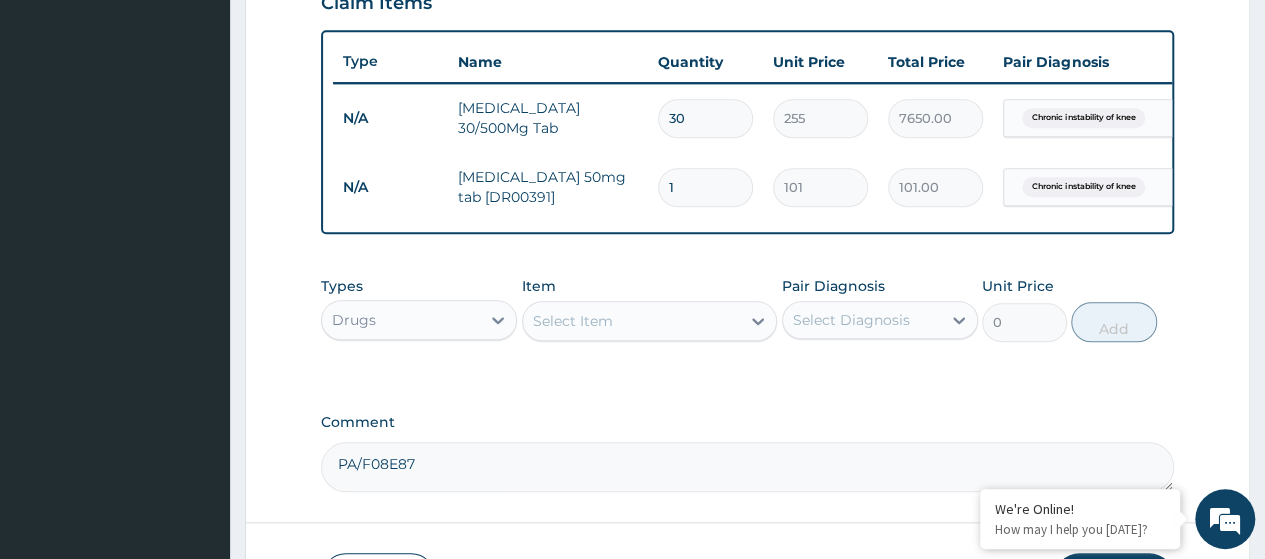 type on "1414.00" 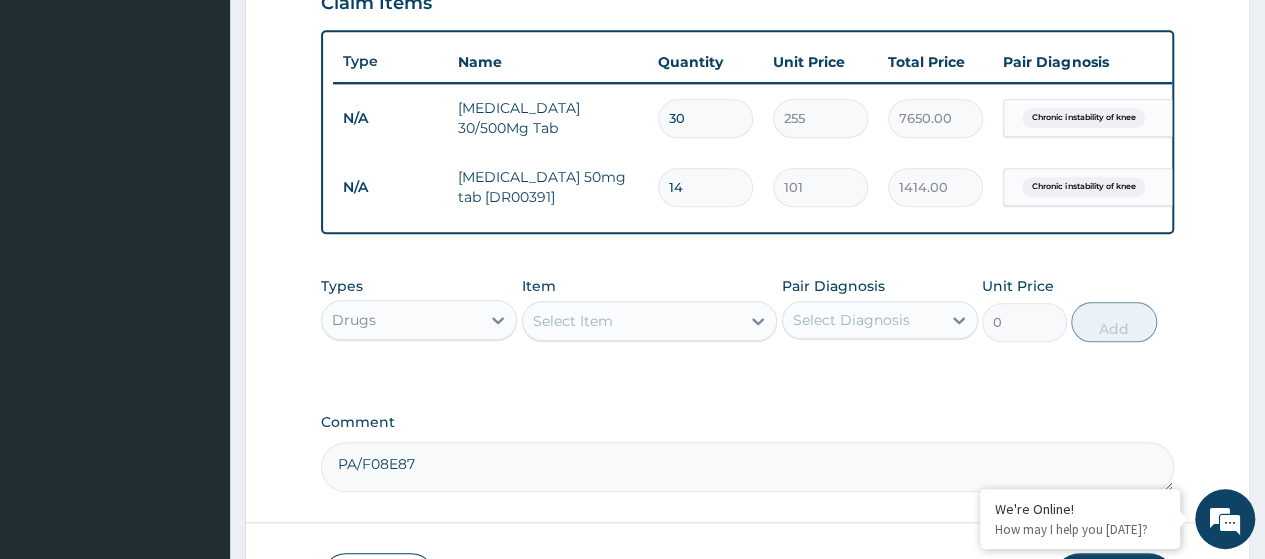 type on "14" 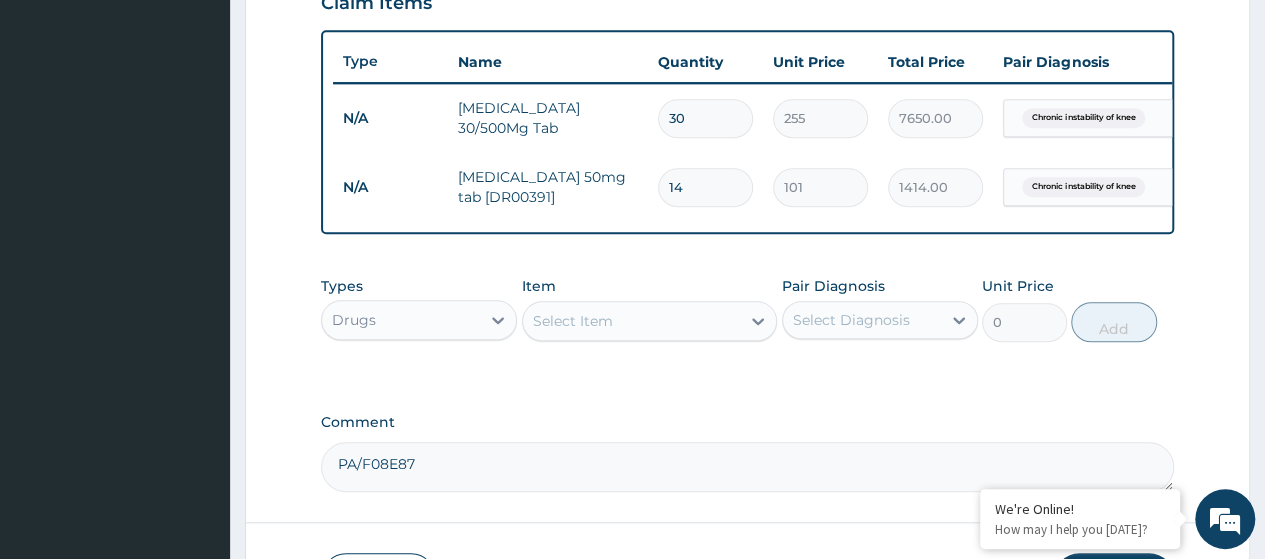 click on "Select Item" at bounding box center (573, 321) 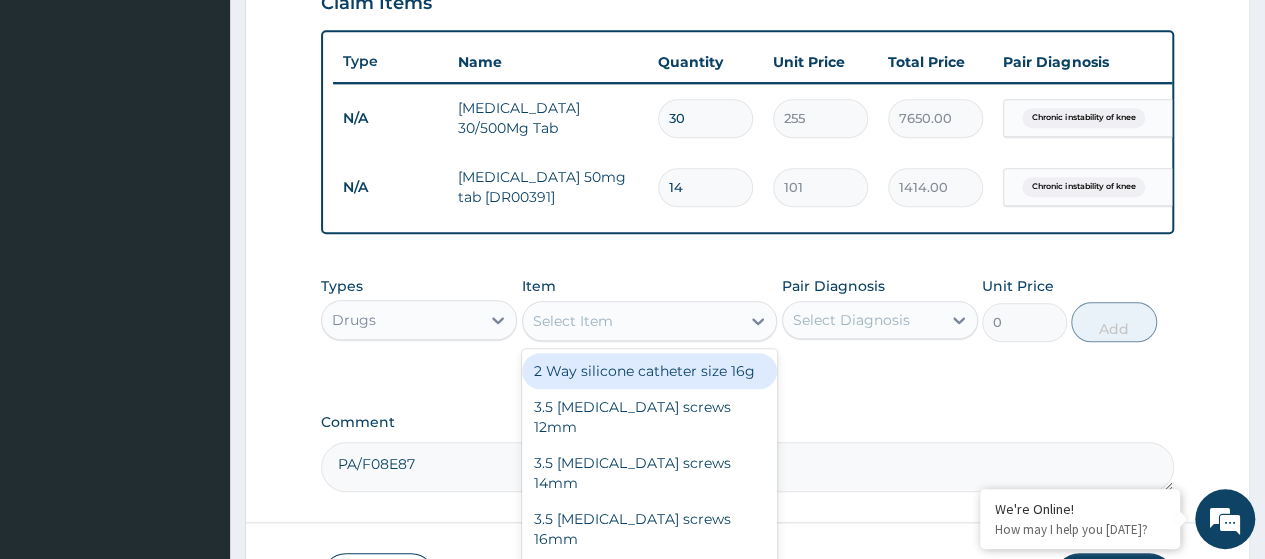 paste on "Skin Staple Removal (Disposable)" 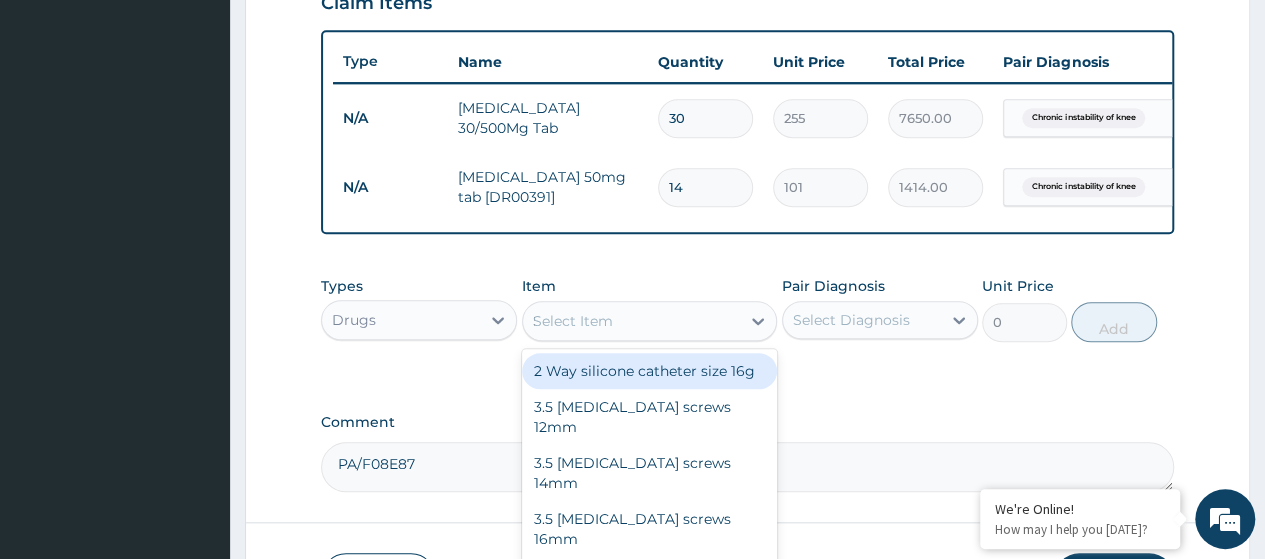 scroll, scrollTop: 0, scrollLeft: 25, axis: horizontal 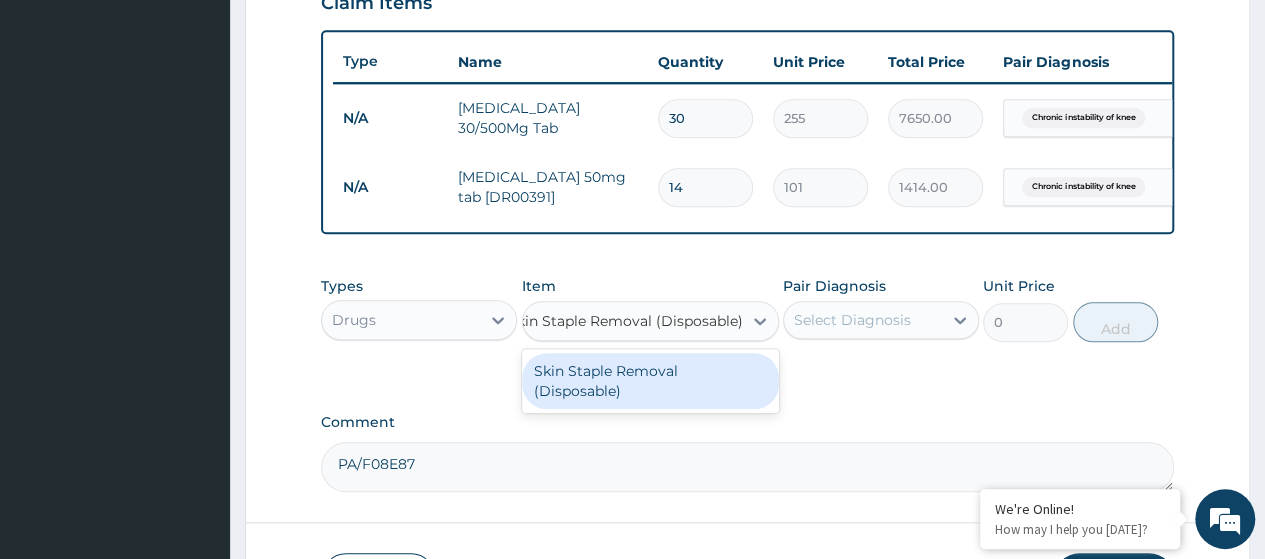 click on "Skin Staple Removal (Disposable)" at bounding box center [650, 381] 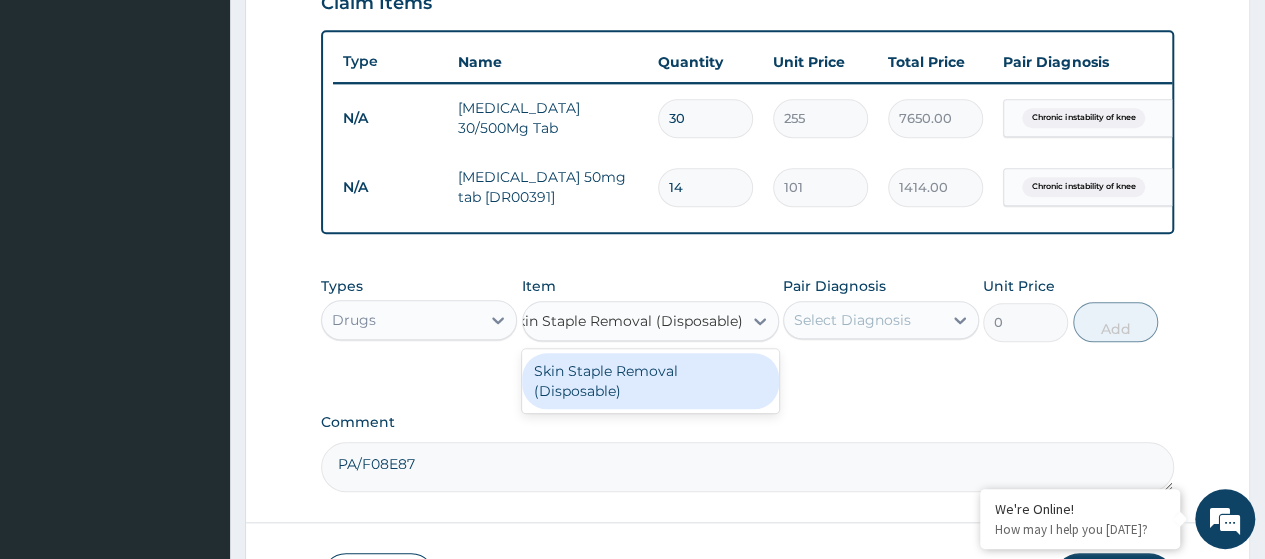 type 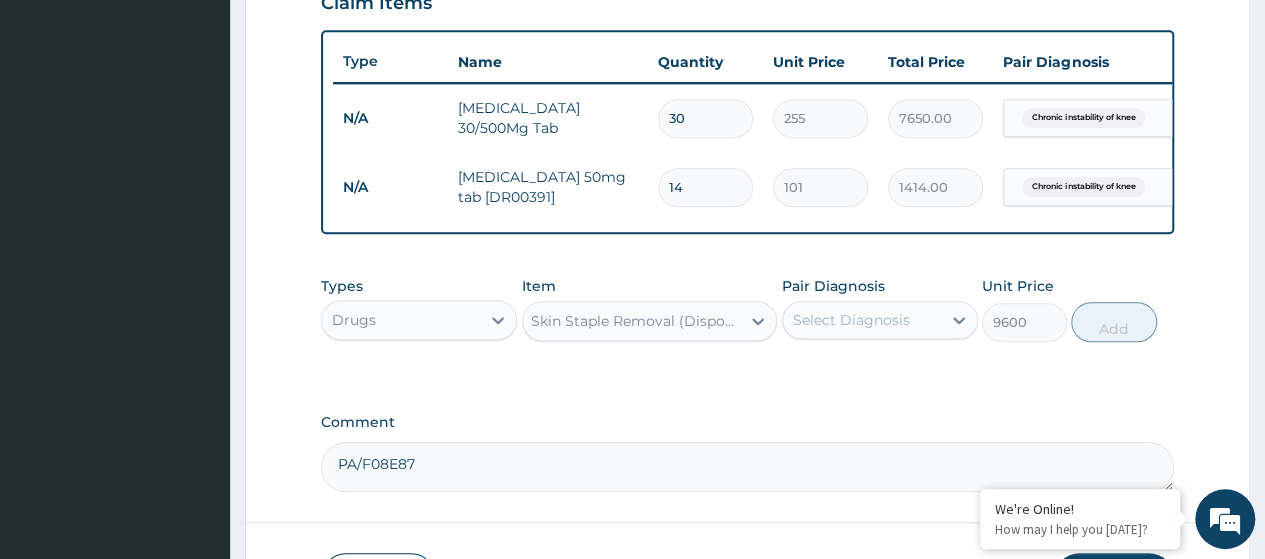 scroll, scrollTop: 0, scrollLeft: 2, axis: horizontal 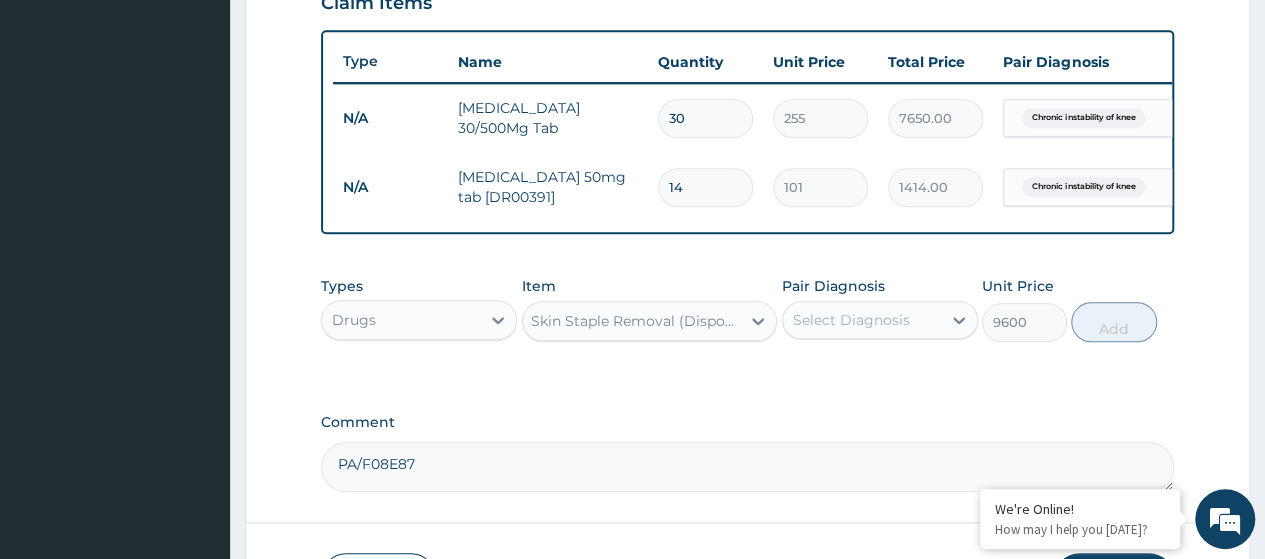 click on "Select Diagnosis" at bounding box center (851, 320) 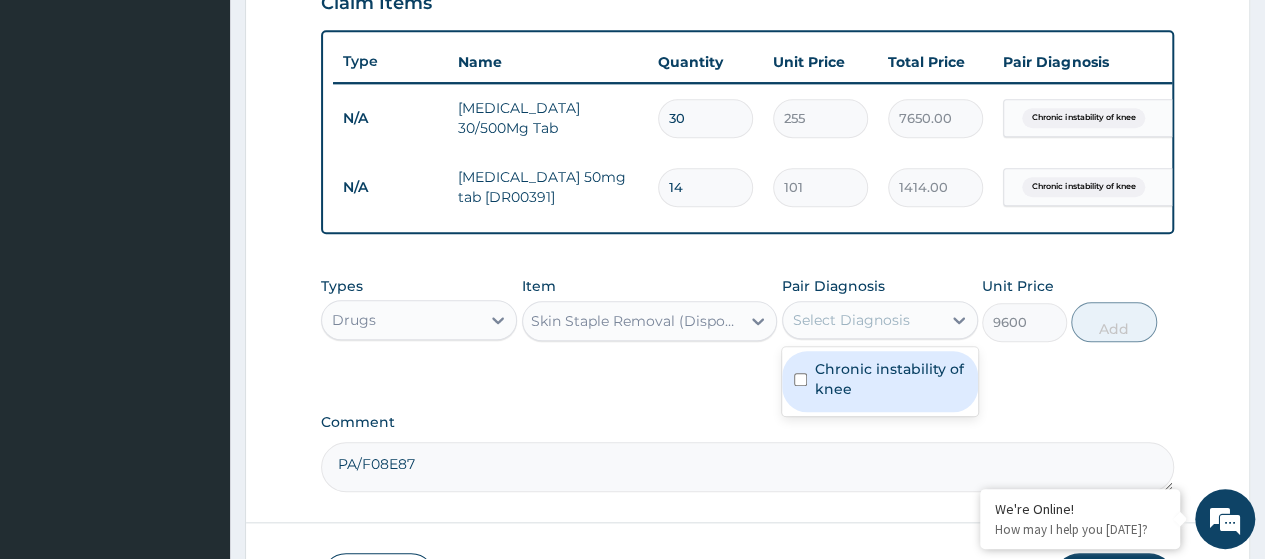 click on "Chronic instability of knee" at bounding box center (890, 379) 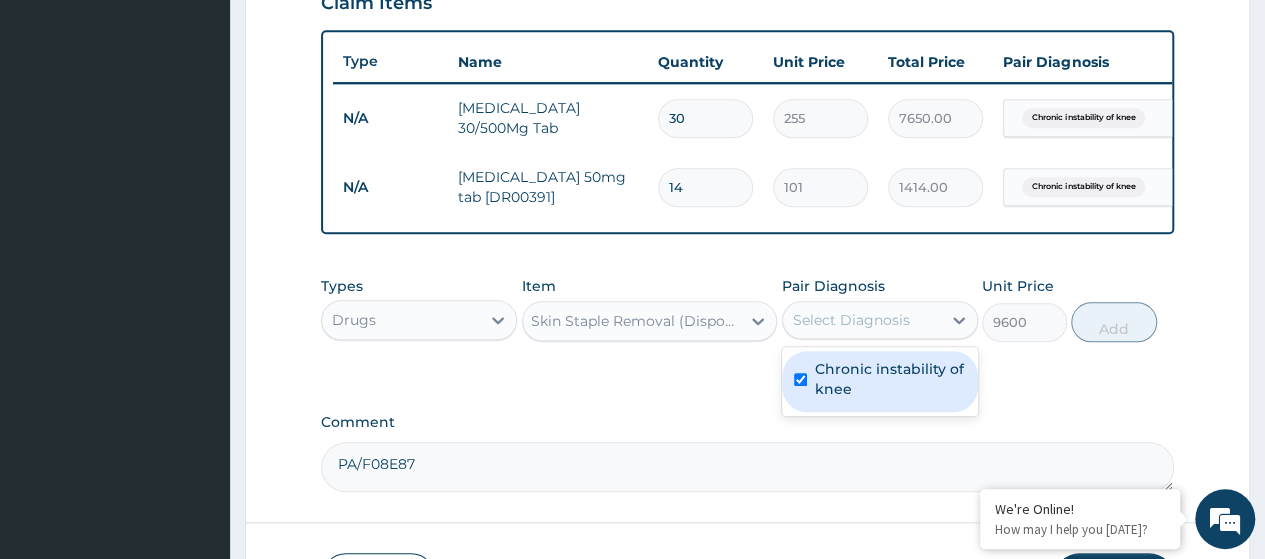 checkbox on "true" 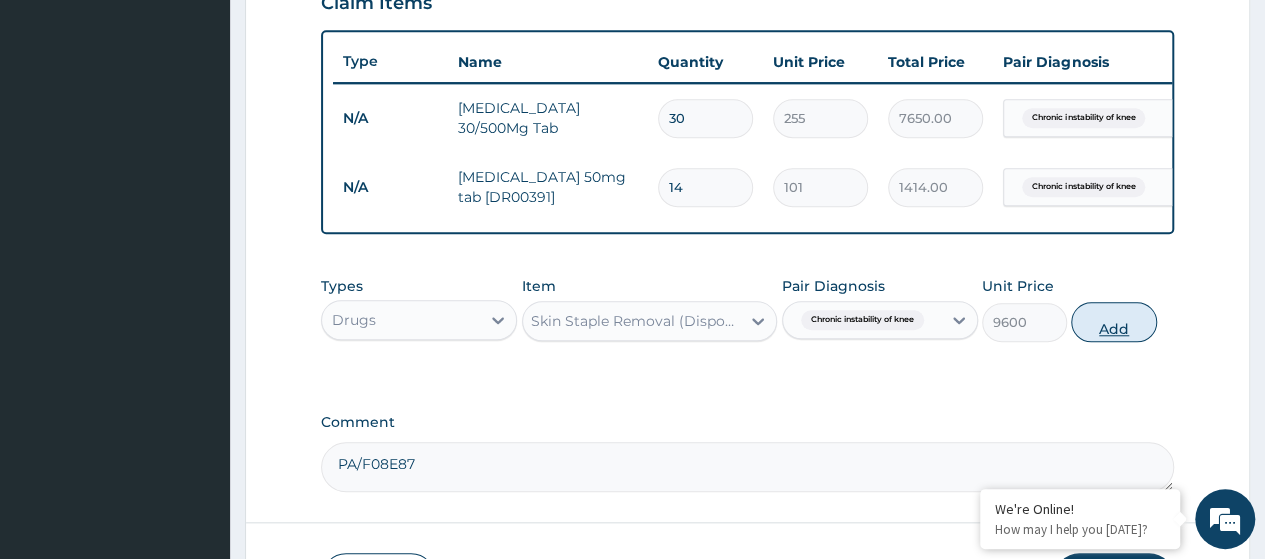 click on "Add" at bounding box center (1113, 322) 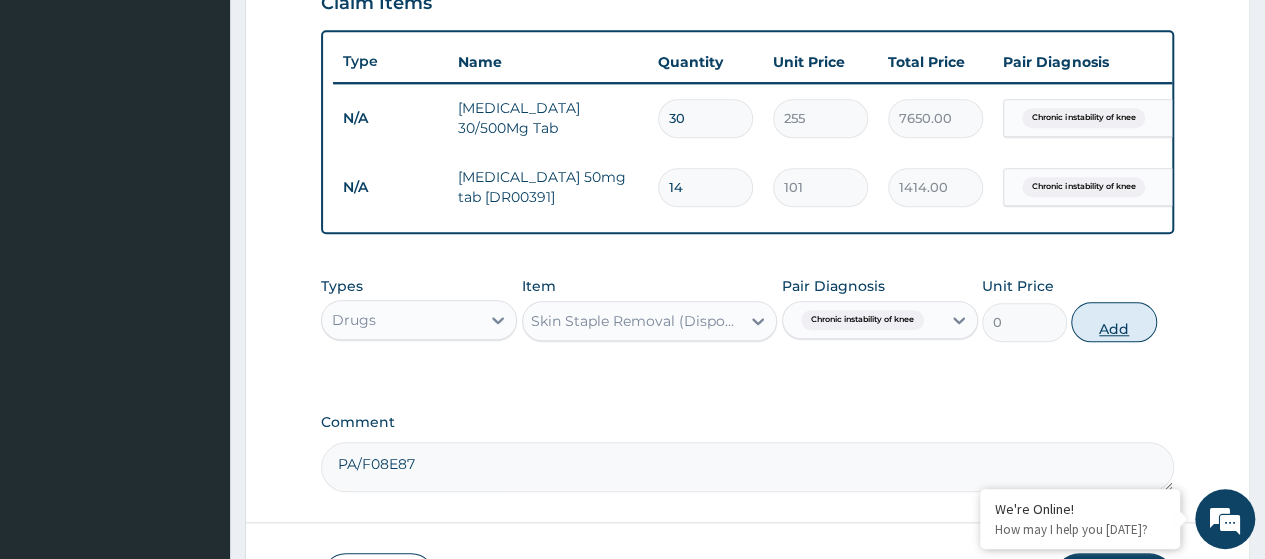 scroll, scrollTop: 0, scrollLeft: 0, axis: both 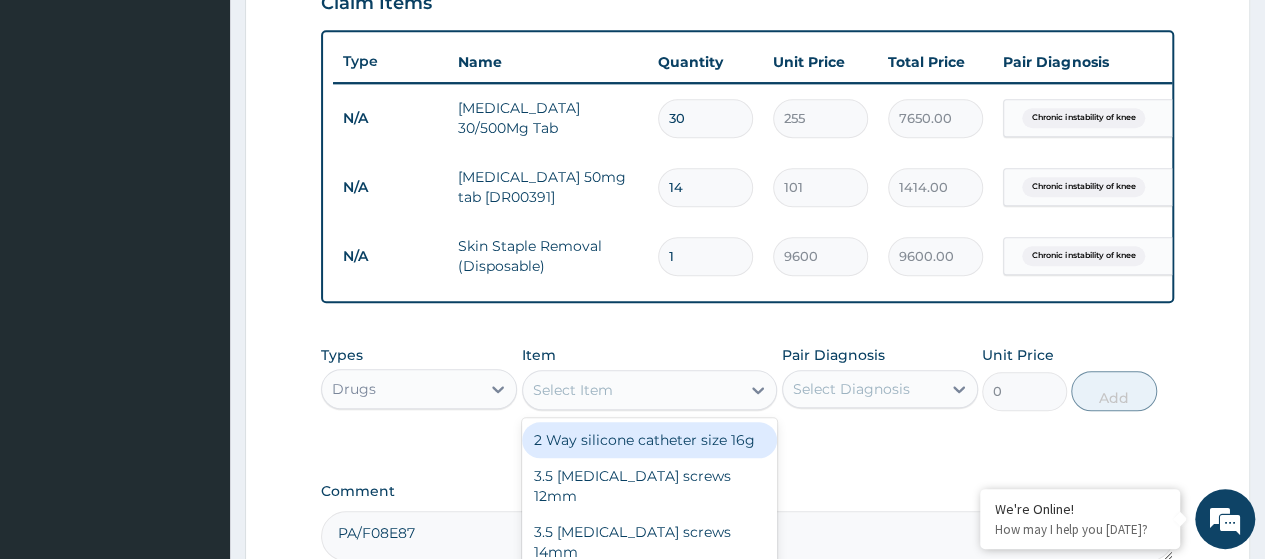 click on "Select Item" at bounding box center [573, 390] 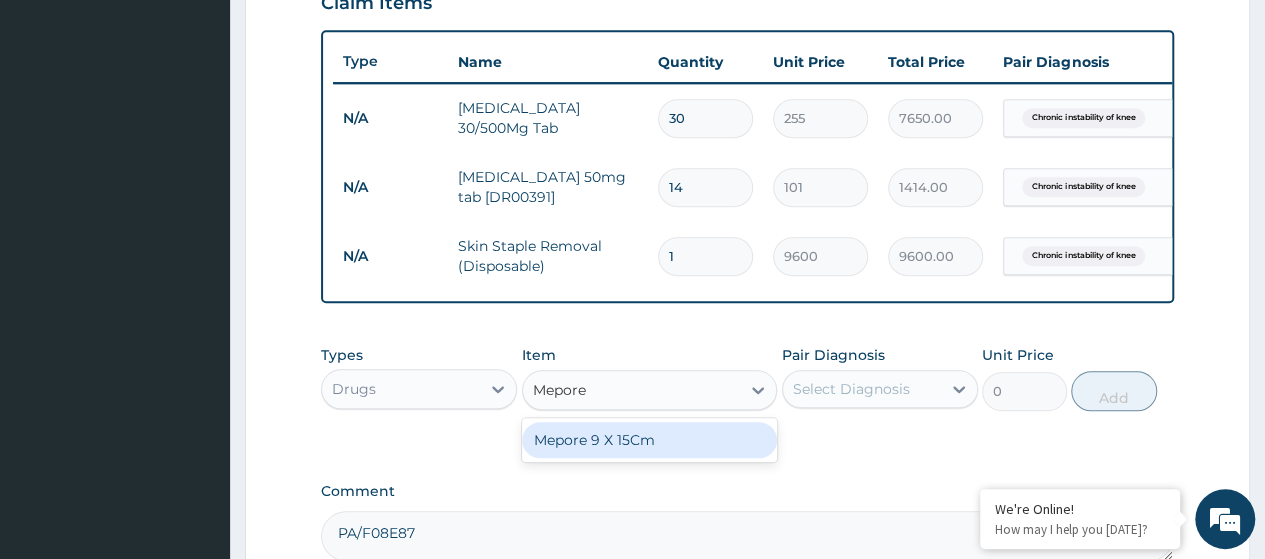 type on "Mepore" 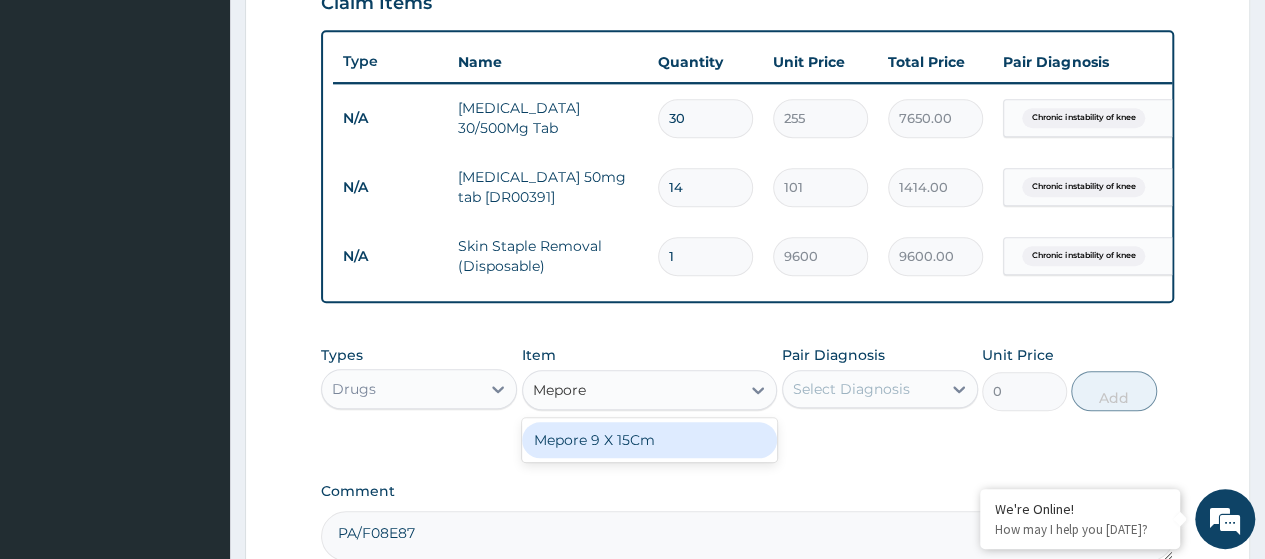 type 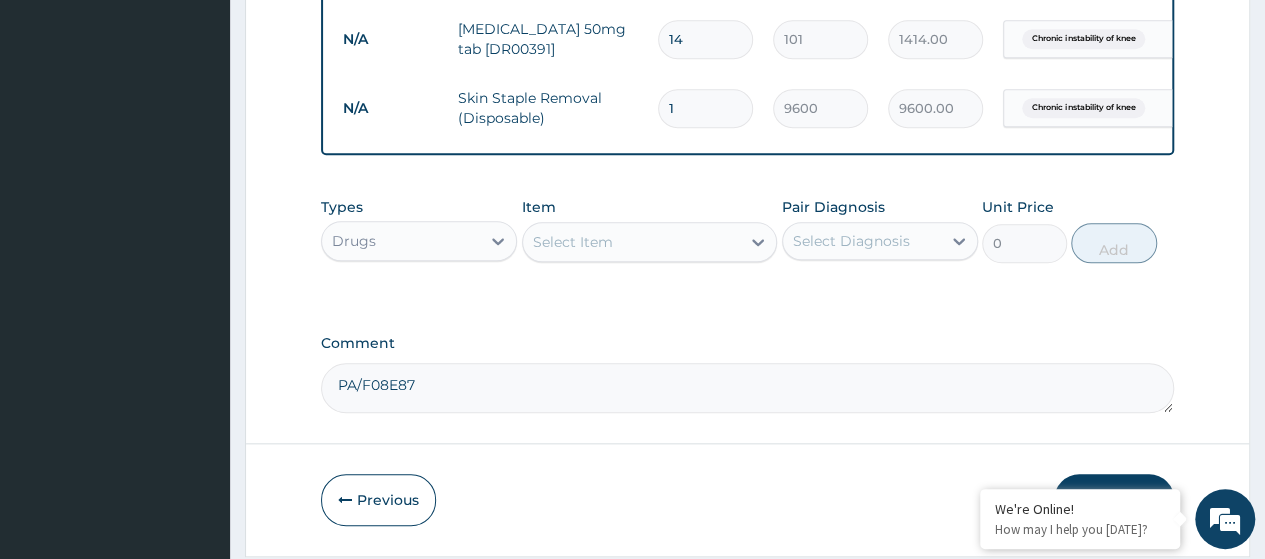 scroll, scrollTop: 867, scrollLeft: 0, axis: vertical 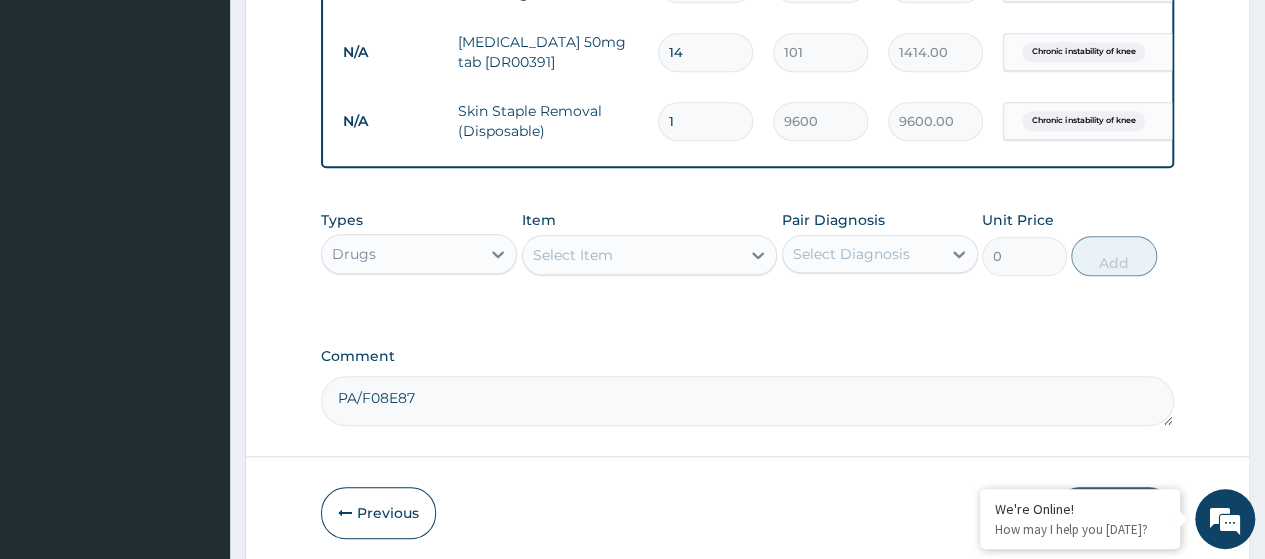 click on "PA/F08E87" at bounding box center (747, 401) 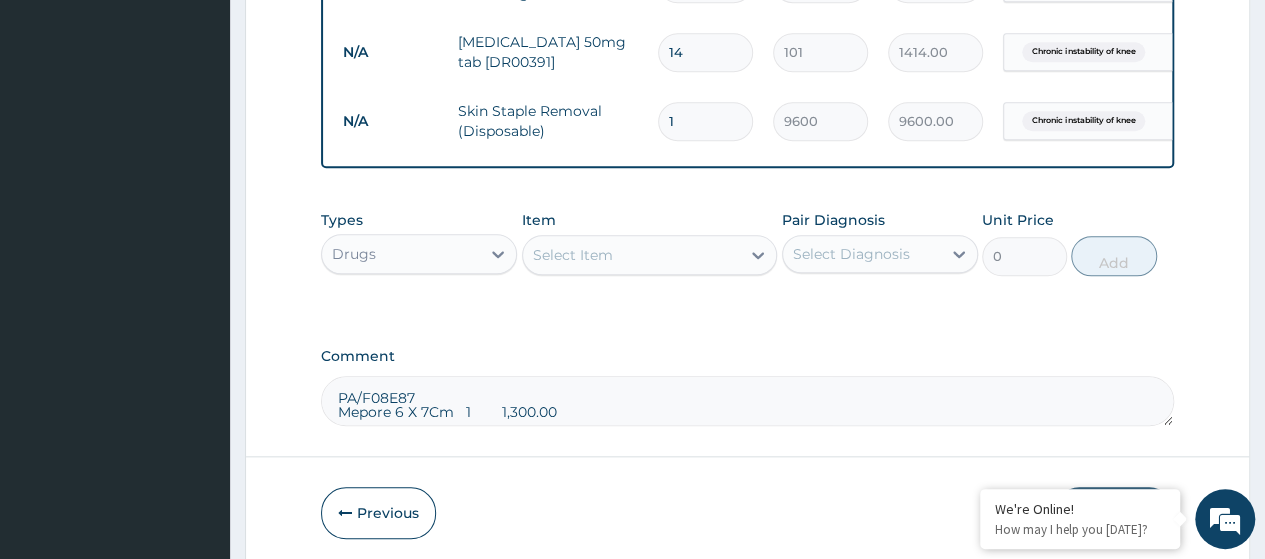 scroll, scrollTop: 10, scrollLeft: 0, axis: vertical 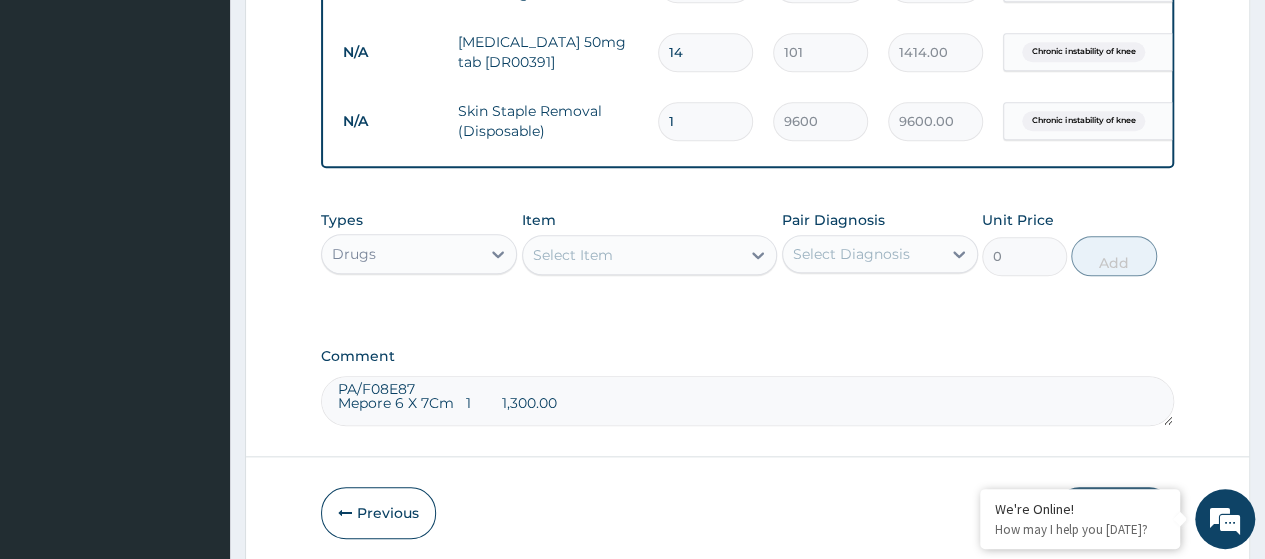 type on "PA/F08E87
Mepore 6 X 7Cm	1	 1,300.00" 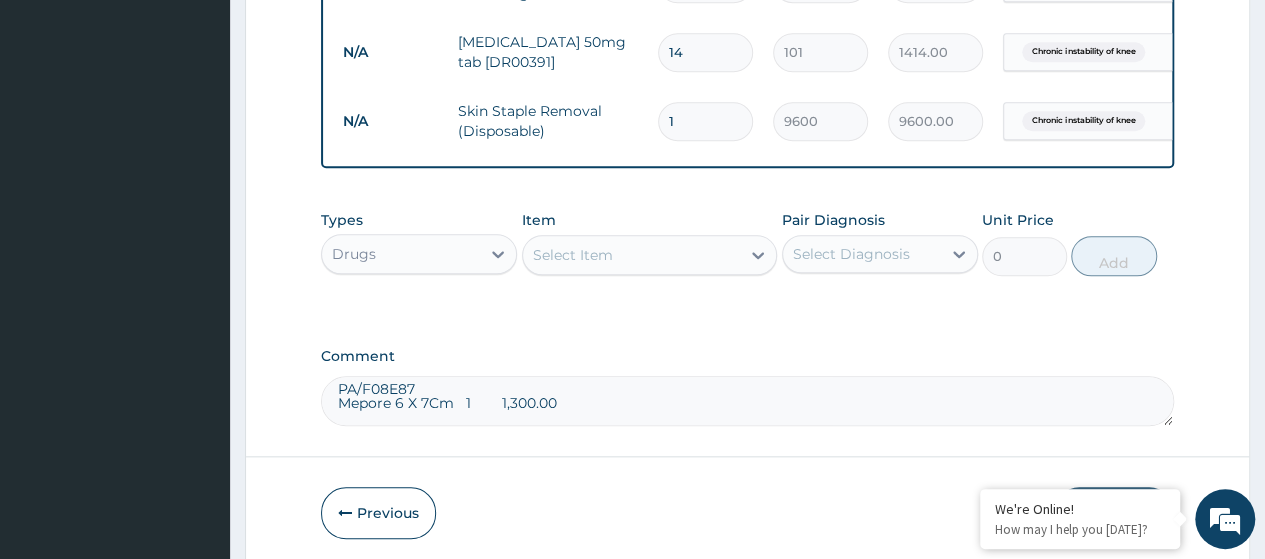 click on "Select Item" at bounding box center (573, 255) 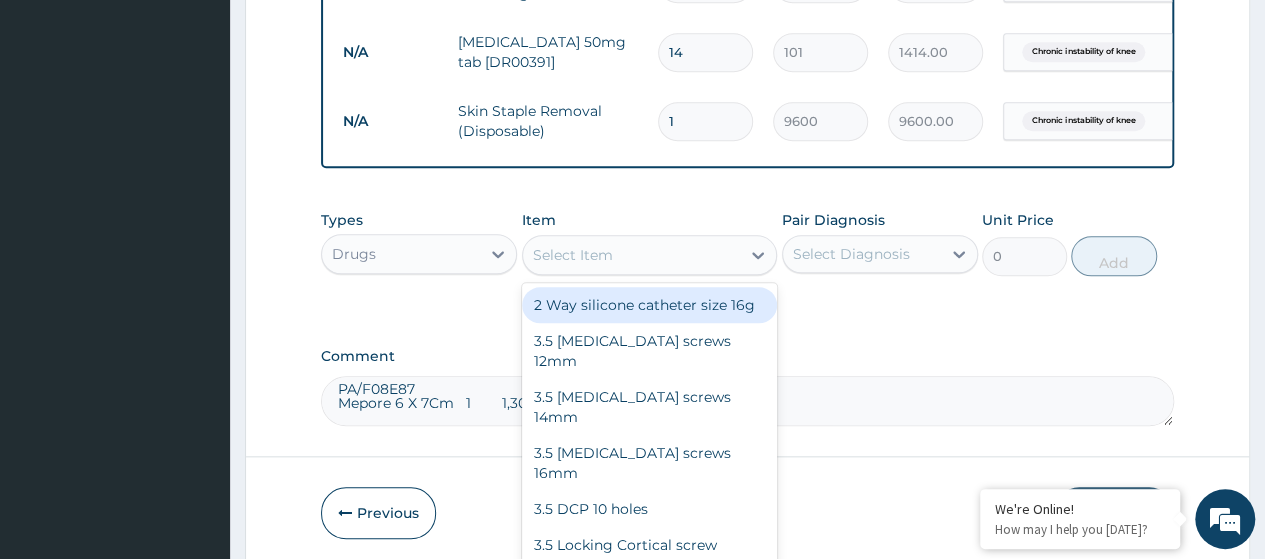 paste on "Mepore 9 X 15Cm" 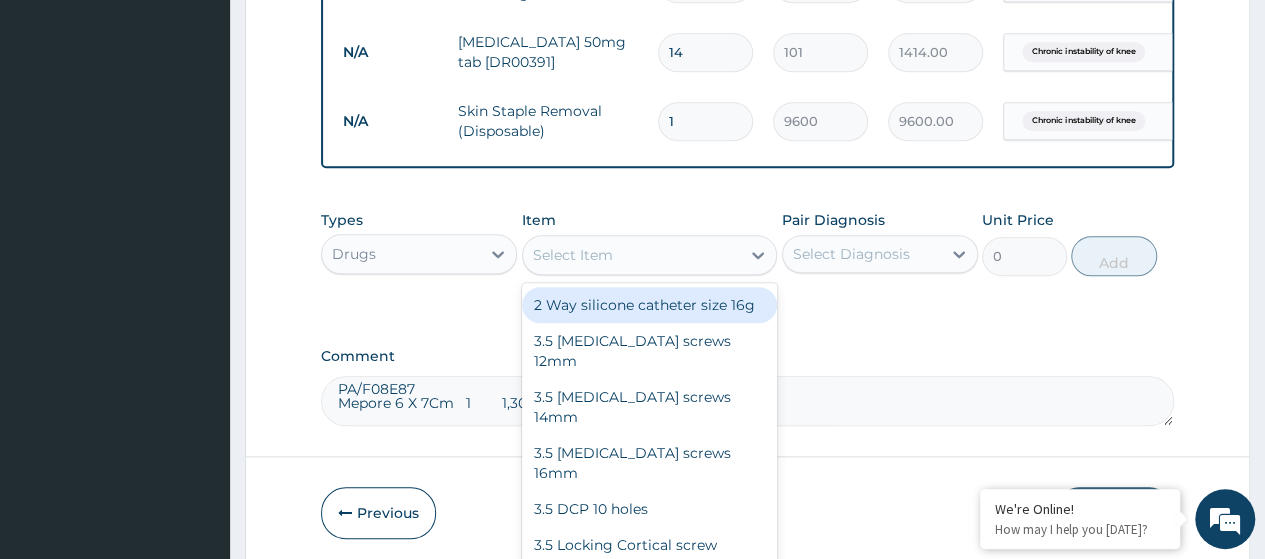 type on "Mepore 9 X 15Cm" 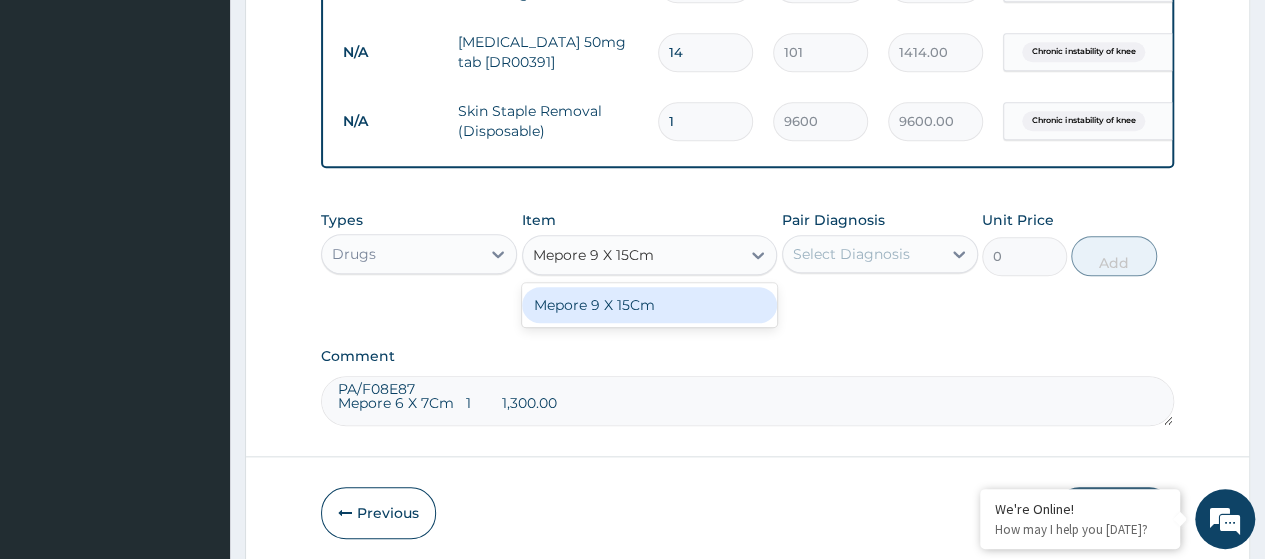click on "Mepore 9 X 15Cm" at bounding box center (650, 305) 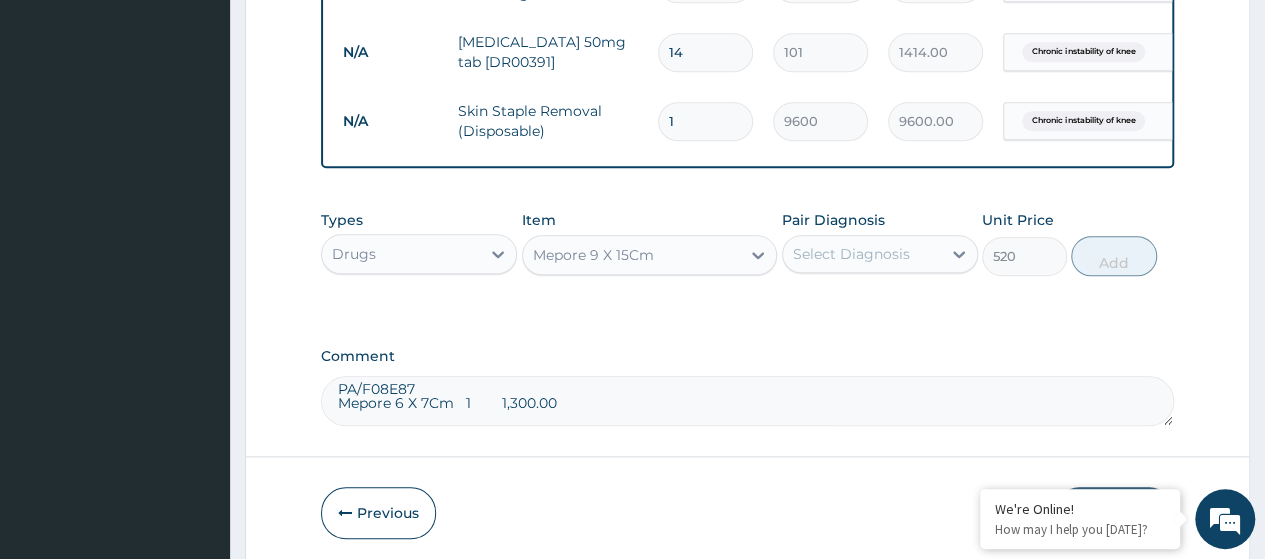 click on "Select Diagnosis" at bounding box center (851, 254) 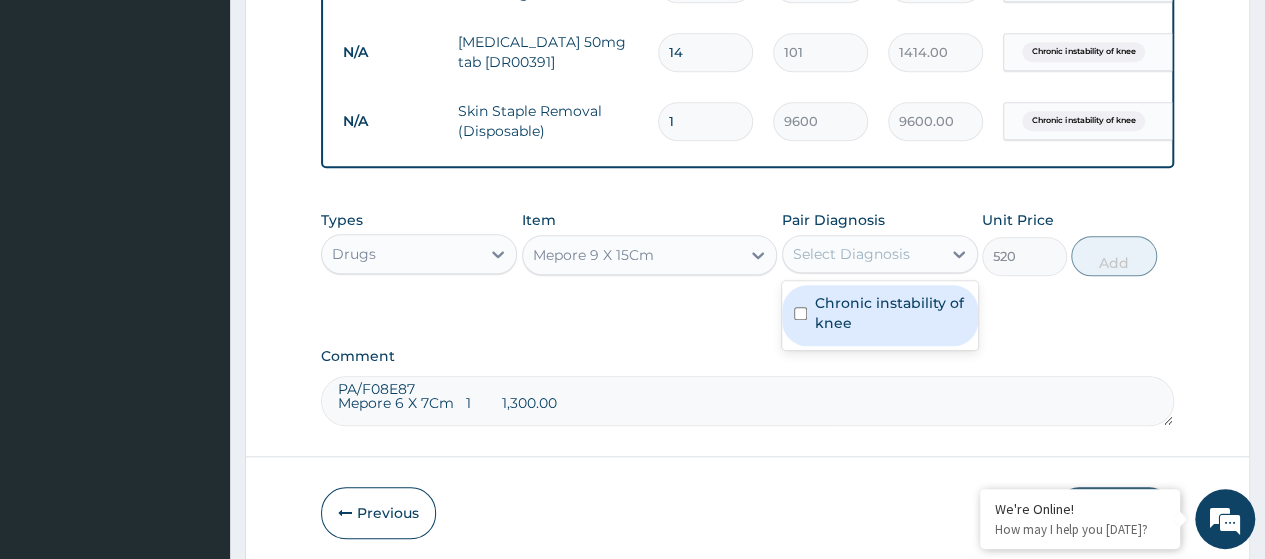 click on "Chronic instability of knee" at bounding box center (890, 313) 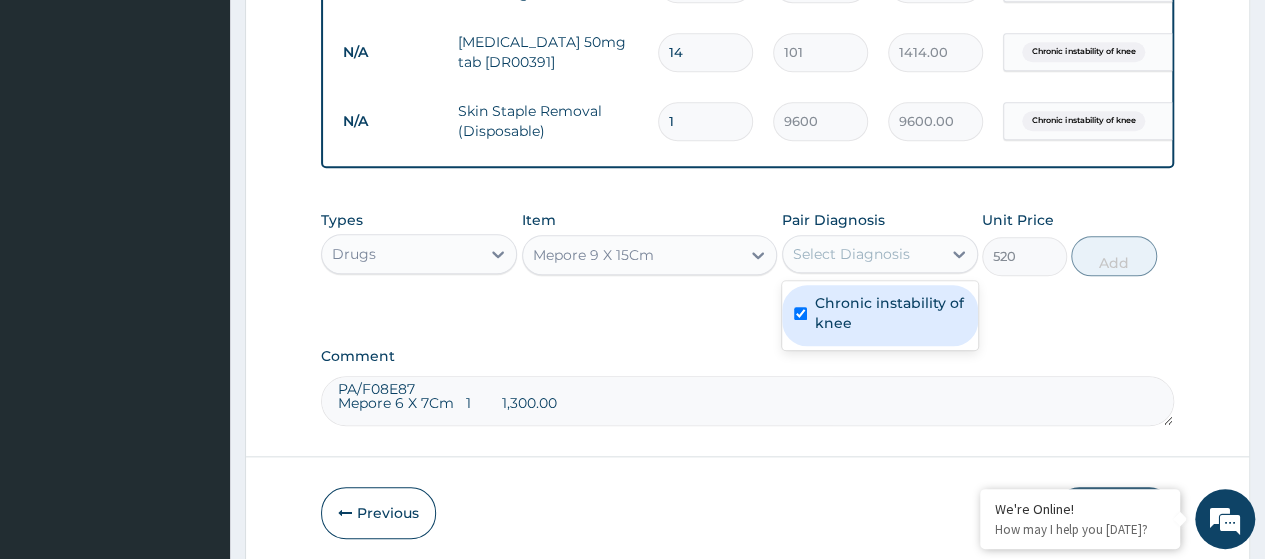 checkbox on "true" 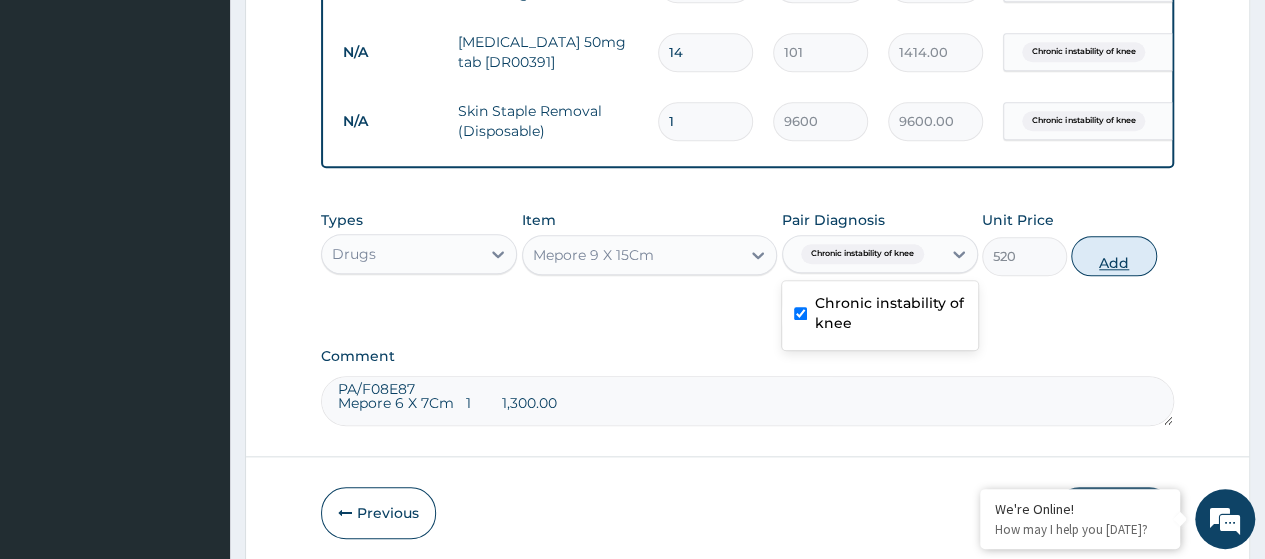 click on "Add" at bounding box center (1113, 256) 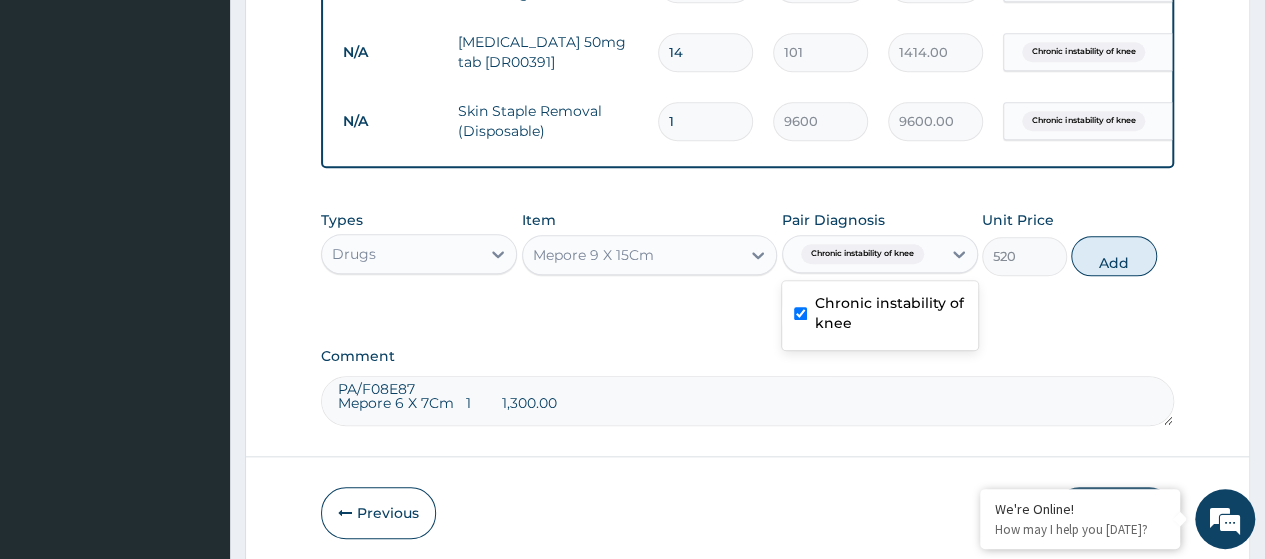 type on "0" 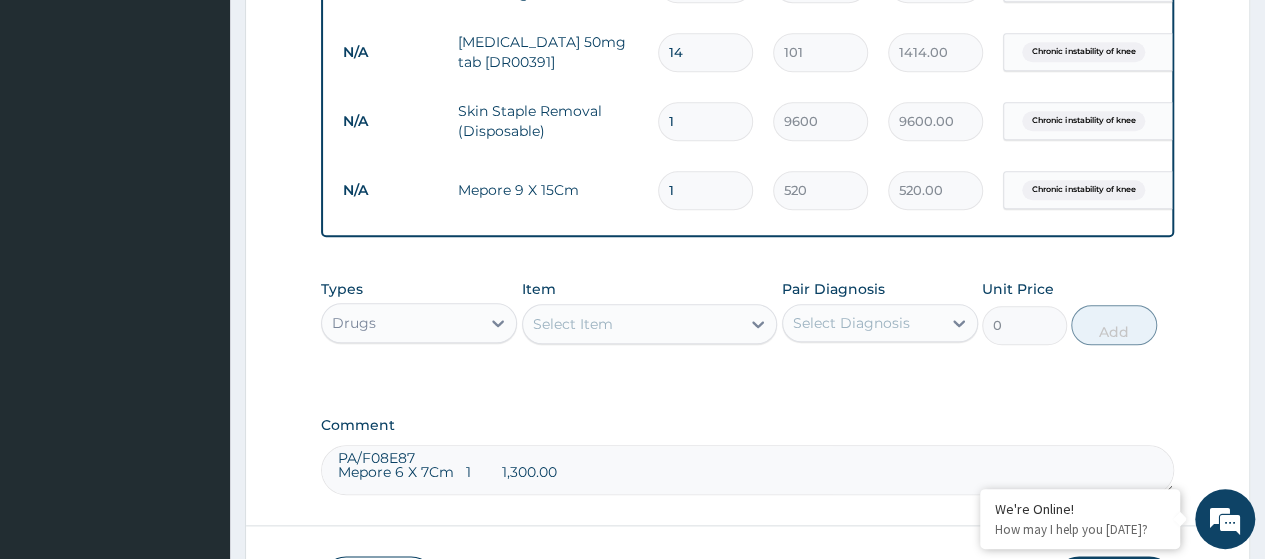 click on "PA/F08E87
Mepore 6 X 7Cm	1	 1,300.00" at bounding box center [747, 470] 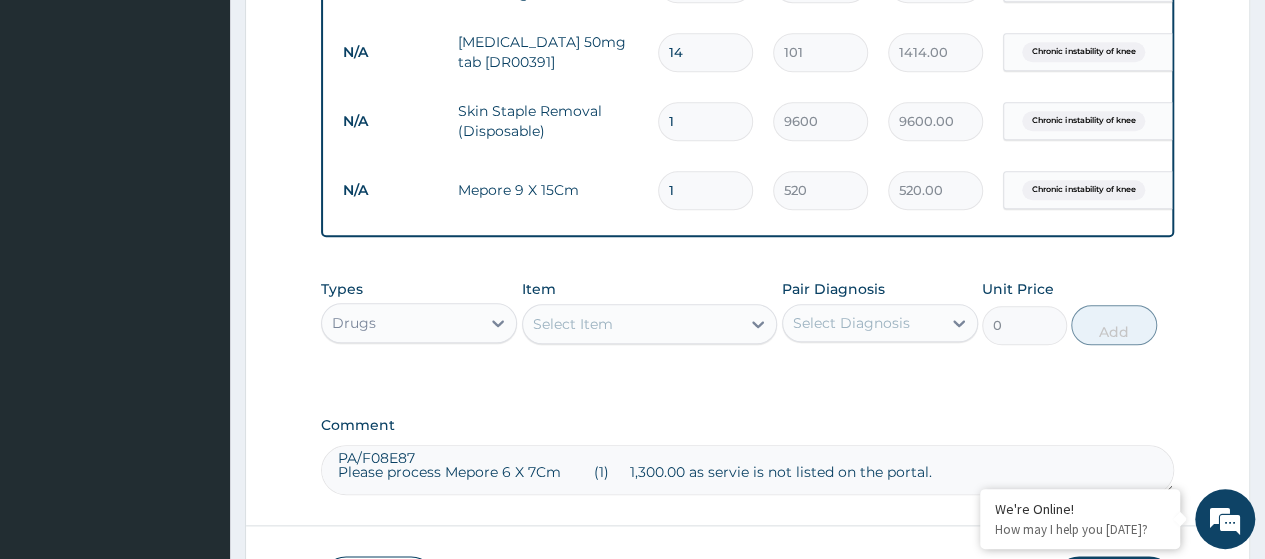 click on "PA/F08E87
Please process Mepore 6 X 7Cm	(1)	 1,300.00 as servie is not listed on the portal." at bounding box center (747, 470) 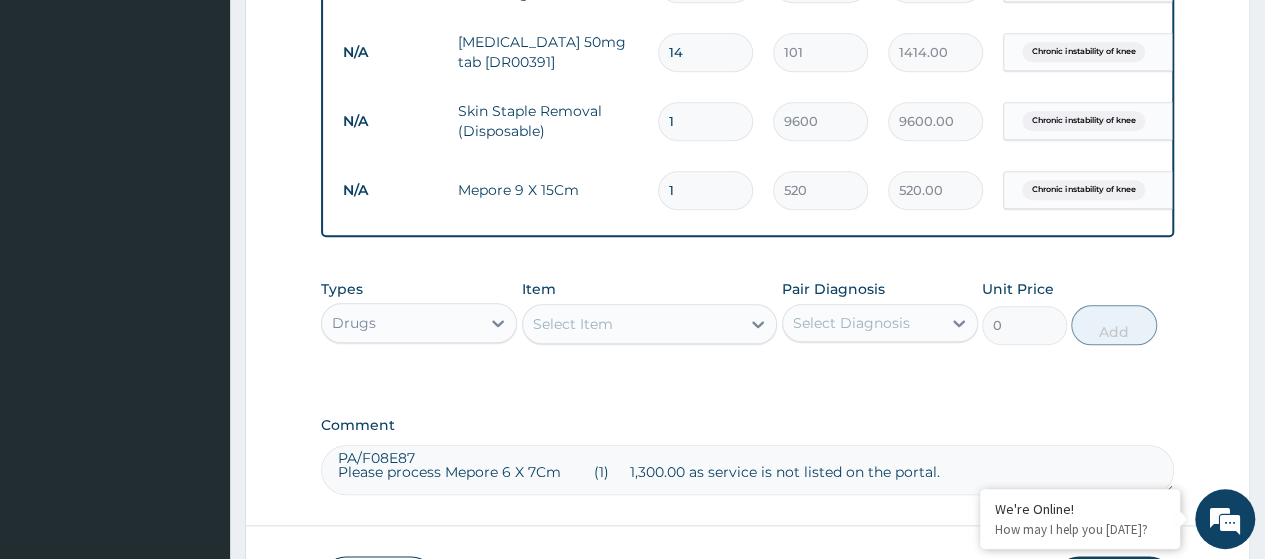 type on "PA/F08E87
Please process Mepore 6 X 7Cm	(1)	 1,300.00 as service is not listed on the portal." 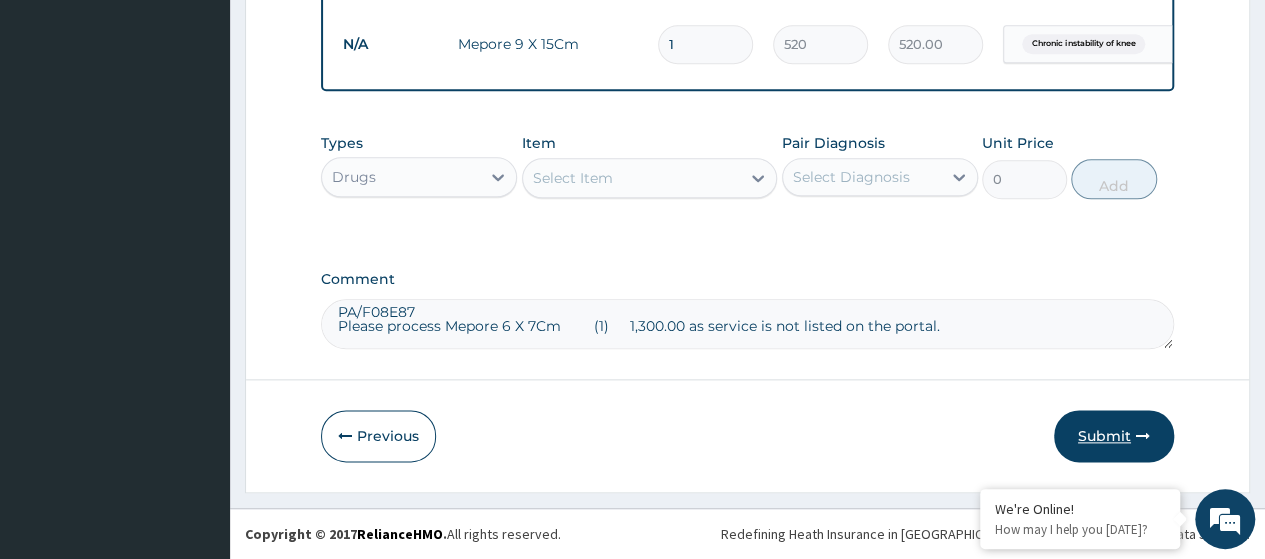 click on "Submit" at bounding box center (1114, 436) 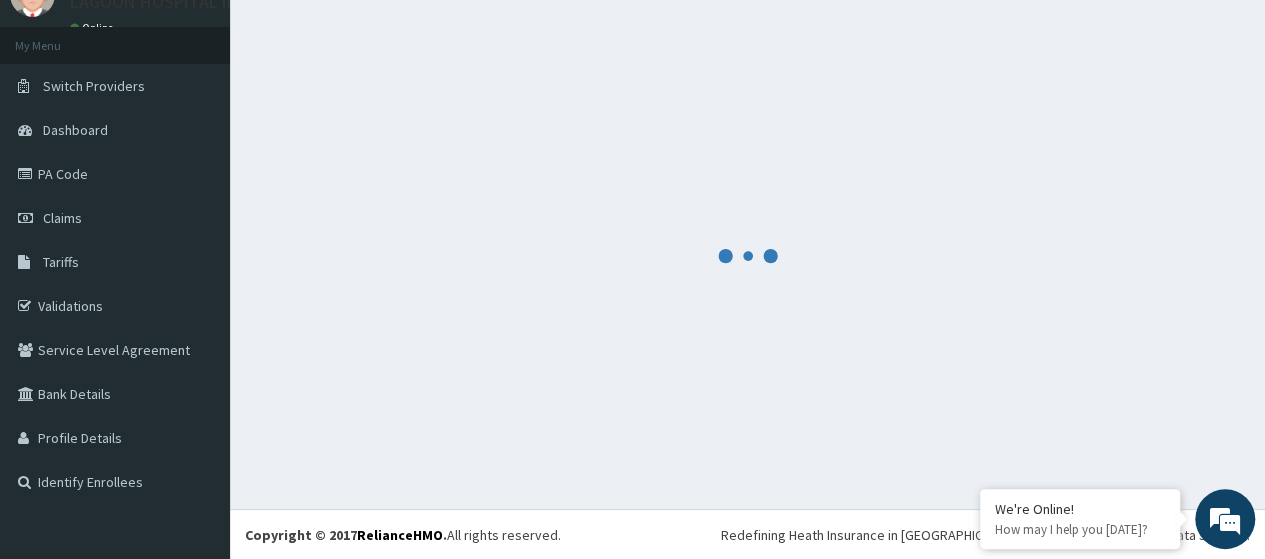 scroll, scrollTop: 1008, scrollLeft: 0, axis: vertical 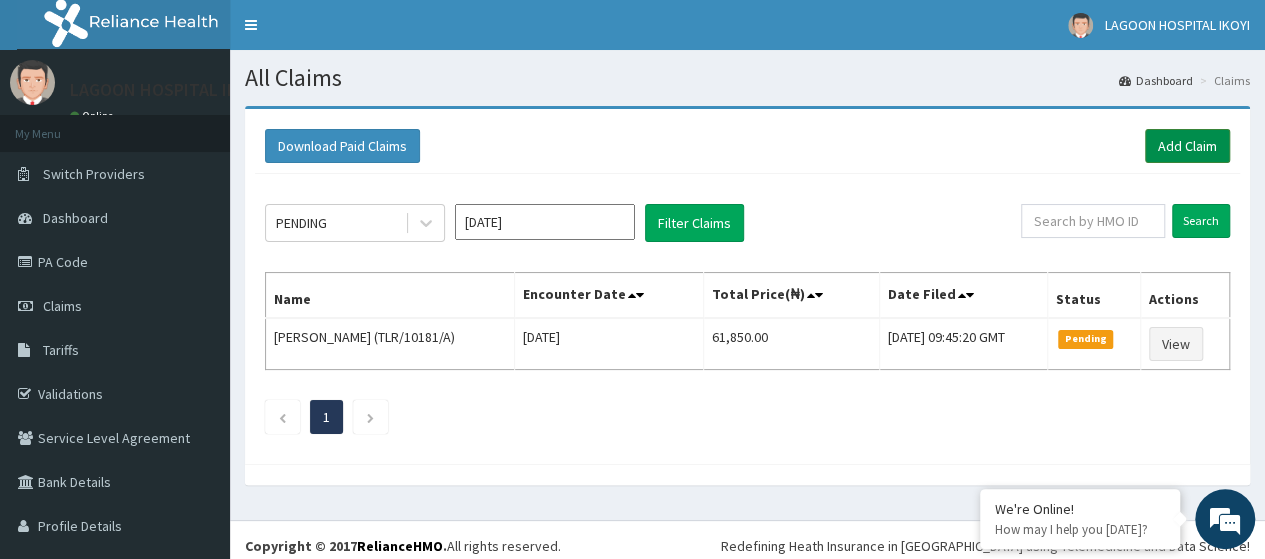 click on "Add Claim" at bounding box center [1187, 146] 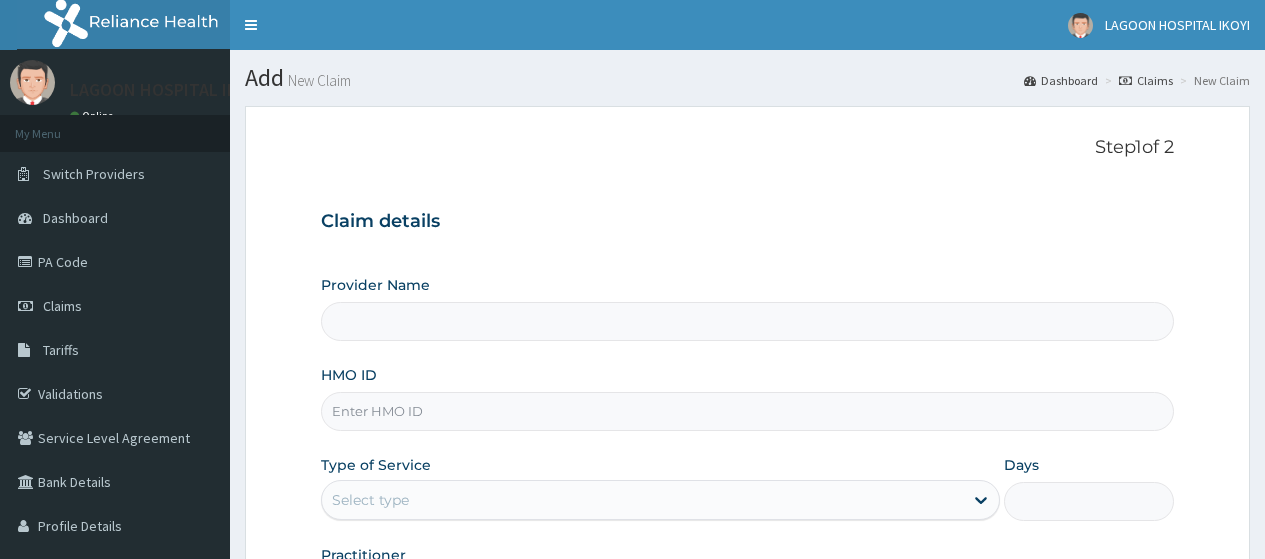 scroll, scrollTop: 0, scrollLeft: 0, axis: both 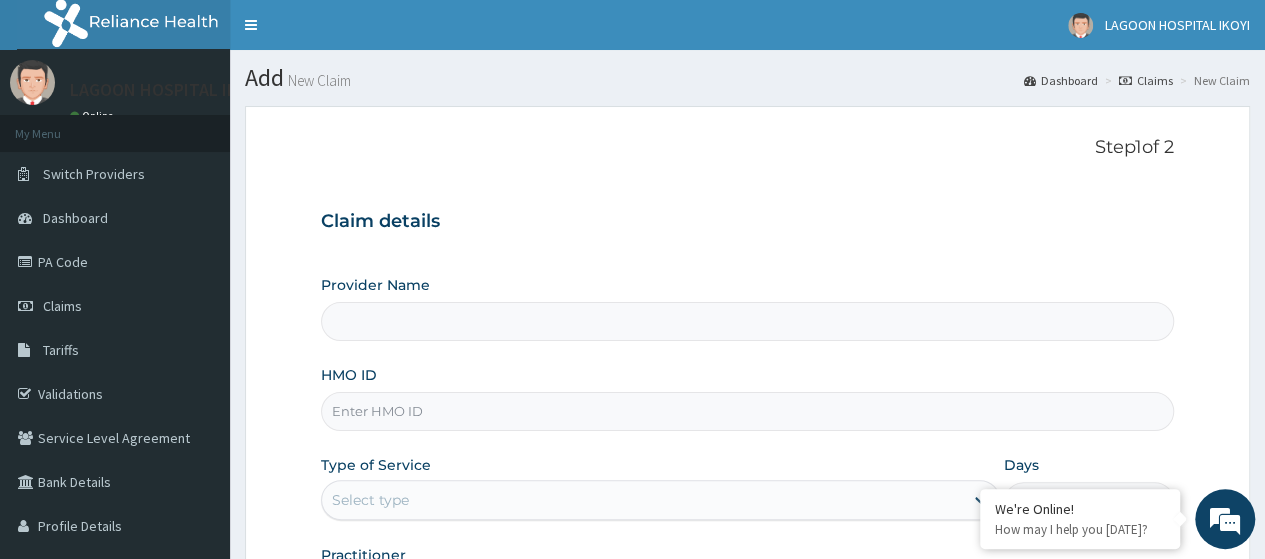 click on "HMO ID" at bounding box center [747, 411] 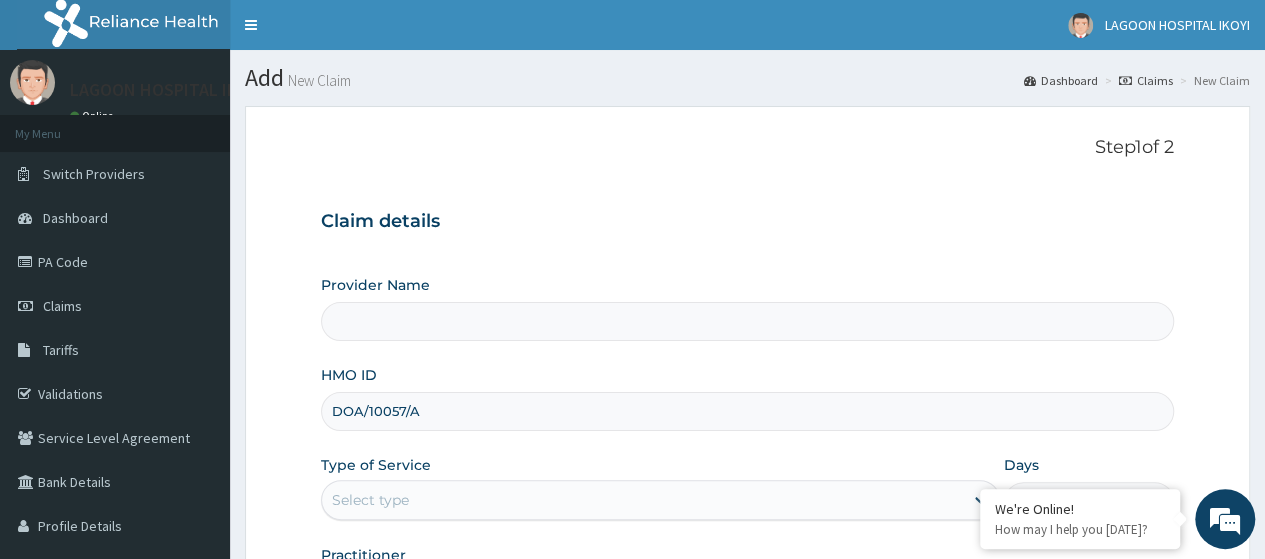 type on "[GEOGRAPHIC_DATA] - V/I" 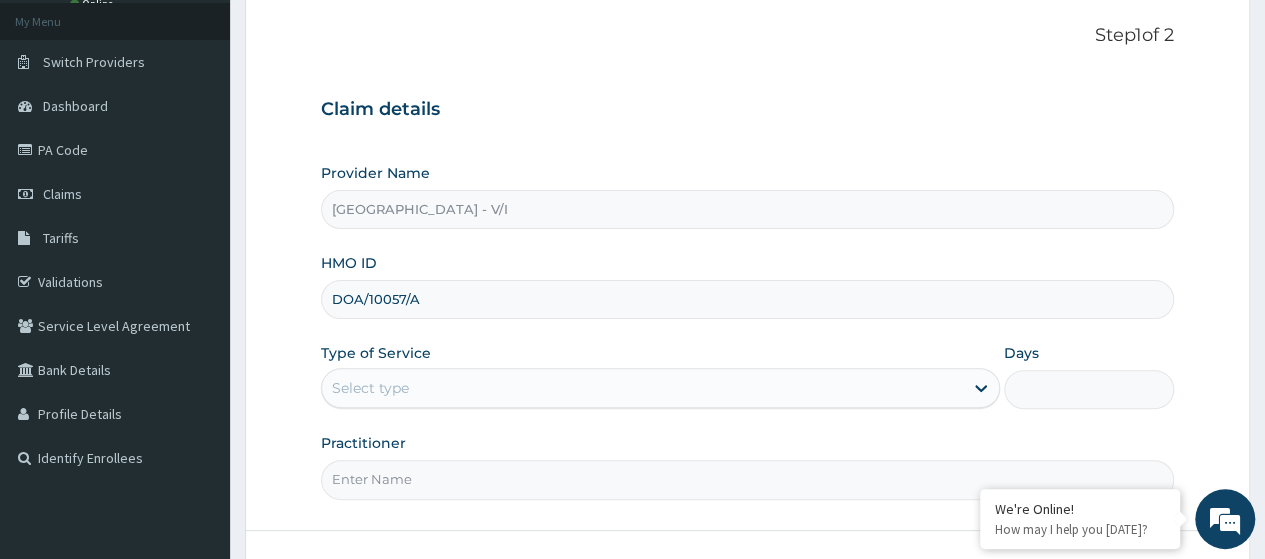 scroll, scrollTop: 258, scrollLeft: 0, axis: vertical 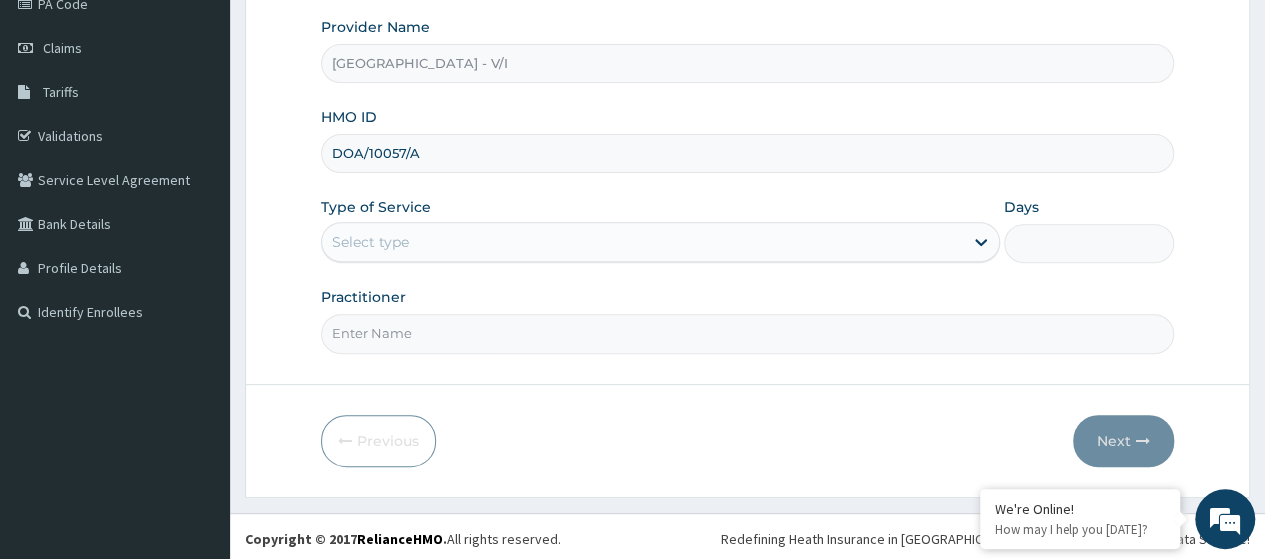 type on "DOA/10057/A" 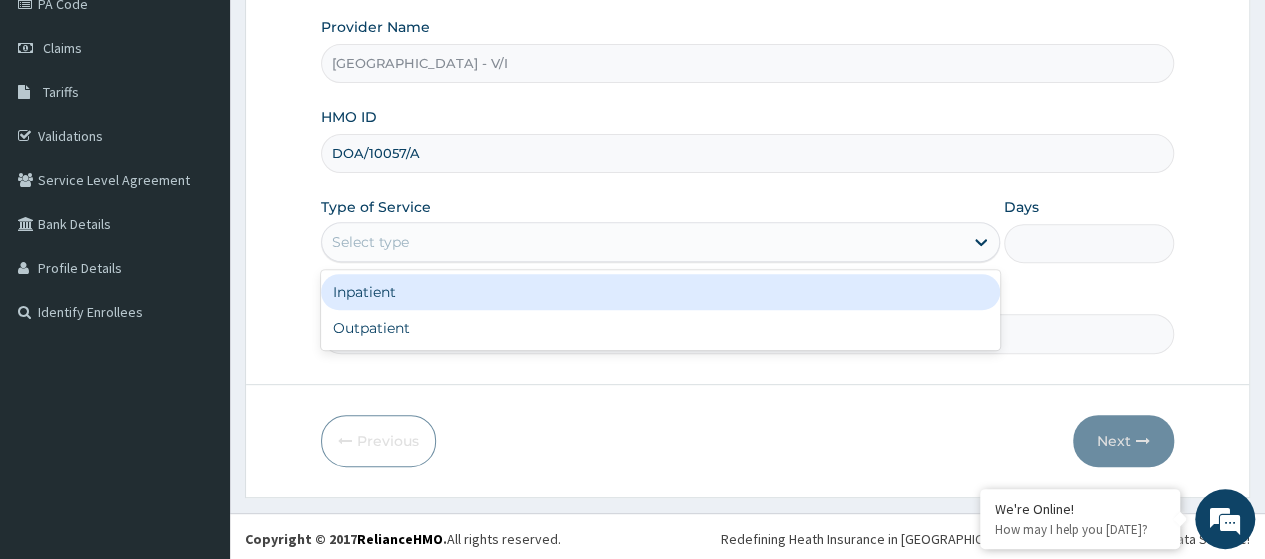 click on "Outpatient" at bounding box center (660, 328) 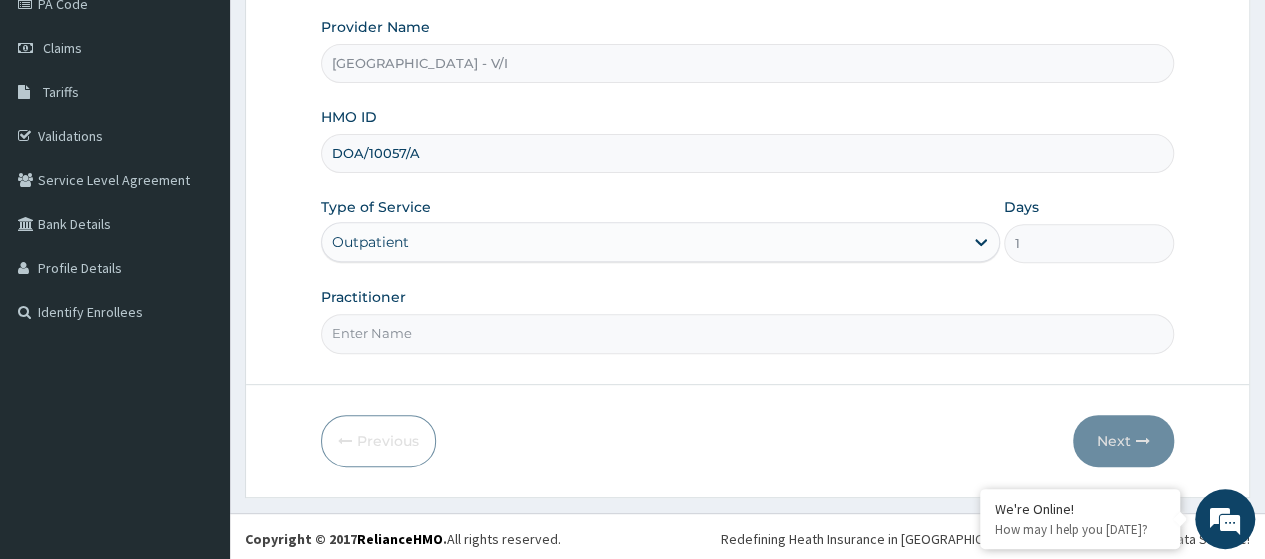 click on "Practitioner" at bounding box center [747, 333] 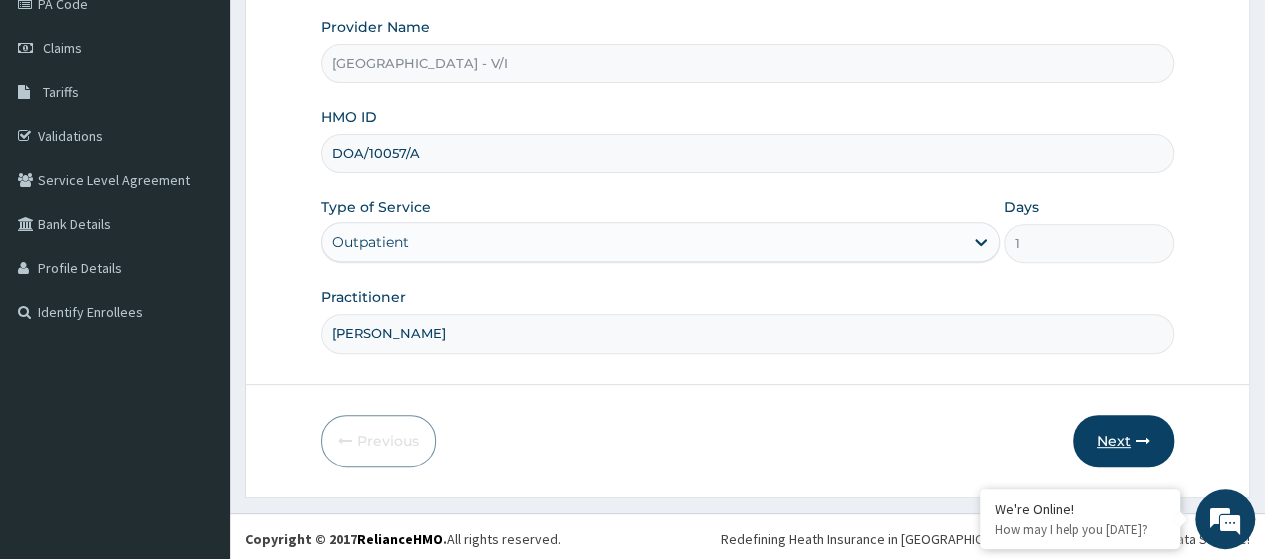 click on "Next" at bounding box center (1123, 441) 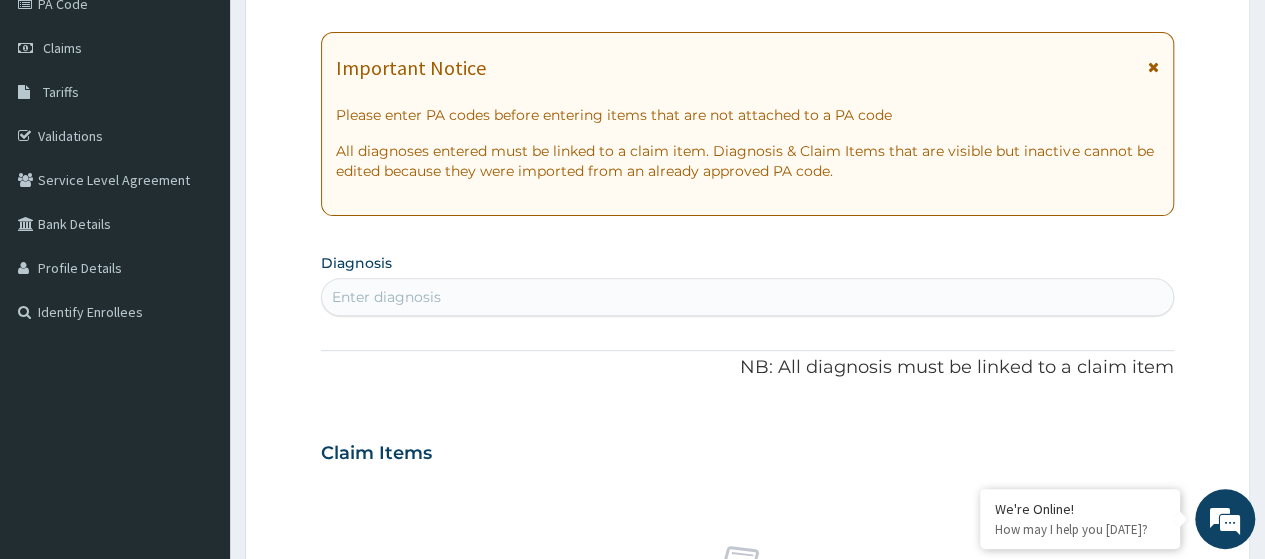 scroll, scrollTop: 0, scrollLeft: 0, axis: both 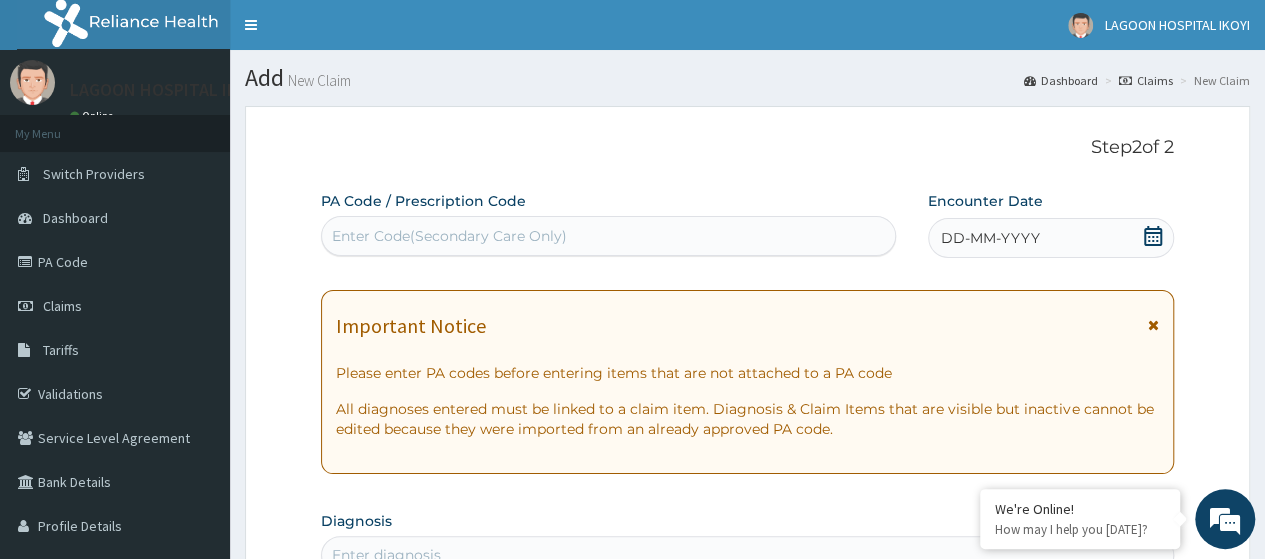 click on "Enter Code(Secondary Care Only)" at bounding box center [449, 236] 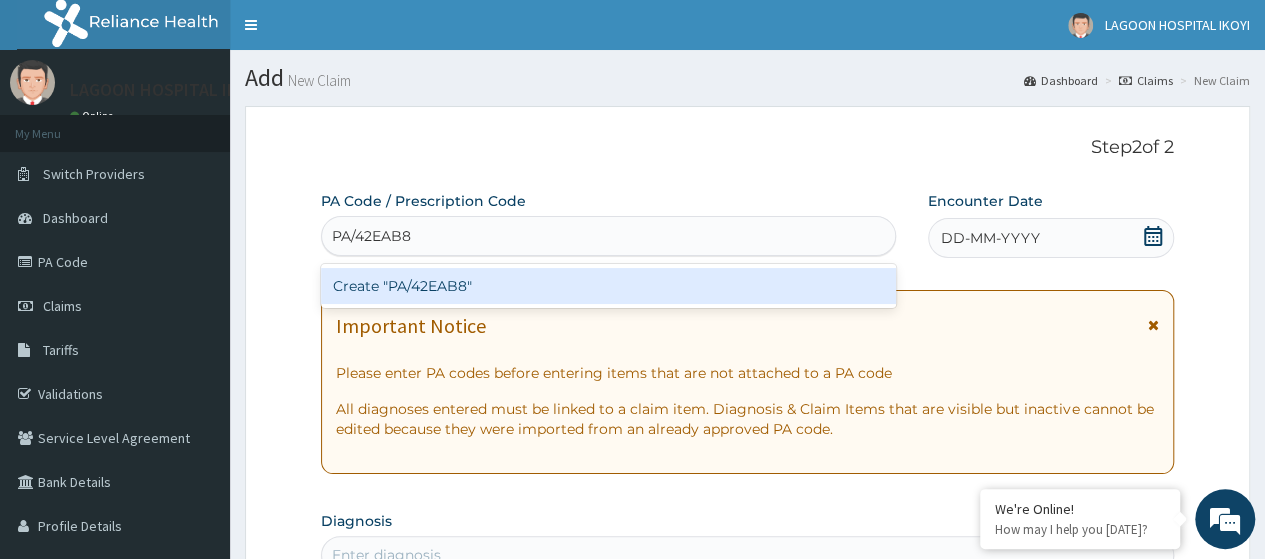 click on "Create "PA/42EAB8"" at bounding box center [608, 286] 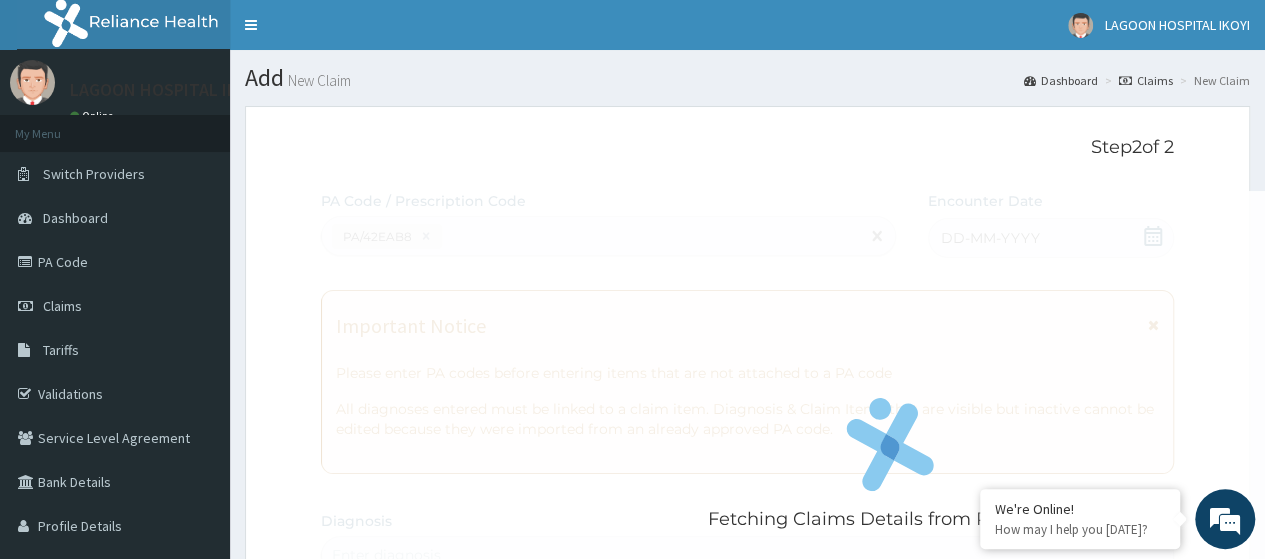 scroll, scrollTop: 551, scrollLeft: 0, axis: vertical 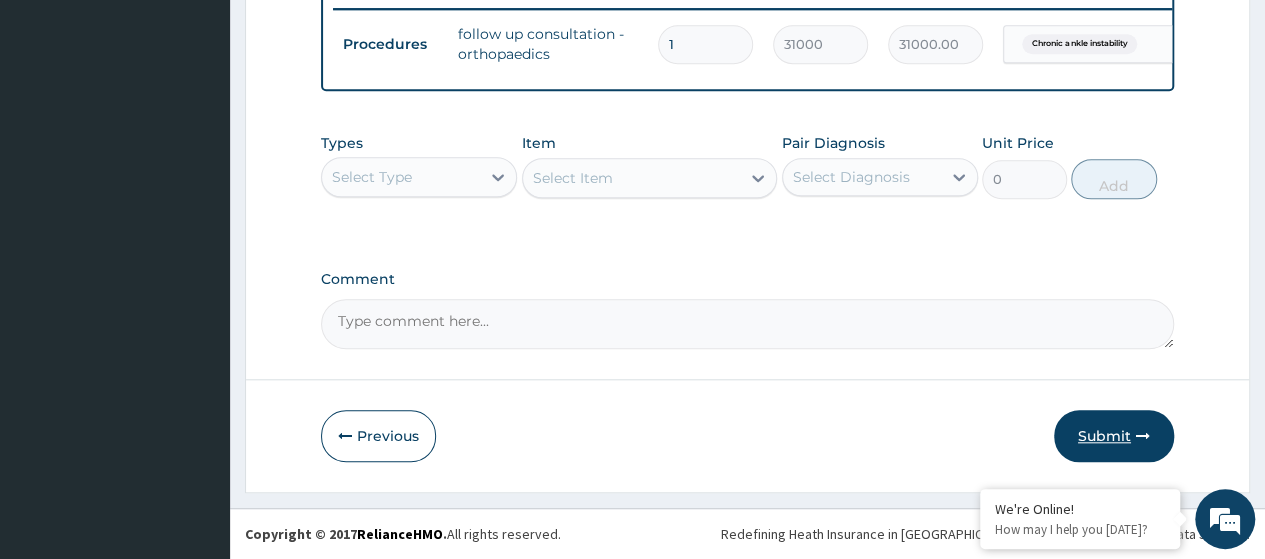 click on "Submit" at bounding box center [1114, 436] 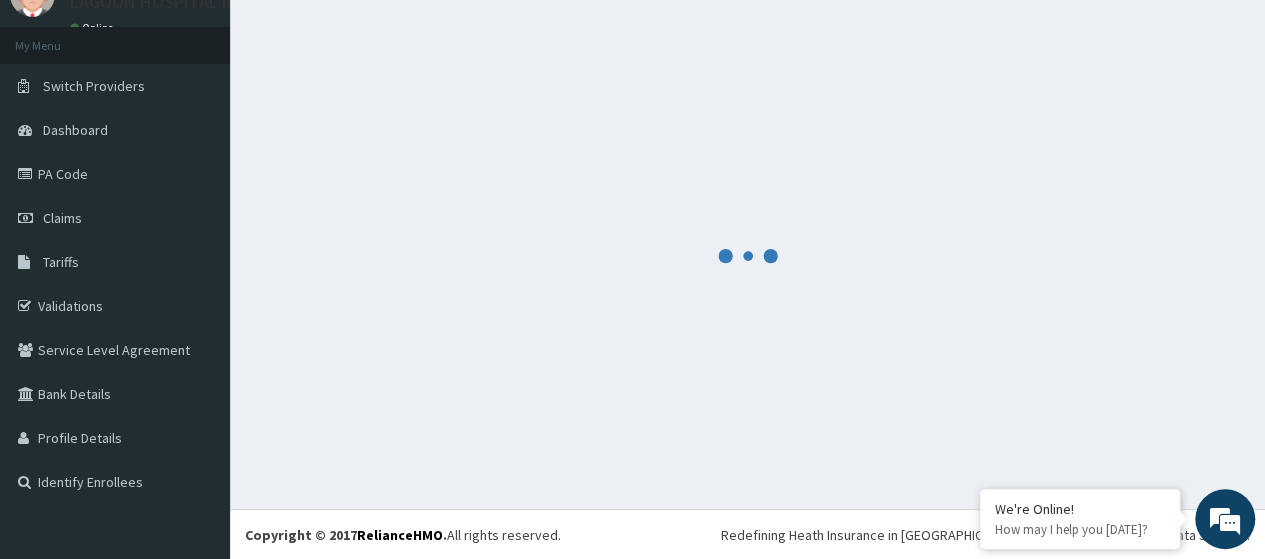 scroll, scrollTop: 800, scrollLeft: 0, axis: vertical 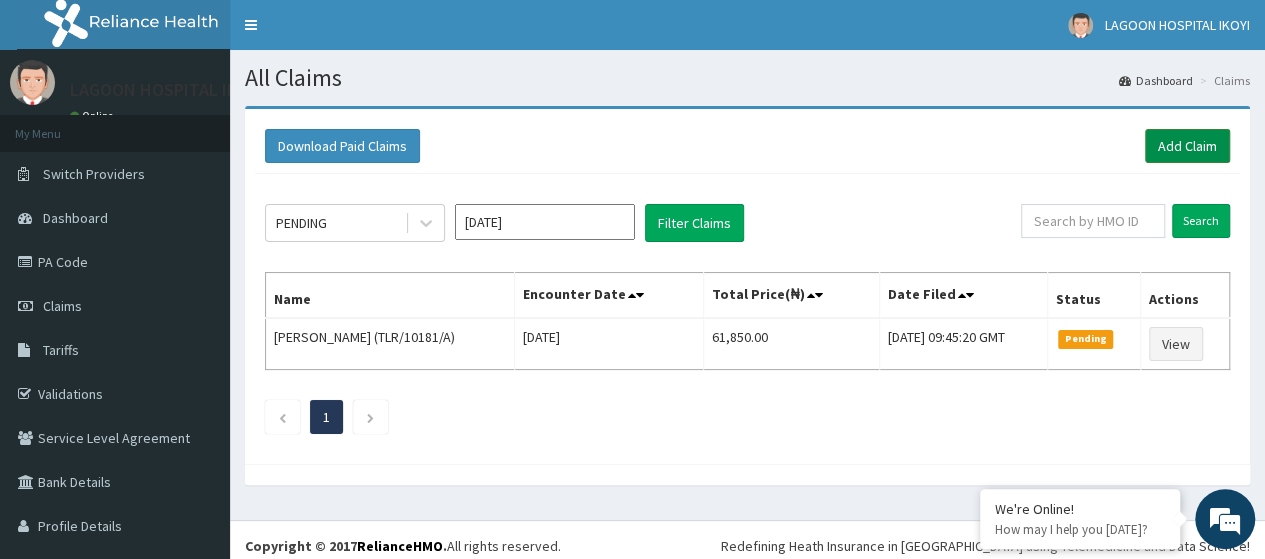 click on "Add Claim" at bounding box center (1187, 146) 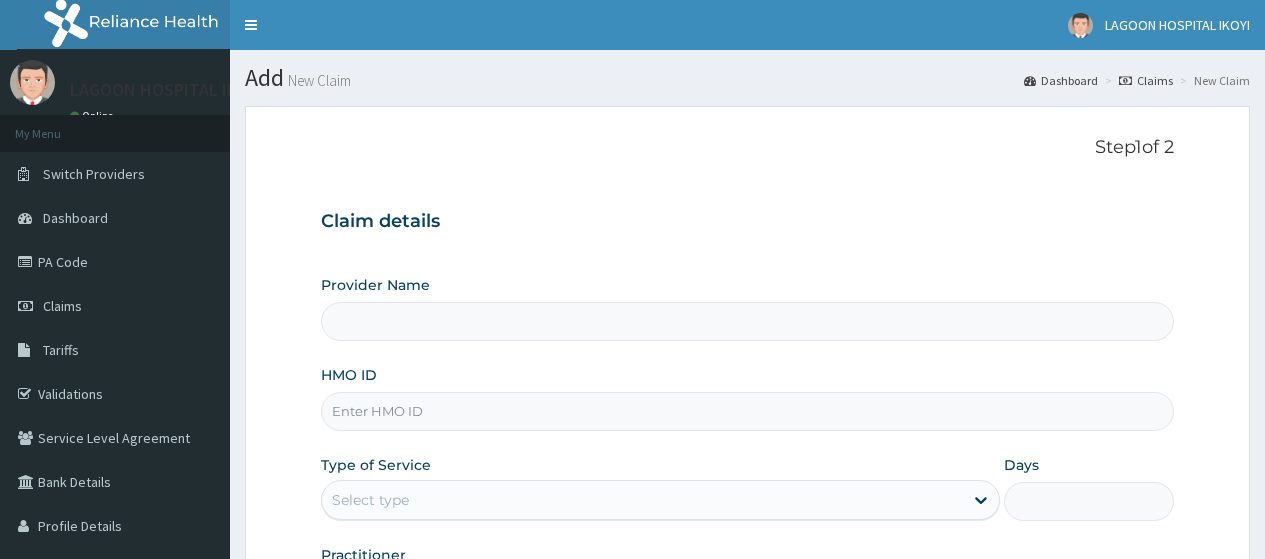 scroll, scrollTop: 0, scrollLeft: 0, axis: both 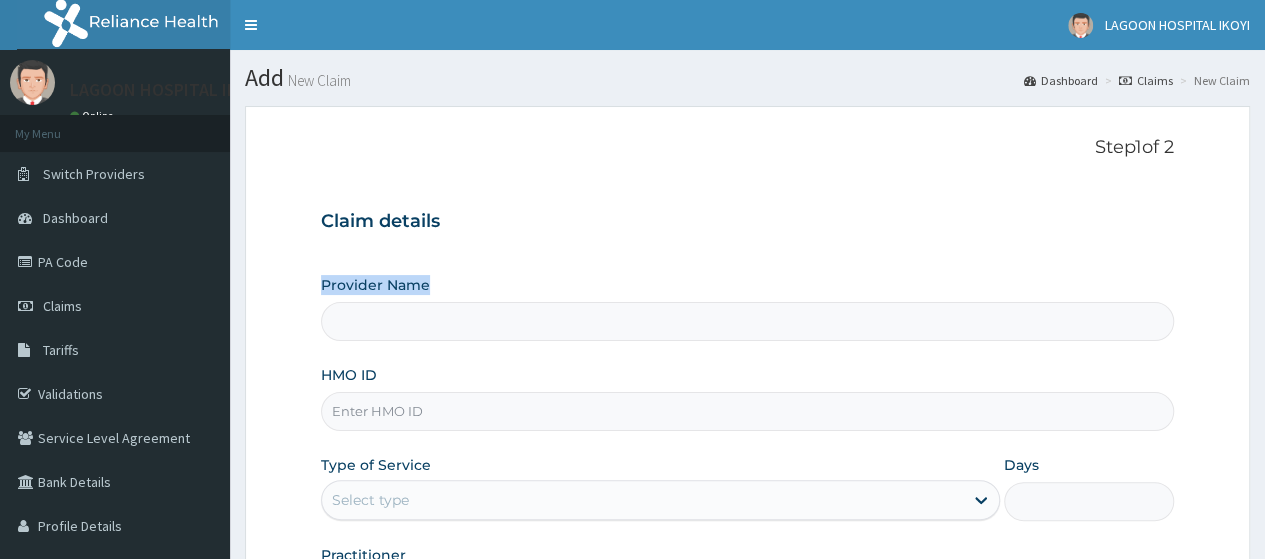 click on "Step  1  of 2 Claim details Provider Name HMO ID Type of Service Select type Days Practitioner" at bounding box center [747, 374] 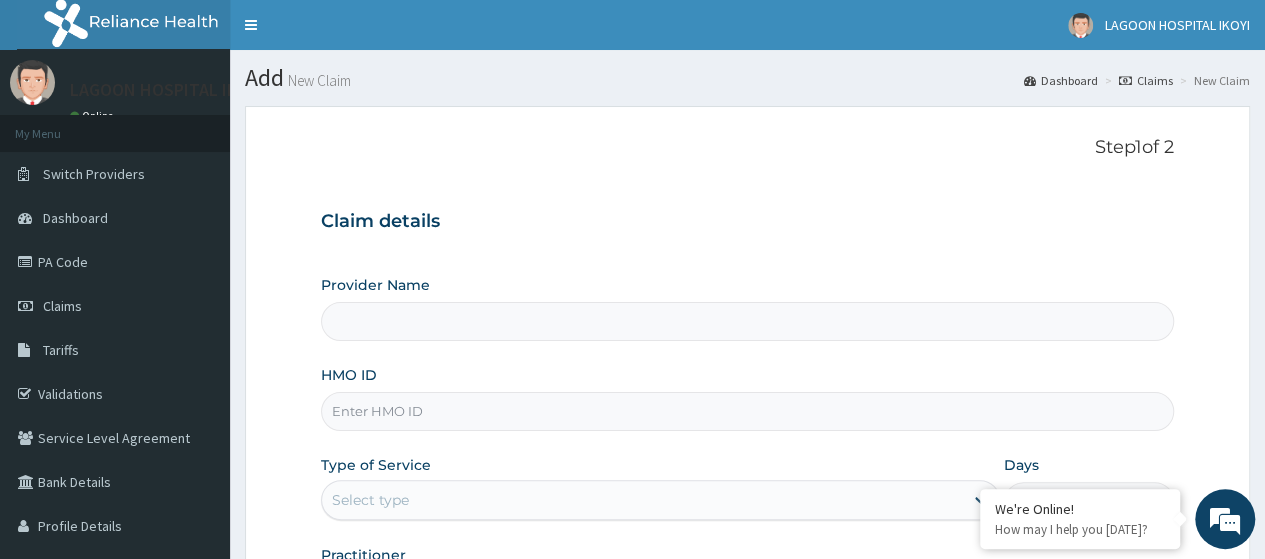 click on "HMO ID" at bounding box center (747, 411) 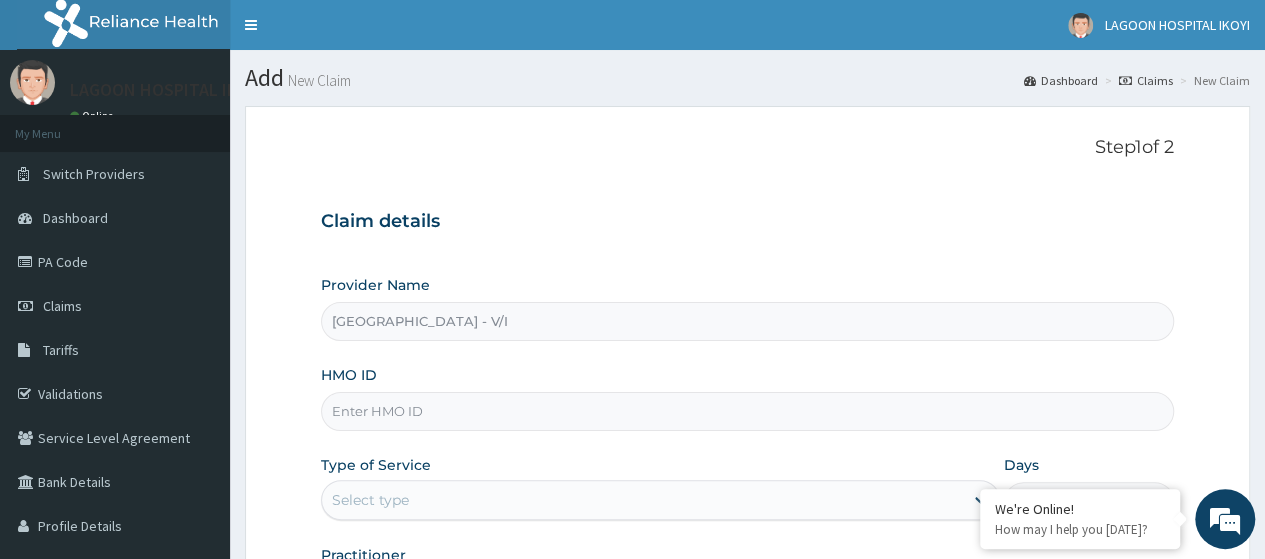 type on "[GEOGRAPHIC_DATA] - V/I" 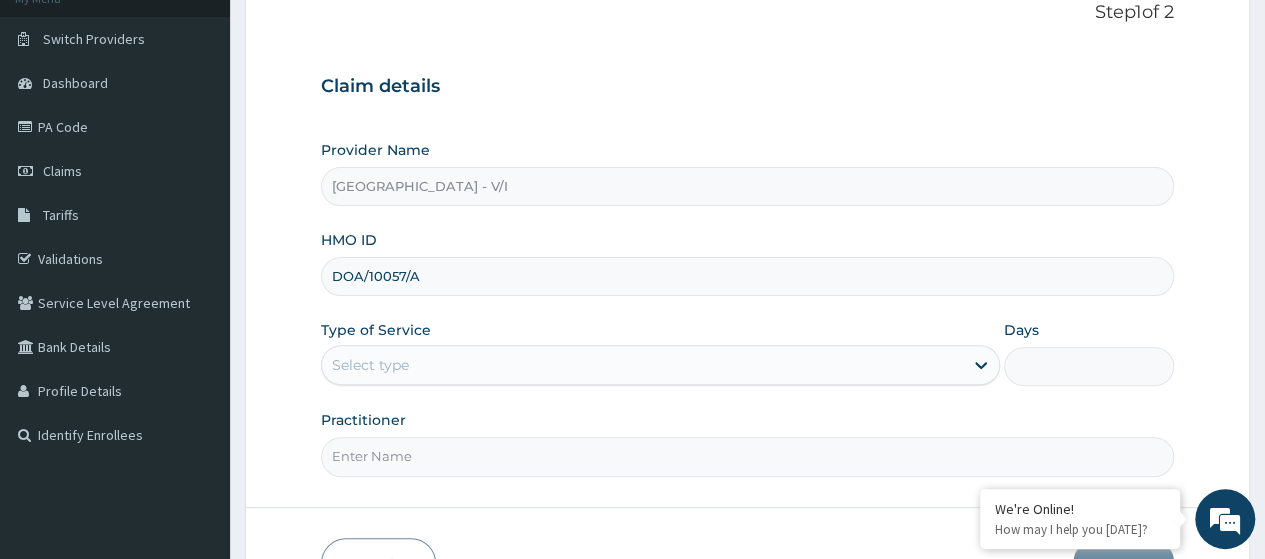 scroll, scrollTop: 258, scrollLeft: 0, axis: vertical 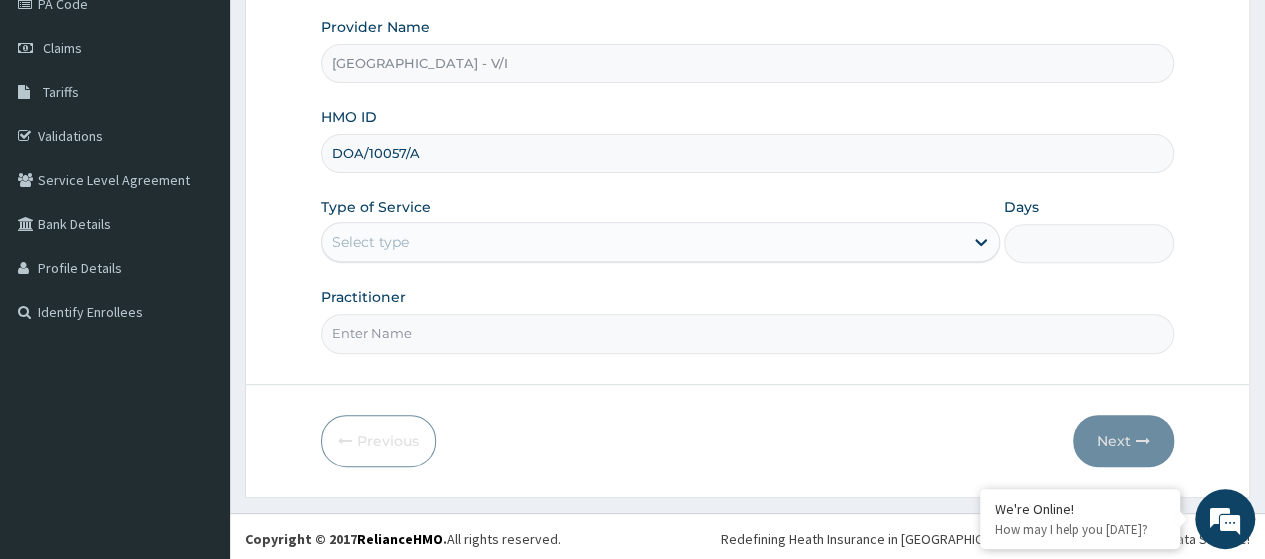 type on "DOA/10057/A" 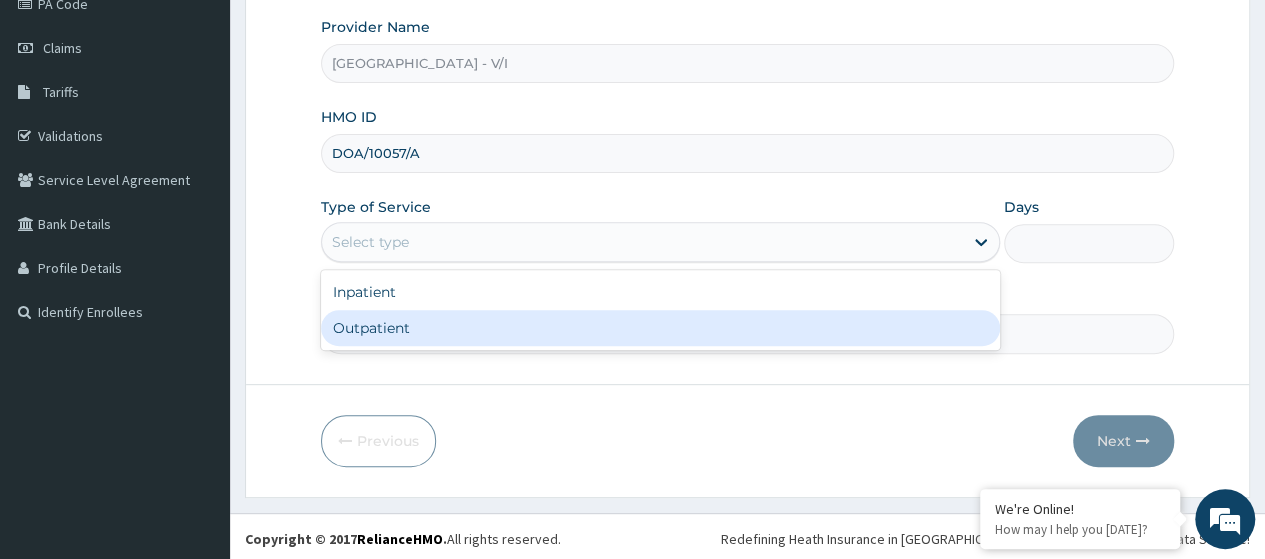 click on "Outpatient" at bounding box center [660, 328] 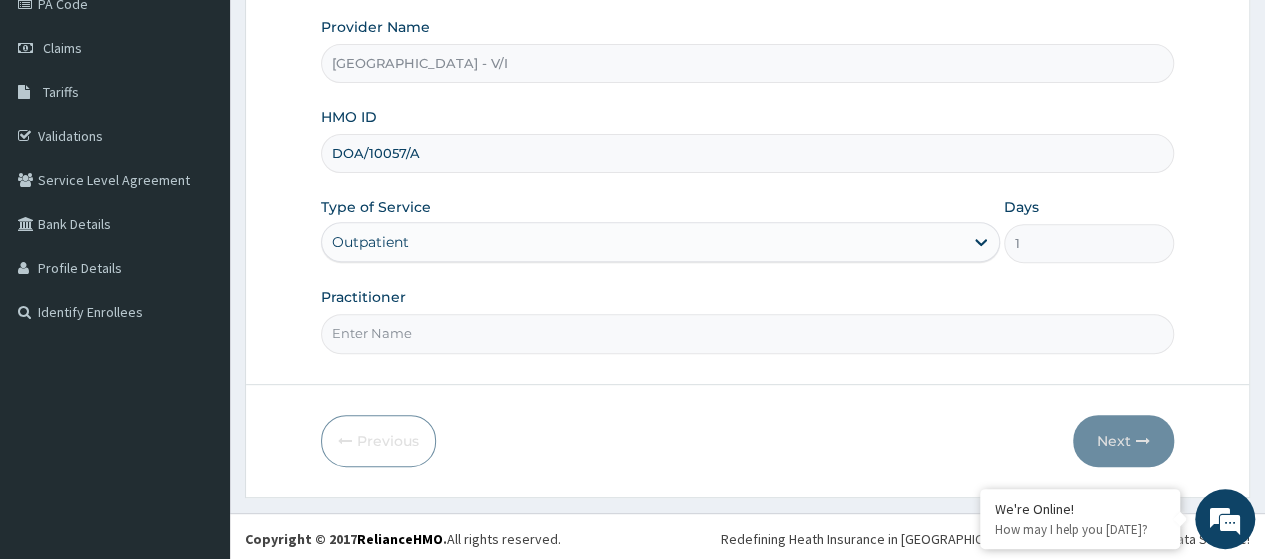 click on "Practitioner" at bounding box center [747, 333] 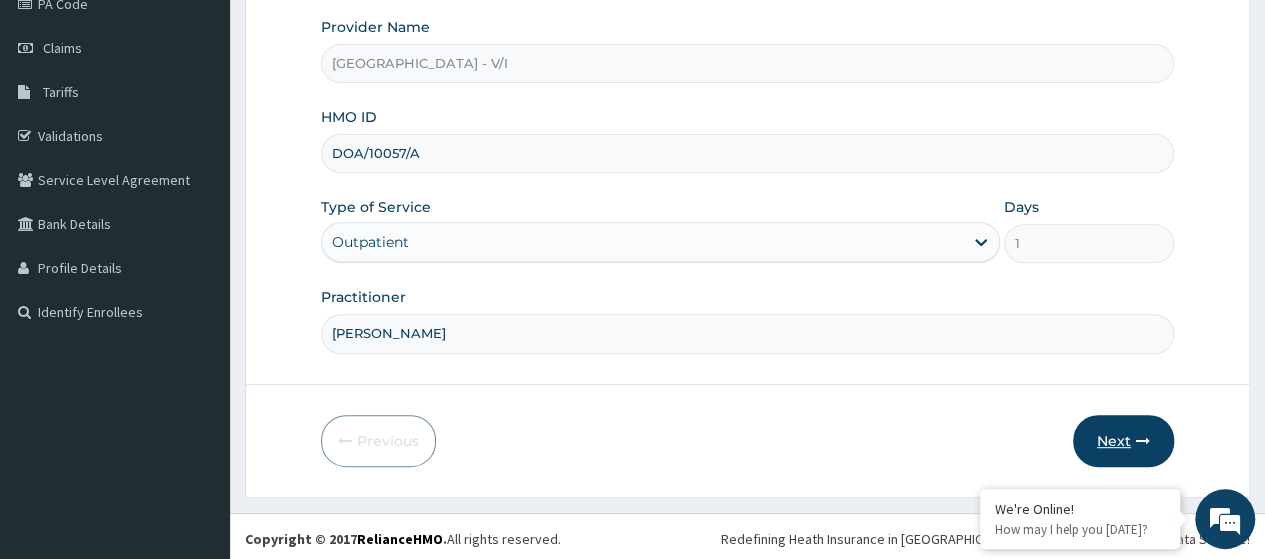 click on "Next" at bounding box center [1123, 441] 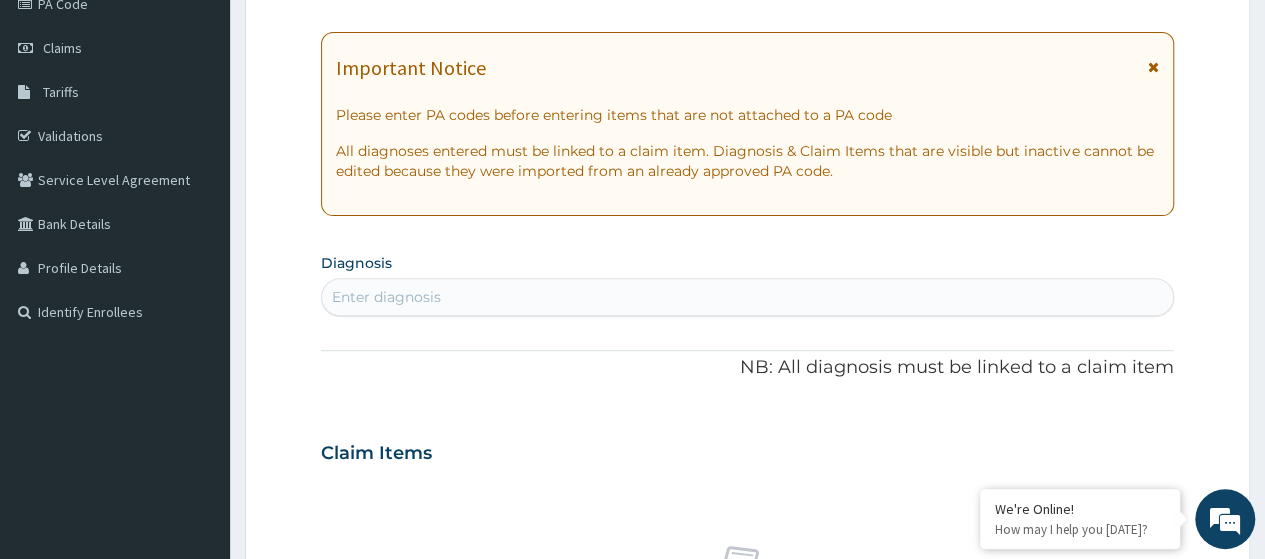 scroll, scrollTop: 0, scrollLeft: 0, axis: both 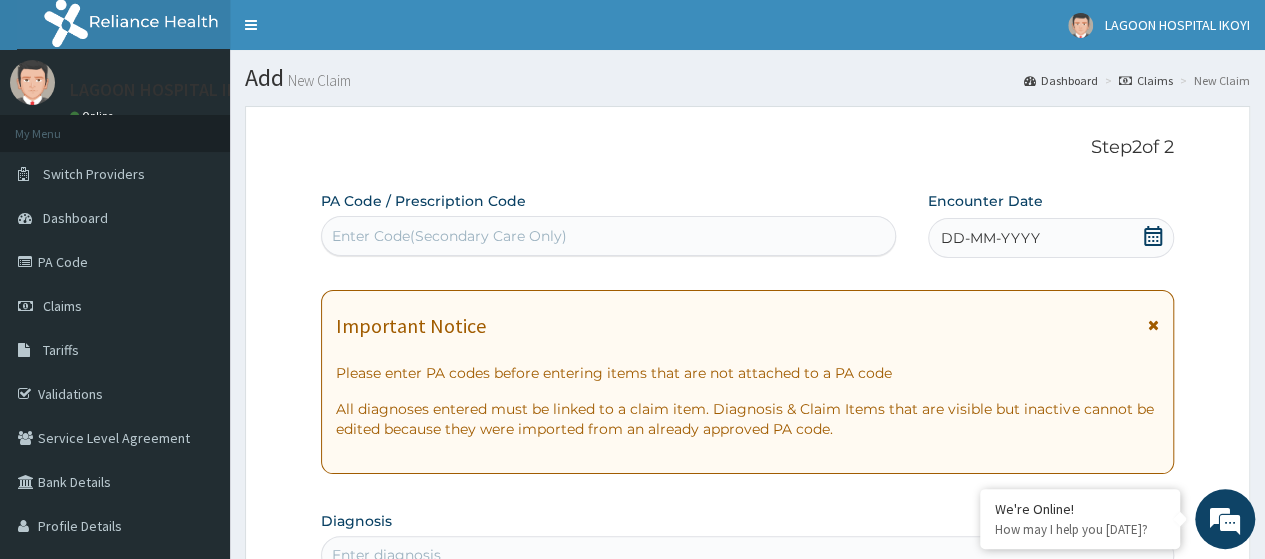 click on "Enter Code(Secondary Care Only)" at bounding box center (449, 236) 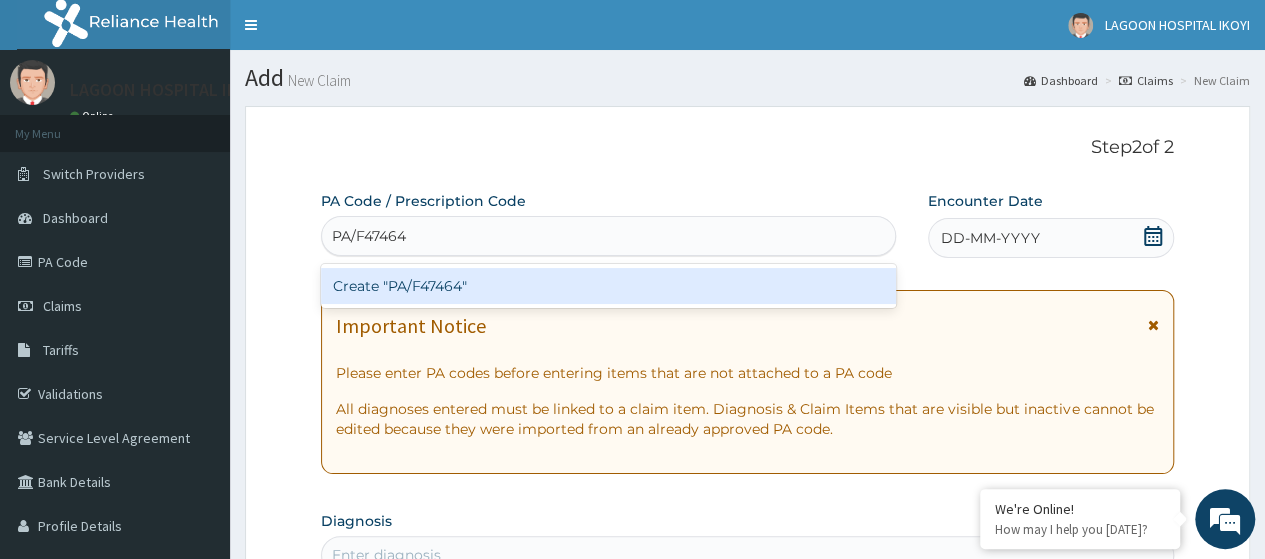 click on "Create "PA/F47464"" at bounding box center (608, 286) 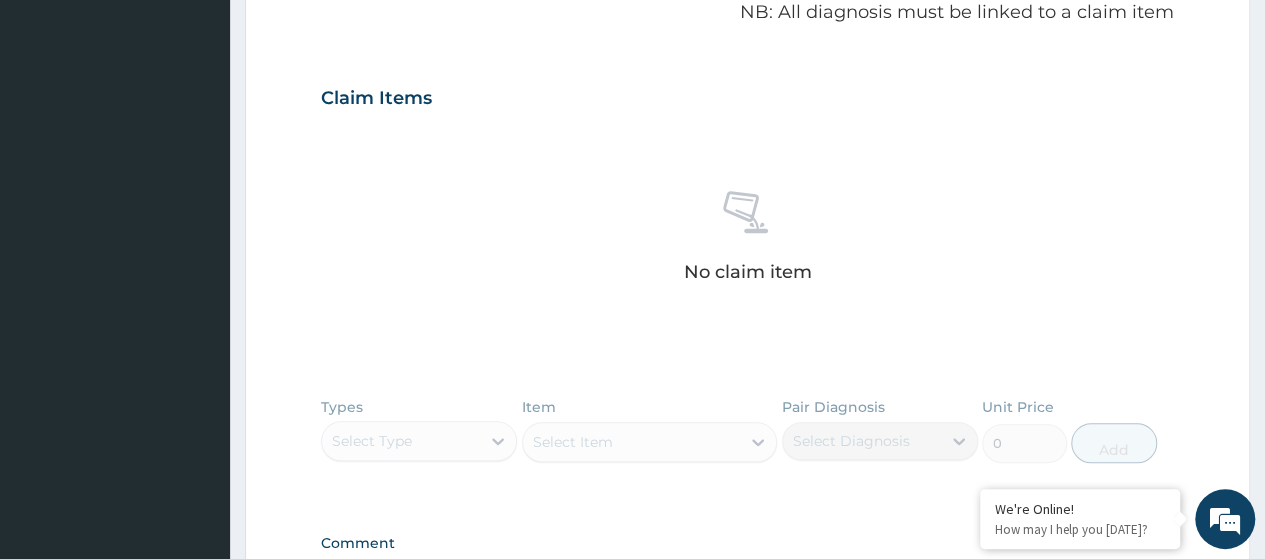 scroll, scrollTop: 892, scrollLeft: 0, axis: vertical 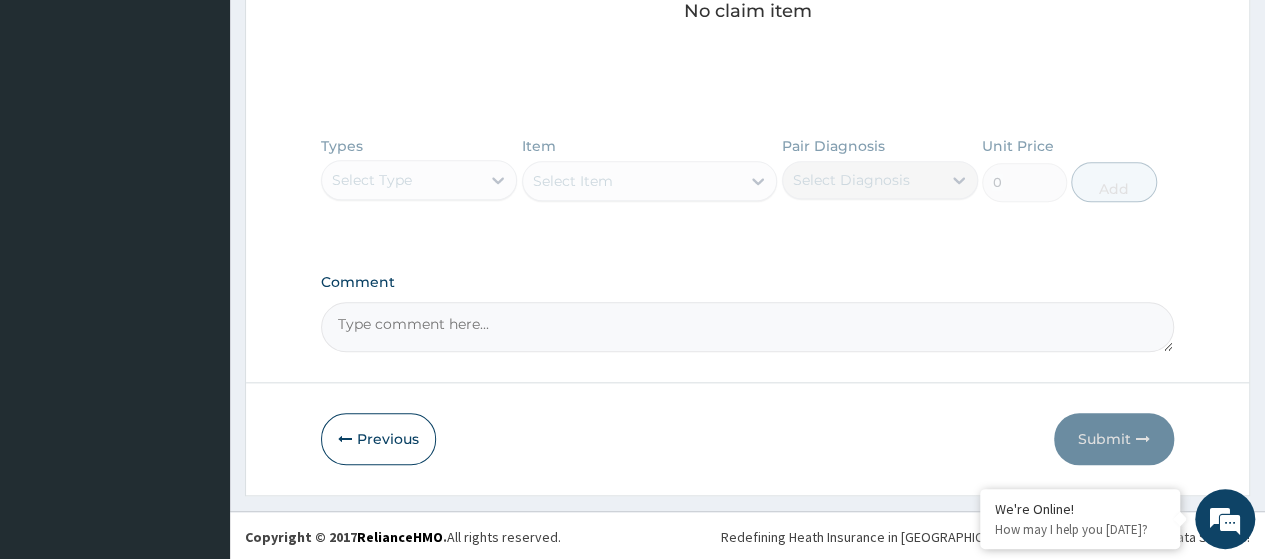 click on "Comment" at bounding box center (747, 327) 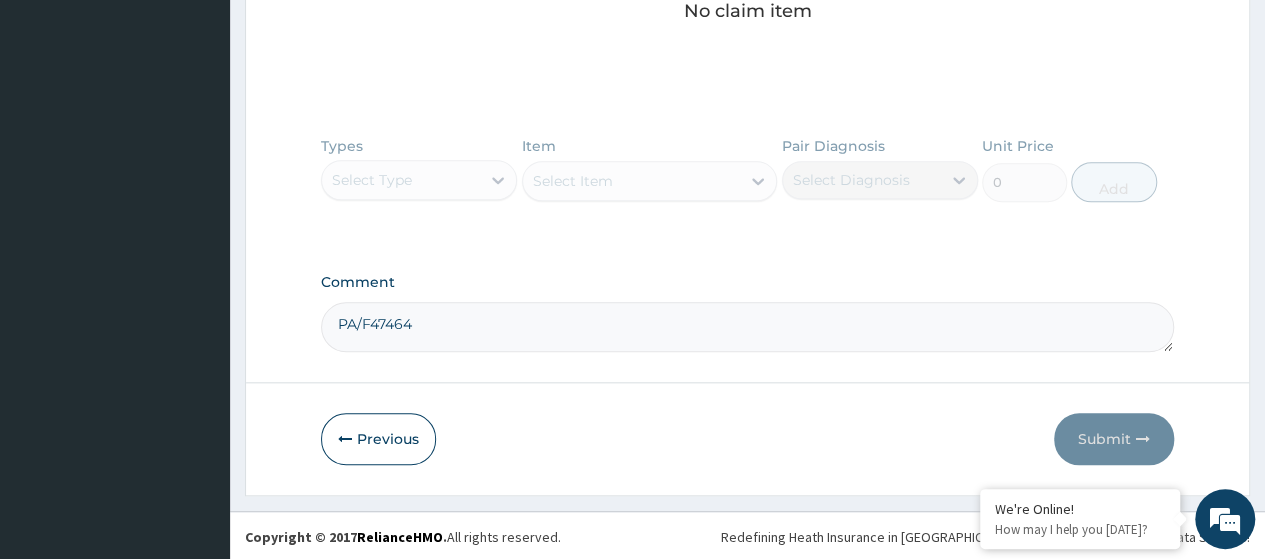 type on "PA/F47464" 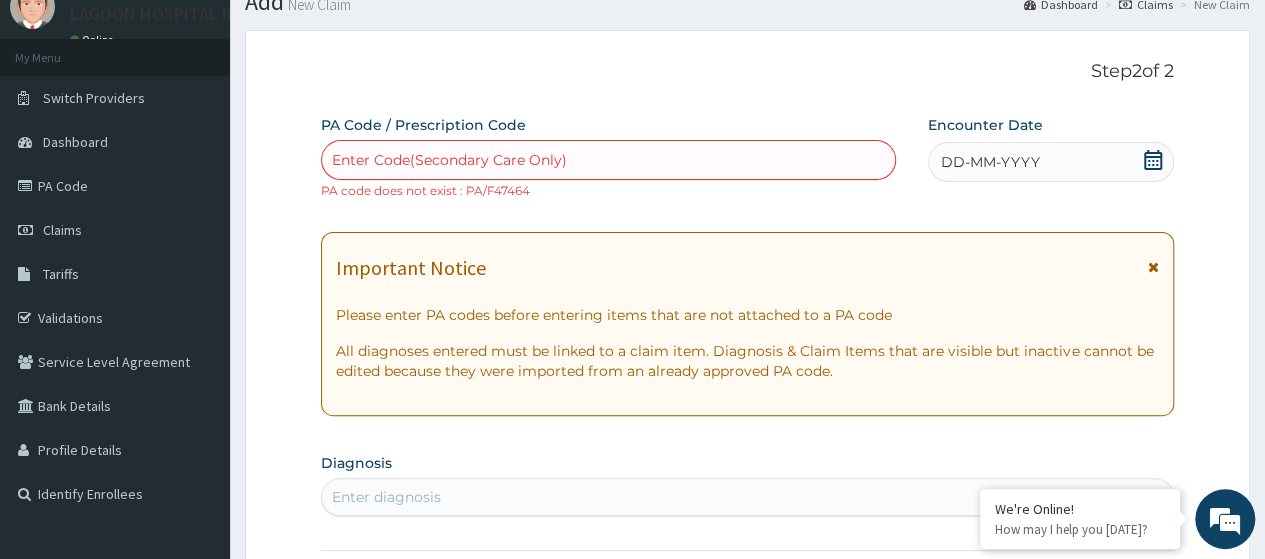 scroll, scrollTop: 73, scrollLeft: 0, axis: vertical 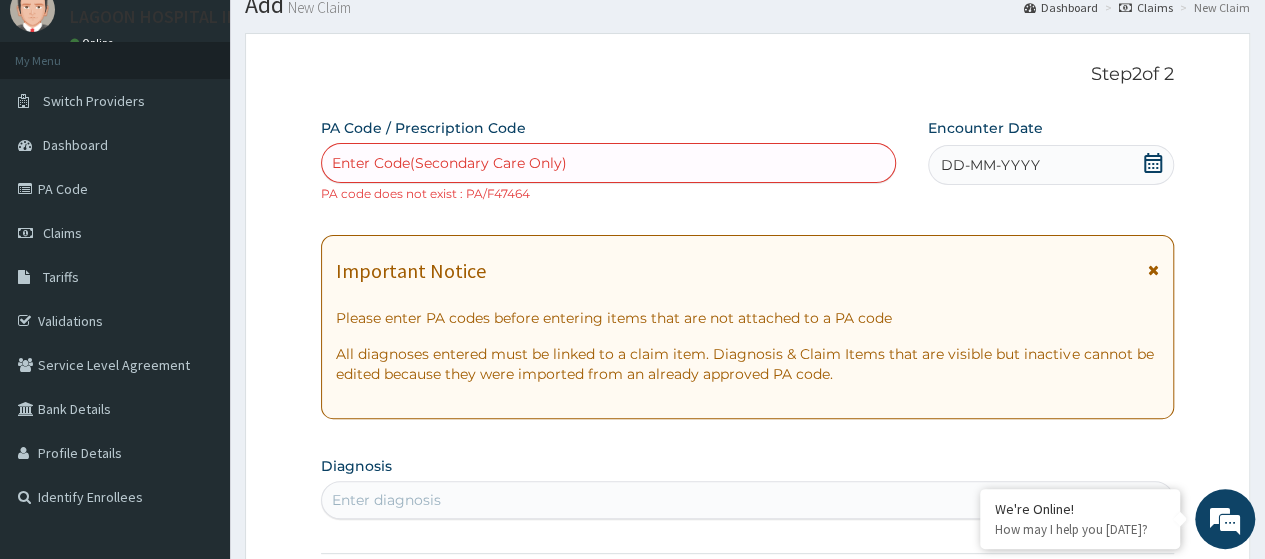 click 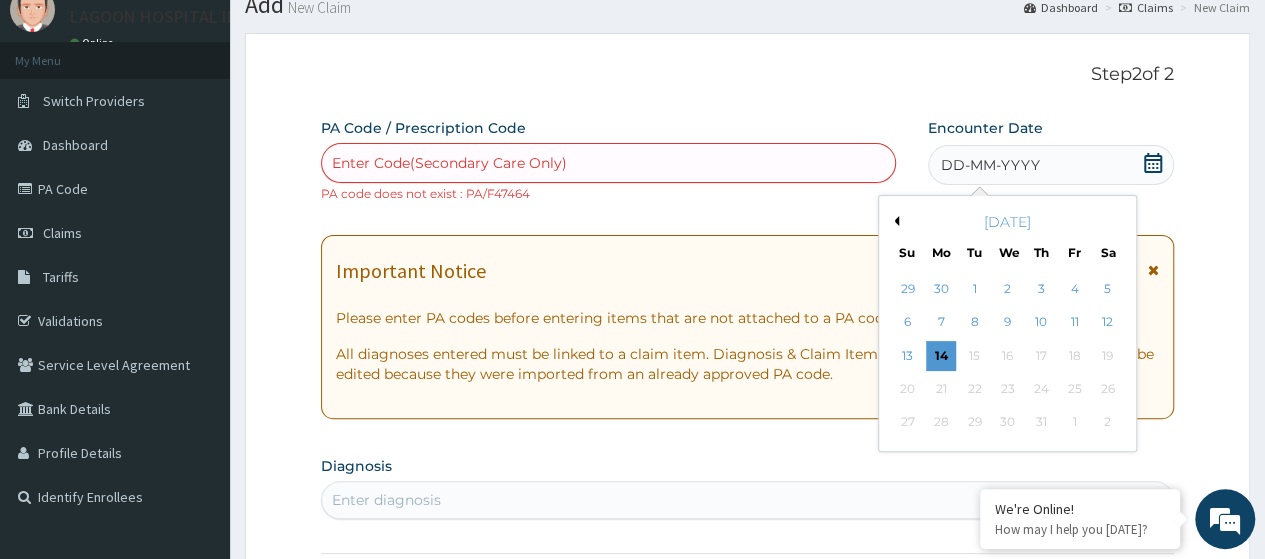 click on "Previous Month" at bounding box center [894, 221] 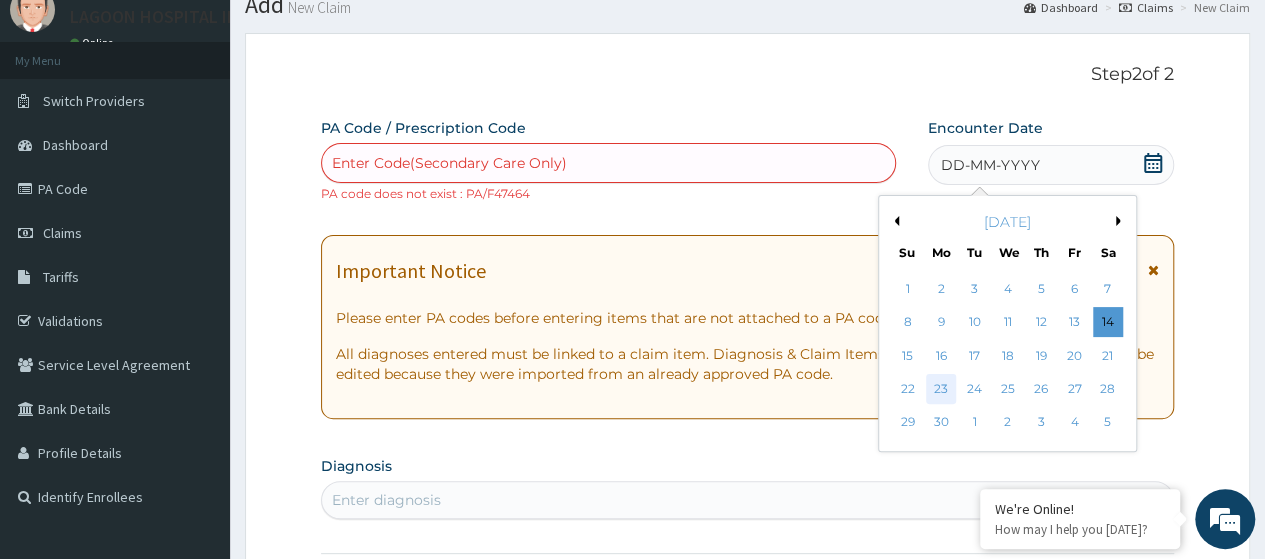 click on "23" at bounding box center [941, 389] 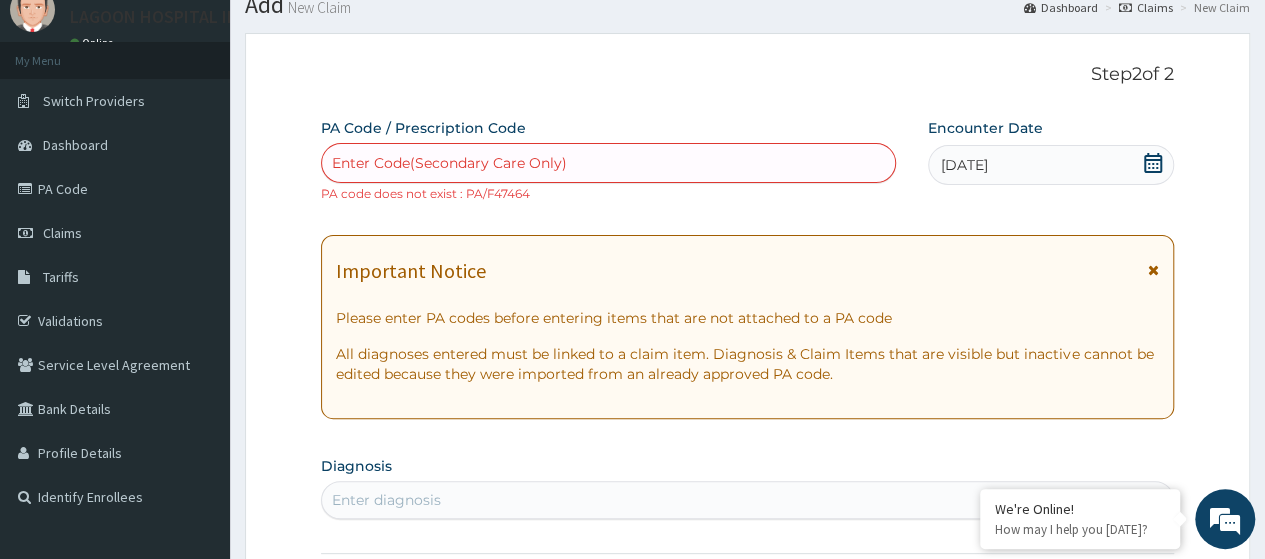 click on "Enter diagnosis" at bounding box center (386, 500) 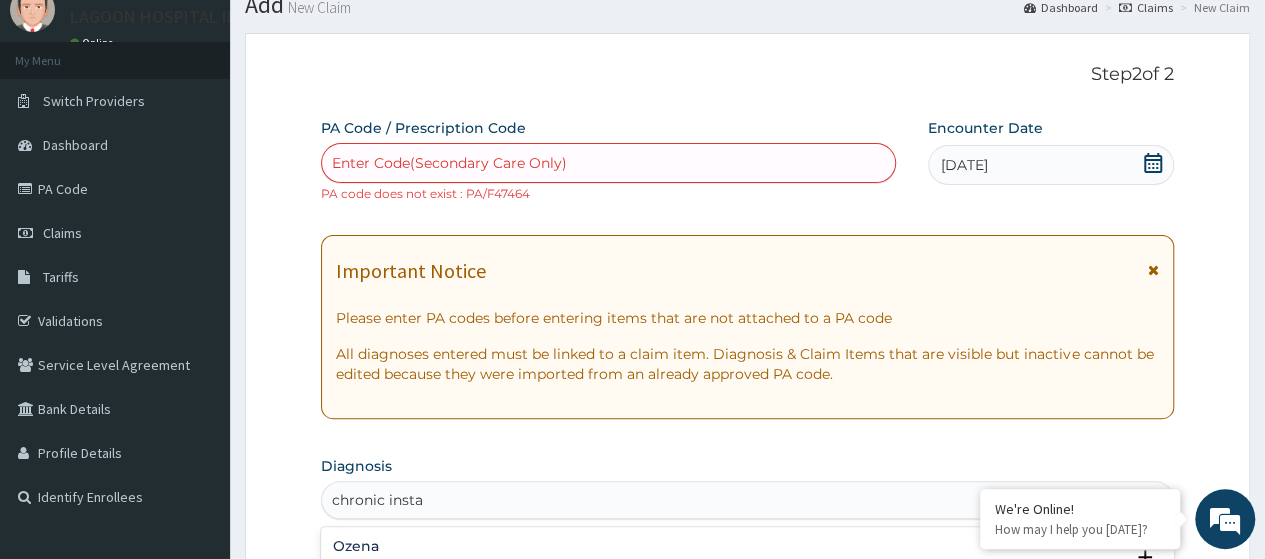 type on "chronic instab" 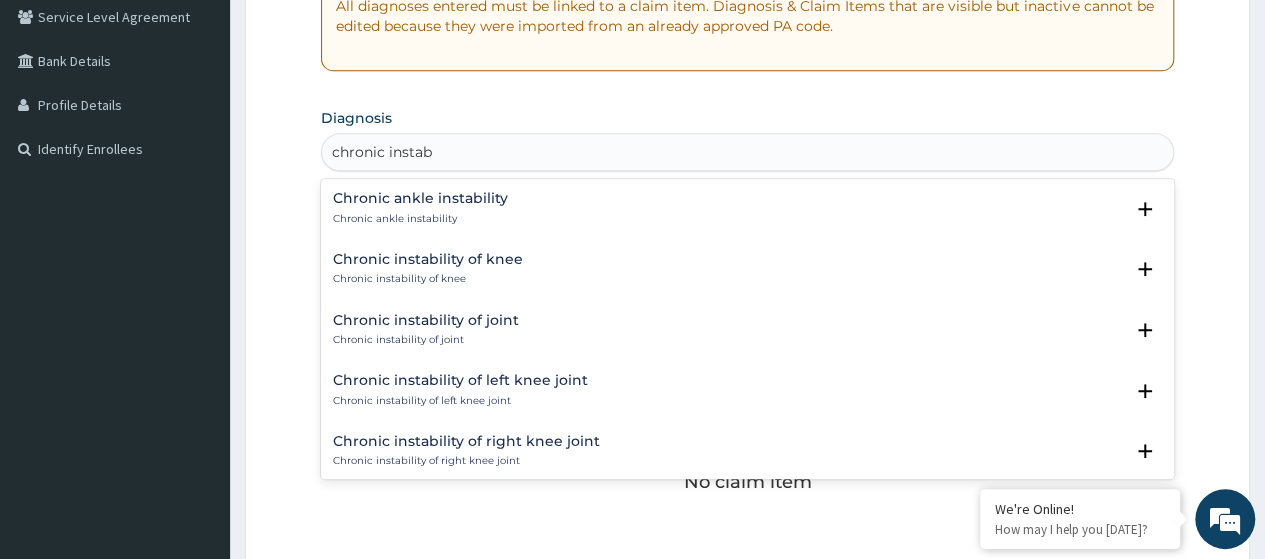 scroll, scrollTop: 425, scrollLeft: 0, axis: vertical 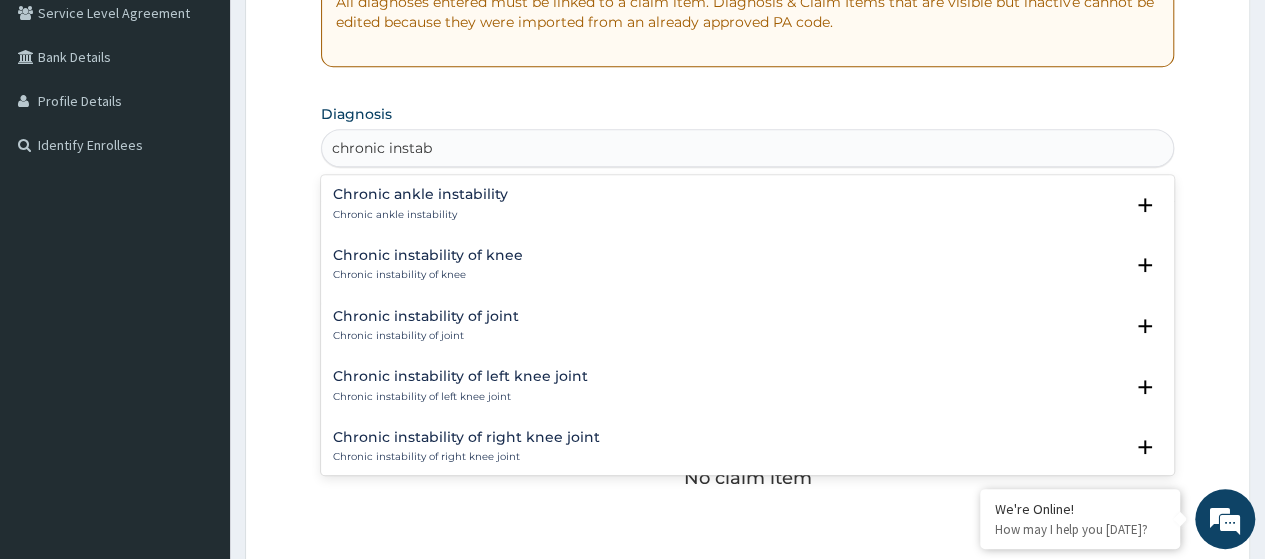 click on "Chronic instability of knee" at bounding box center (428, 255) 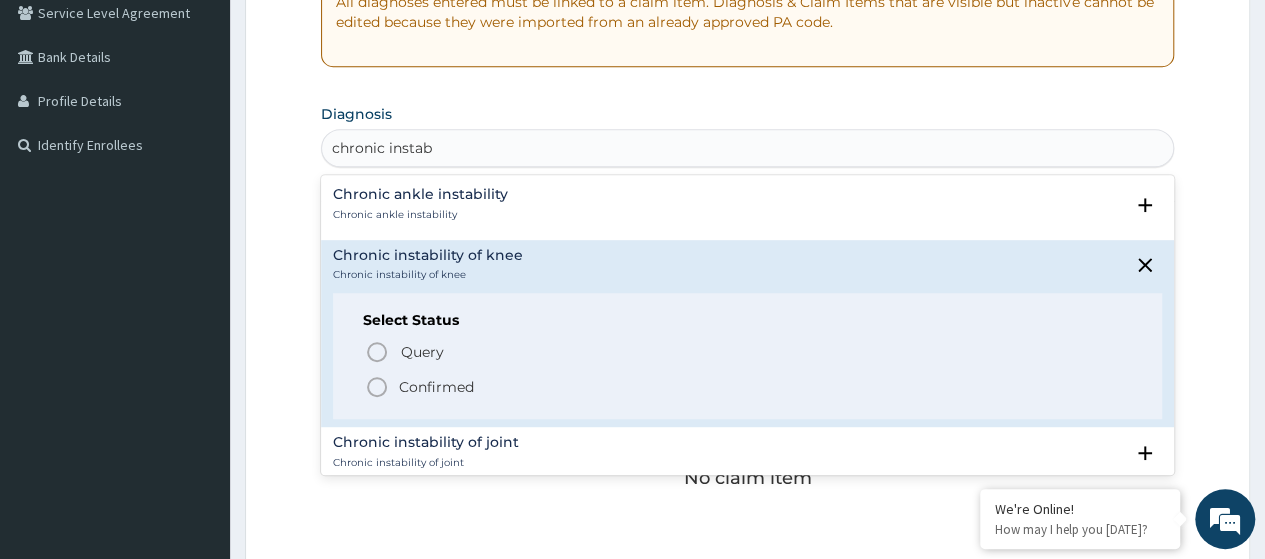 click on "Confirmed" at bounding box center [436, 387] 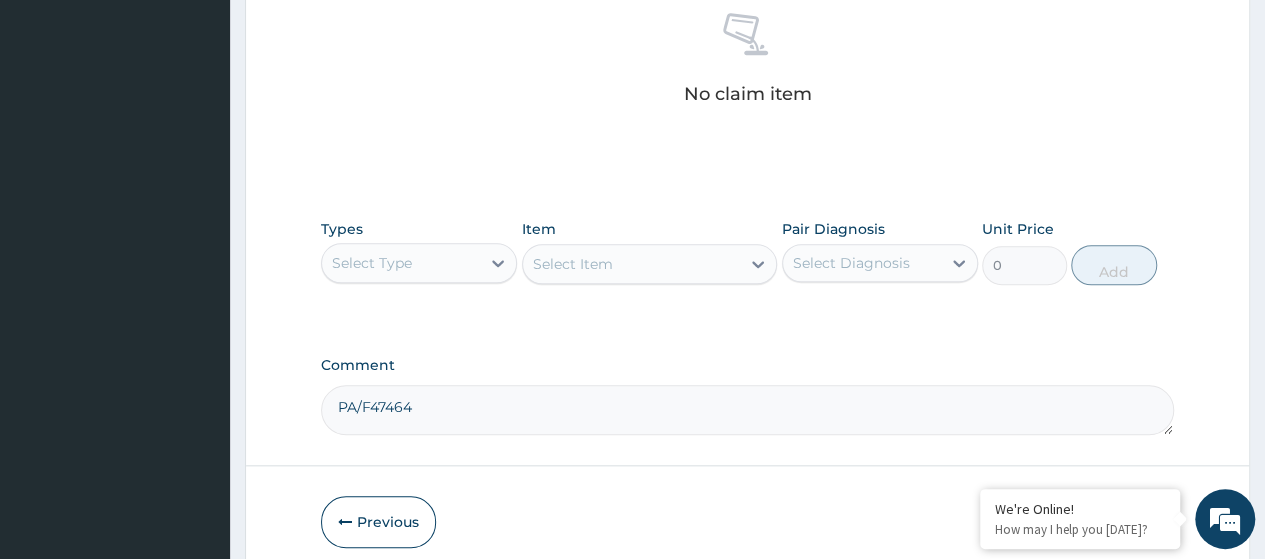 scroll, scrollTop: 836, scrollLeft: 0, axis: vertical 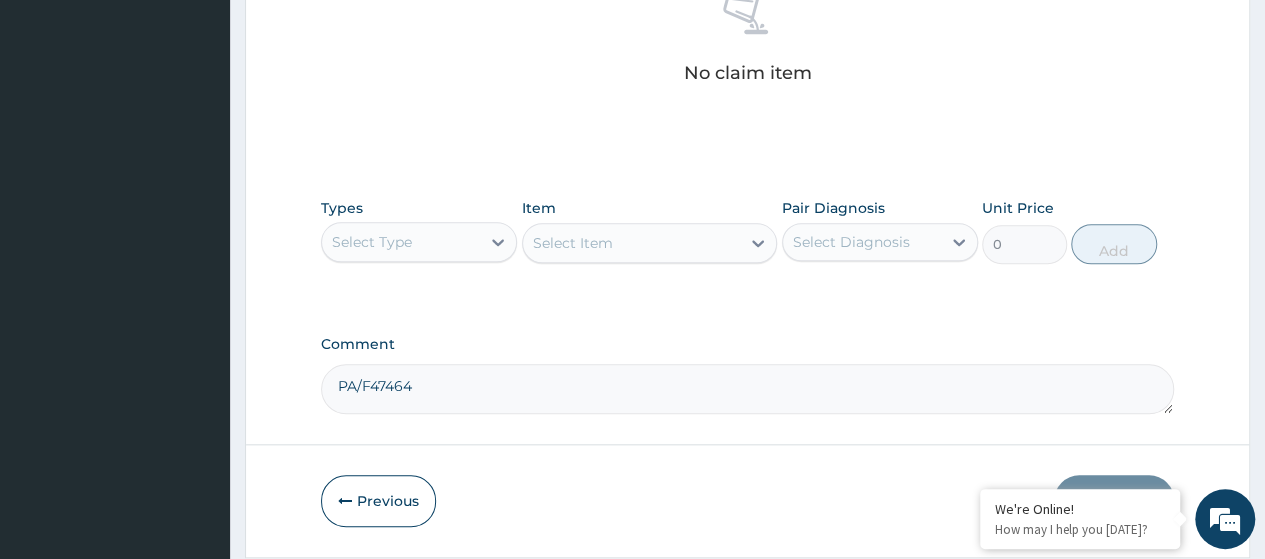 click on "Select Type" at bounding box center (401, 242) 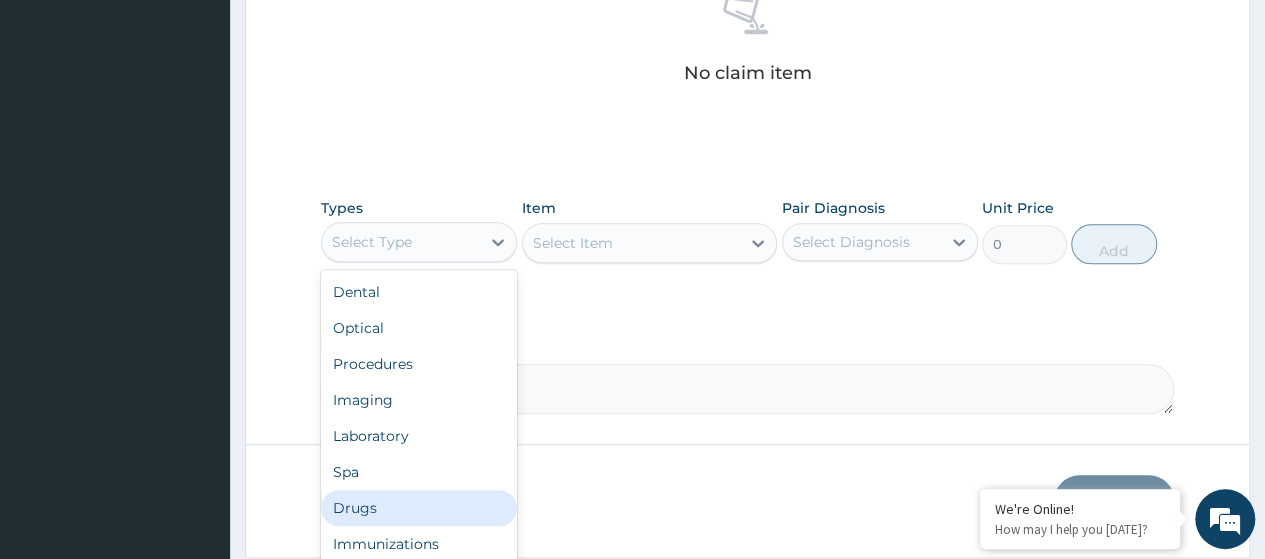click on "Drugs" at bounding box center [419, 508] 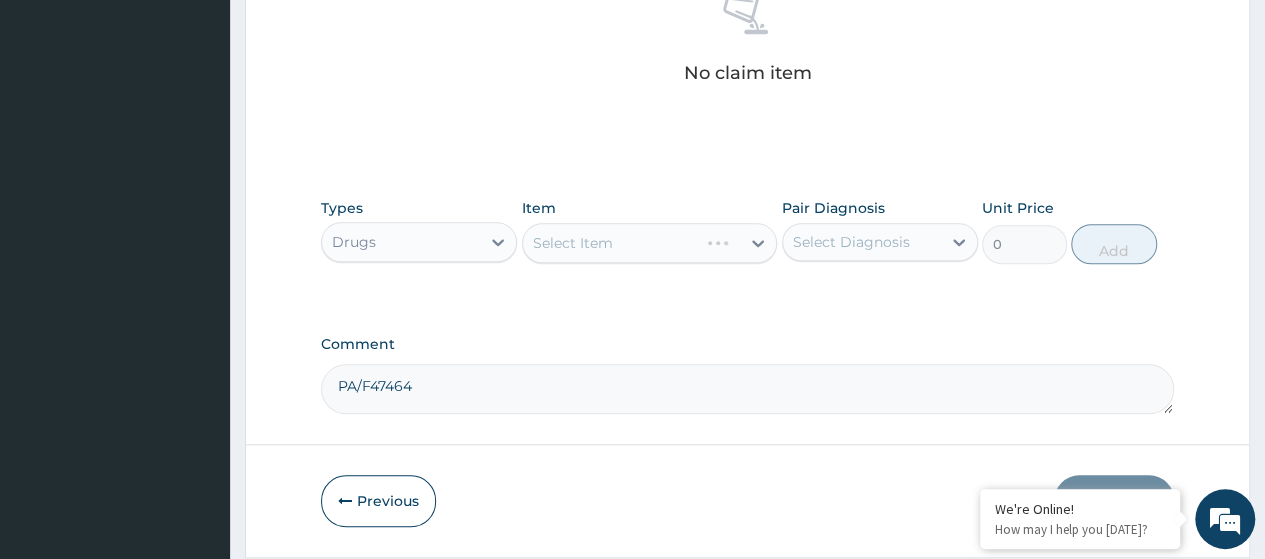 click on "Select Item" at bounding box center (650, 243) 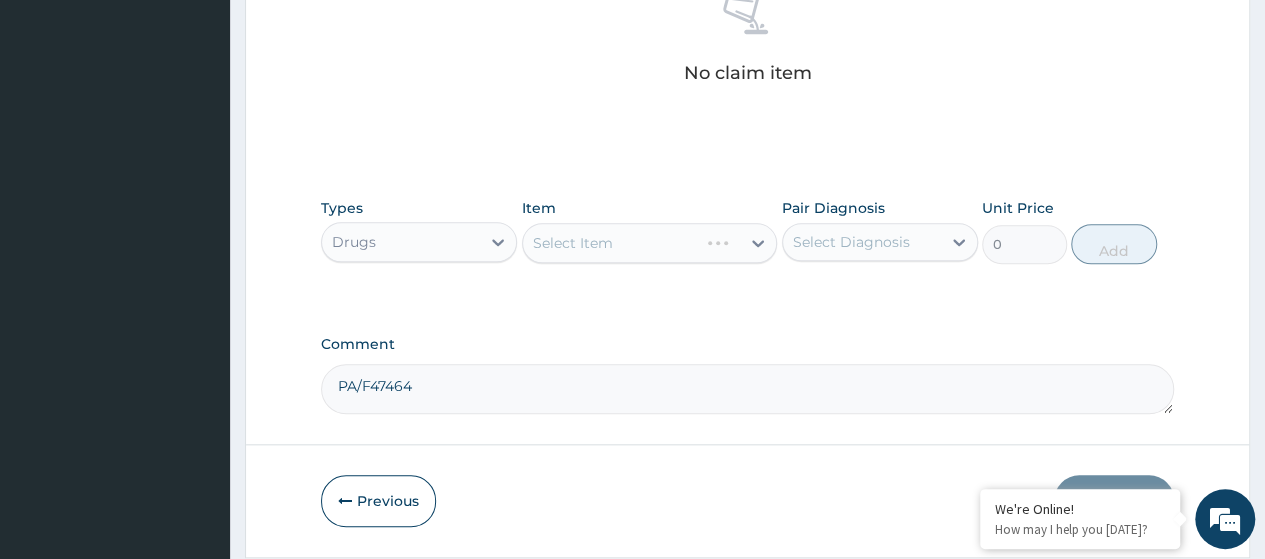 click on "Select Item" at bounding box center [650, 243] 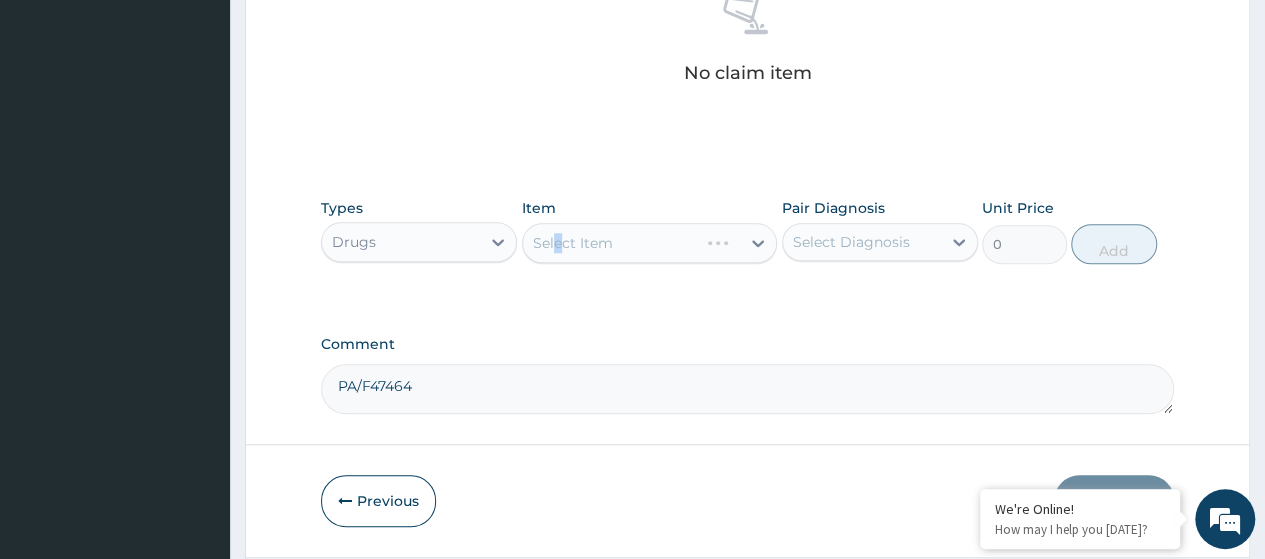 click on "Select Item" at bounding box center (650, 243) 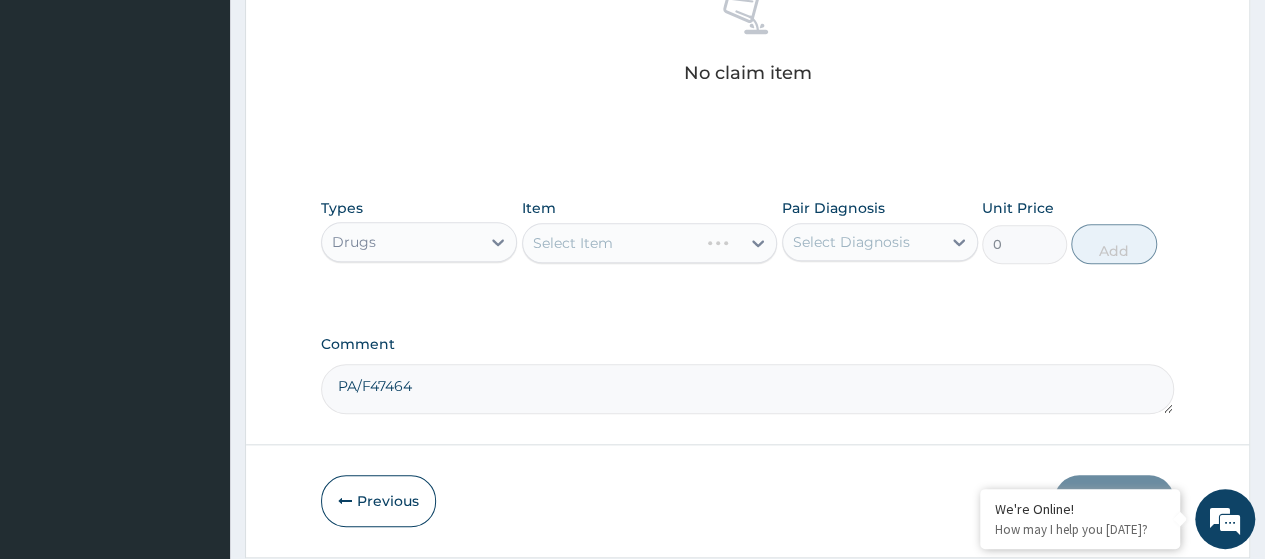 click on "Select Item" at bounding box center (650, 243) 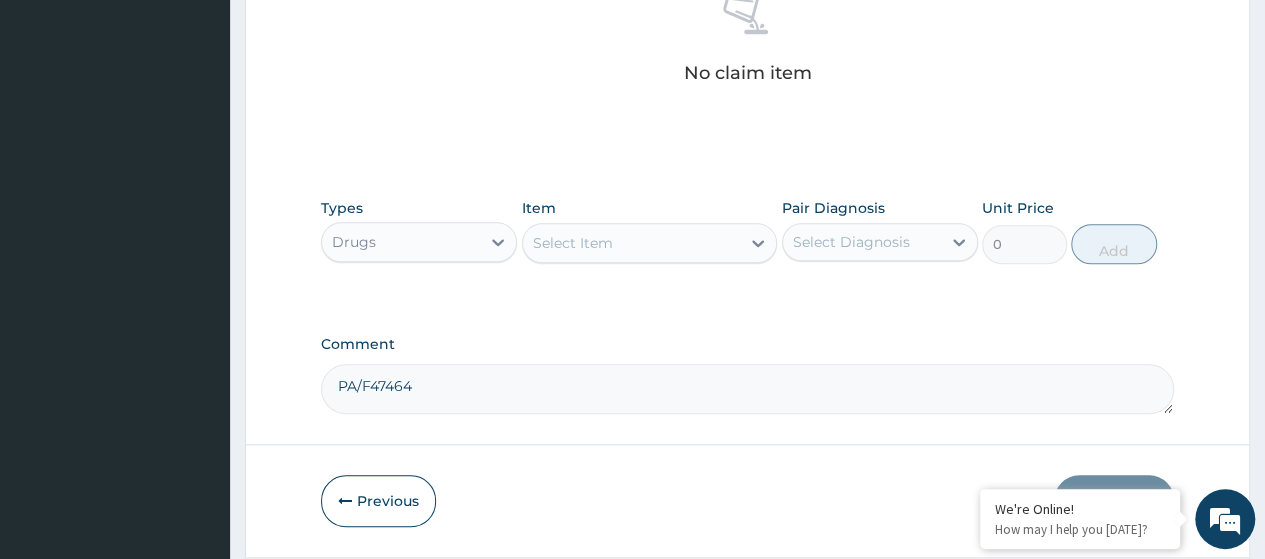 click on "Select Item" at bounding box center (632, 243) 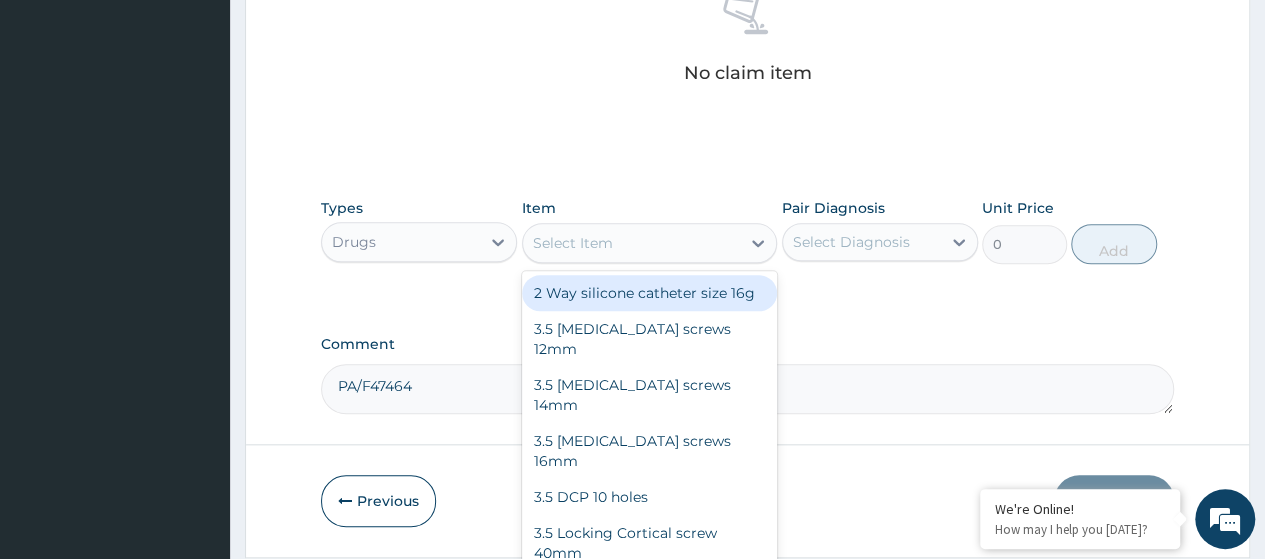 paste on "Knee Brace Jointed Large" 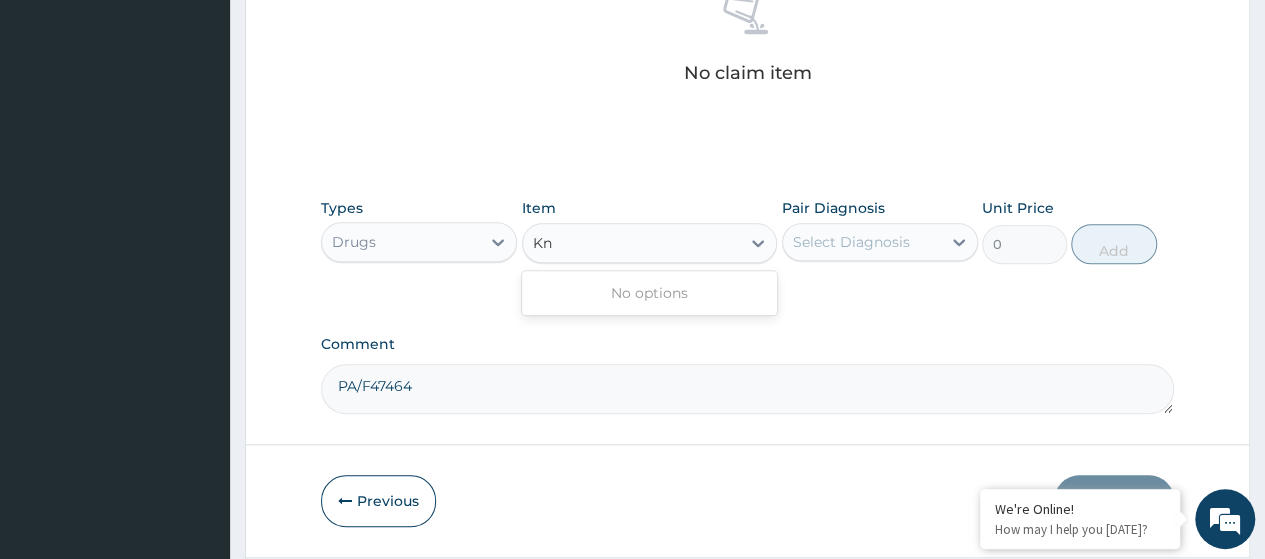 type on "K" 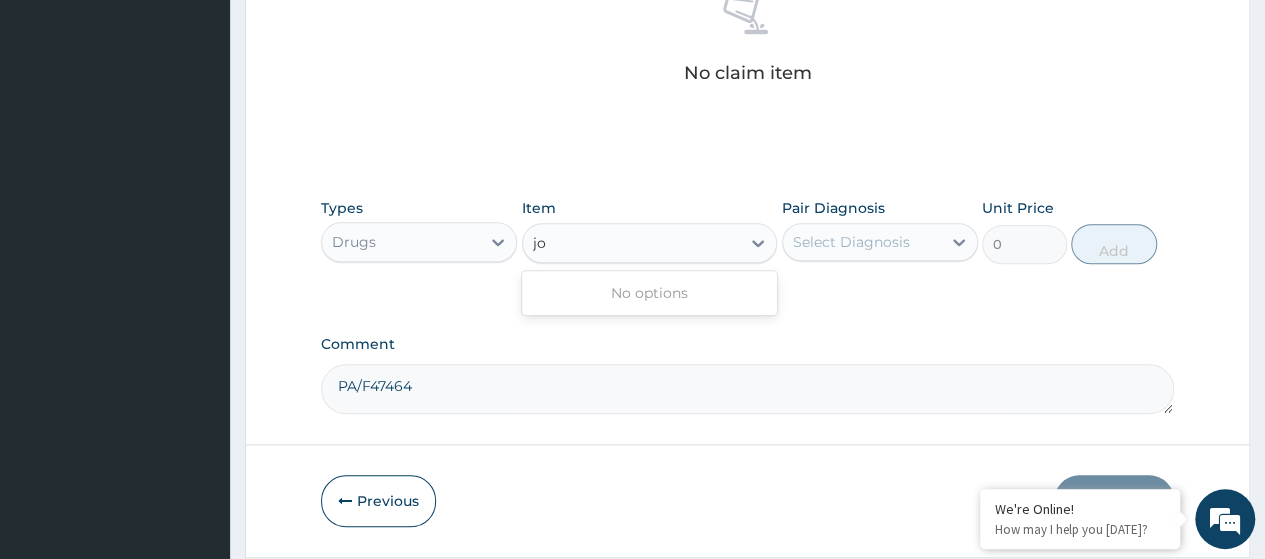 type on "j" 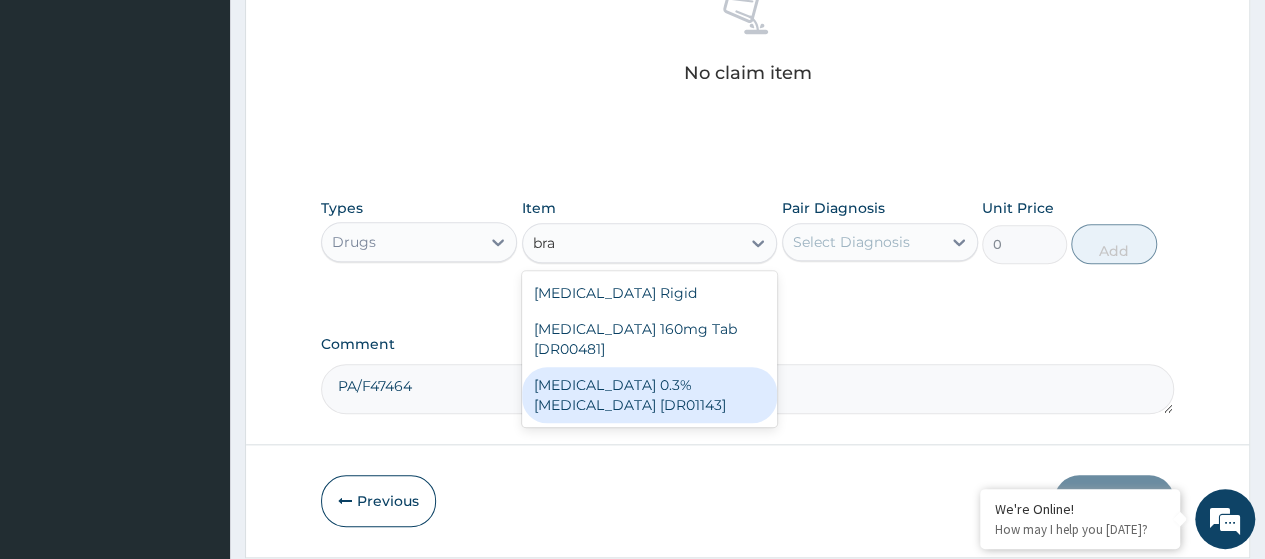 type on "bra" 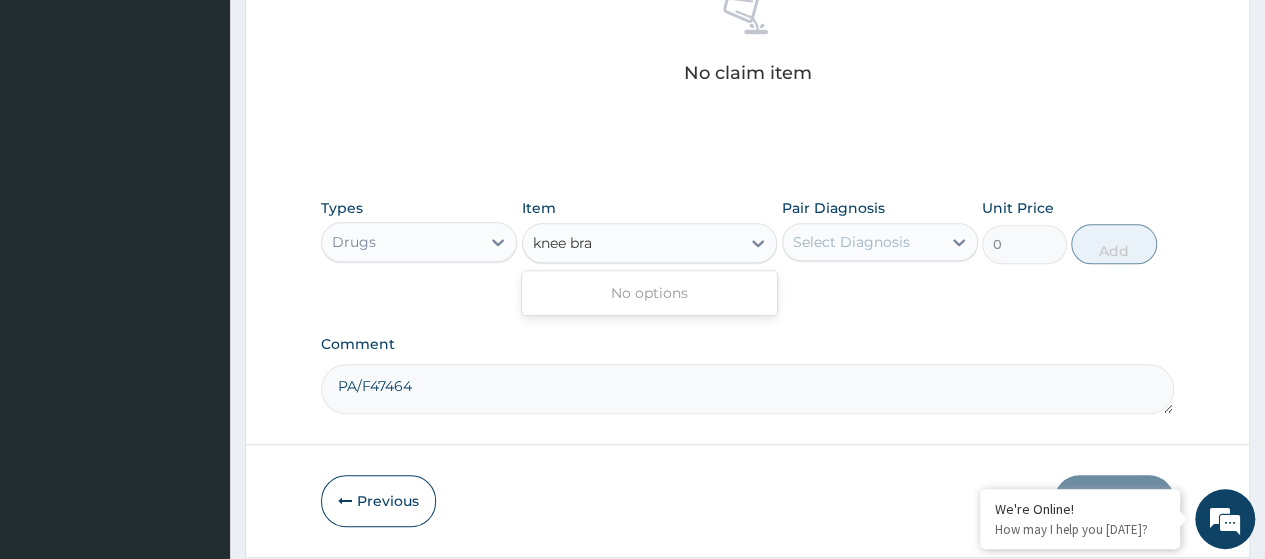 type on "knee bra" 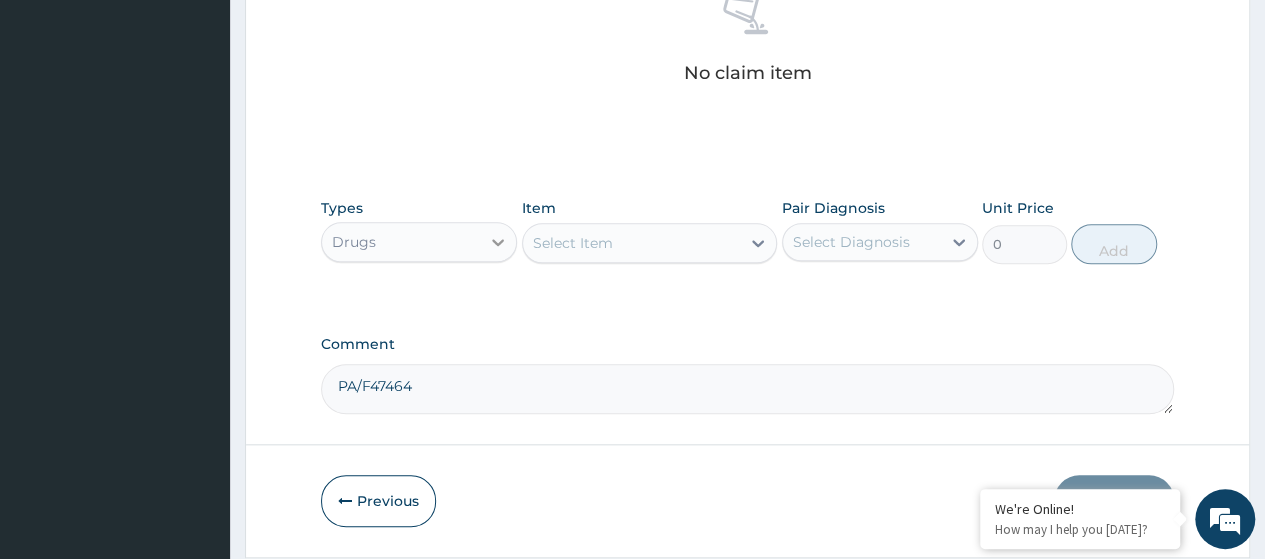 click 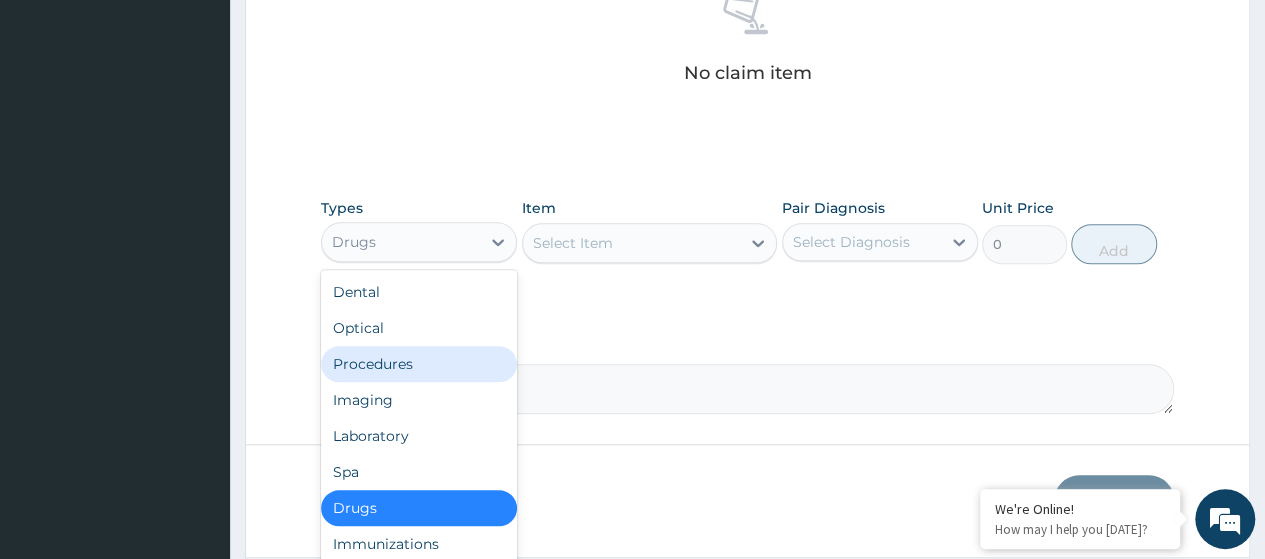 click on "Procedures" at bounding box center (419, 364) 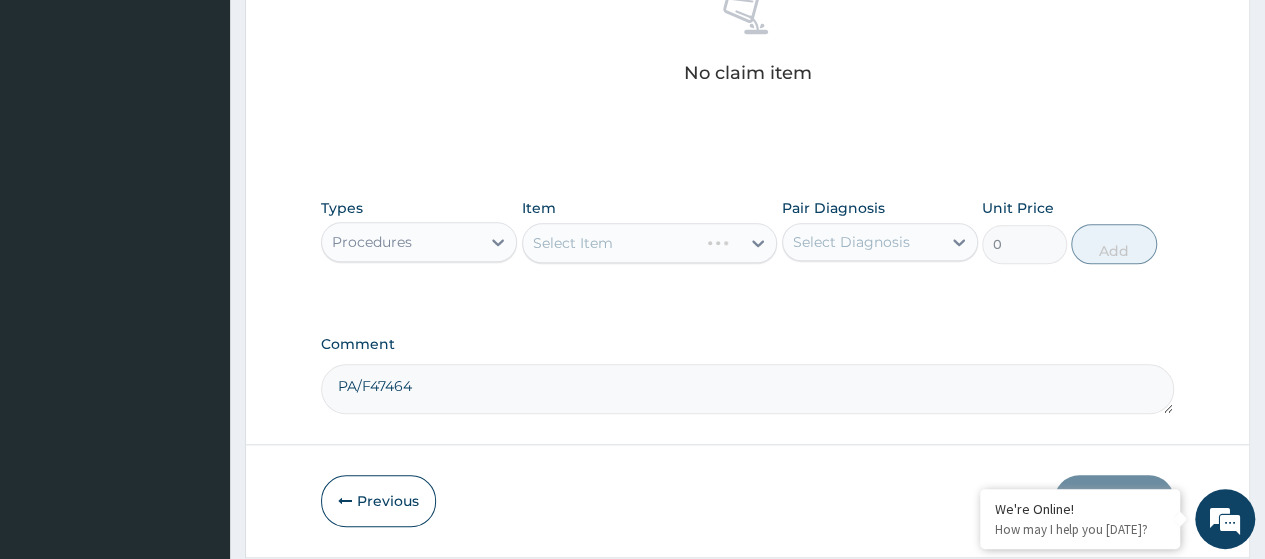 click on "PA/F47464" at bounding box center [747, 389] 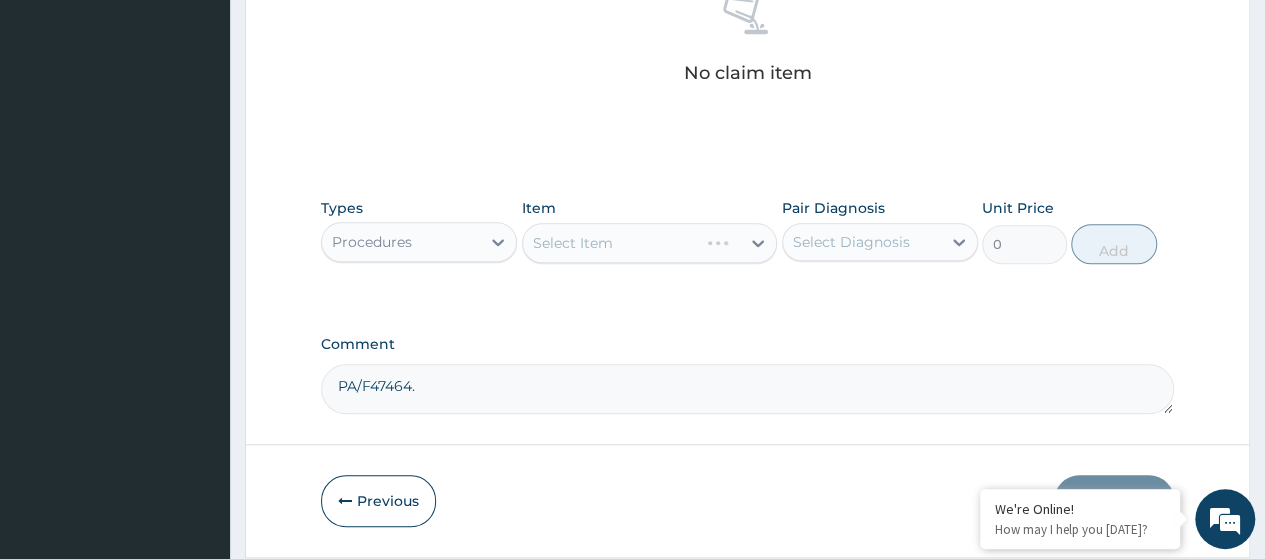 paste on "Knee Brace Jointed Large	1	 26,000.00" 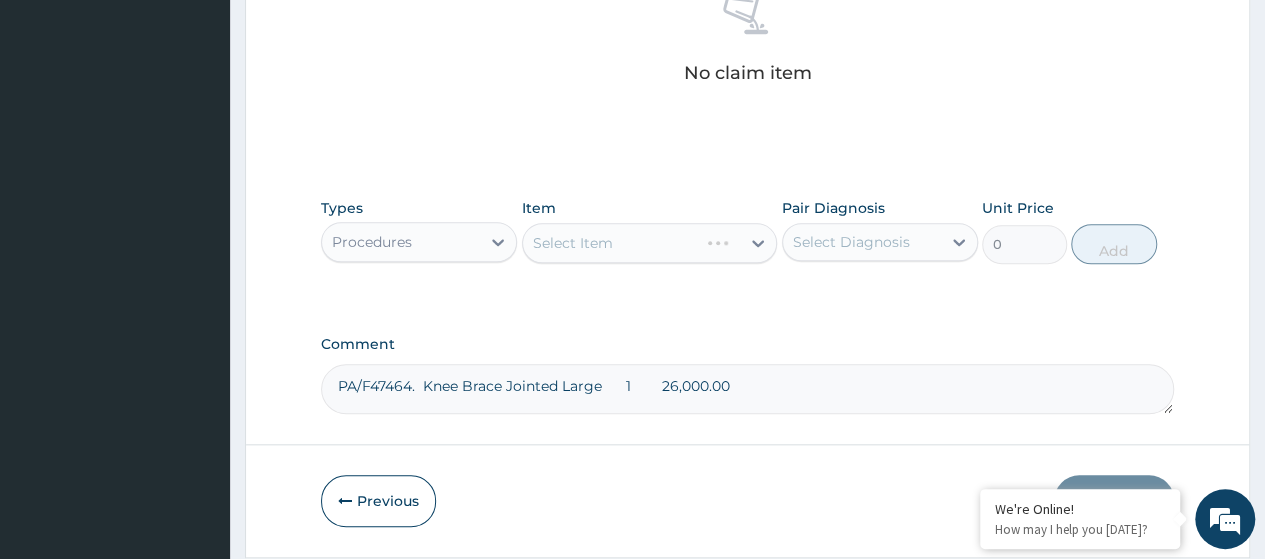 click on "PA/F47464.  Knee Brace Jointed Large	1	 26,000.00" at bounding box center [747, 389] 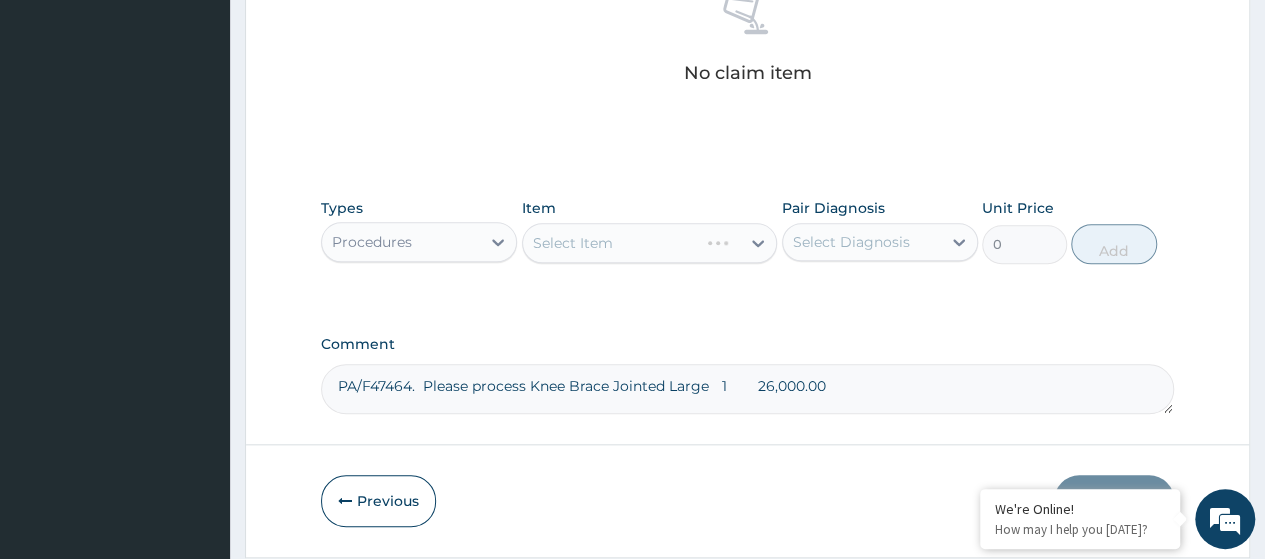 click on "PA/F47464.  Please process Knee Brace Jointed Large	1	 26,000.00" at bounding box center [747, 389] 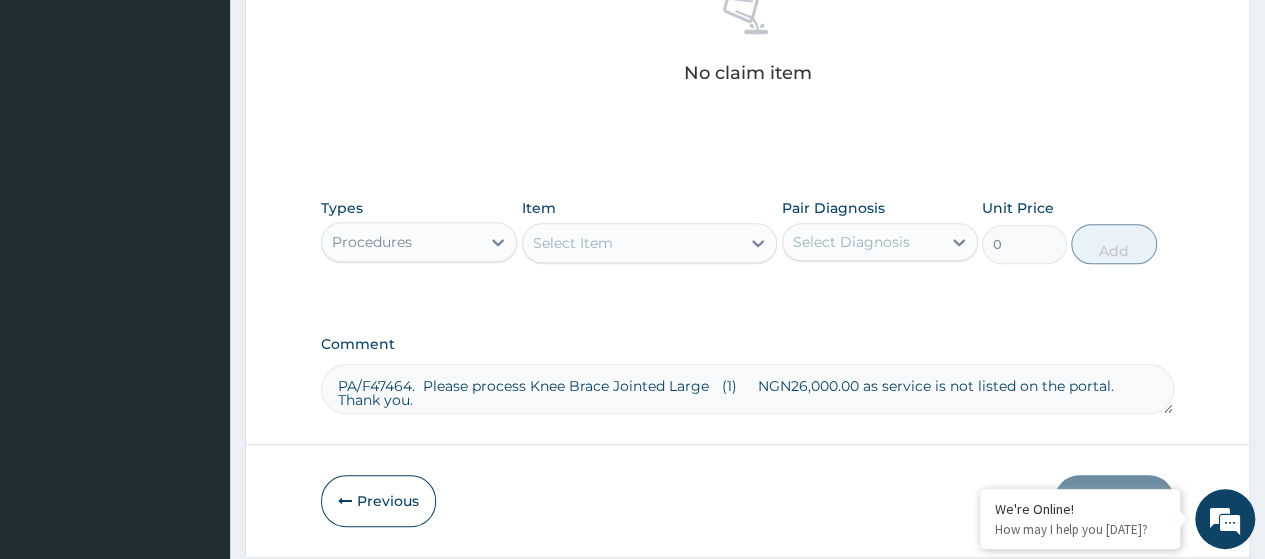 type on "PA/F47464.  Please process Knee Brace Jointed Large	(1)	 NGN26,000.00 as service is not listed on the portal. Thank you." 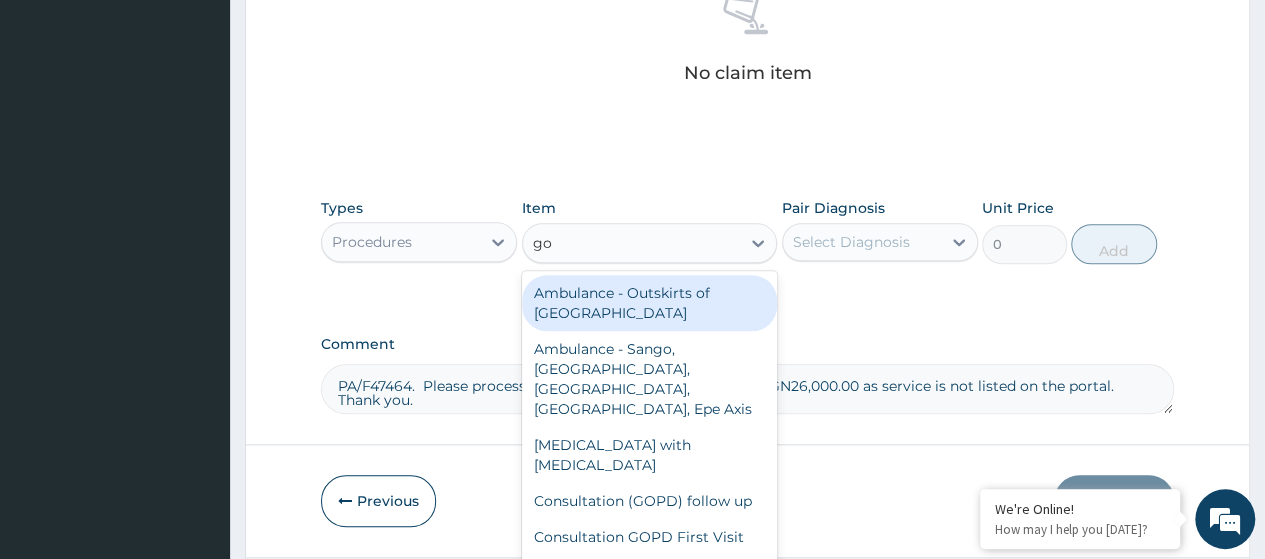 type on "gop" 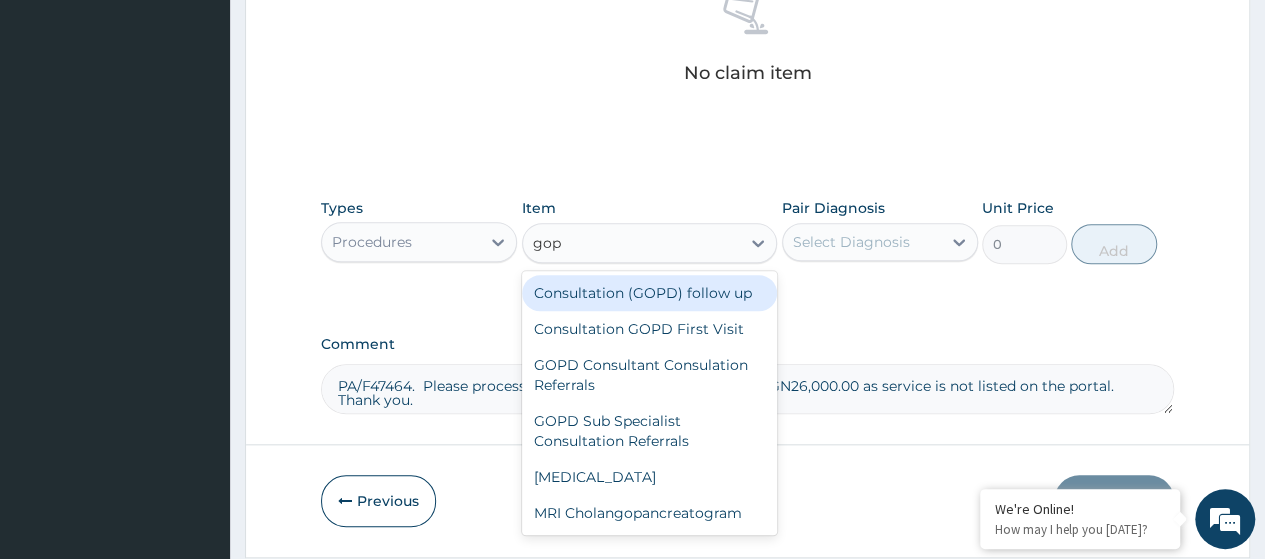 click on "Consultation (GOPD) follow up" at bounding box center [650, 293] 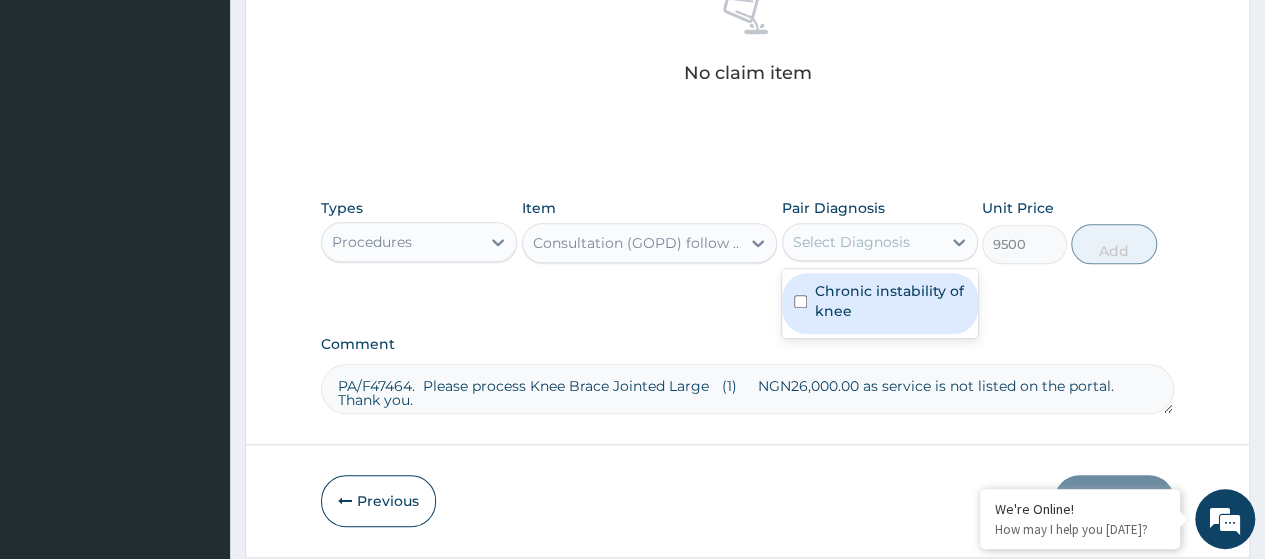 click on "Select Diagnosis" at bounding box center [862, 242] 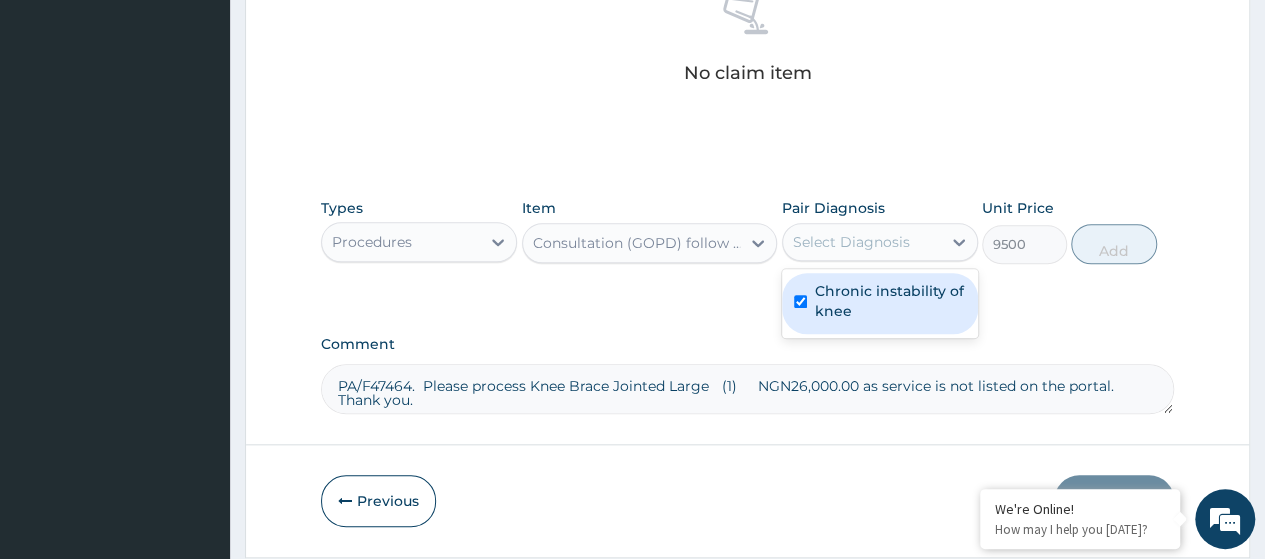 checkbox on "true" 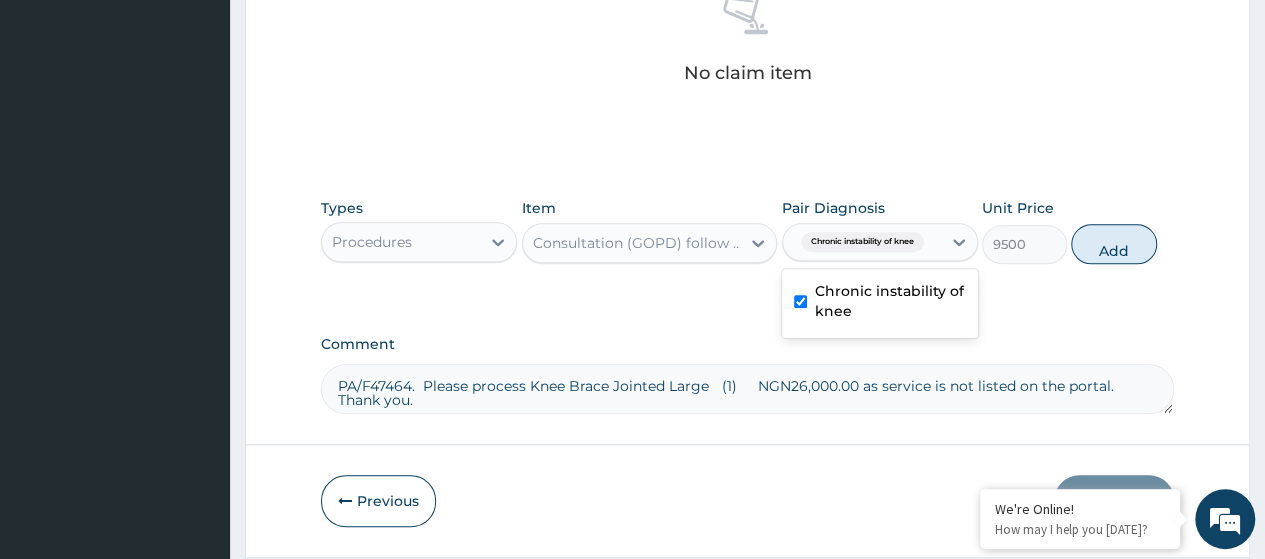 click on "Add" at bounding box center (1113, 244) 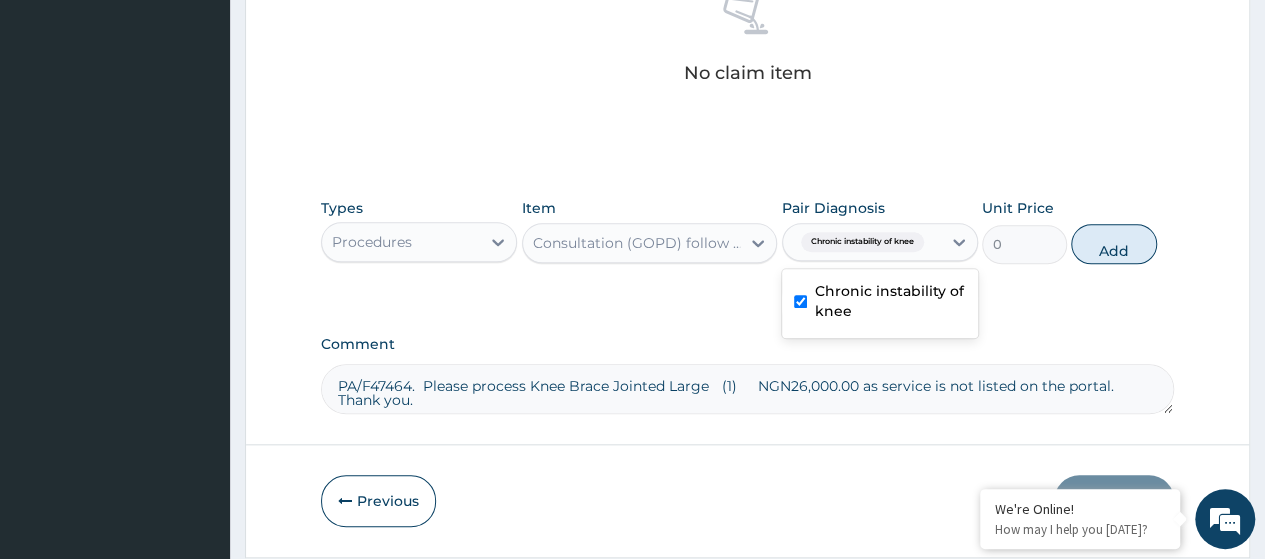 scroll, scrollTop: 818, scrollLeft: 0, axis: vertical 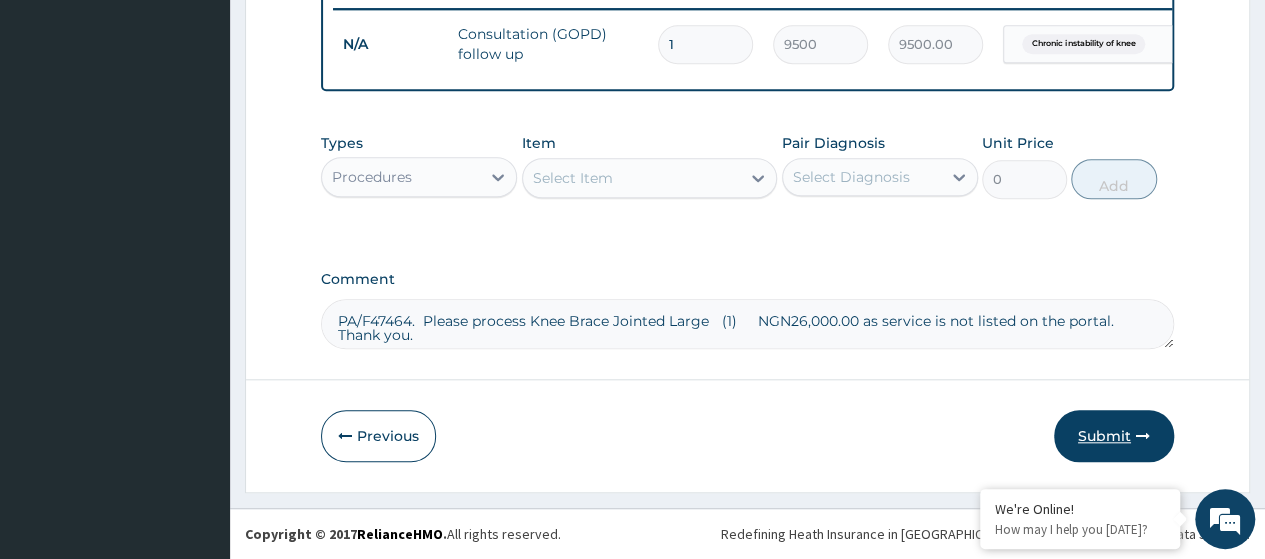 click on "Submit" at bounding box center (1114, 436) 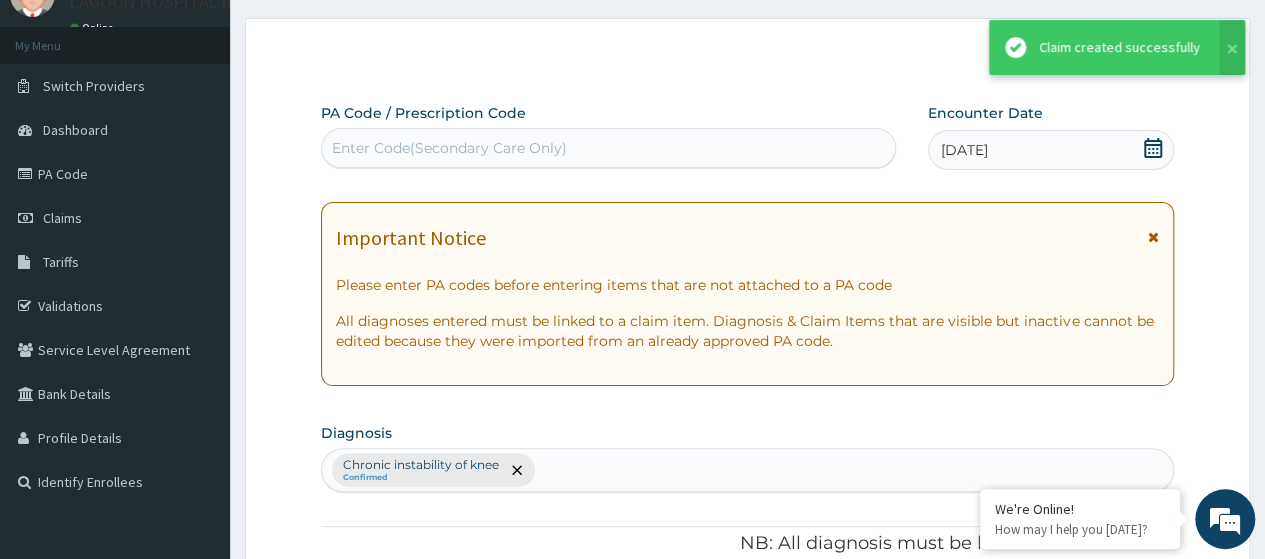 scroll, scrollTop: 800, scrollLeft: 0, axis: vertical 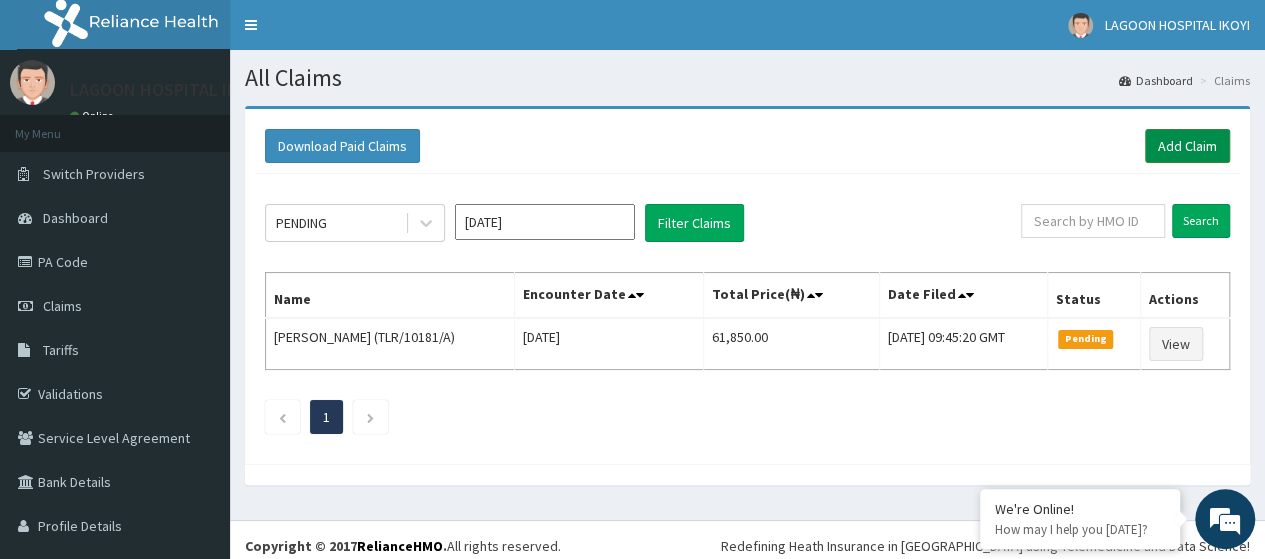 click on "Add Claim" at bounding box center (1187, 146) 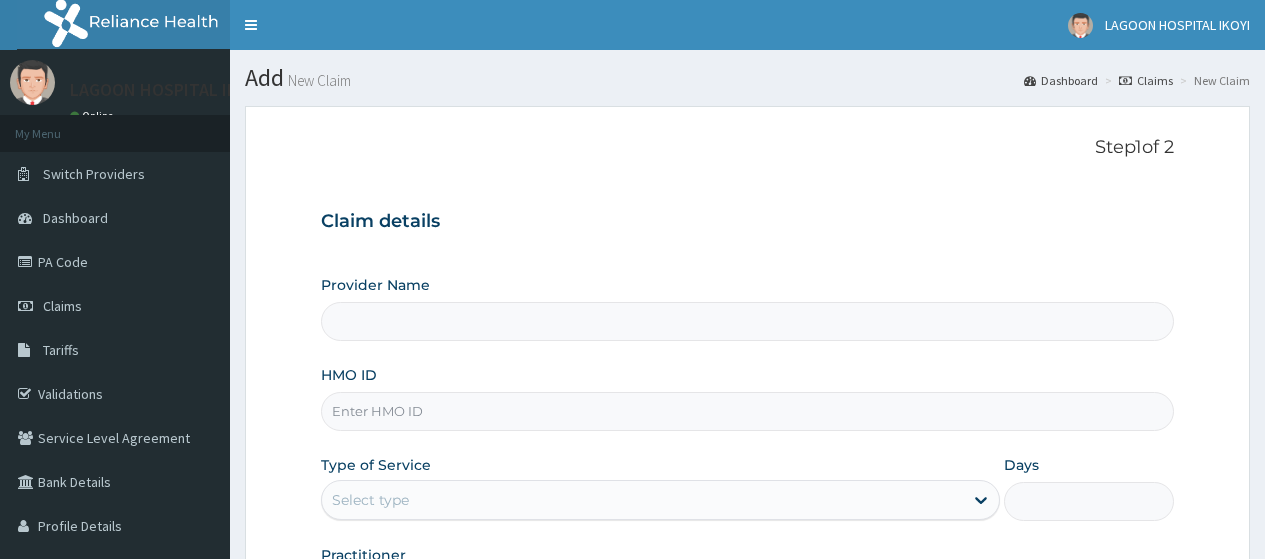 scroll, scrollTop: 0, scrollLeft: 0, axis: both 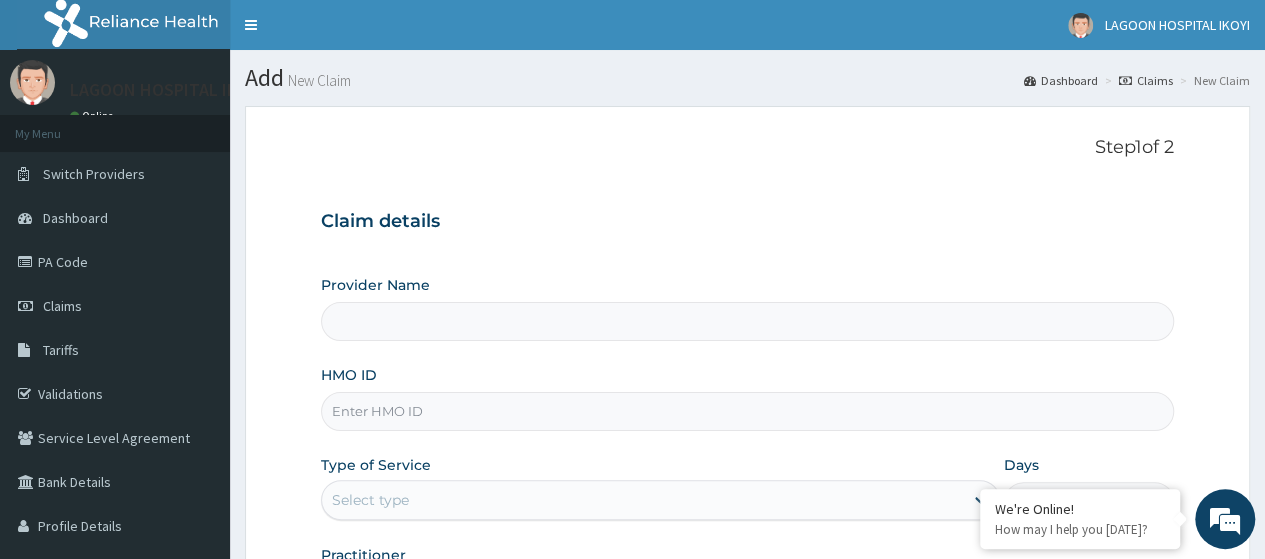 type on "[GEOGRAPHIC_DATA] - V/I" 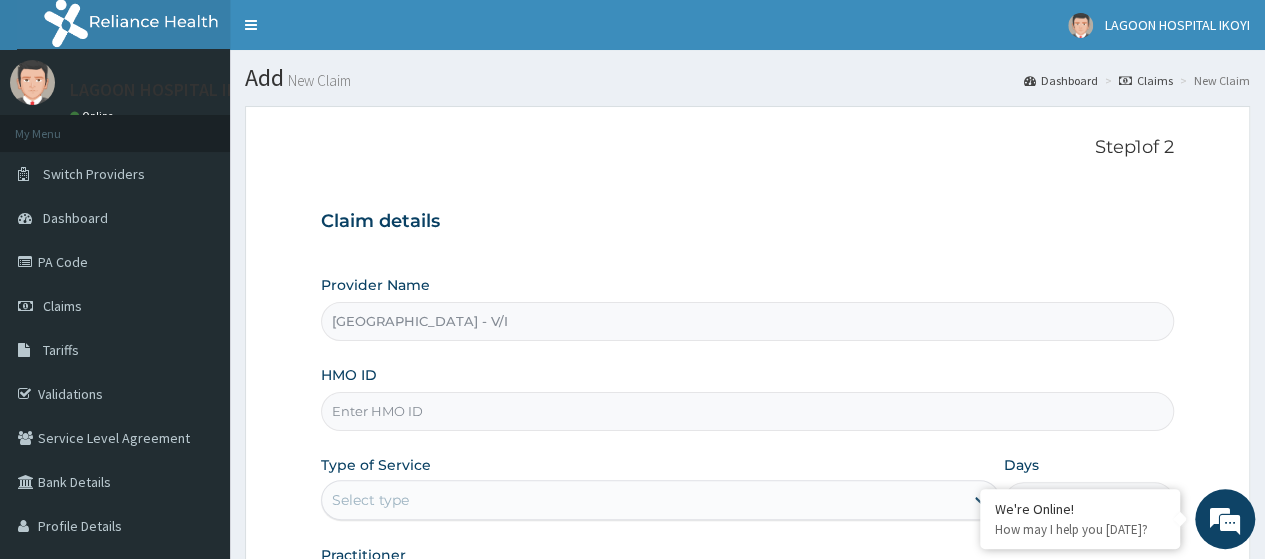 click on "HMO ID" at bounding box center [747, 411] 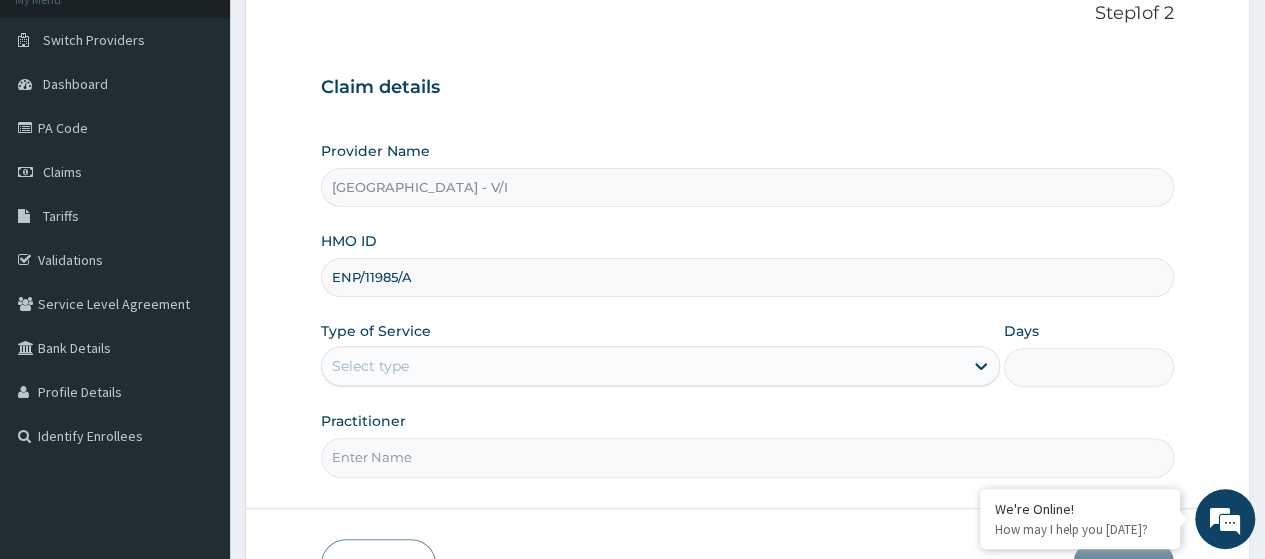 scroll, scrollTop: 258, scrollLeft: 0, axis: vertical 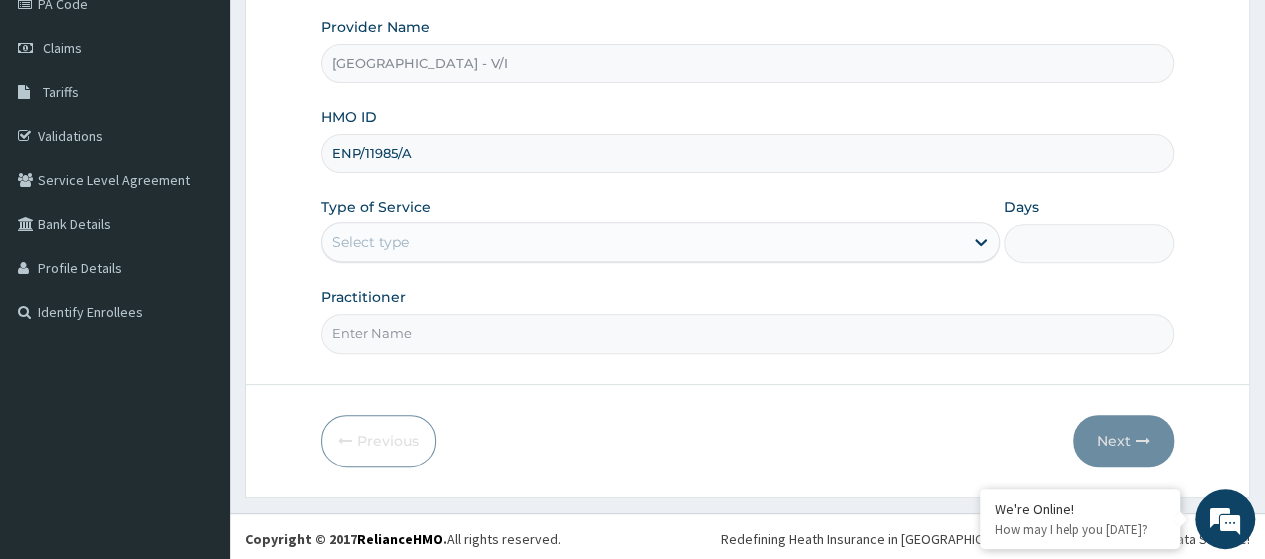 type on "ENP/11985/A" 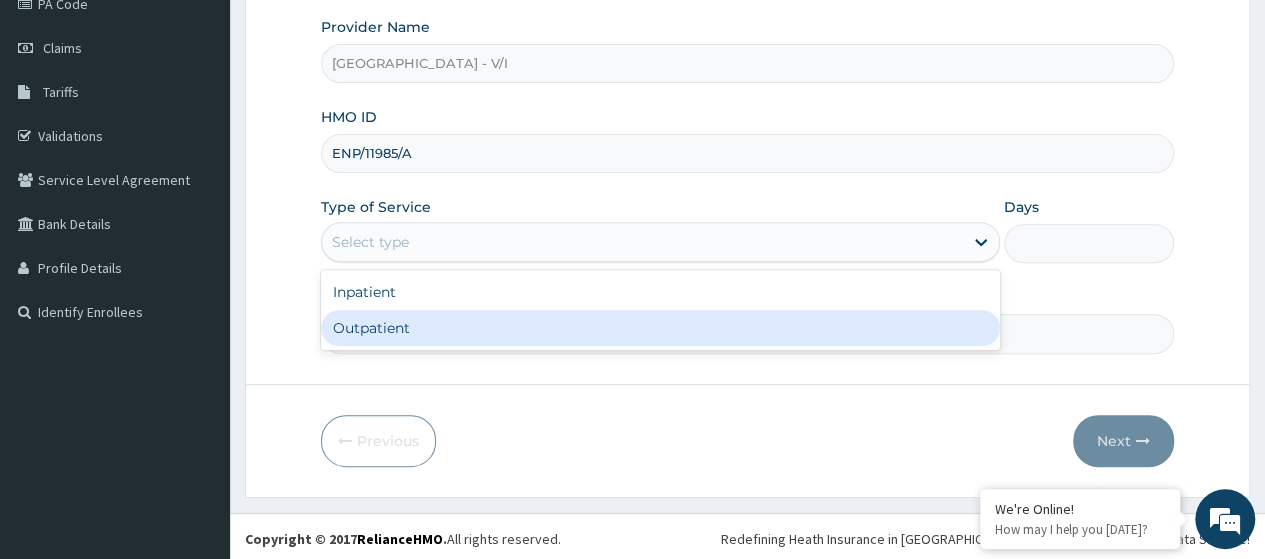 click on "Outpatient" at bounding box center (660, 328) 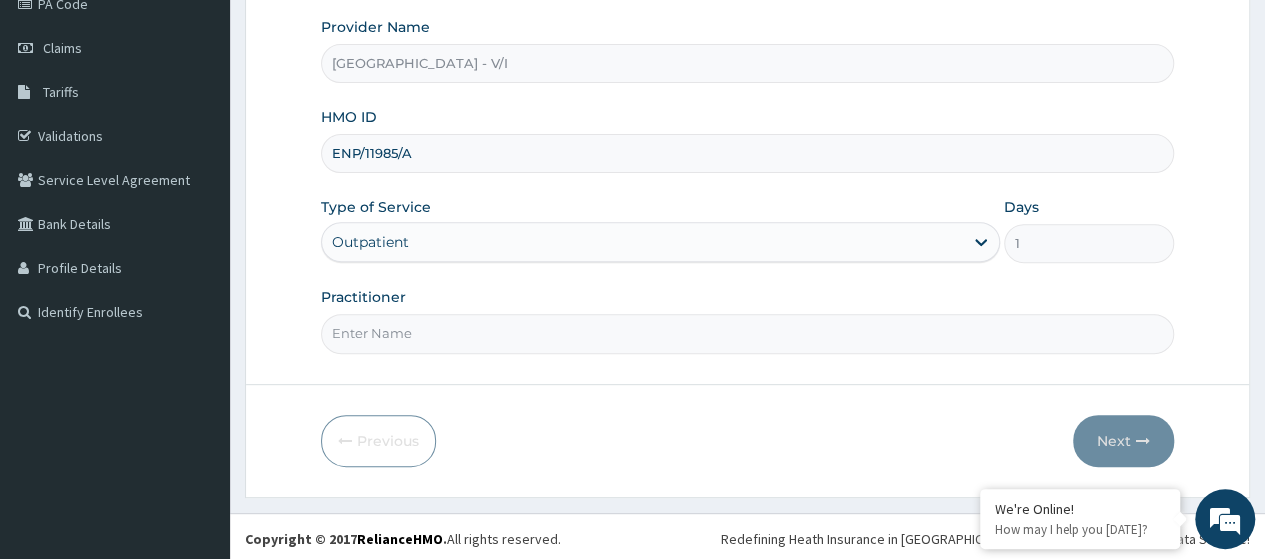 click on "Practitioner" at bounding box center [747, 333] 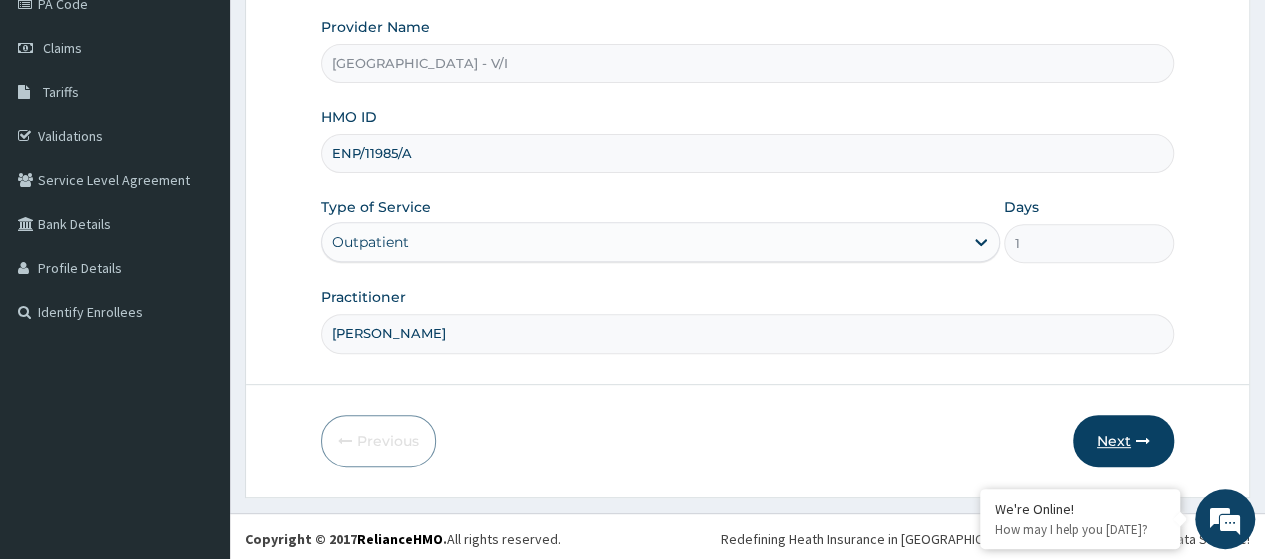 drag, startPoint x: 1140, startPoint y: 446, endPoint x: 1128, endPoint y: 449, distance: 12.369317 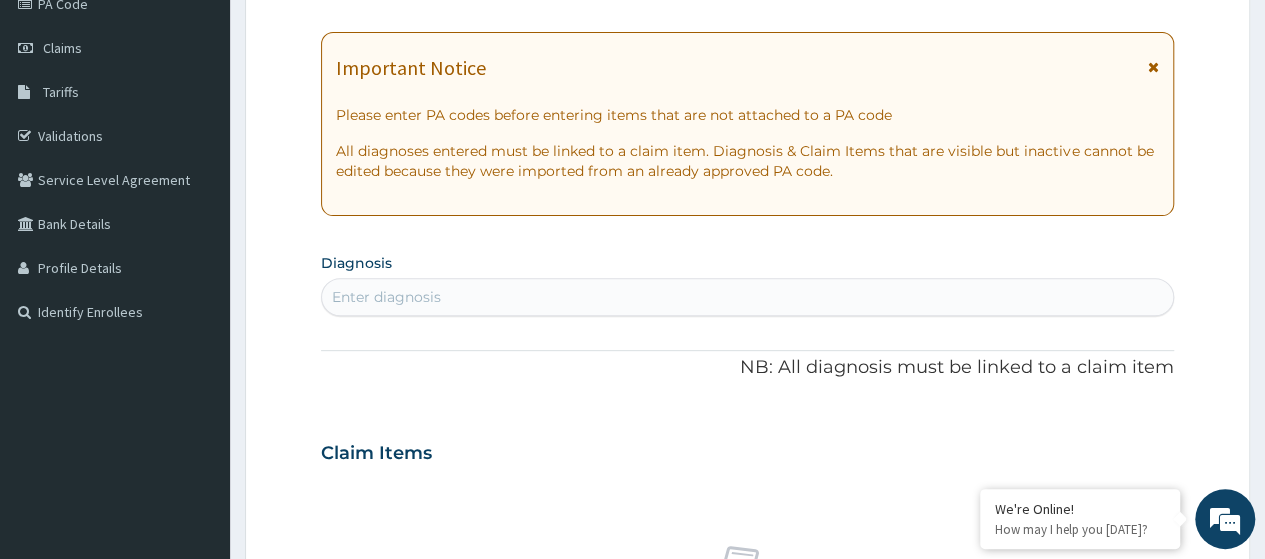 scroll, scrollTop: 0, scrollLeft: 0, axis: both 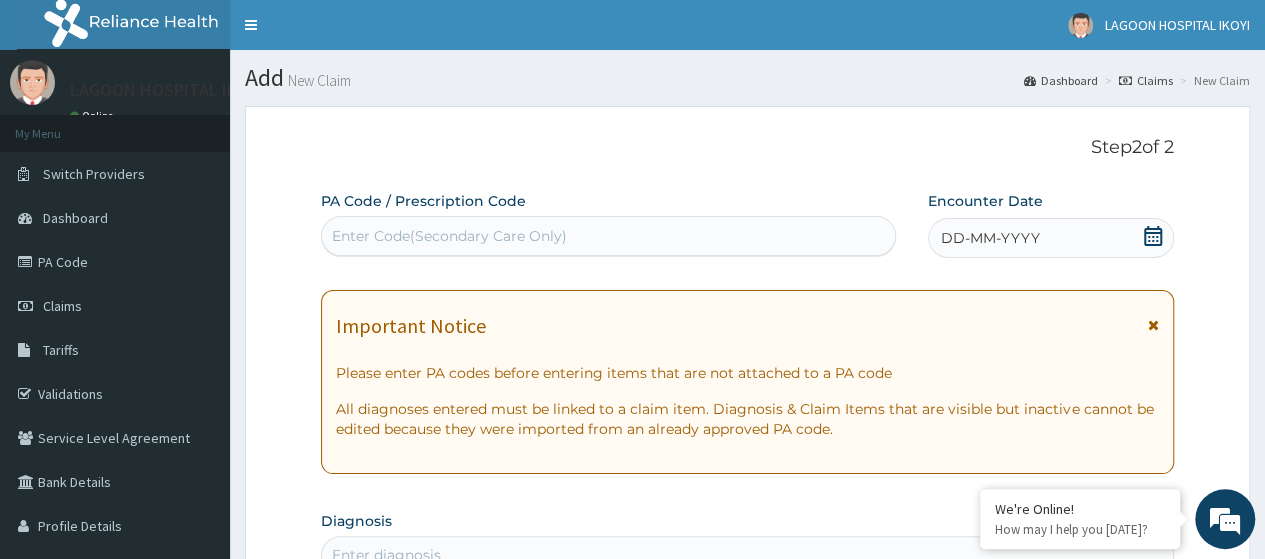 click on "Enter Code(Secondary Care Only)" at bounding box center [449, 236] 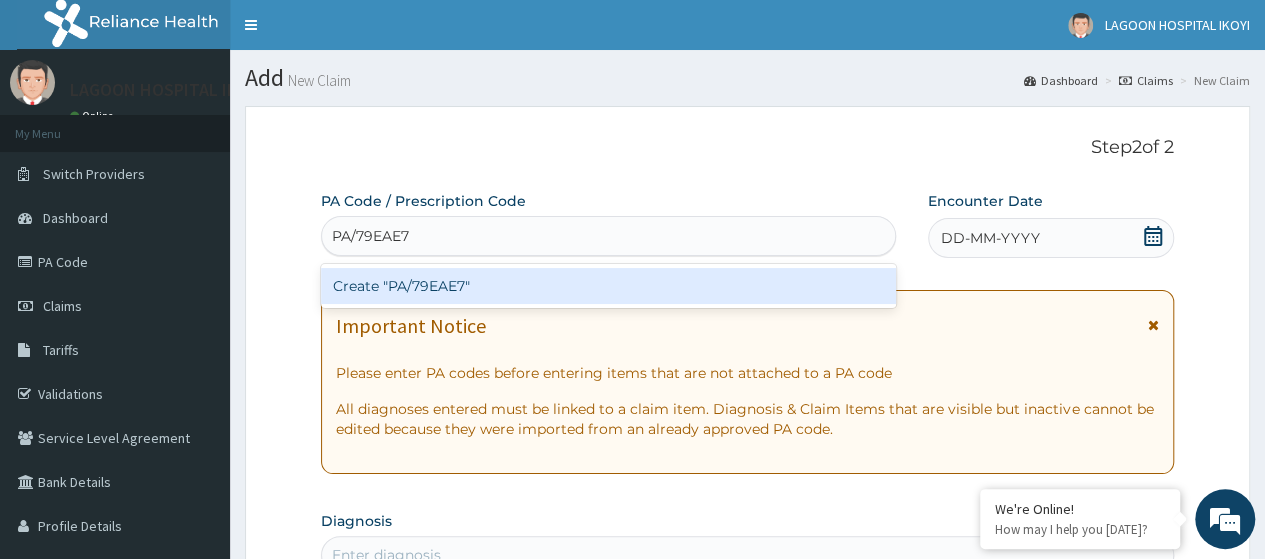 click on "Create "PA/79EAE7"" at bounding box center (608, 286) 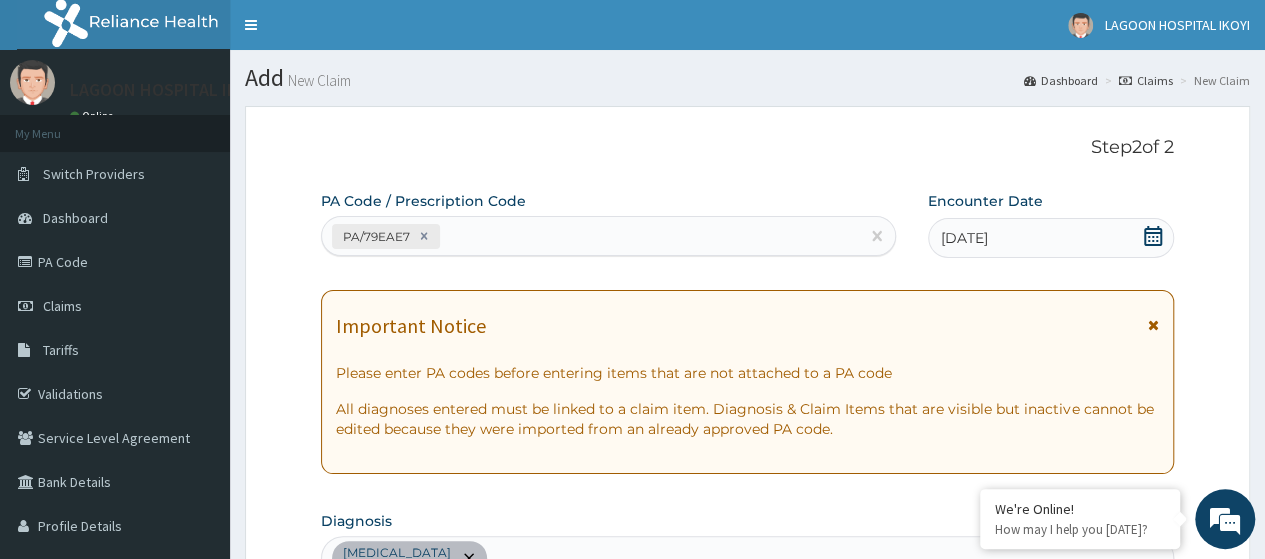 scroll, scrollTop: 551, scrollLeft: 0, axis: vertical 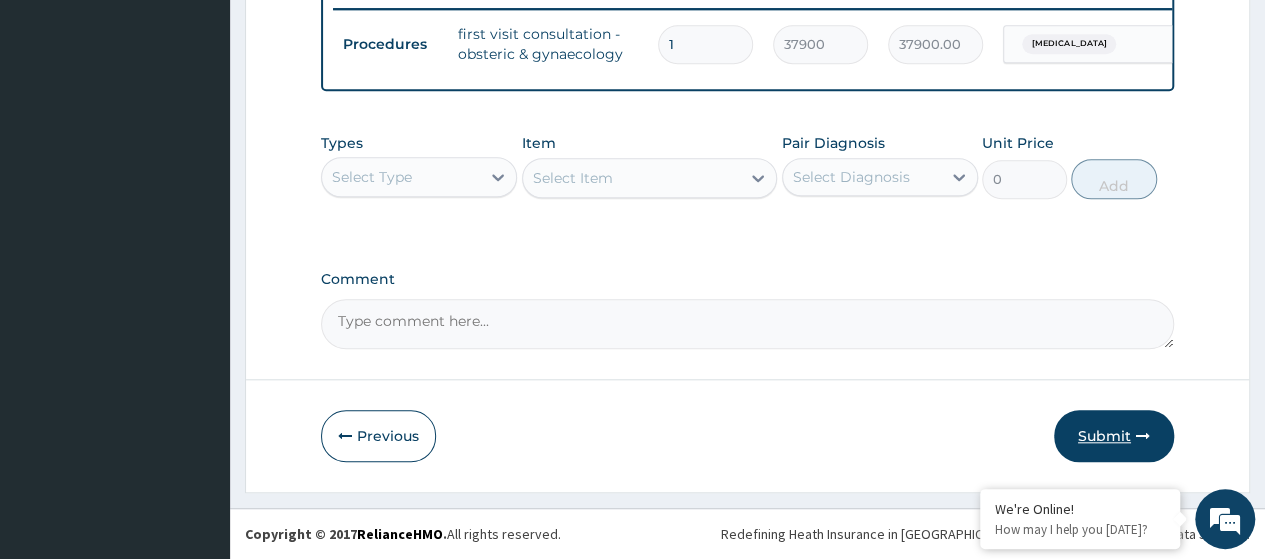 click on "Submit" at bounding box center [1114, 436] 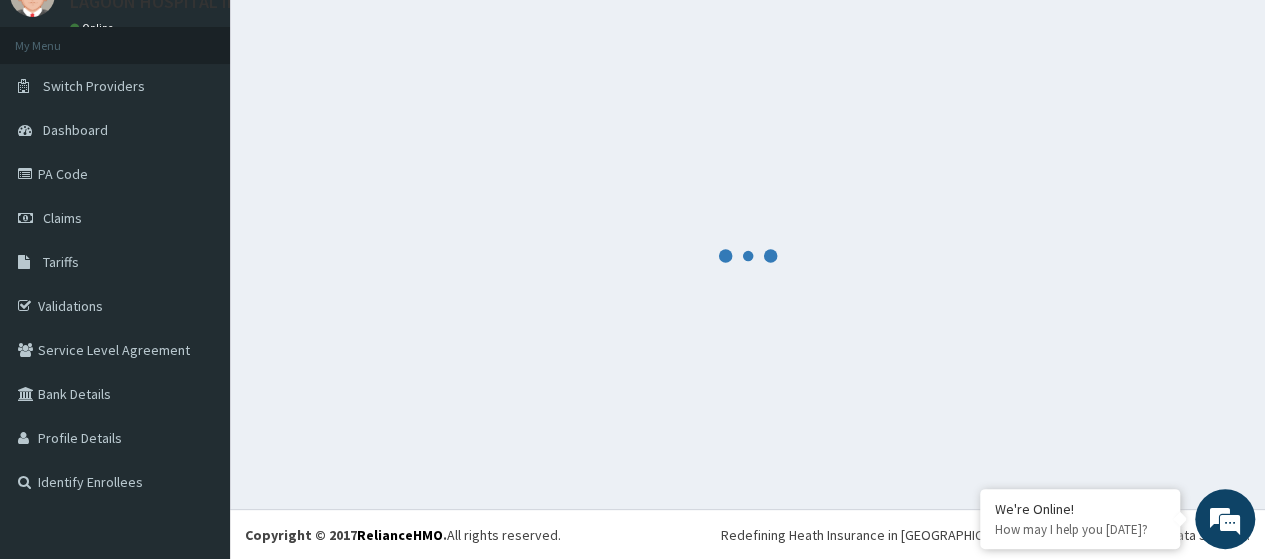 scroll, scrollTop: 800, scrollLeft: 0, axis: vertical 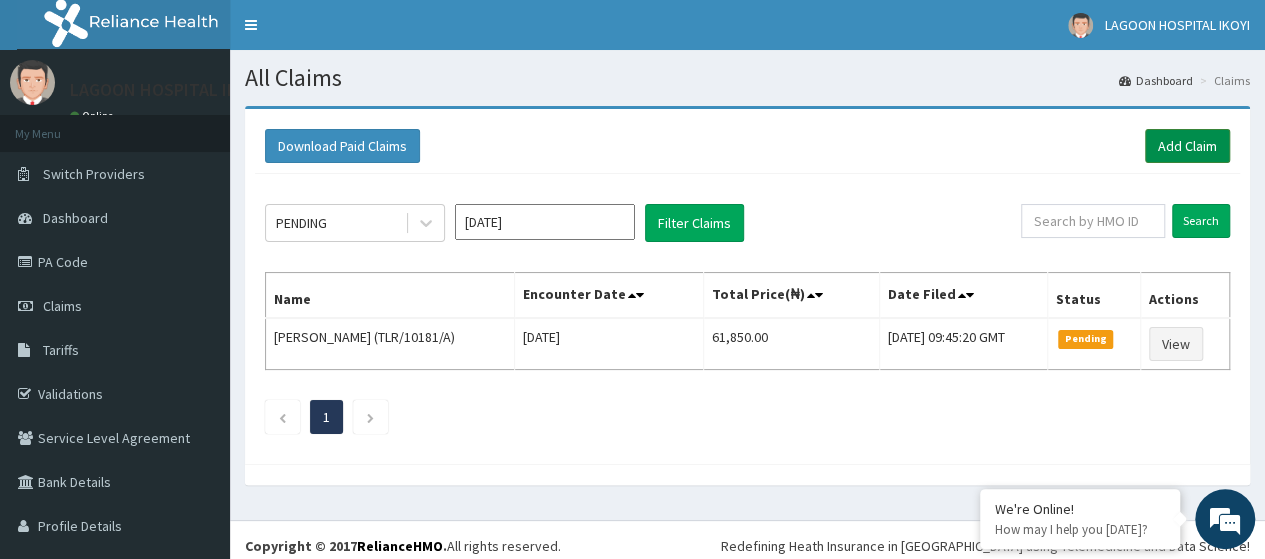 click on "Add Claim" at bounding box center [1187, 146] 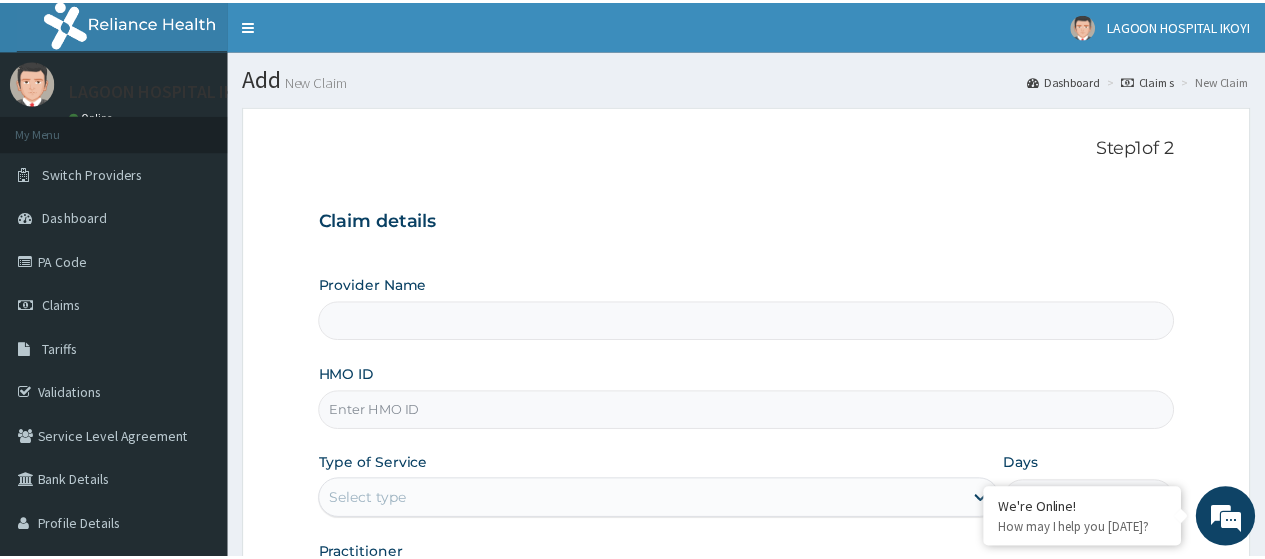 scroll, scrollTop: 0, scrollLeft: 0, axis: both 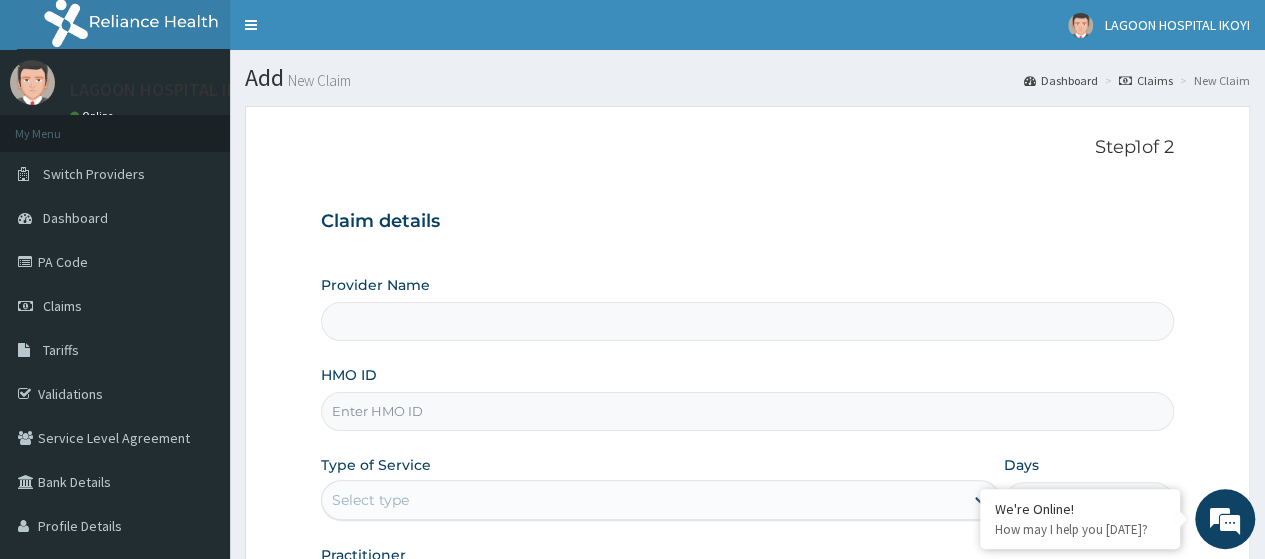 click on "HMO ID" at bounding box center [747, 411] 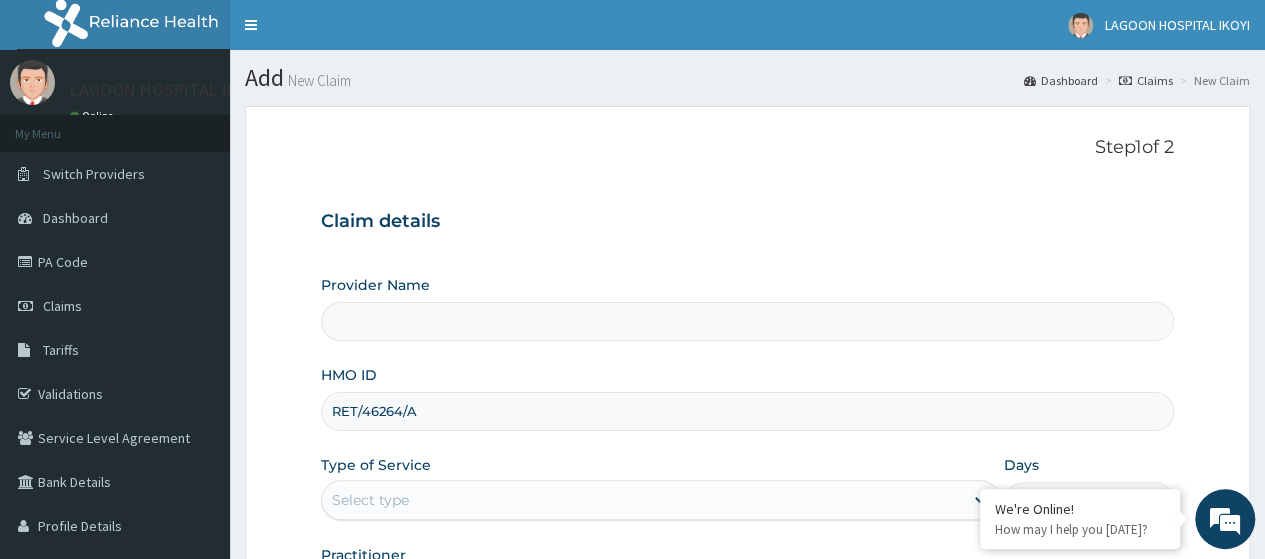 type on "[GEOGRAPHIC_DATA] - V/I" 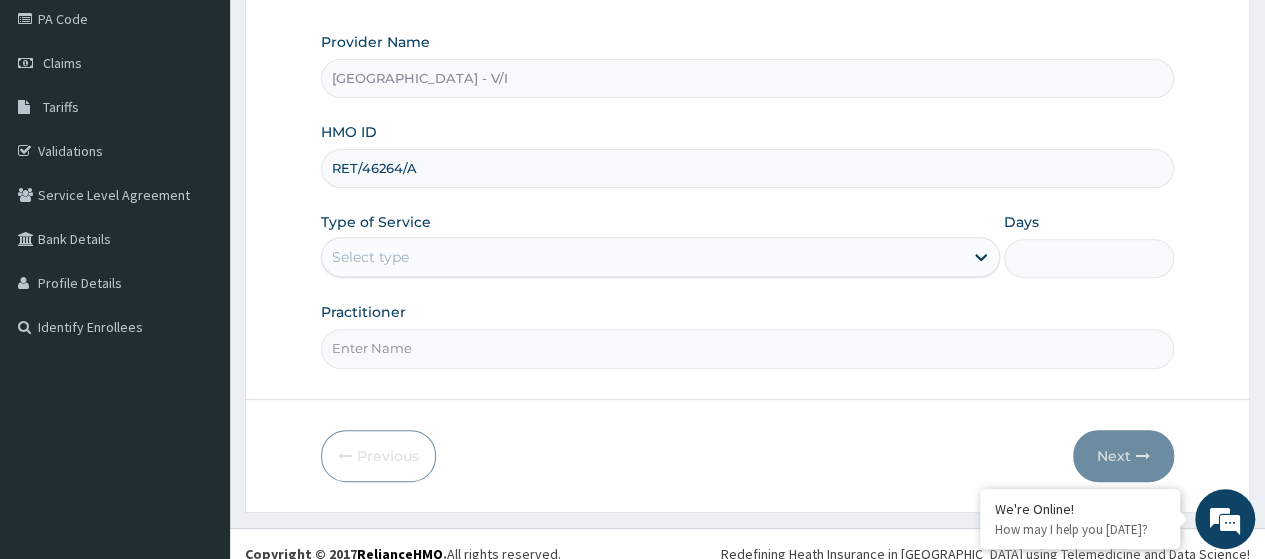 scroll, scrollTop: 258, scrollLeft: 0, axis: vertical 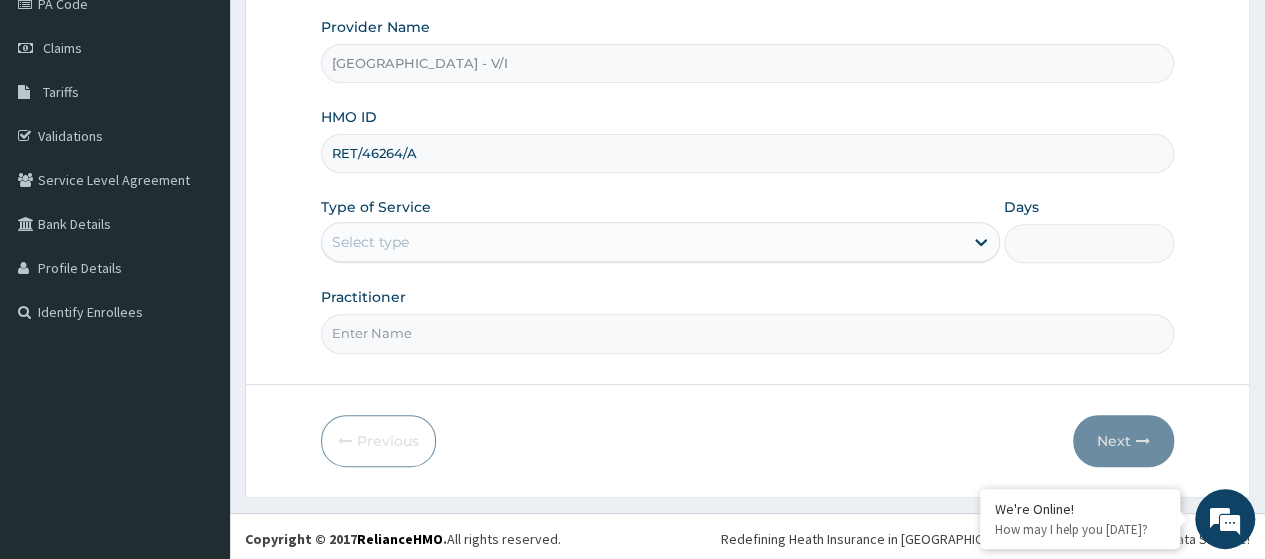 type on "RET/46264/A" 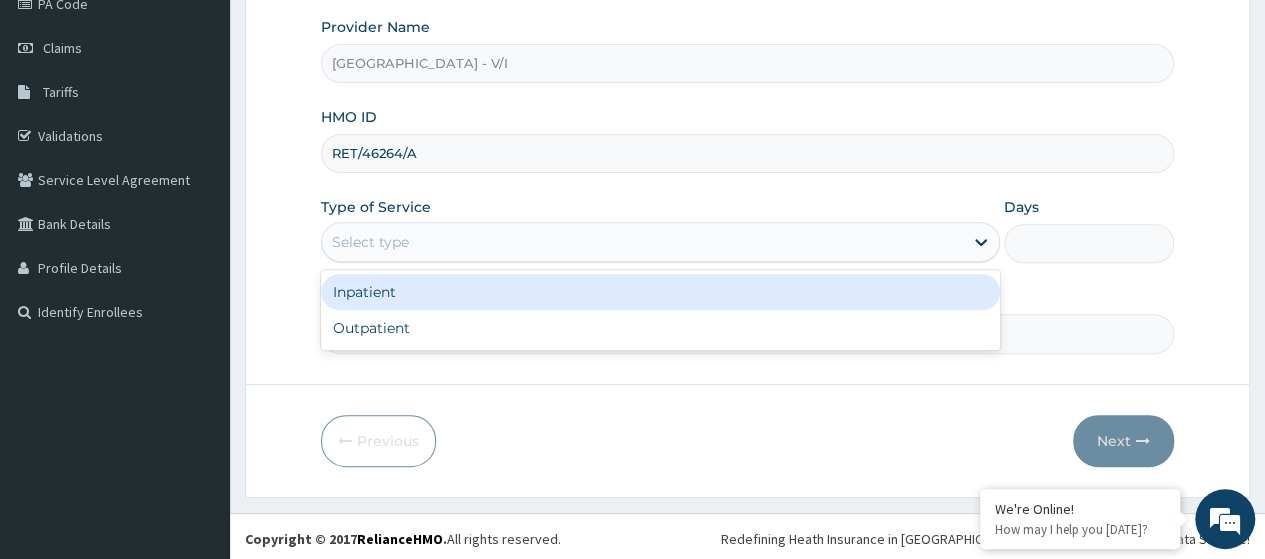 click on "Select type" at bounding box center (642, 242) 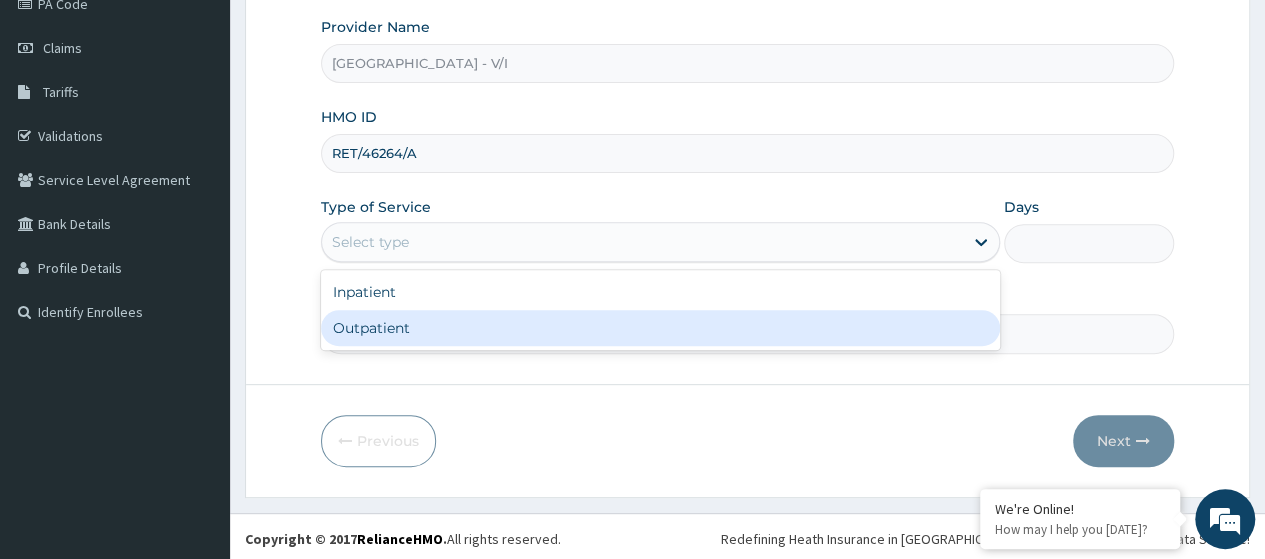click on "Outpatient" at bounding box center [660, 328] 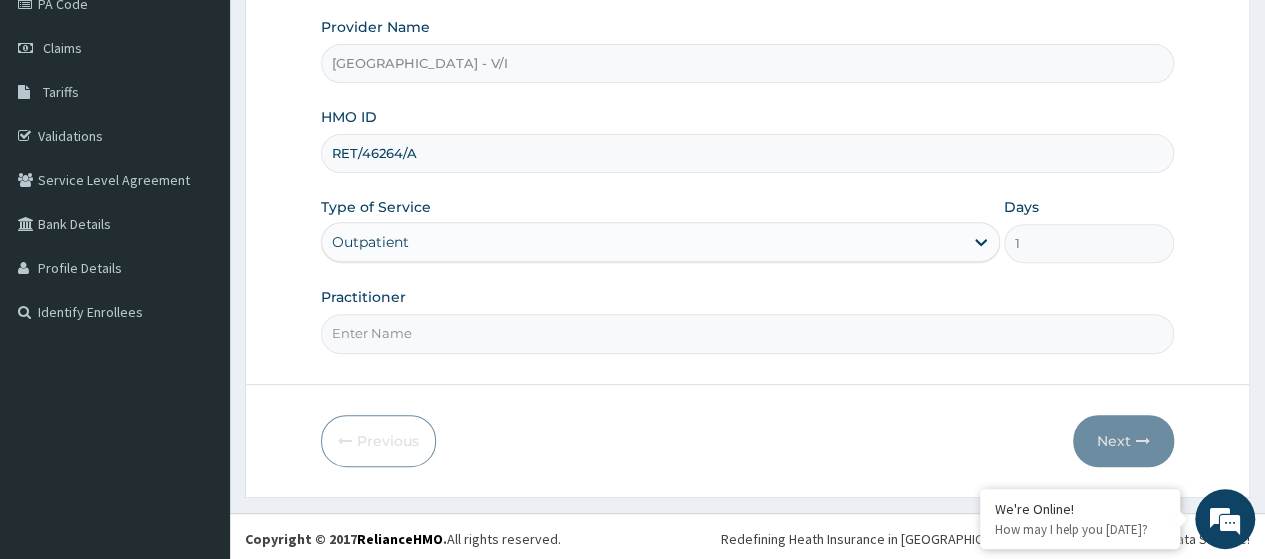 click on "Practitioner" at bounding box center [747, 333] 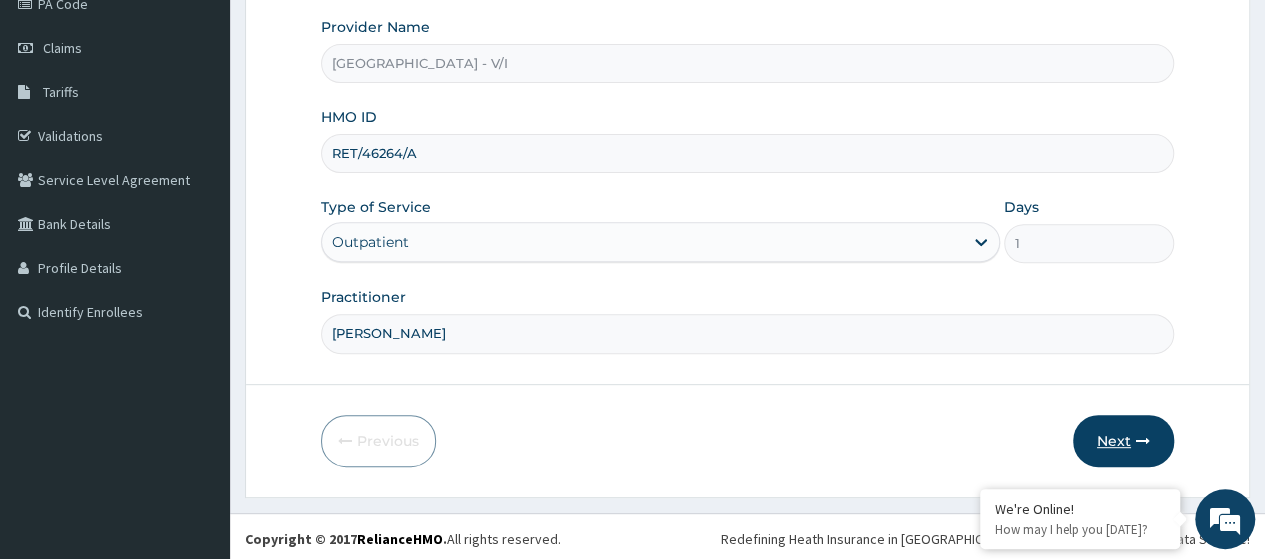 click on "Next" at bounding box center (1123, 441) 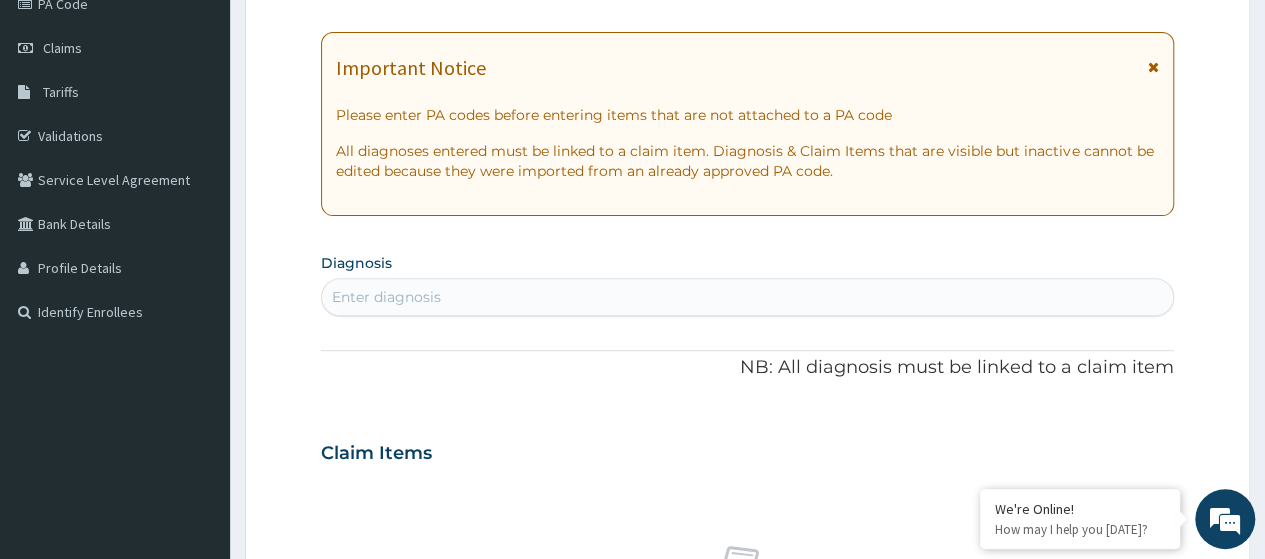 scroll, scrollTop: 0, scrollLeft: 0, axis: both 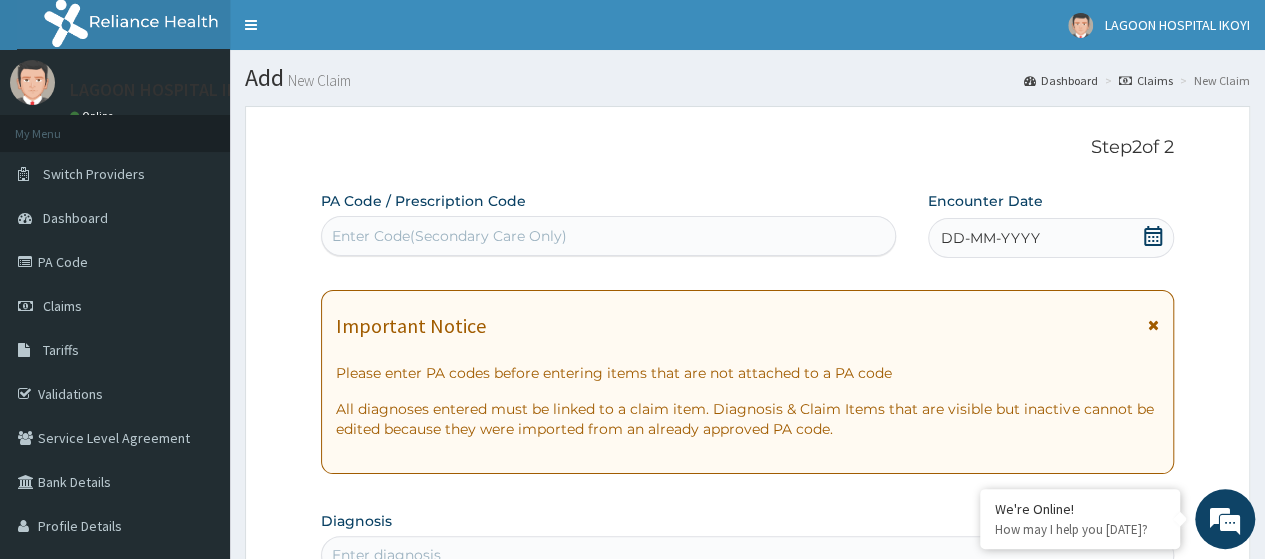 click on "Enter Code(Secondary Care Only)" at bounding box center (449, 236) 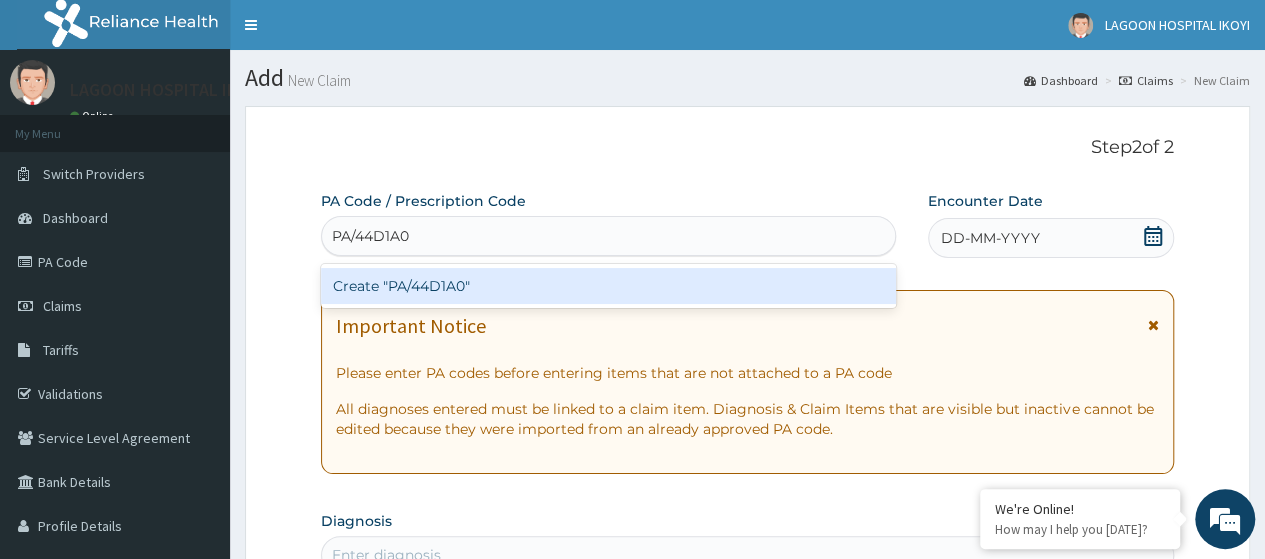 click on "Create "PA/44D1A0"" at bounding box center [608, 286] 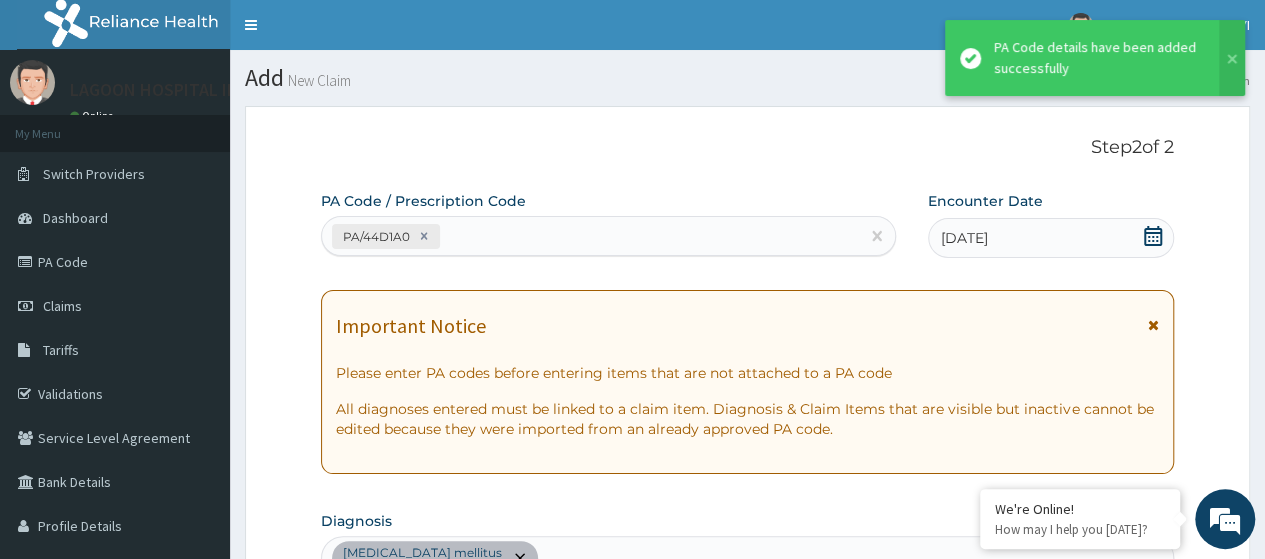 scroll, scrollTop: 551, scrollLeft: 0, axis: vertical 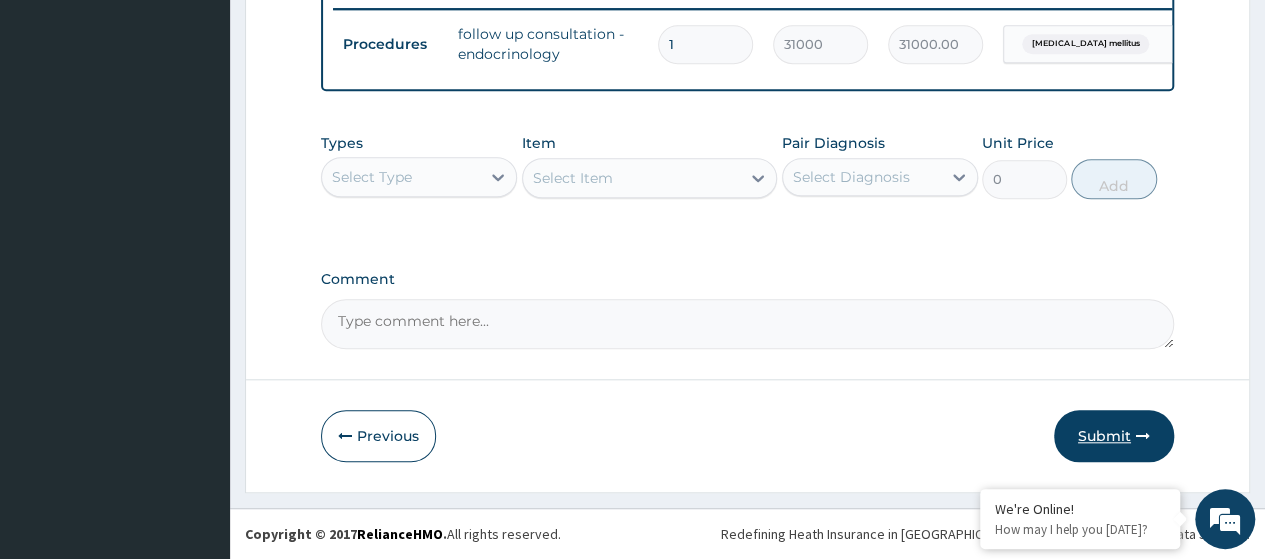 click on "Submit" at bounding box center [1114, 436] 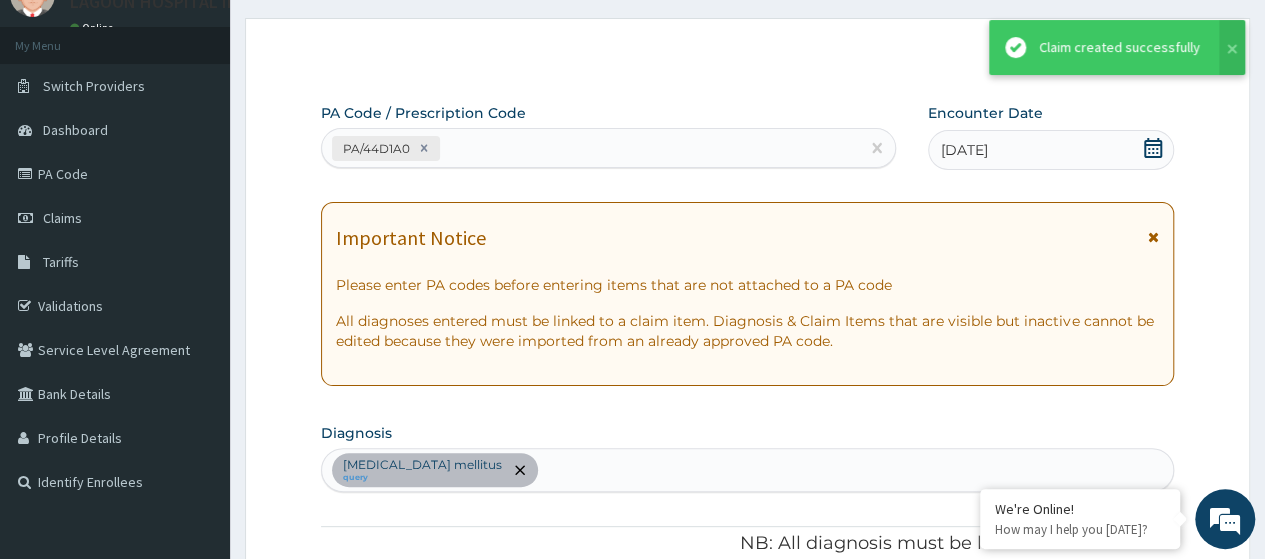 scroll, scrollTop: 800, scrollLeft: 0, axis: vertical 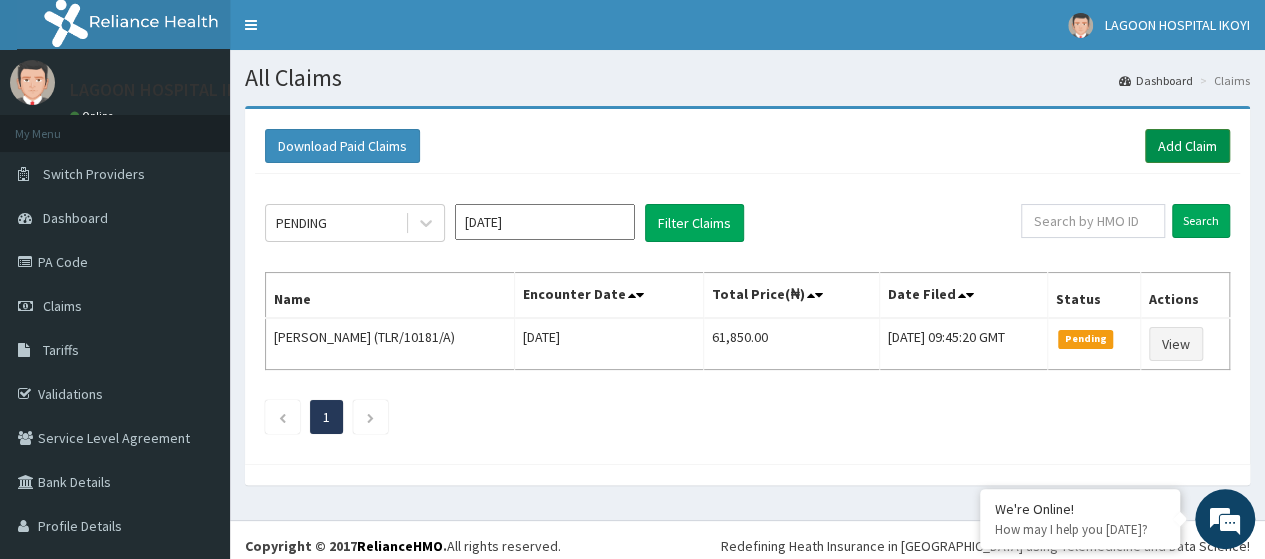 click on "Add Claim" at bounding box center (1187, 146) 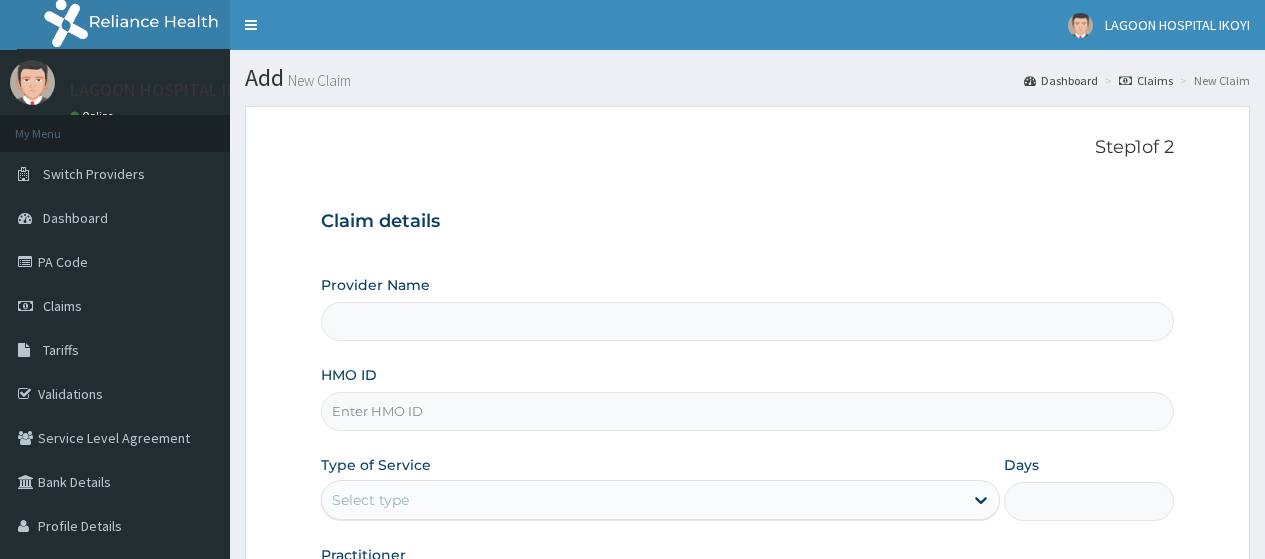 scroll, scrollTop: 0, scrollLeft: 0, axis: both 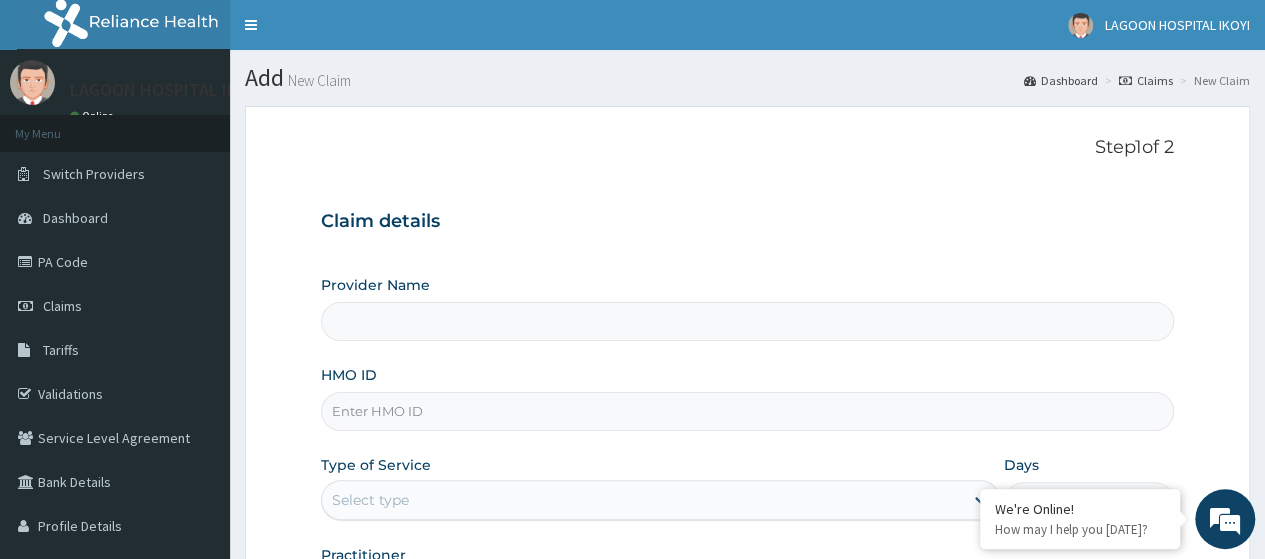 click on "HMO ID" at bounding box center (747, 411) 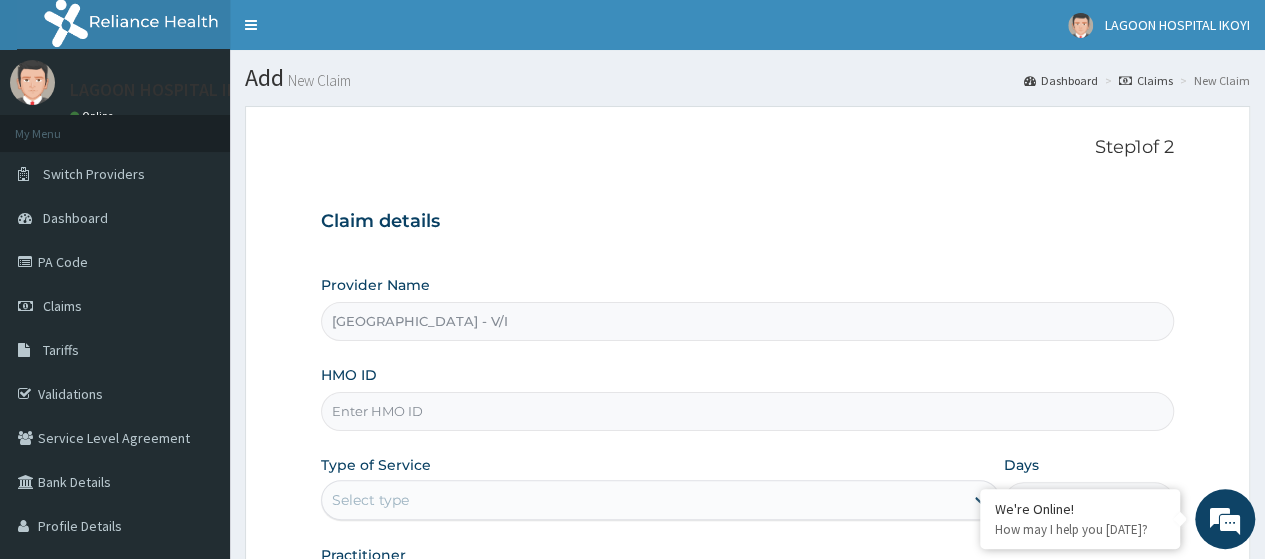 paste on "RET/46264/A" 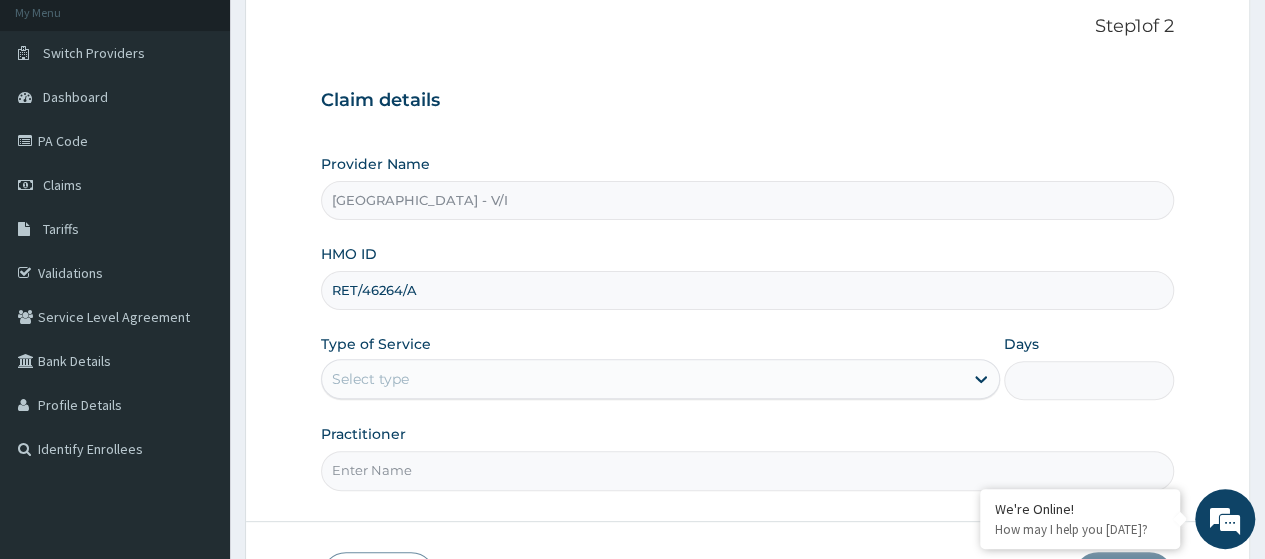 scroll, scrollTop: 258, scrollLeft: 0, axis: vertical 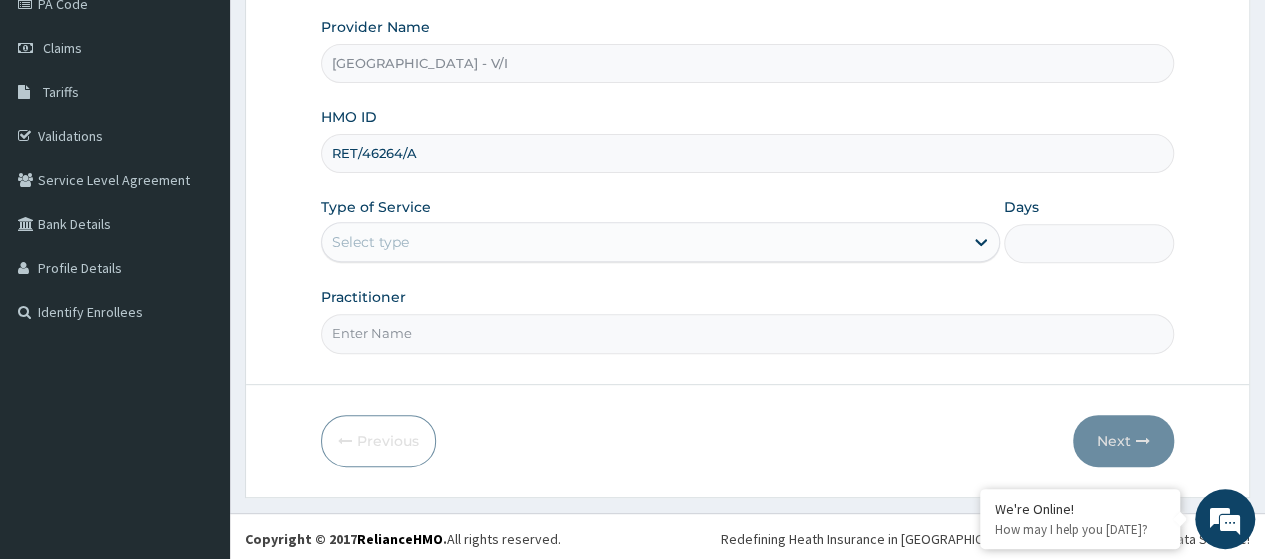 type on "RET/46264/A" 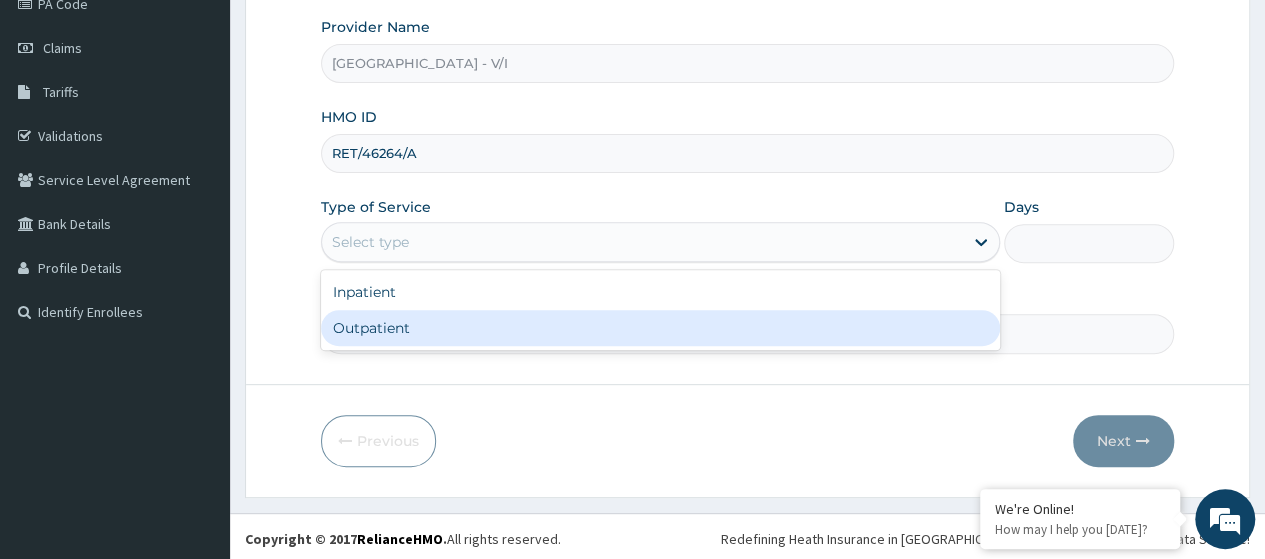 click on "Outpatient" at bounding box center (660, 328) 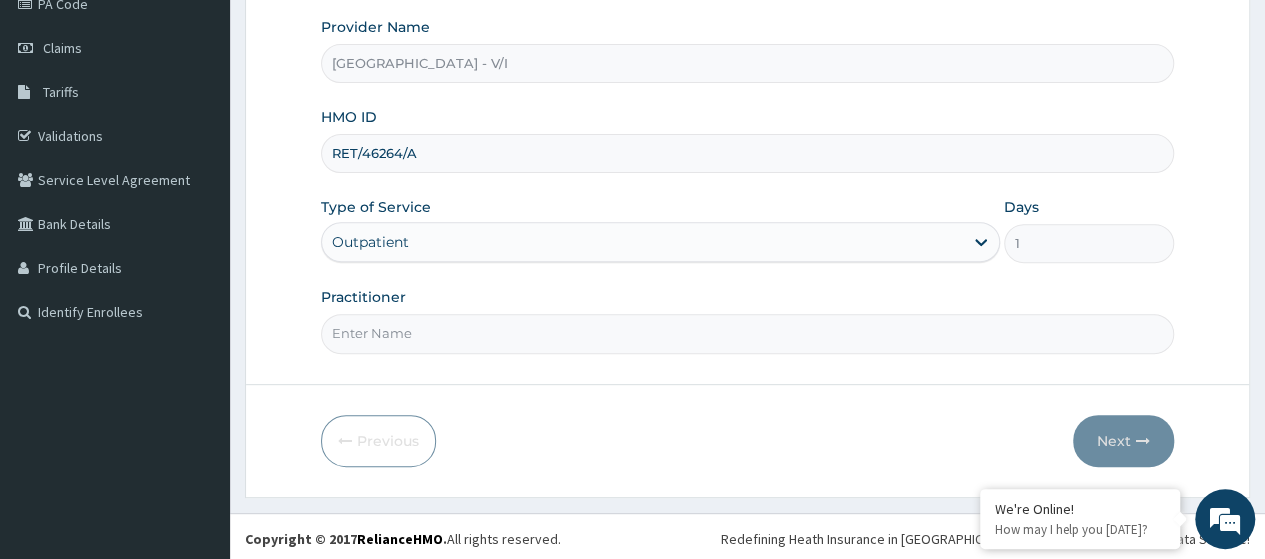 click on "Practitioner" at bounding box center [747, 333] 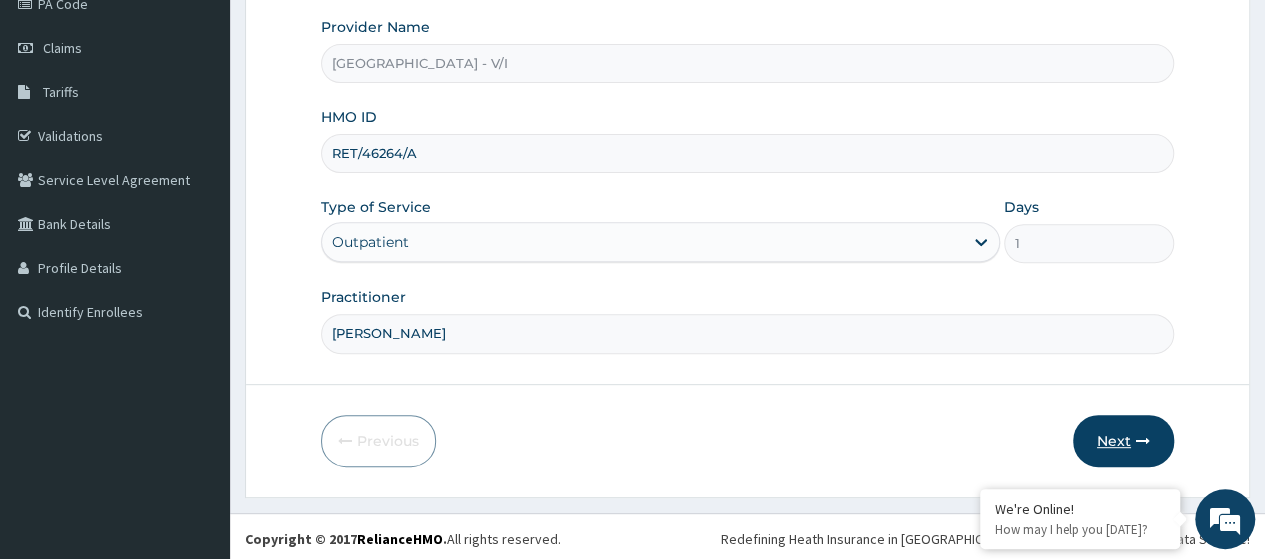 click on "Next" at bounding box center [1123, 441] 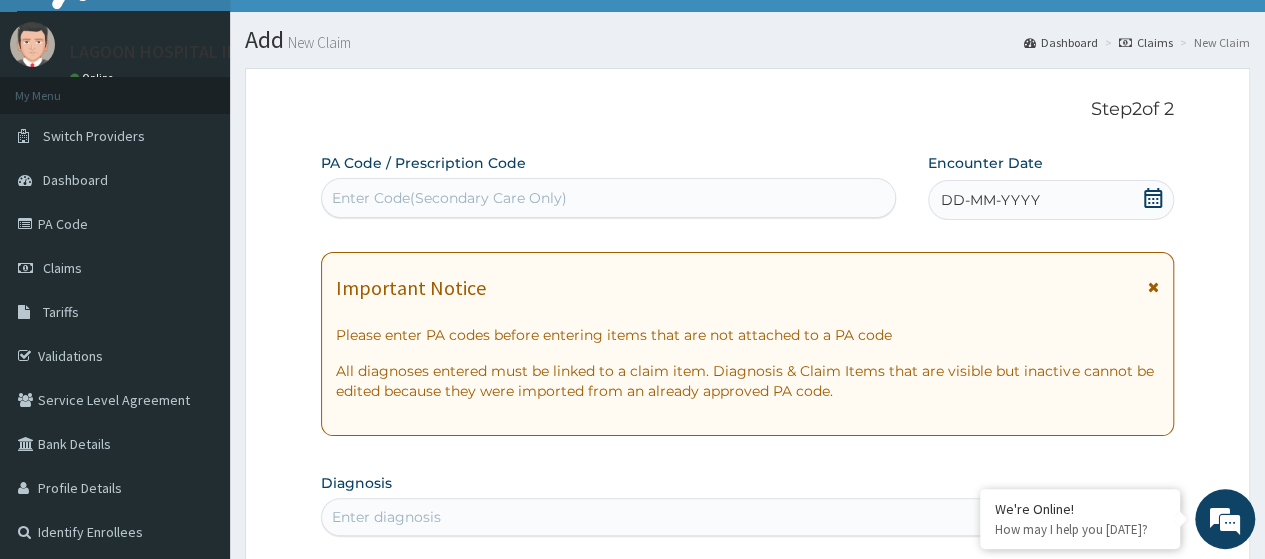 scroll, scrollTop: 0, scrollLeft: 0, axis: both 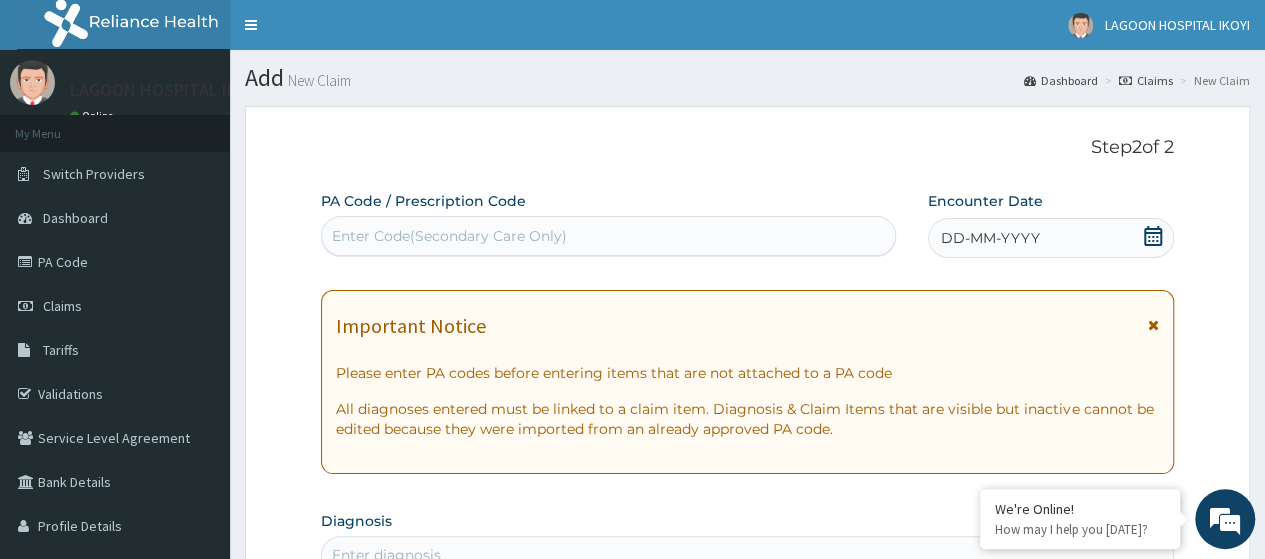 click on "Enter Code(Secondary Care Only)" at bounding box center [449, 236] 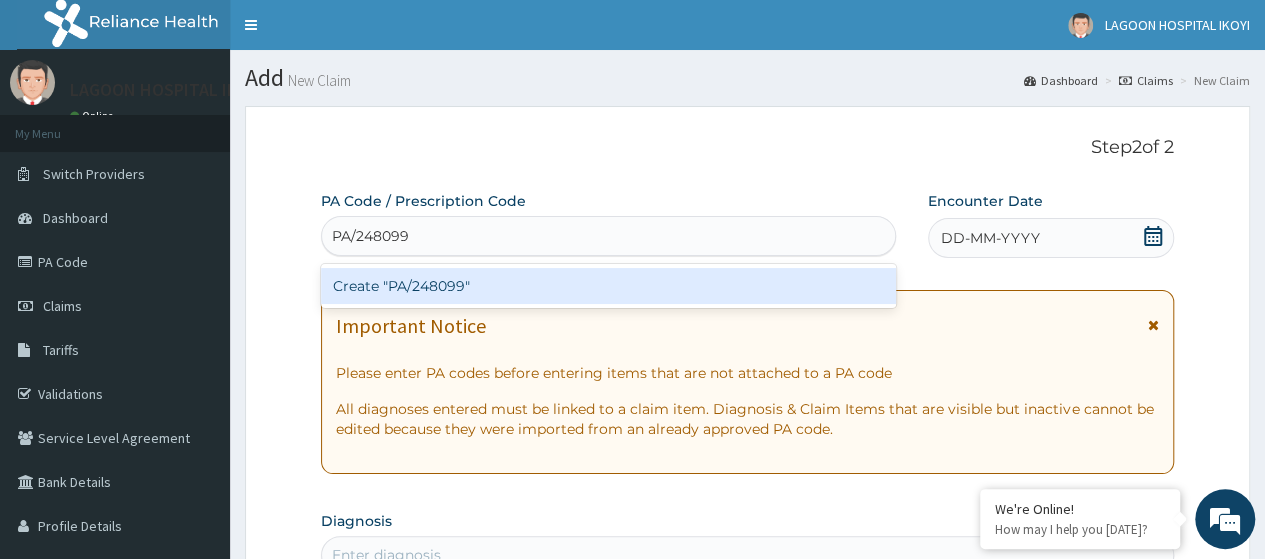 click on "Create "PA/248099"" at bounding box center [608, 286] 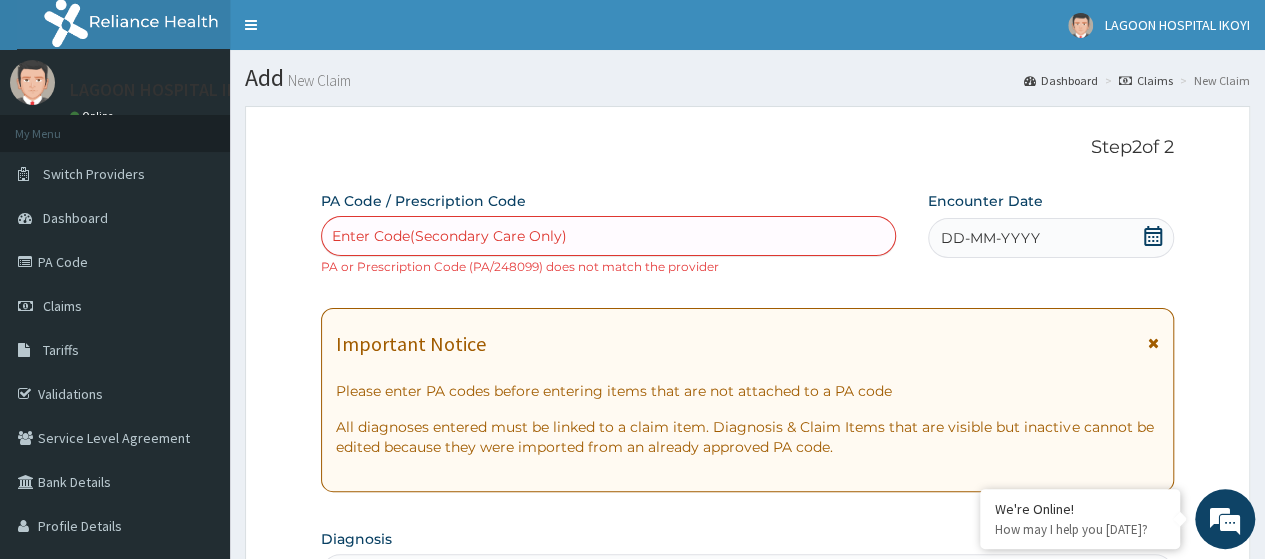 scroll, scrollTop: 651, scrollLeft: 0, axis: vertical 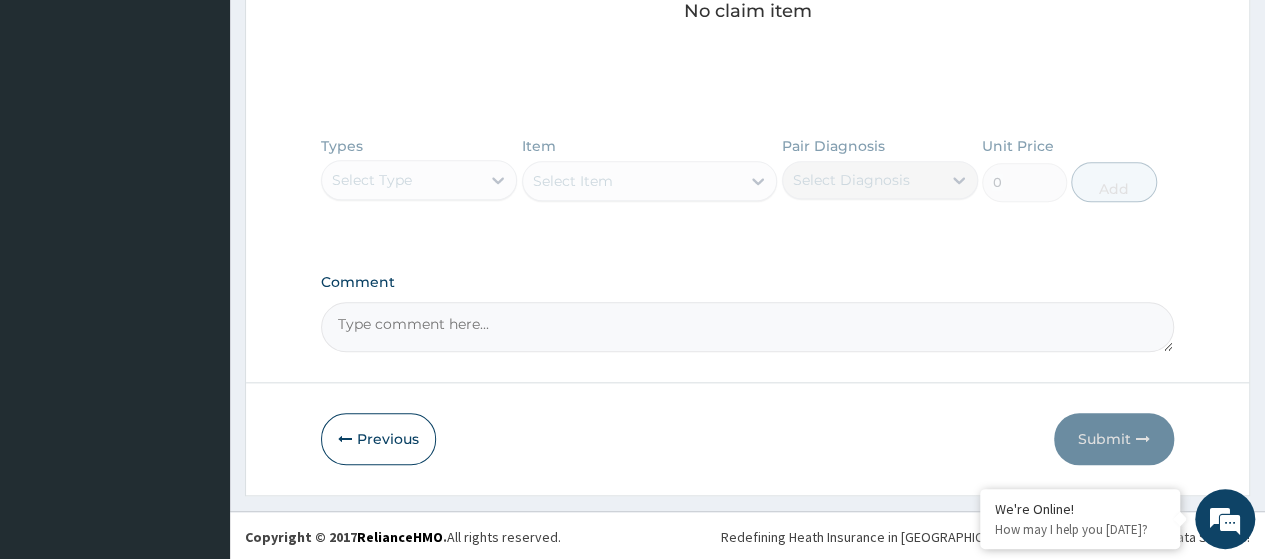 click on "Comment" at bounding box center [747, 327] 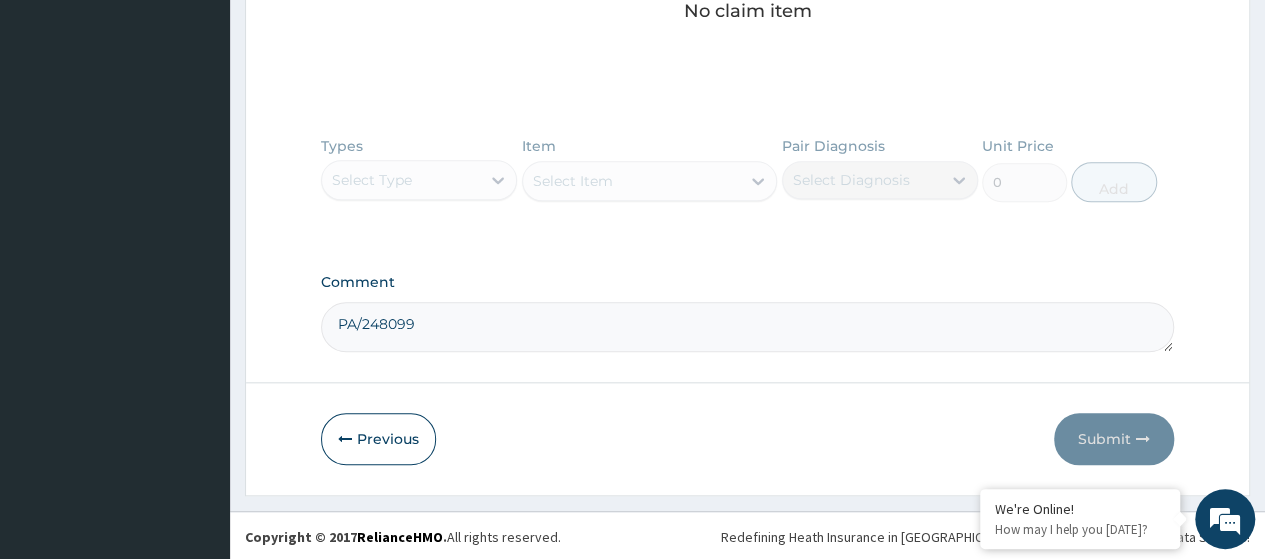 type on "PA/248099" 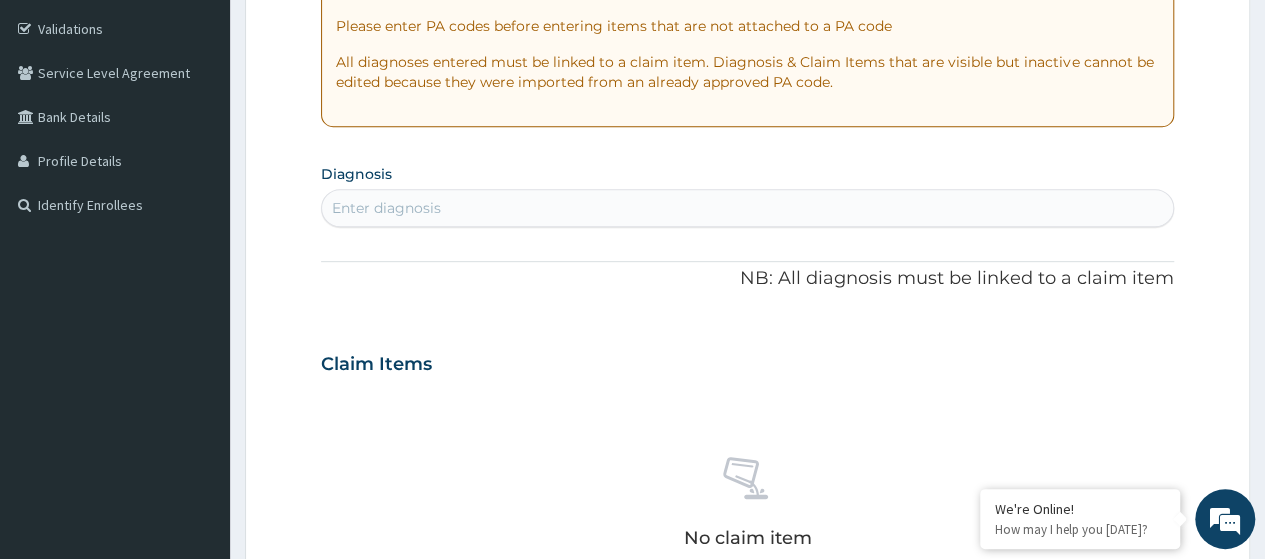 scroll, scrollTop: 235, scrollLeft: 0, axis: vertical 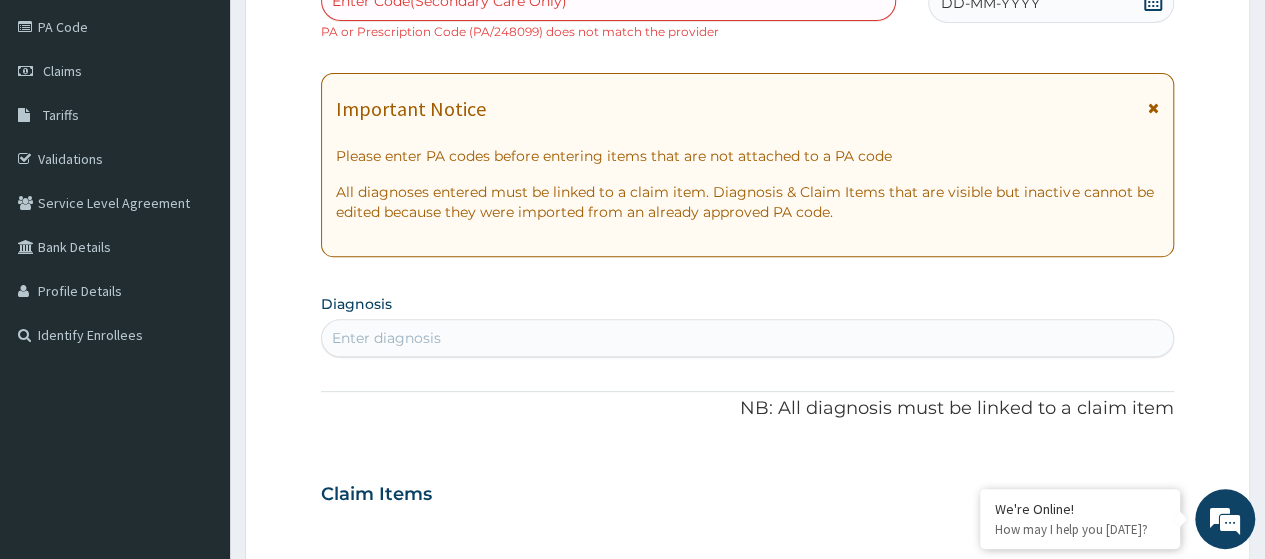 click on "DD-MM-YYYY" at bounding box center (1051, 3) 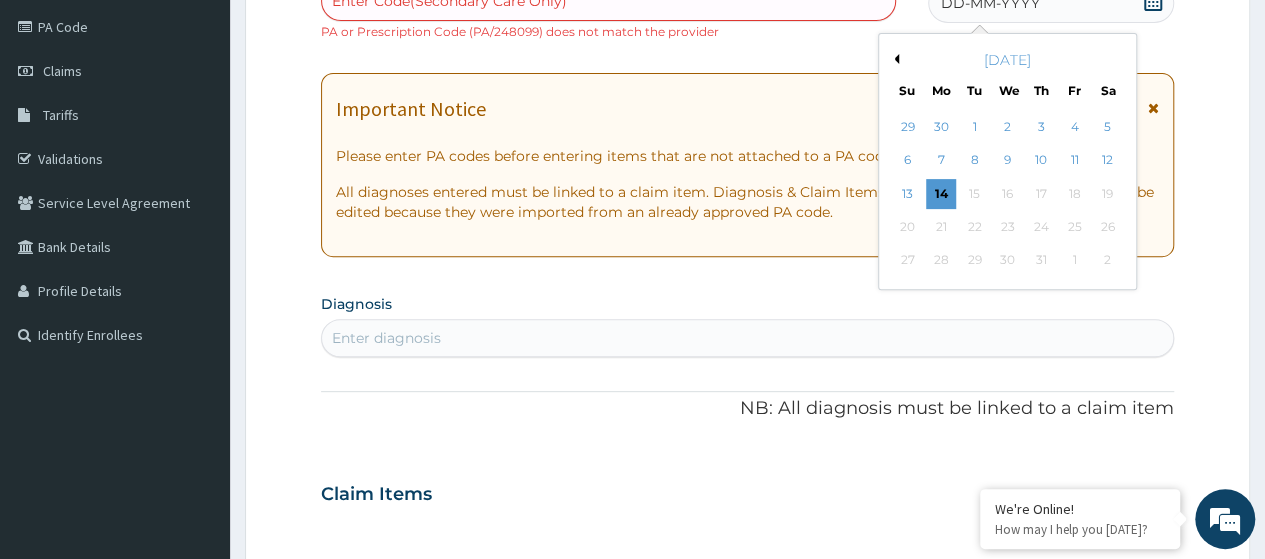 click on "Previous Month" at bounding box center [894, 59] 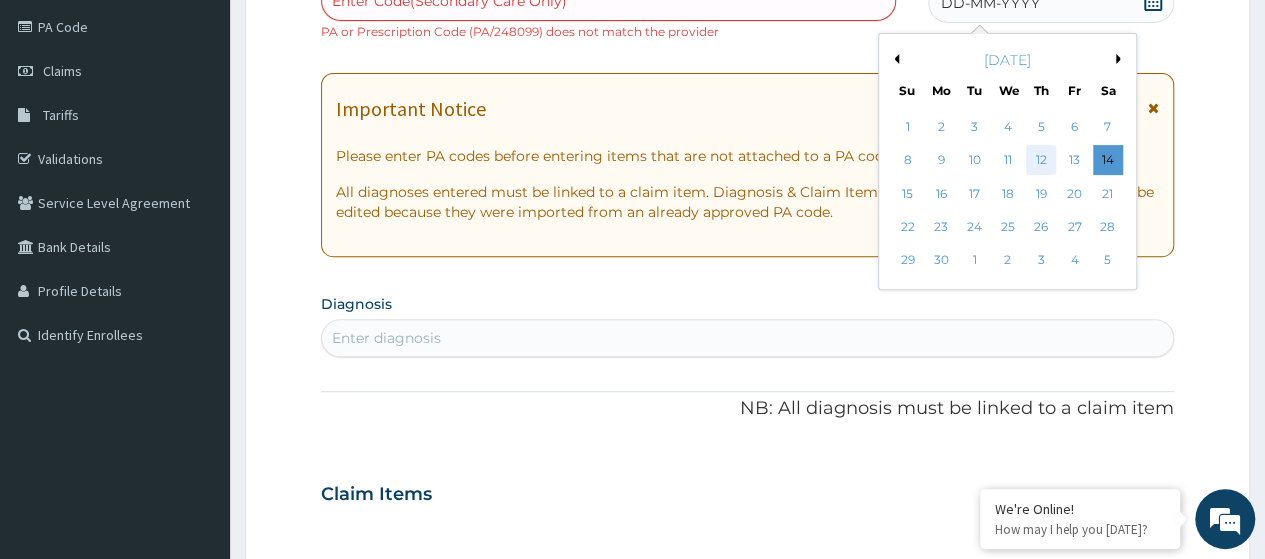 click on "12" at bounding box center (1041, 161) 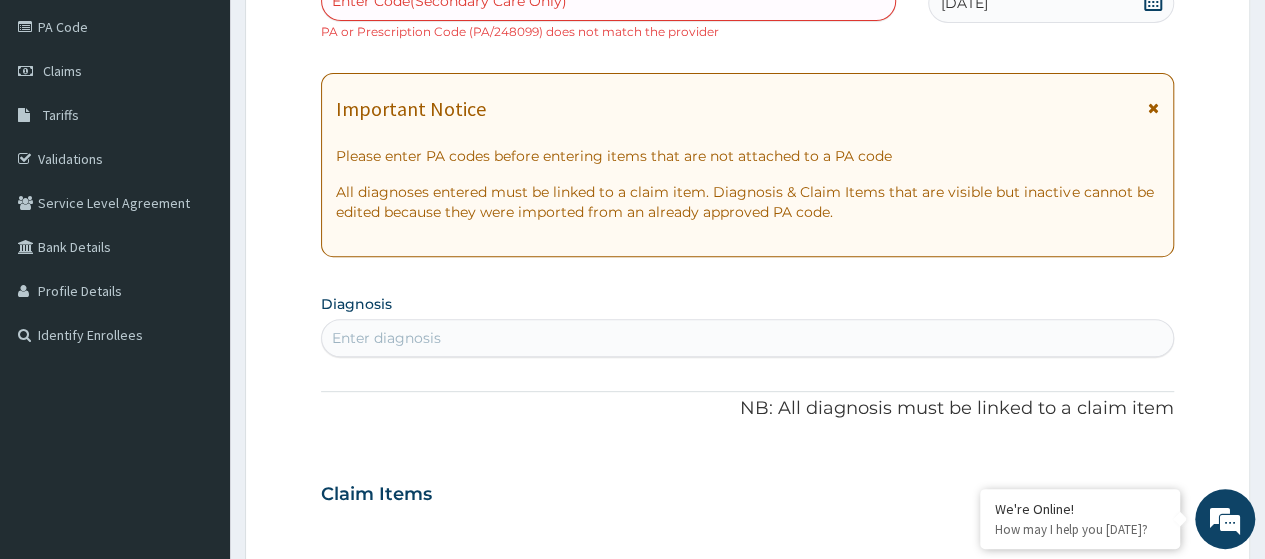 click on "Enter diagnosis" at bounding box center (747, 338) 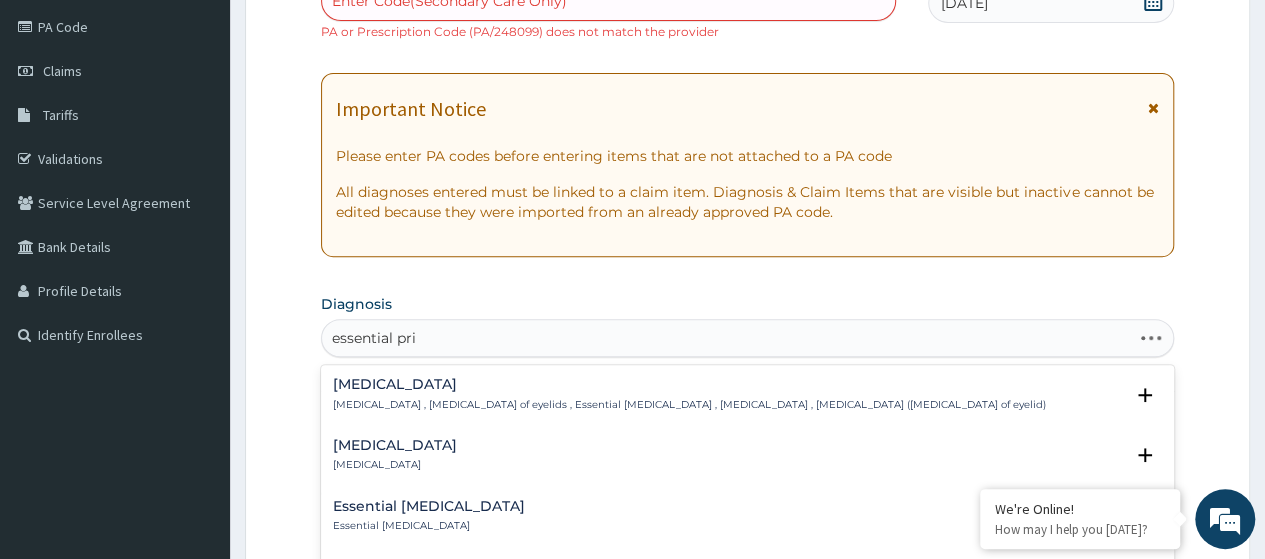 type on "essential prim" 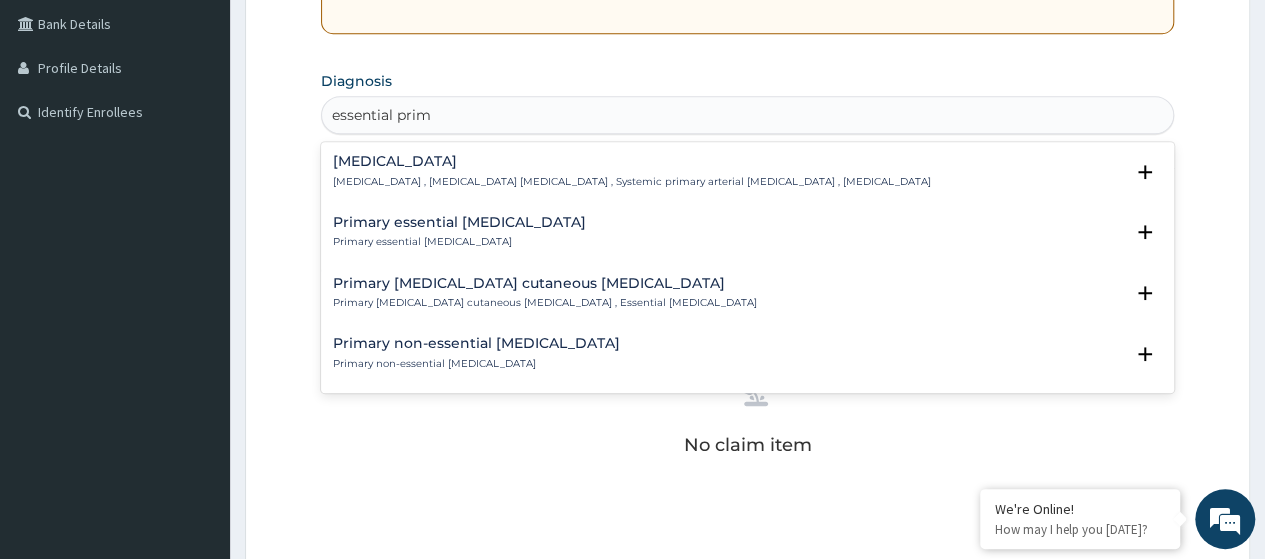 scroll, scrollTop: 486, scrollLeft: 0, axis: vertical 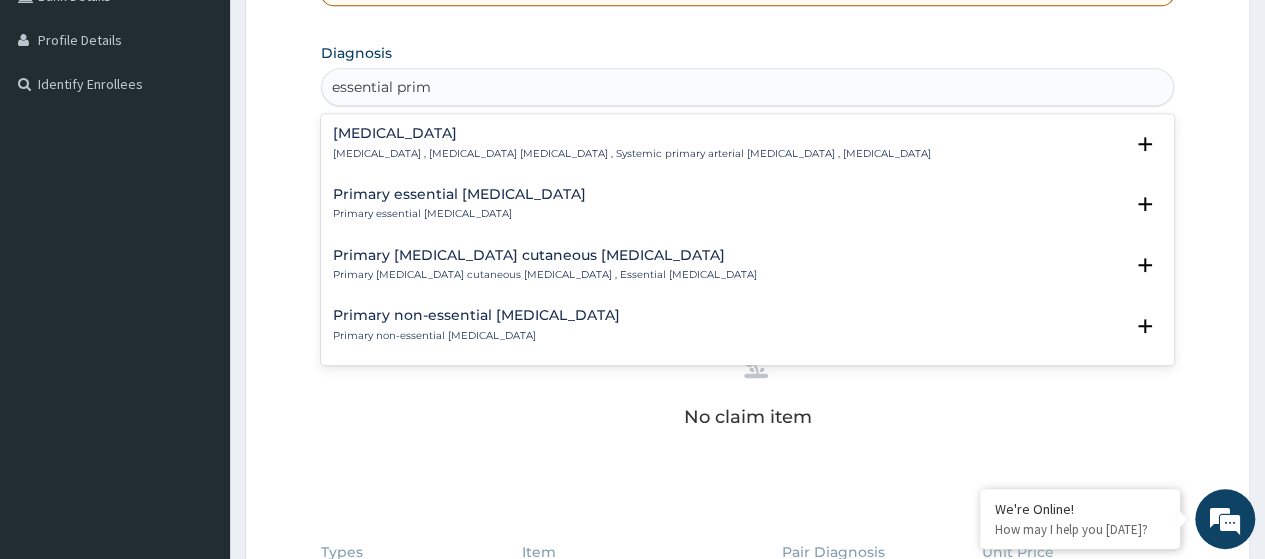 click on "Essential hypertension Essential hypertension , Idiopathic hypertension , Systemic primary arterial hypertension , Primary hypertension" at bounding box center (632, 143) 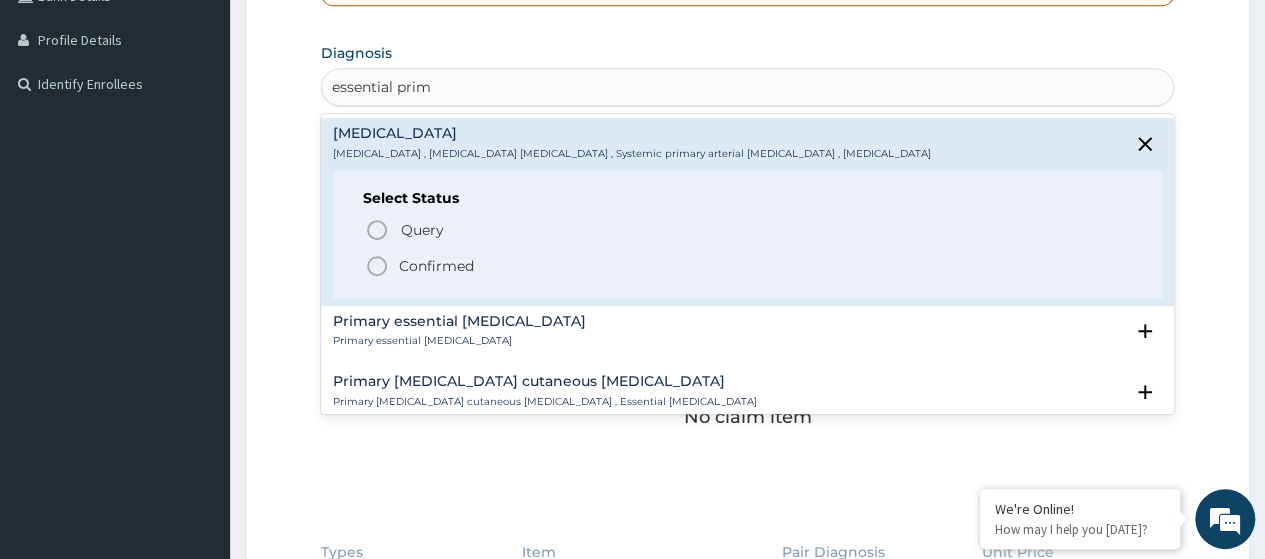 click on "Confirmed" at bounding box center [436, 266] 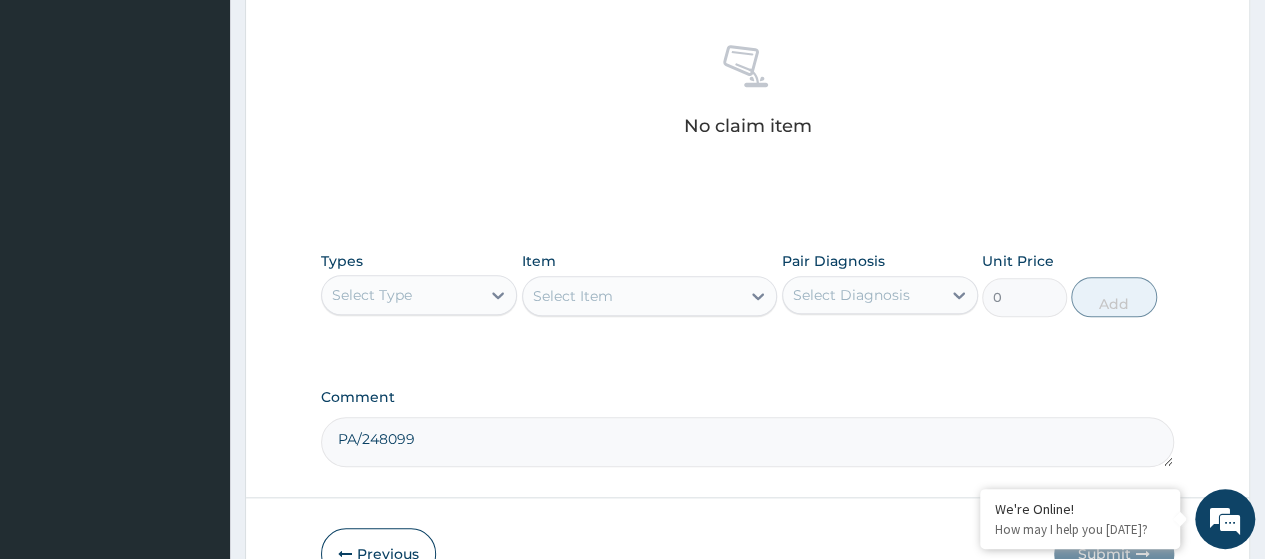 scroll, scrollTop: 897, scrollLeft: 0, axis: vertical 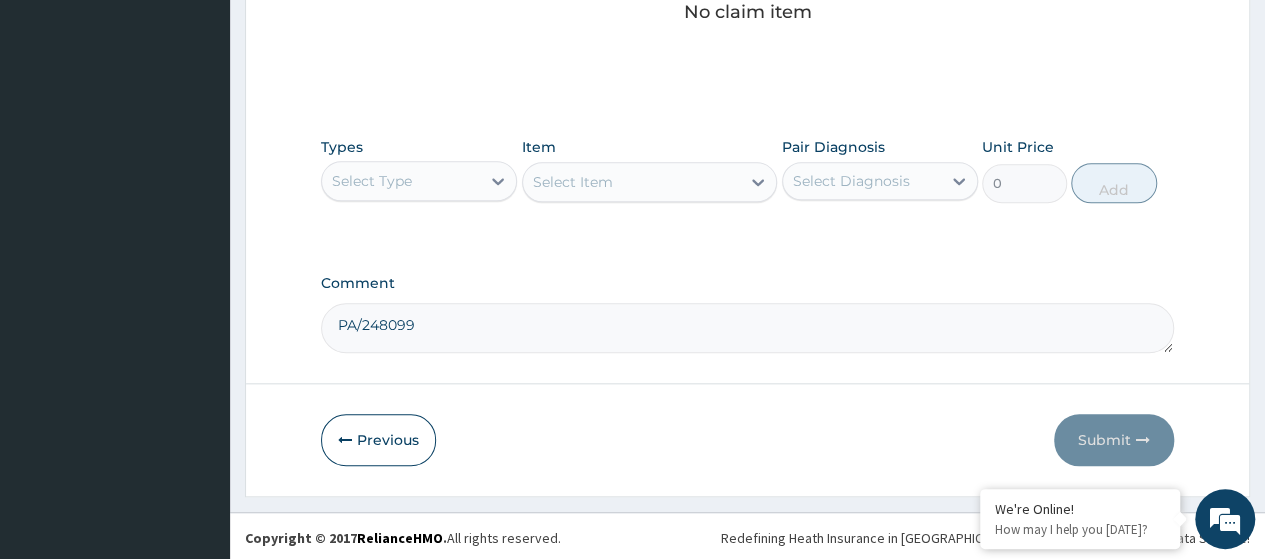 click on "Types Select Type" at bounding box center [419, 170] 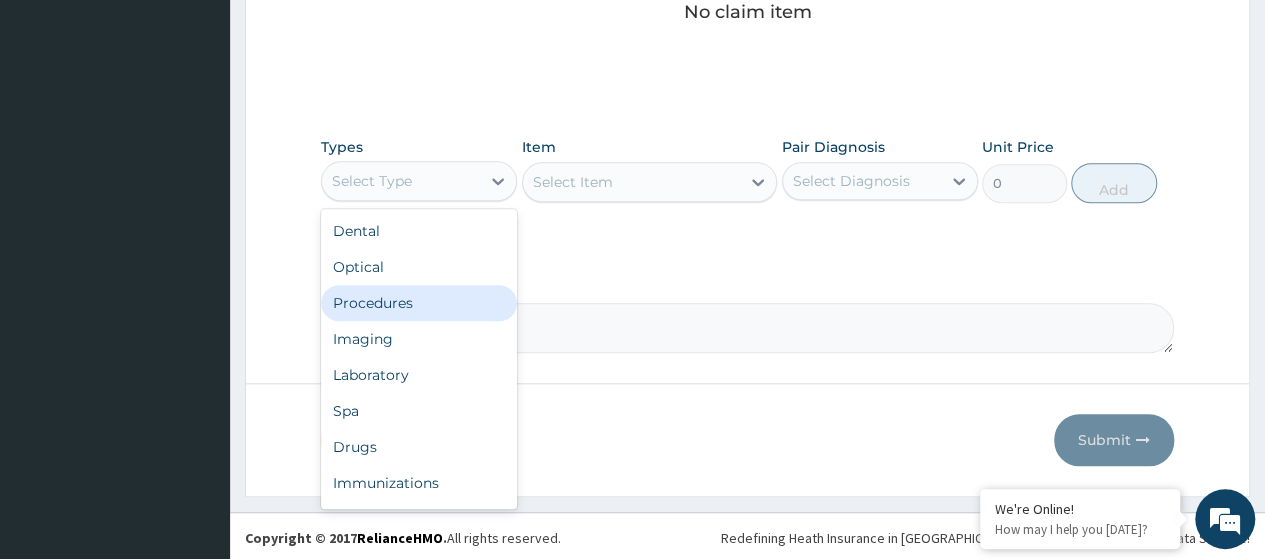 click on "Procedures" at bounding box center [419, 303] 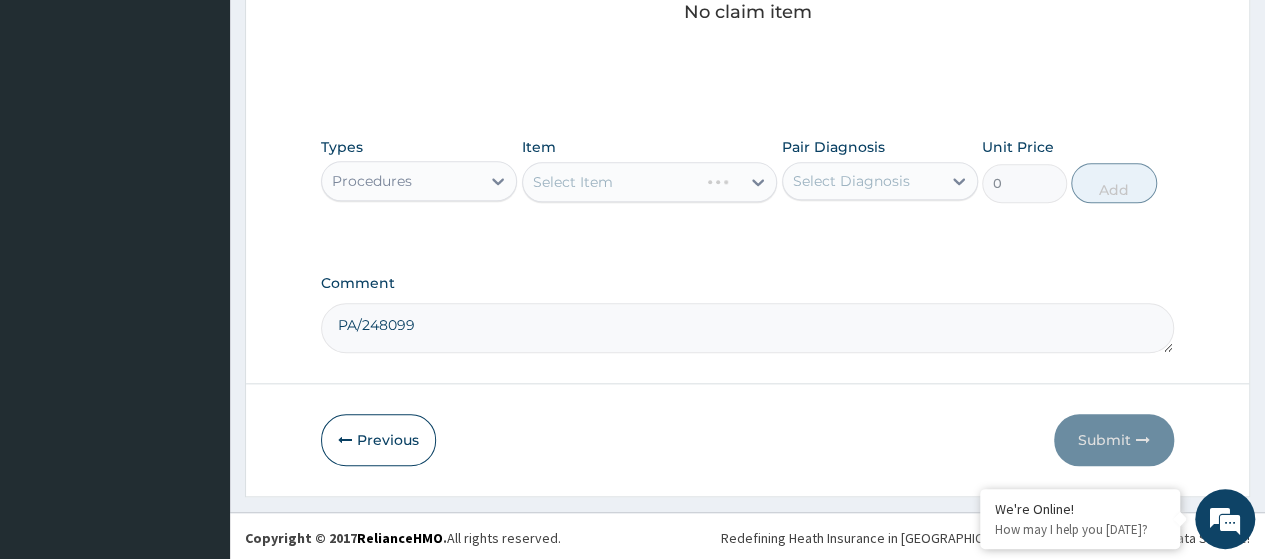 click on "Select Item" at bounding box center (650, 182) 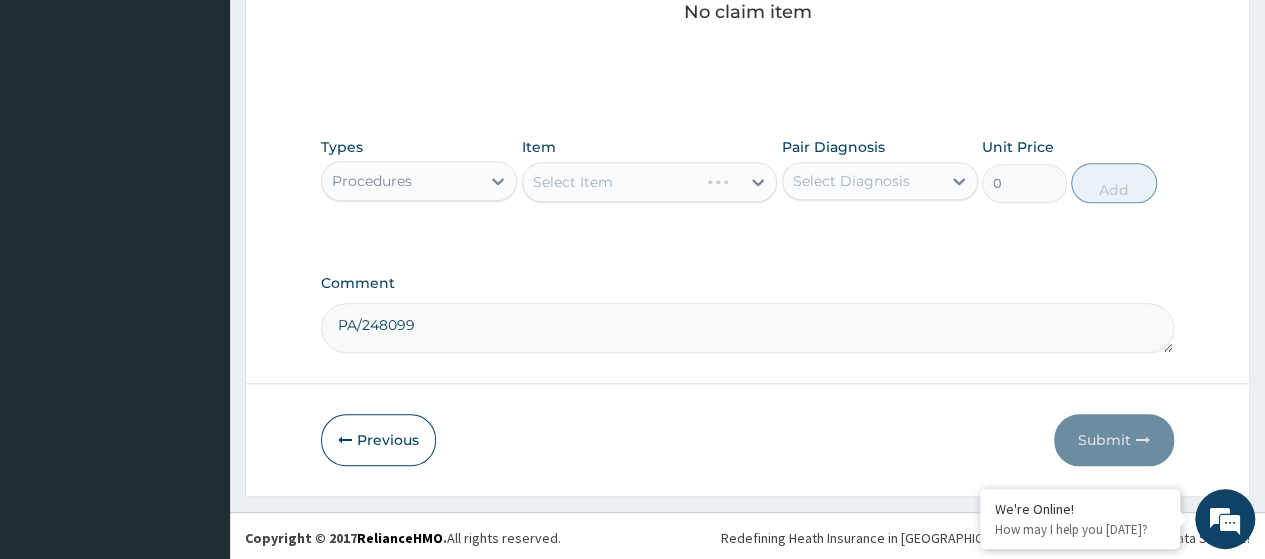 click on "Select Item" at bounding box center [650, 182] 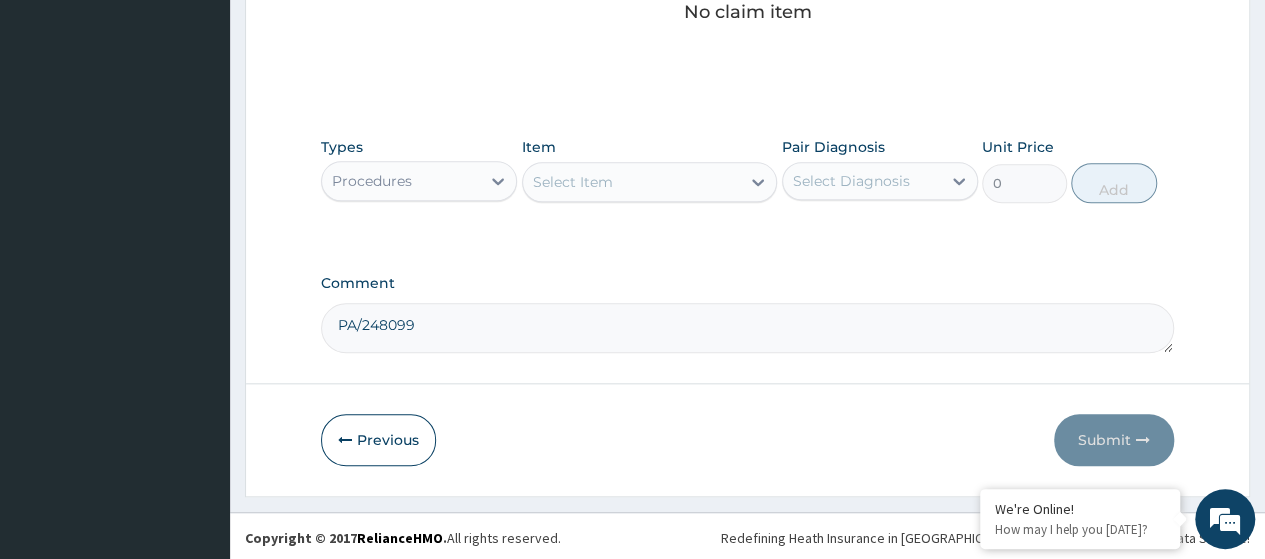 click on "Select Item" at bounding box center (573, 182) 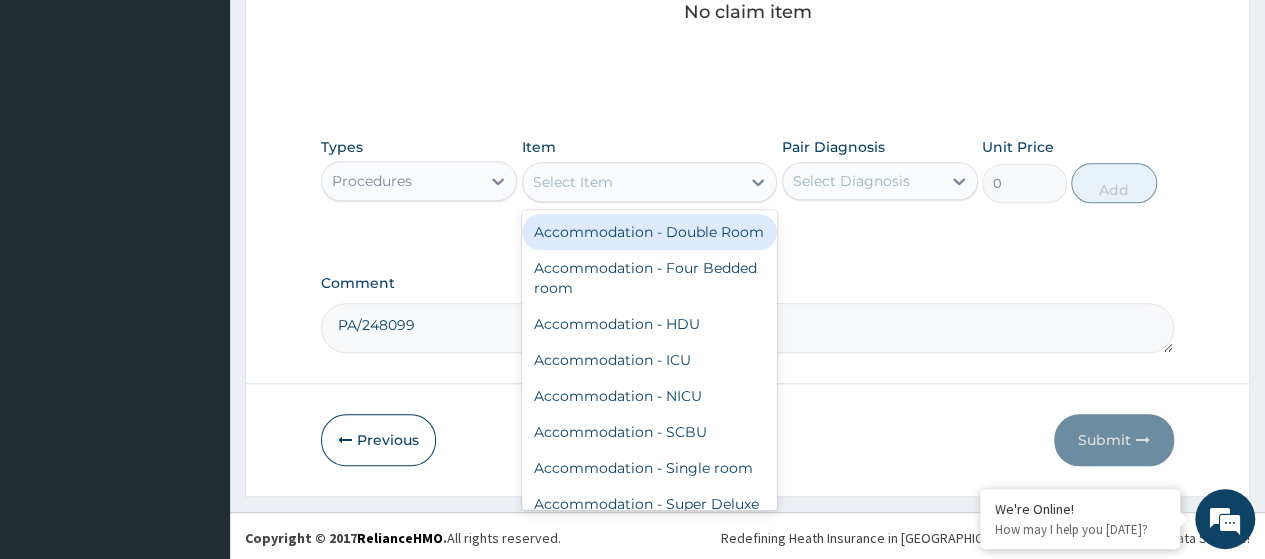 paste on "Follow Up Consultation - Cardiology" 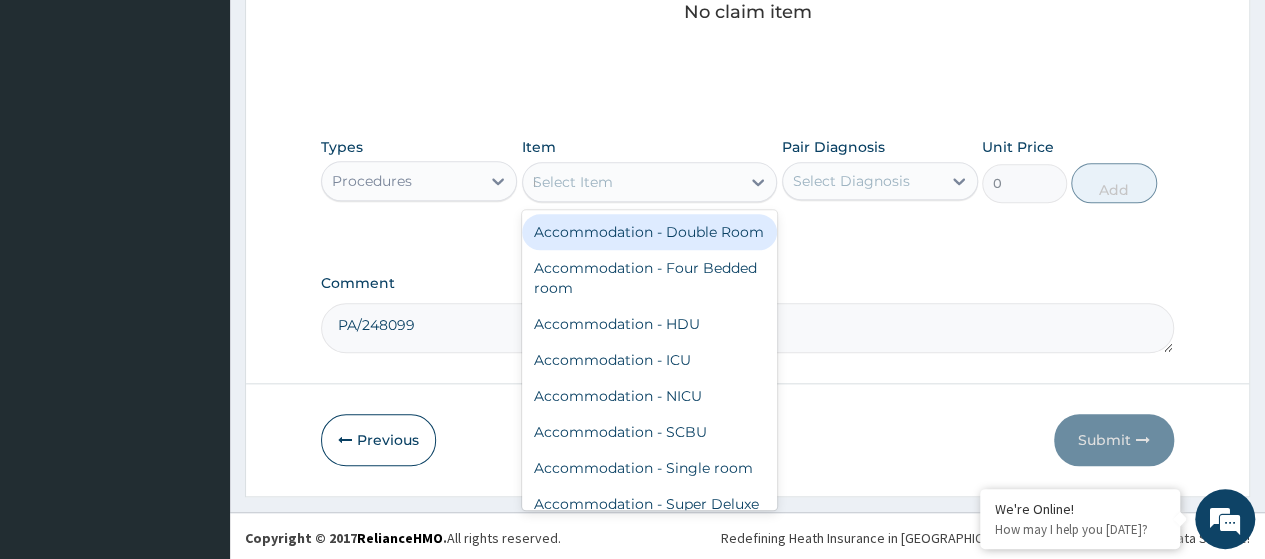 scroll, scrollTop: 0, scrollLeft: 24, axis: horizontal 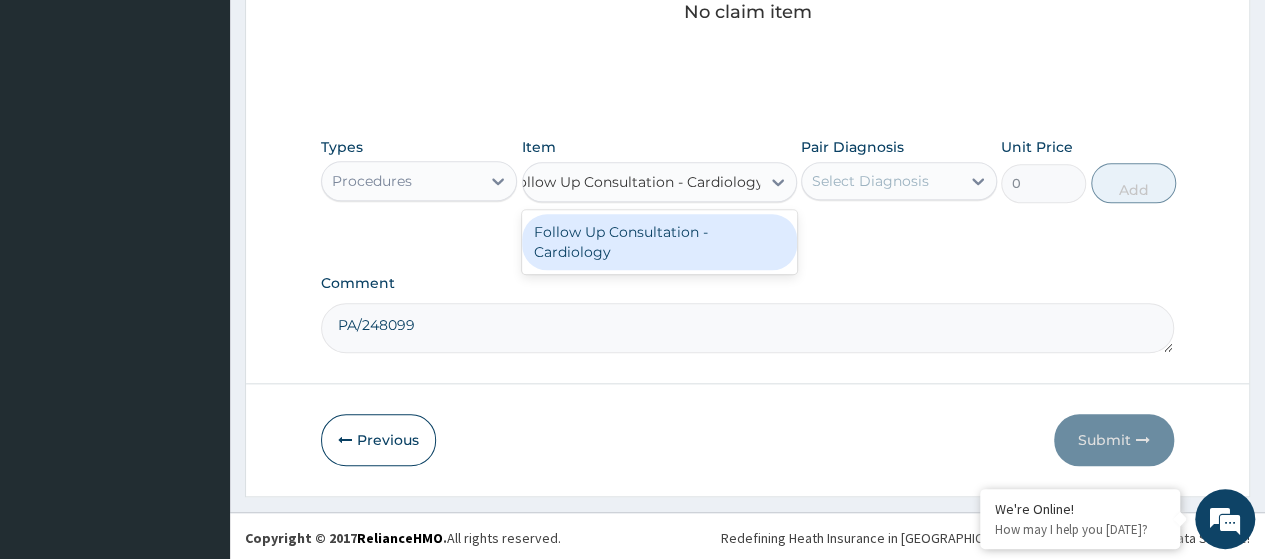 click on "Follow Up Consultation - Cardiology" at bounding box center (659, 242) 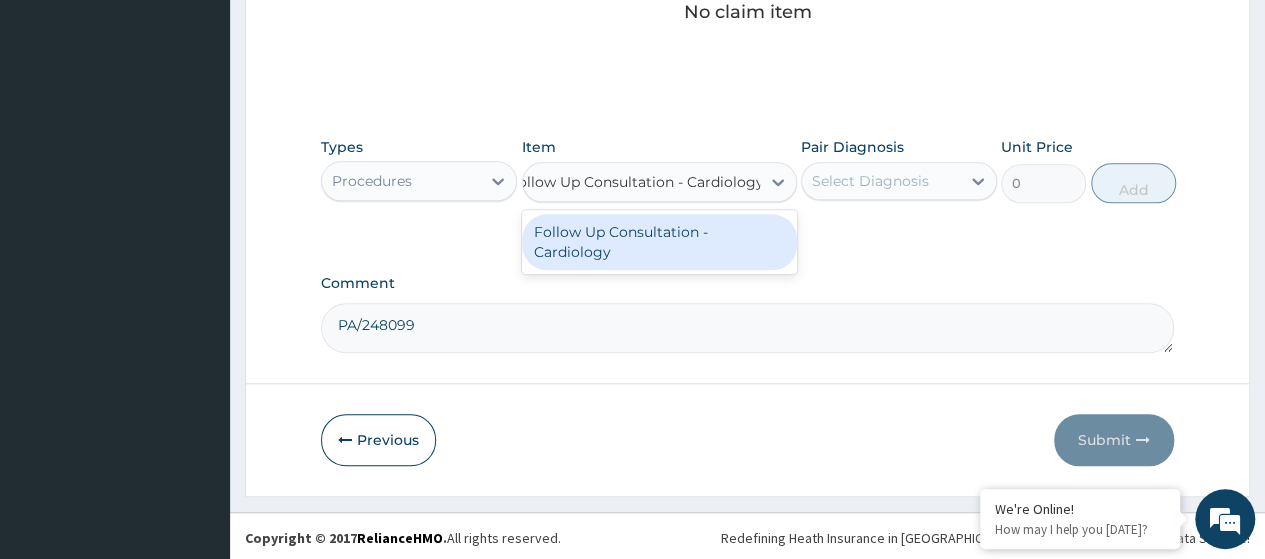 type 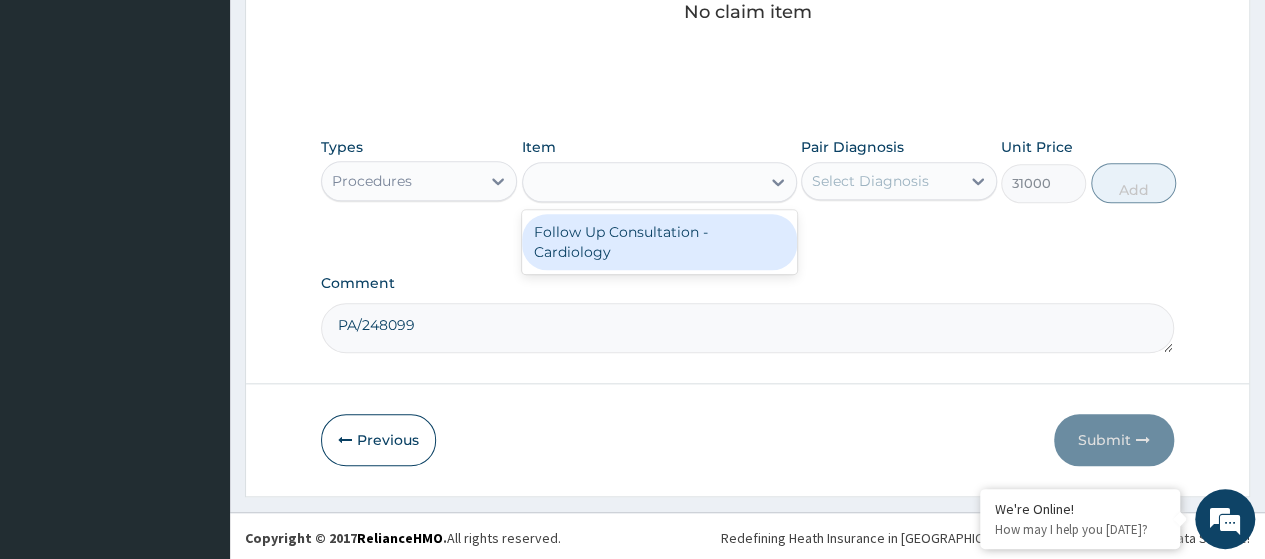 scroll, scrollTop: 0, scrollLeft: 2, axis: horizontal 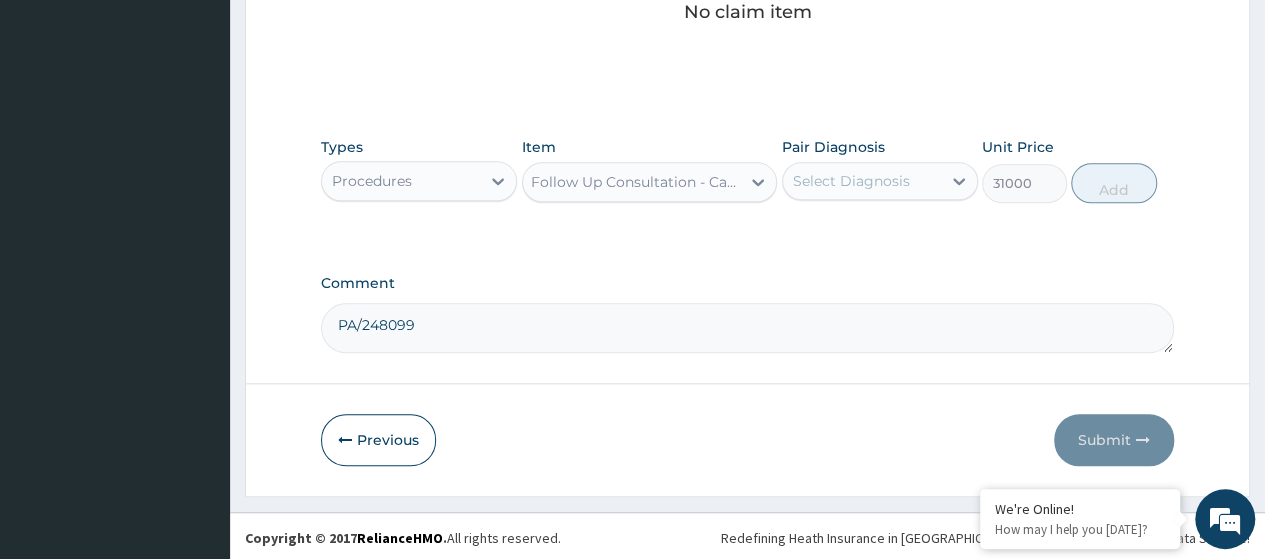 click on "Types Procedures Item option Follow Up Consultation - Cardiology, selected.   Select is focused ,type to refine list, press Down to open the menu,  Follow Up Consultation - Cardiology Pair Diagnosis Select Diagnosis Unit Price 31000 Add" at bounding box center [747, 170] 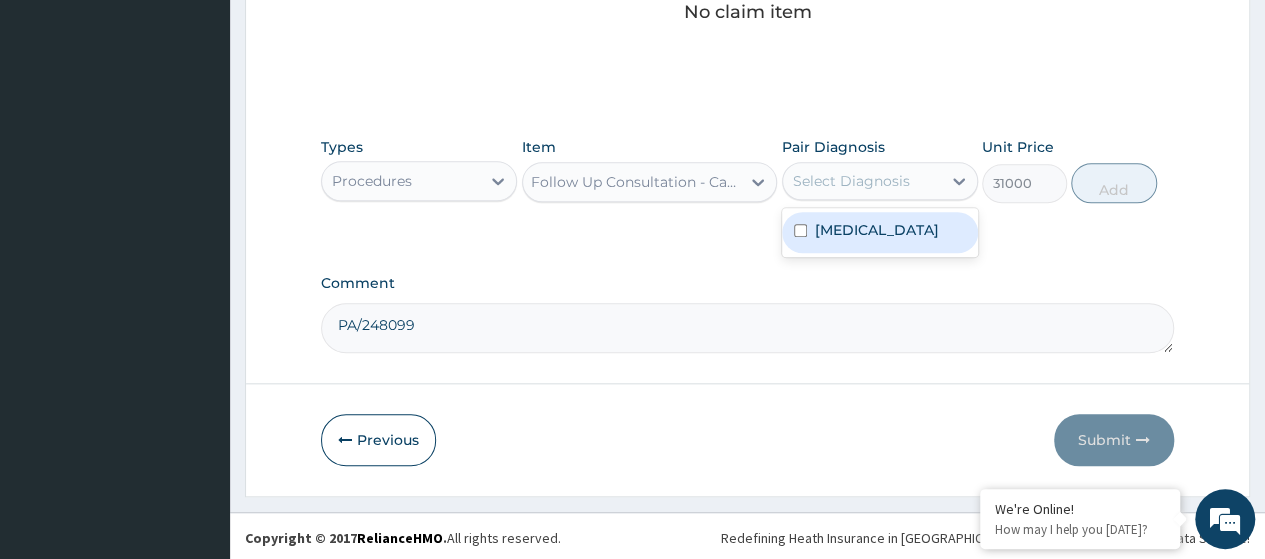 click on "Select Diagnosis" at bounding box center [862, 181] 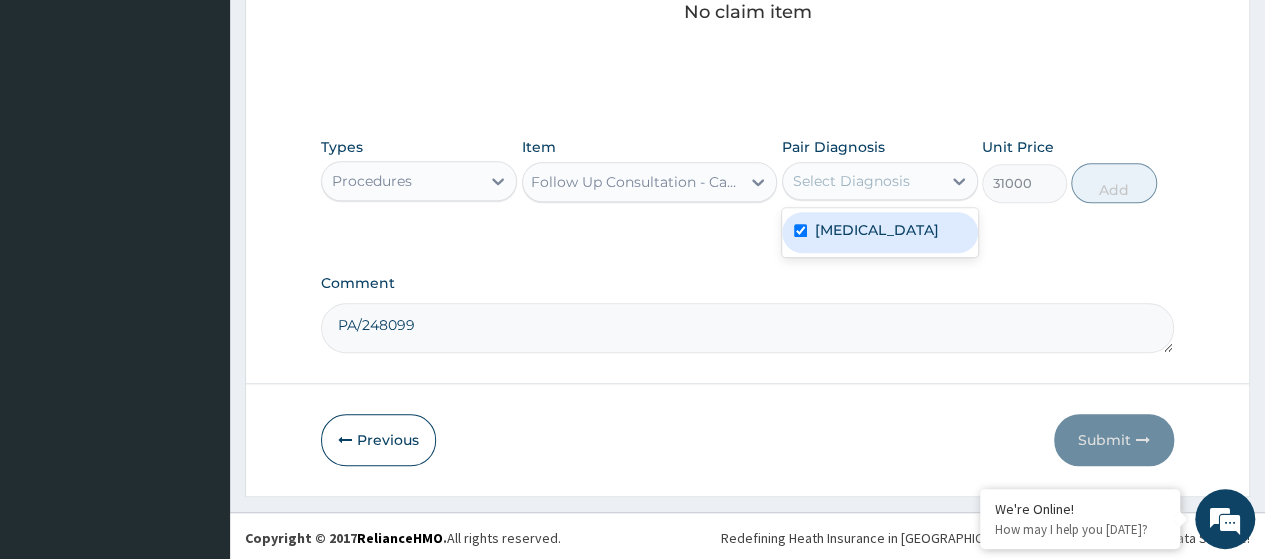 checkbox on "true" 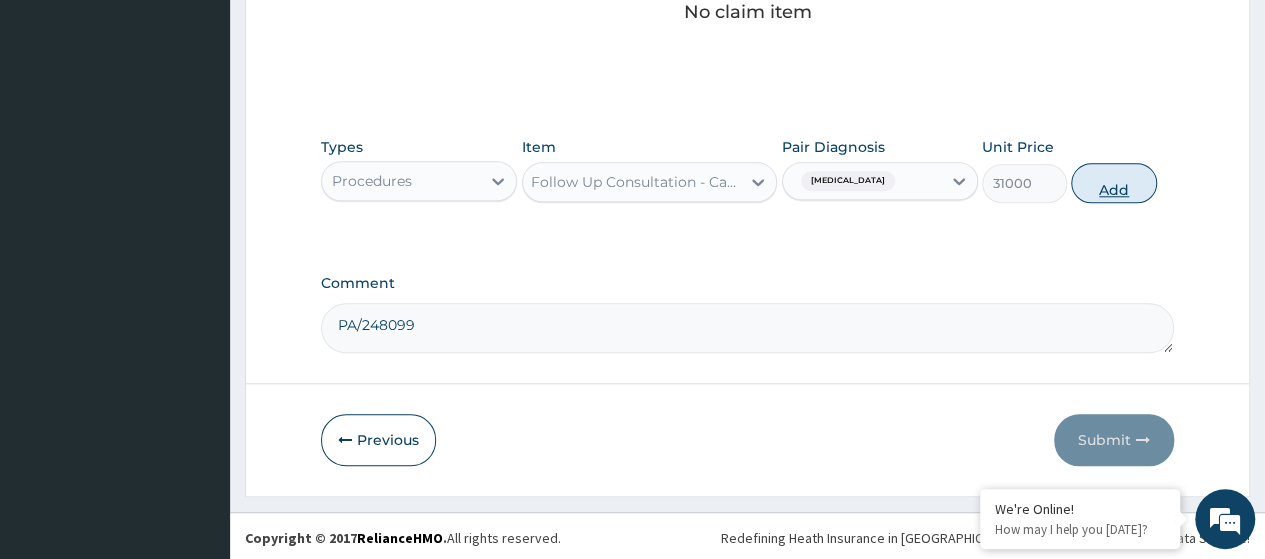 click on "Add" at bounding box center (1113, 183) 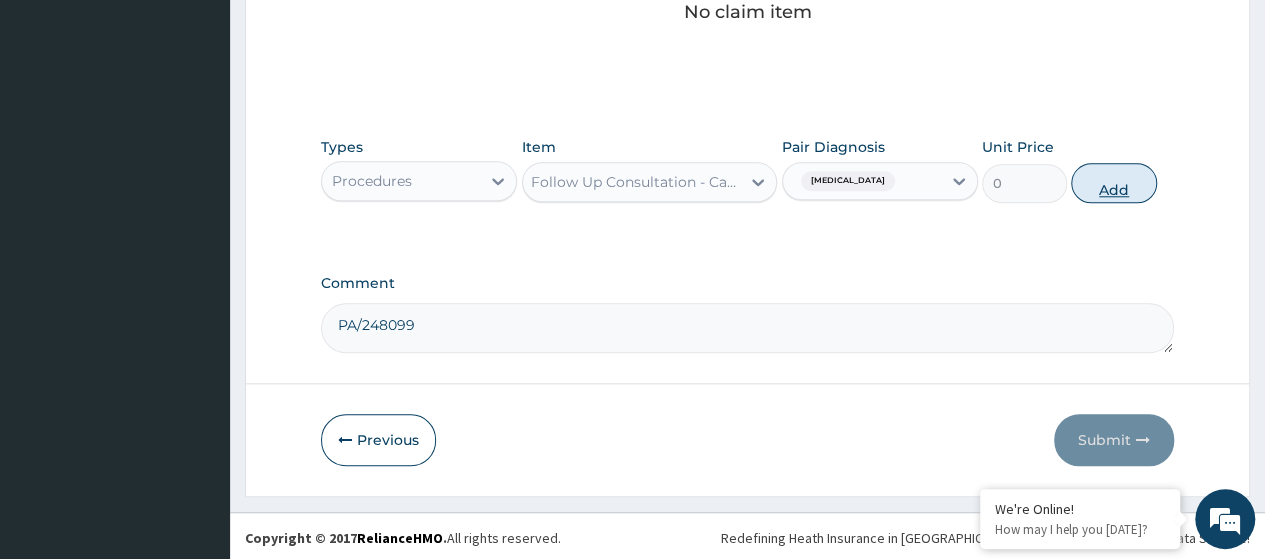 scroll, scrollTop: 0, scrollLeft: 0, axis: both 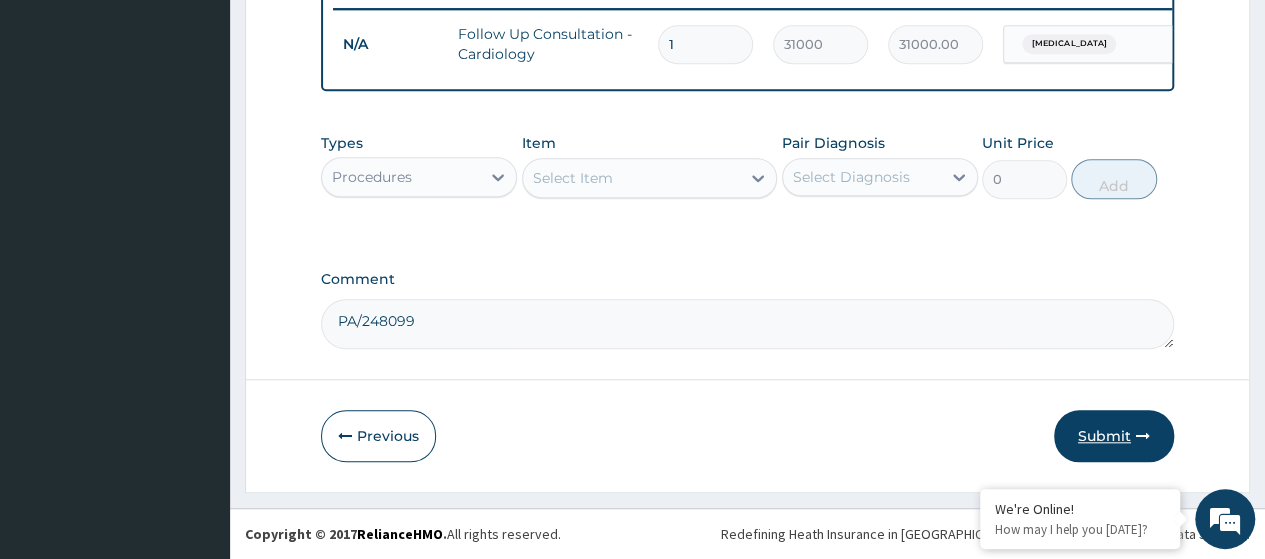 click on "Submit" at bounding box center (1114, 436) 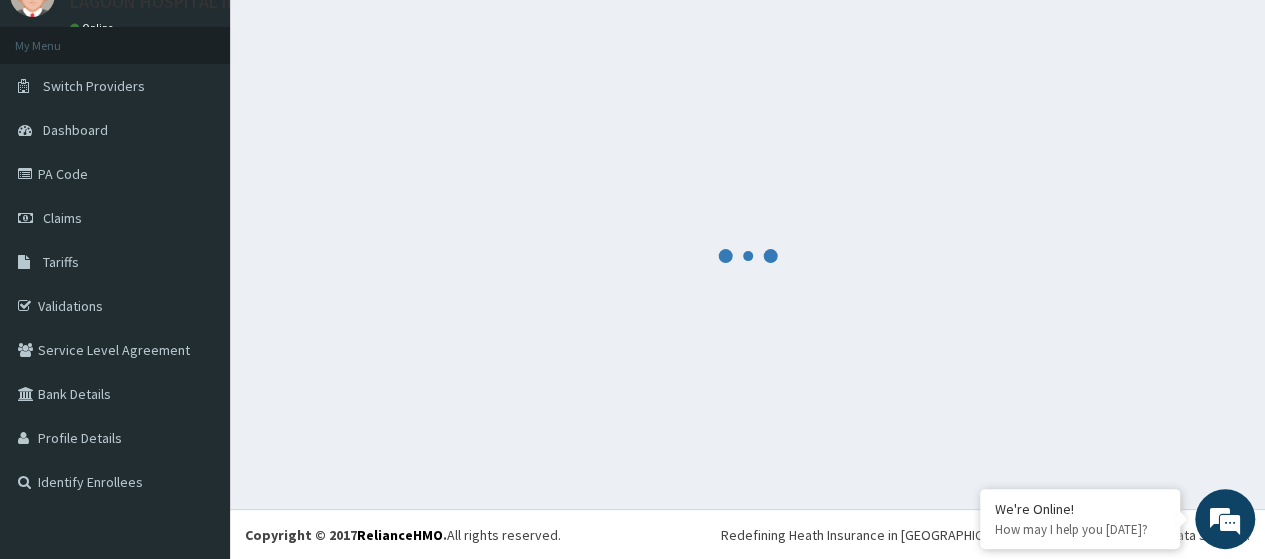 scroll, scrollTop: 800, scrollLeft: 0, axis: vertical 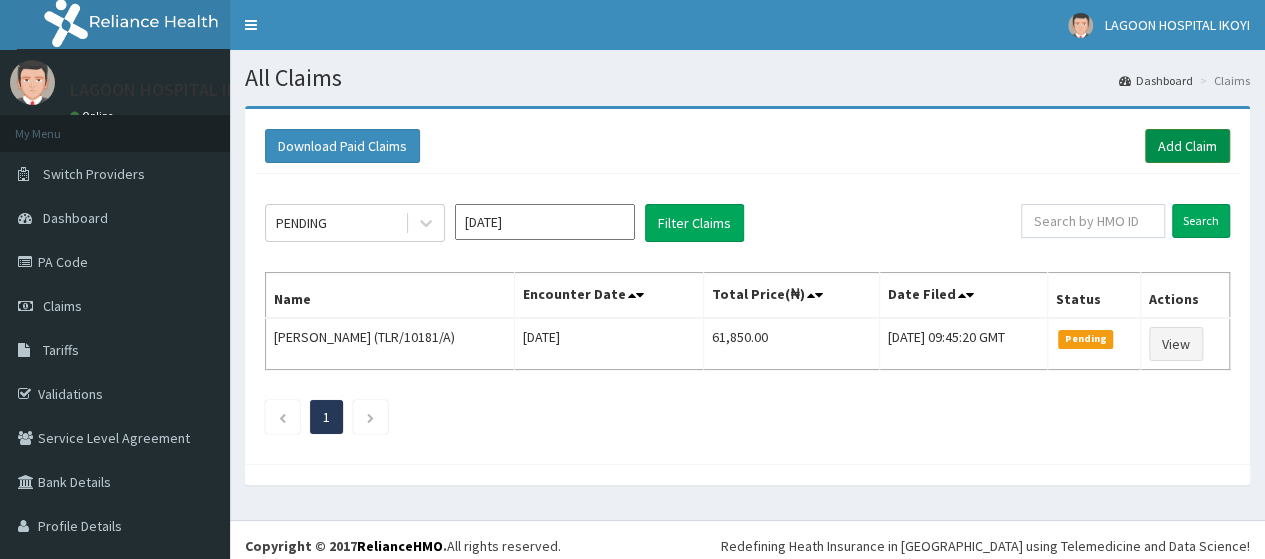 click on "Add Claim" at bounding box center (1187, 146) 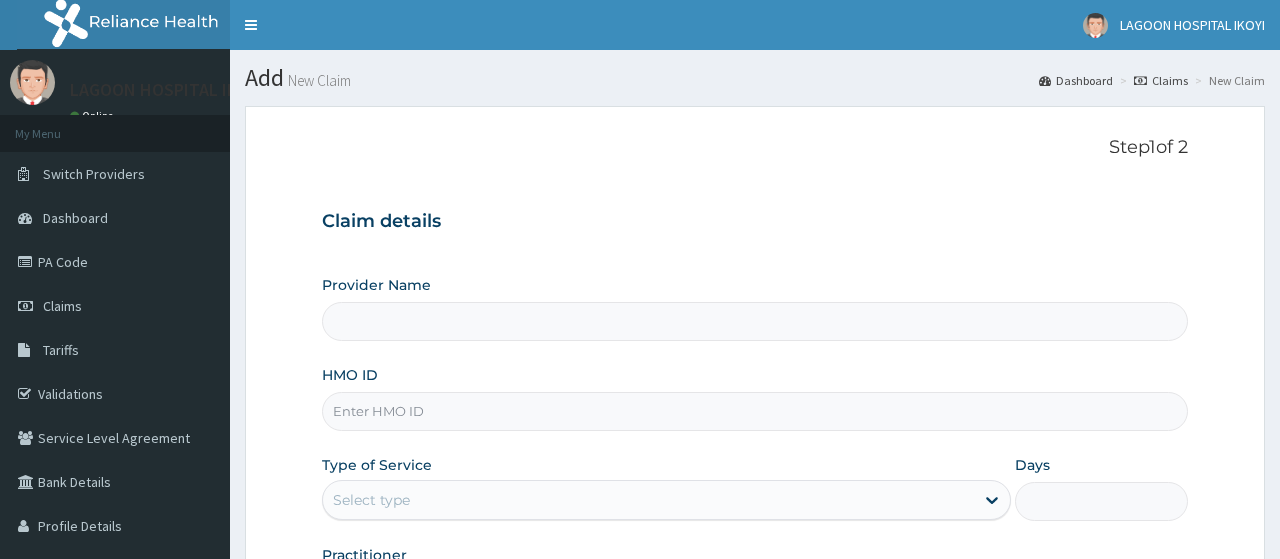 scroll, scrollTop: 0, scrollLeft: 0, axis: both 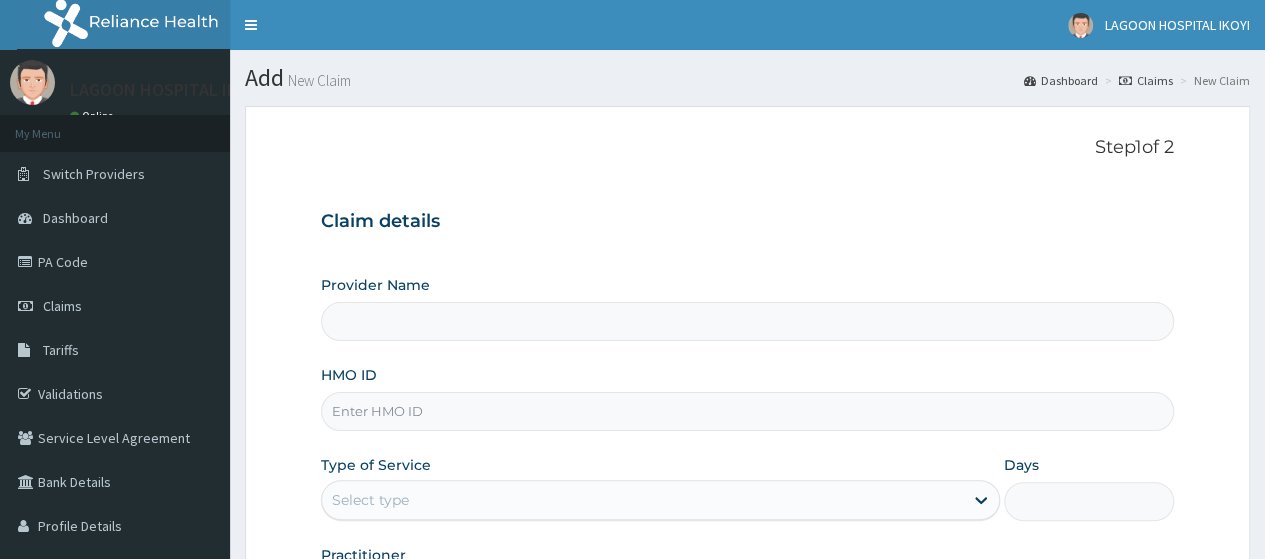 click on "HMO ID" at bounding box center [747, 411] 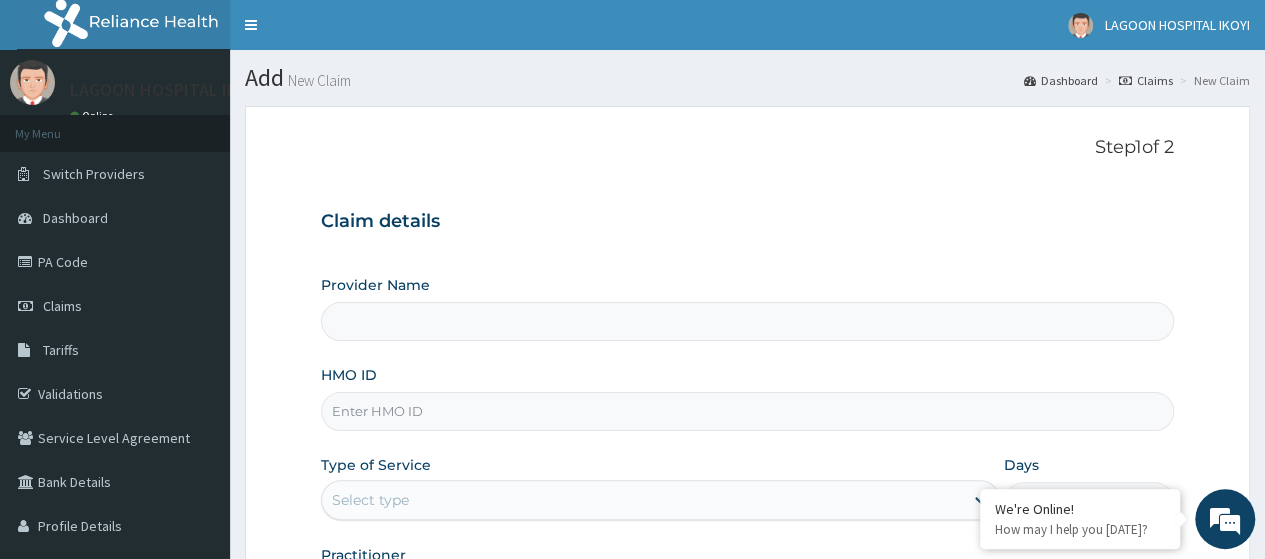 paste on "RET/46264/A" 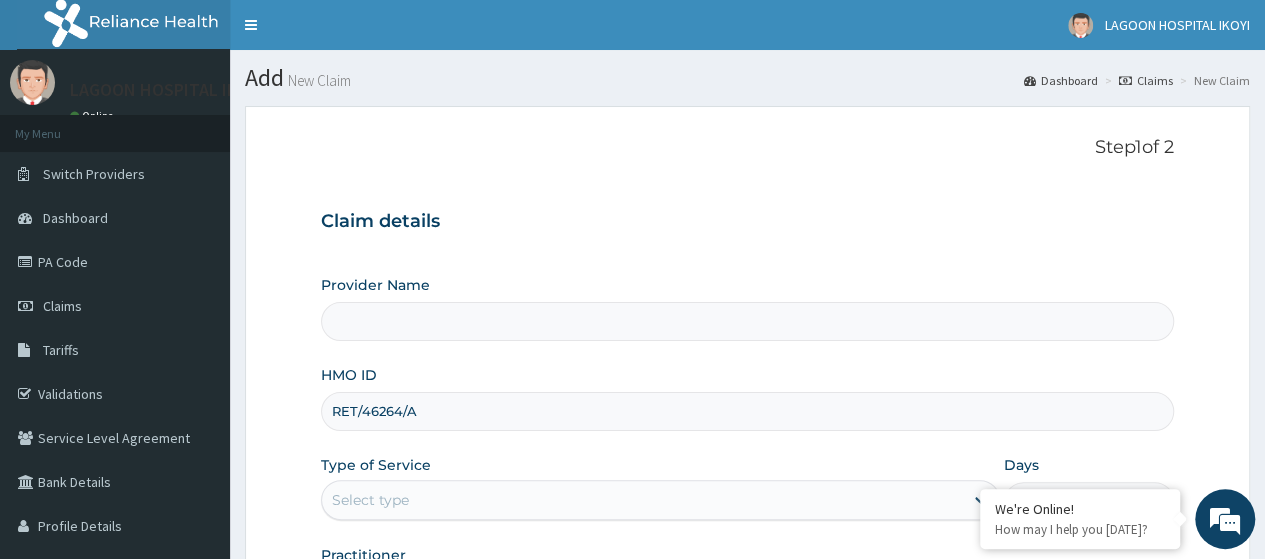 type on "[GEOGRAPHIC_DATA] - V/I" 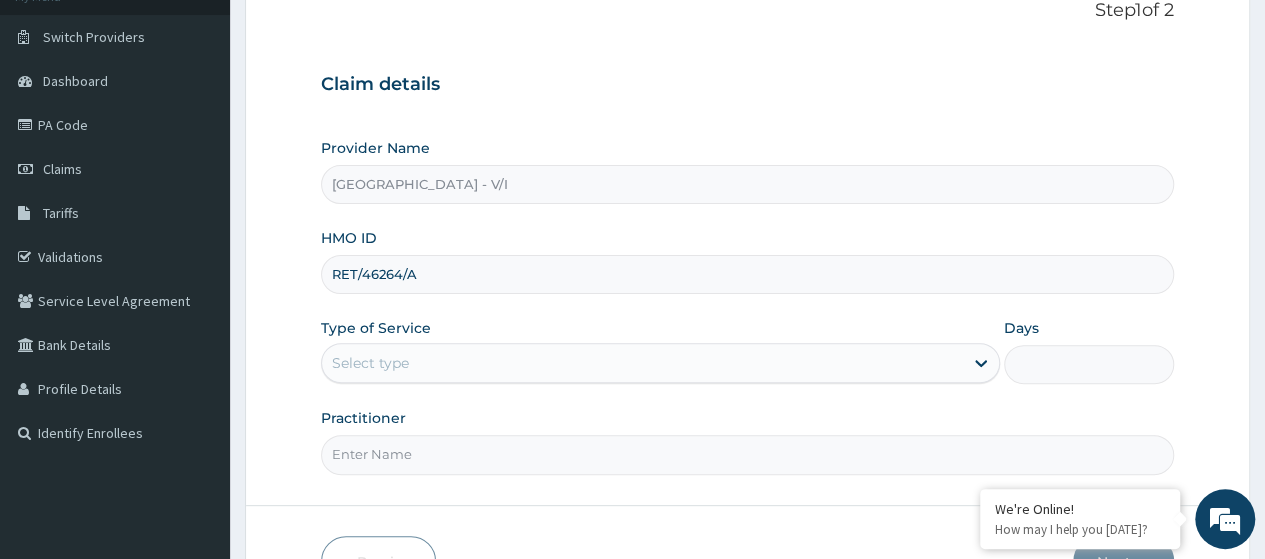 scroll, scrollTop: 200, scrollLeft: 0, axis: vertical 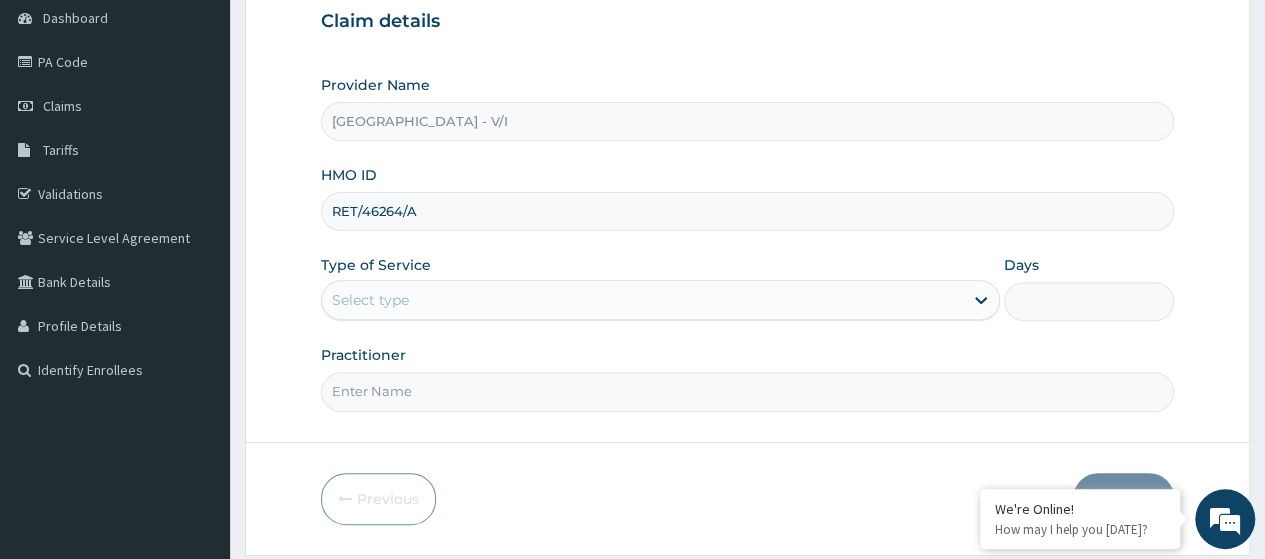 type on "RET/46264/A" 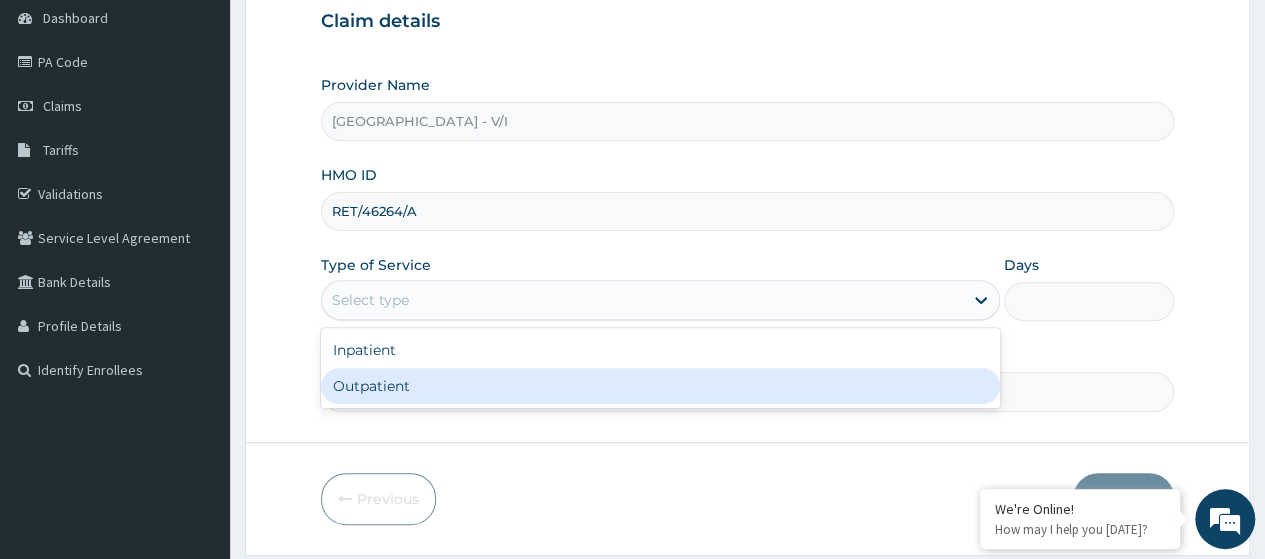 click on "Outpatient" at bounding box center [660, 386] 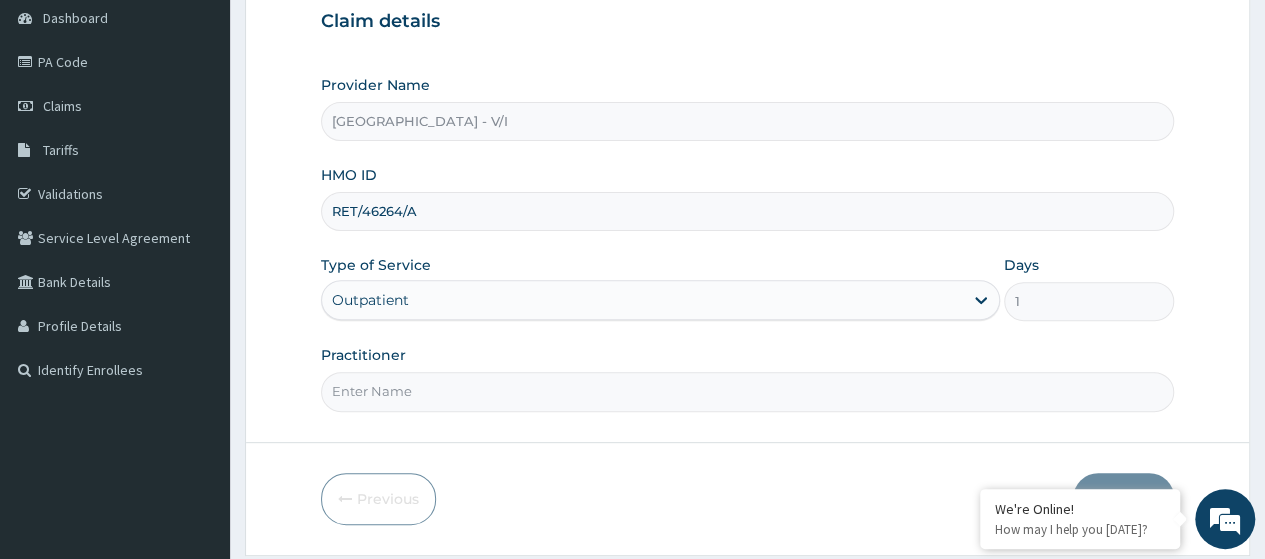 click on "Practitioner" at bounding box center (747, 391) 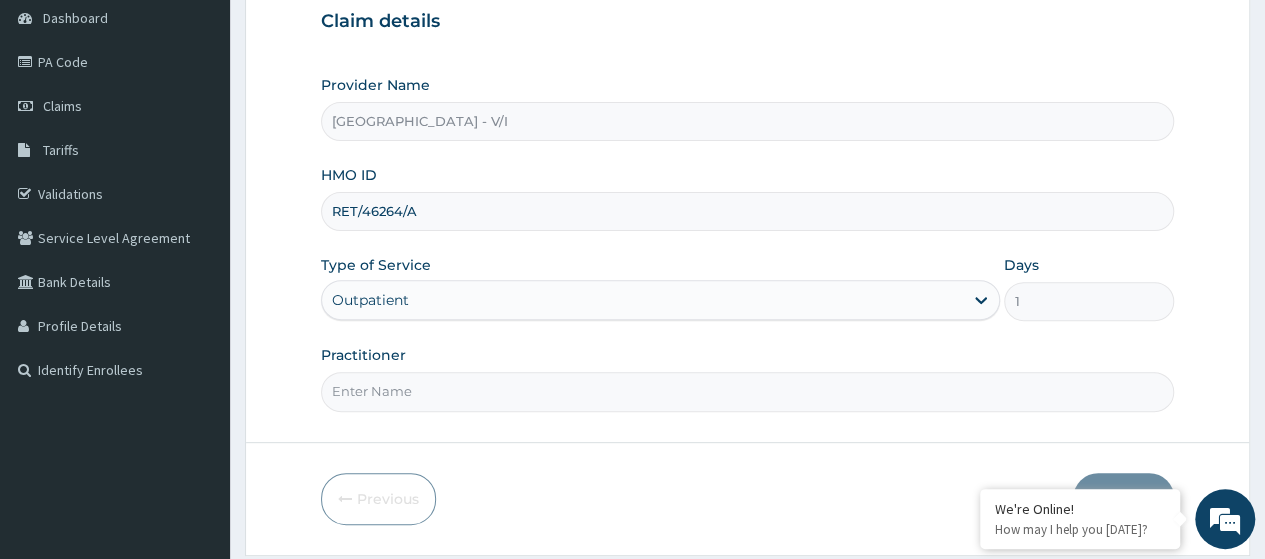 type on "Dr. Kuyoro" 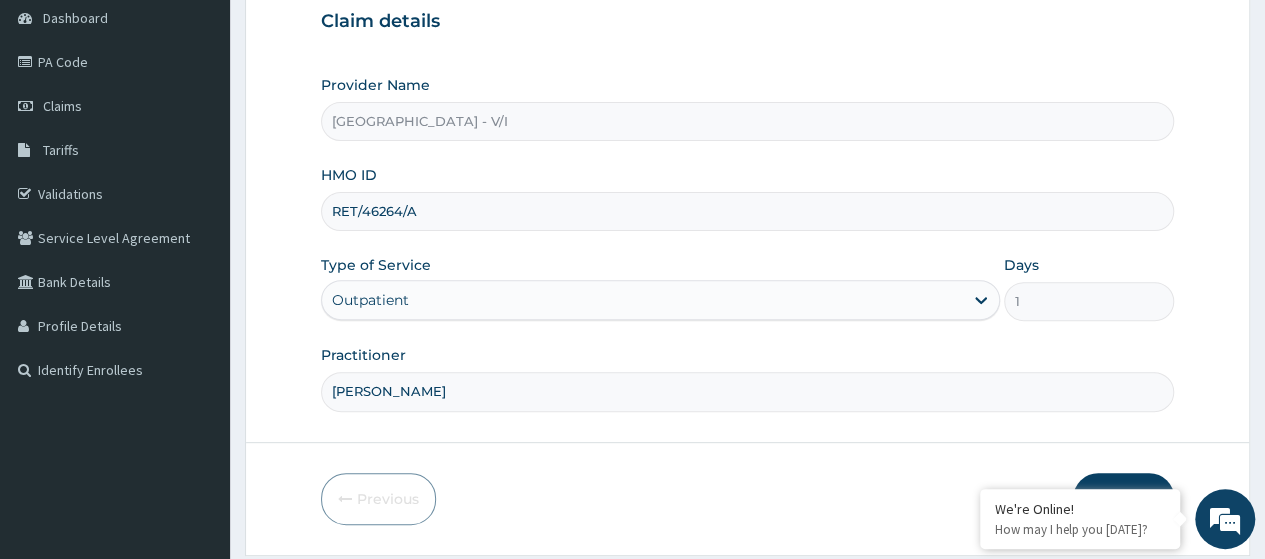 click on "Next" at bounding box center [1123, 499] 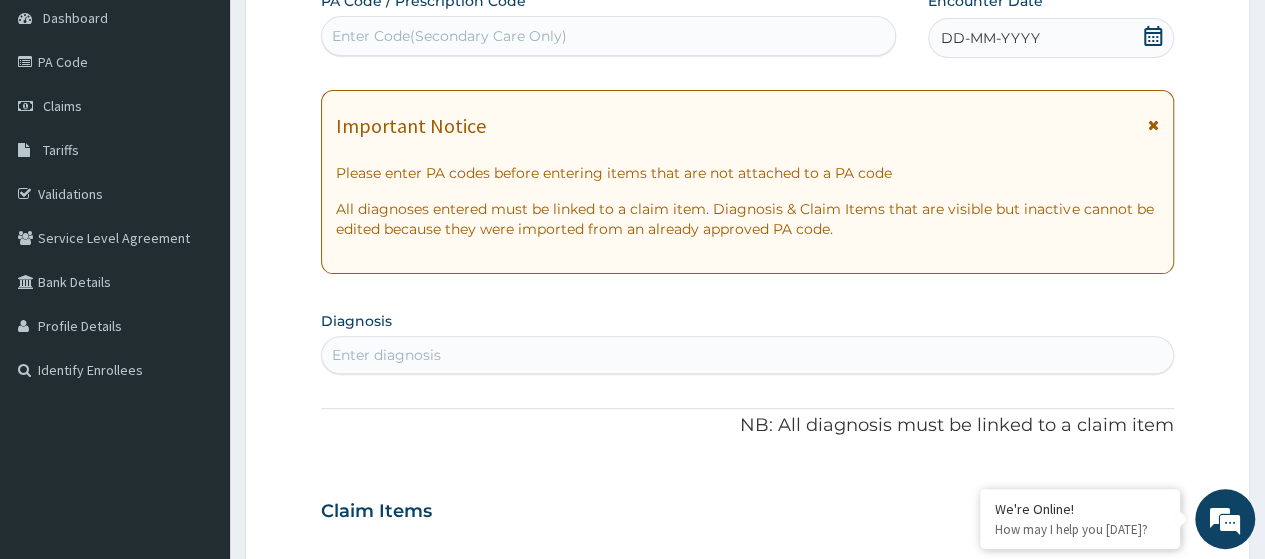 scroll, scrollTop: 0, scrollLeft: 0, axis: both 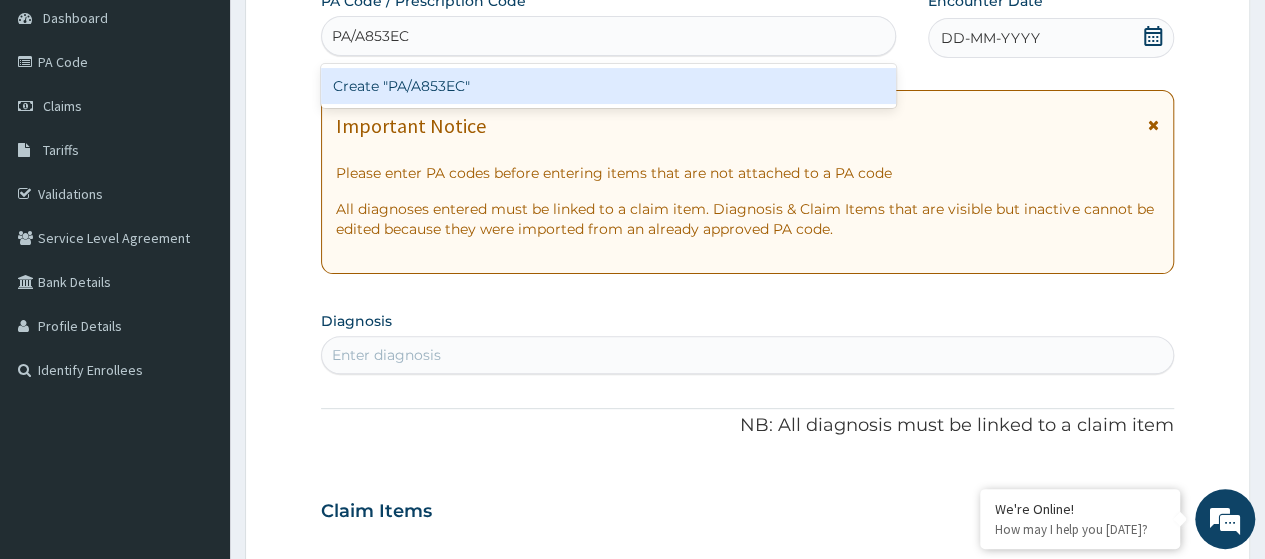 click on "Create "PA/A853EC"" at bounding box center (608, 86) 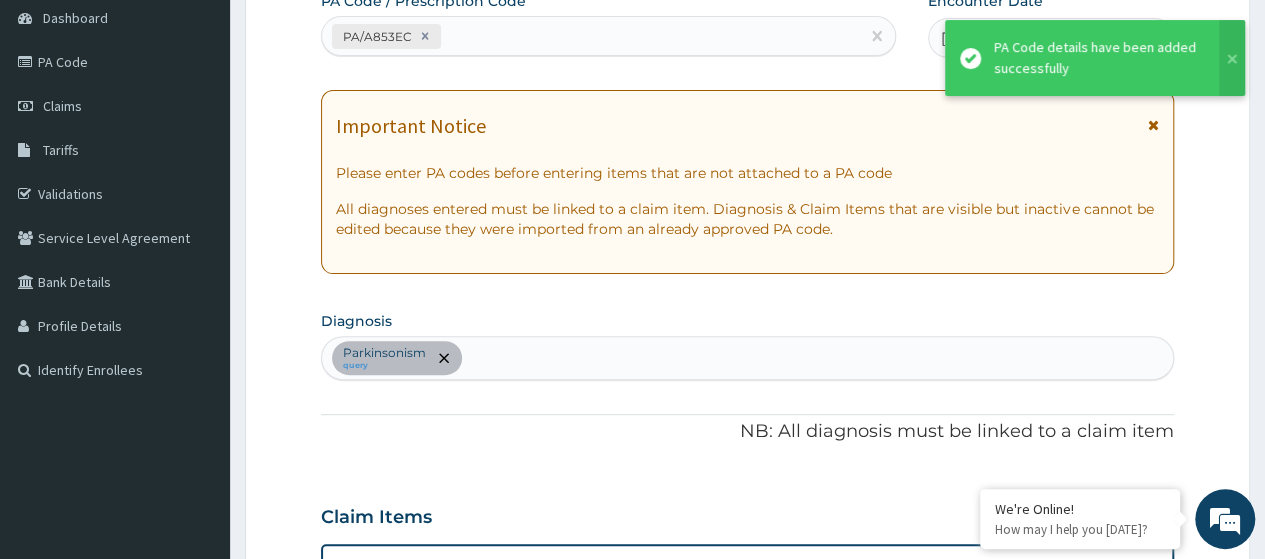 scroll, scrollTop: 551, scrollLeft: 0, axis: vertical 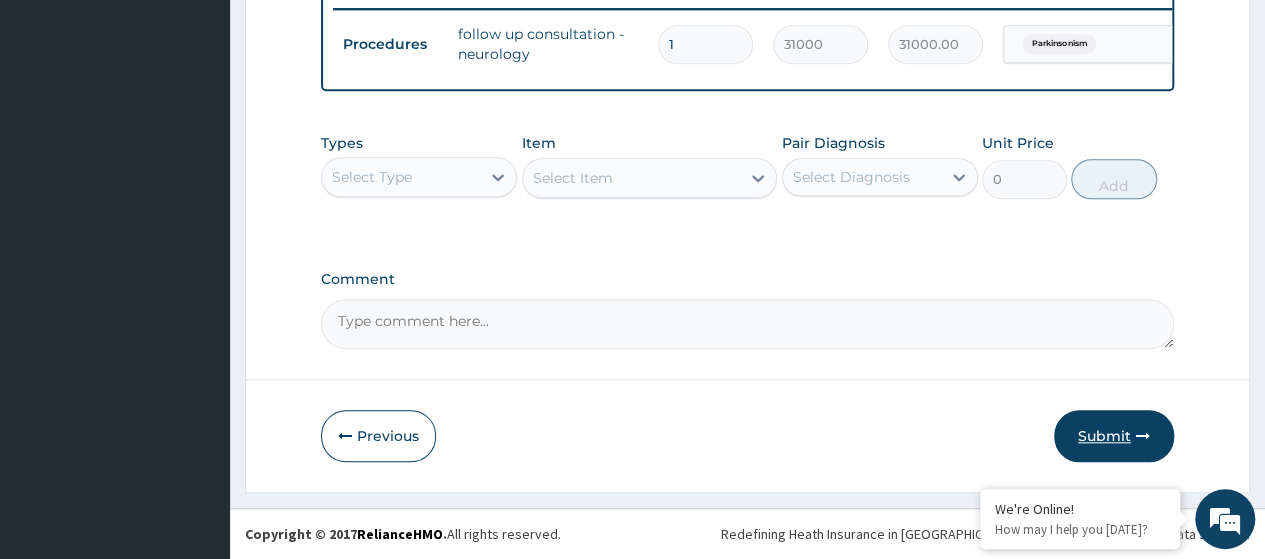 click on "Submit" at bounding box center [1114, 436] 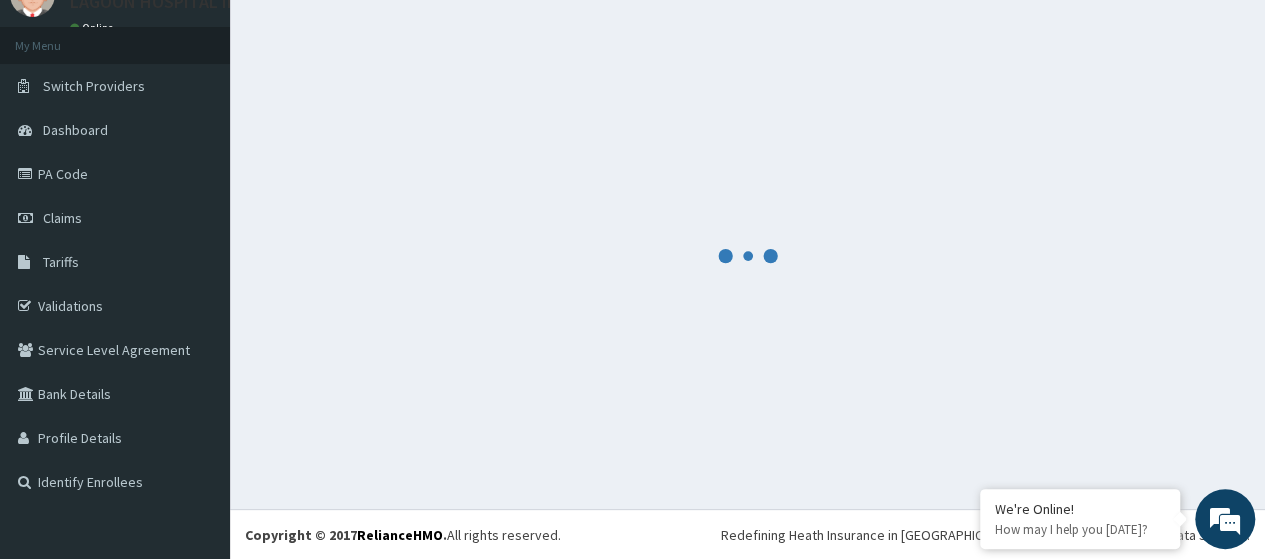 scroll, scrollTop: 800, scrollLeft: 0, axis: vertical 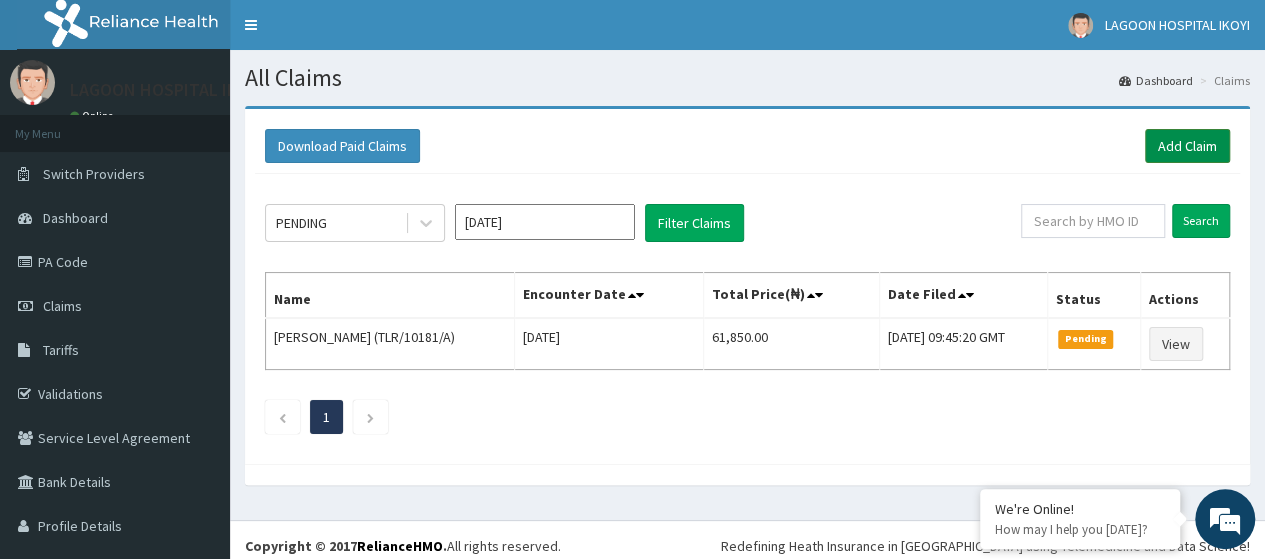 click on "Add Claim" at bounding box center [1187, 146] 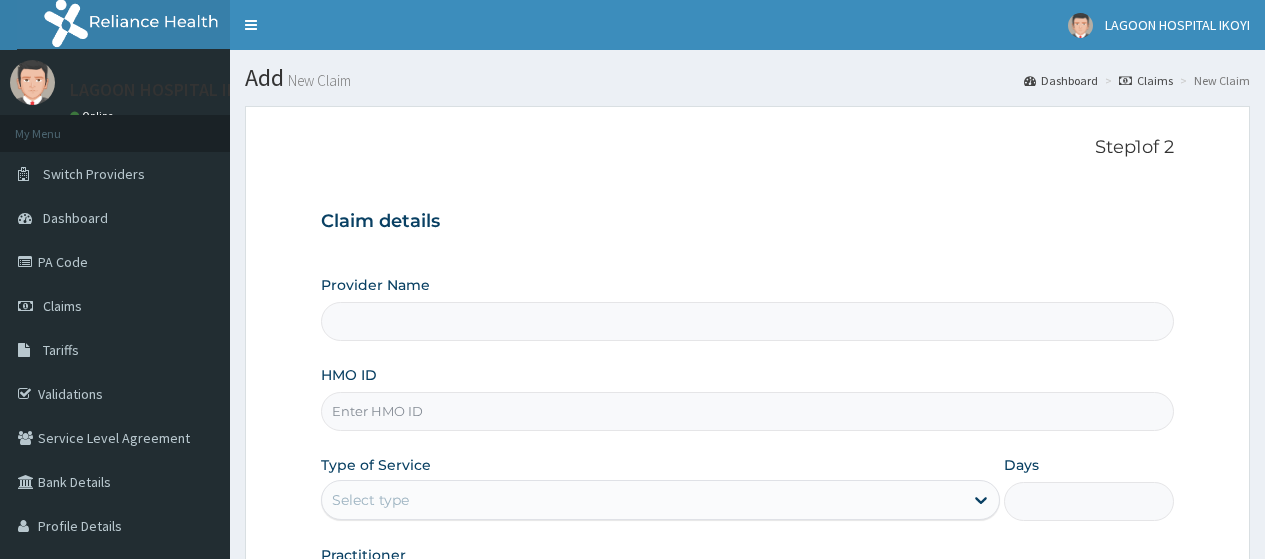 scroll, scrollTop: 0, scrollLeft: 0, axis: both 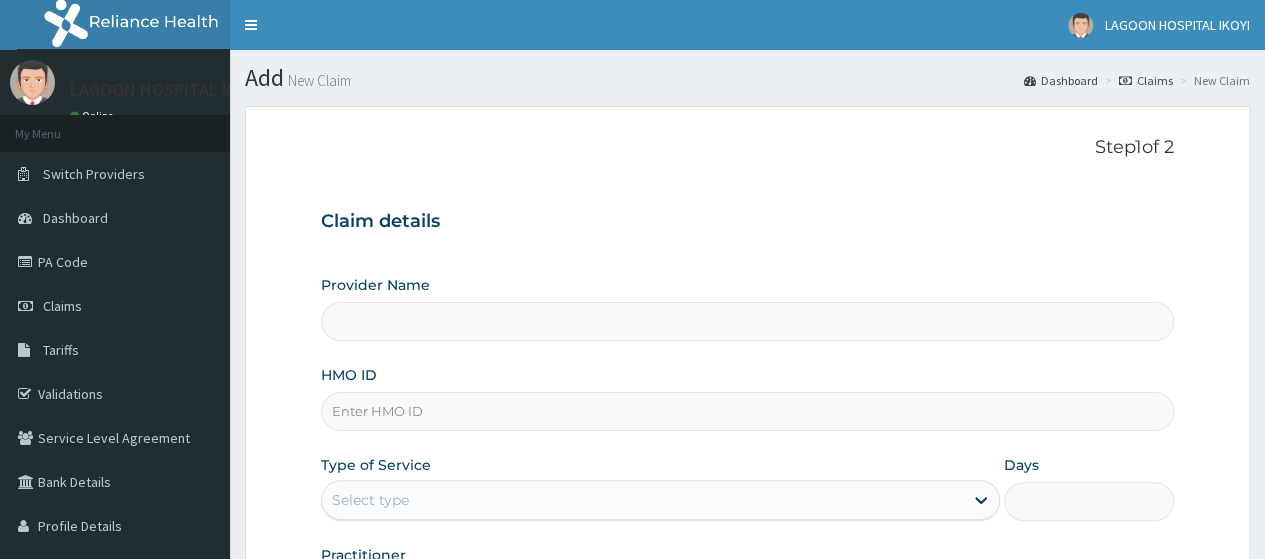 drag, startPoint x: 0, startPoint y: 0, endPoint x: 397, endPoint y: 412, distance: 572.1477 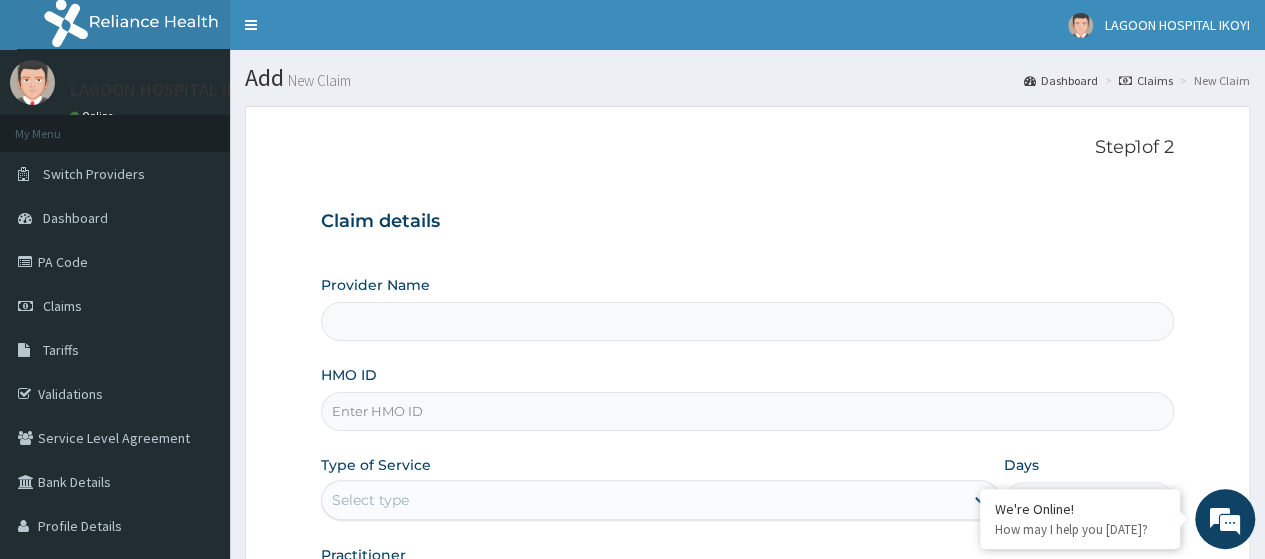 paste on "TLR/10191/A" 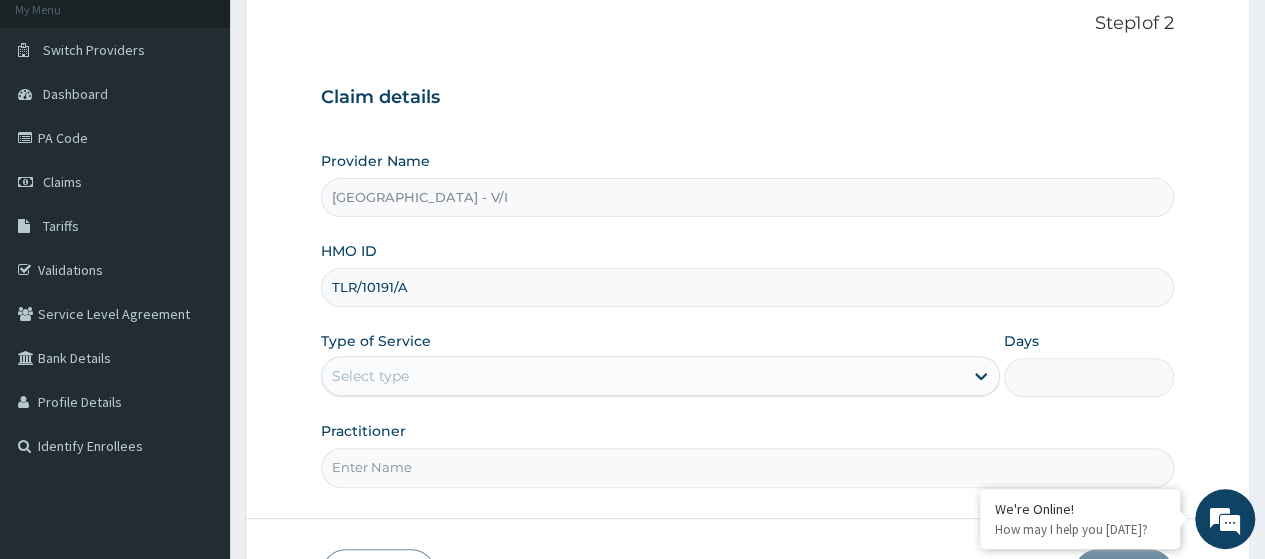 scroll, scrollTop: 210, scrollLeft: 0, axis: vertical 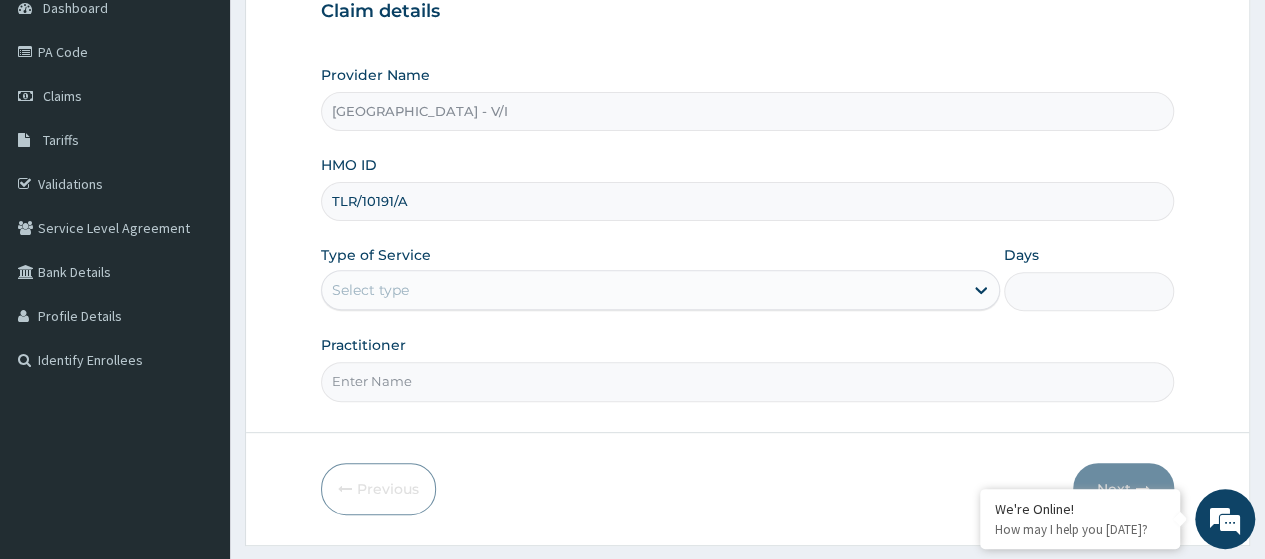 type on "TLR/10191/A" 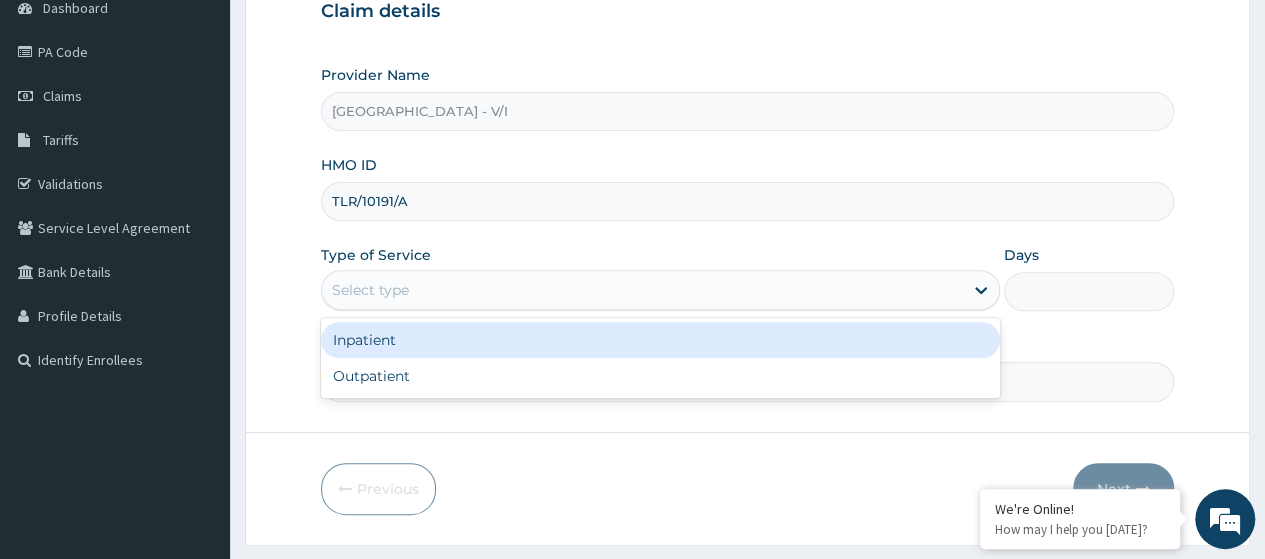 click on "Select type" at bounding box center [642, 290] 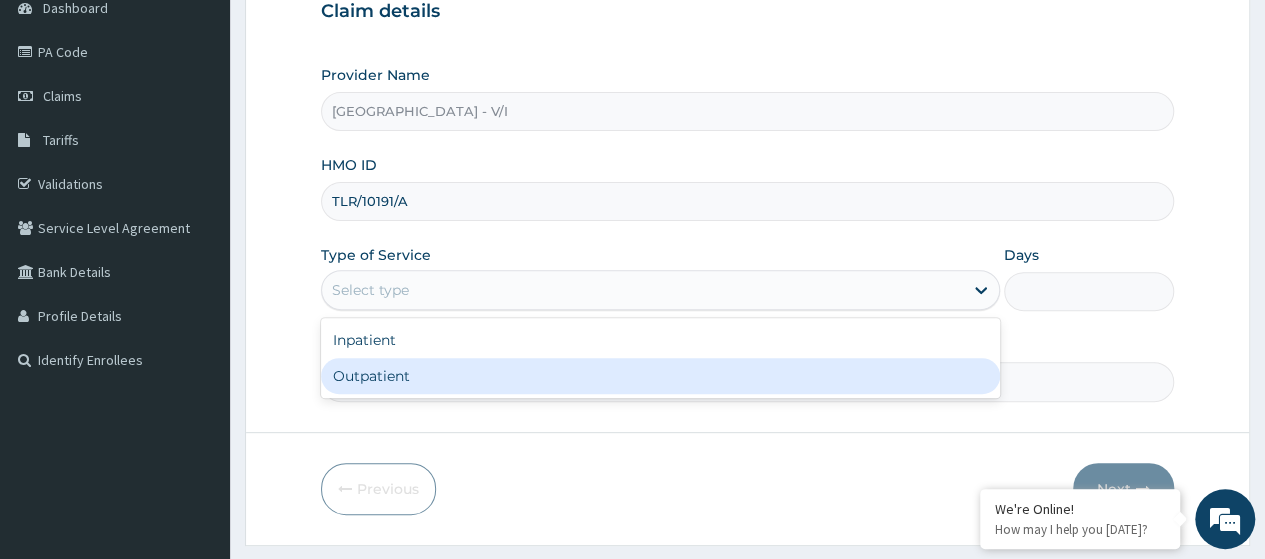 click on "Outpatient" at bounding box center [660, 376] 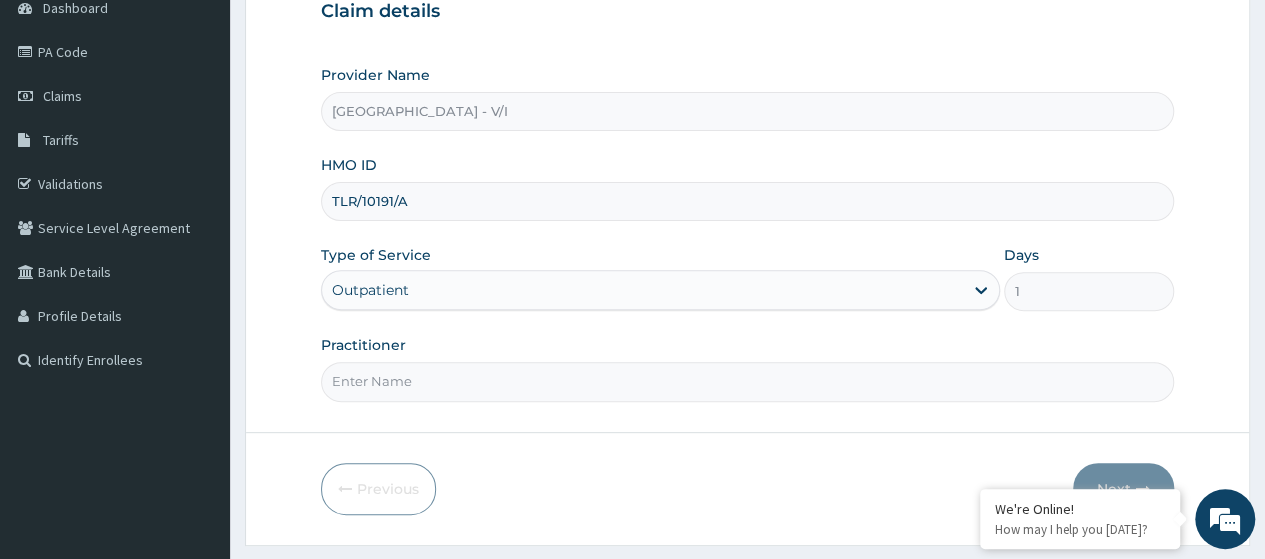 click on "Practitioner" at bounding box center (747, 381) 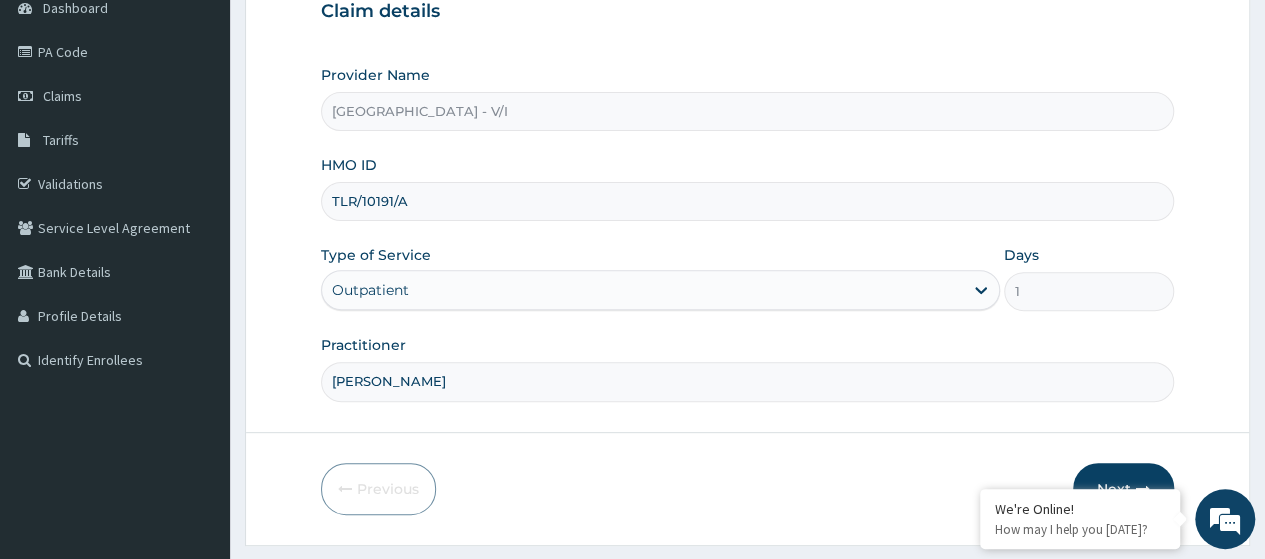 click on "Next" at bounding box center [1123, 489] 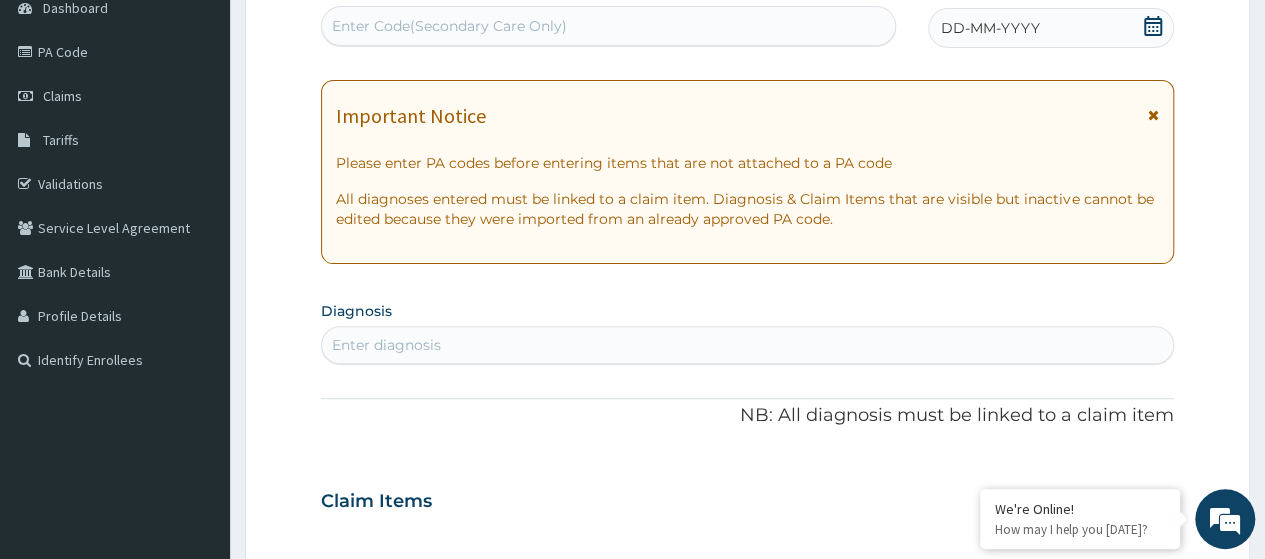 scroll, scrollTop: 0, scrollLeft: 0, axis: both 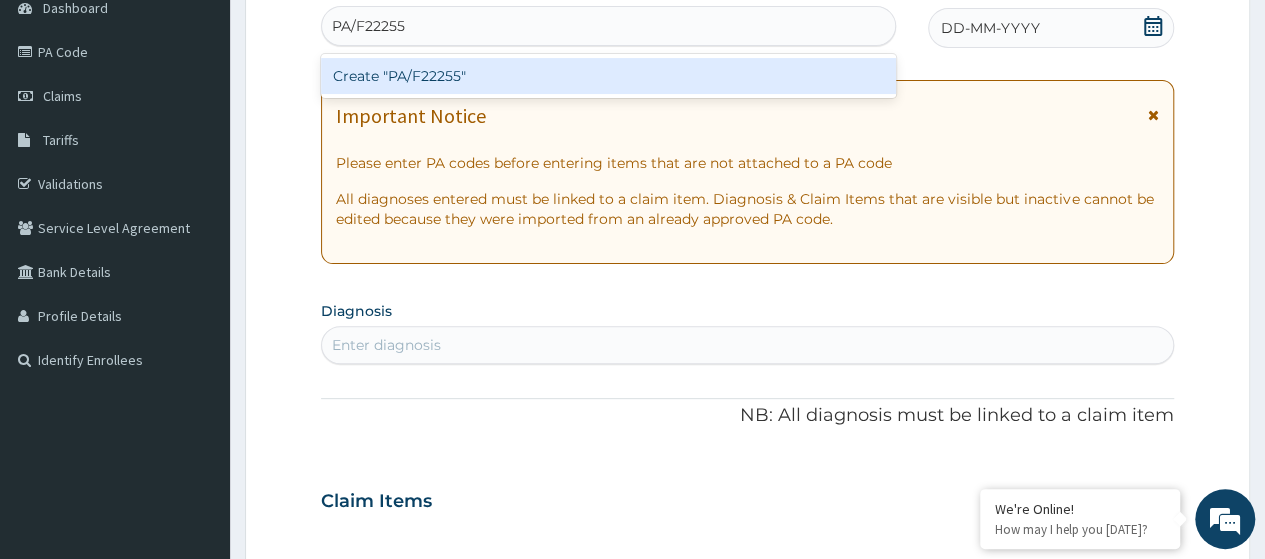 click on "Create "PA/F22255"" at bounding box center [608, 76] 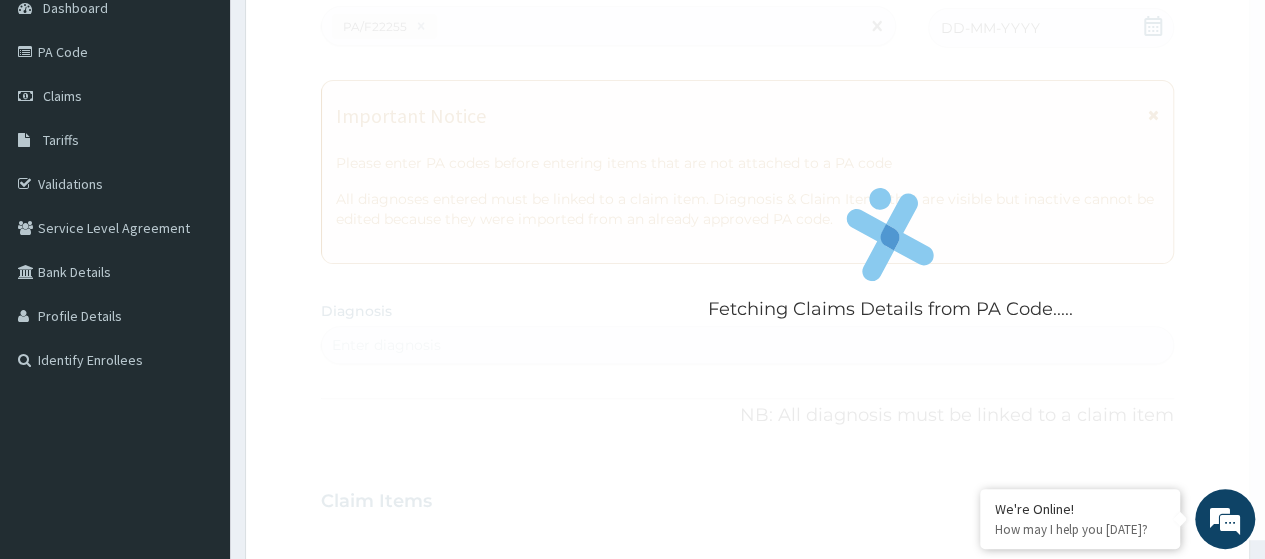 scroll, scrollTop: 898, scrollLeft: 0, axis: vertical 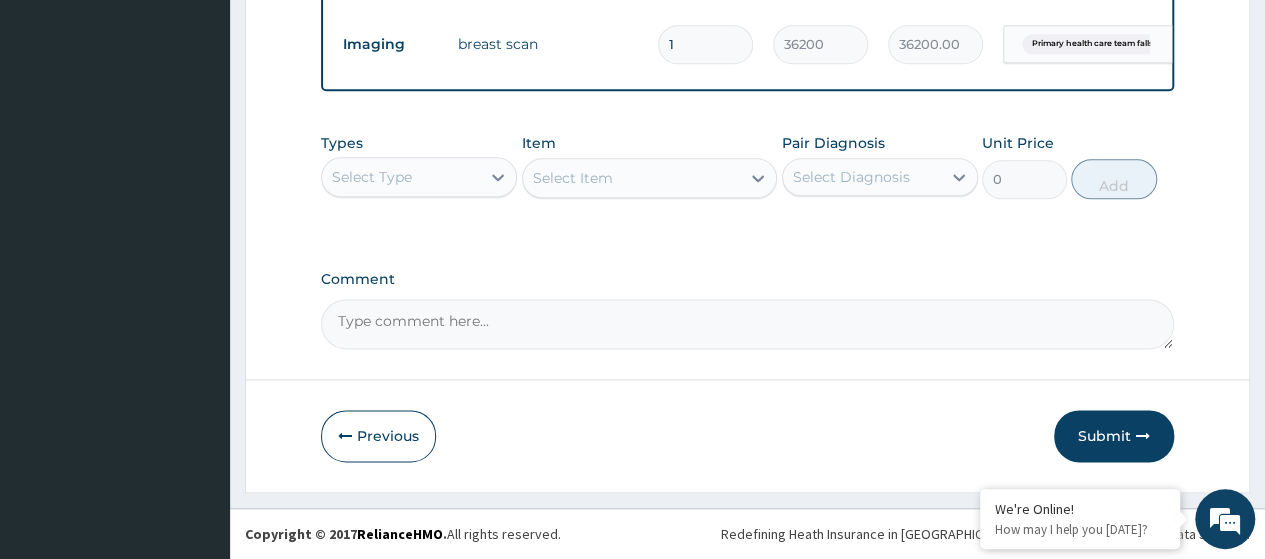 click on "Submit" at bounding box center [1114, 436] 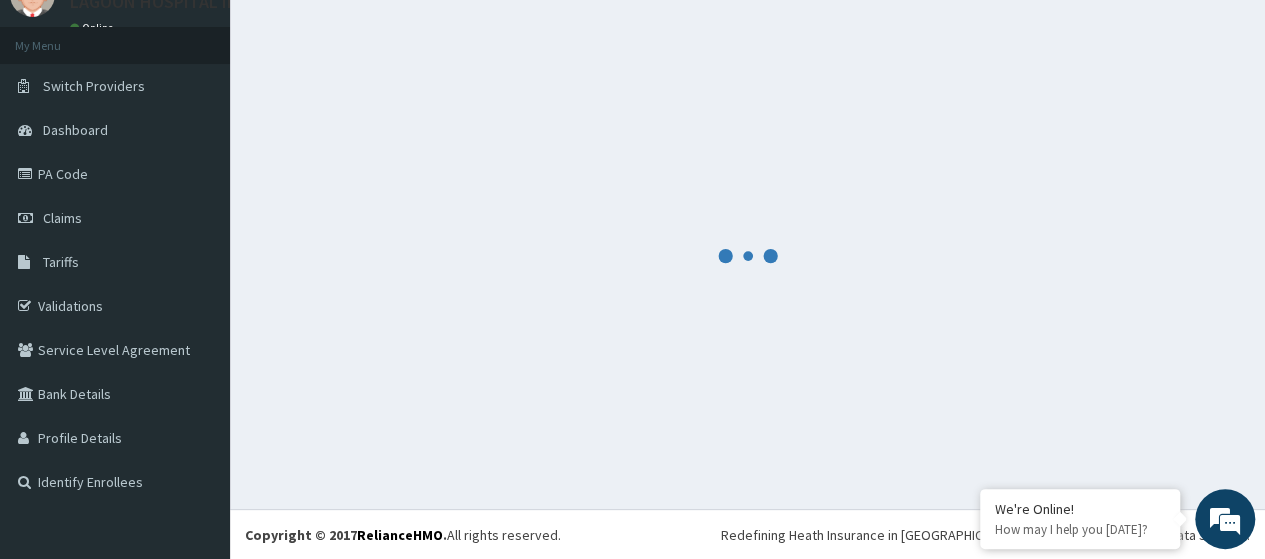 scroll, scrollTop: 1145, scrollLeft: 0, axis: vertical 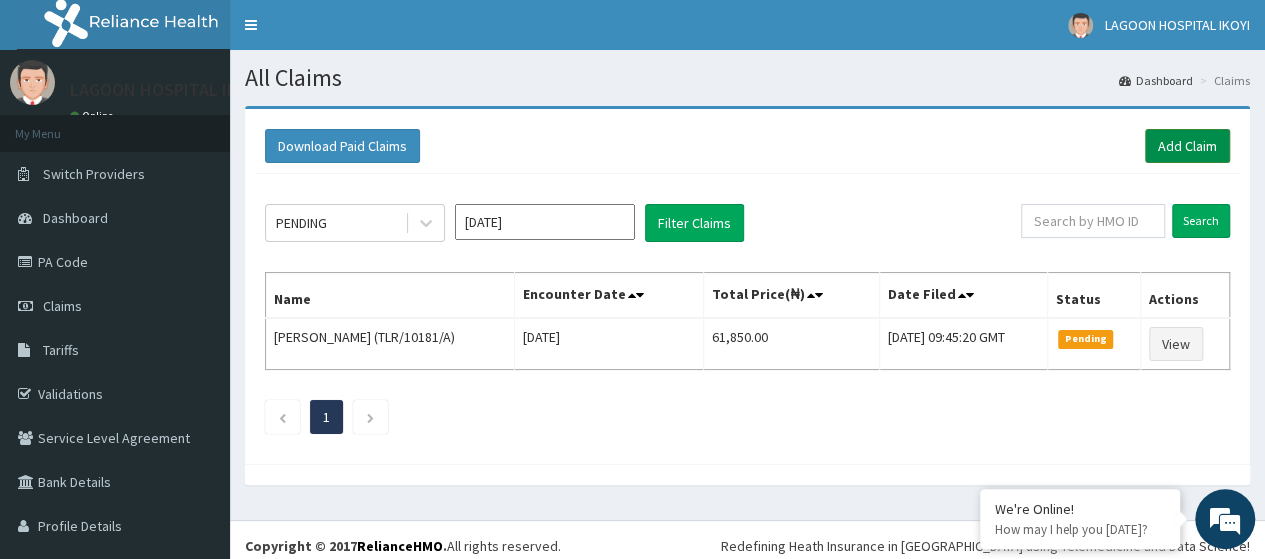 click on "Add Claim" at bounding box center (1187, 146) 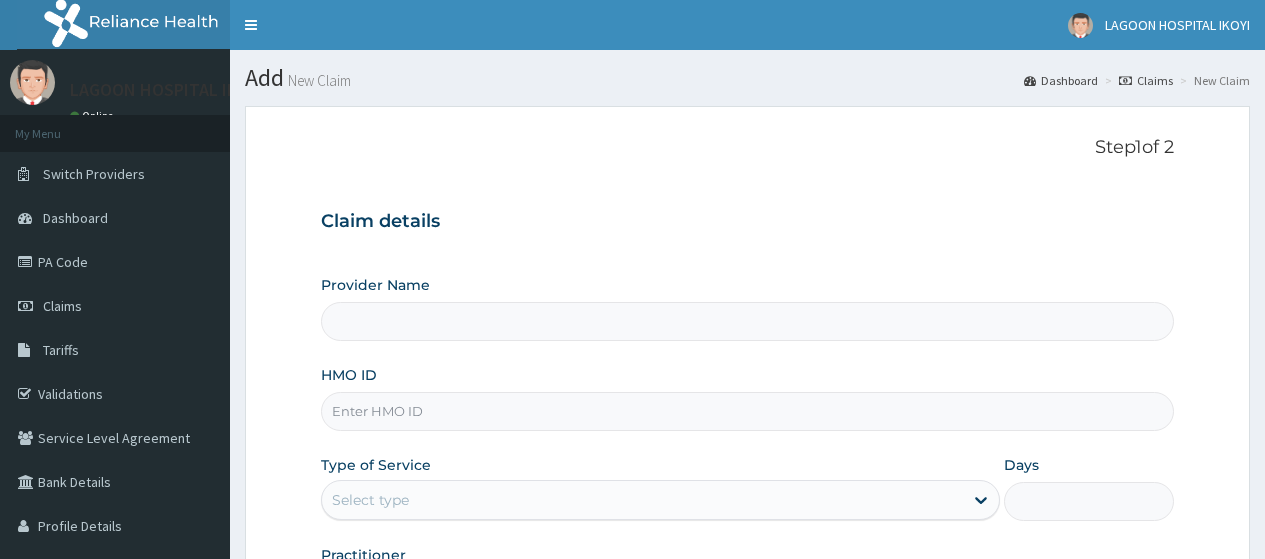 scroll, scrollTop: 0, scrollLeft: 0, axis: both 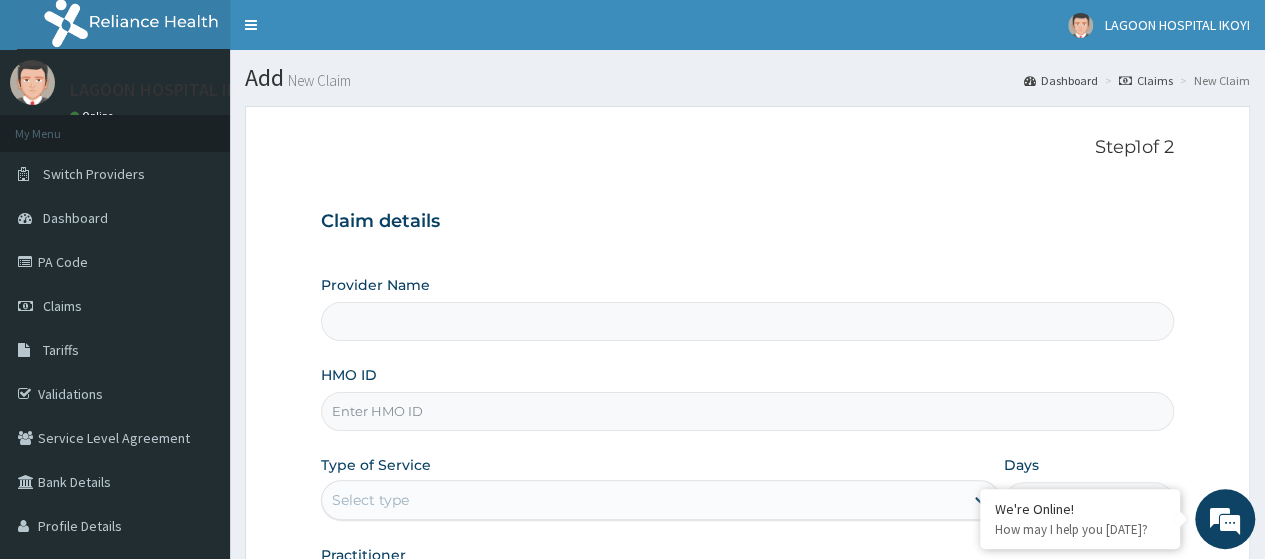 click on "HMO ID" at bounding box center (747, 411) 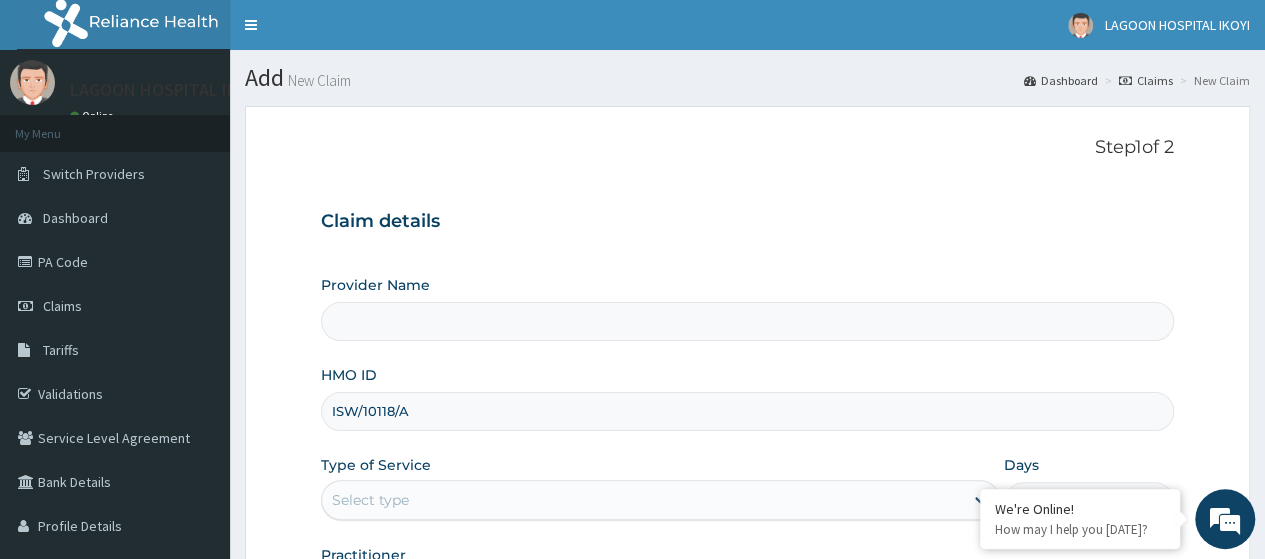 type on "Lagoon Hospital - V/I" 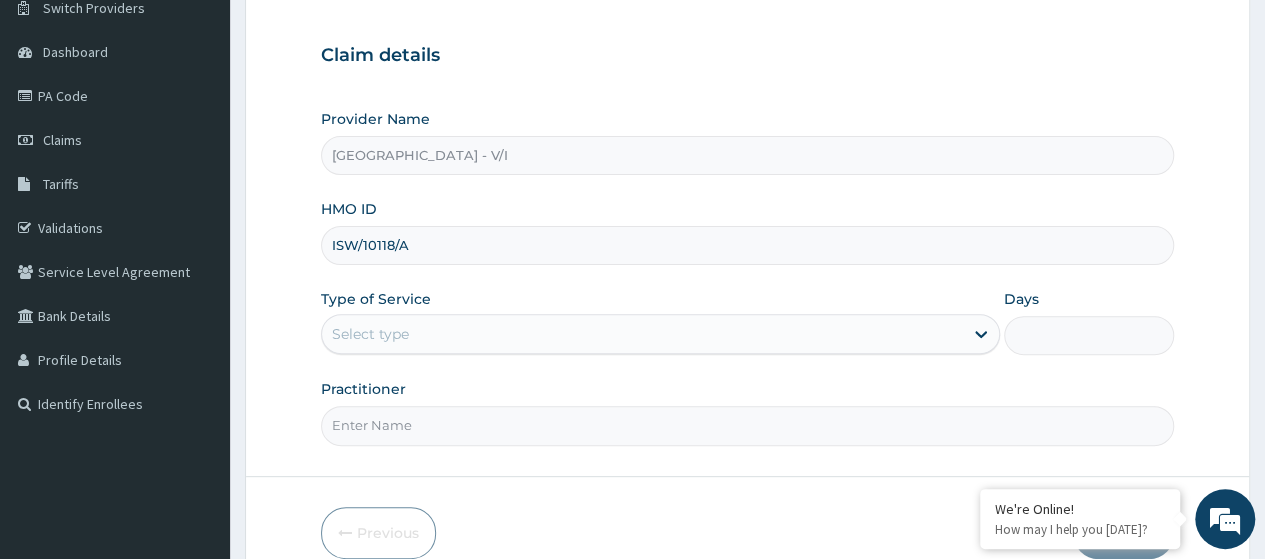 scroll, scrollTop: 219, scrollLeft: 0, axis: vertical 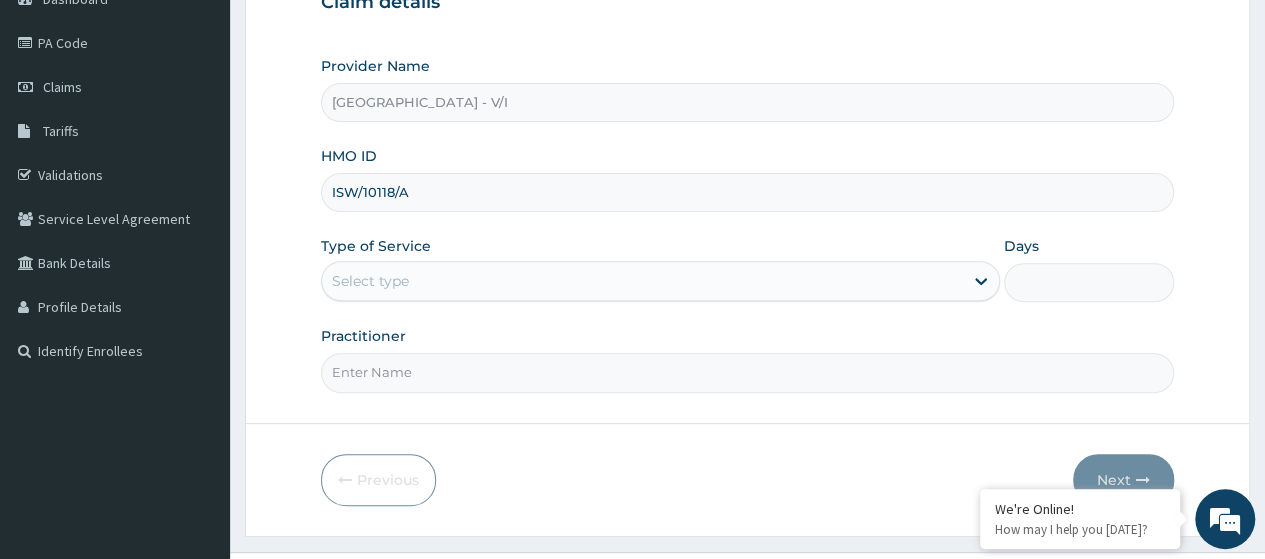 type on "ISW/10118/A" 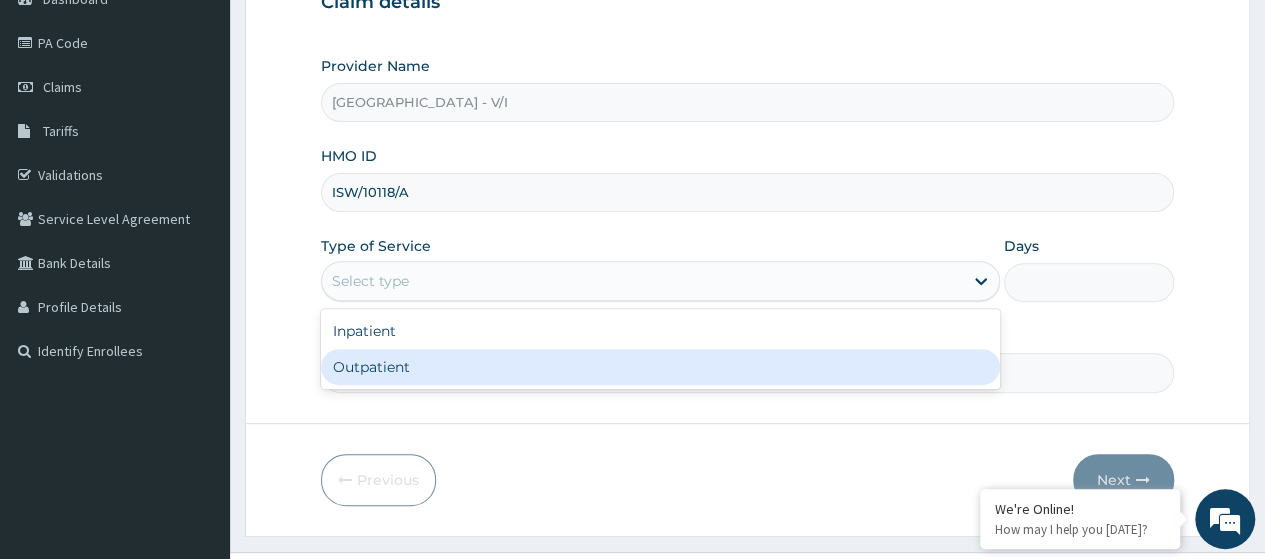 click on "Outpatient" at bounding box center (660, 367) 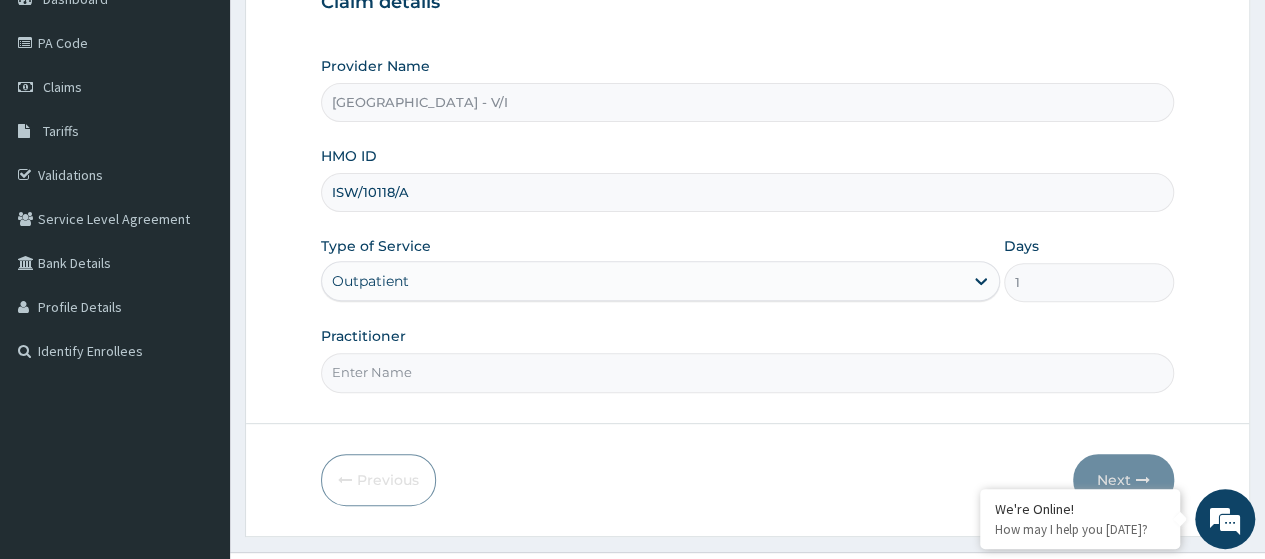 click on "Practitioner" at bounding box center (747, 372) 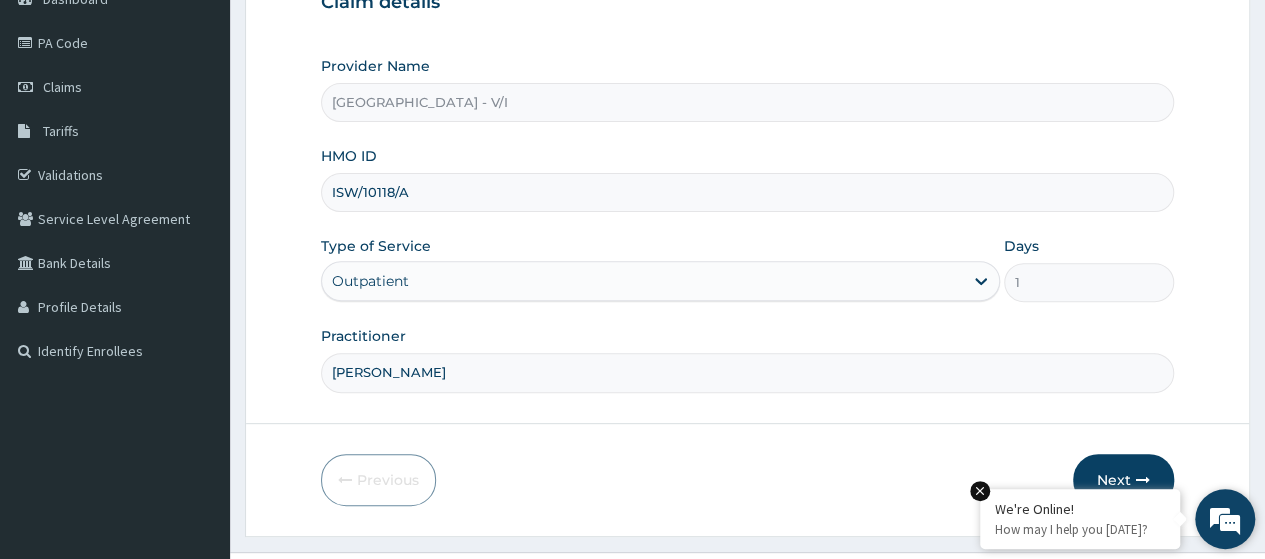 drag, startPoint x: 1132, startPoint y: 465, endPoint x: 981, endPoint y: 511, distance: 157.8512 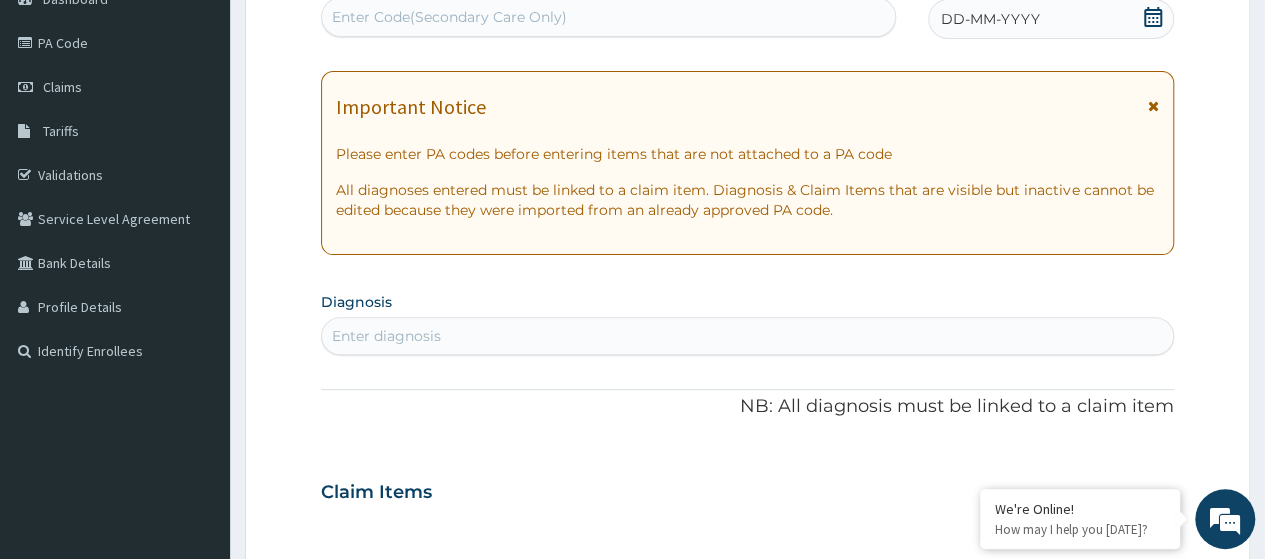 click on "Enter Code(Secondary Care Only)" at bounding box center (449, 17) 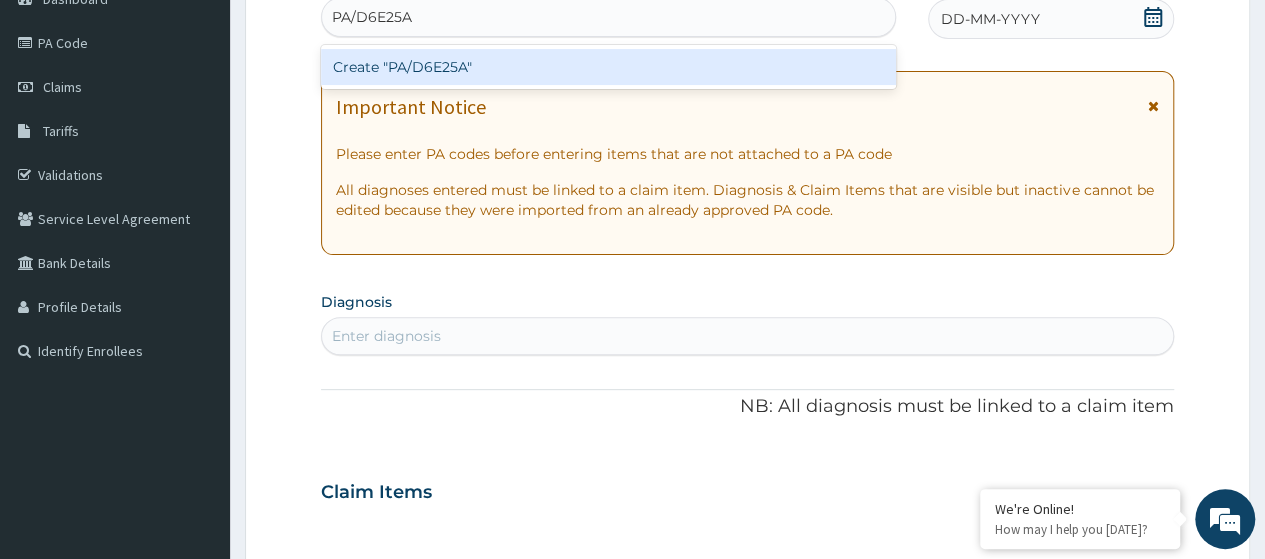click on "Create "PA/D6E25A"" at bounding box center (608, 67) 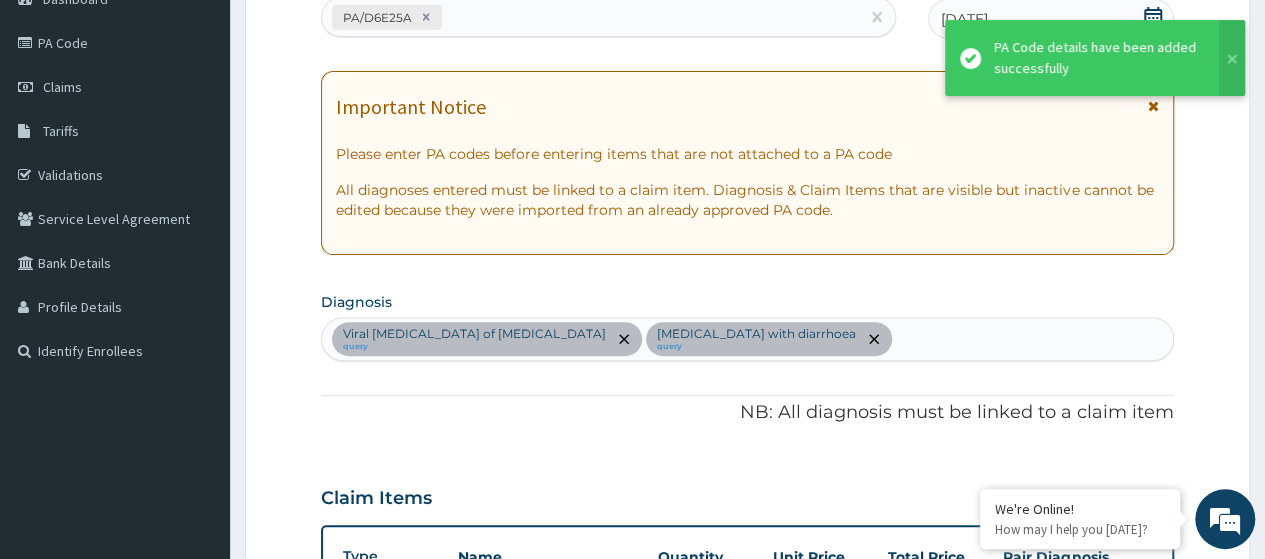 scroll, scrollTop: 785, scrollLeft: 0, axis: vertical 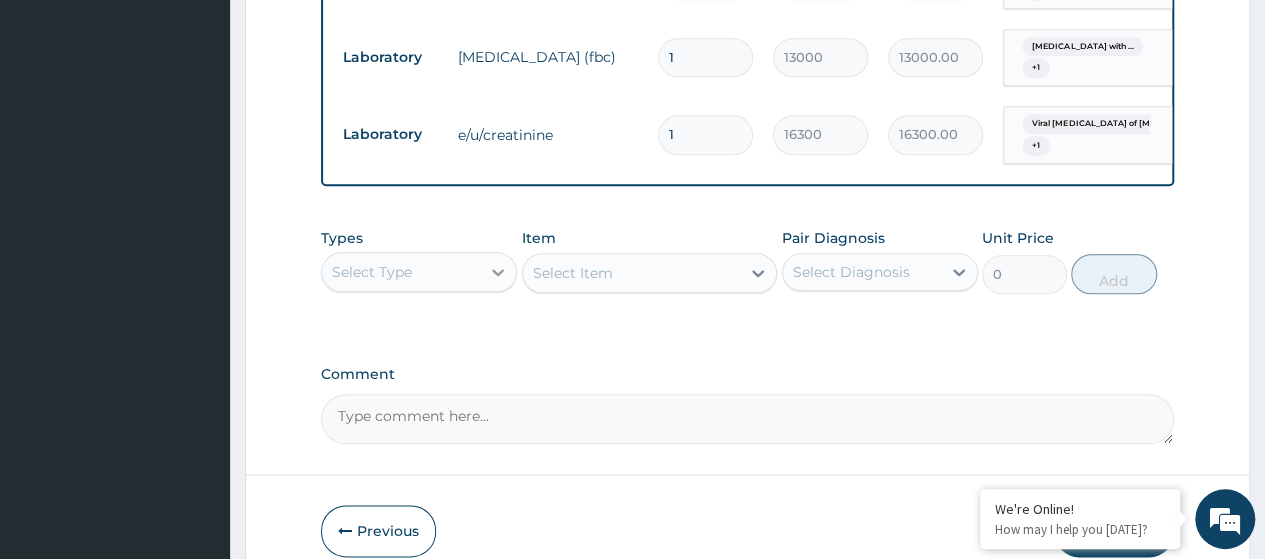 click at bounding box center [498, 272] 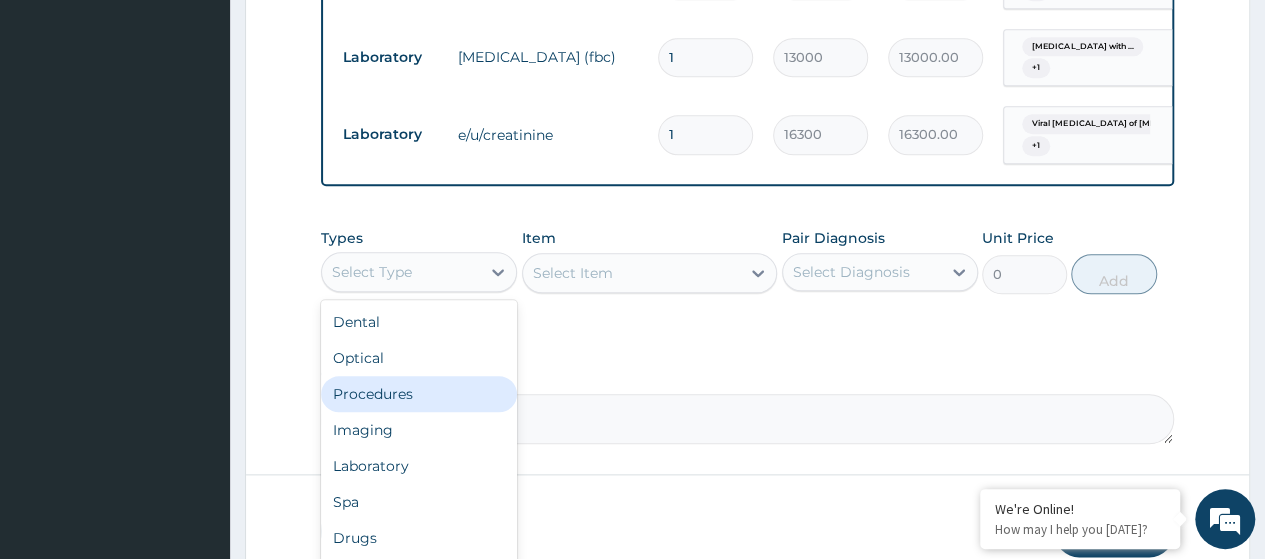 click on "Procedures" at bounding box center [419, 394] 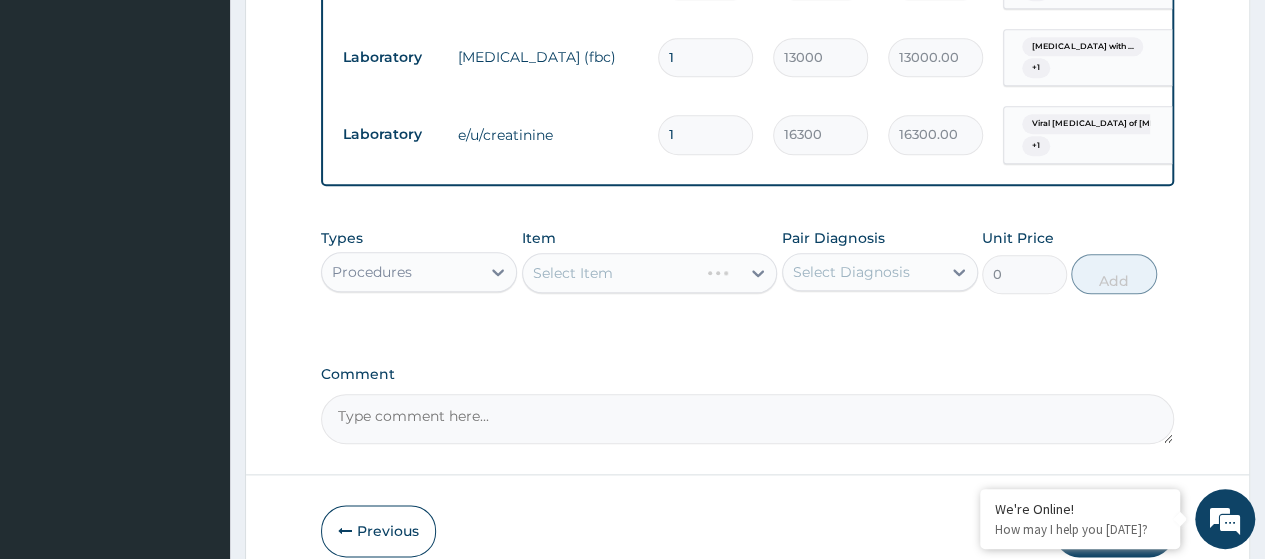 click on "Select Item" at bounding box center [650, 273] 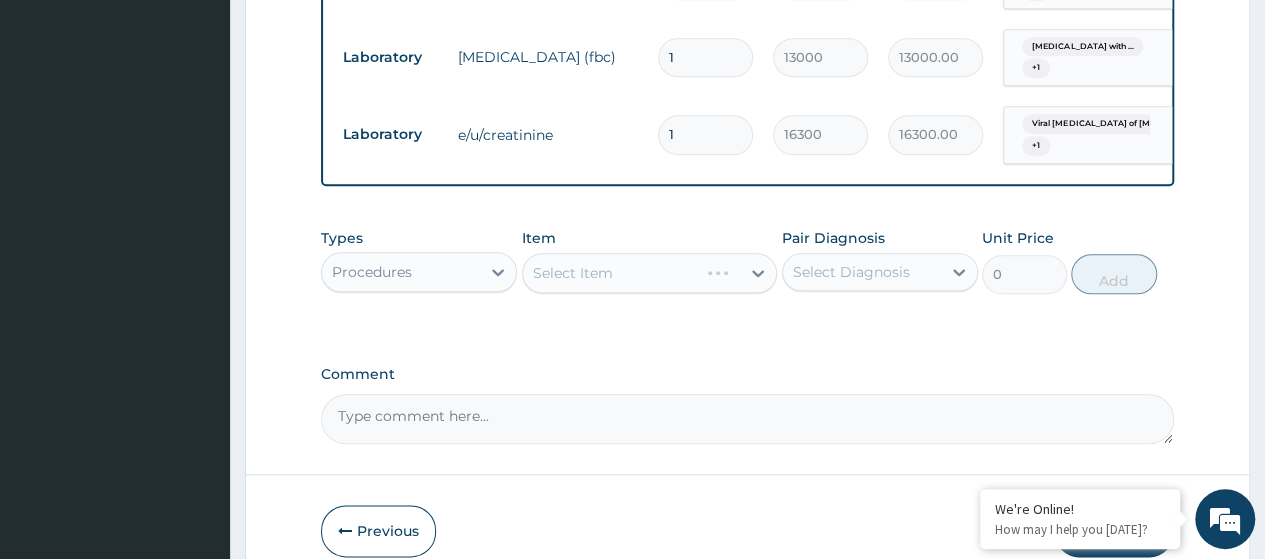 click on "Select Item" at bounding box center (650, 273) 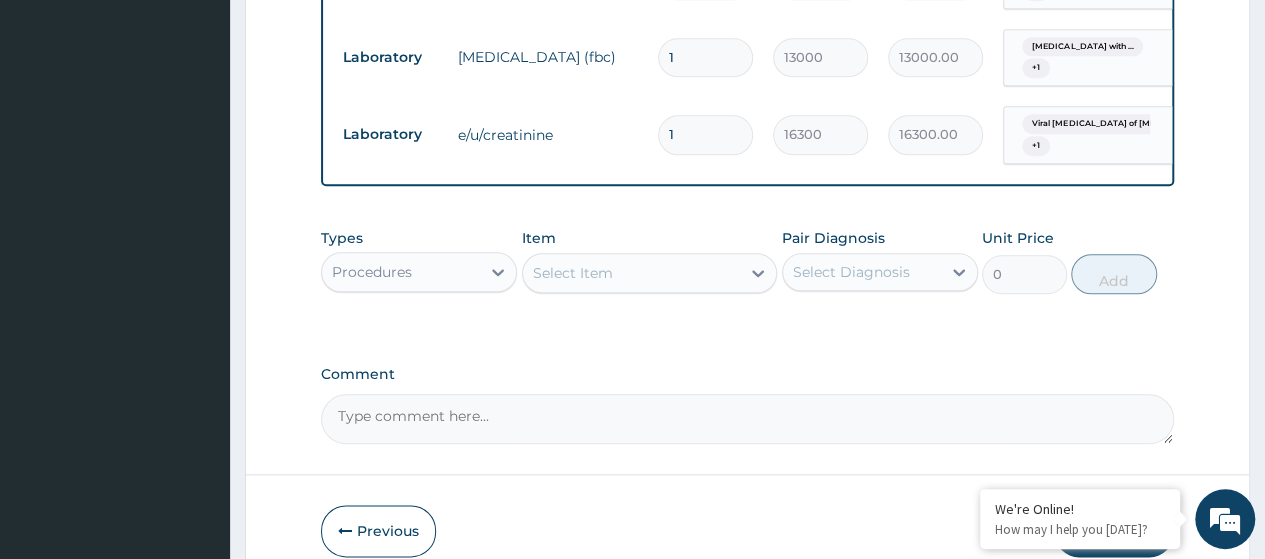 click on "Select Item" at bounding box center [573, 273] 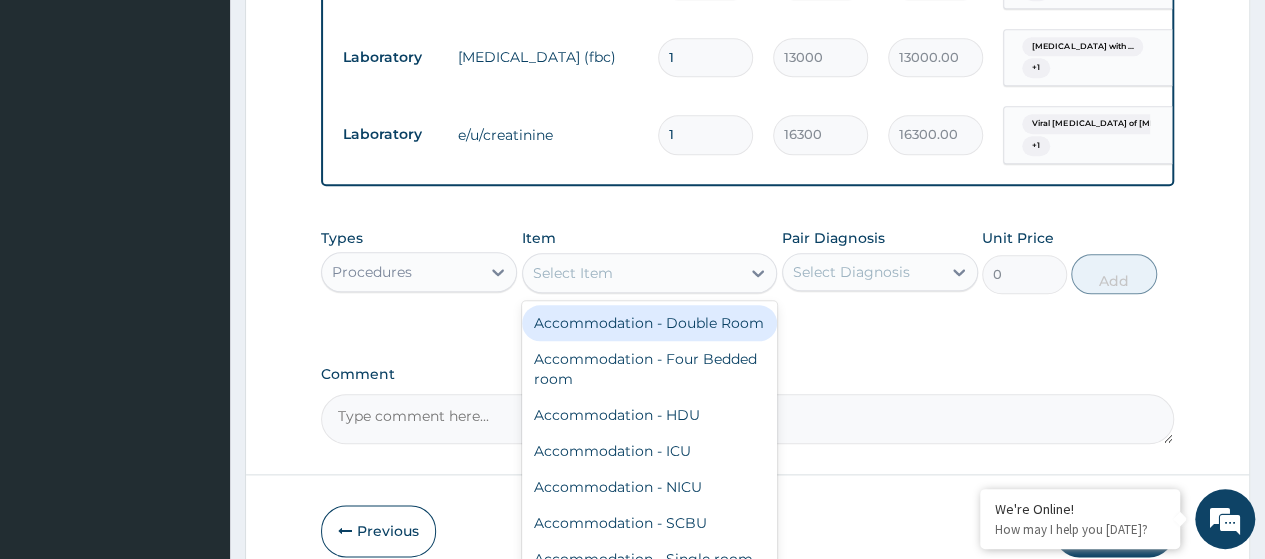 paste on "Consultation GOPD First Visit" 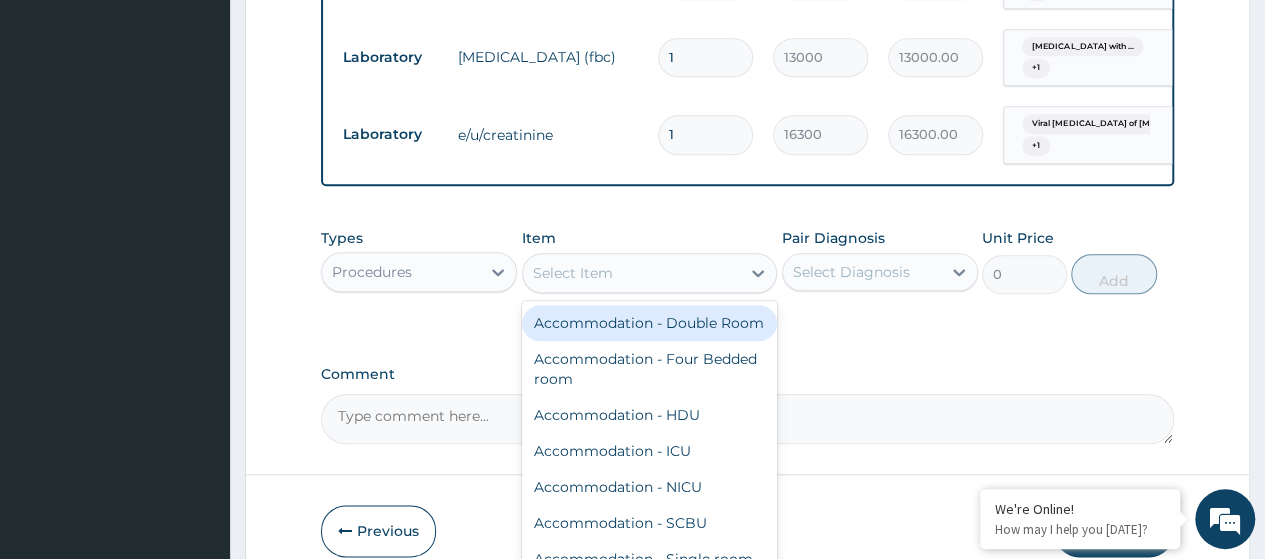 type on "Consultation GOPD First Visit" 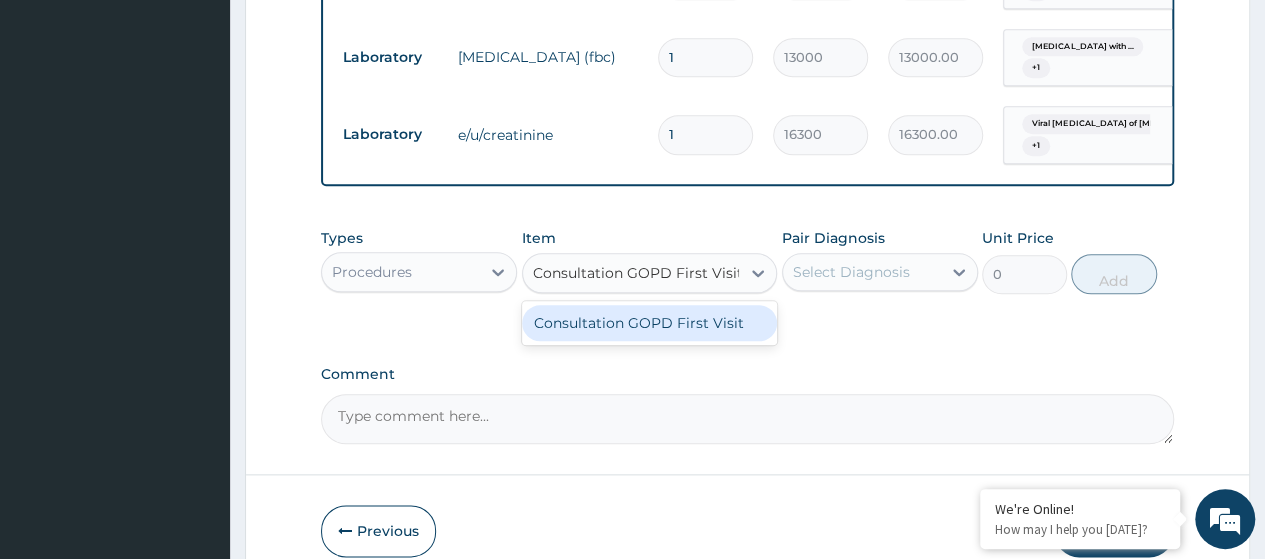 click on "Consultation GOPD First Visit" at bounding box center [650, 323] 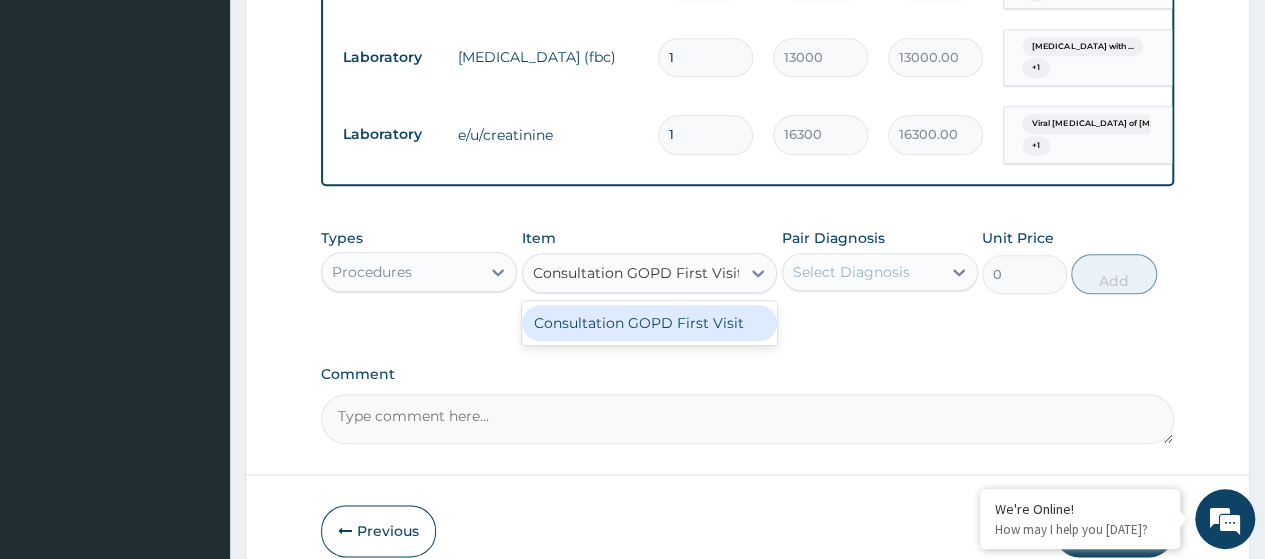 type 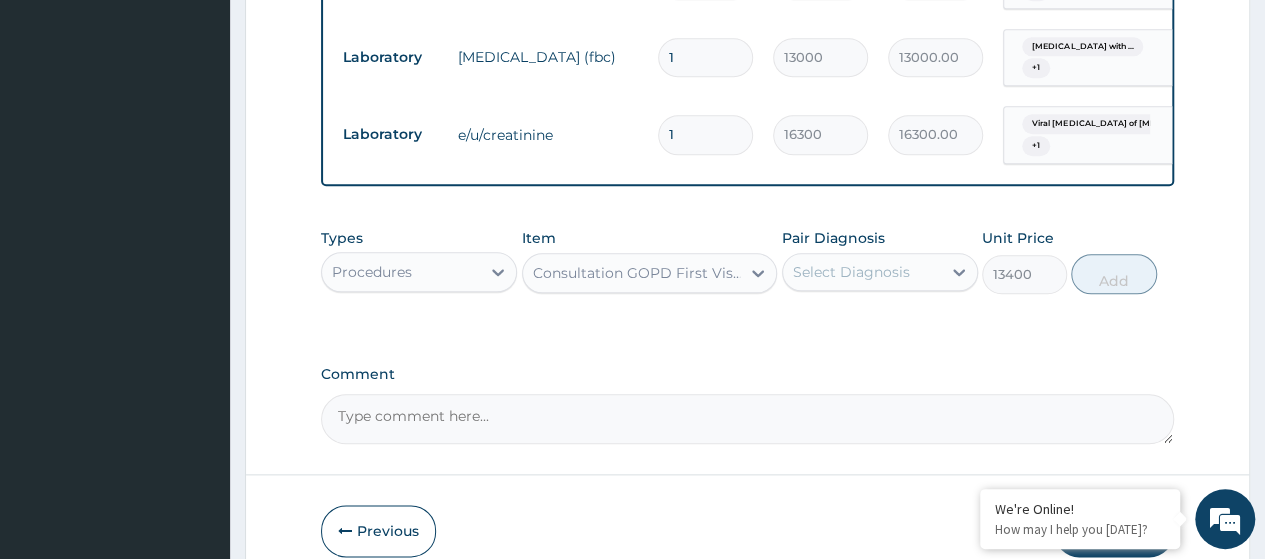 click on "Select Diagnosis" at bounding box center (851, 272) 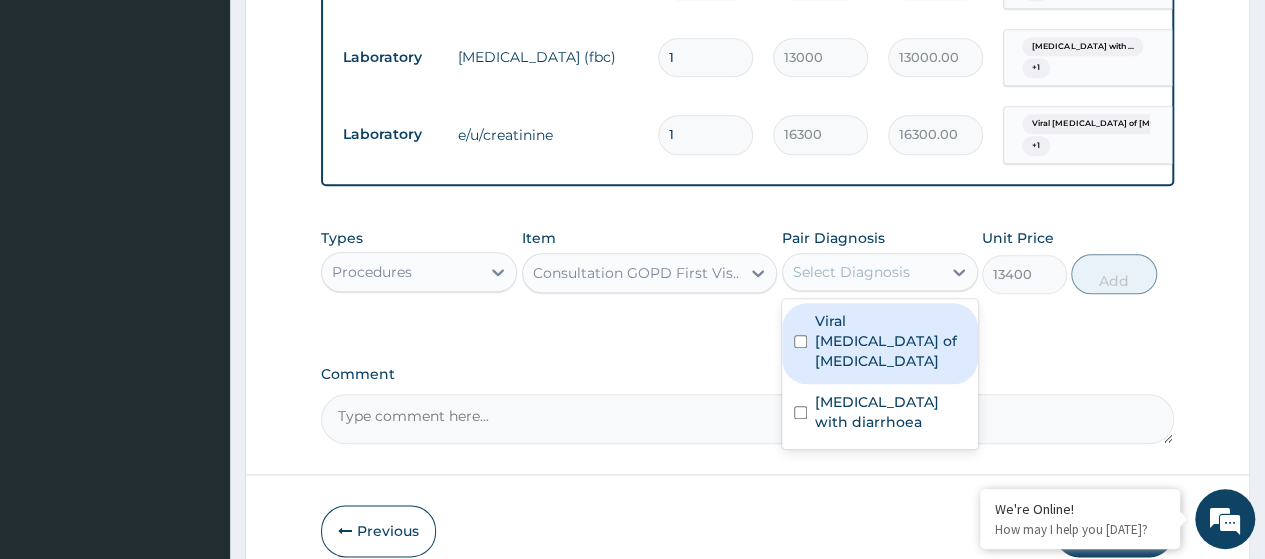 click on "Viral enteritis of intestine" at bounding box center (890, 341) 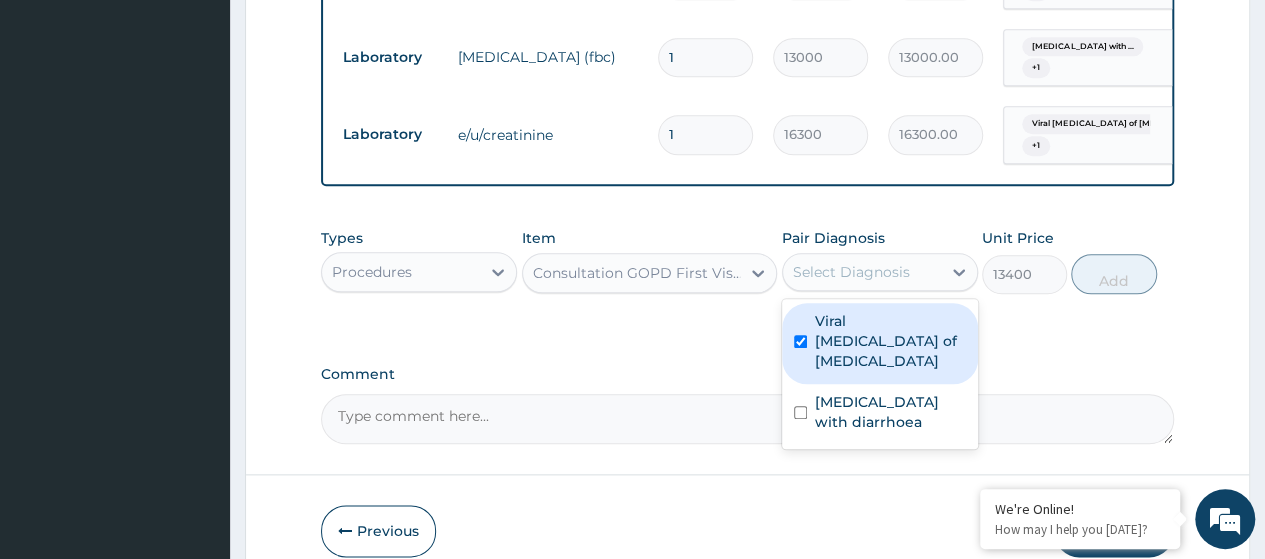 checkbox on "true" 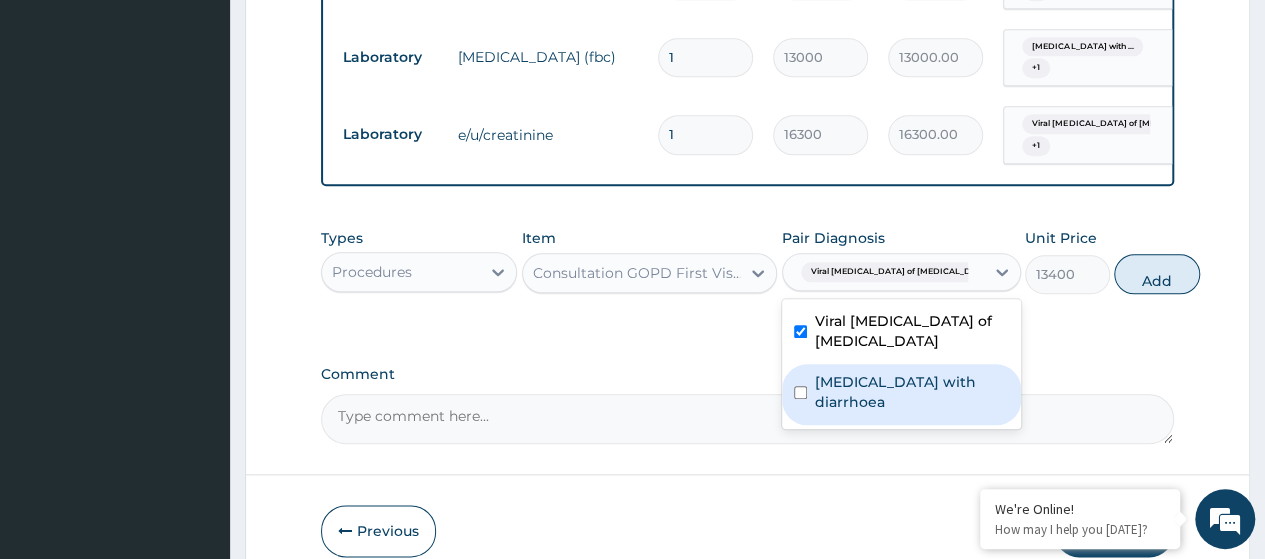 click on "Irritable bowel syndrome with diarrhoea" at bounding box center [912, 392] 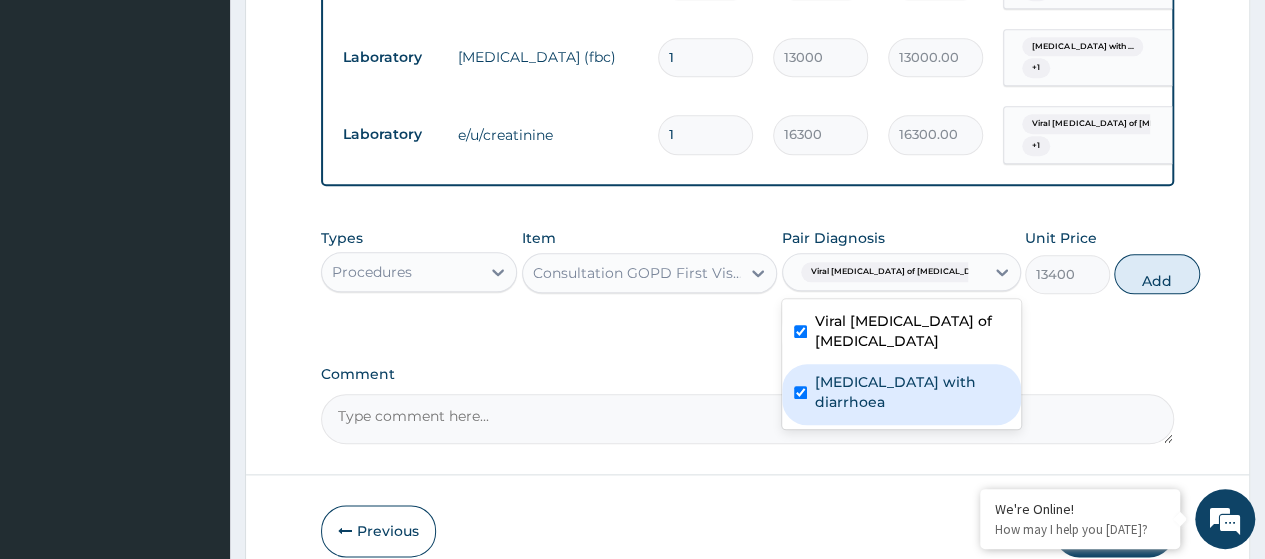 checkbox on "true" 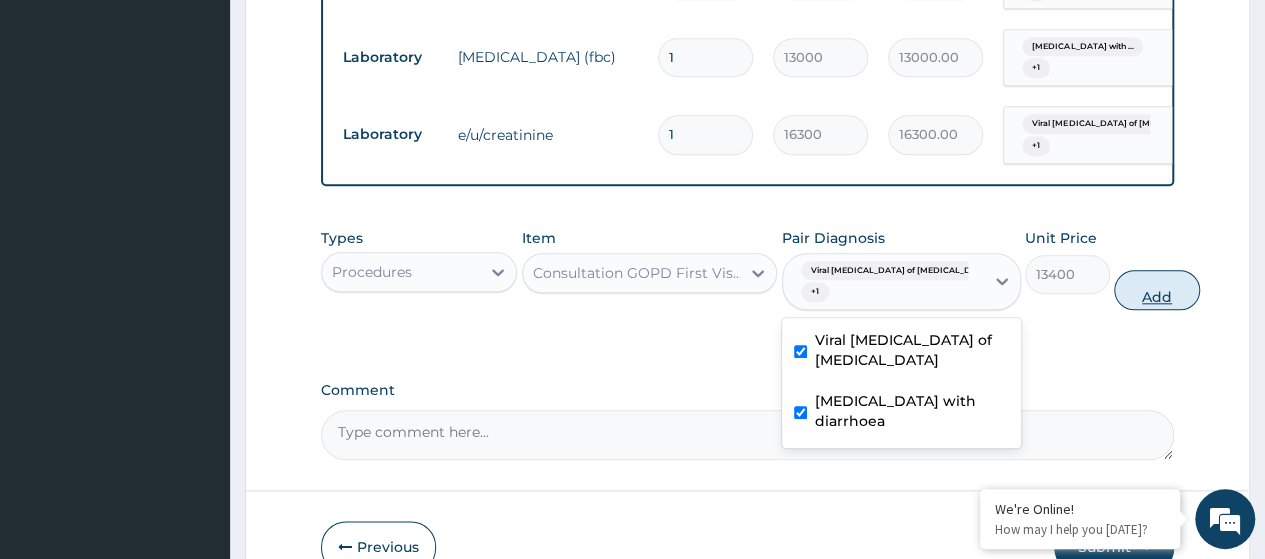click on "Add" at bounding box center (1156, 290) 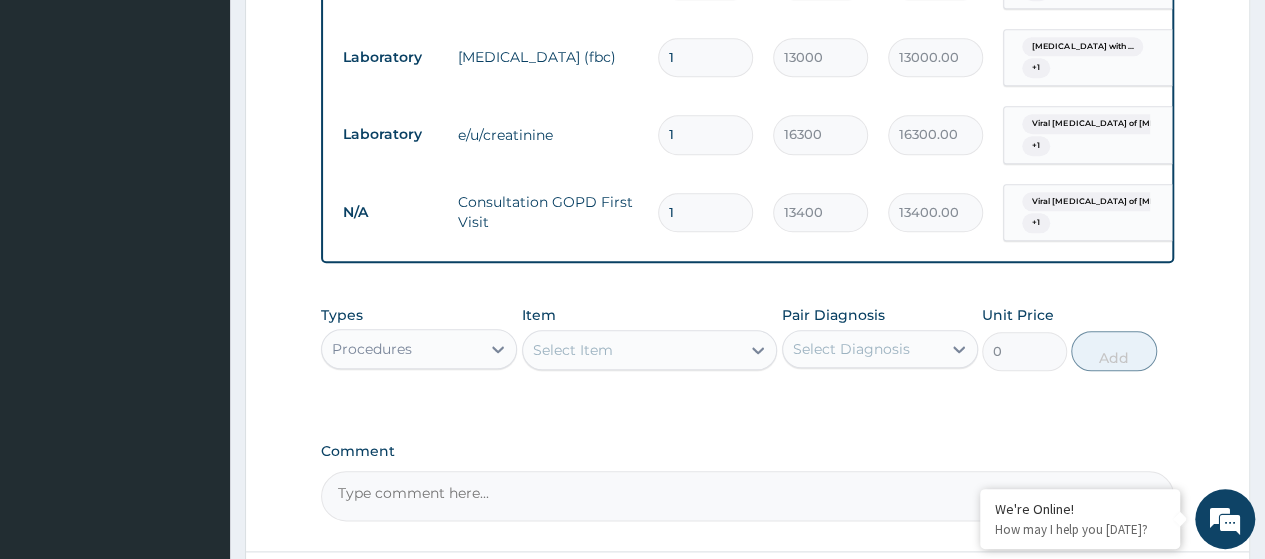 click on "Procedures" at bounding box center (401, 349) 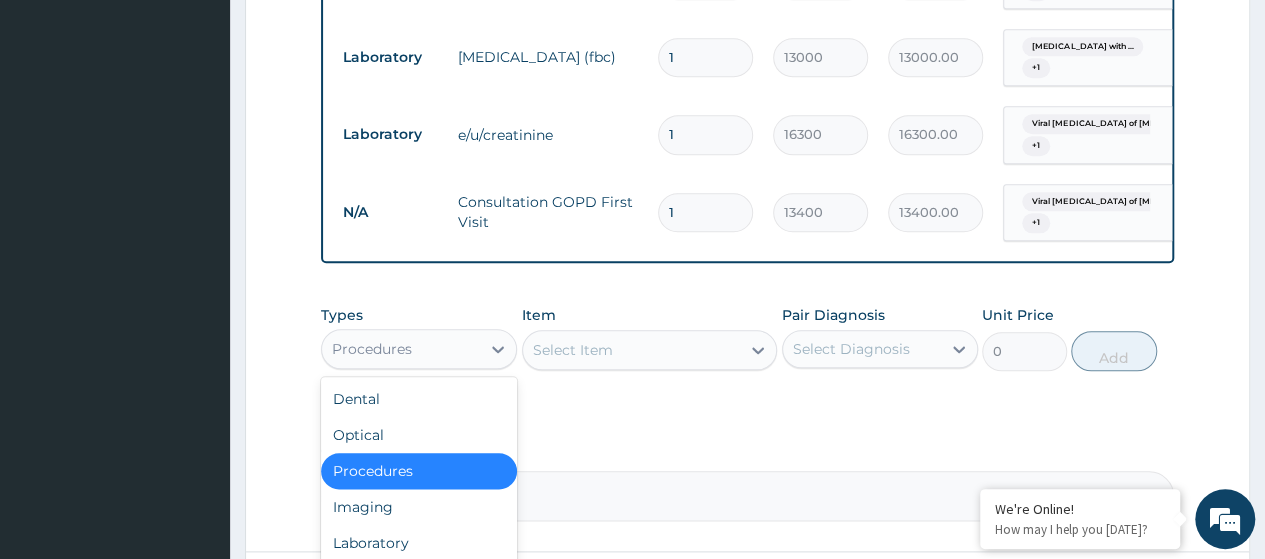 scroll, scrollTop: 1115, scrollLeft: 0, axis: vertical 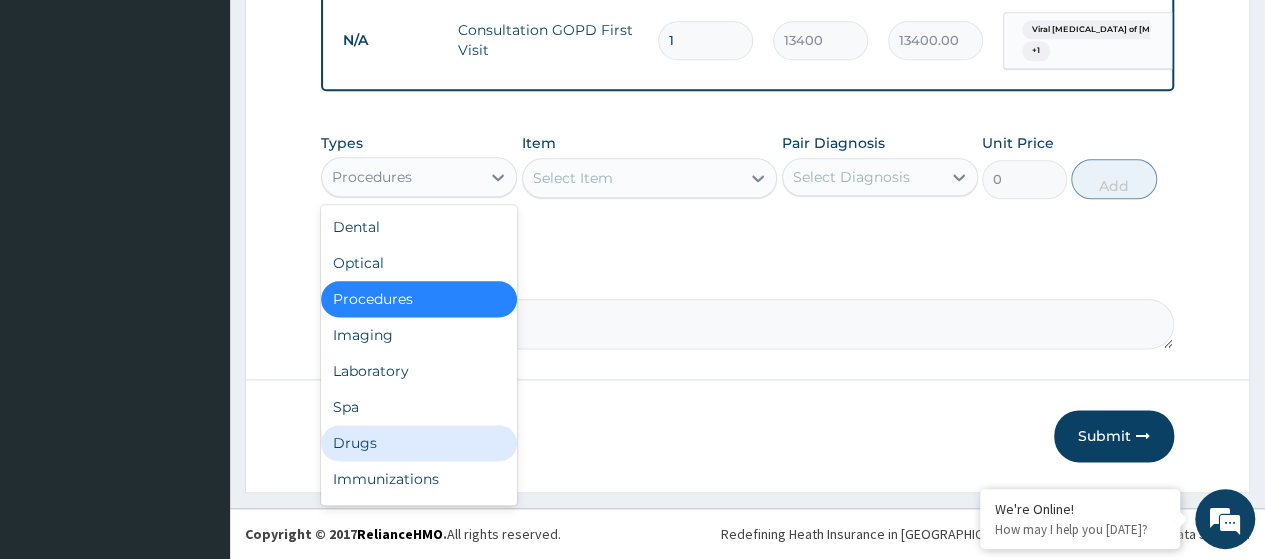 click on "Drugs" at bounding box center (419, 443) 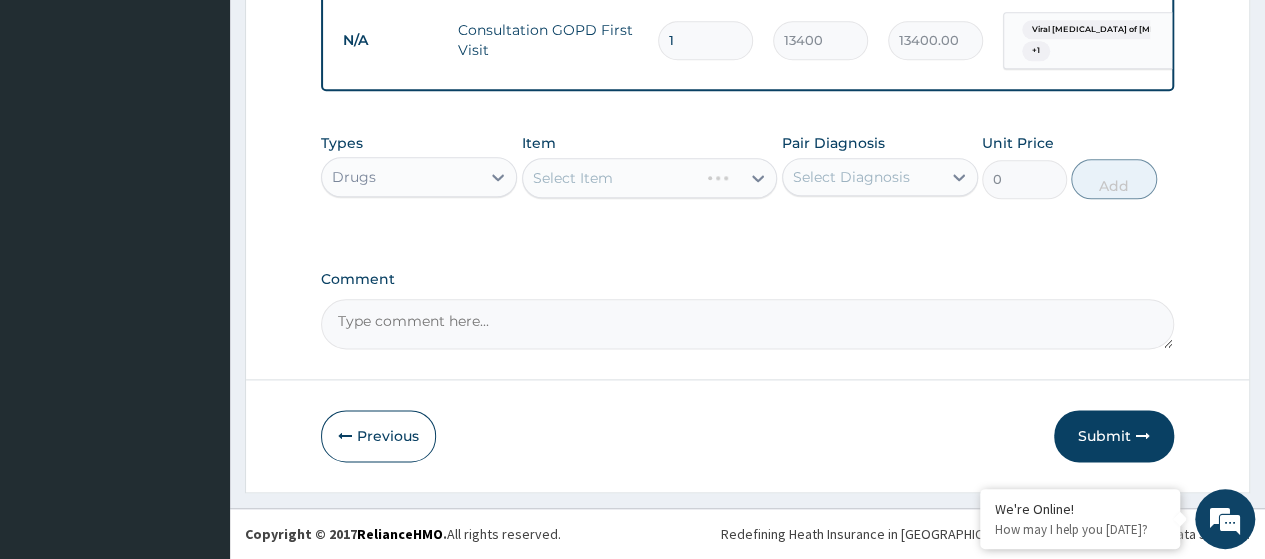 click on "Select Item" at bounding box center [650, 178] 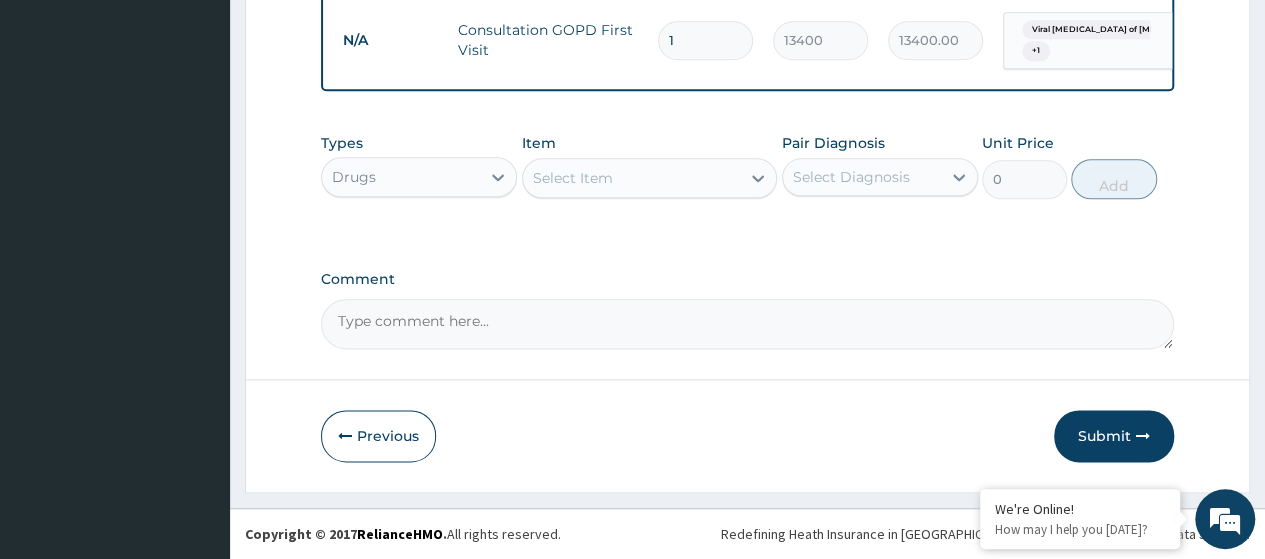 click on "Select Item" at bounding box center (573, 178) 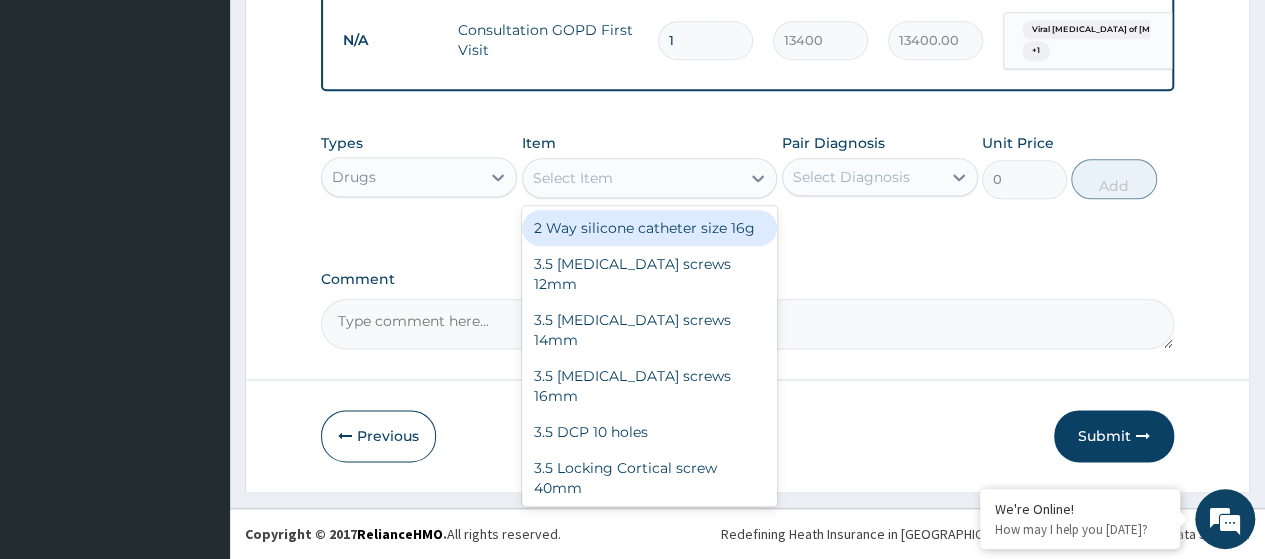 paste on "Hyoscine 10Mg Tab (Dr00608)" 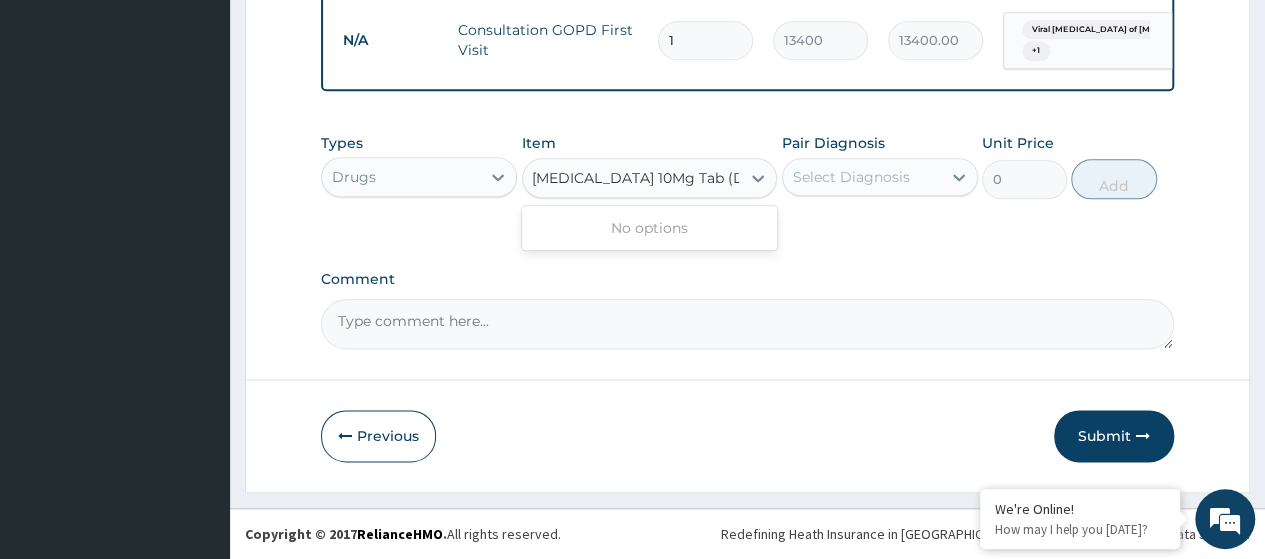 scroll, scrollTop: 0, scrollLeft: 0, axis: both 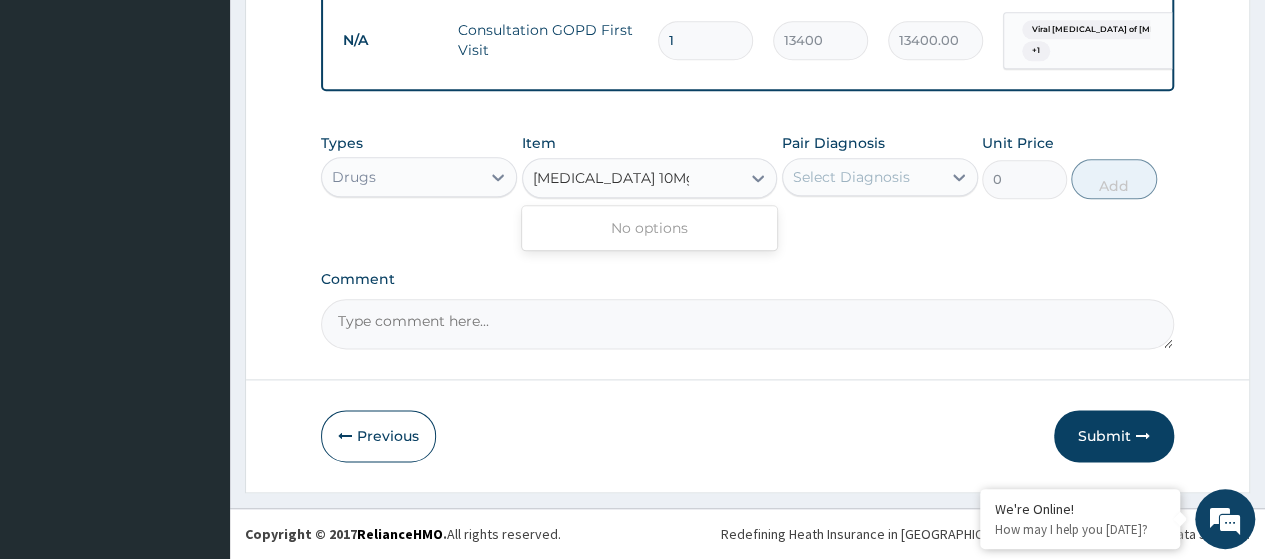 type on "Hyoscine 10Mg Tab" 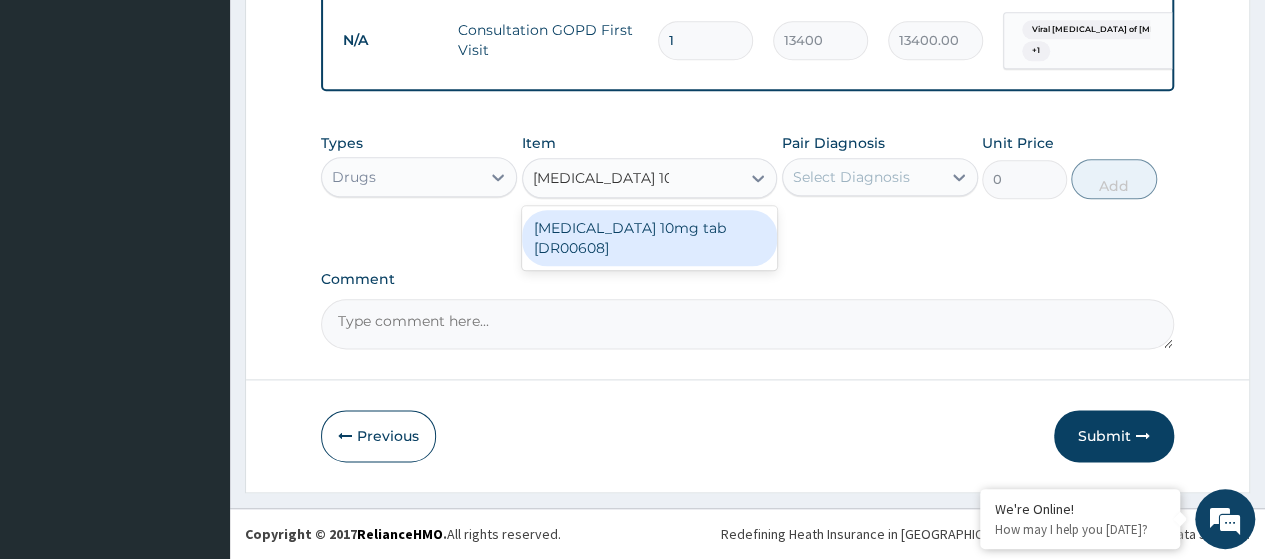 click on "Hyoscine 10mg tab [DR00608]" at bounding box center (650, 238) 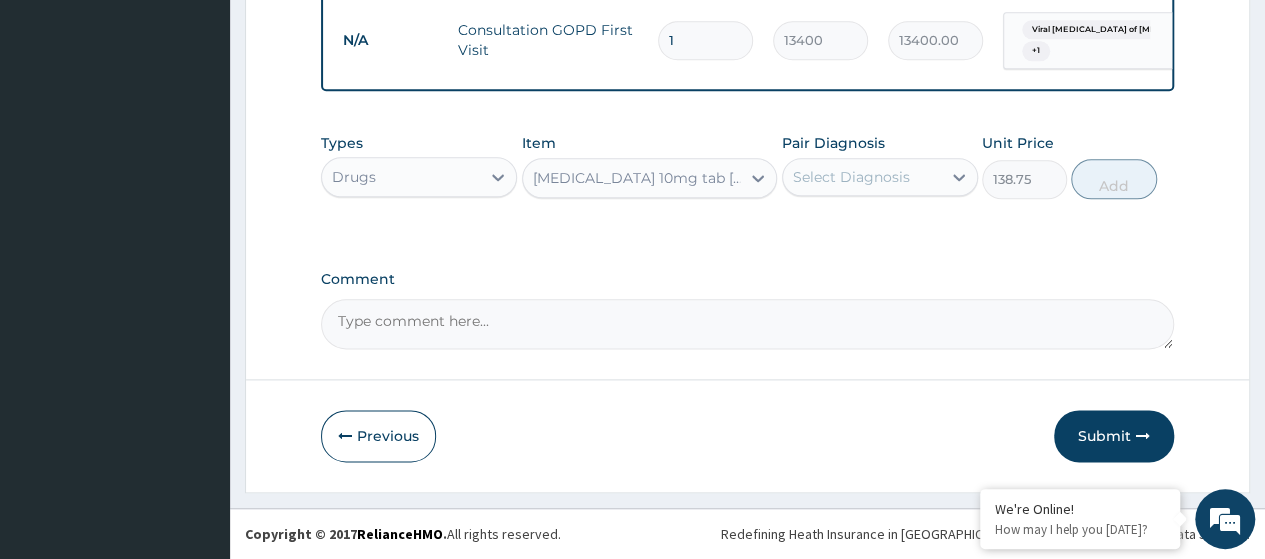 click on "Select Diagnosis" at bounding box center (862, 177) 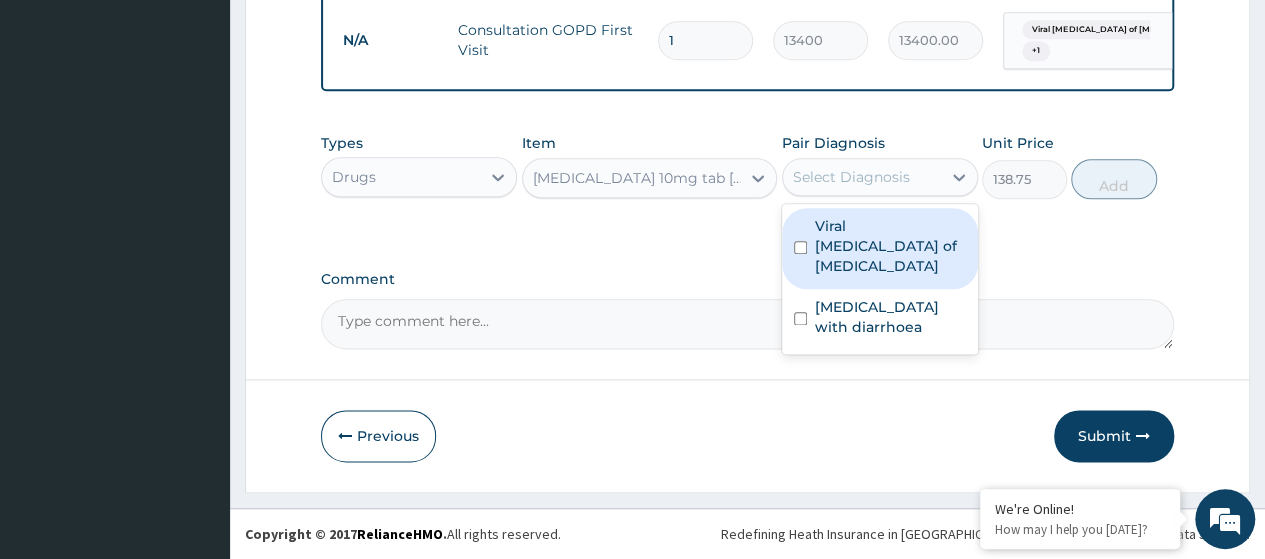 drag, startPoint x: 881, startPoint y: 223, endPoint x: 896, endPoint y: 289, distance: 67.68308 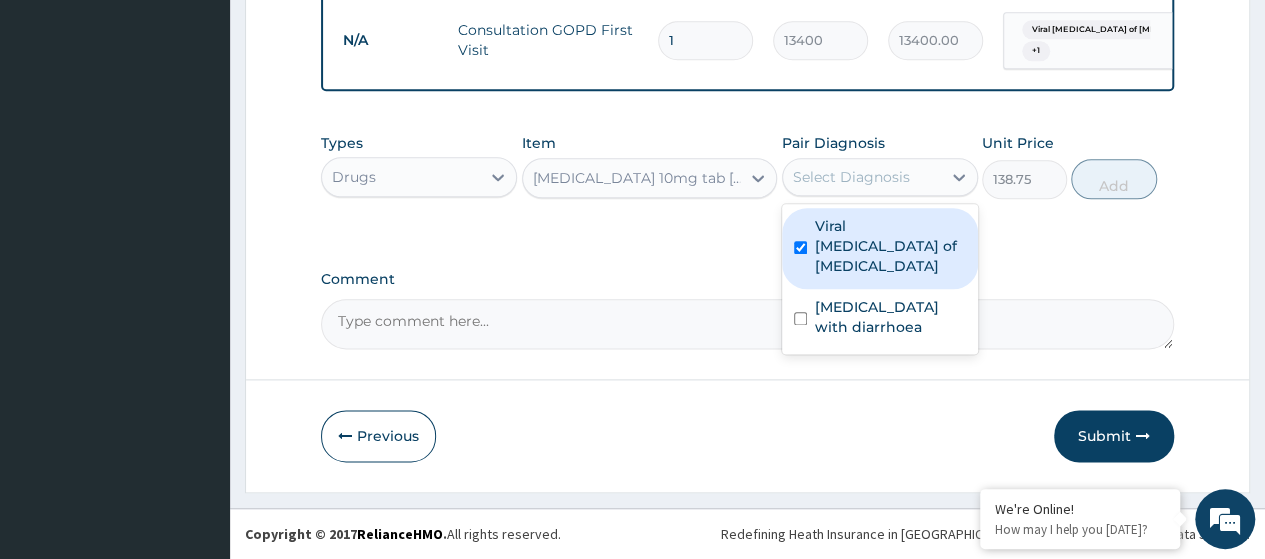 checkbox on "true" 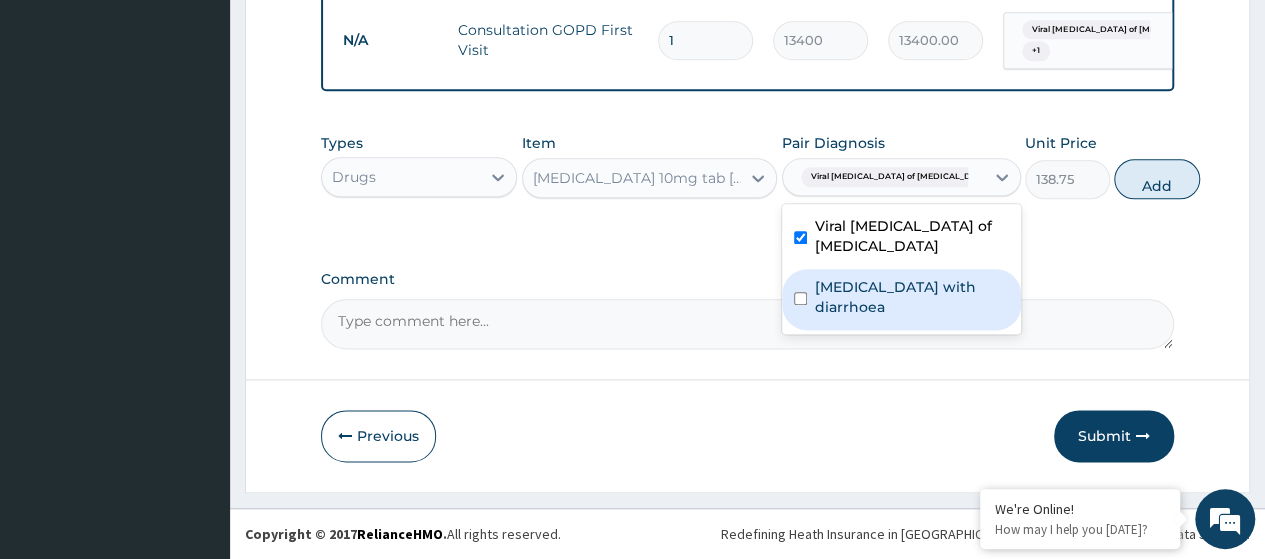 drag, startPoint x: 898, startPoint y: 309, endPoint x: 936, endPoint y: 293, distance: 41.231056 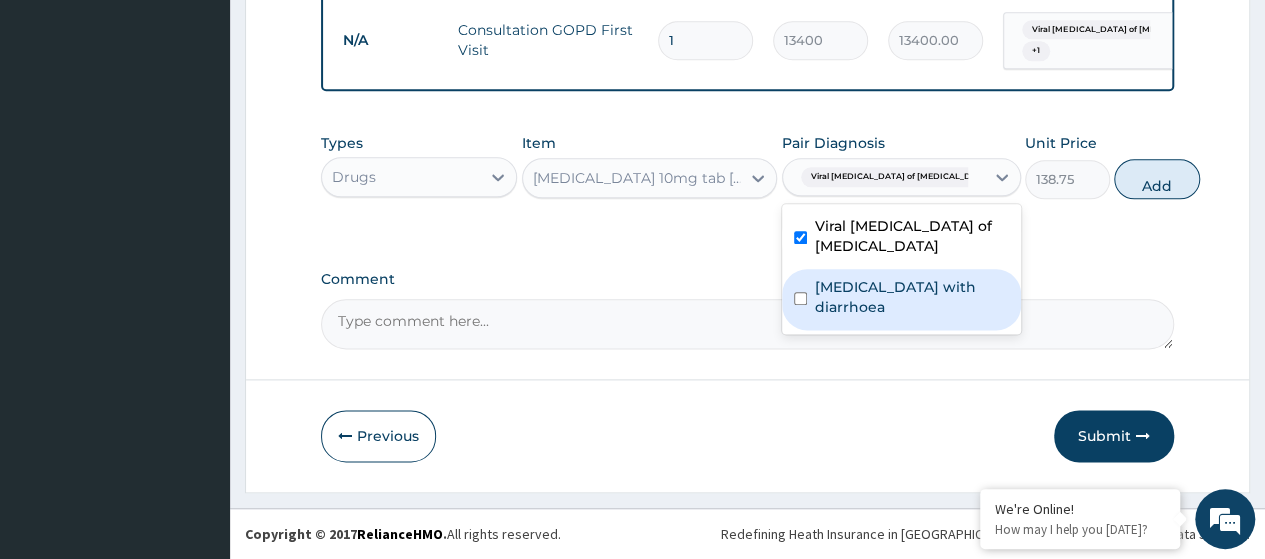 click on "Irritable bowel syndrome with diarrhoea" at bounding box center [912, 297] 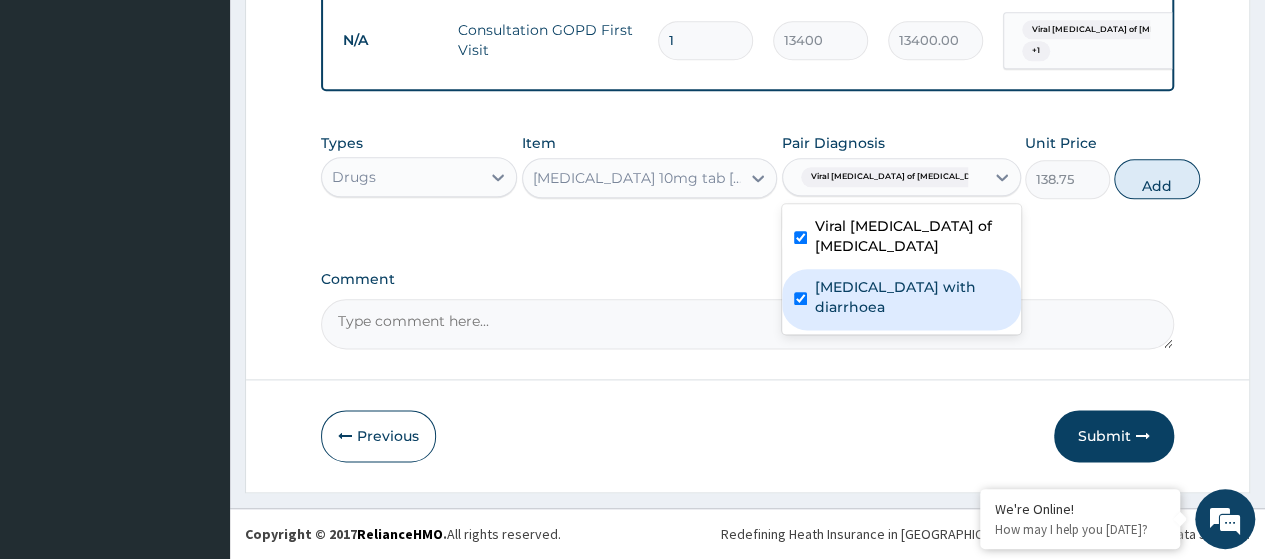 checkbox on "true" 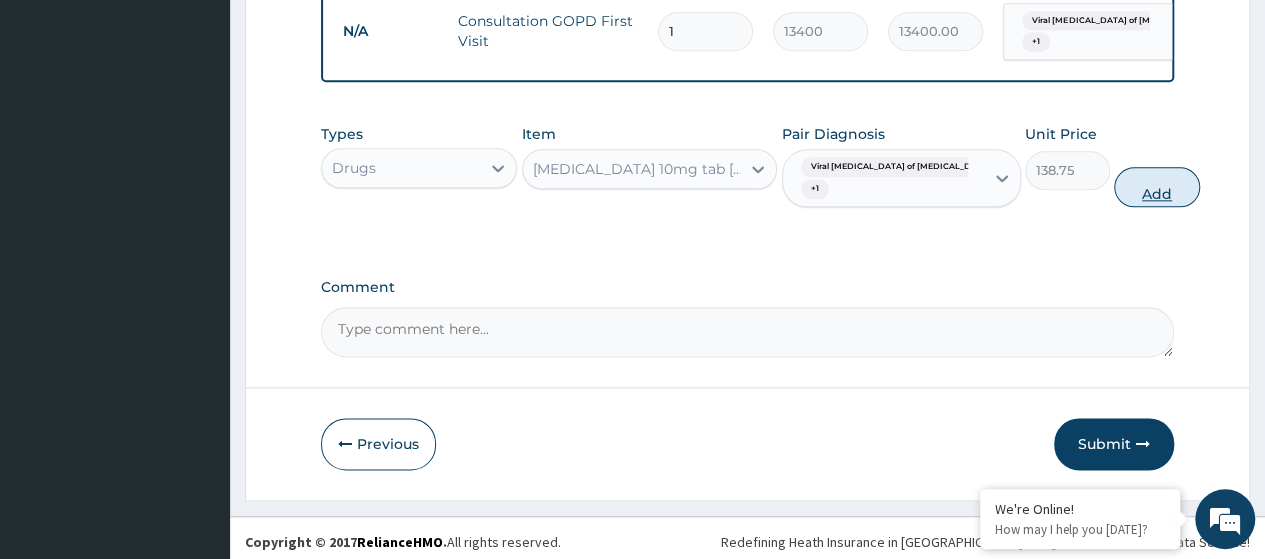 click on "Add" at bounding box center (1156, 187) 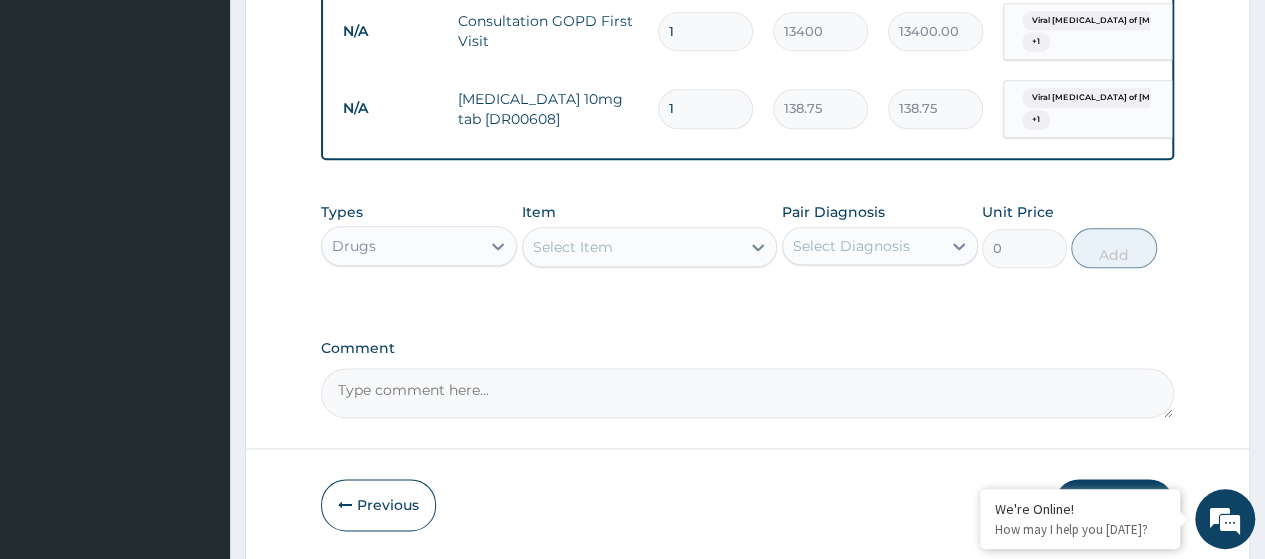 type on "12" 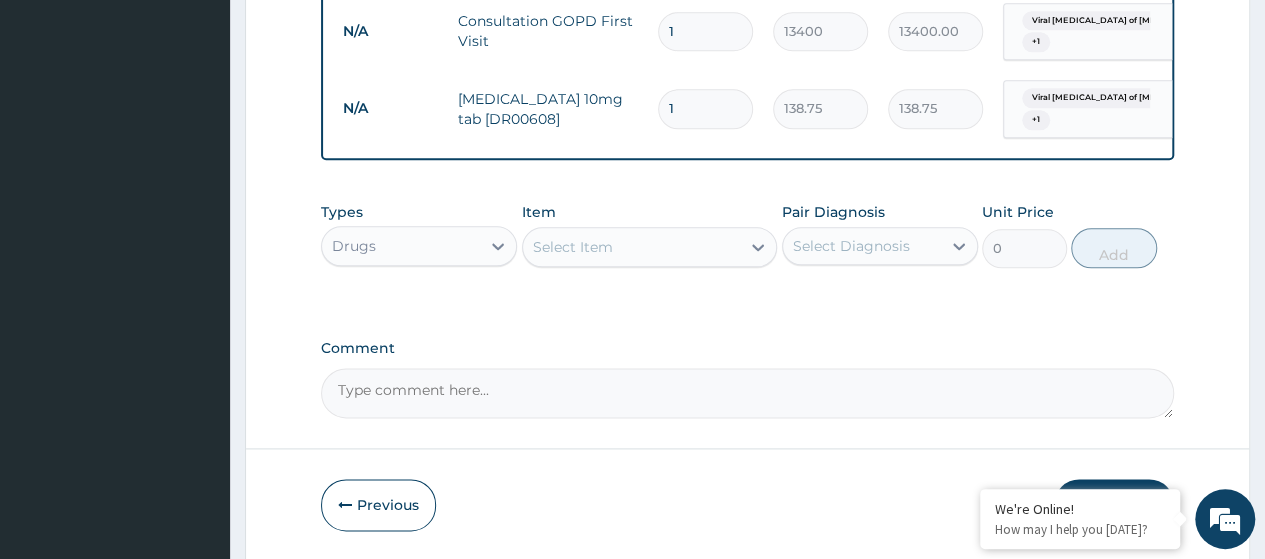 type on "1665.00" 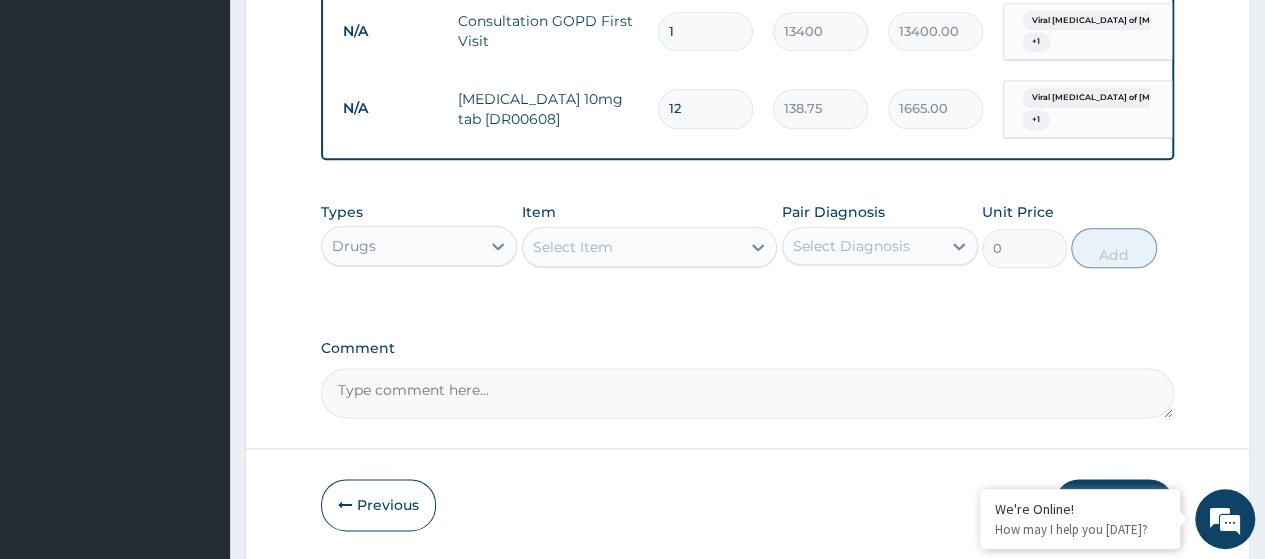 type on "12" 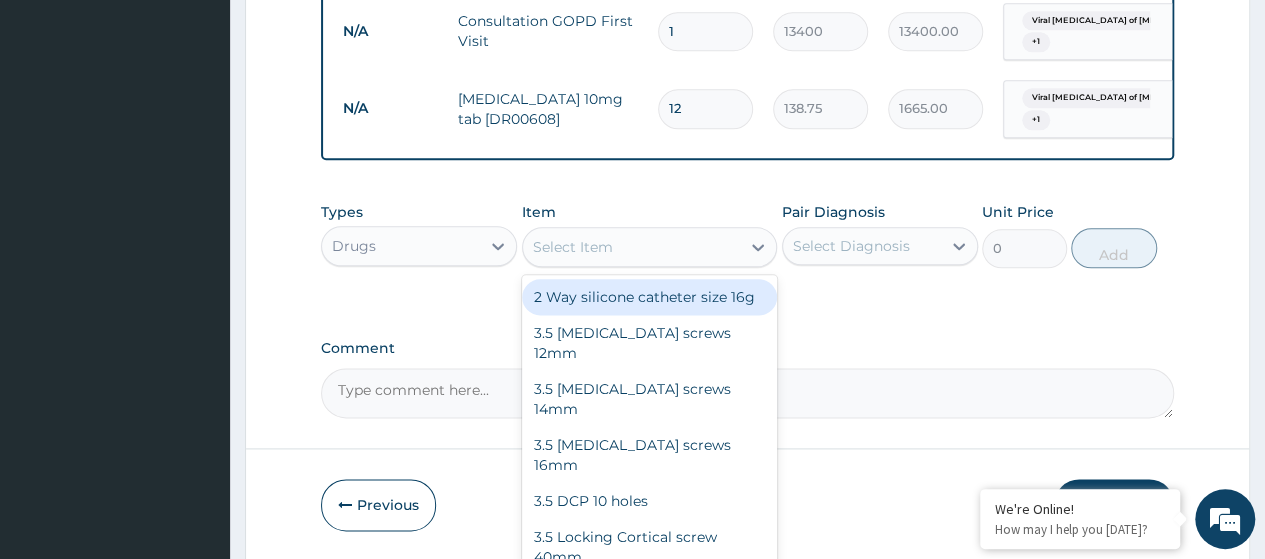 click on "Select Item" at bounding box center (573, 247) 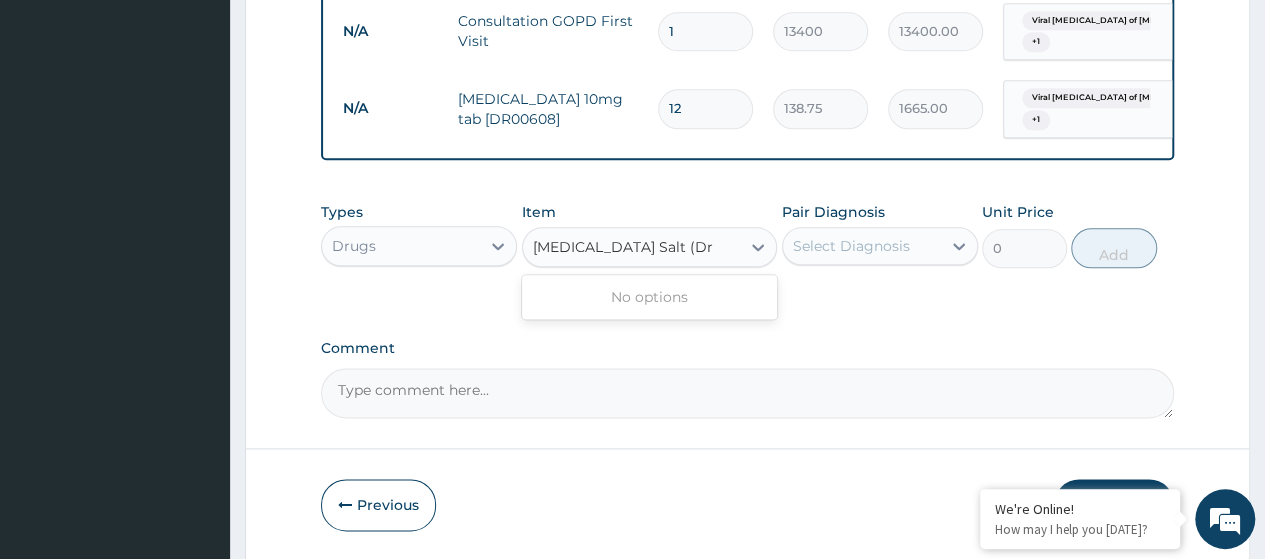 scroll, scrollTop: 0, scrollLeft: 0, axis: both 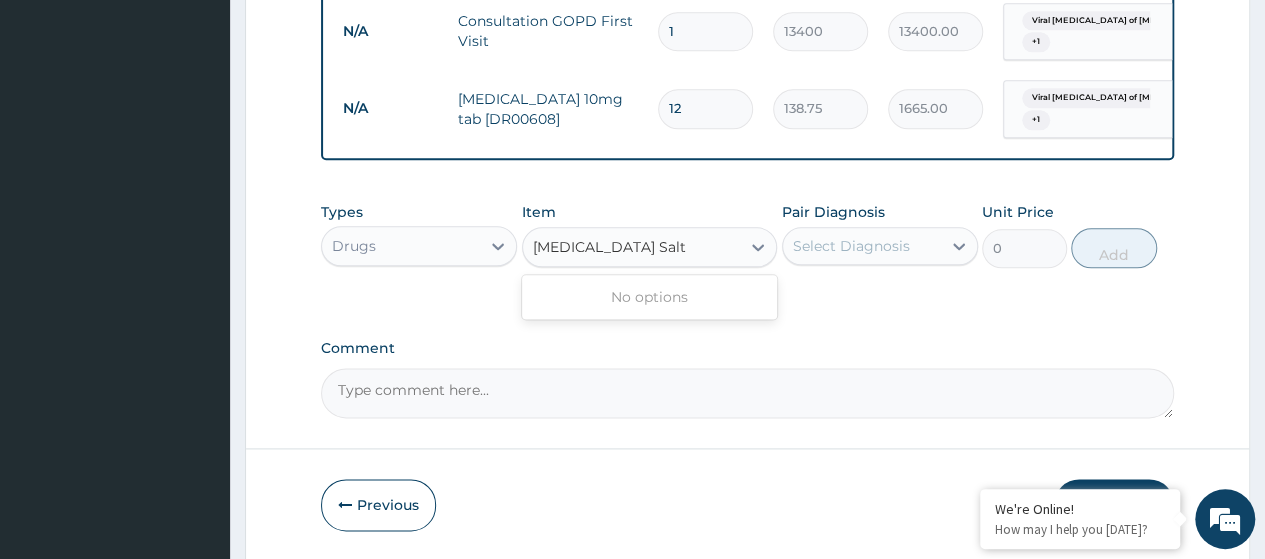 type on "Oral Rehydration Salt" 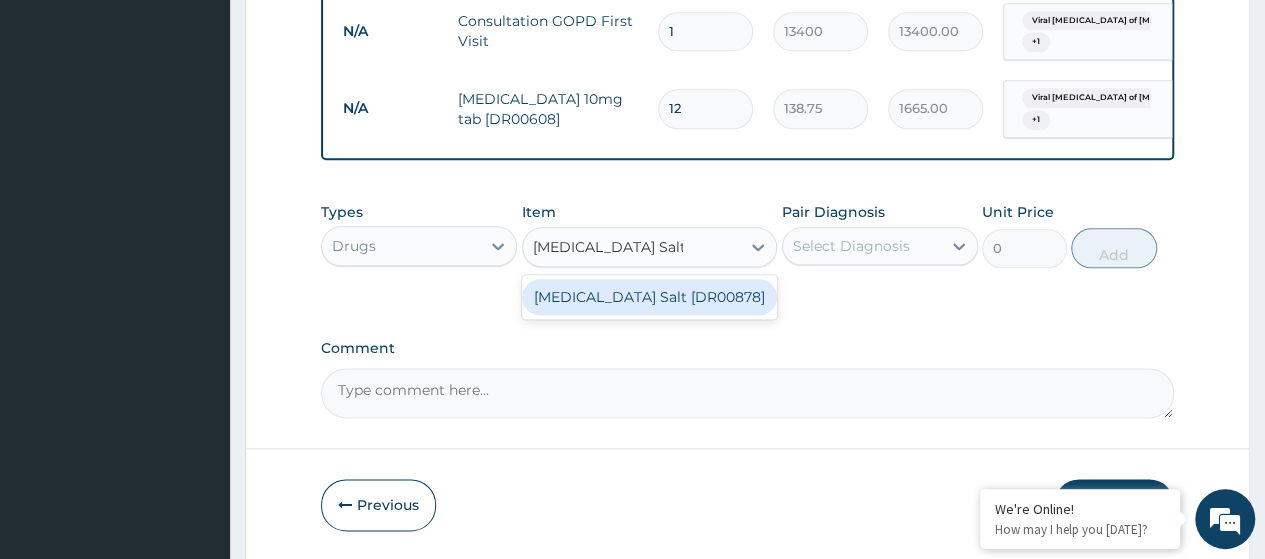 click on "[MEDICAL_DATA] Salt [DR00878]" at bounding box center [650, 297] 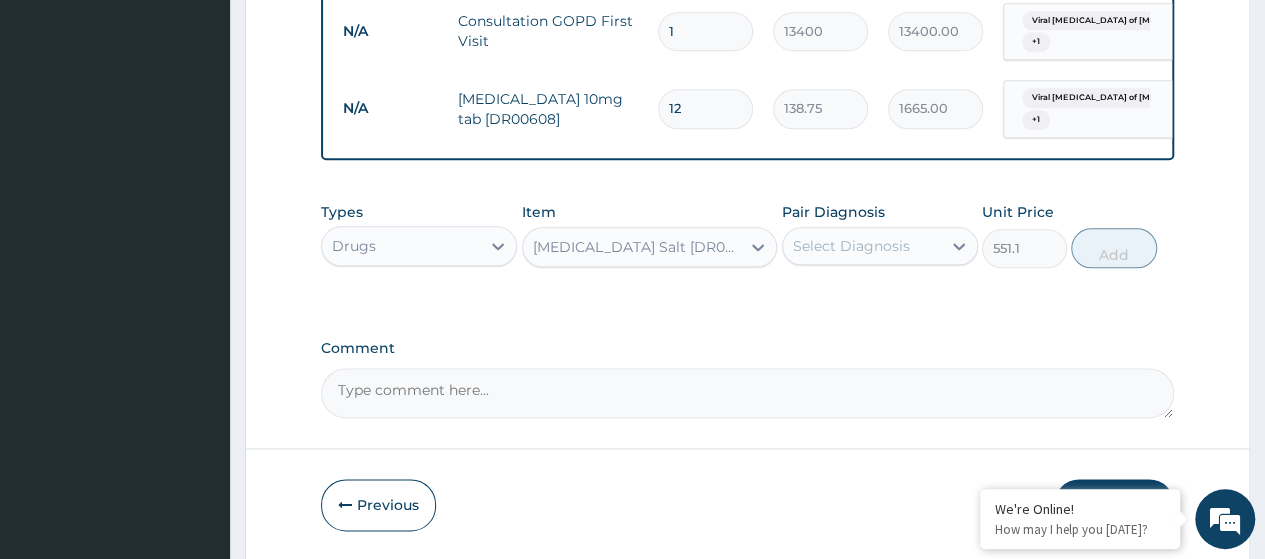 click on "Select Diagnosis" at bounding box center [880, 246] 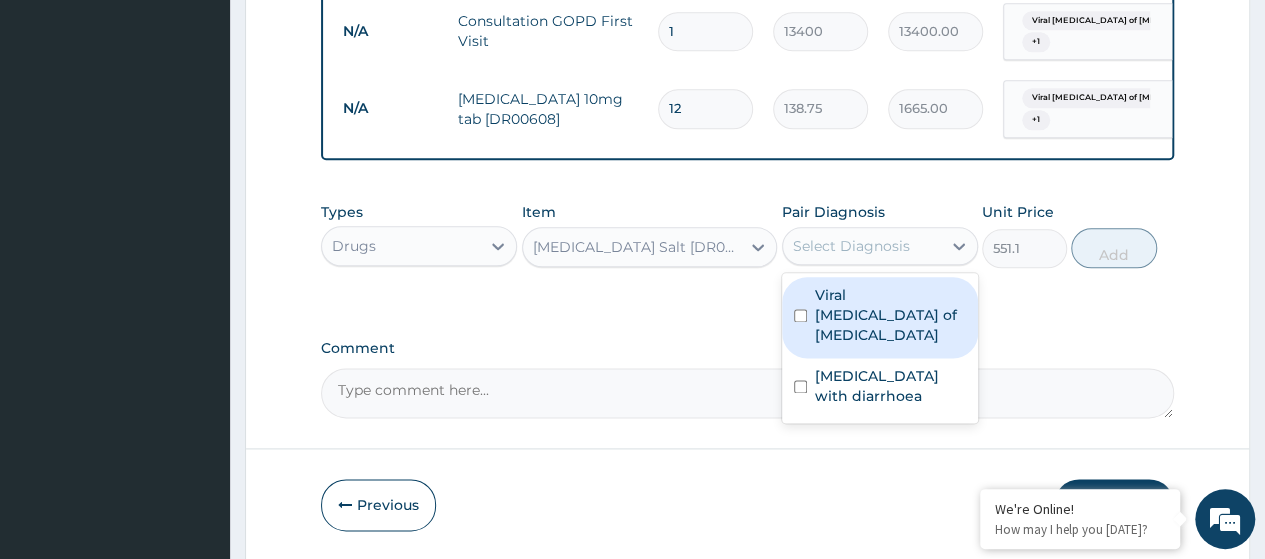 drag, startPoint x: 832, startPoint y: 313, endPoint x: 876, endPoint y: 379, distance: 79.32213 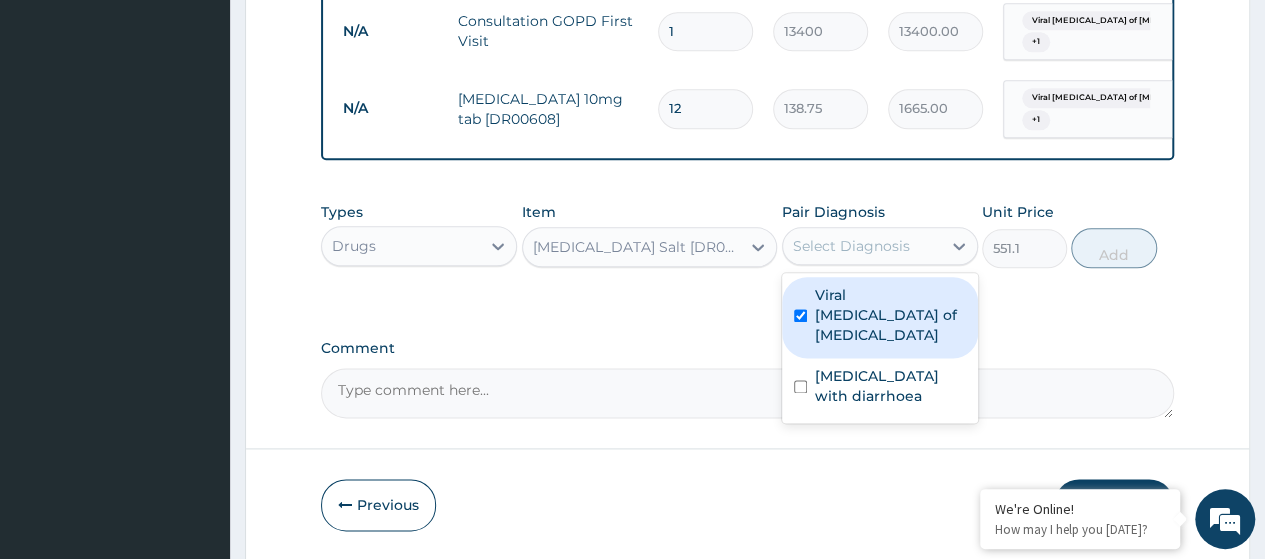 checkbox on "true" 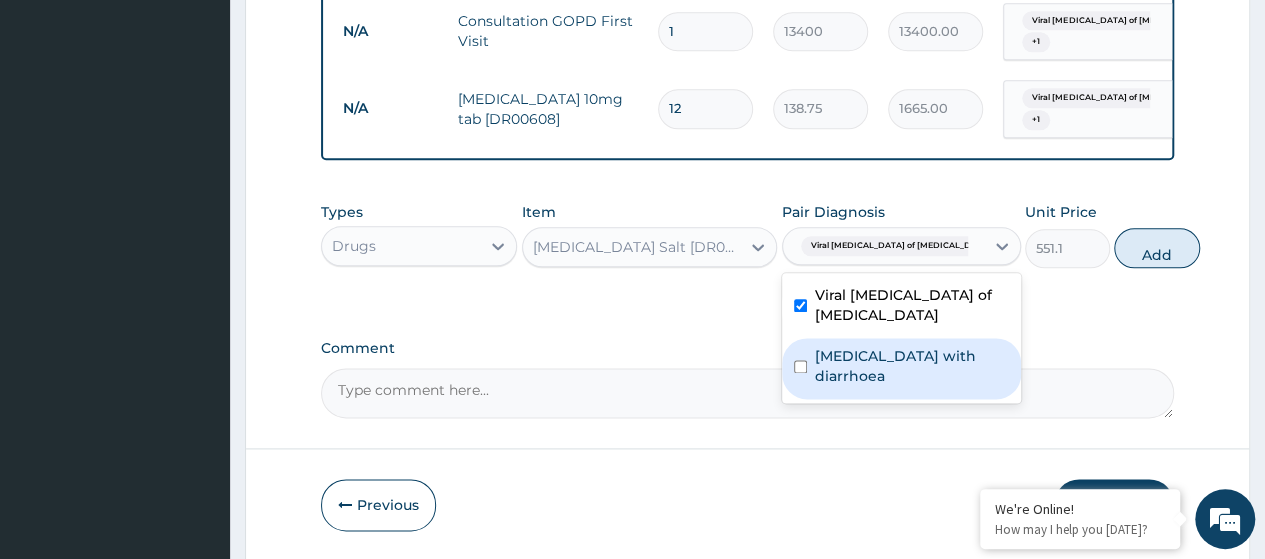 drag, startPoint x: 868, startPoint y: 387, endPoint x: 1066, endPoint y: 284, distance: 223.18826 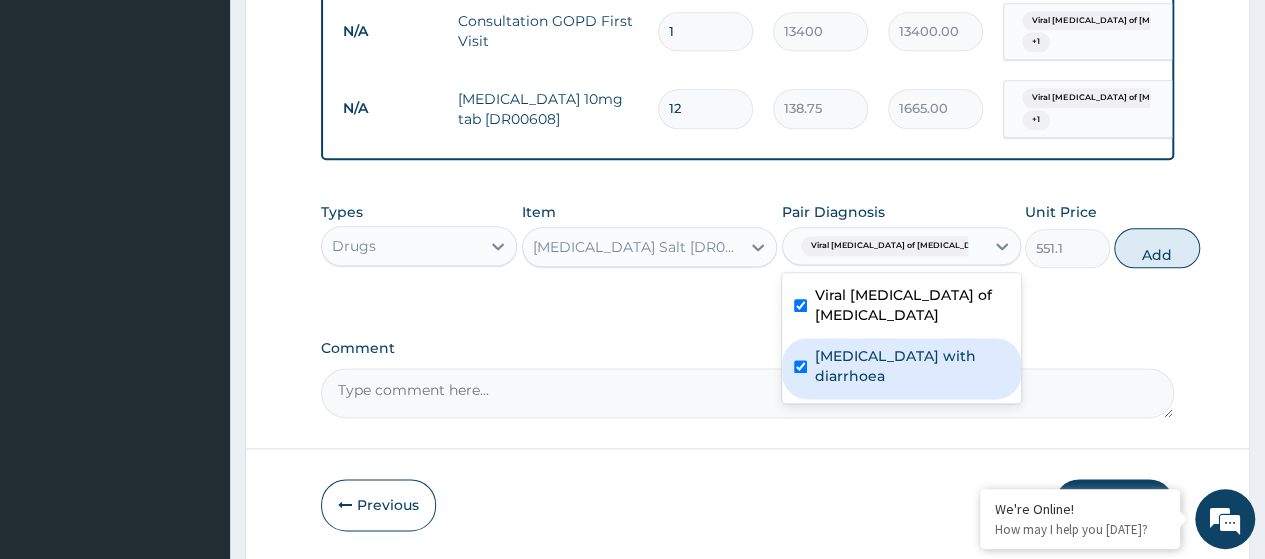 checkbox on "true" 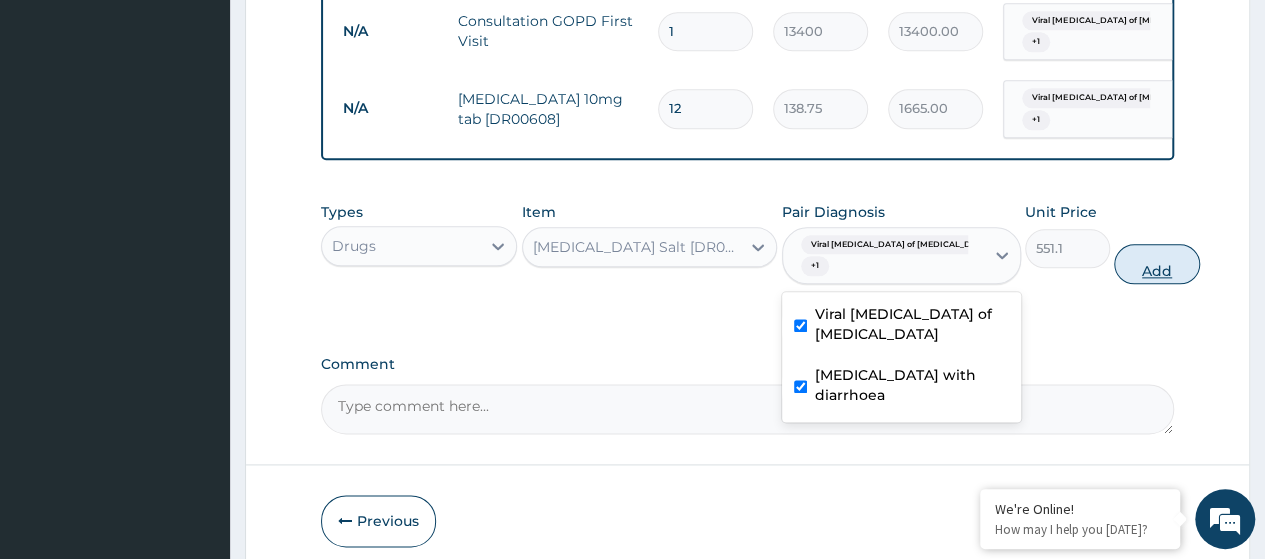 click on "Add" at bounding box center (1156, 264) 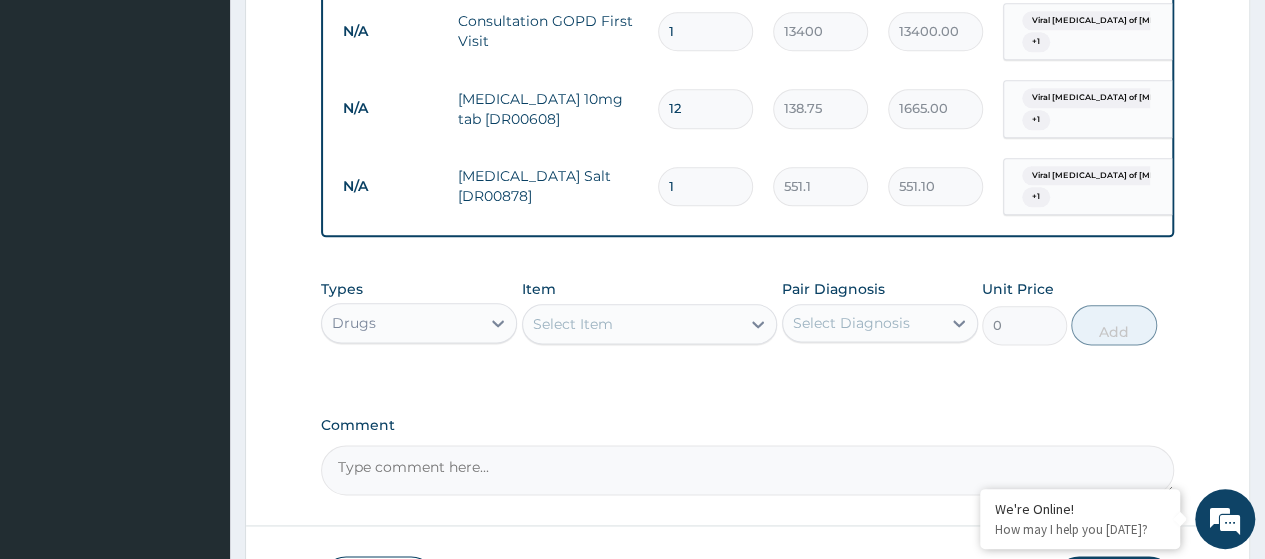 type 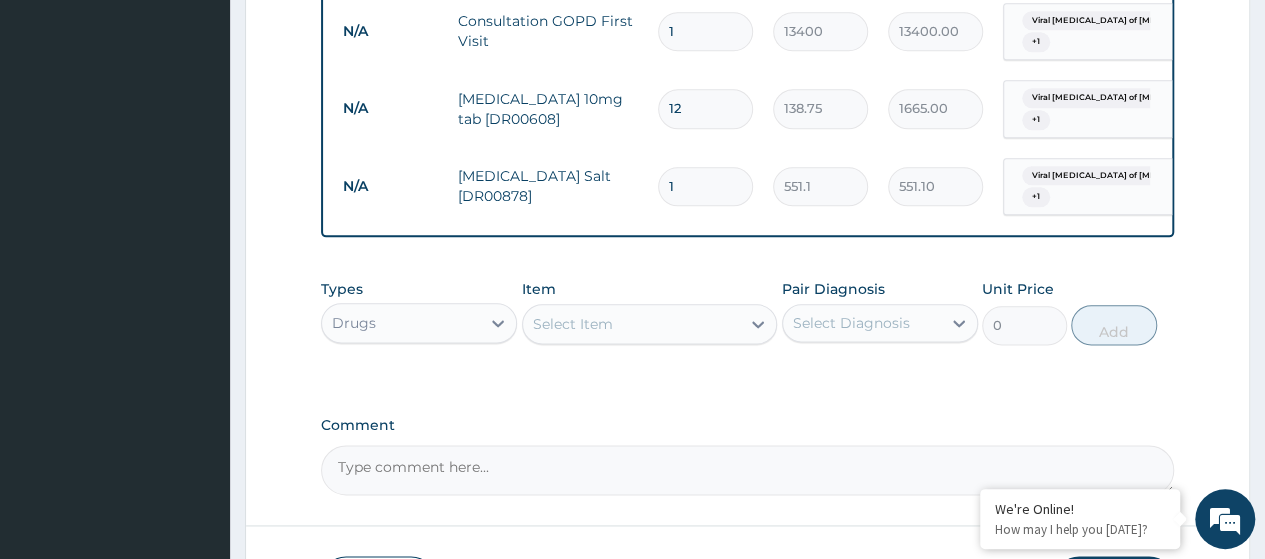 type on "0.00" 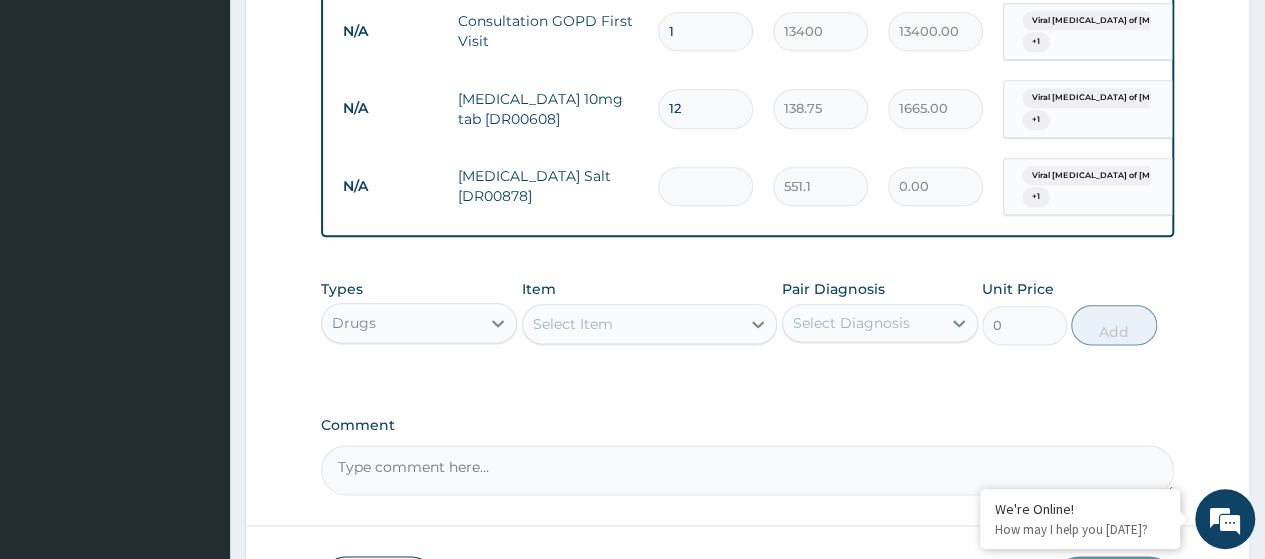type on "3" 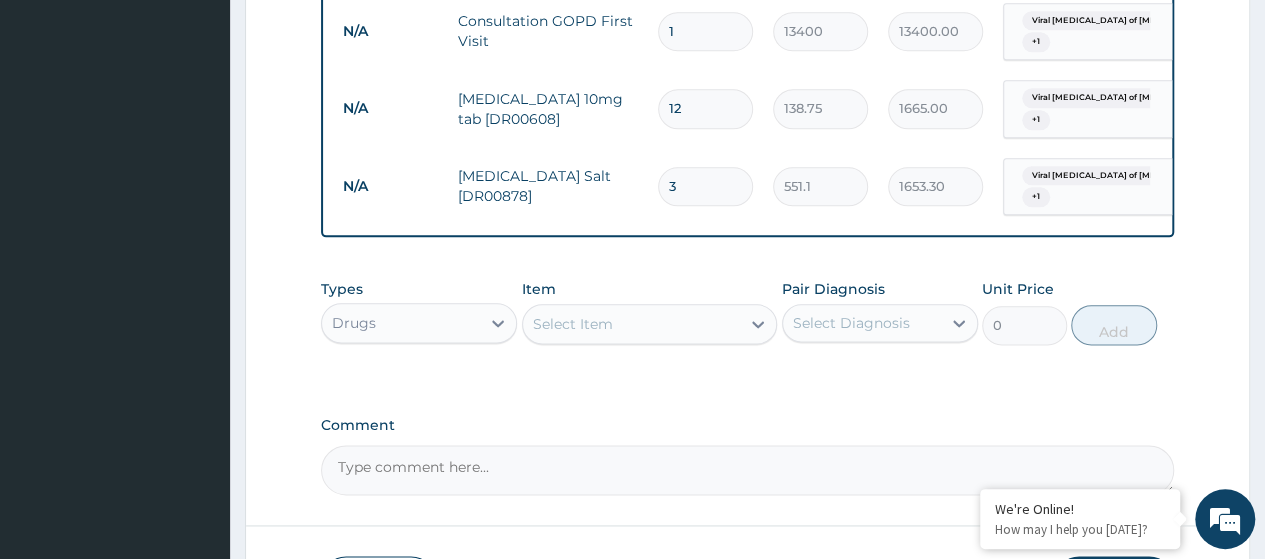 type on "3" 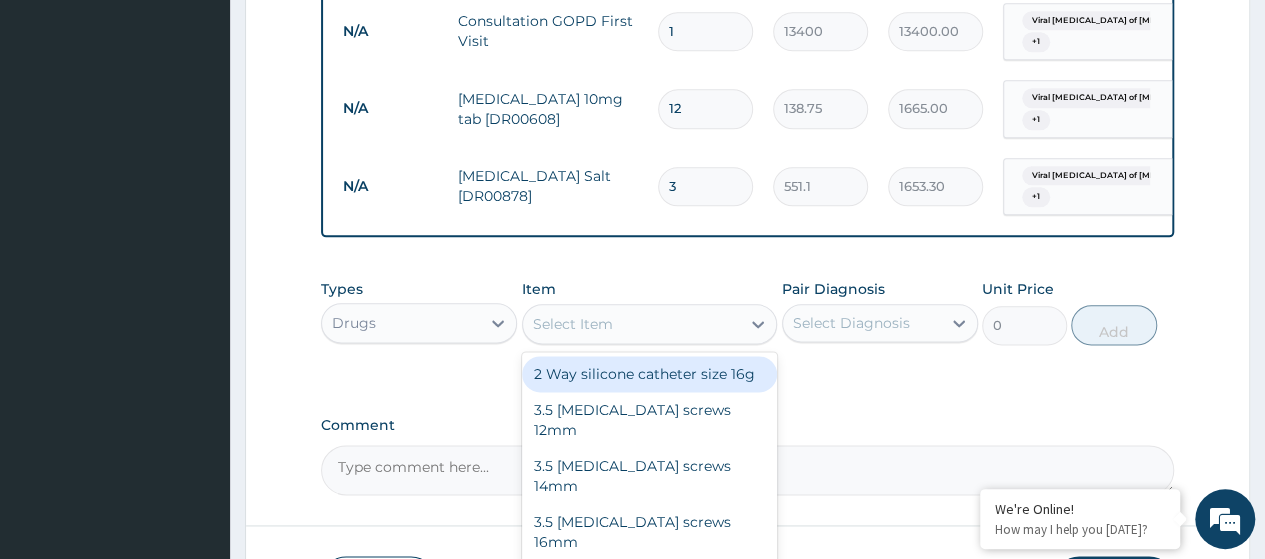click on "Select Item" at bounding box center [573, 324] 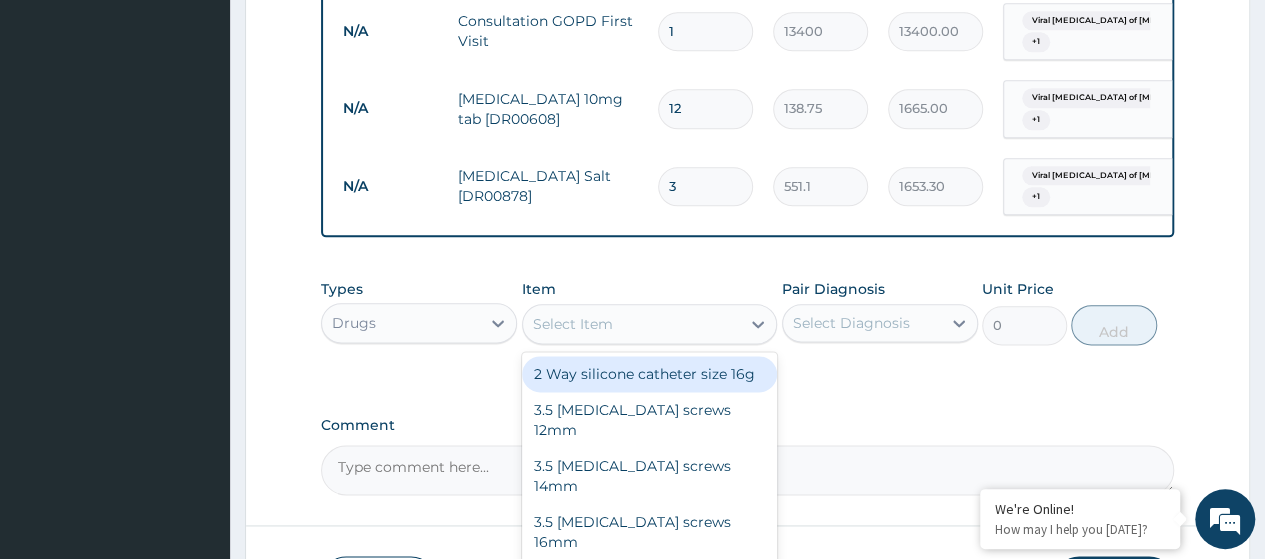 paste on "Zinc Tablet 20Mg" 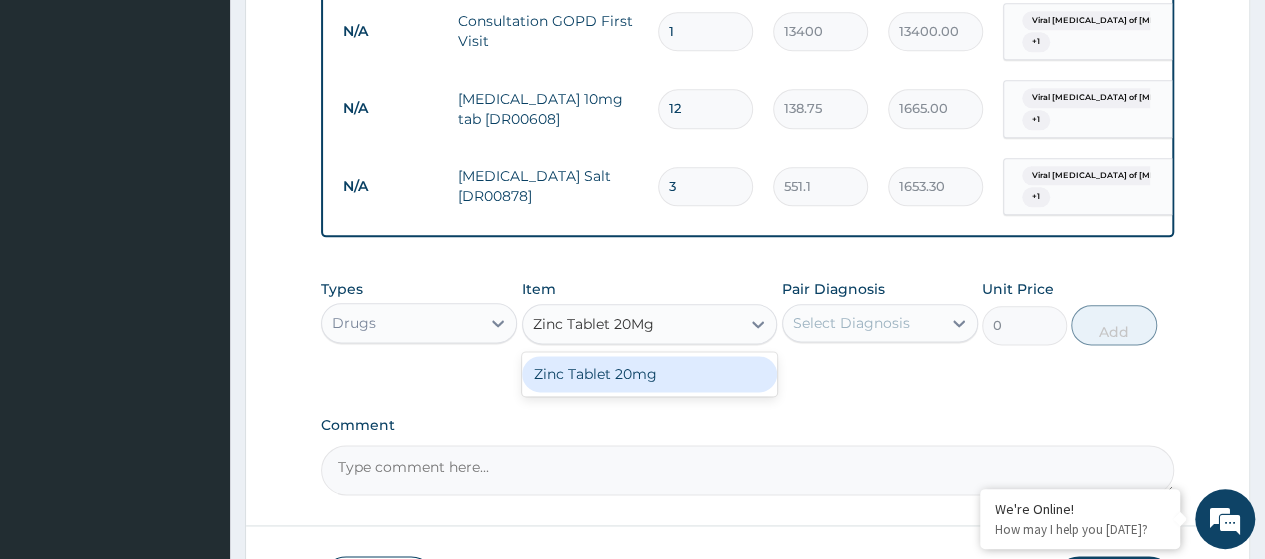 click on "Zinc Tablet 20mg" at bounding box center [650, 374] 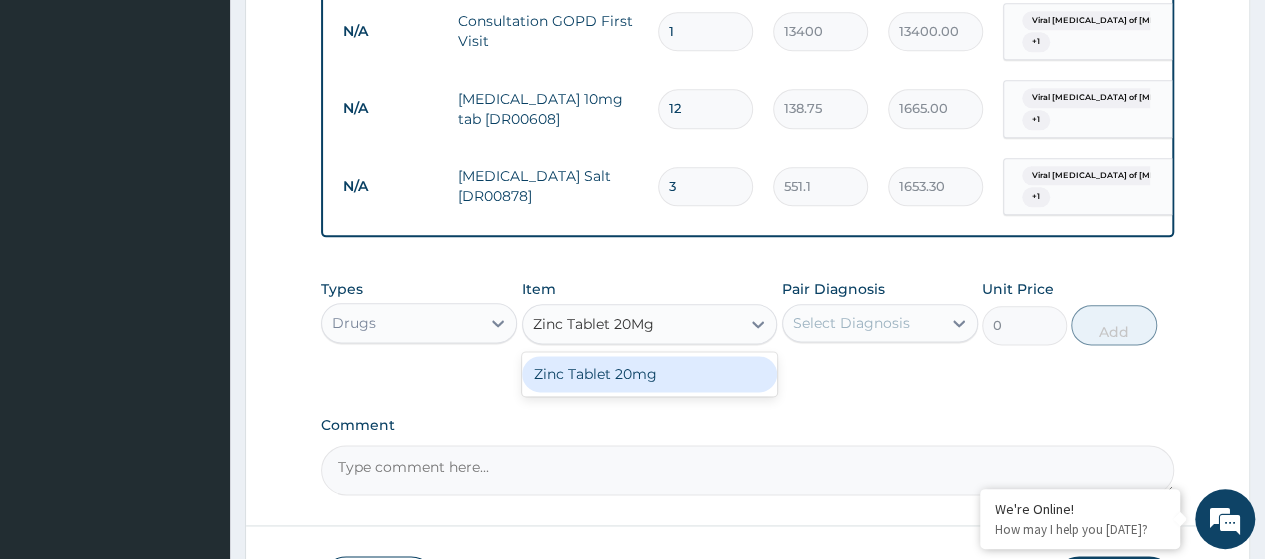 type 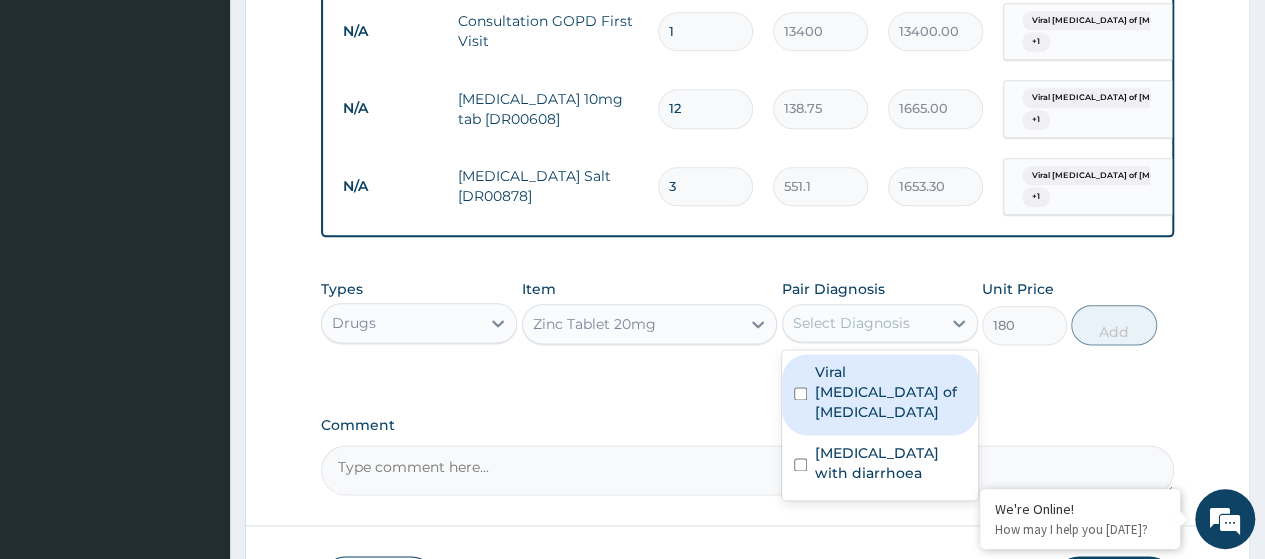 click on "Select Diagnosis" at bounding box center [862, 323] 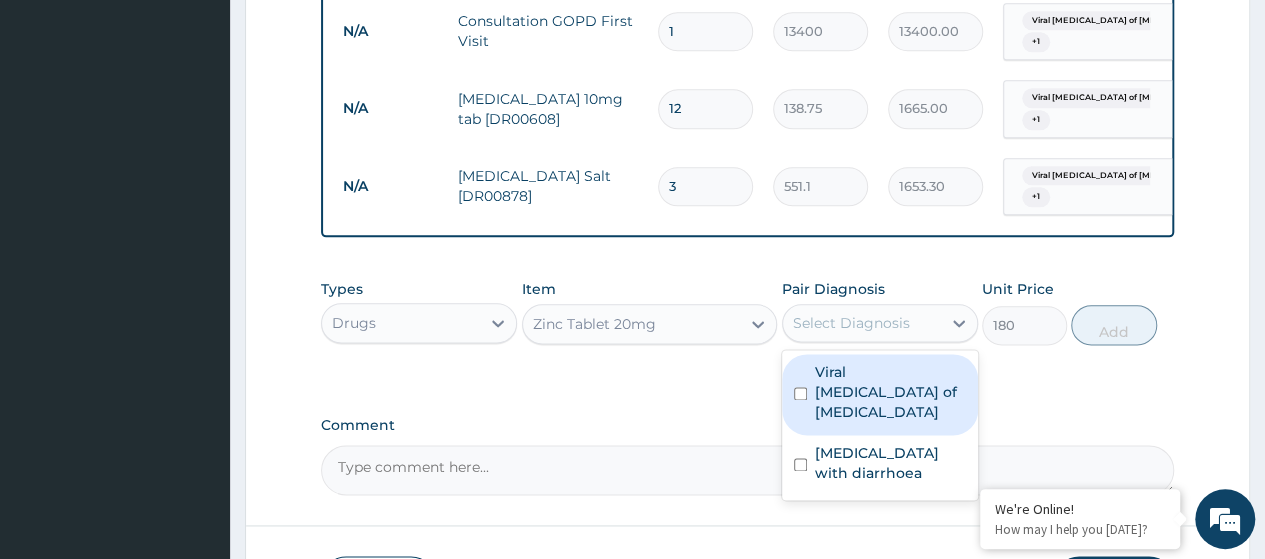 click on "Viral enteritis of intestine" at bounding box center [890, 392] 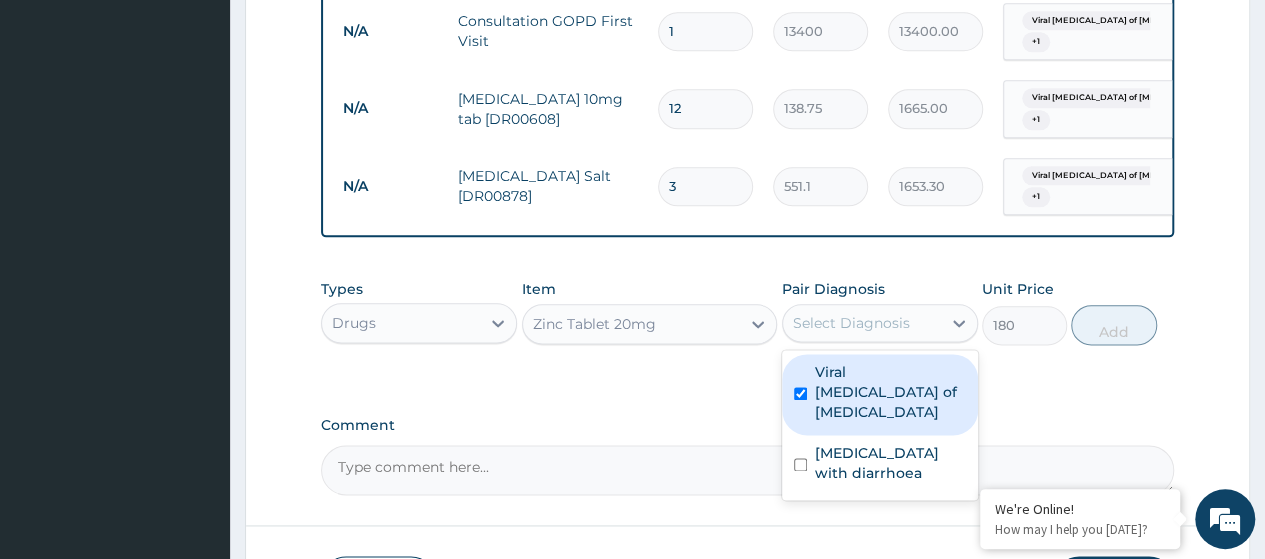 checkbox on "true" 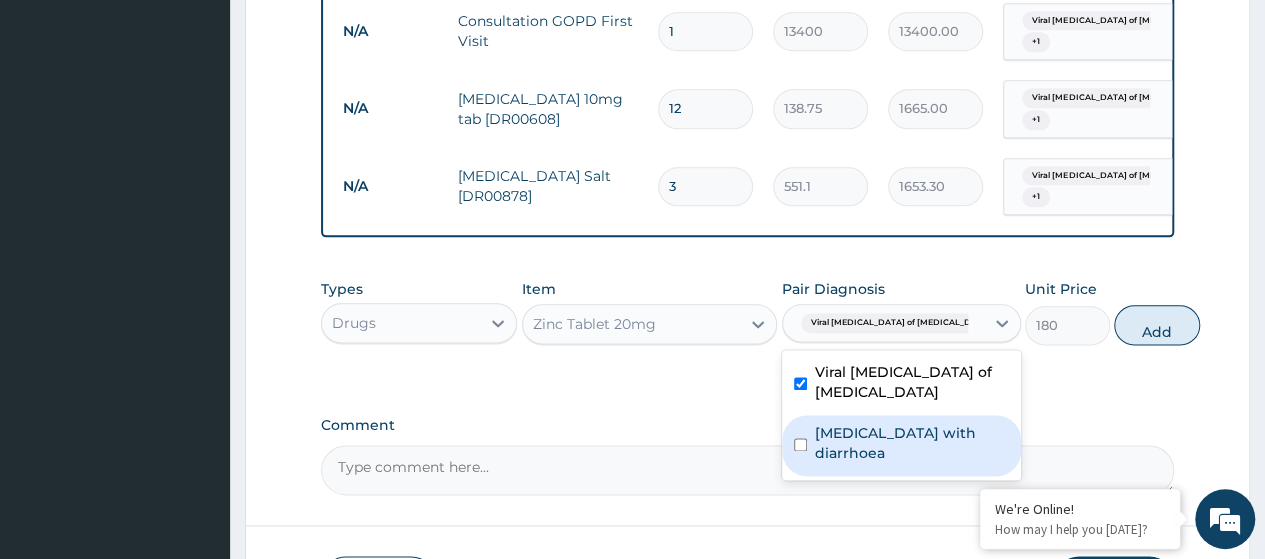 drag, startPoint x: 870, startPoint y: 453, endPoint x: 1023, endPoint y: 384, distance: 167.8392 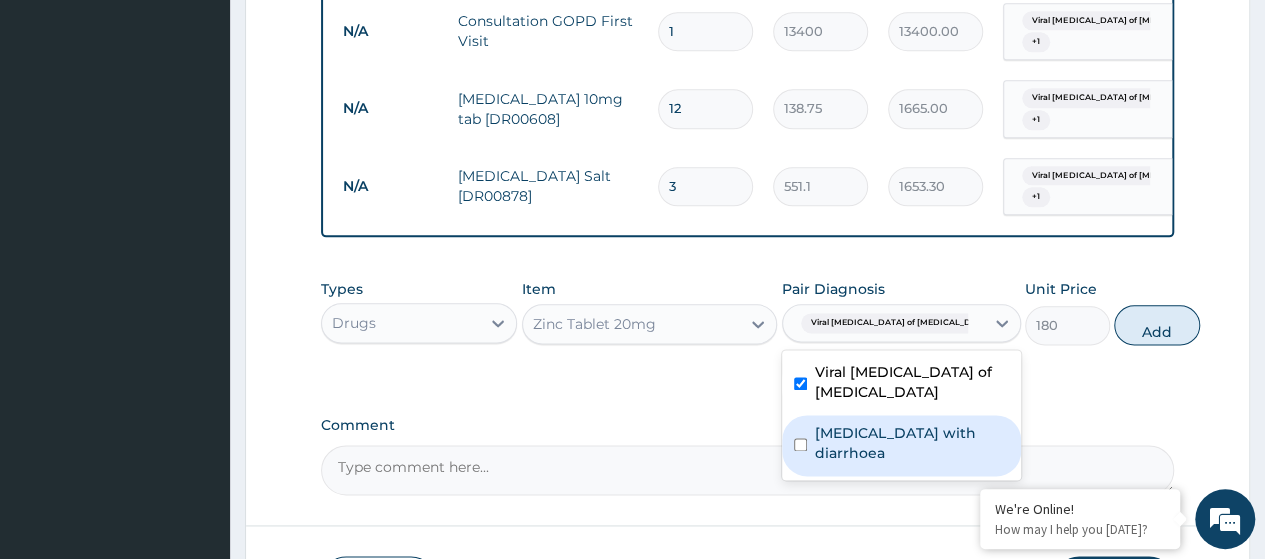 click on "Irritable bowel syndrome with diarrhoea" at bounding box center [912, 443] 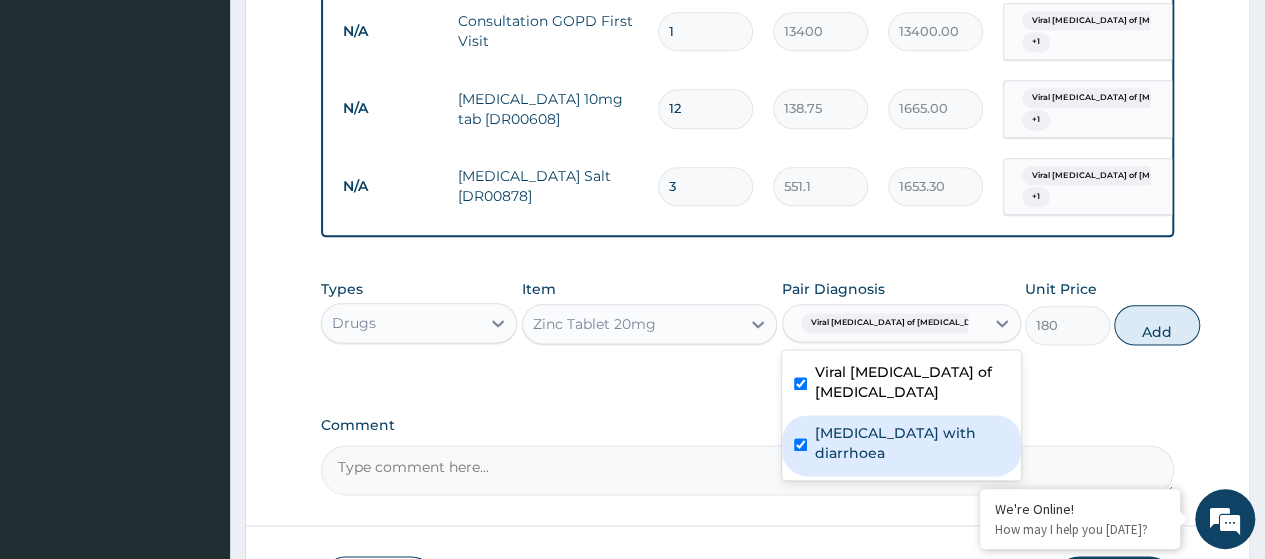 checkbox on "true" 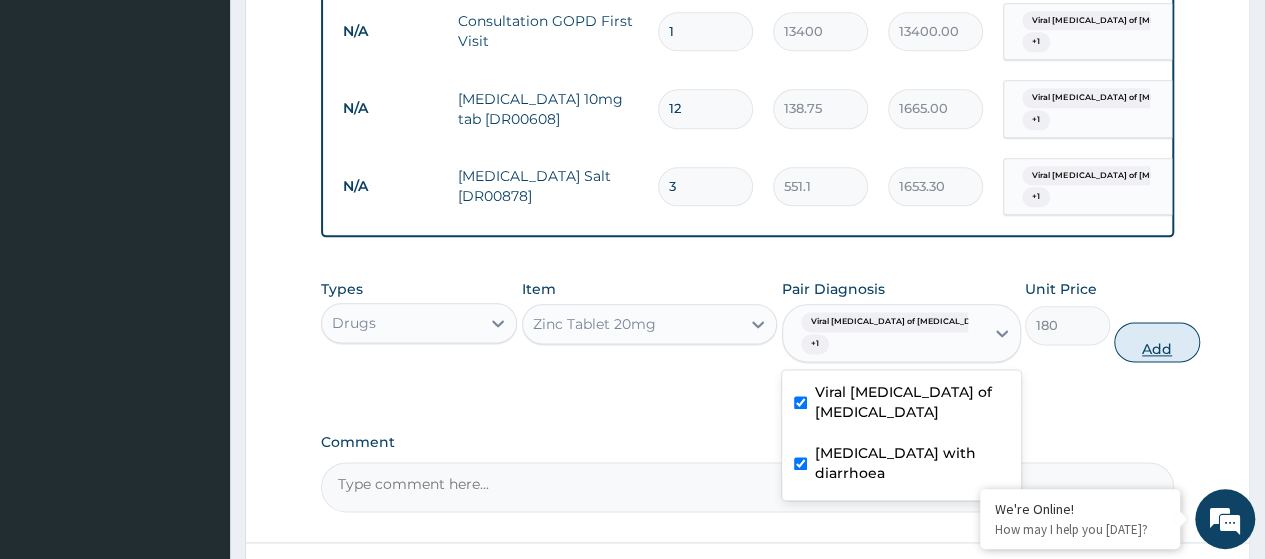 click on "Add" at bounding box center (1156, 342) 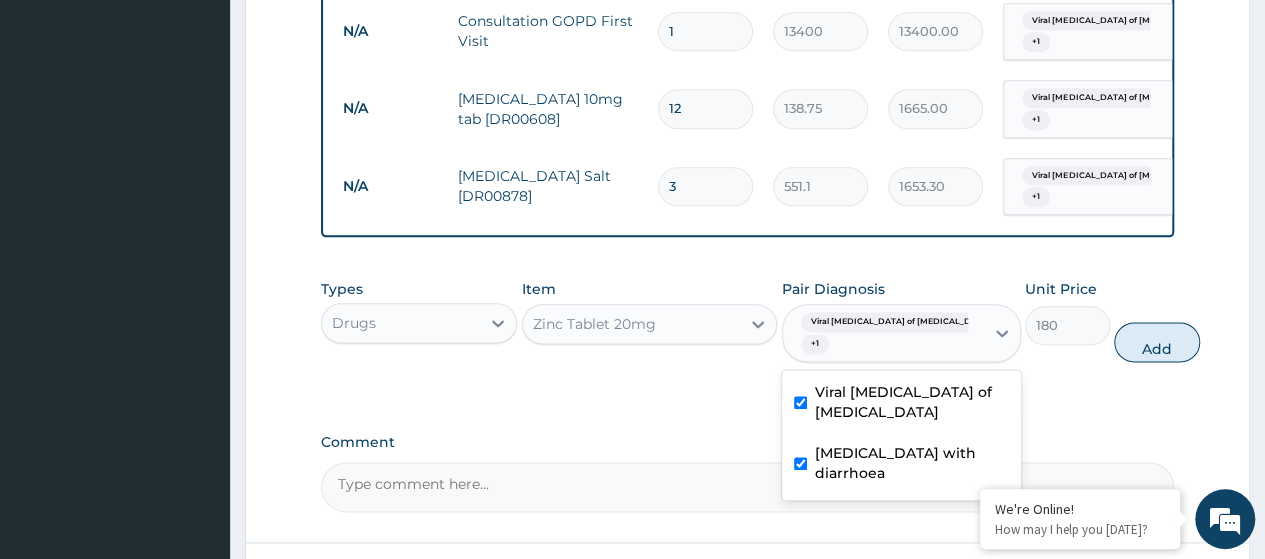 type on "0" 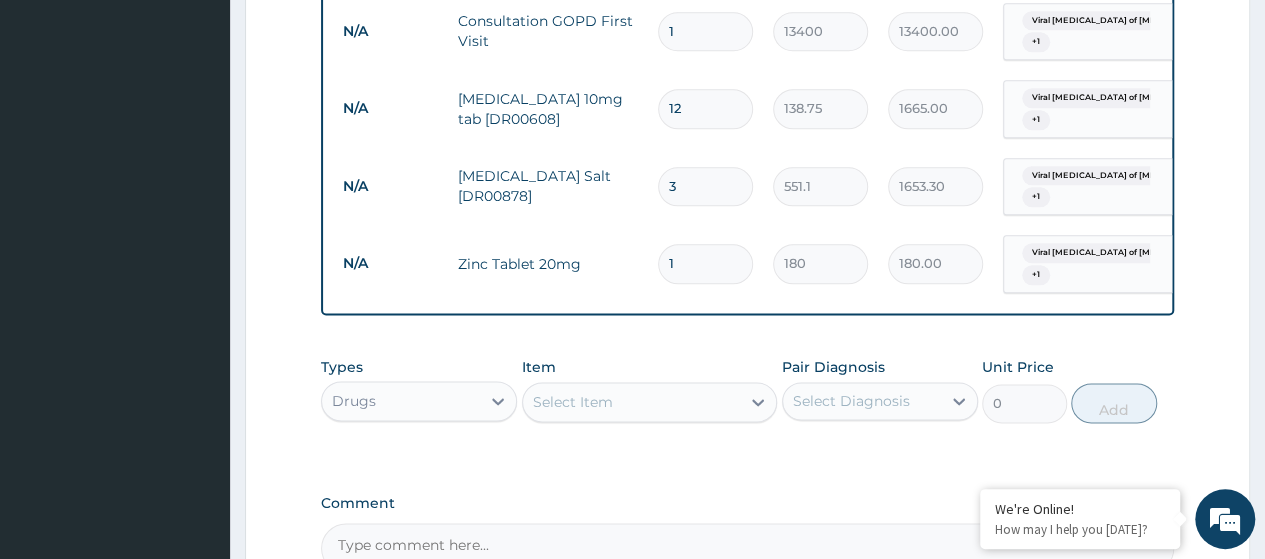 type on "10" 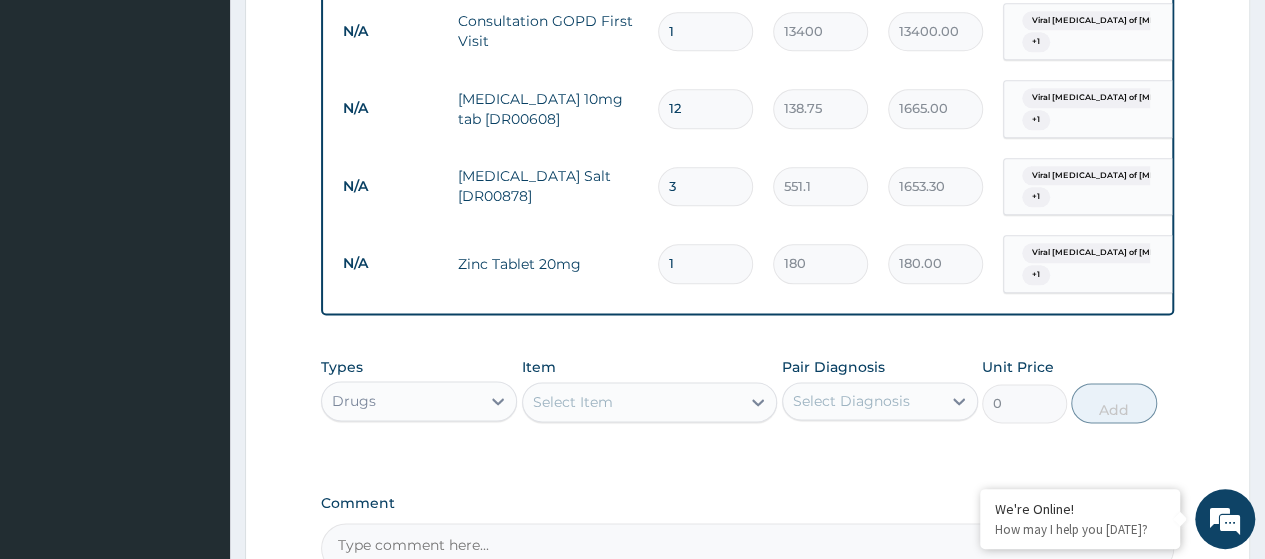 type on "1800.00" 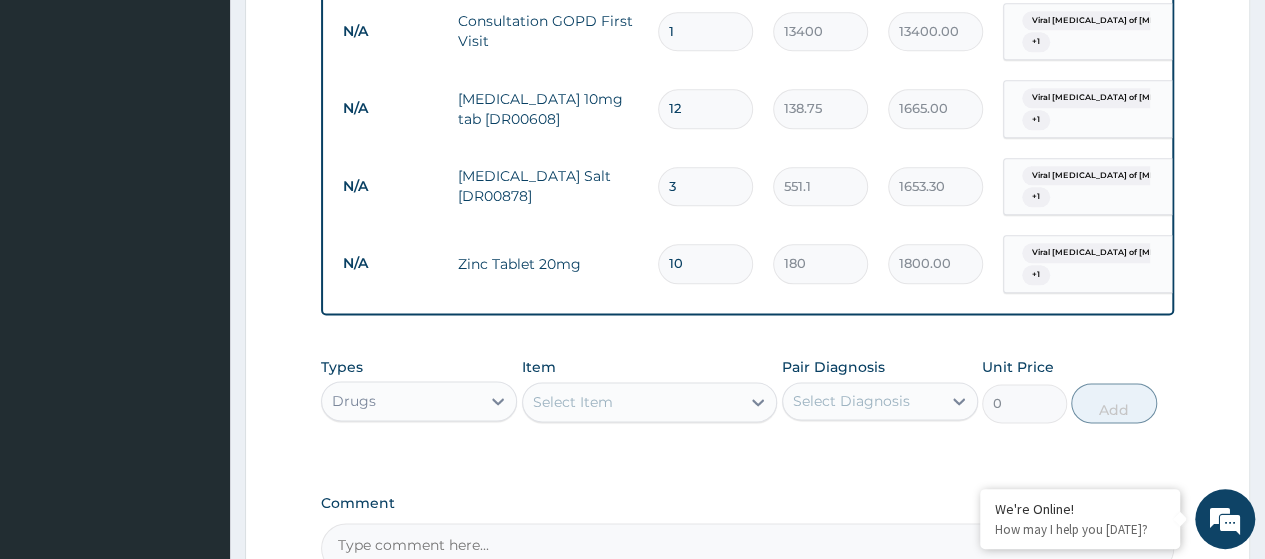 type on "10" 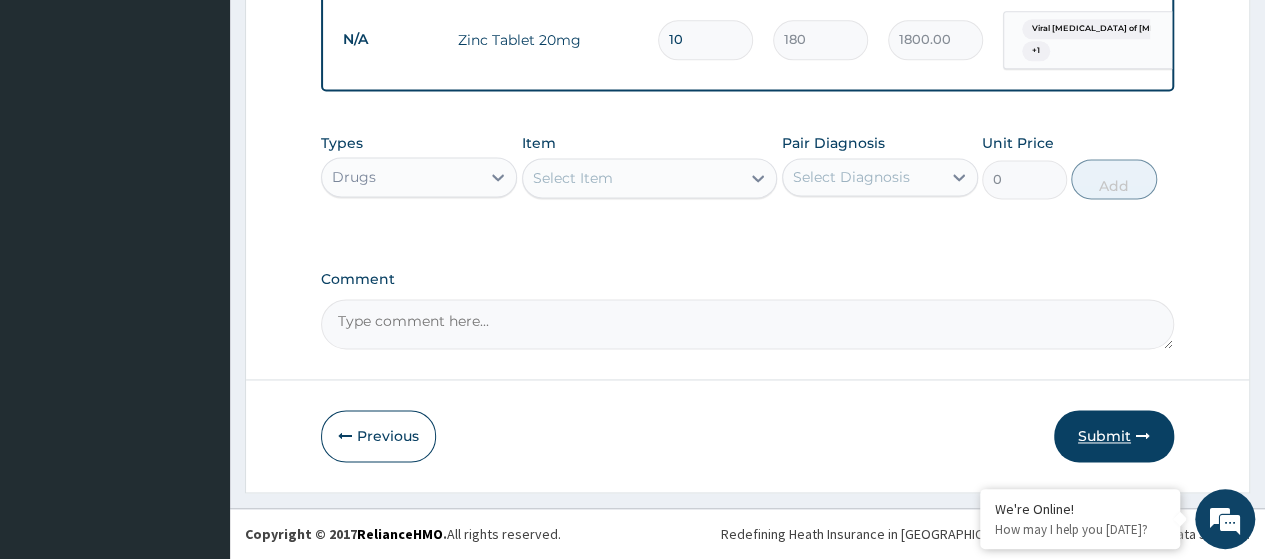 click on "Submit" at bounding box center (1114, 436) 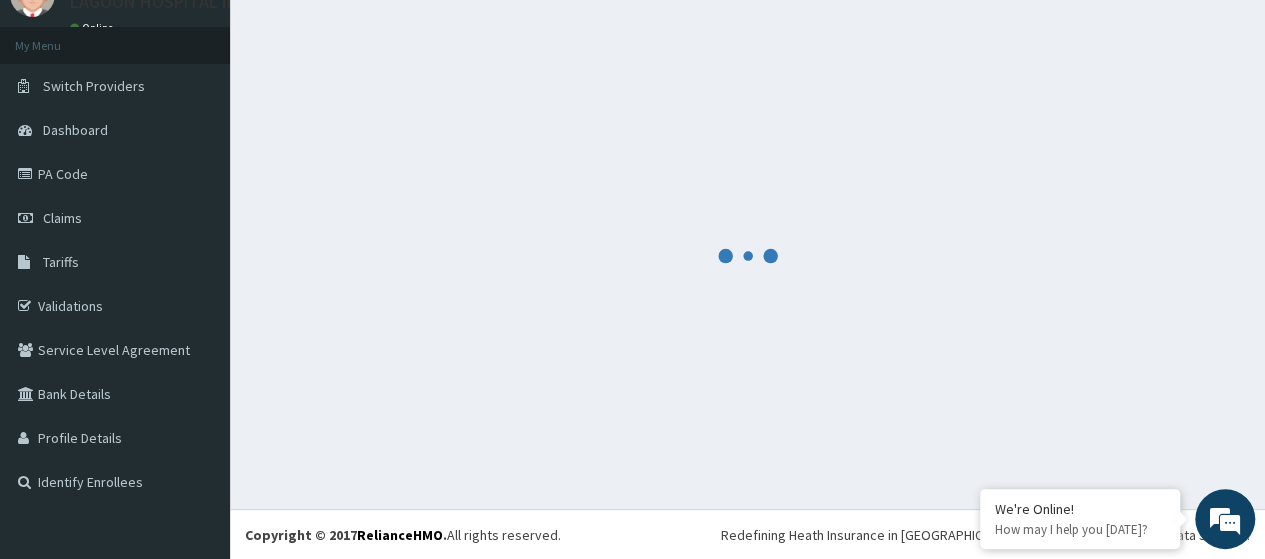 scroll, scrollTop: 1345, scrollLeft: 0, axis: vertical 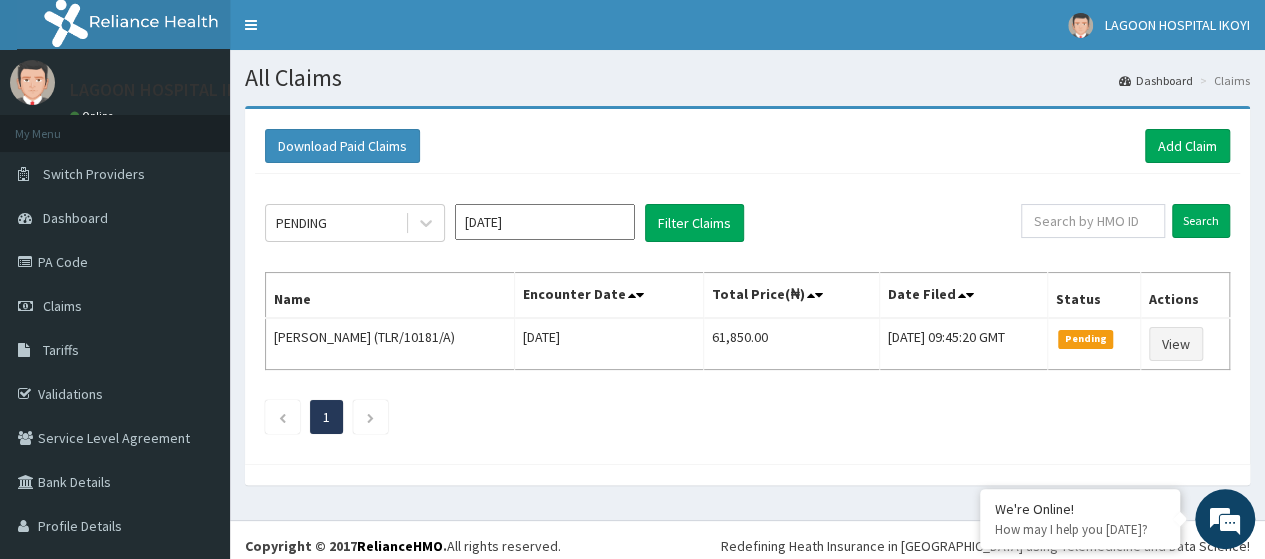click on "PENDING [DATE] Filter Claims Search Name Encounter Date Total Price(₦) Date Filed Status Actions Uba  [PERSON_NAME] (TLR/10181/A) [DATE] 61,850.00 [DATE] 09:45:20 GMT Pending View 1" 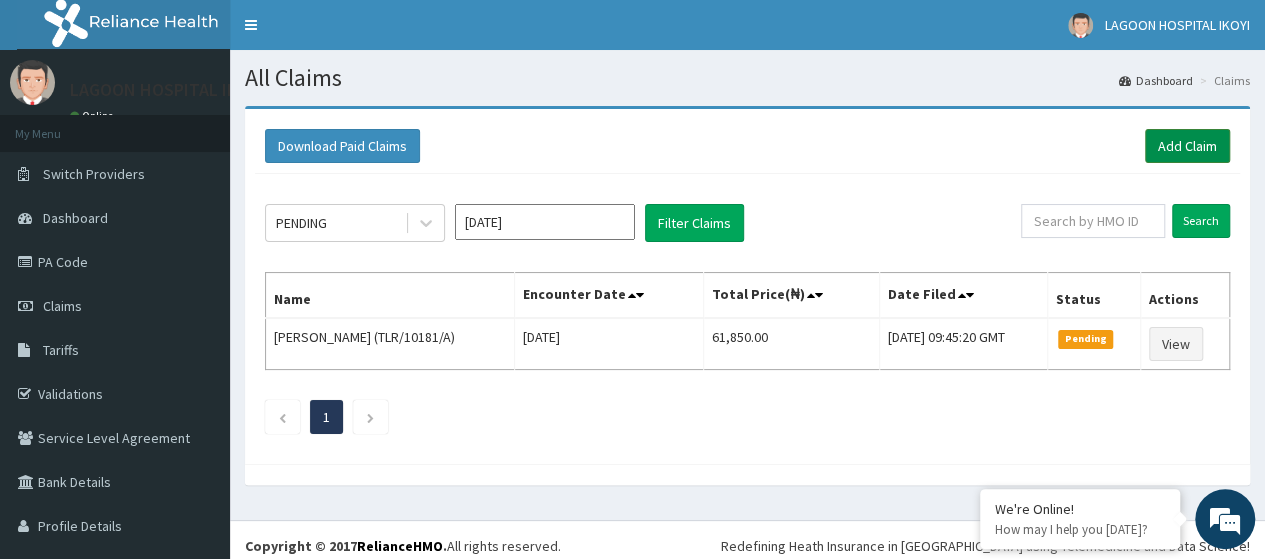 click on "Add Claim" at bounding box center (1187, 146) 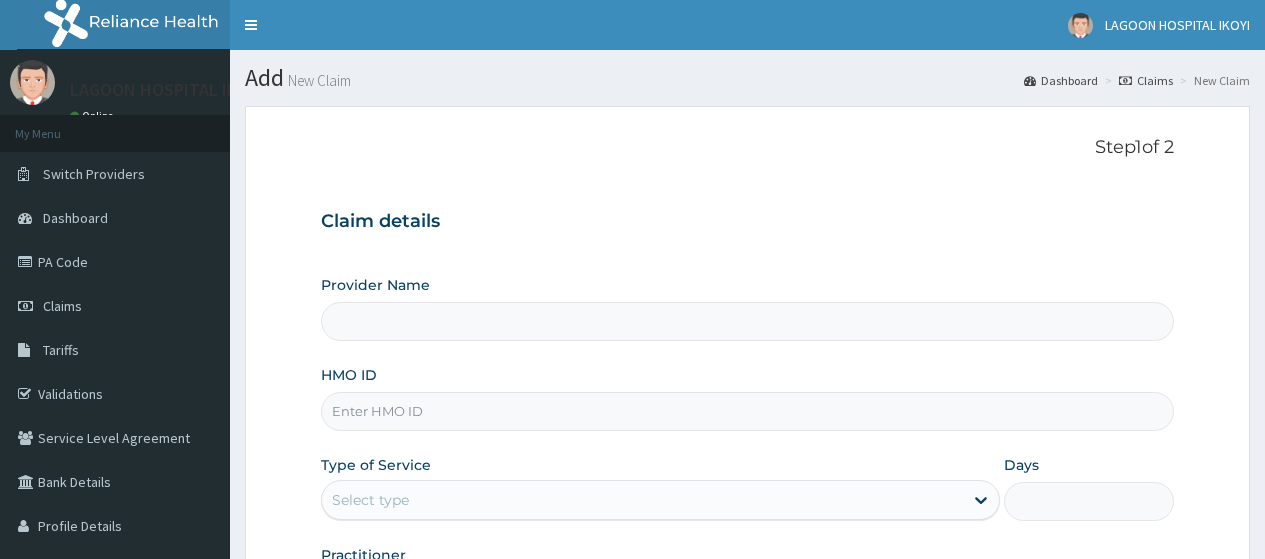 scroll, scrollTop: 0, scrollLeft: 0, axis: both 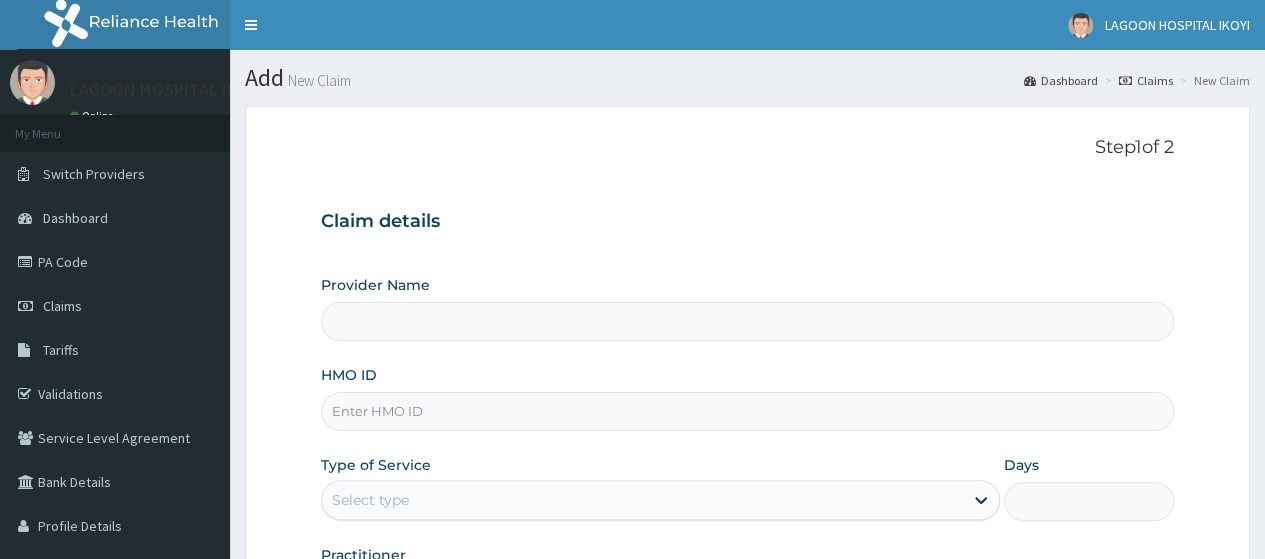 click on "HMO ID" at bounding box center [747, 411] 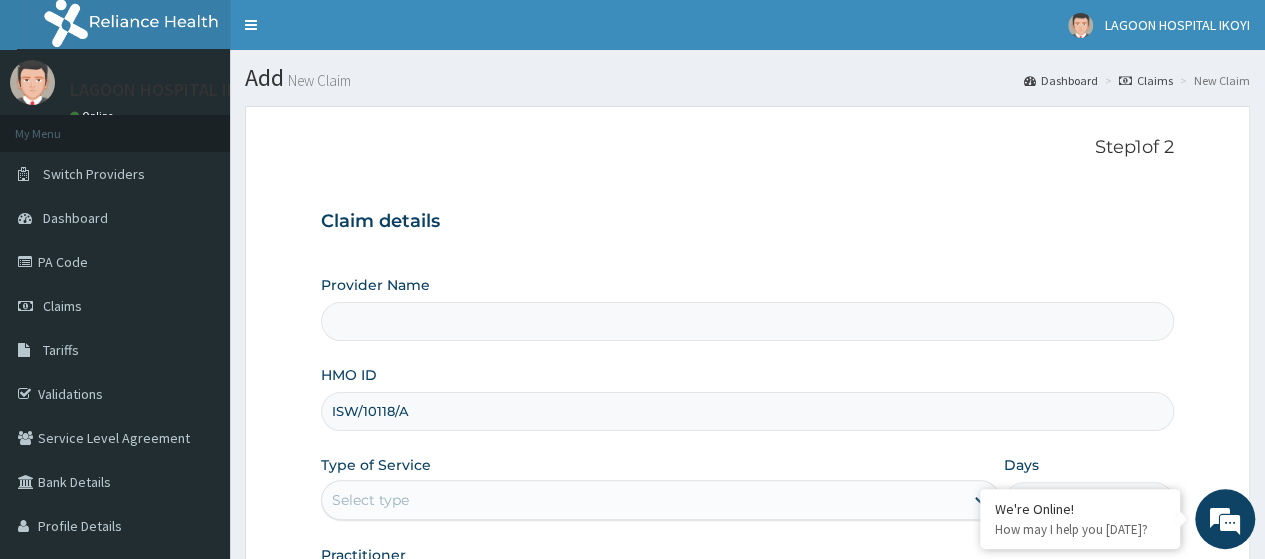 type on "[GEOGRAPHIC_DATA] - V/I" 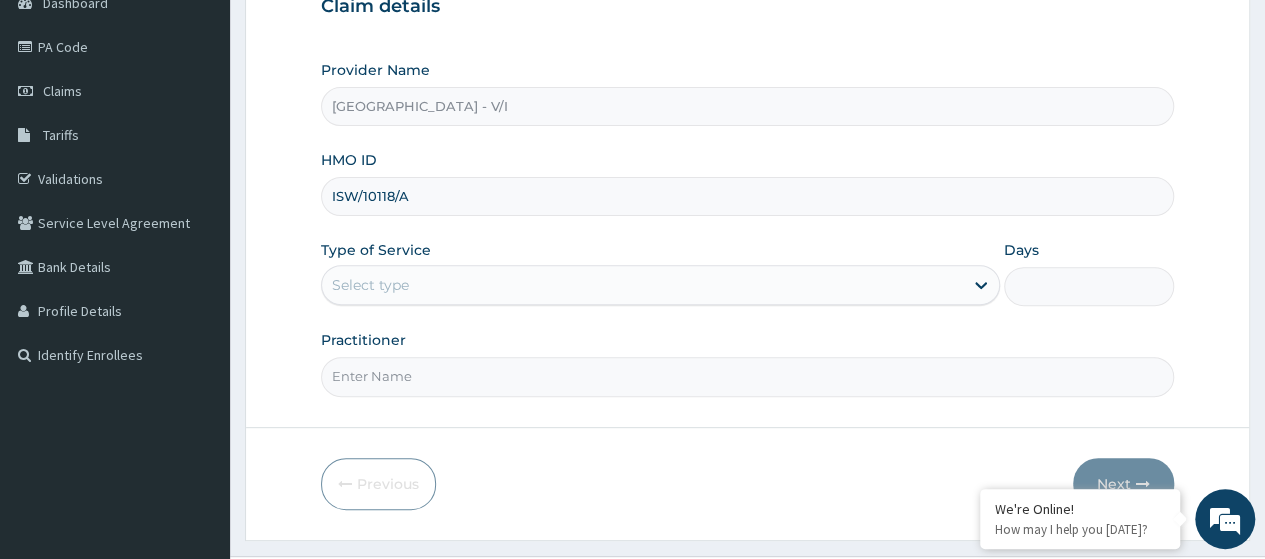 scroll, scrollTop: 224, scrollLeft: 0, axis: vertical 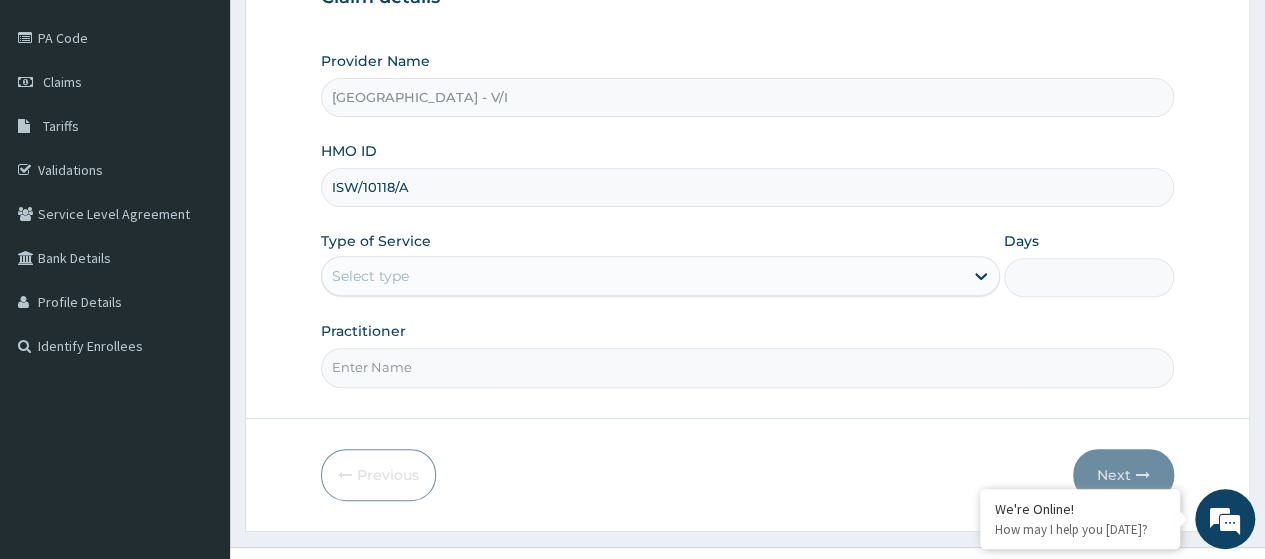 type on "ISW/10118/A" 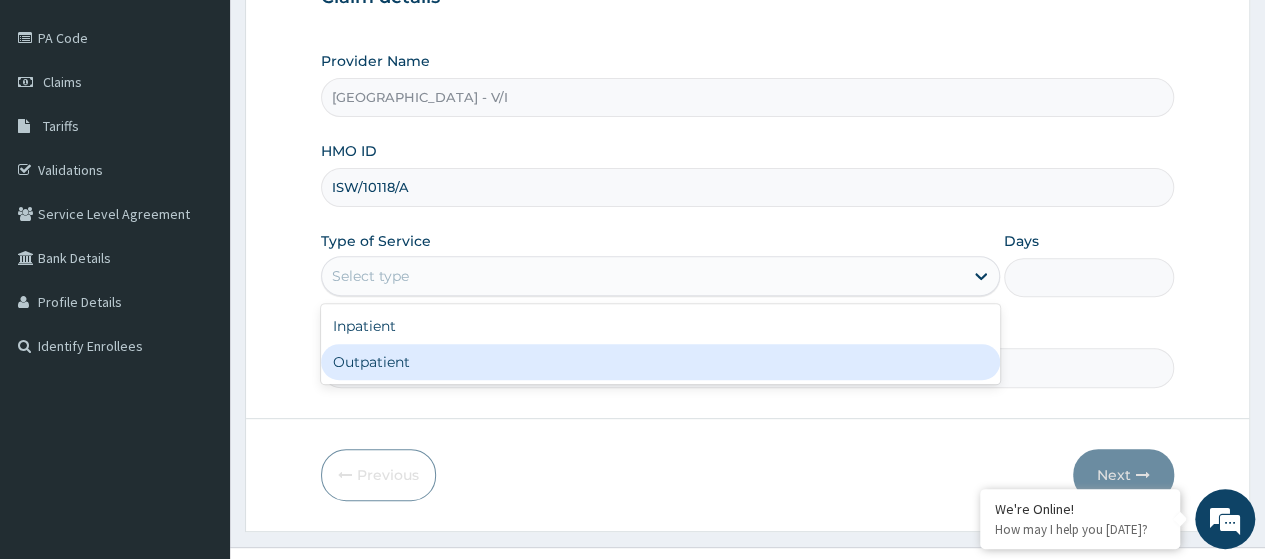 click on "Outpatient" at bounding box center [660, 362] 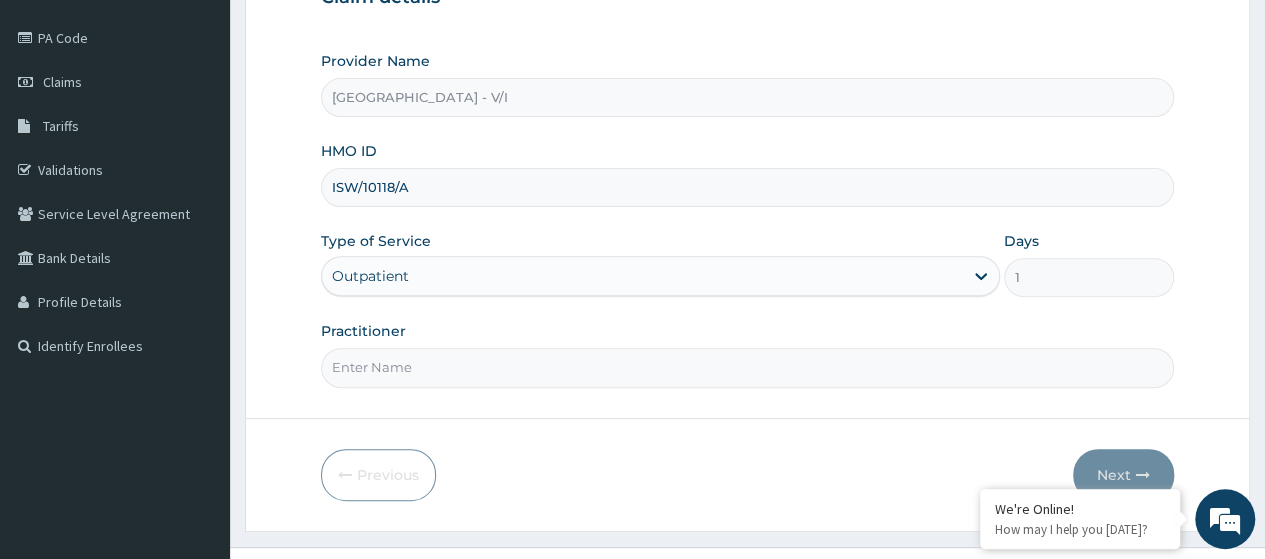 click on "Practitioner" at bounding box center (747, 367) 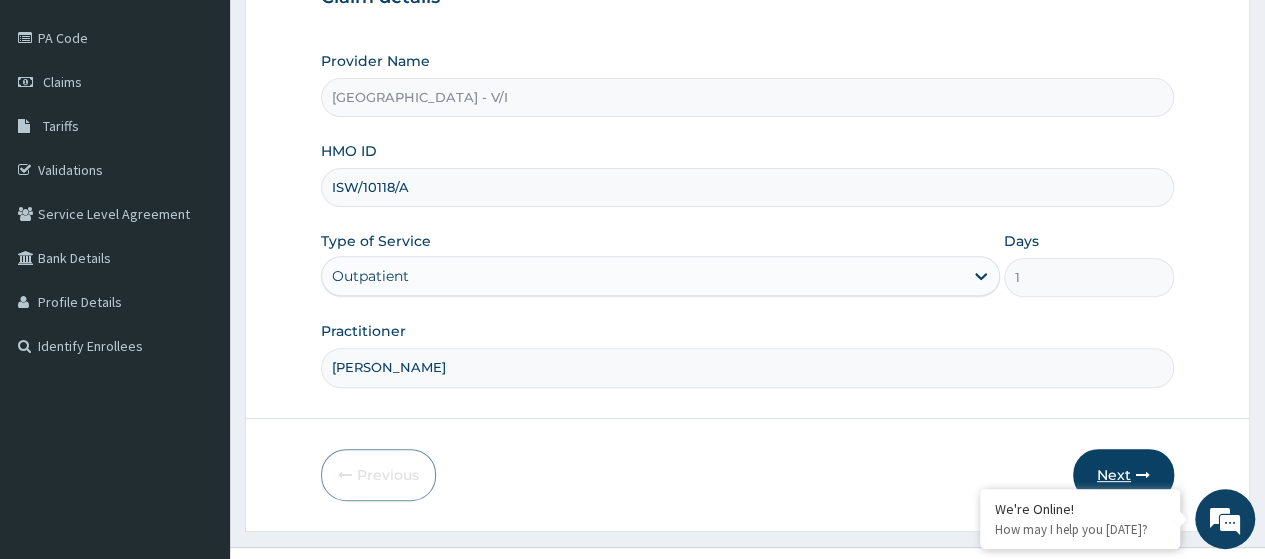 click on "Next" at bounding box center (1123, 475) 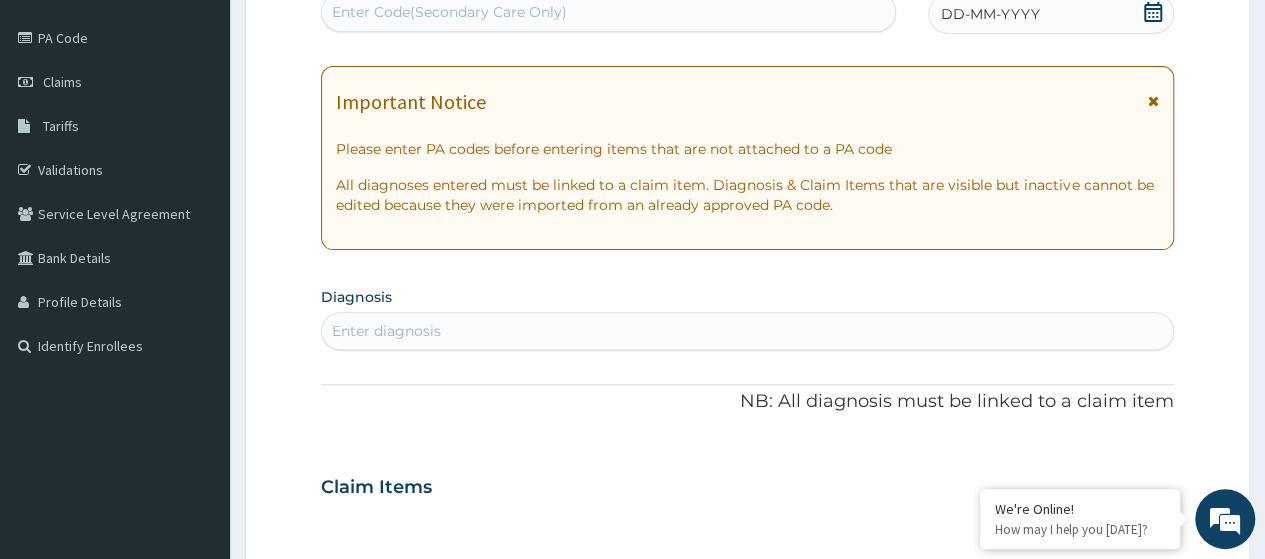 click 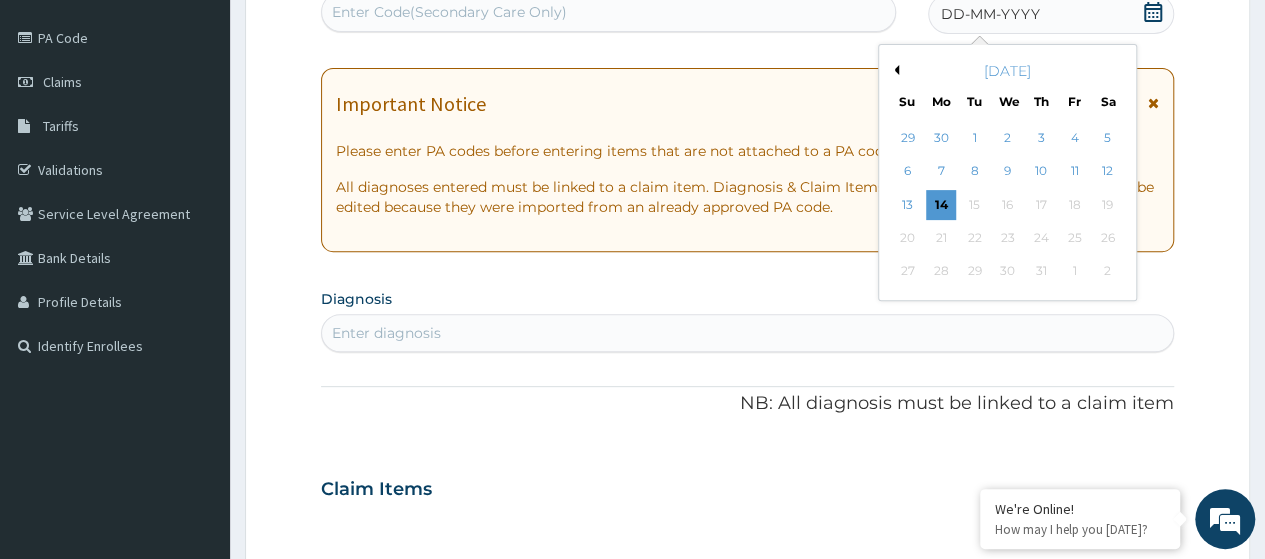 click on "Previous Month" at bounding box center [894, 70] 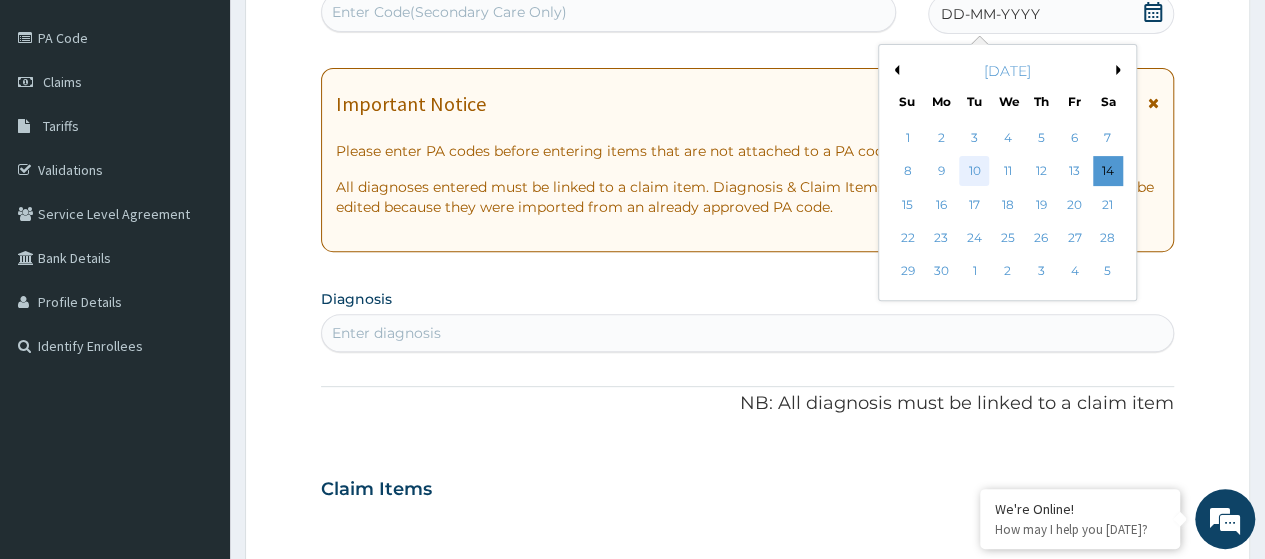 click on "10" at bounding box center (974, 172) 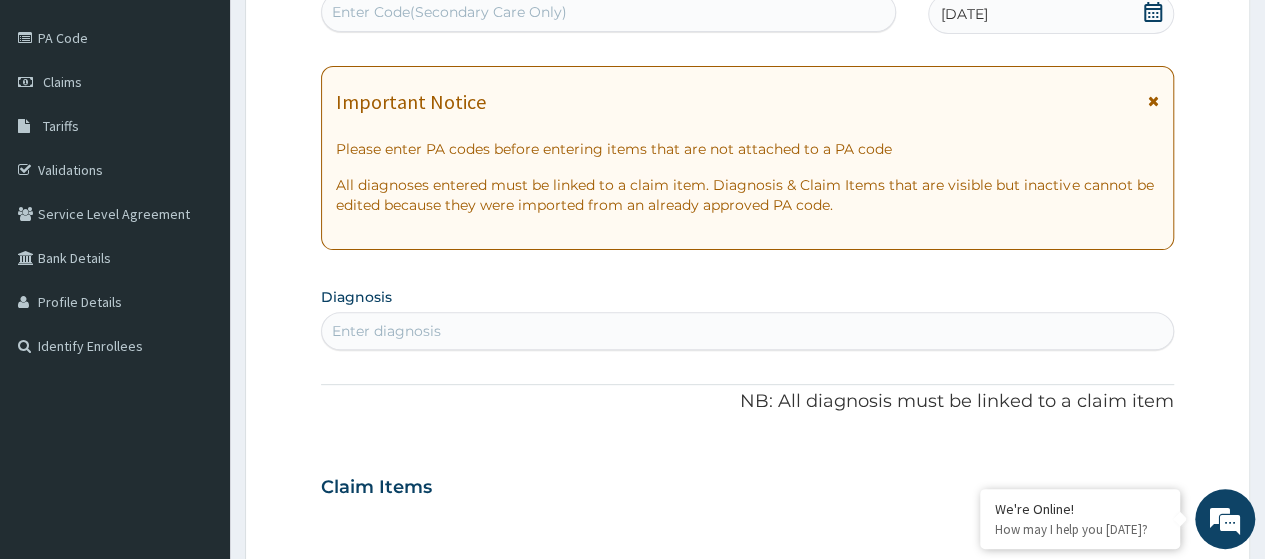 scroll, scrollTop: 0, scrollLeft: 0, axis: both 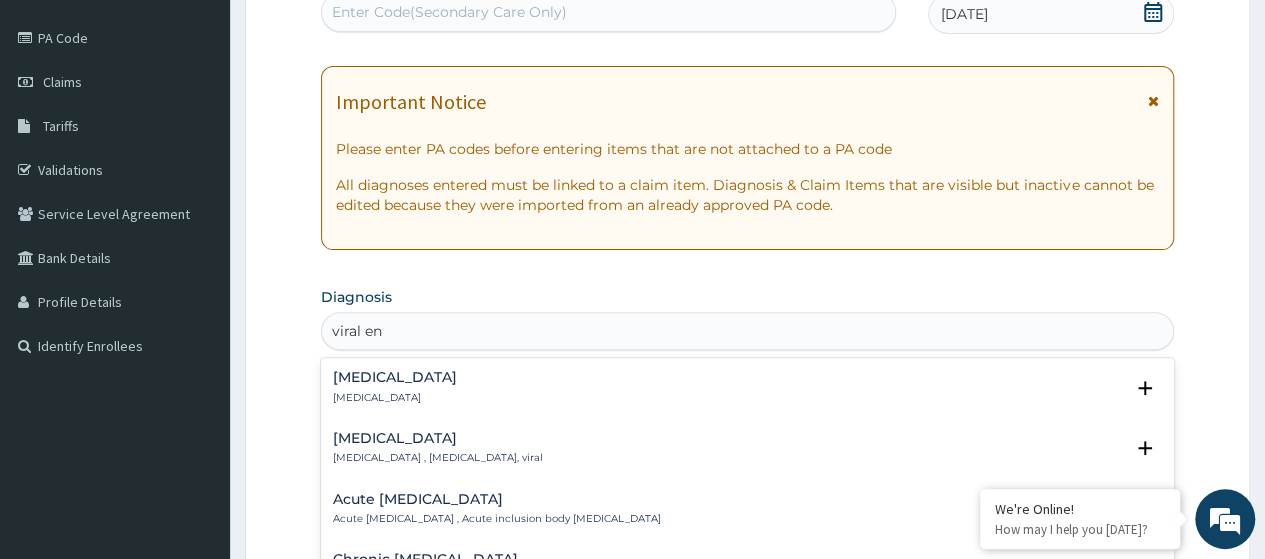 type on "viral ent" 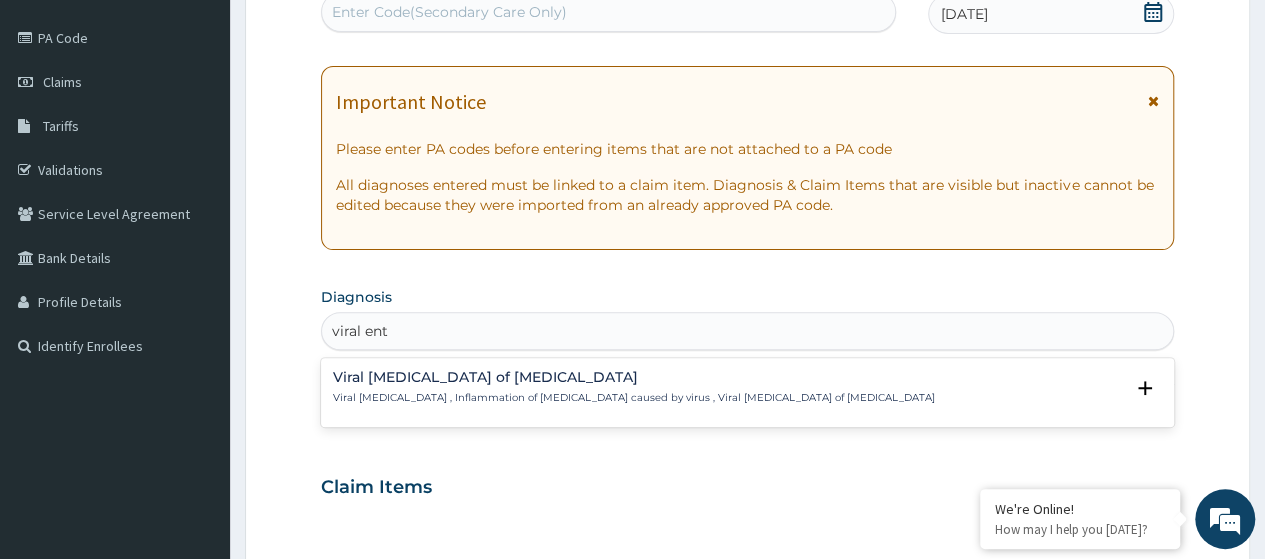 click on "Viral enteritis of intestine" at bounding box center [634, 377] 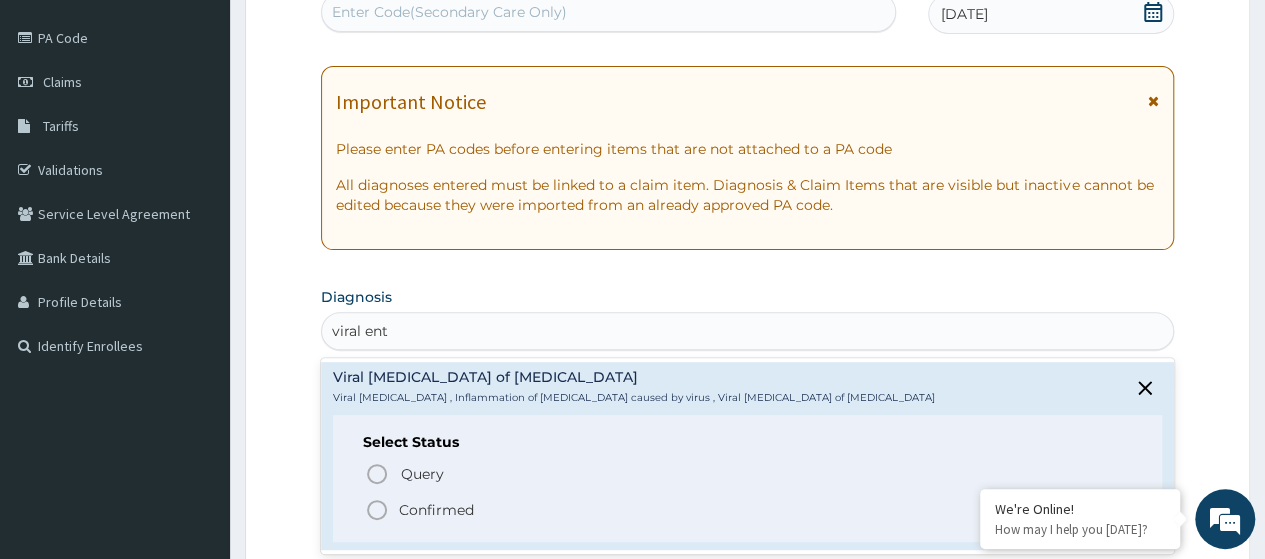 click on "Confirmed" at bounding box center (436, 510) 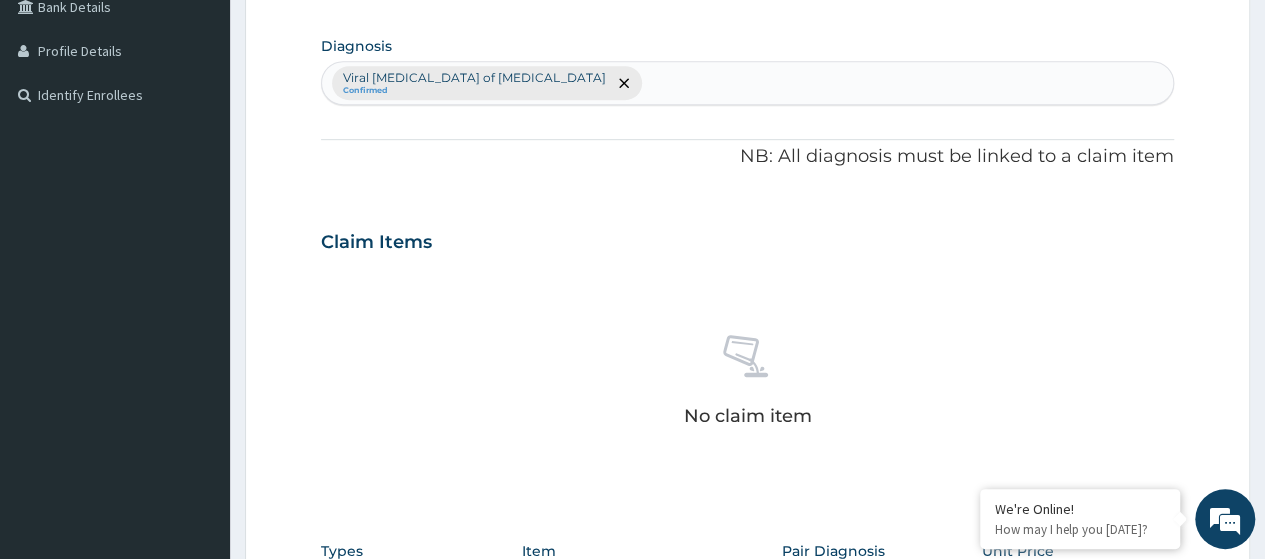scroll, scrollTop: 501, scrollLeft: 0, axis: vertical 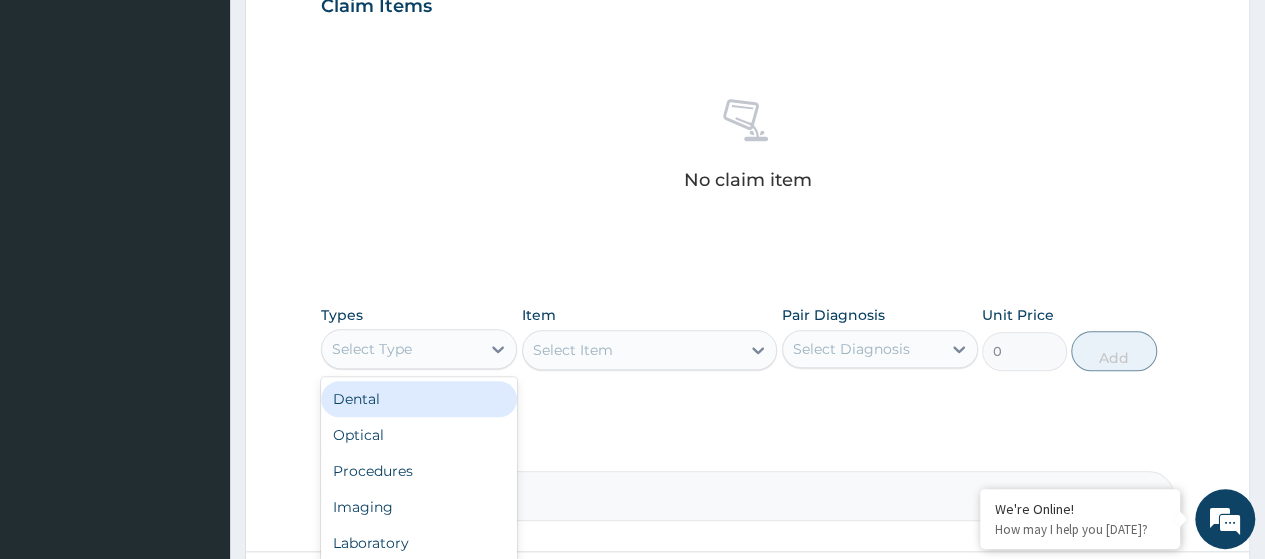 click on "Select Type" at bounding box center (401, 349) 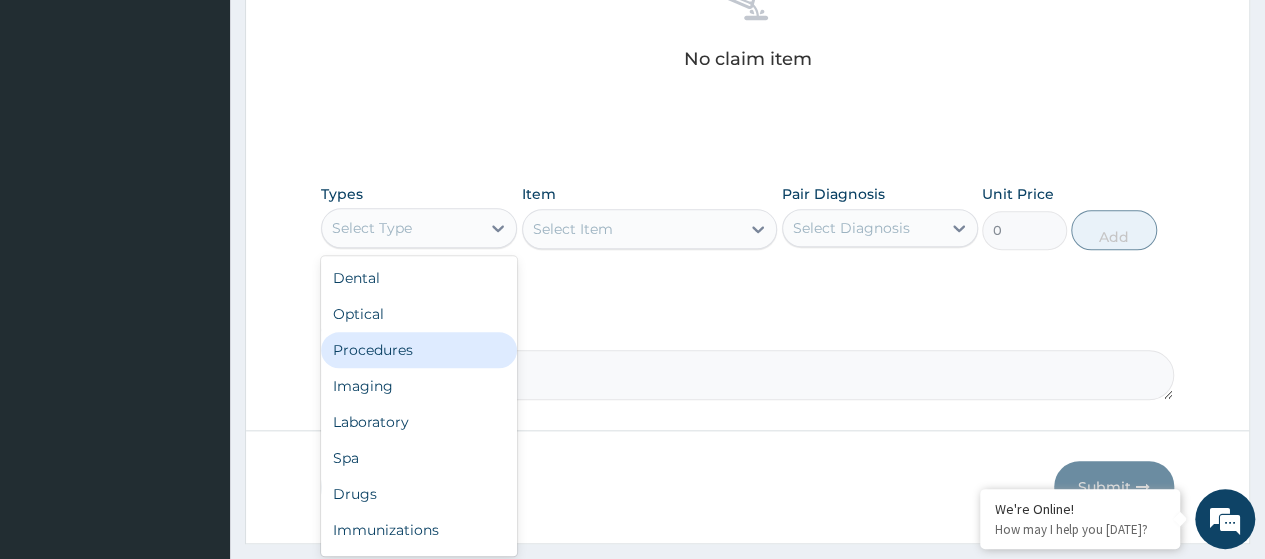 scroll, scrollTop: 879, scrollLeft: 0, axis: vertical 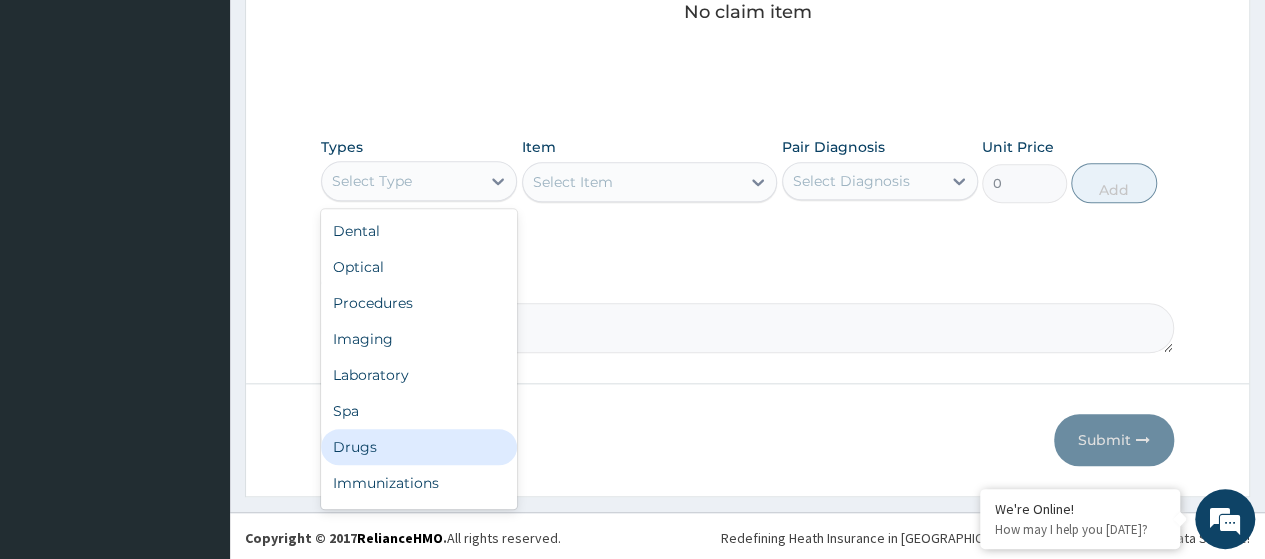 click on "Drugs" at bounding box center (419, 447) 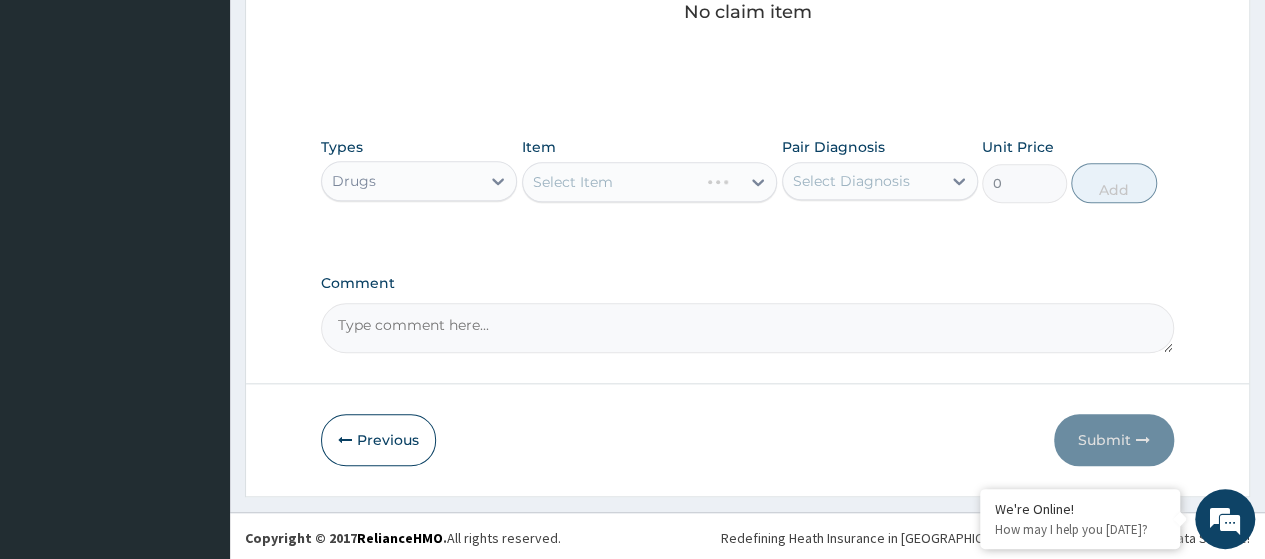 click on "Select Item" at bounding box center (650, 182) 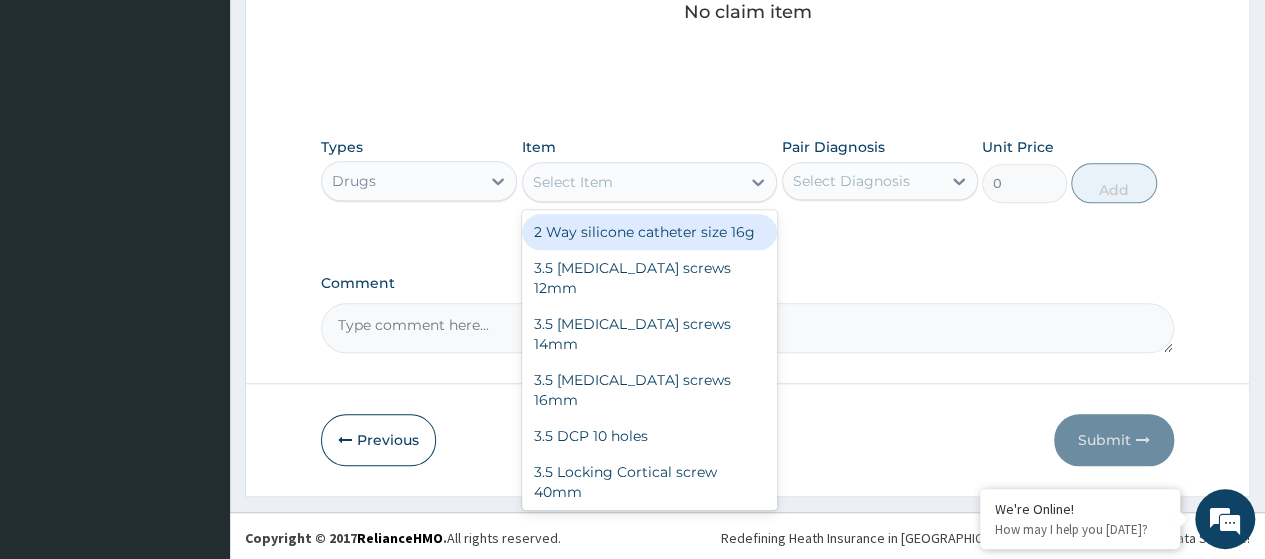 click on "Select Item" at bounding box center [573, 182] 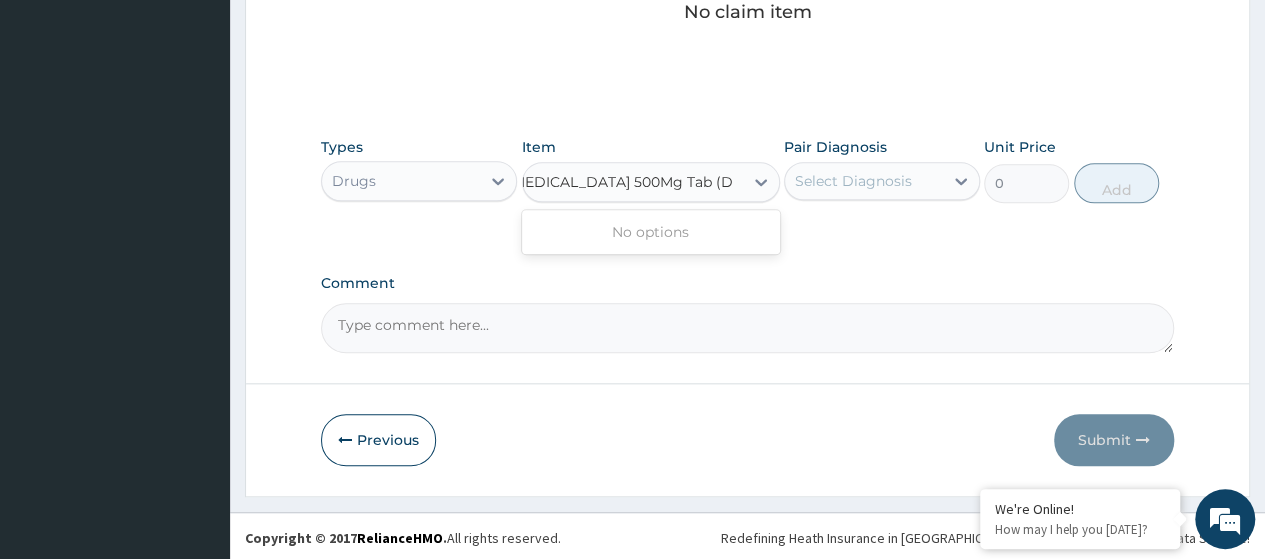 scroll, scrollTop: 0, scrollLeft: 0, axis: both 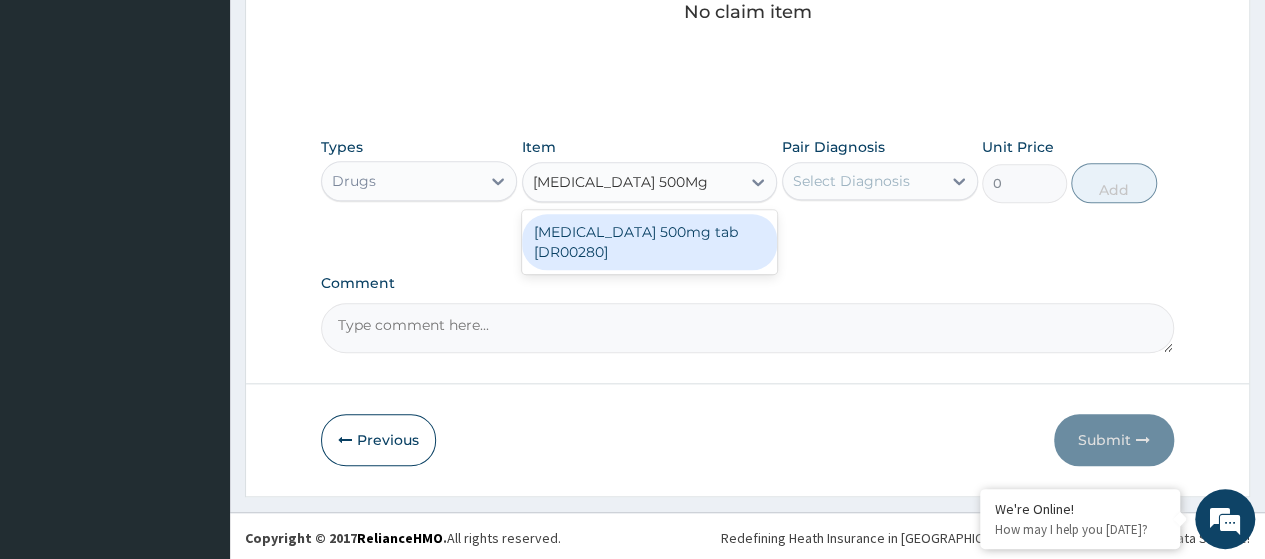 type on "Ciprofloxacin 500Mg Ta" 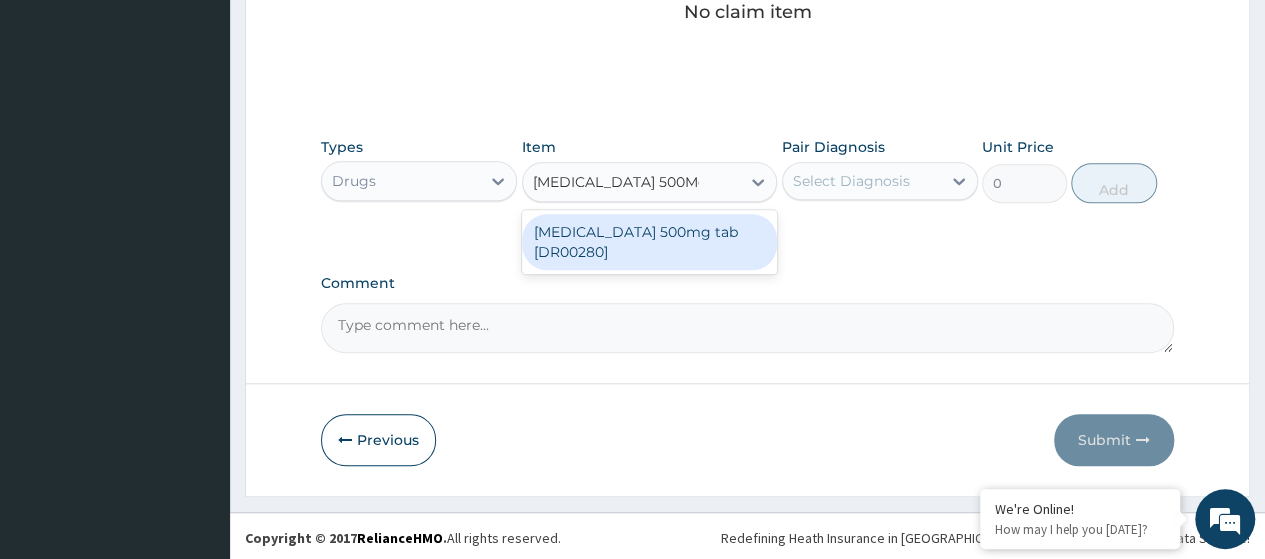 drag, startPoint x: 596, startPoint y: 233, endPoint x: 616, endPoint y: 231, distance: 20.09975 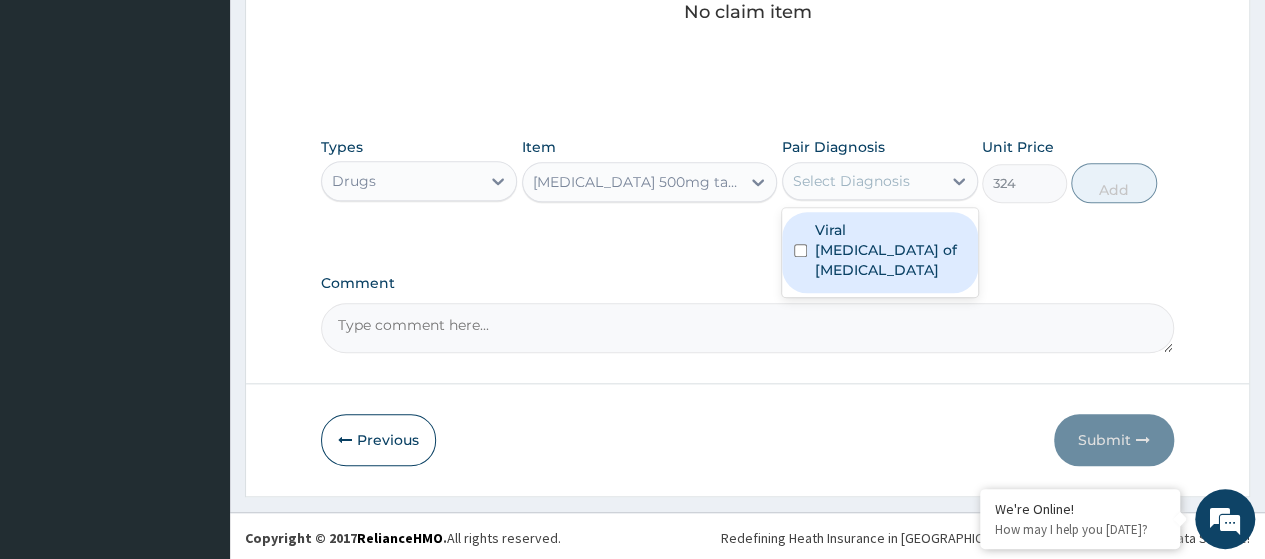 click on "Select Diagnosis" at bounding box center [851, 181] 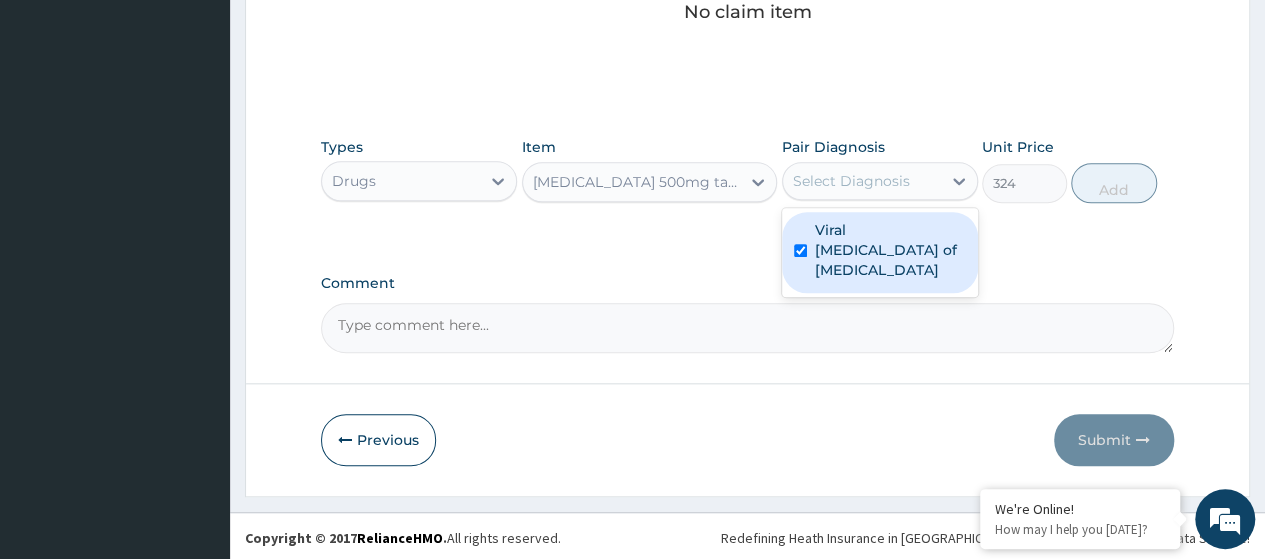 checkbox on "true" 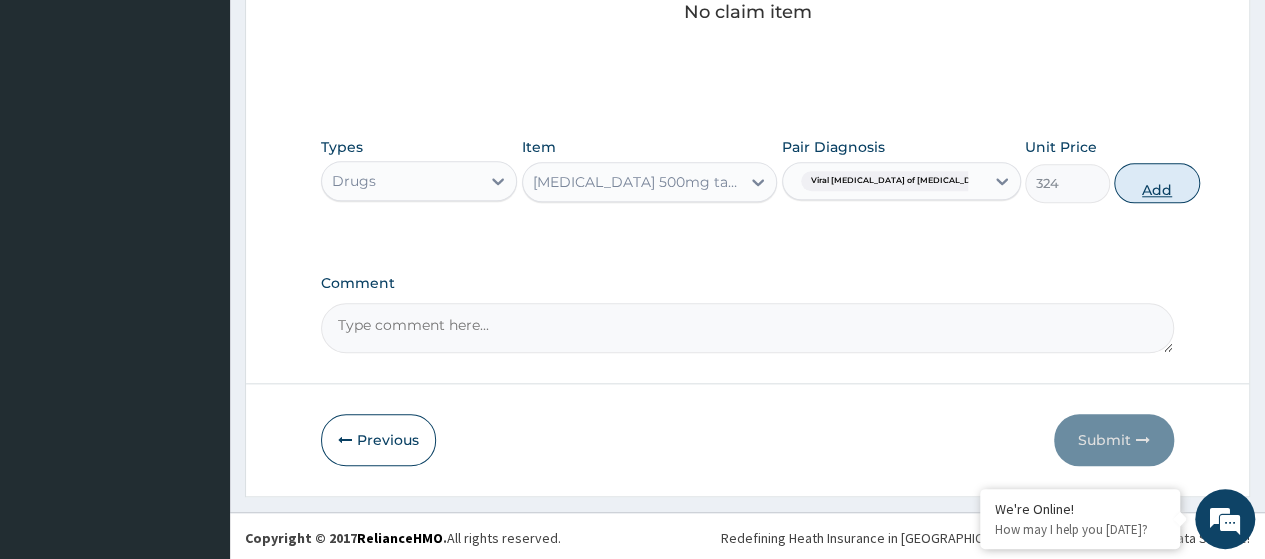 click on "Add" at bounding box center (1156, 183) 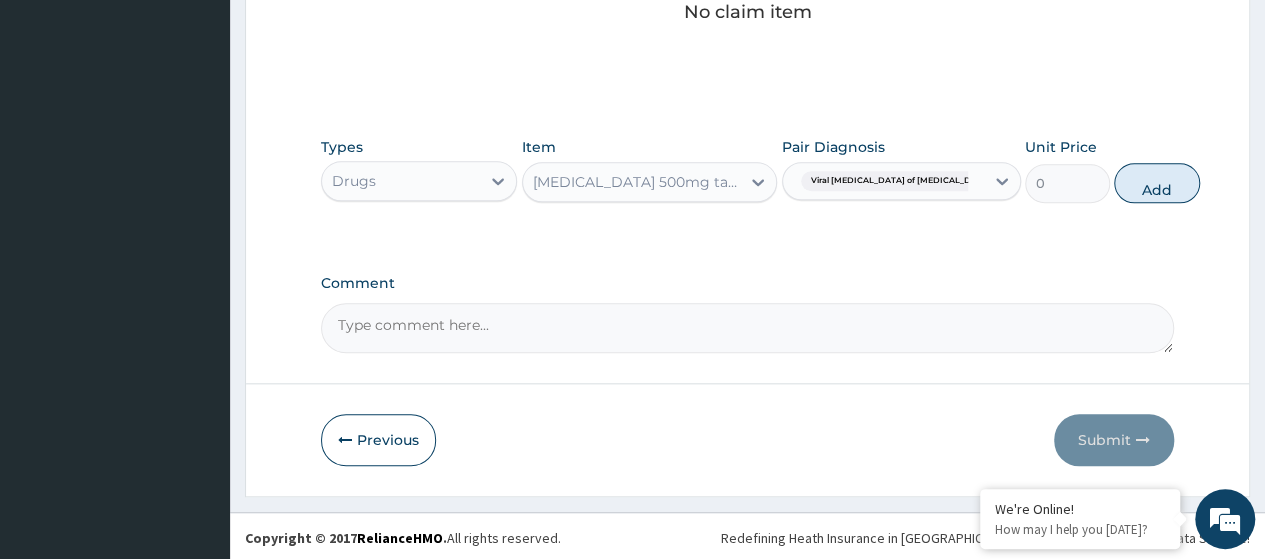 scroll, scrollTop: 800, scrollLeft: 0, axis: vertical 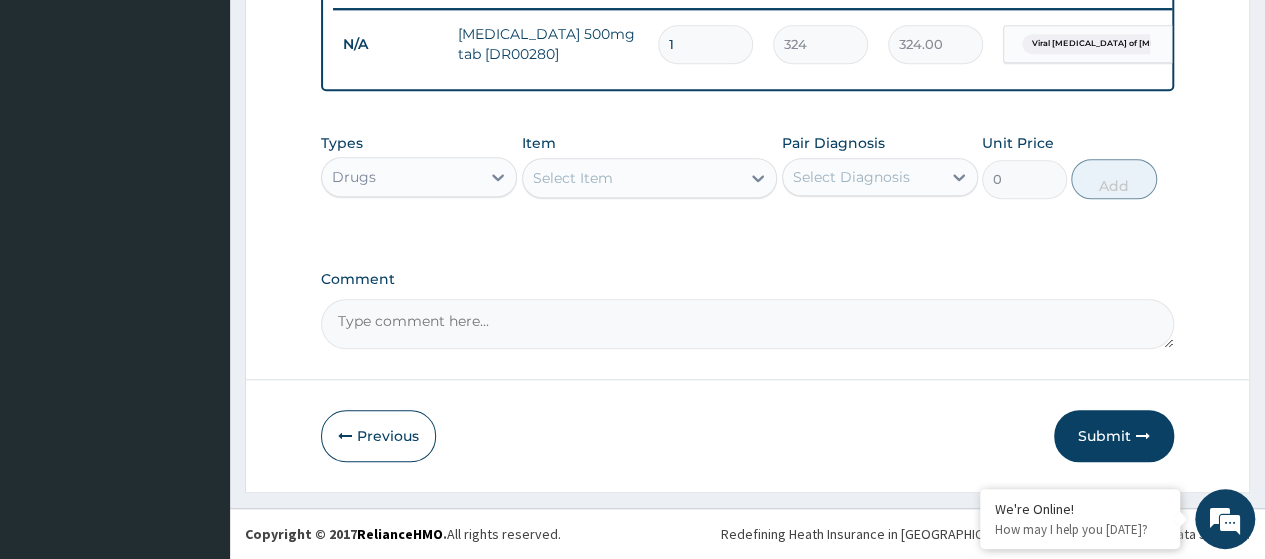 type on "10" 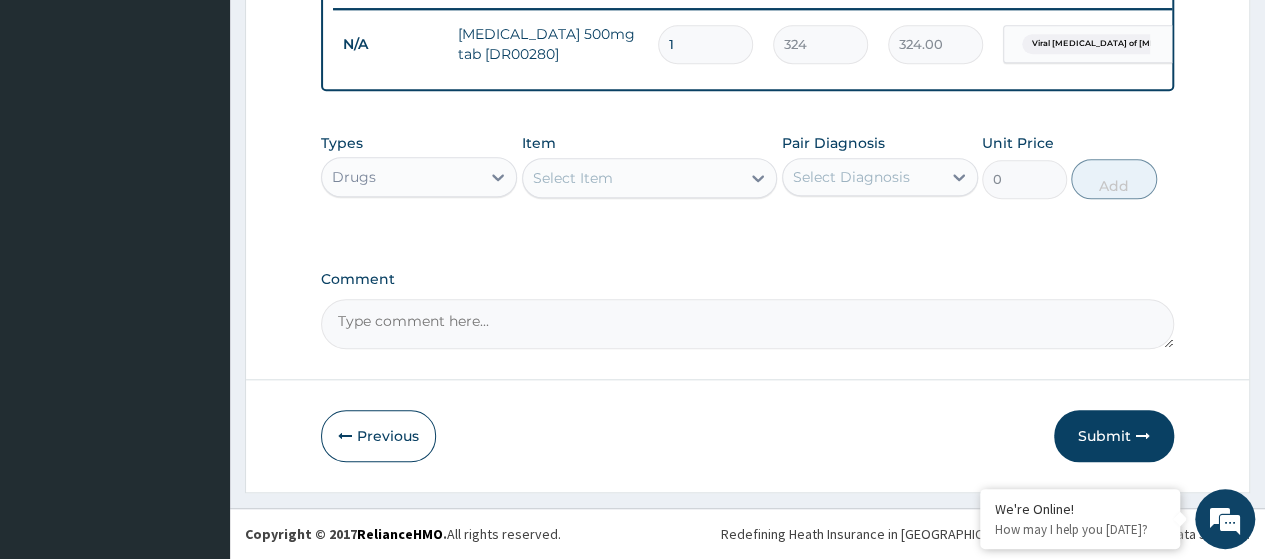 type on "3240.00" 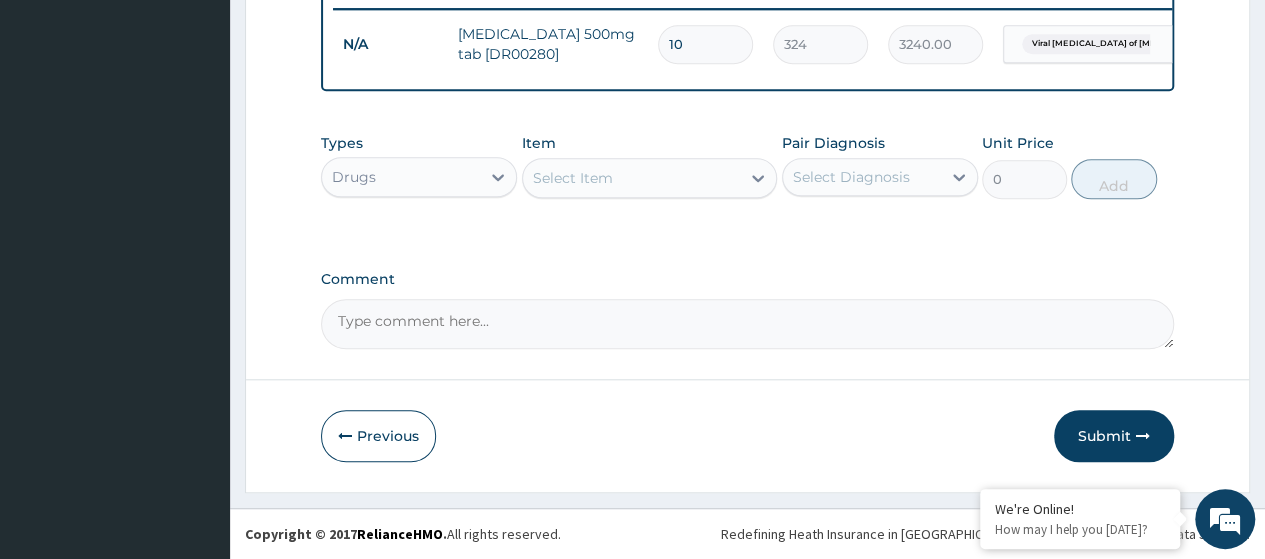 type on "10" 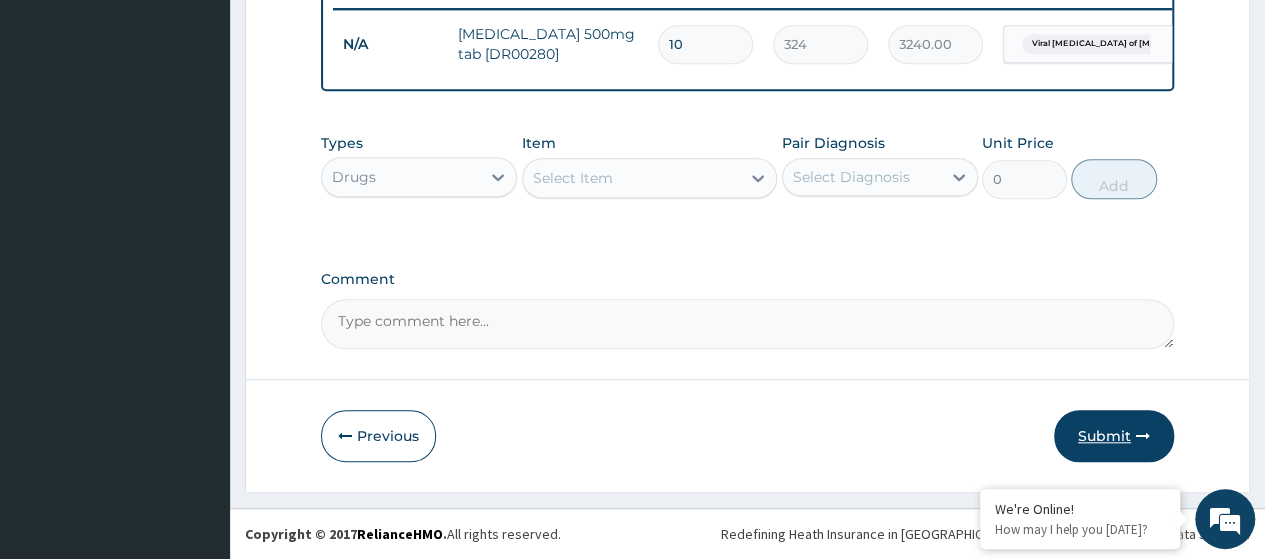 click on "Submit" at bounding box center [1114, 436] 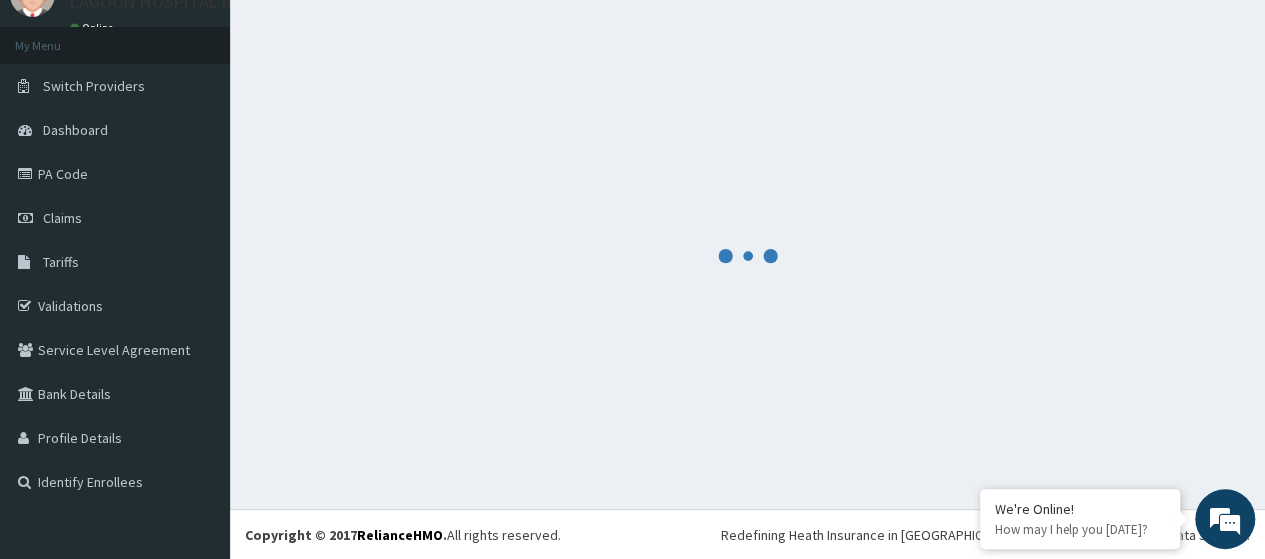 scroll, scrollTop: 800, scrollLeft: 0, axis: vertical 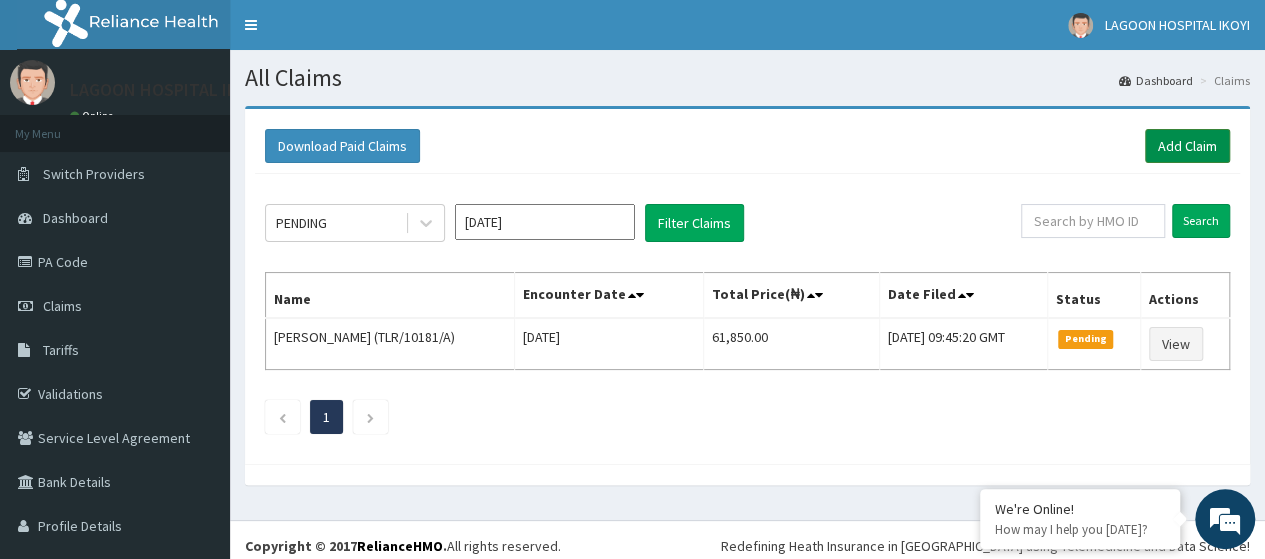 click on "Add Claim" at bounding box center [1187, 146] 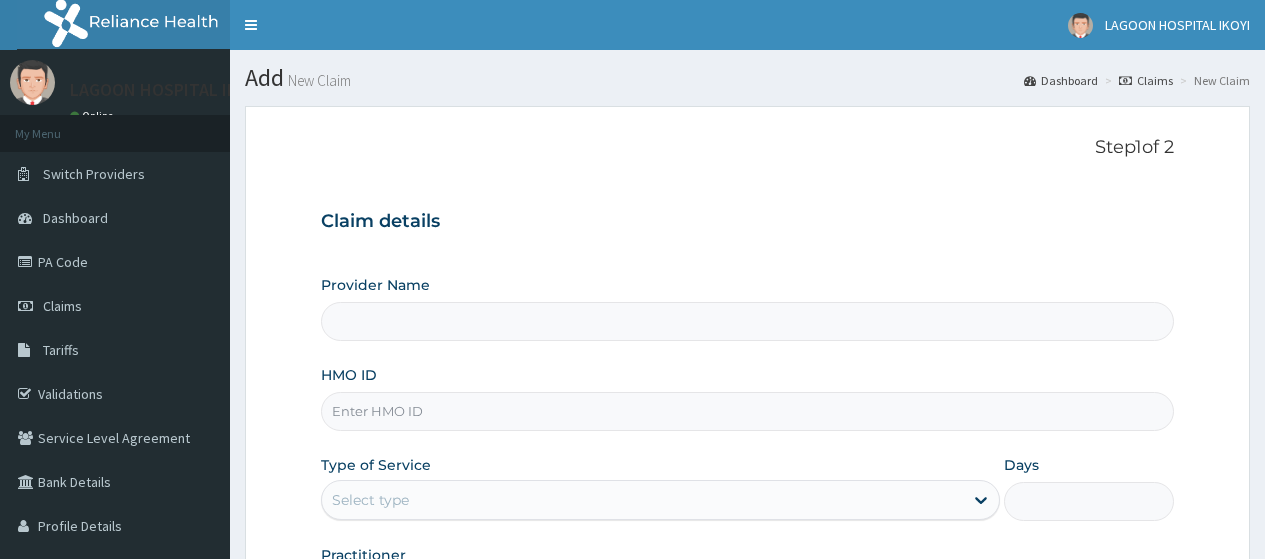 scroll, scrollTop: 0, scrollLeft: 0, axis: both 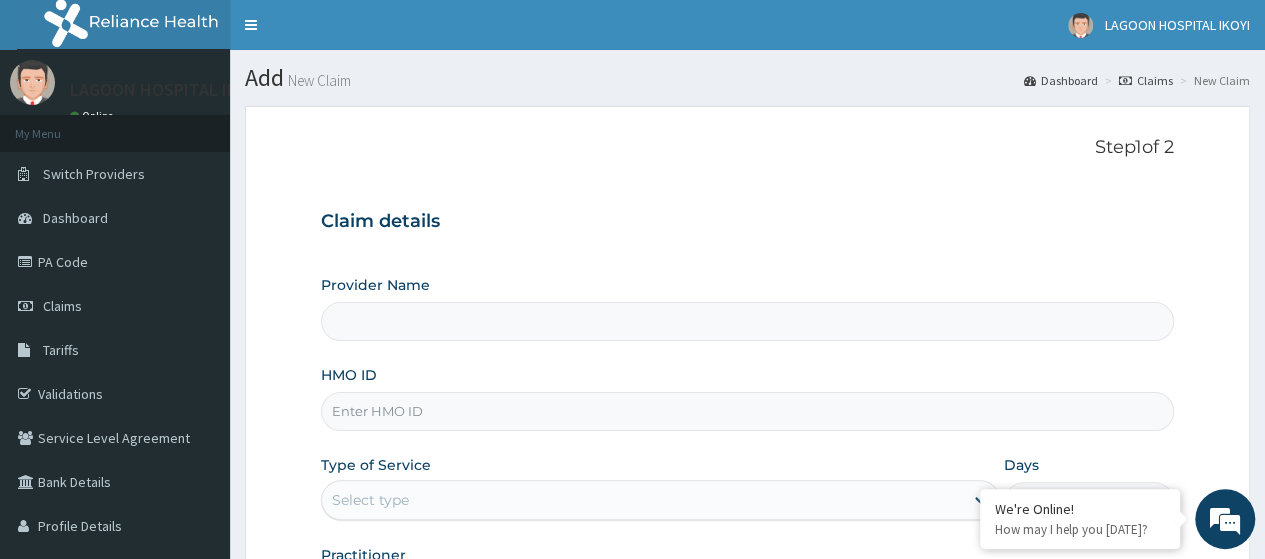 click on "HMO ID" at bounding box center (747, 411) 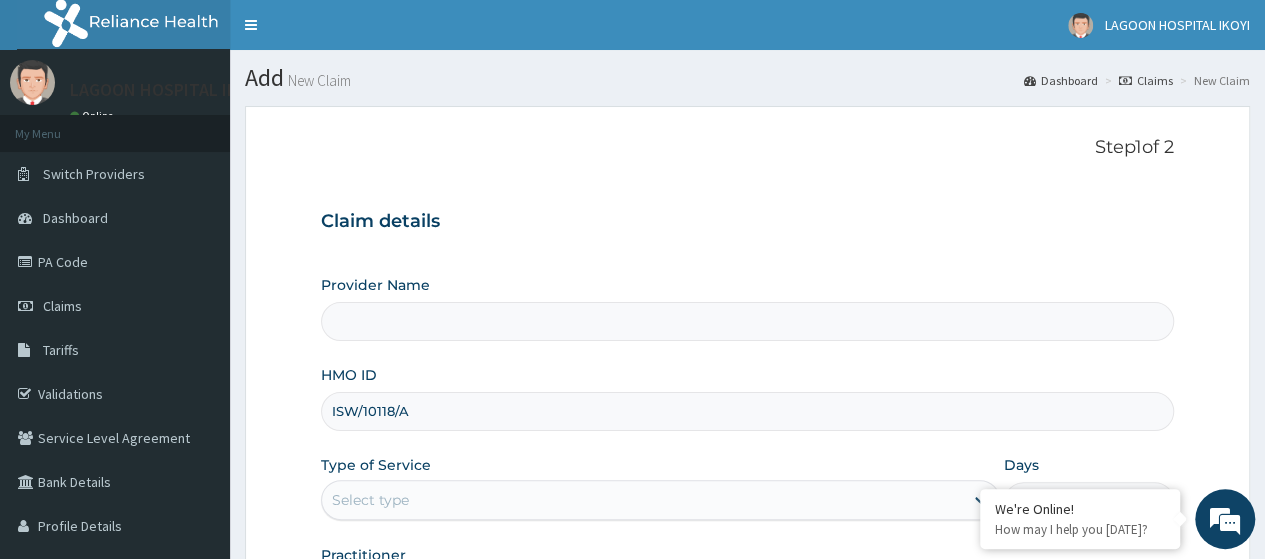 type on "[GEOGRAPHIC_DATA] - V/I" 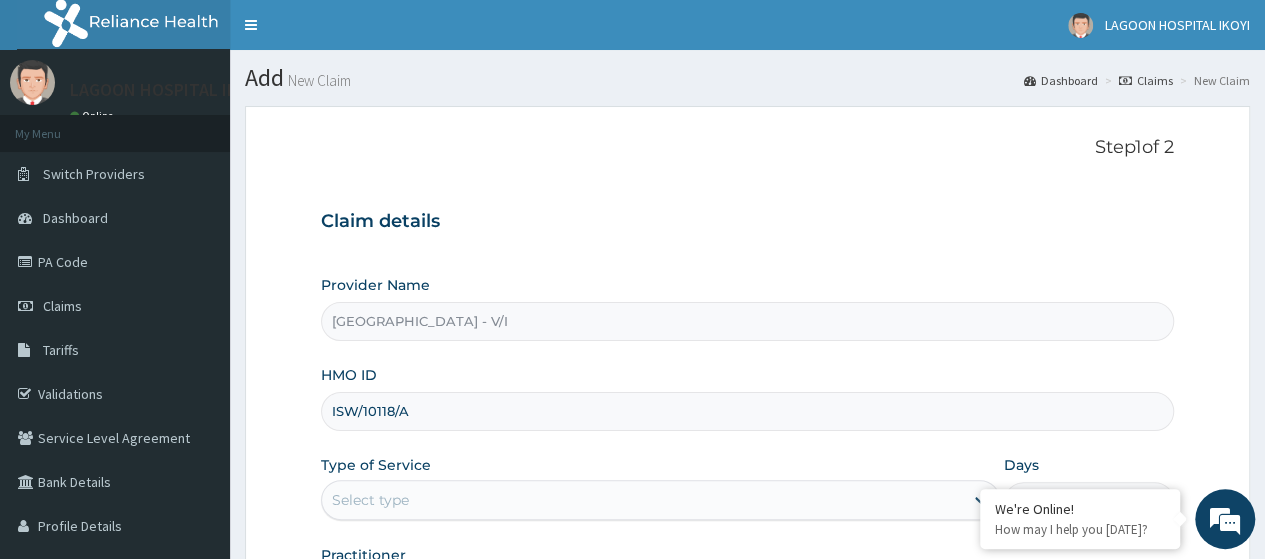 scroll, scrollTop: 224, scrollLeft: 0, axis: vertical 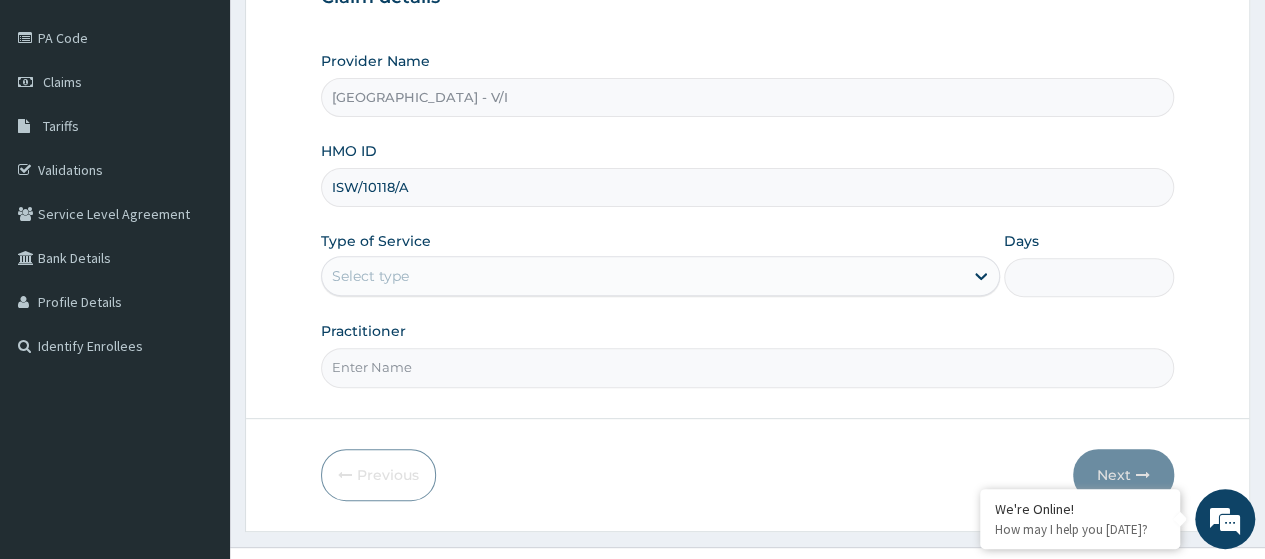 type on "ISW/10118/A" 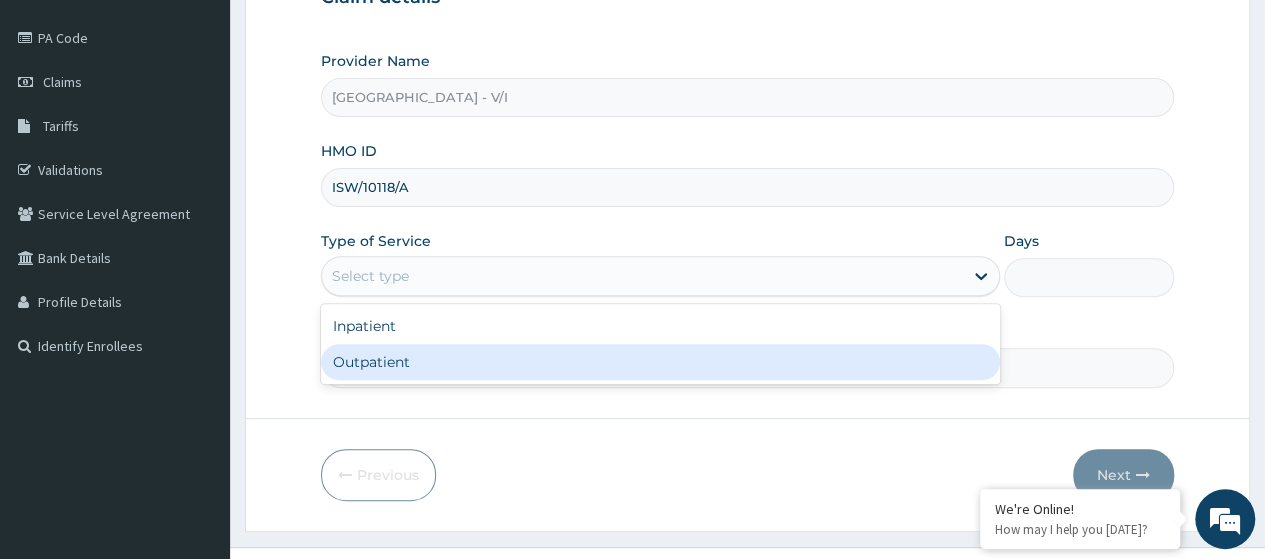 click on "Outpatient" at bounding box center [660, 362] 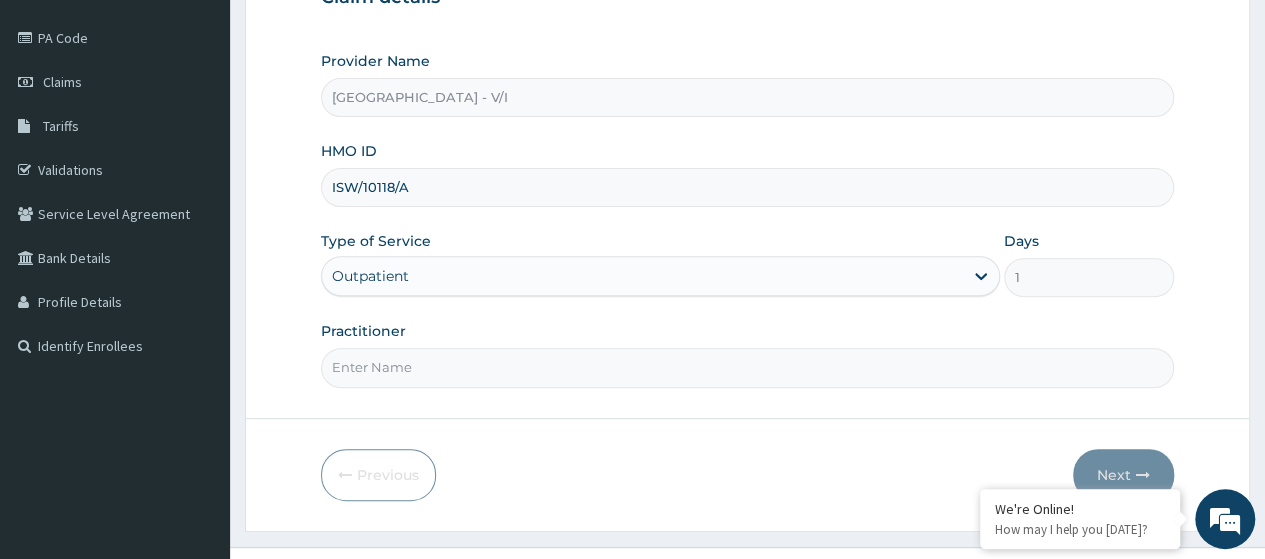 click on "Practitioner" at bounding box center (747, 367) 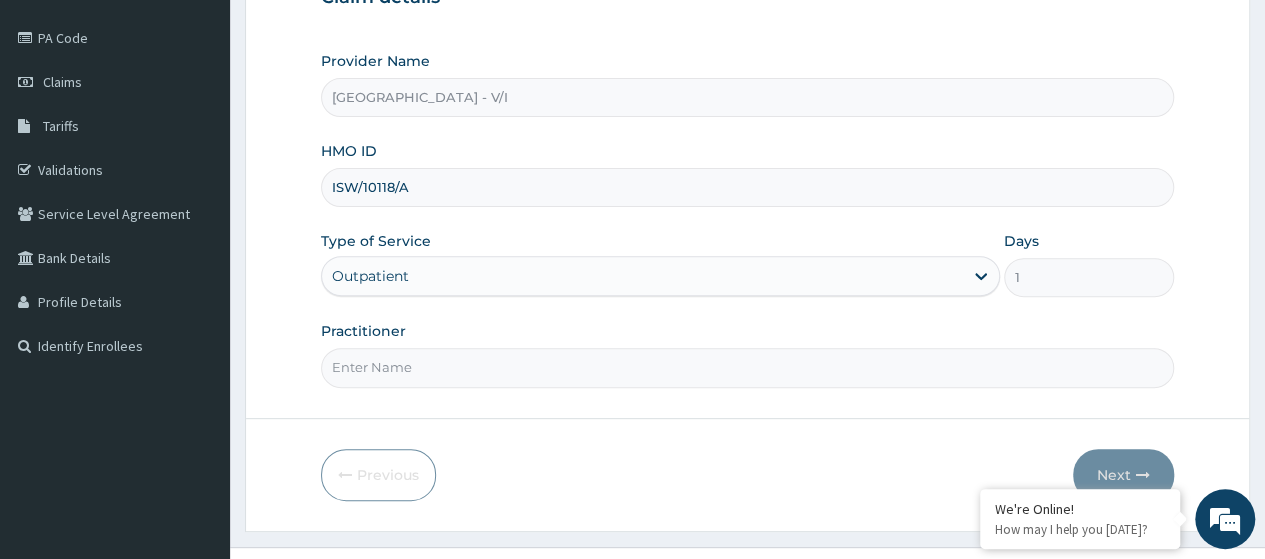 type on "Dr. Kuyoro" 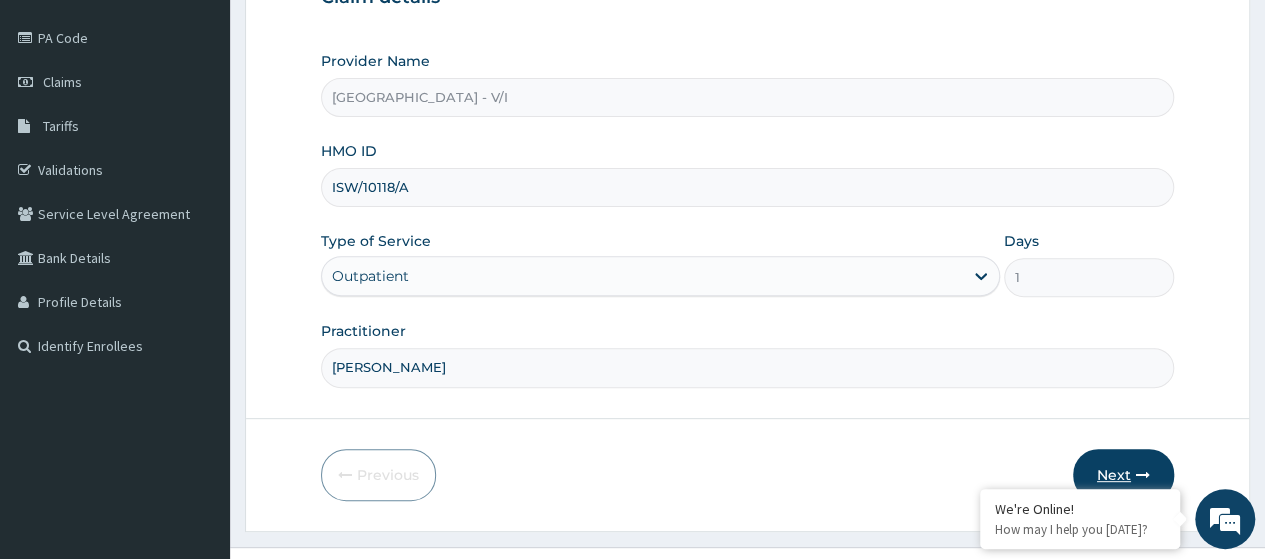 click on "Next" at bounding box center (1123, 475) 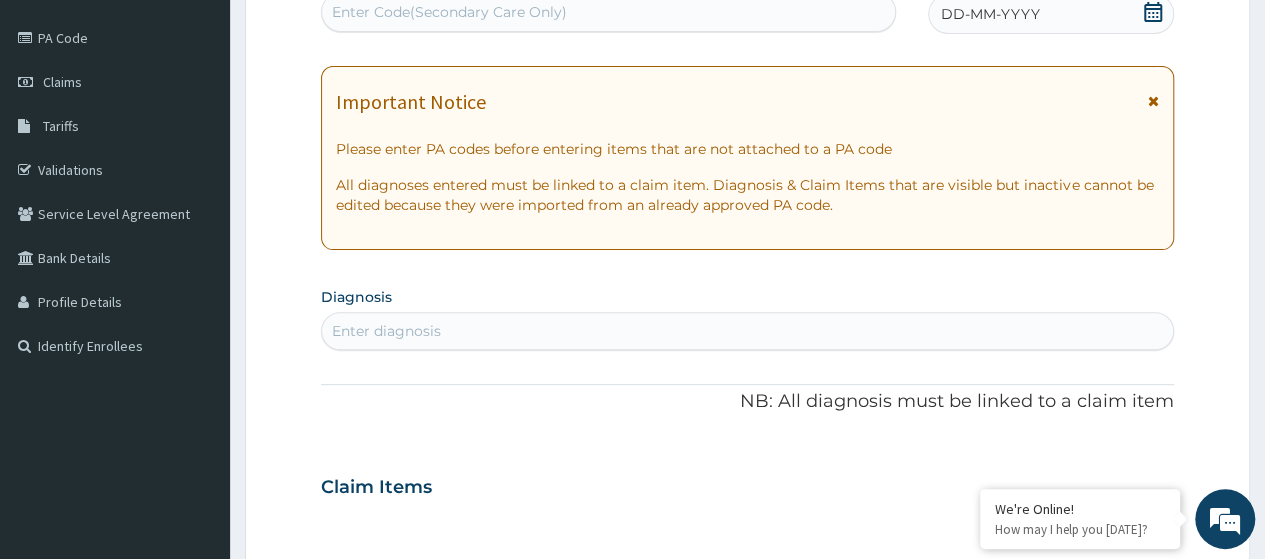 click 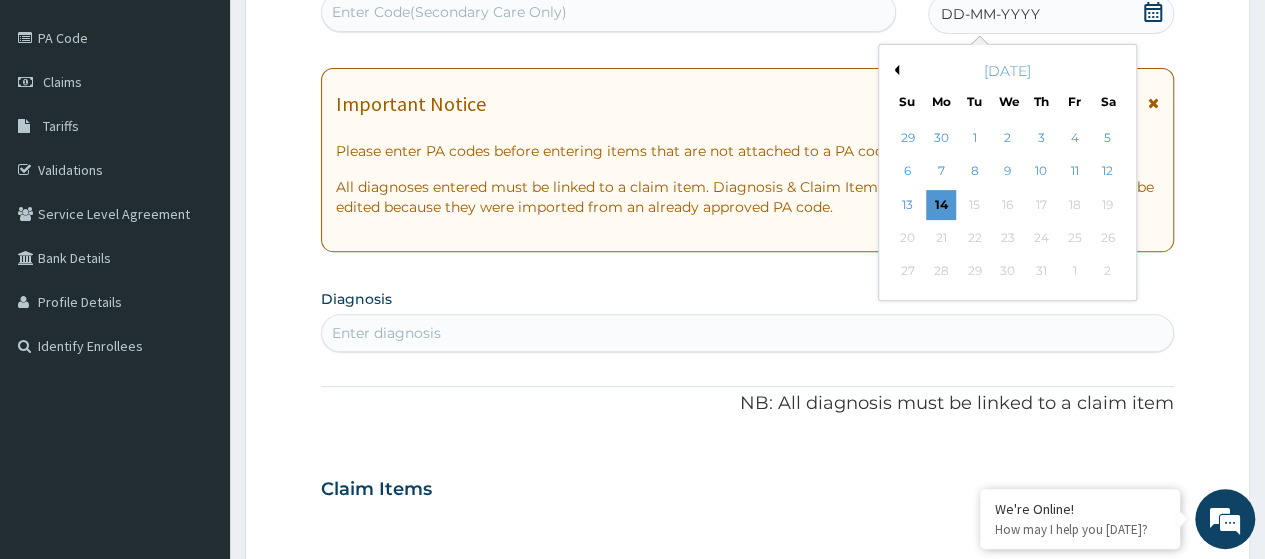 click on "Previous Month" at bounding box center [894, 70] 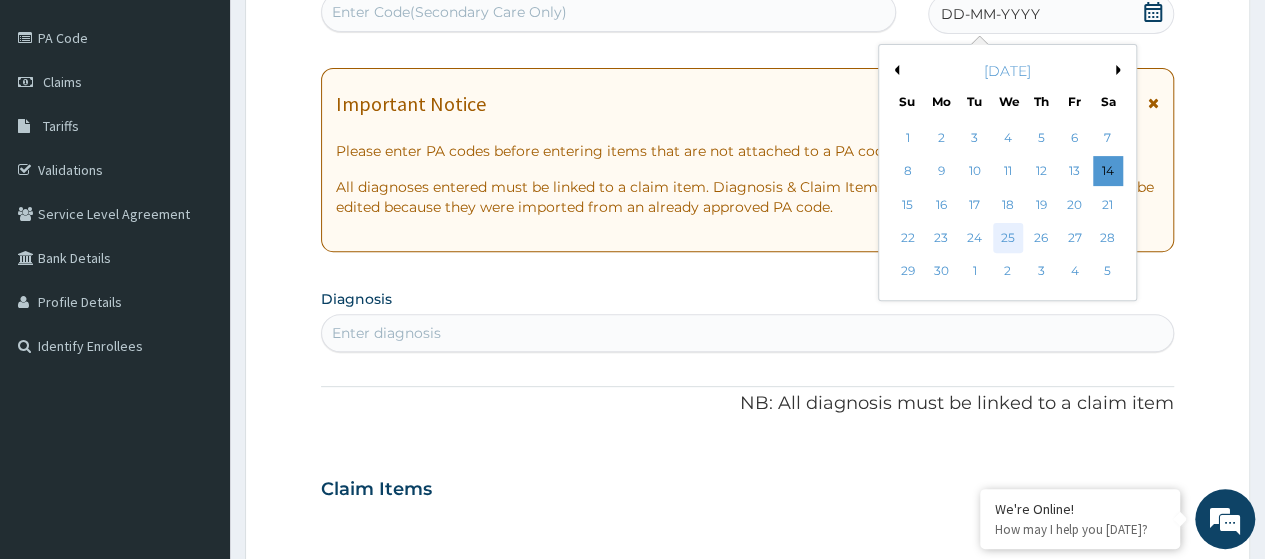 click on "25" at bounding box center [1007, 238] 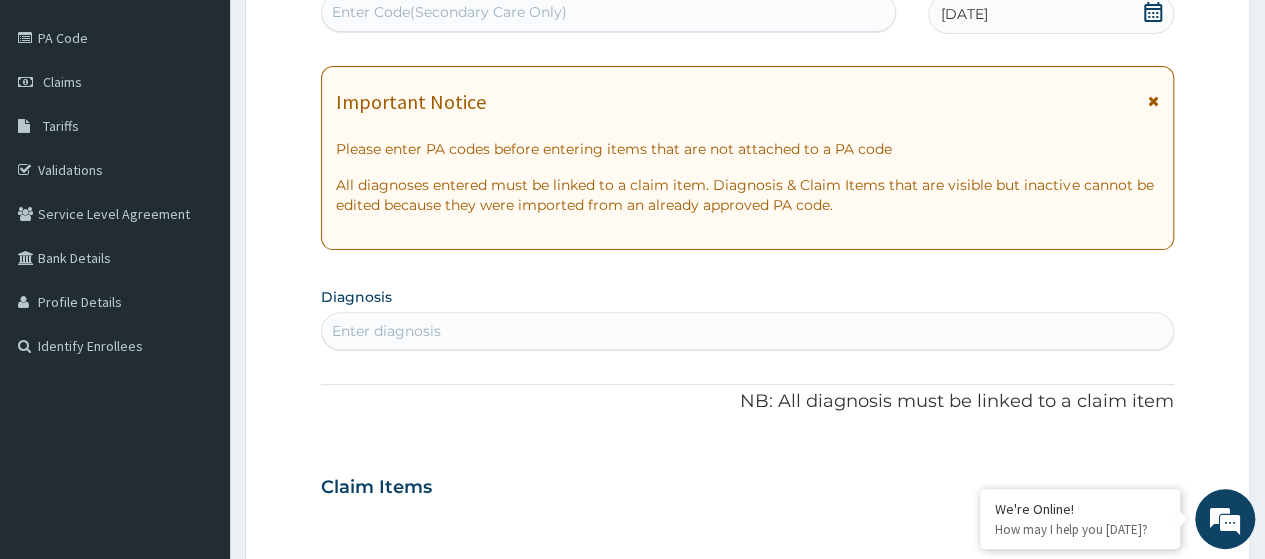 scroll, scrollTop: 0, scrollLeft: 0, axis: both 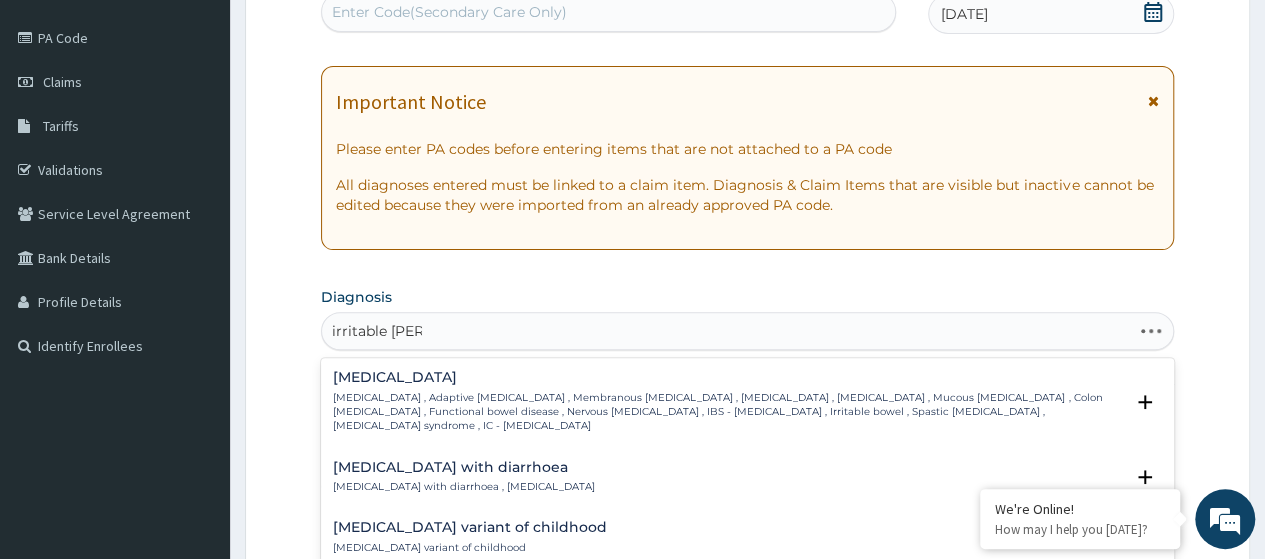 type on "irritable bowel" 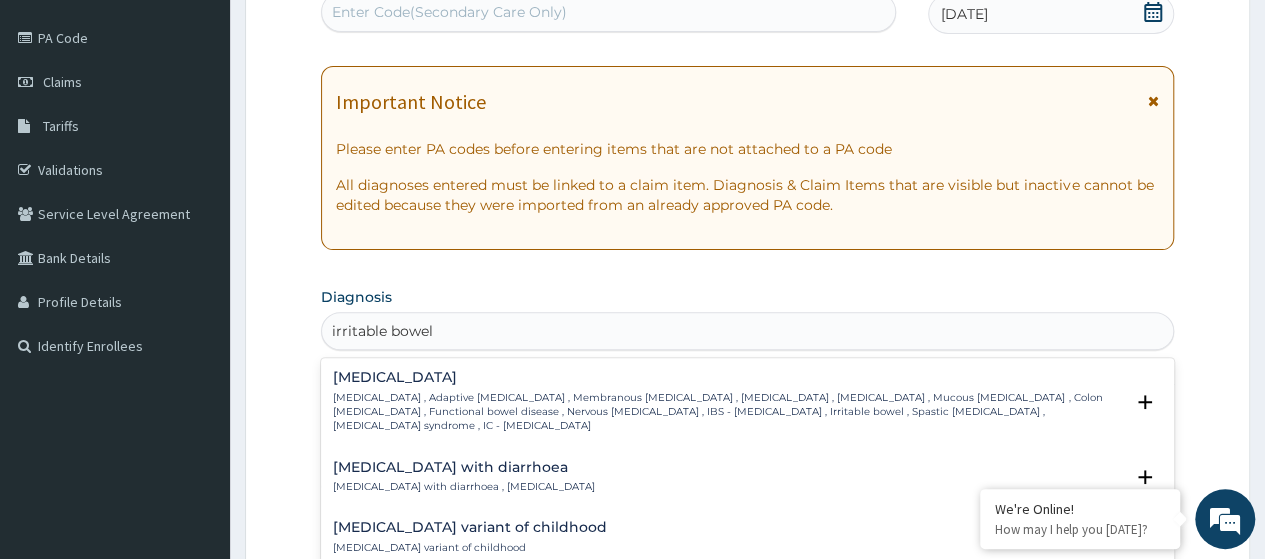 click on "Irritable bowel syndrome Irritable colon , Adaptive colitis , Membranous colitis , Spastic colon , Irritable bowel syndrome , Mucous colitis , Colon spasm , Functional bowel disease , Nervous colitis , IBS - Irritable bowel syndrome , Irritable bowel , Spastic colitis , Irritable colon syndrome , IC - Irritable colon" at bounding box center (728, 401) 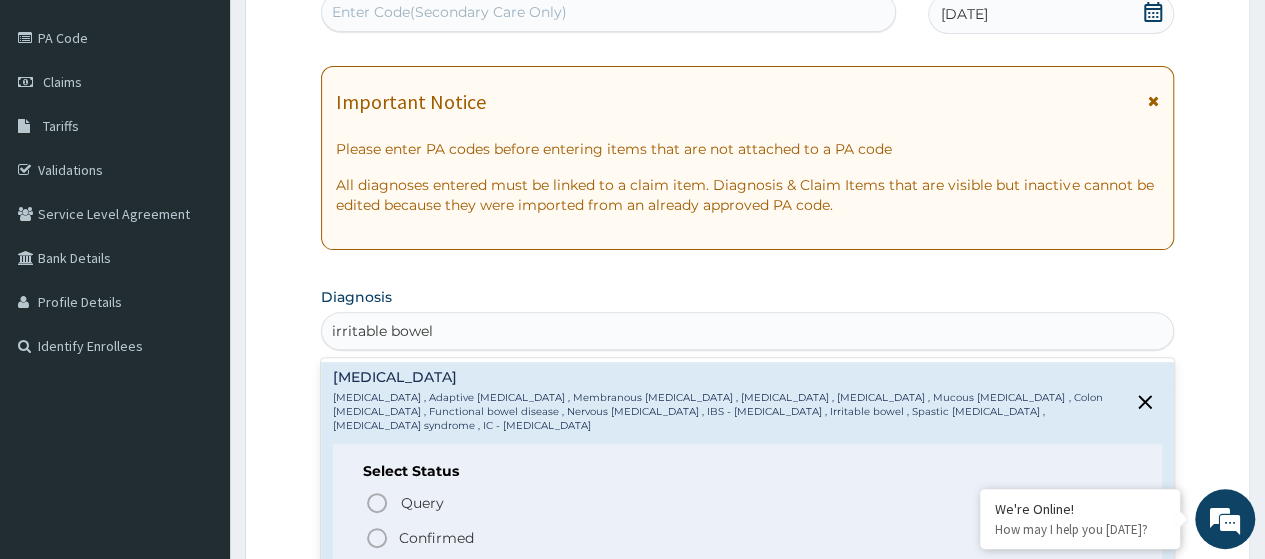 click on "Confirmed" at bounding box center (436, 538) 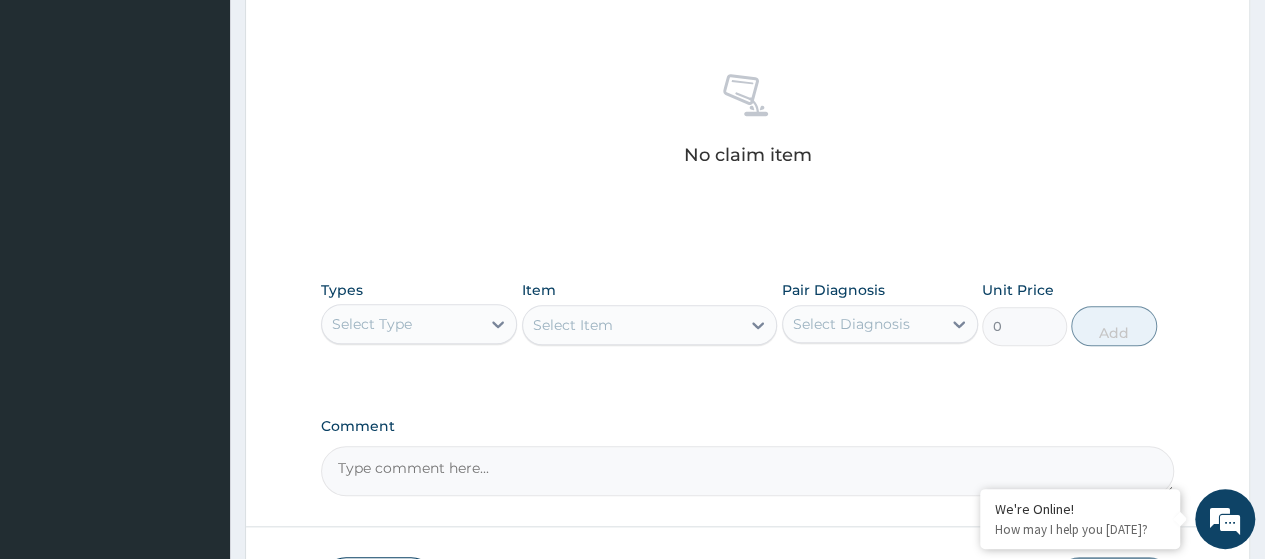 scroll, scrollTop: 778, scrollLeft: 0, axis: vertical 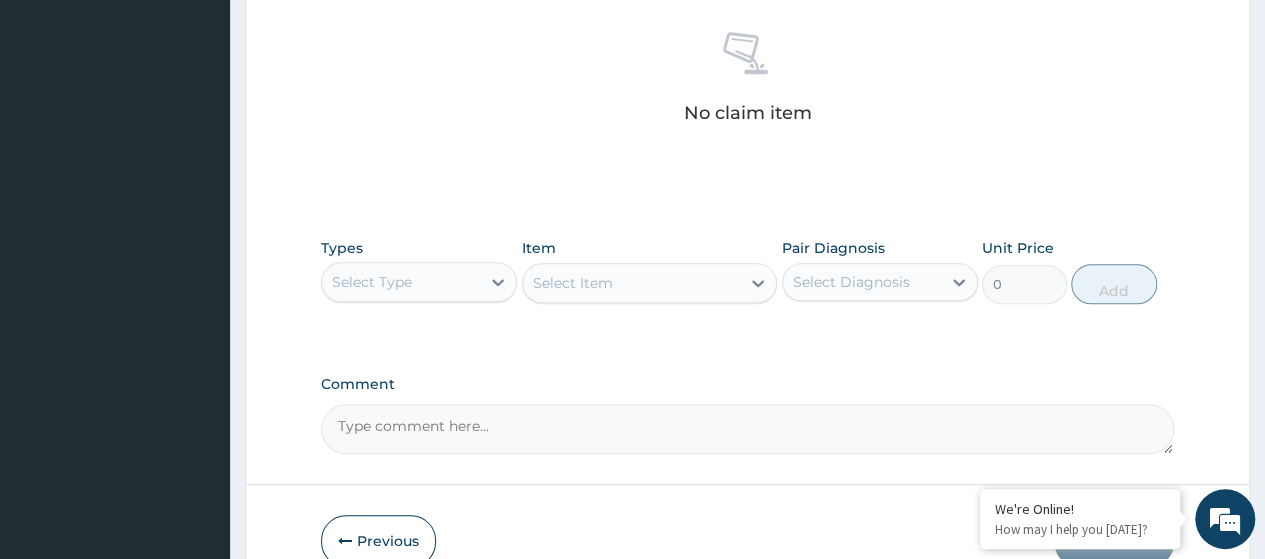 click on "Select Type" at bounding box center (401, 282) 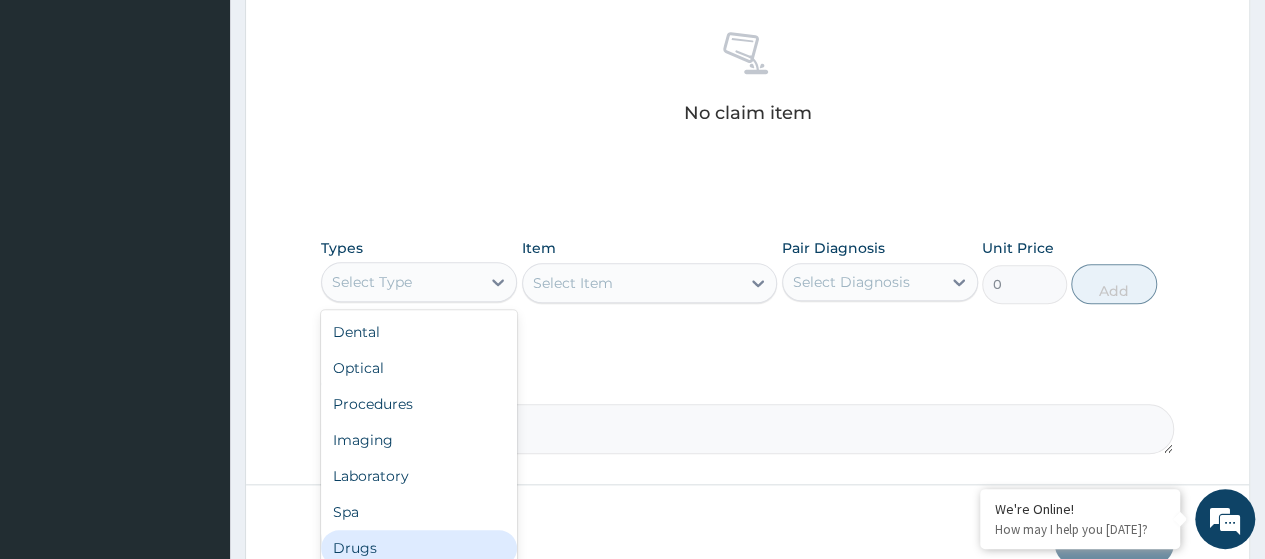 click on "Drugs" at bounding box center [419, 548] 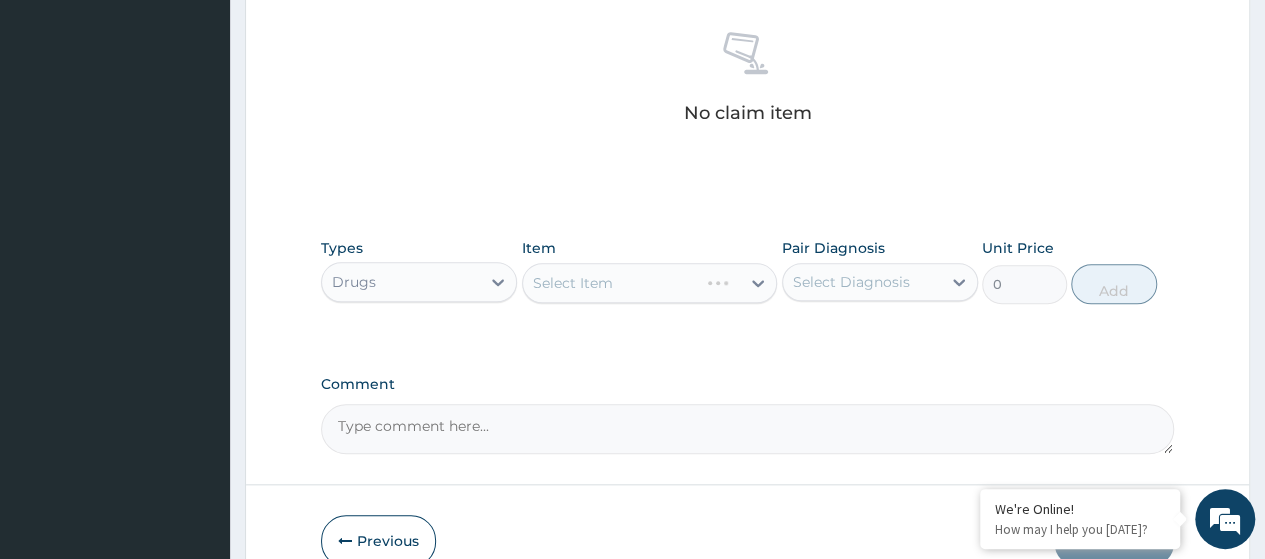 click on "Select Item" at bounding box center (650, 283) 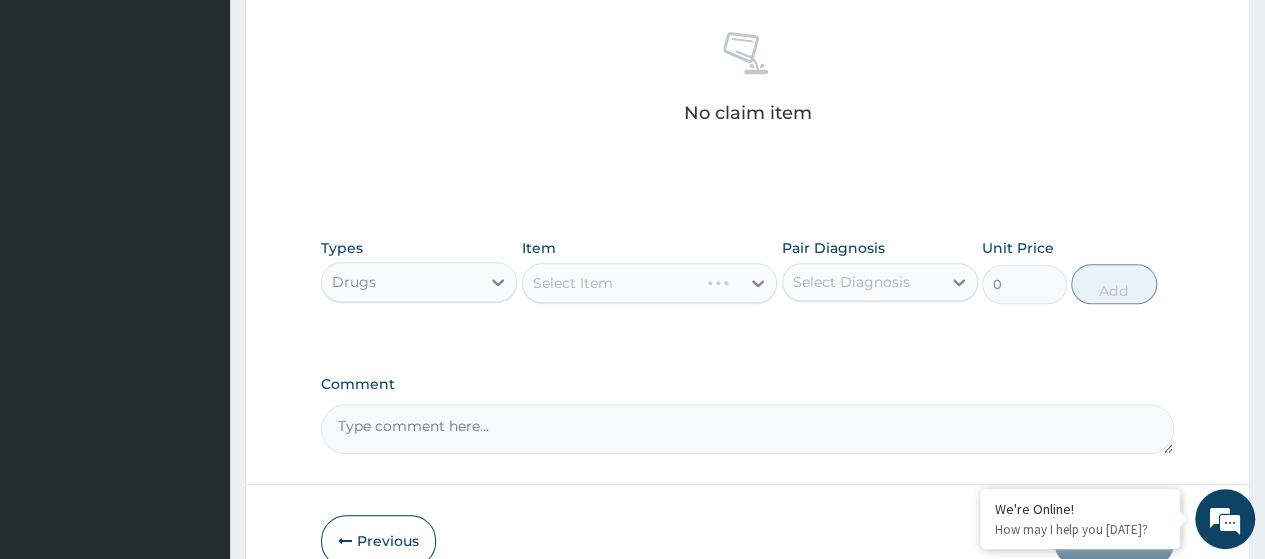 click on "Select Item" at bounding box center (650, 283) 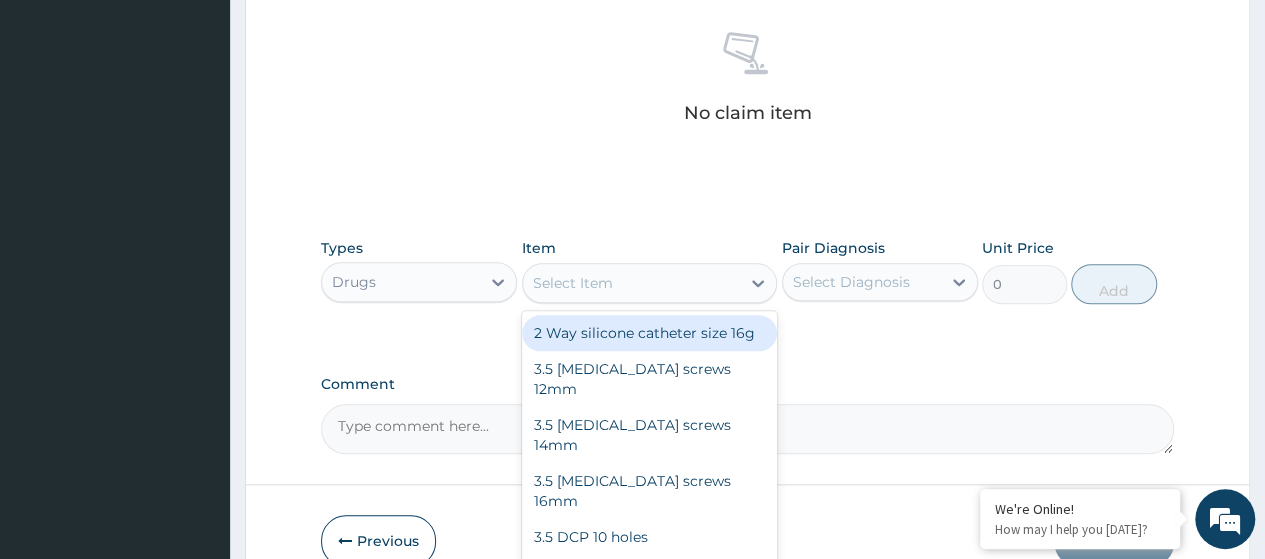 click on "Select Item" at bounding box center [573, 283] 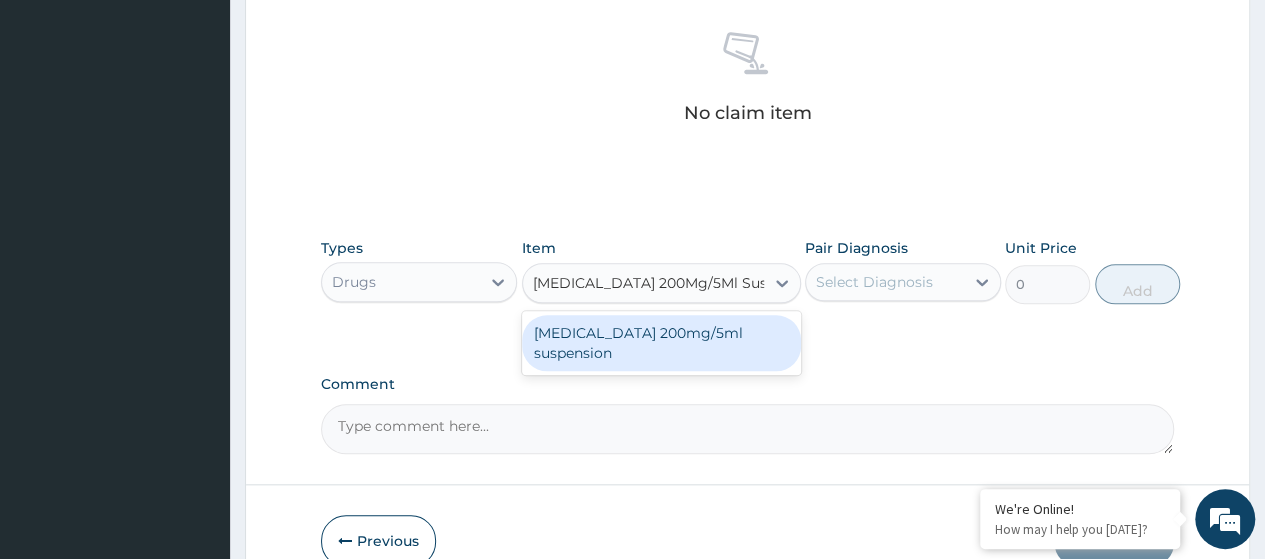 scroll, scrollTop: 0, scrollLeft: 24, axis: horizontal 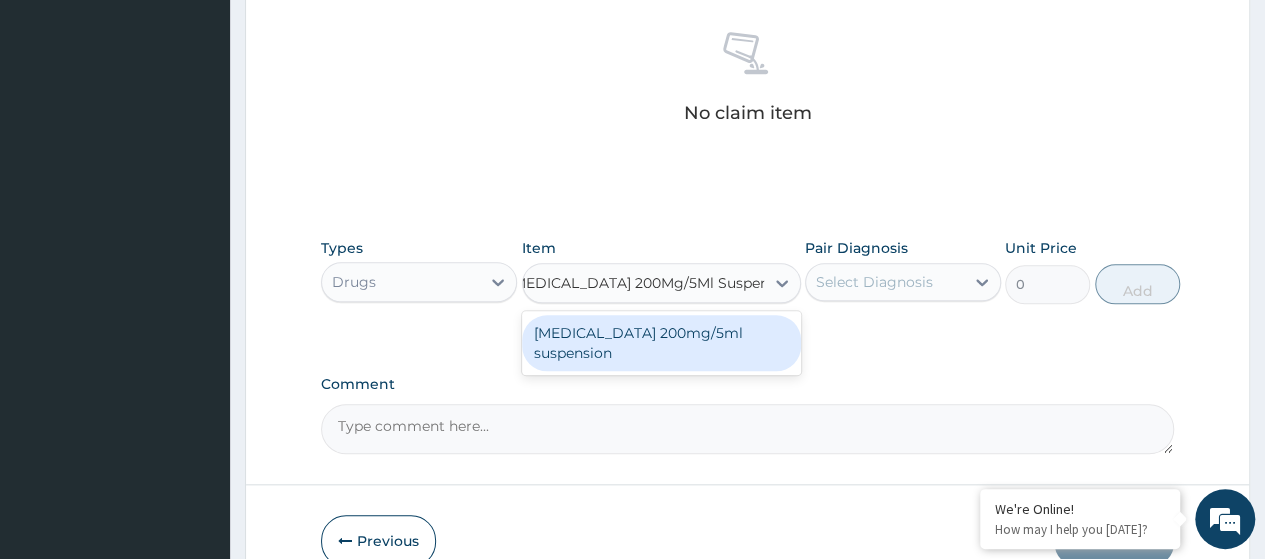click on "Albendazole 200mg/5ml suspension" at bounding box center (661, 343) 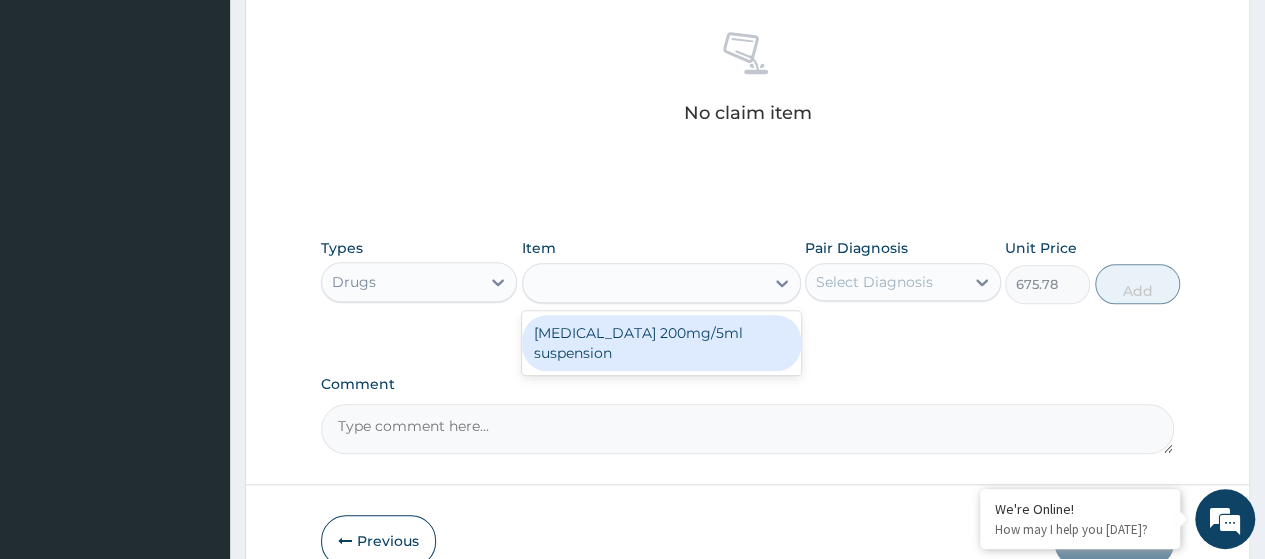 scroll, scrollTop: 0, scrollLeft: 2, axis: horizontal 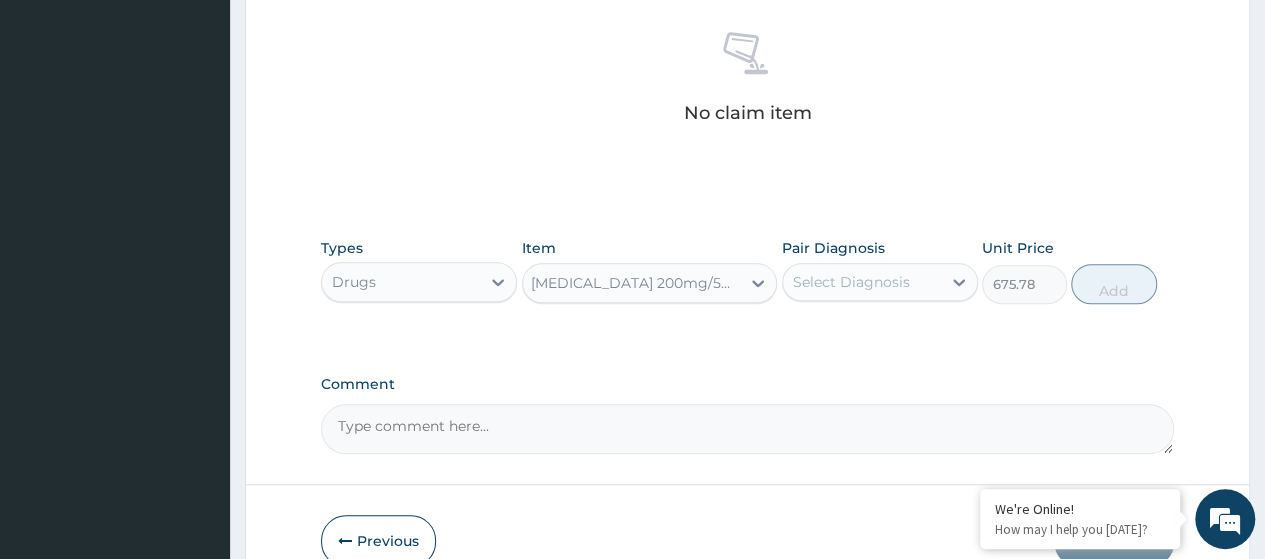 click on "Select Diagnosis" at bounding box center [851, 282] 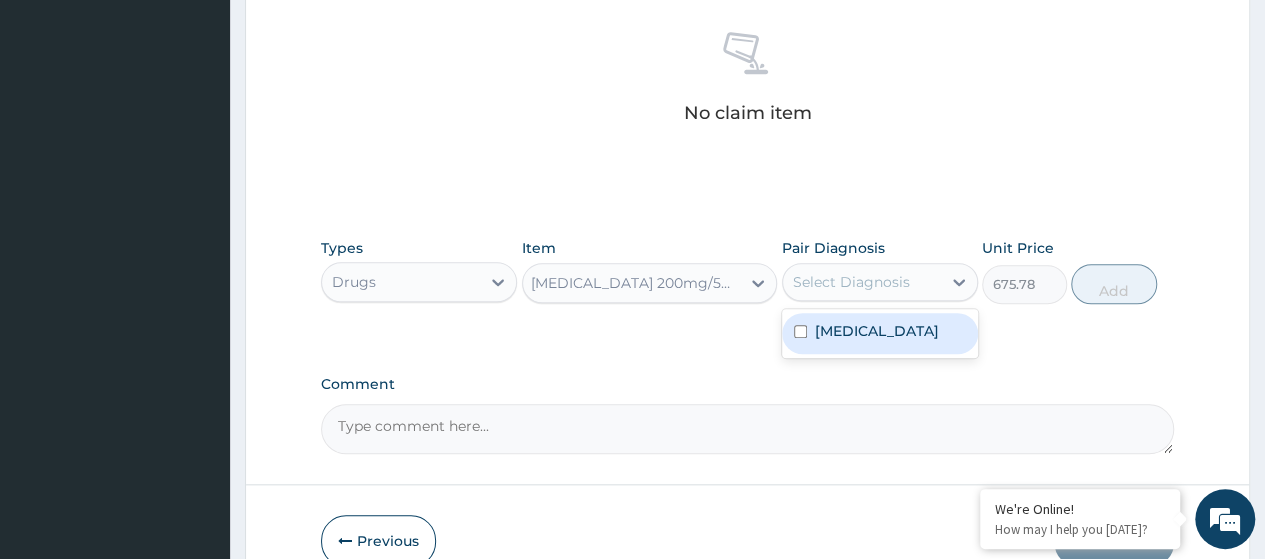 drag, startPoint x: 842, startPoint y: 357, endPoint x: 857, endPoint y: 353, distance: 15.524175 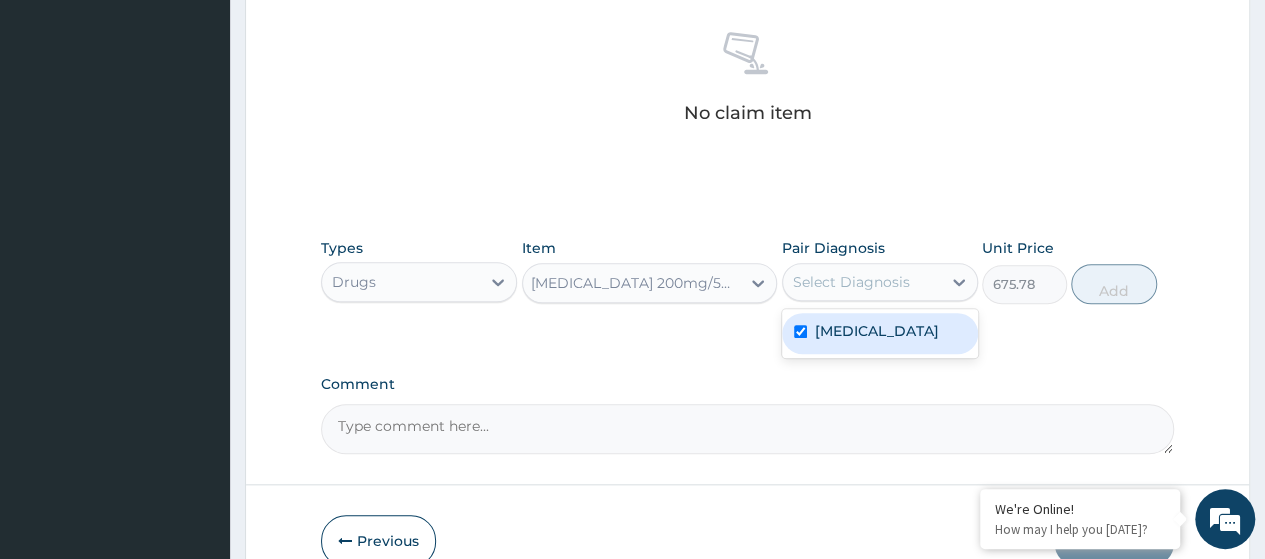 checkbox on "true" 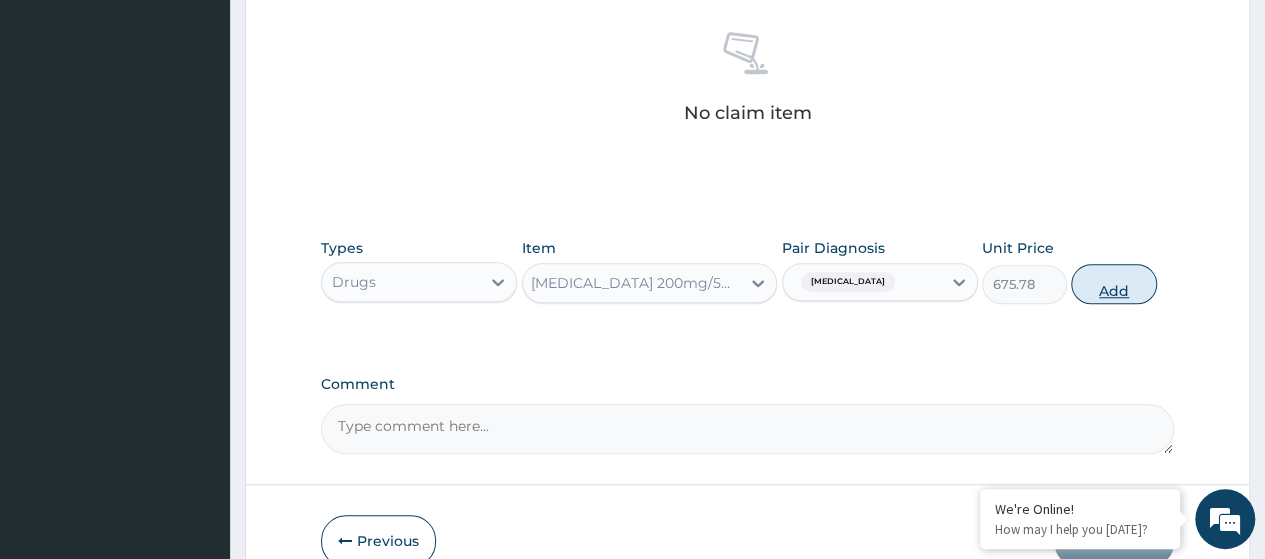 click on "Add" at bounding box center [1113, 284] 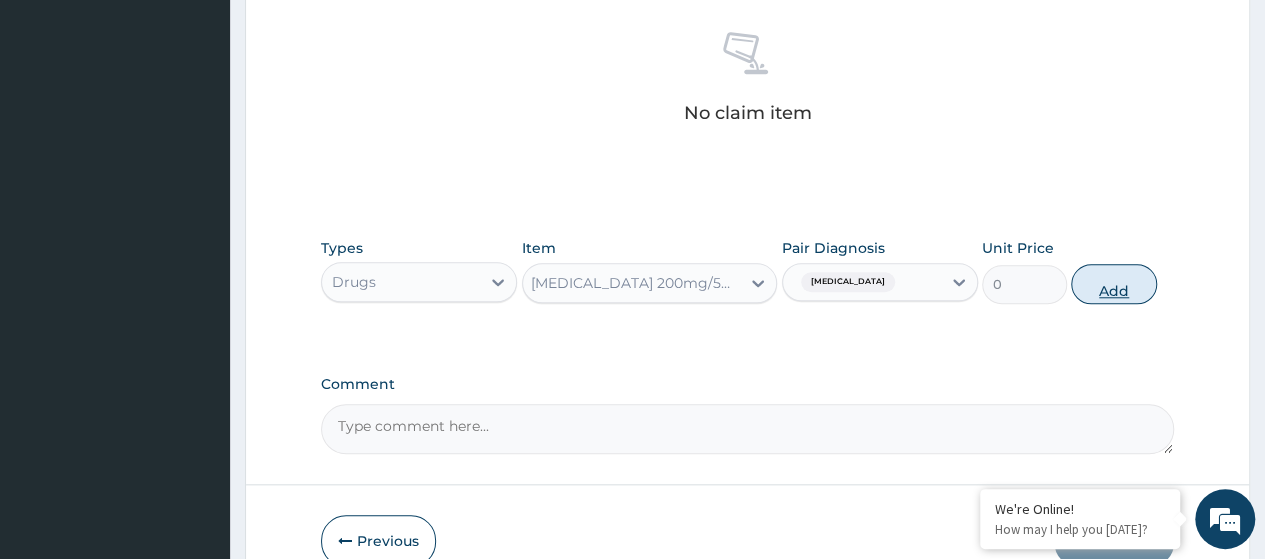 scroll, scrollTop: 0, scrollLeft: 0, axis: both 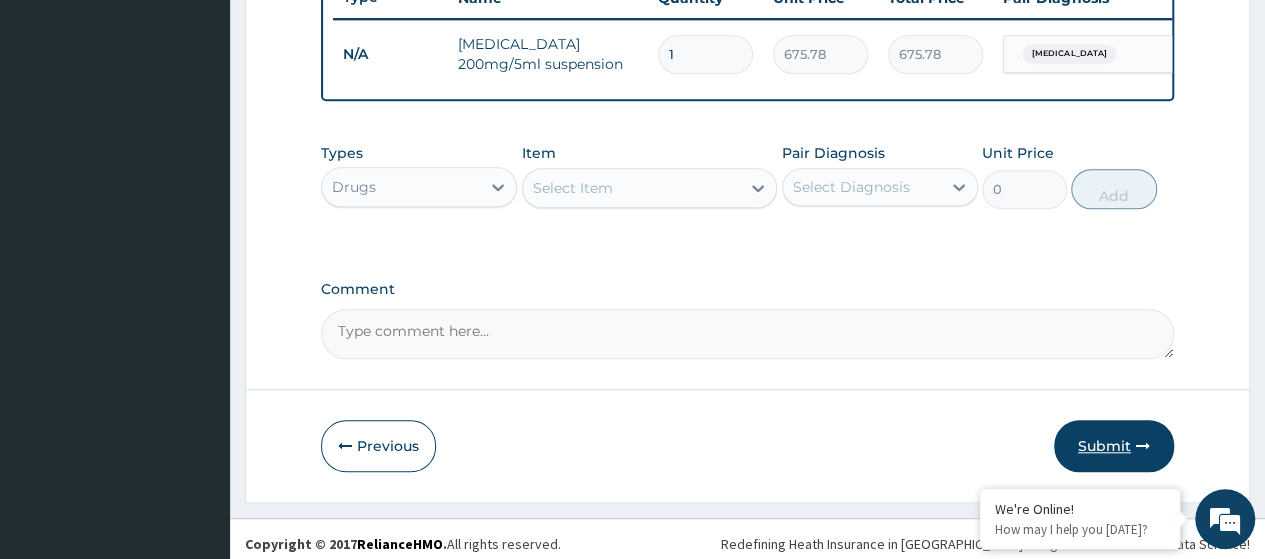 click on "Submit" at bounding box center [1114, 446] 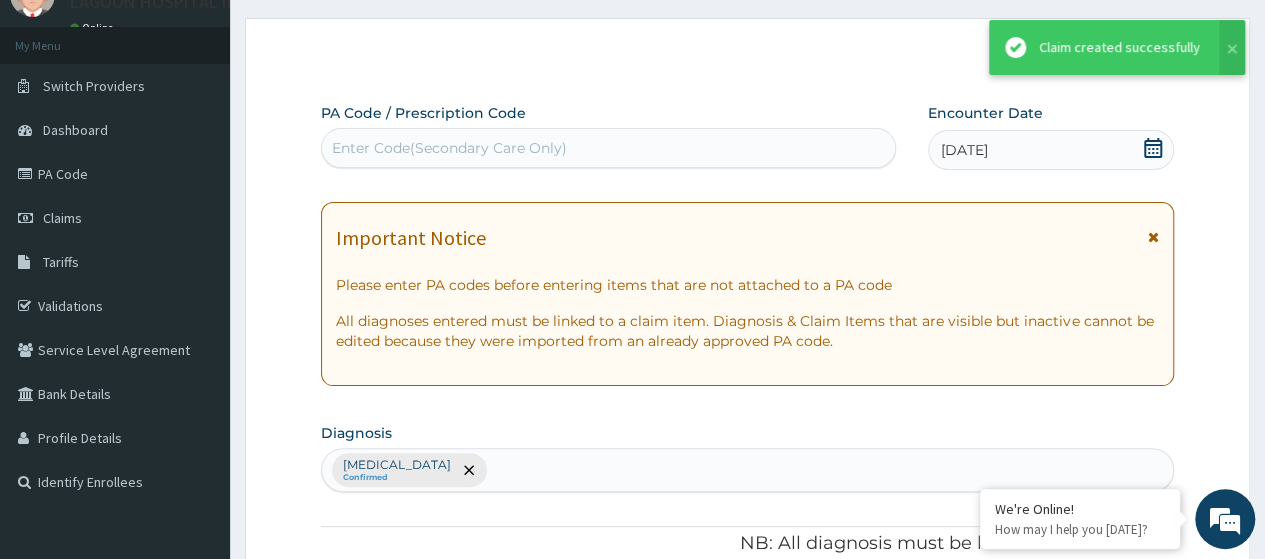 scroll, scrollTop: 778, scrollLeft: 0, axis: vertical 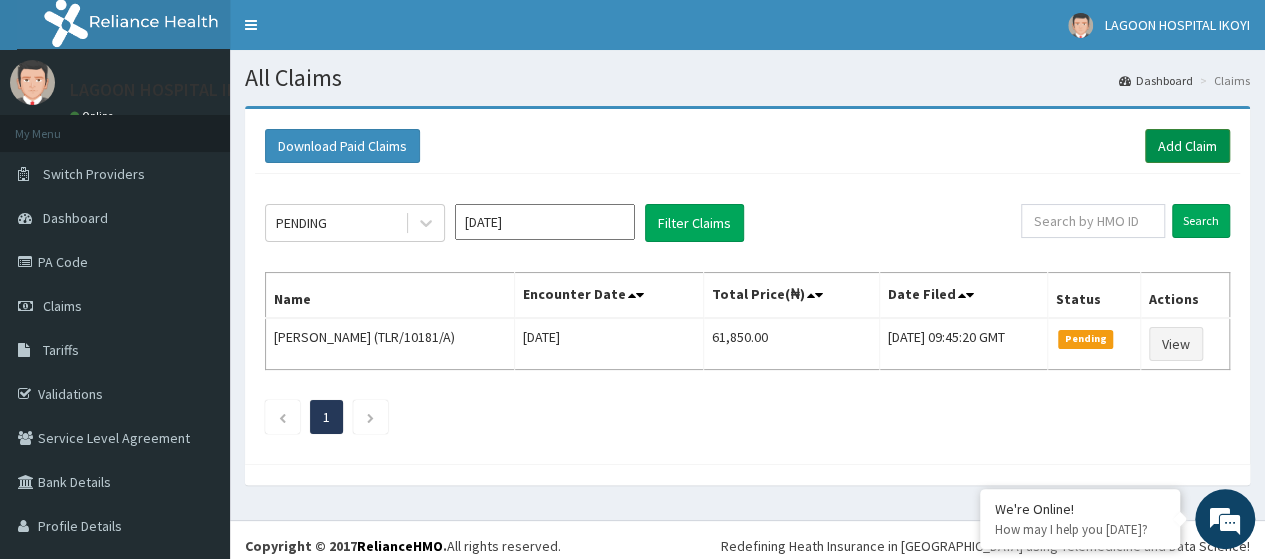 click on "Add Claim" at bounding box center [1187, 146] 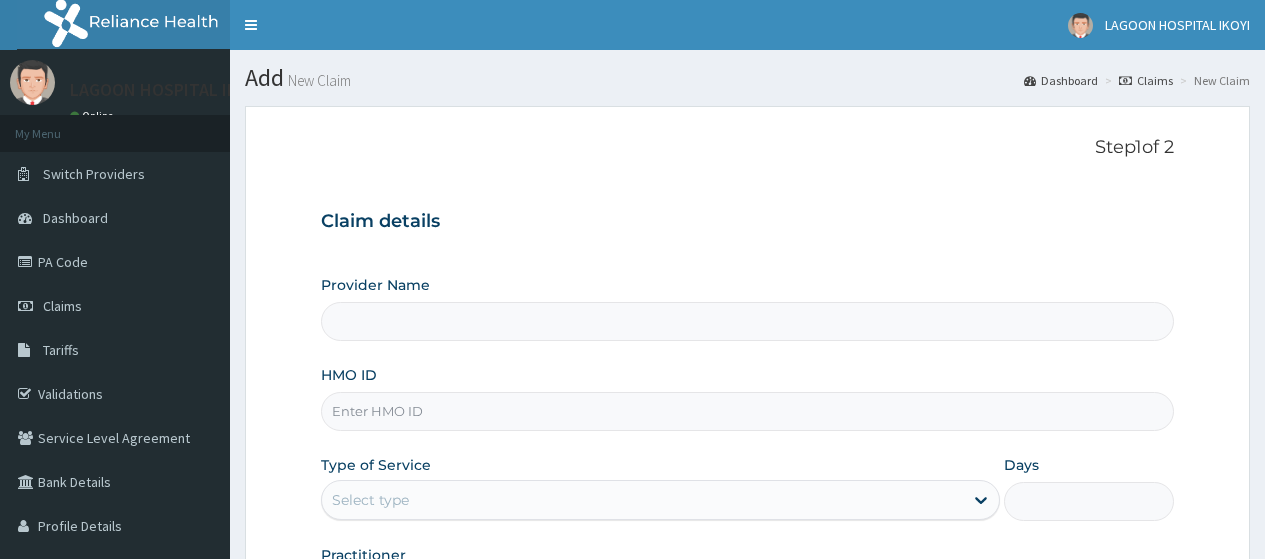 scroll, scrollTop: 0, scrollLeft: 0, axis: both 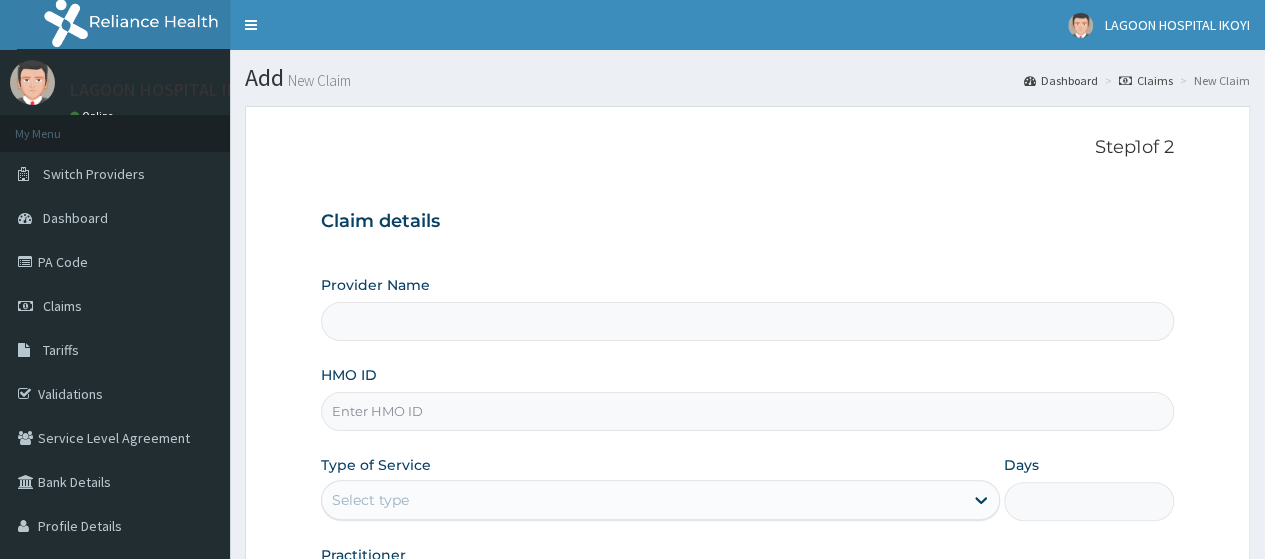 click on "HMO ID" at bounding box center (747, 411) 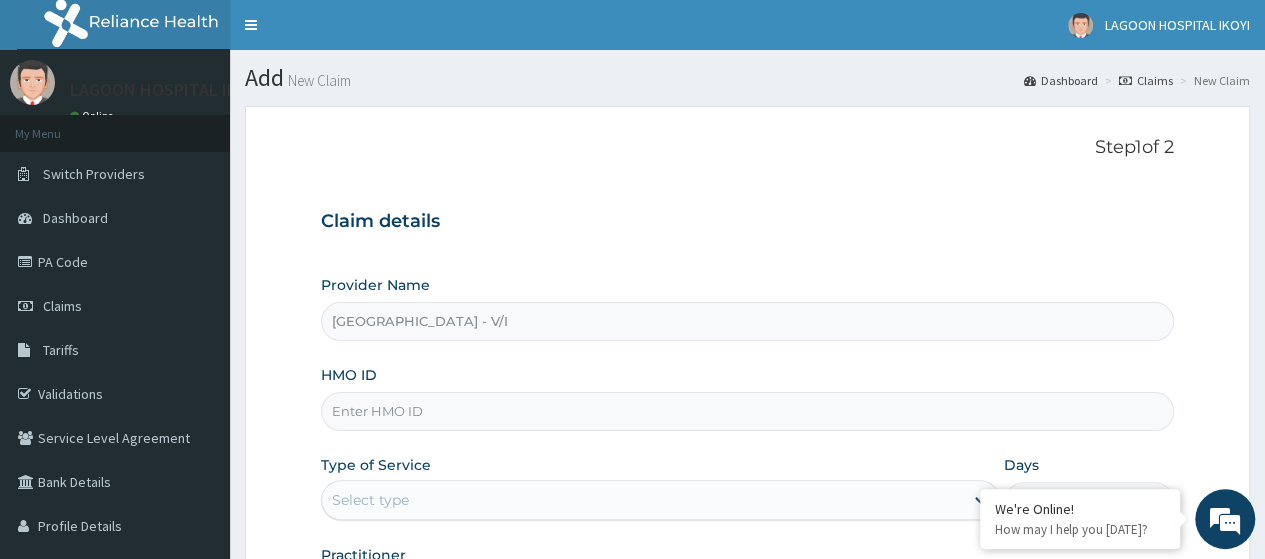 paste on "SNL10059/A" 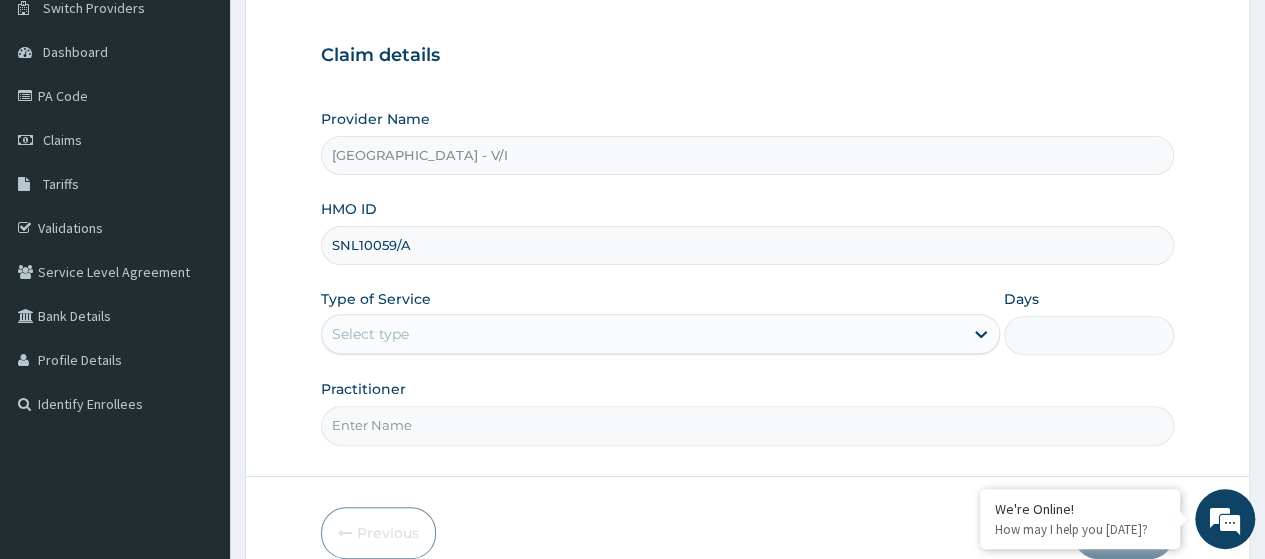 scroll, scrollTop: 243, scrollLeft: 0, axis: vertical 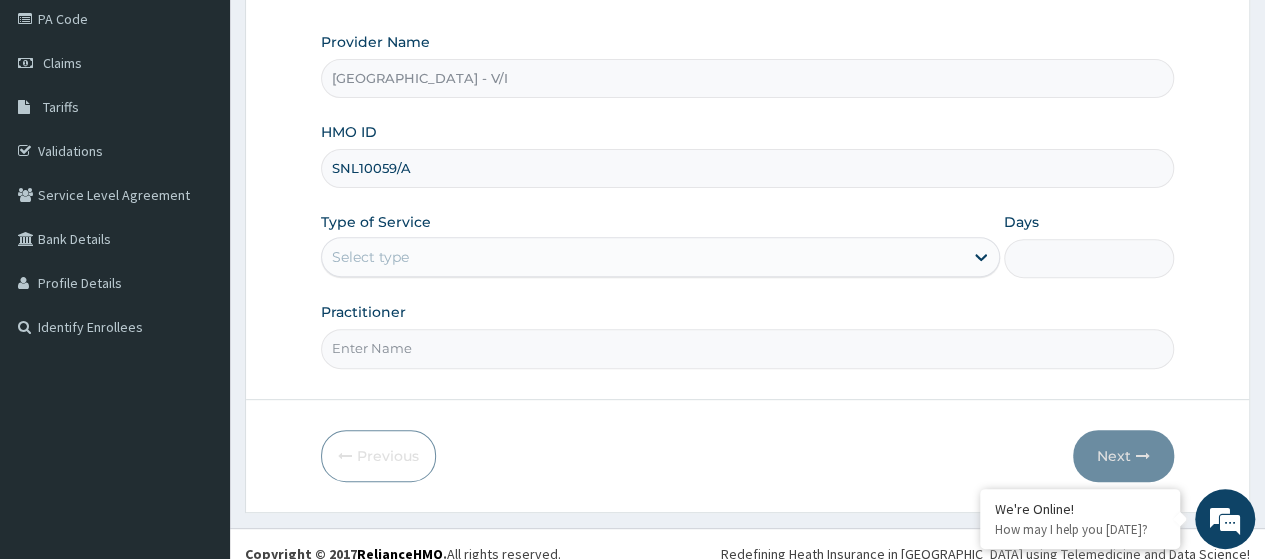 type on "SNL10059/A" 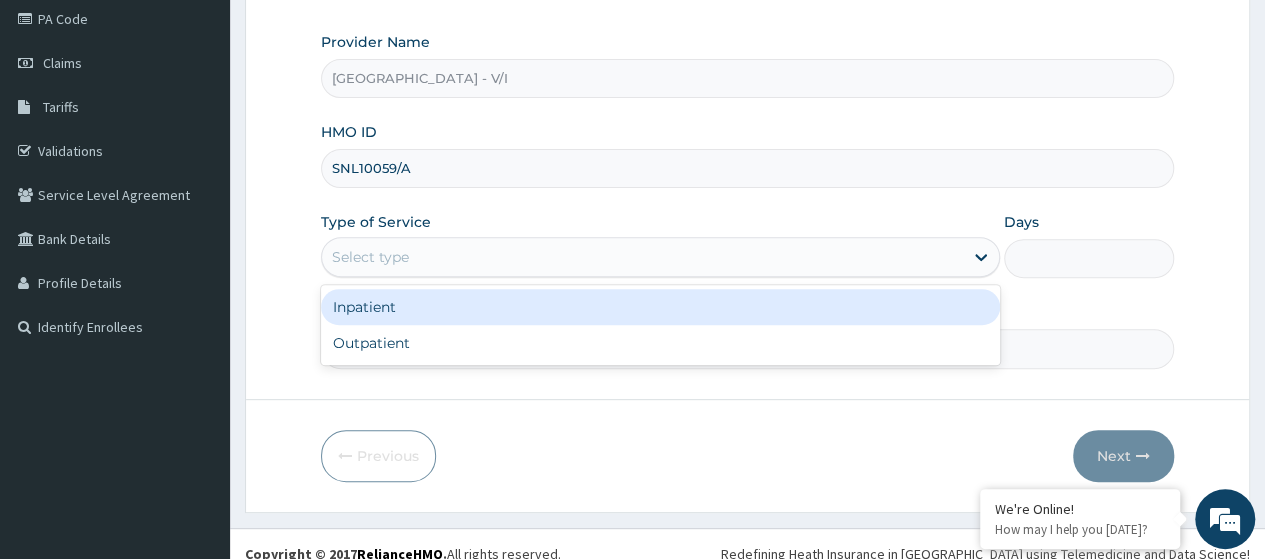 click on "Select type" at bounding box center [642, 257] 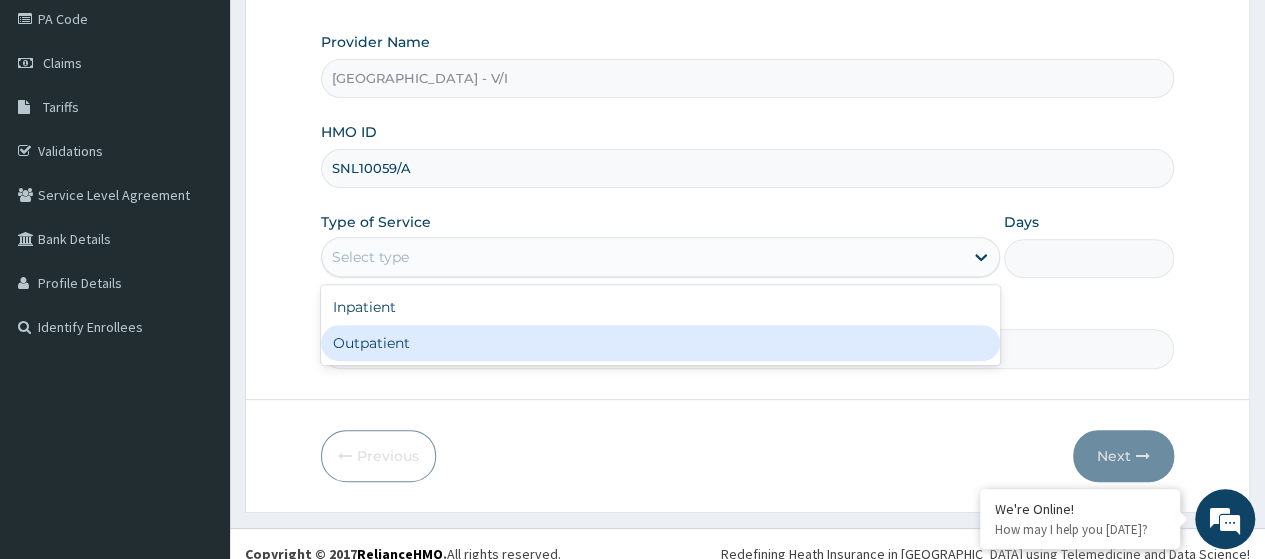 click on "Outpatient" at bounding box center [660, 343] 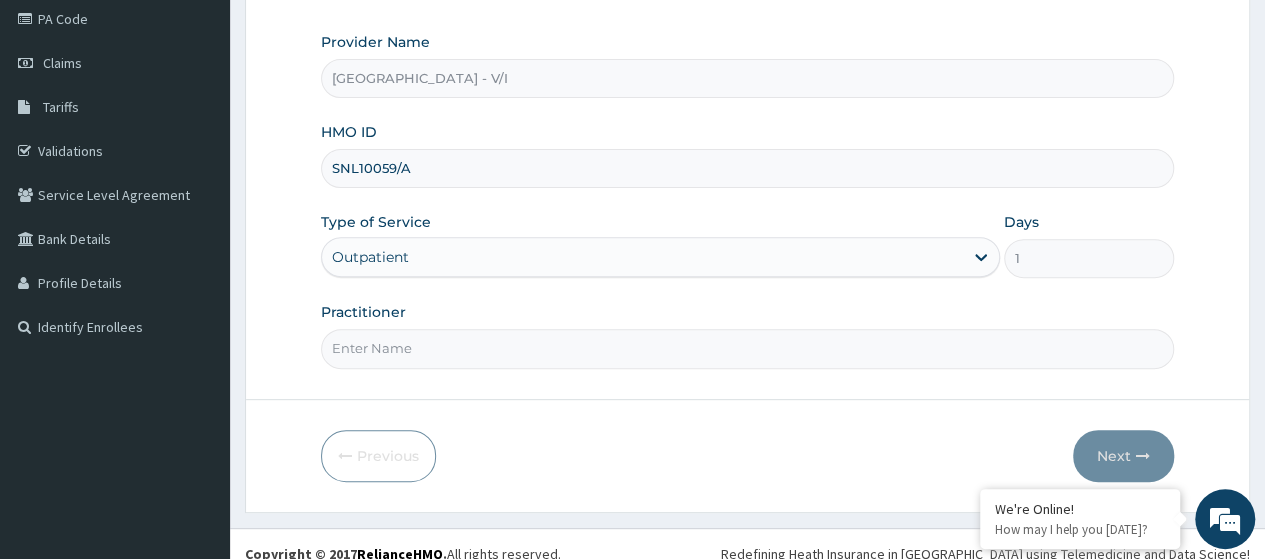 click on "Practitioner" at bounding box center (747, 348) 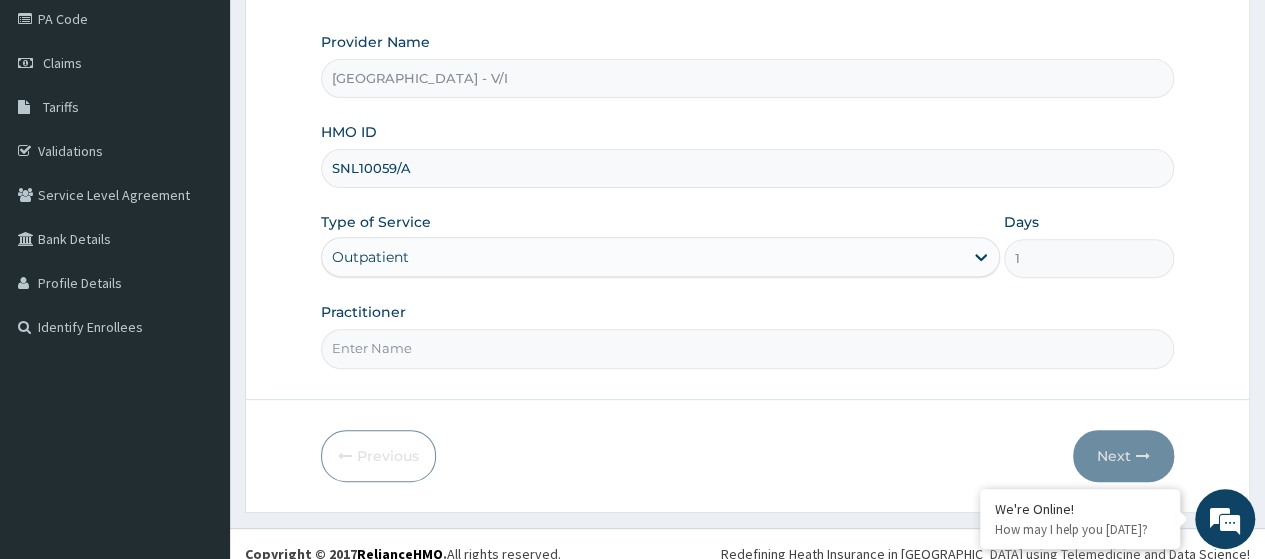 type on "[PERSON_NAME]" 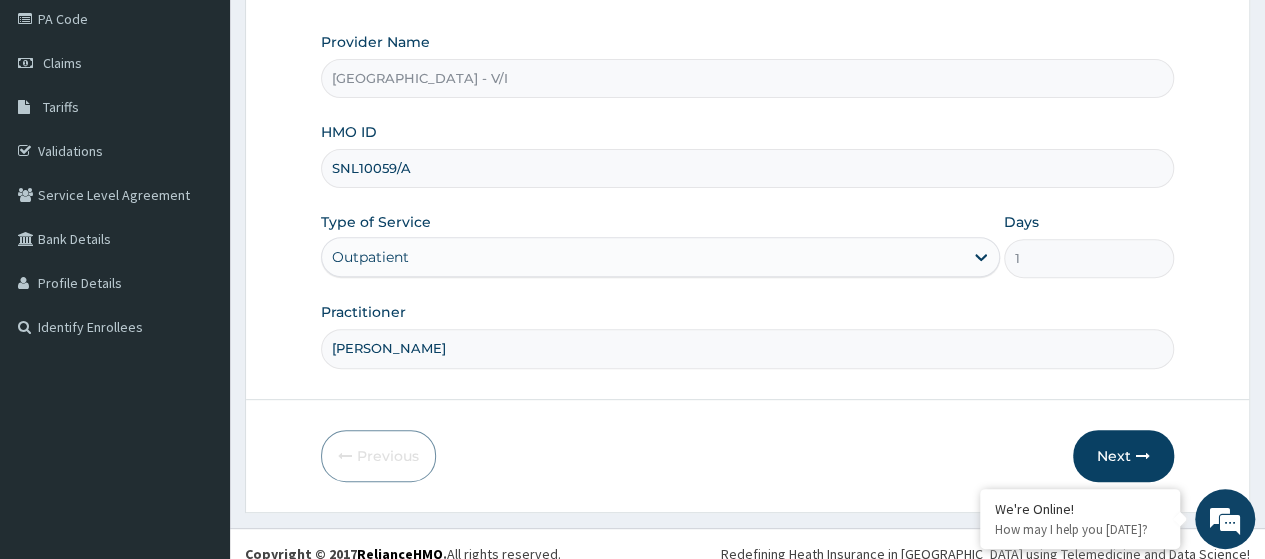 scroll, scrollTop: 0, scrollLeft: 0, axis: both 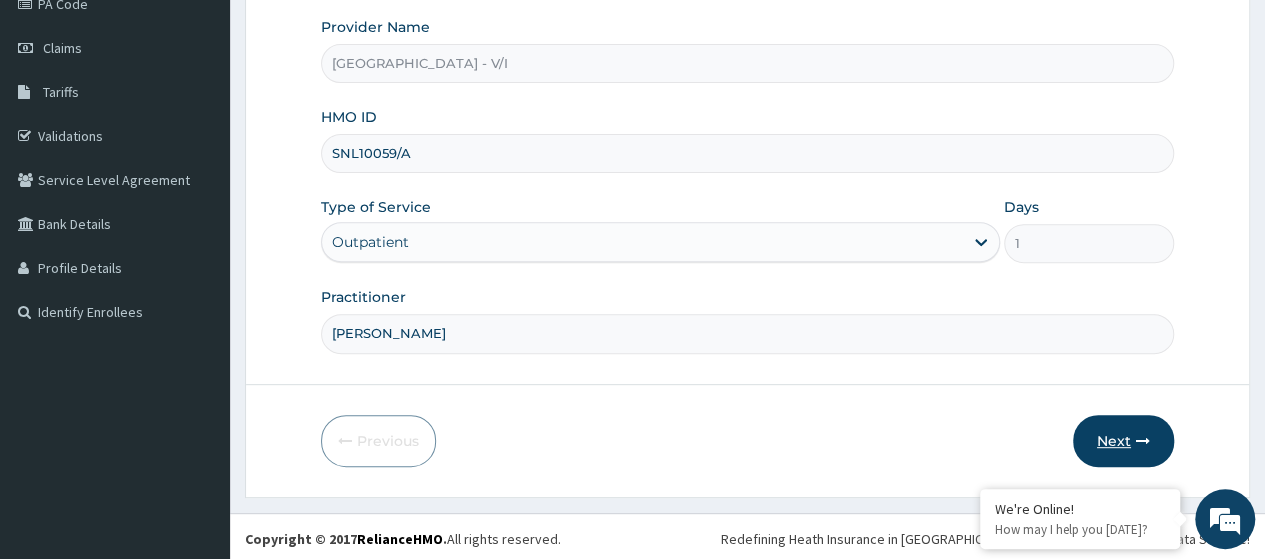 click on "Next" at bounding box center (1123, 441) 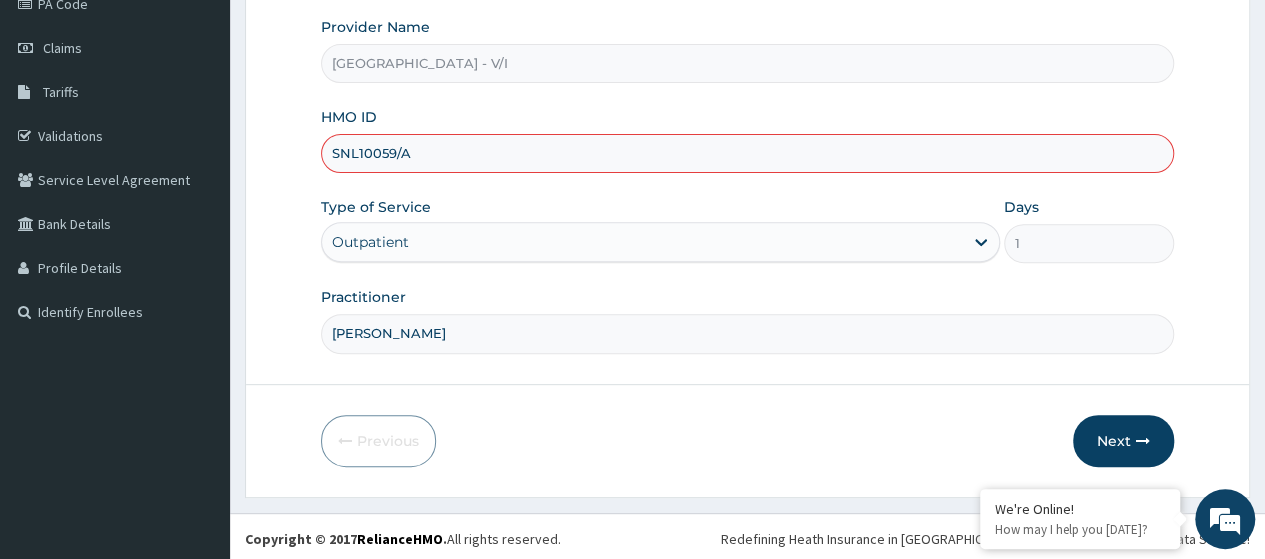 click on "SNL10059/A" at bounding box center [747, 153] 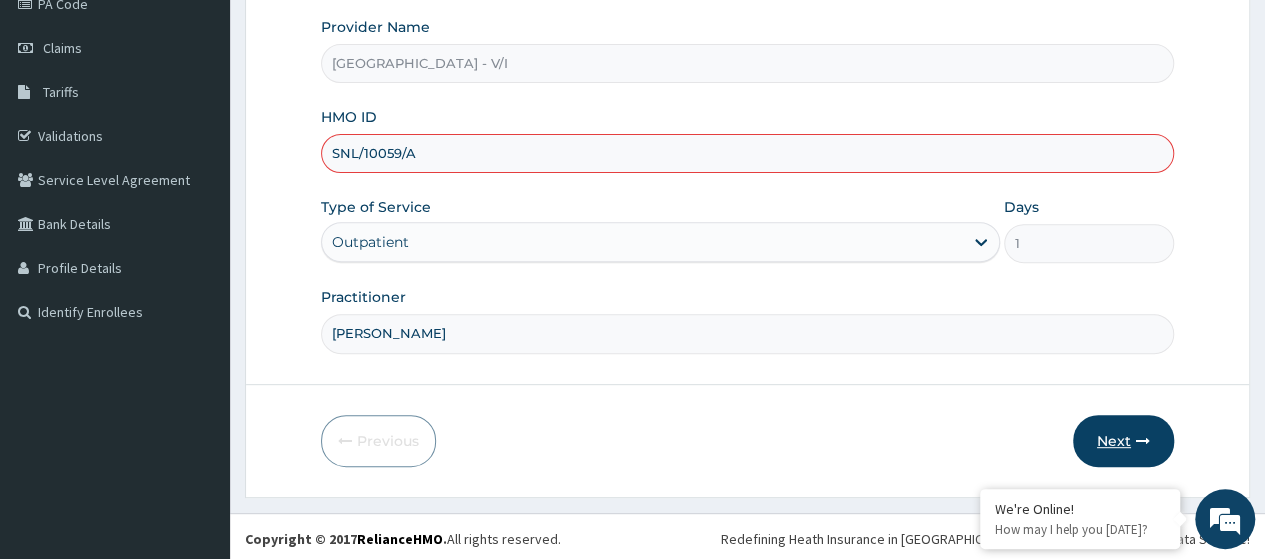 type on "SNL/10059/A" 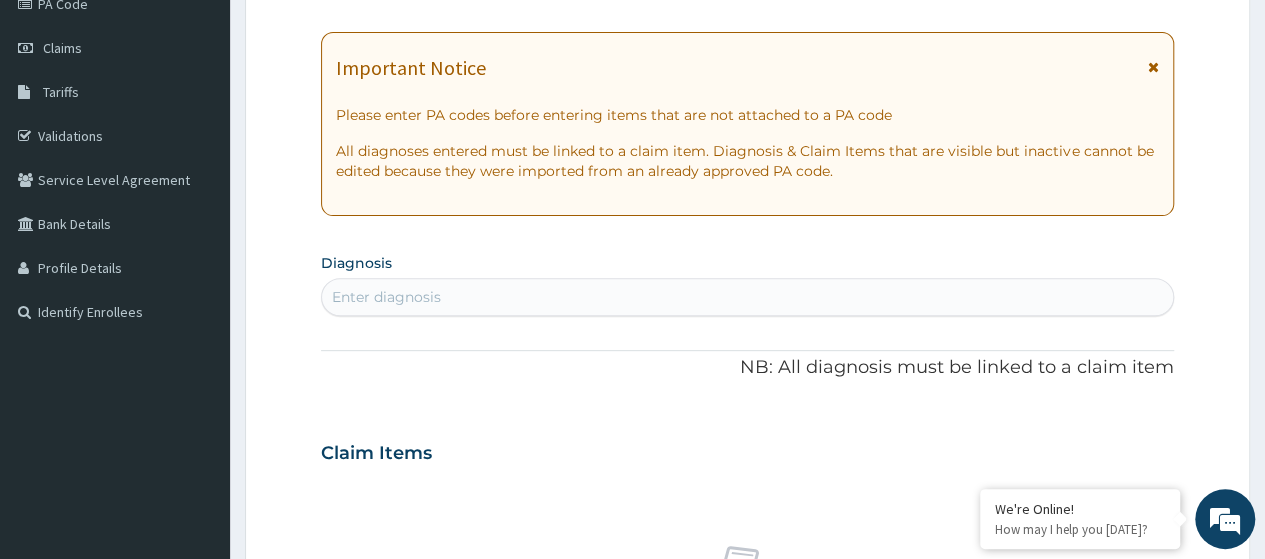 scroll, scrollTop: 0, scrollLeft: 0, axis: both 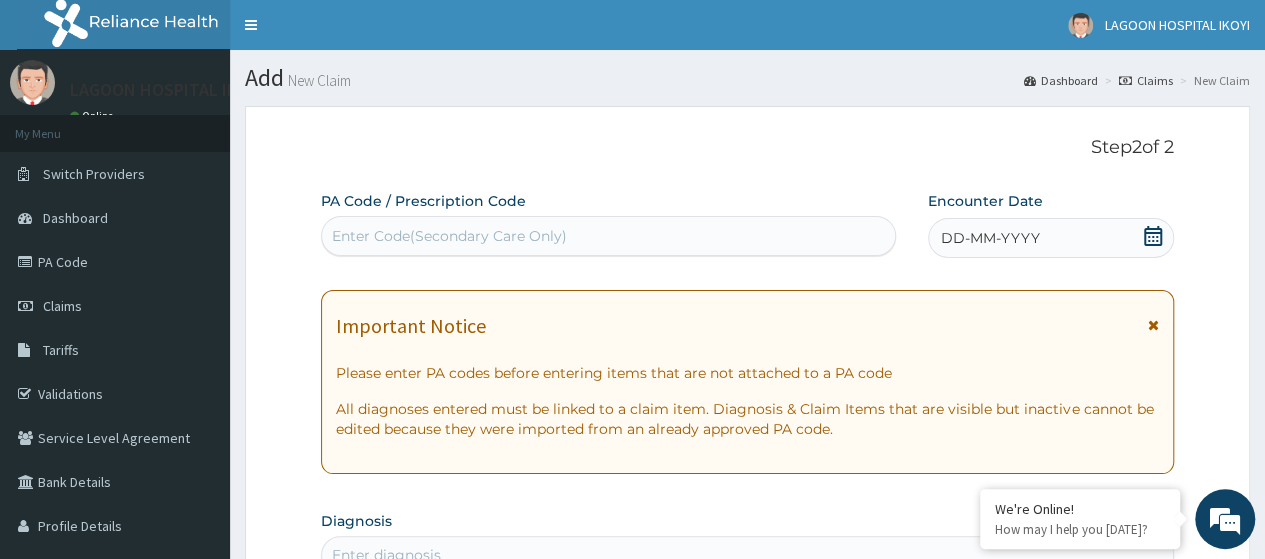 click on "Enter Code(Secondary Care Only)" at bounding box center [449, 236] 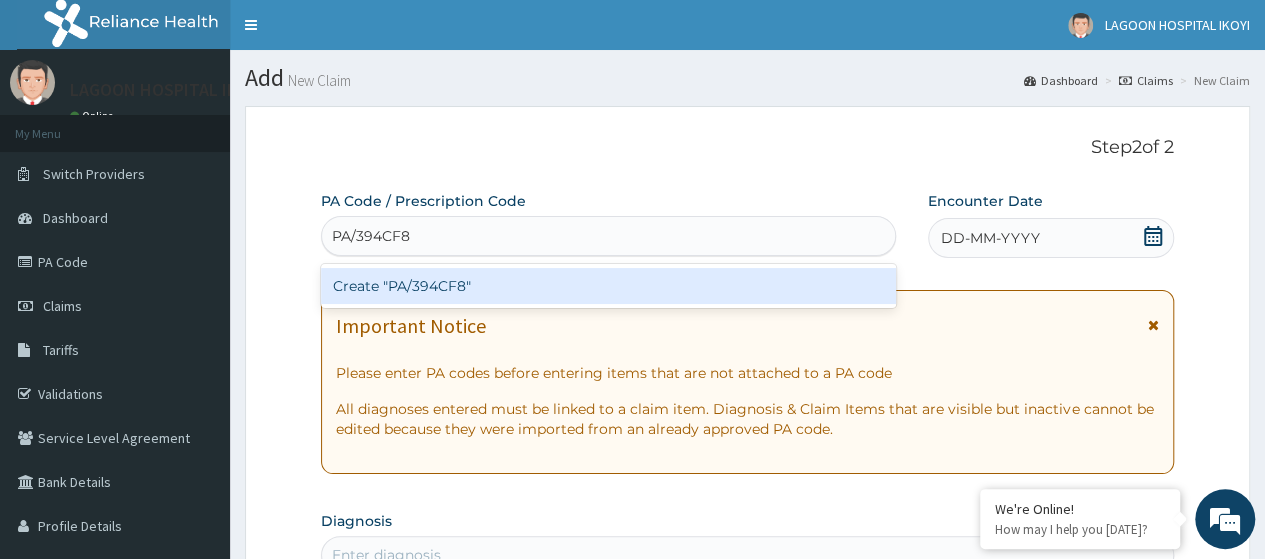 click on "Create "PA/394CF8"" at bounding box center [608, 286] 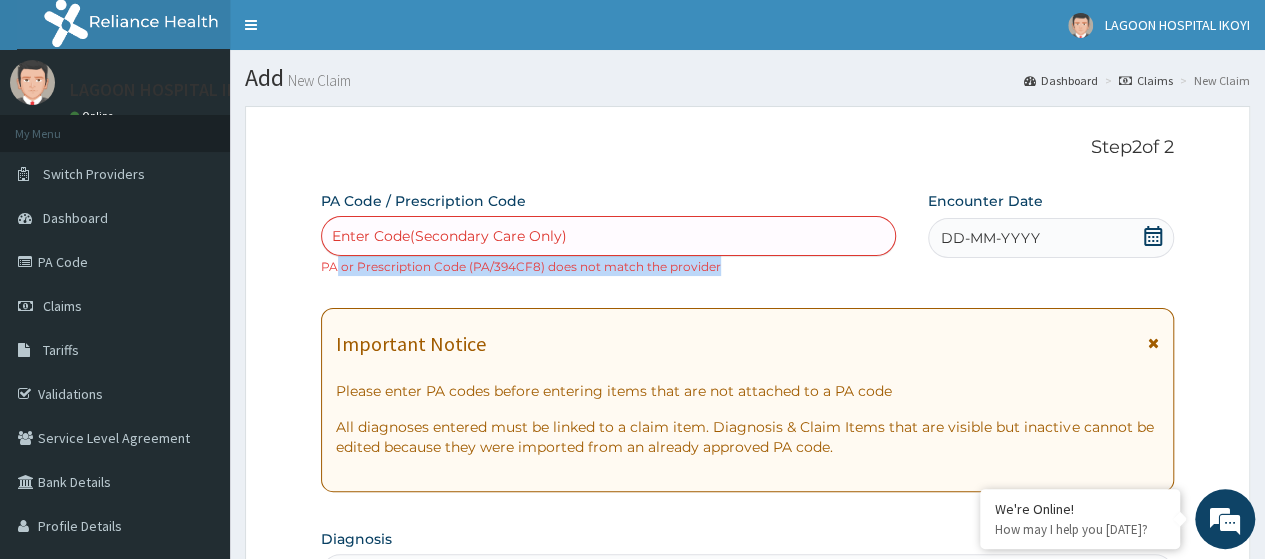drag, startPoint x: 718, startPoint y: 271, endPoint x: 337, endPoint y: 259, distance: 381.18893 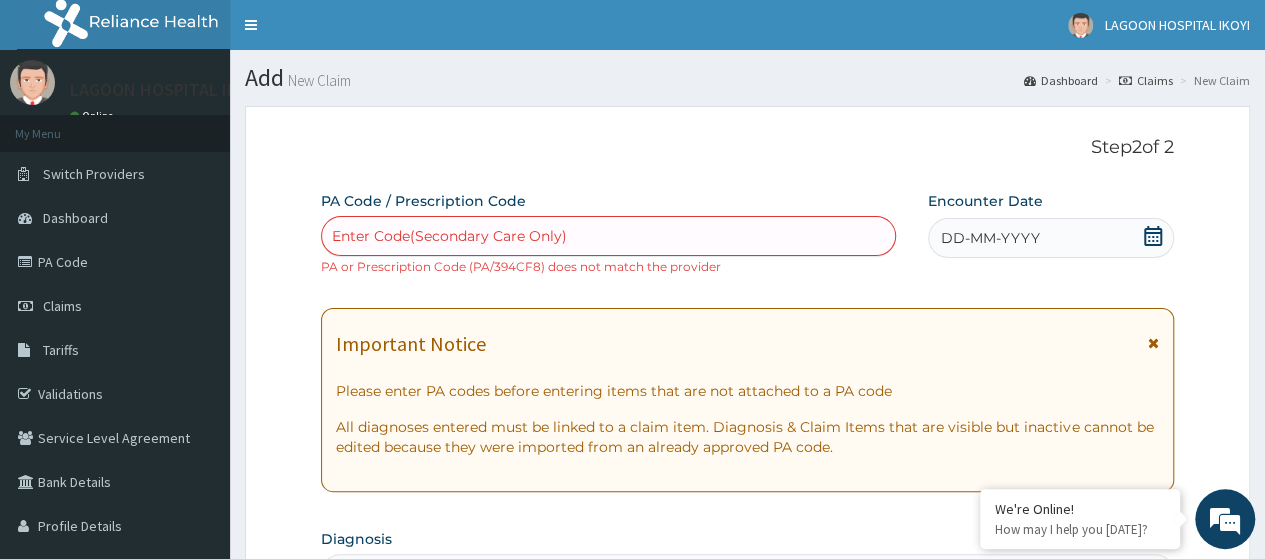 click on "Step  2  of 2 PA Code / Prescription Code Enter Code(Secondary Care Only) PA or Prescription Code  (PA/394CF8) does not match the provider Encounter Date DD-MM-YYYY Important Notice Please enter PA codes before entering items that are not attached to a PA code   All diagnoses entered must be linked to a claim item. Diagnosis & Claim Items that are visible but inactive cannot be edited because they were imported from an already approved PA code. Diagnosis Enter diagnosis NB: All diagnosis must be linked to a claim item Claim Items No claim item Types Select Type Item Select Item Pair Diagnosis Select Diagnosis Unit Price 0 Add Comment     Previous   Submit" at bounding box center [747, 747] 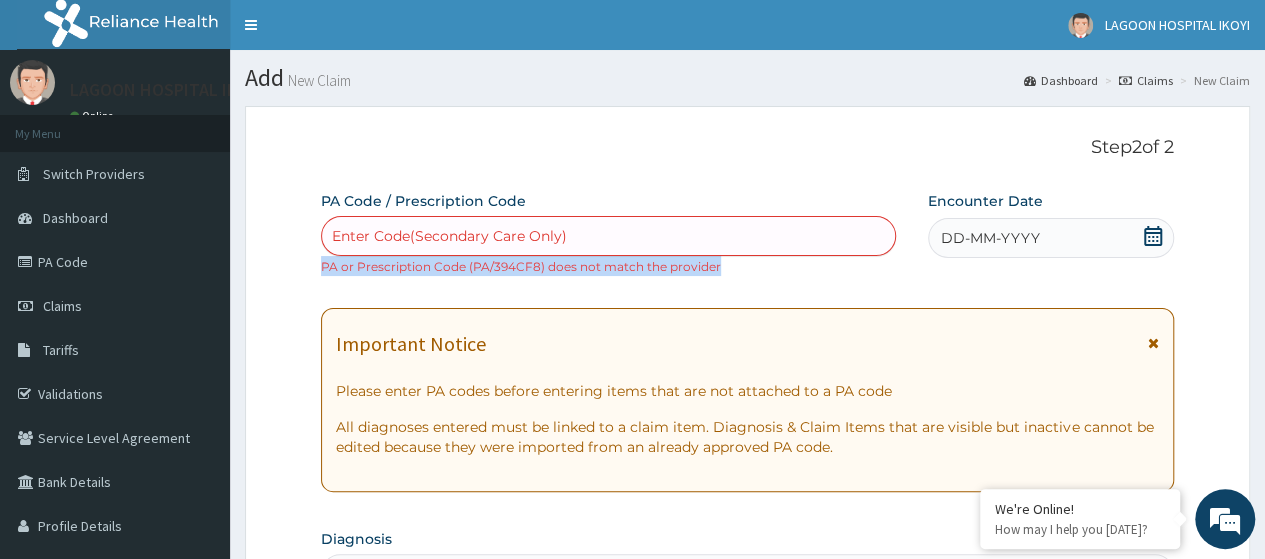 drag, startPoint x: 324, startPoint y: 265, endPoint x: 714, endPoint y: 268, distance: 390.01154 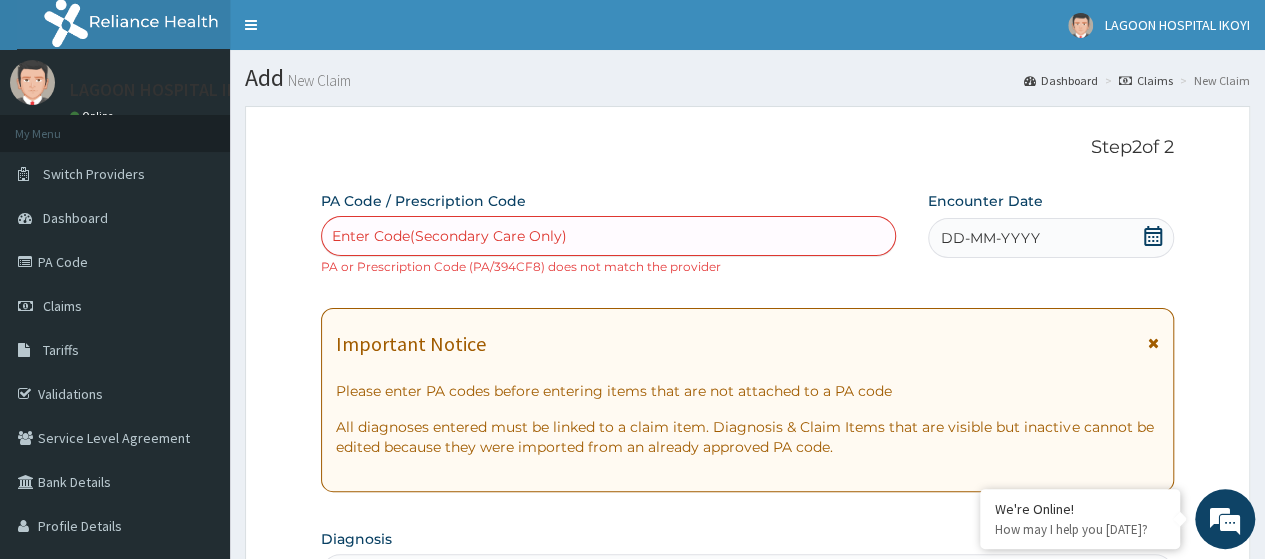 click 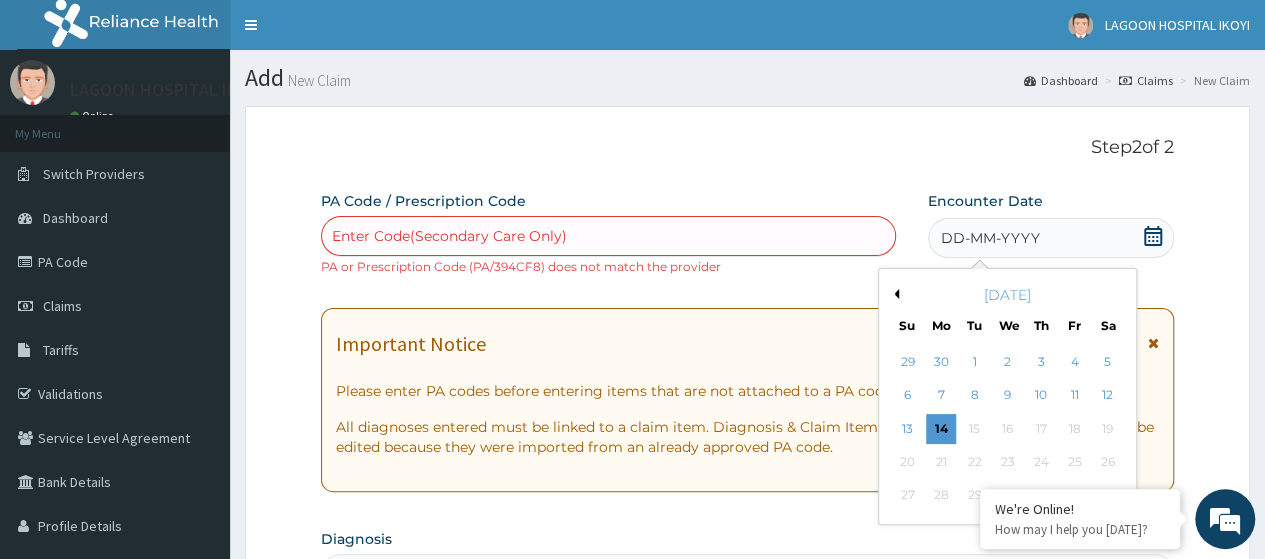 click on "Previous Month" at bounding box center (894, 294) 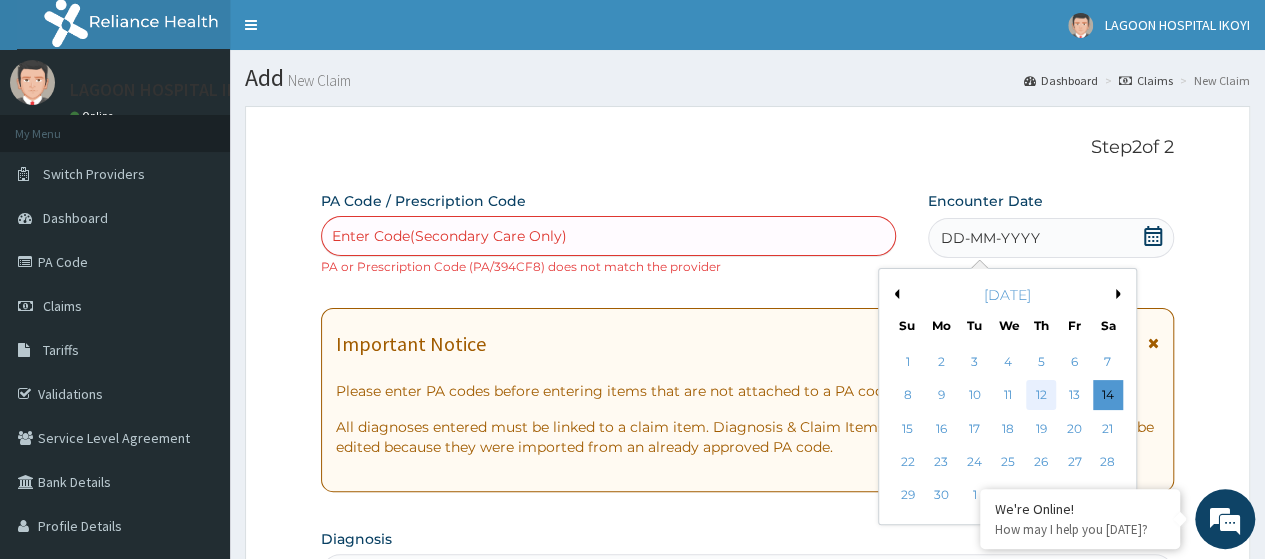 click on "12" at bounding box center [1041, 396] 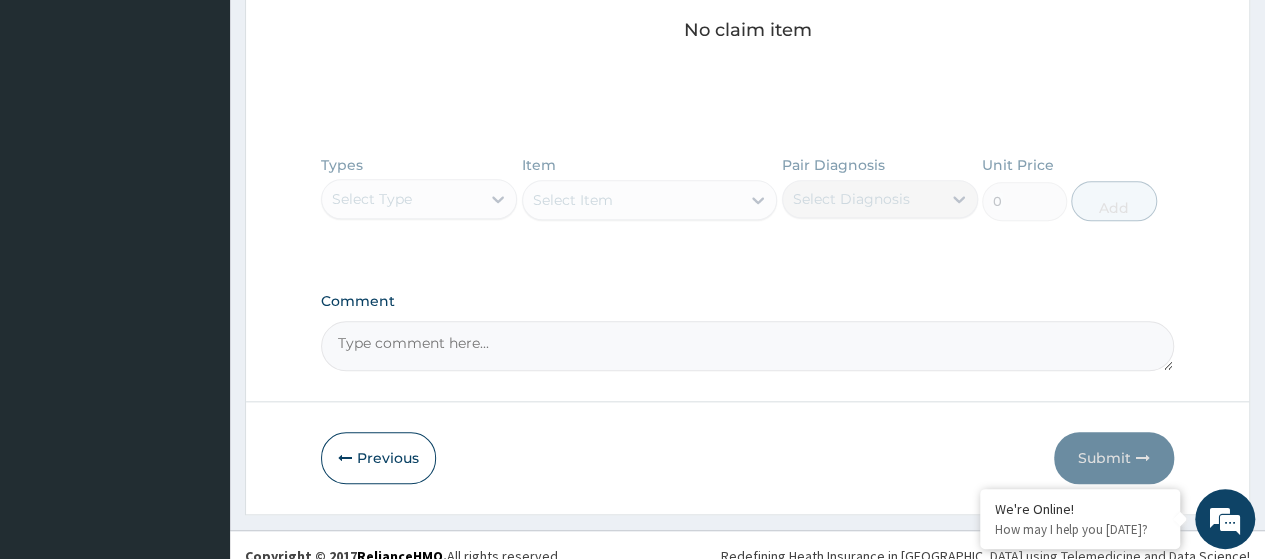 scroll, scrollTop: 862, scrollLeft: 0, axis: vertical 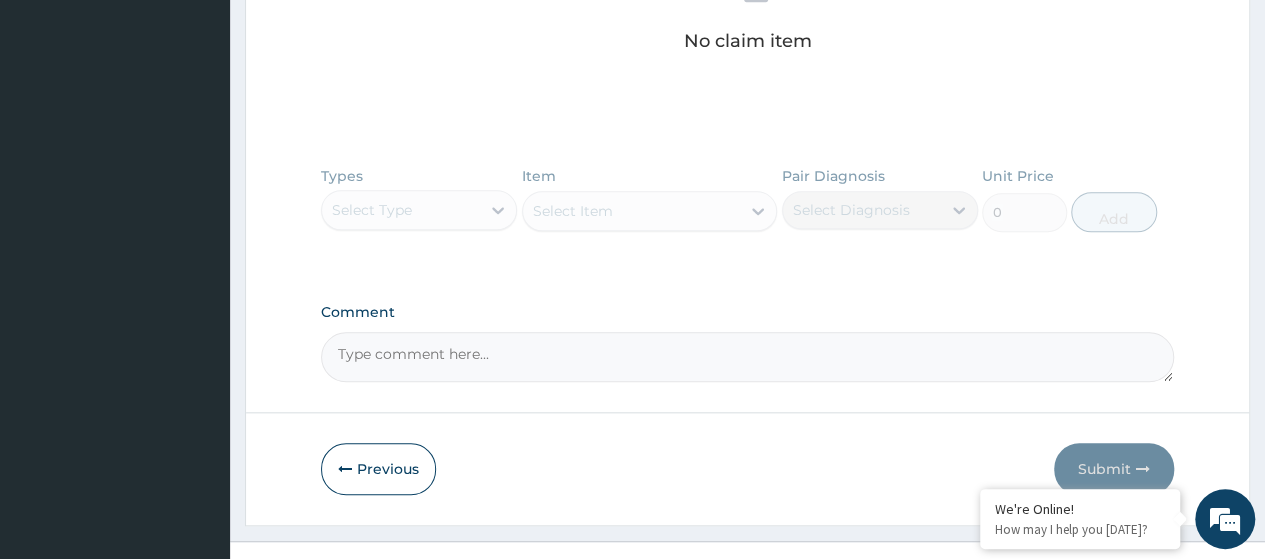 click on "Comment" at bounding box center (747, 357) 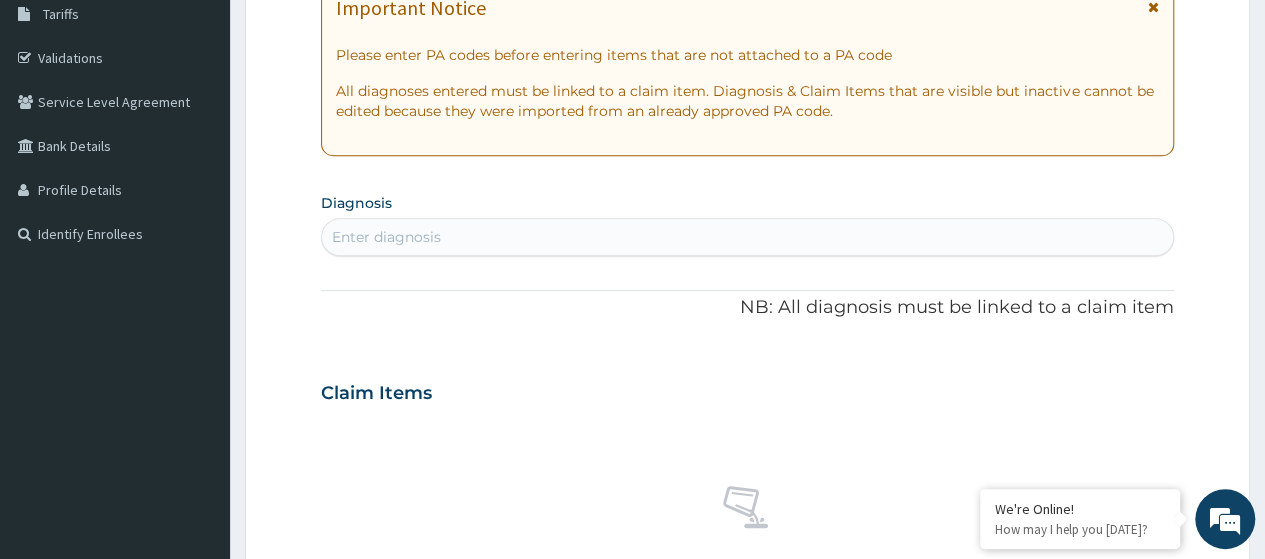 scroll, scrollTop: 332, scrollLeft: 0, axis: vertical 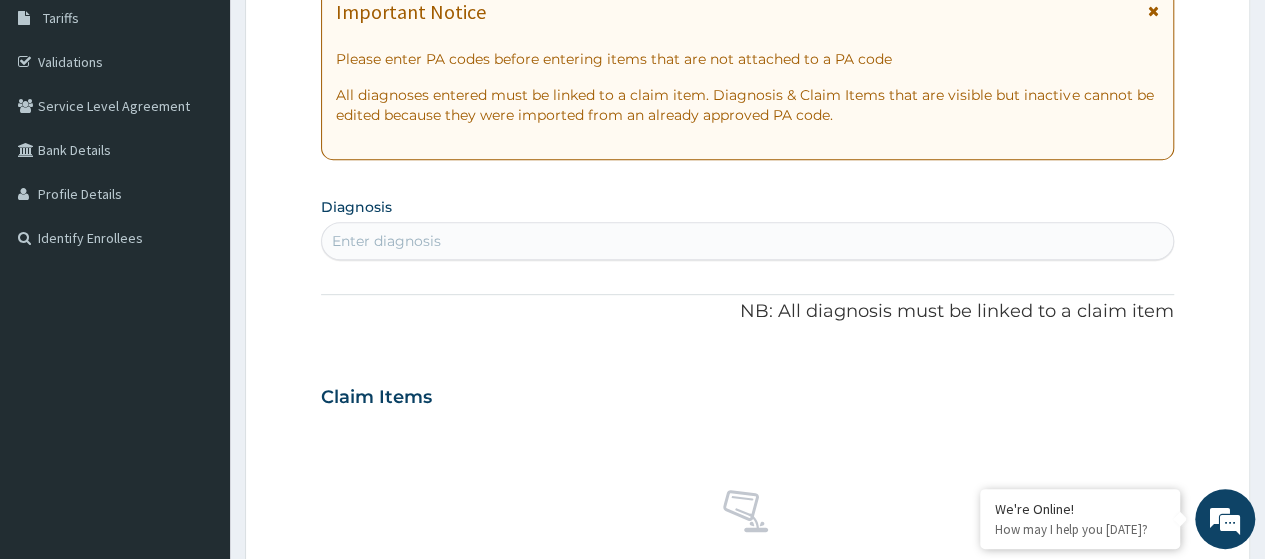 type on "PA/394CF8" 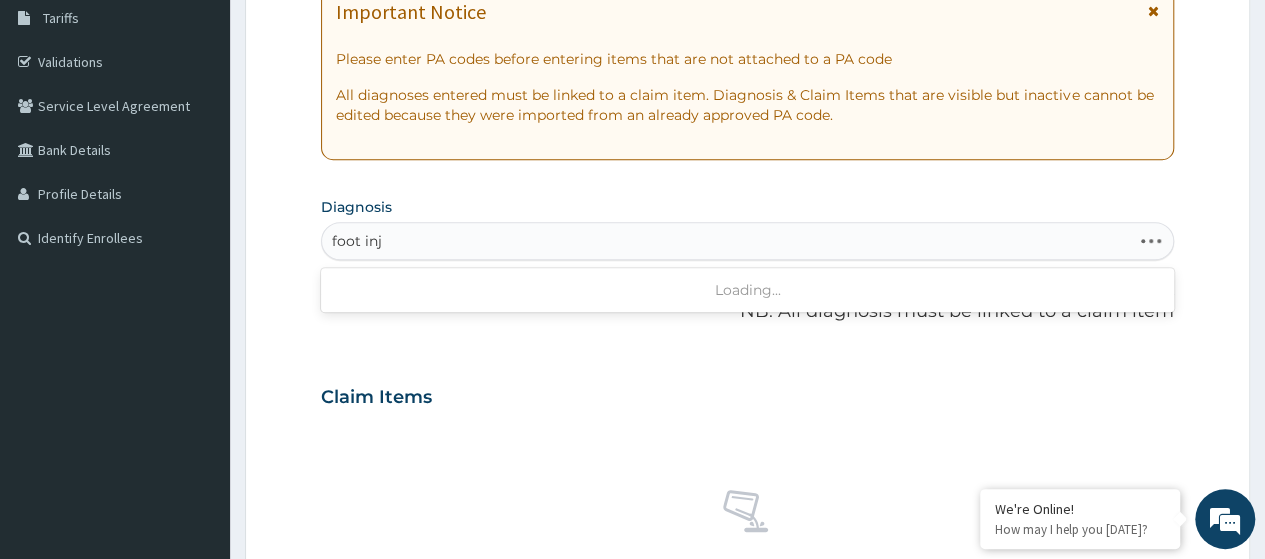 type on "foot inju" 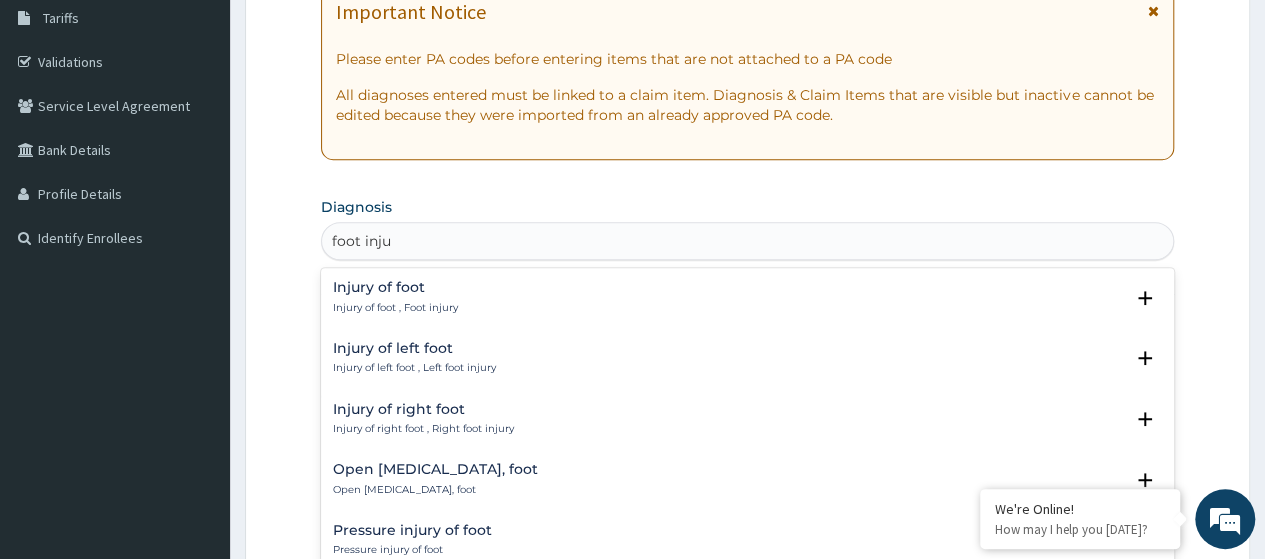 click on "Injury of foot , Foot injury" at bounding box center (395, 308) 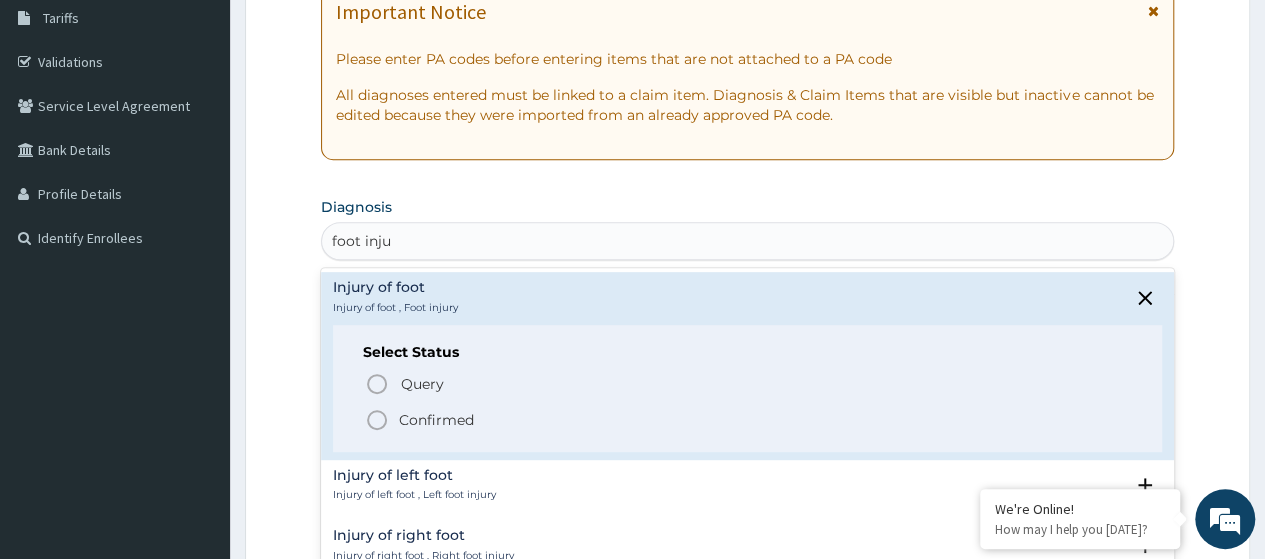 click on "Confirmed" at bounding box center (436, 420) 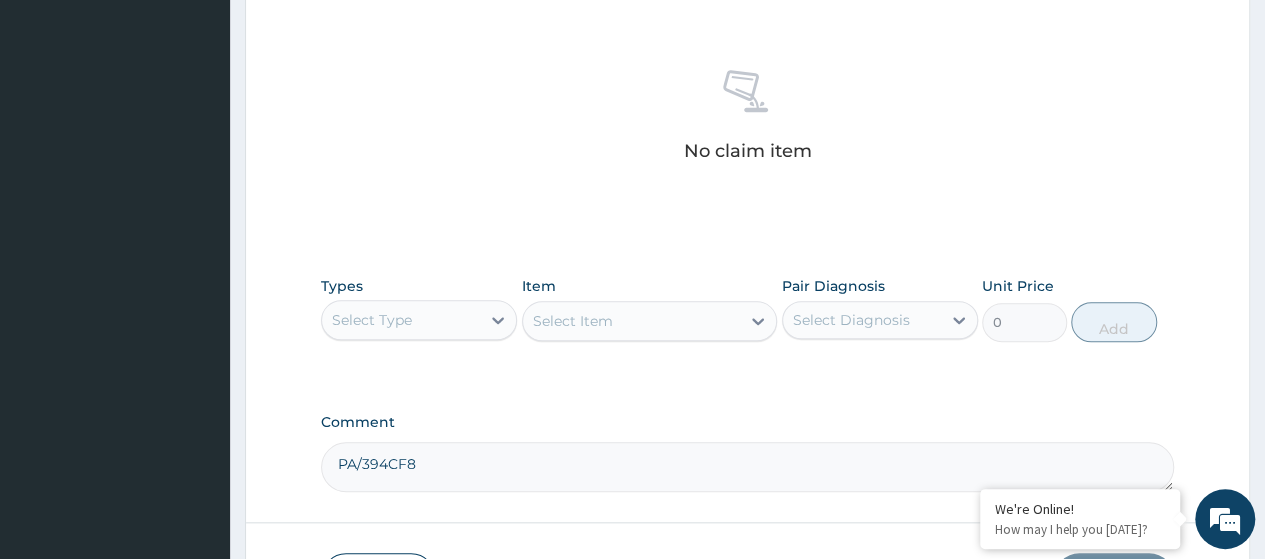 scroll, scrollTop: 765, scrollLeft: 0, axis: vertical 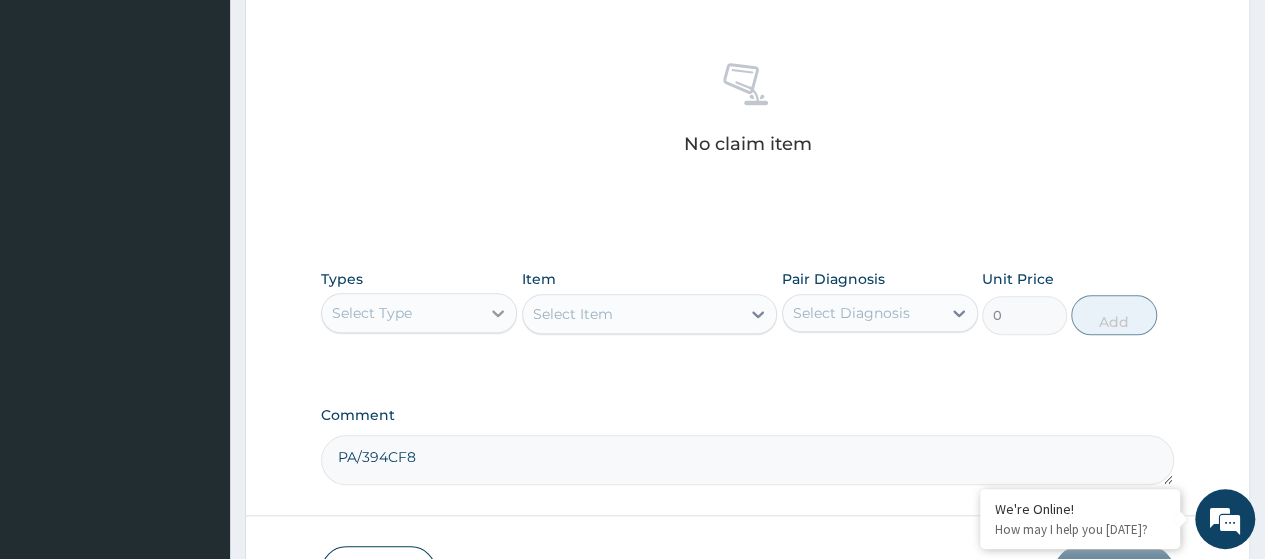 click 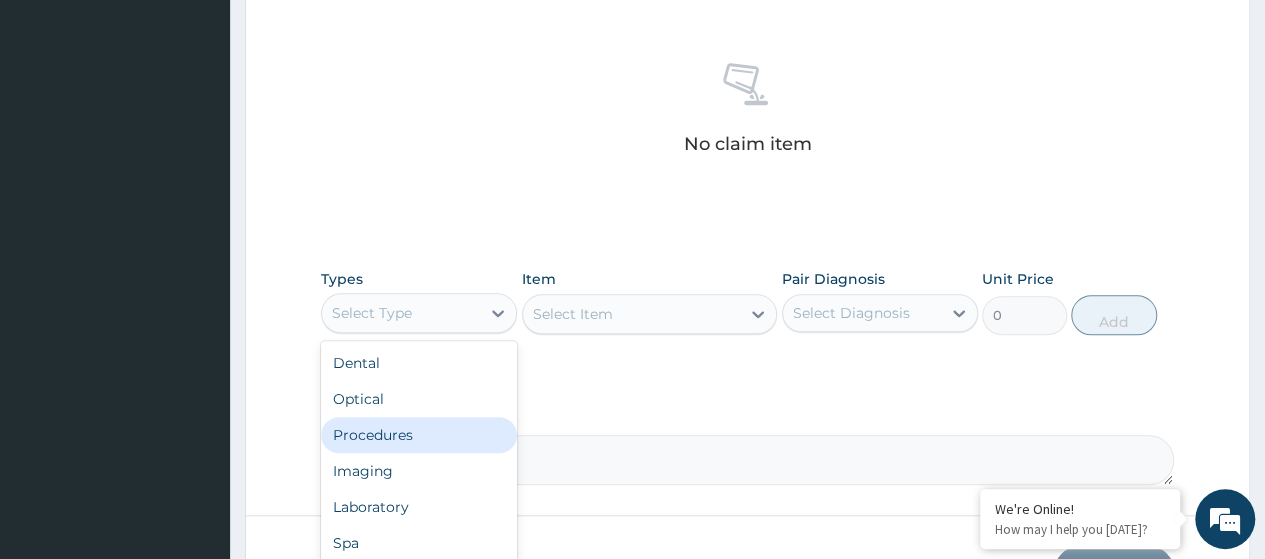 click on "Procedures" at bounding box center (419, 435) 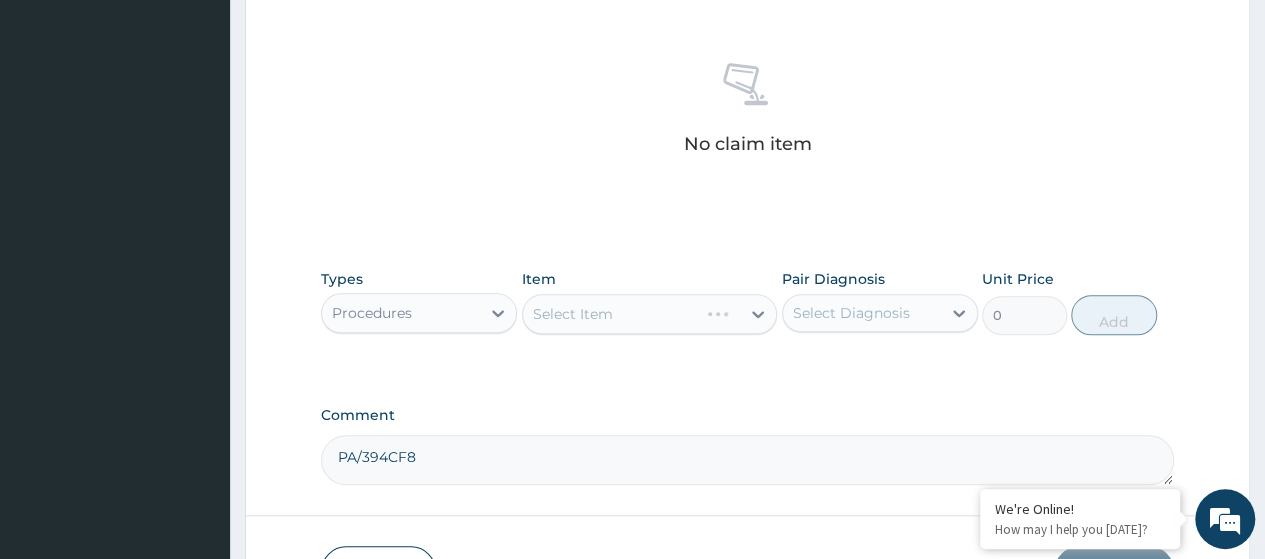 click on "Select Item" at bounding box center [650, 314] 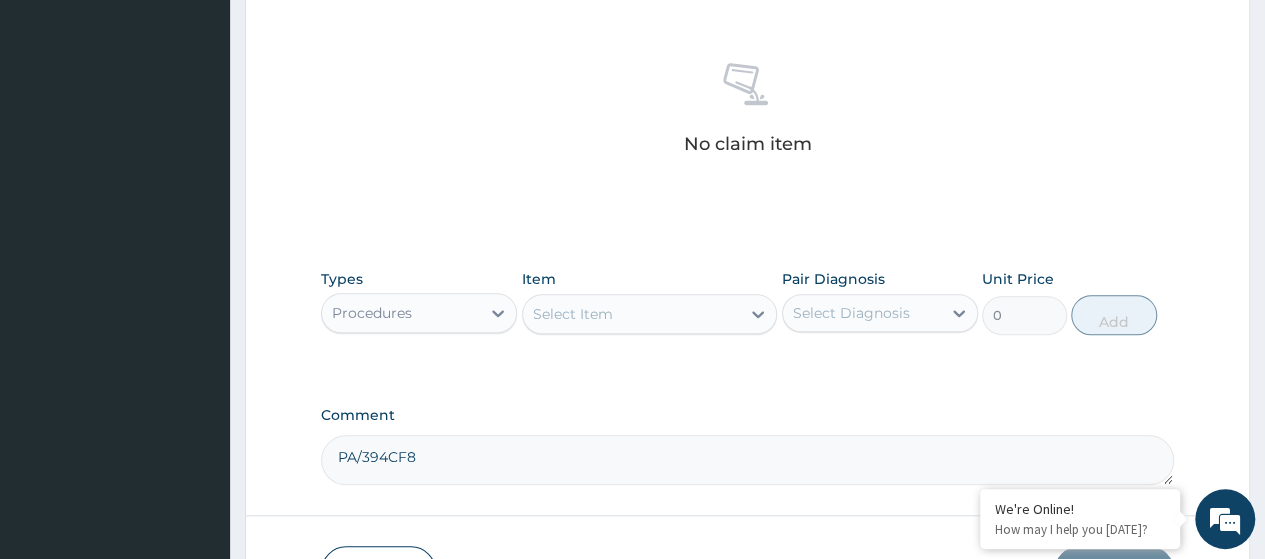 click on "Select Item" at bounding box center (573, 314) 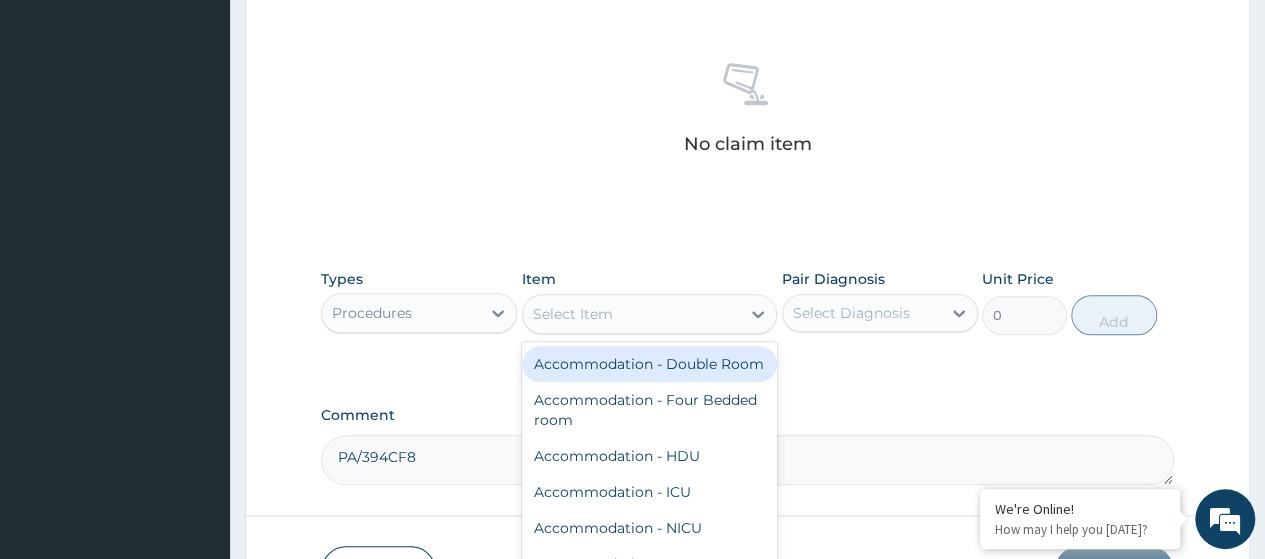 paste on "Emergency Consultation per person" 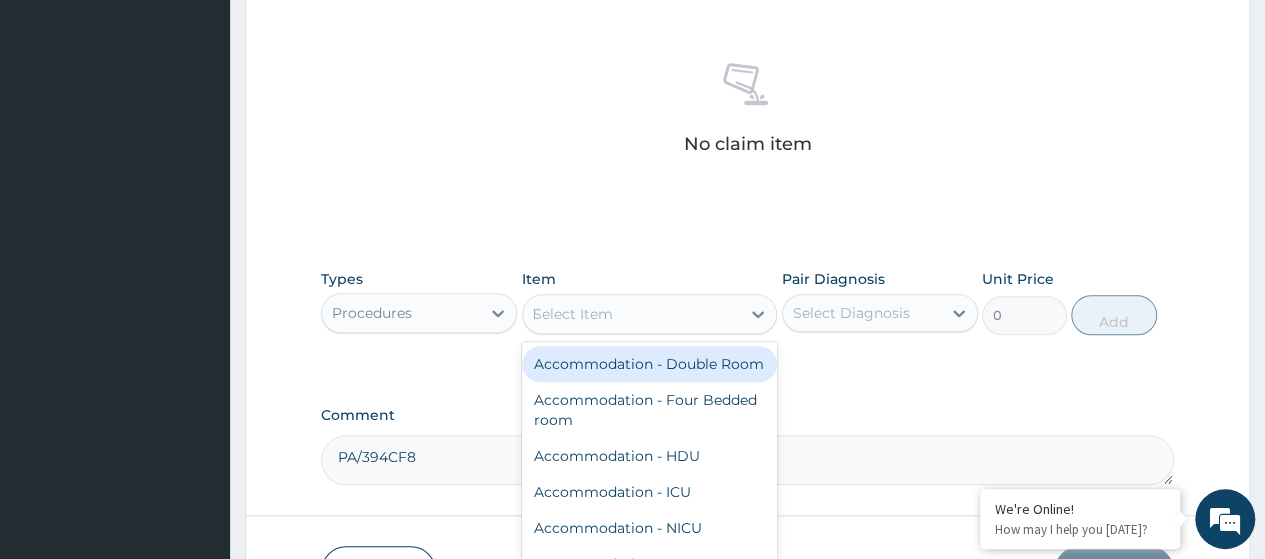 scroll, scrollTop: 0, scrollLeft: 25, axis: horizontal 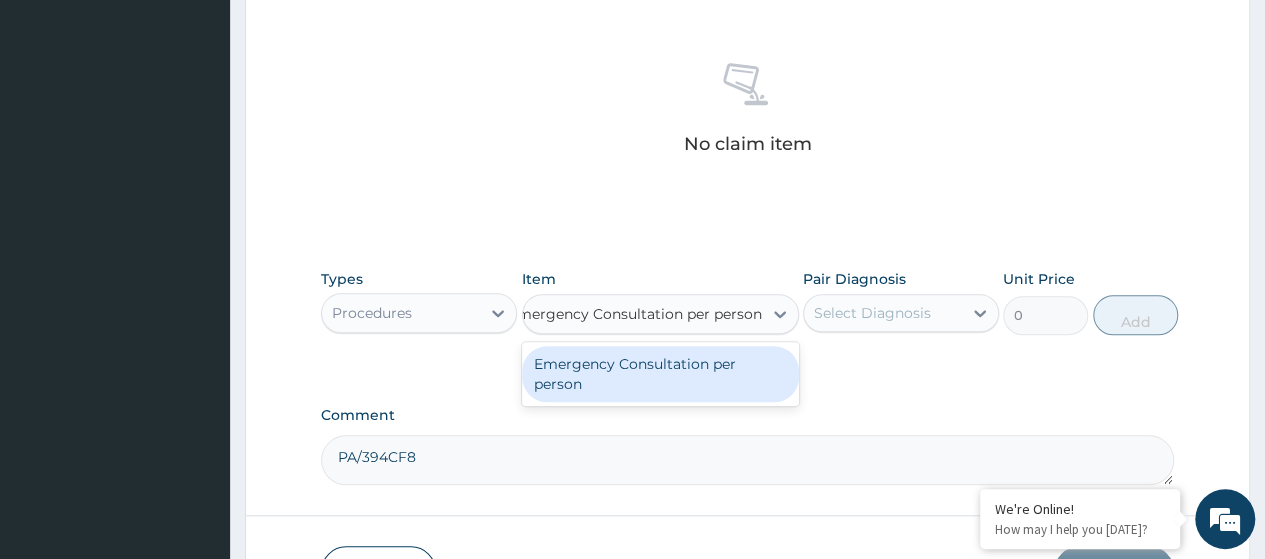 click on "Emergency Consultation per person" at bounding box center [660, 374] 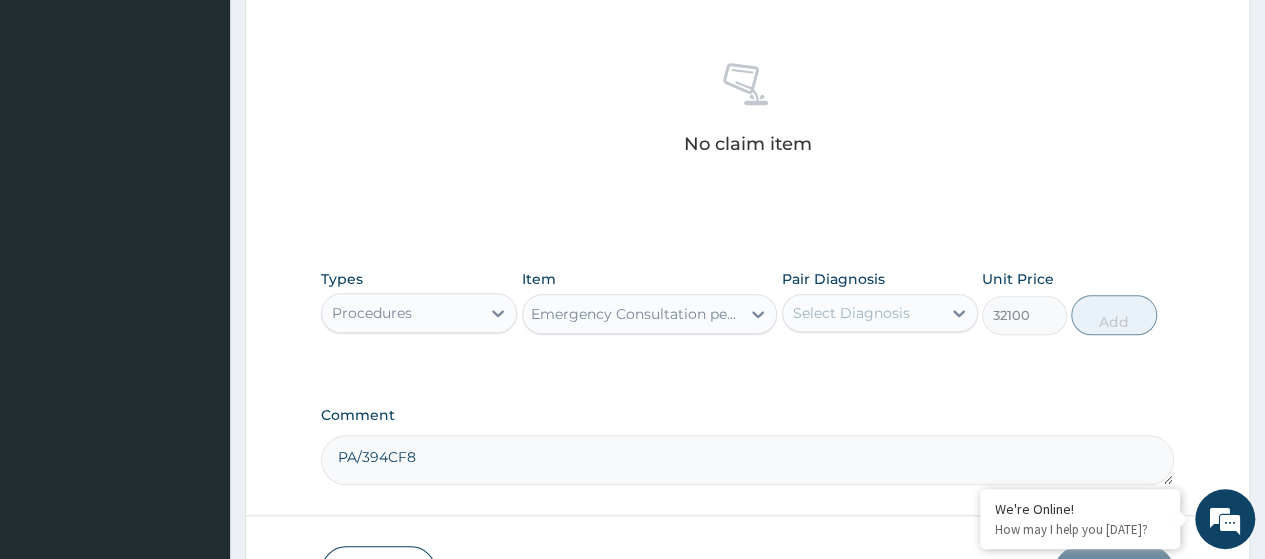 scroll, scrollTop: 0, scrollLeft: 2, axis: horizontal 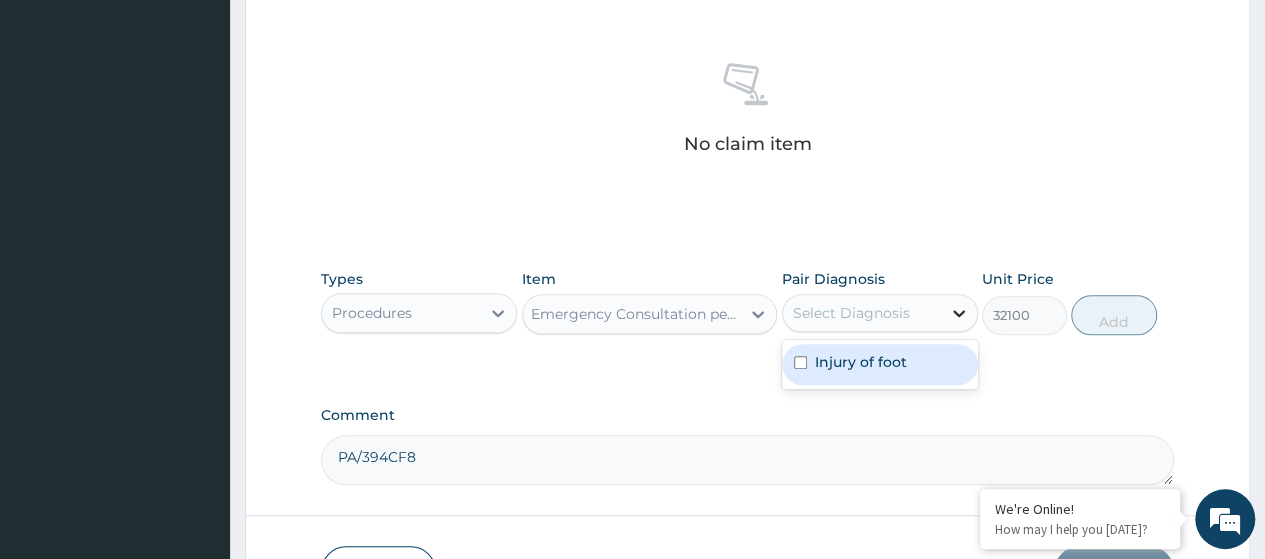 click 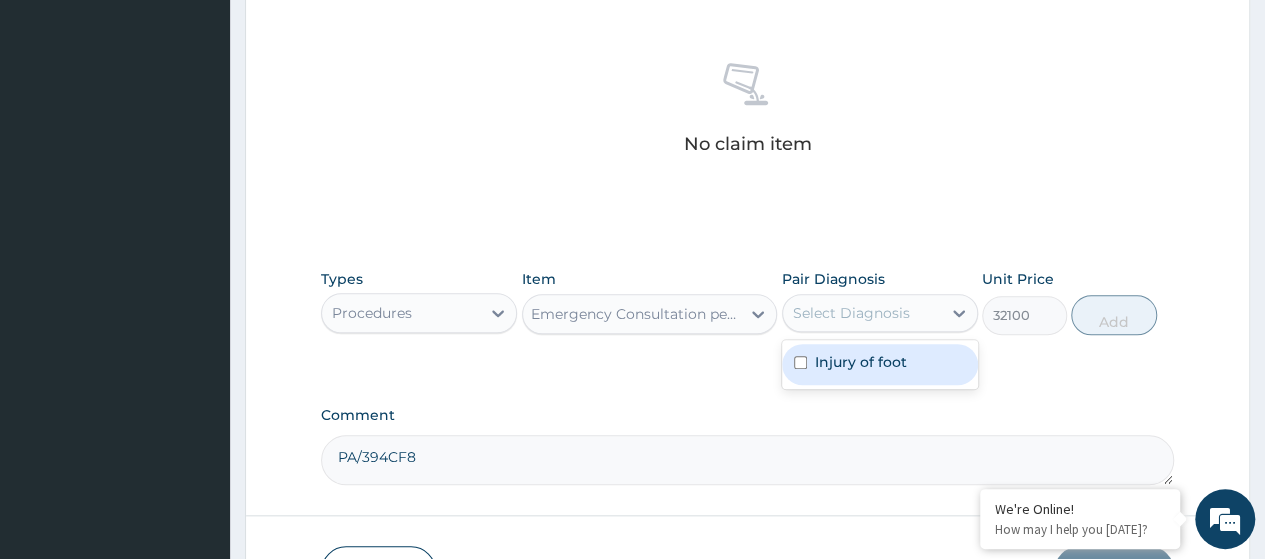 drag, startPoint x: 857, startPoint y: 365, endPoint x: 1129, endPoint y: 367, distance: 272.00735 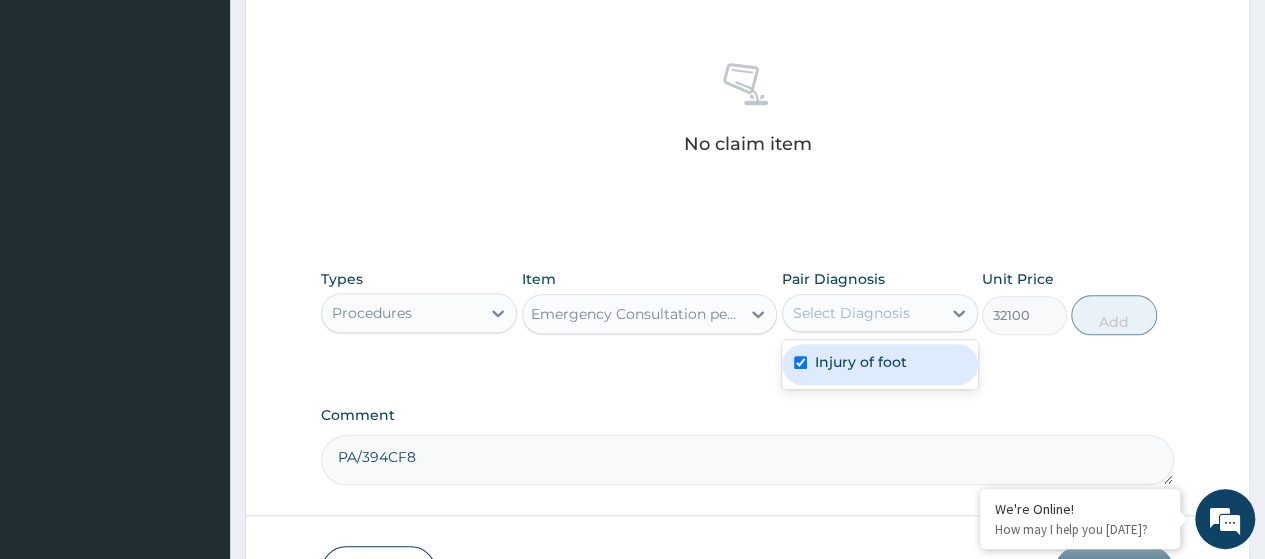 checkbox on "true" 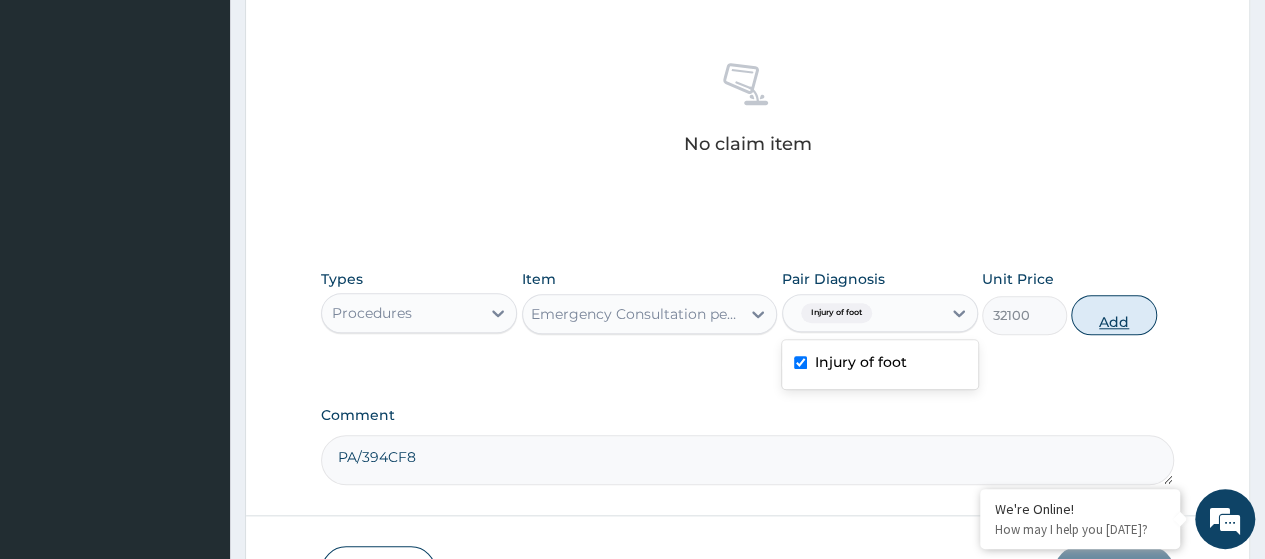 click on "Add" at bounding box center [1113, 315] 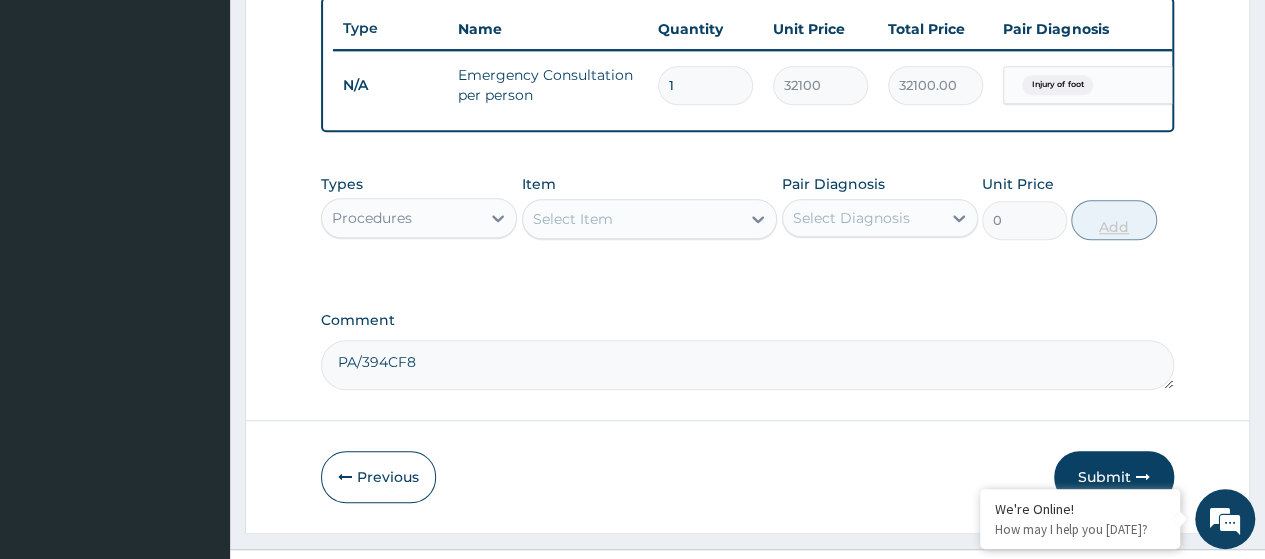 scroll, scrollTop: 0, scrollLeft: 0, axis: both 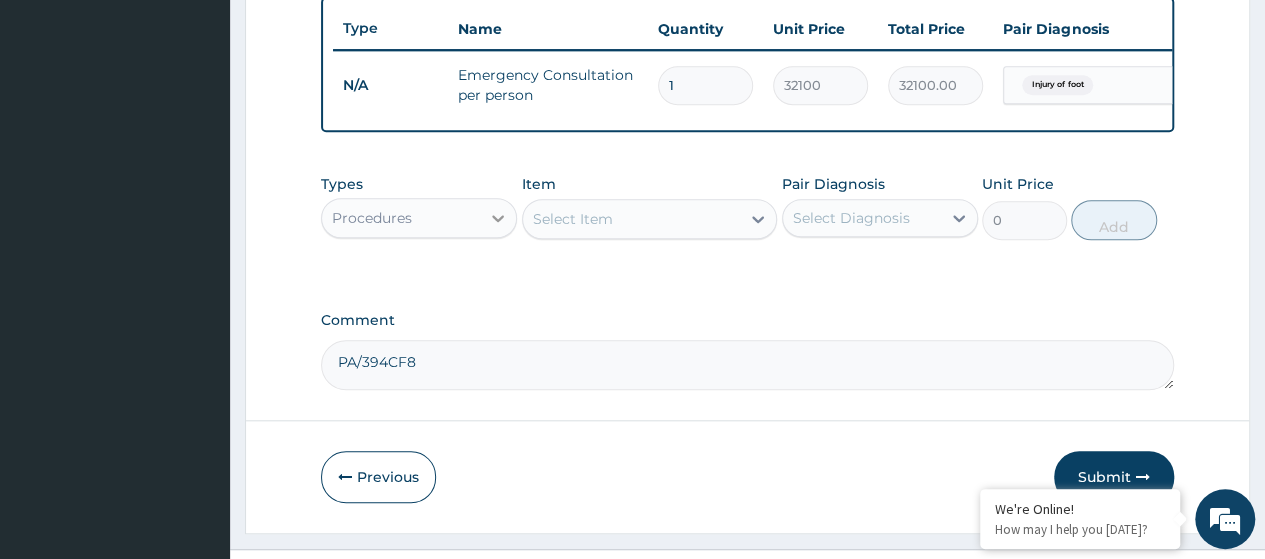 click 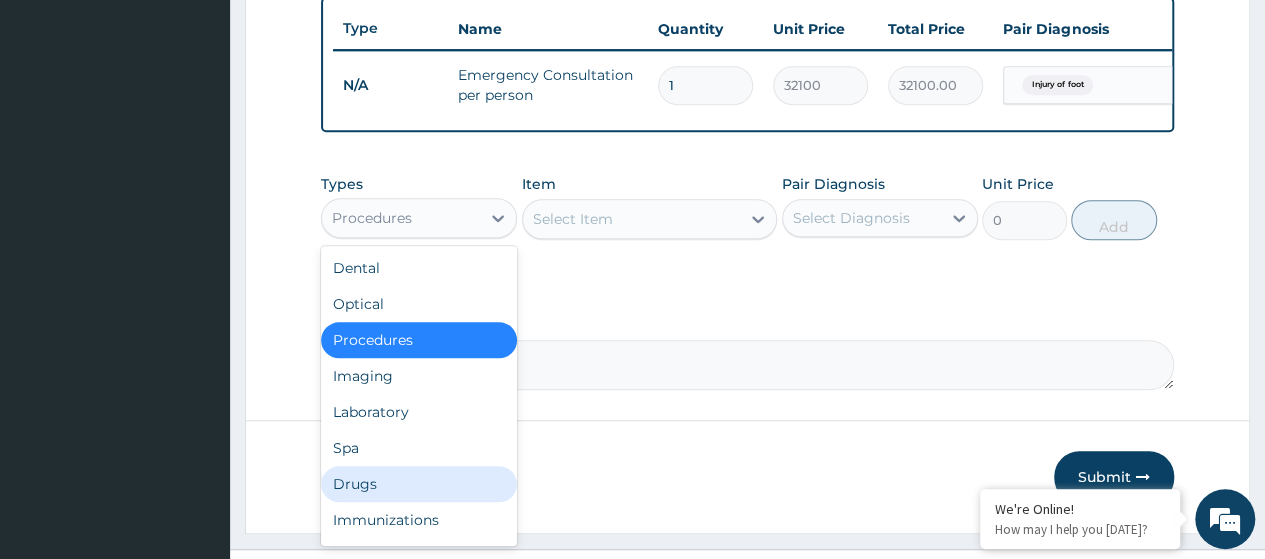 click on "Drugs" at bounding box center (419, 484) 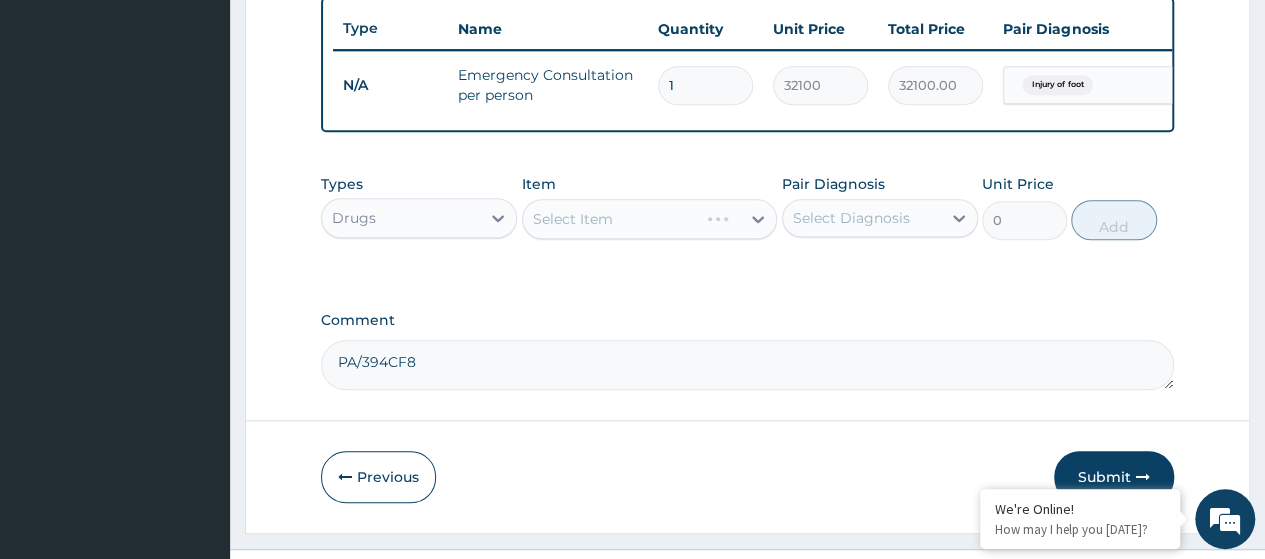 click on "Select Item" at bounding box center (650, 219) 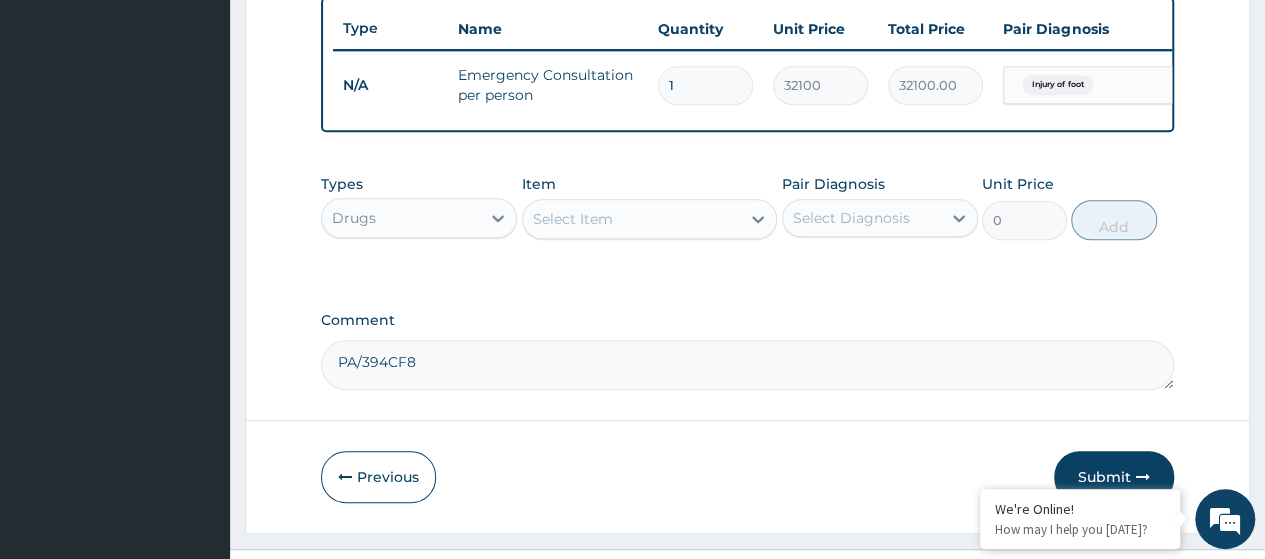 click on "Select Item" at bounding box center (573, 219) 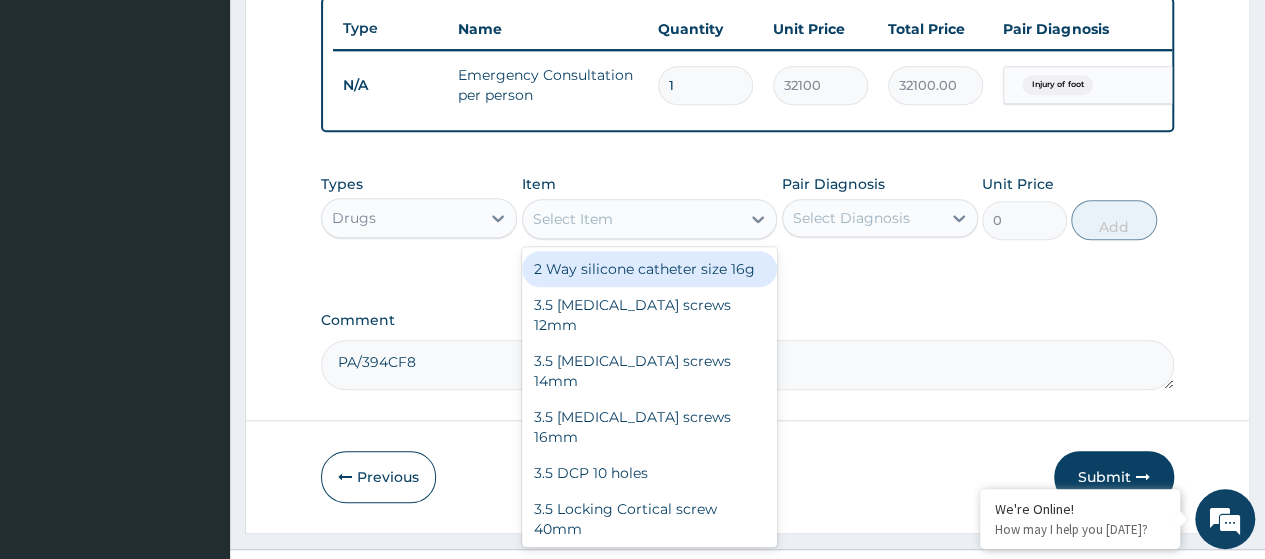 paste on "Paracetamol 500Mgtab (Dr00906)" 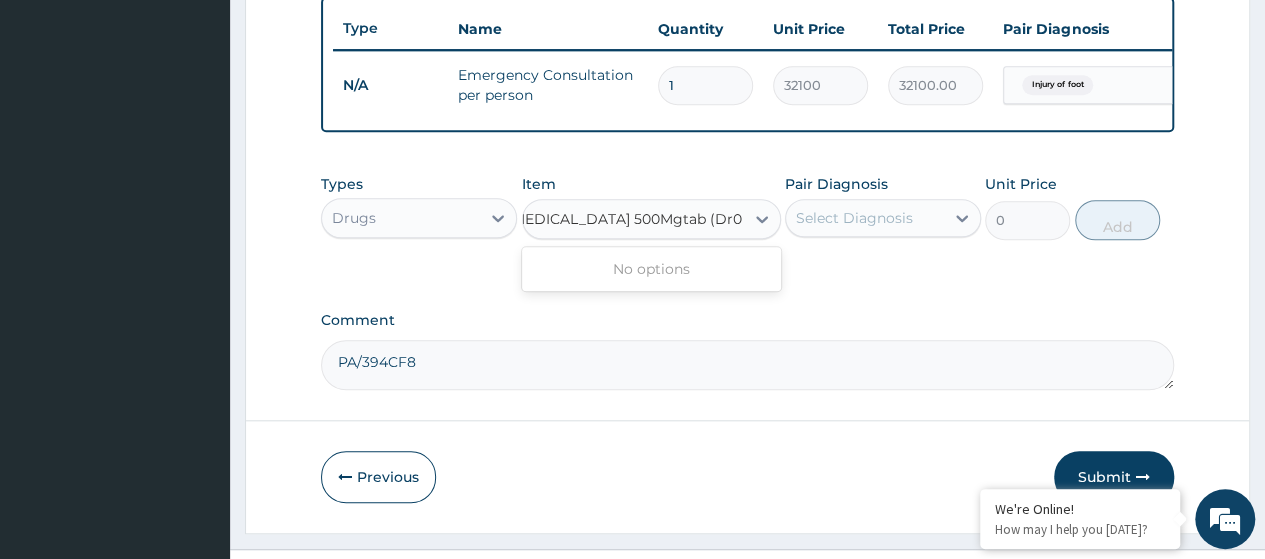 scroll, scrollTop: 0, scrollLeft: 3, axis: horizontal 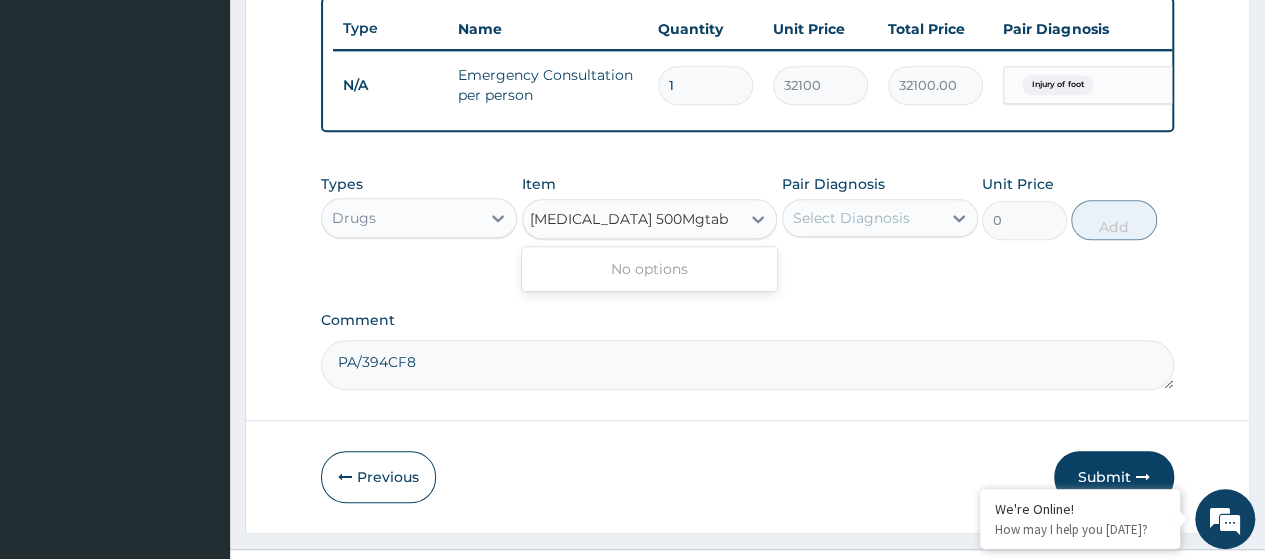 type on "Paracetamol 500Mgtab" 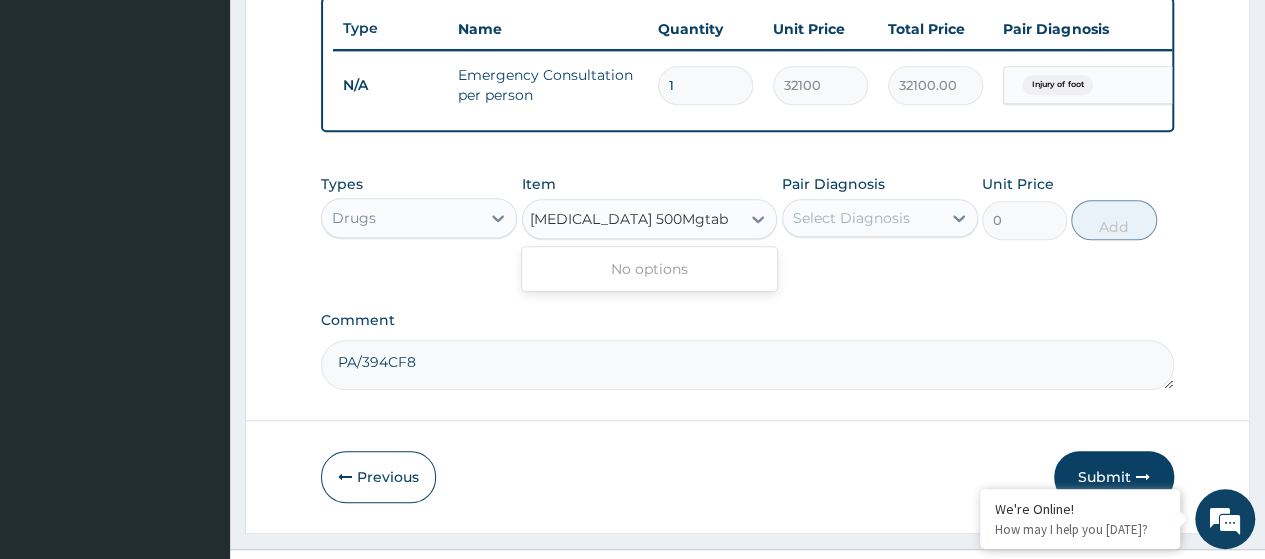 scroll, scrollTop: 0, scrollLeft: 0, axis: both 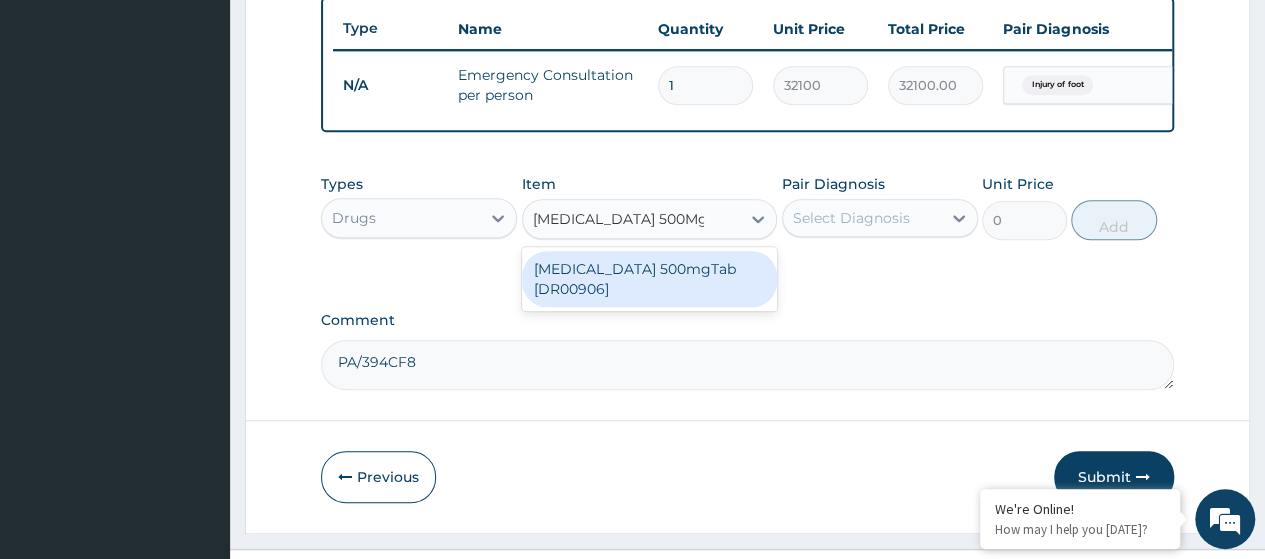 click on "[MEDICAL_DATA] 500mgTab [DR00906]" at bounding box center [650, 279] 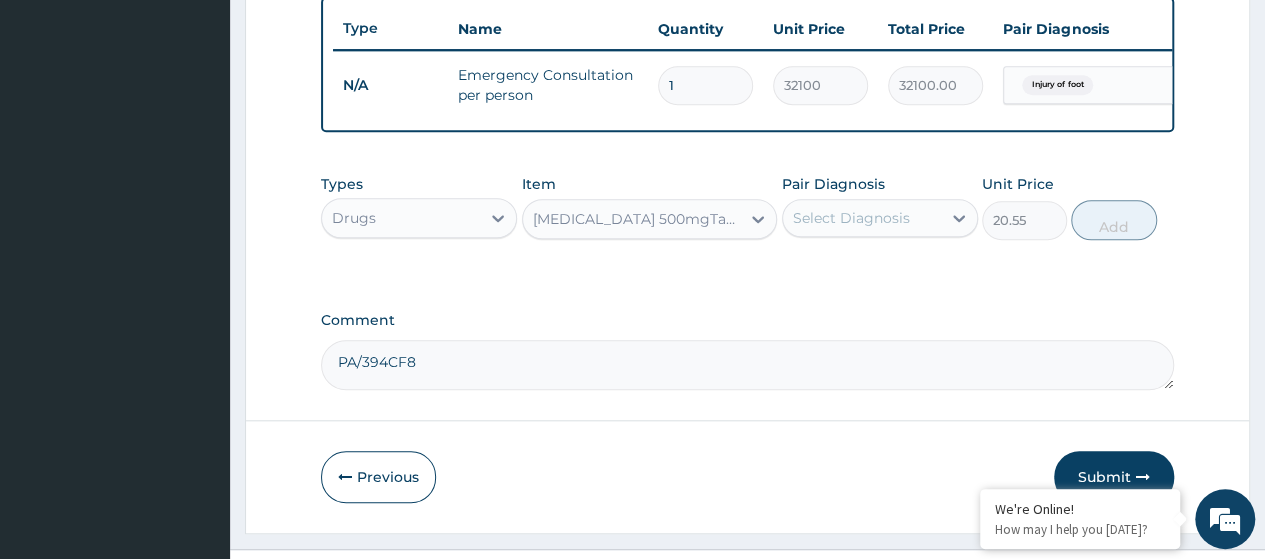 click on "Select Diagnosis" at bounding box center [862, 218] 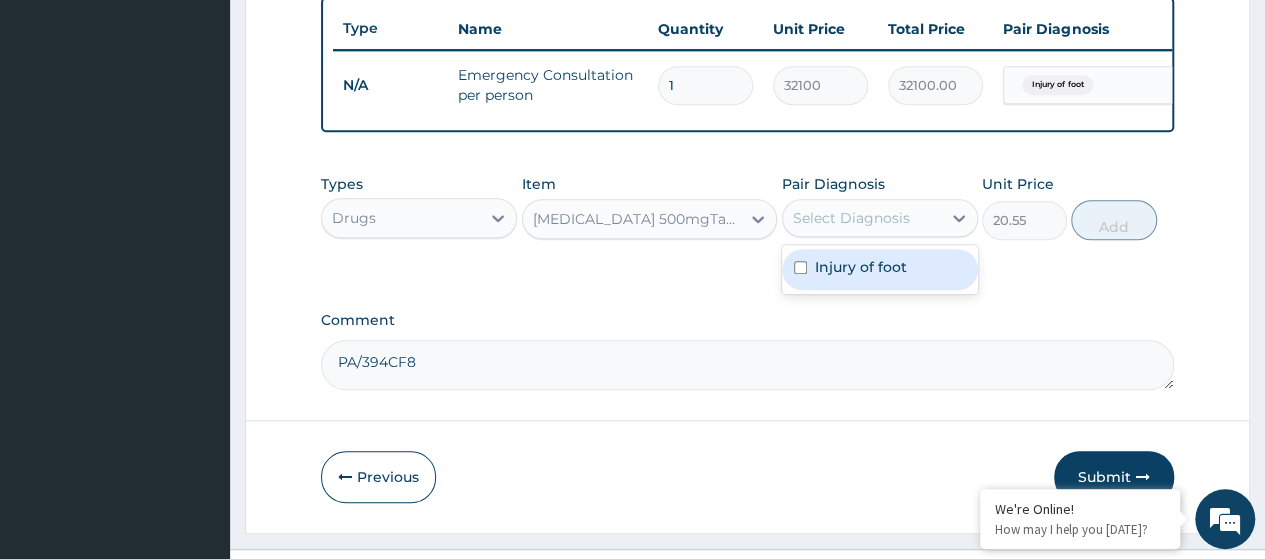 click on "Injury of foot" at bounding box center (880, 269) 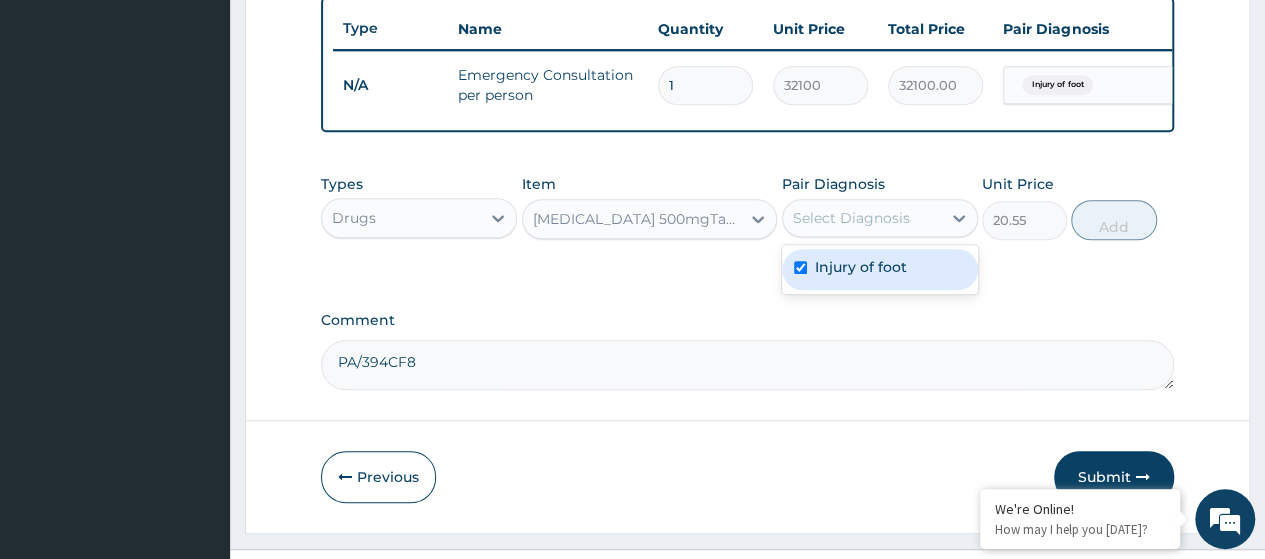 checkbox on "true" 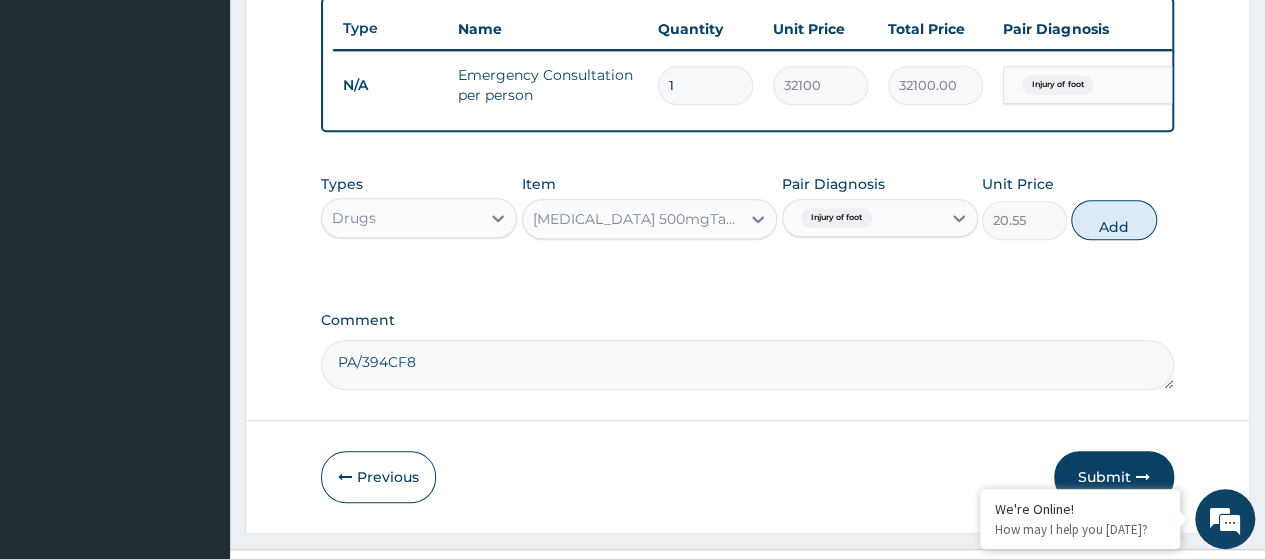 drag, startPoint x: 1112, startPoint y: 245, endPoint x: 1098, endPoint y: 271, distance: 29.529646 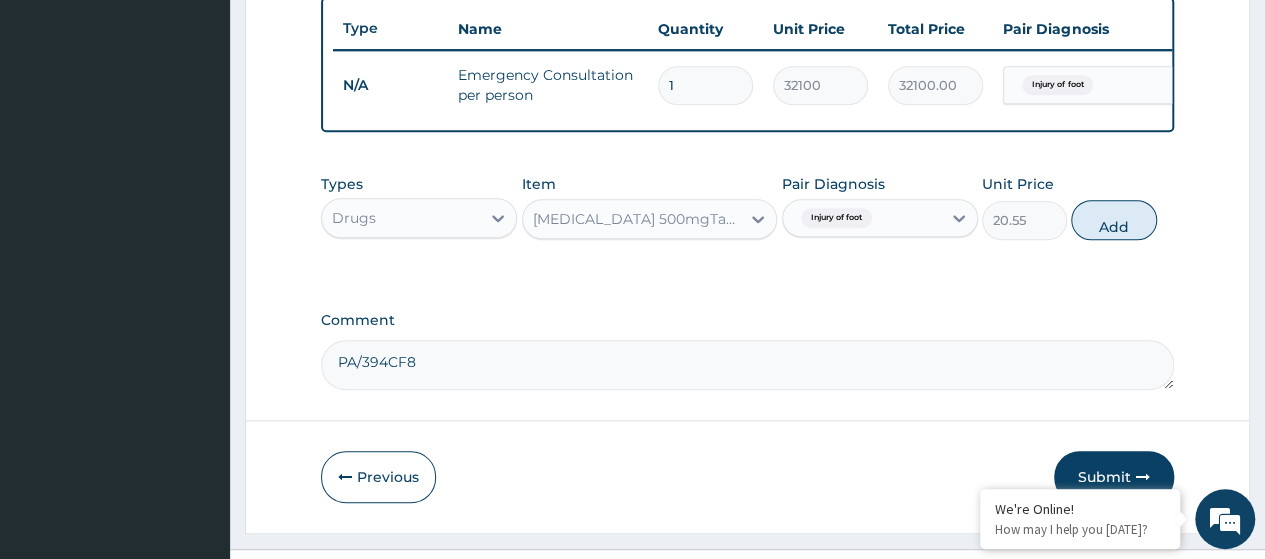 click on "Add" at bounding box center (1113, 220) 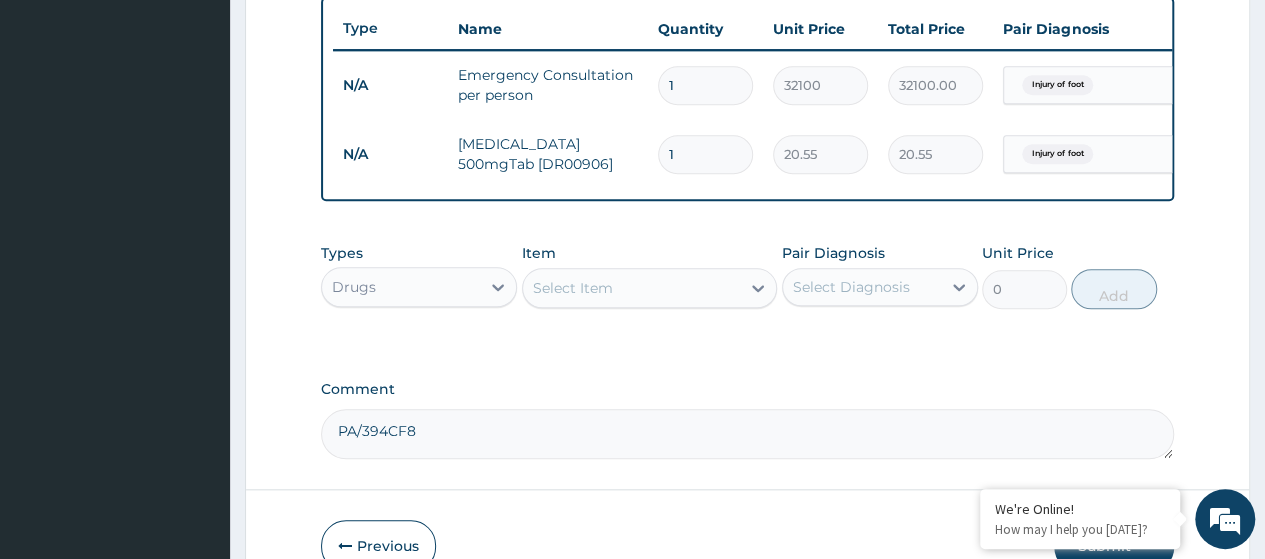 type 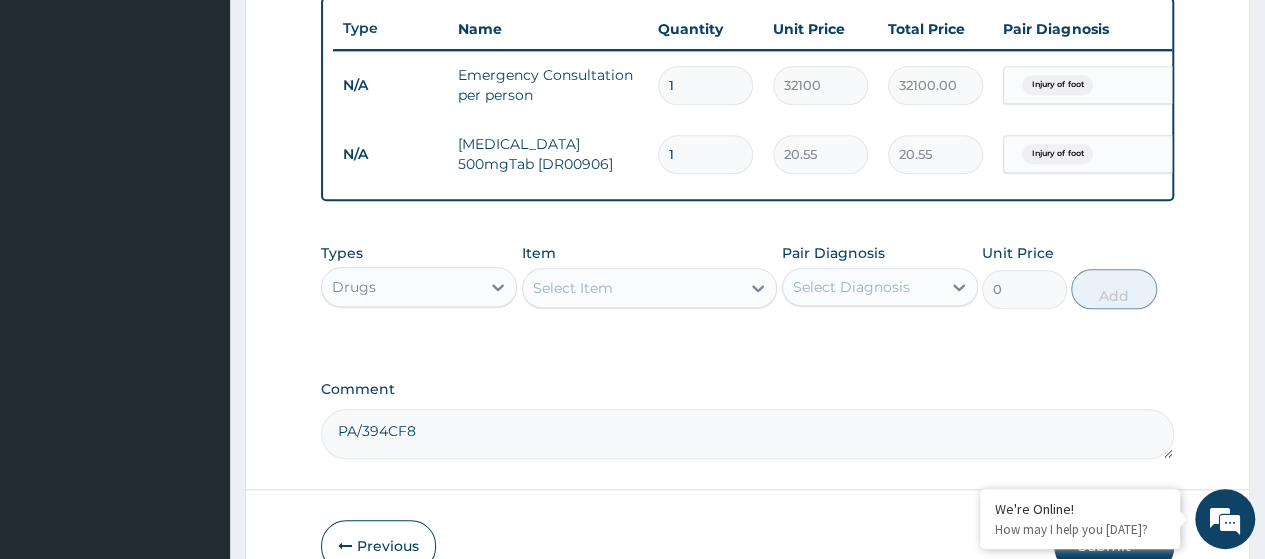 type on "0.00" 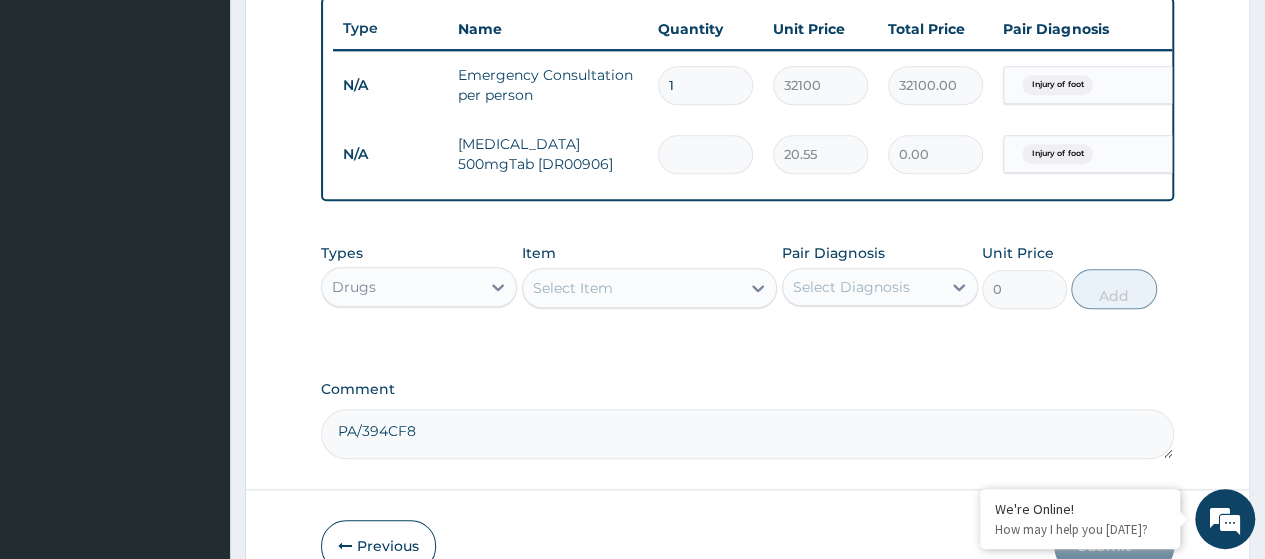type on "3" 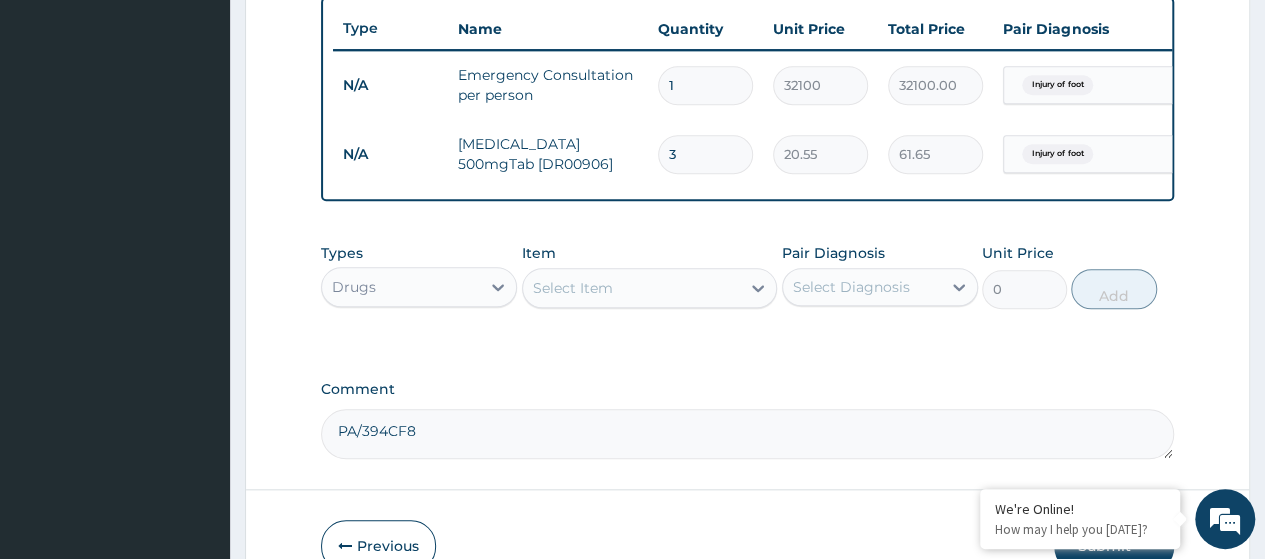 type on "30" 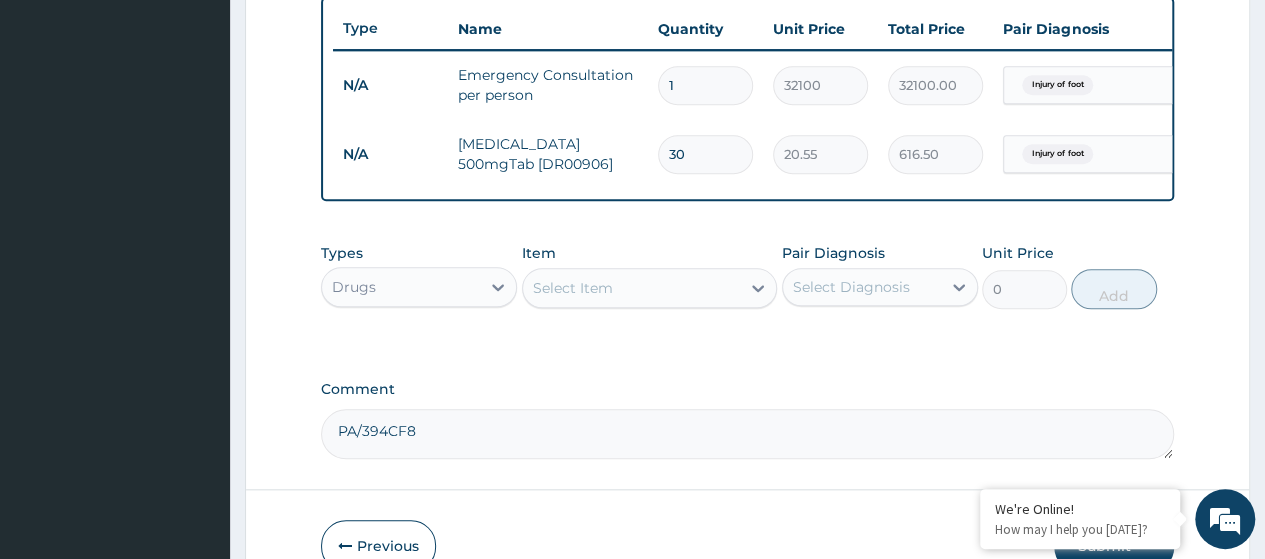 type on "30" 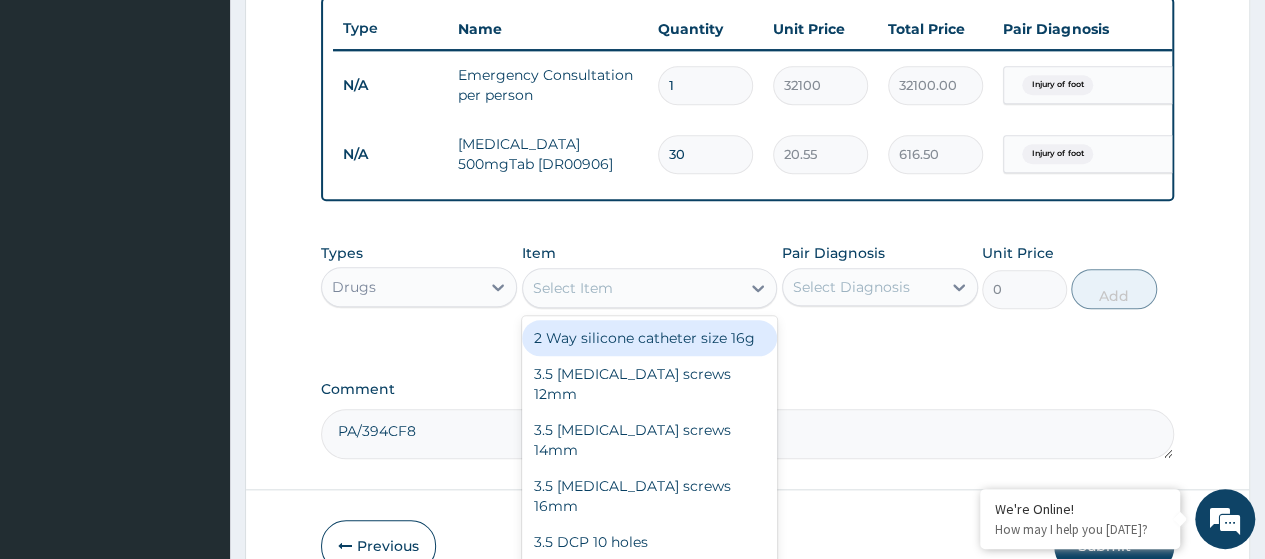 click on "Select Item" at bounding box center [573, 288] 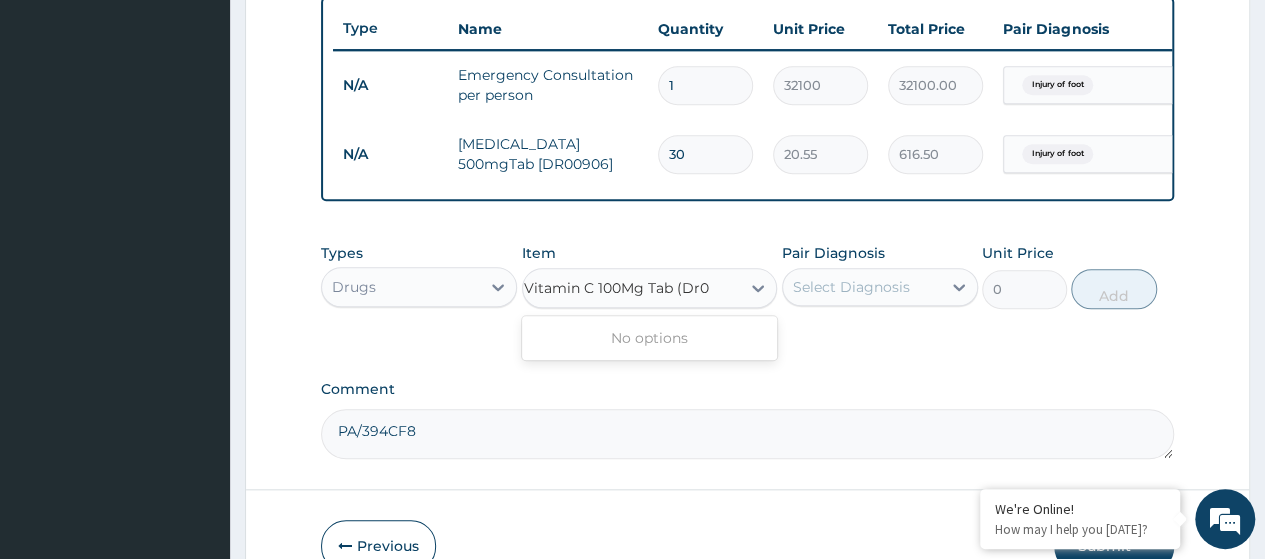 scroll, scrollTop: 0, scrollLeft: 0, axis: both 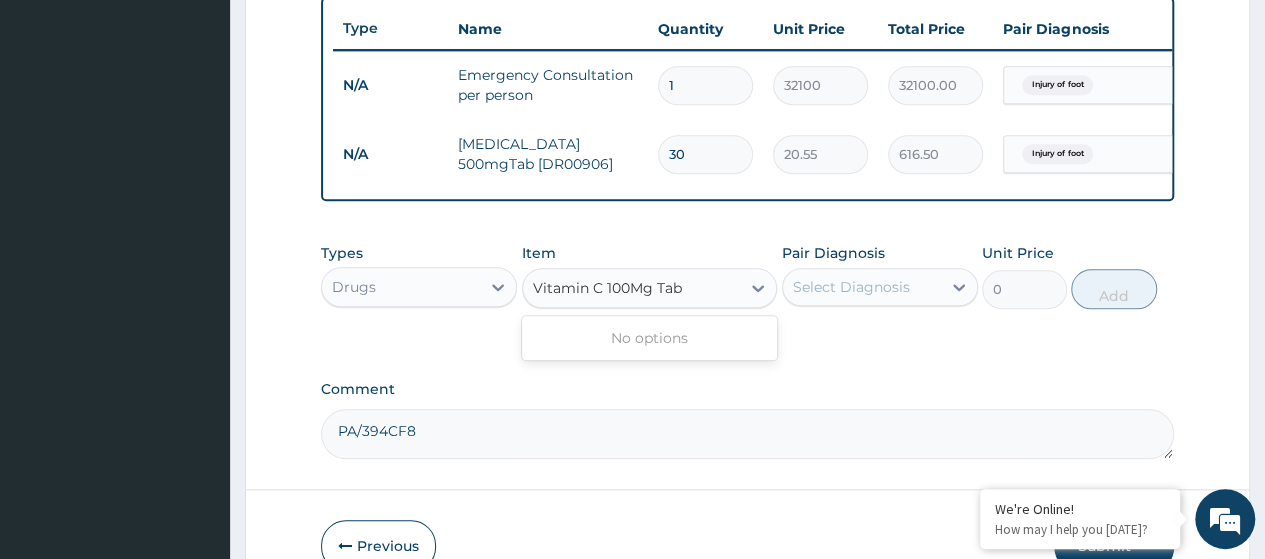 type on "Vitamin C 100Mg Tab" 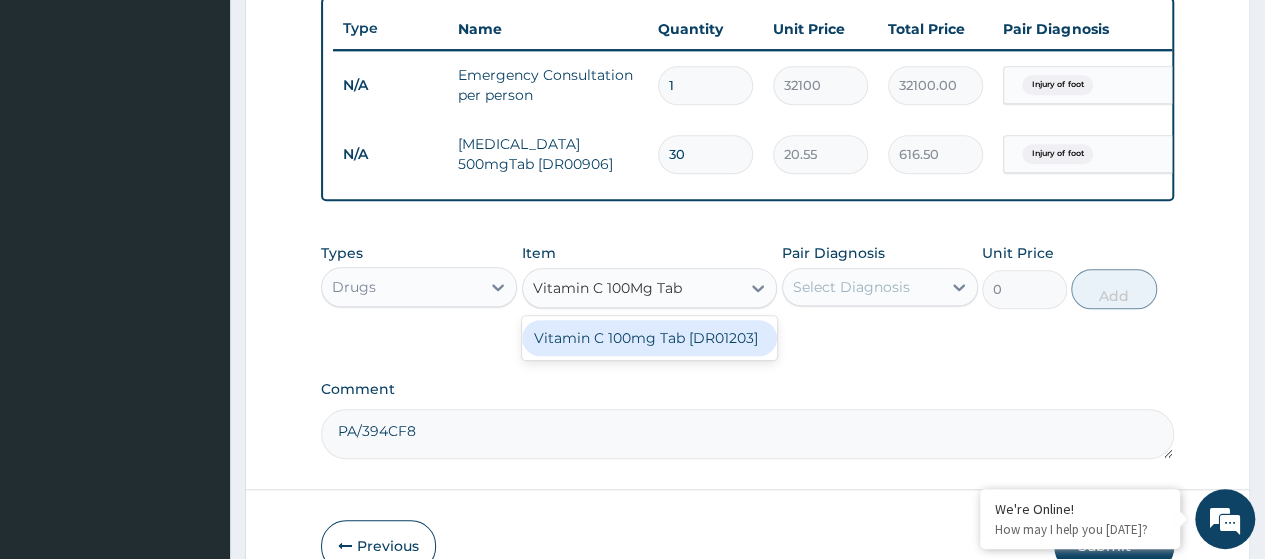drag, startPoint x: 662, startPoint y: 345, endPoint x: 688, endPoint y: 342, distance: 26.172504 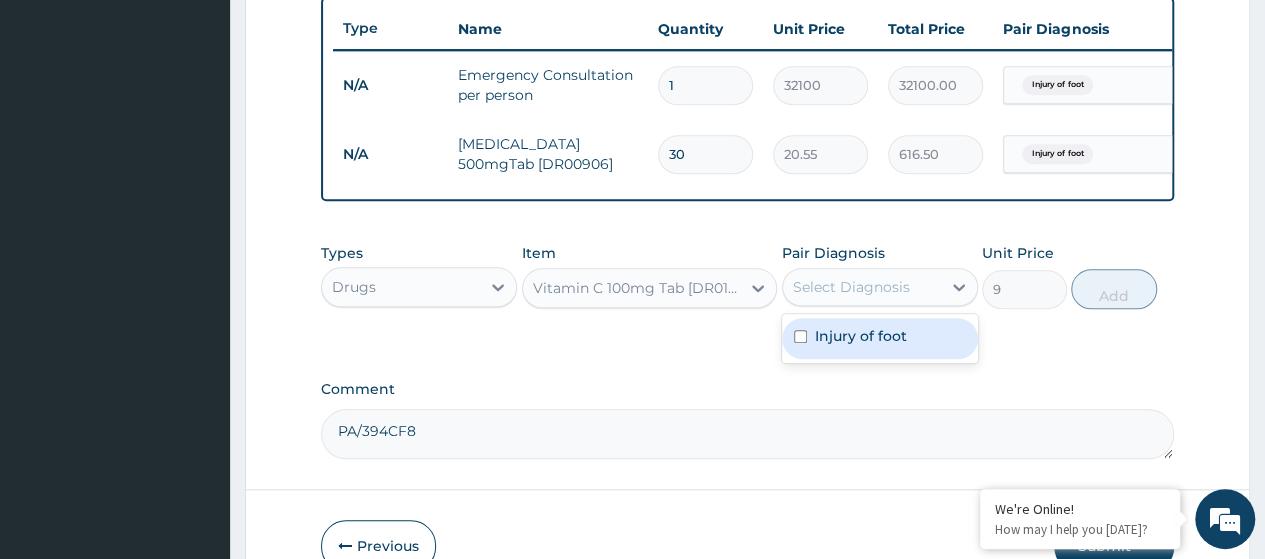 click on "Select Diagnosis" at bounding box center (851, 287) 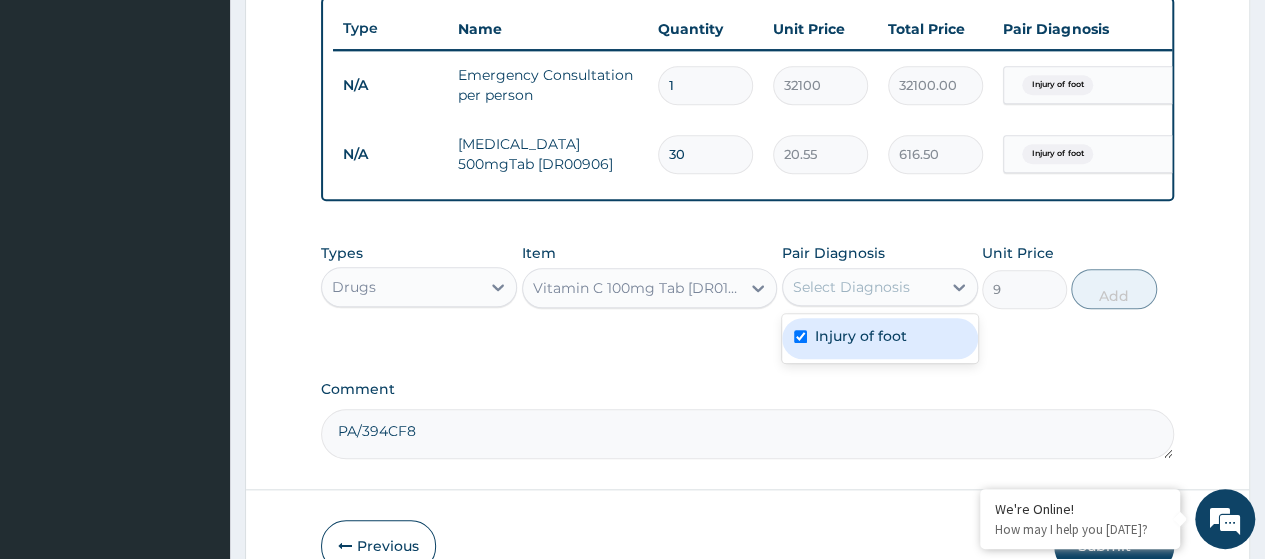 checkbox on "true" 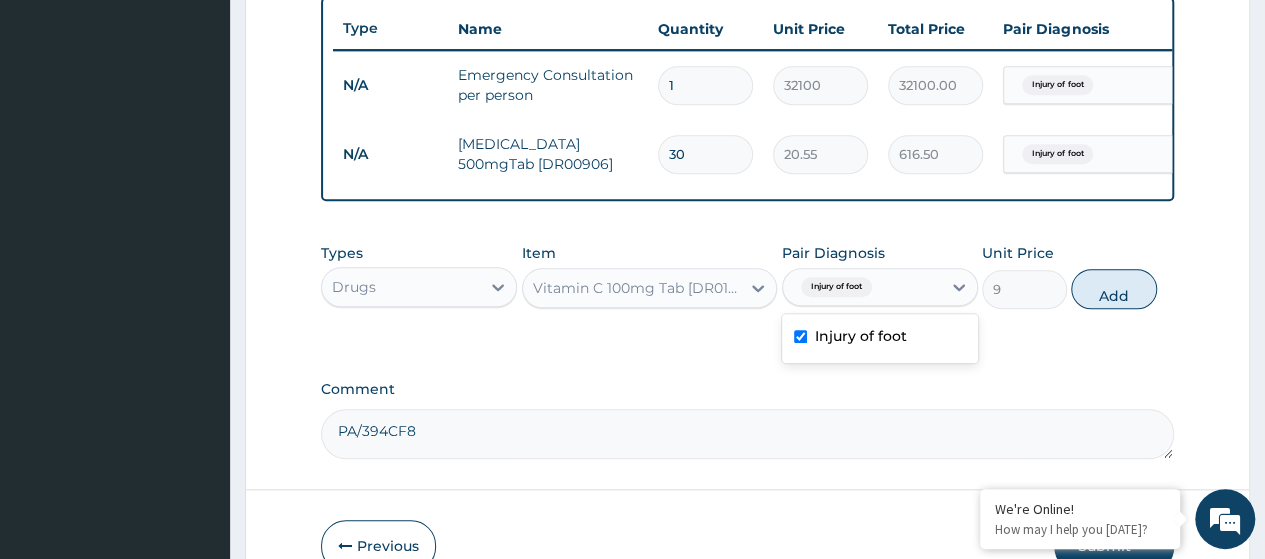 click on "Types Drugs Item Vitamin C 100mg Tab [DR01203] Pair Diagnosis option Injury of foot, selected. option Injury of foot selected, 1 of 1. 1 result available. Use Up and Down to choose options, press Enter to select the currently focused option, press Escape to exit the menu, press Tab to select the option and exit the menu. Injury of foot Injury of foot Unit Price 9 Add" at bounding box center [747, 276] 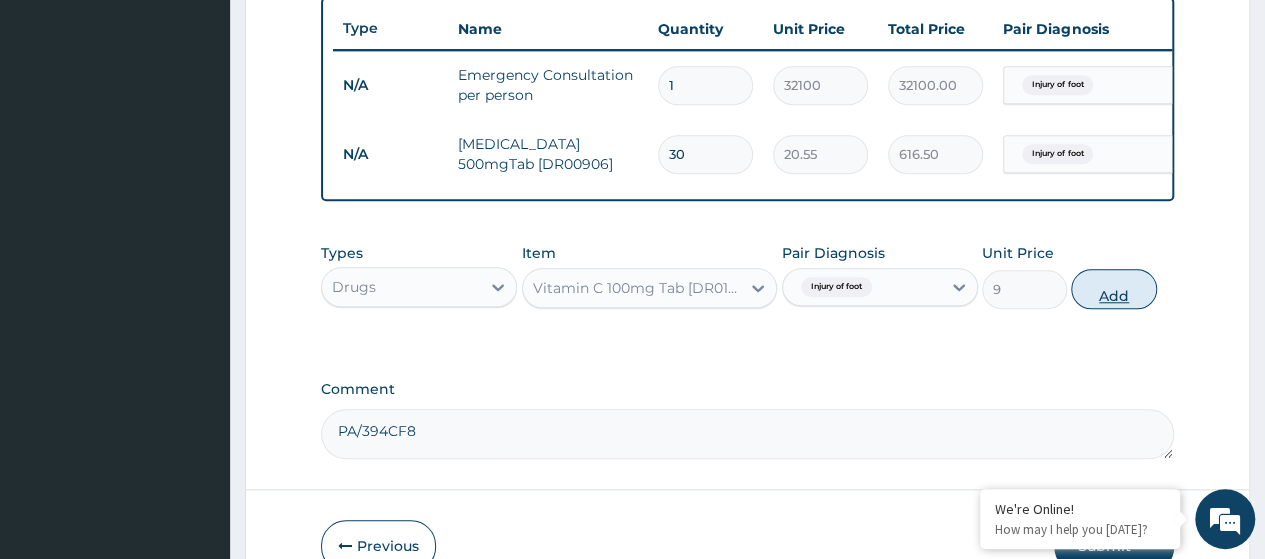 click on "Add" at bounding box center (1113, 289) 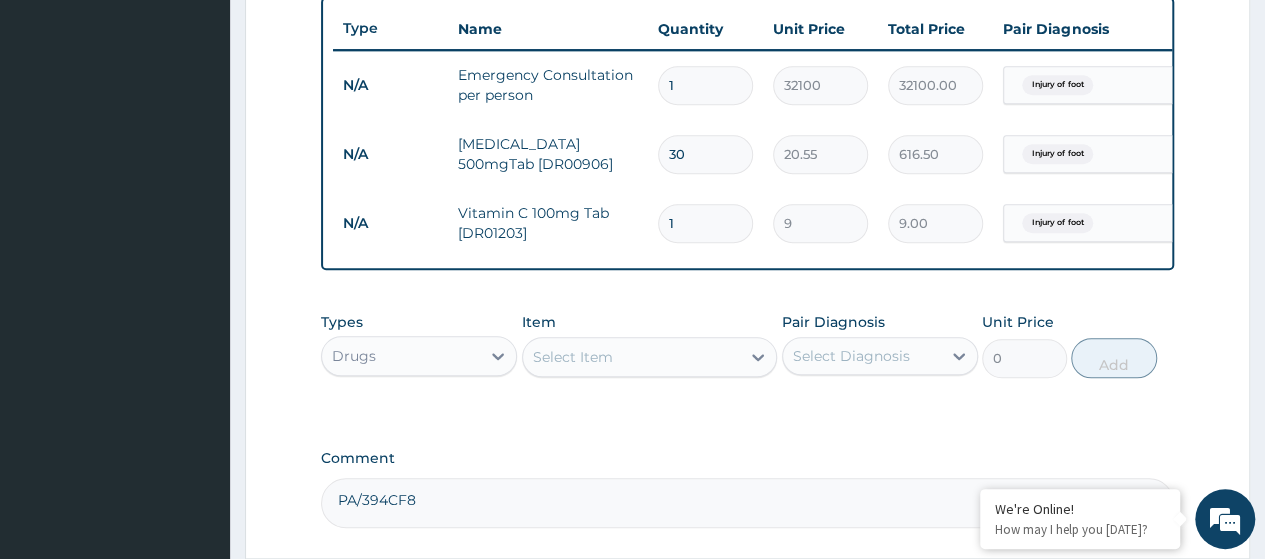 type 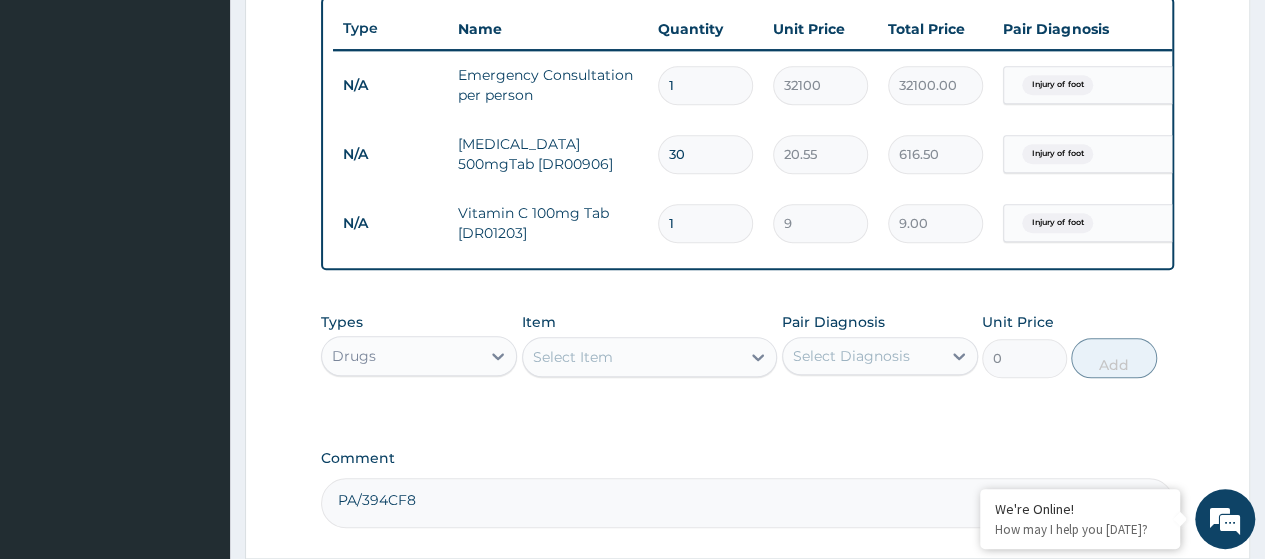 type on "0.00" 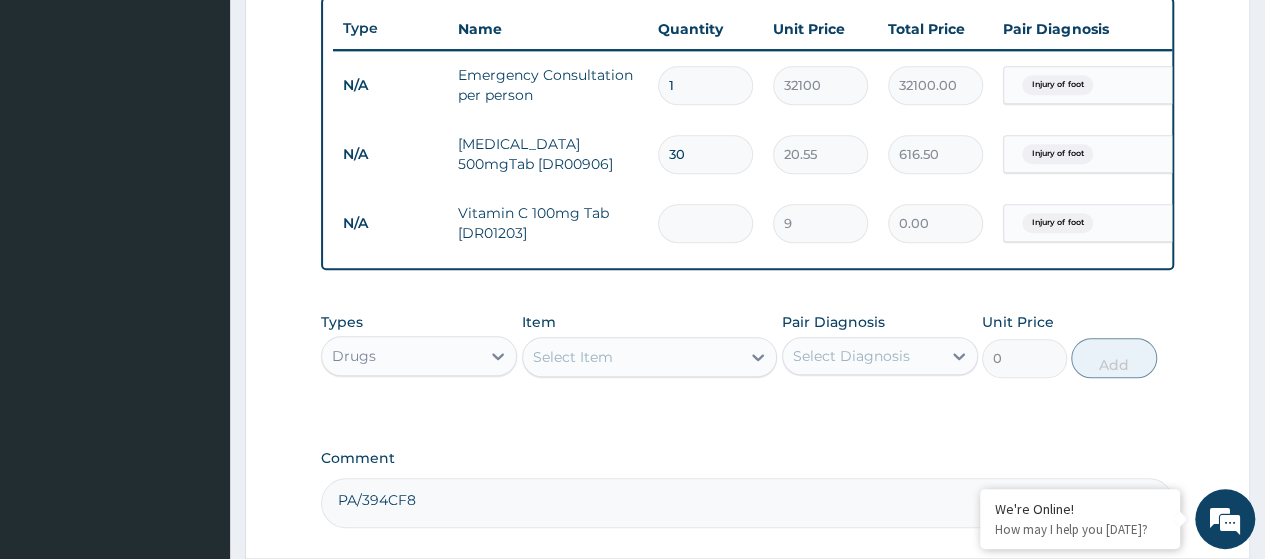 type on "5" 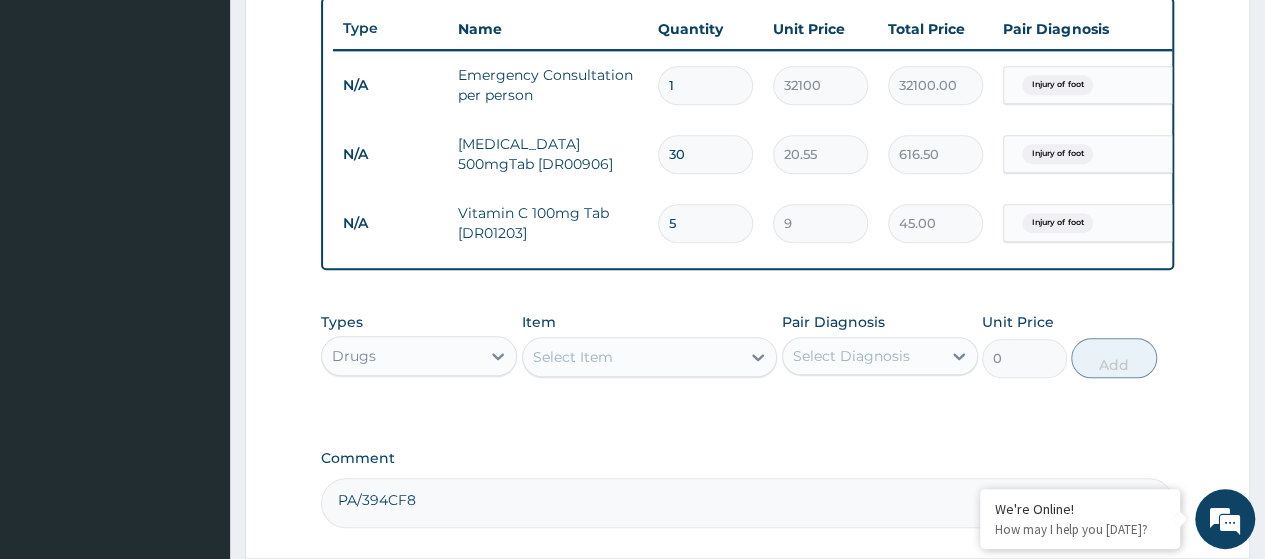 type on "50" 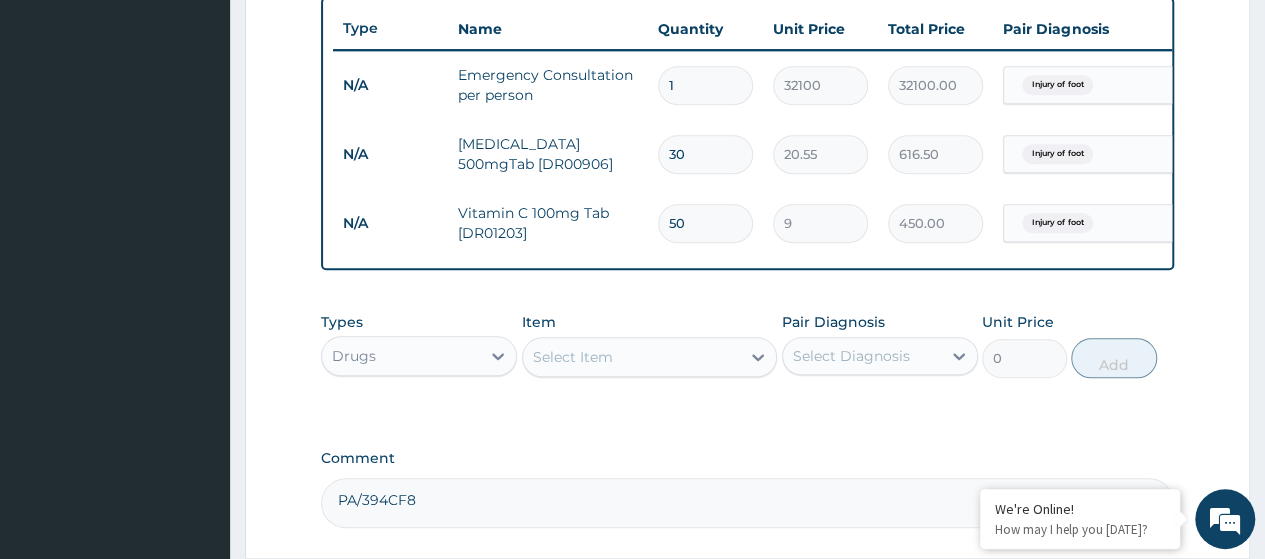 type on "50" 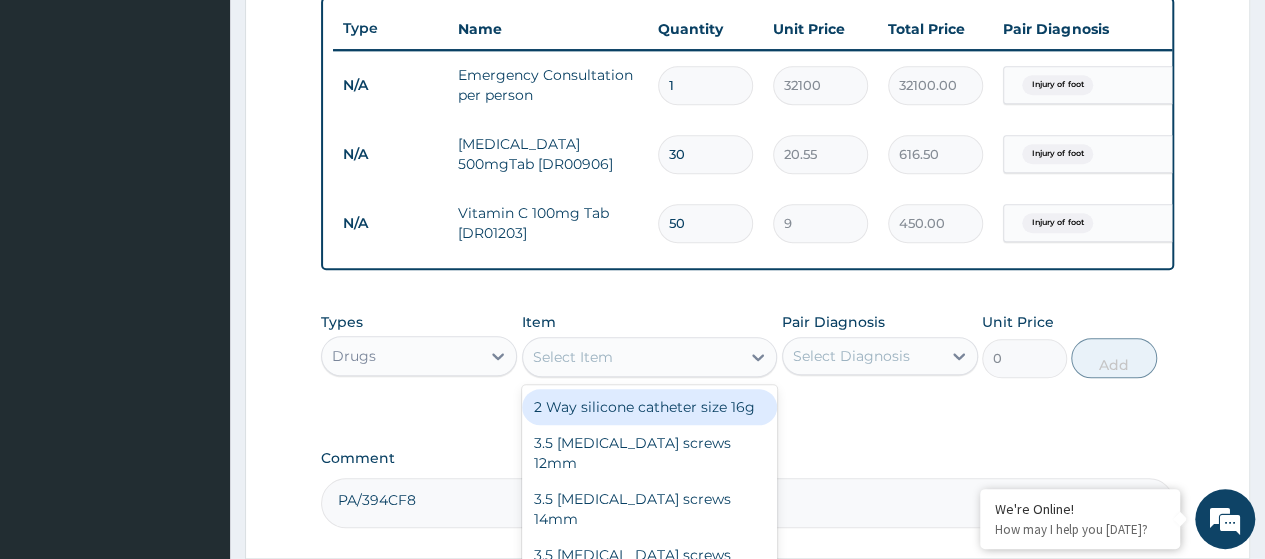 click on "Select Item" at bounding box center [632, 357] 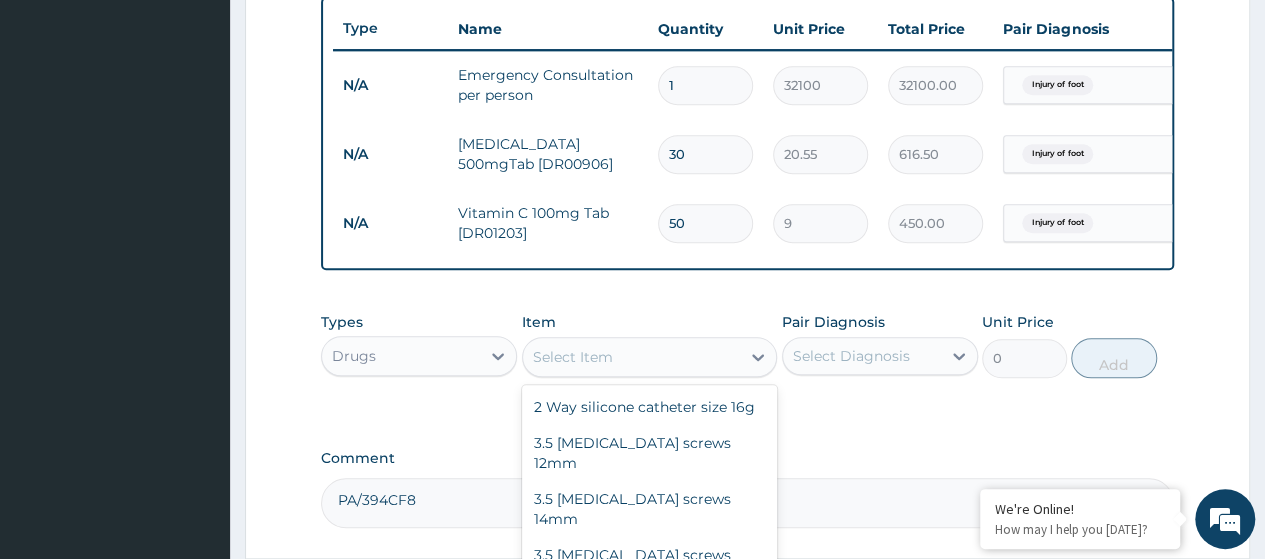 paste on "Mepore 9 X 15Cm" 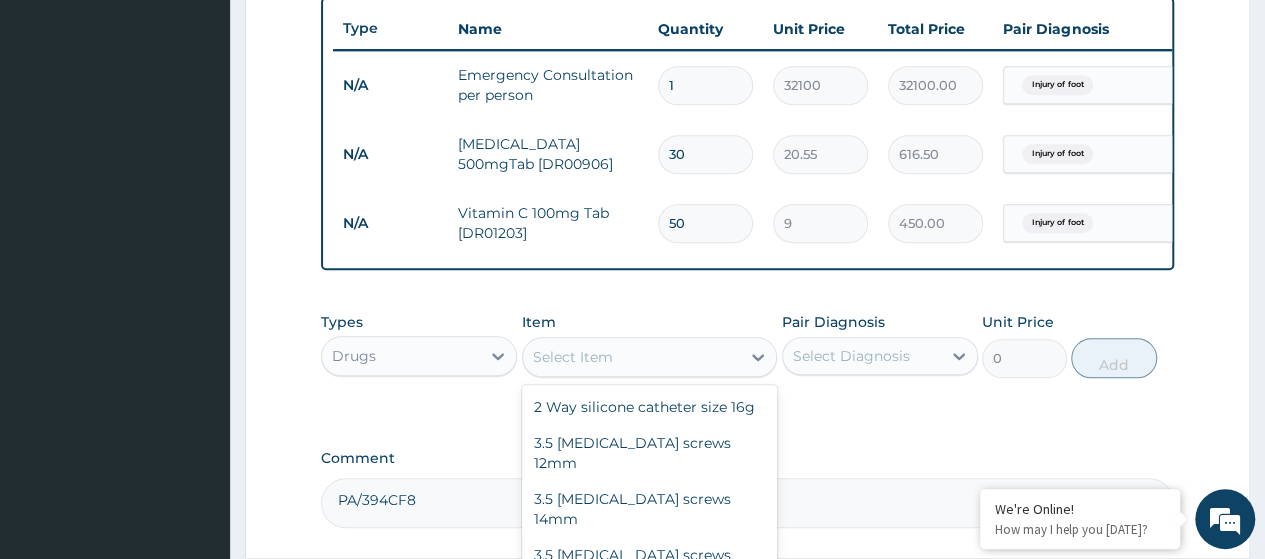 type on "Mepore 9 X 15Cm" 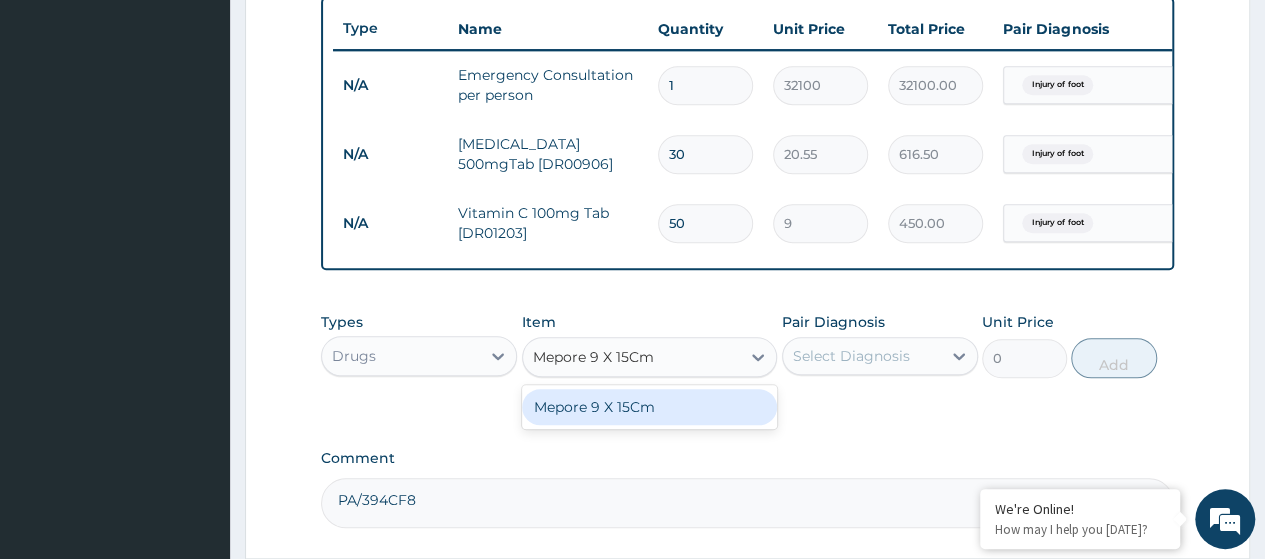 click on "Mepore 9 X 15Cm" at bounding box center [650, 407] 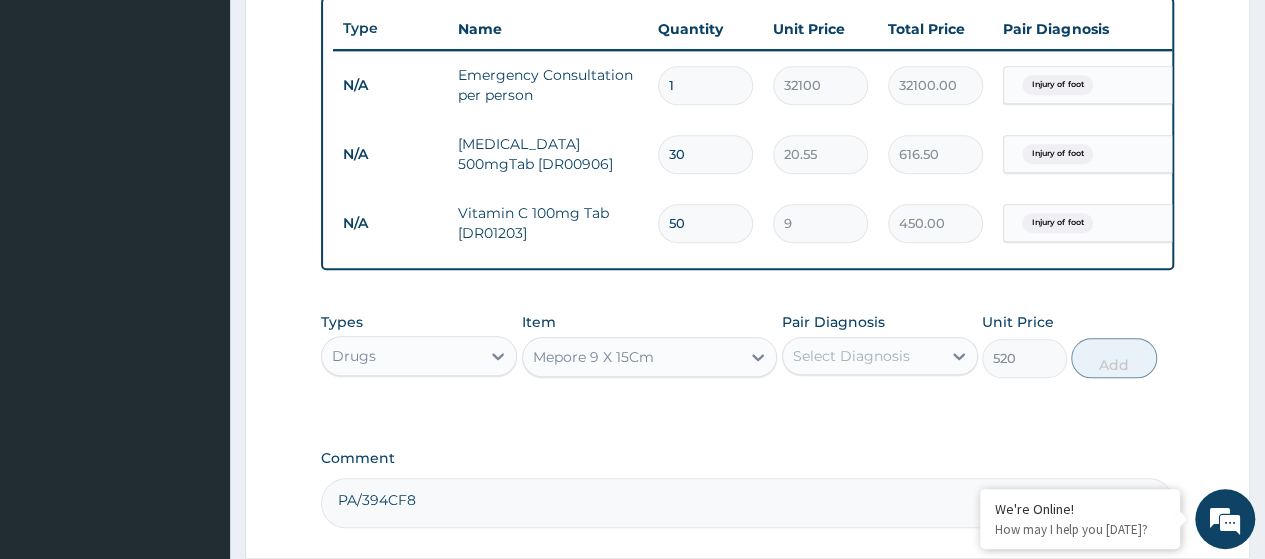 click on "Select Diagnosis" at bounding box center [880, 356] 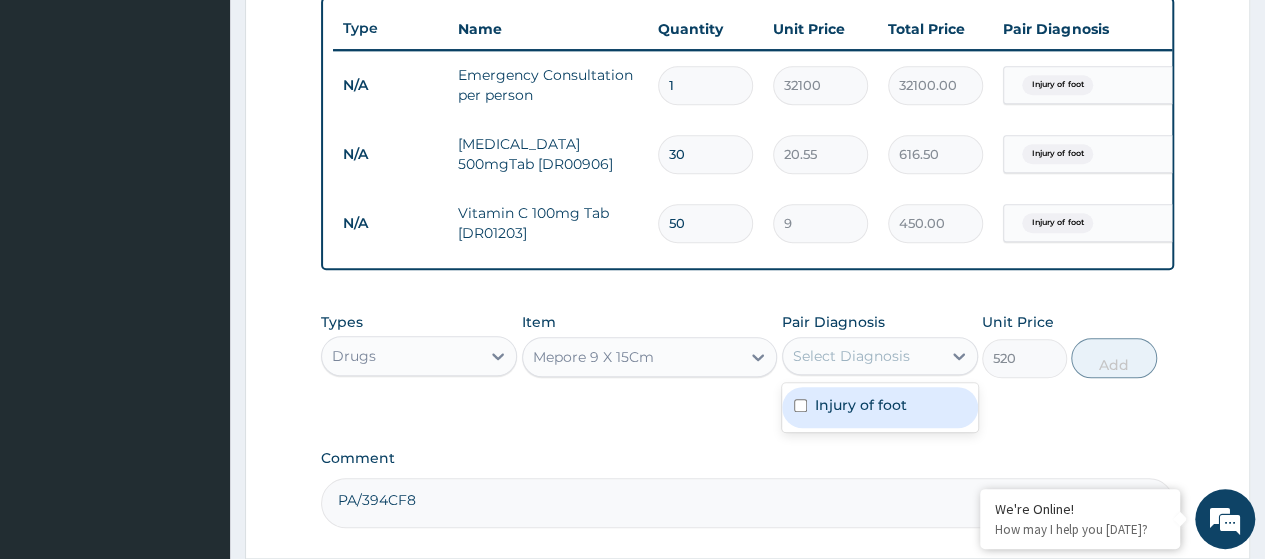 drag, startPoint x: 868, startPoint y: 423, endPoint x: 960, endPoint y: 413, distance: 92.541885 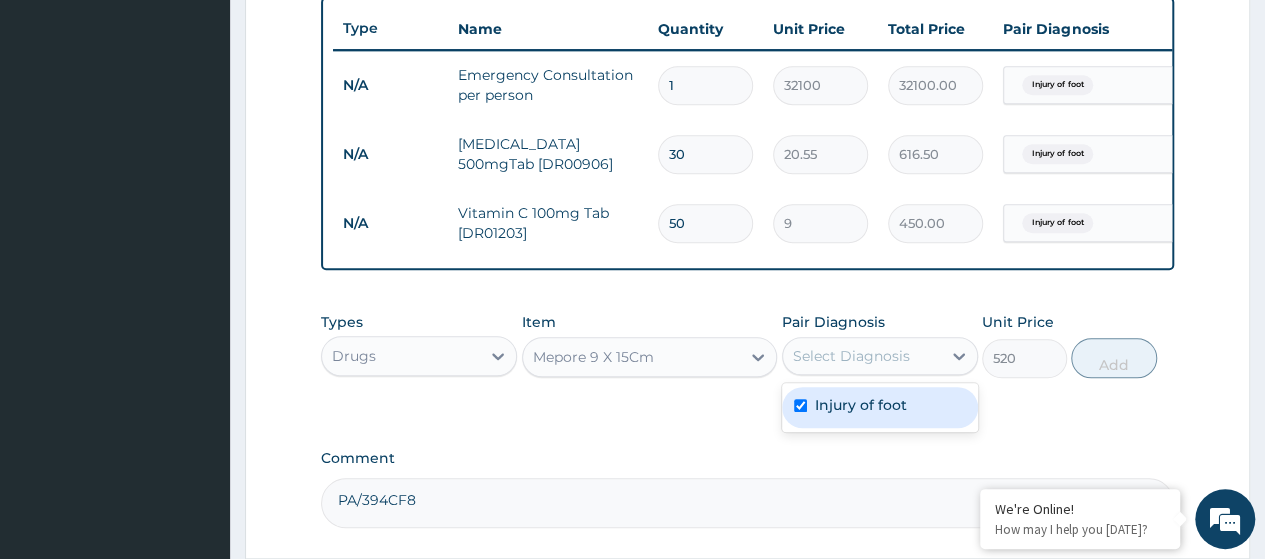 checkbox on "true" 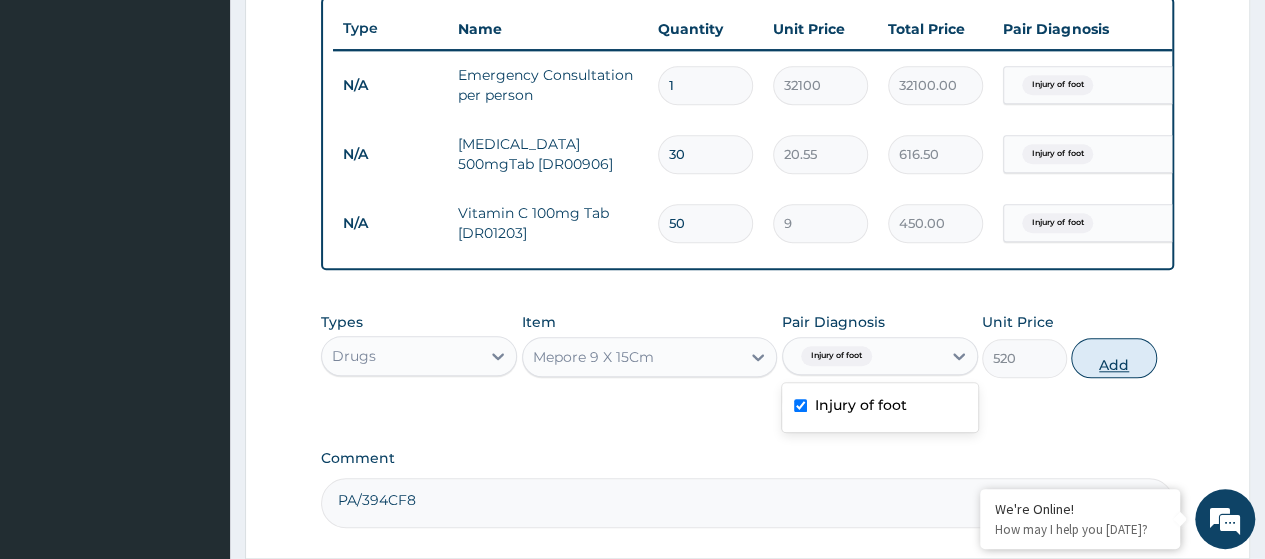 click on "Add" at bounding box center (1113, 358) 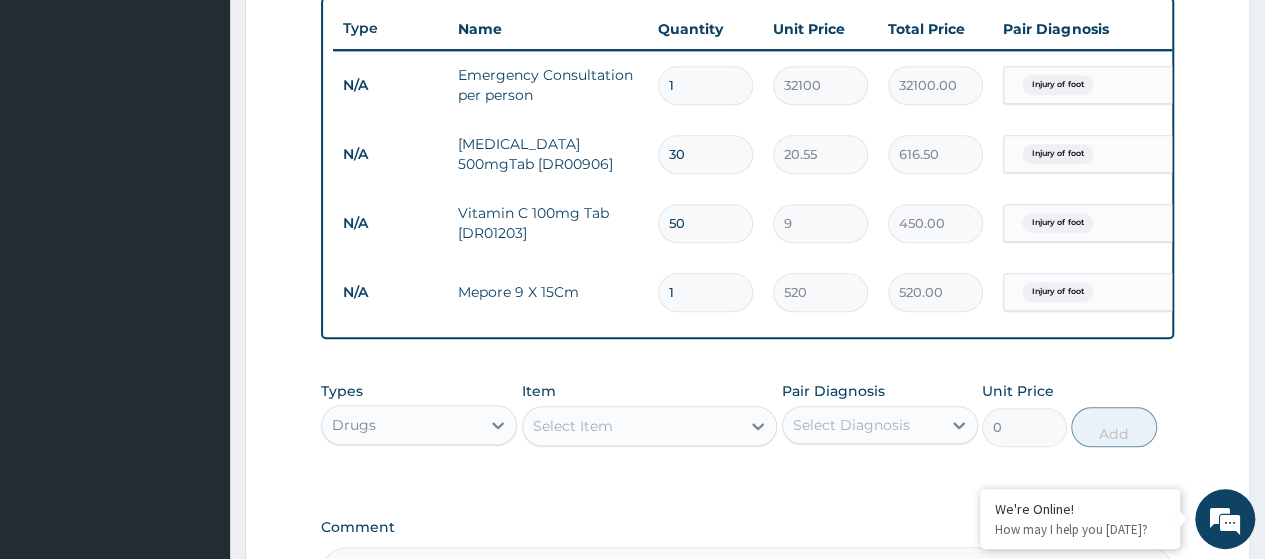 scroll, scrollTop: 1026, scrollLeft: 0, axis: vertical 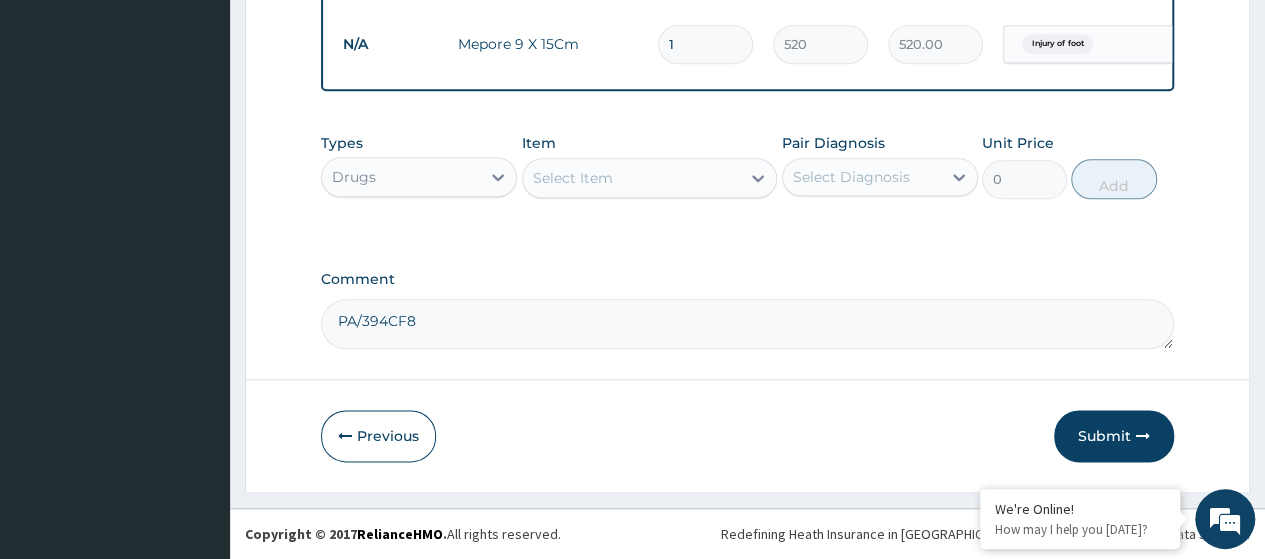 click on "PA/394CF8" at bounding box center (747, 324) 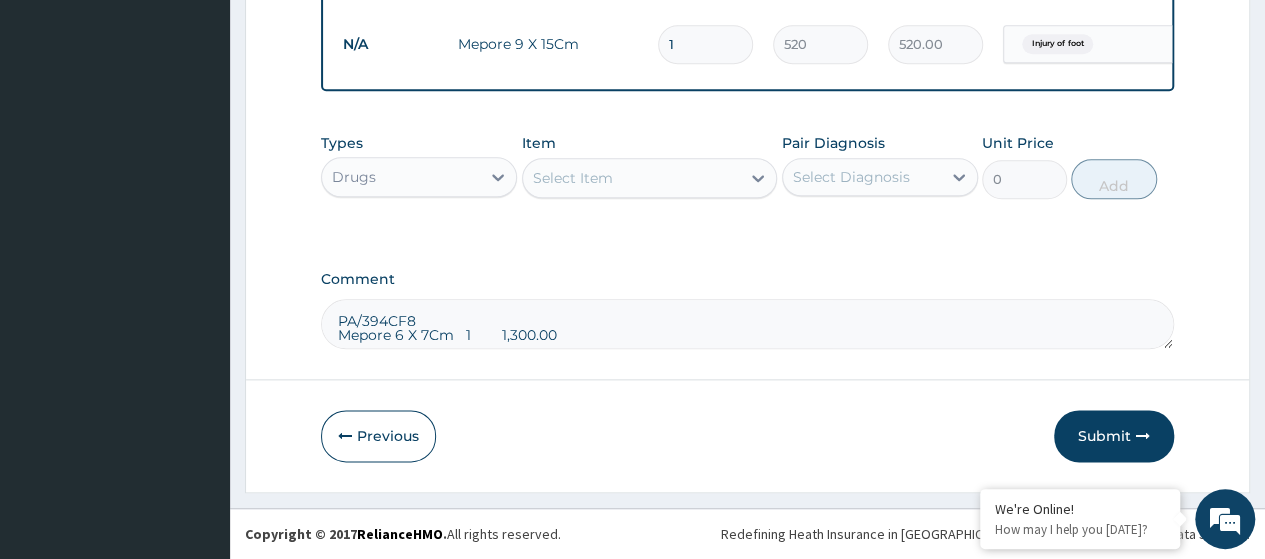 scroll, scrollTop: 10, scrollLeft: 0, axis: vertical 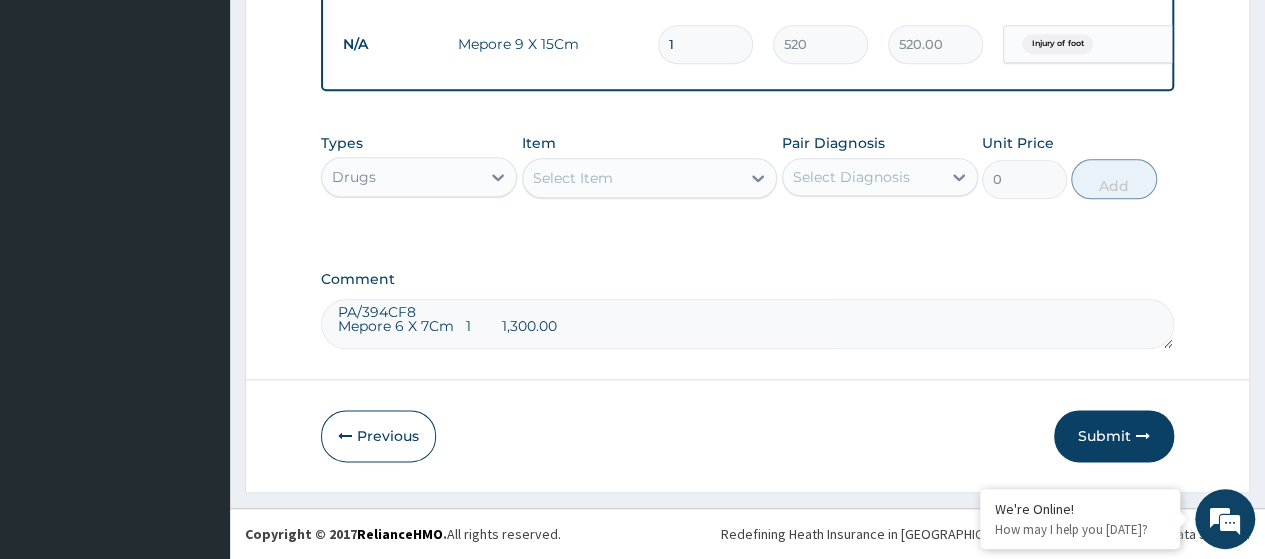 click on "PA/394CF8
Mepore 6 X 7Cm	1	 1,300.00" at bounding box center [747, 324] 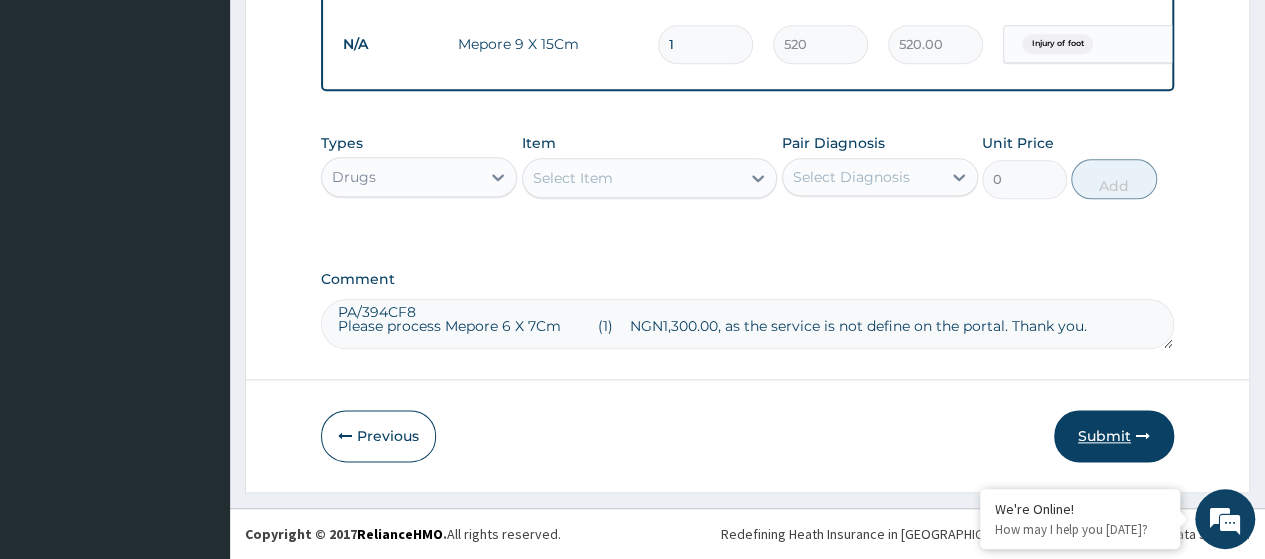 type on "PA/394CF8
Please process Mepore 6 X 7Cm	 (1)	 NGN1,300.00, as the service is not define on the portal. Thank you." 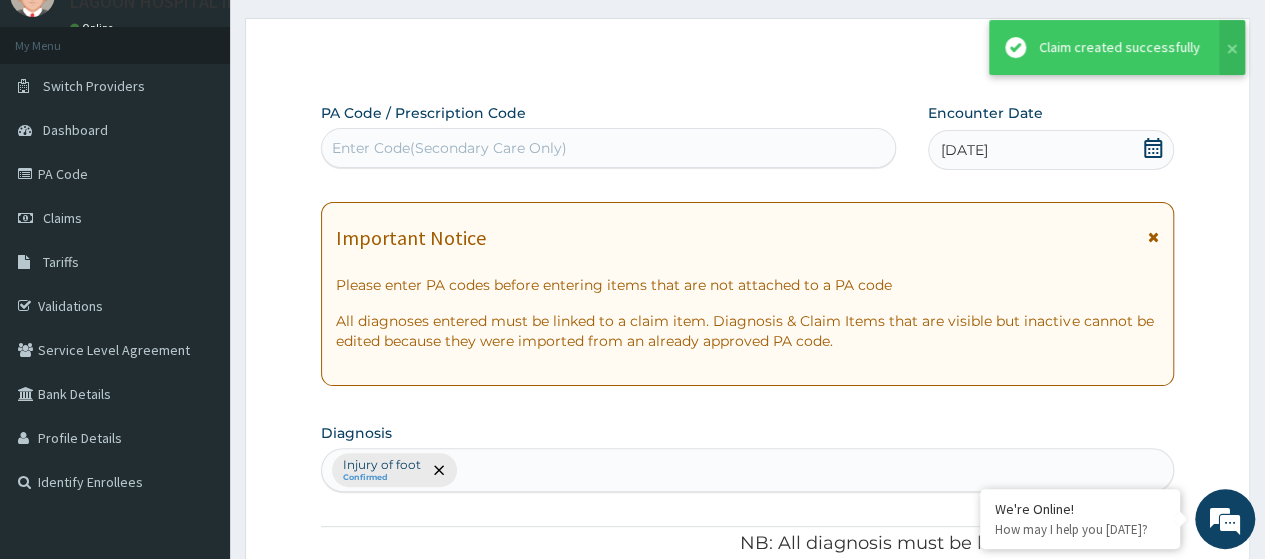 scroll, scrollTop: 1008, scrollLeft: 0, axis: vertical 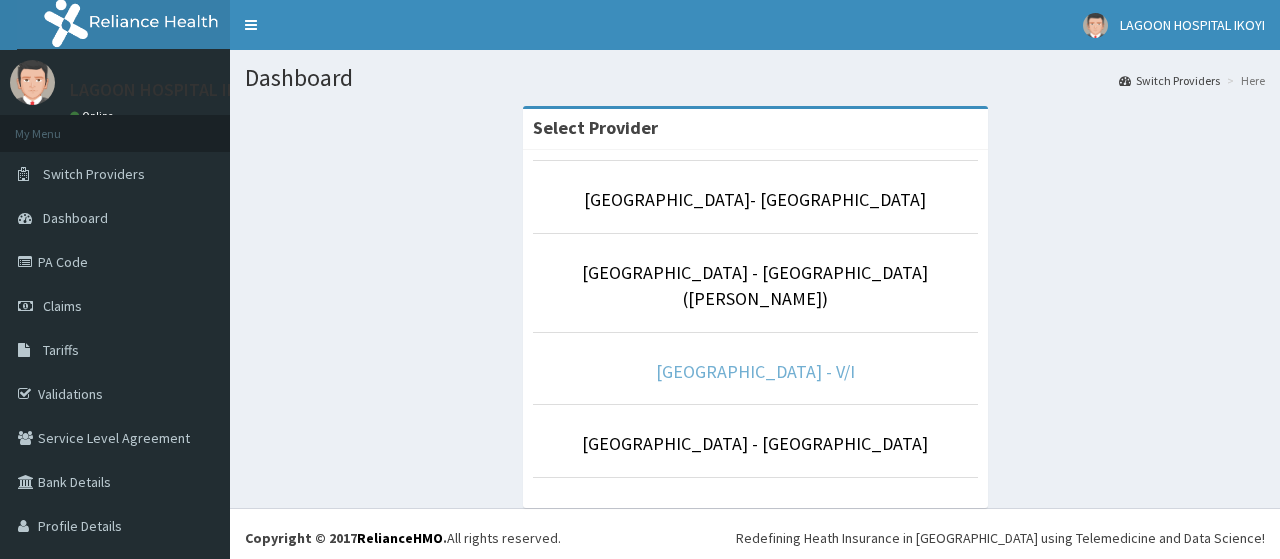 click on "[GEOGRAPHIC_DATA] - V/I" at bounding box center [755, 371] 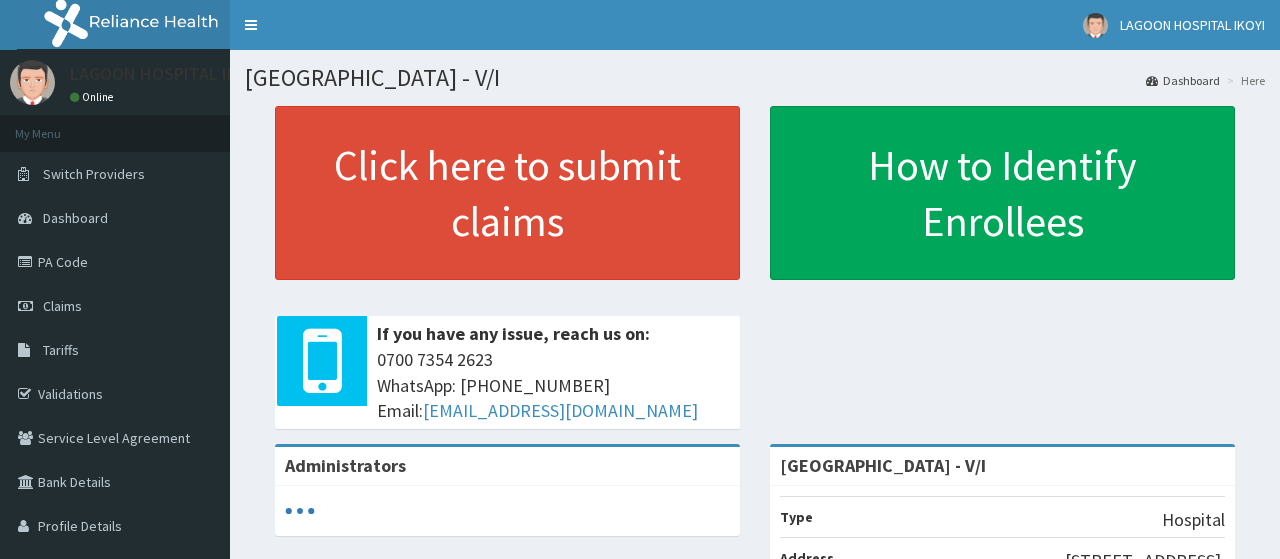 scroll, scrollTop: 0, scrollLeft: 0, axis: both 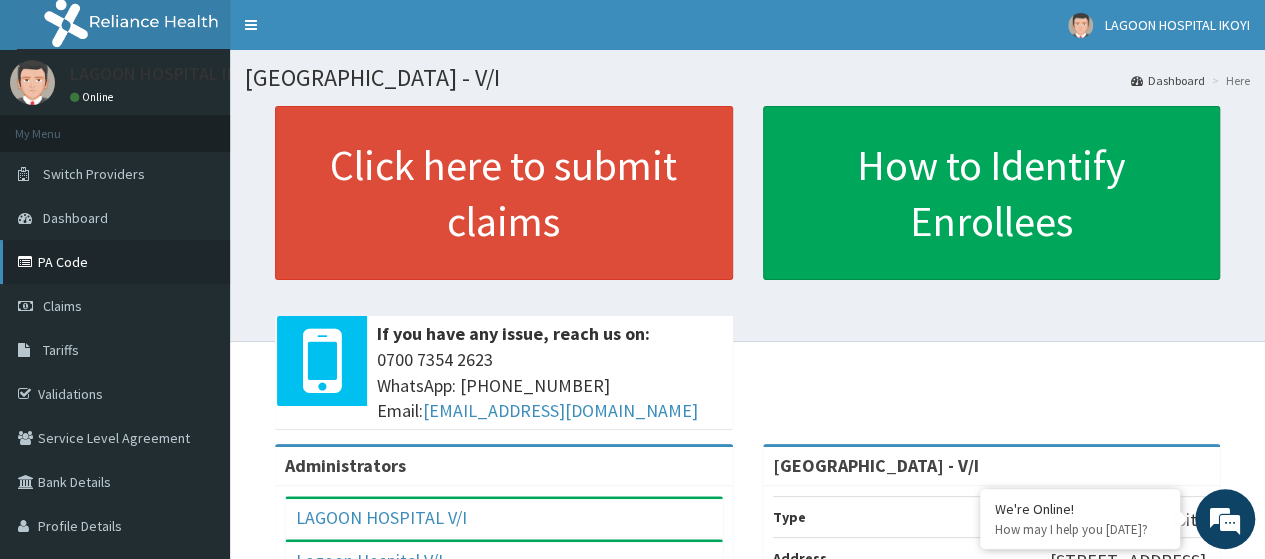 click on "PA Code" at bounding box center [115, 262] 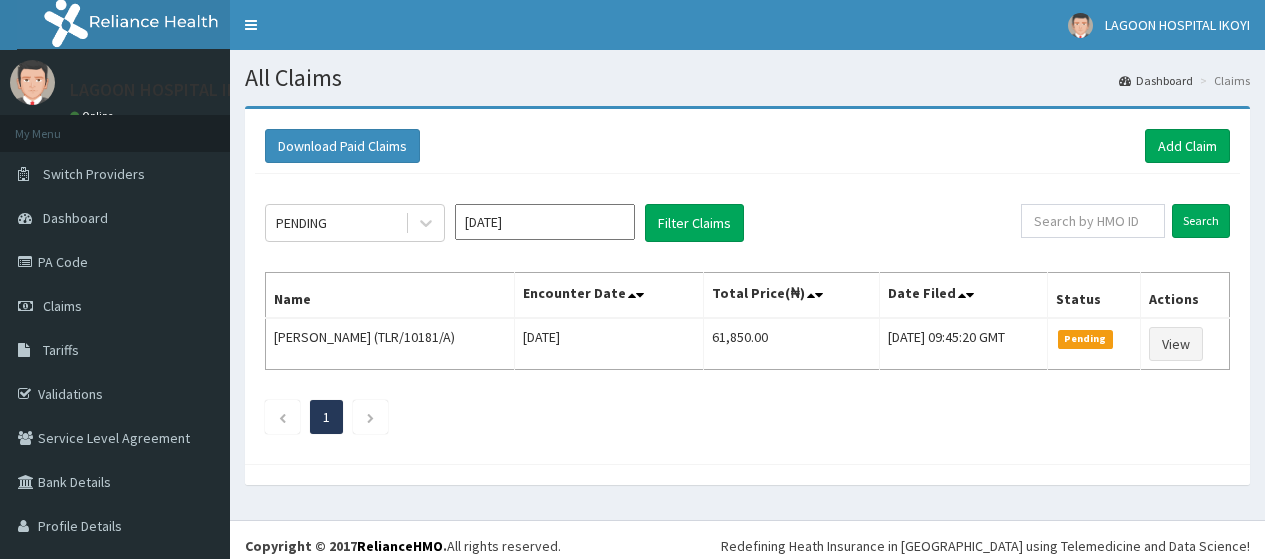 scroll, scrollTop: 0, scrollLeft: 0, axis: both 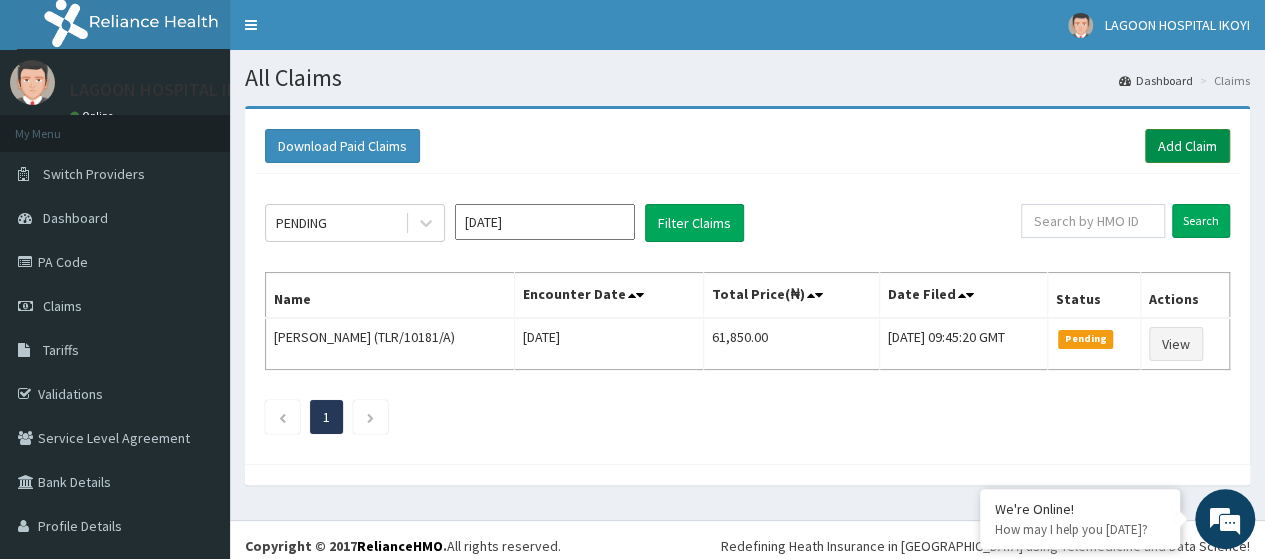 click on "Add Claim" at bounding box center (1187, 146) 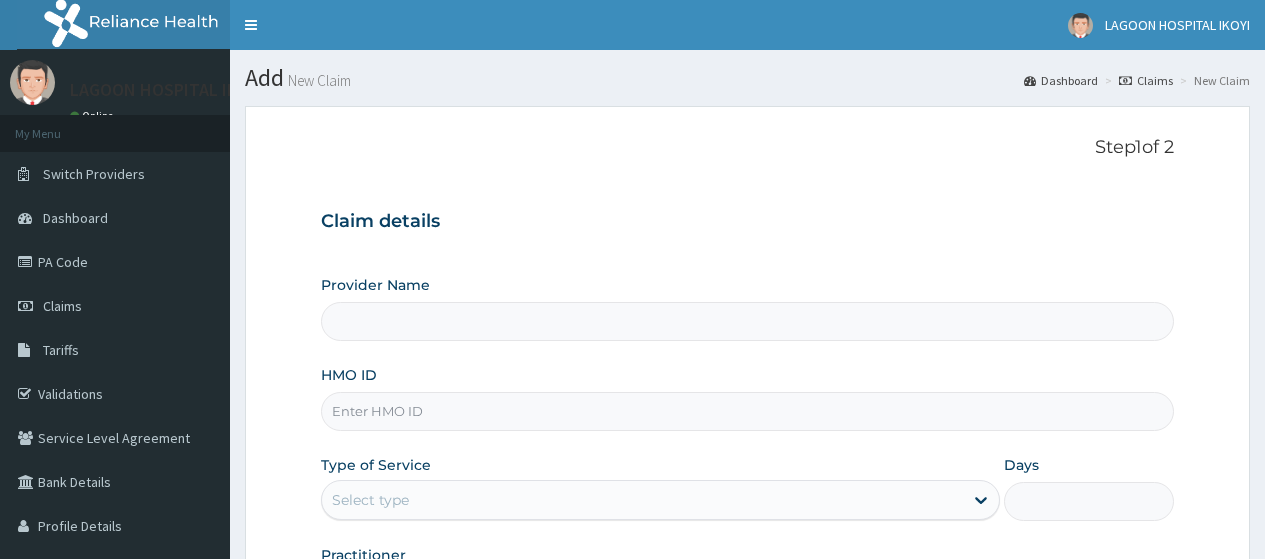 scroll, scrollTop: 0, scrollLeft: 0, axis: both 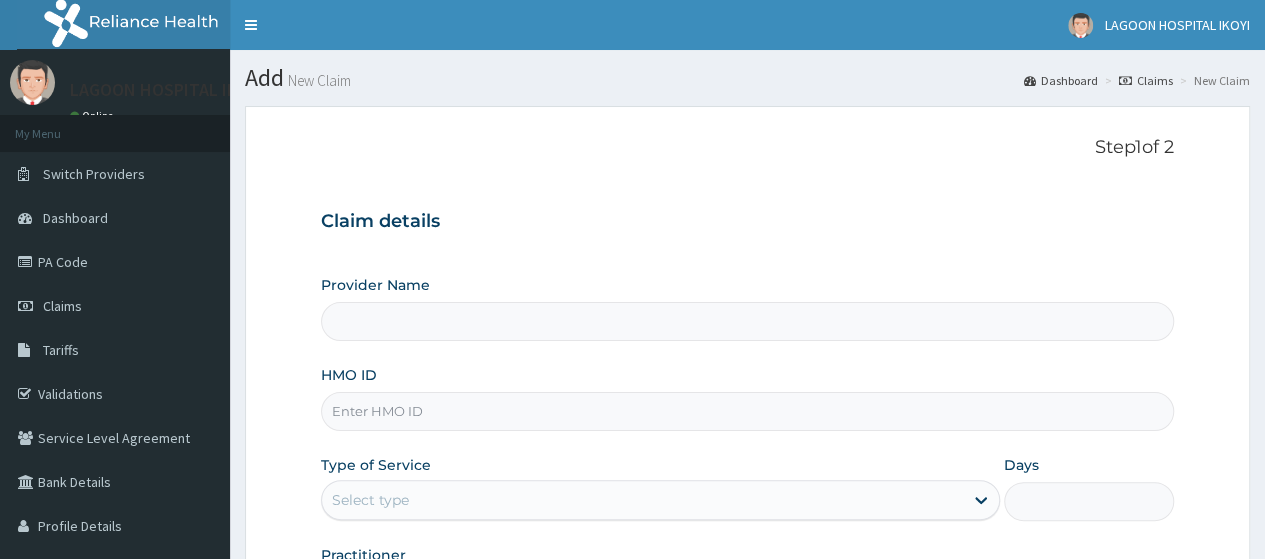 click on "HMO ID" at bounding box center (747, 411) 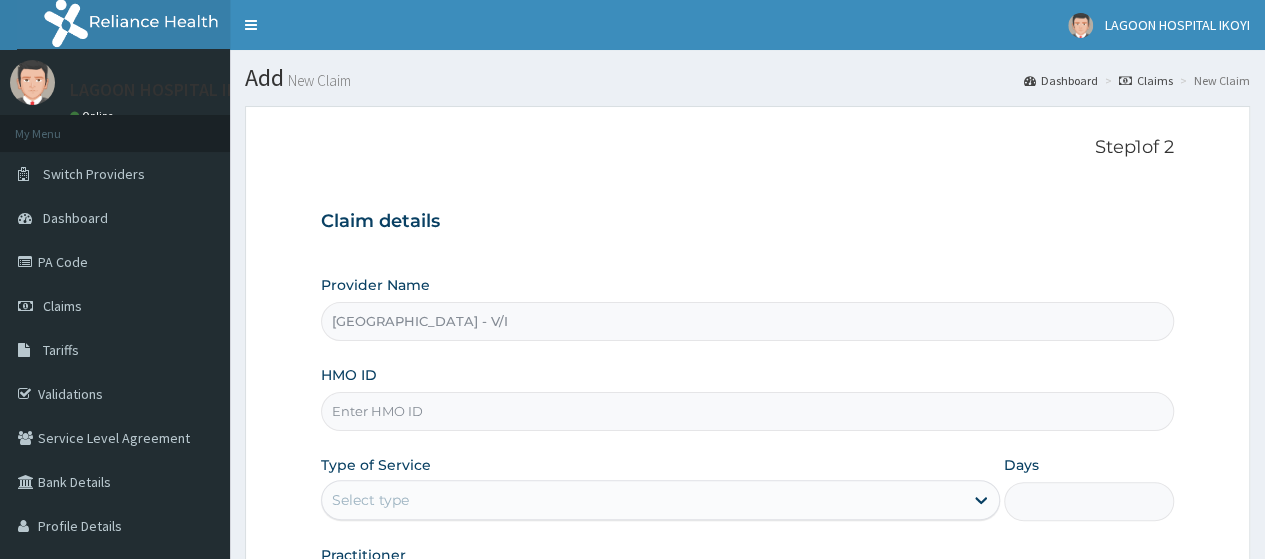 paste on "SNK/10065/A" 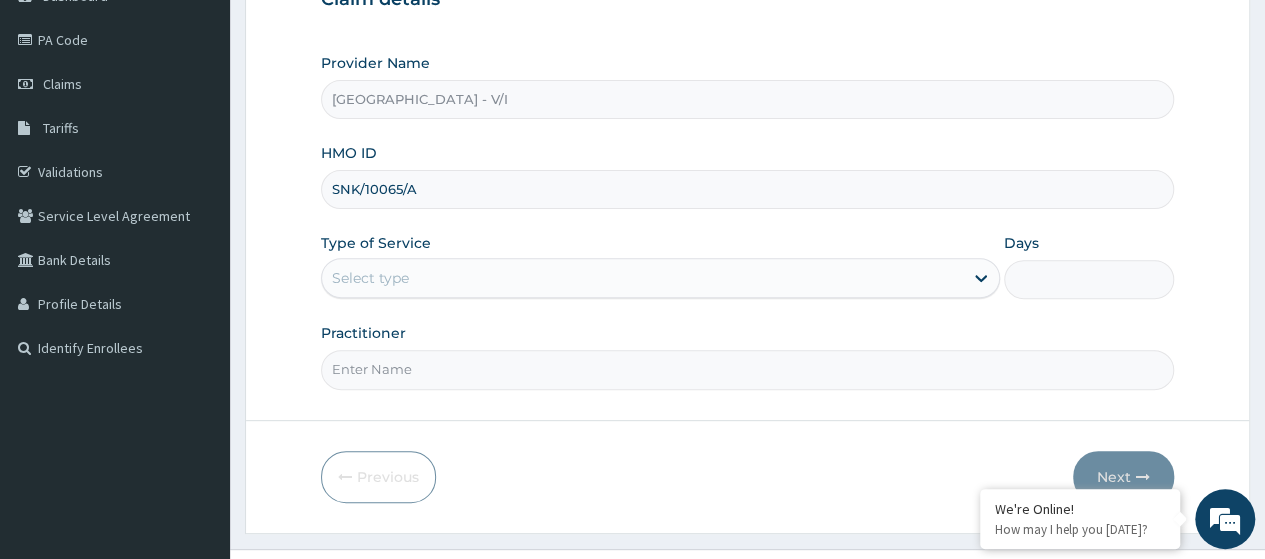 scroll, scrollTop: 258, scrollLeft: 0, axis: vertical 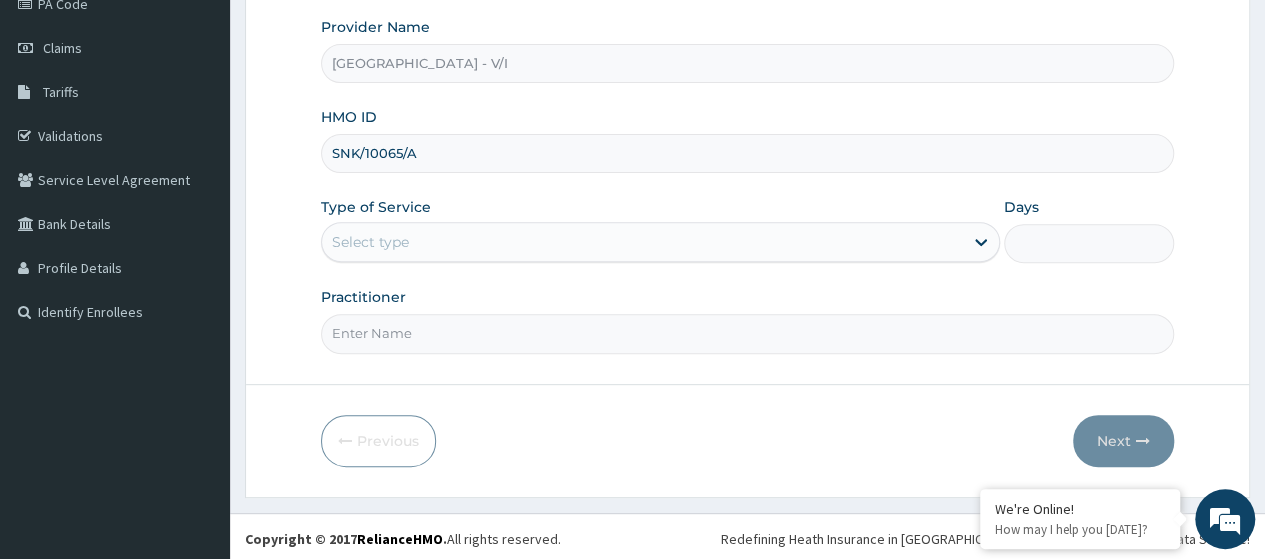 type on "SNK/10065/A" 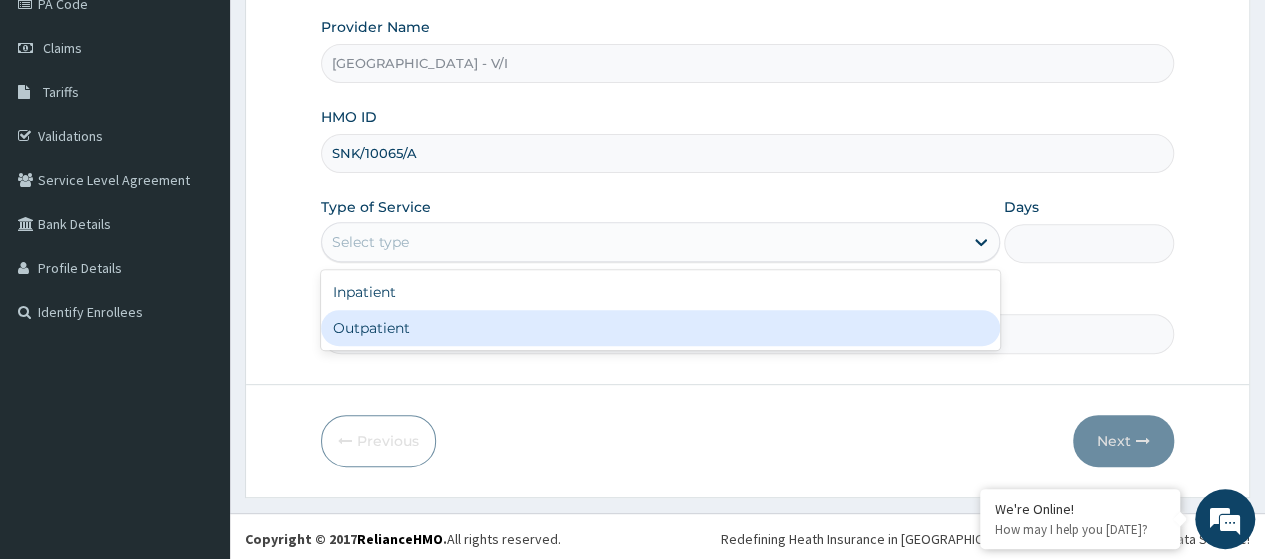 click on "Outpatient" at bounding box center [660, 328] 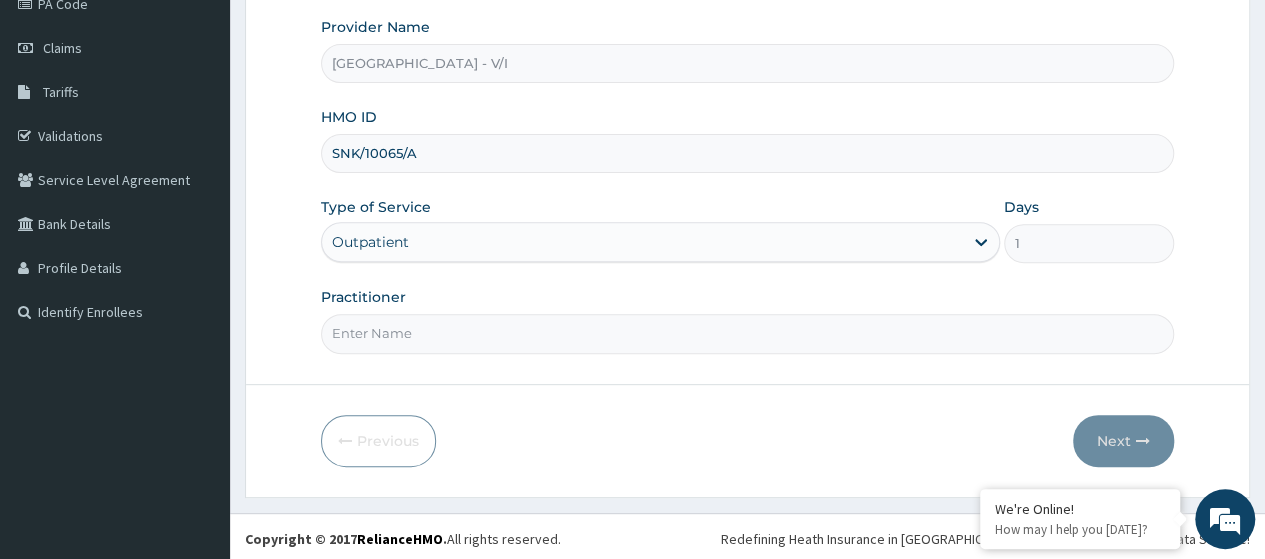 click on "Practitioner" at bounding box center (747, 333) 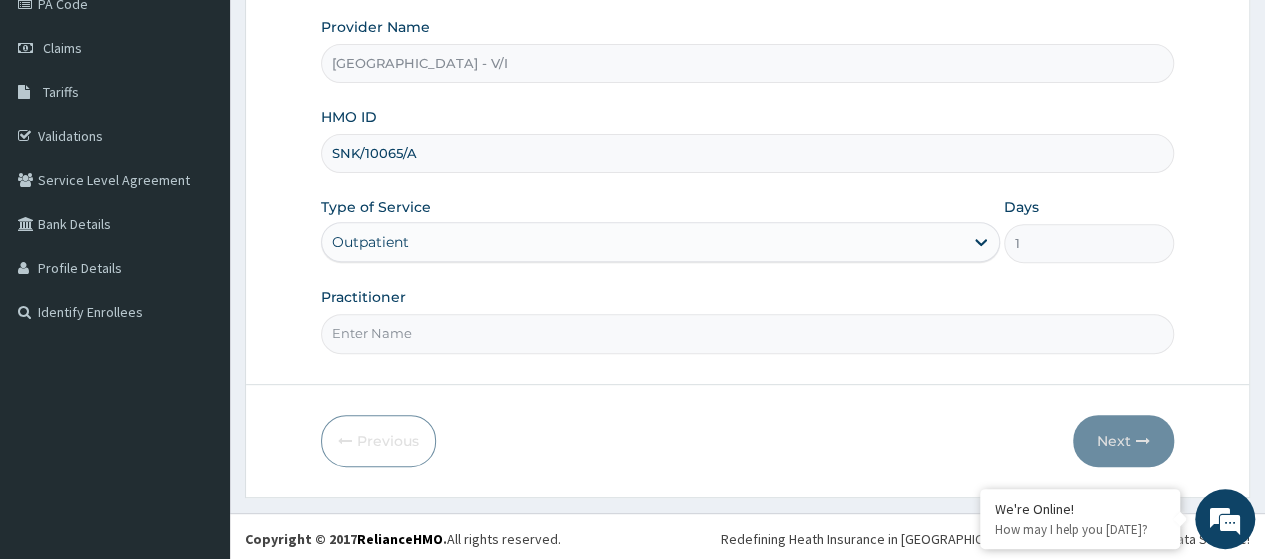 type on "Dr. Kuyoro" 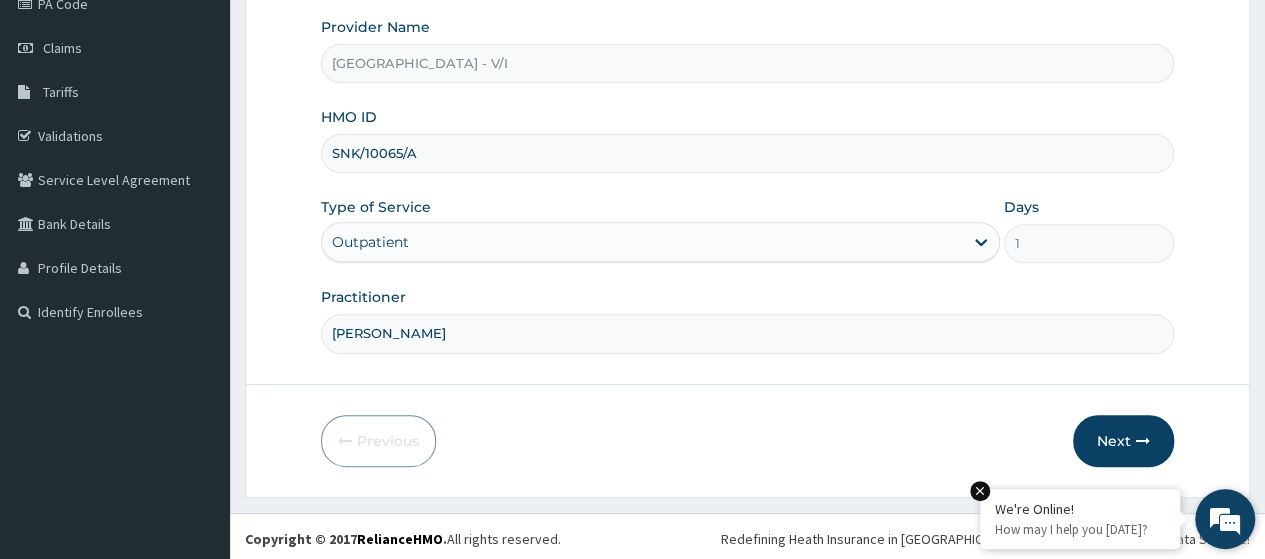 drag, startPoint x: 1124, startPoint y: 442, endPoint x: 1012, endPoint y: 501, distance: 126.58989 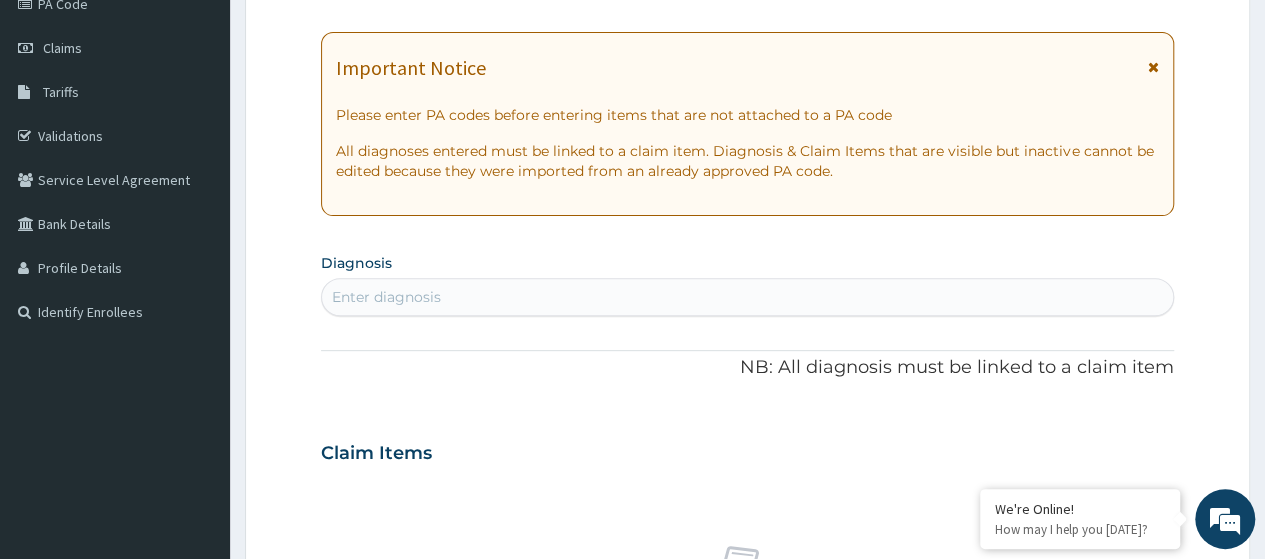 scroll, scrollTop: 0, scrollLeft: 0, axis: both 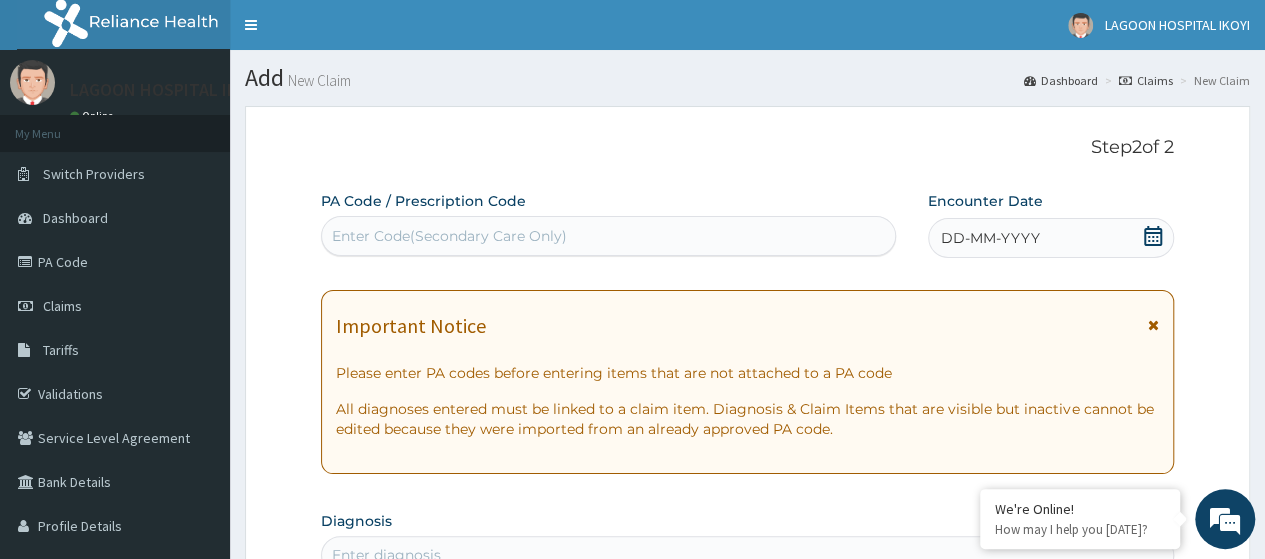 click on "Enter Code(Secondary Care Only)" at bounding box center (449, 236) 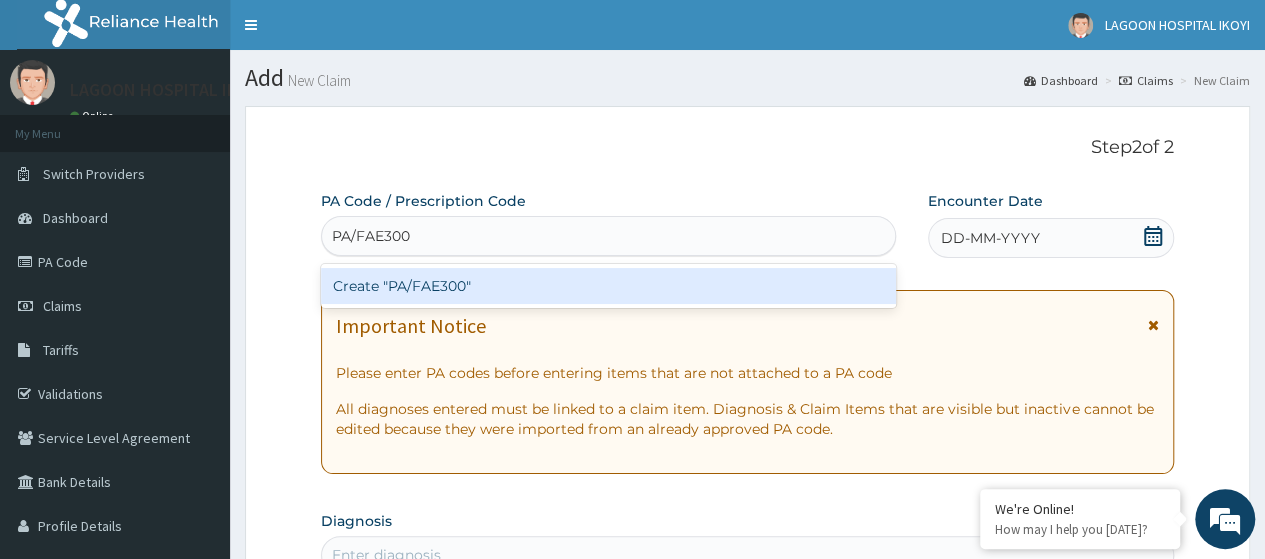 click on "Create "PA/FAE300"" at bounding box center (608, 286) 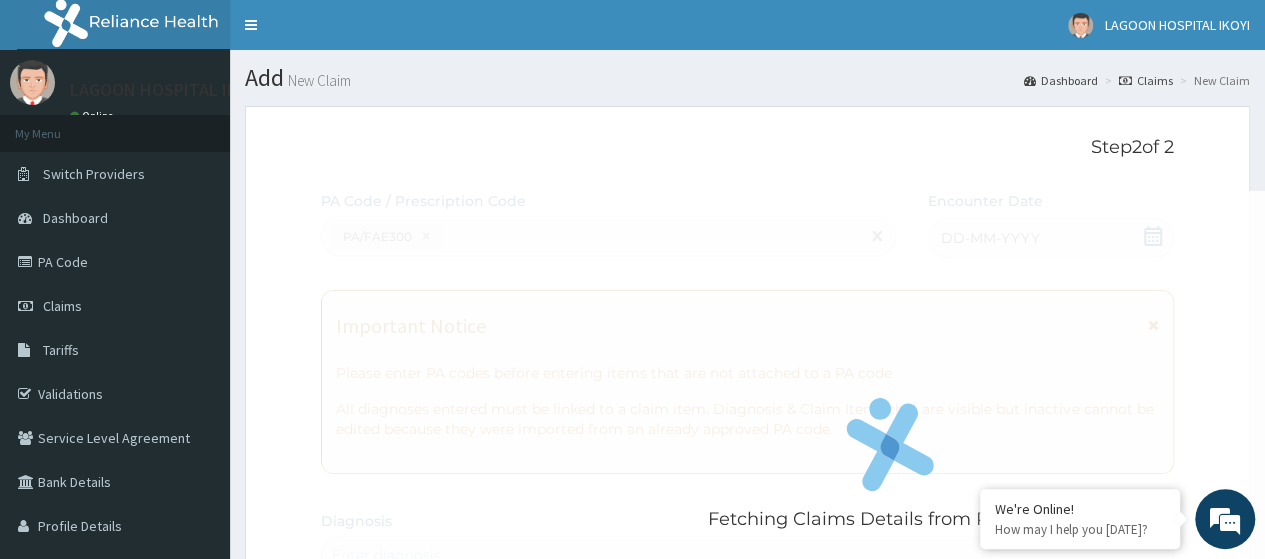 scroll, scrollTop: 774, scrollLeft: 0, axis: vertical 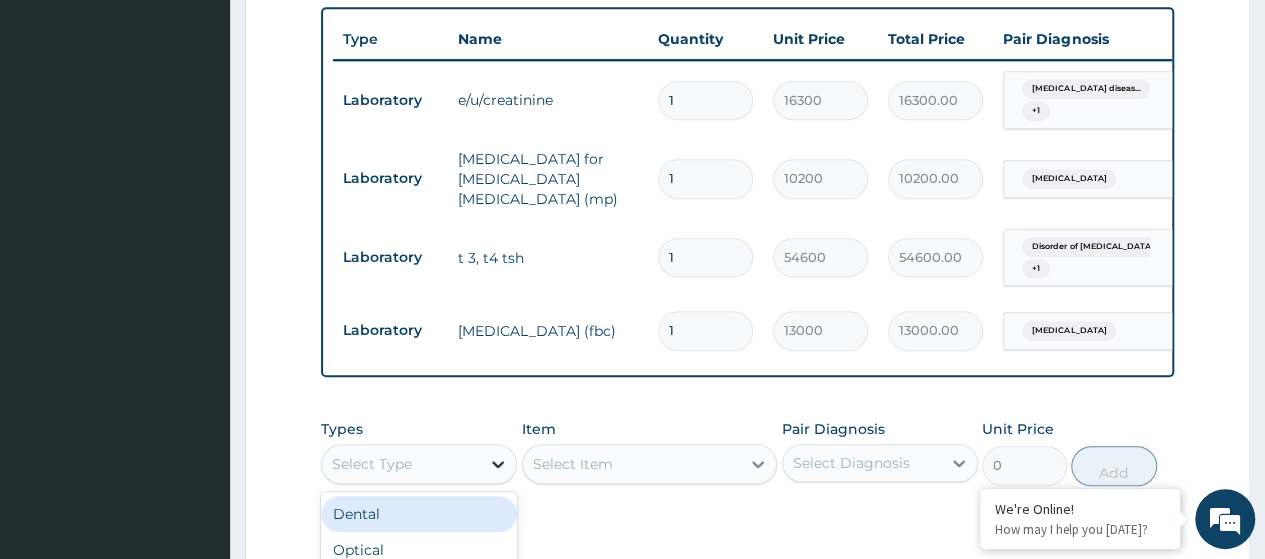 click 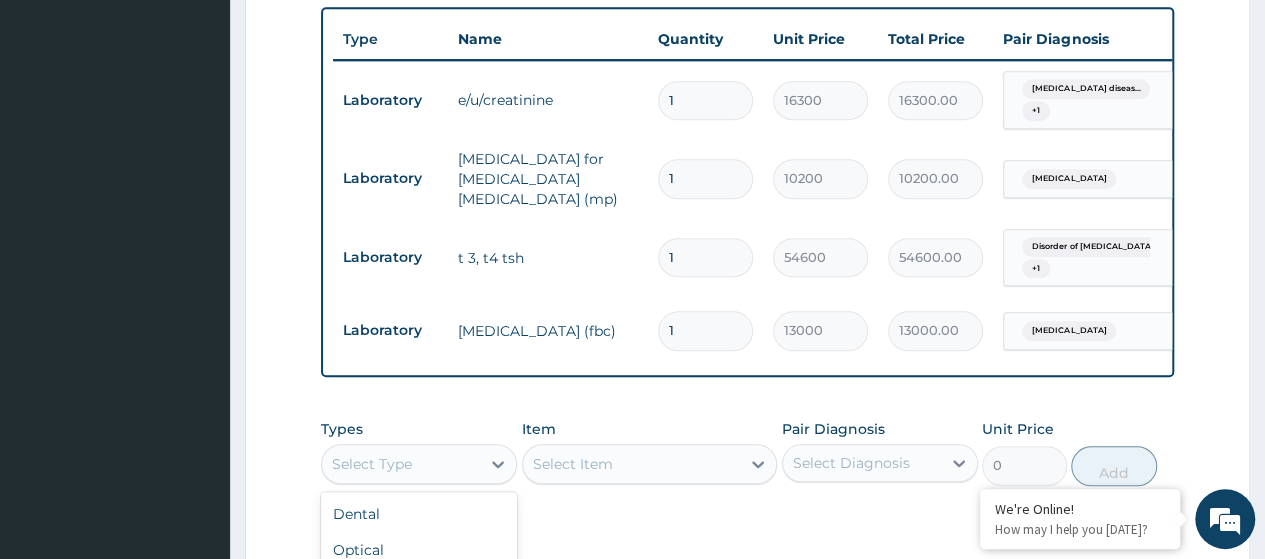 click on "Procedures" at bounding box center [419, 586] 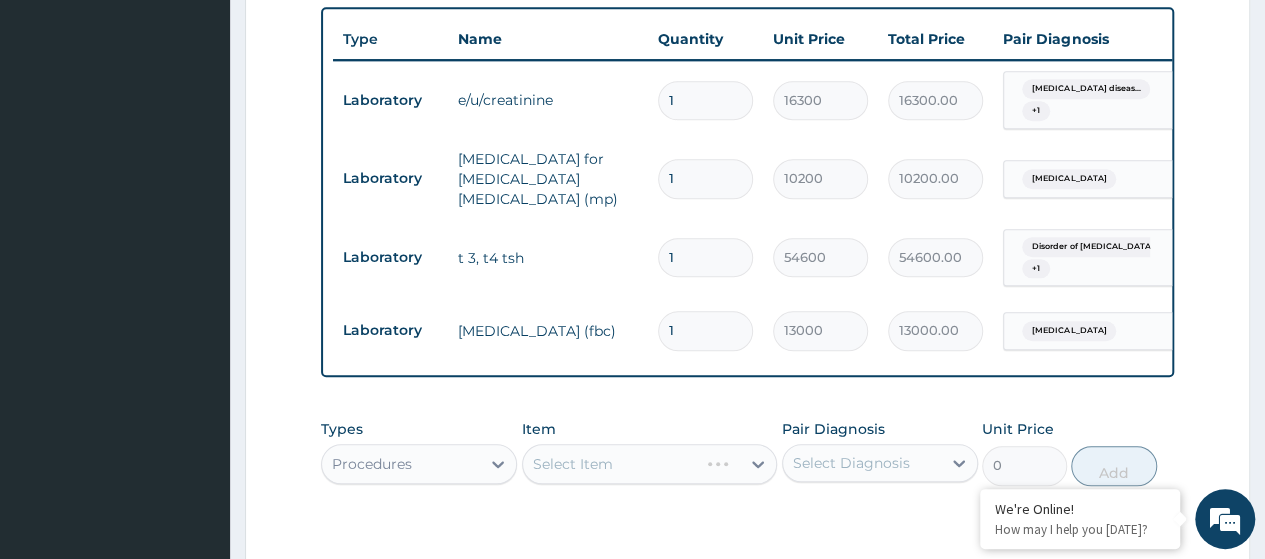 click on "Select Item" at bounding box center (650, 464) 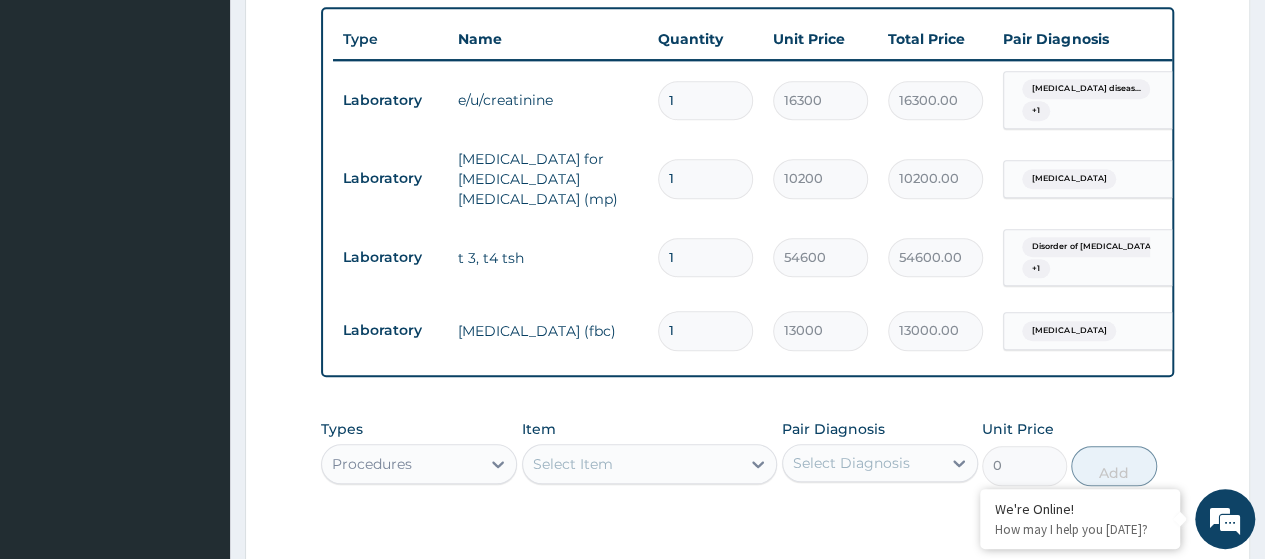 click on "Select Item" at bounding box center (573, 464) 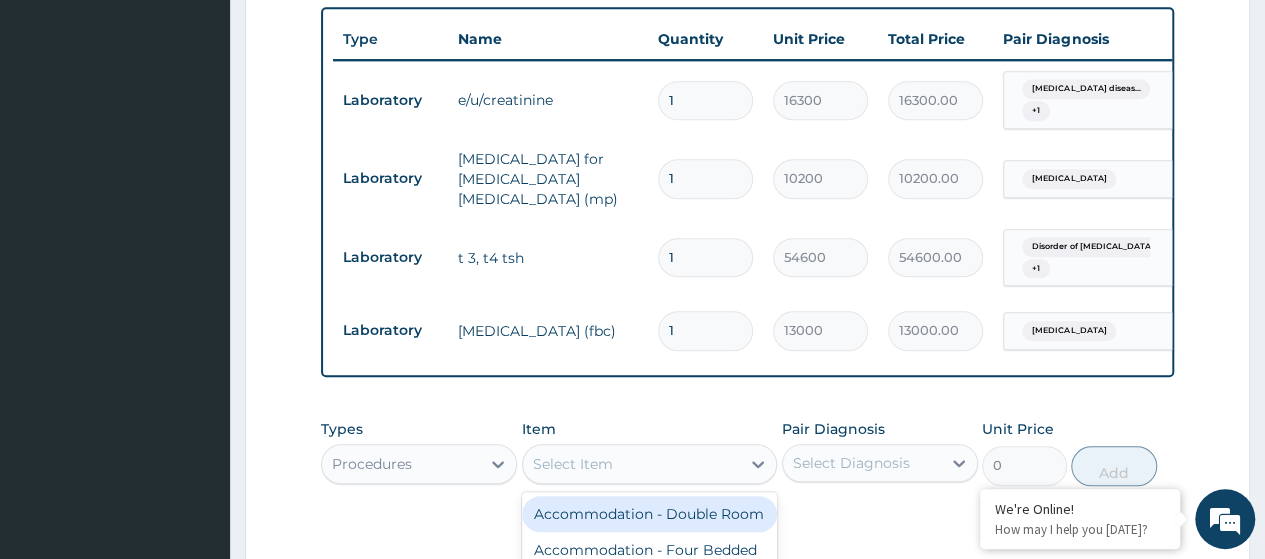 paste on "Consultation GOPD First Visit" 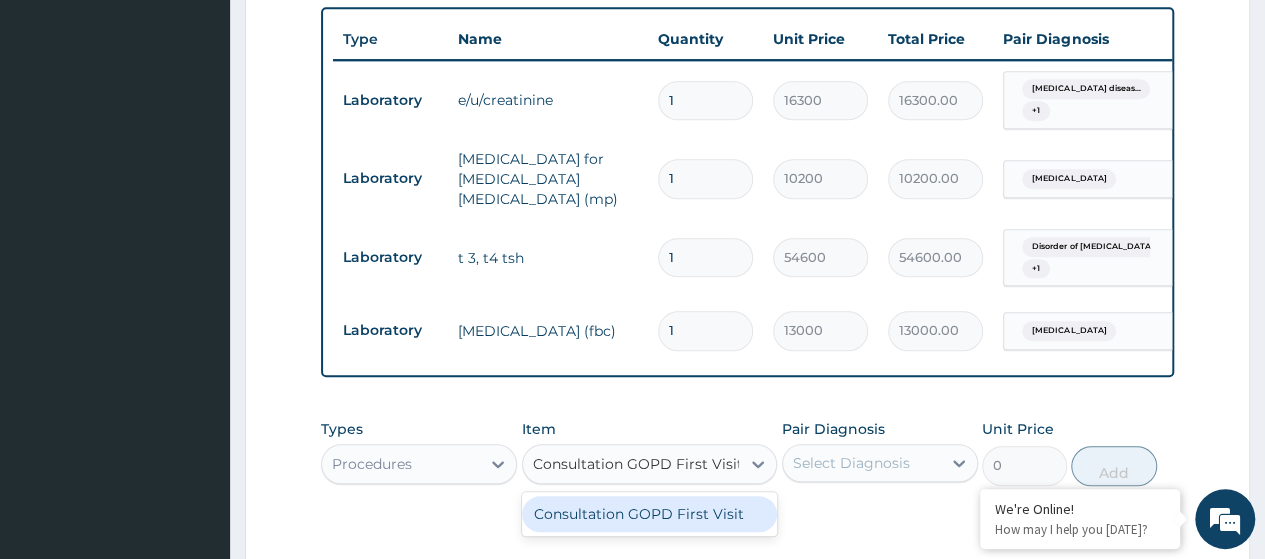 type on "Consultation GOPD First Visit" 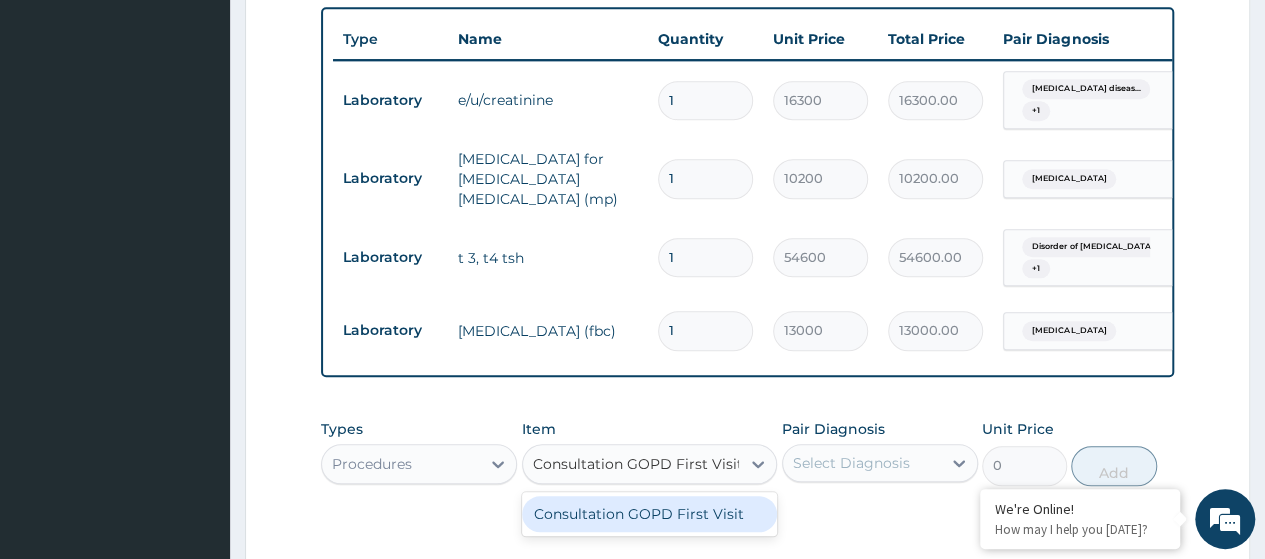 click on "Consultation GOPD First Visit" at bounding box center (650, 514) 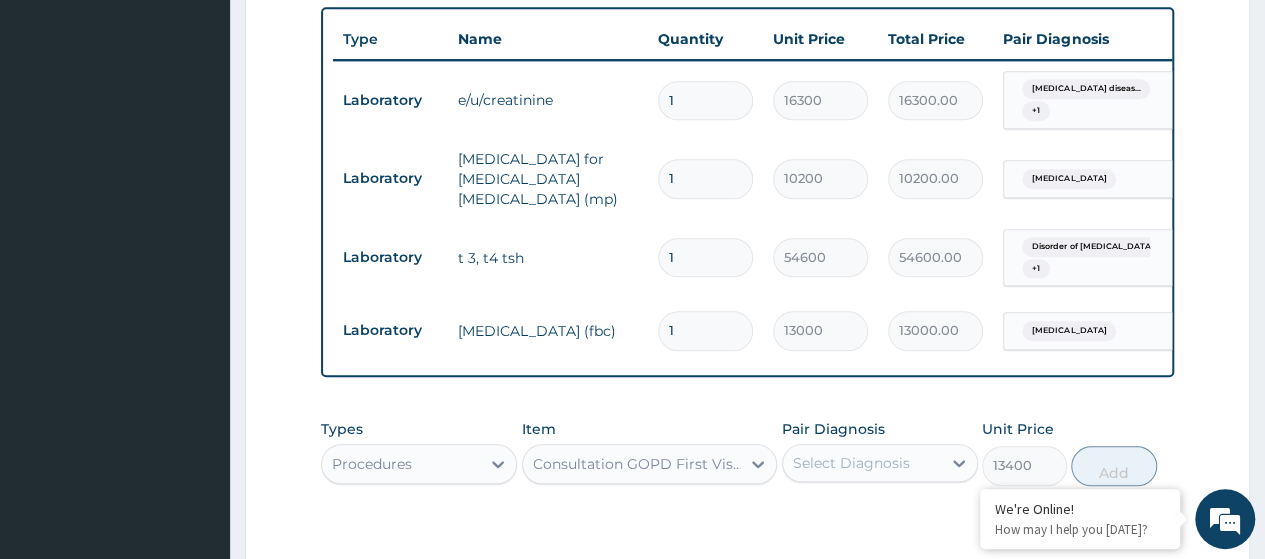 click on "Select Diagnosis" at bounding box center (851, 463) 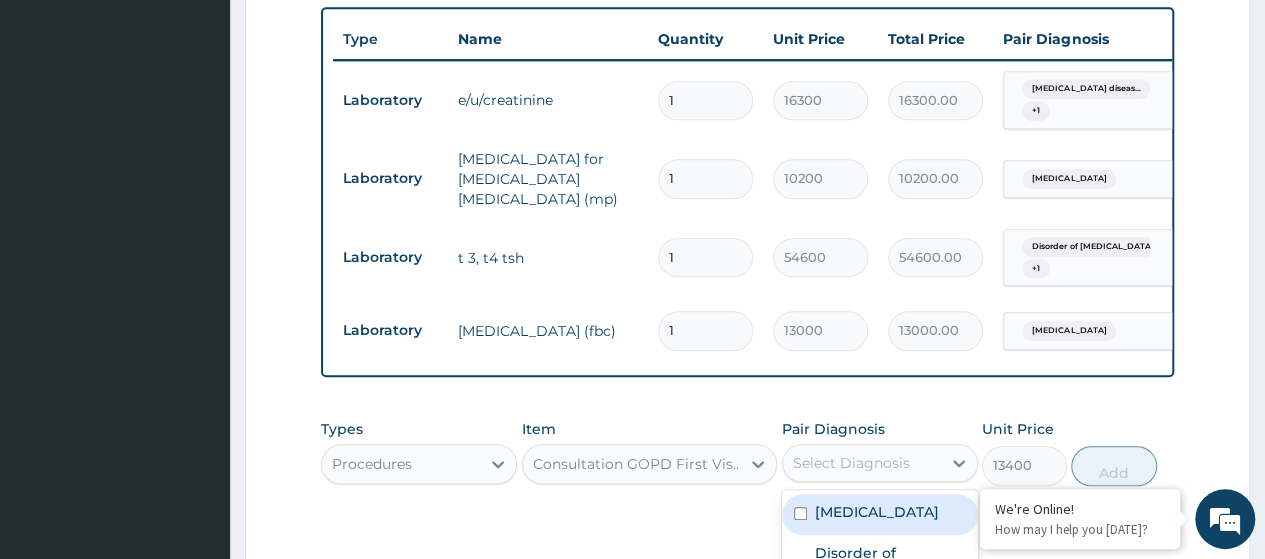 click on "Gastroesophageal reflux disease" at bounding box center (877, 512) 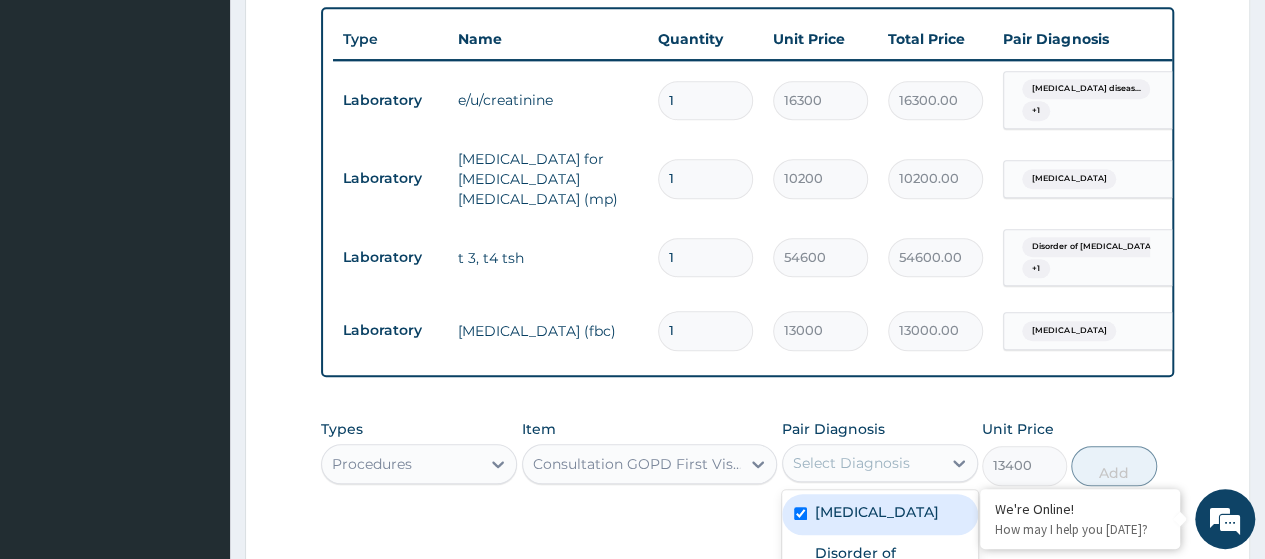 checkbox on "true" 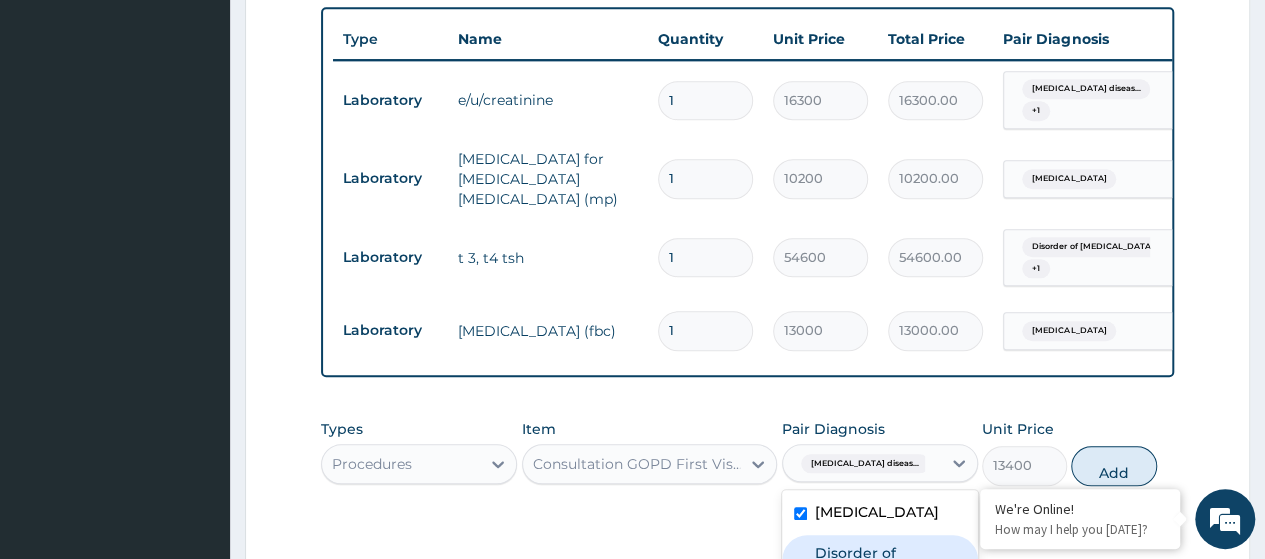 click on "Disorder of endocrine gonad" at bounding box center [890, 573] 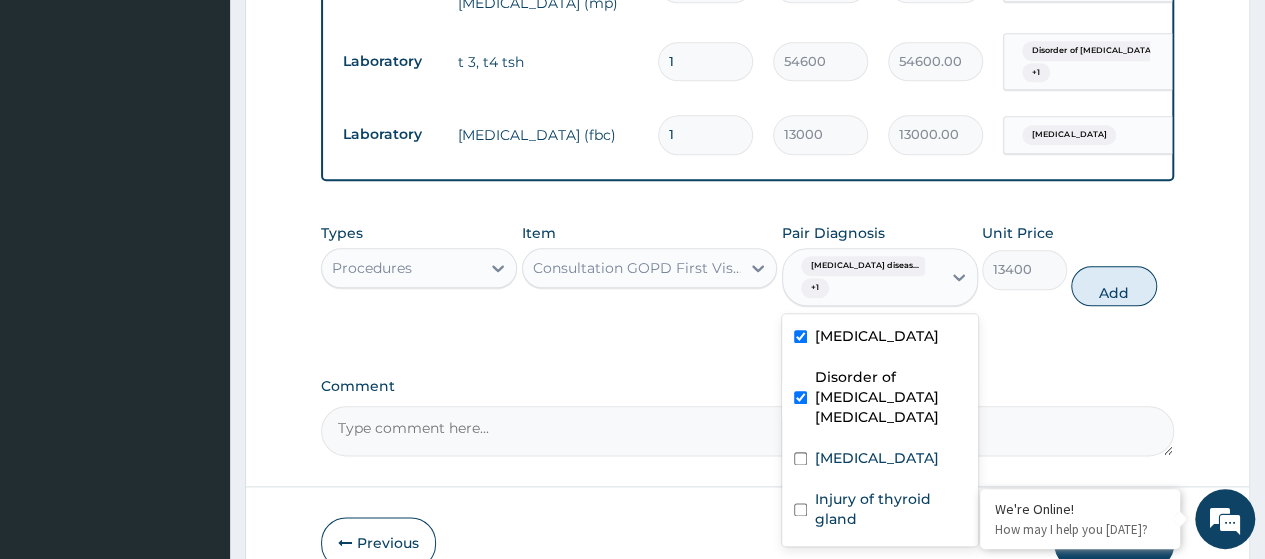 scroll, scrollTop: 974, scrollLeft: 0, axis: vertical 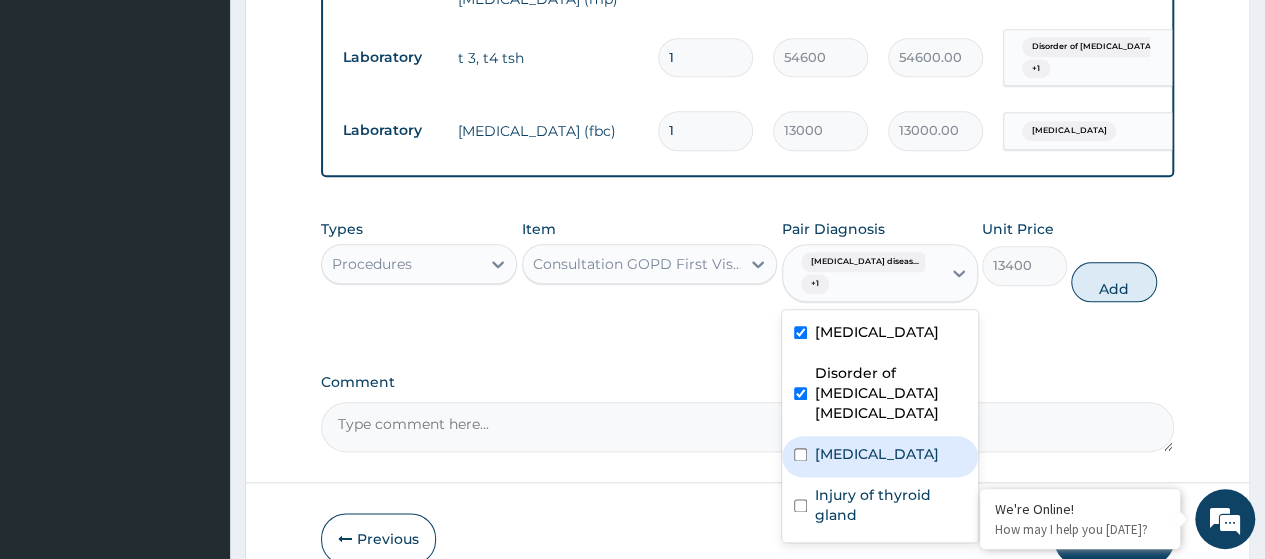 click on "Falciparum malaria" at bounding box center (877, 454) 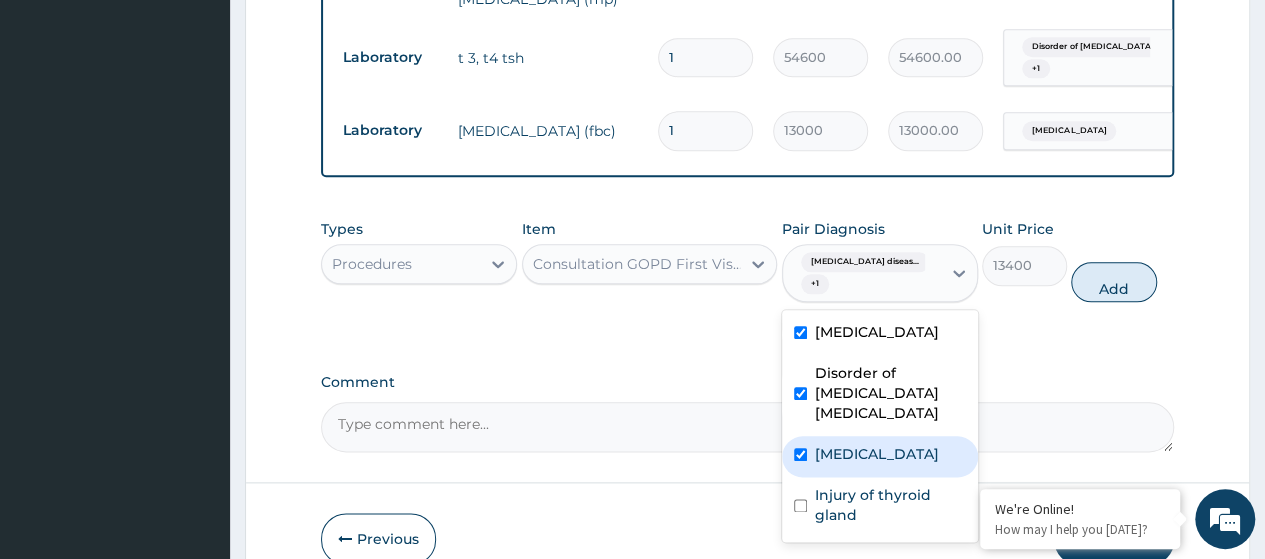 checkbox on "true" 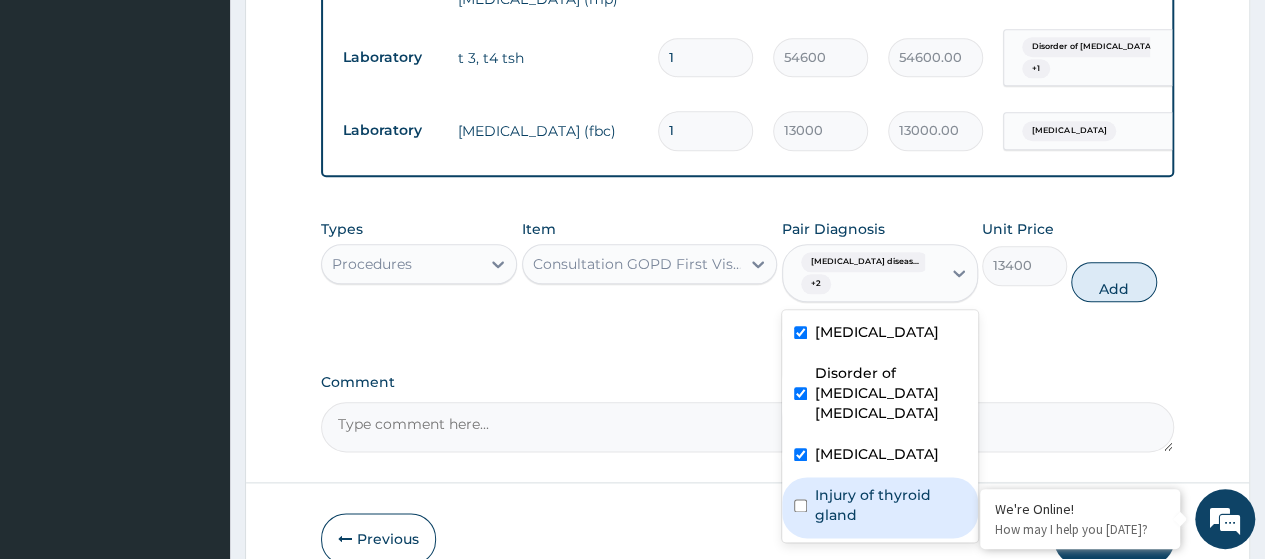 click on "Injury of thyroid gland" at bounding box center (890, 505) 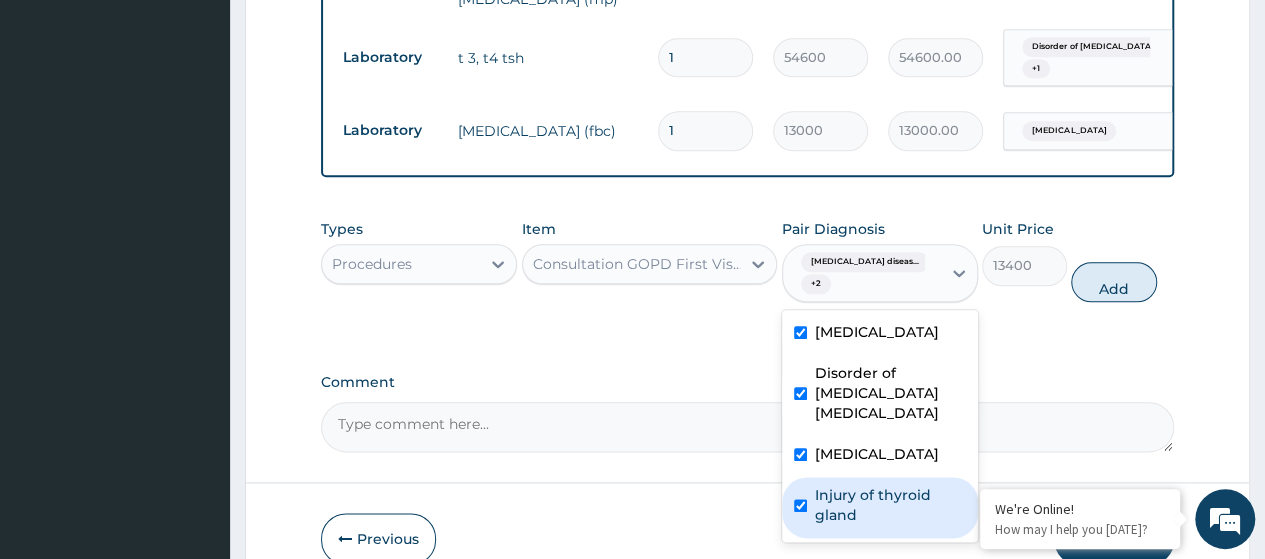 checkbox on "true" 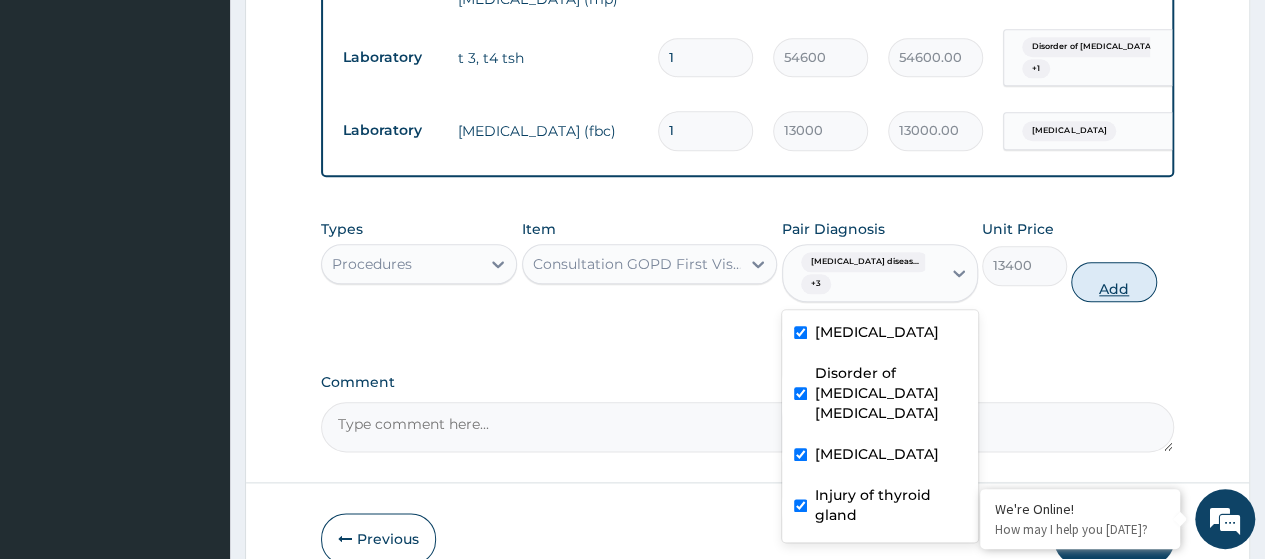 click on "Add" at bounding box center [1113, 282] 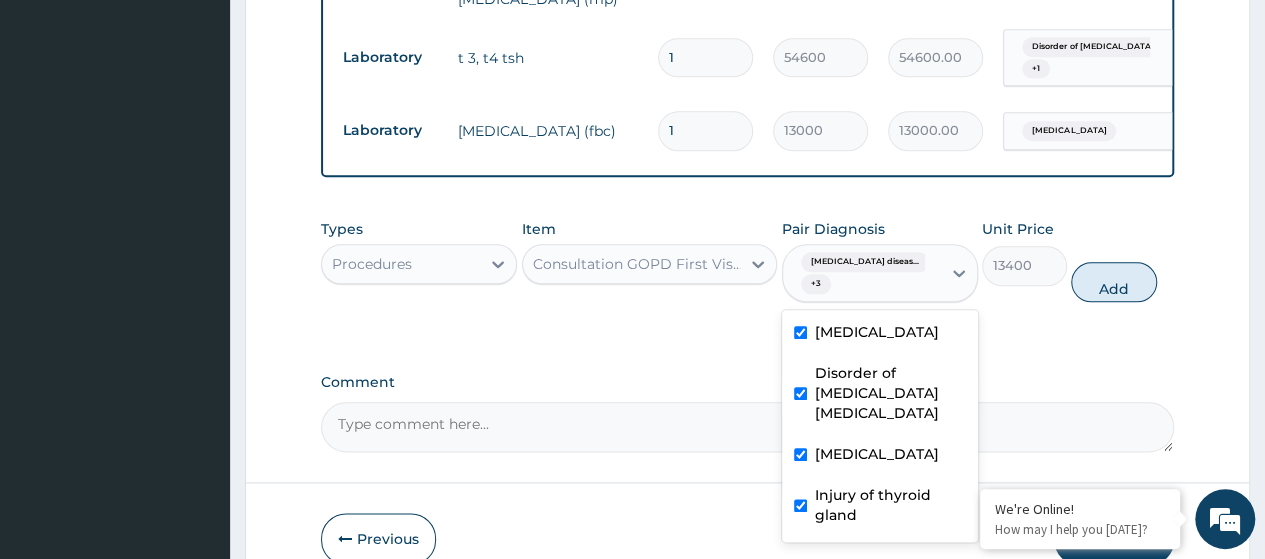type on "0" 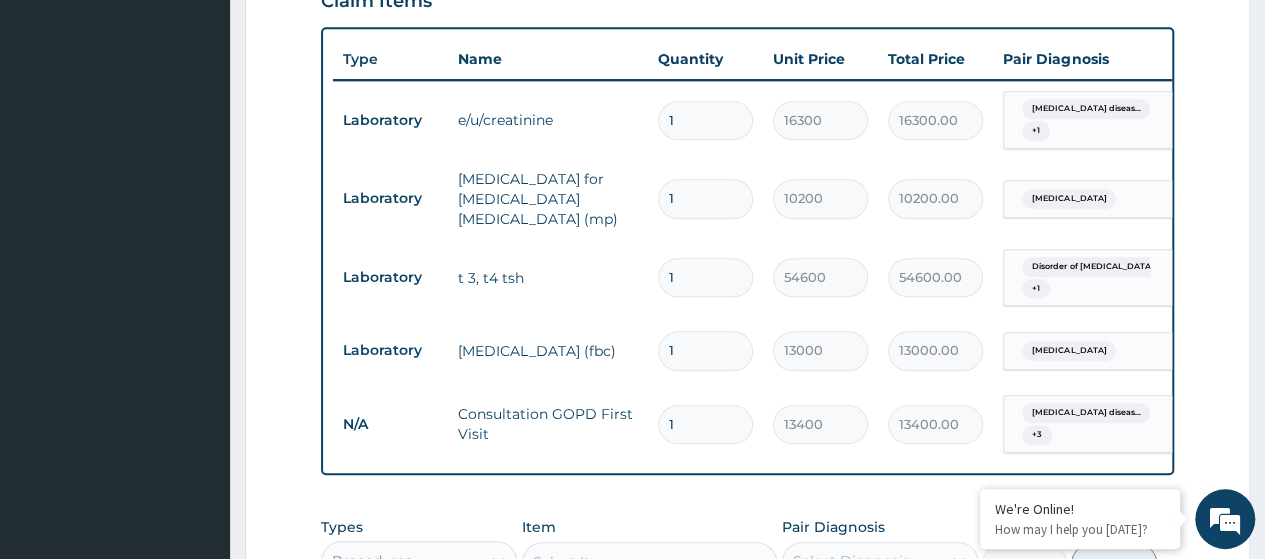 scroll, scrollTop: 734, scrollLeft: 0, axis: vertical 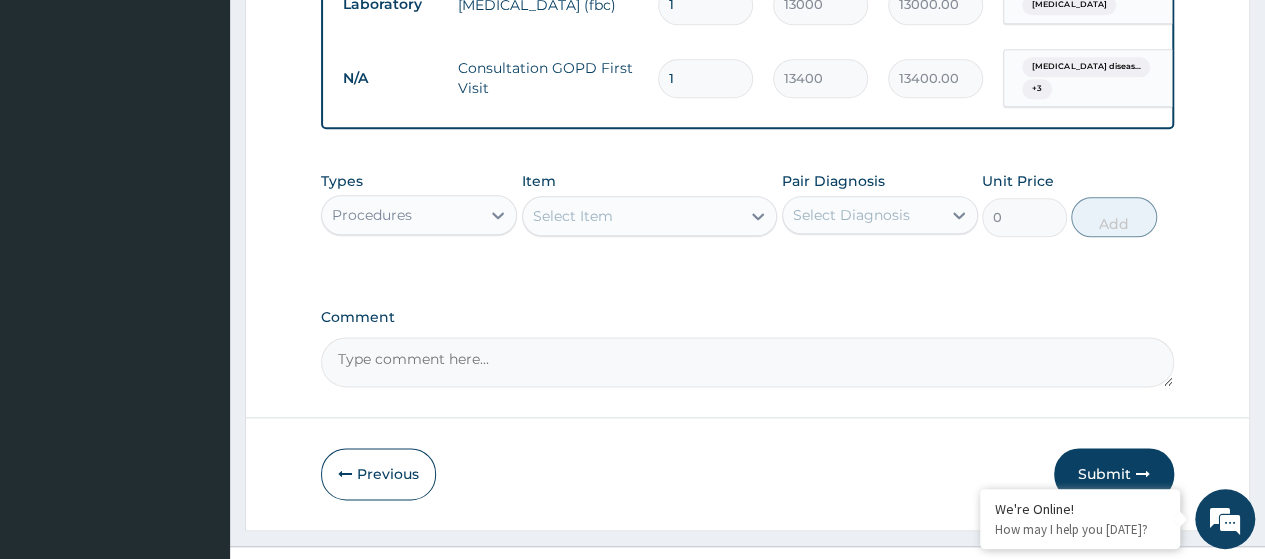 drag, startPoint x: 461, startPoint y: 148, endPoint x: 462, endPoint y: 159, distance: 11.045361 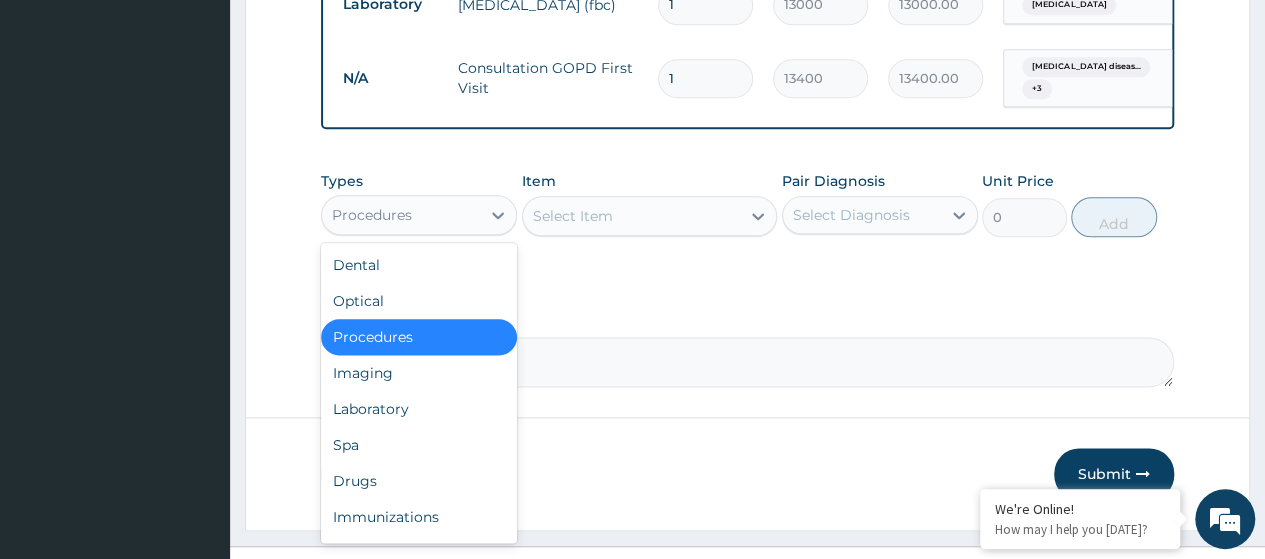 click on "Procedures" at bounding box center (401, 215) 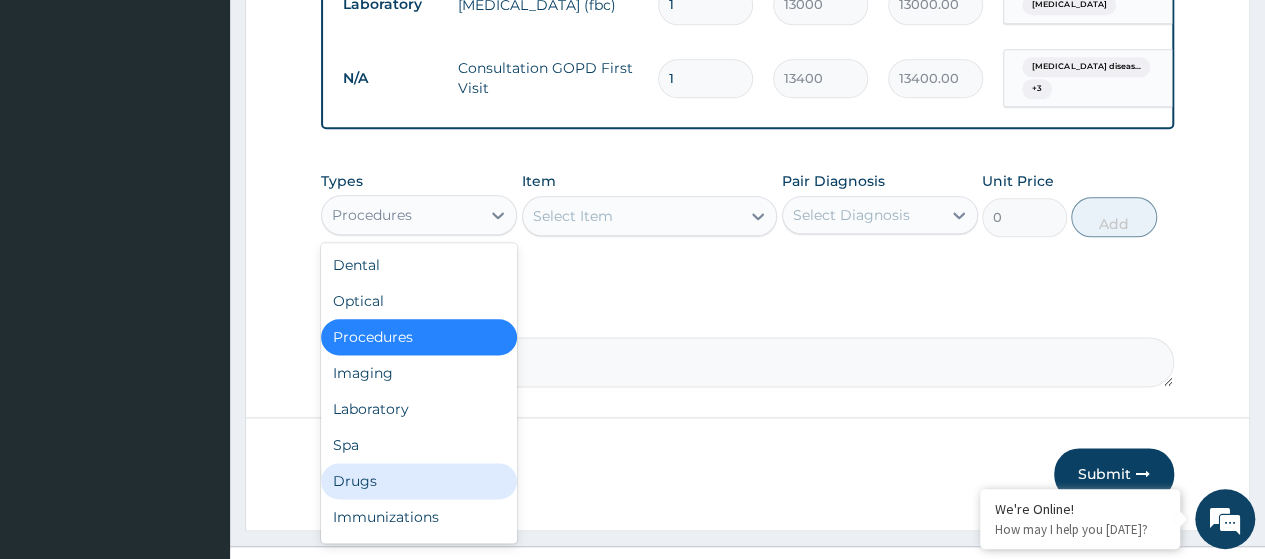 click on "Drugs" at bounding box center [419, 481] 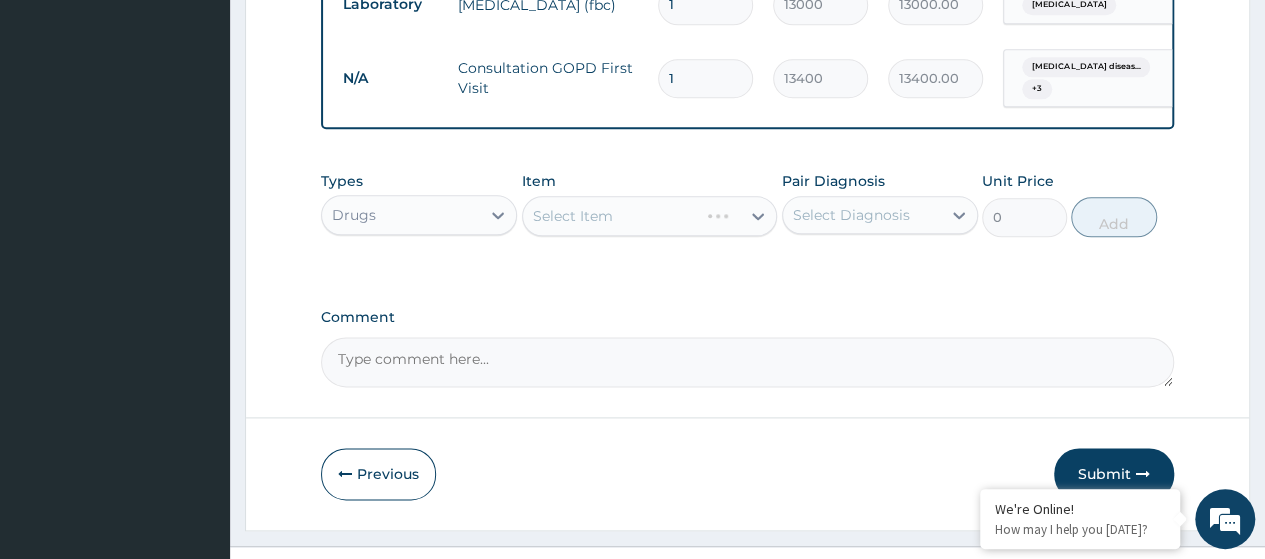 click on "Select Item" at bounding box center (650, 216) 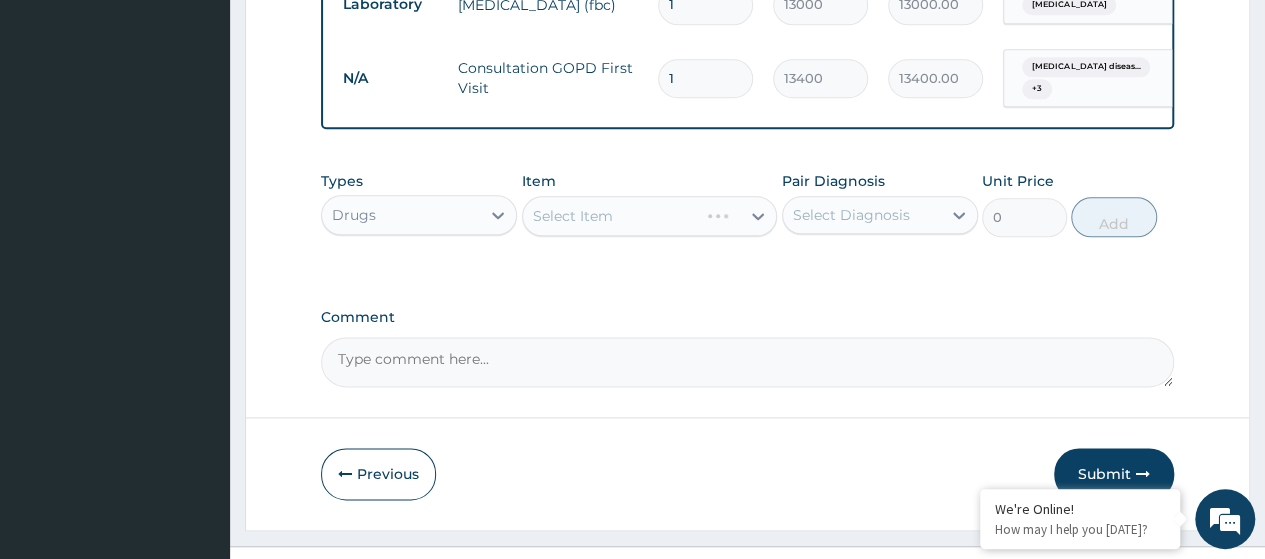 click on "Select Item" at bounding box center [650, 216] 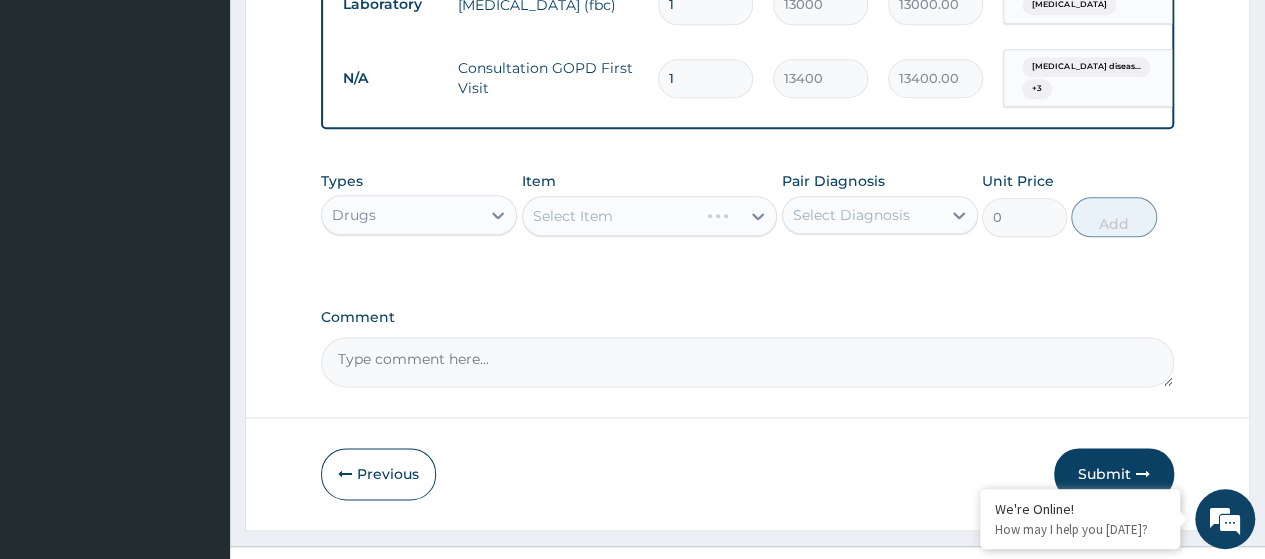 click on "Select Item" at bounding box center (650, 216) 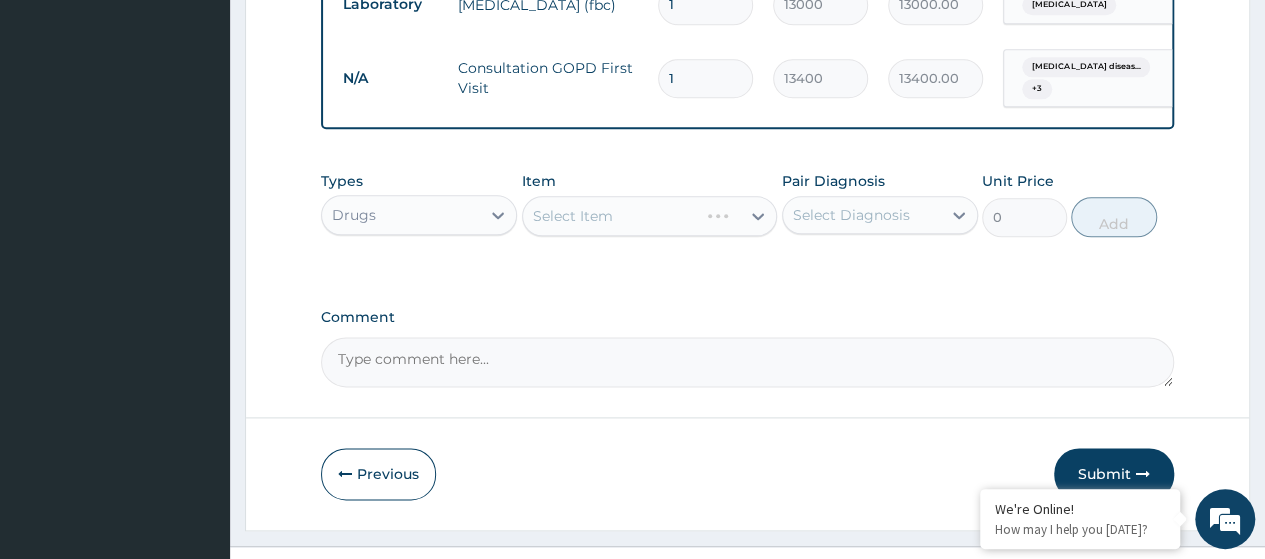 click on "Select Item" at bounding box center [650, 216] 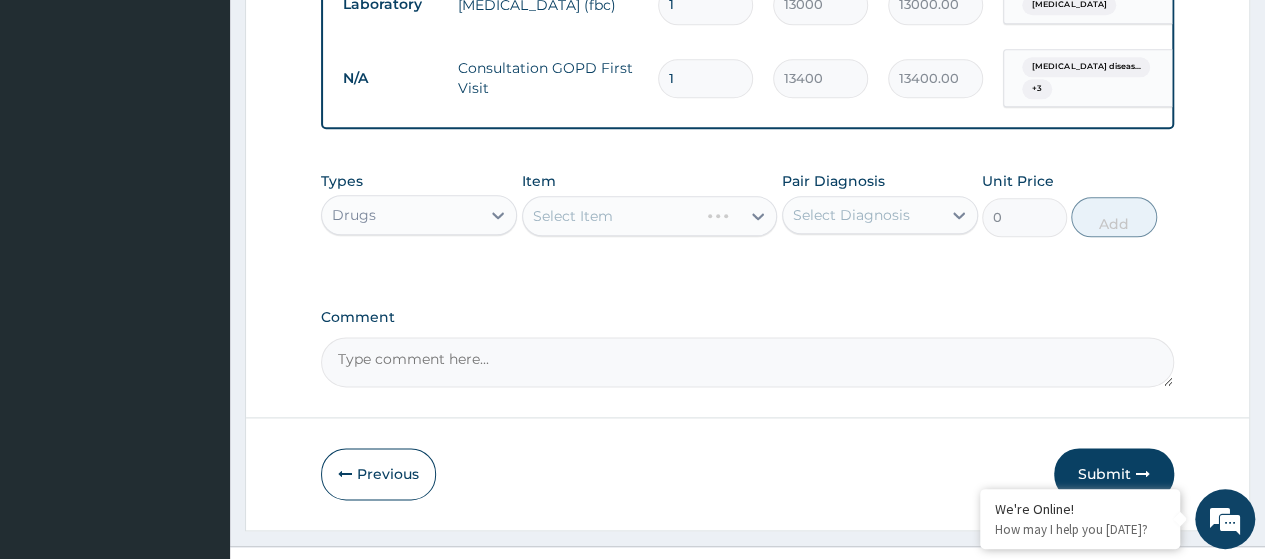 click on "Select Item" at bounding box center (650, 216) 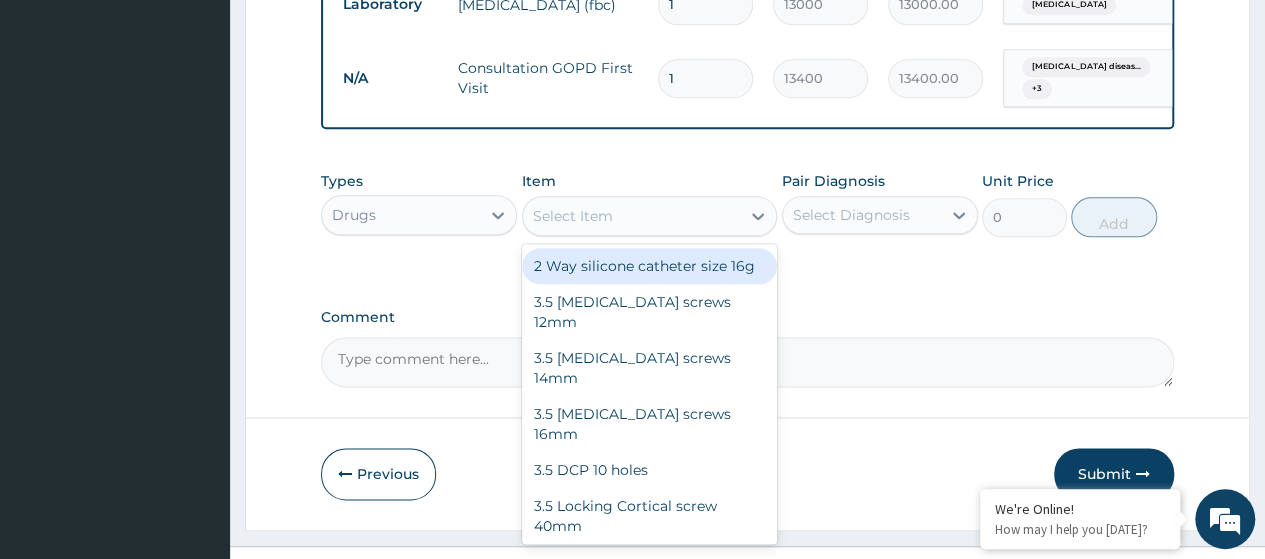 click on "Select Item" at bounding box center (573, 216) 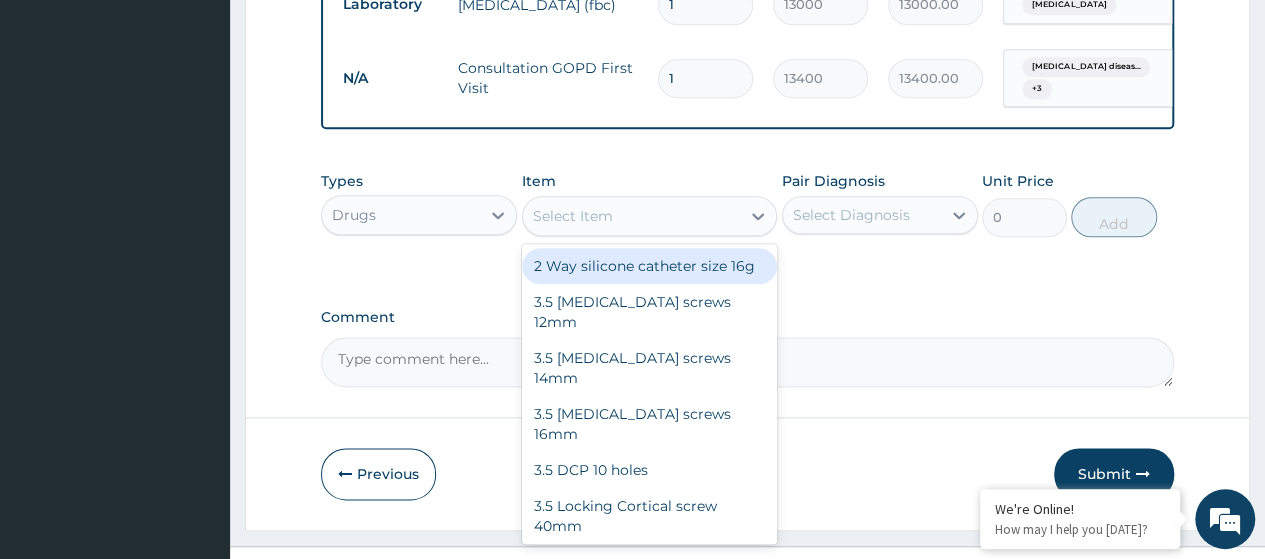 paste on "Amoxicillin/Clavulanic Acid 625Mg Tabs (Dr00070)" 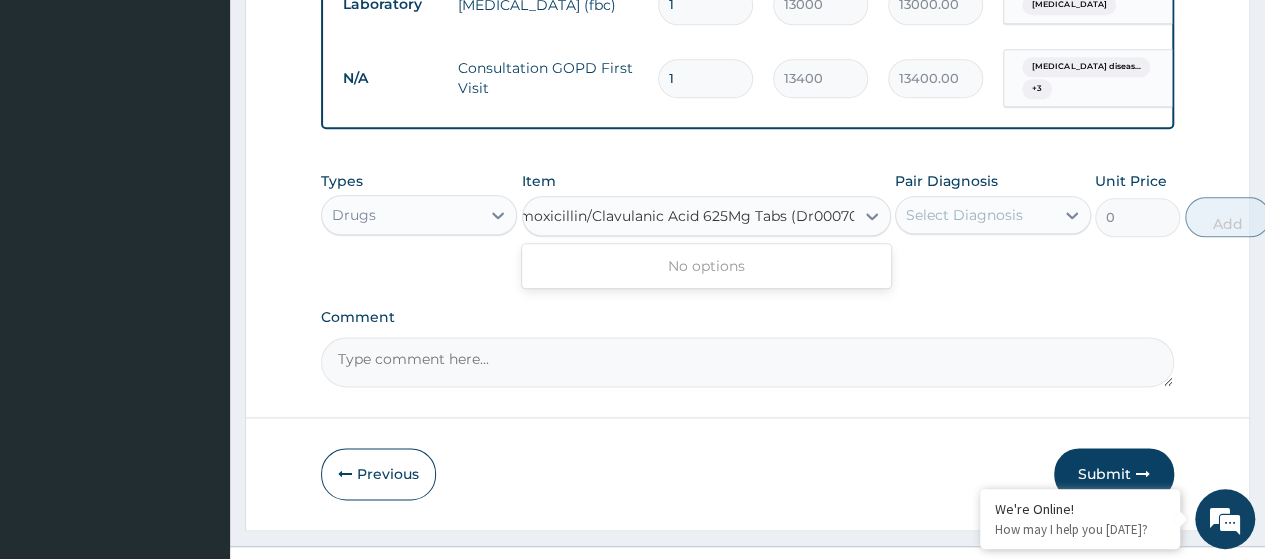 scroll, scrollTop: 0, scrollLeft: 25, axis: horizontal 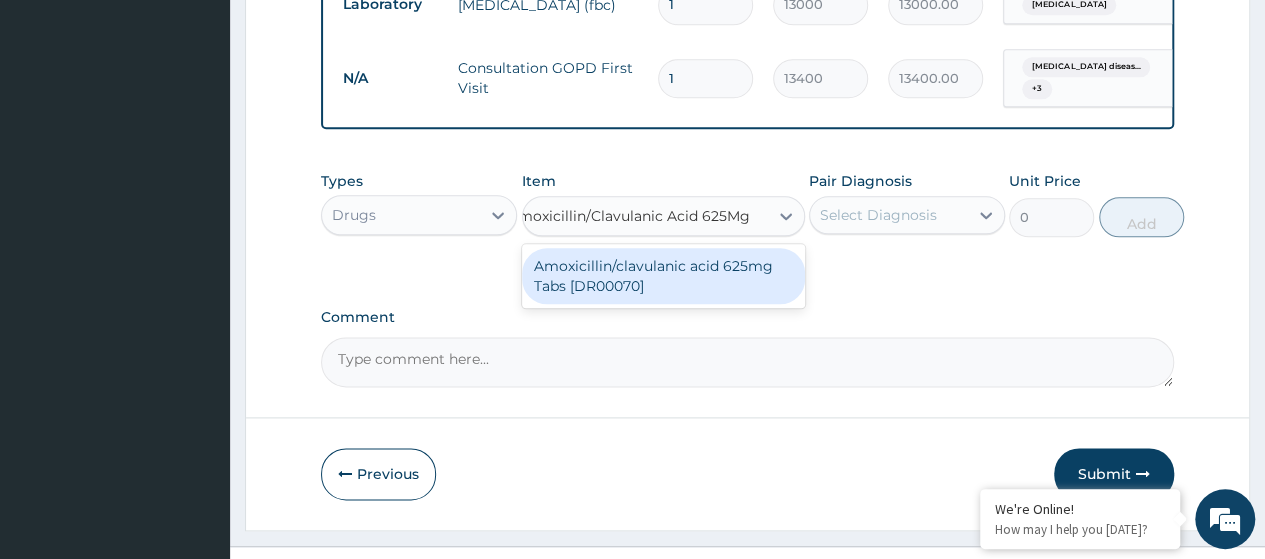 type on "Amoxicillin/Clavulanic Acid 625Mg" 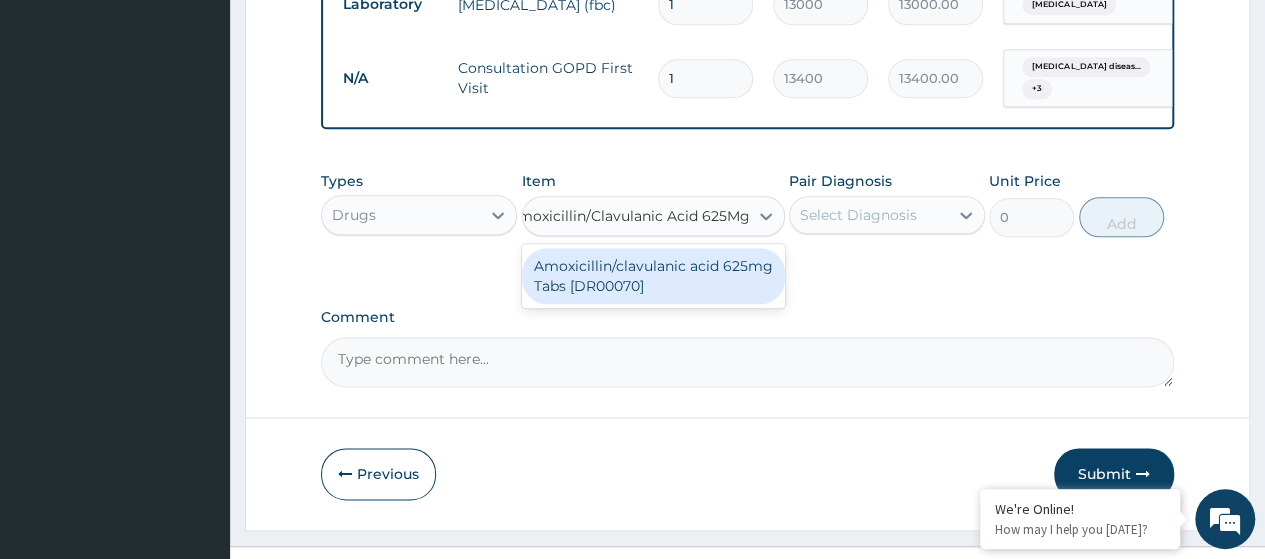 click on "Amoxicillin/clavulanic acid 625mg Tabs [DR00070]" at bounding box center (653, 276) 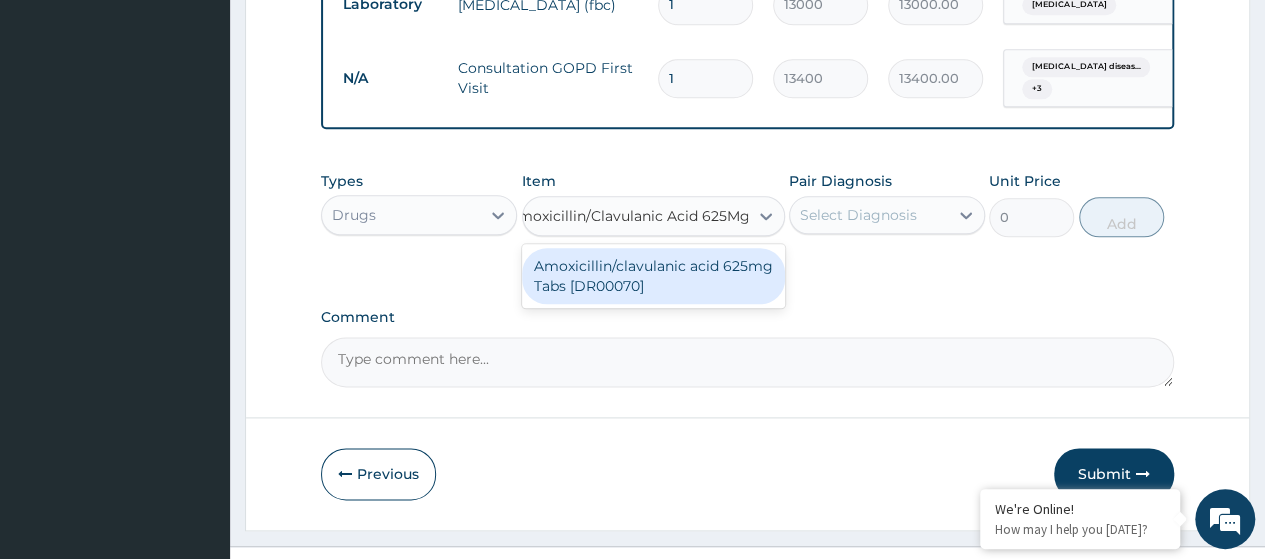 type 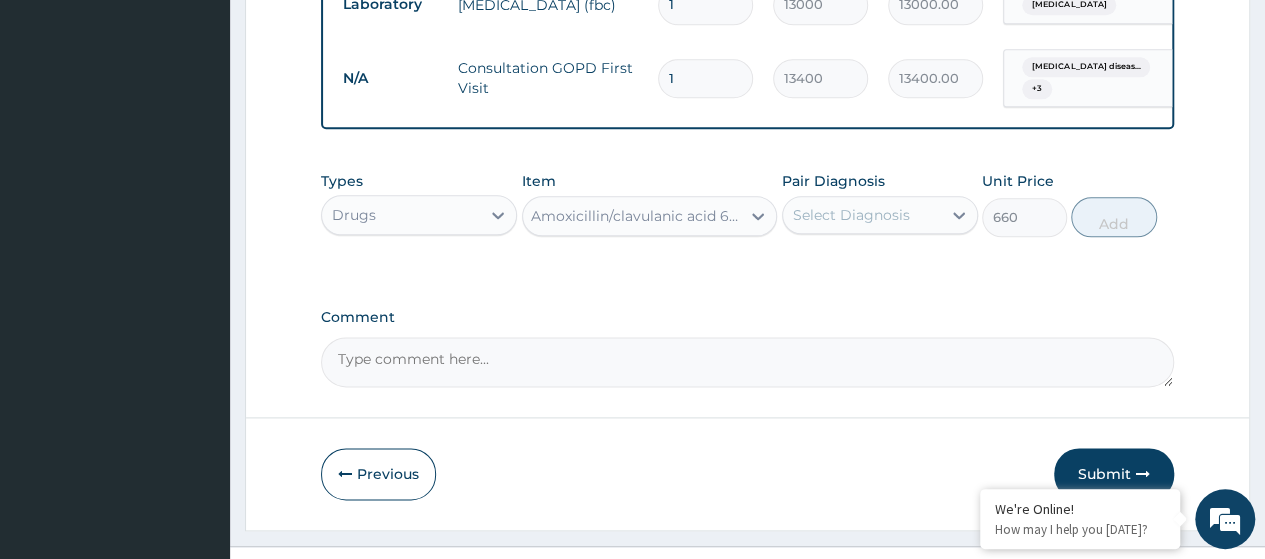 scroll, scrollTop: 0, scrollLeft: 2, axis: horizontal 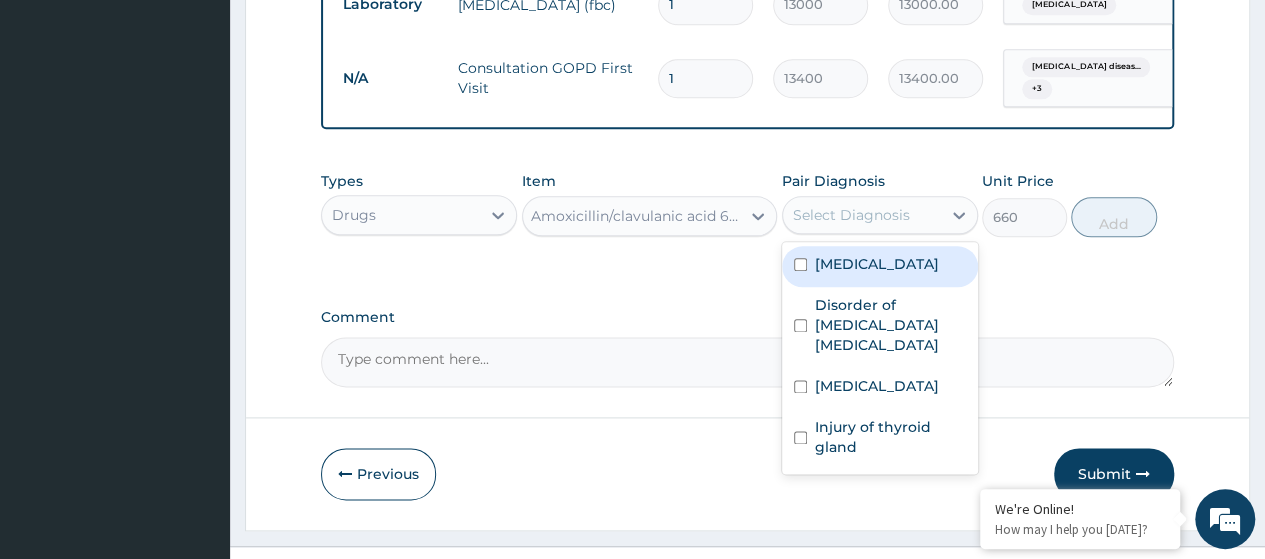 drag, startPoint x: 851, startPoint y: 229, endPoint x: 861, endPoint y: 247, distance: 20.59126 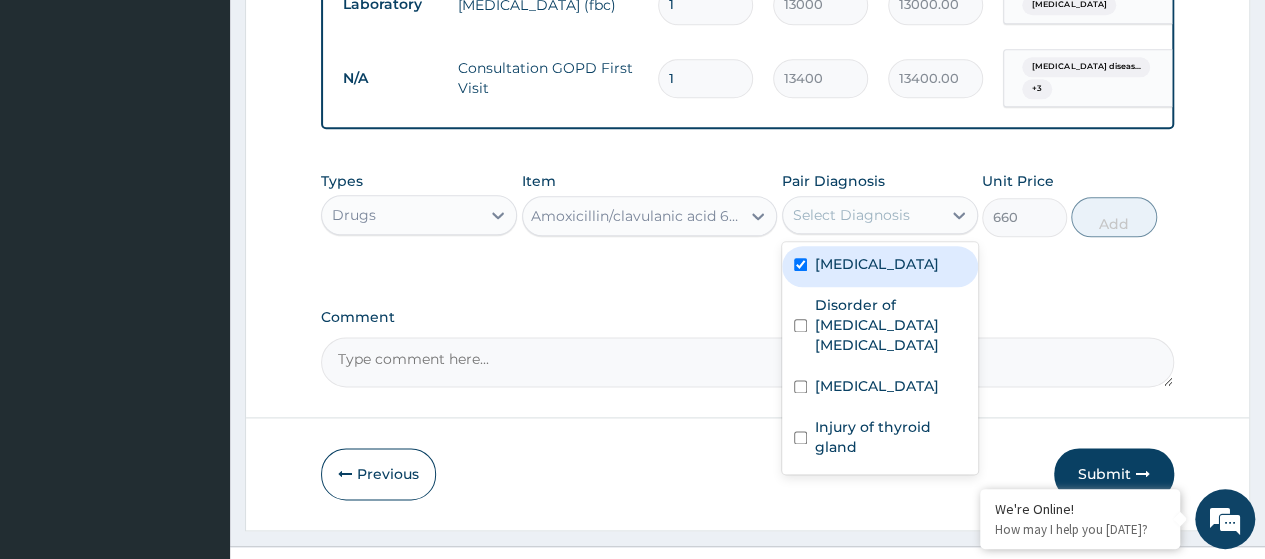 checkbox on "true" 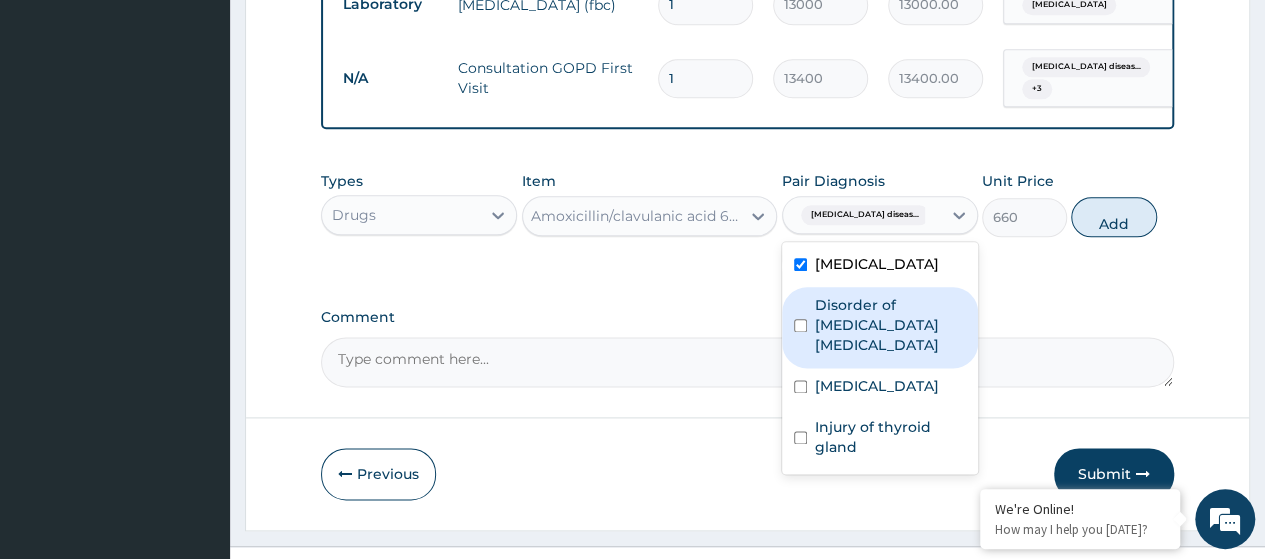drag, startPoint x: 858, startPoint y: 293, endPoint x: 876, endPoint y: 337, distance: 47.539455 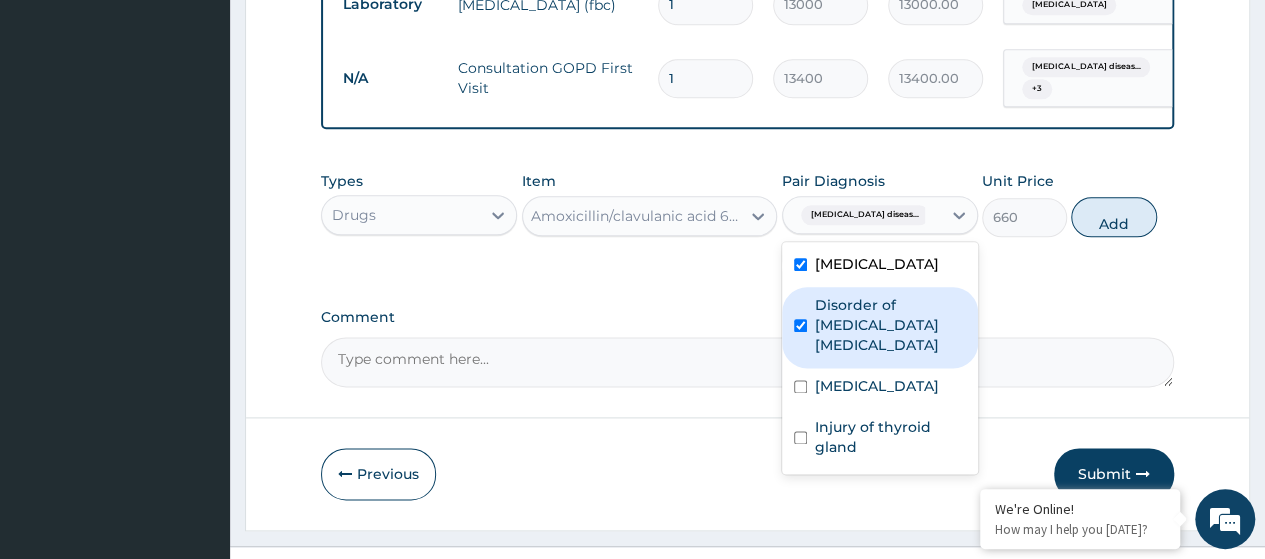checkbox on "true" 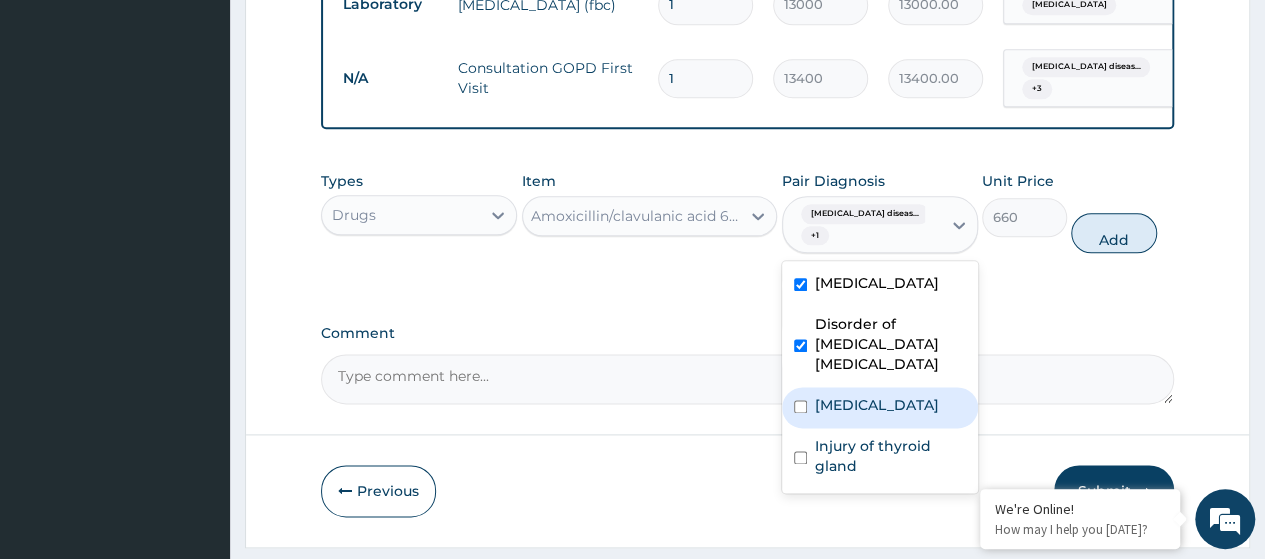 drag, startPoint x: 864, startPoint y: 359, endPoint x: 866, endPoint y: 394, distance: 35.057095 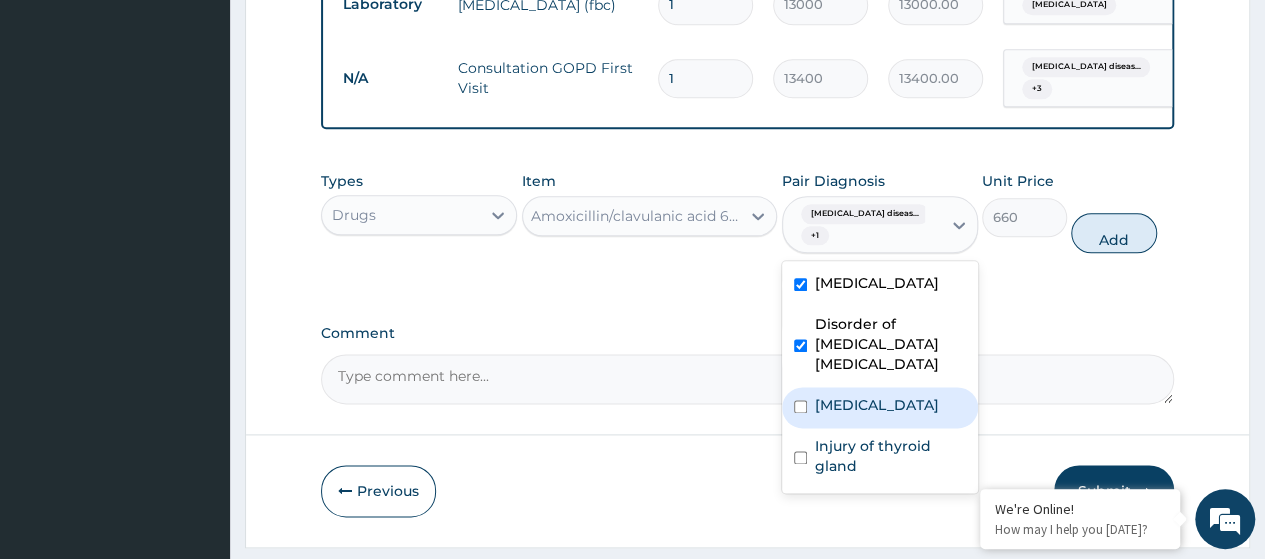click on "[MEDICAL_DATA]" at bounding box center [877, 405] 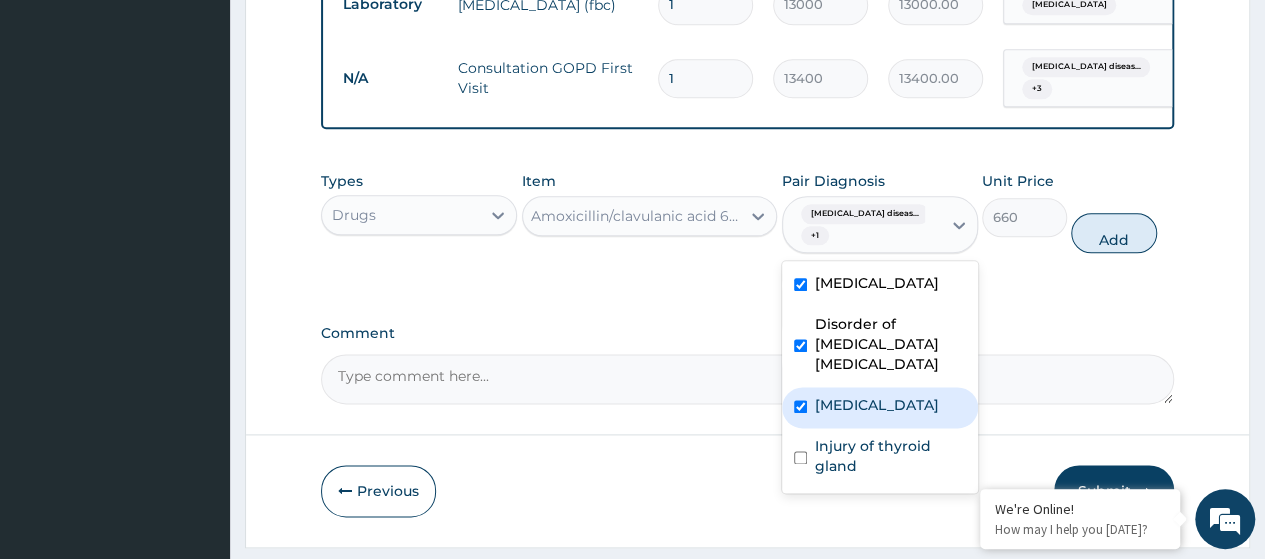 checkbox on "true" 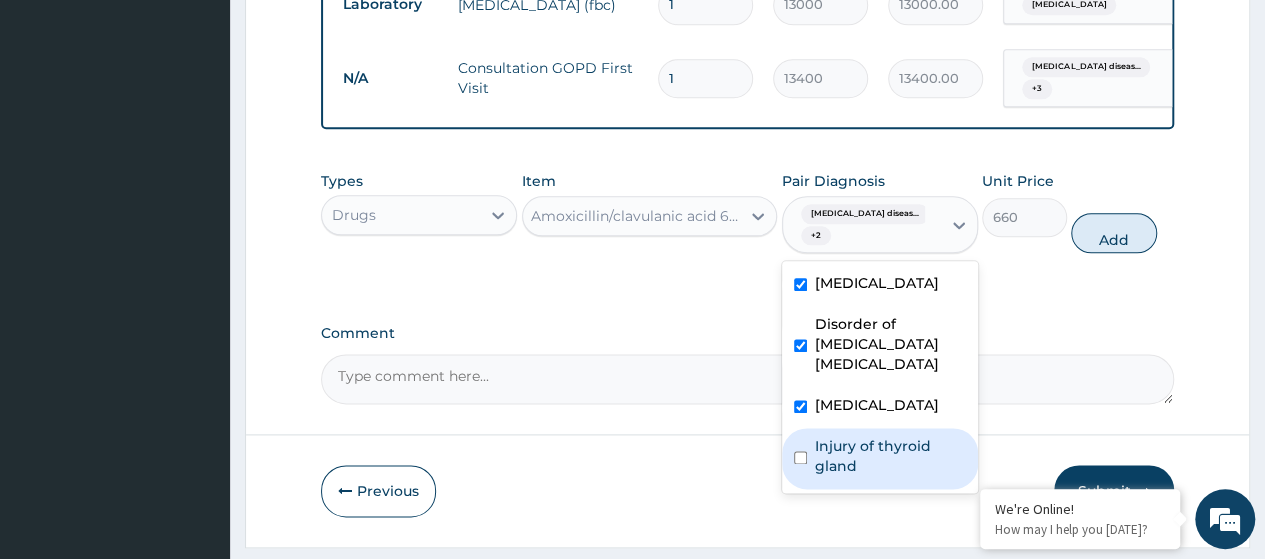 drag, startPoint x: 865, startPoint y: 395, endPoint x: 880, endPoint y: 411, distance: 21.931713 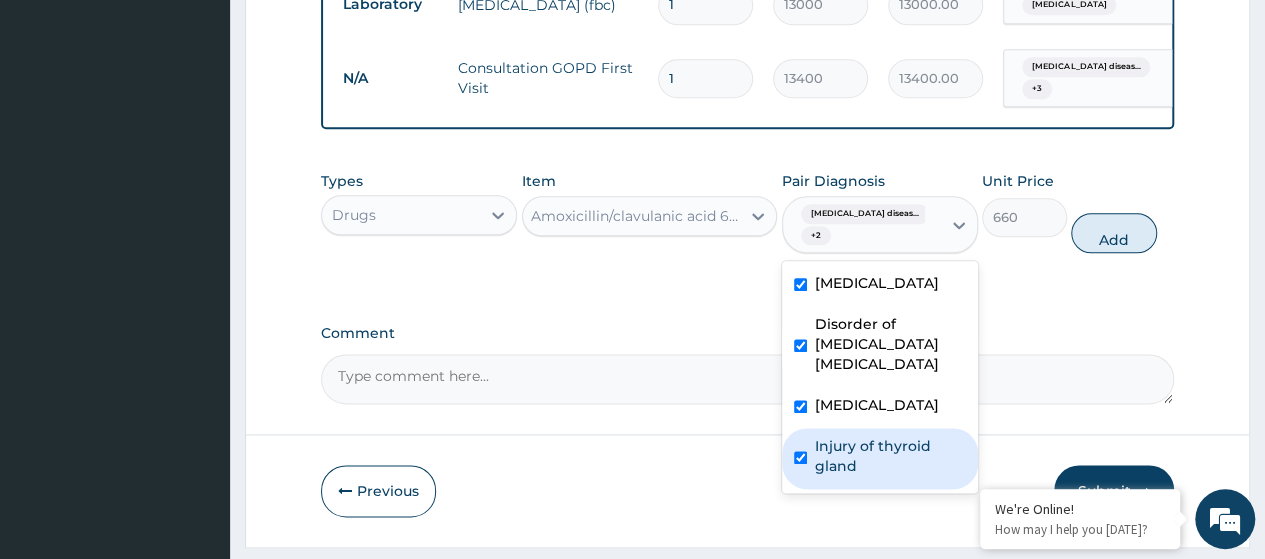 checkbox on "true" 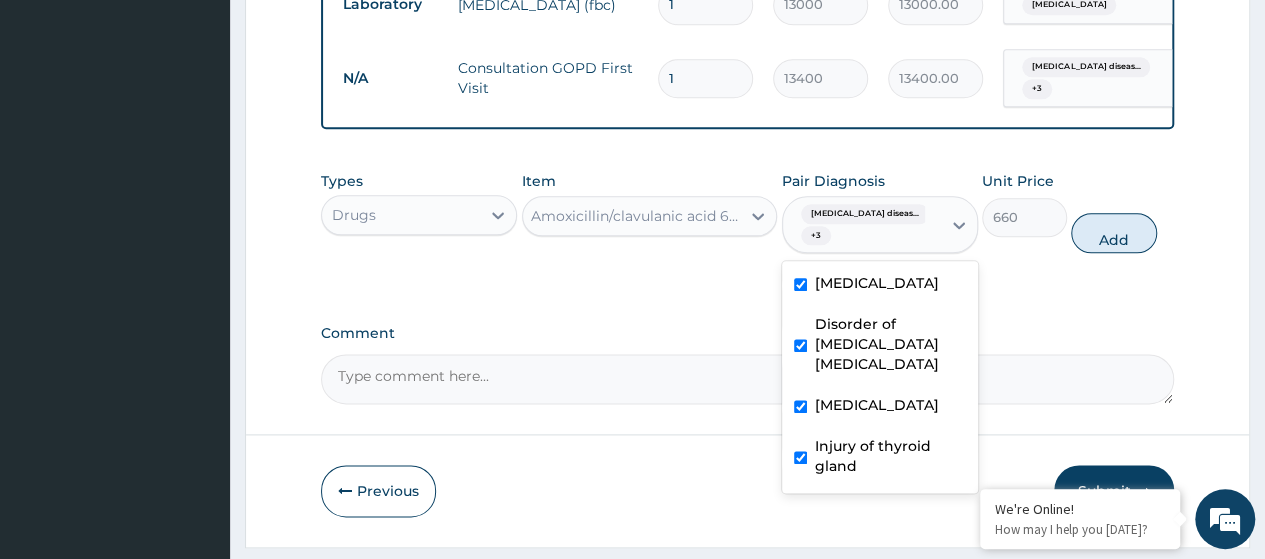 click on "Add" at bounding box center (1113, 233) 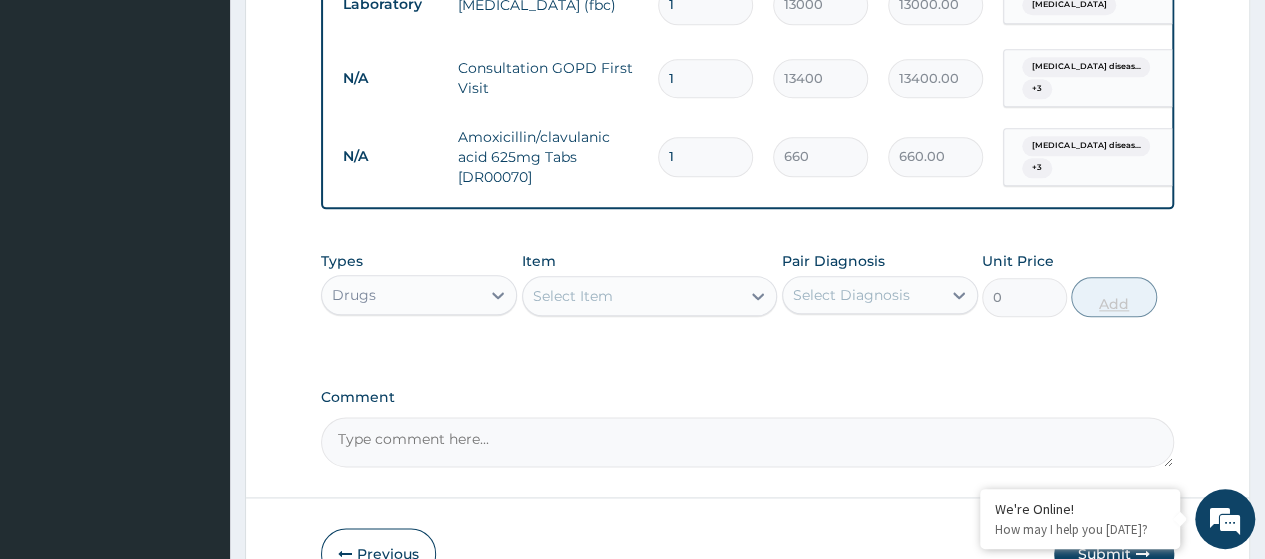 scroll, scrollTop: 0, scrollLeft: 0, axis: both 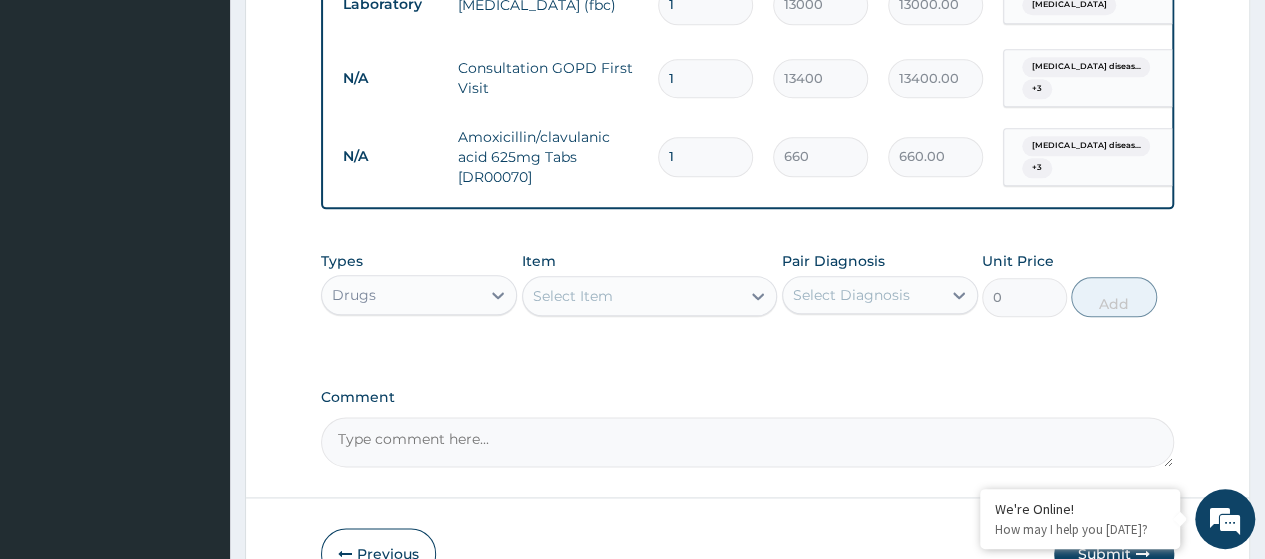 type on "10" 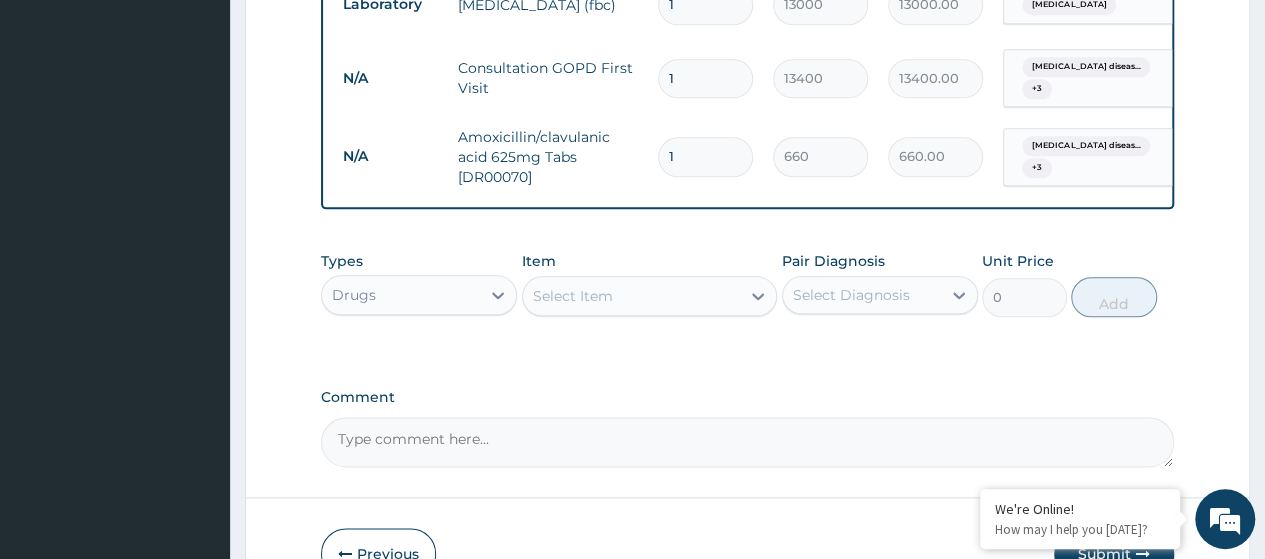 type on "6600.00" 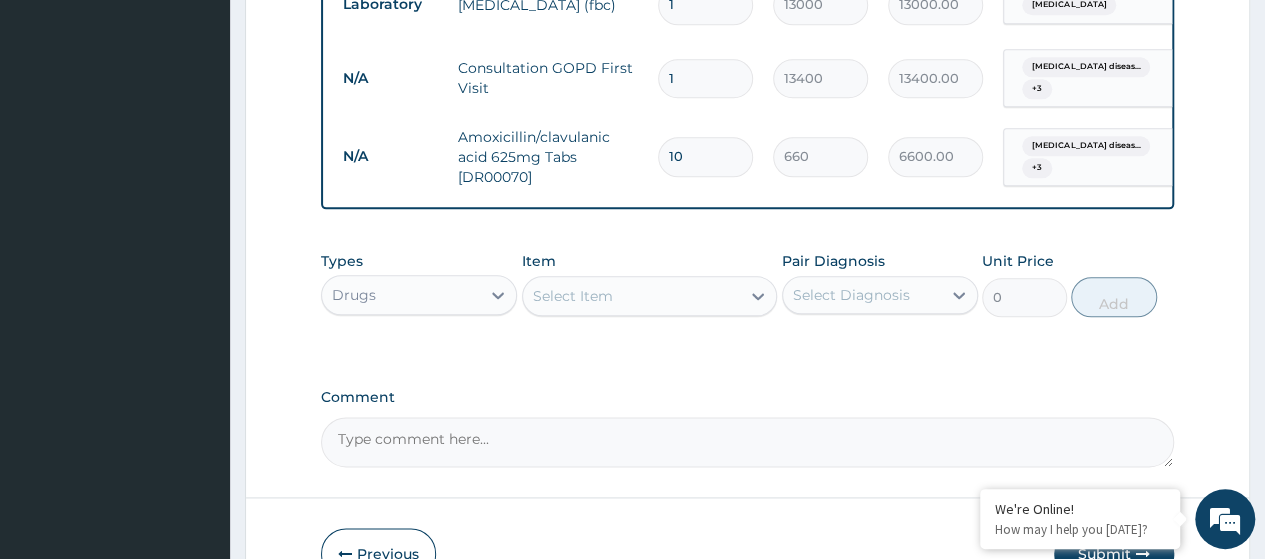 type on "10" 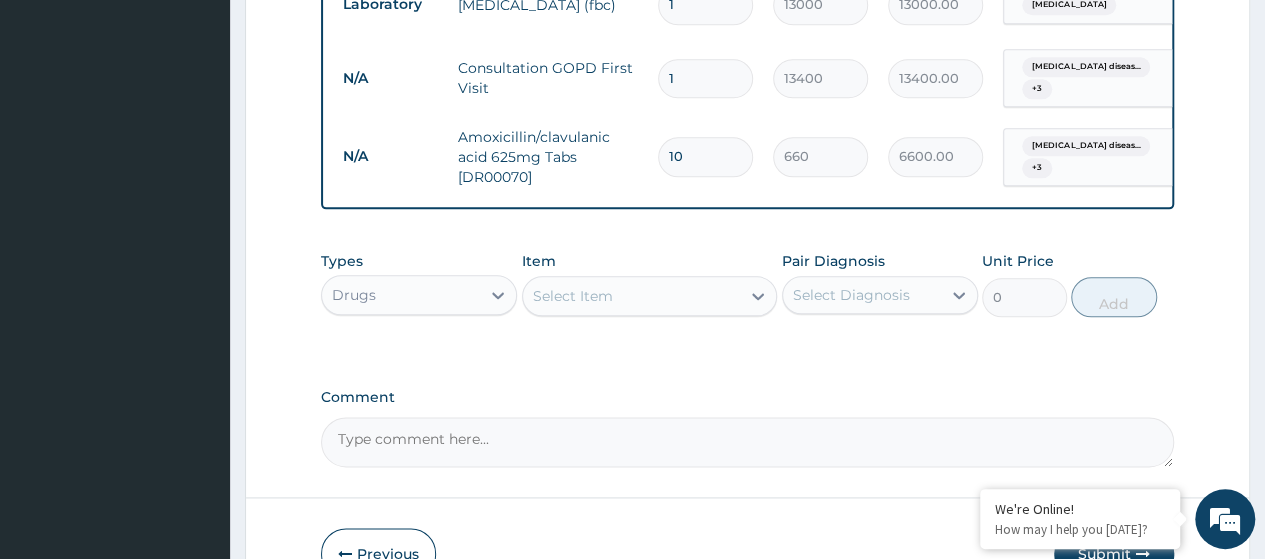 click on "Select Item" at bounding box center (573, 296) 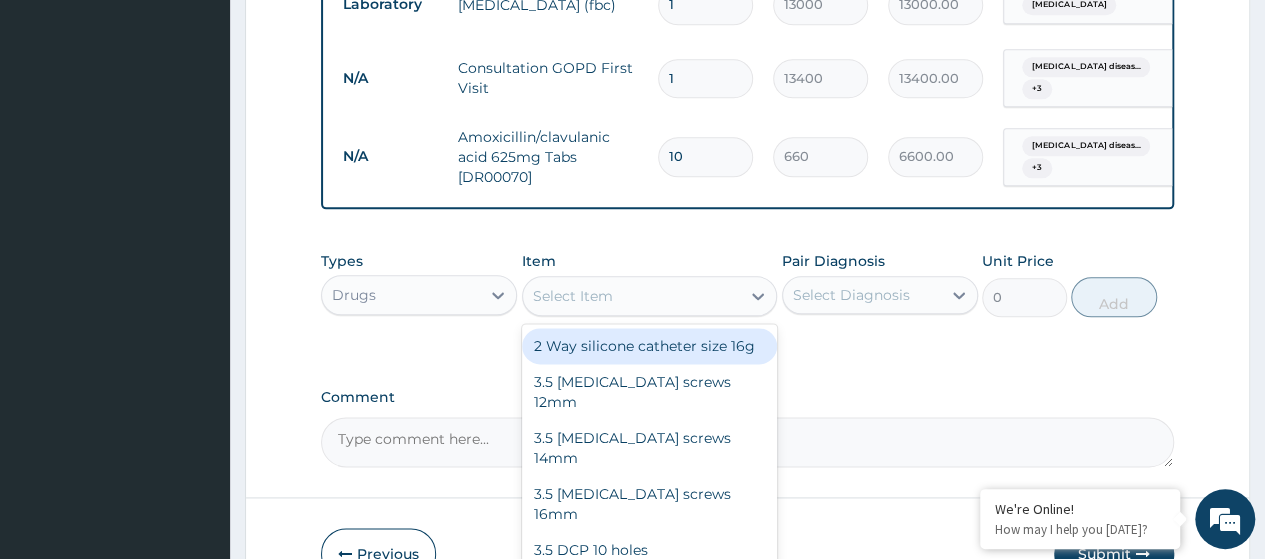 paste on "Mist Mag . 200Ml Susp(Dr00780)" 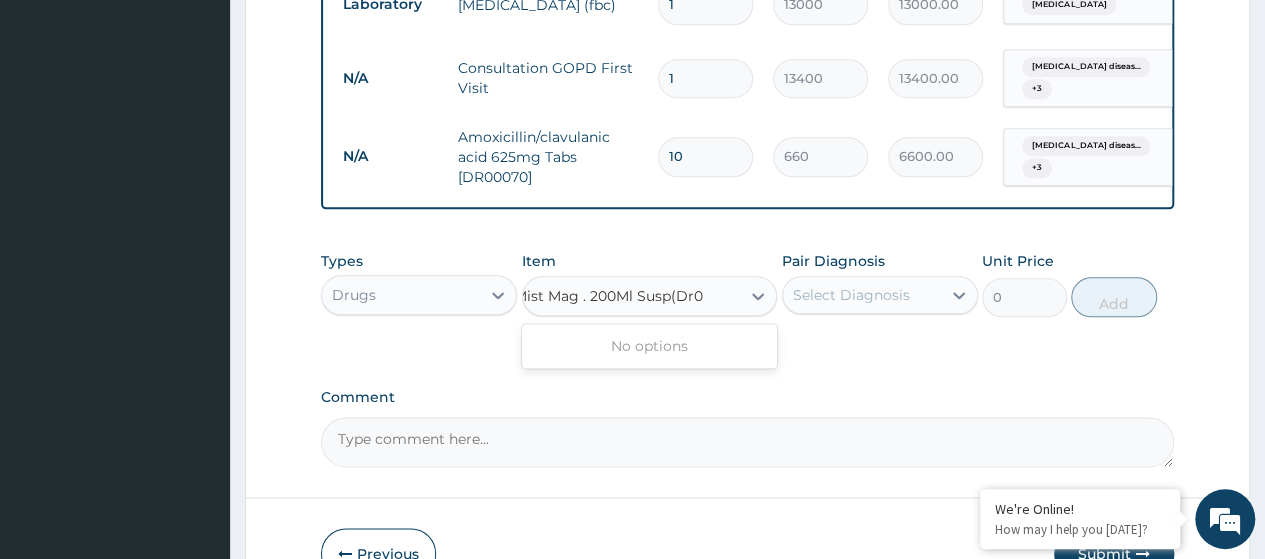 scroll, scrollTop: 0, scrollLeft: 0, axis: both 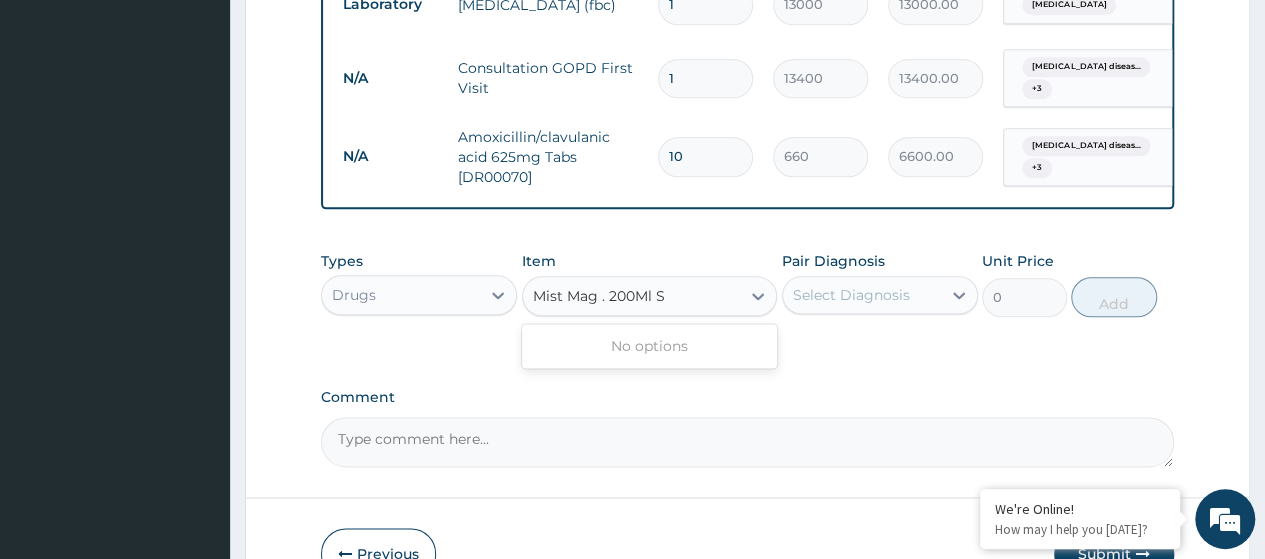type on "Mist Mag . 200Ml" 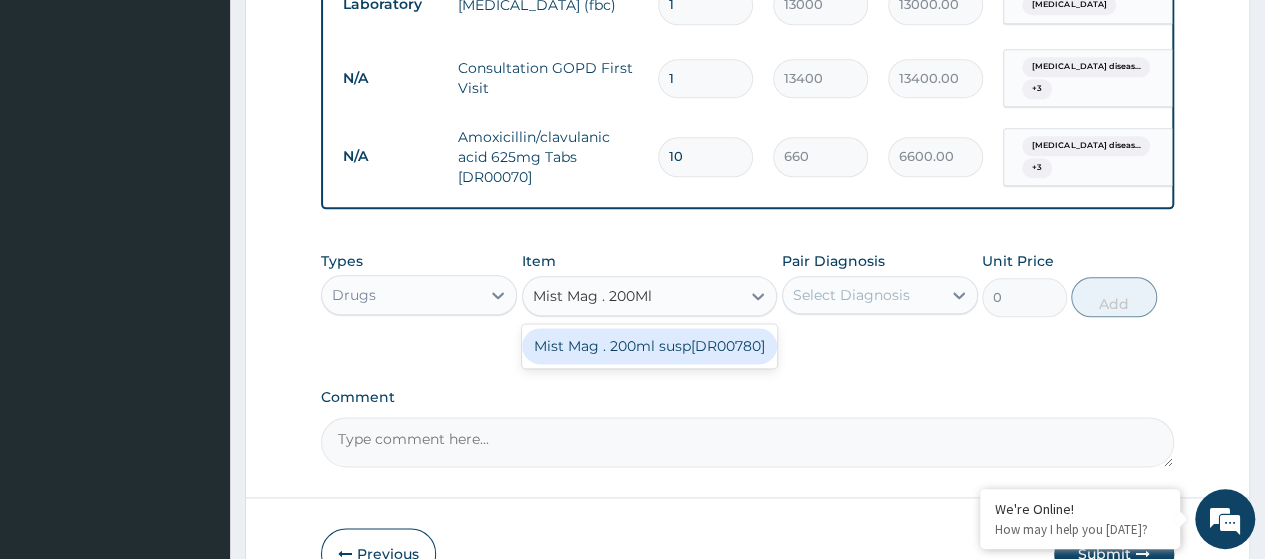drag, startPoint x: 626, startPoint y: 311, endPoint x: 764, endPoint y: 321, distance: 138.36185 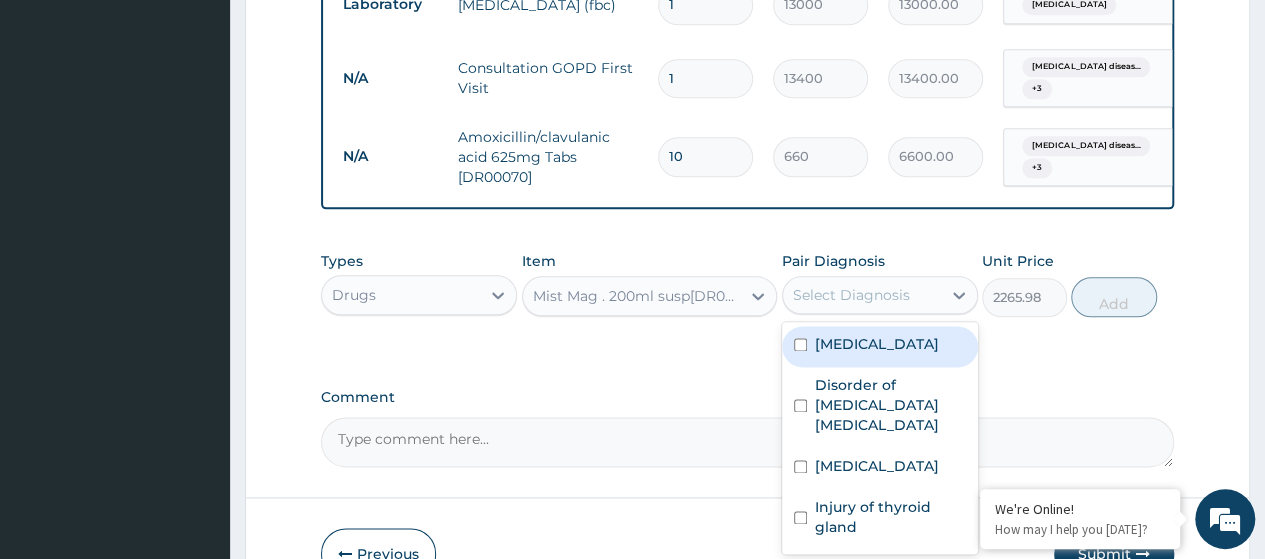 click on "Select Diagnosis" at bounding box center (851, 295) 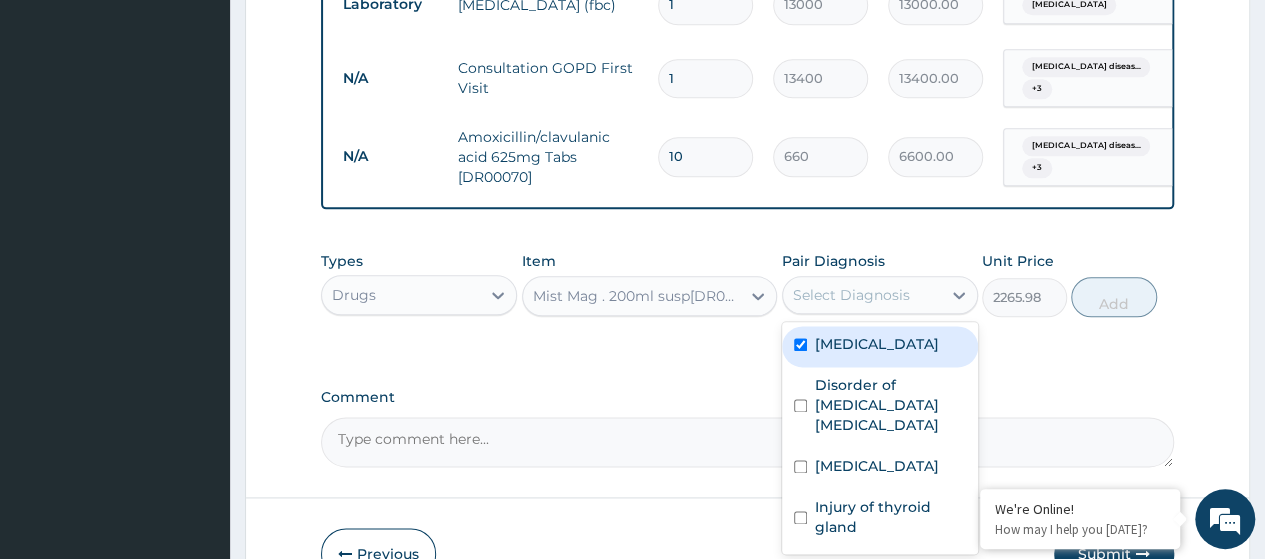 checkbox on "true" 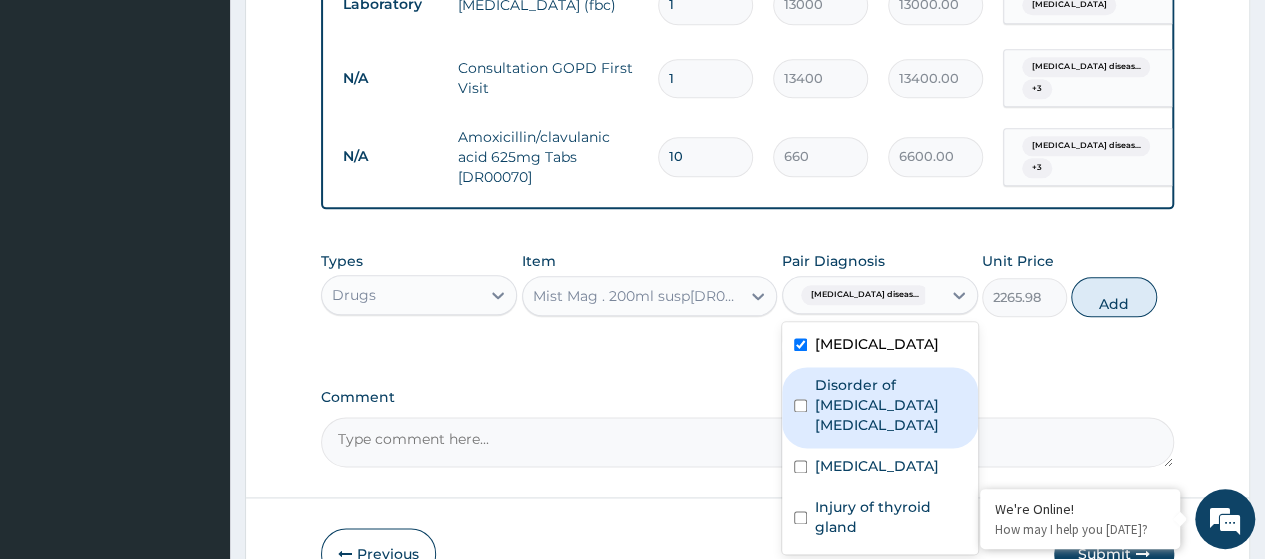 drag, startPoint x: 875, startPoint y: 384, endPoint x: 868, endPoint y: 453, distance: 69.354164 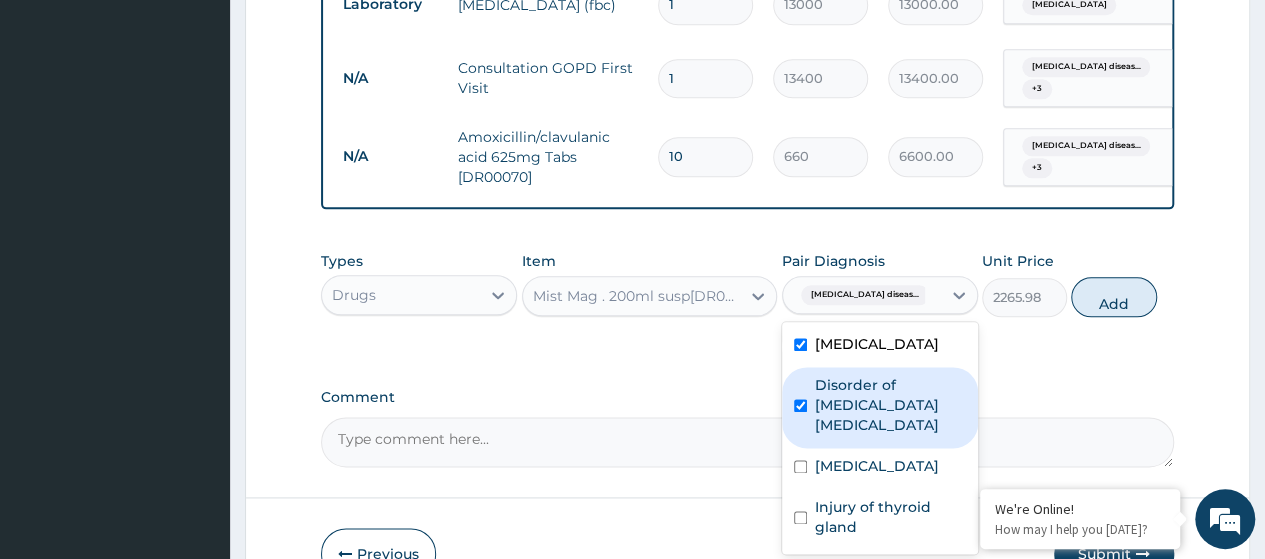 checkbox on "true" 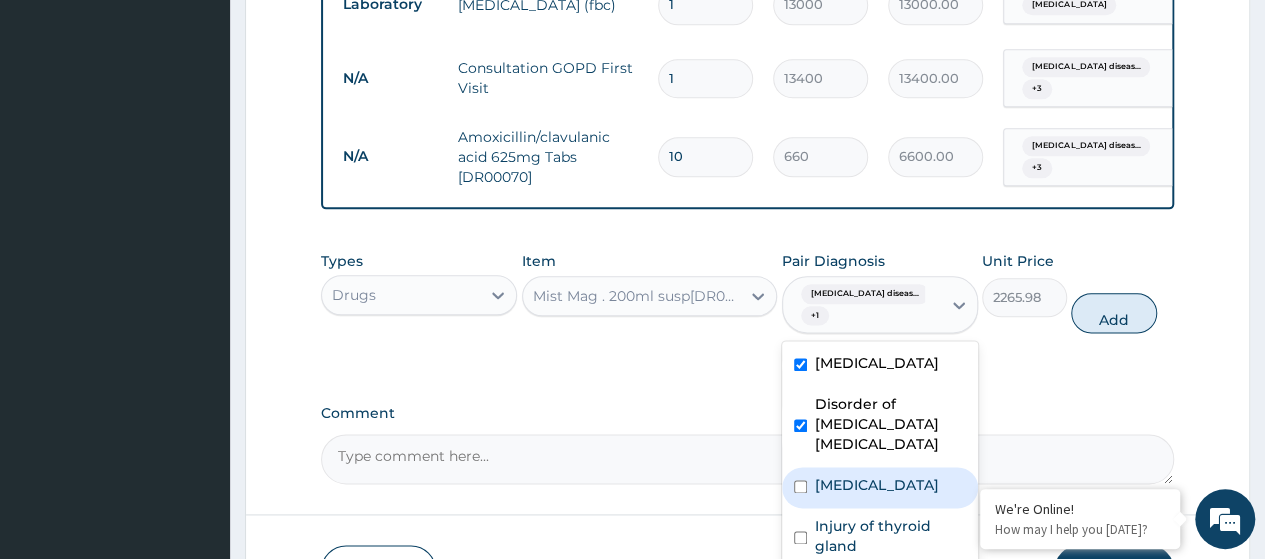 click on "Falciparum malaria" at bounding box center (877, 485) 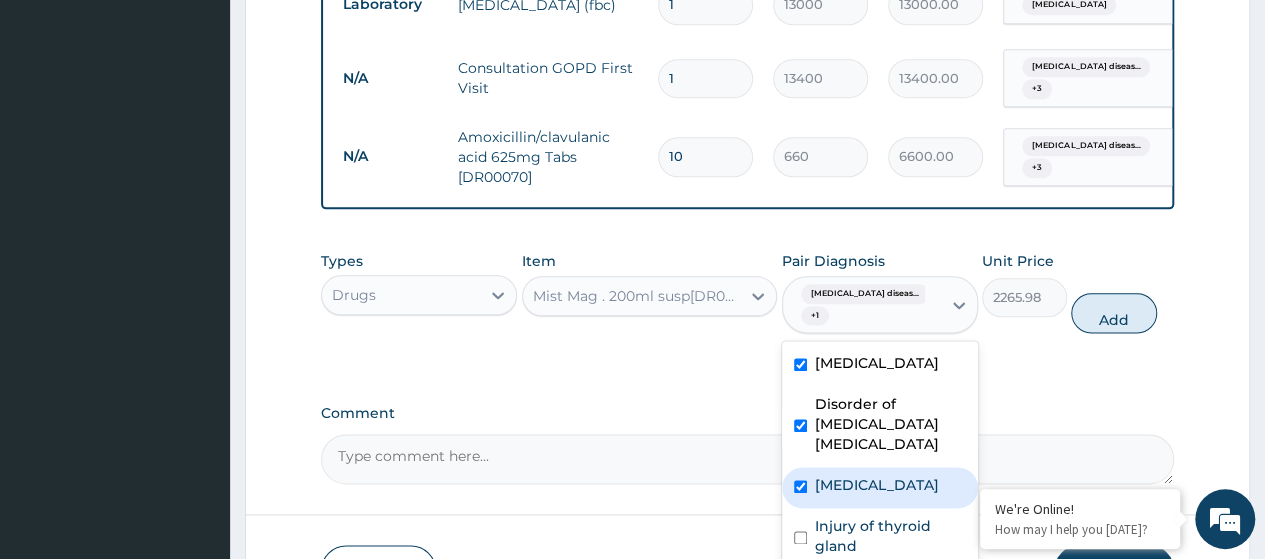 checkbox on "true" 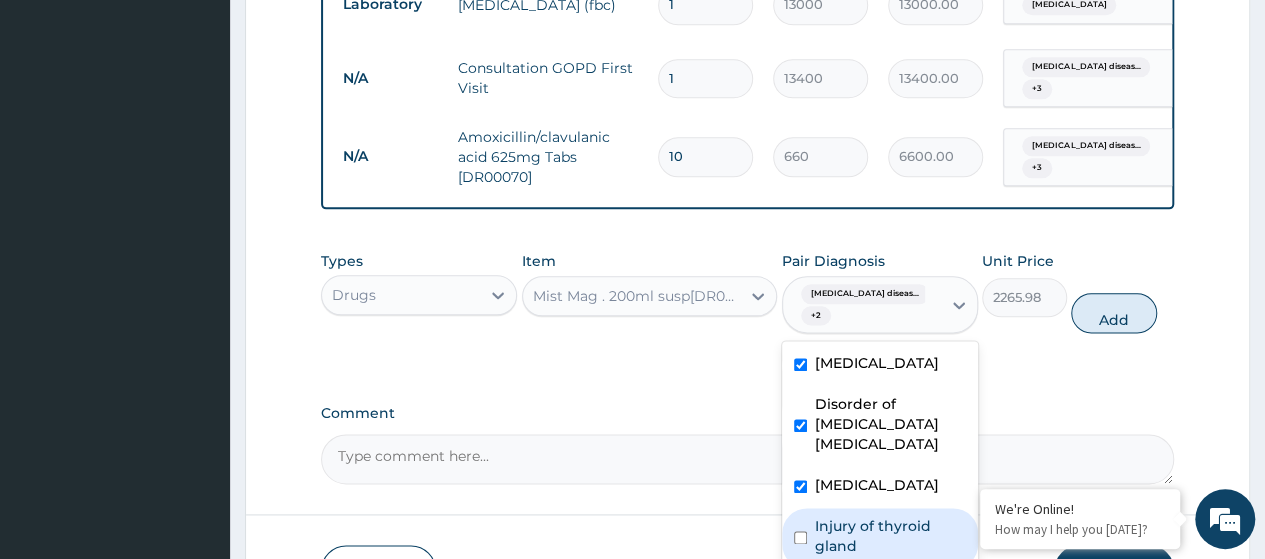 click on "Injury of thyroid gland" at bounding box center [890, 536] 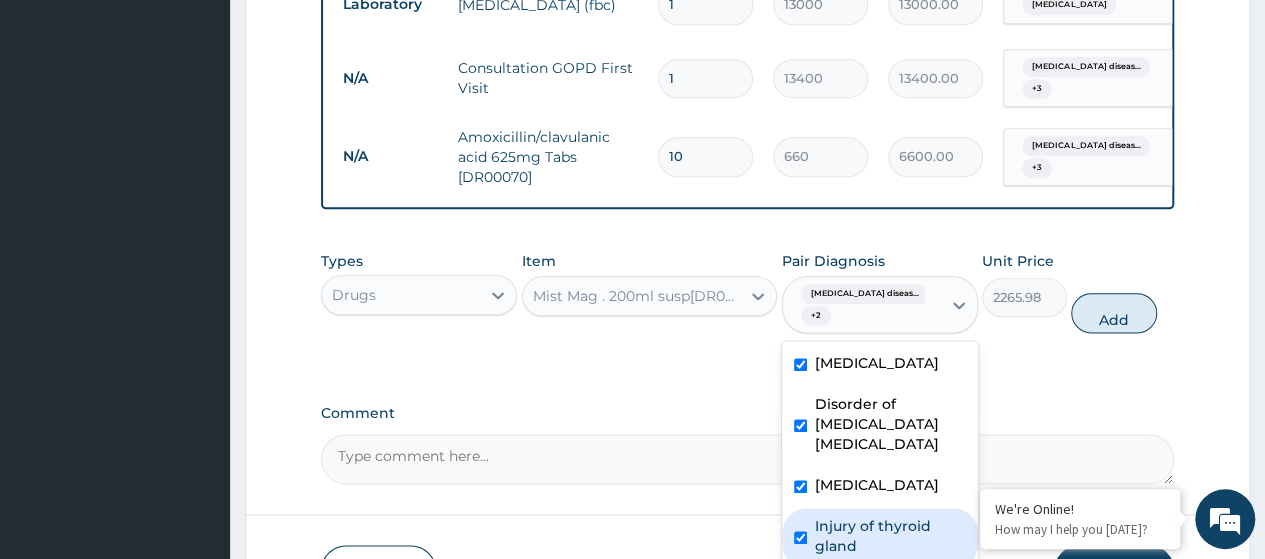 checkbox on "true" 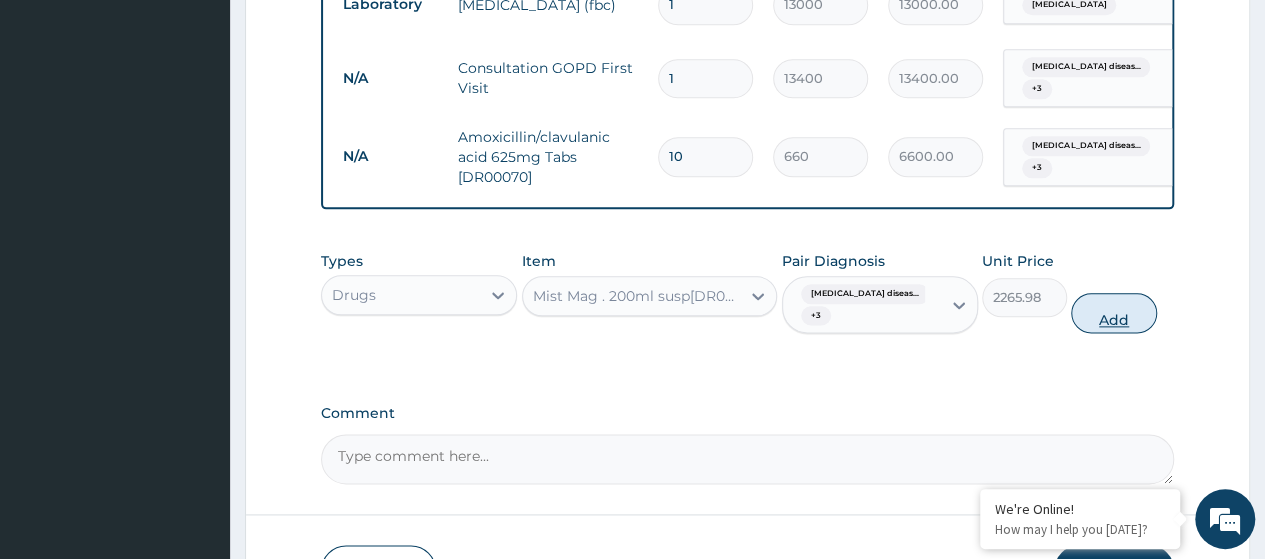 click on "Add" at bounding box center [1113, 313] 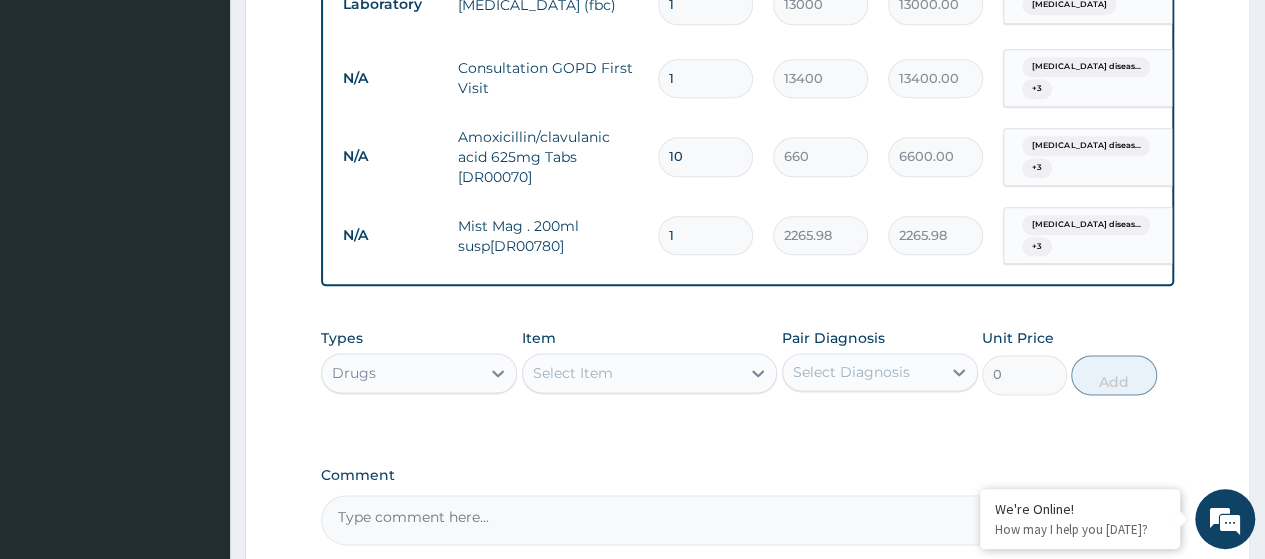 click on "Select Item" at bounding box center [573, 373] 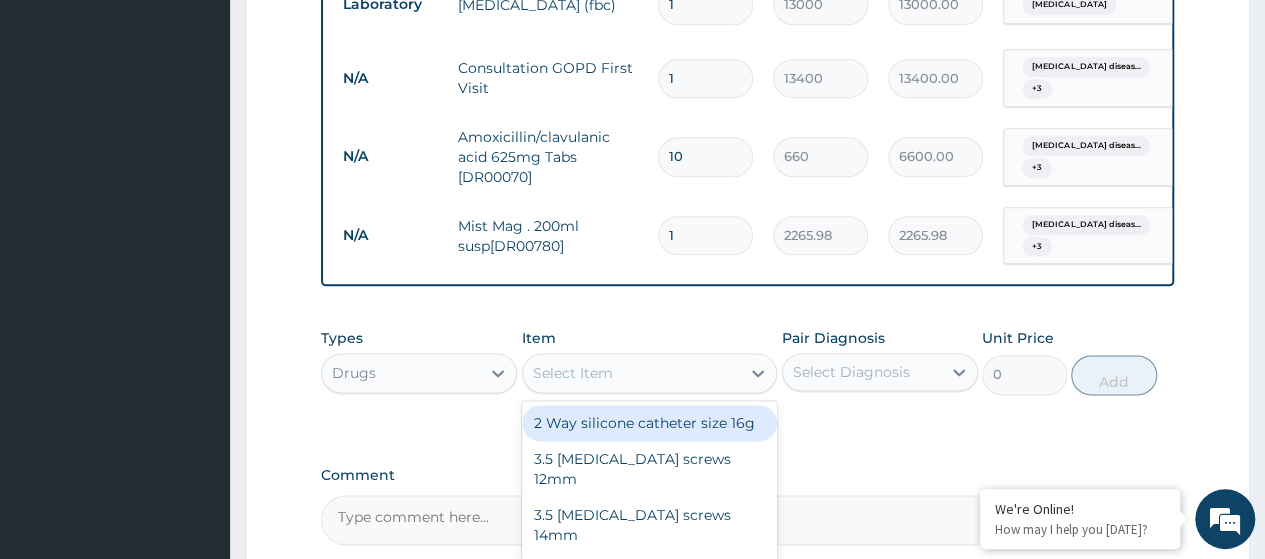 paste on "Omeprazole 20Mg Cap (Dr00871)" 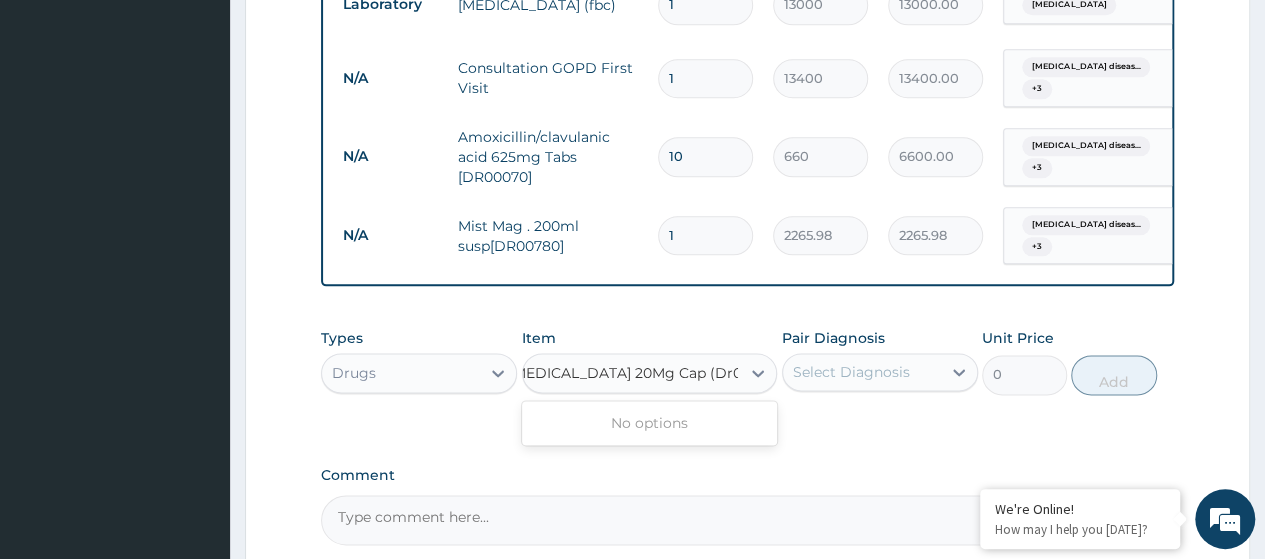 scroll, scrollTop: 0, scrollLeft: 0, axis: both 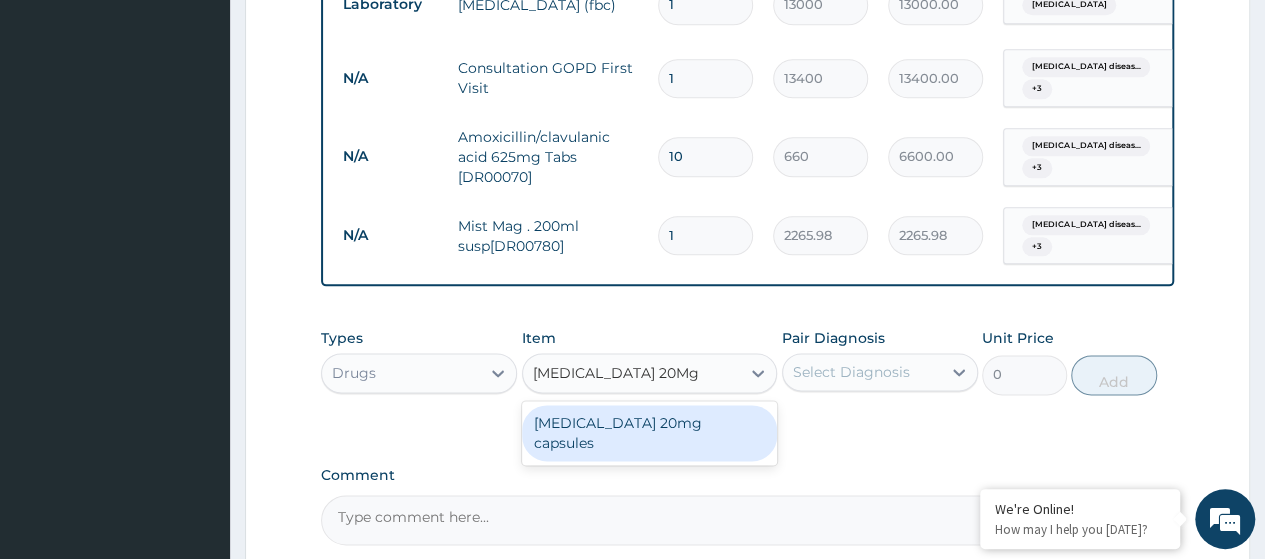 type on "Omeprazole 20Mg Ca" 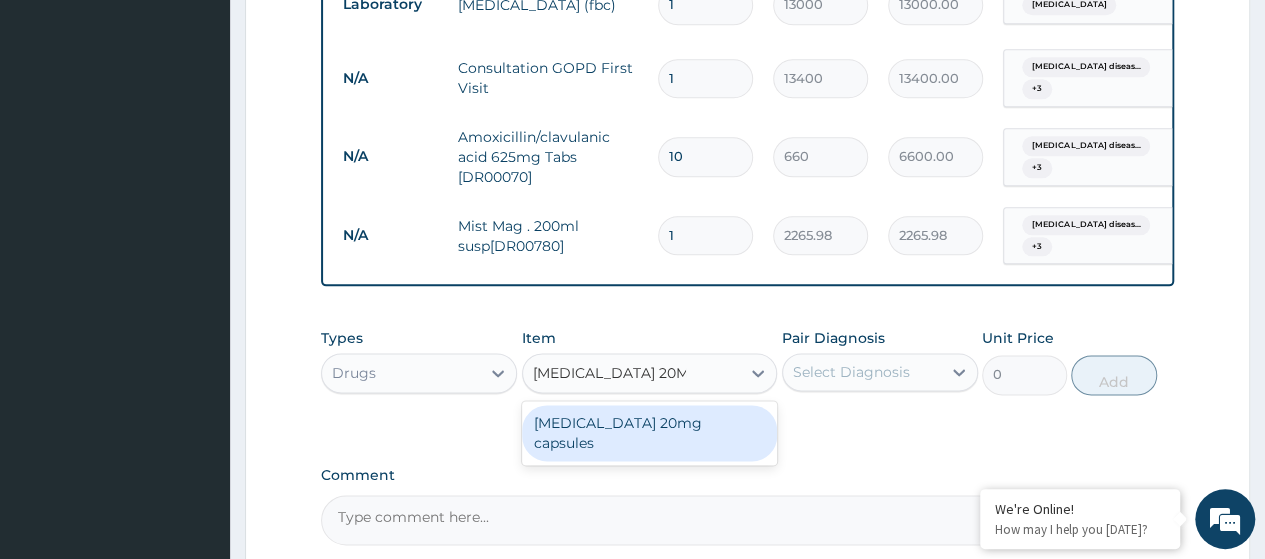 click on "Omeprazole 20mg capsules" at bounding box center (650, 433) 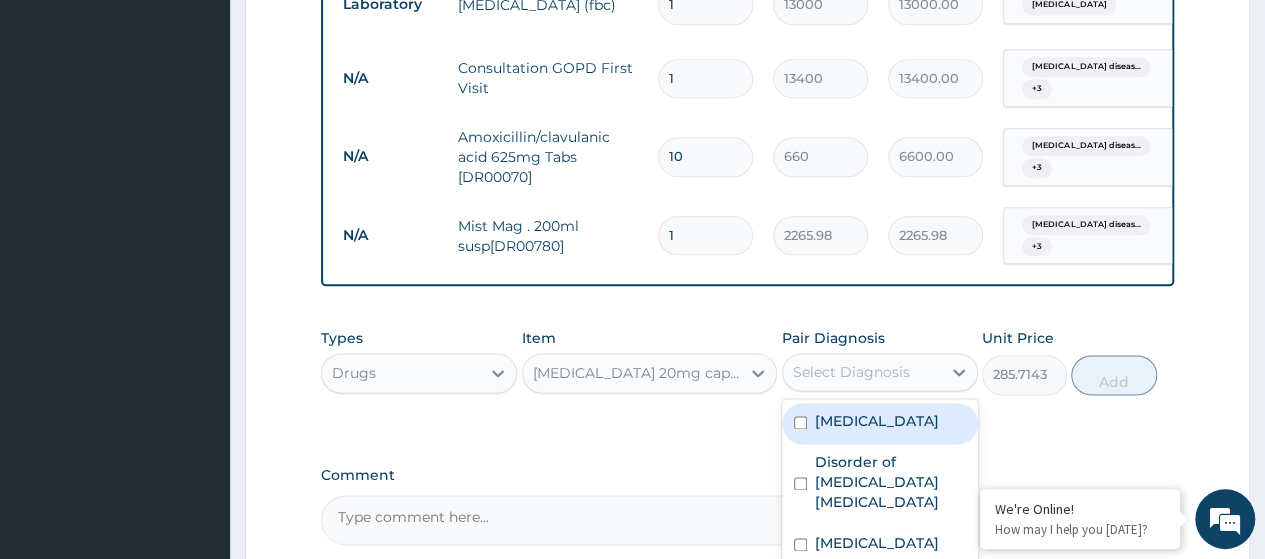 click on "Select Diagnosis" at bounding box center (851, 372) 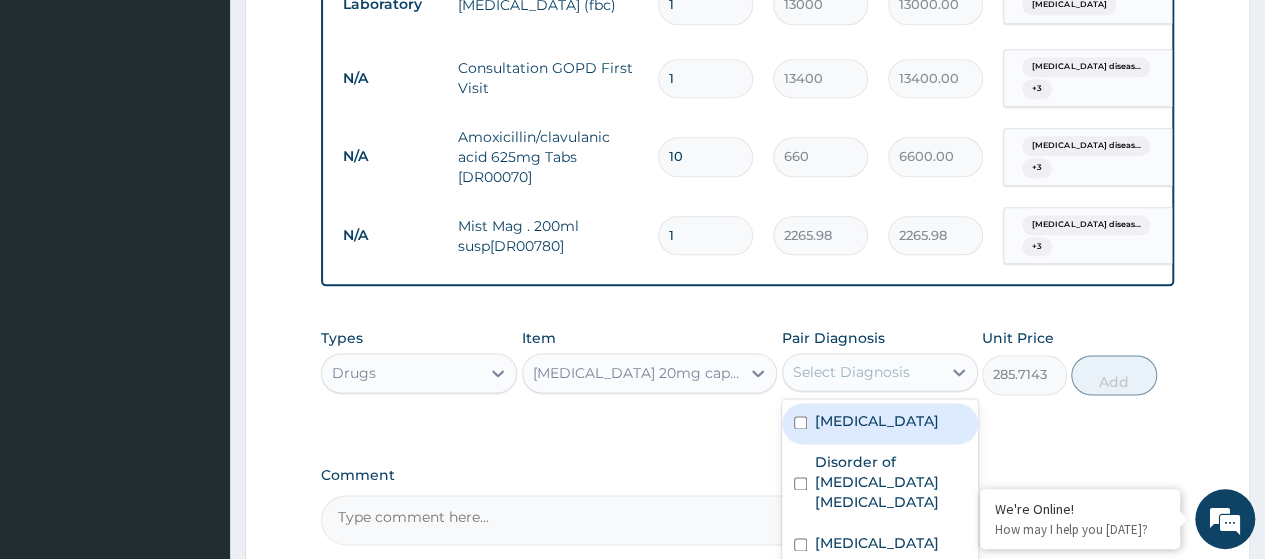 drag, startPoint x: 852, startPoint y: 401, endPoint x: 862, endPoint y: 425, distance: 26 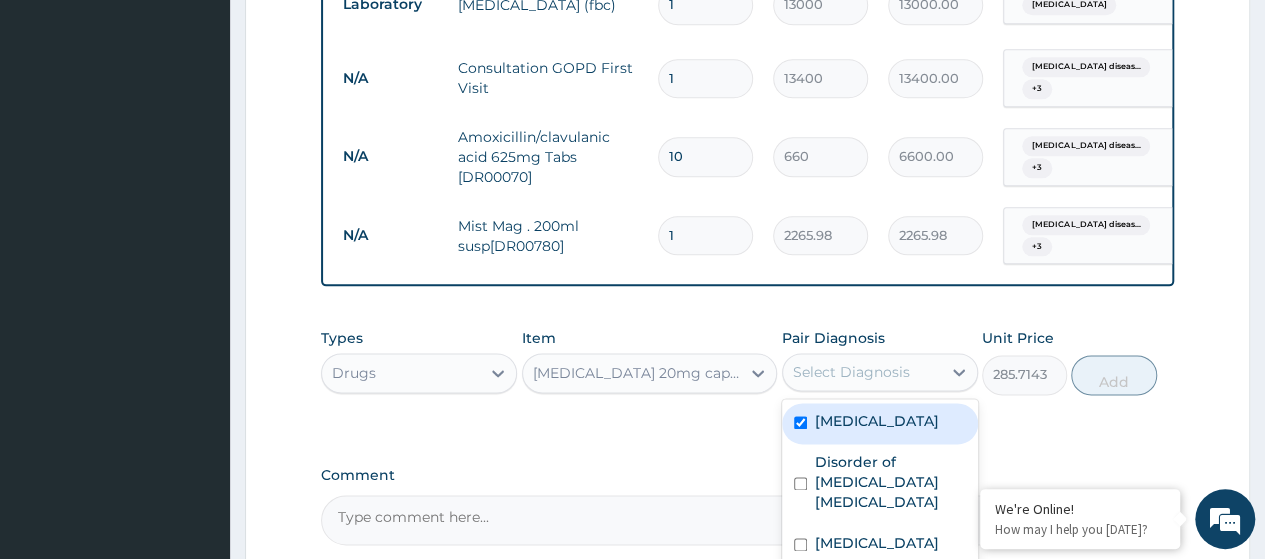 checkbox on "true" 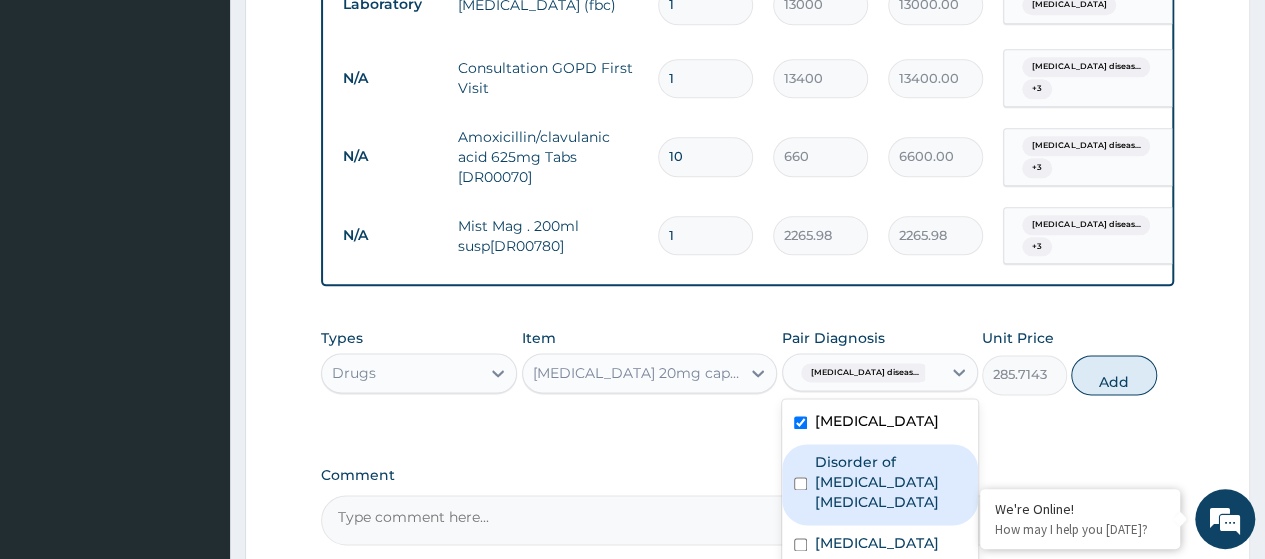click on "Disorder of endocrine gonad" at bounding box center (890, 482) 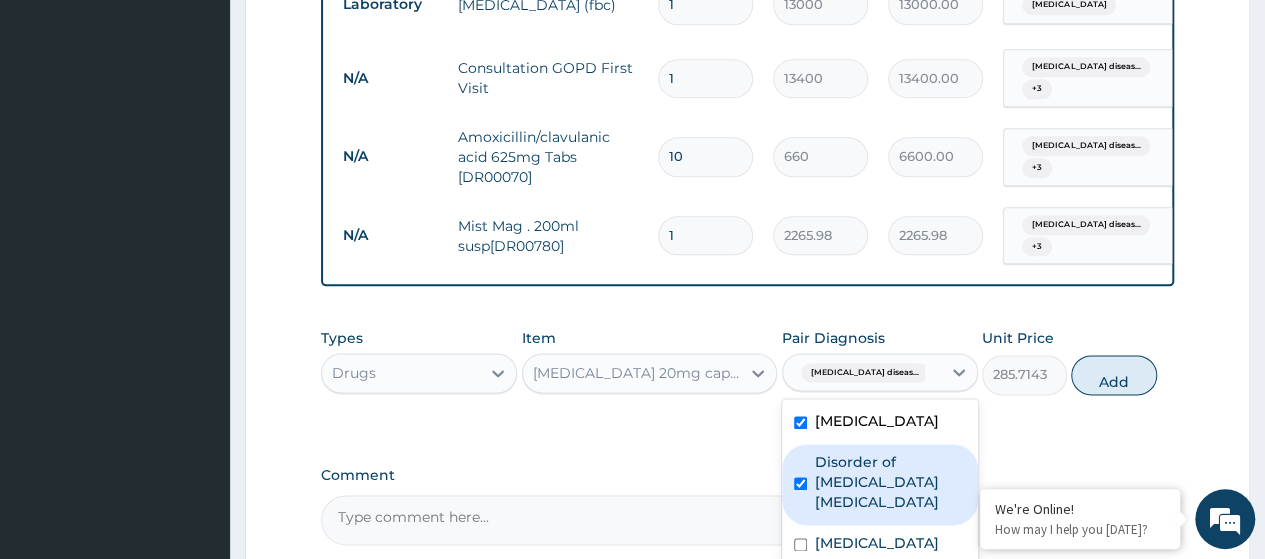 checkbox on "true" 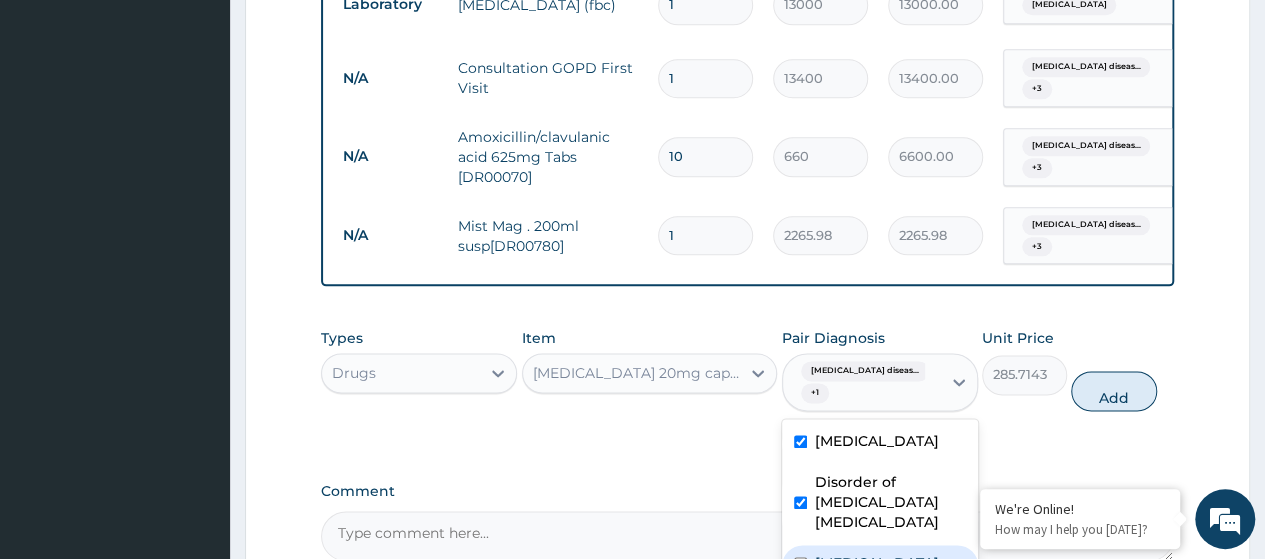 click on "Falciparum malaria" at bounding box center (877, 563) 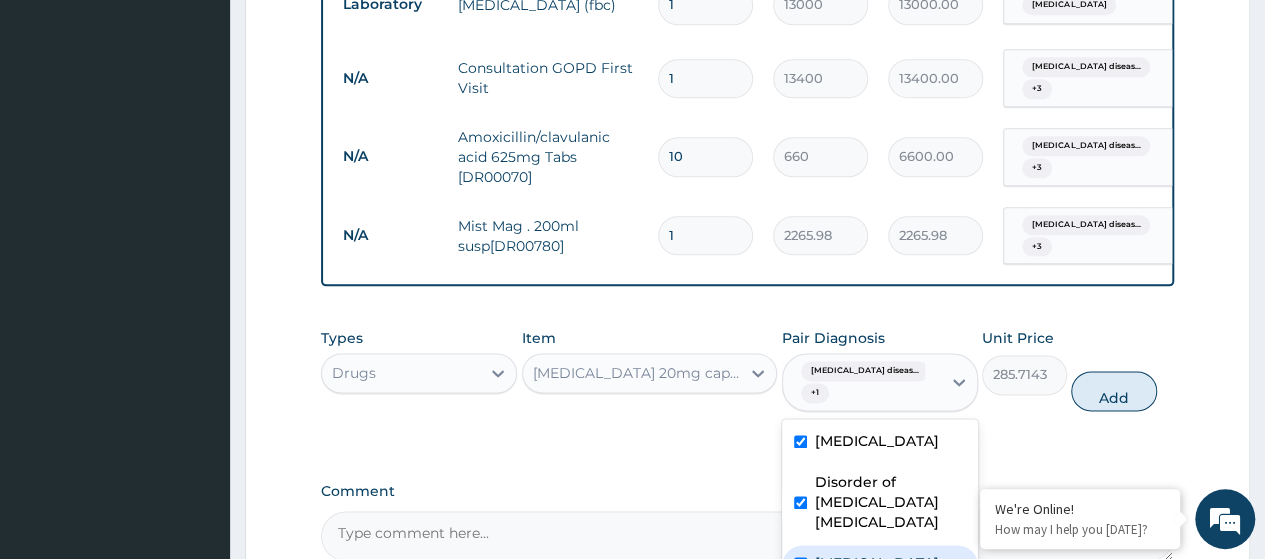 checkbox on "true" 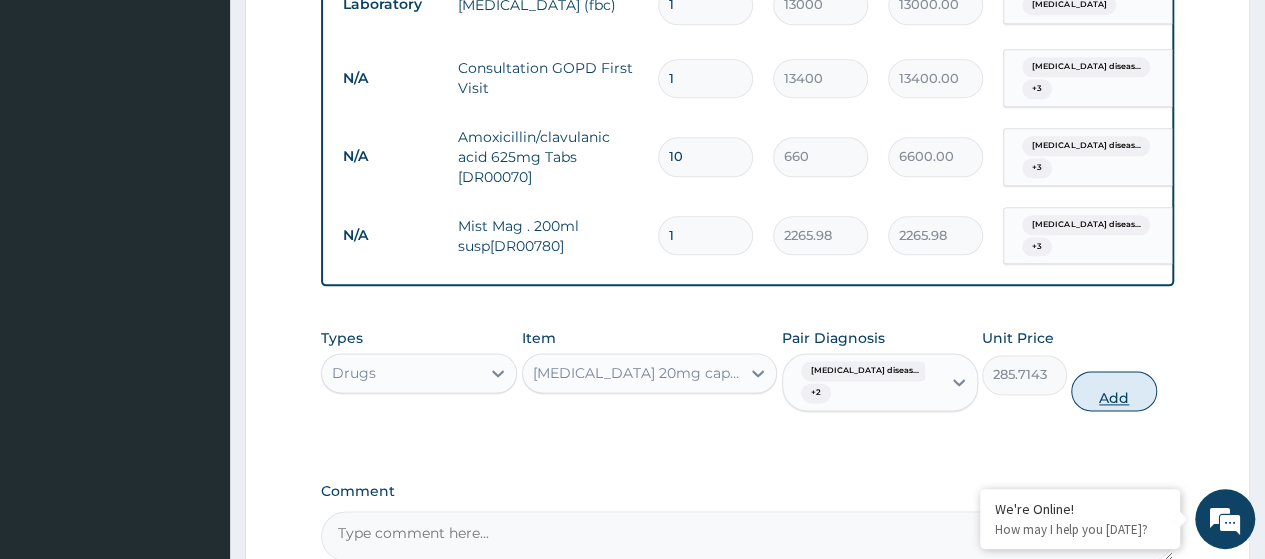 click on "Add" at bounding box center (1113, 391) 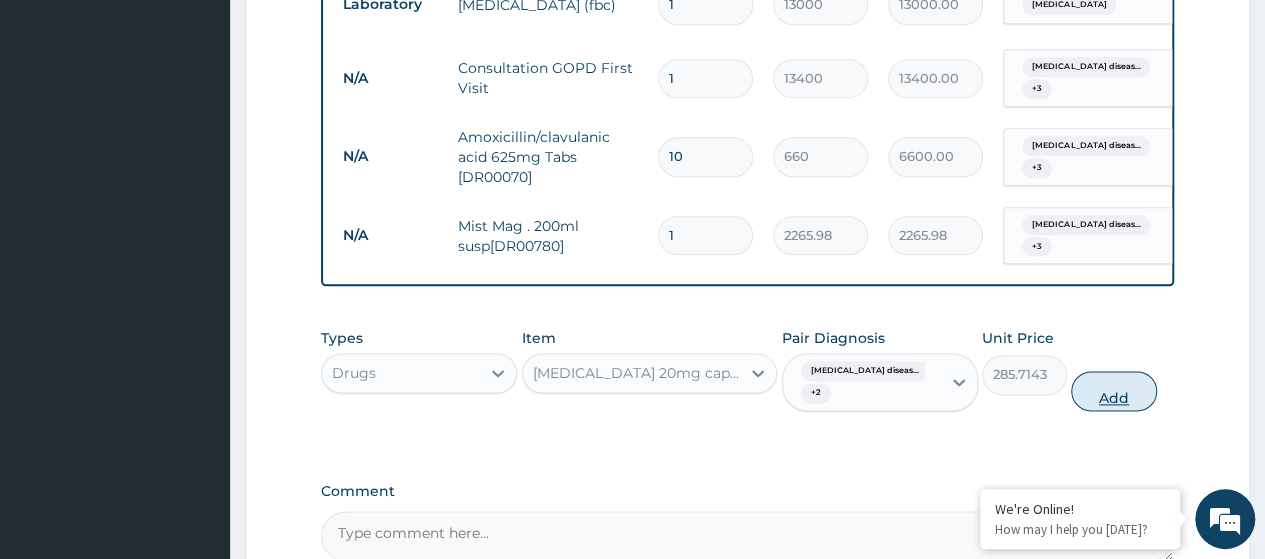 type on "0" 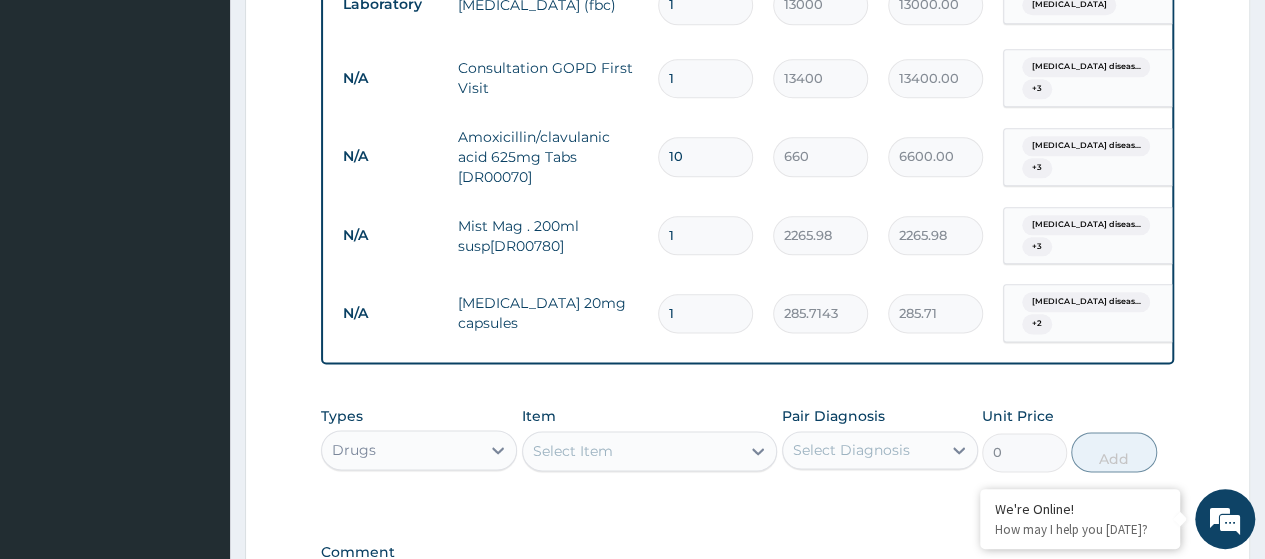 type 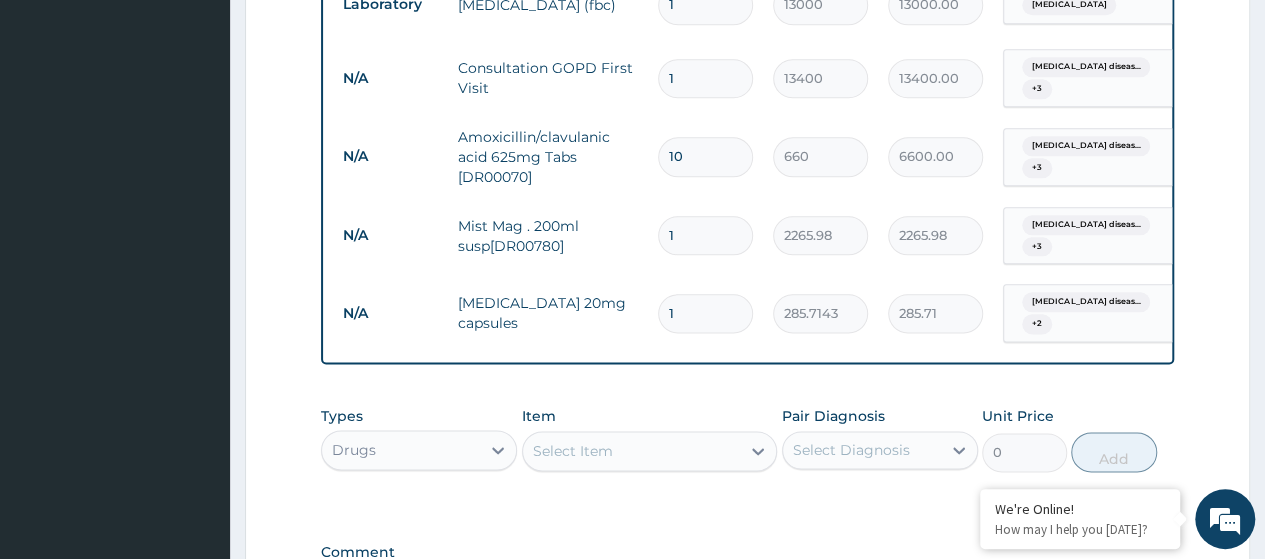 type on "0.00" 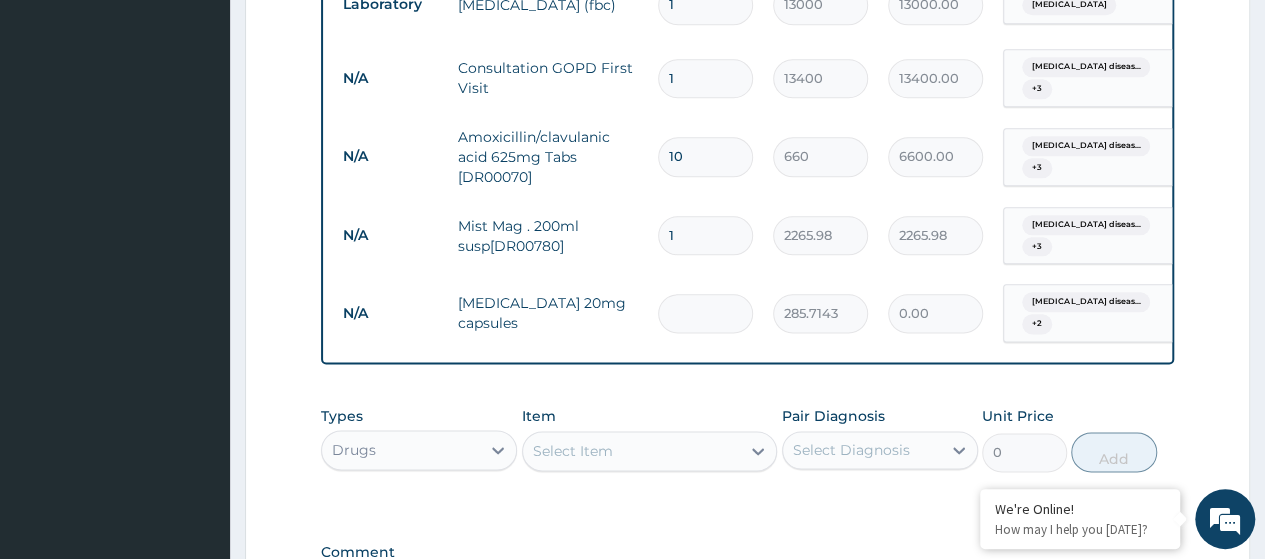 type on "2" 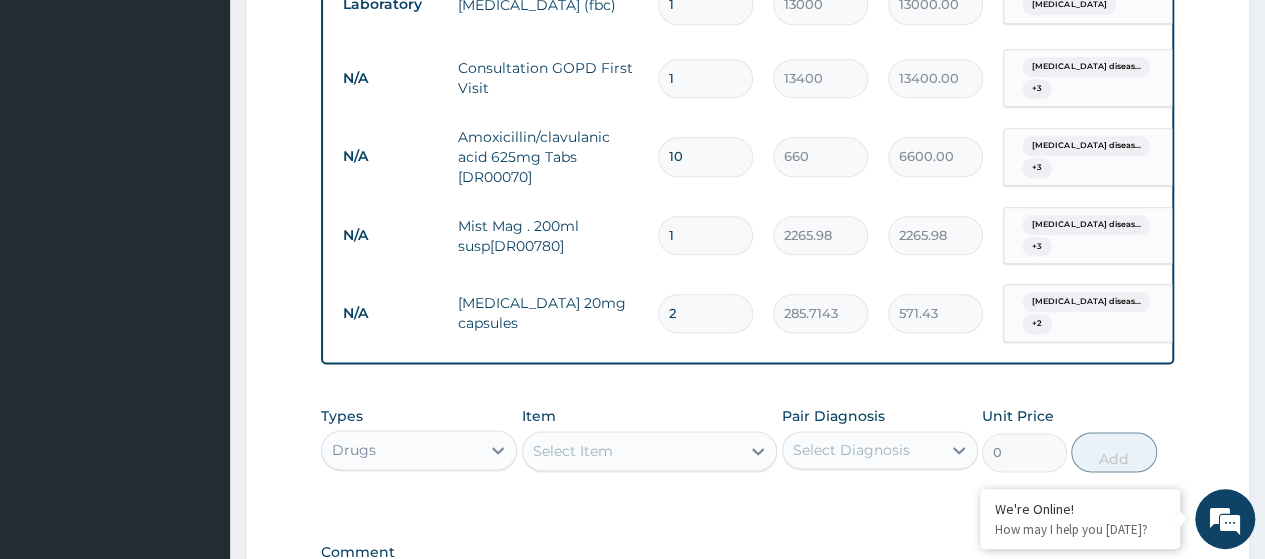 type on "20" 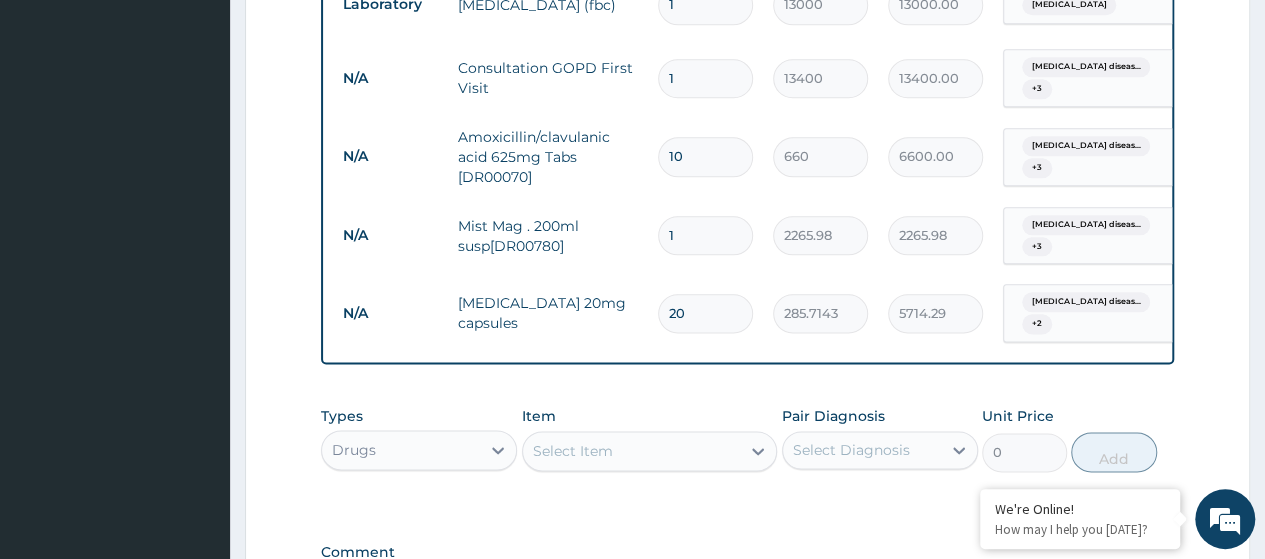 type on "20" 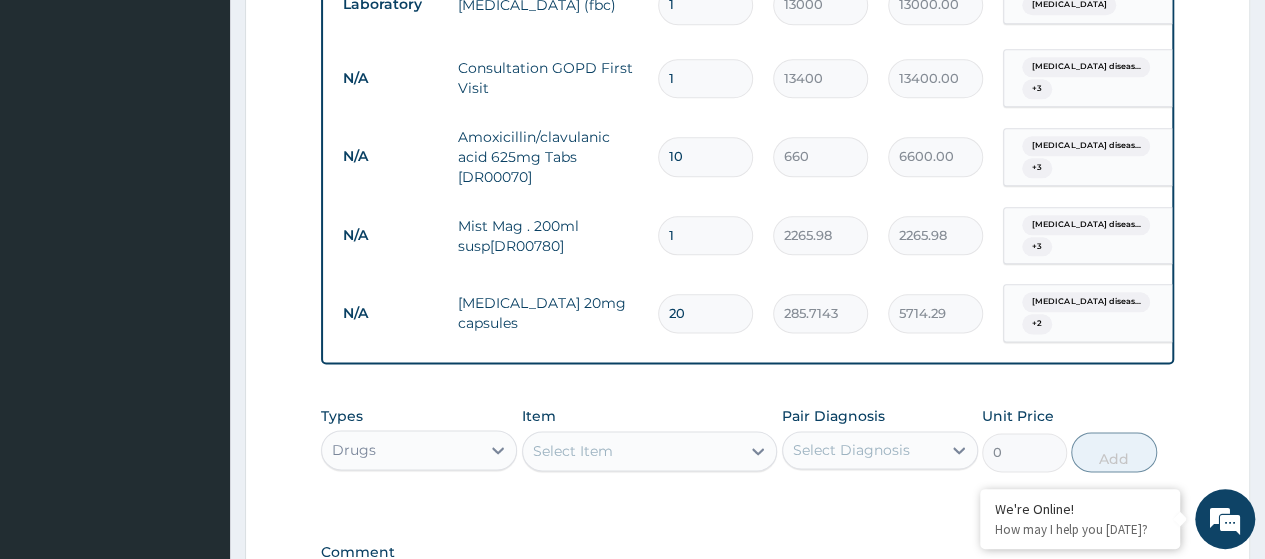 click on "Select Item" at bounding box center [573, 451] 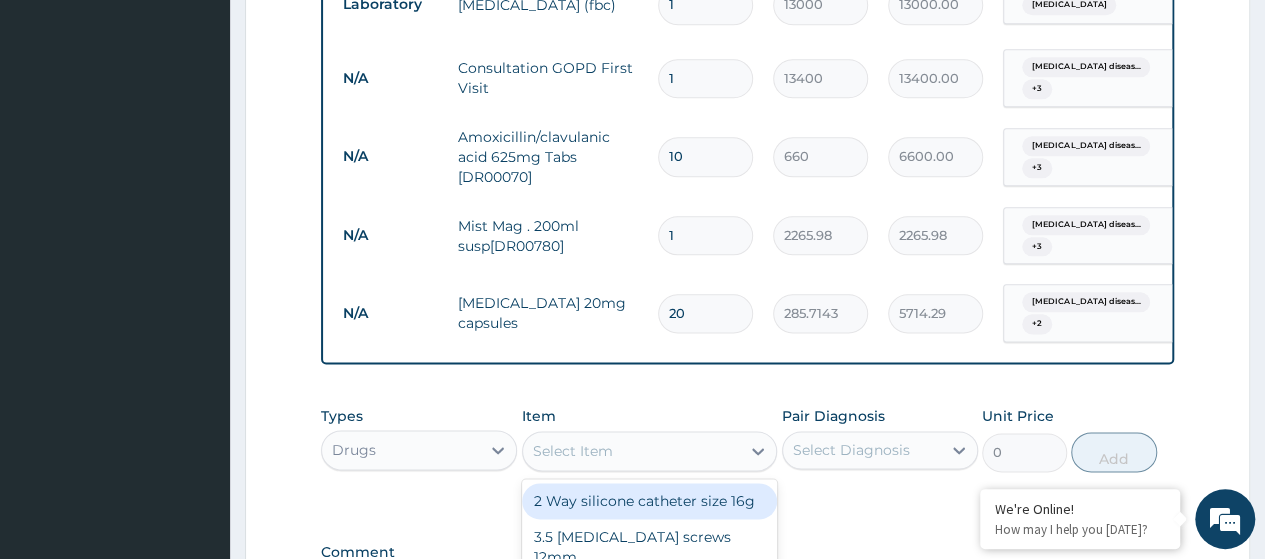 paste on "Paracetamol 500Mgtab (Dr00906)" 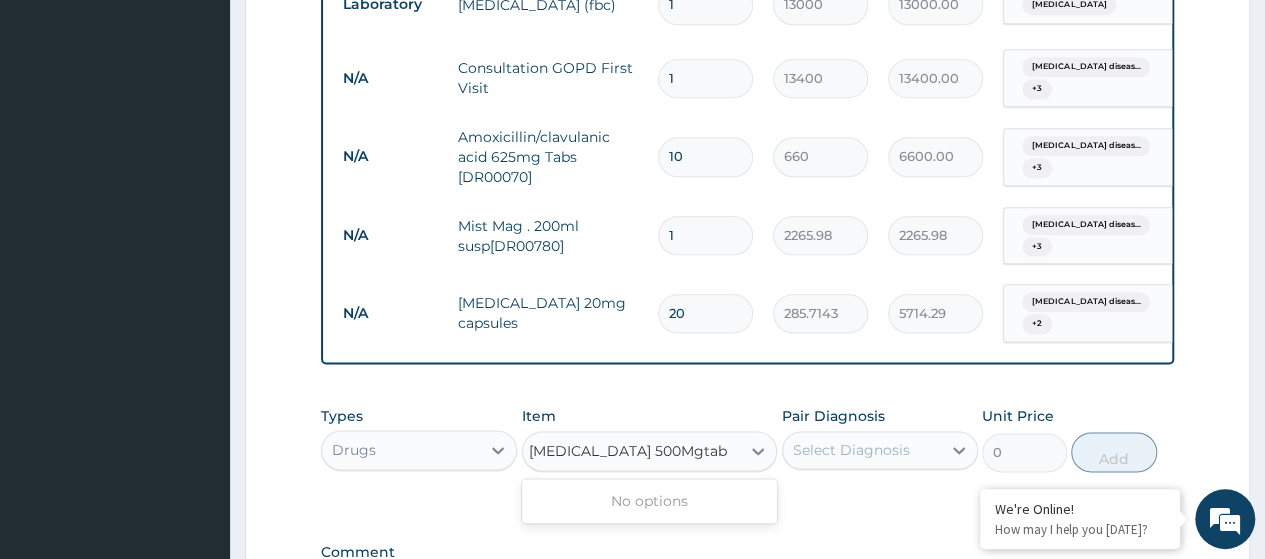 scroll, scrollTop: 0, scrollLeft: 0, axis: both 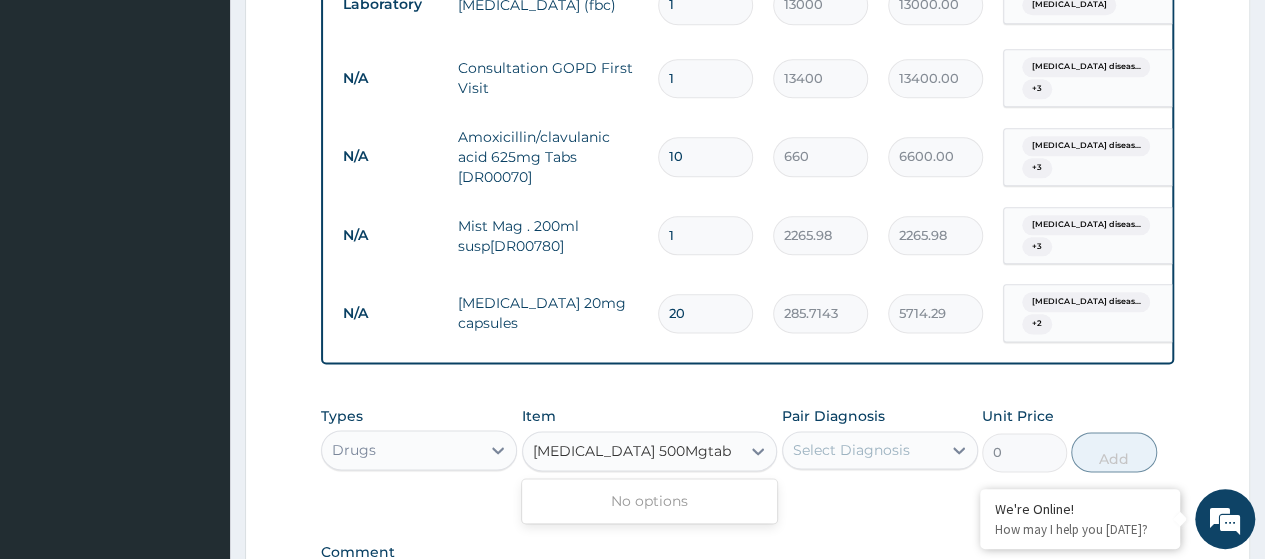 type on "Paracetamol 500Mgtab" 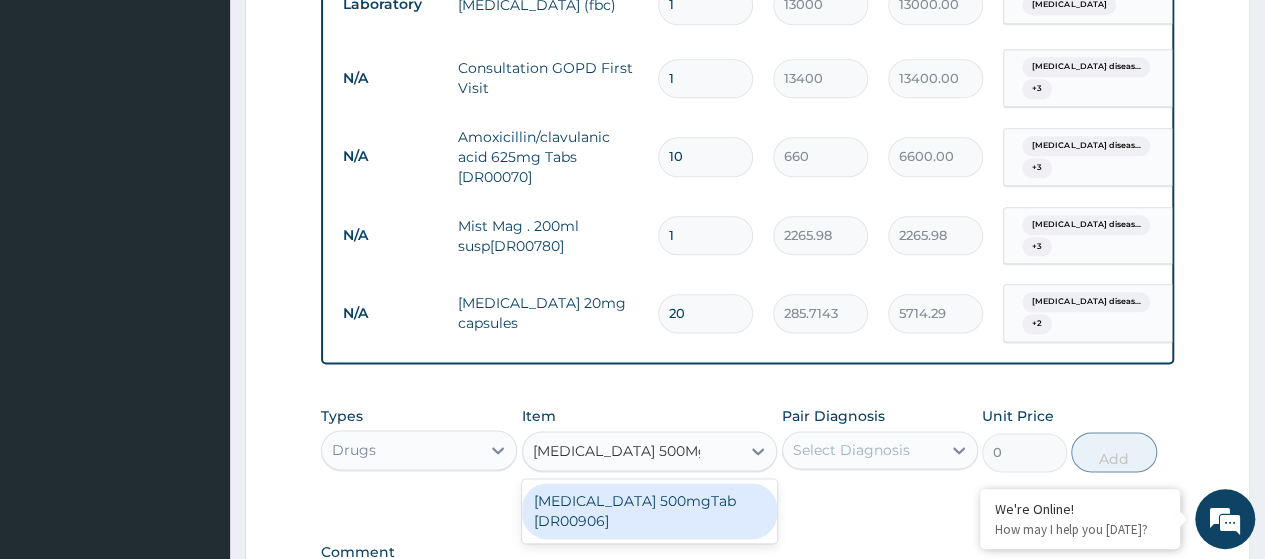 click on "[MEDICAL_DATA] 500mgTab [DR00906]" at bounding box center [650, 511] 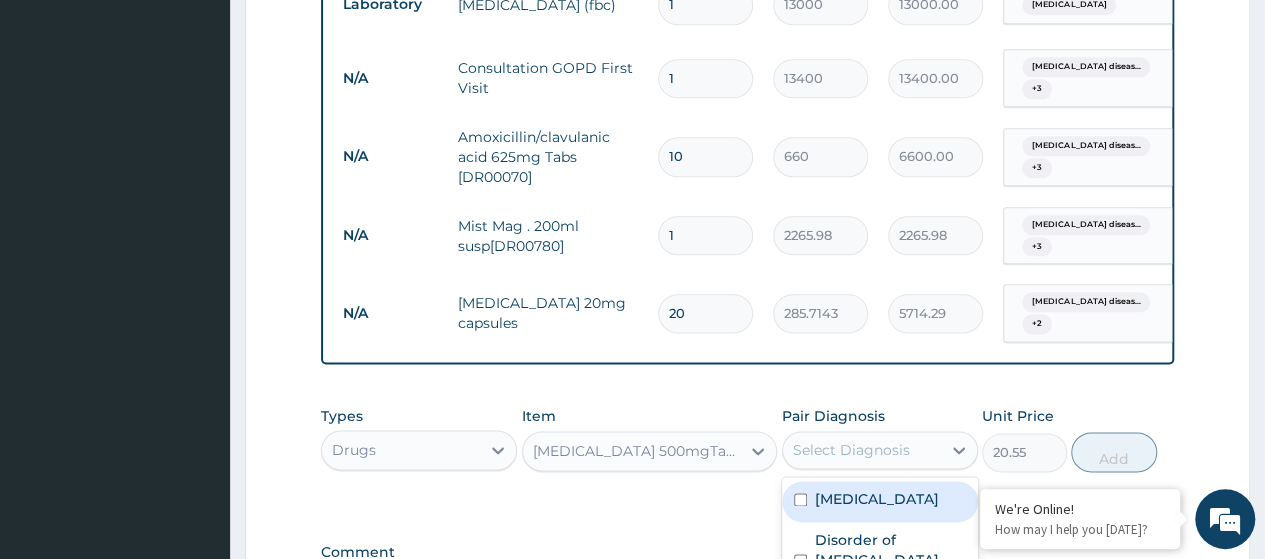 click on "Select Diagnosis" at bounding box center (862, 450) 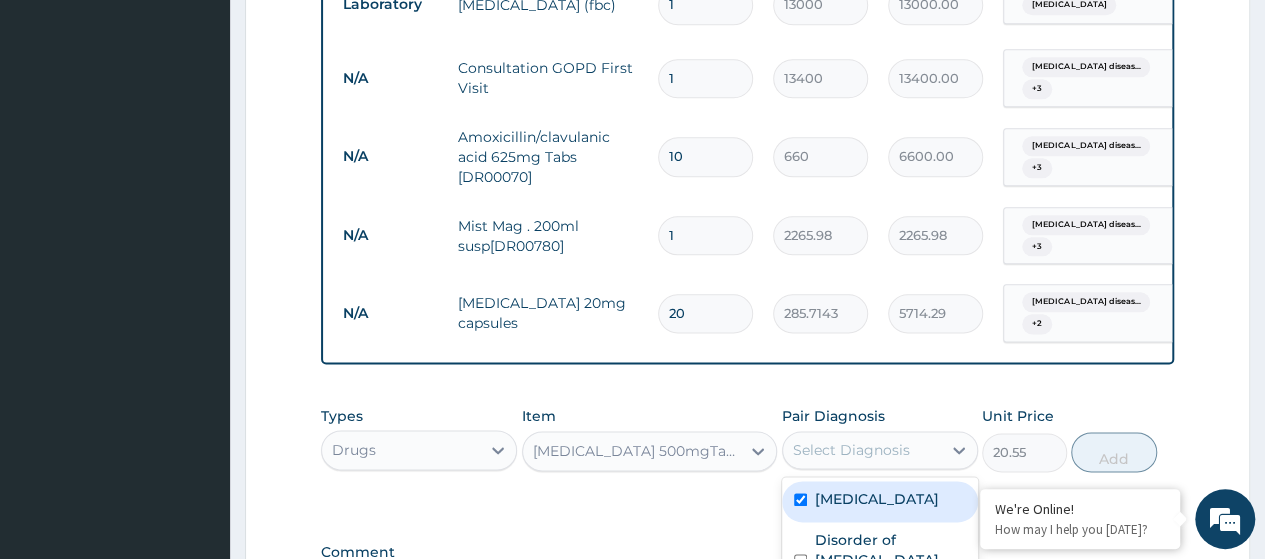 checkbox on "true" 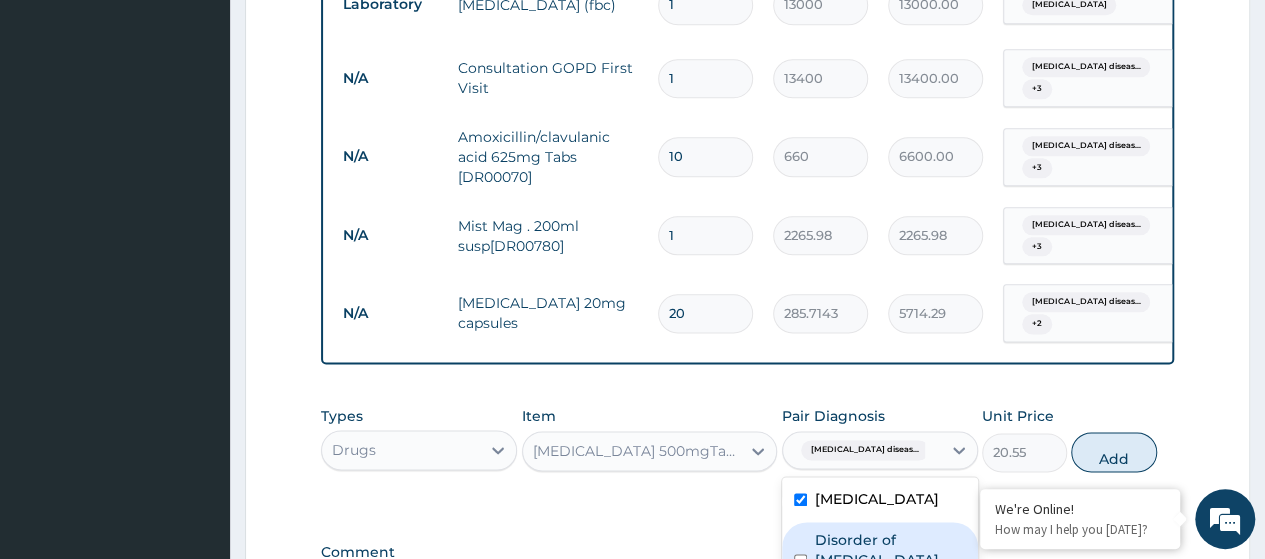 click on "Disorder of endocrine gonad" at bounding box center [890, 560] 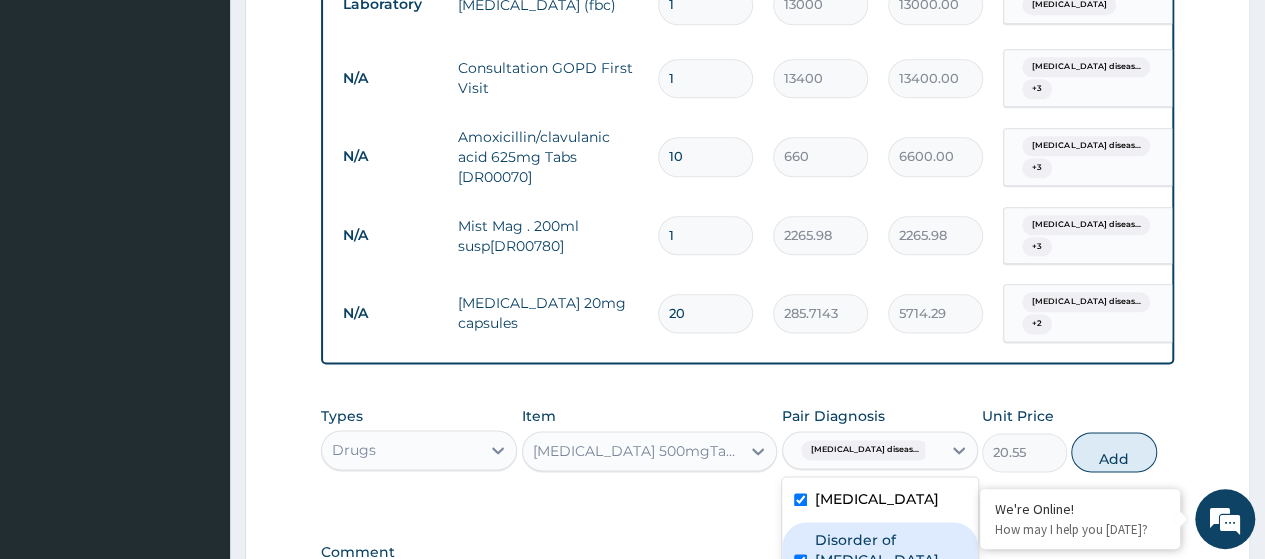 checkbox on "true" 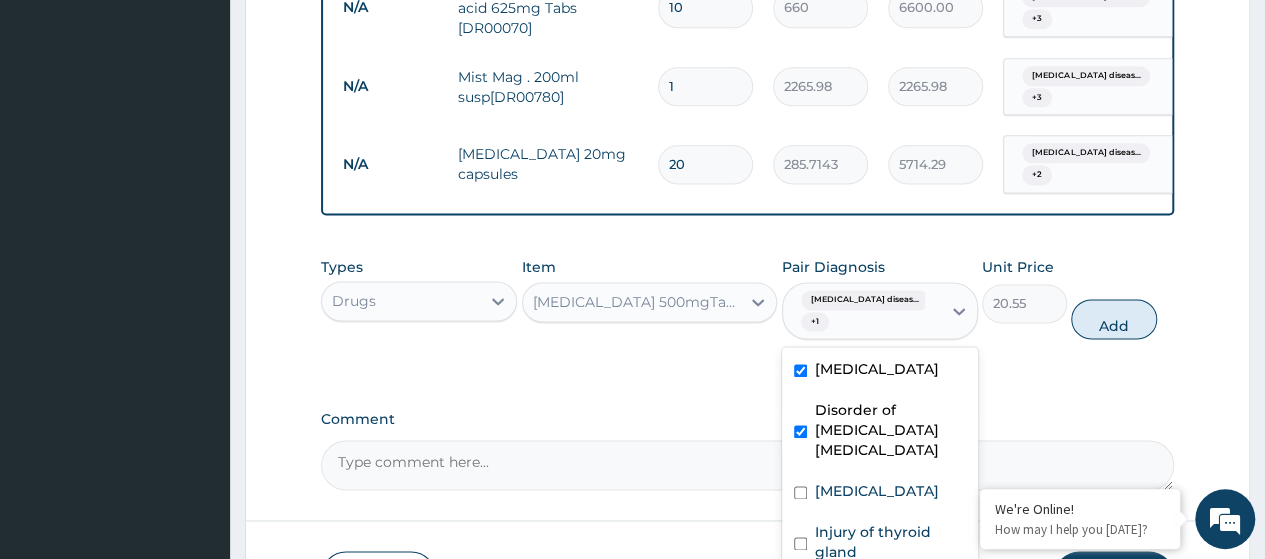 scroll, scrollTop: 1327, scrollLeft: 0, axis: vertical 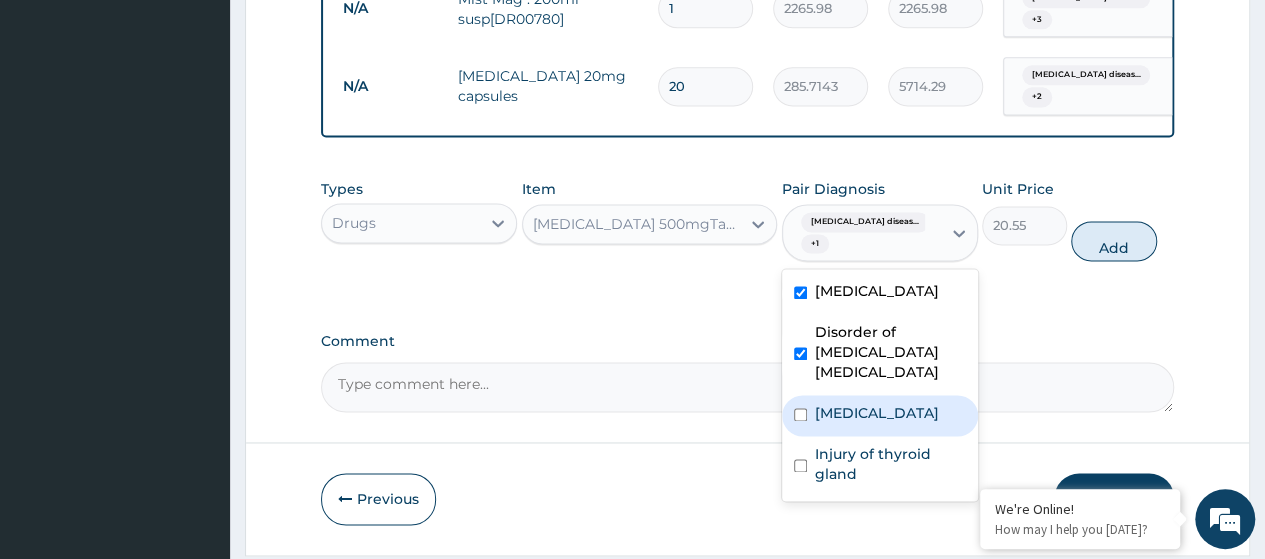 click on "Falciparum malaria" at bounding box center (880, 415) 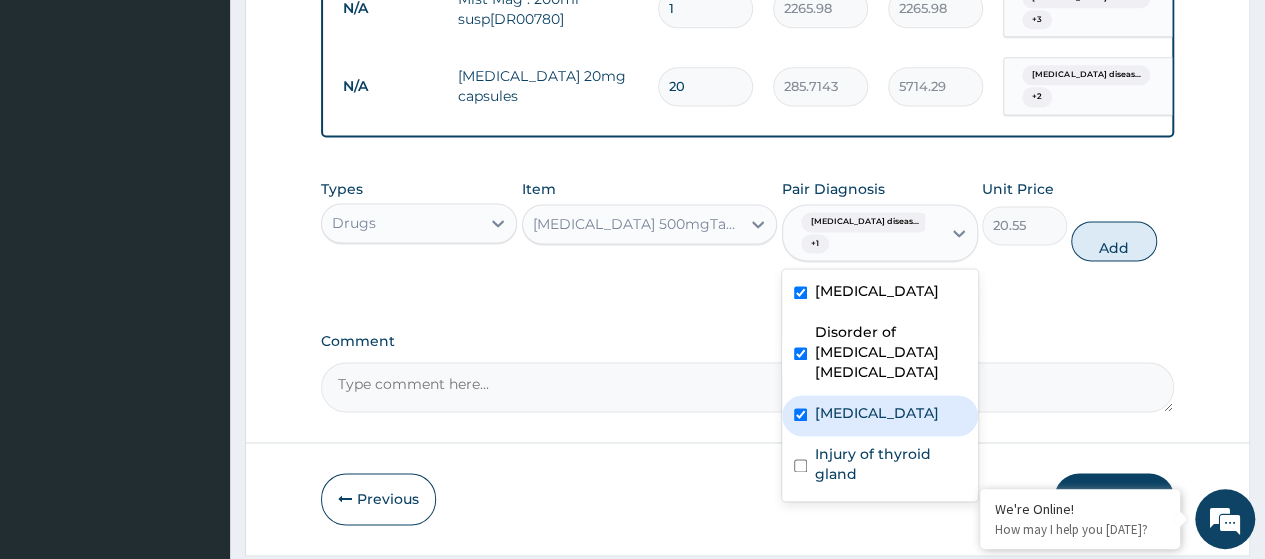 checkbox on "true" 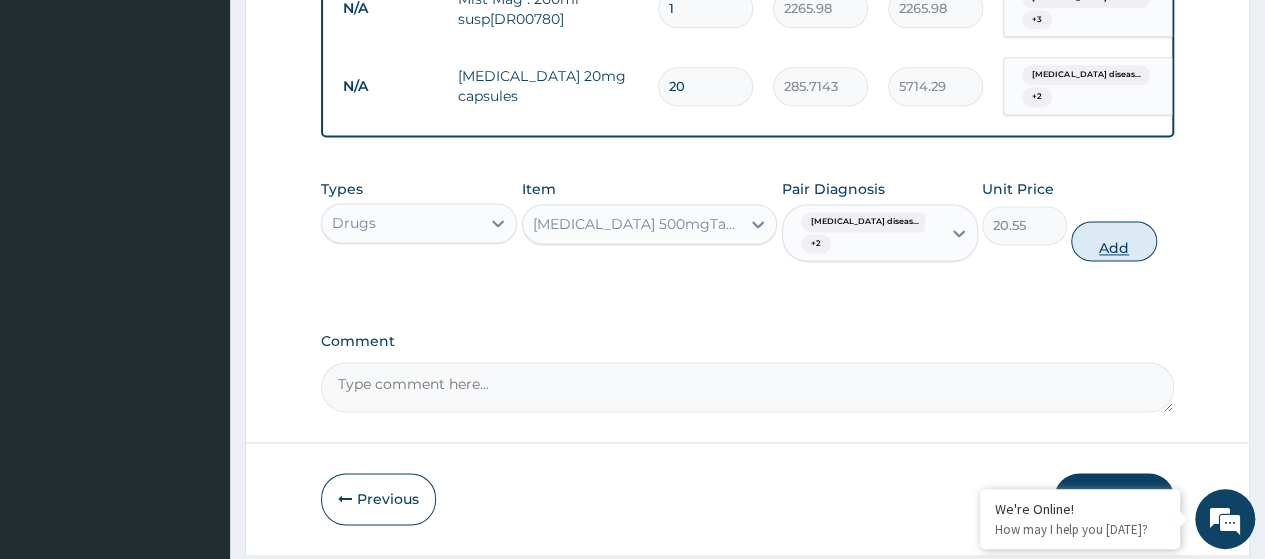 click on "Add" at bounding box center (1113, 241) 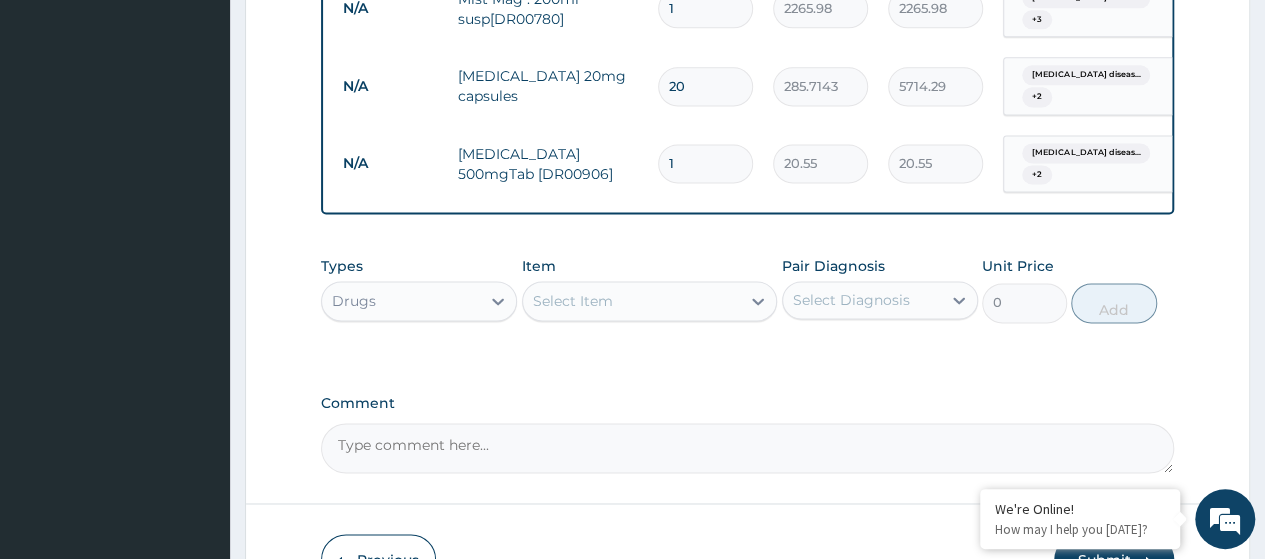 type 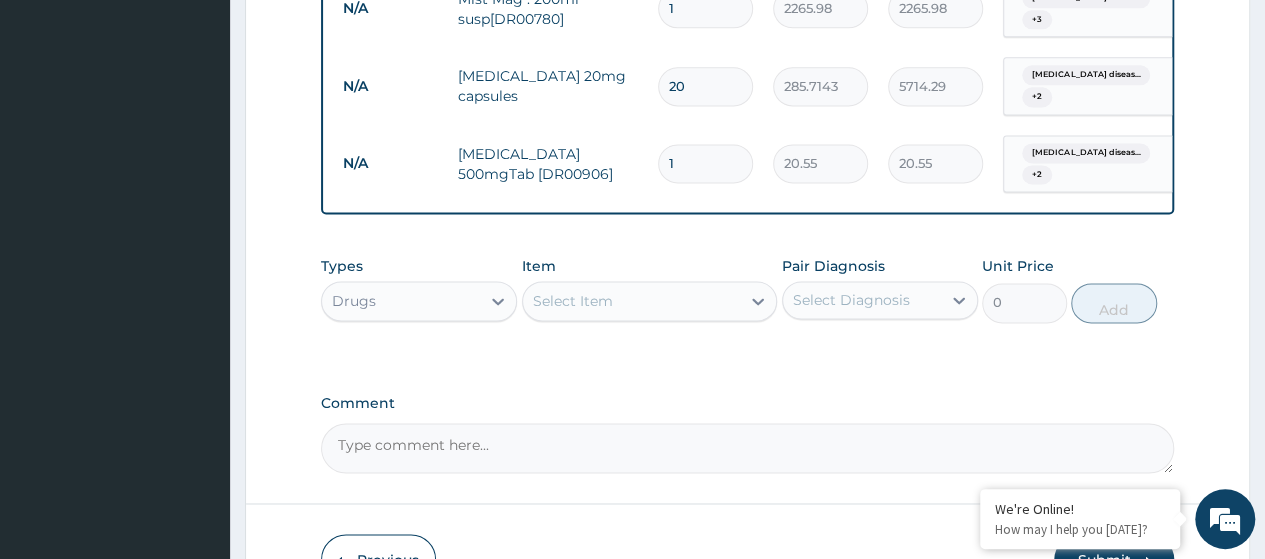 type on "0.00" 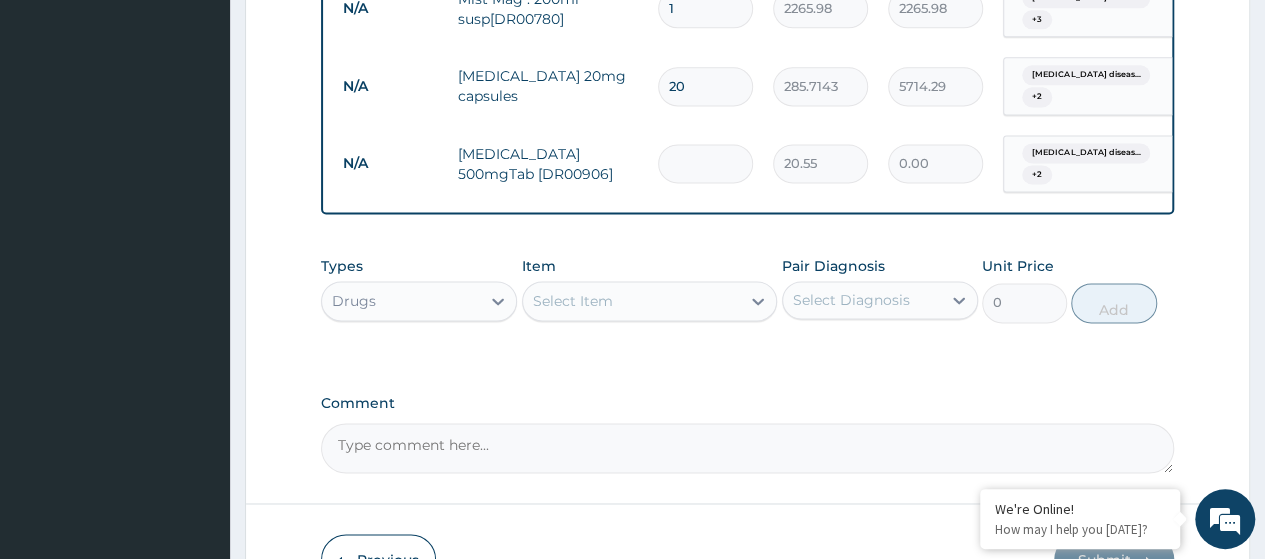 type on "3" 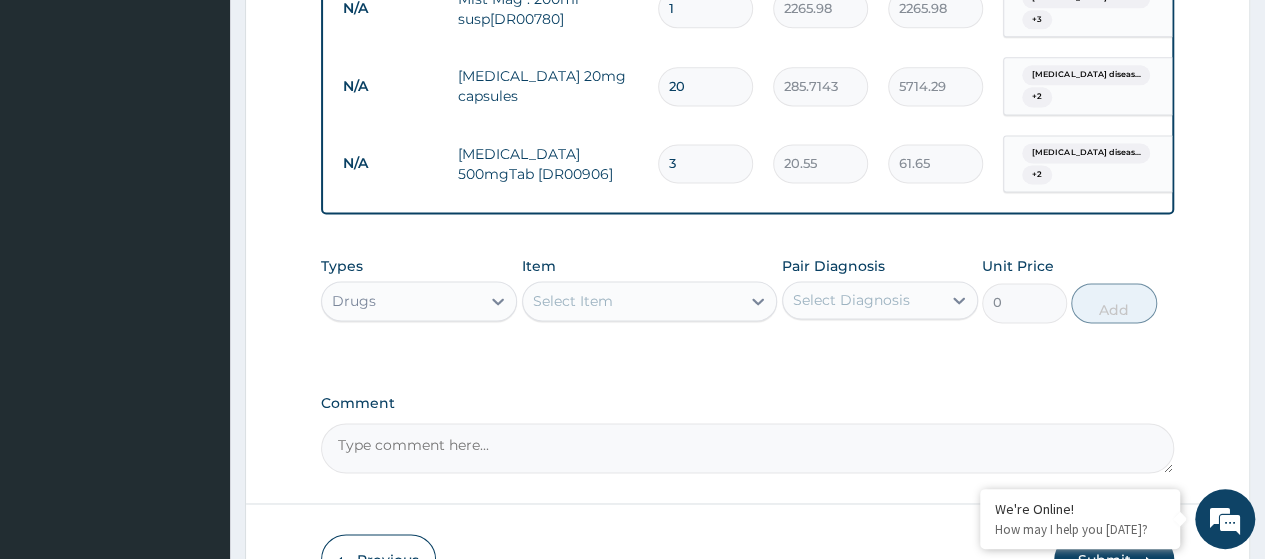 type on "30" 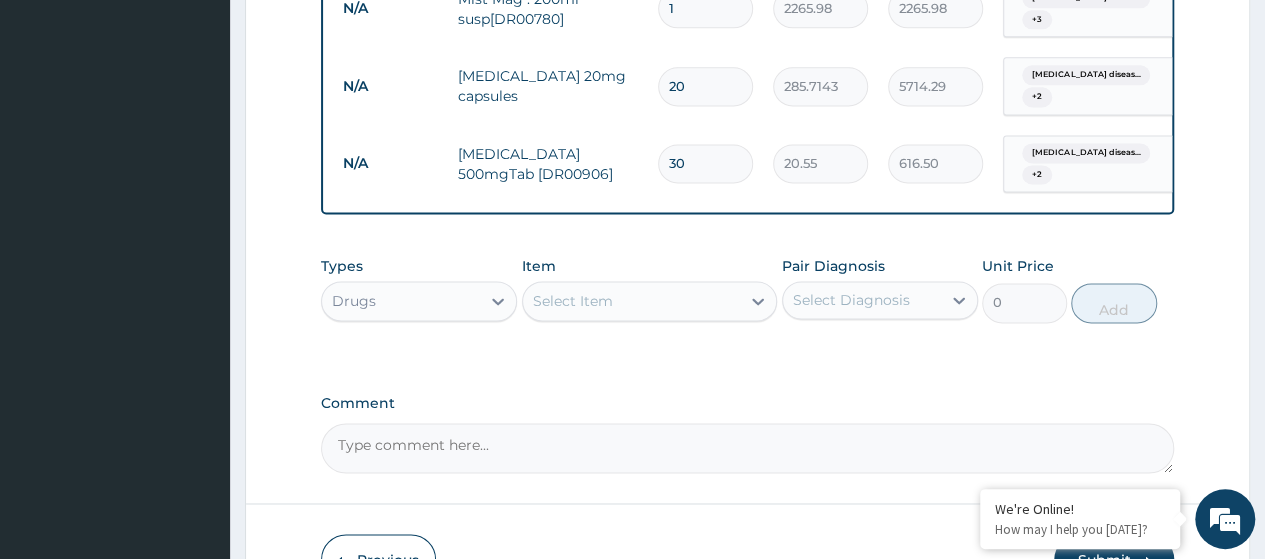 type on "30" 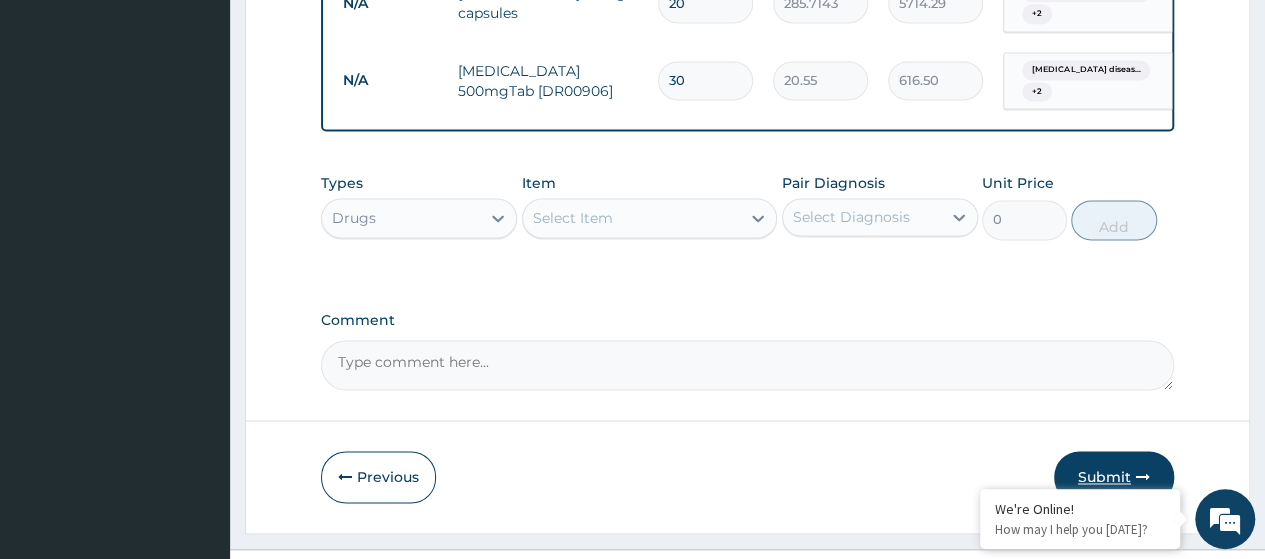click on "Submit" at bounding box center (1114, 477) 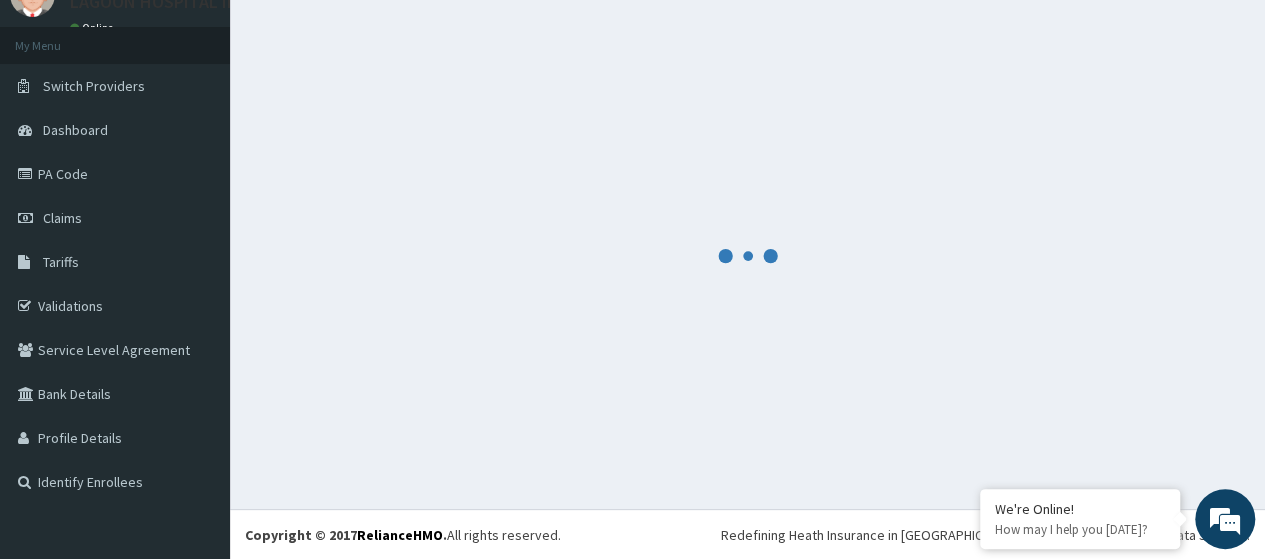 scroll, scrollTop: 1410, scrollLeft: 0, axis: vertical 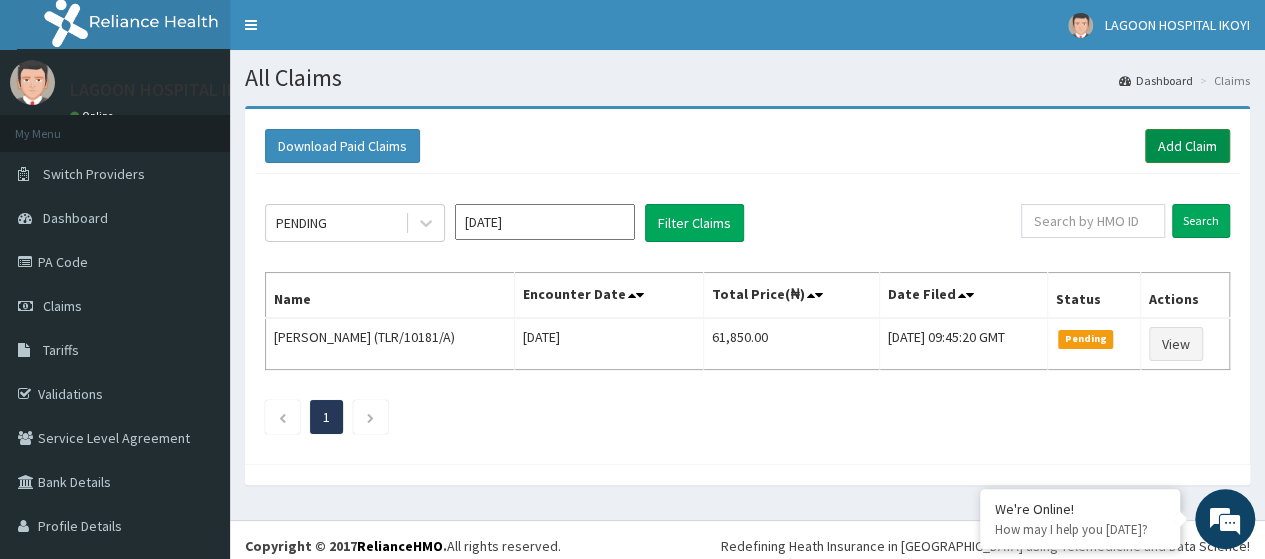 click on "Add Claim" at bounding box center (1187, 146) 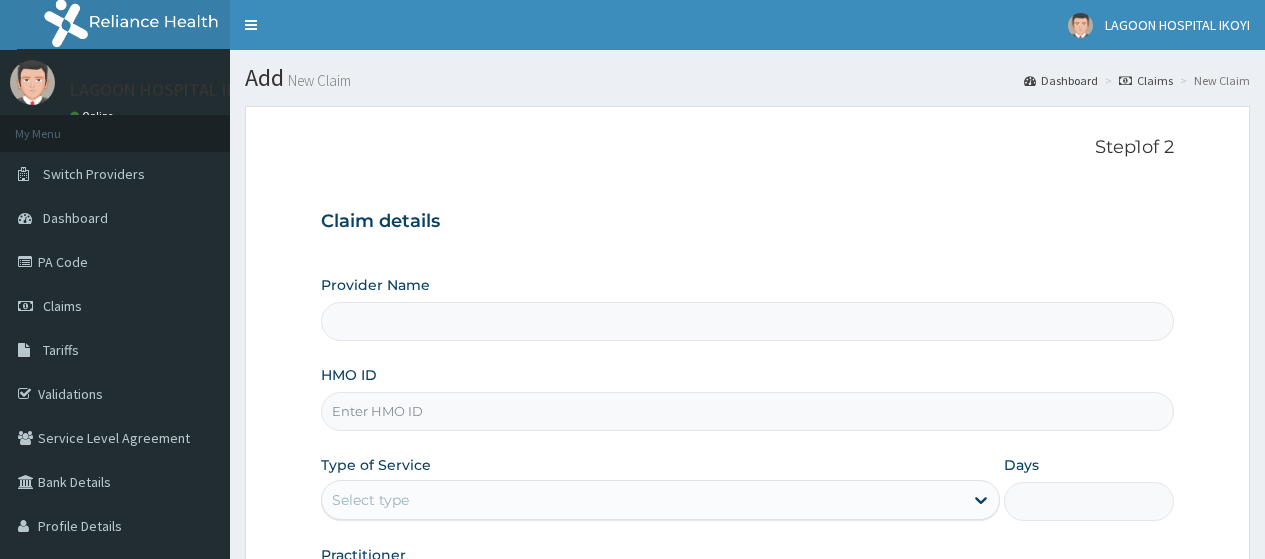 scroll, scrollTop: 0, scrollLeft: 0, axis: both 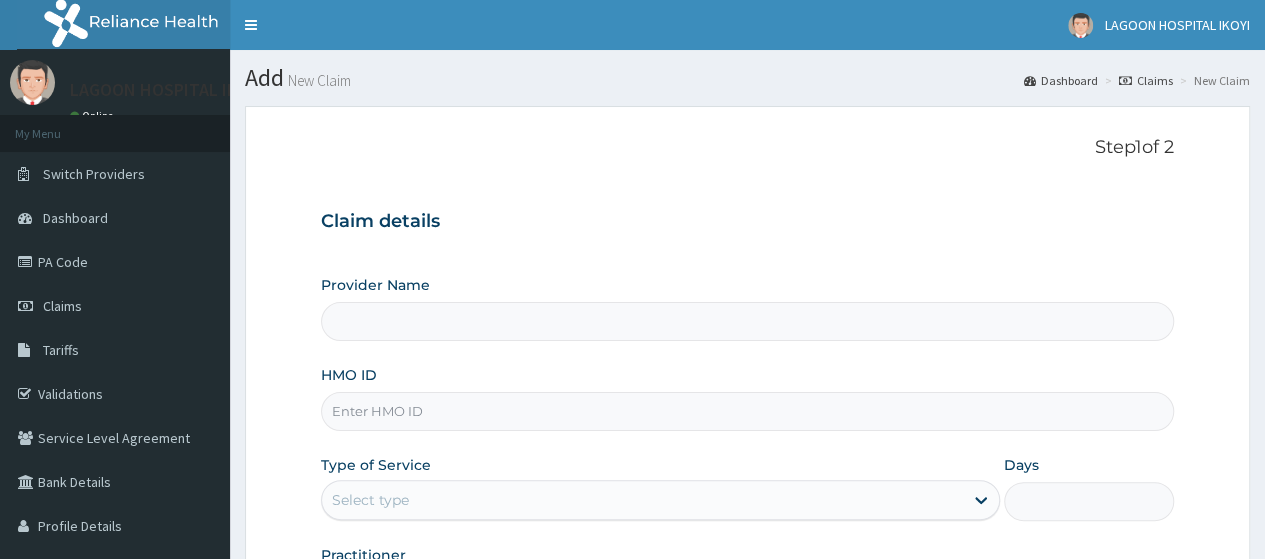click on "HMO ID" at bounding box center [747, 411] 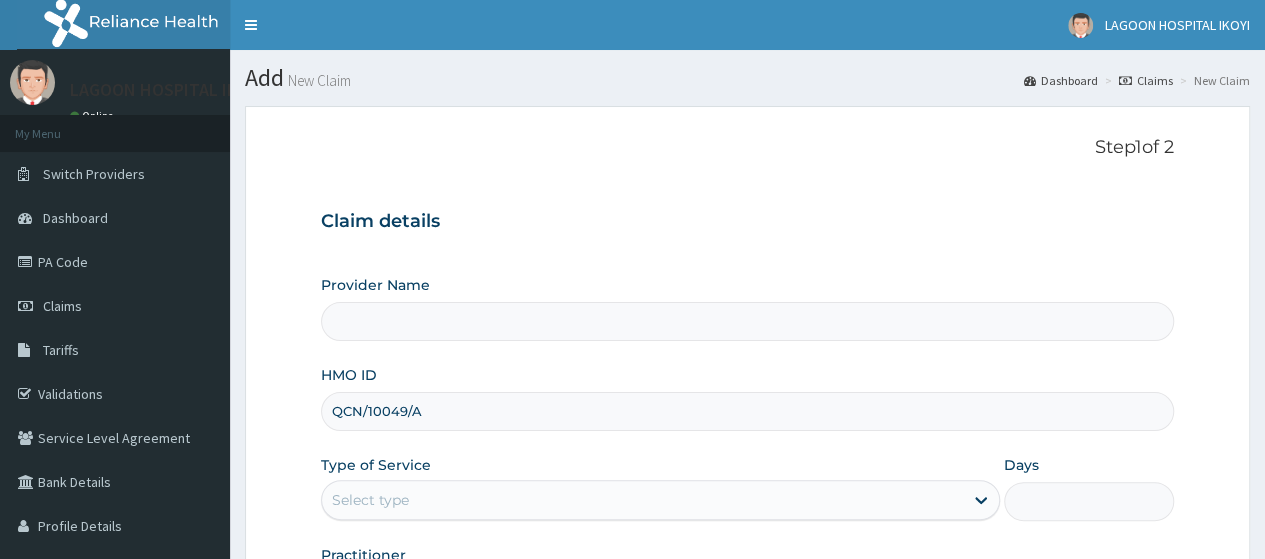 type on "Lagoon Hospital - V/I" 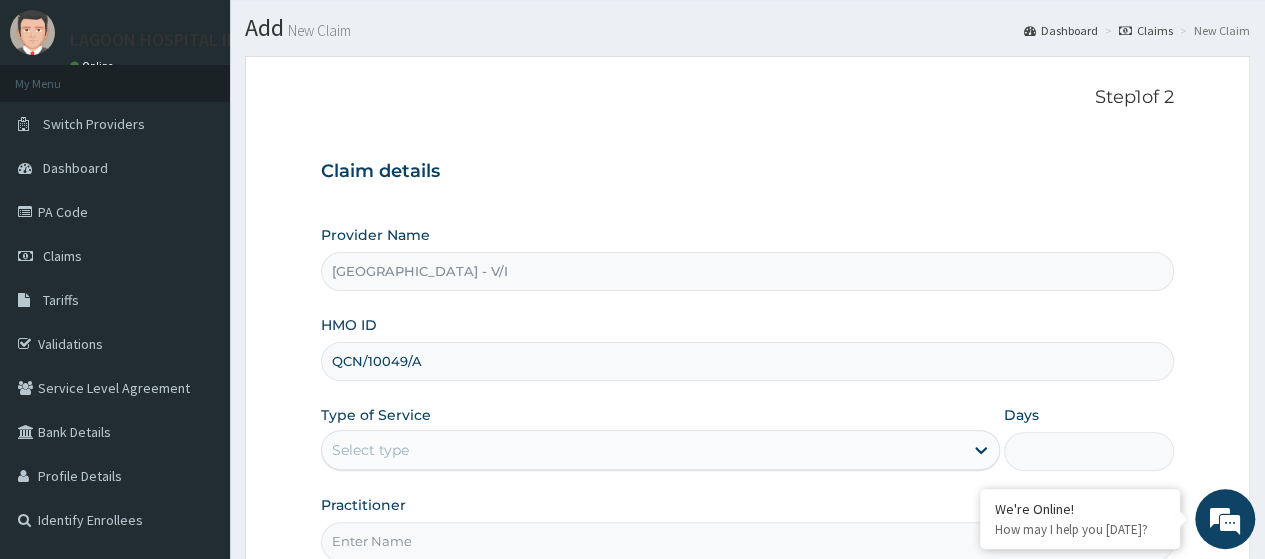 scroll, scrollTop: 226, scrollLeft: 0, axis: vertical 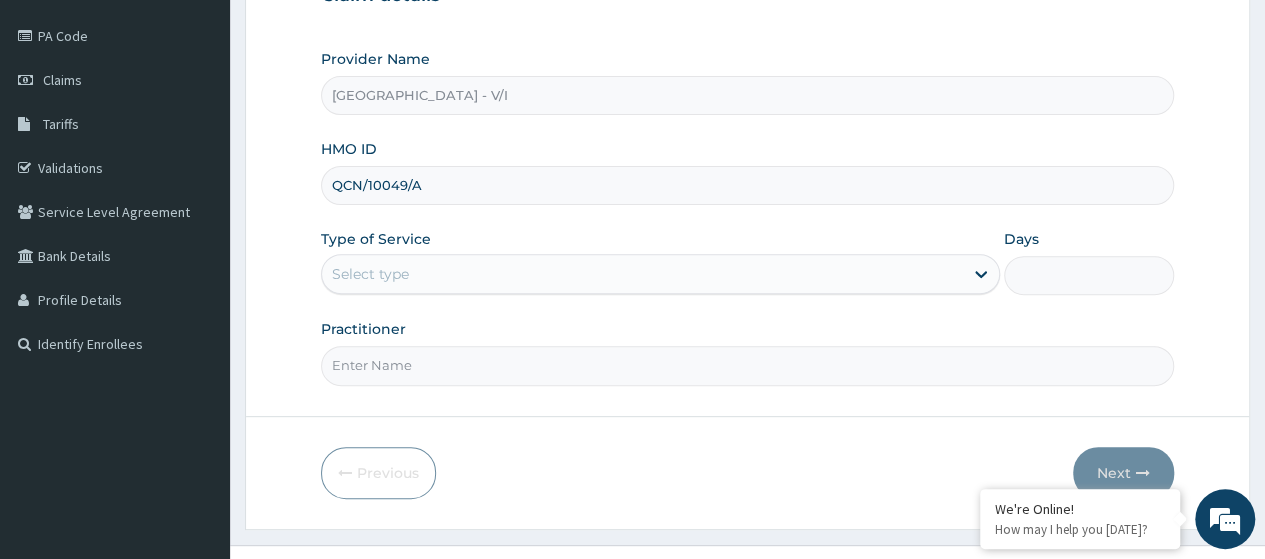 type on "QCN/10049/A" 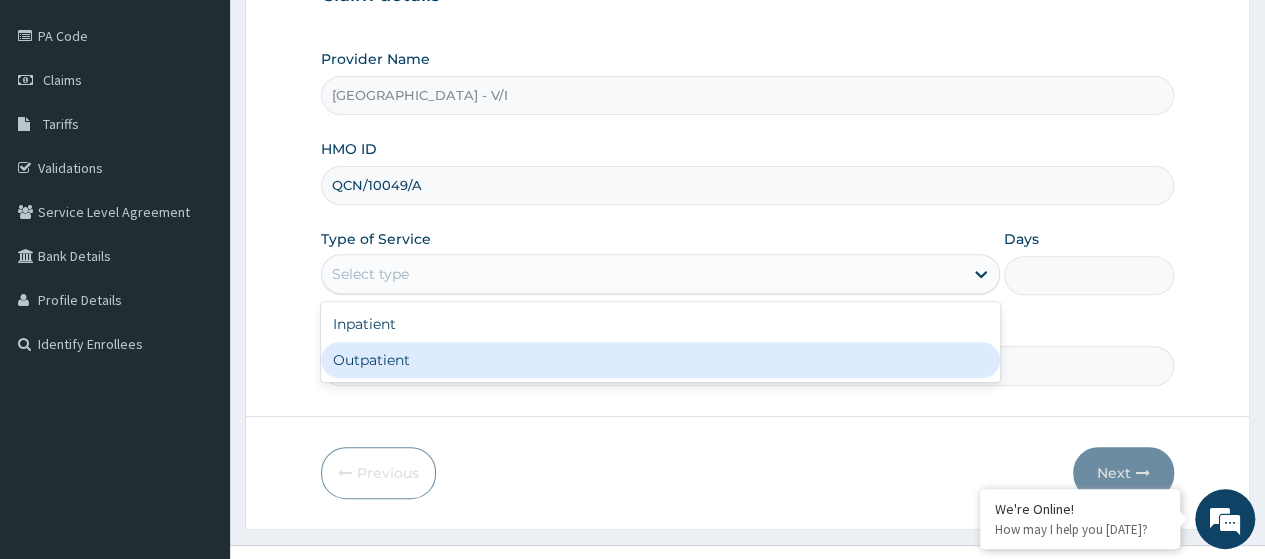 click on "Outpatient" at bounding box center [660, 360] 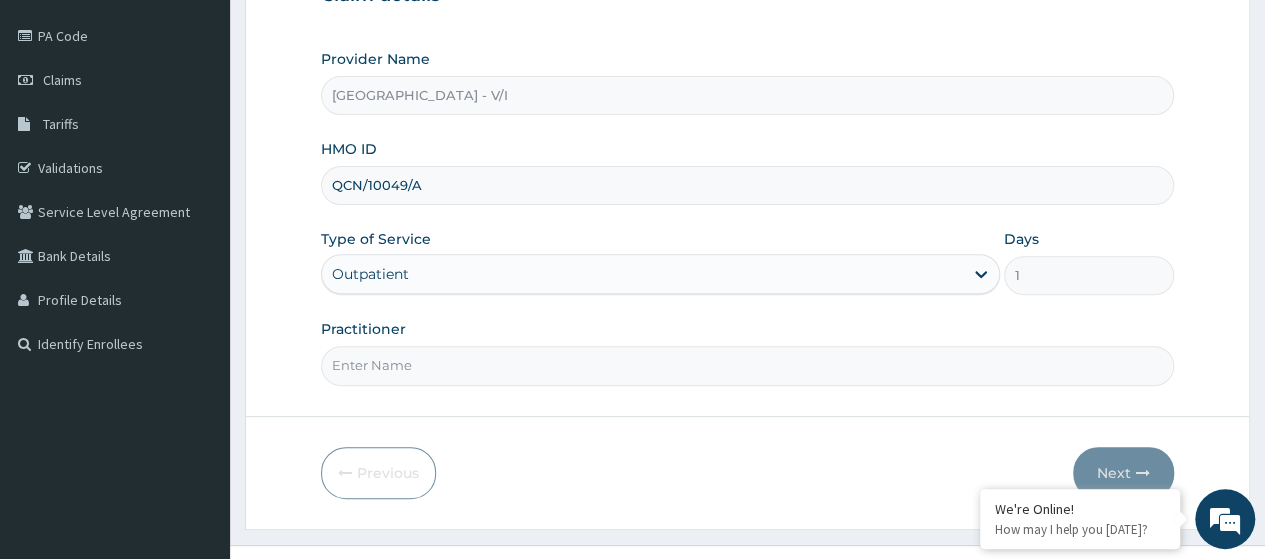 click on "Practitioner" at bounding box center (747, 365) 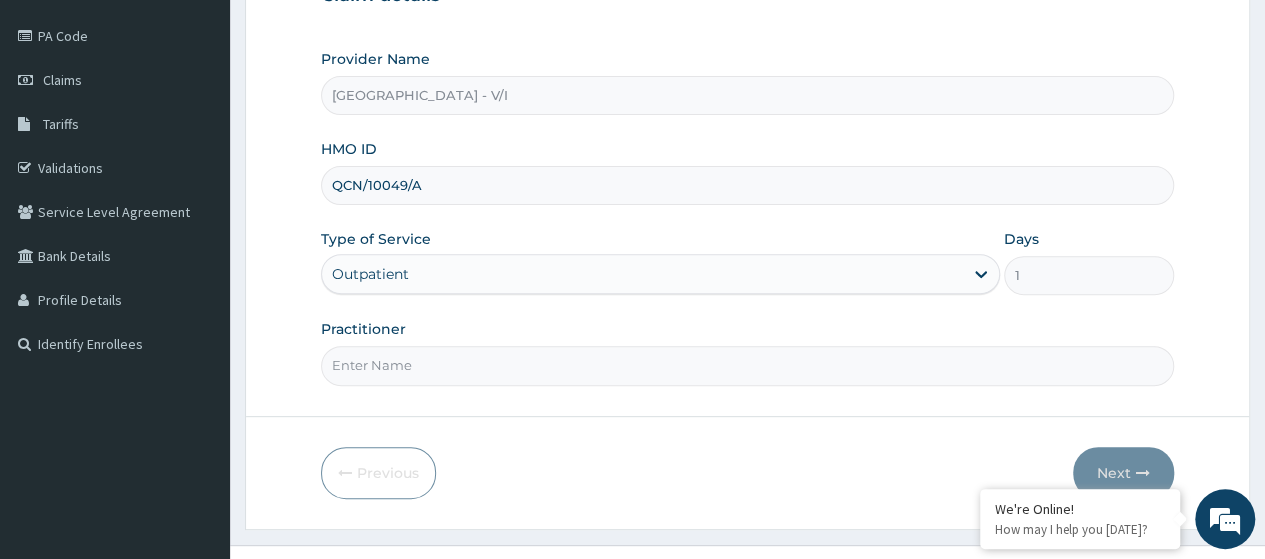 type on "Dr. Kuyoro" 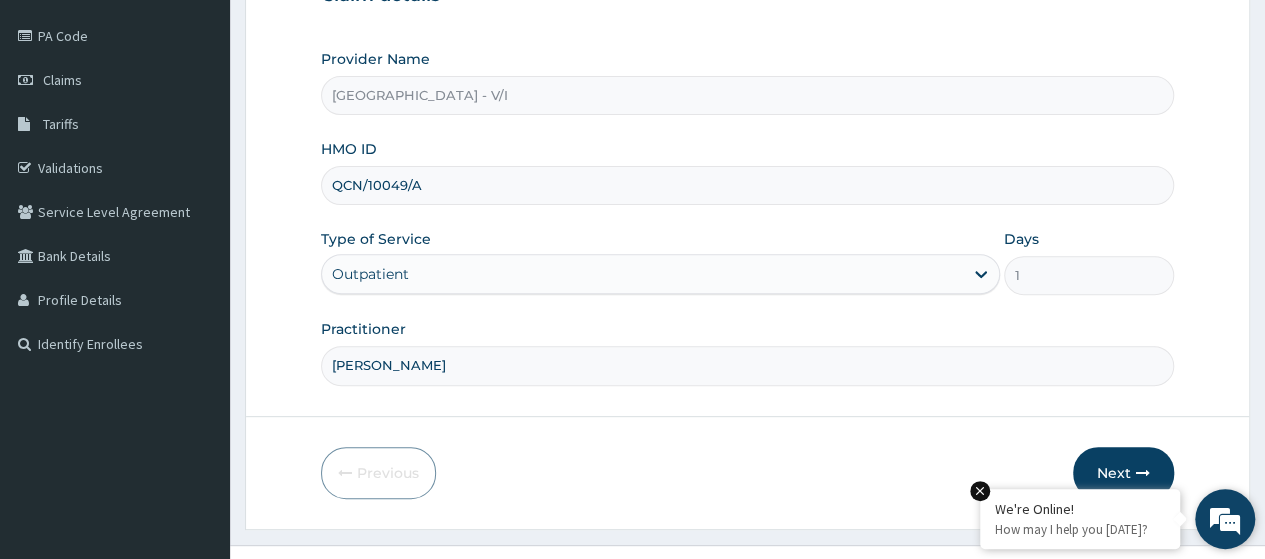 drag, startPoint x: 1106, startPoint y: 454, endPoint x: 992, endPoint y: 523, distance: 133.25539 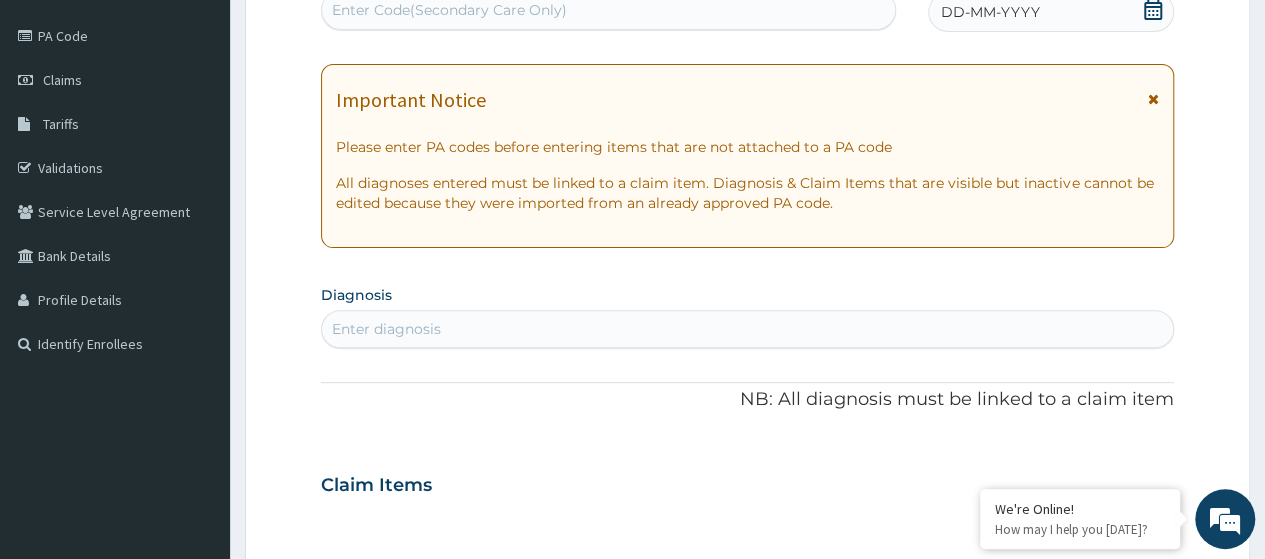 scroll, scrollTop: 0, scrollLeft: 0, axis: both 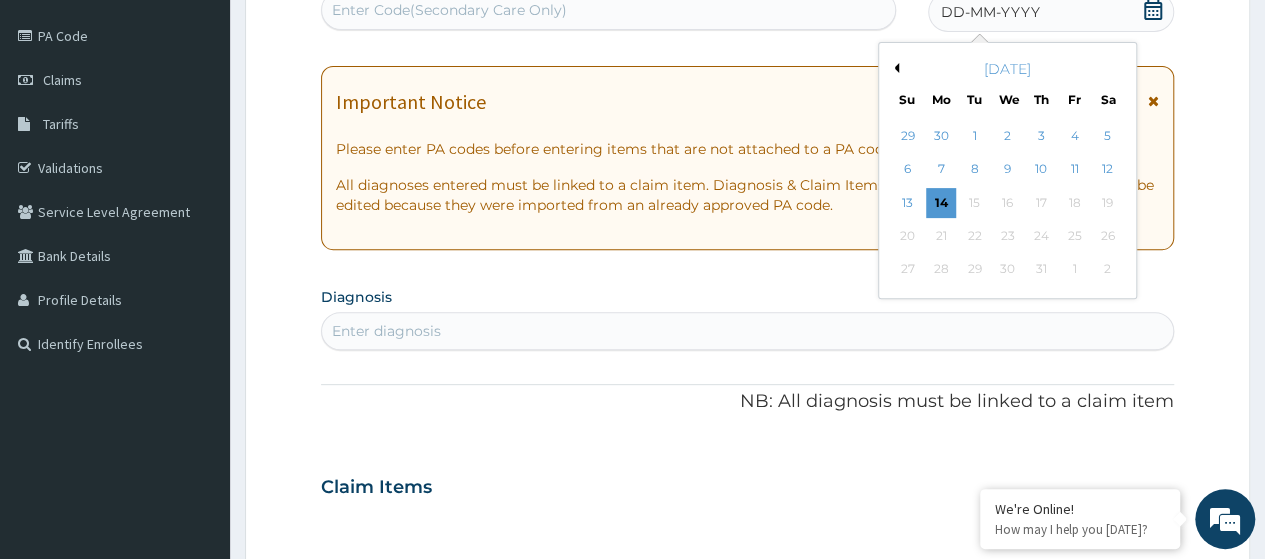 click on "Previous Month" at bounding box center [894, 68] 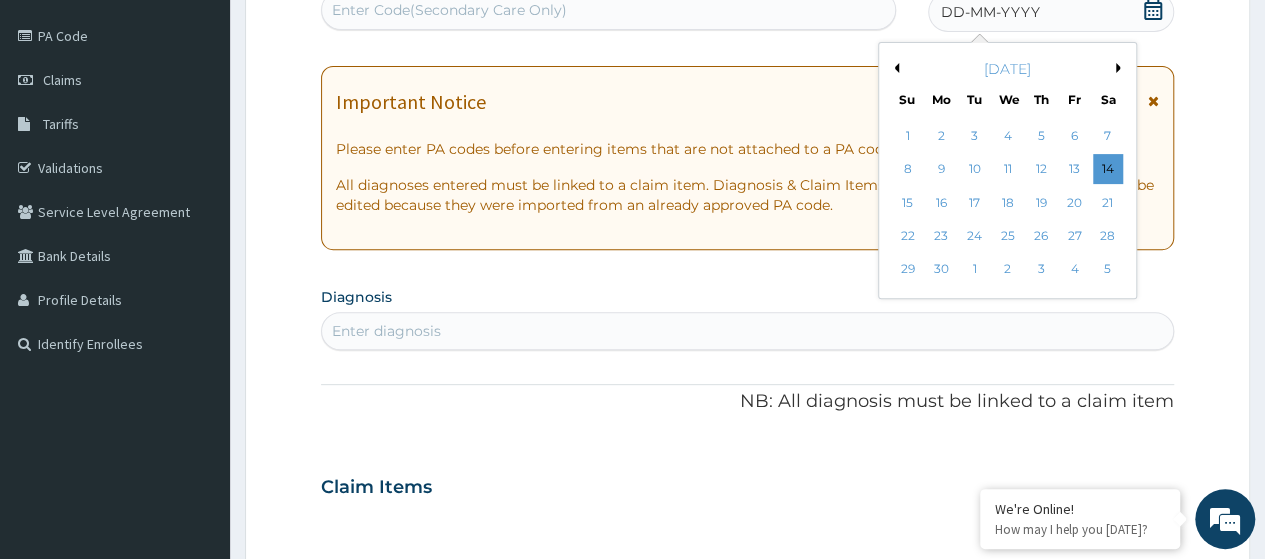 click on "14" at bounding box center [1107, 170] 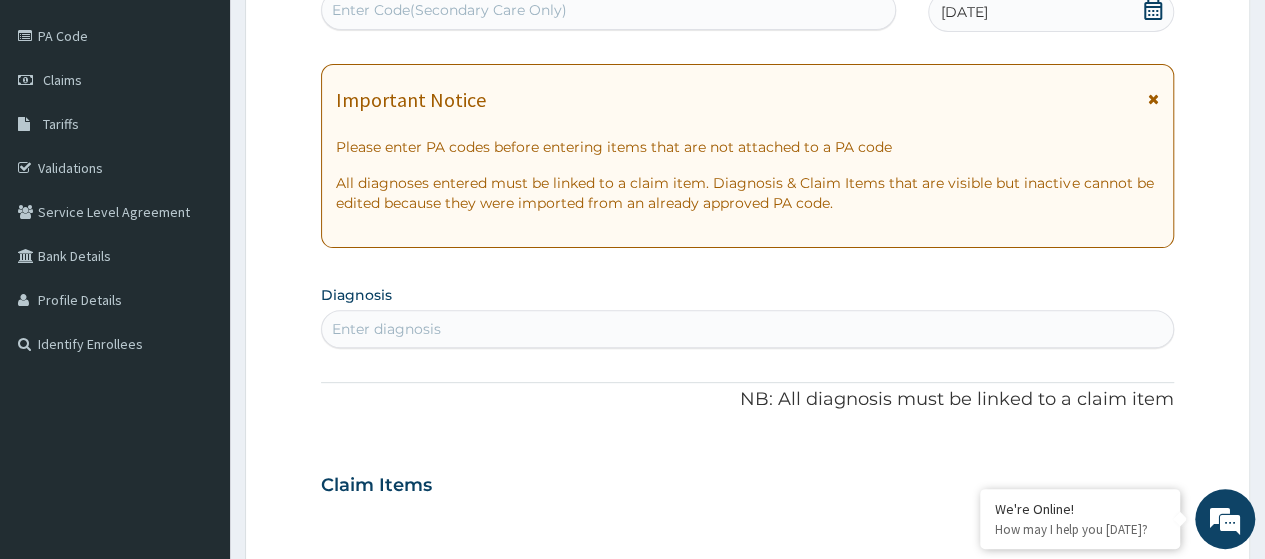 click on "Enter diagnosis" at bounding box center [386, 329] 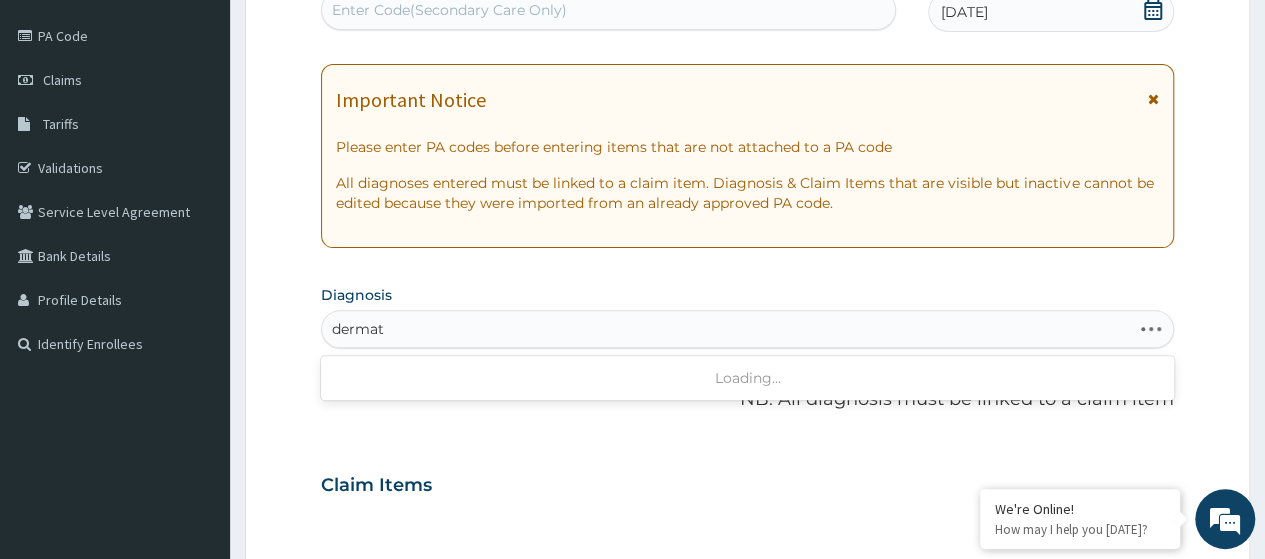 type on "dermati" 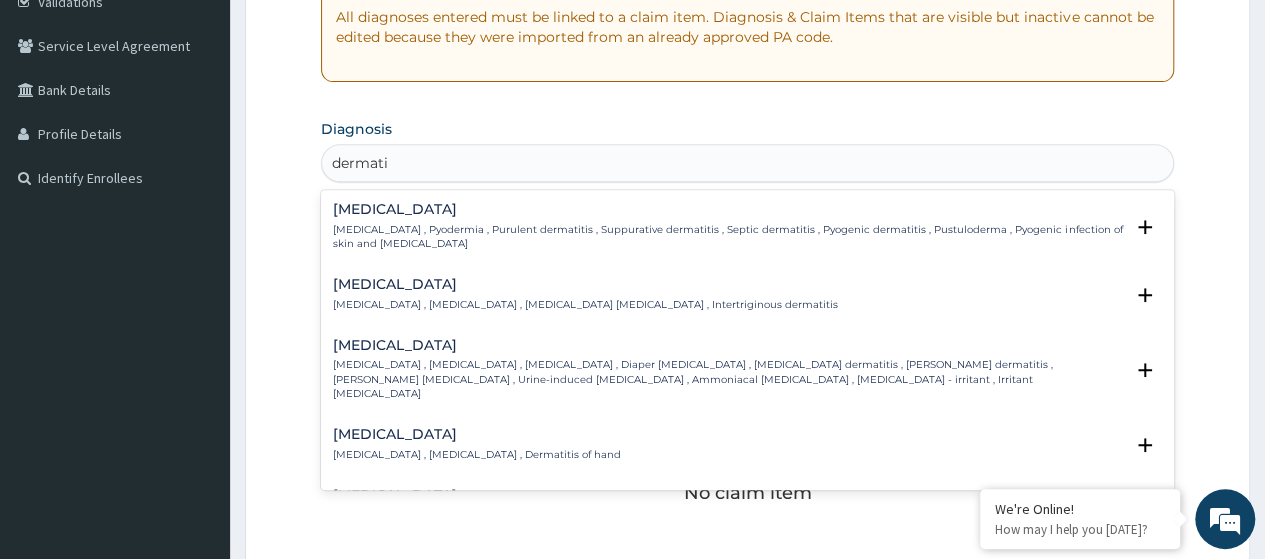 scroll, scrollTop: 402, scrollLeft: 0, axis: vertical 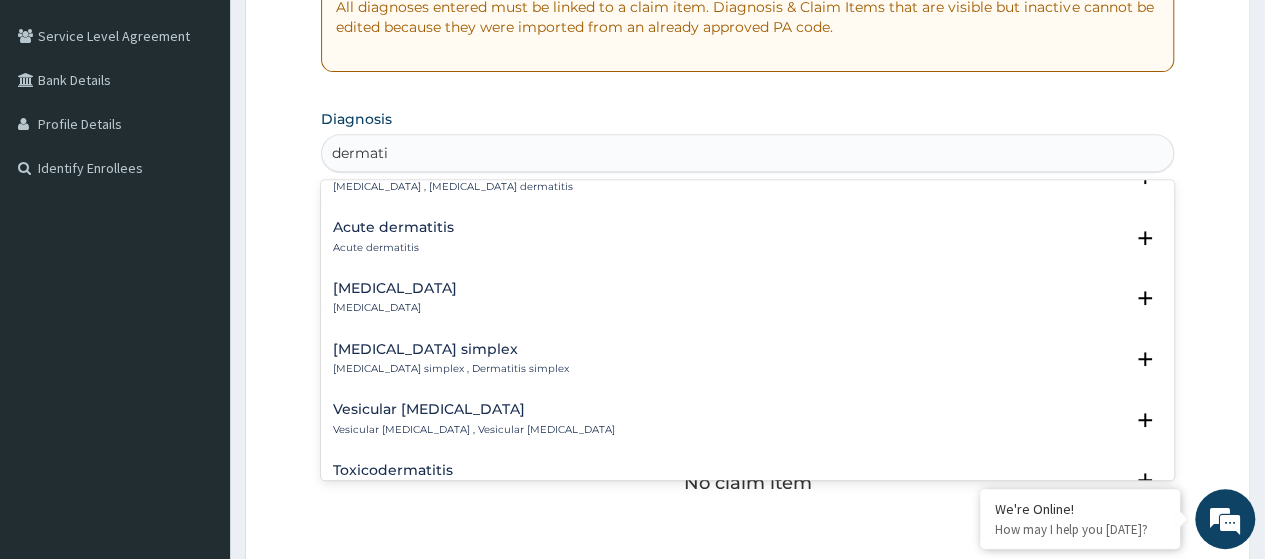 click on "Acute dermatitis" at bounding box center (393, 248) 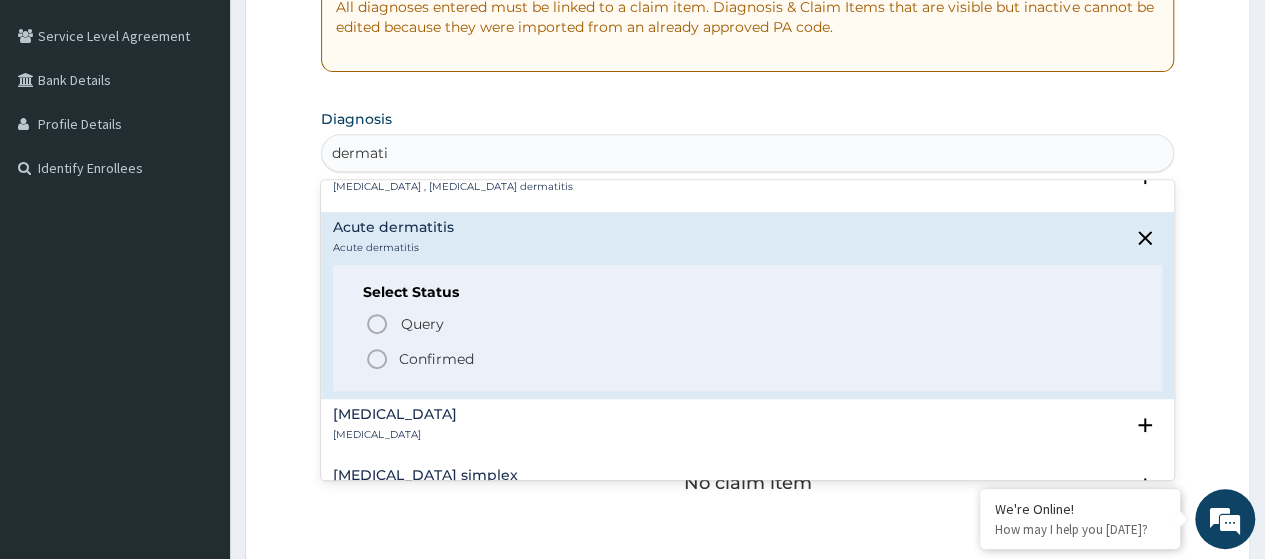 click on "Confirmed" at bounding box center (436, 359) 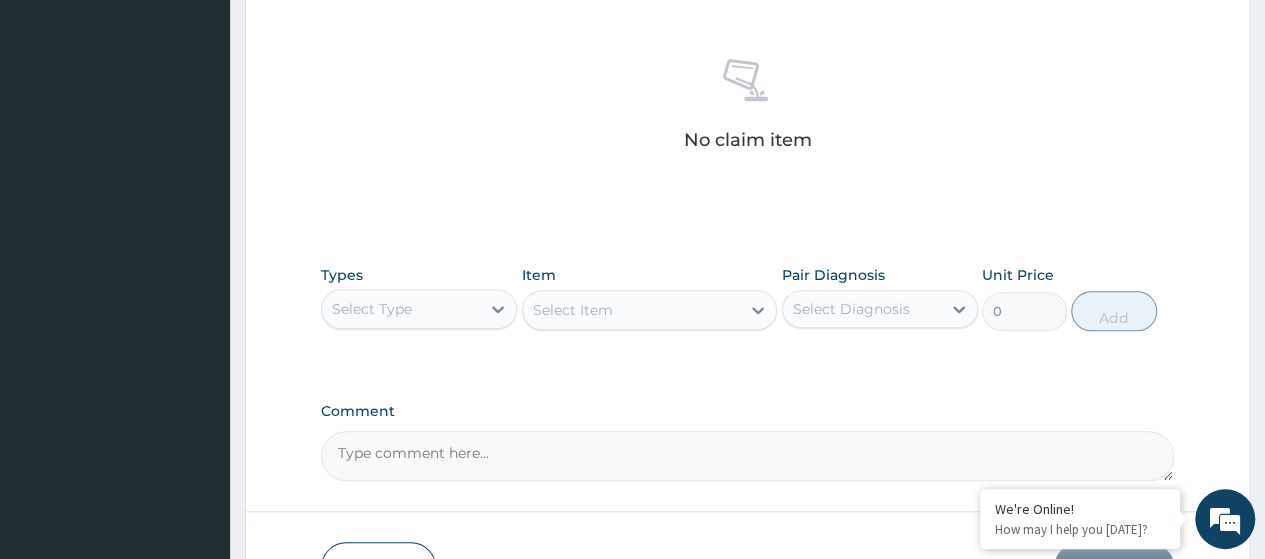 scroll, scrollTop: 774, scrollLeft: 0, axis: vertical 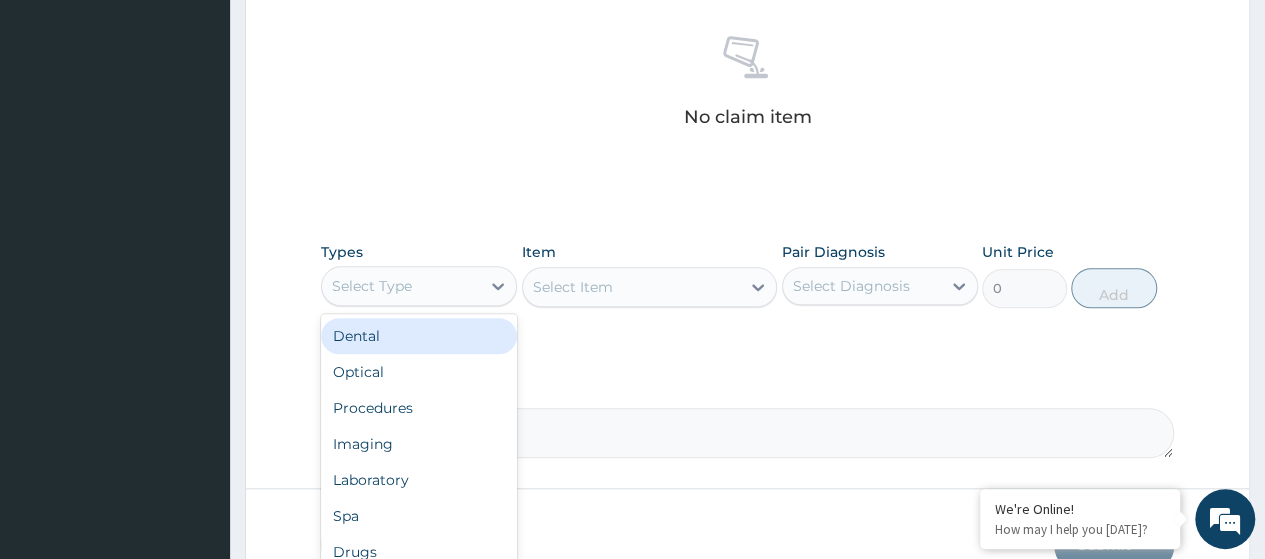 click on "Select Type" at bounding box center [401, 286] 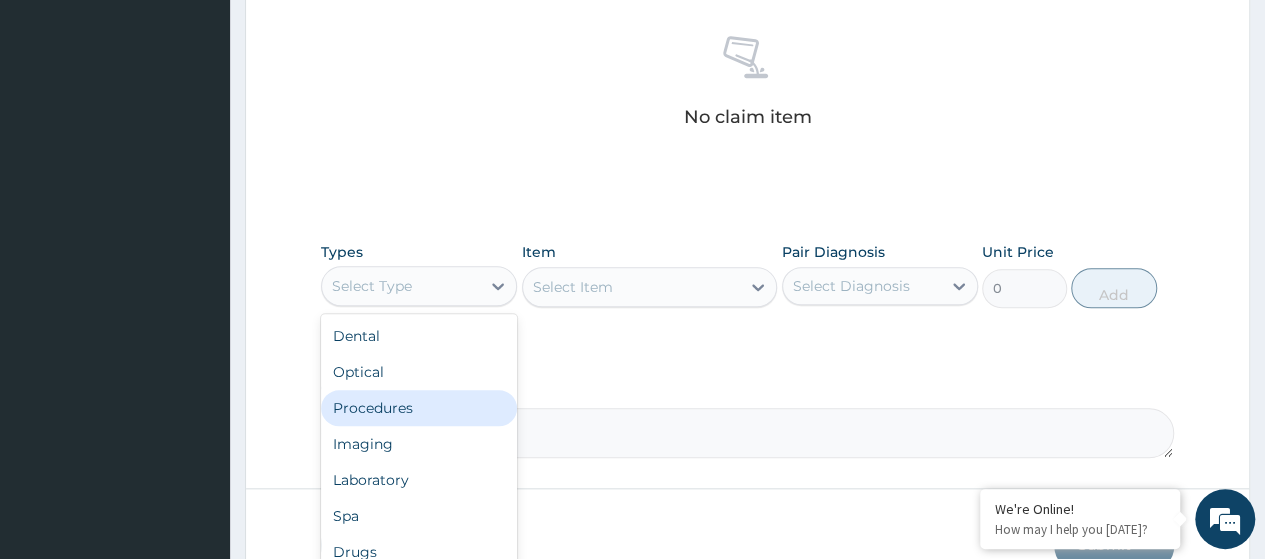 click on "Procedures" at bounding box center [419, 408] 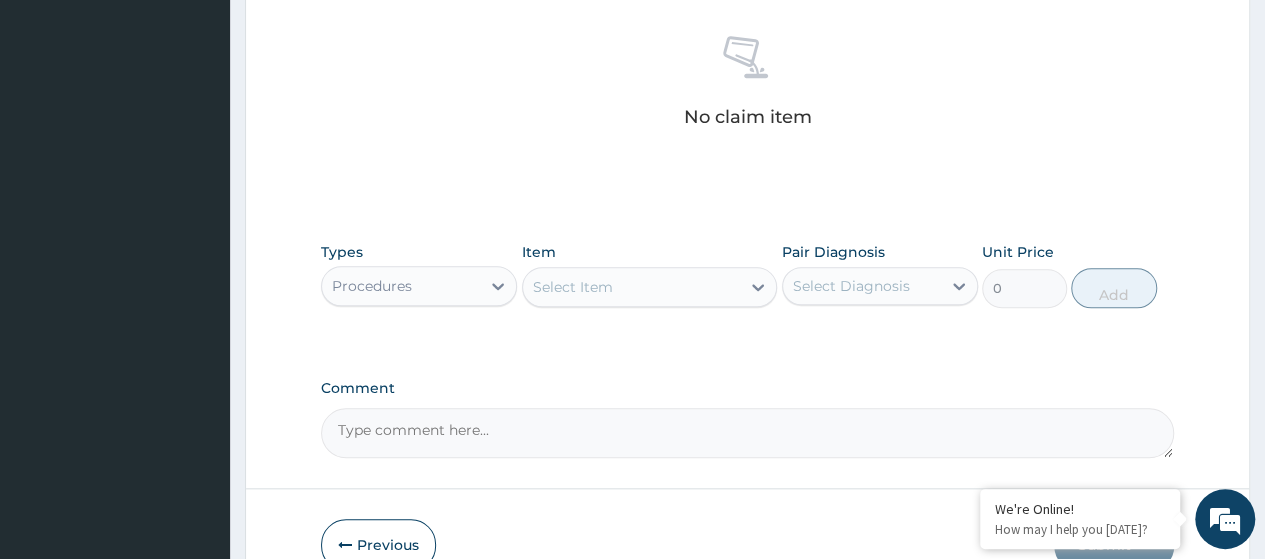 click on "Select Item" at bounding box center (650, 287) 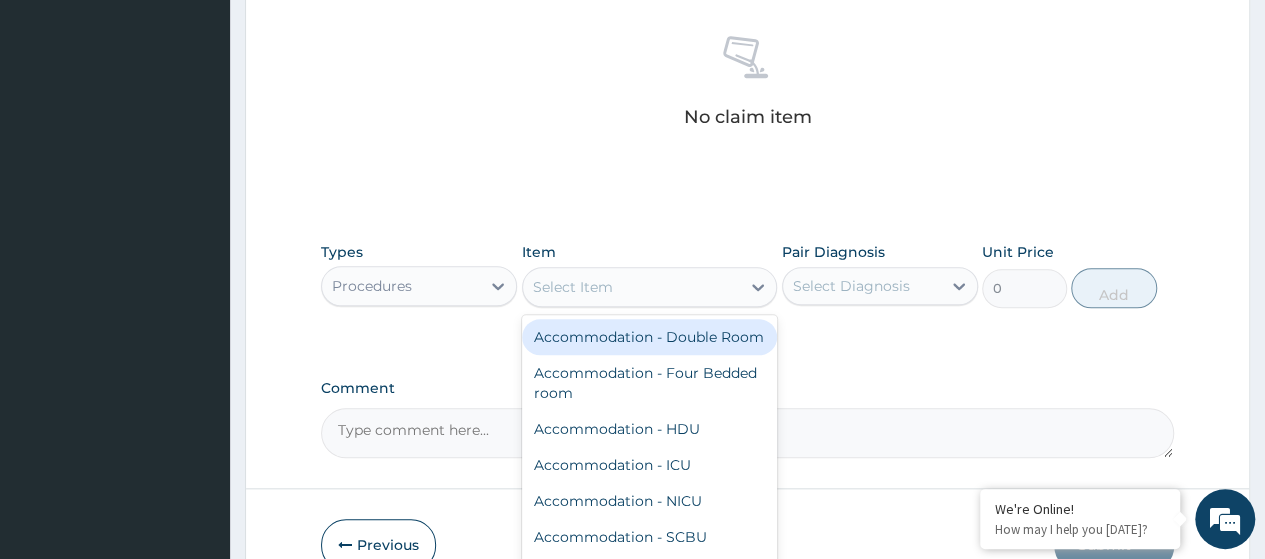 paste on "Consultation GOPD First Visit" 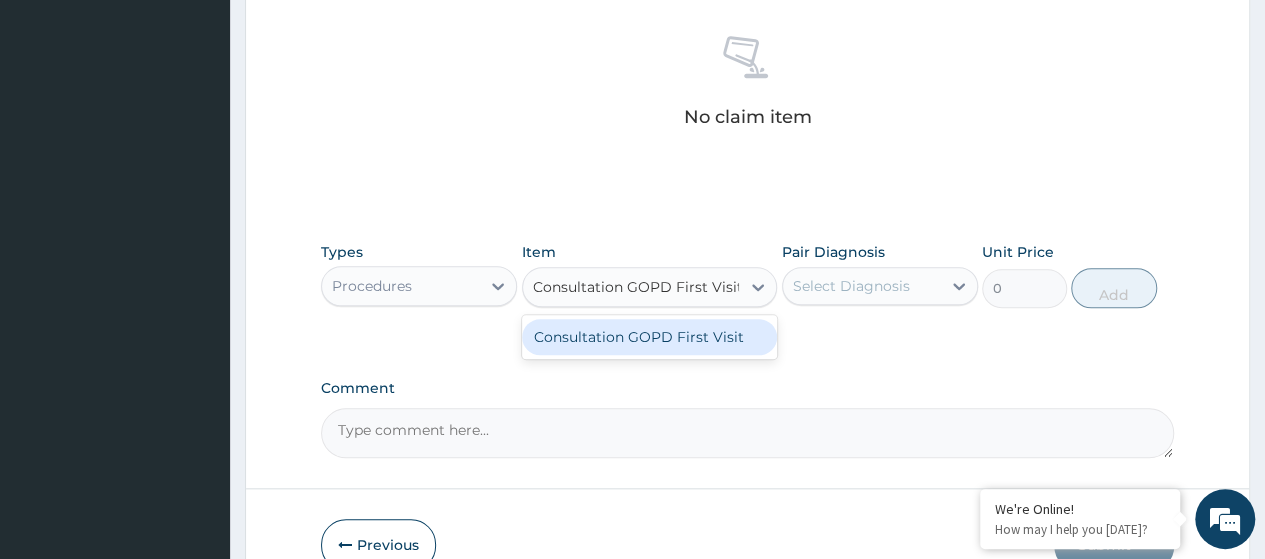 click on "Consultation GOPD First Visit" at bounding box center (650, 337) 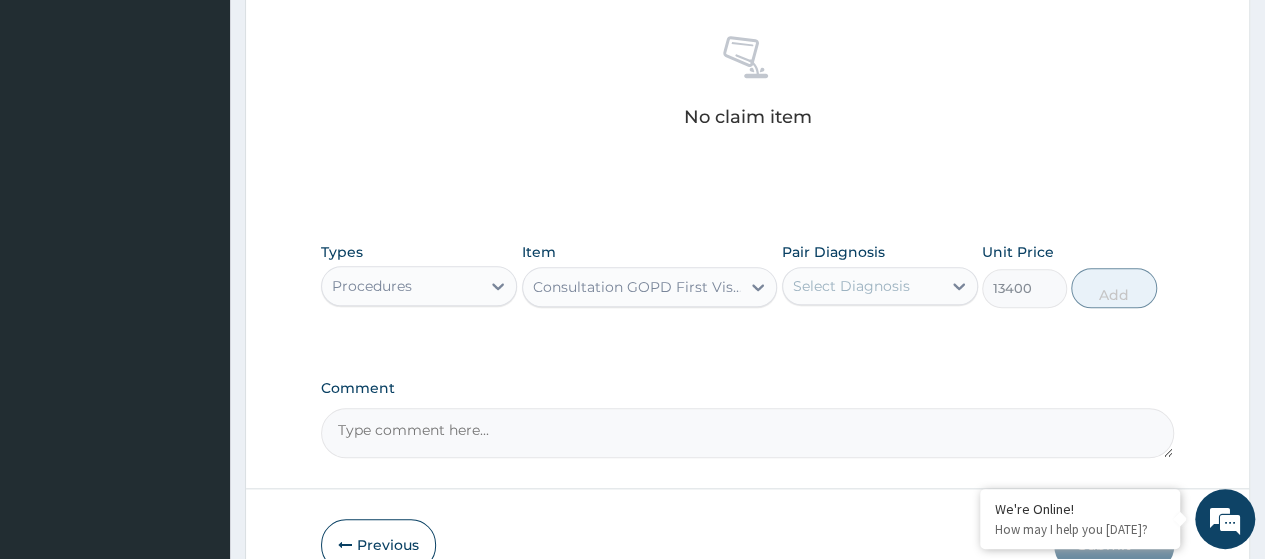 click on "Select Diagnosis" at bounding box center (851, 286) 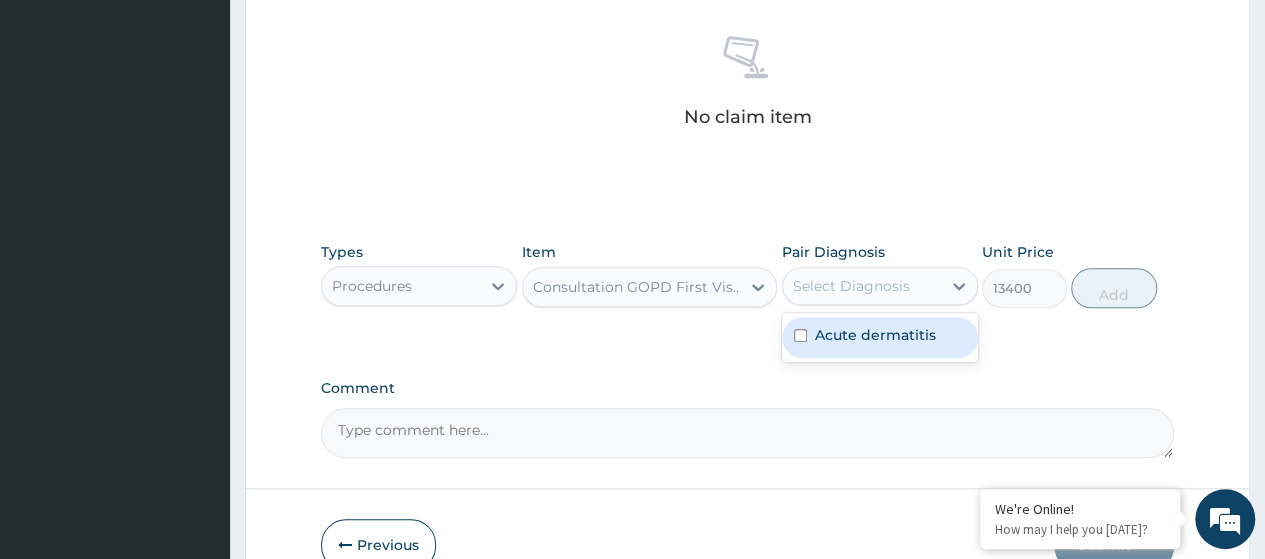 drag, startPoint x: 840, startPoint y: 335, endPoint x: 900, endPoint y: 330, distance: 60.207973 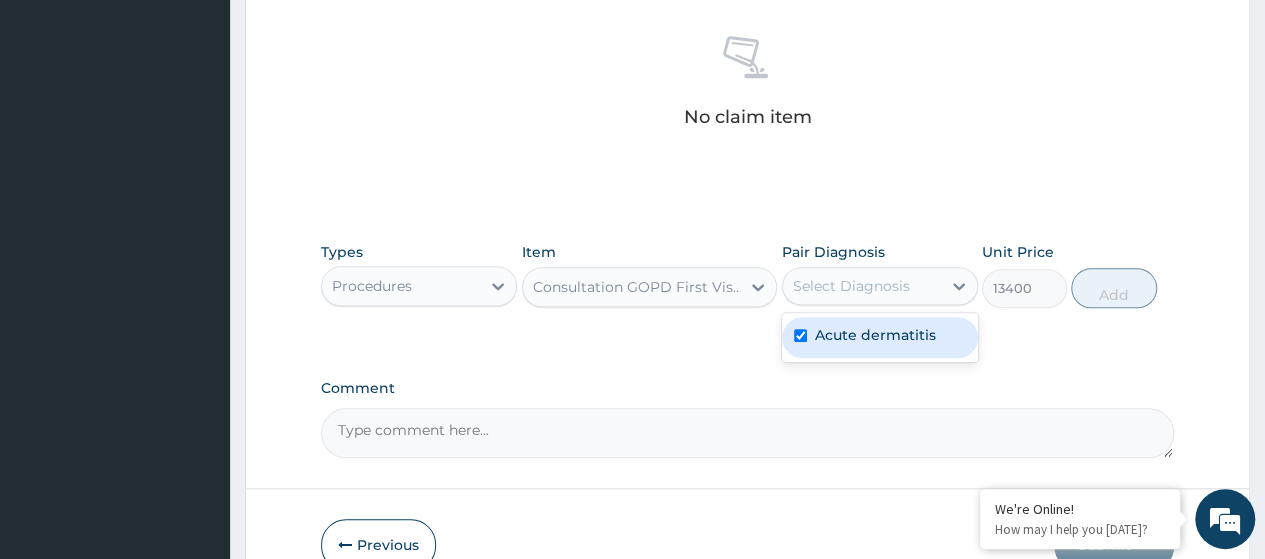 checkbox on "true" 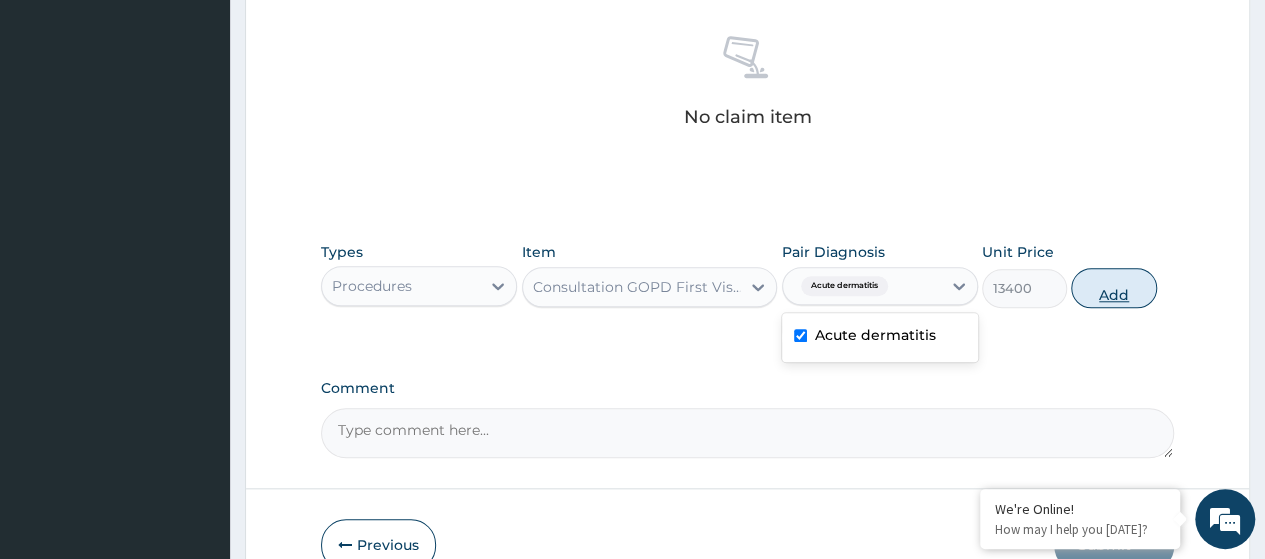 click on "Add" at bounding box center [1113, 288] 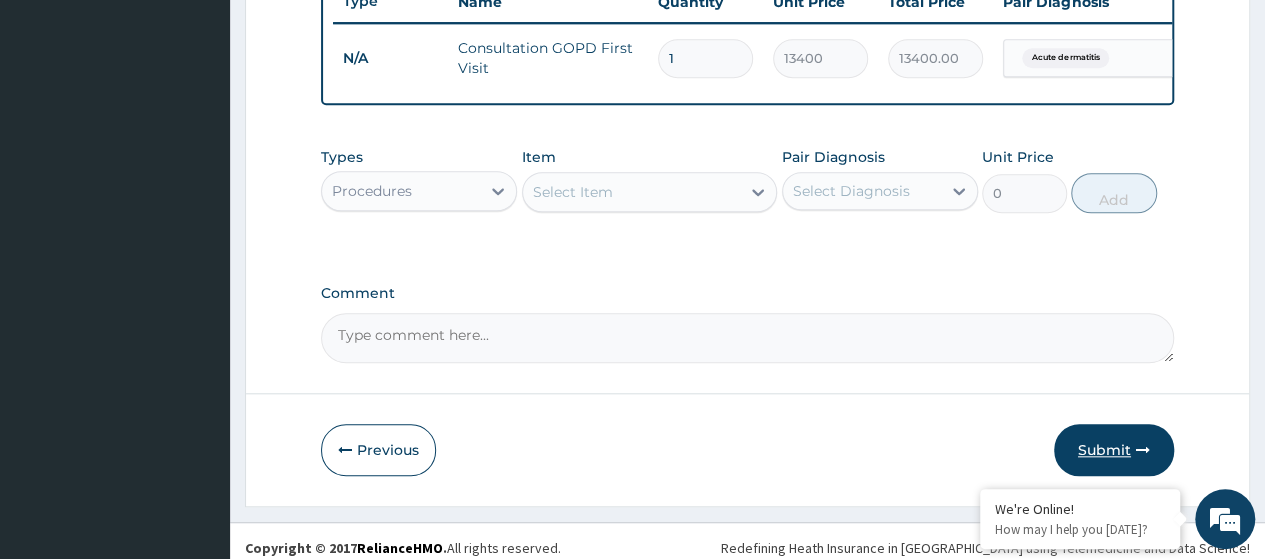 click on "Submit" at bounding box center (1114, 450) 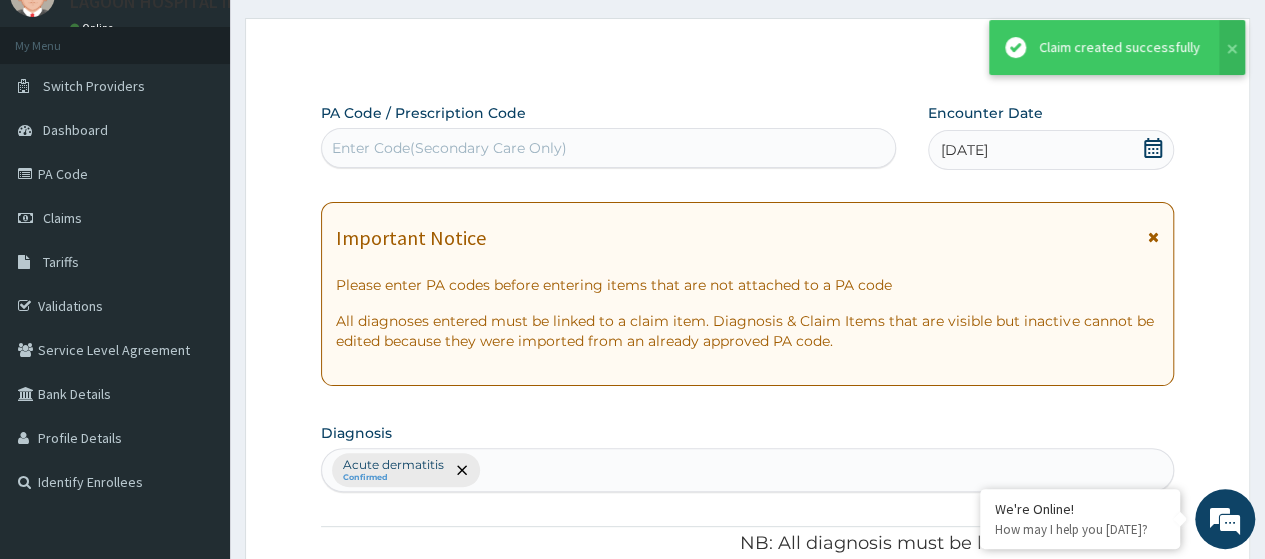 scroll, scrollTop: 774, scrollLeft: 0, axis: vertical 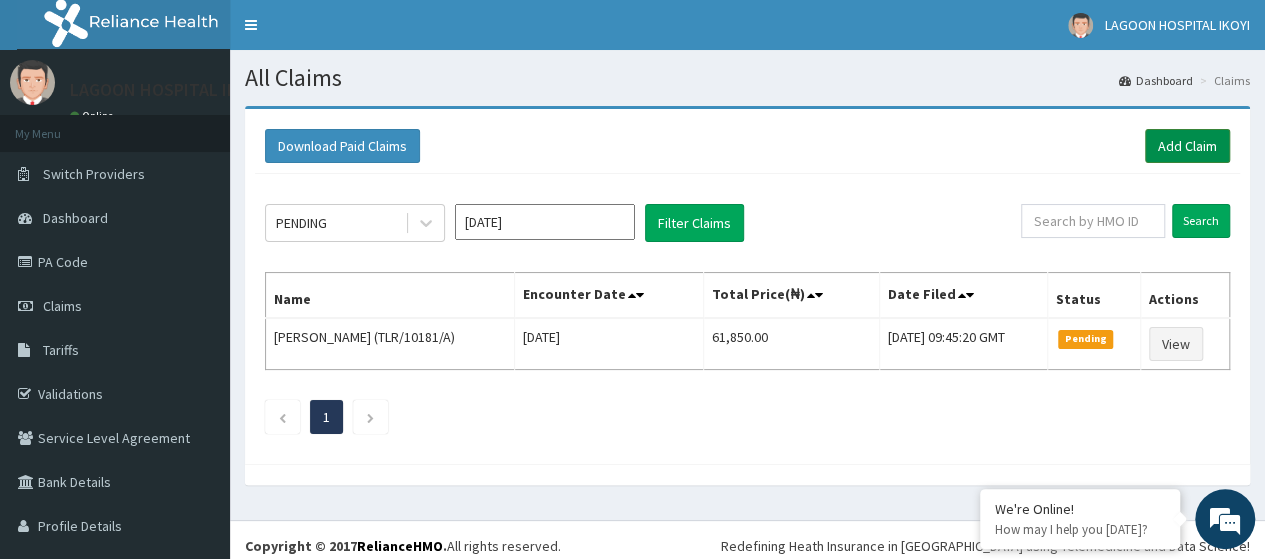click on "Add Claim" at bounding box center [1187, 146] 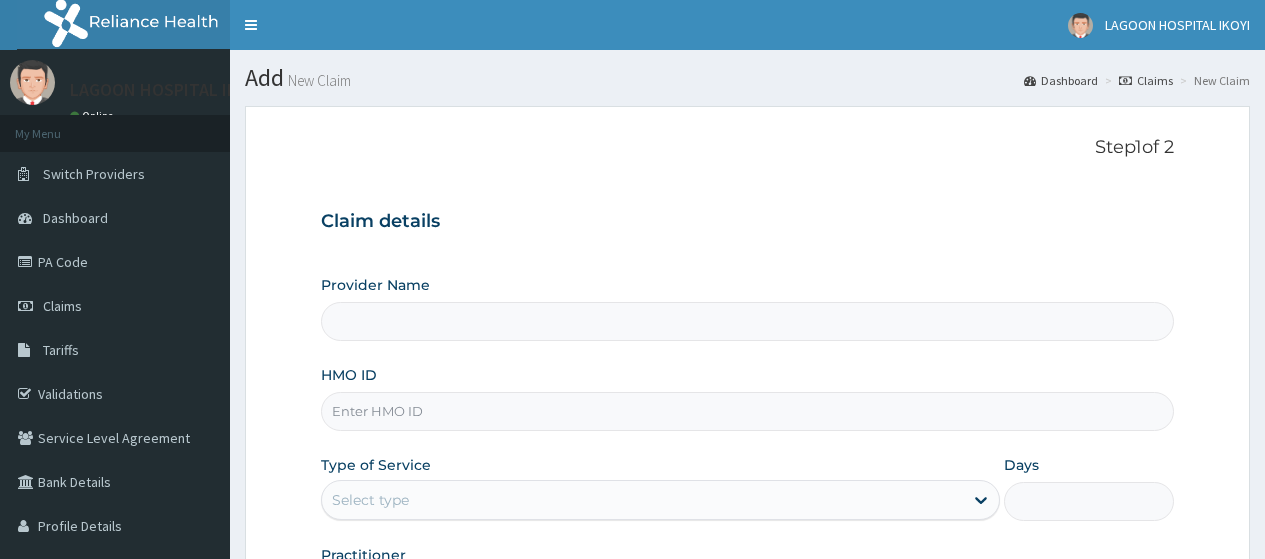 scroll, scrollTop: 0, scrollLeft: 0, axis: both 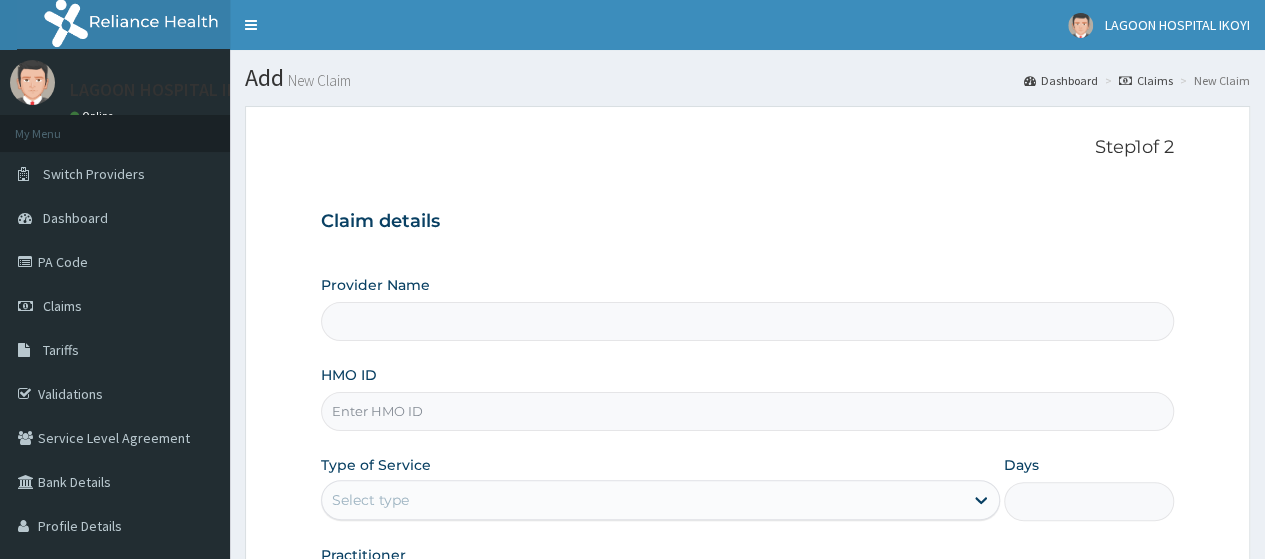 click on "HMO ID" at bounding box center [747, 411] 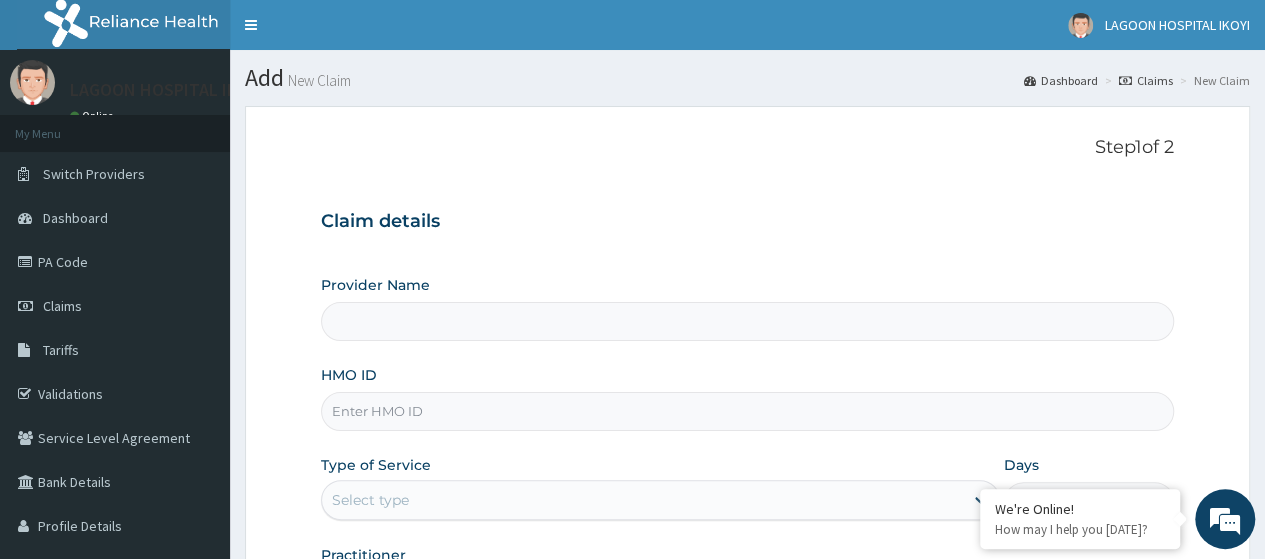 type on "[GEOGRAPHIC_DATA] - V/I" 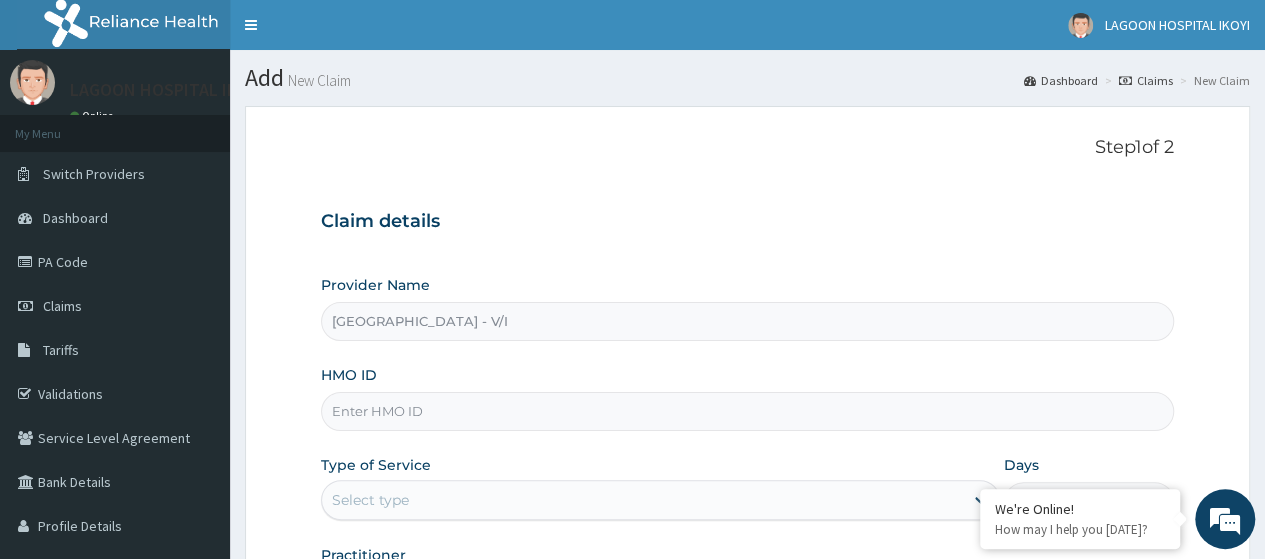 paste on "ENP/10327/C" 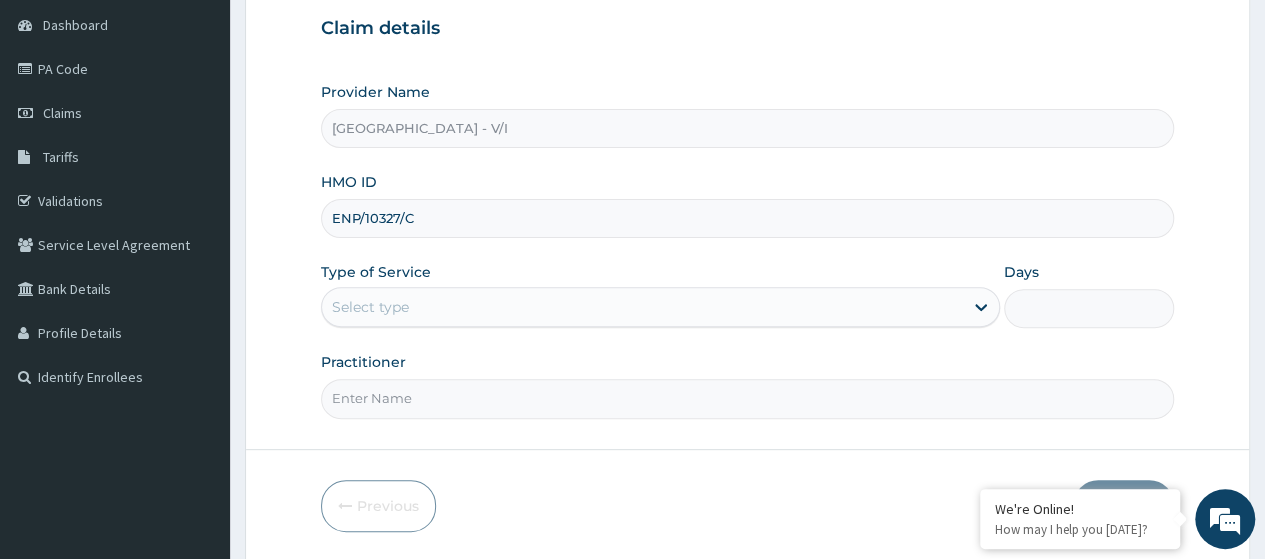 scroll, scrollTop: 240, scrollLeft: 0, axis: vertical 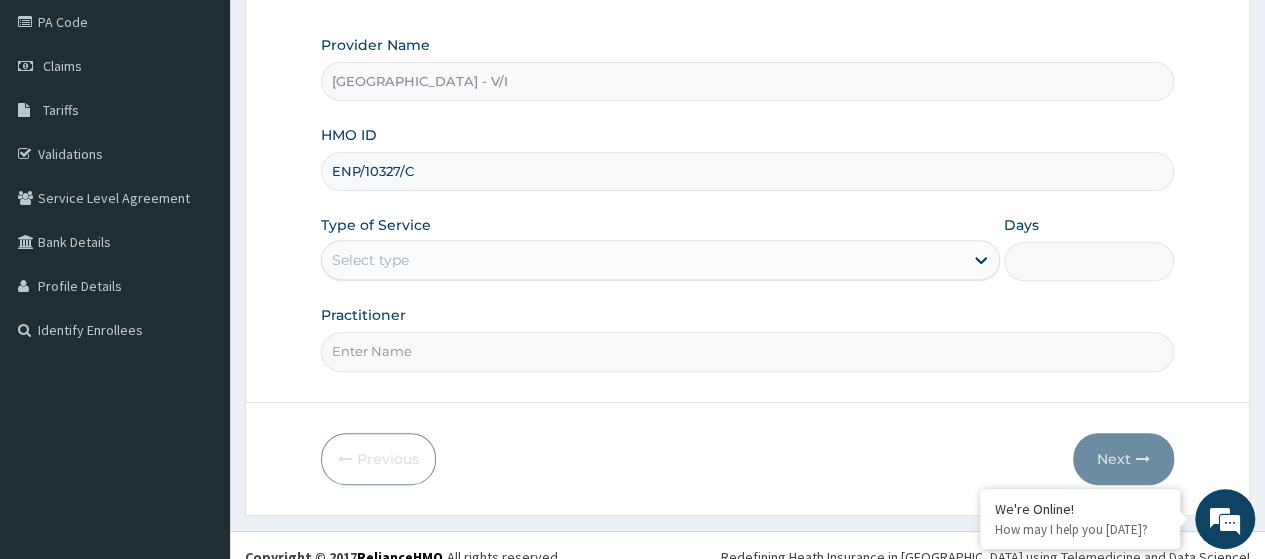 type on "ENP/10327/C" 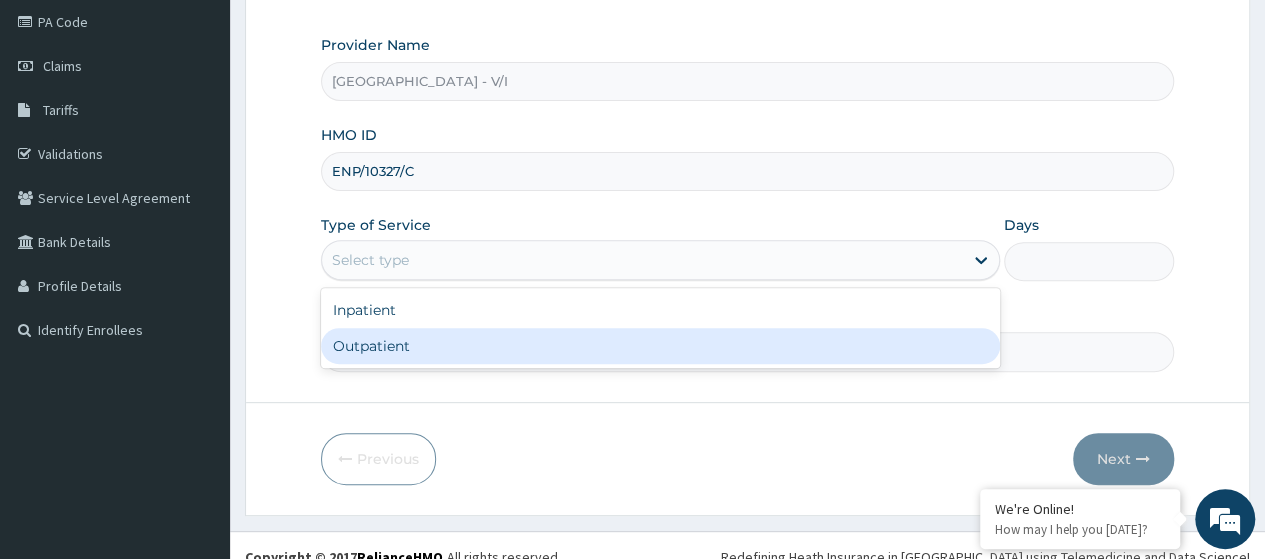click on "Outpatient" at bounding box center [660, 346] 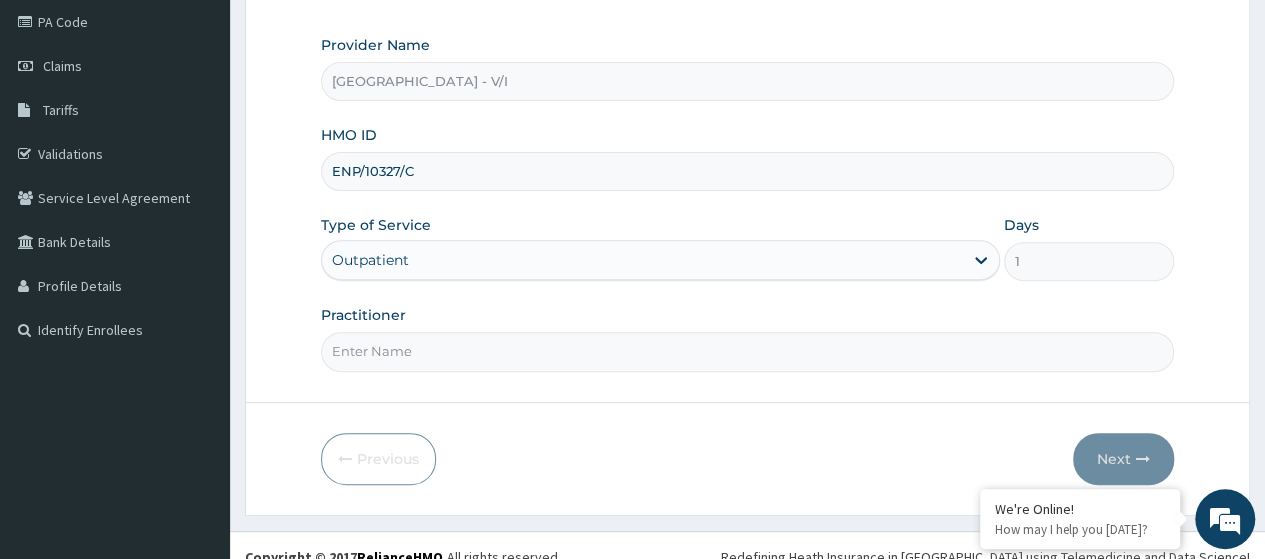 click on "Practitioner" at bounding box center [747, 351] 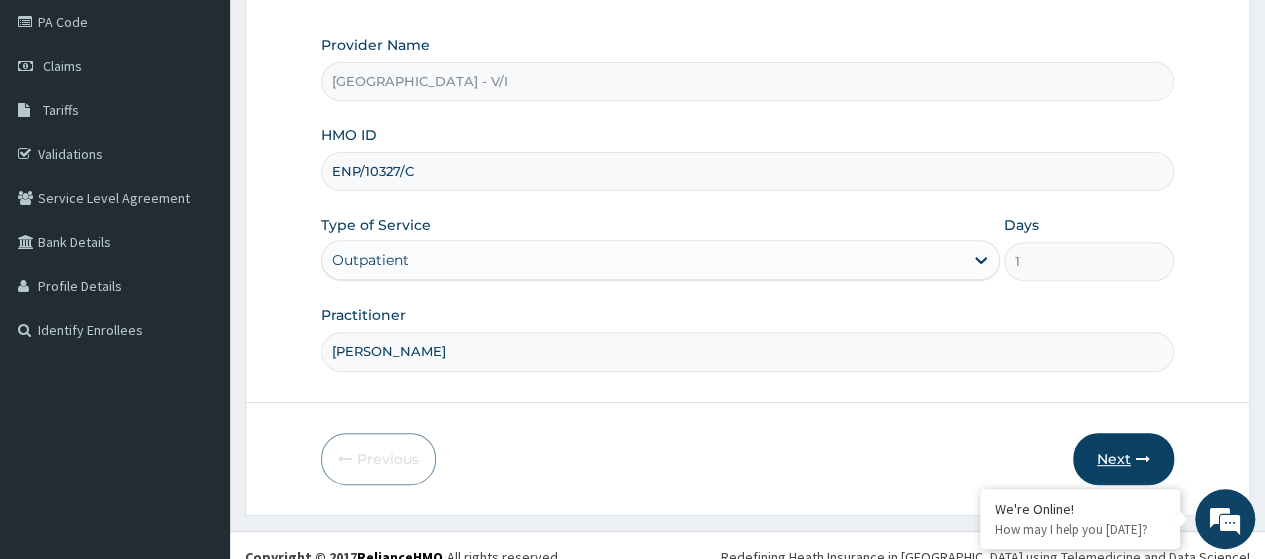 click on "Next" at bounding box center [1123, 459] 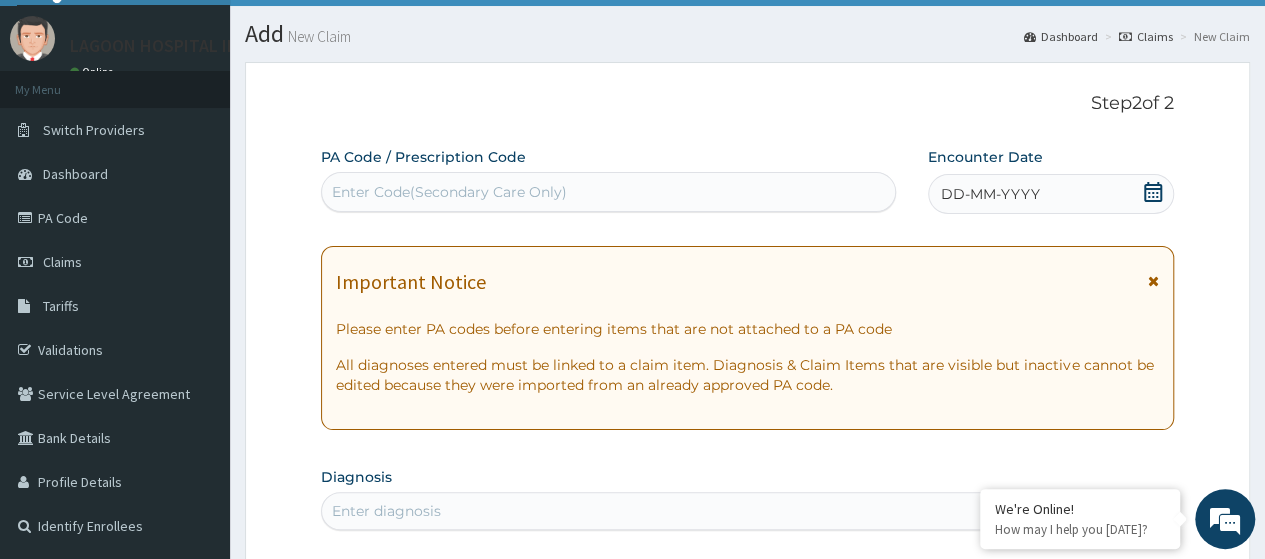 scroll, scrollTop: 38, scrollLeft: 0, axis: vertical 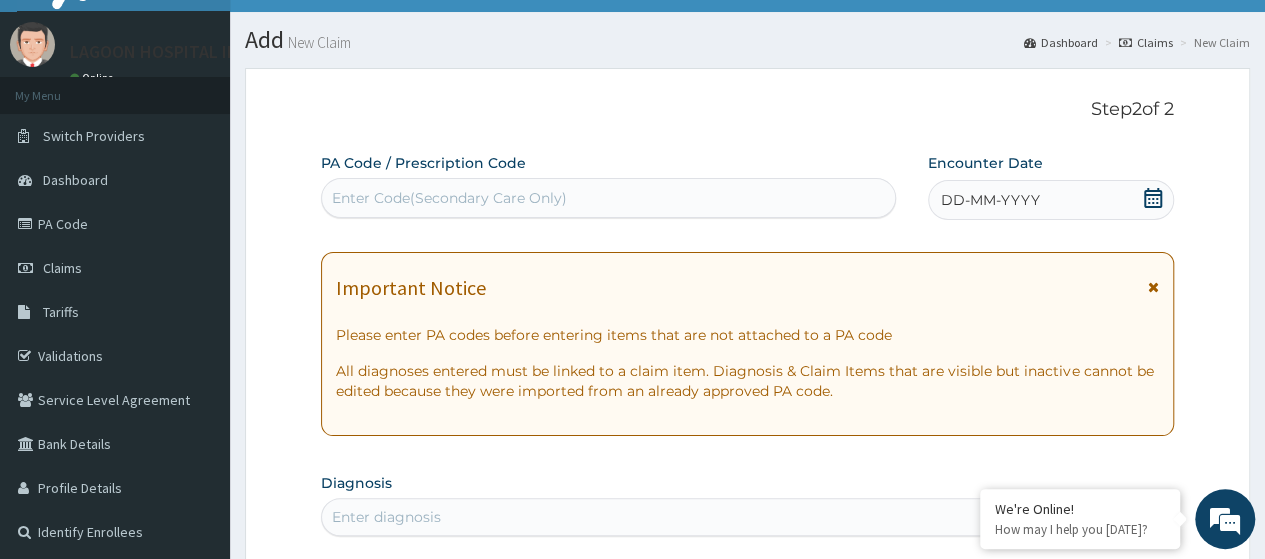 click on "Enter Code(Secondary Care Only)" at bounding box center (449, 198) 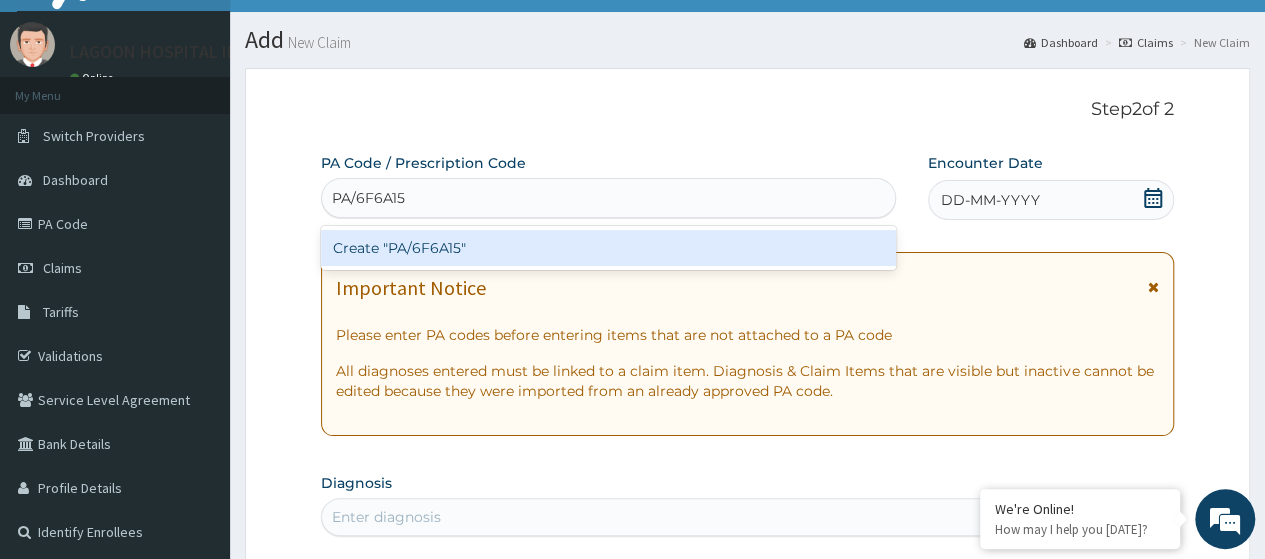 click on "Create "PA/6F6A15"" at bounding box center [608, 248] 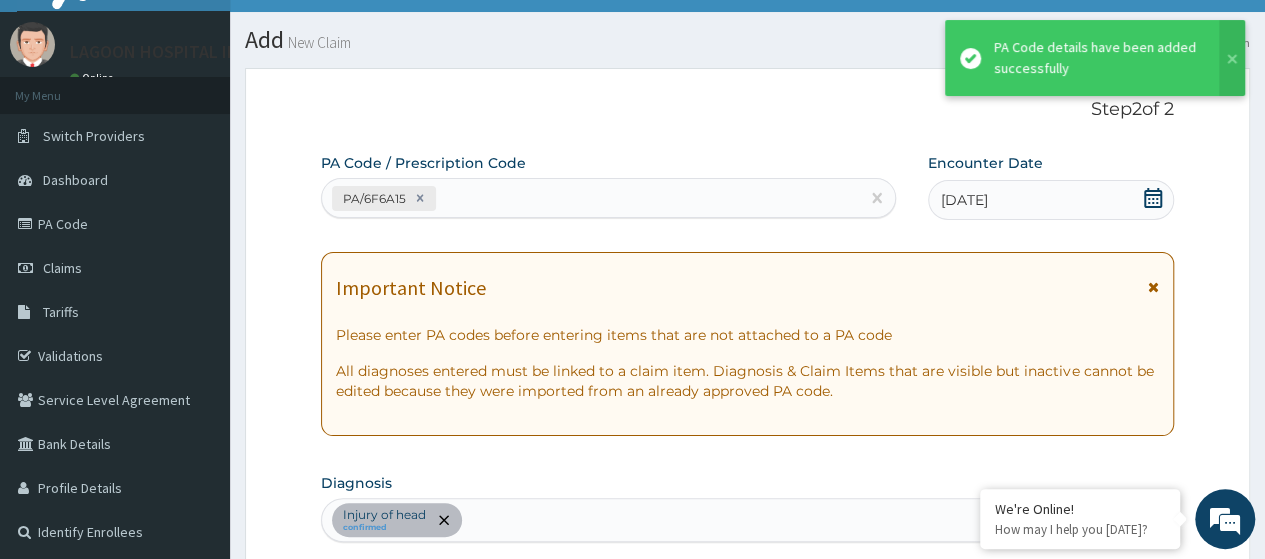 scroll, scrollTop: 551, scrollLeft: 0, axis: vertical 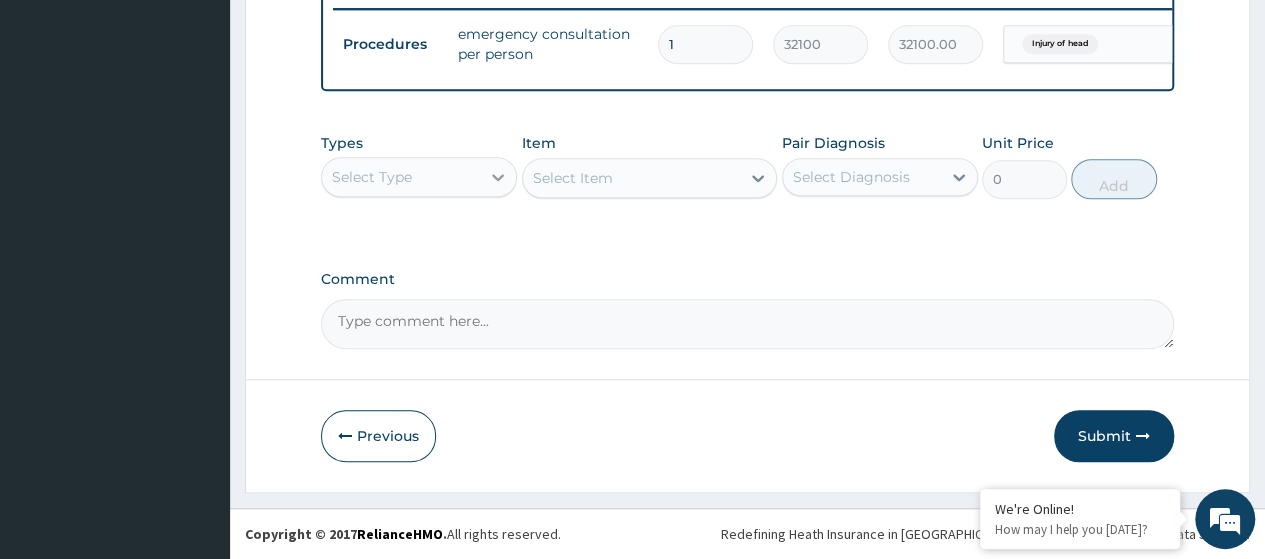 click 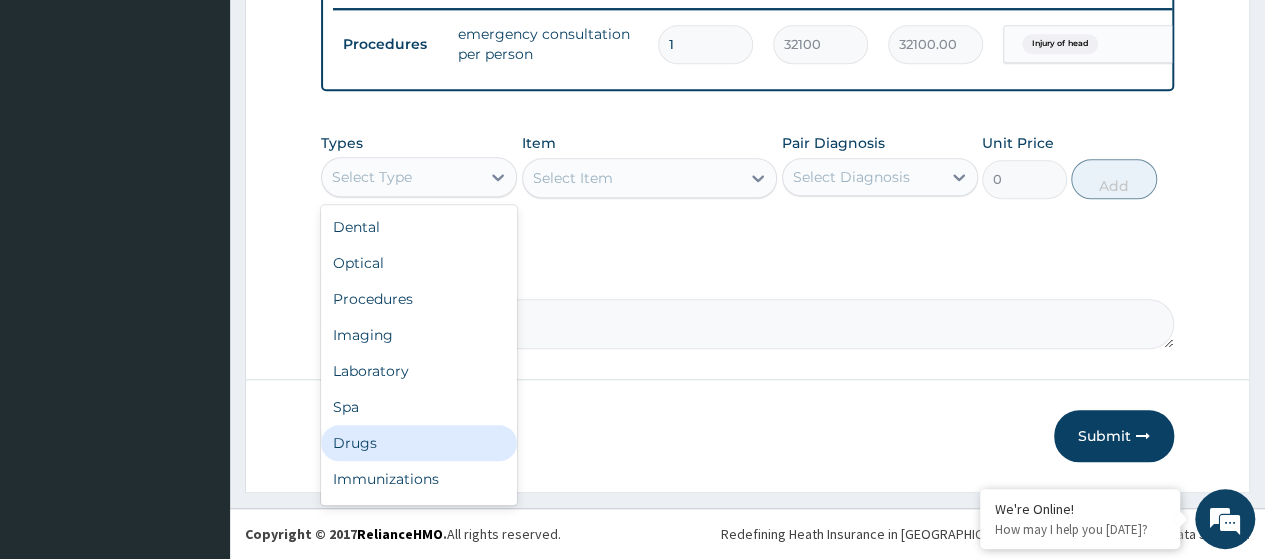 click on "Drugs" at bounding box center (419, 443) 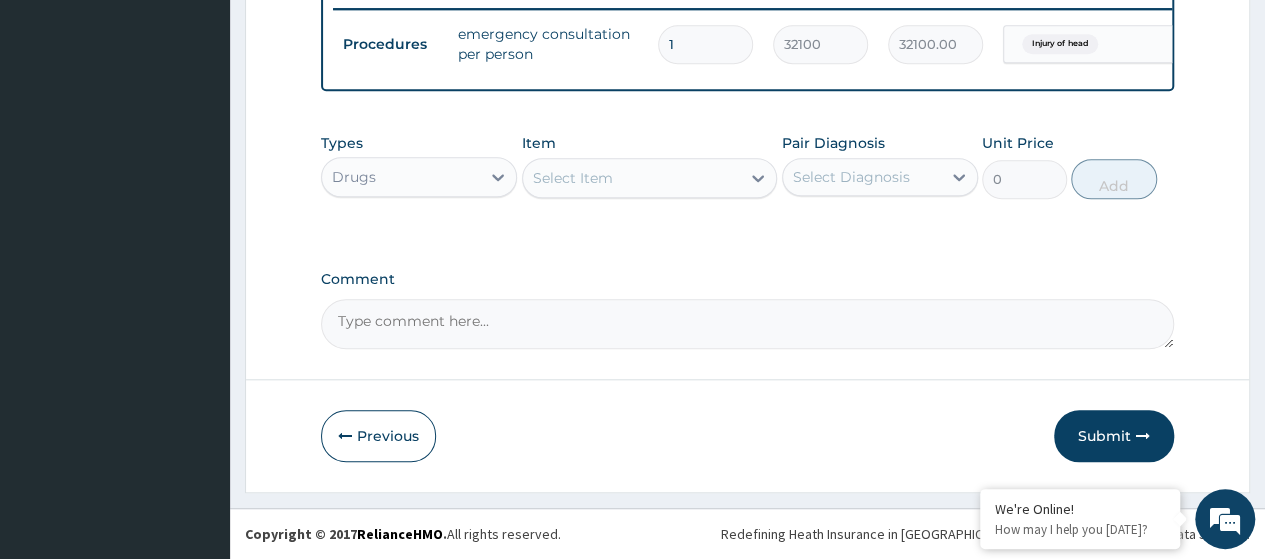 click on "Select Item" at bounding box center [573, 178] 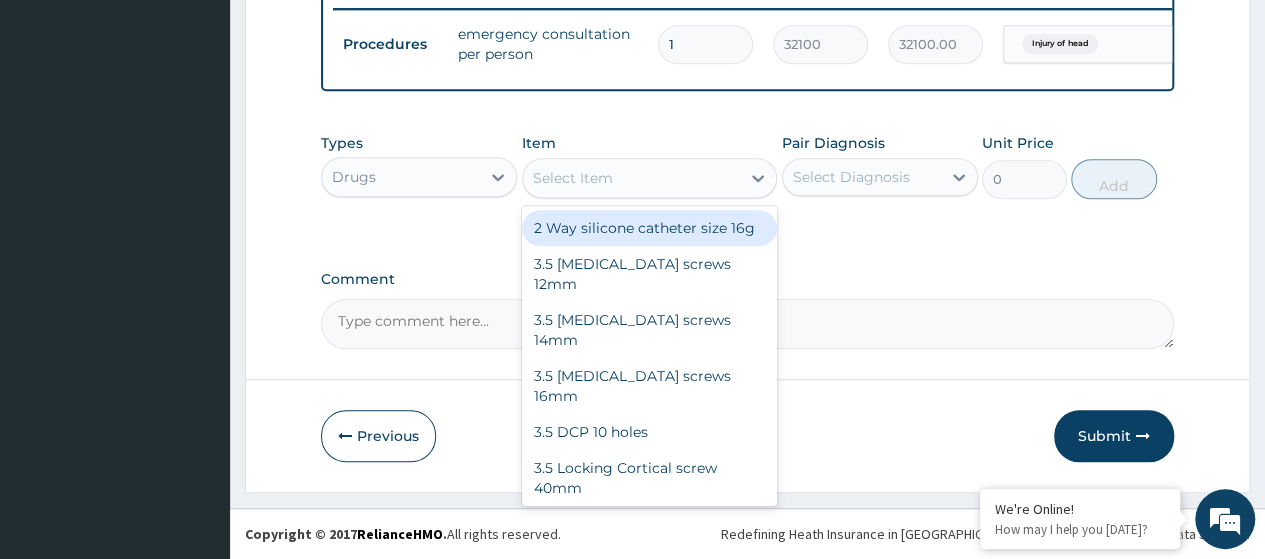 paste on "IbuprofenX100Ml 100Mg/5Ml Susp (Dr00614)" 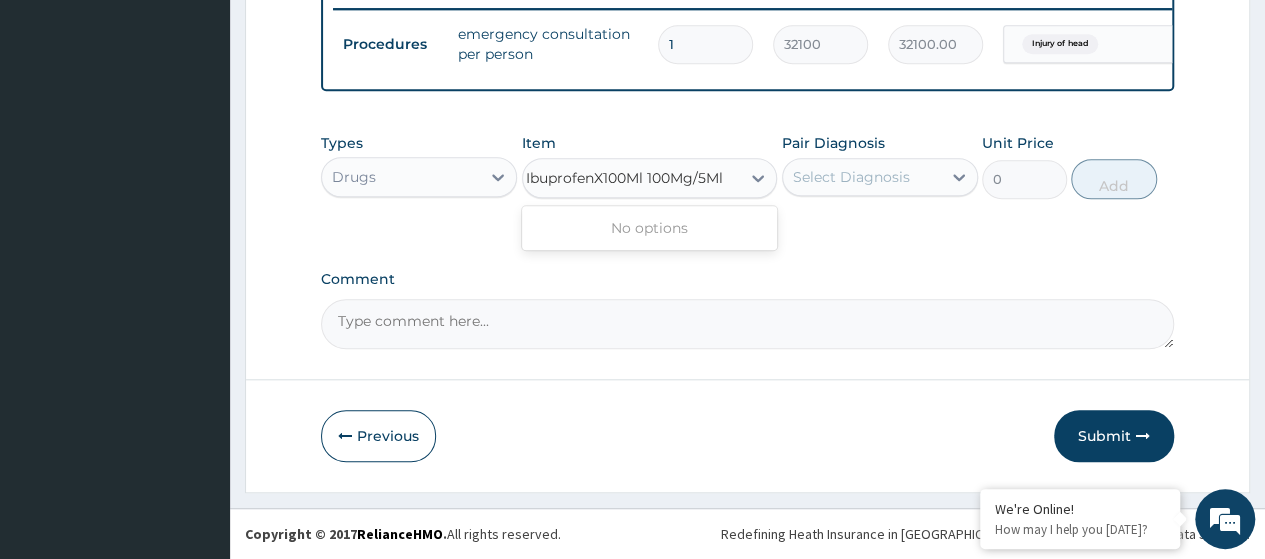 scroll, scrollTop: 0, scrollLeft: 0, axis: both 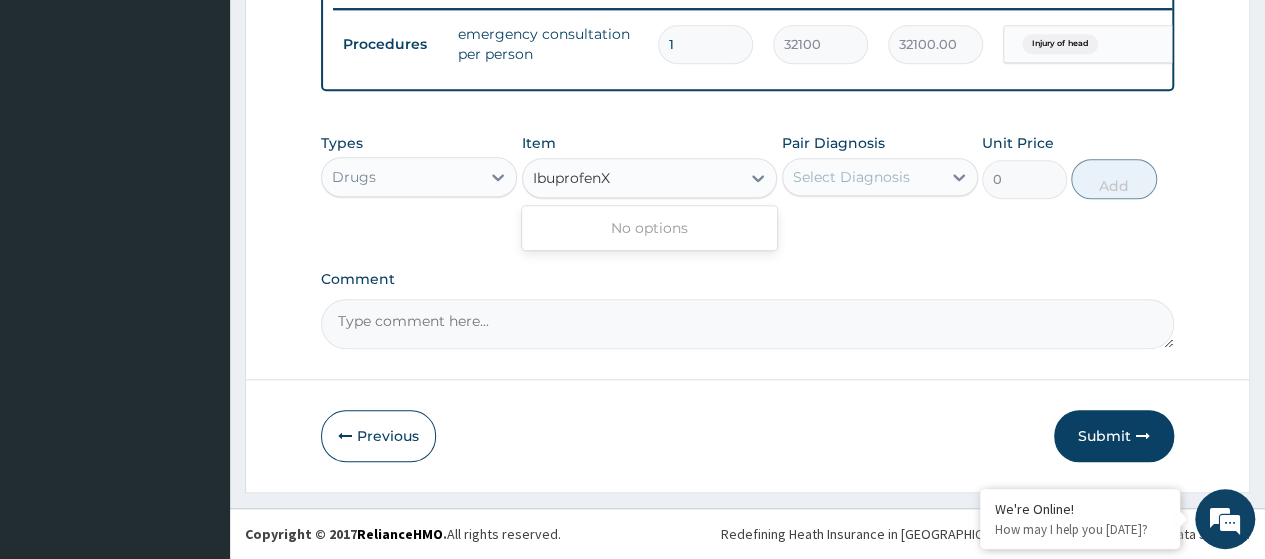 type on "Ibuprofen" 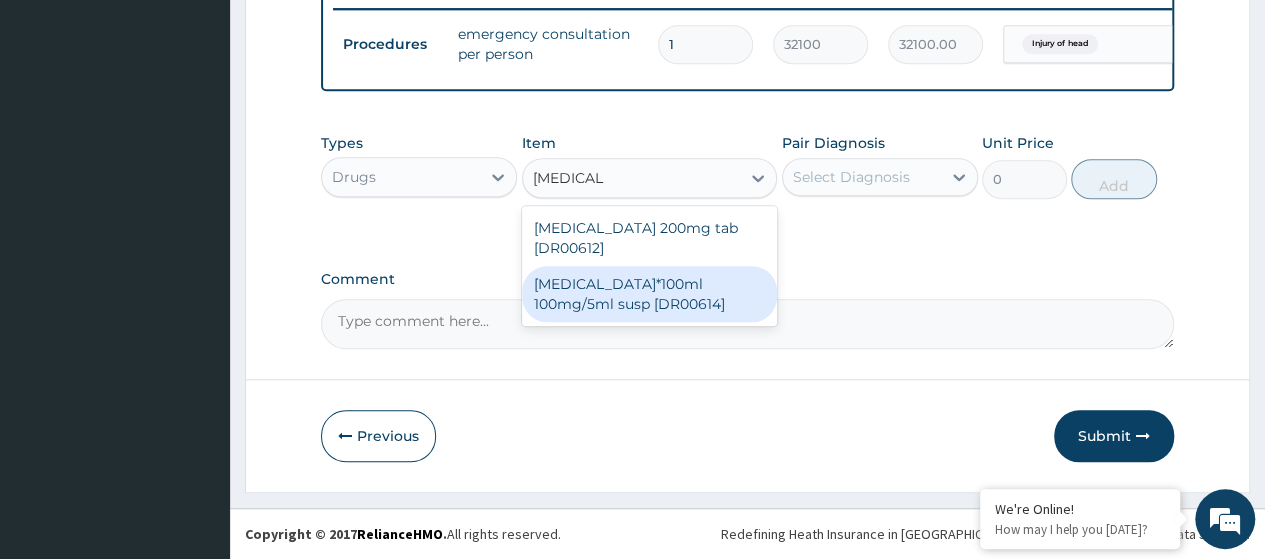 click on "Ibuprofen*100ml 100mg/5ml susp [DR00614]" at bounding box center (650, 294) 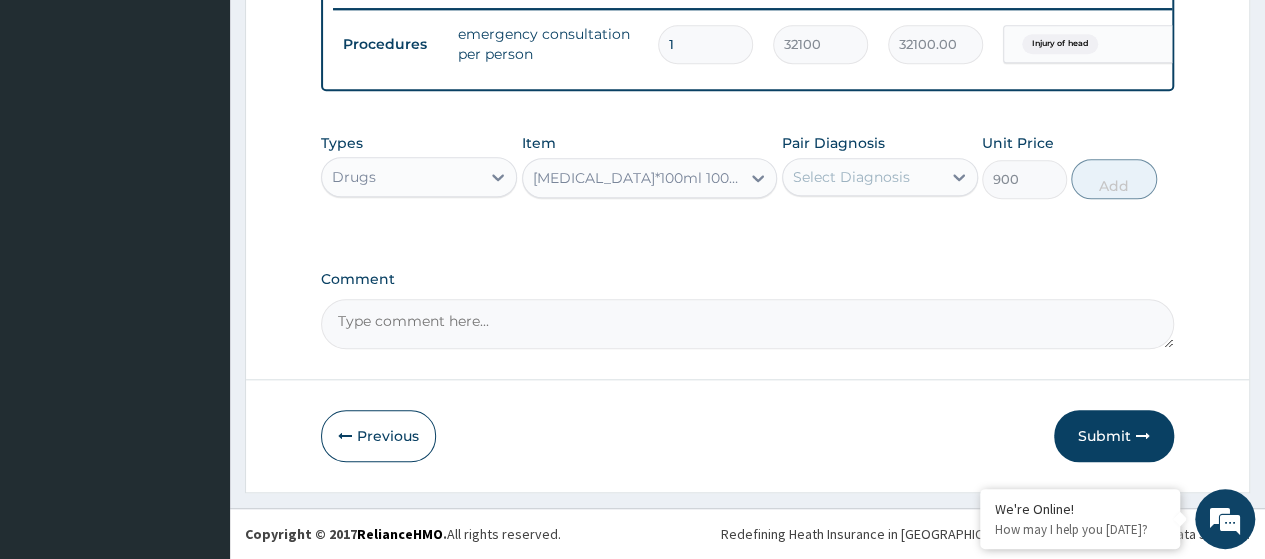 click on "Select Diagnosis" at bounding box center (851, 177) 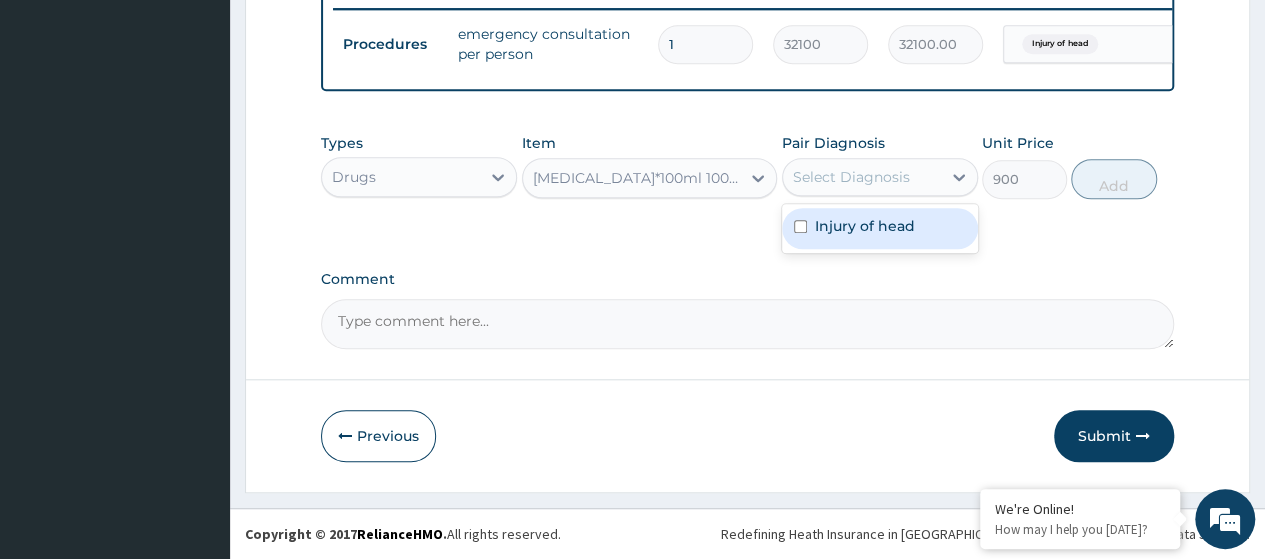 click on "Injury of head" at bounding box center [880, 228] 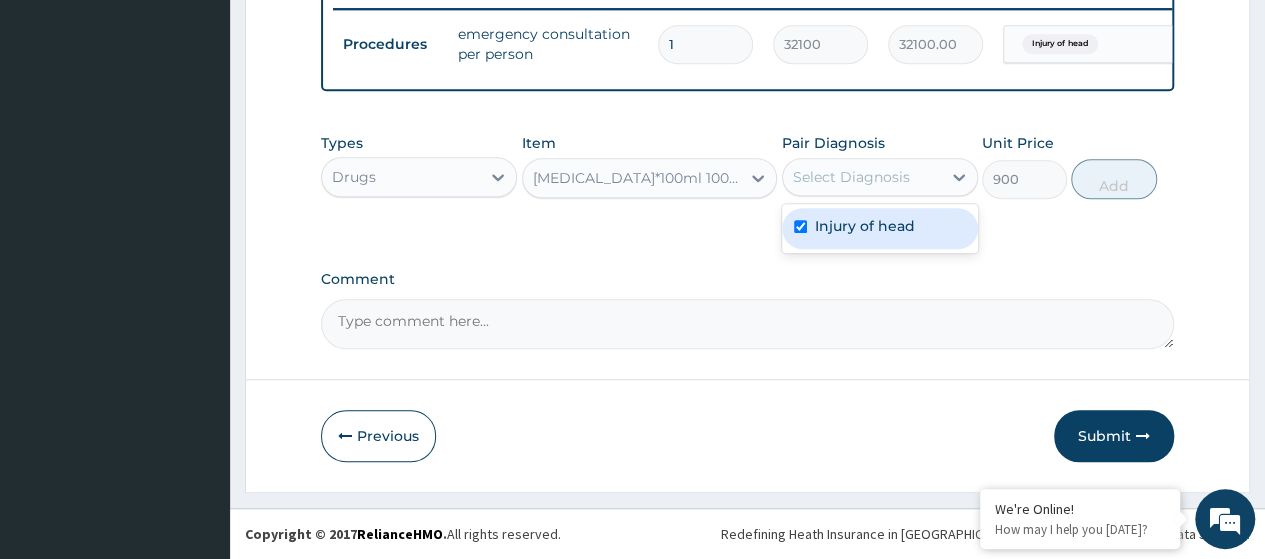 checkbox on "true" 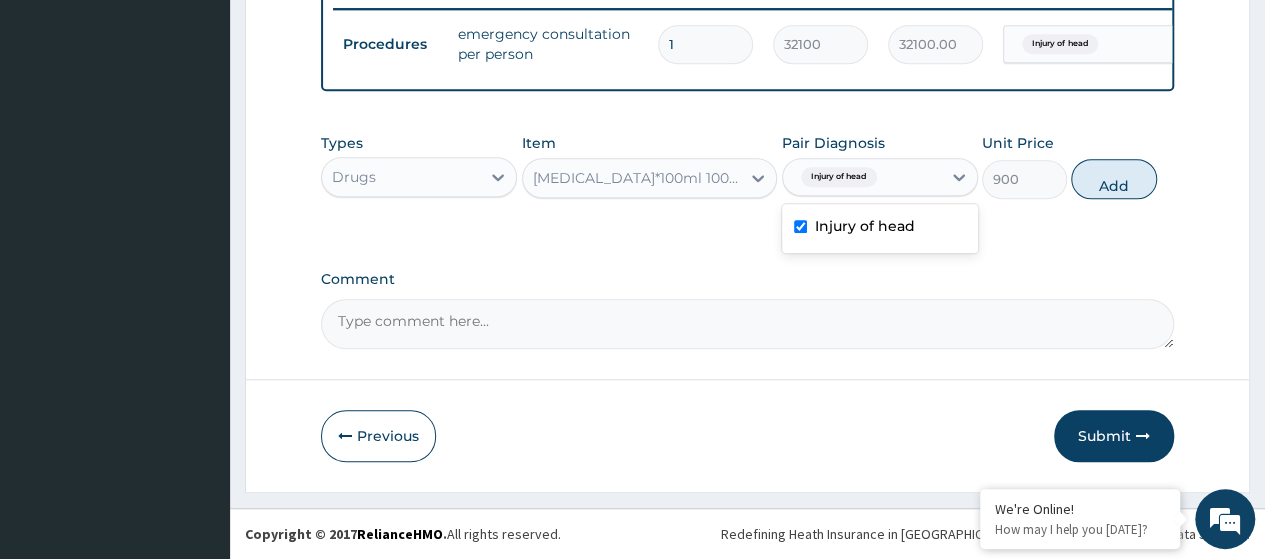 click on "Add" at bounding box center [1113, 179] 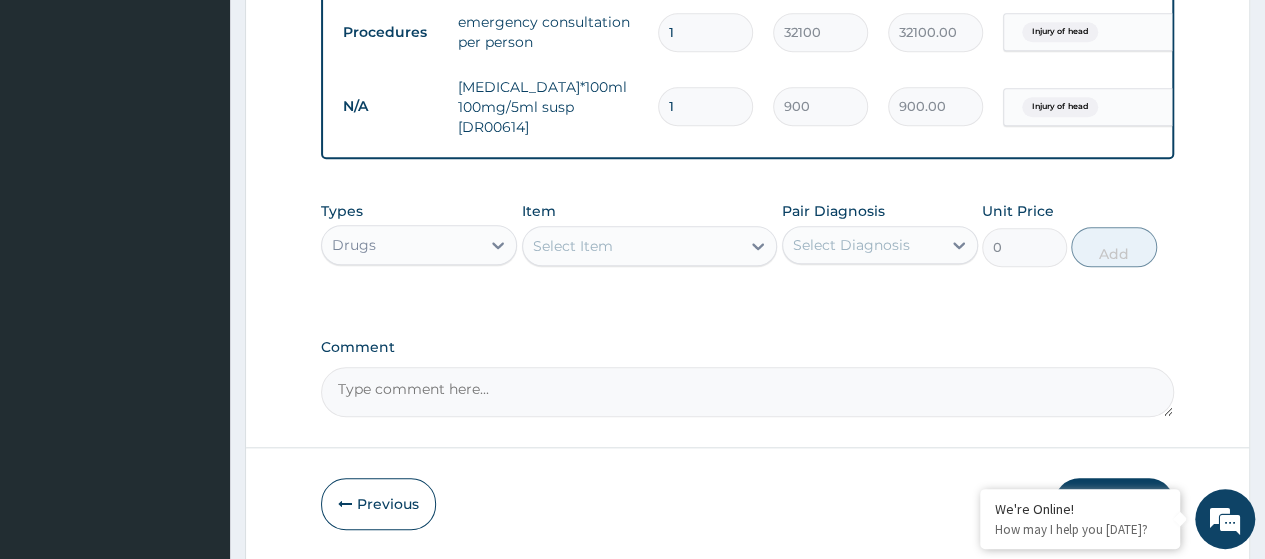 scroll, scrollTop: 880, scrollLeft: 0, axis: vertical 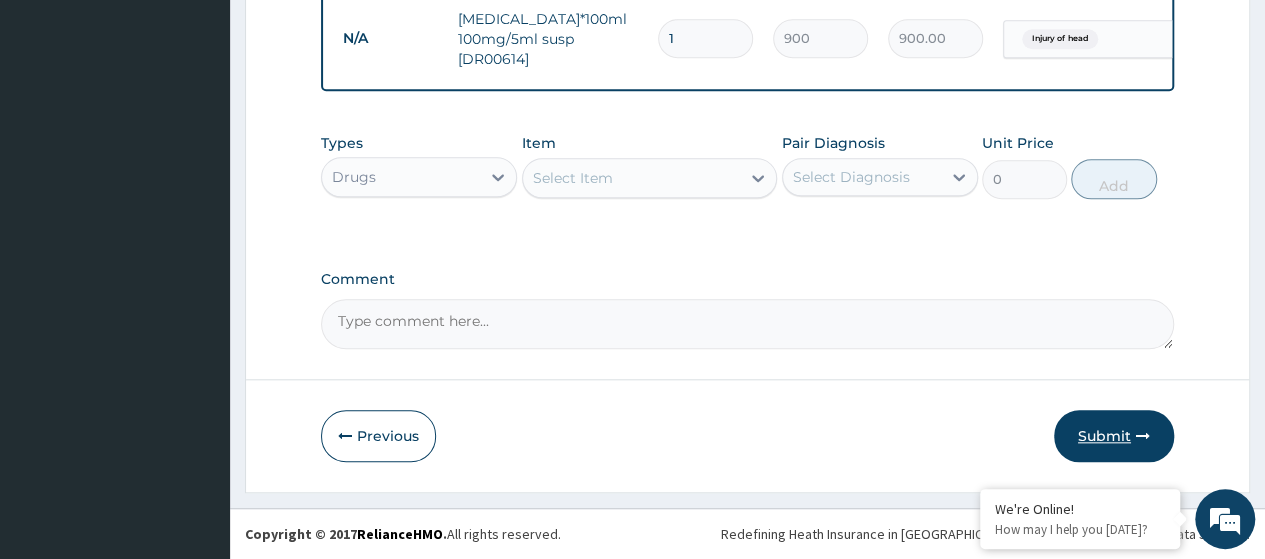 click on "Submit" at bounding box center (1114, 436) 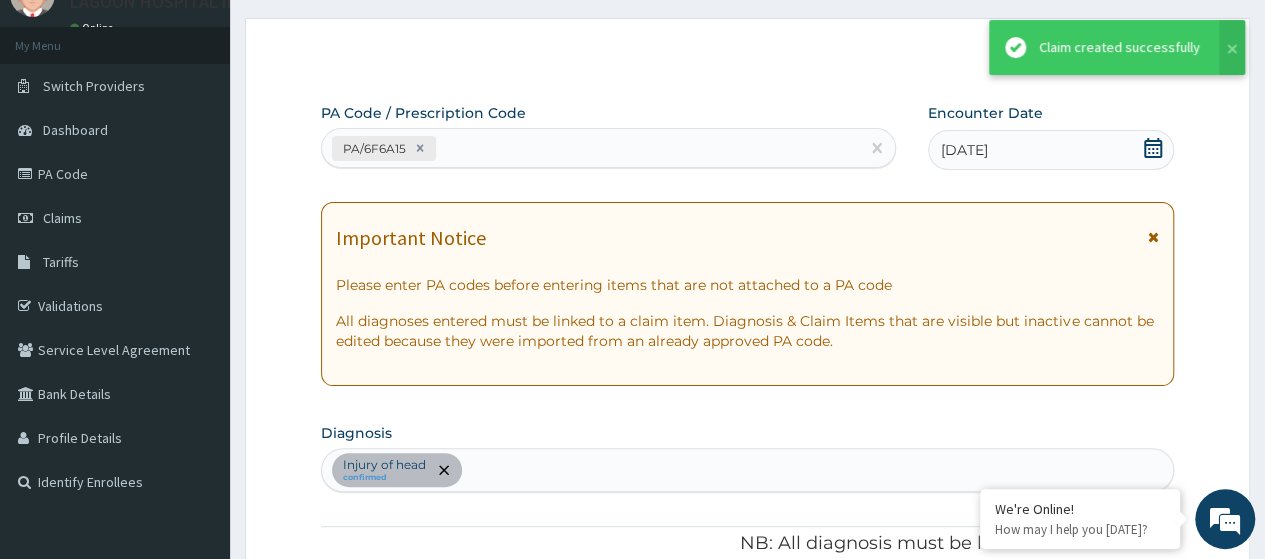 scroll, scrollTop: 880, scrollLeft: 0, axis: vertical 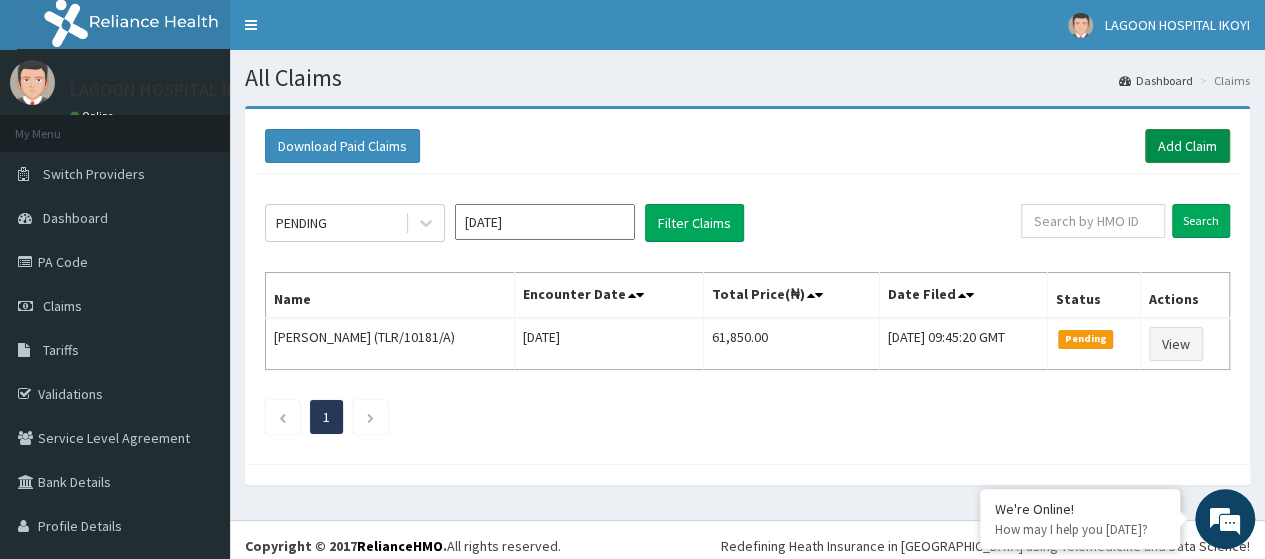 click on "Add Claim" at bounding box center [1187, 146] 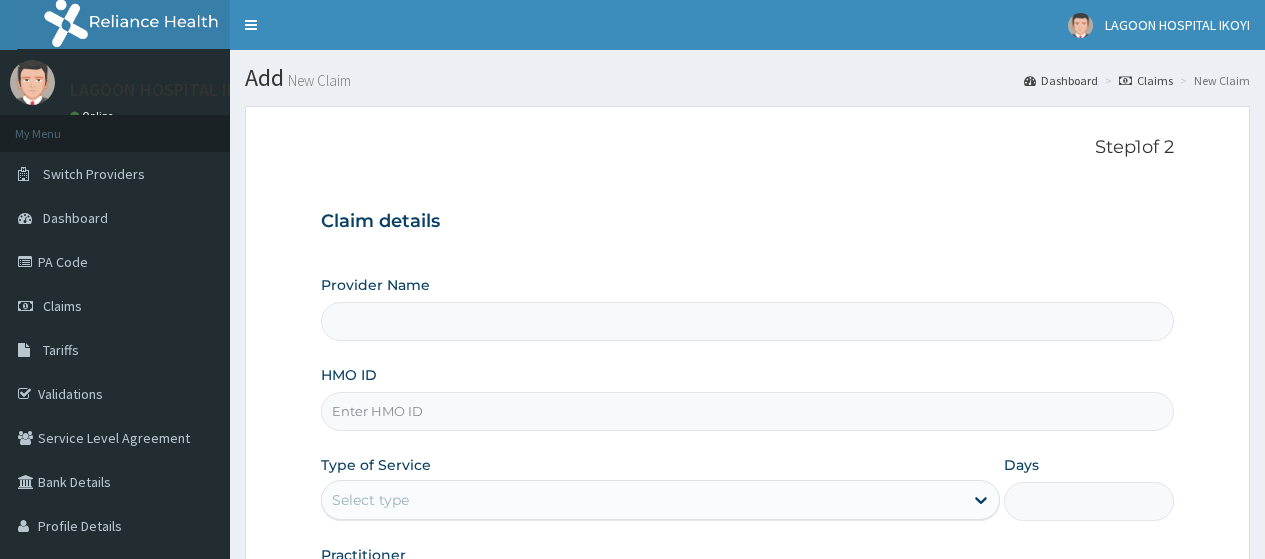 scroll, scrollTop: 0, scrollLeft: 0, axis: both 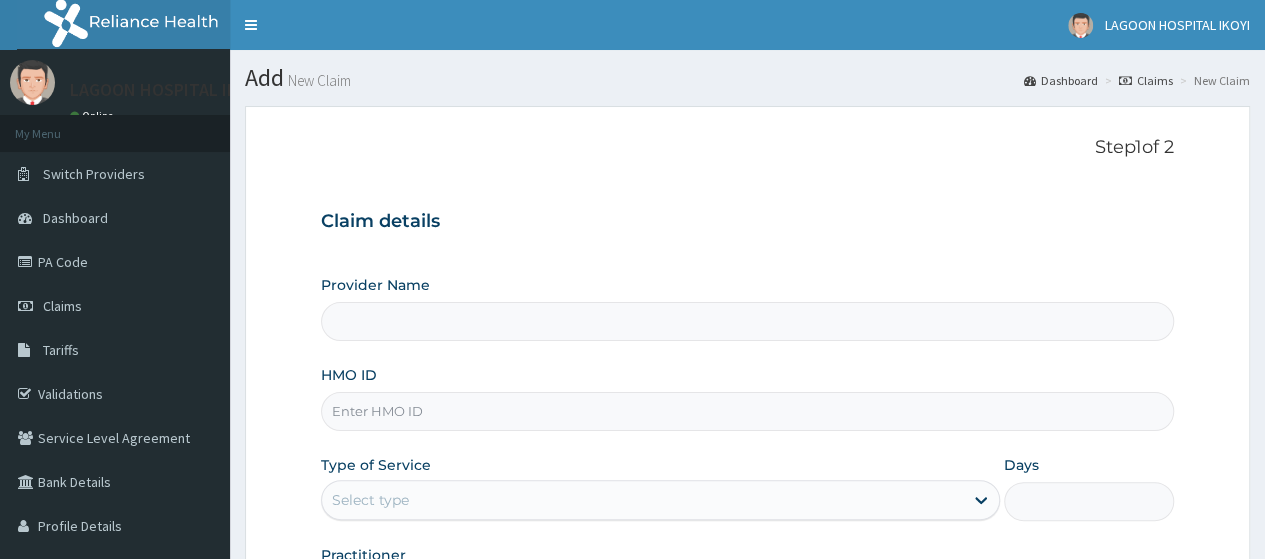 click on "HMO ID" at bounding box center (747, 411) 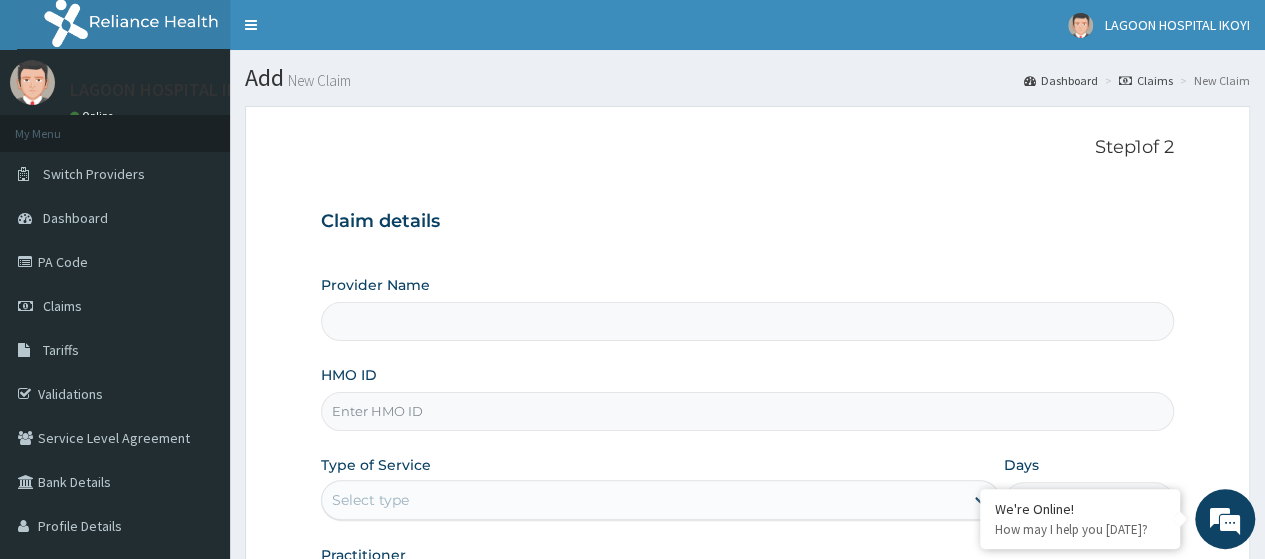 paste on "TLR/10232/A" 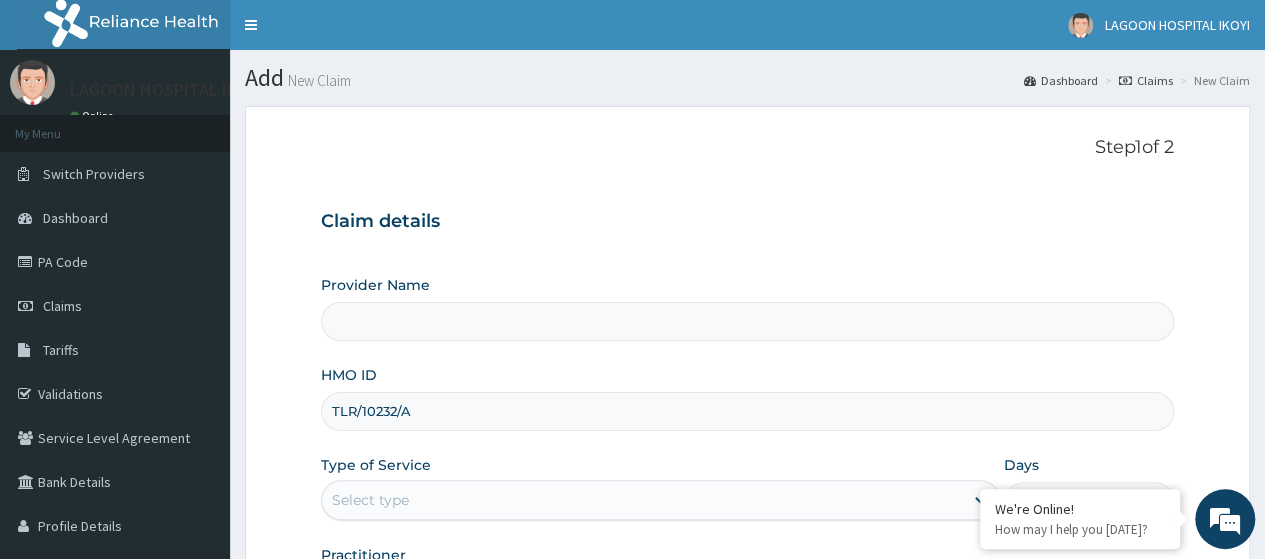 type on "[GEOGRAPHIC_DATA] - V/I" 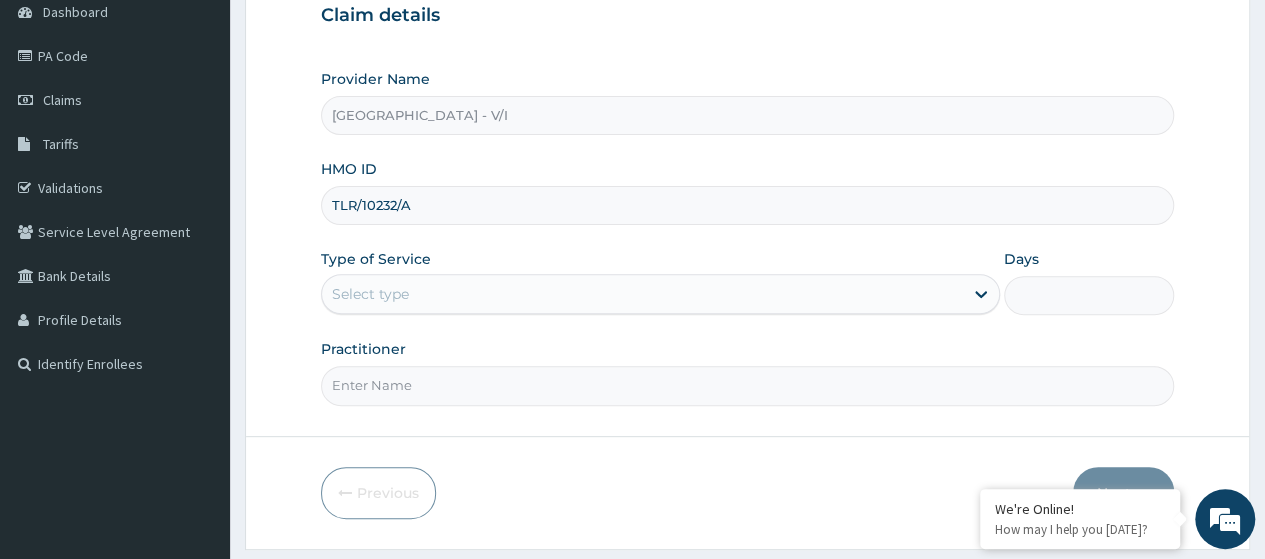 scroll, scrollTop: 248, scrollLeft: 0, axis: vertical 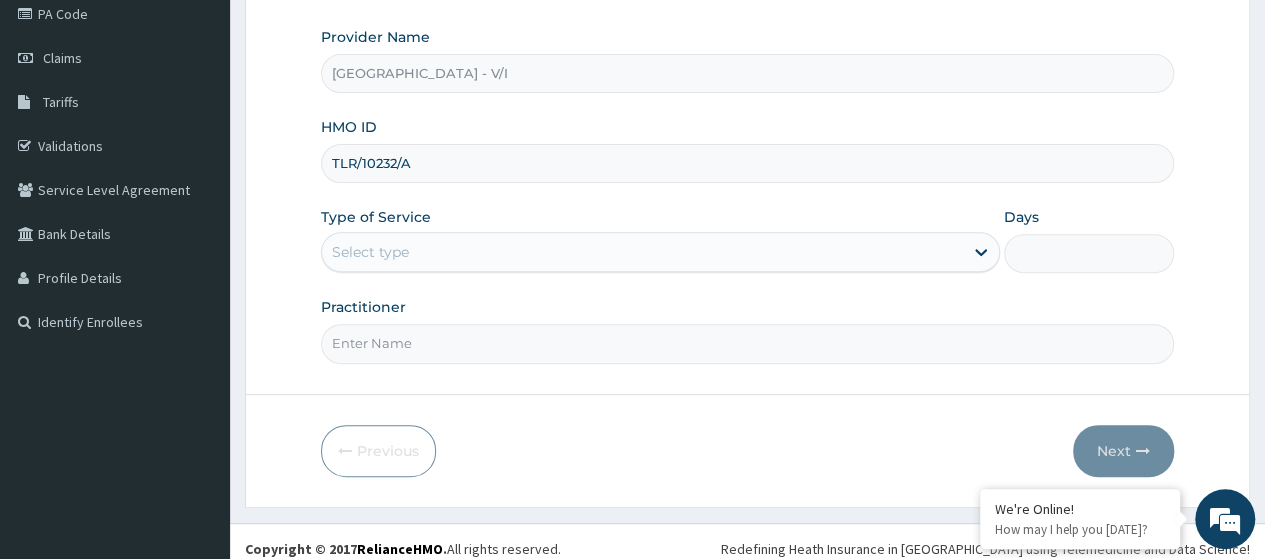 type on "TLR/10232/A" 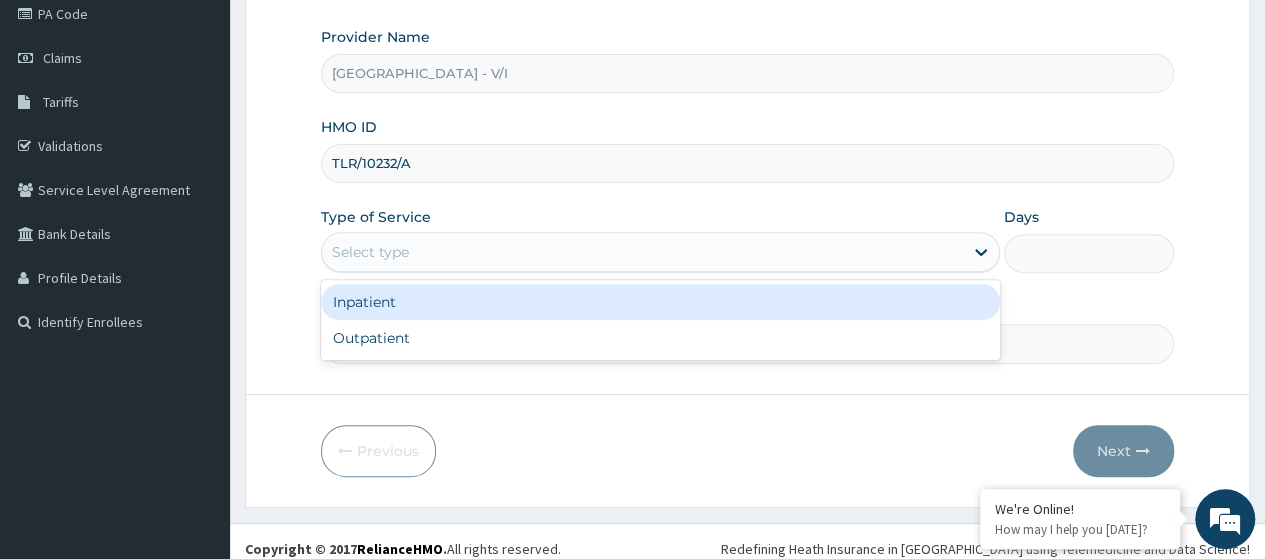 click on "Select type" at bounding box center [642, 252] 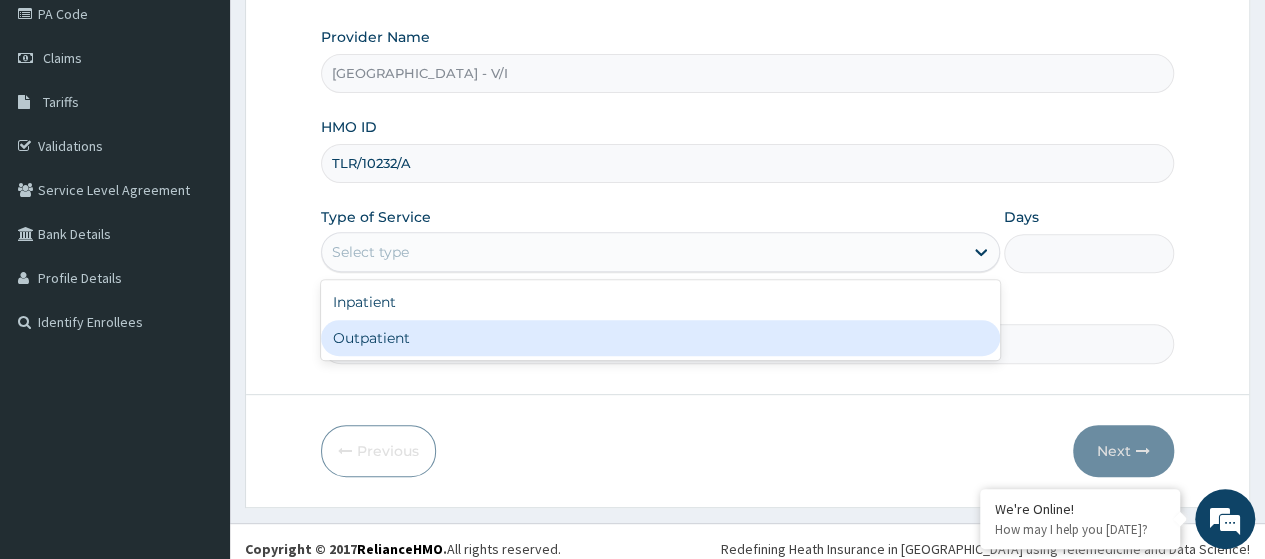 click on "Outpatient" at bounding box center [660, 338] 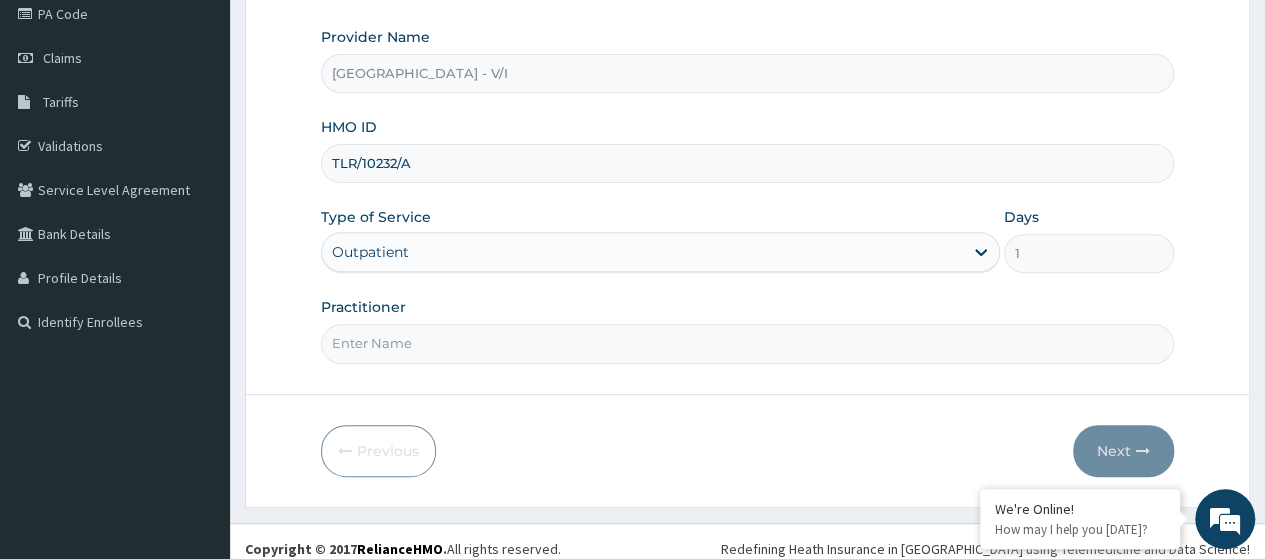 click on "Practitioner" at bounding box center (747, 343) 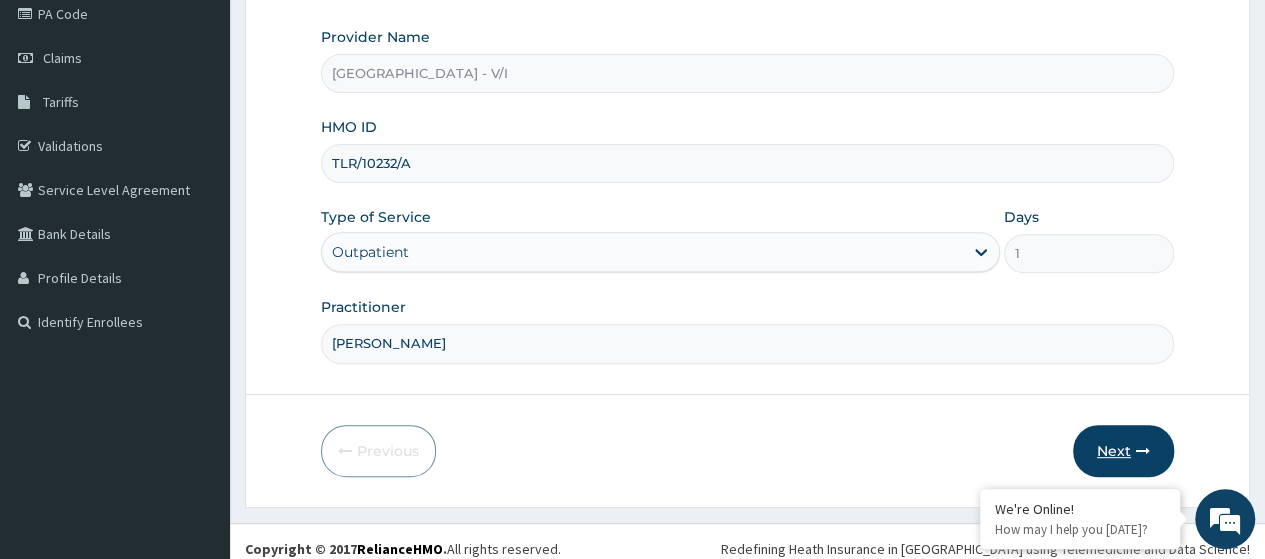 click on "Next" at bounding box center (1123, 451) 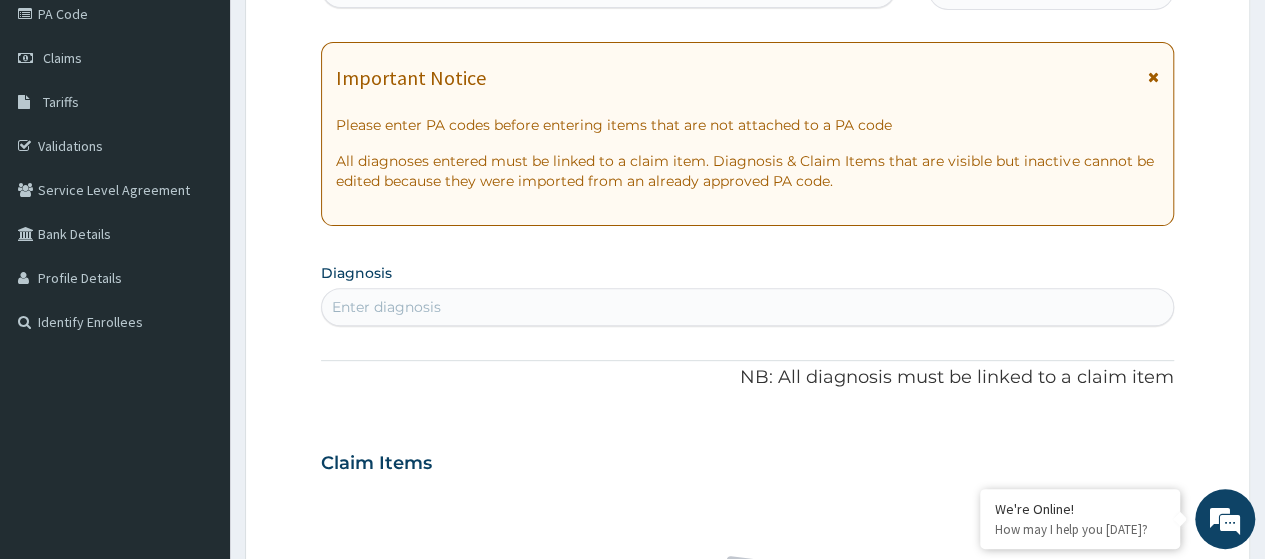 scroll, scrollTop: 0, scrollLeft: 0, axis: both 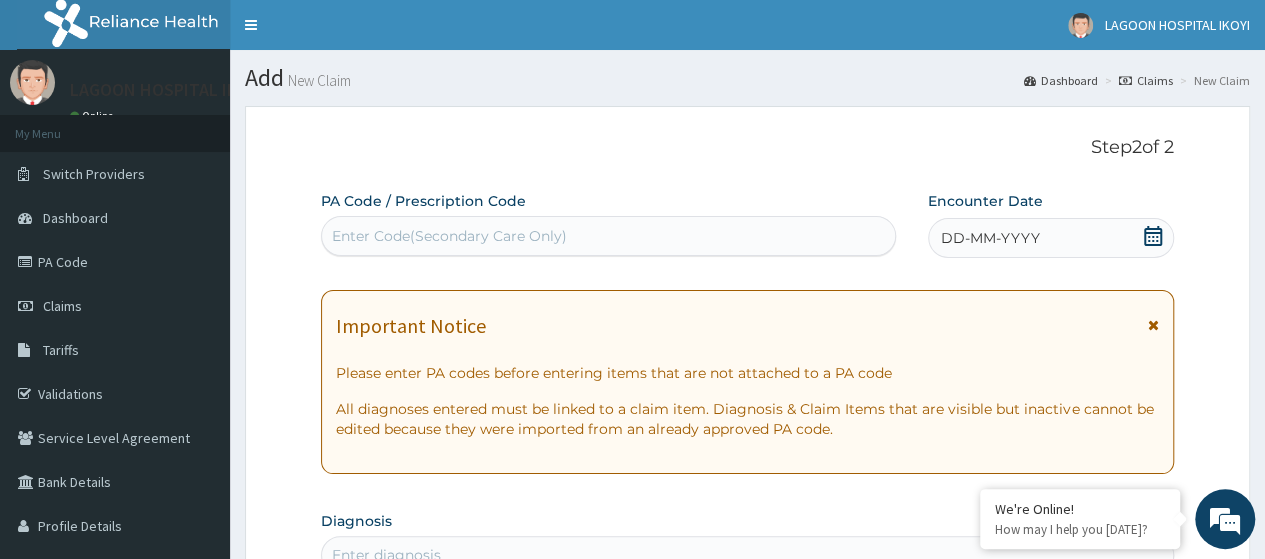 click on "Enter Code(Secondary Care Only)" at bounding box center (449, 236) 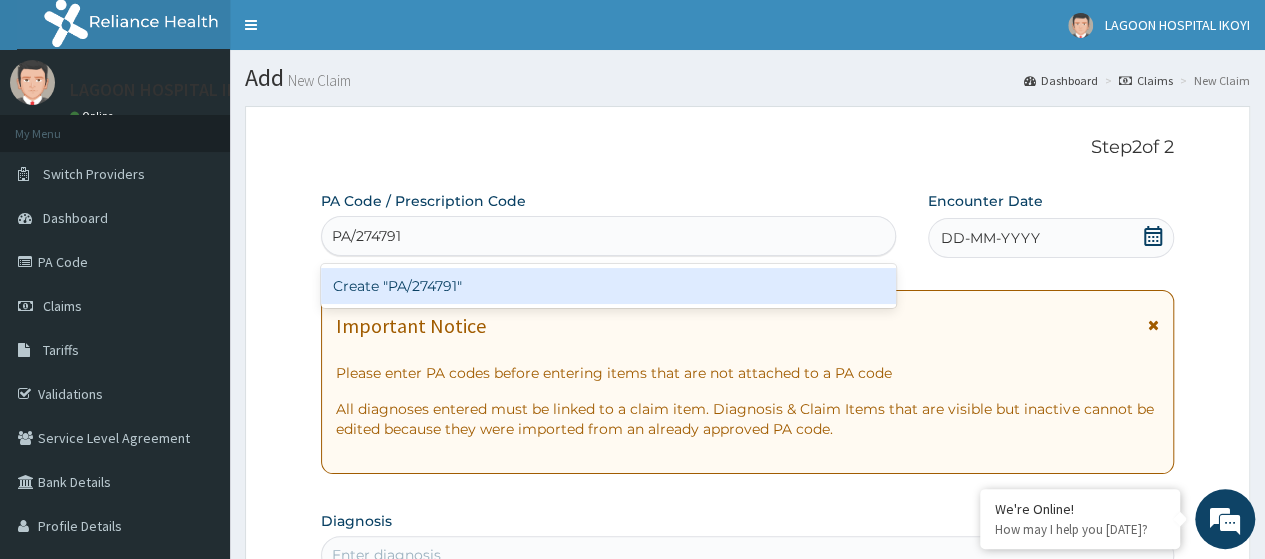 click on "Create "PA/274791"" at bounding box center [608, 286] 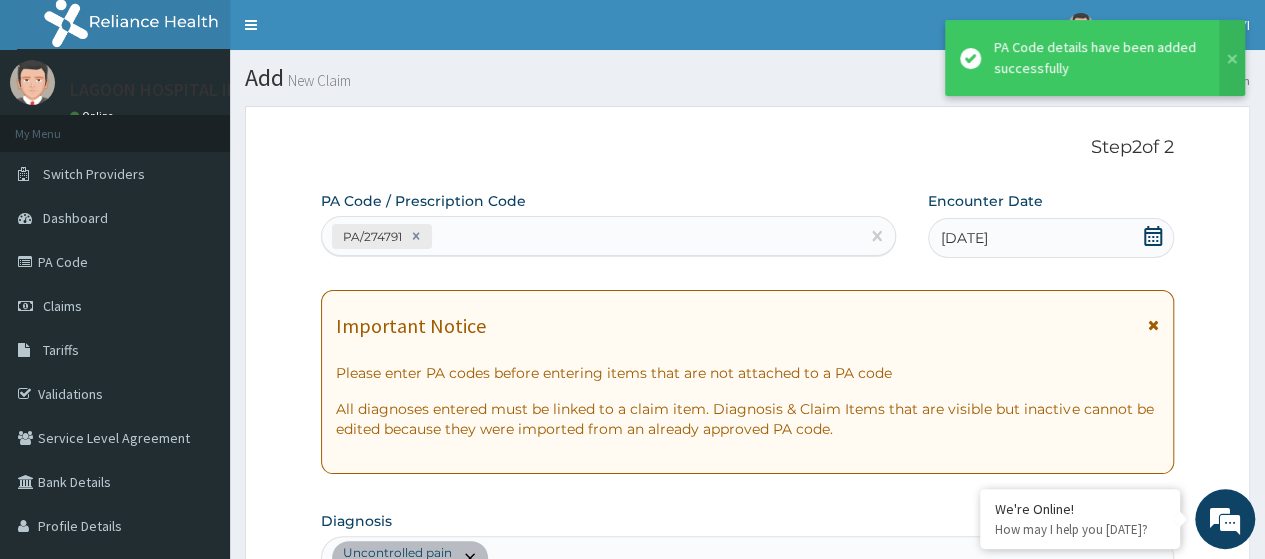 scroll, scrollTop: 551, scrollLeft: 0, axis: vertical 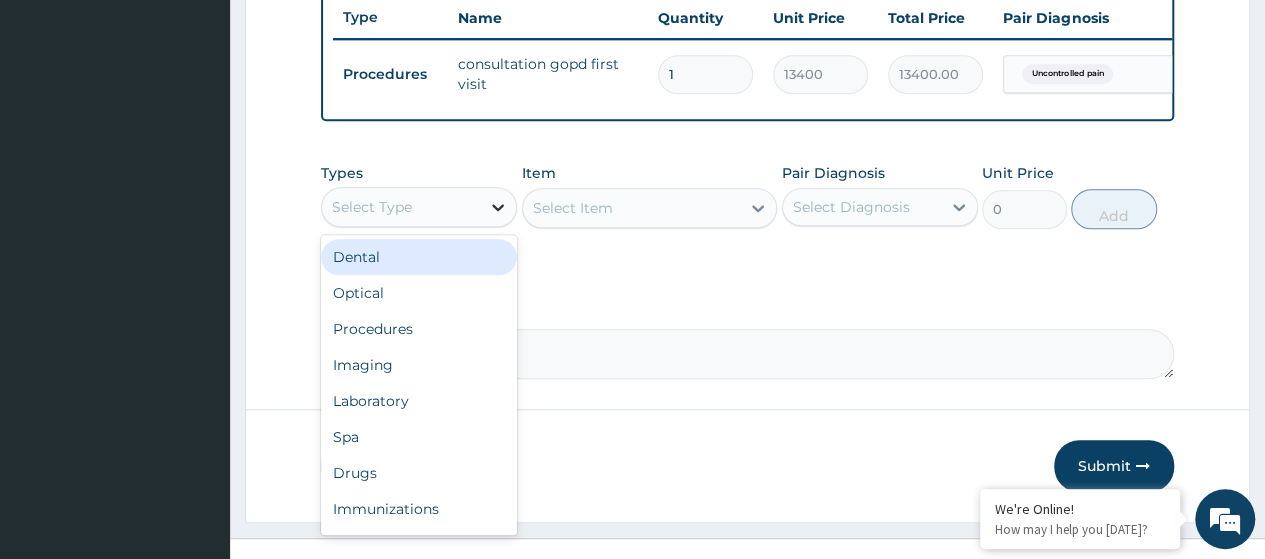 click 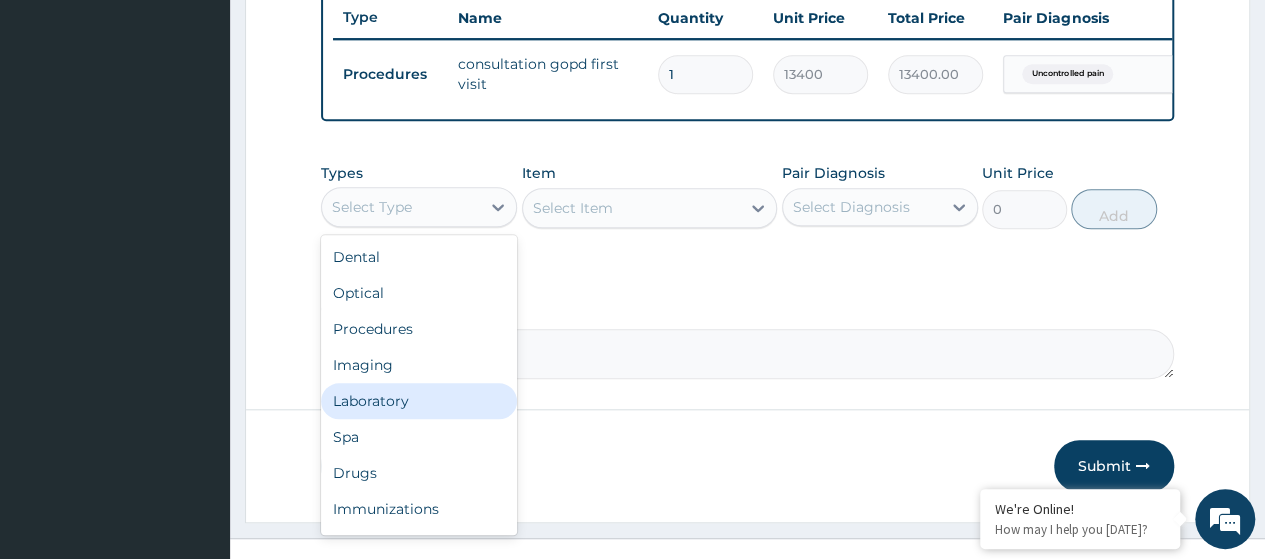 click on "Laboratory" at bounding box center [419, 401] 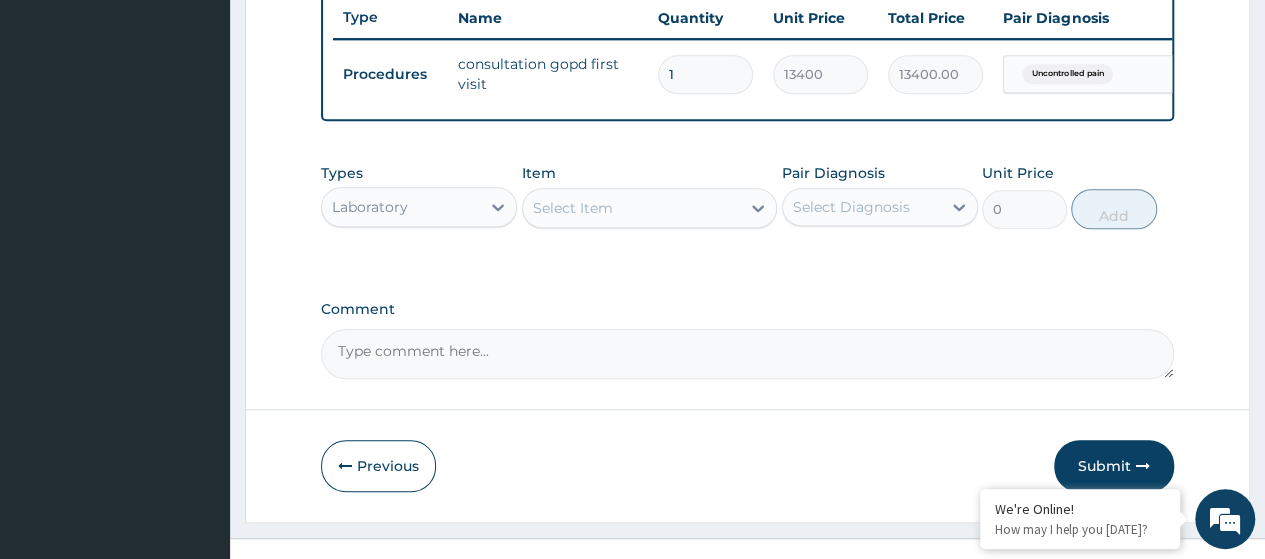click on "Select Item" at bounding box center [573, 208] 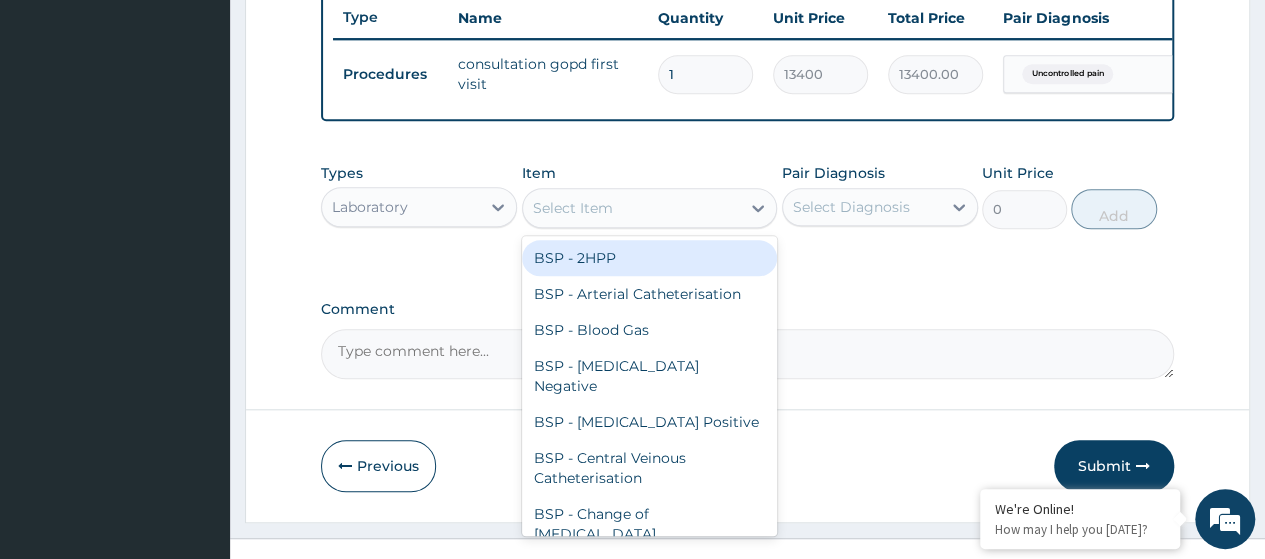 paste on "Blood film for Malaria Parasite (MP)" 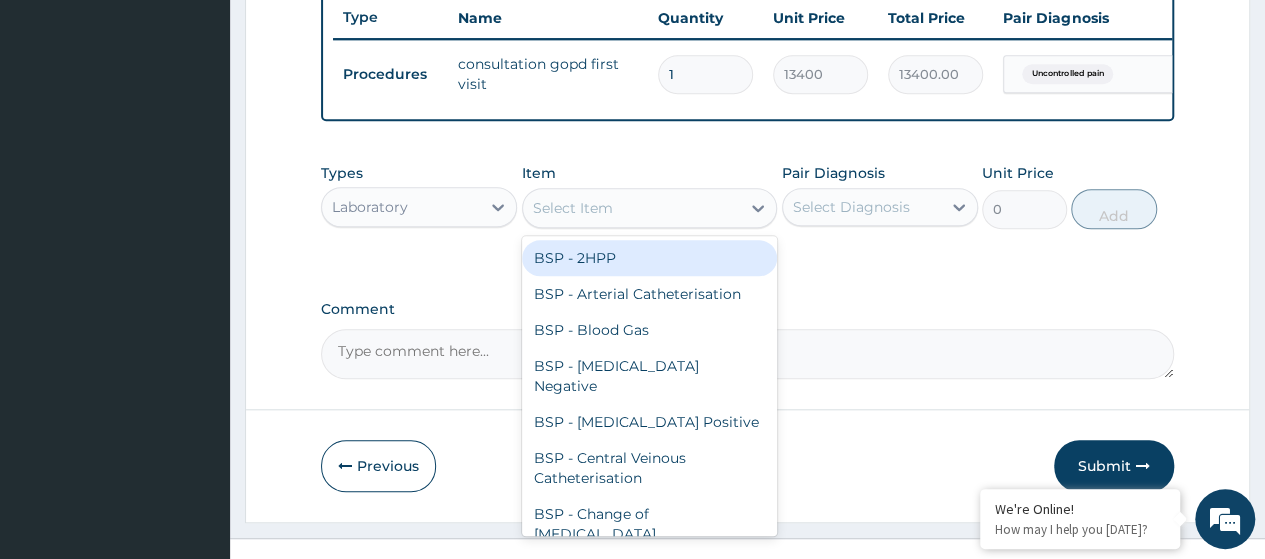type on "Blood film for Malaria Parasite (MP)" 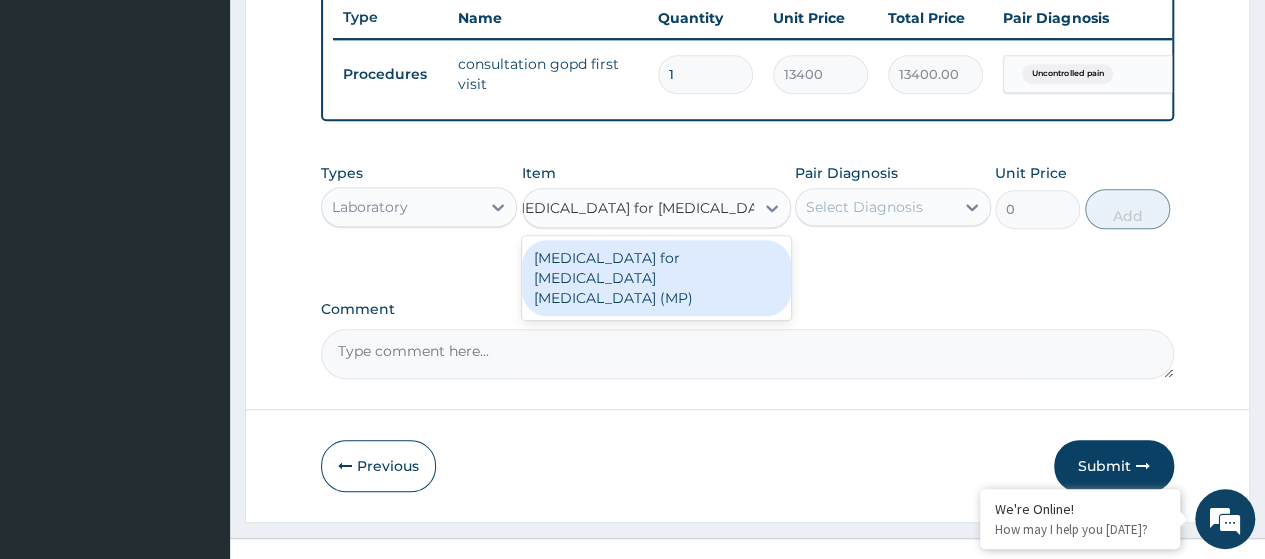 click on "Blood film for Malaria Parasite (MP)" at bounding box center (656, 278) 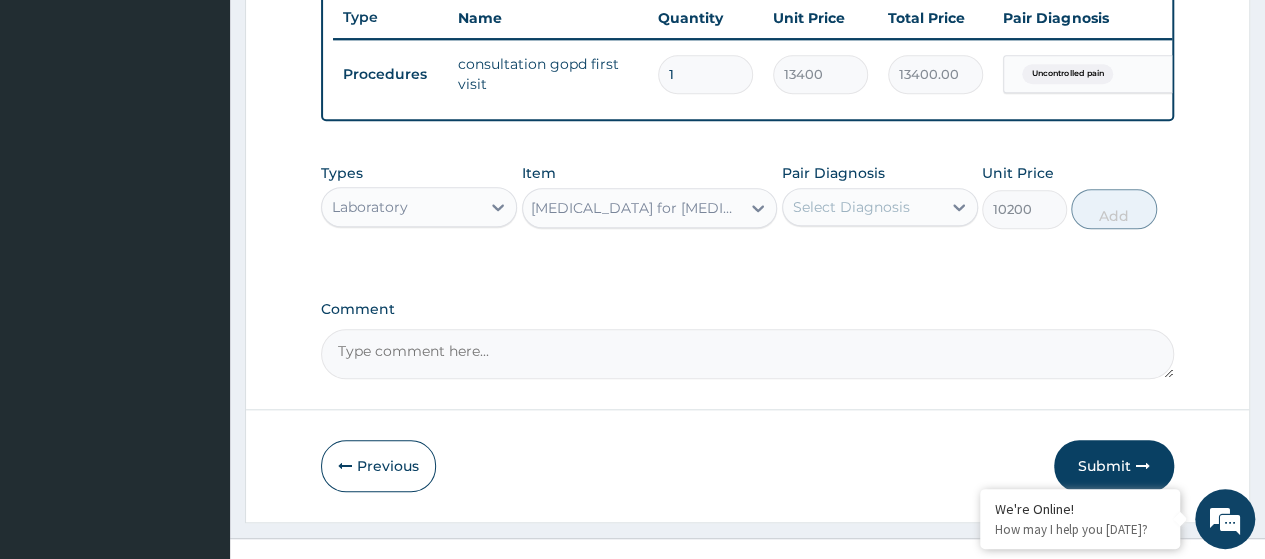 scroll, scrollTop: 0, scrollLeft: 2, axis: horizontal 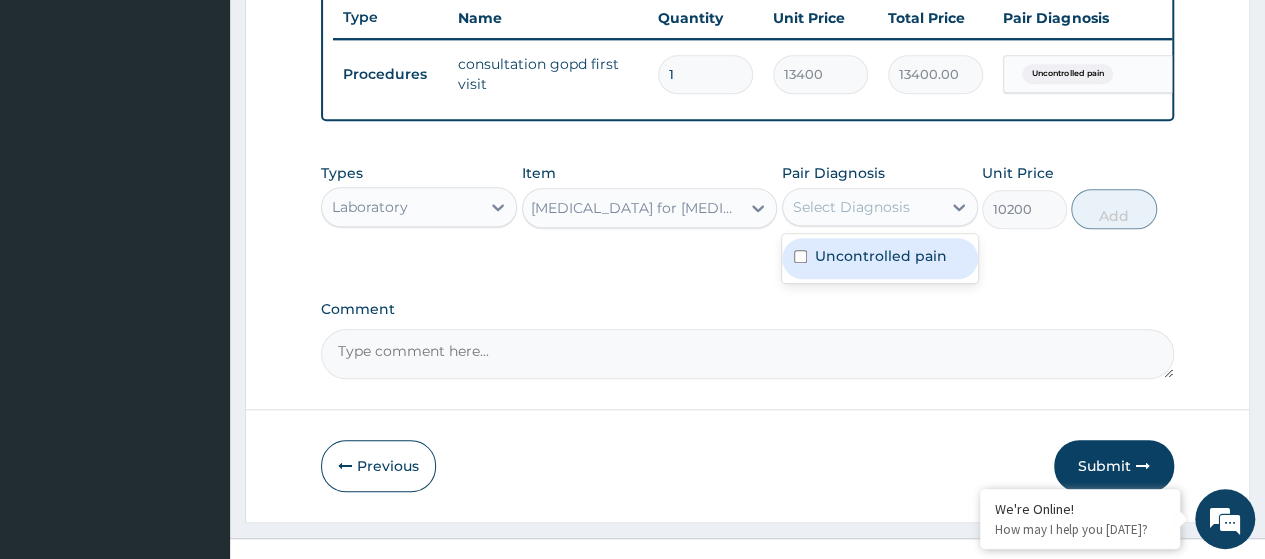 click on "Select Diagnosis" at bounding box center [851, 207] 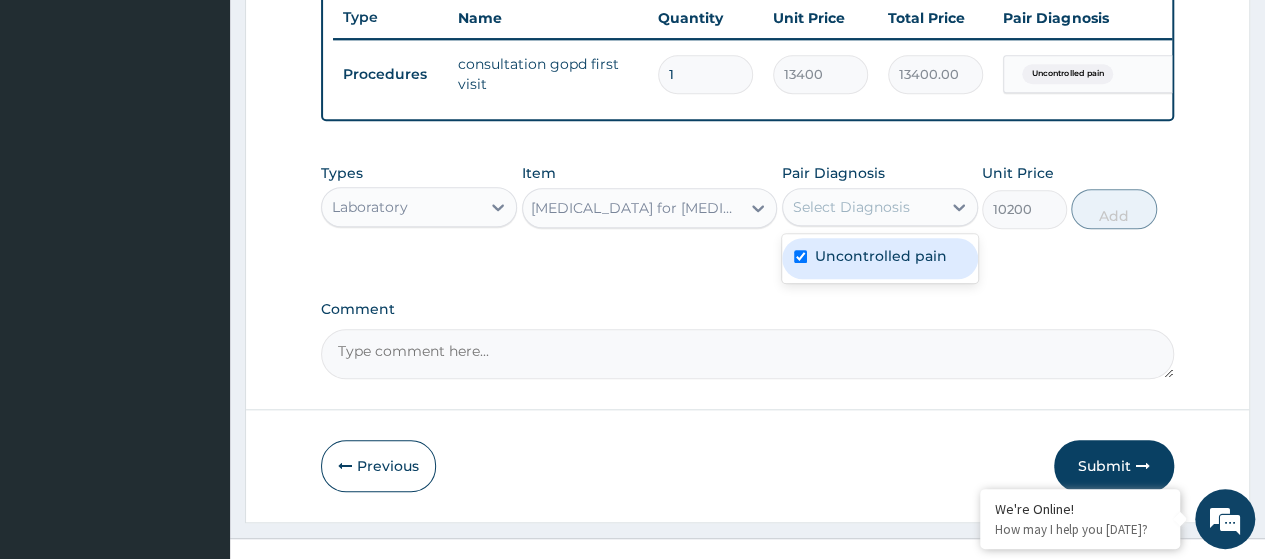 checkbox on "true" 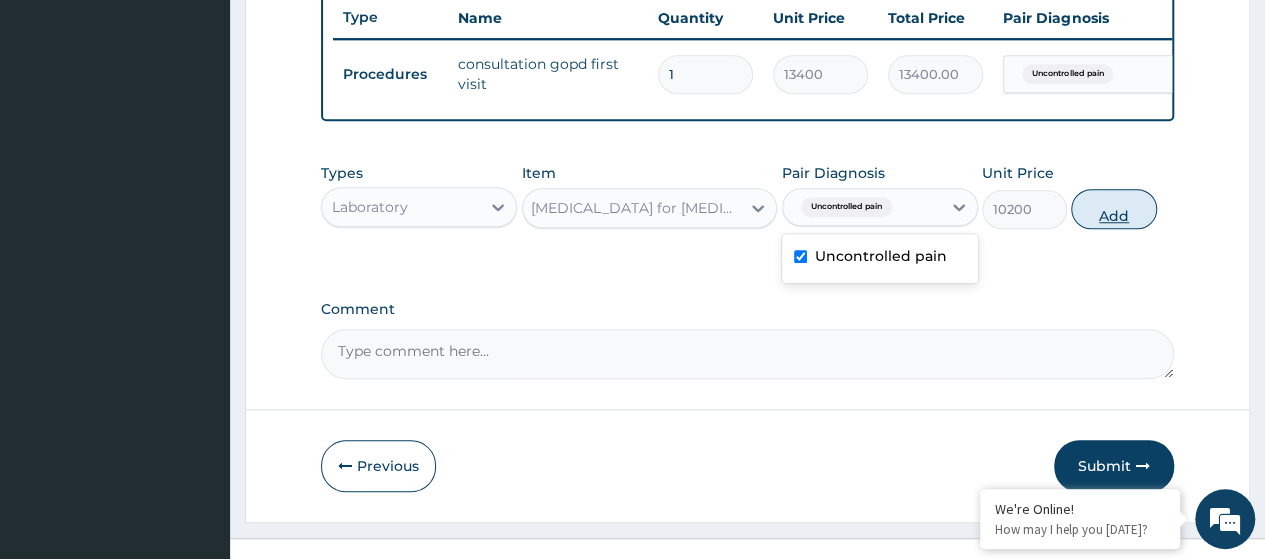 click on "Add" at bounding box center [1113, 209] 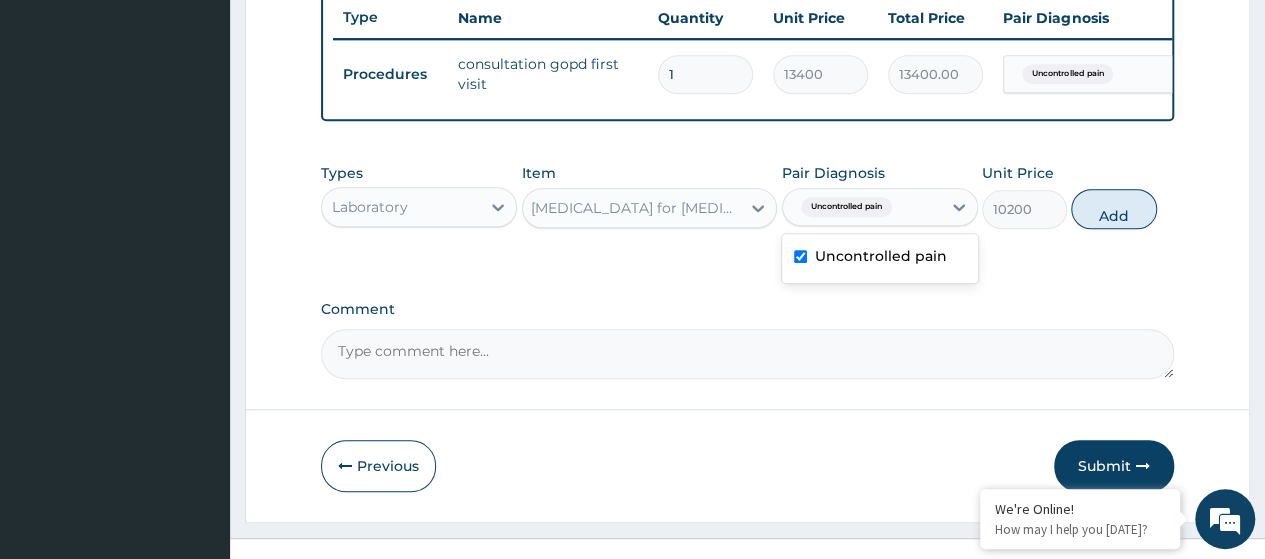 type on "0" 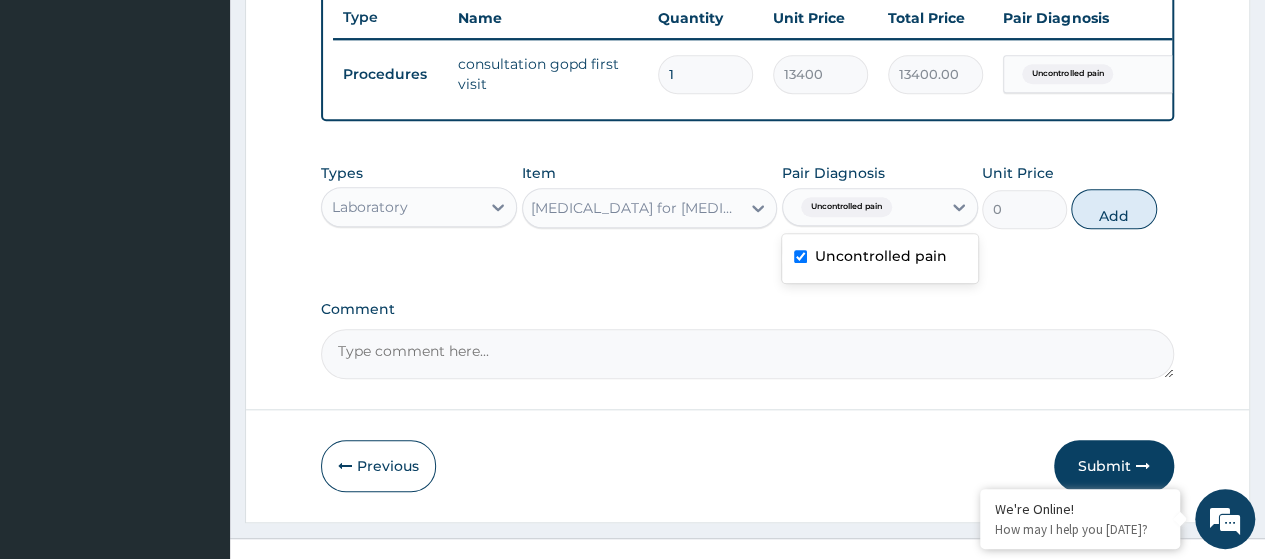 scroll, scrollTop: 0, scrollLeft: 0, axis: both 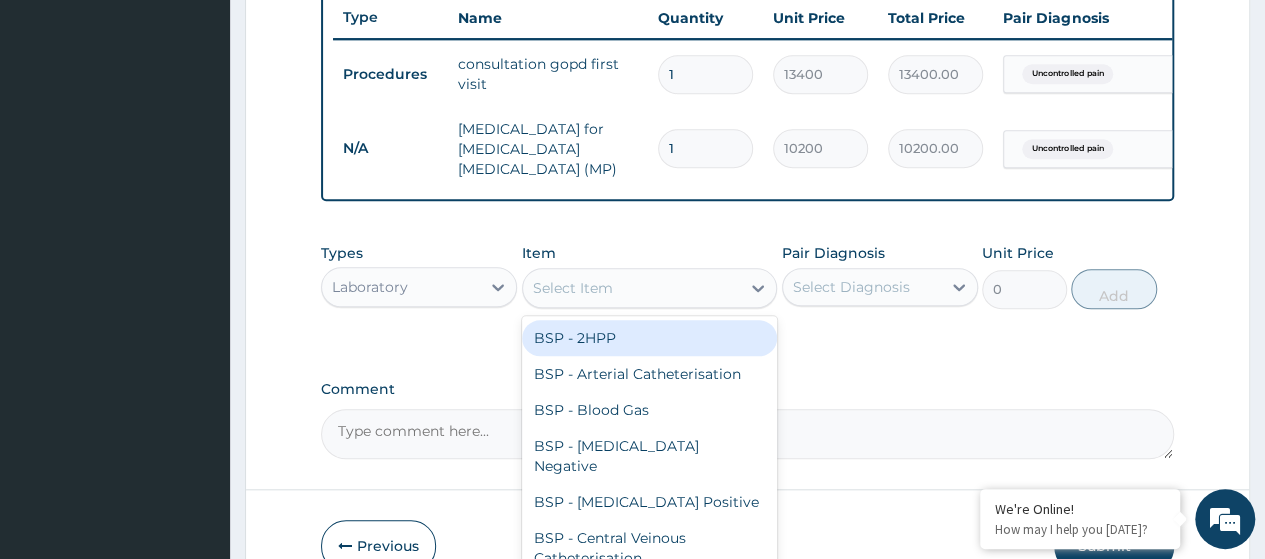 click on "Select Item" at bounding box center (573, 288) 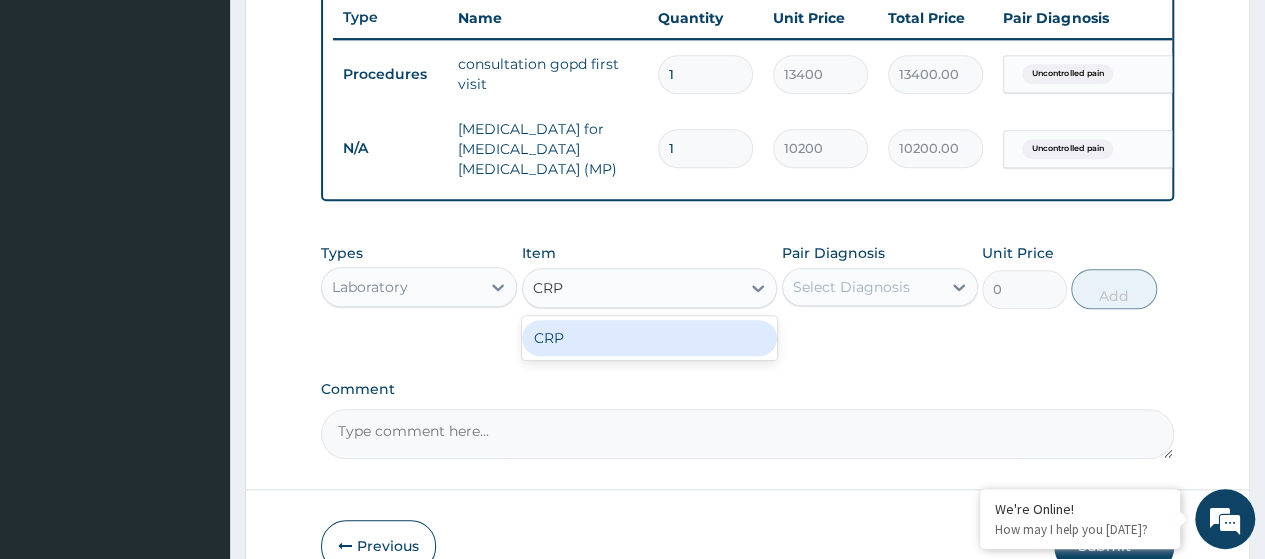 click on "CRP" at bounding box center (650, 338) 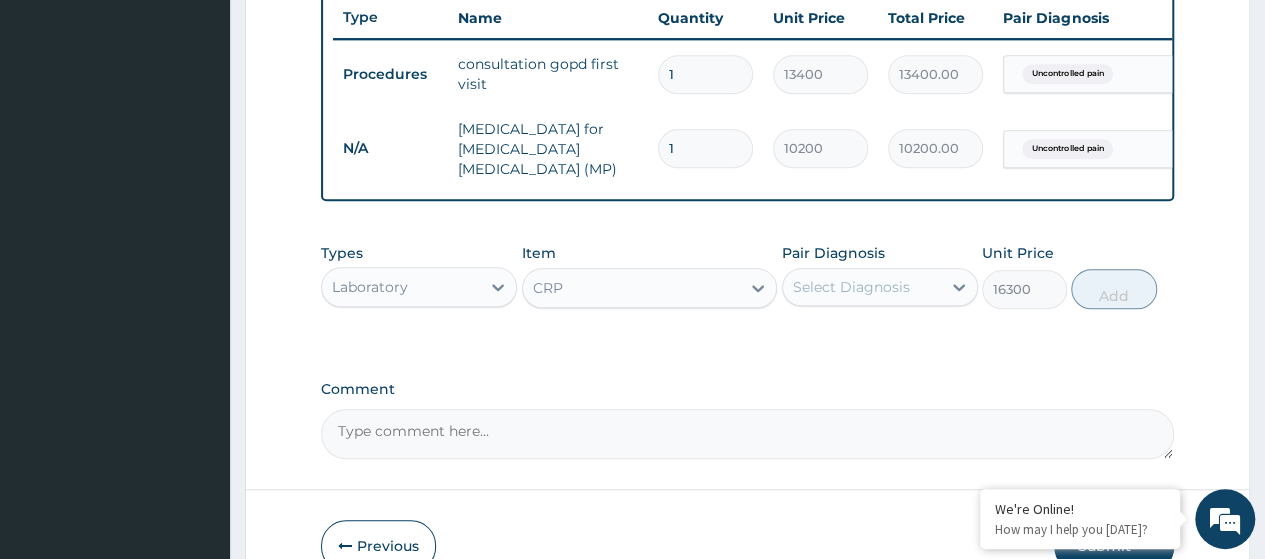click on "Select Diagnosis" at bounding box center (851, 287) 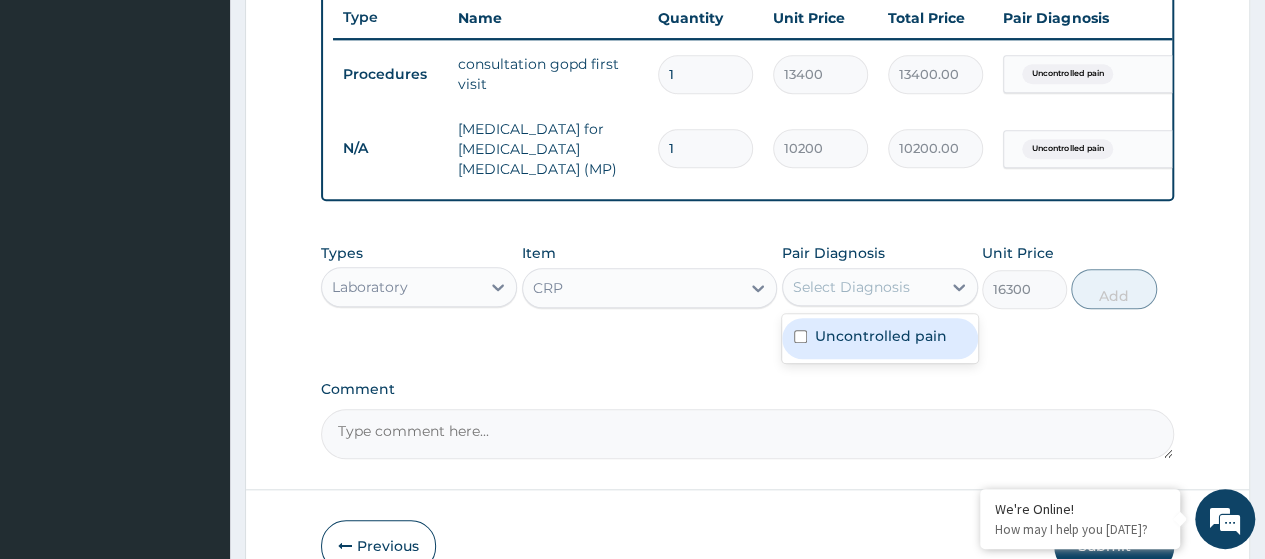 click on "Uncontrolled pain" at bounding box center (881, 336) 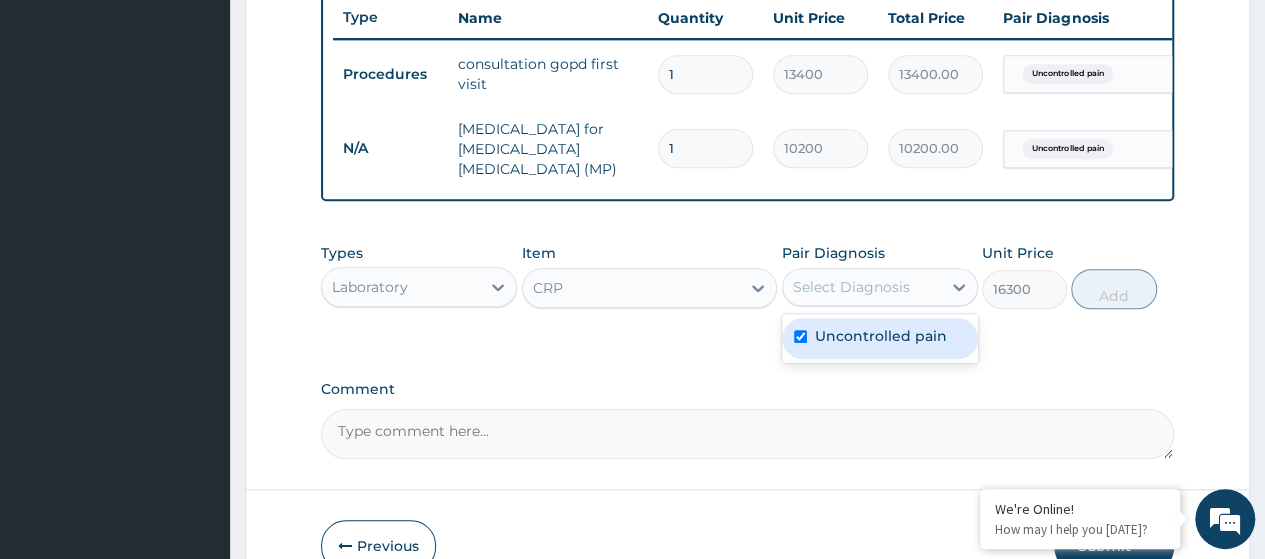 checkbox on "true" 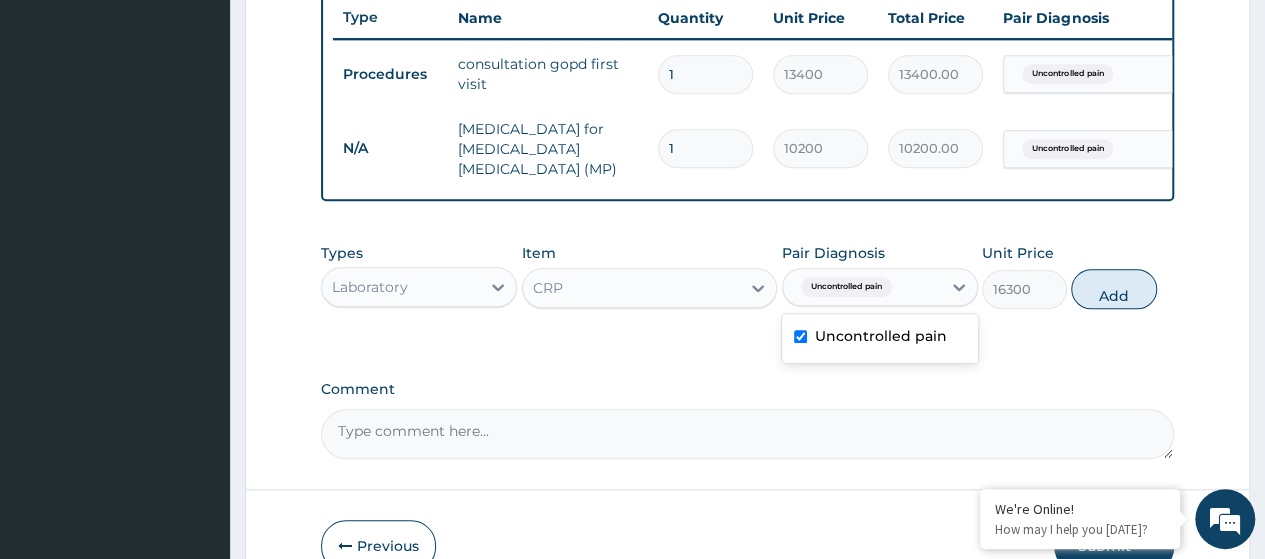 click on "Add" at bounding box center (1113, 289) 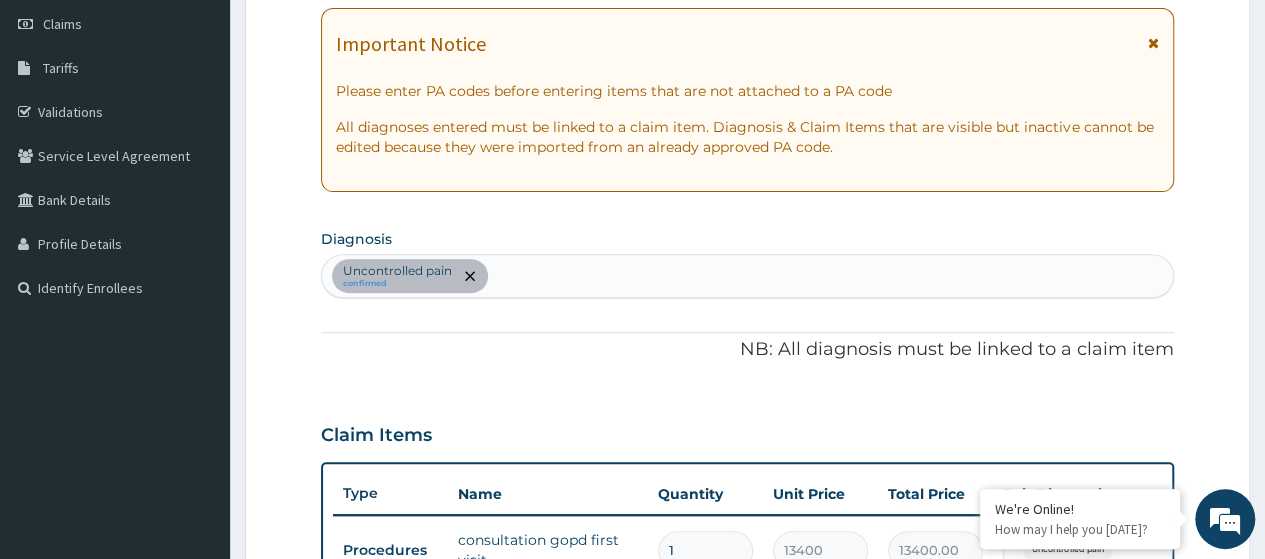 scroll, scrollTop: 288, scrollLeft: 0, axis: vertical 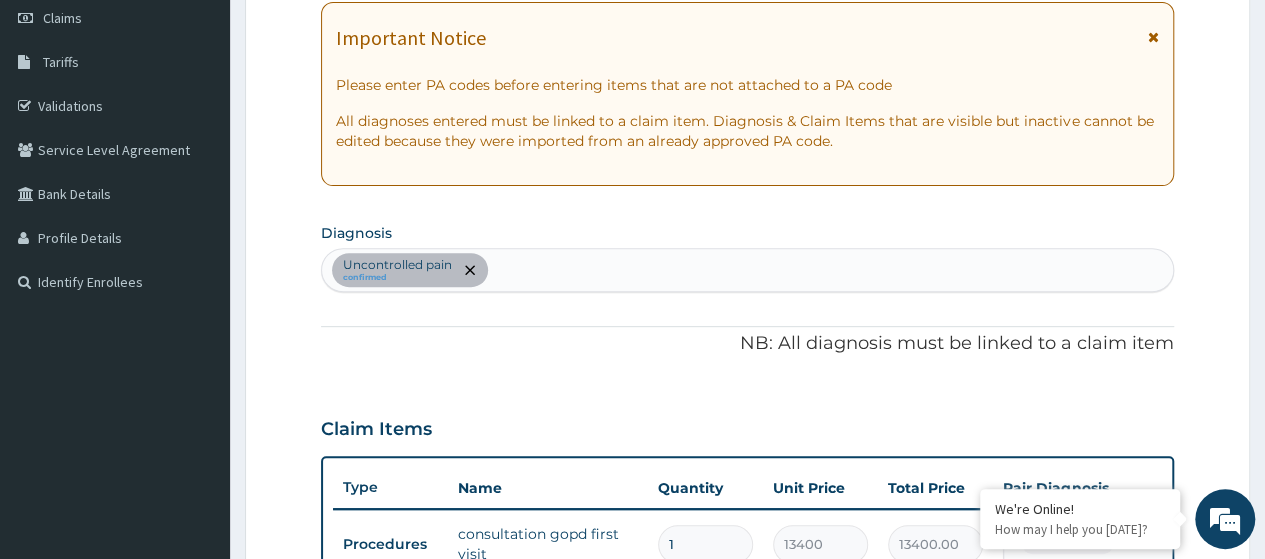 click on "Uncontrolled pain confirmed" at bounding box center (747, 270) 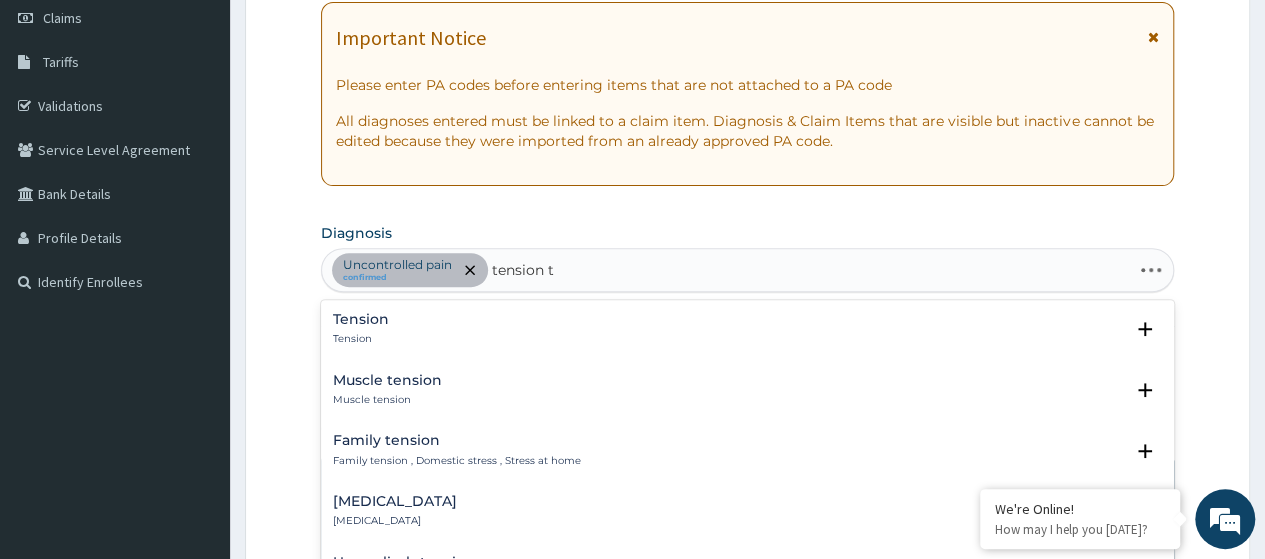 type on "tension ty" 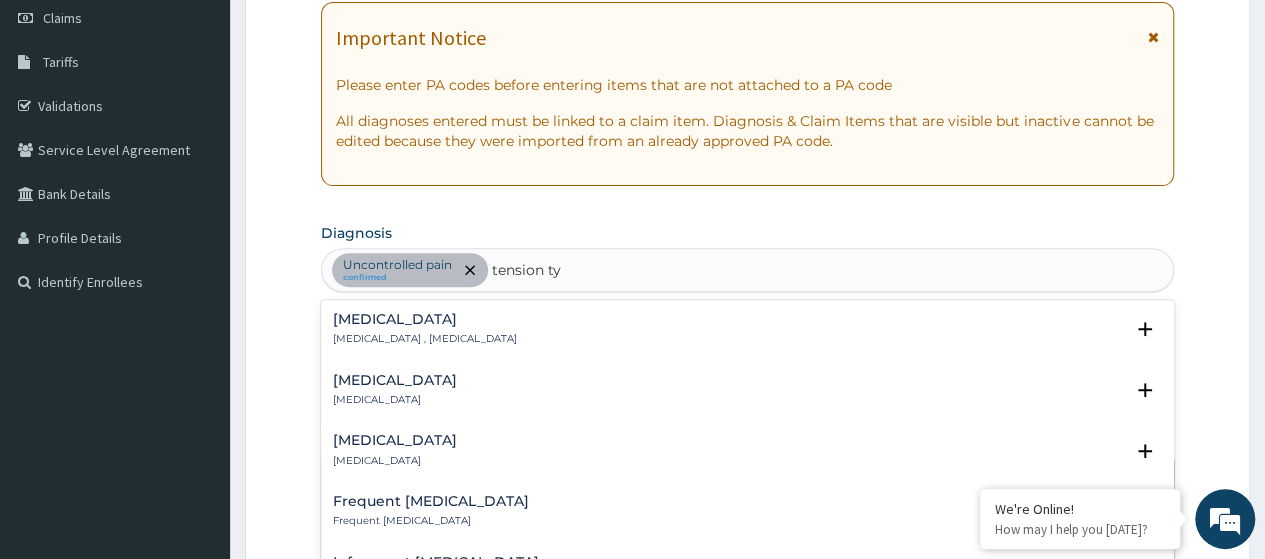 click on "Tension-type headache" at bounding box center (425, 319) 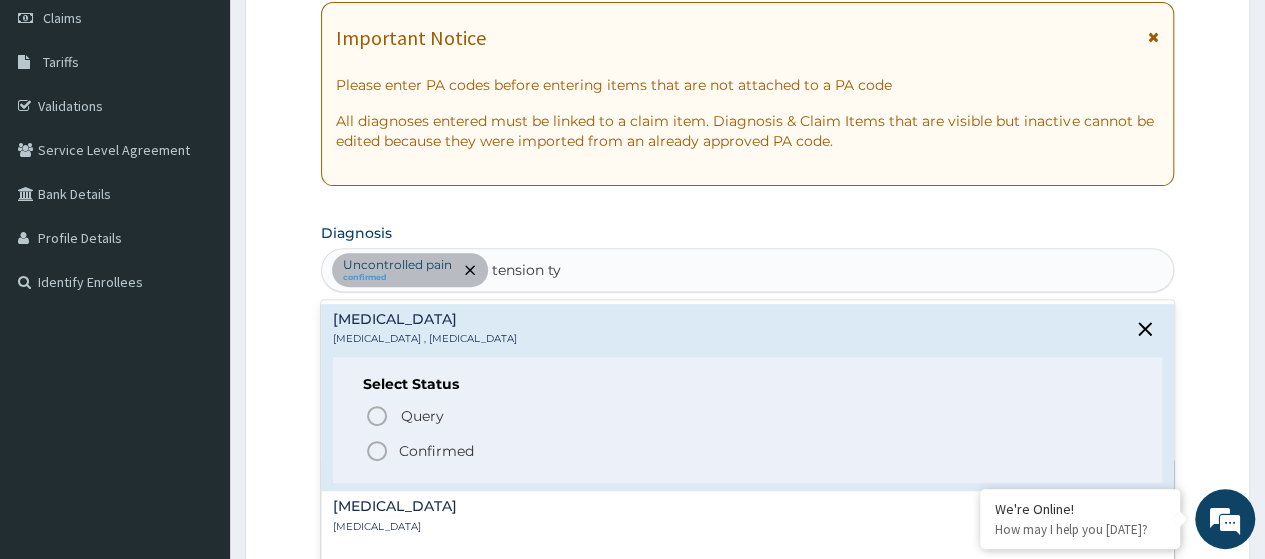 click on "Confirmed" at bounding box center [436, 451] 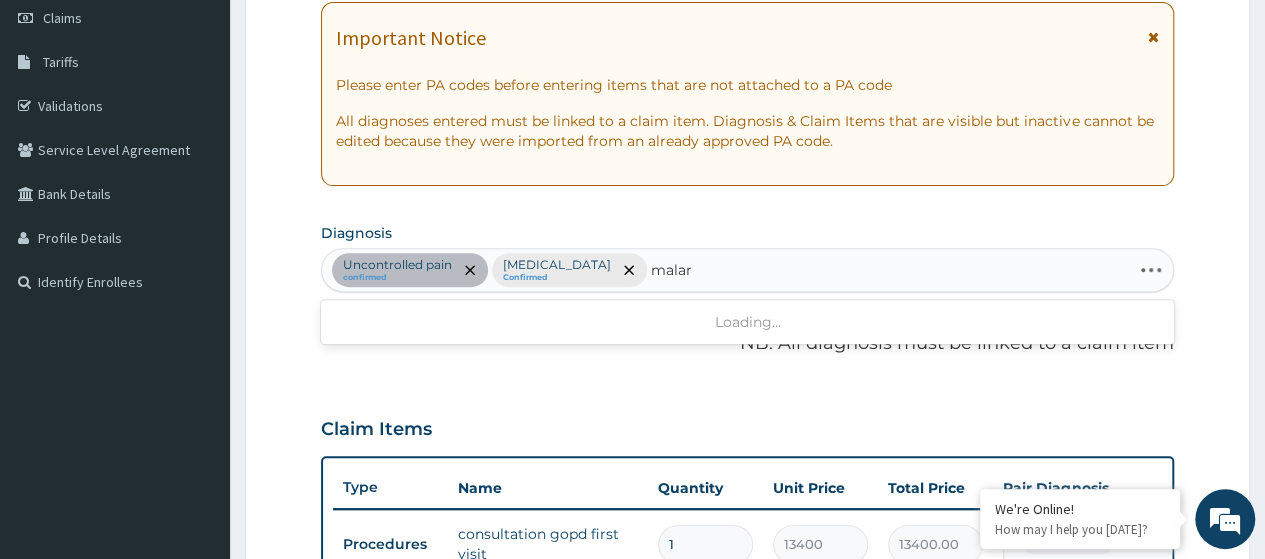 type on "malari" 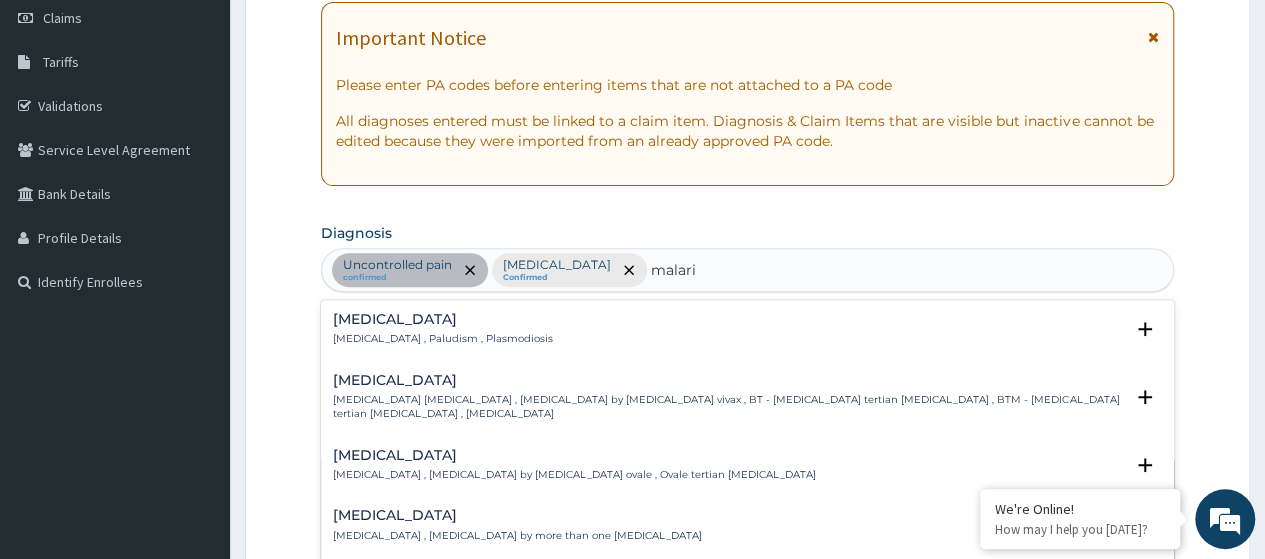 click on "Malaria" at bounding box center (443, 319) 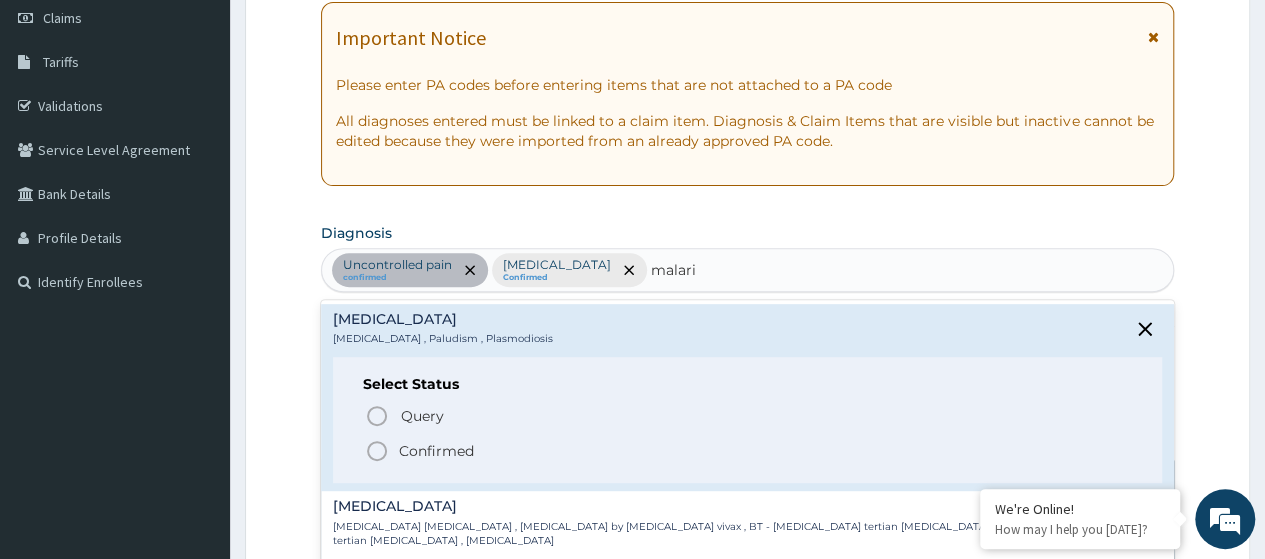 click on "Confirmed" at bounding box center [436, 451] 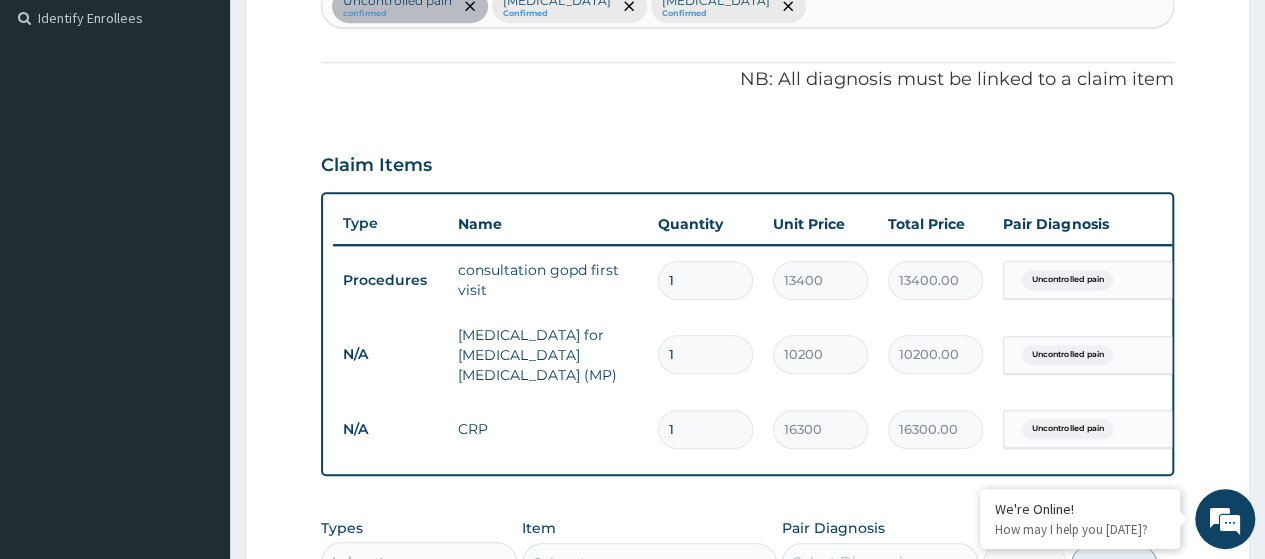 scroll, scrollTop: 657, scrollLeft: 0, axis: vertical 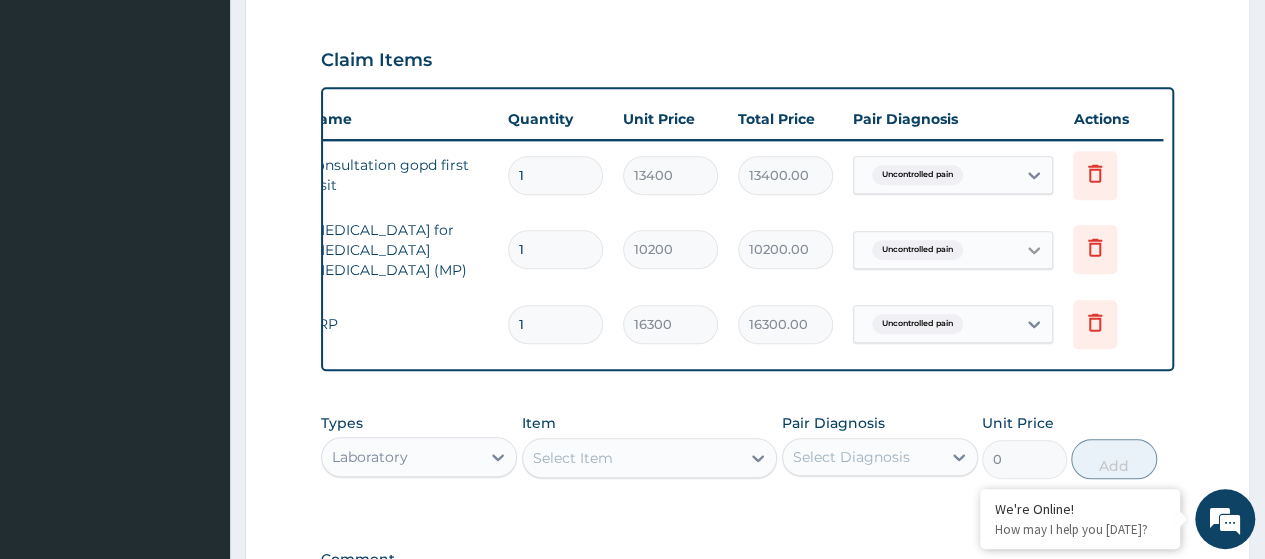 click 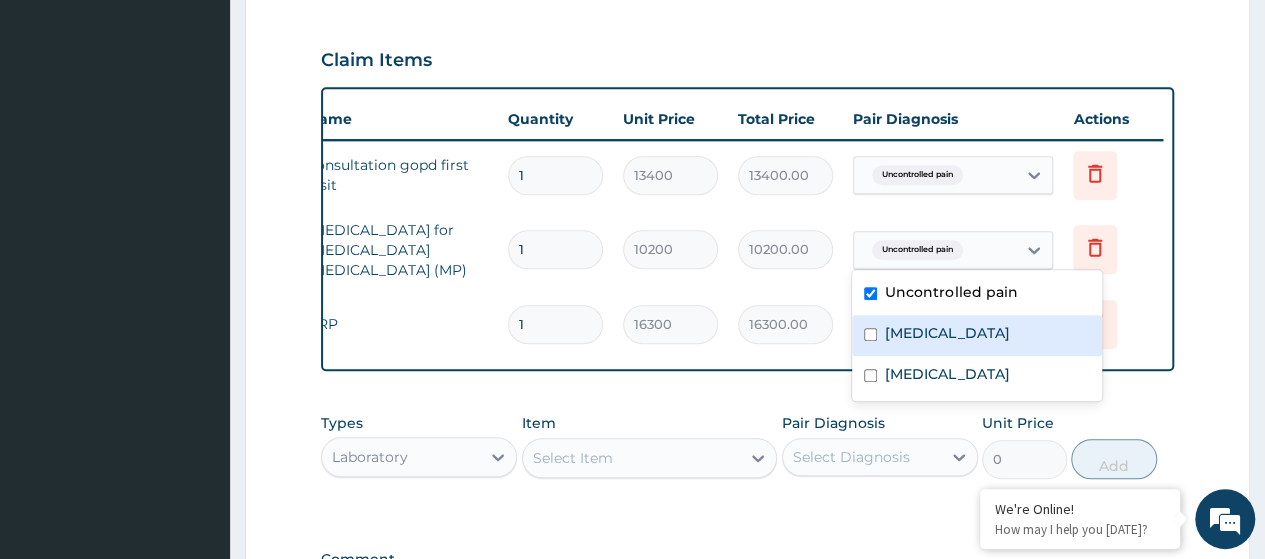 click on "Tension-type headache" at bounding box center (947, 333) 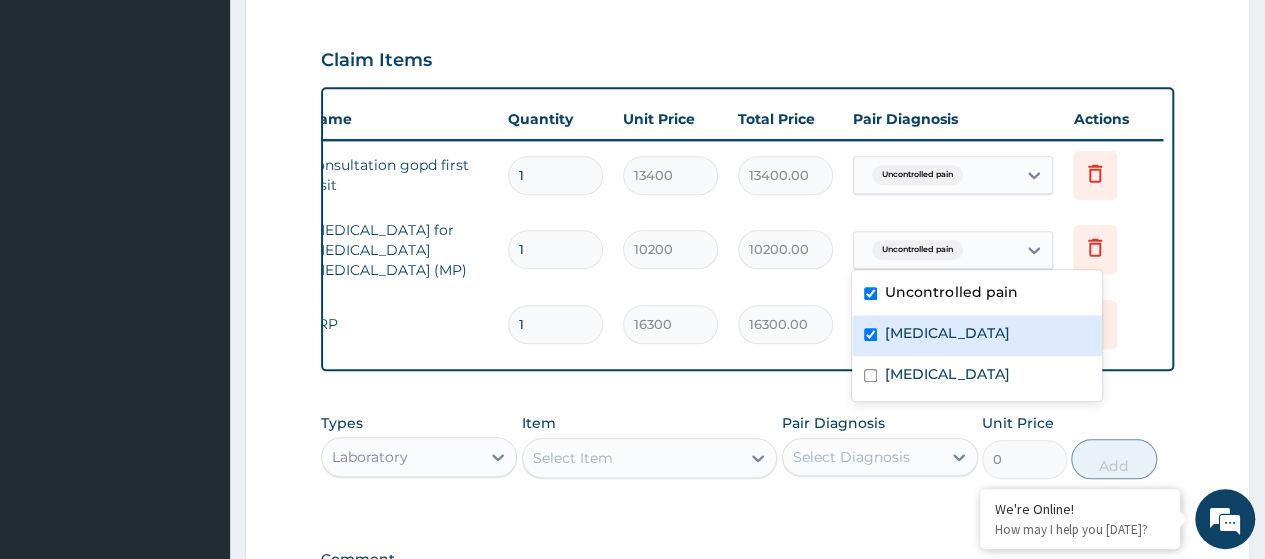 checkbox on "true" 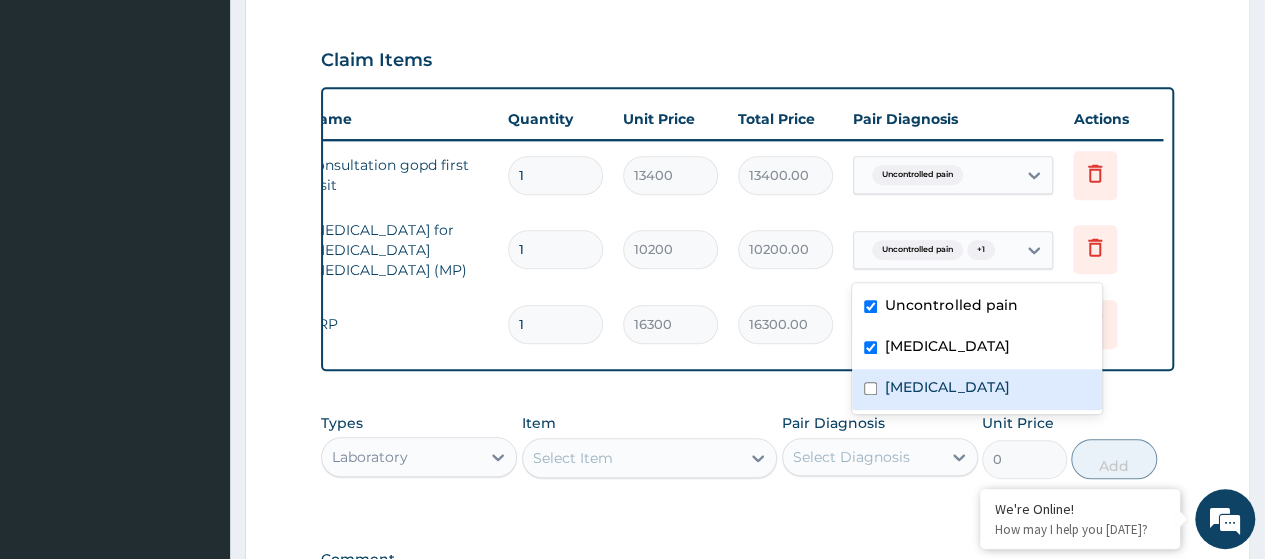 click on "Malaria" at bounding box center (977, 389) 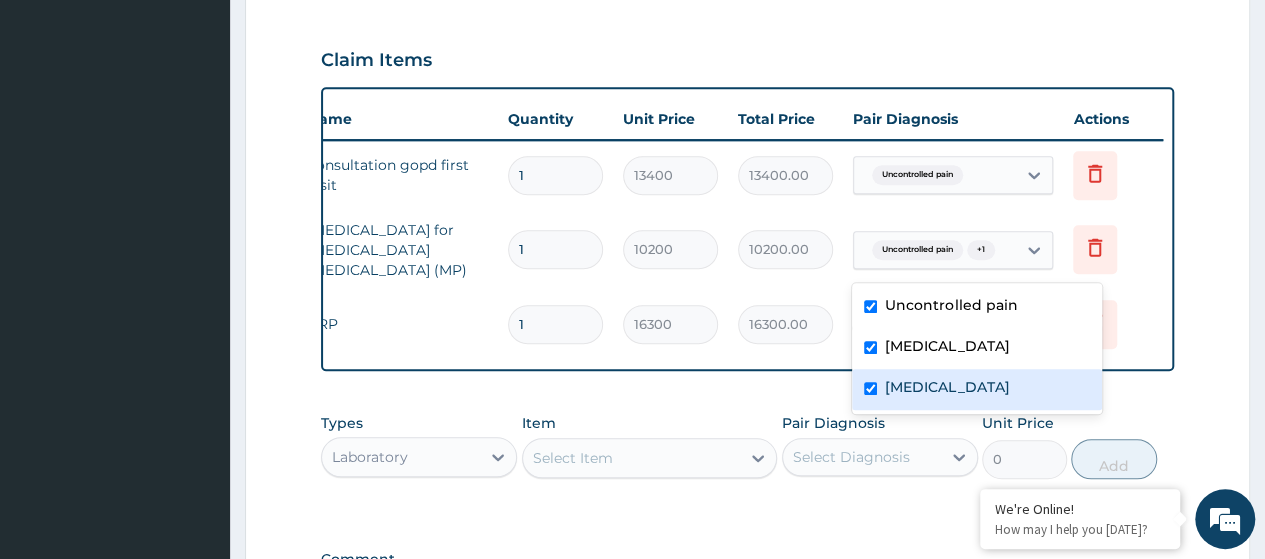 checkbox on "true" 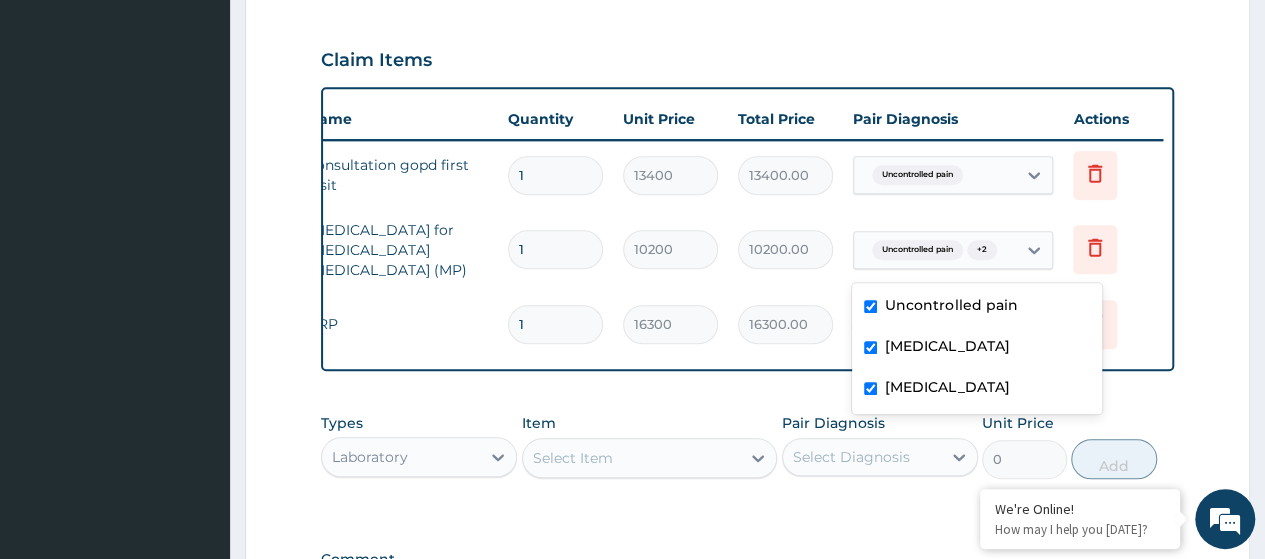 click on "Type Name Quantity Unit Price Total Price Pair Diagnosis Actions Procedures consultation gopd first visit 1 13400 13400.00 Uncontrolled pain Delete N/A Blood film for Malaria Parasite (MP) 1 10200 10200.00 option Malaria, selected. option Malaria focused, 3 of 3. 3 results available. Use Up and Down to choose options, press Enter to select the currently focused option, press Escape to exit the menu, press Tab to select the option and exit the menu. Uncontrolled pain  + 2 Delete N/A CRP 1 16300 16300.00 Uncontrolled pain Delete" at bounding box center (747, 229) 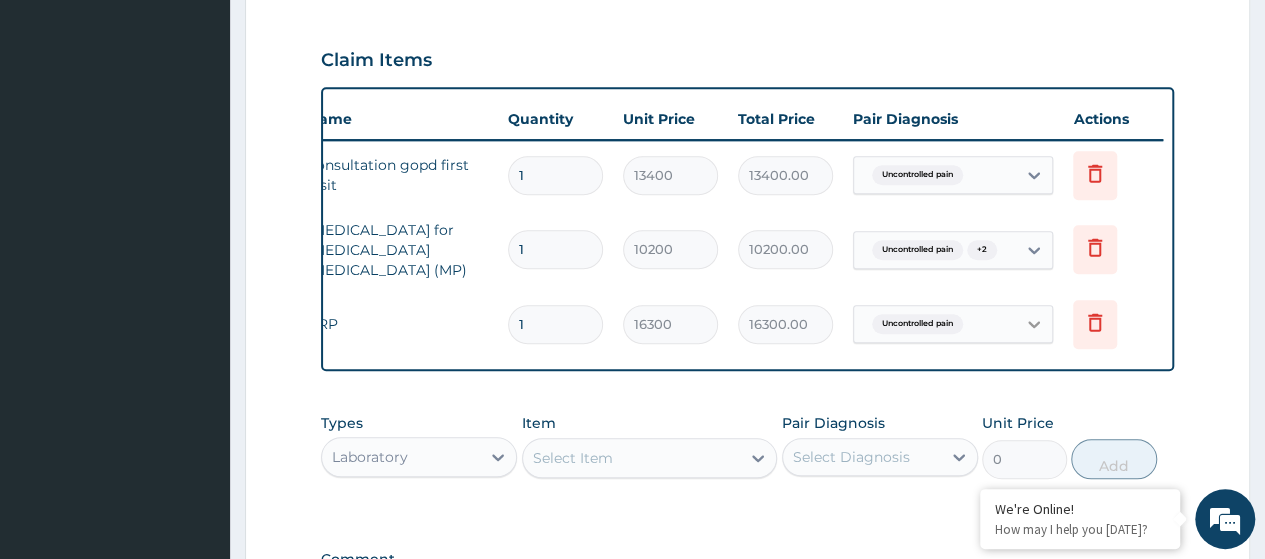 click 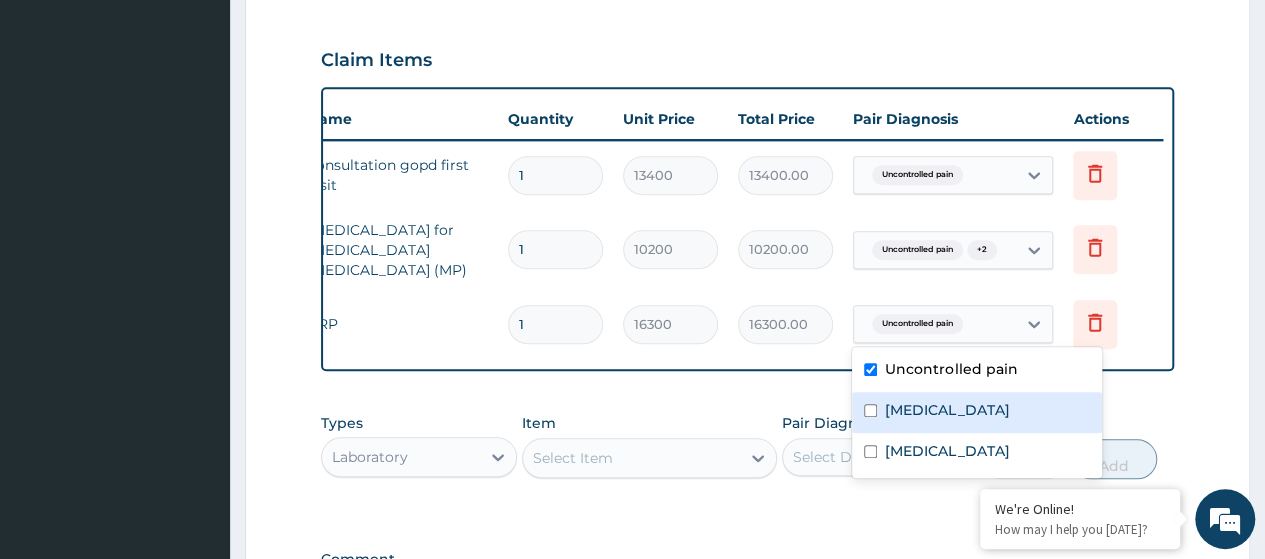drag, startPoint x: 941, startPoint y: 394, endPoint x: 935, endPoint y: 418, distance: 24.738634 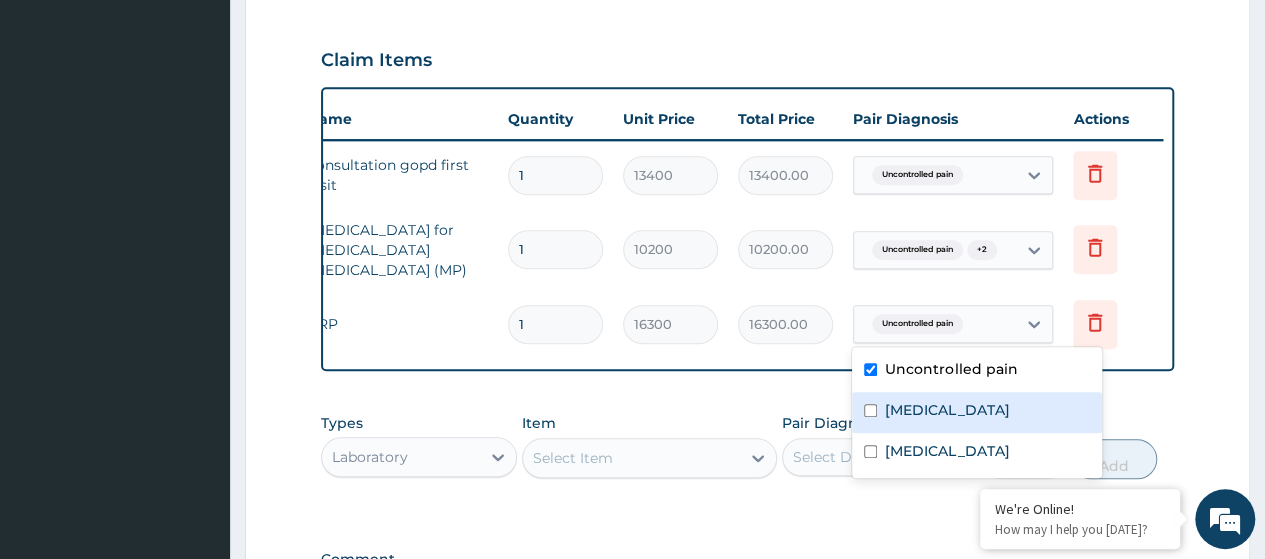 click on "Tension-type headache" at bounding box center (977, 412) 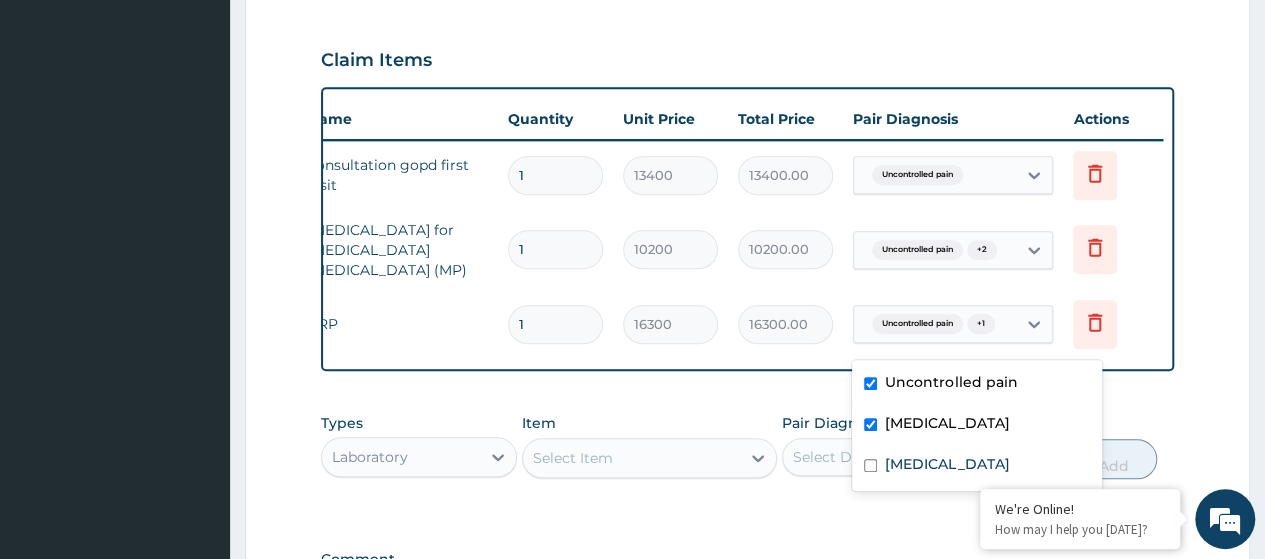 click on "Tension-type headache" at bounding box center (977, 425) 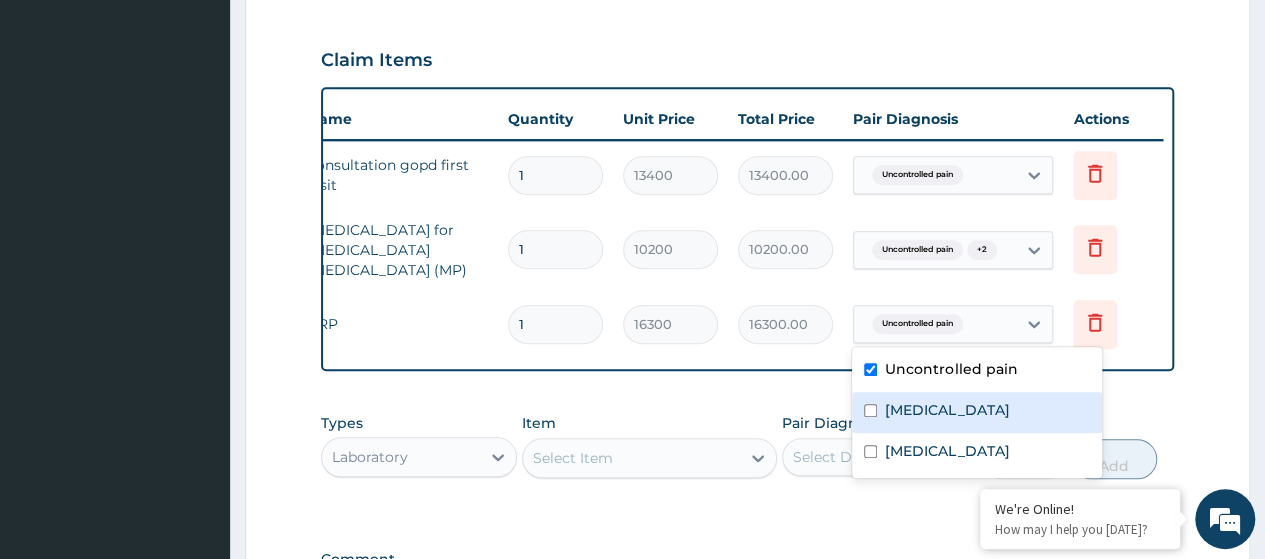 click on "Tension-type headache" at bounding box center [947, 410] 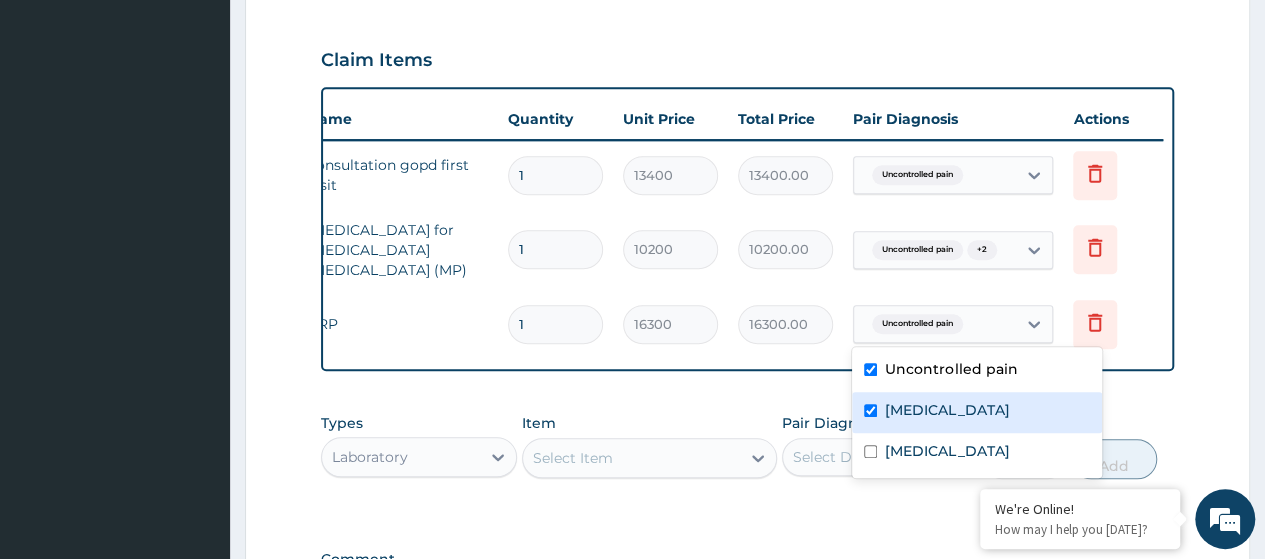 checkbox on "true" 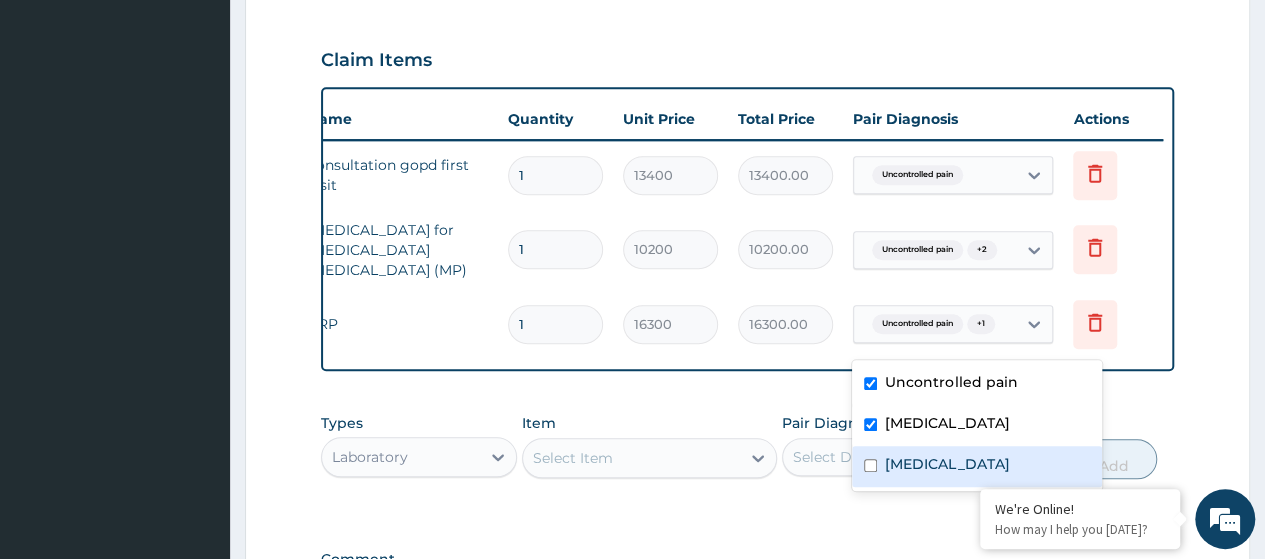 click on "Malaria" at bounding box center [977, 466] 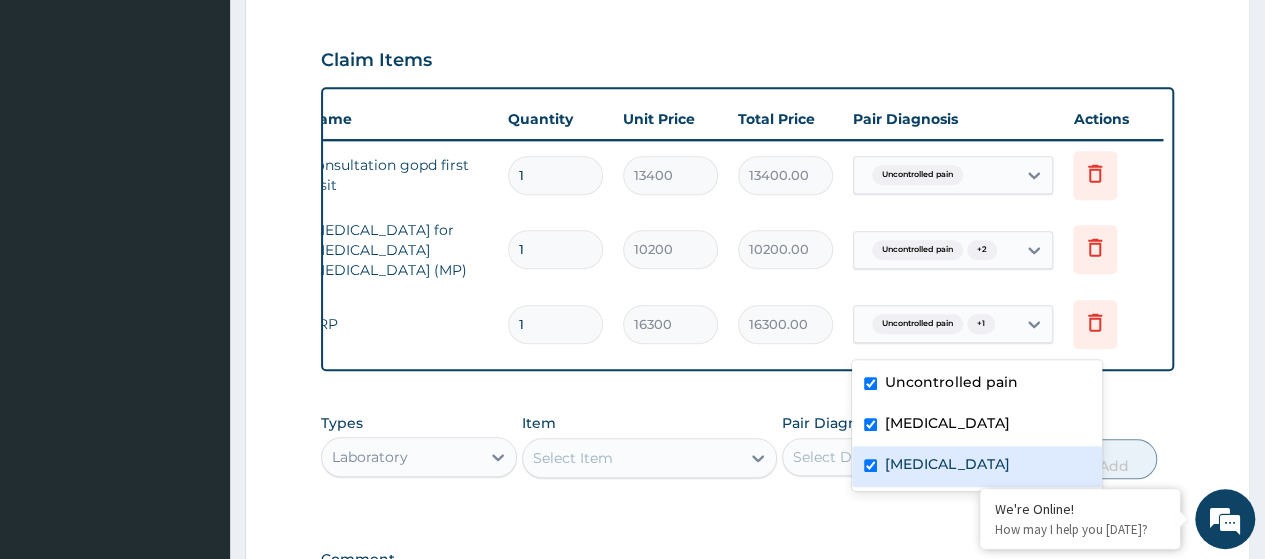 checkbox on "true" 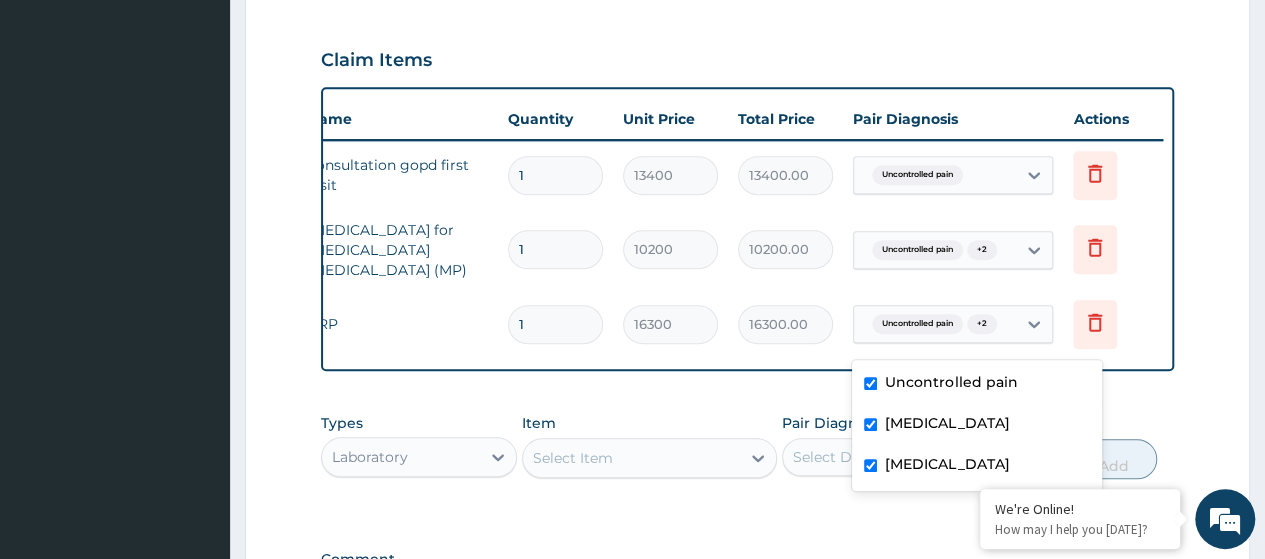 click on "Type Name Quantity Unit Price Total Price Pair Diagnosis Actions Procedures consultation gopd first visit 1 13400 13400.00 Uncontrolled pain Delete N/A Blood film for Malaria Parasite (MP) 1 10200 10200.00 Uncontrolled pain  + 2 Delete N/A CRP 1 16300 16300.00 option Malaria, selected. option Uncontrolled pain focused, 1 of 3. 3 results available. Use Up and Down to choose options, press Enter to select the currently focused option, press Escape to exit the menu, press Tab to select the option and exit the menu. Uncontrolled pain  + 2 Delete" at bounding box center (747, 229) 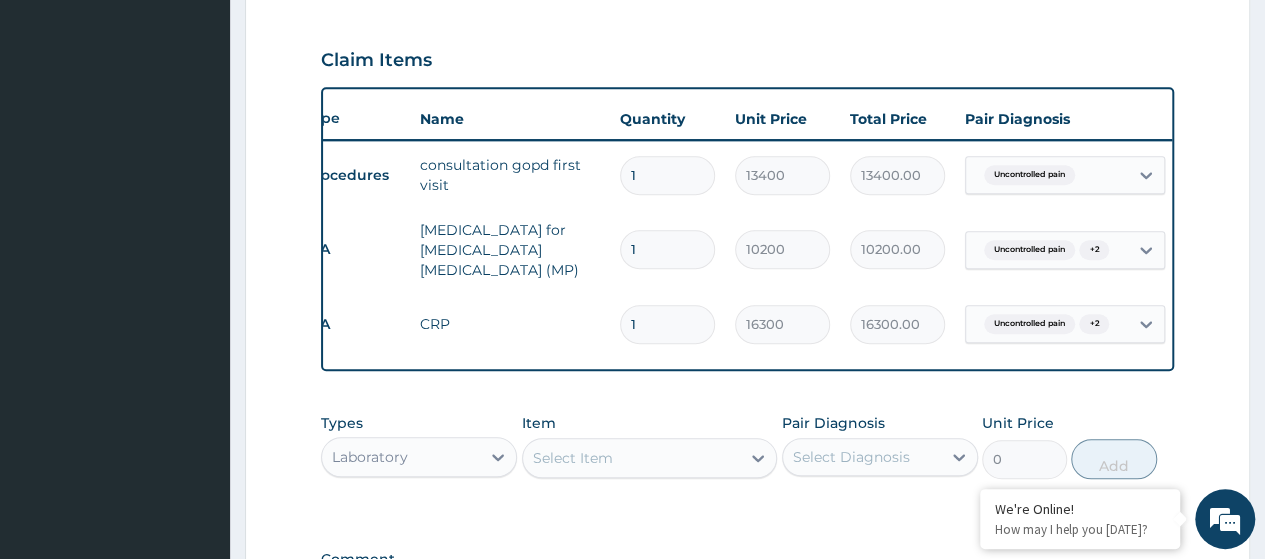 scroll, scrollTop: 0, scrollLeft: 0, axis: both 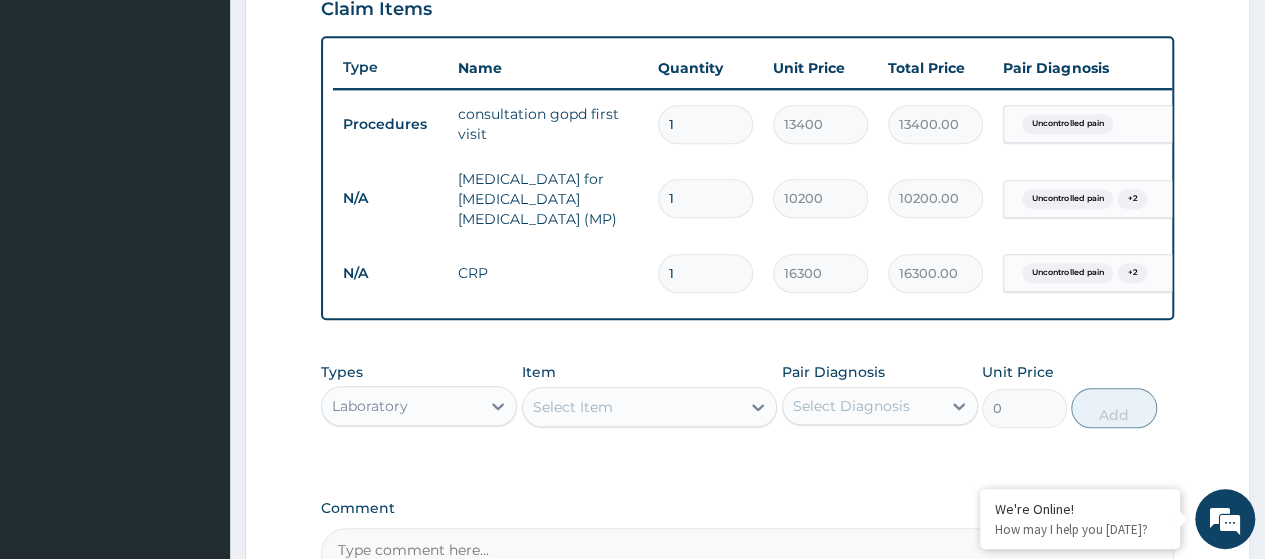 click on "Select Item" at bounding box center (573, 407) 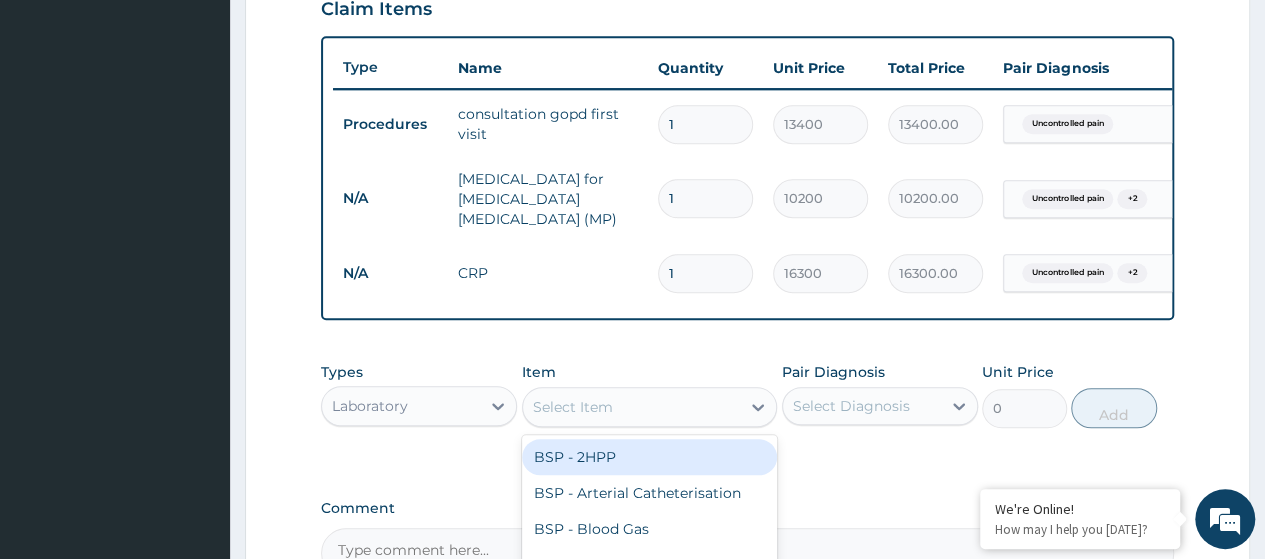 paste on "Full Blood Count (FBC)" 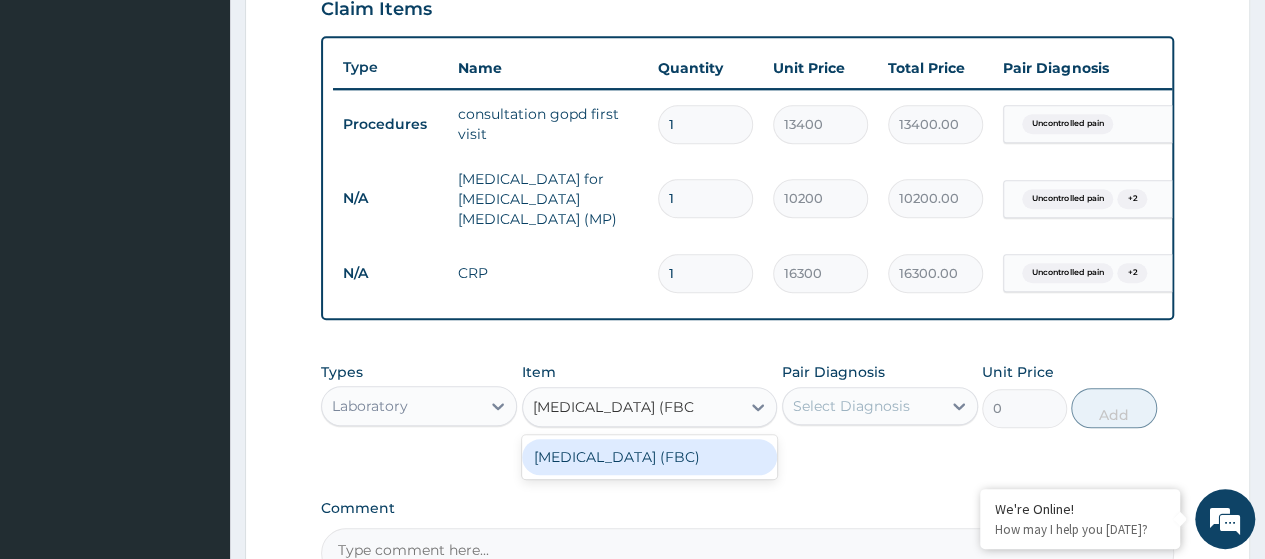 click on "Full Blood Count (FBC)" at bounding box center (650, 457) 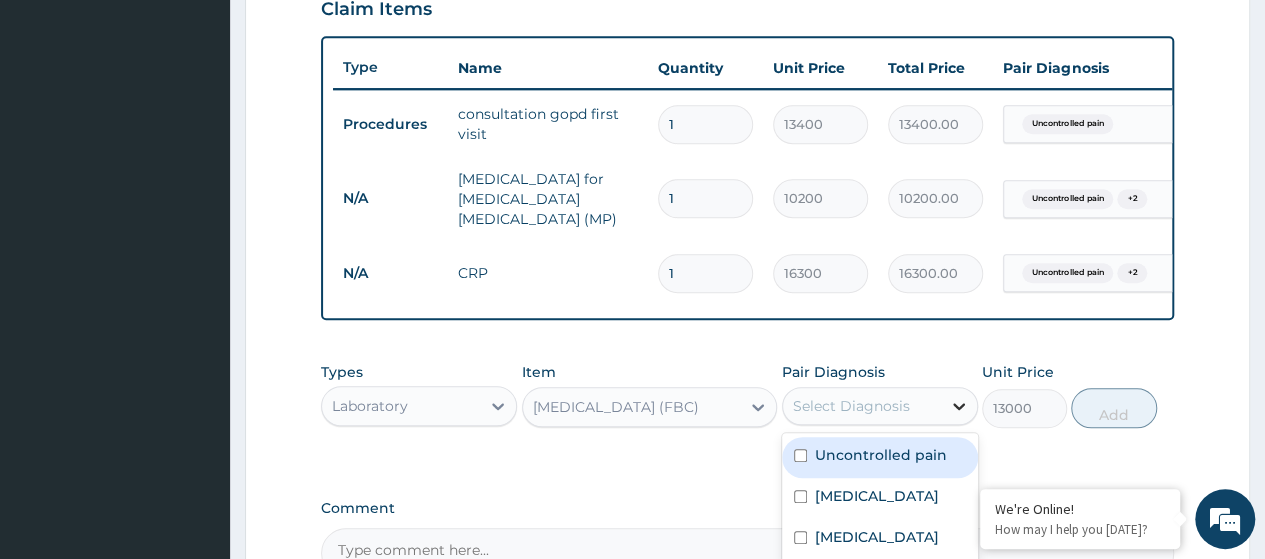 click at bounding box center [959, 406] 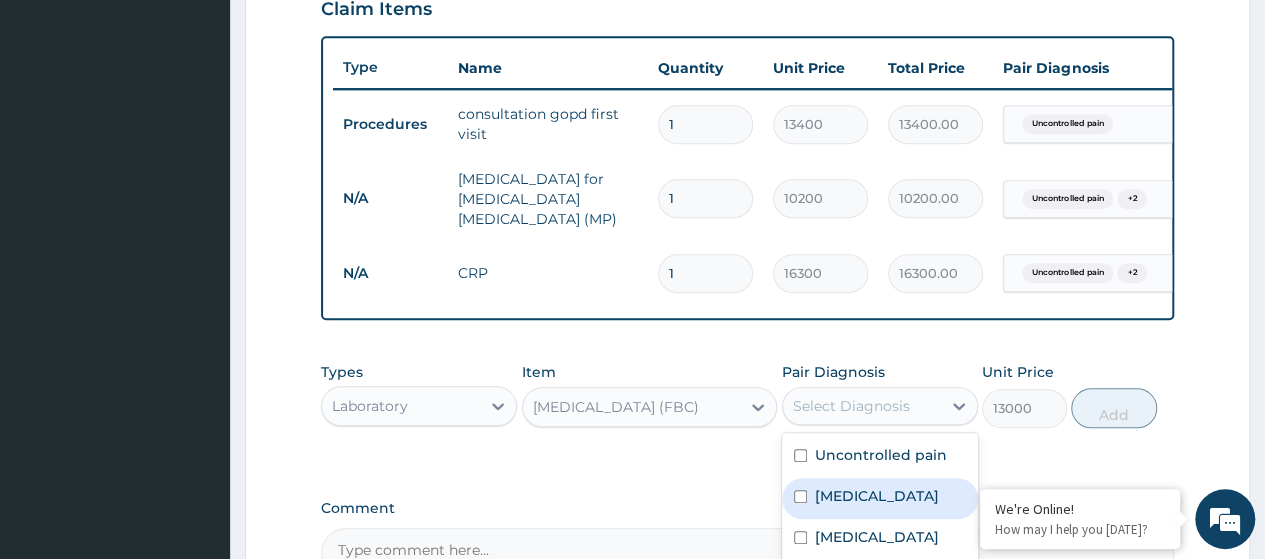 click on "Tension-type headache" at bounding box center (877, 496) 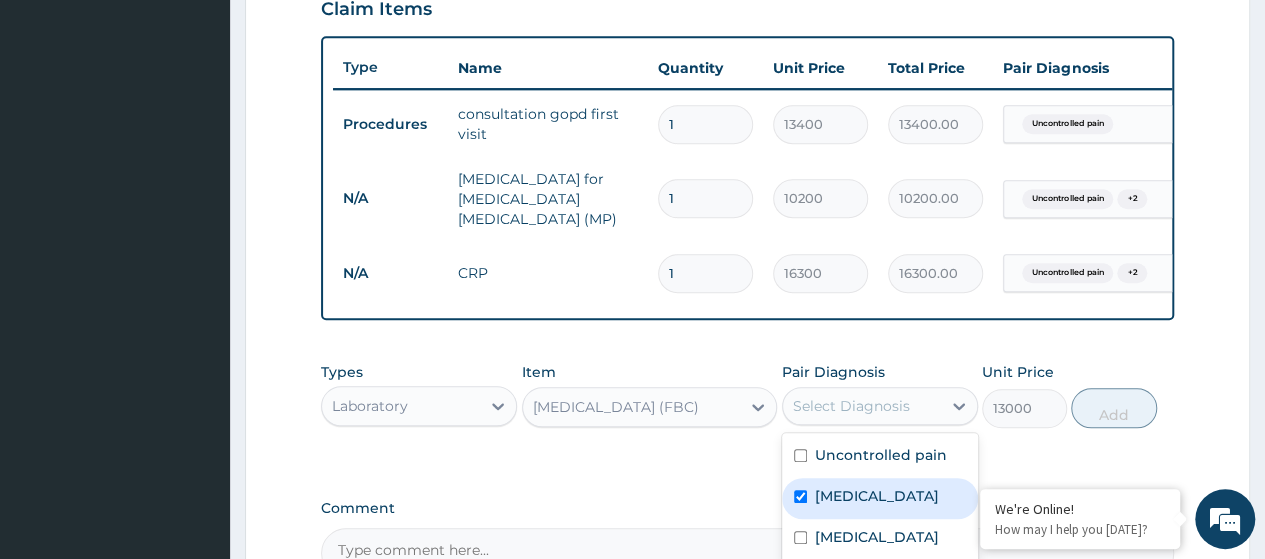 checkbox on "true" 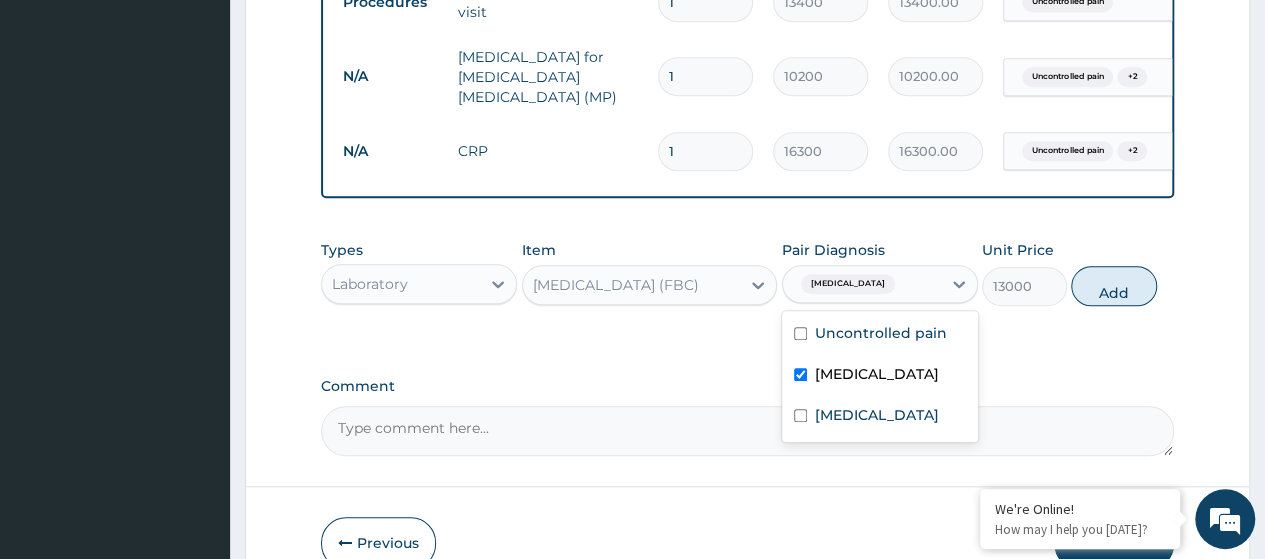 scroll, scrollTop: 865, scrollLeft: 0, axis: vertical 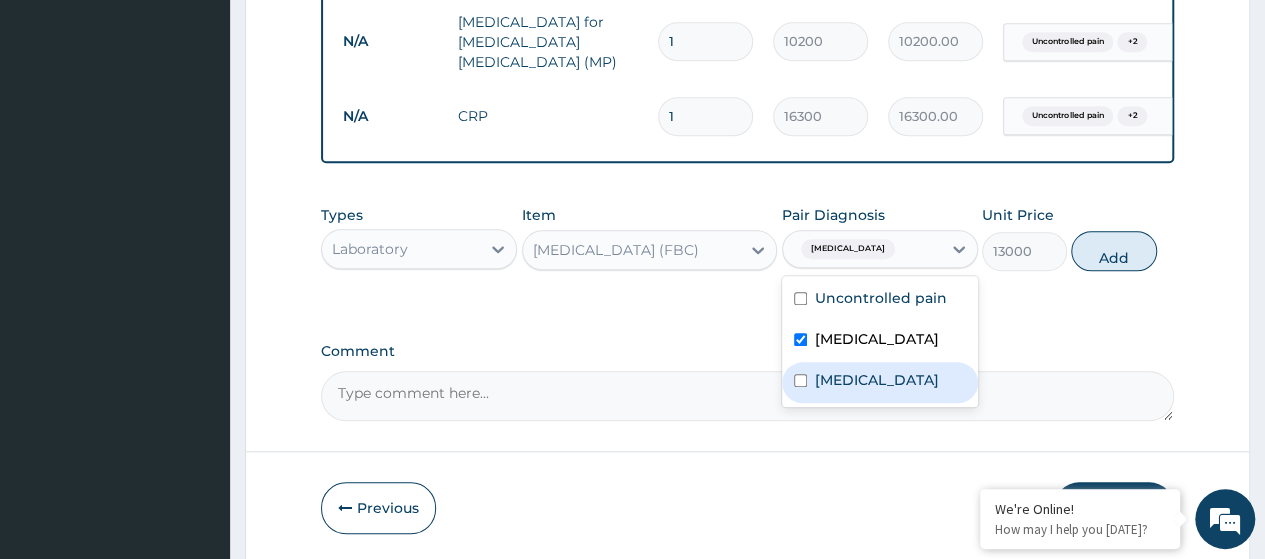 click on "Malaria" at bounding box center [877, 380] 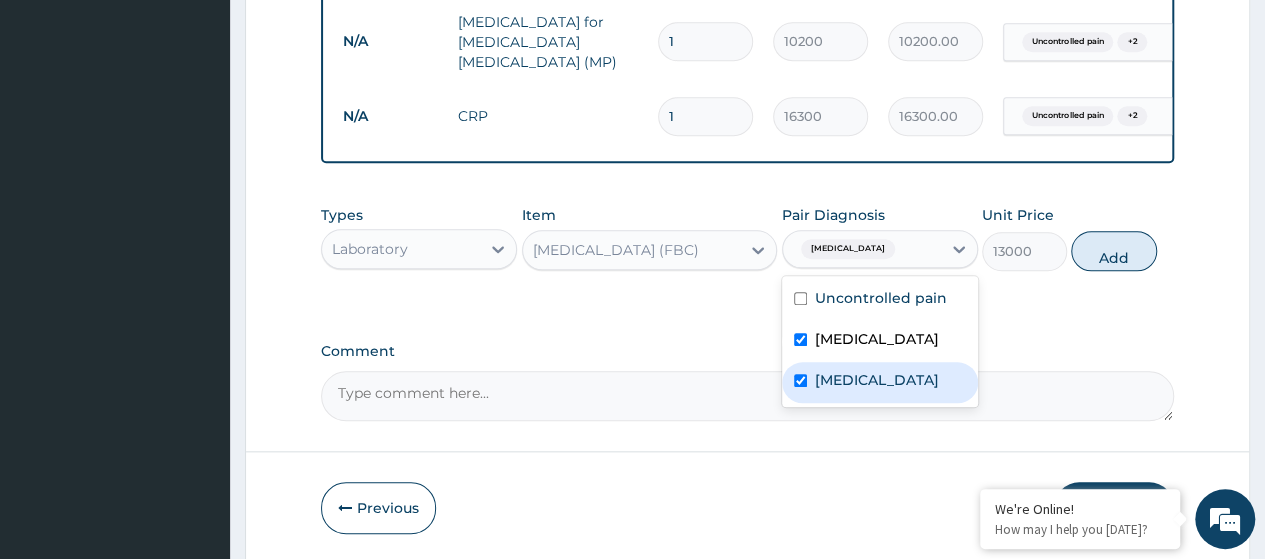 checkbox on "true" 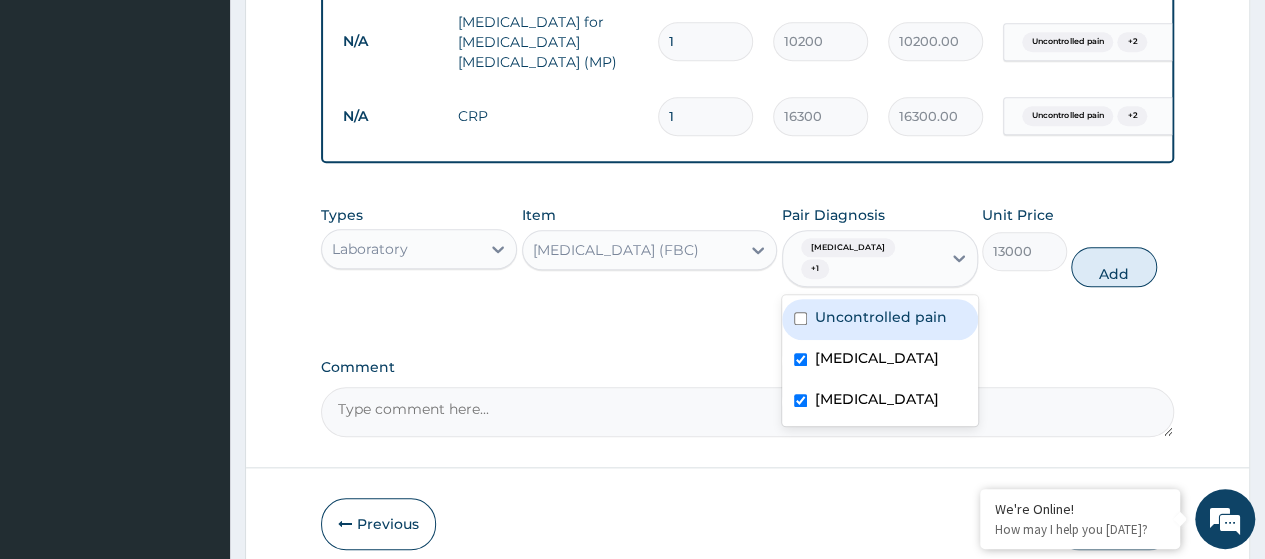 click on "Uncontrolled pain" at bounding box center (881, 317) 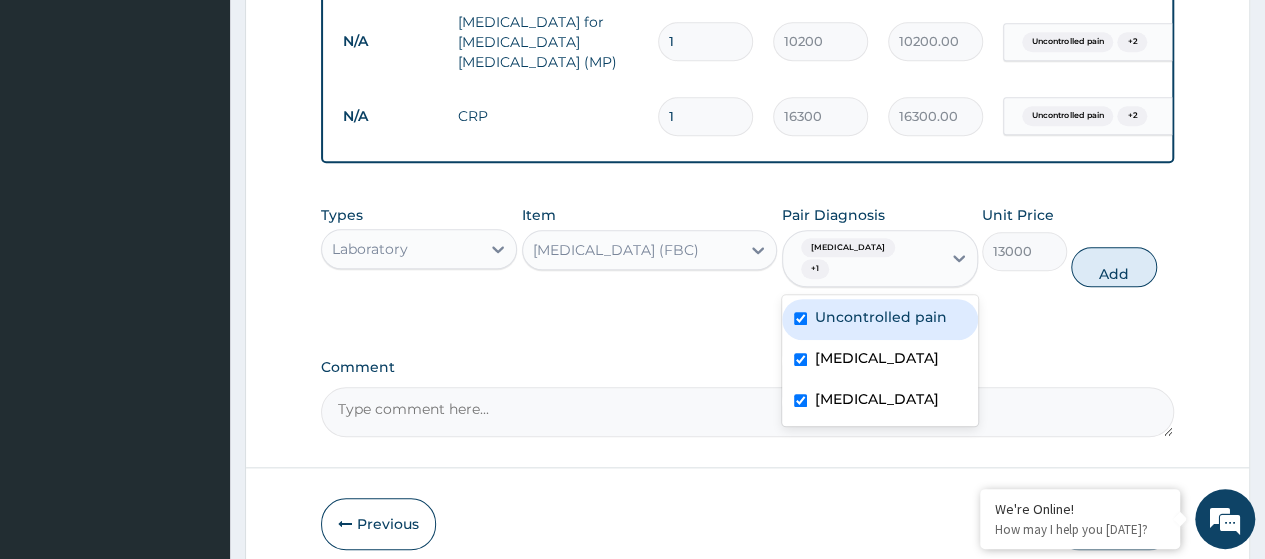 checkbox on "true" 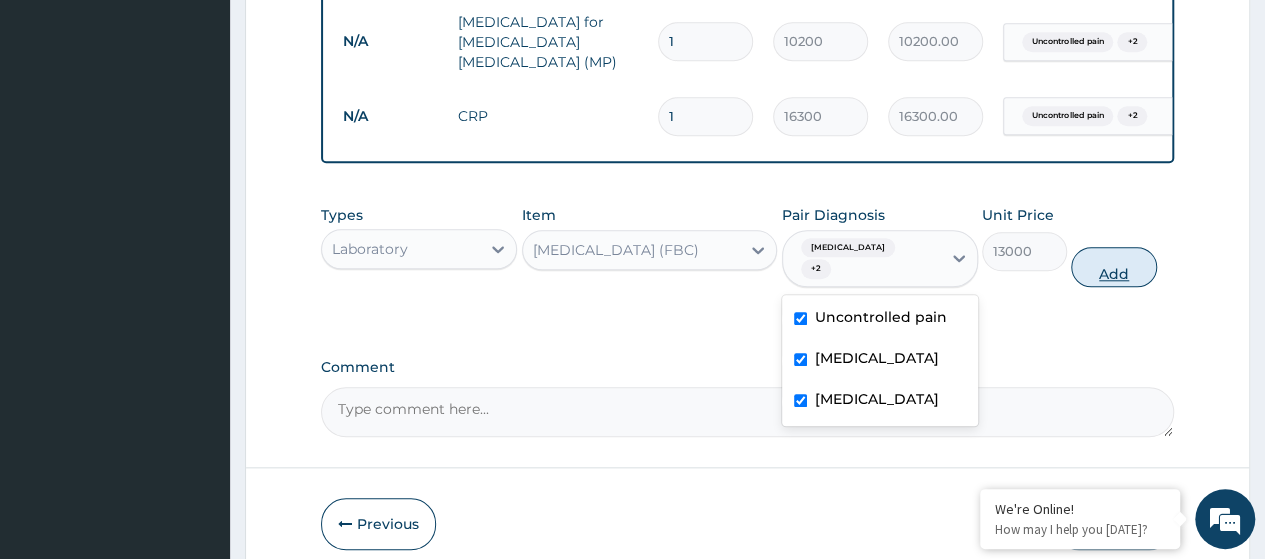 click on "Add" at bounding box center [1113, 267] 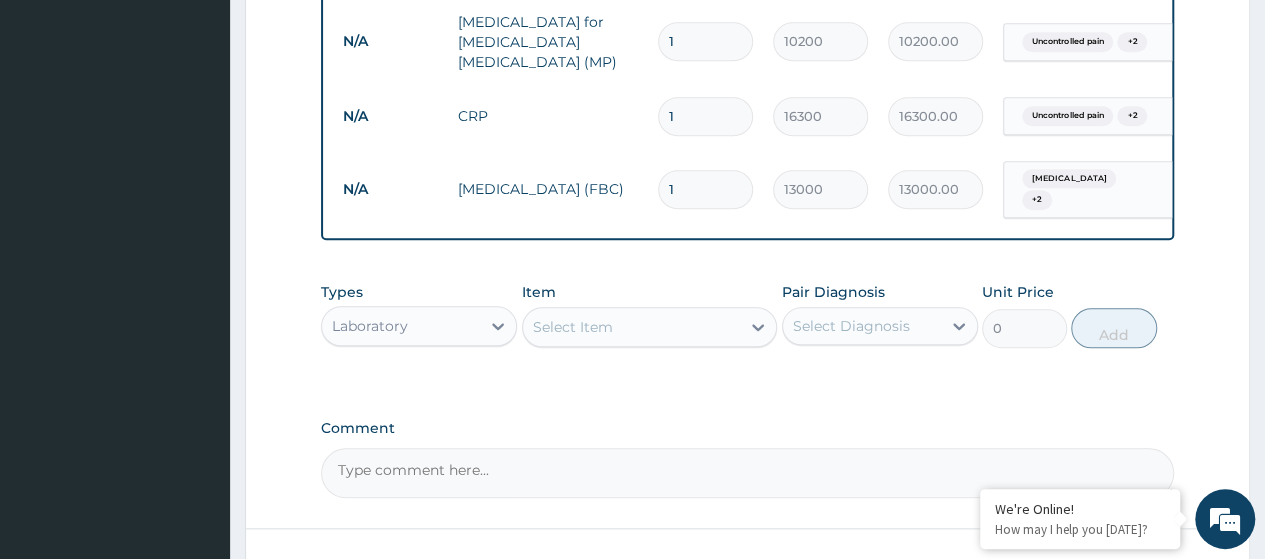 scroll, scrollTop: 1030, scrollLeft: 0, axis: vertical 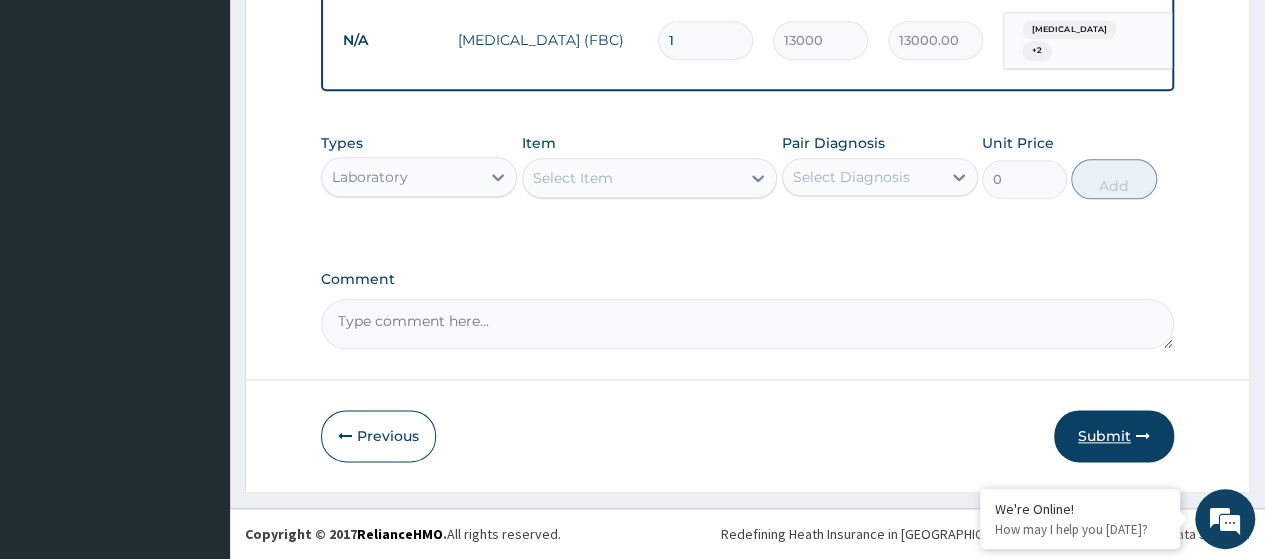 click on "Submit" at bounding box center [1114, 436] 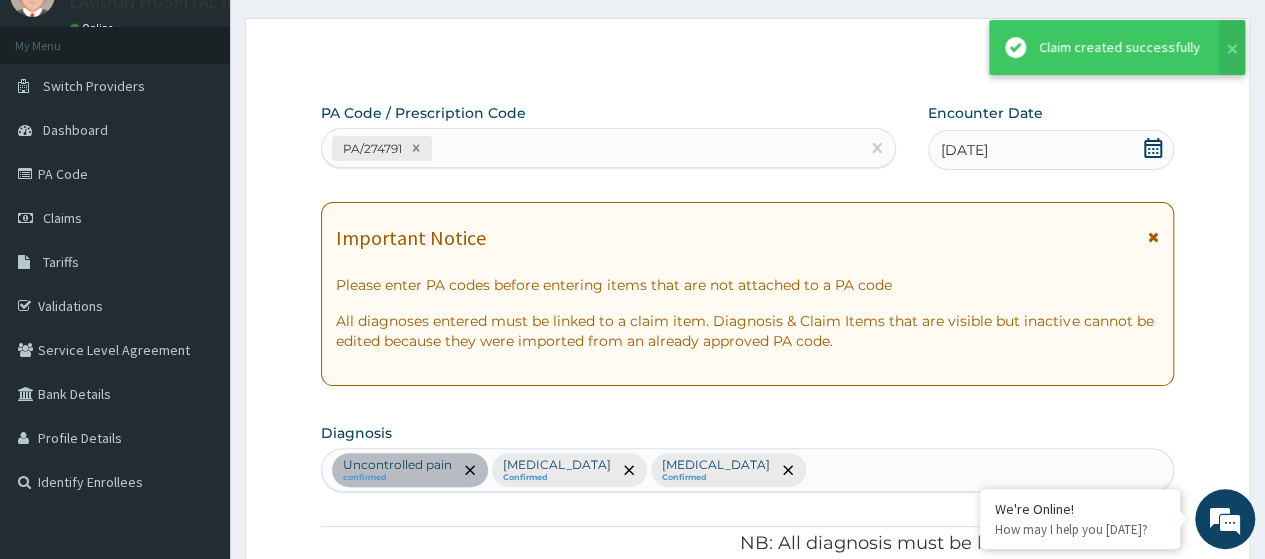 scroll, scrollTop: 1030, scrollLeft: 0, axis: vertical 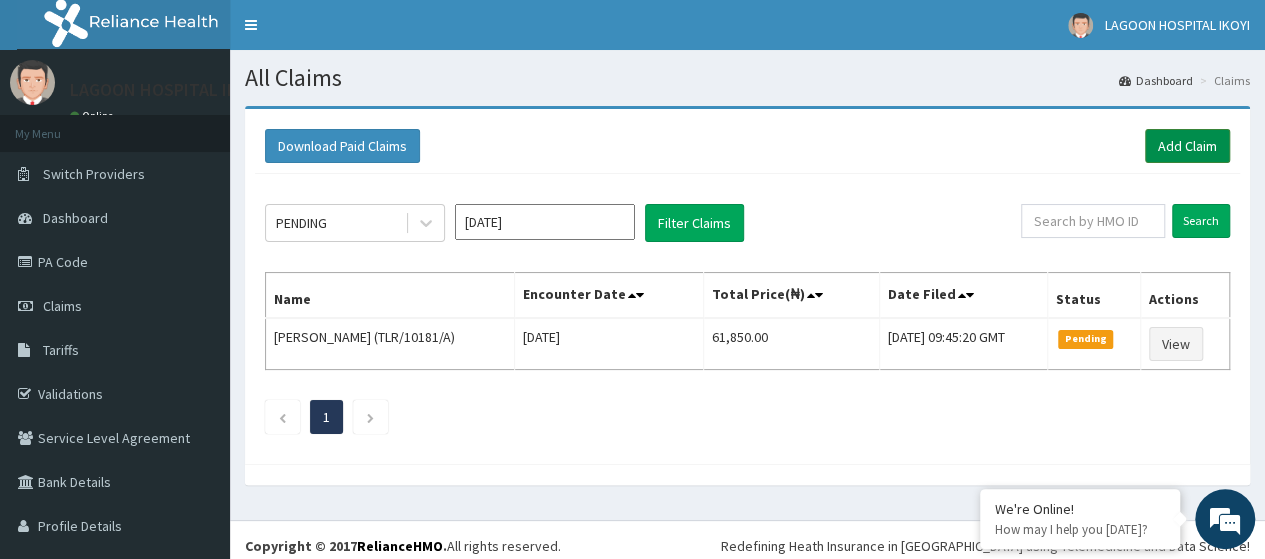 click on "Add Claim" at bounding box center (1187, 146) 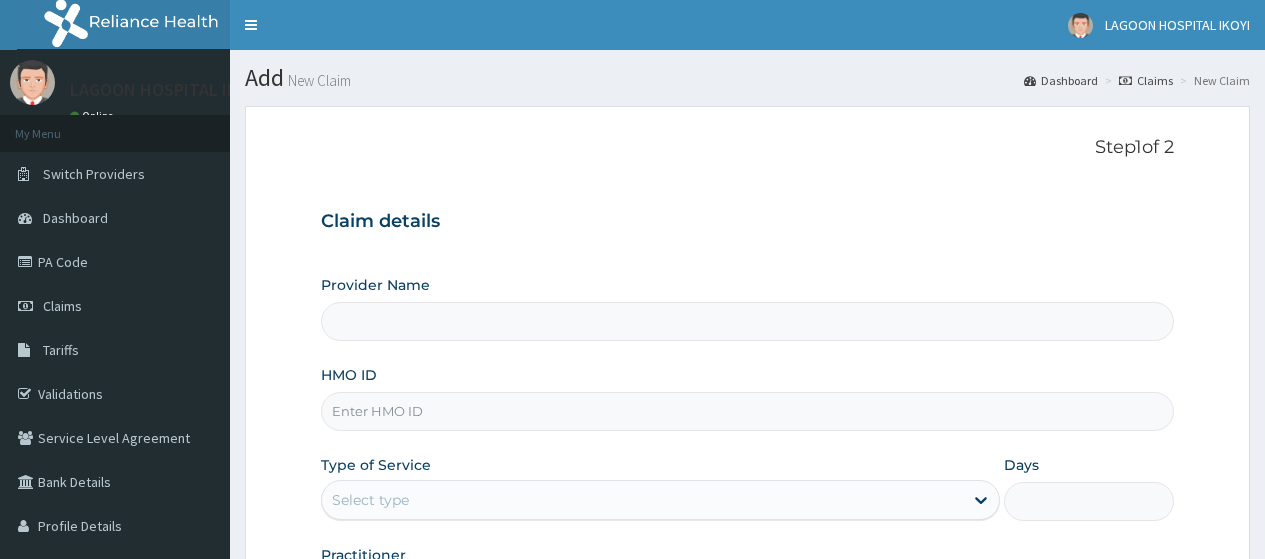 scroll, scrollTop: 0, scrollLeft: 0, axis: both 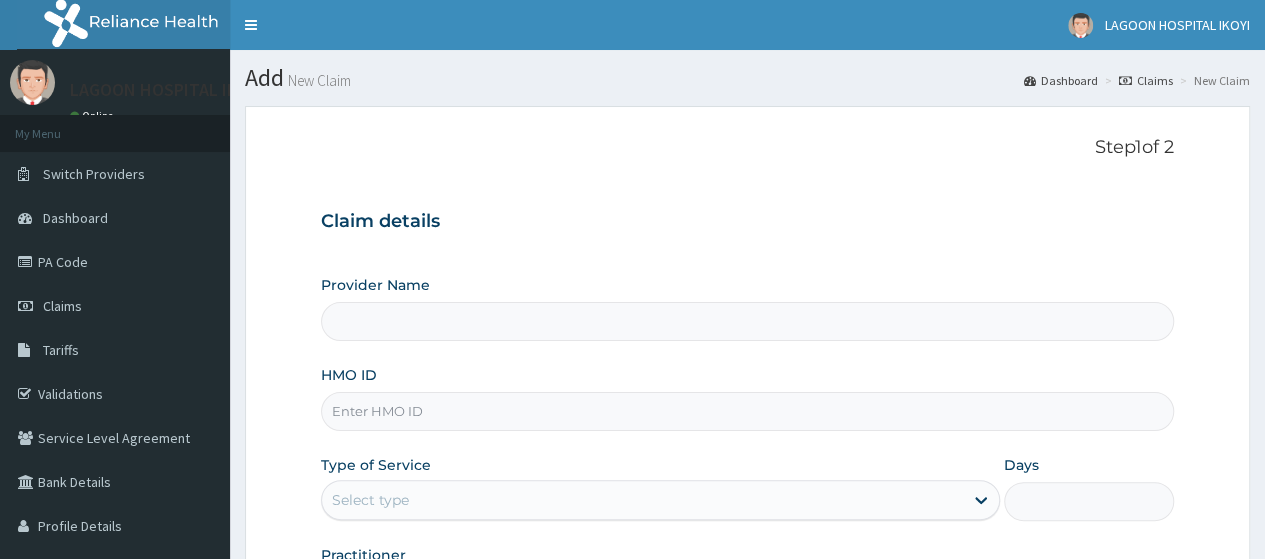 click on "HMO ID" at bounding box center (747, 411) 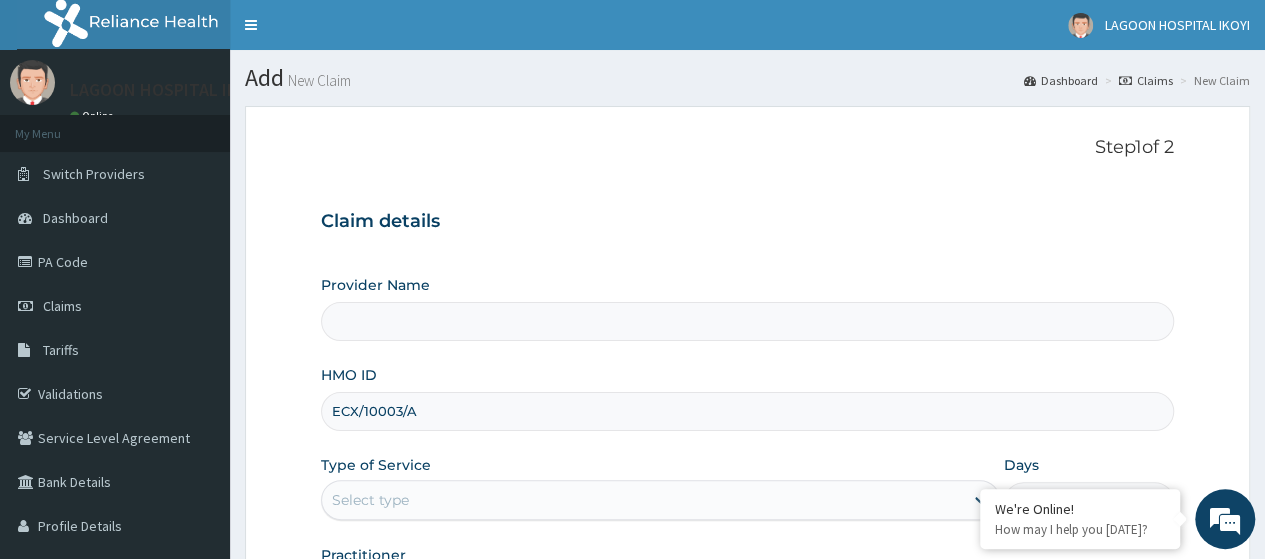 type on "[GEOGRAPHIC_DATA] - V/I" 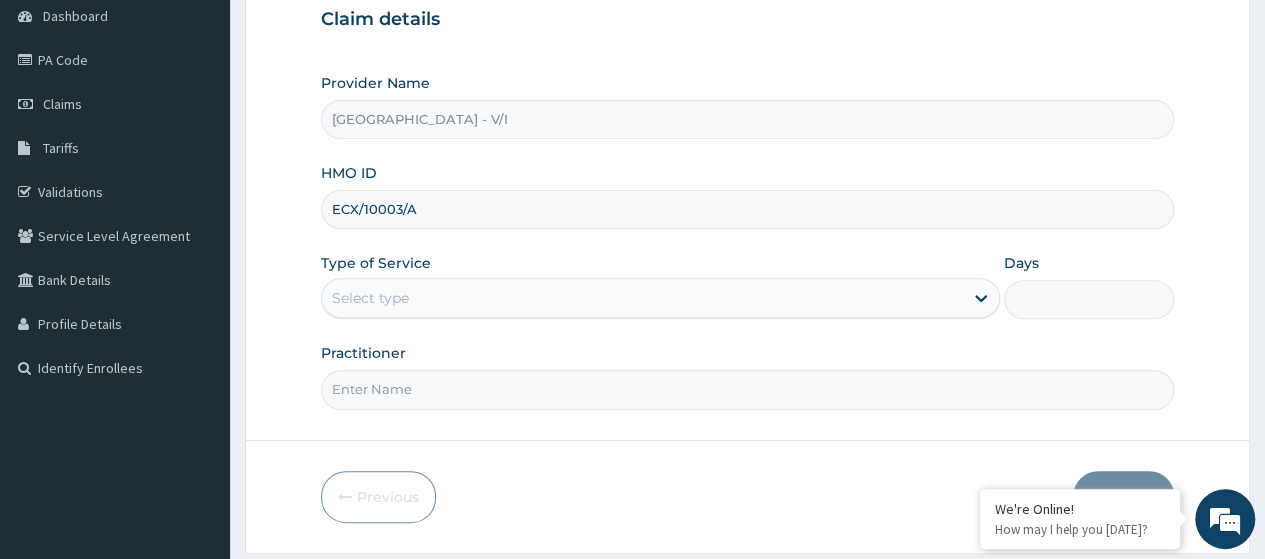 scroll, scrollTop: 258, scrollLeft: 0, axis: vertical 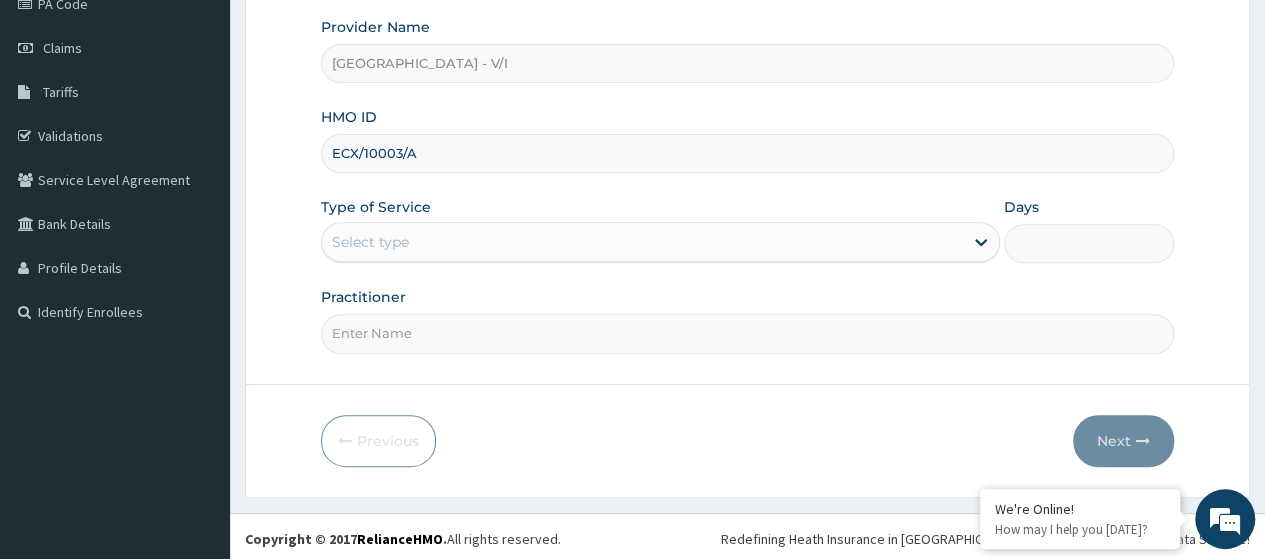 type on "ECX/10003/A" 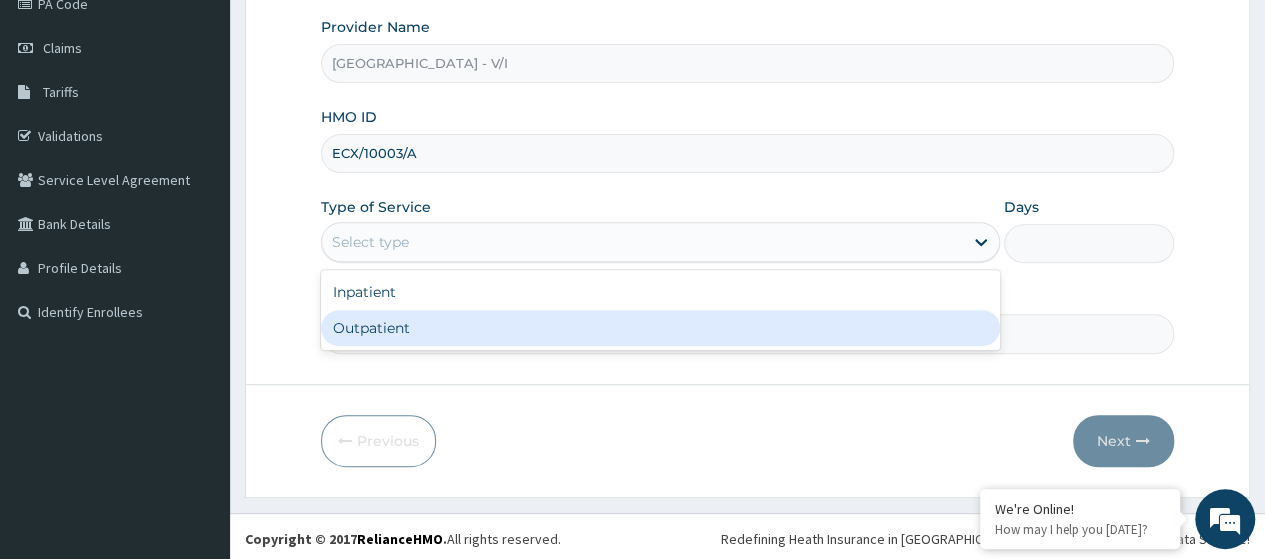 click on "Outpatient" at bounding box center (660, 328) 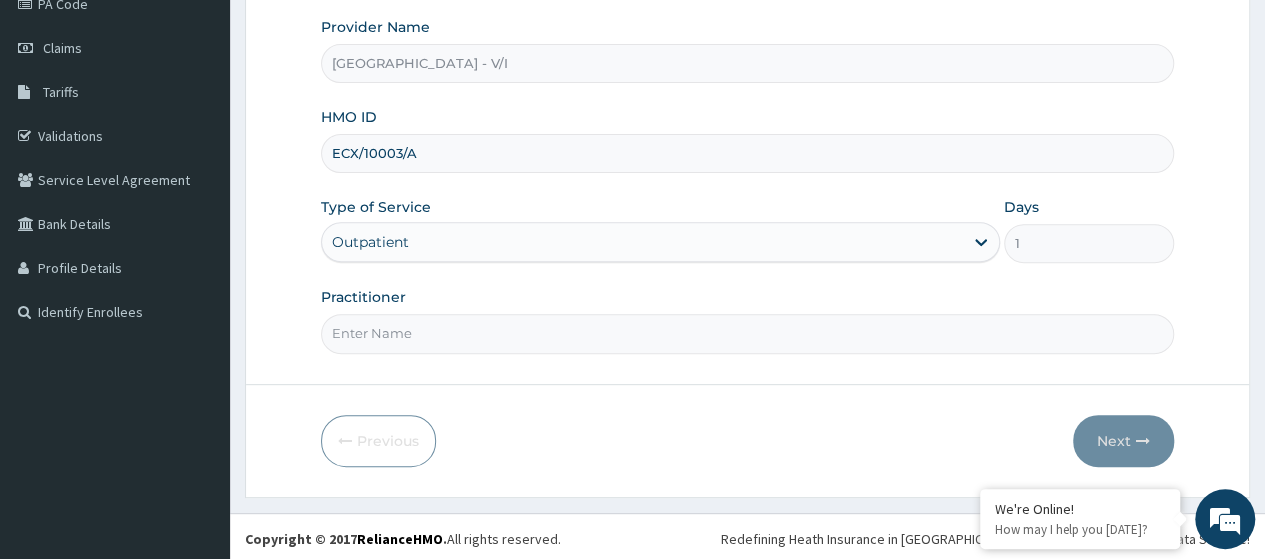 click on "Practitioner" at bounding box center (747, 333) 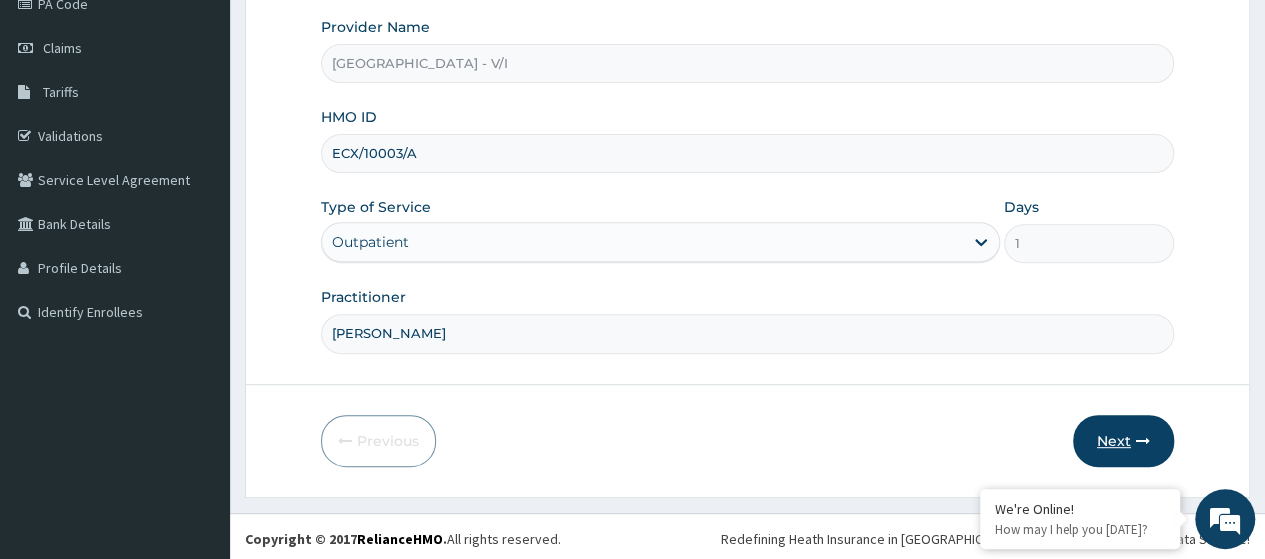 click on "Next" at bounding box center [1123, 441] 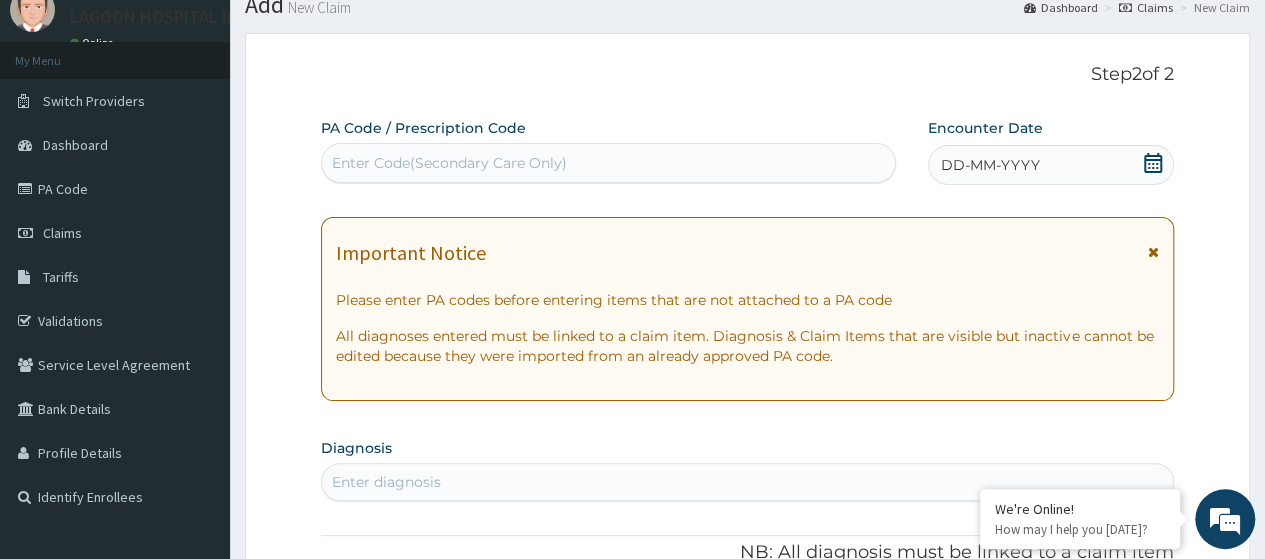scroll, scrollTop: 0, scrollLeft: 0, axis: both 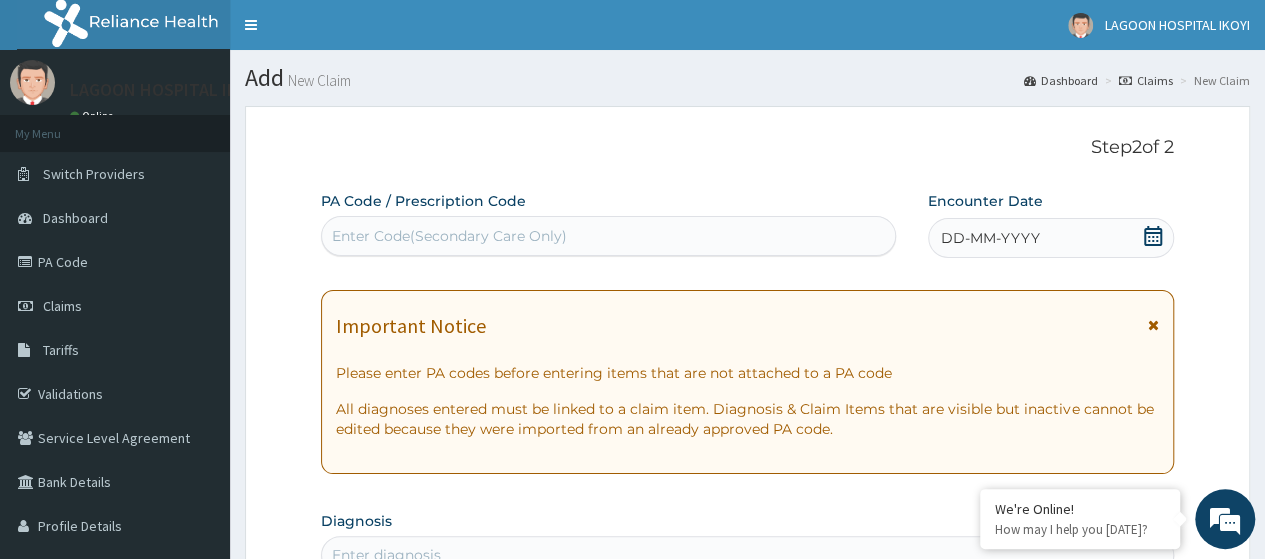 click on "Enter Code(Secondary Care Only)" at bounding box center (608, 236) 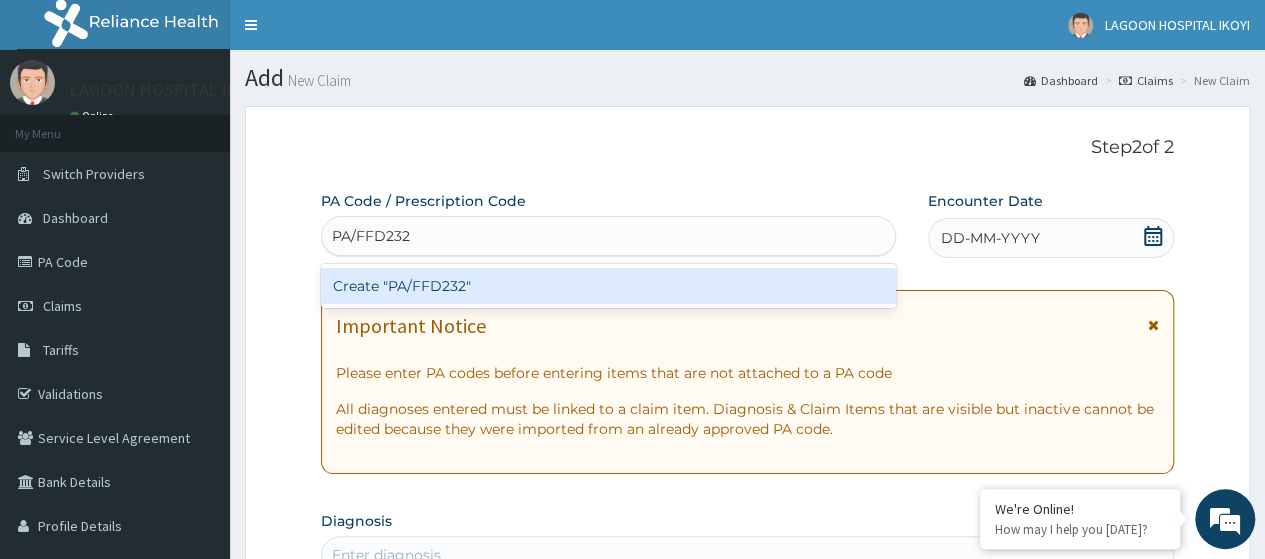 click on "Create "PA/FFD232"" at bounding box center [608, 286] 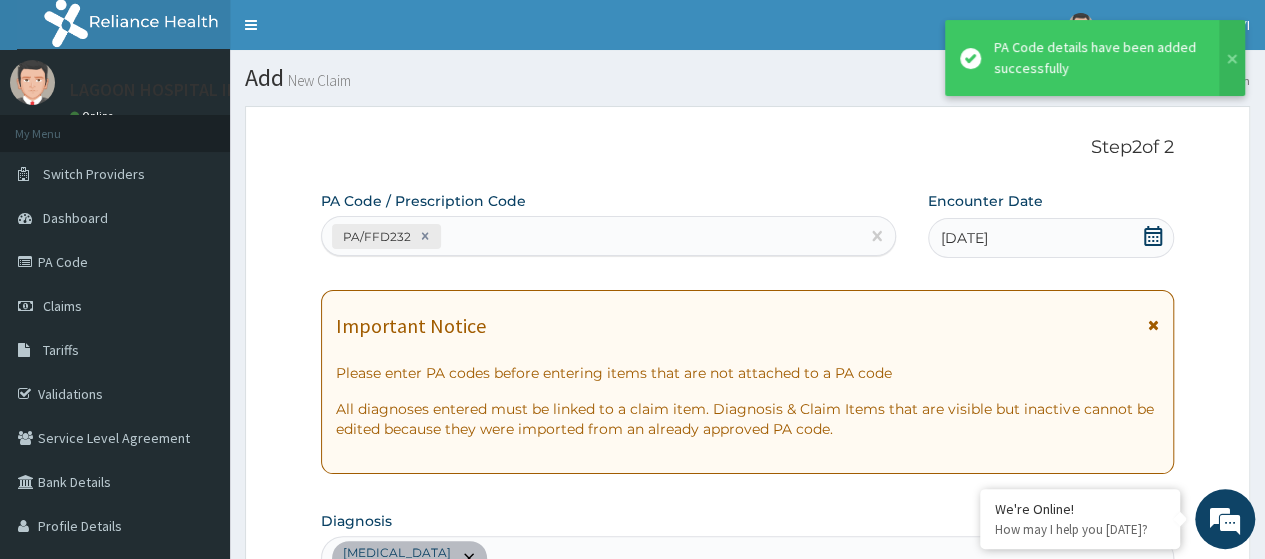 scroll, scrollTop: 759, scrollLeft: 0, axis: vertical 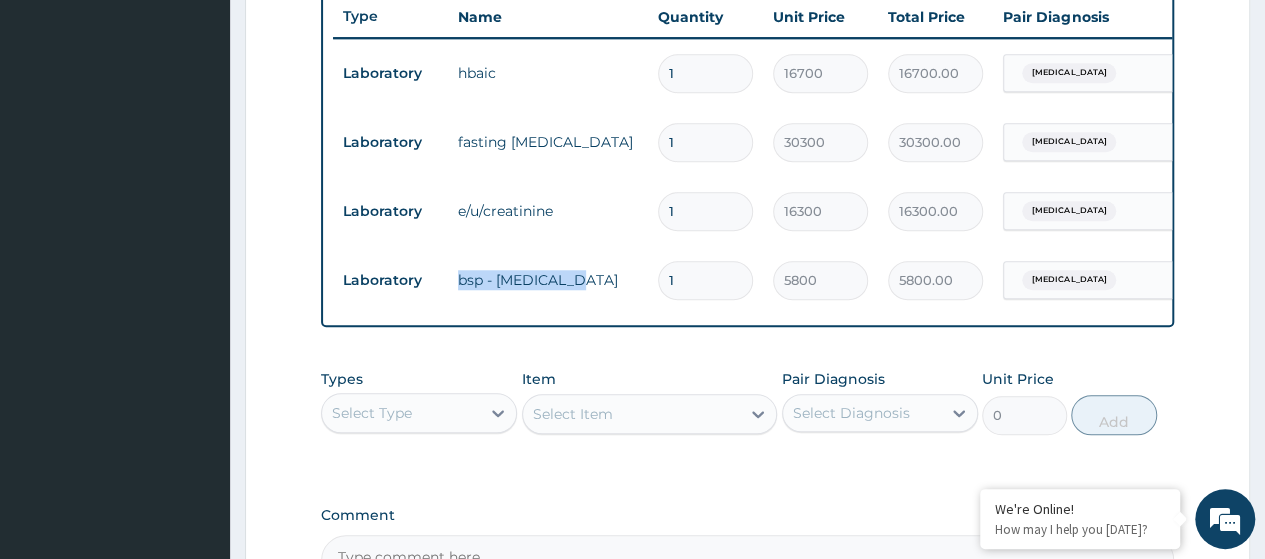 drag, startPoint x: 571, startPoint y: 282, endPoint x: 464, endPoint y: 289, distance: 107.22873 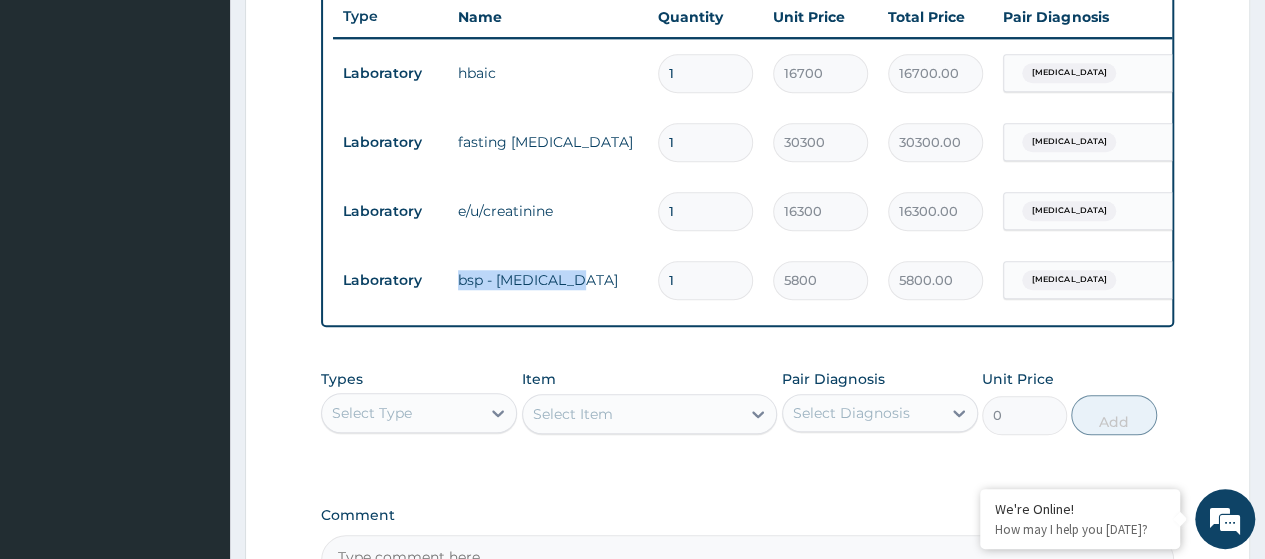 copy on "bsp - urinalysis" 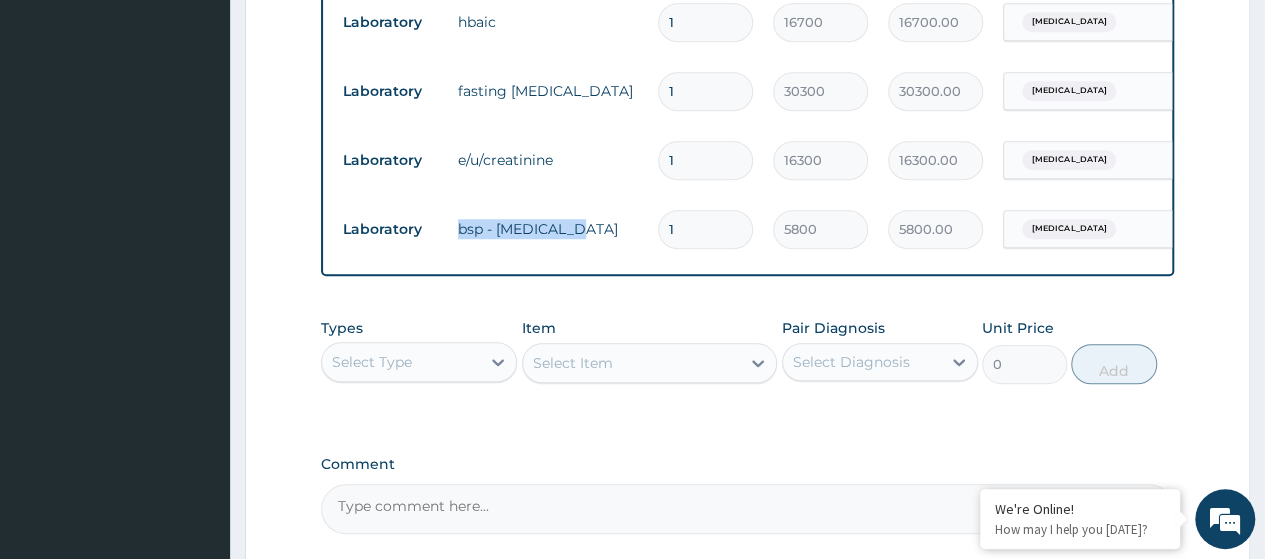scroll, scrollTop: 998, scrollLeft: 0, axis: vertical 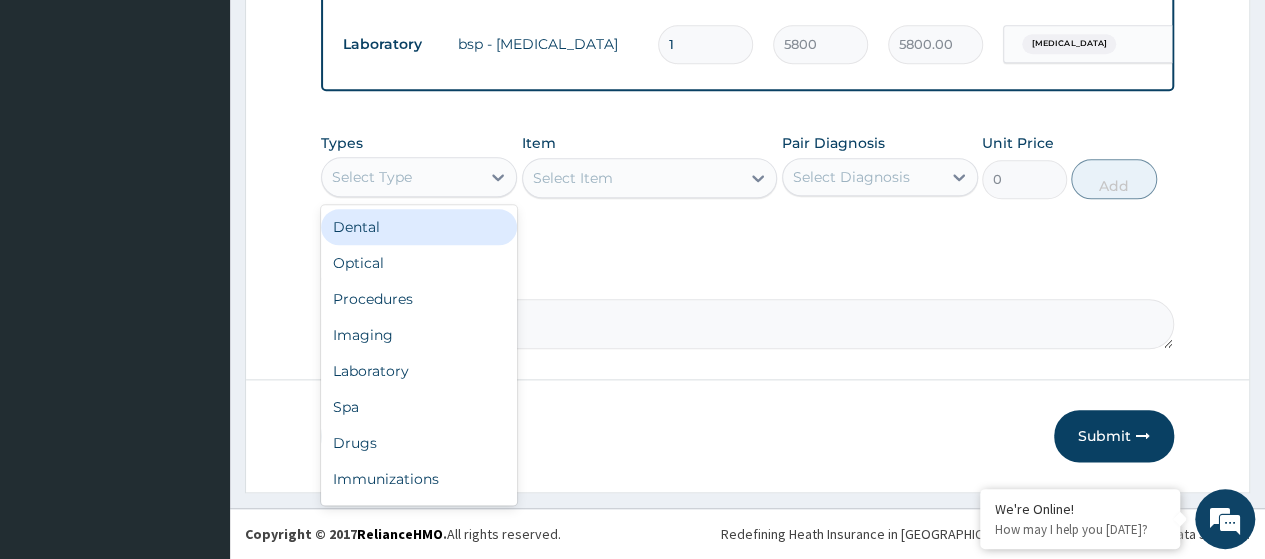 drag, startPoint x: 454, startPoint y: 207, endPoint x: 448, endPoint y: 217, distance: 11.661903 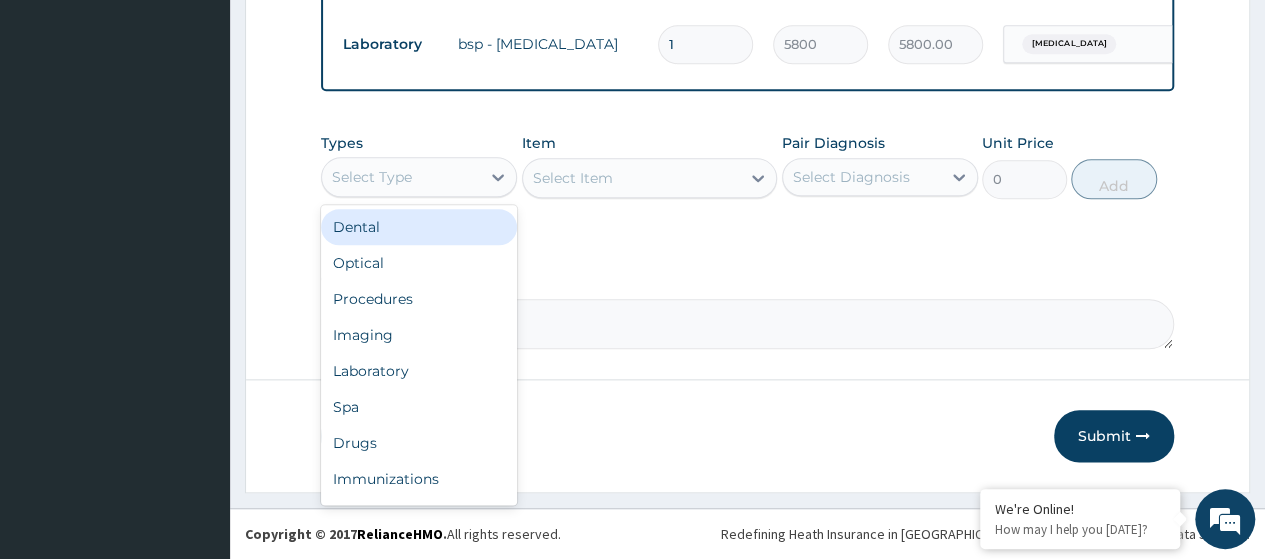click on "Select Type" at bounding box center [419, 177] 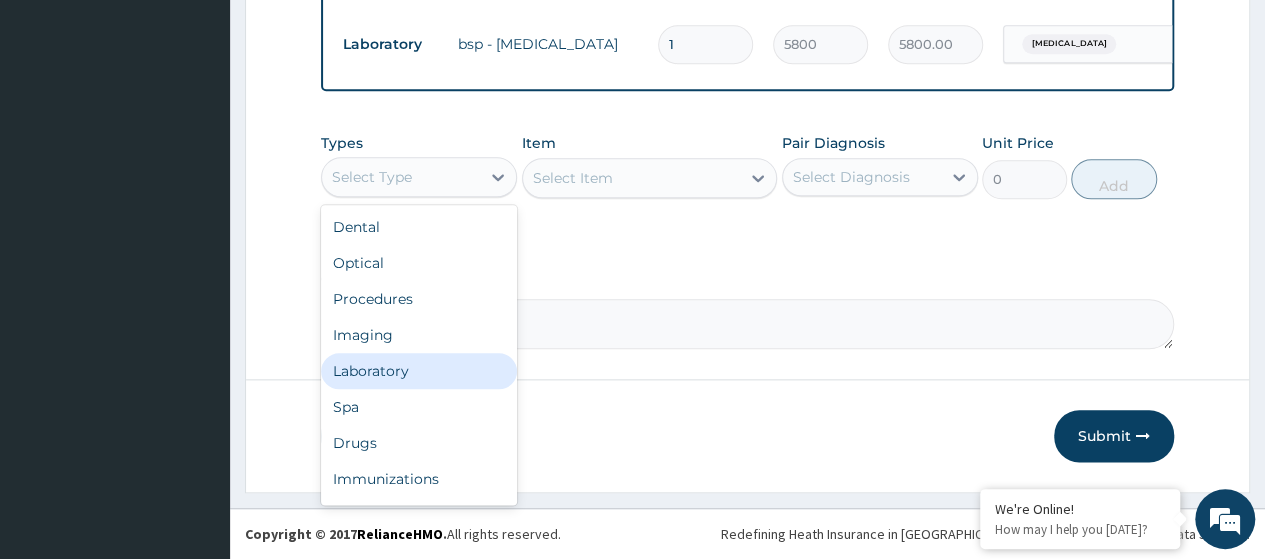 click on "Laboratory" at bounding box center (419, 371) 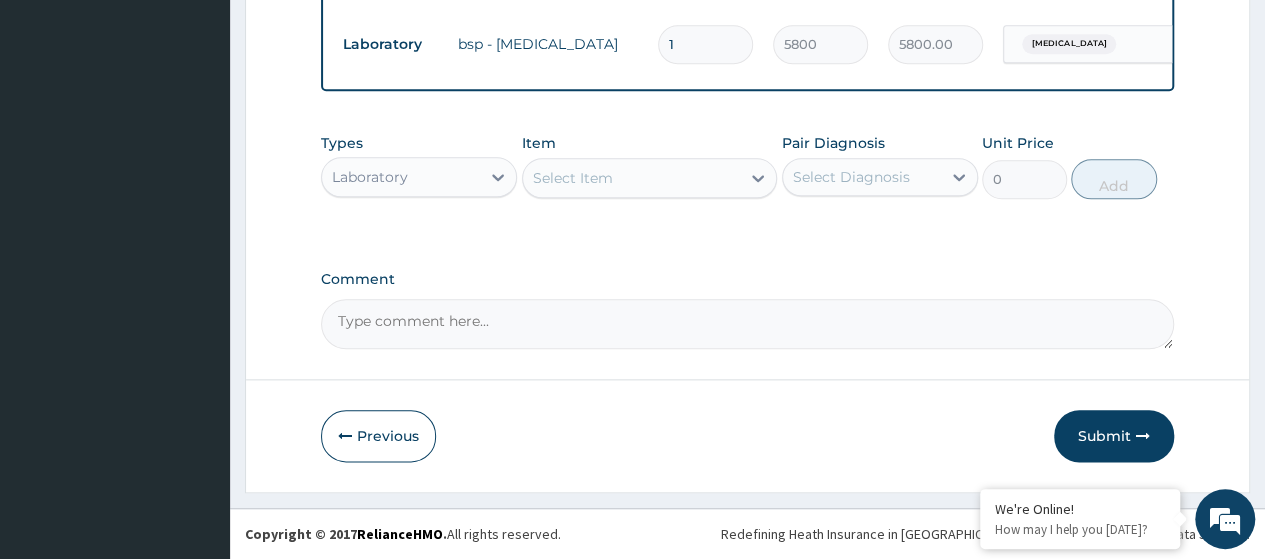 click on "Select Item" at bounding box center (573, 178) 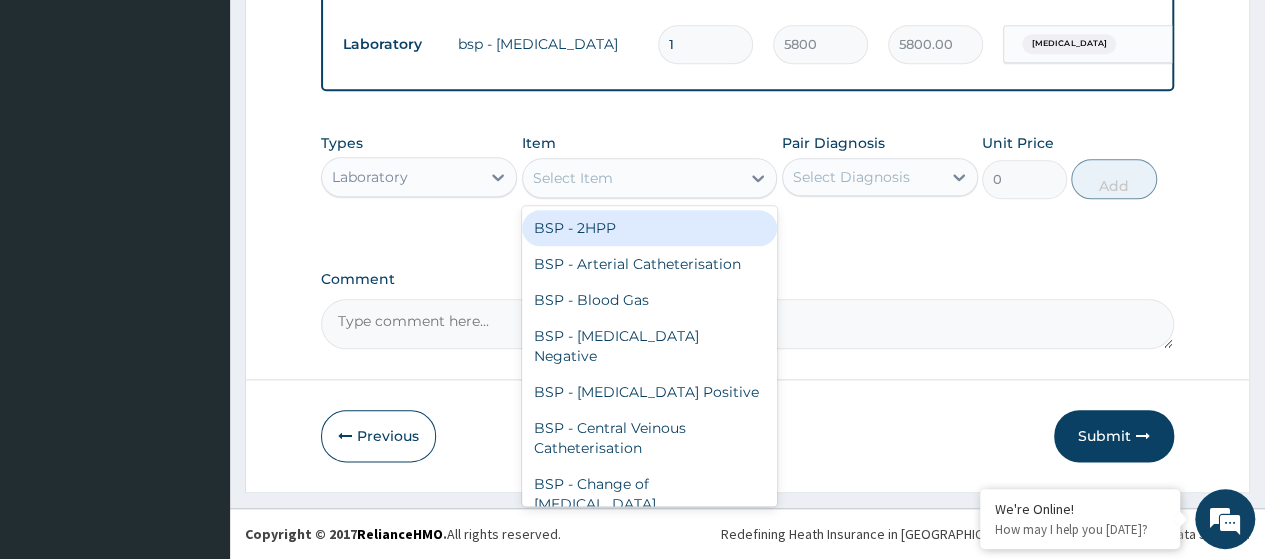paste on "Fasting Blood Sugar" 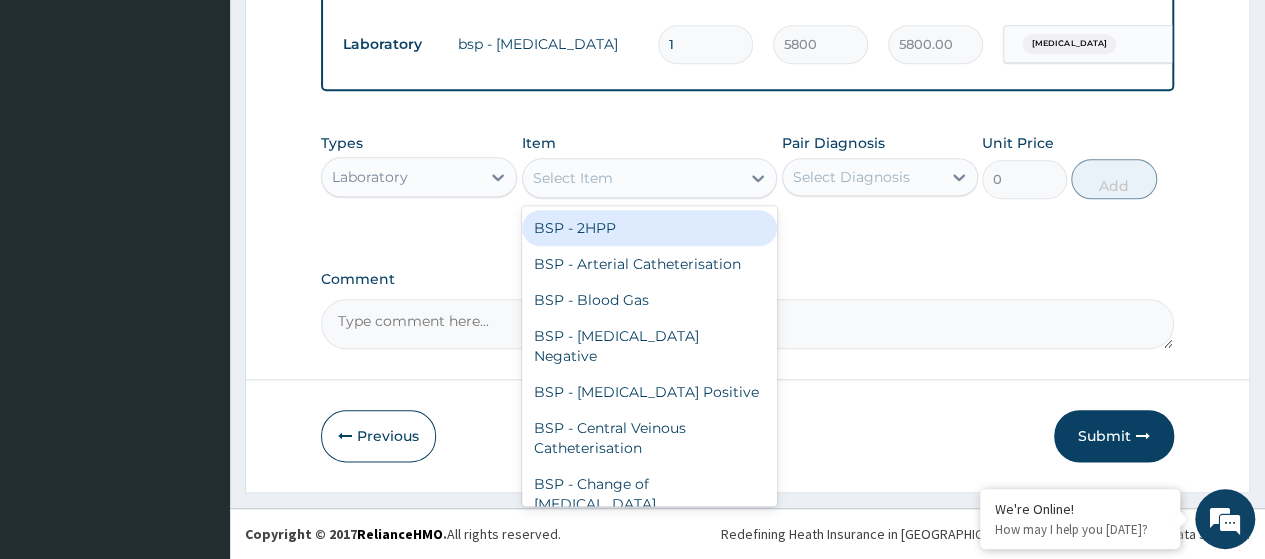 type on "Fasting Blood Sugar" 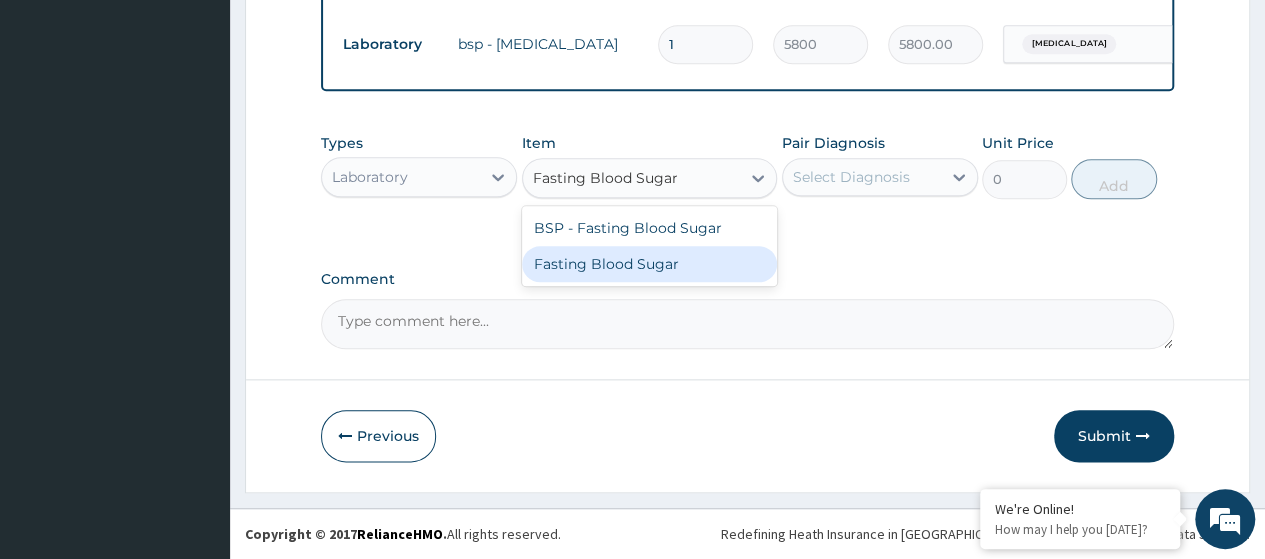 click on "Fasting Blood Sugar" at bounding box center (650, 264) 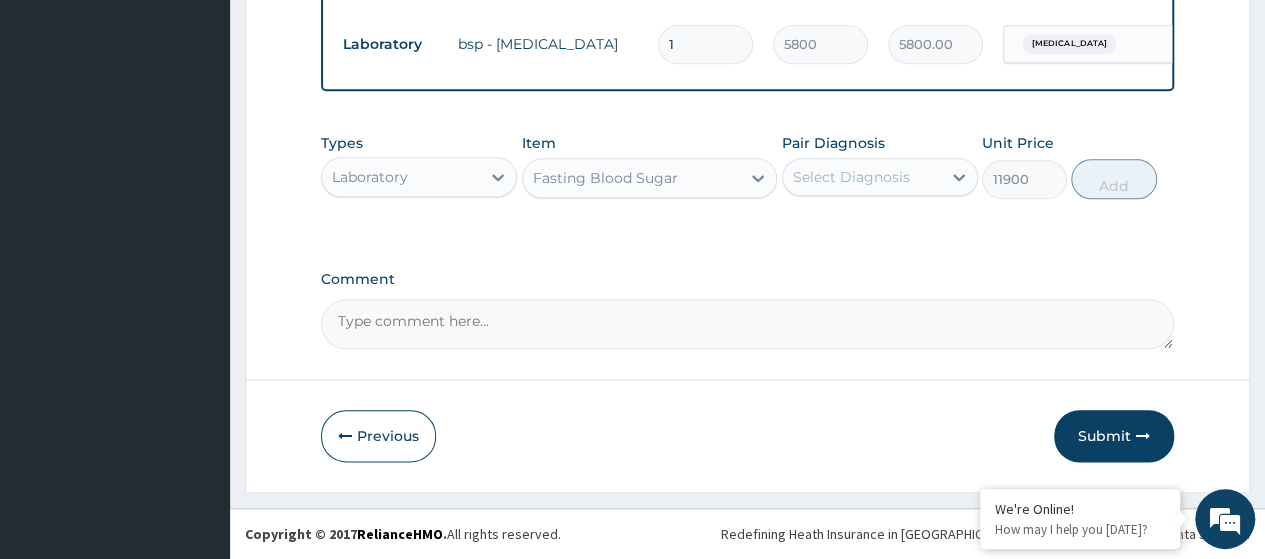 click on "Select Diagnosis" at bounding box center (851, 177) 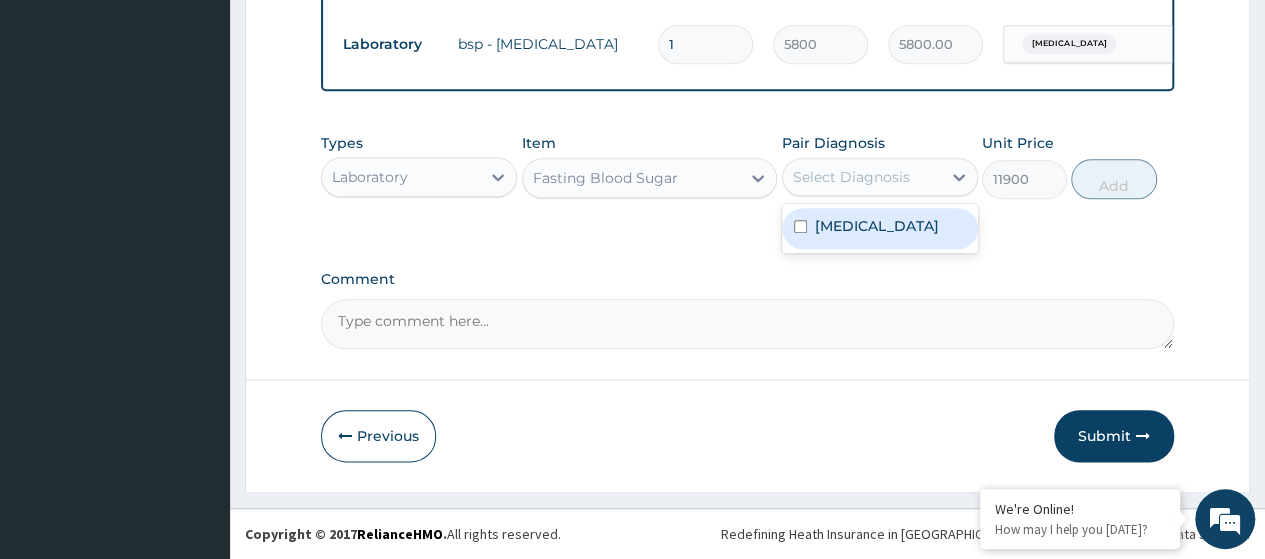 click on "Essential hypertension" at bounding box center [877, 226] 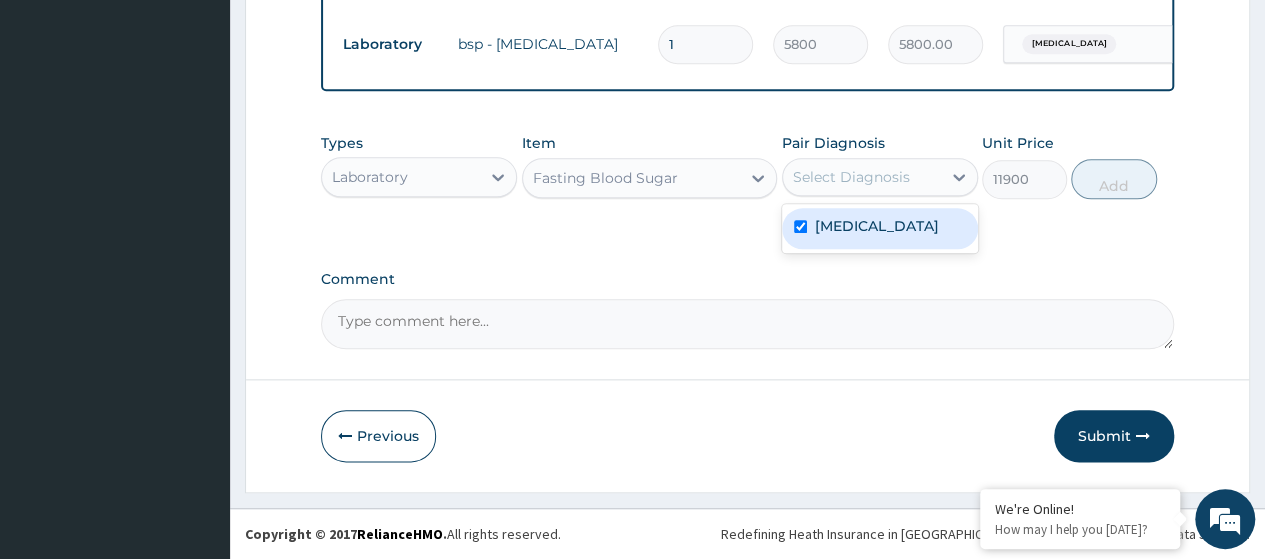 checkbox on "true" 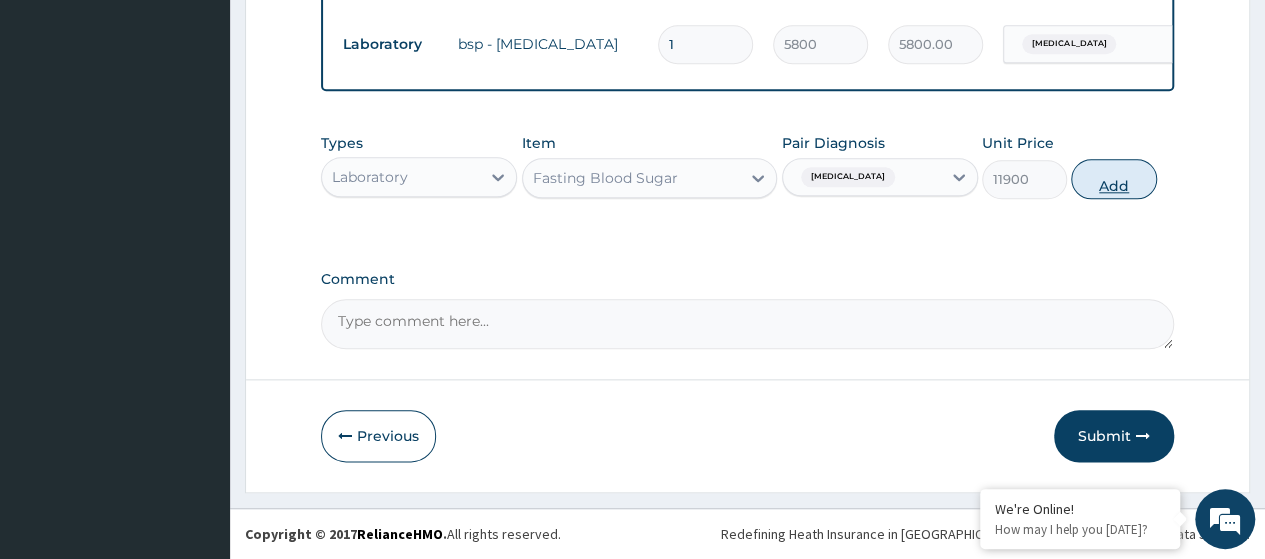 click on "Add" at bounding box center (1113, 179) 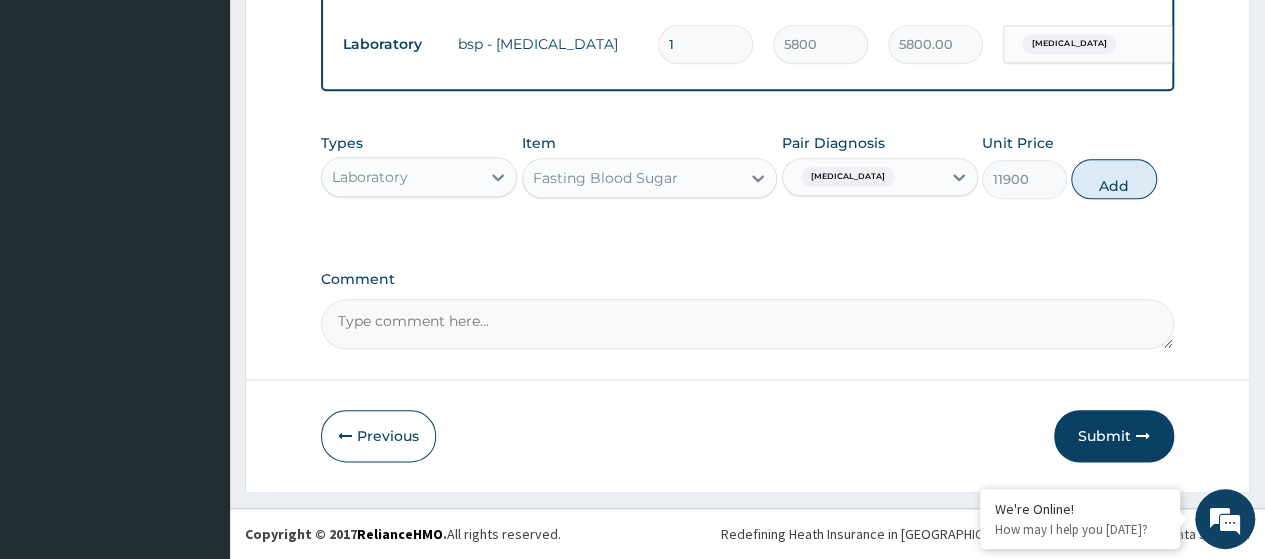 type on "0" 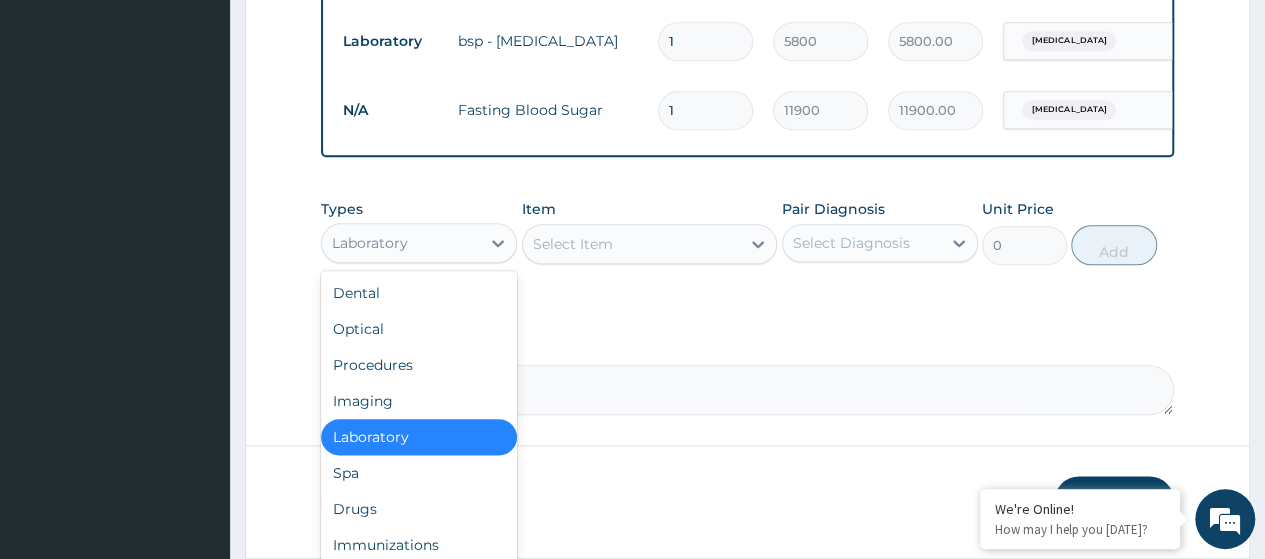 click on "Laboratory" at bounding box center [370, 243] 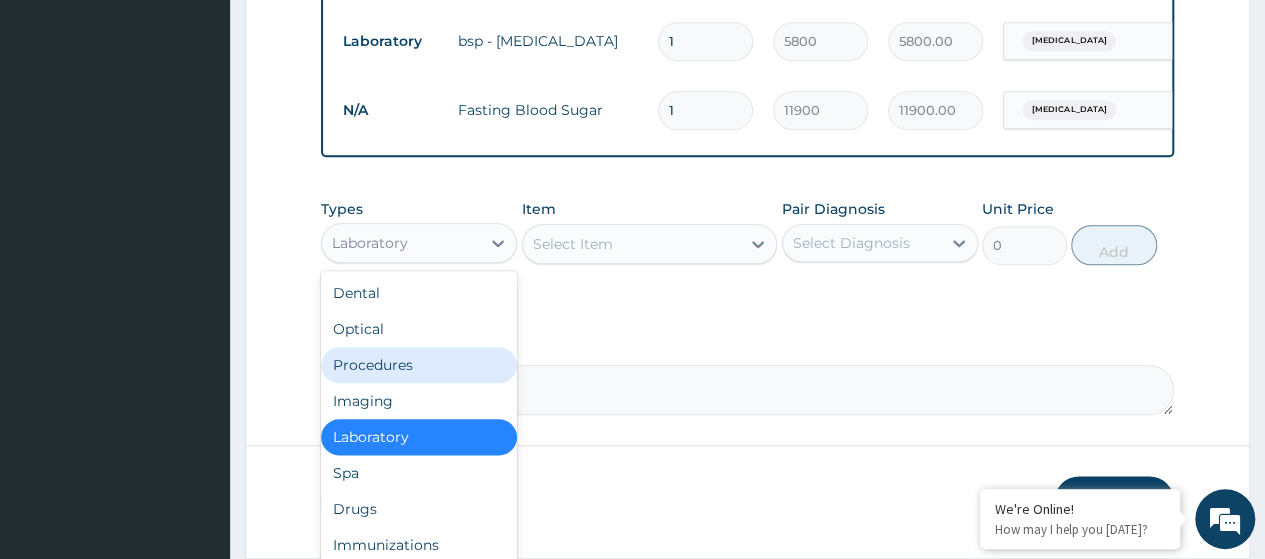 click on "Procedures" at bounding box center (419, 365) 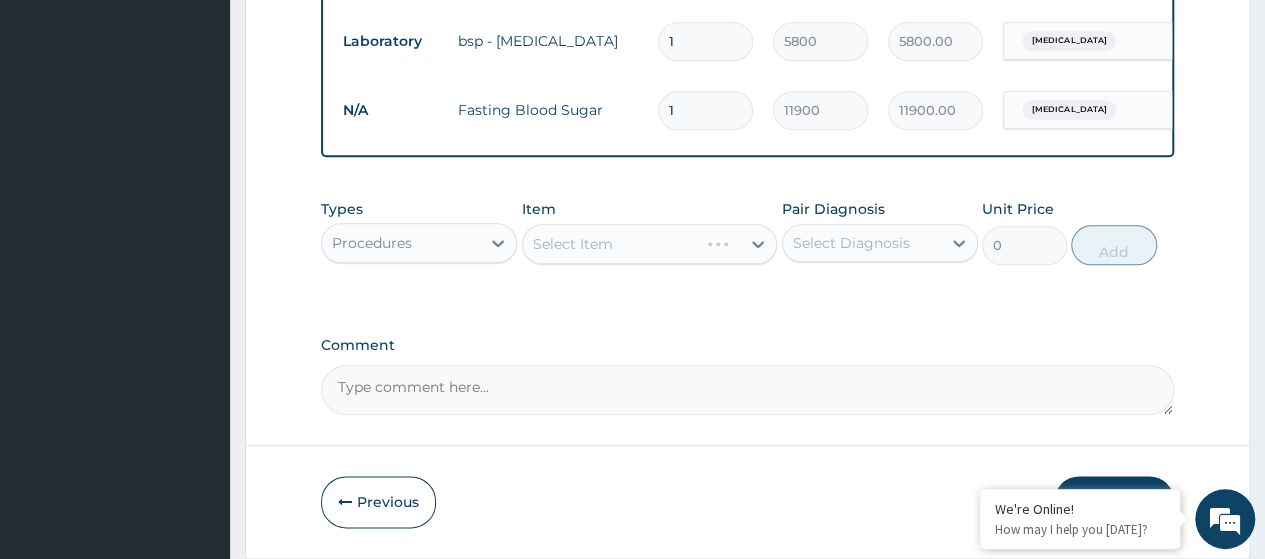 click on "Select Item" at bounding box center (573, 244) 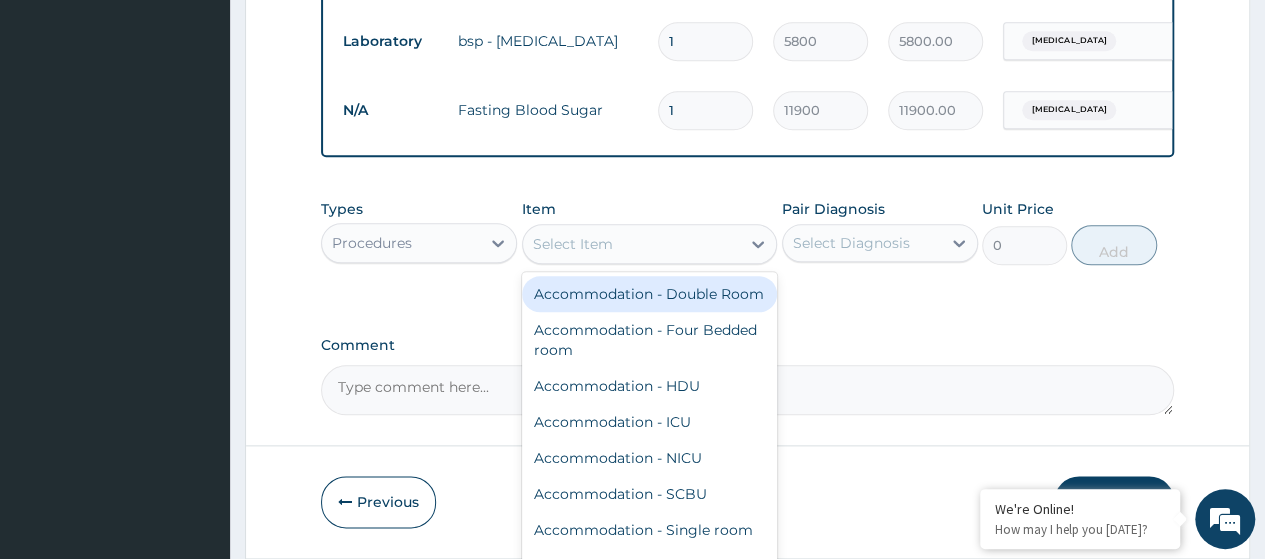 paste on "Consultation GOPD First Visit" 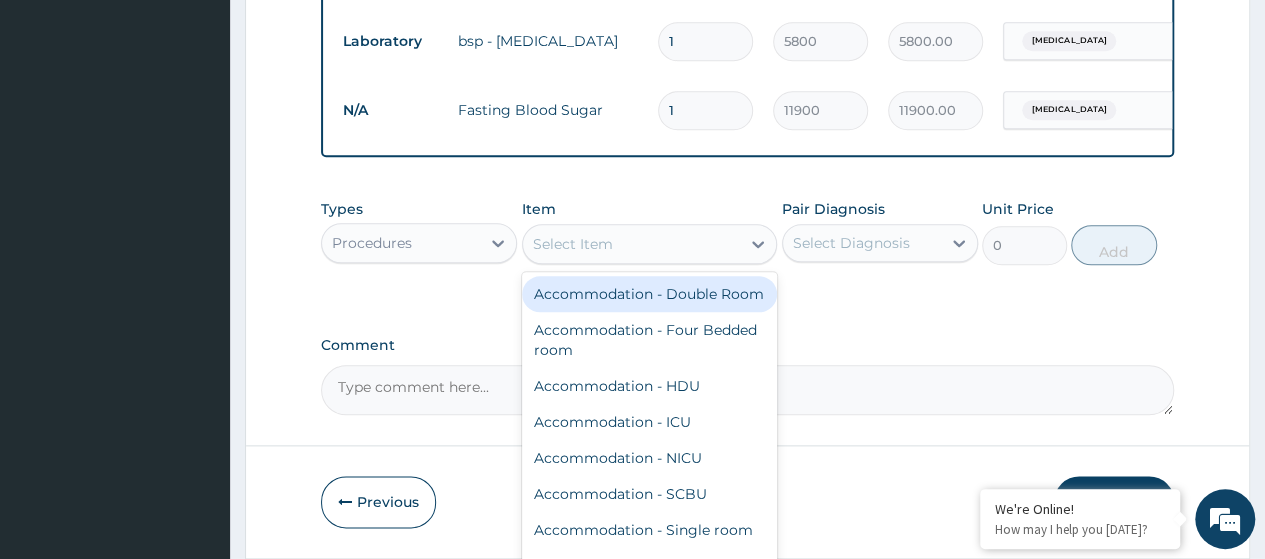 type on "Consultation GOPD First Visit" 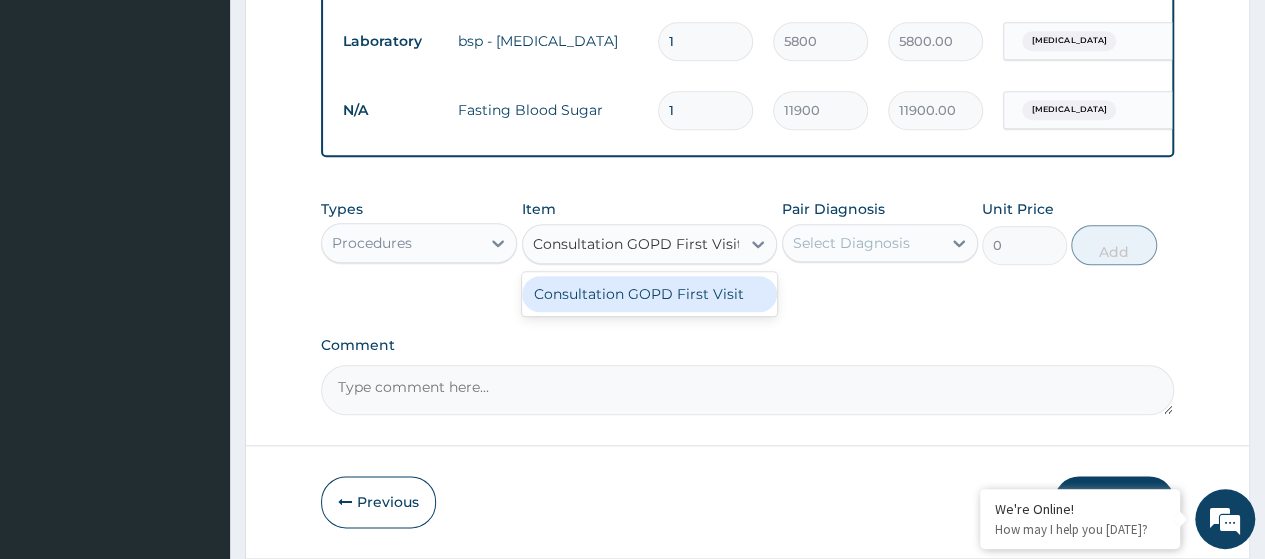 click on "Consultation GOPD First Visit" at bounding box center (650, 294) 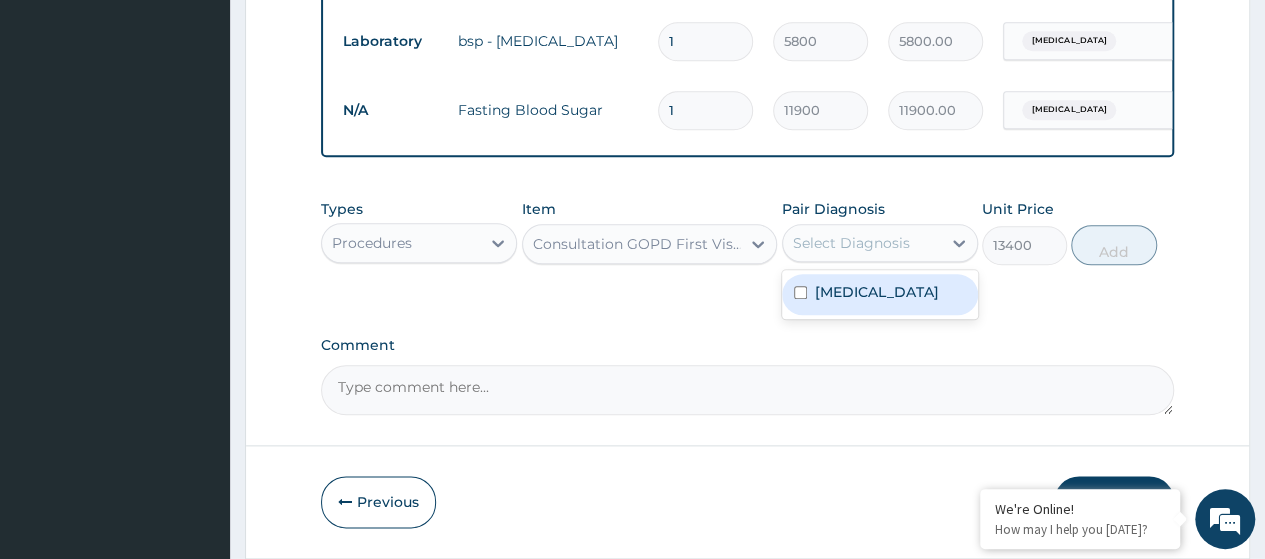 click on "Select Diagnosis" at bounding box center (851, 243) 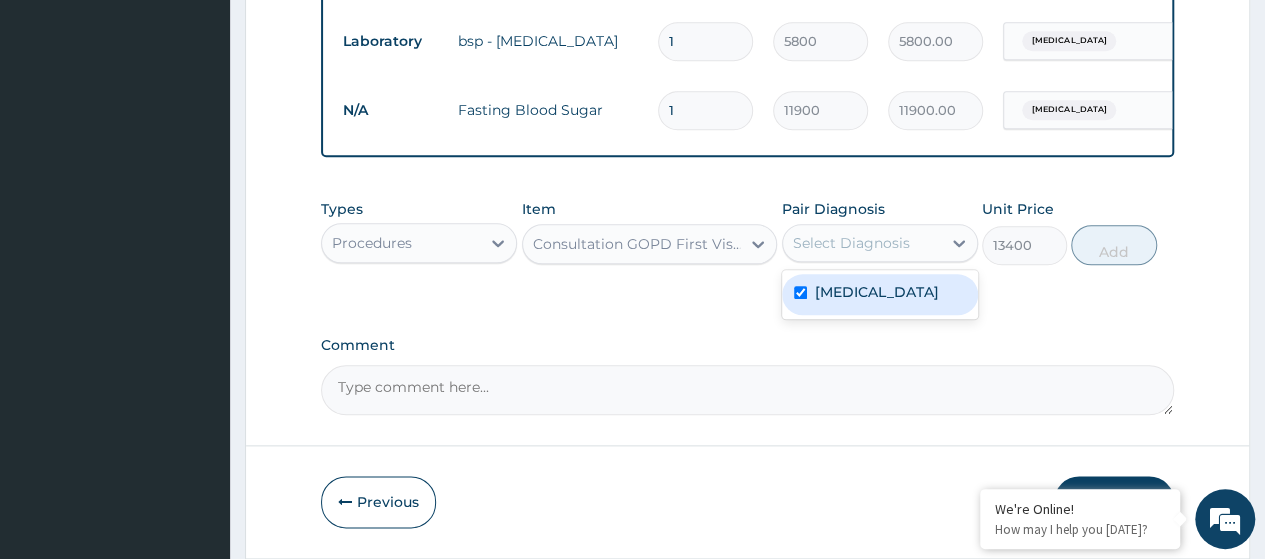 checkbox on "true" 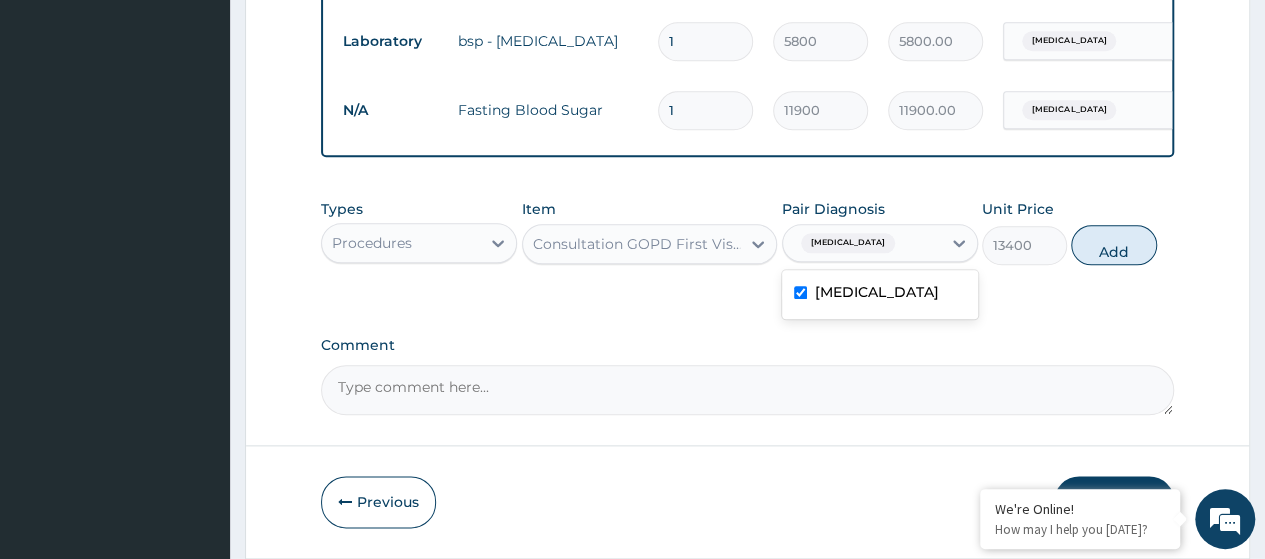 drag, startPoint x: 1108, startPoint y: 267, endPoint x: 1121, endPoint y: 302, distance: 37.336308 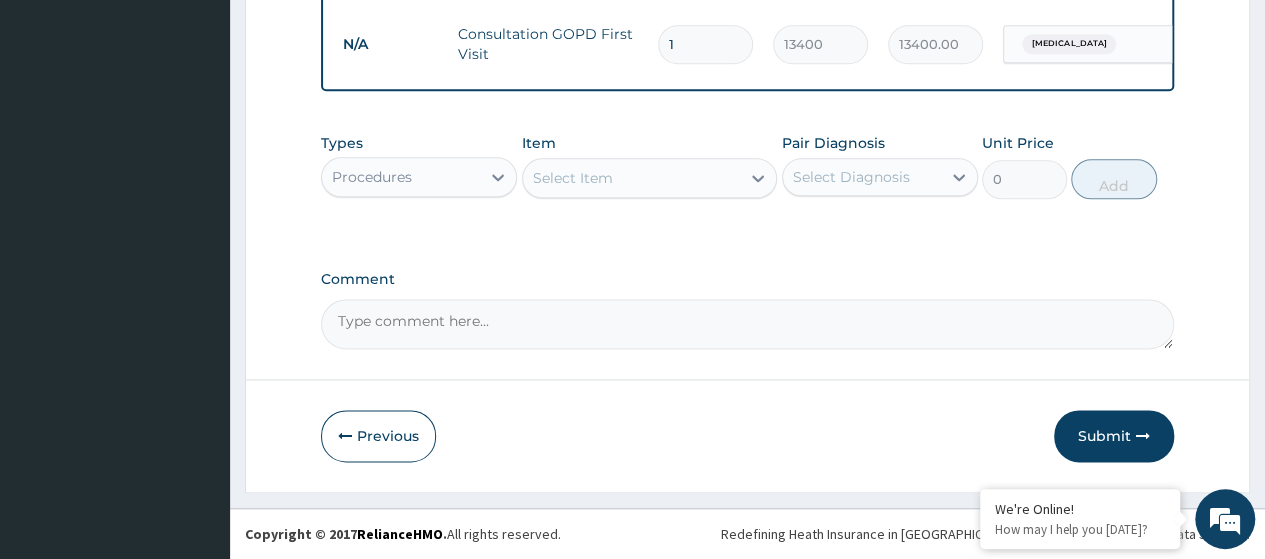 scroll, scrollTop: 1146, scrollLeft: 0, axis: vertical 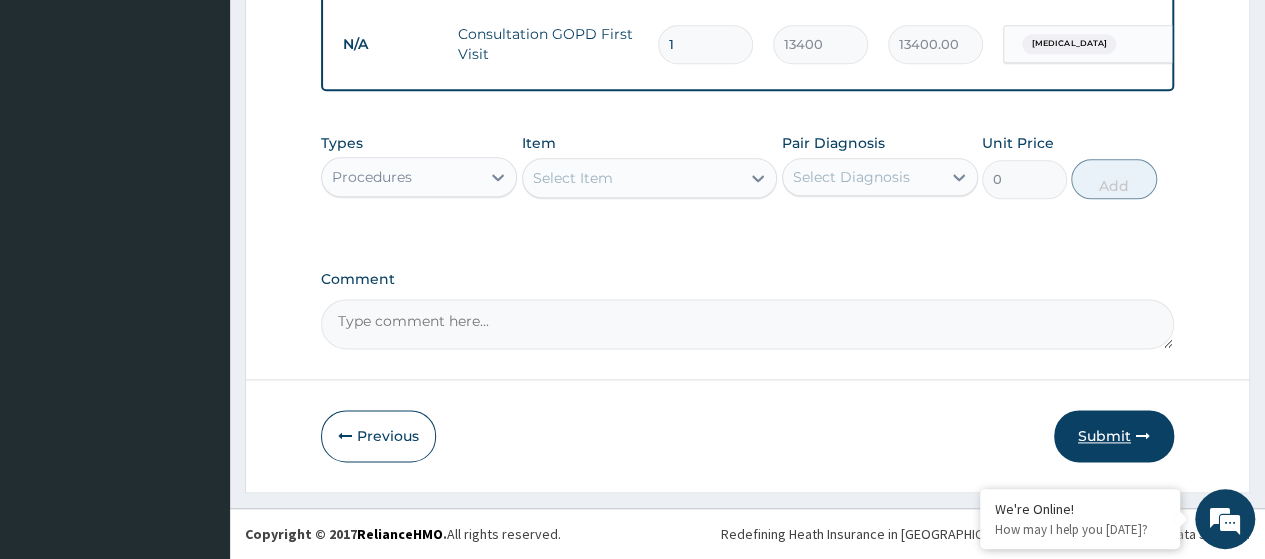 click on "Submit" at bounding box center (1114, 436) 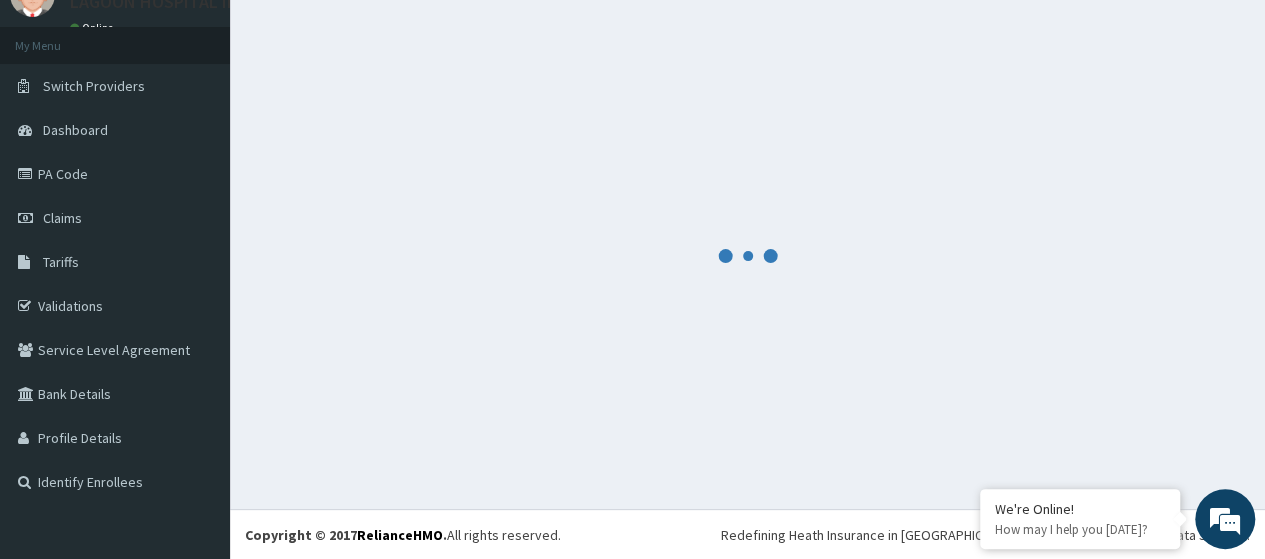 scroll, scrollTop: 1146, scrollLeft: 0, axis: vertical 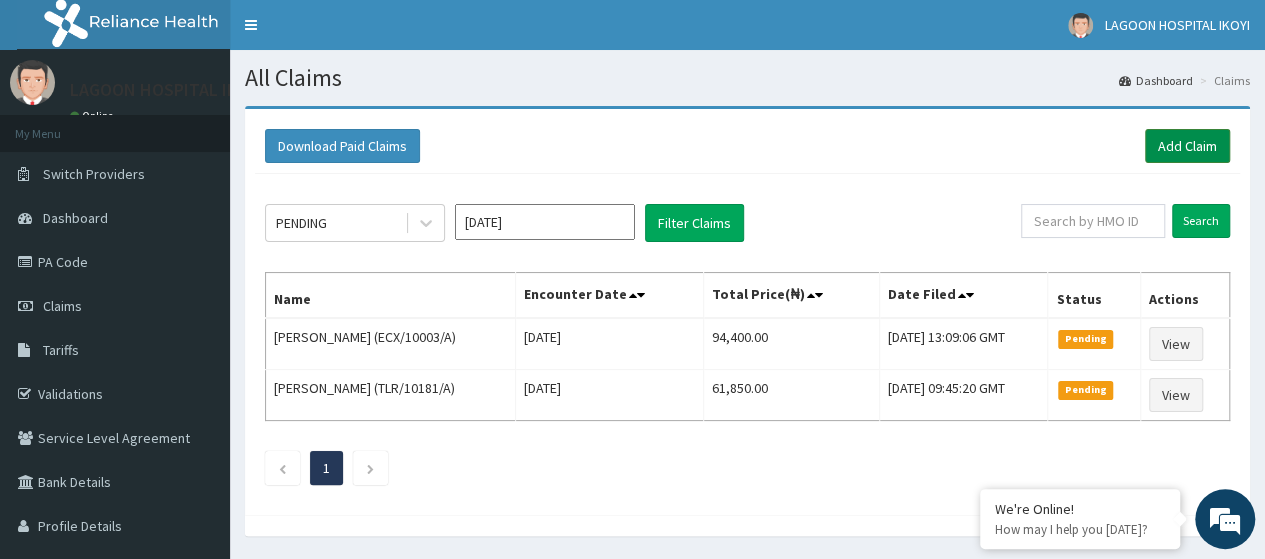 click on "Add Claim" at bounding box center [1187, 146] 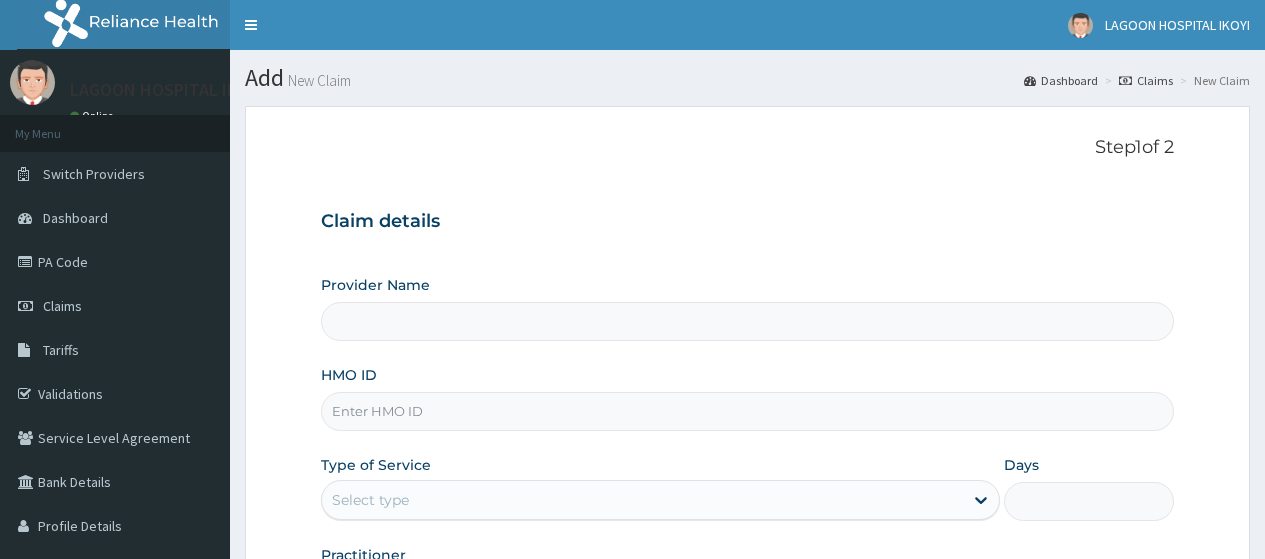 scroll, scrollTop: 0, scrollLeft: 0, axis: both 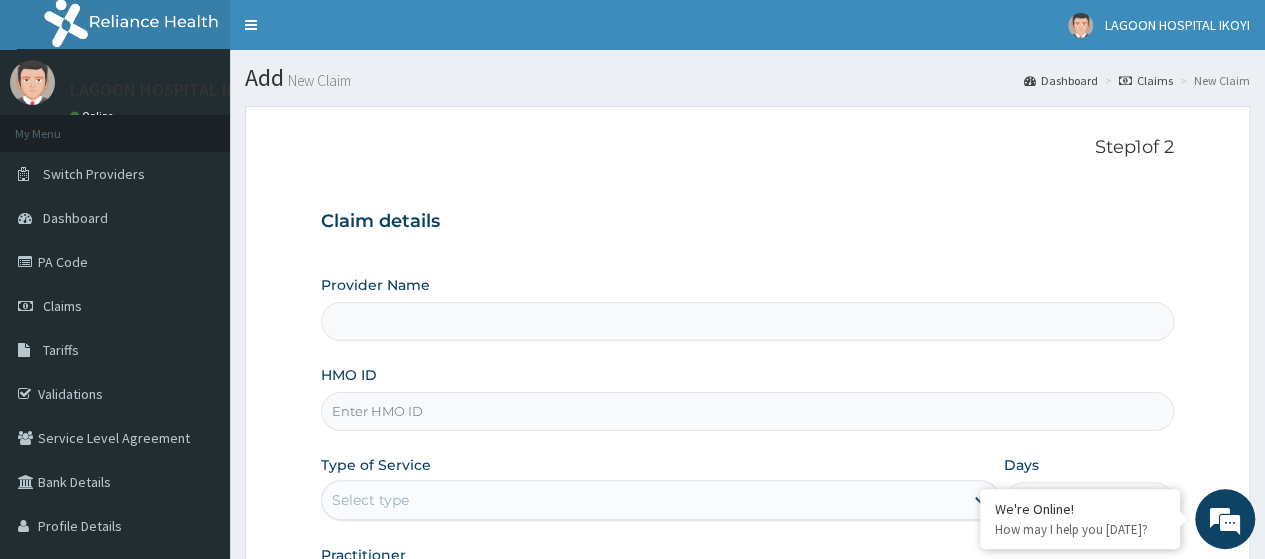 click on "HMO ID" at bounding box center (747, 411) 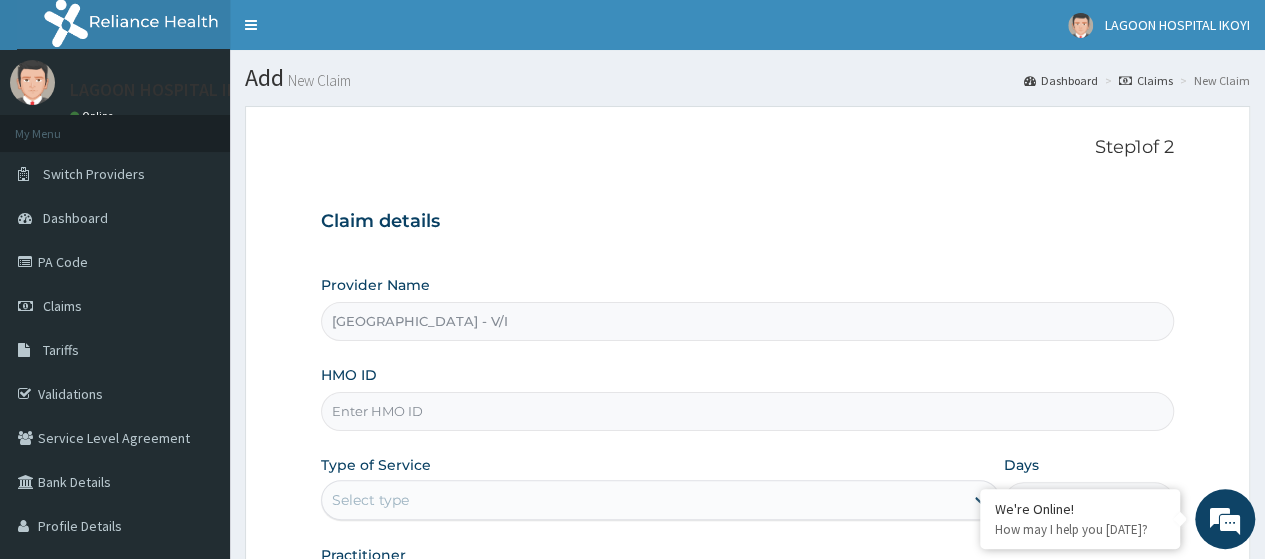 paste on "MLL/10047/A" 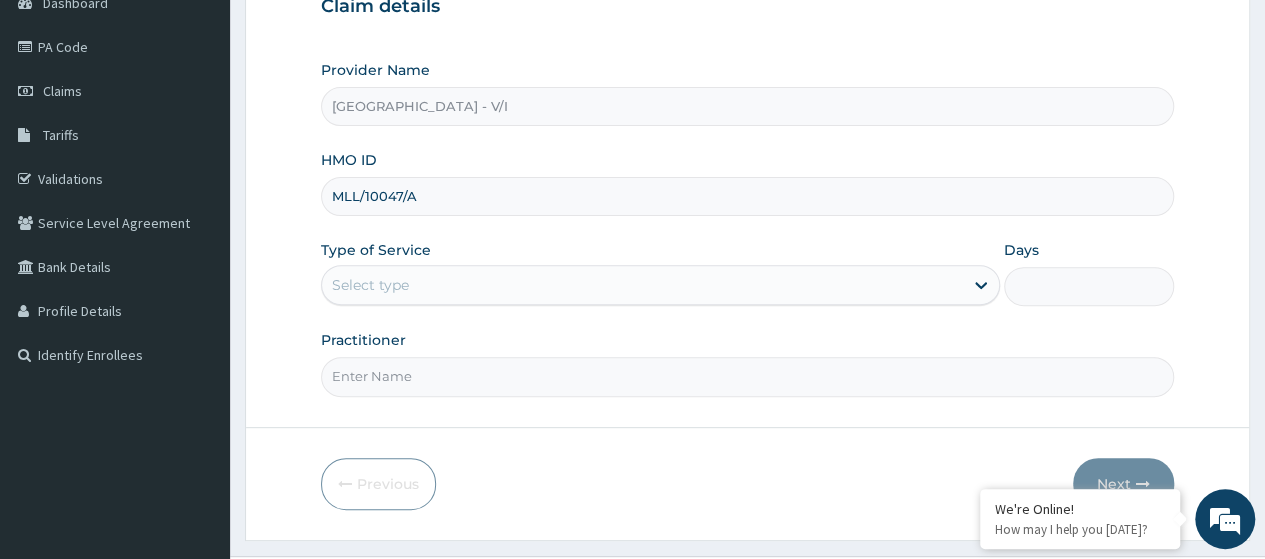 scroll, scrollTop: 218, scrollLeft: 0, axis: vertical 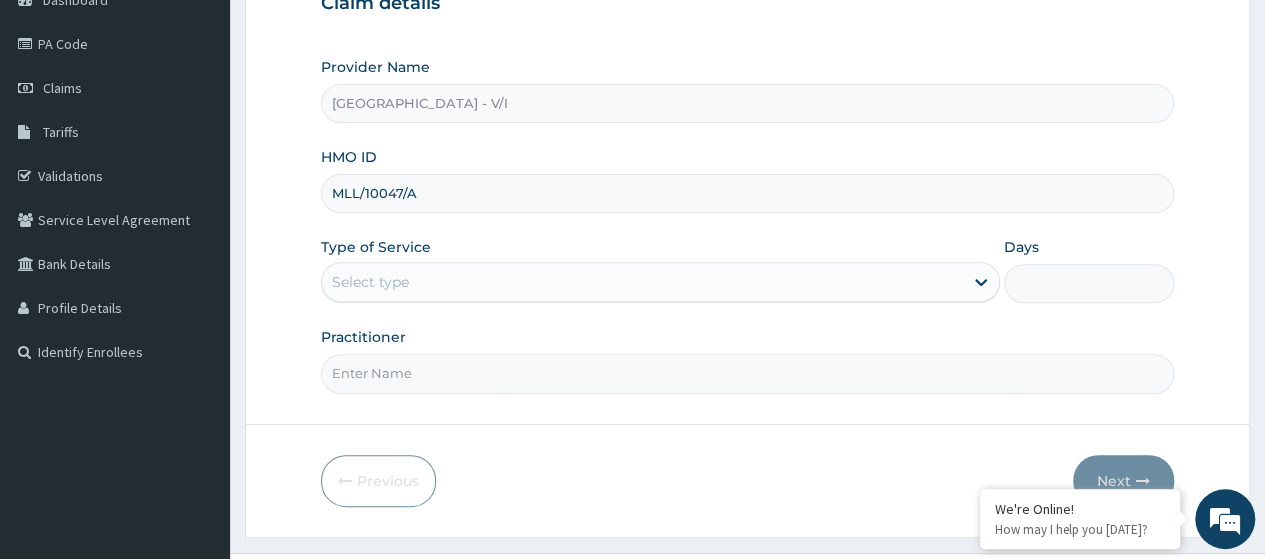 type on "MLL/10047/A" 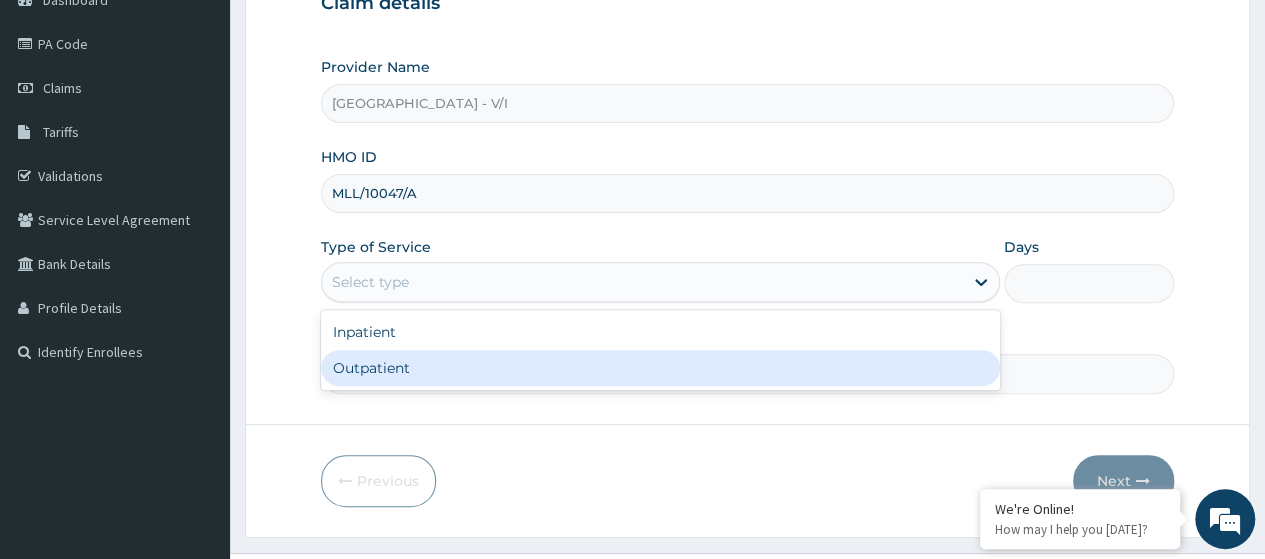 click on "Outpatient" at bounding box center [660, 368] 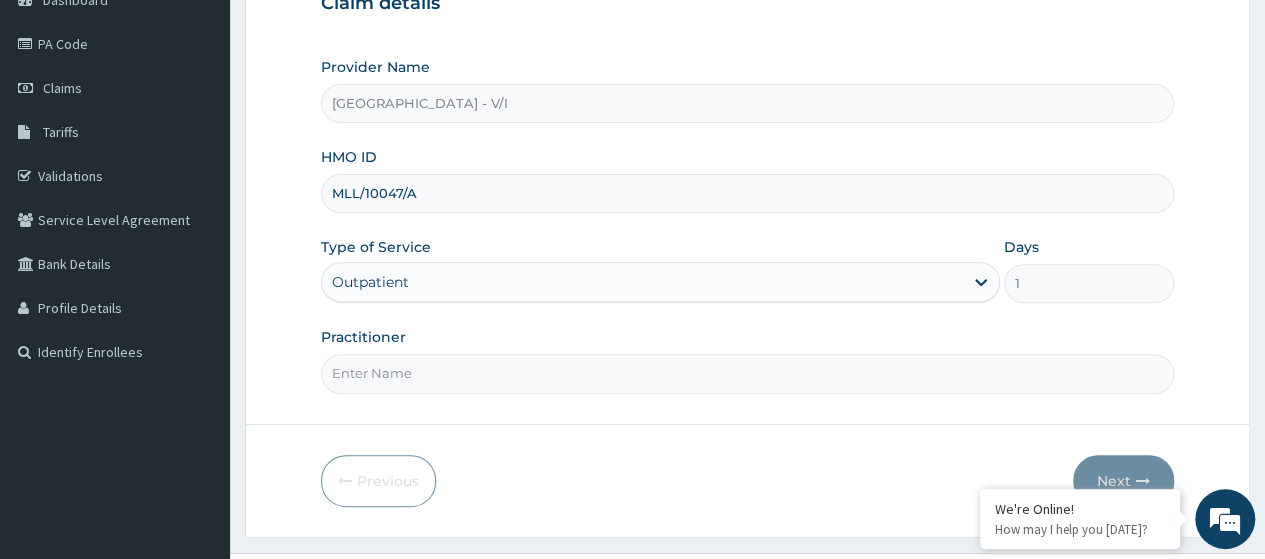 click on "Practitioner" at bounding box center (747, 373) 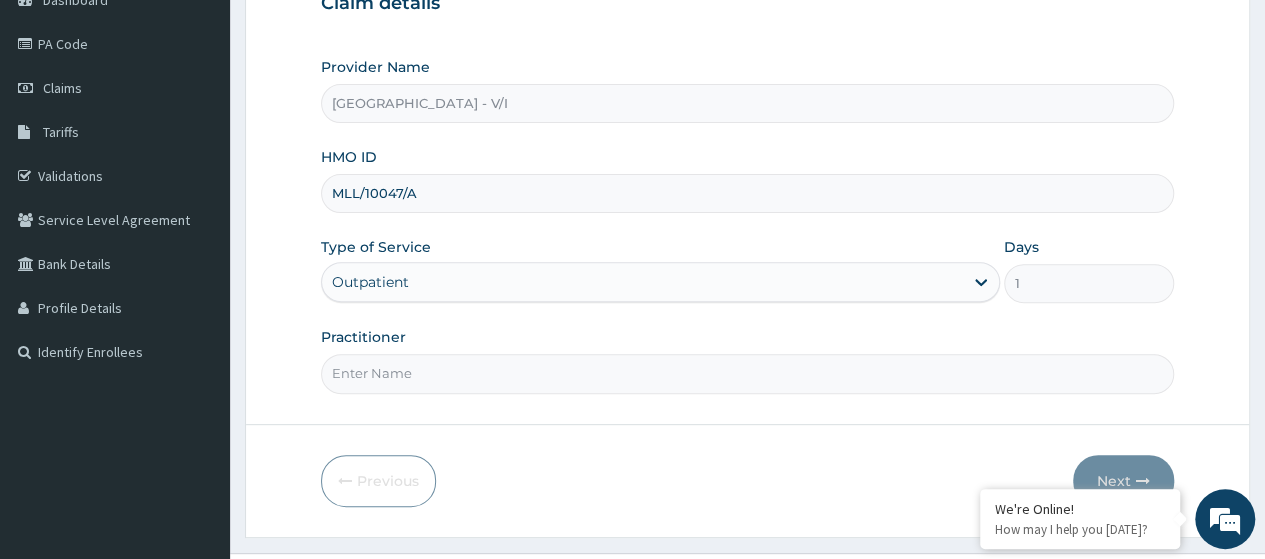 type on "[PERSON_NAME]" 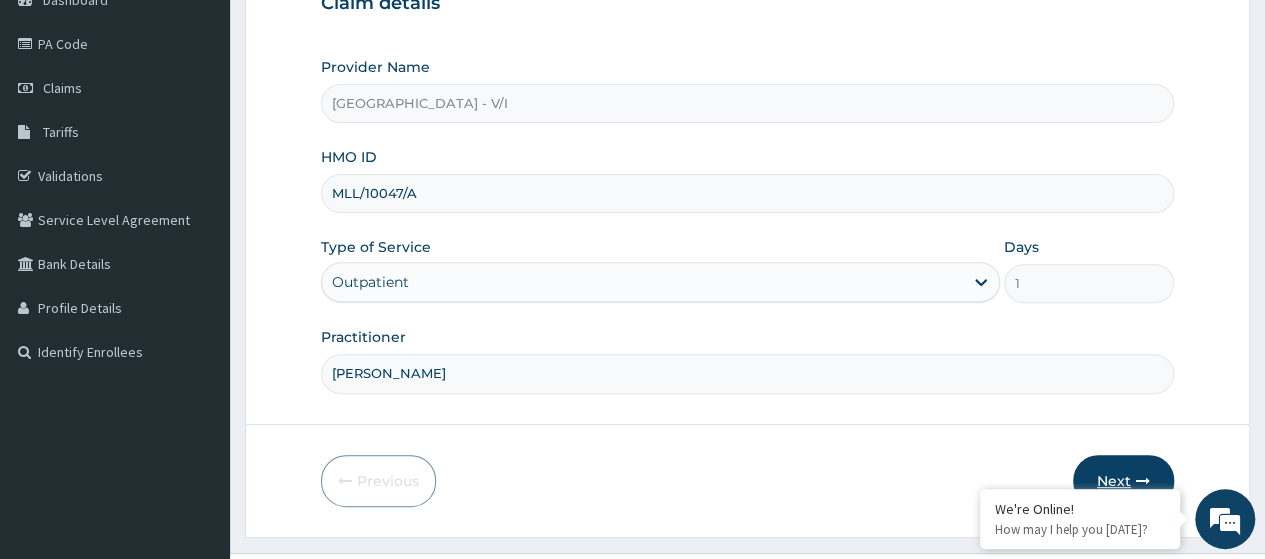 click on "Next" at bounding box center (1123, 481) 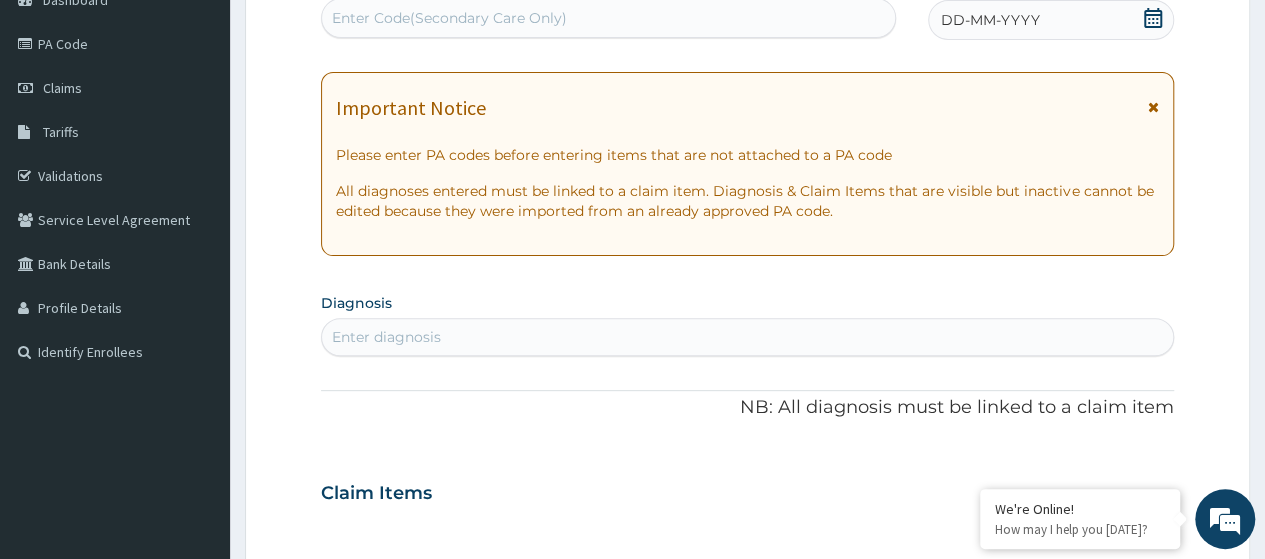scroll, scrollTop: 0, scrollLeft: 0, axis: both 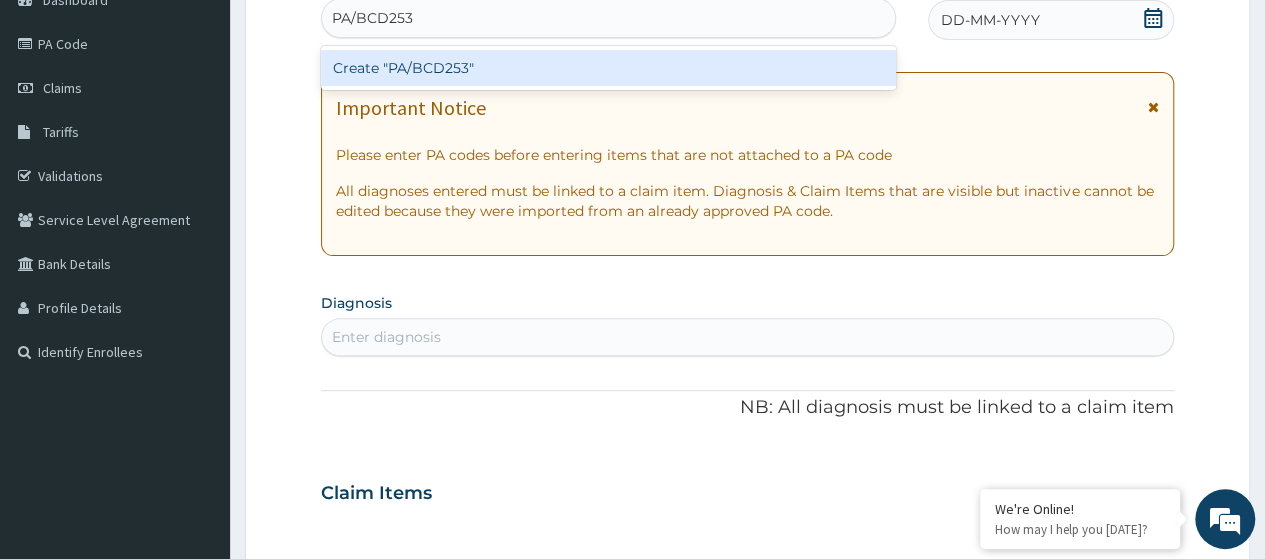 click on "Create "PA/BCD253"" at bounding box center [608, 68] 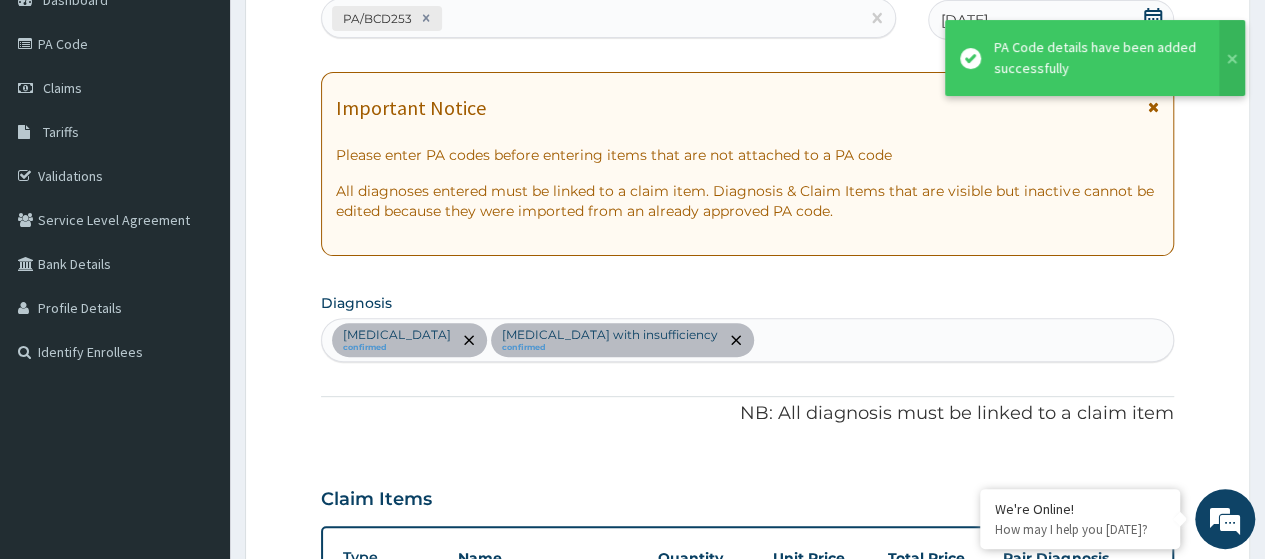 scroll, scrollTop: 631, scrollLeft: 0, axis: vertical 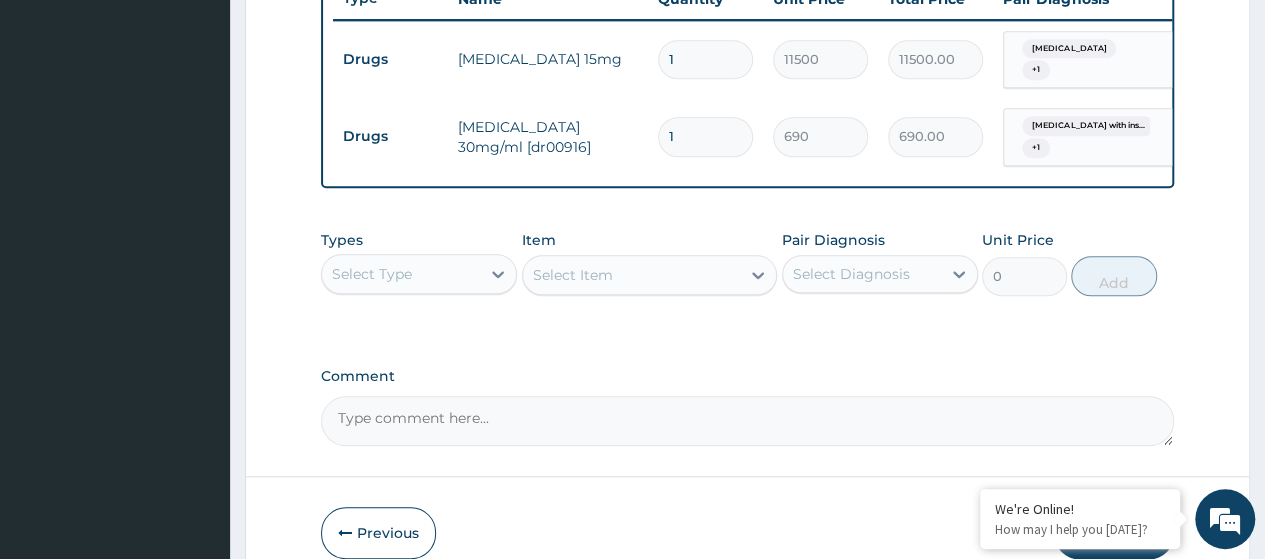 click on "Select Type" at bounding box center (401, 274) 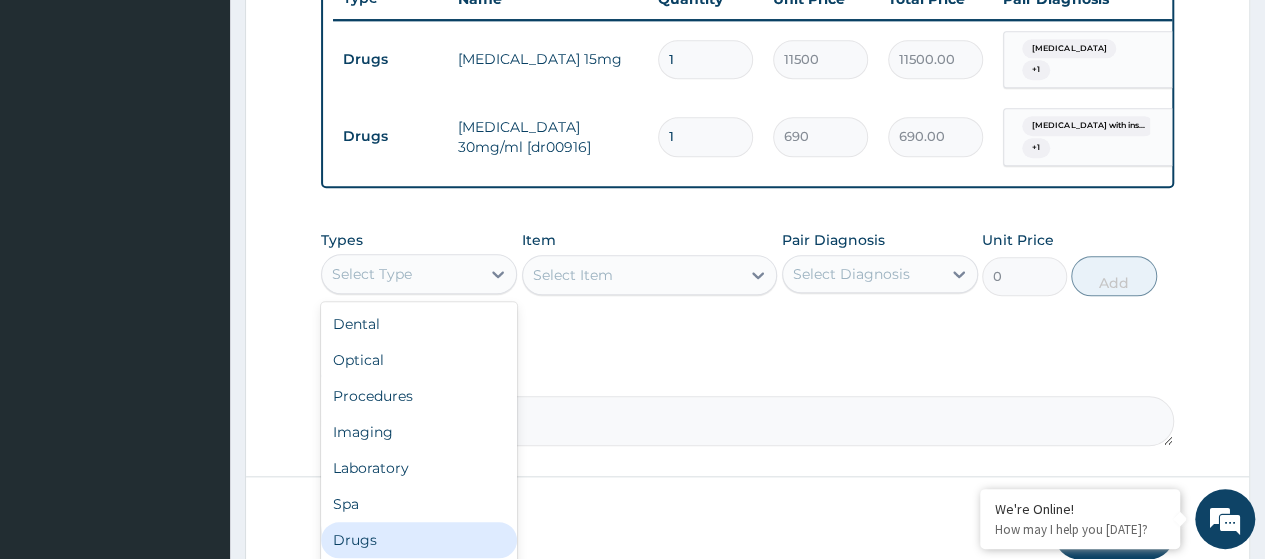 click on "Drugs" at bounding box center [419, 540] 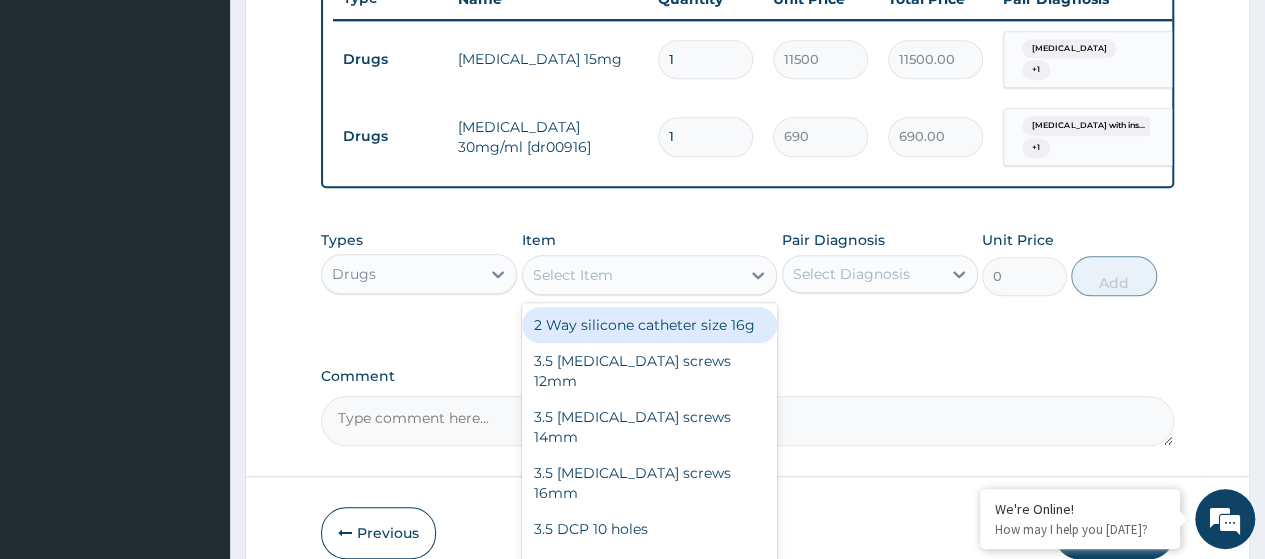 click on "Select Item" at bounding box center (632, 275) 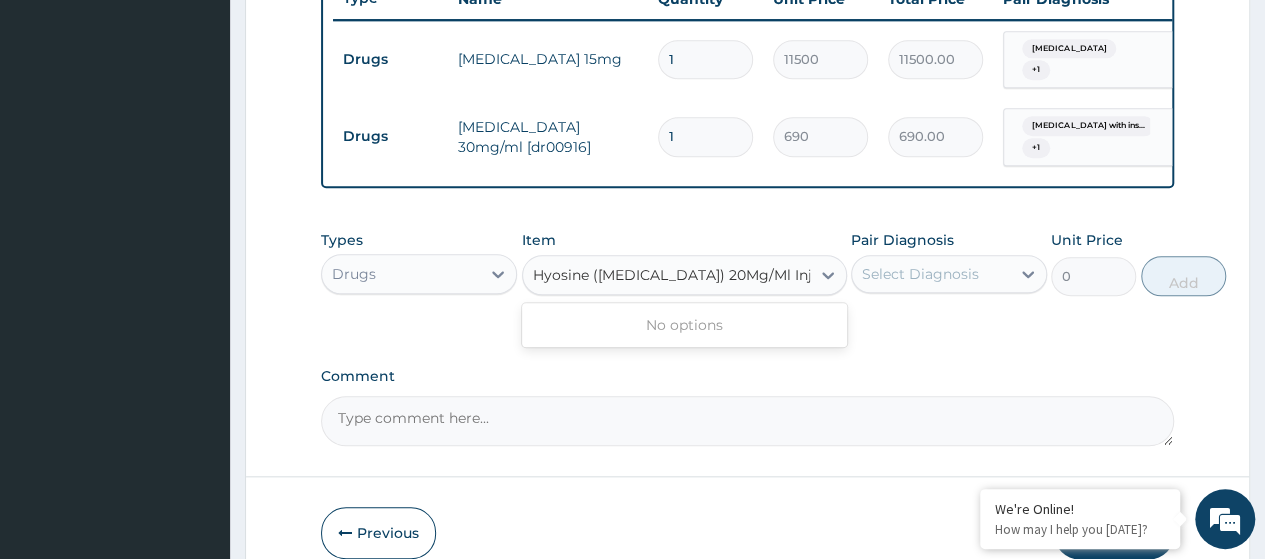 scroll, scrollTop: 0, scrollLeft: 25, axis: horizontal 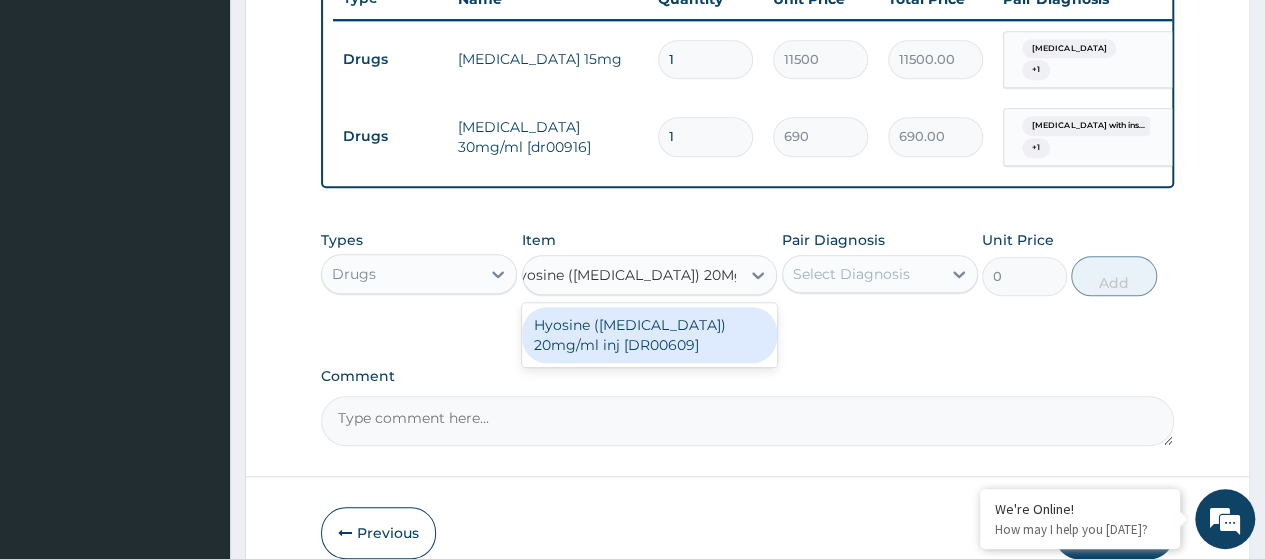 type on "Hyosine ([MEDICAL_DATA]) 20Mg/Ml" 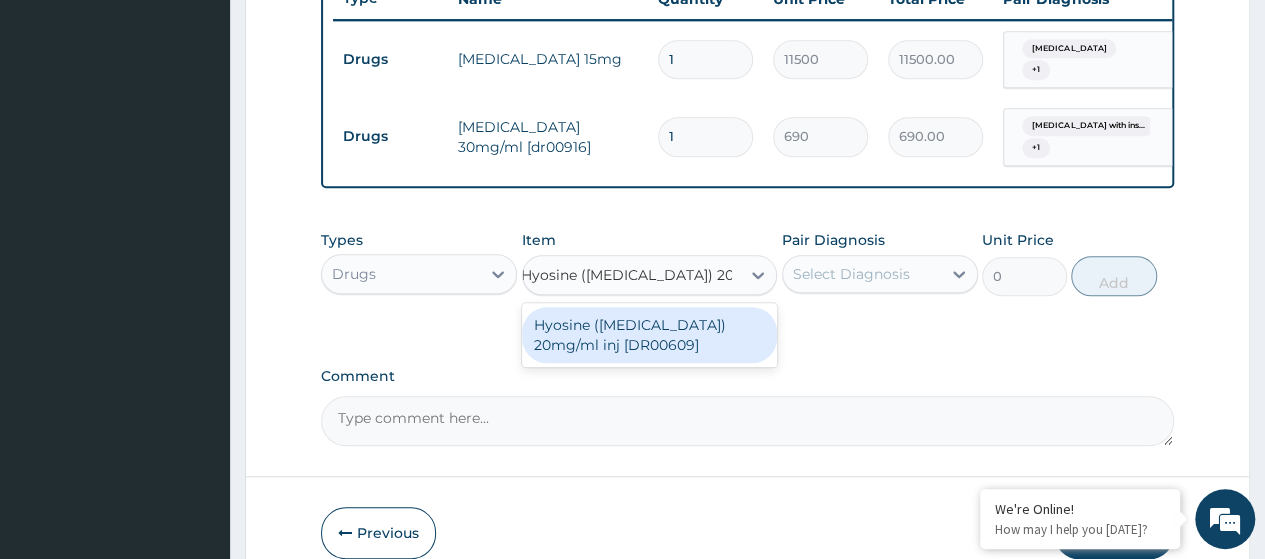 click on "Hyosine ([MEDICAL_DATA]) 20mg/ml inj [DR00609]" at bounding box center (650, 335) 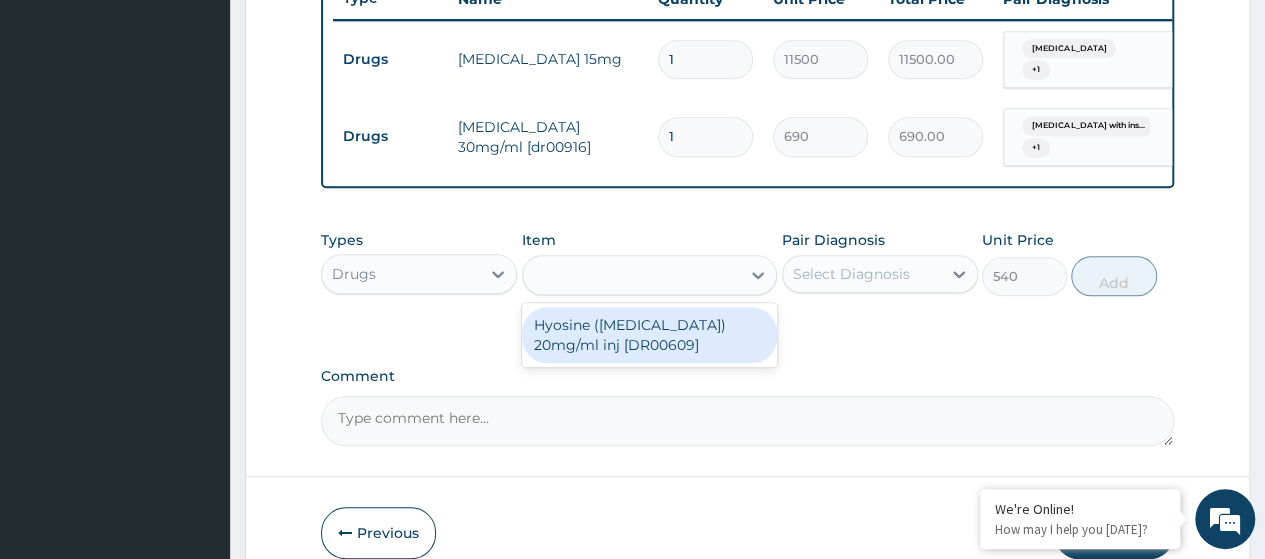 scroll, scrollTop: 0, scrollLeft: 2, axis: horizontal 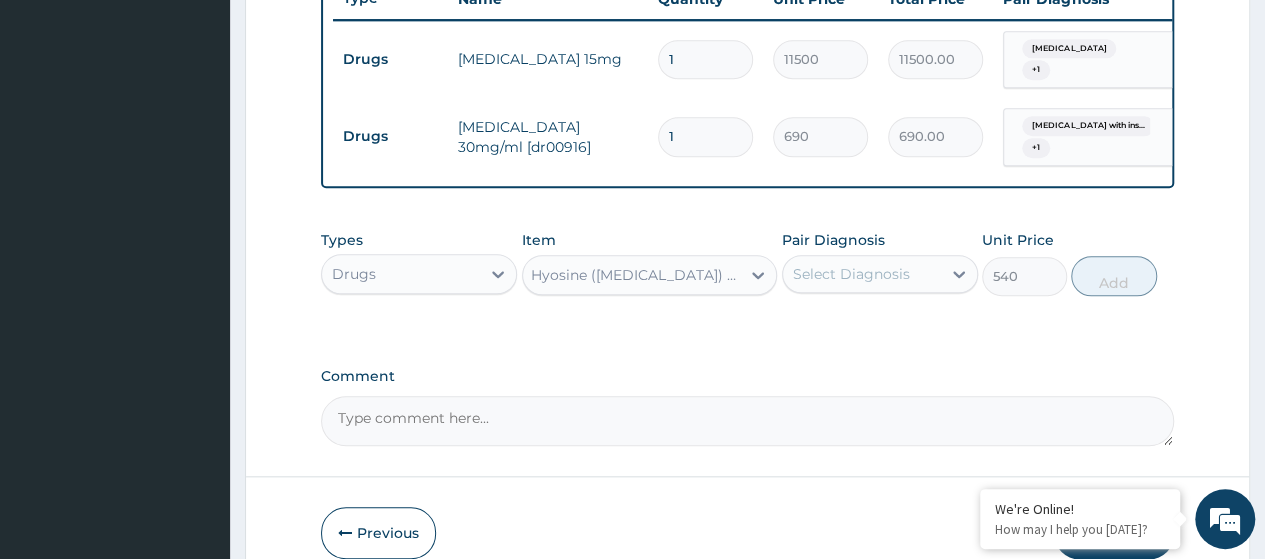 click on "Select Diagnosis" at bounding box center [862, 274] 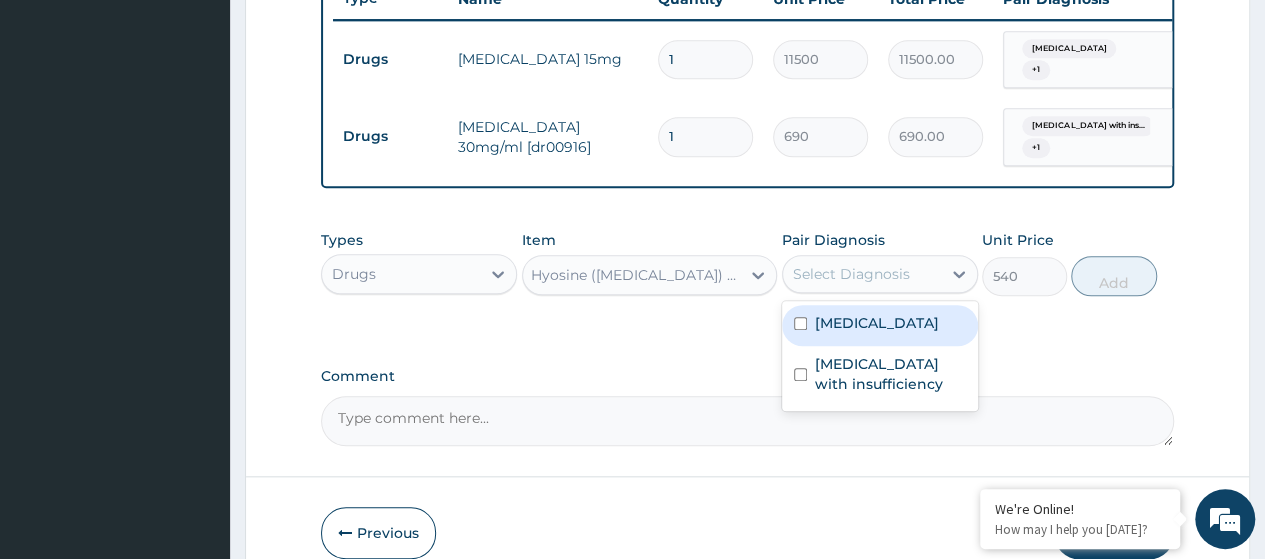 click on "[MEDICAL_DATA]" at bounding box center (877, 323) 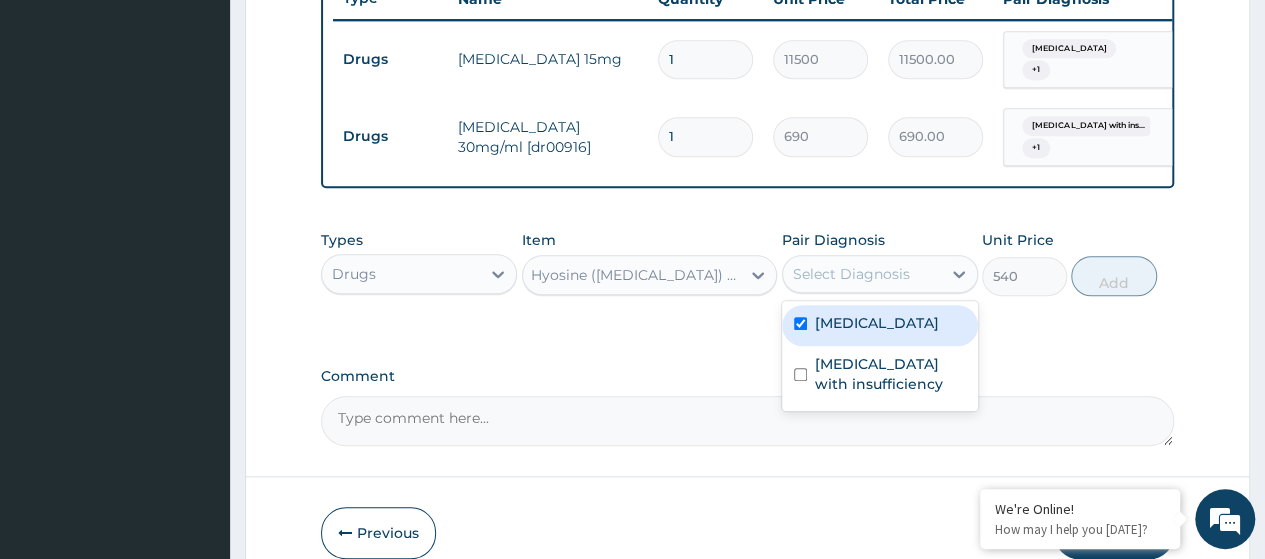 checkbox on "true" 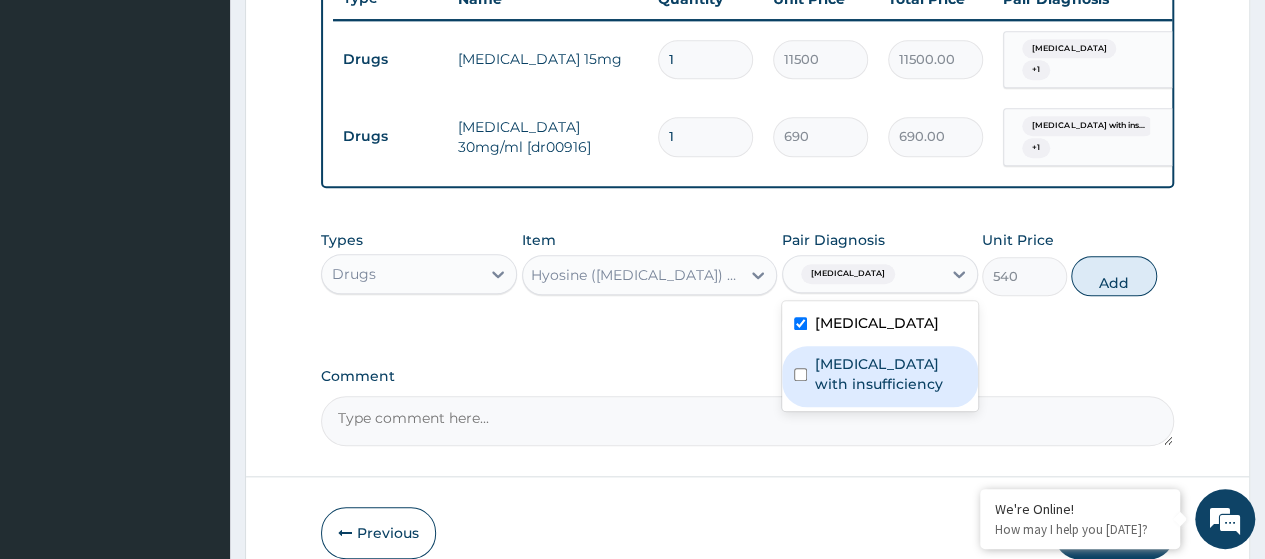 click on "[MEDICAL_DATA] with insufficiency" at bounding box center [890, 374] 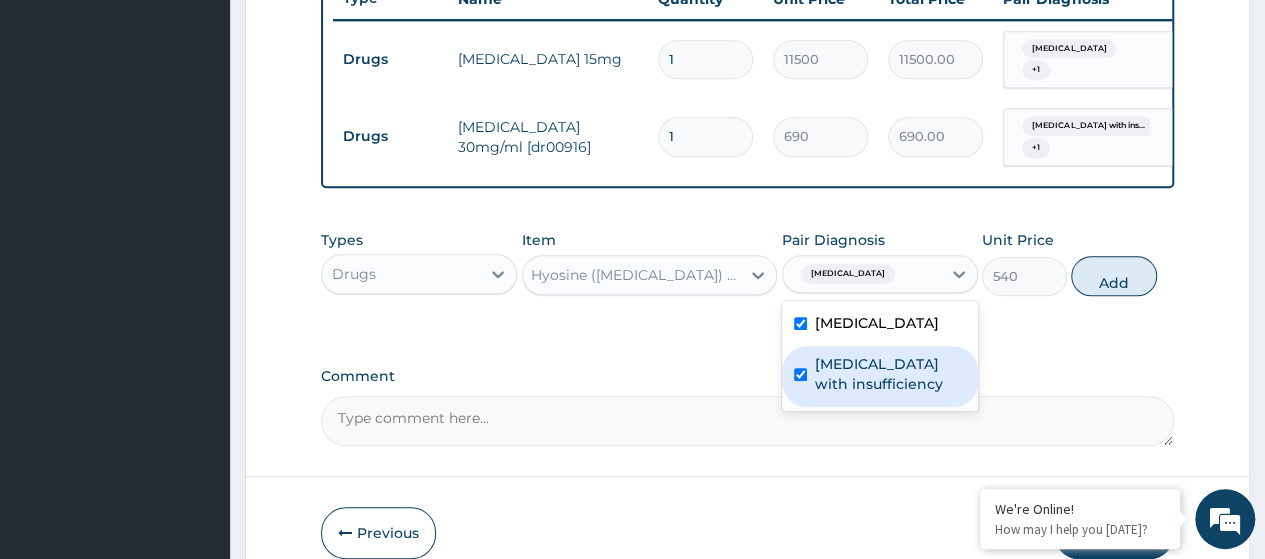 checkbox on "true" 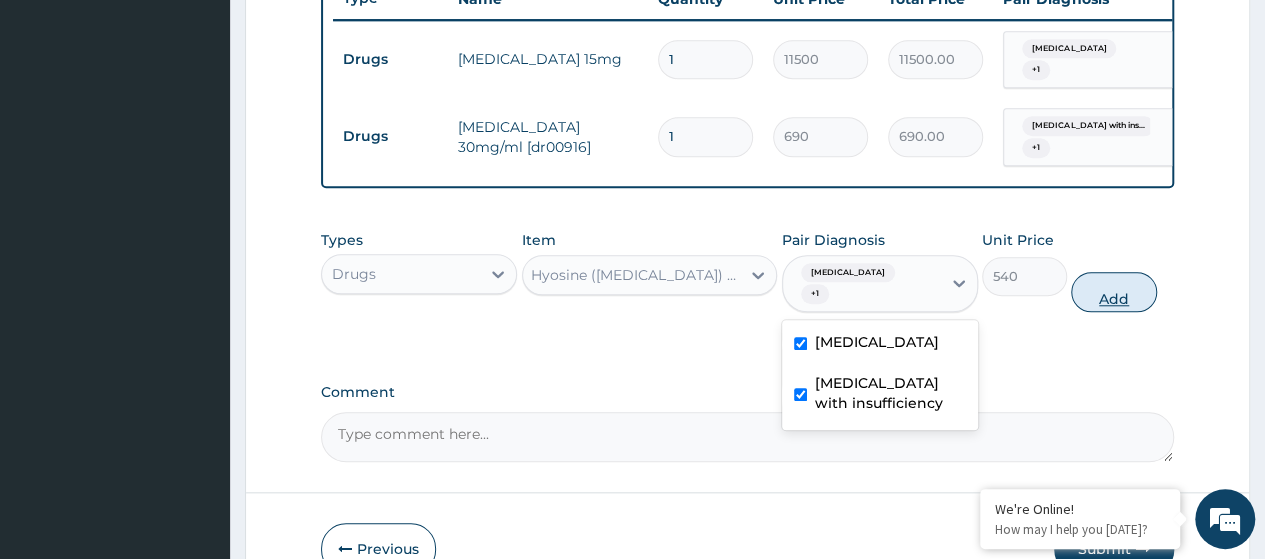 click on "Add" at bounding box center (1113, 292) 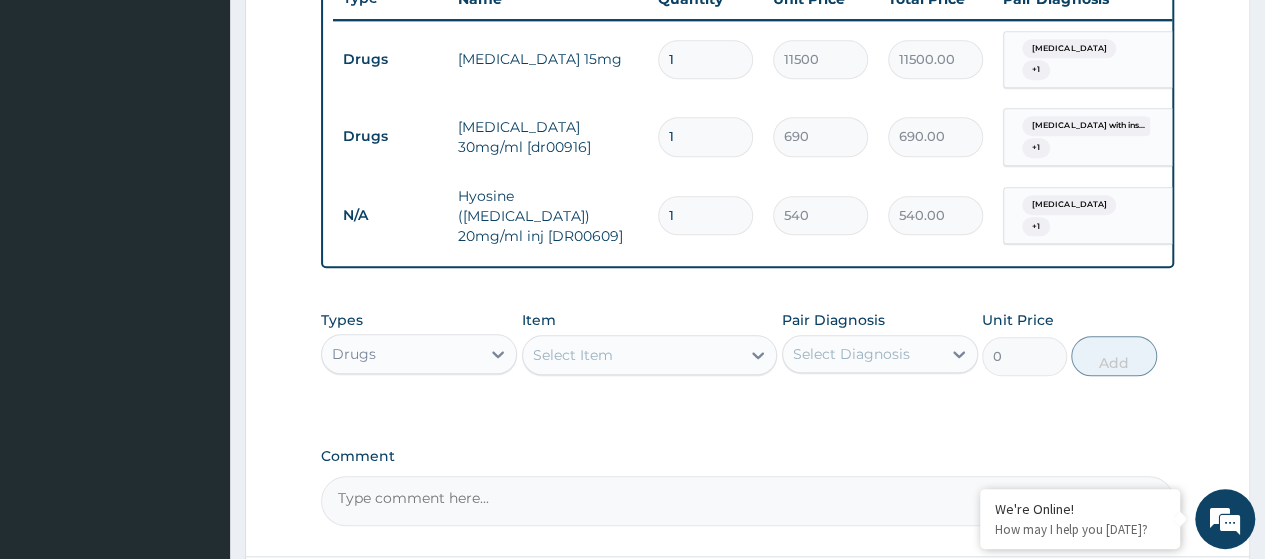scroll, scrollTop: 0, scrollLeft: 0, axis: both 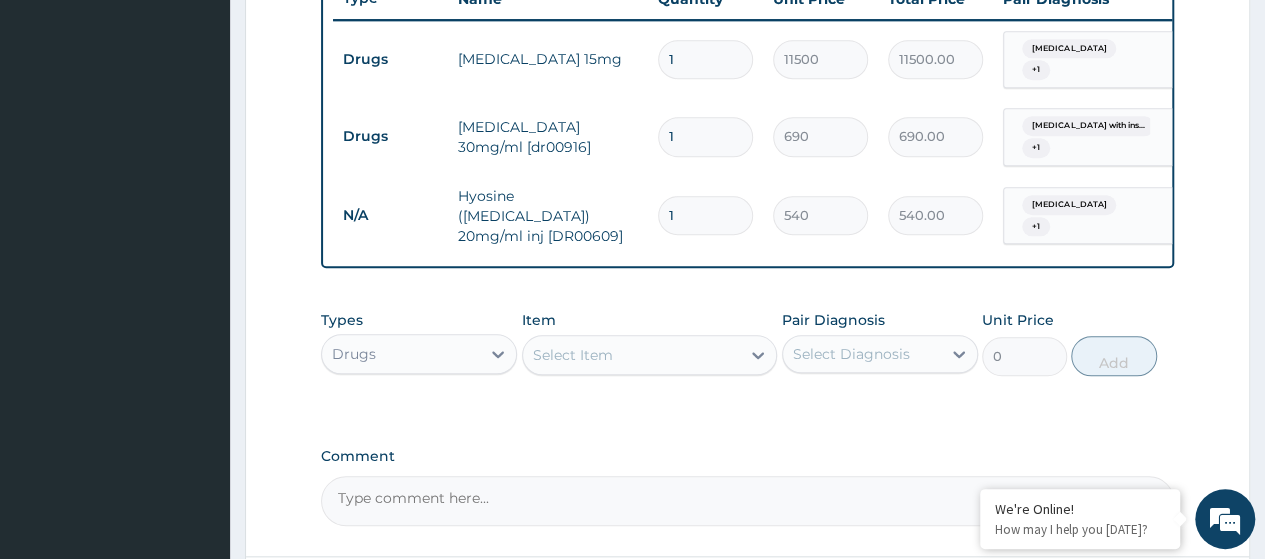 type 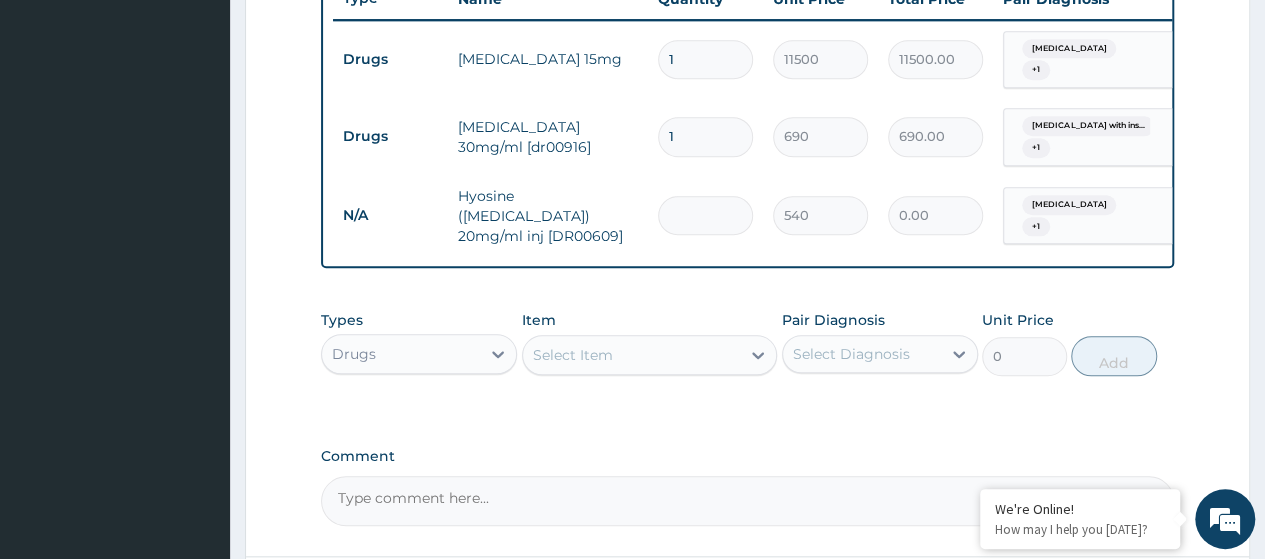 type on "2" 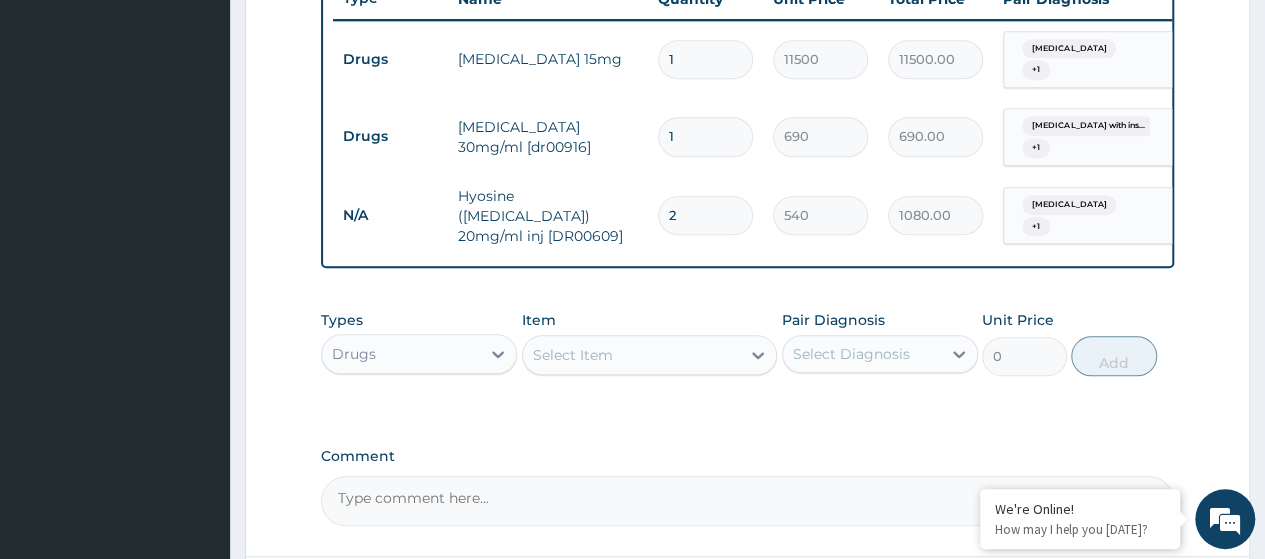 type on "2" 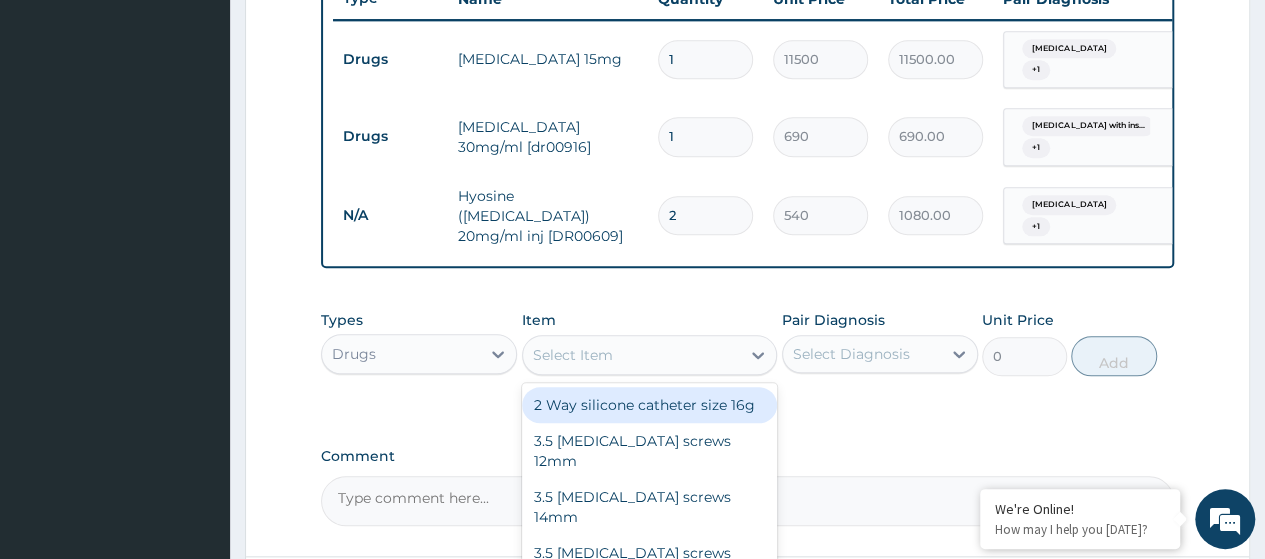 click on "Select Item" at bounding box center [573, 355] 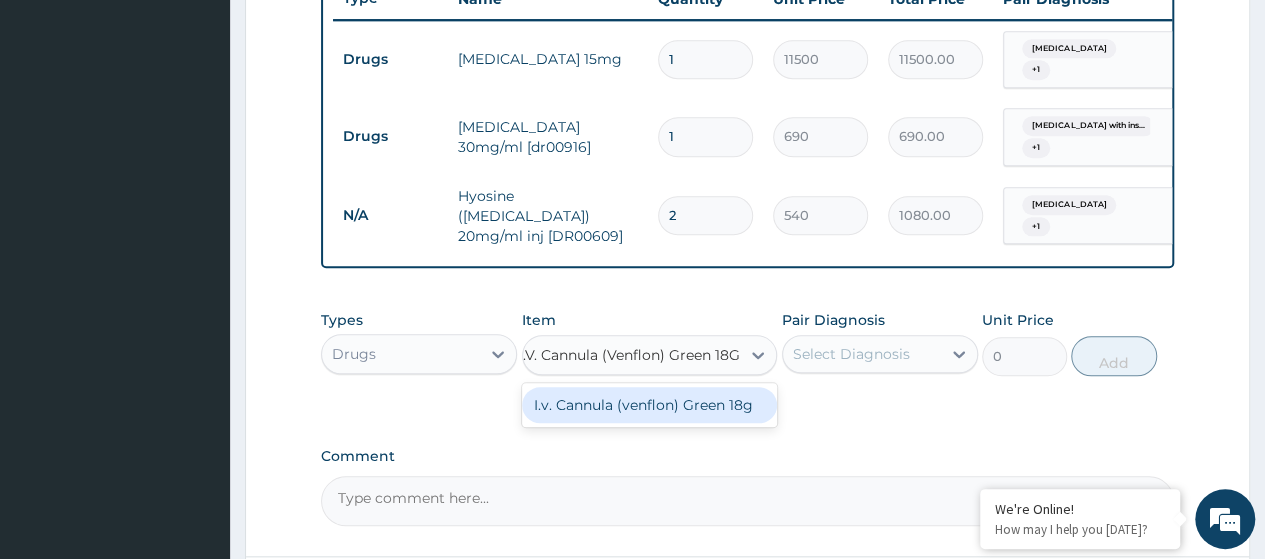 click on "I.v. Cannula (venflon) Green 18g" at bounding box center (650, 405) 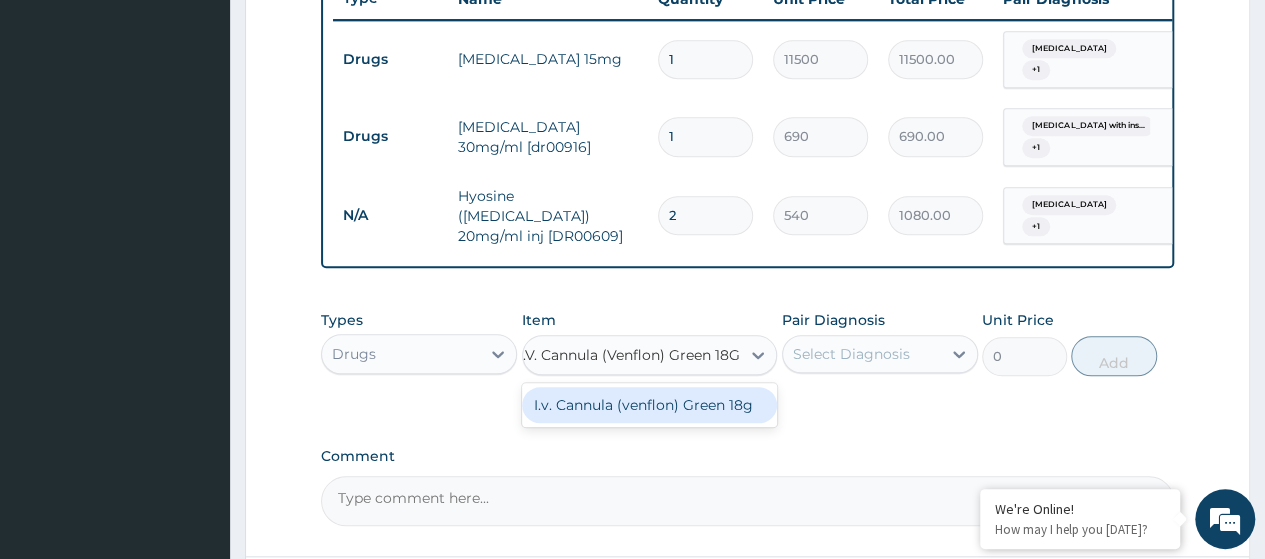 type 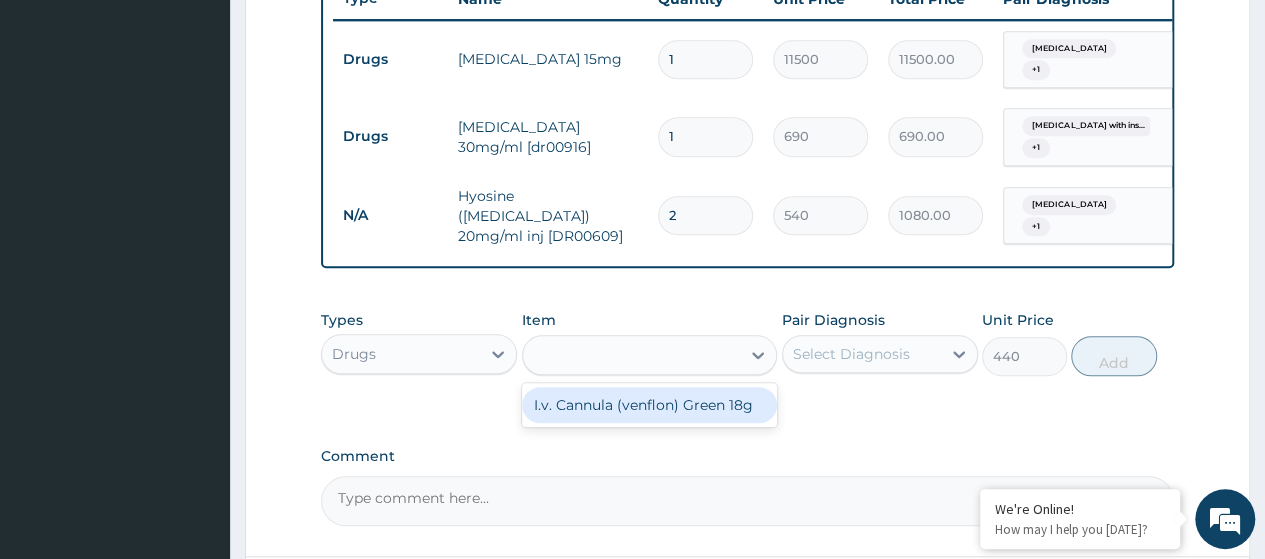scroll, scrollTop: 0, scrollLeft: 2, axis: horizontal 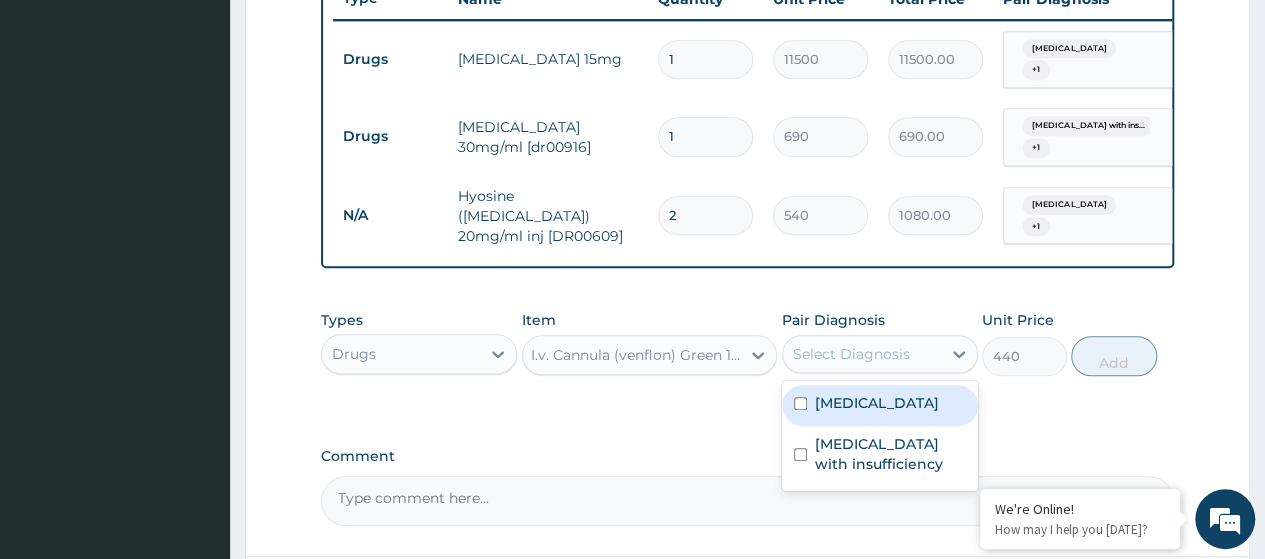click on "Select Diagnosis" at bounding box center (851, 354) 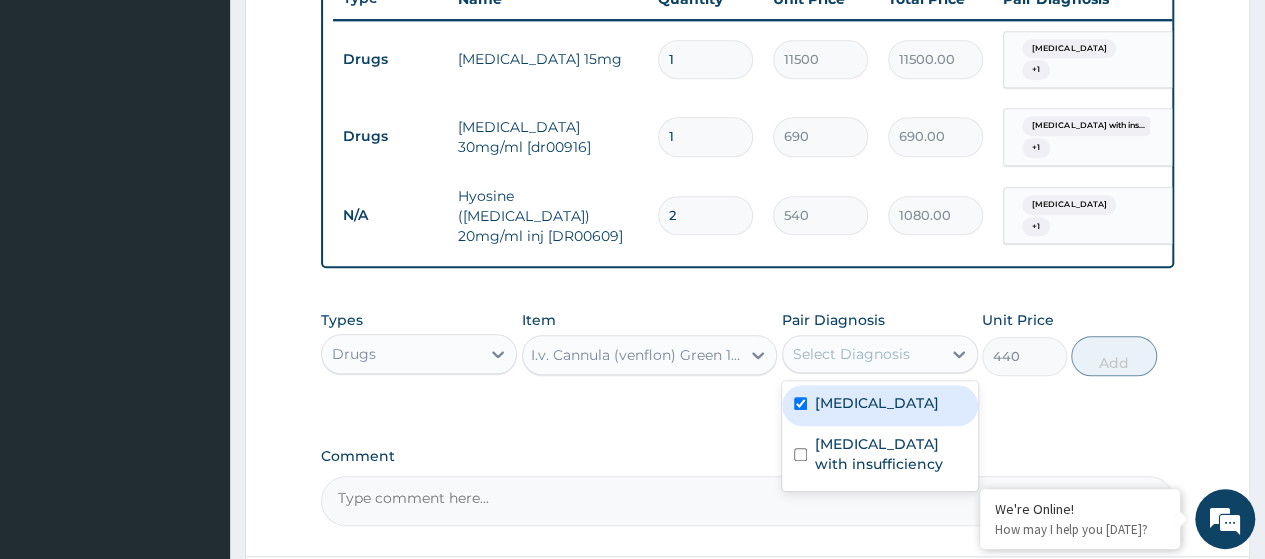 checkbox on "true" 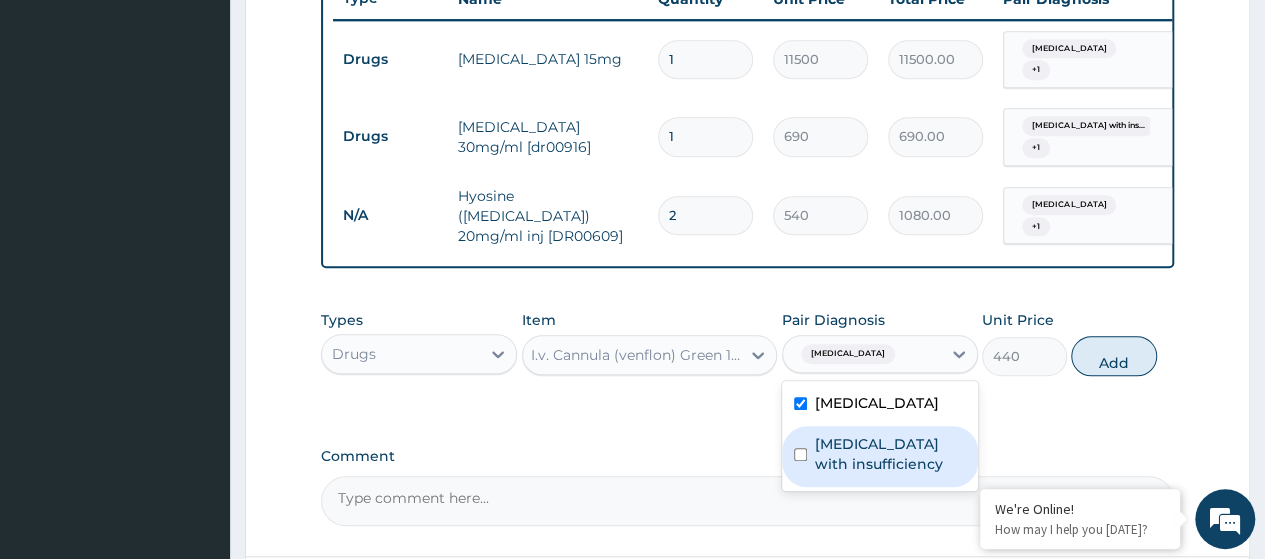 drag, startPoint x: 868, startPoint y: 455, endPoint x: 885, endPoint y: 452, distance: 17.262676 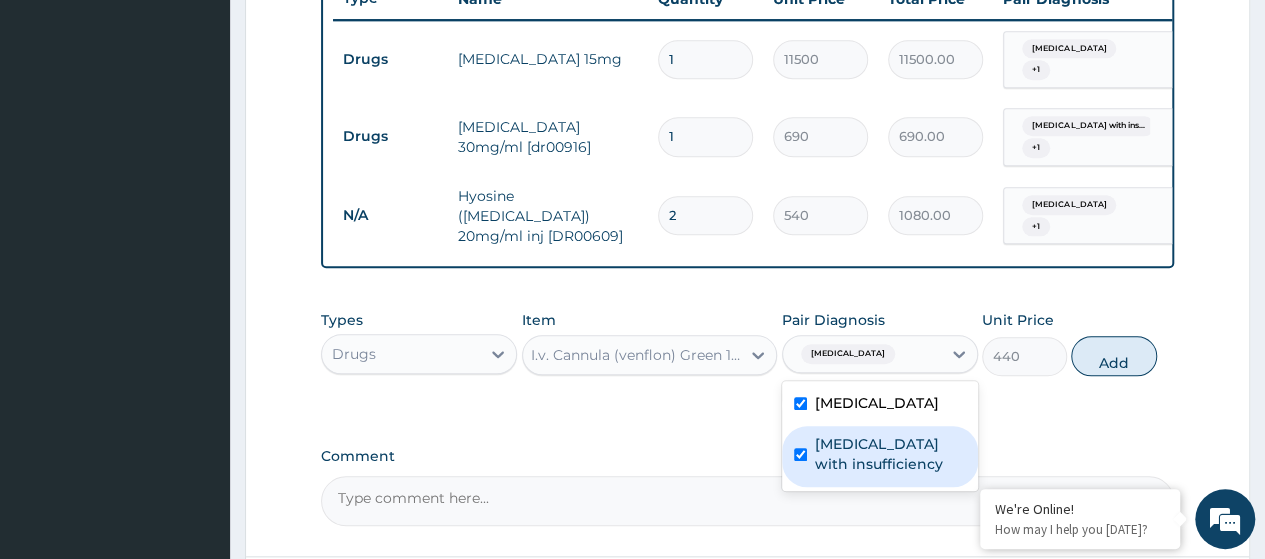 checkbox on "true" 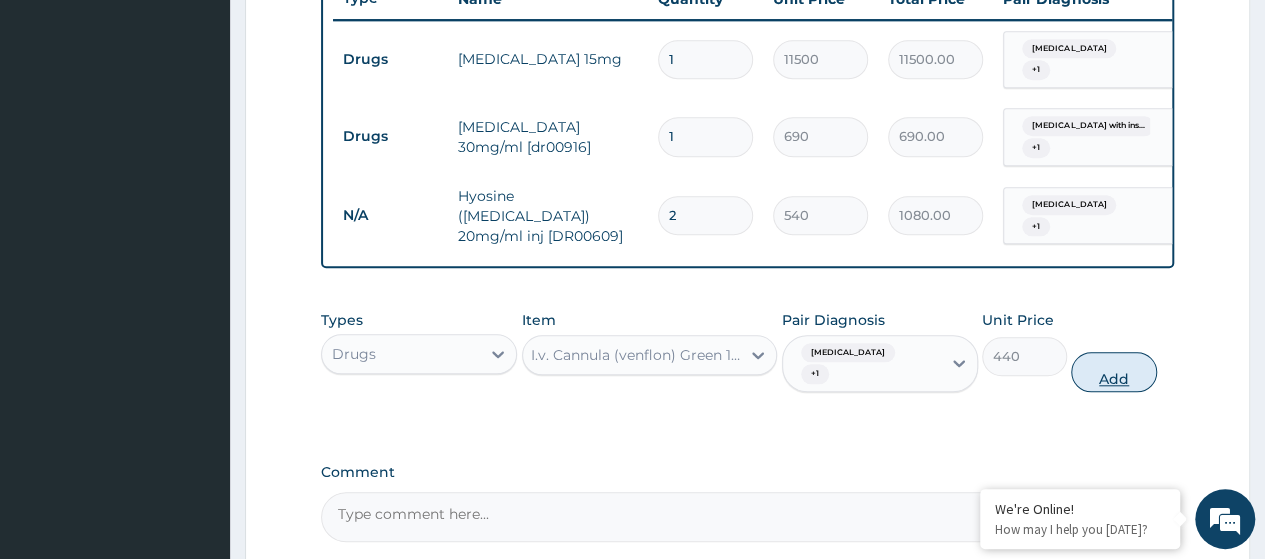 click on "Add" at bounding box center [1113, 372] 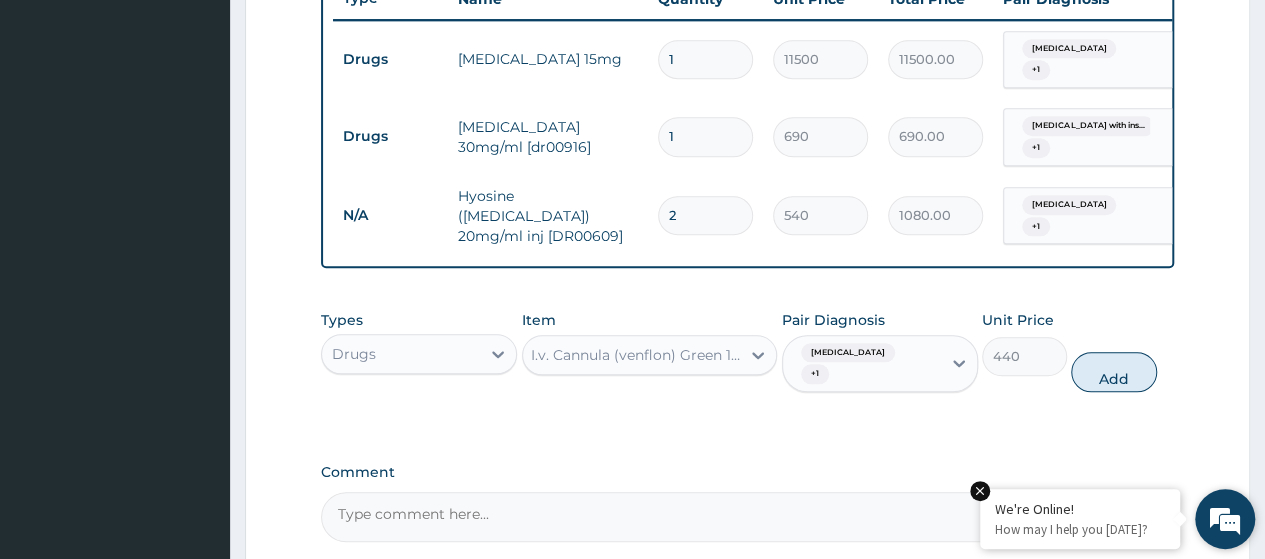 type on "0" 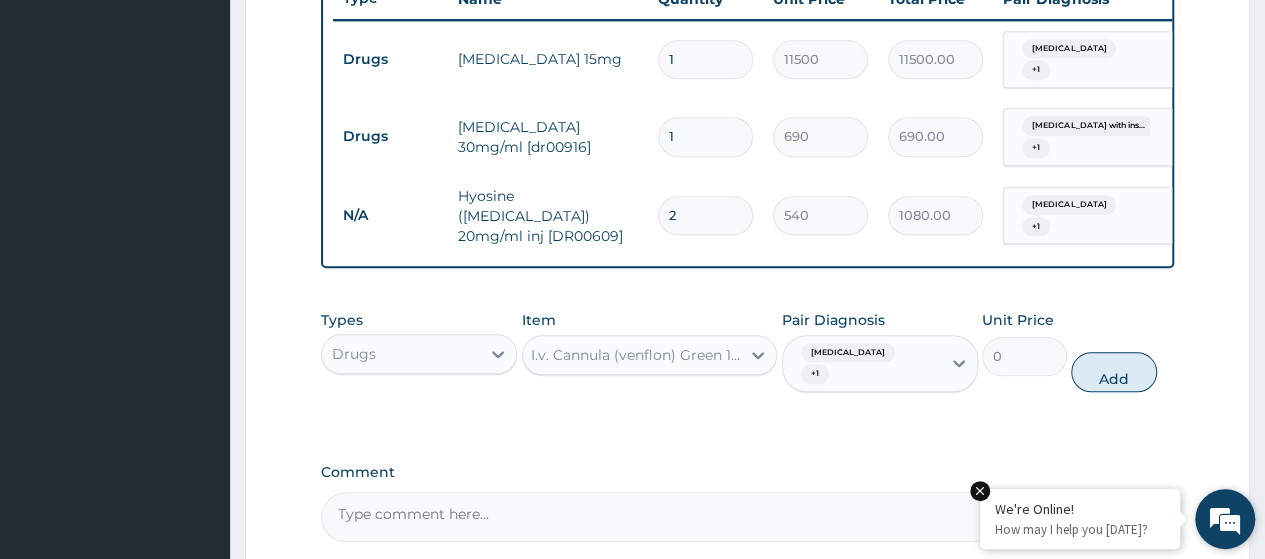 scroll, scrollTop: 0, scrollLeft: 0, axis: both 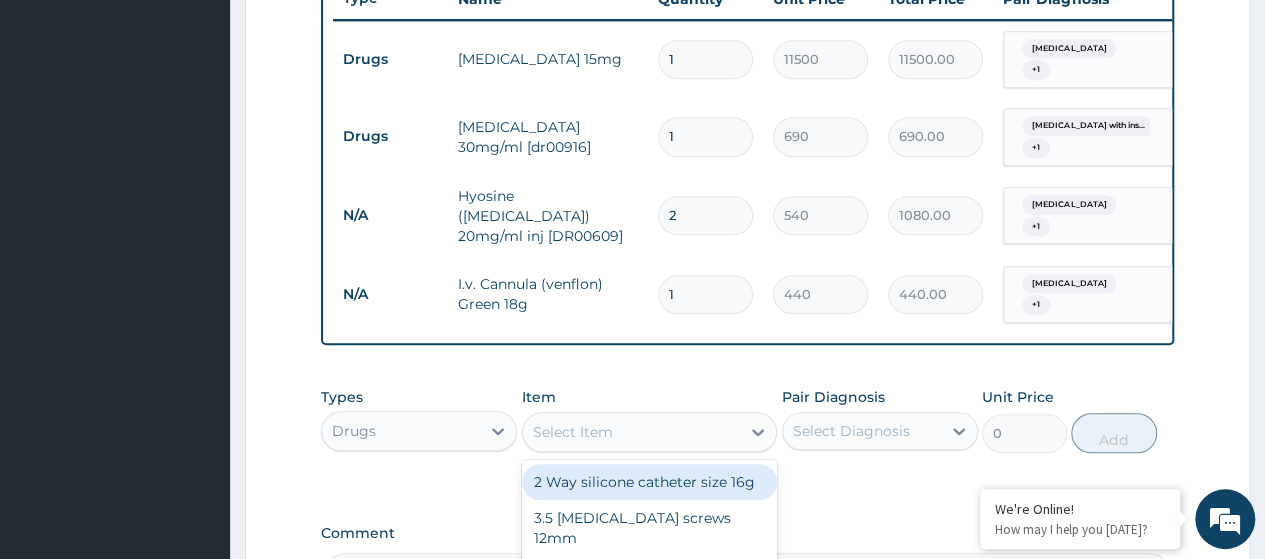 click on "Select Item" at bounding box center [573, 432] 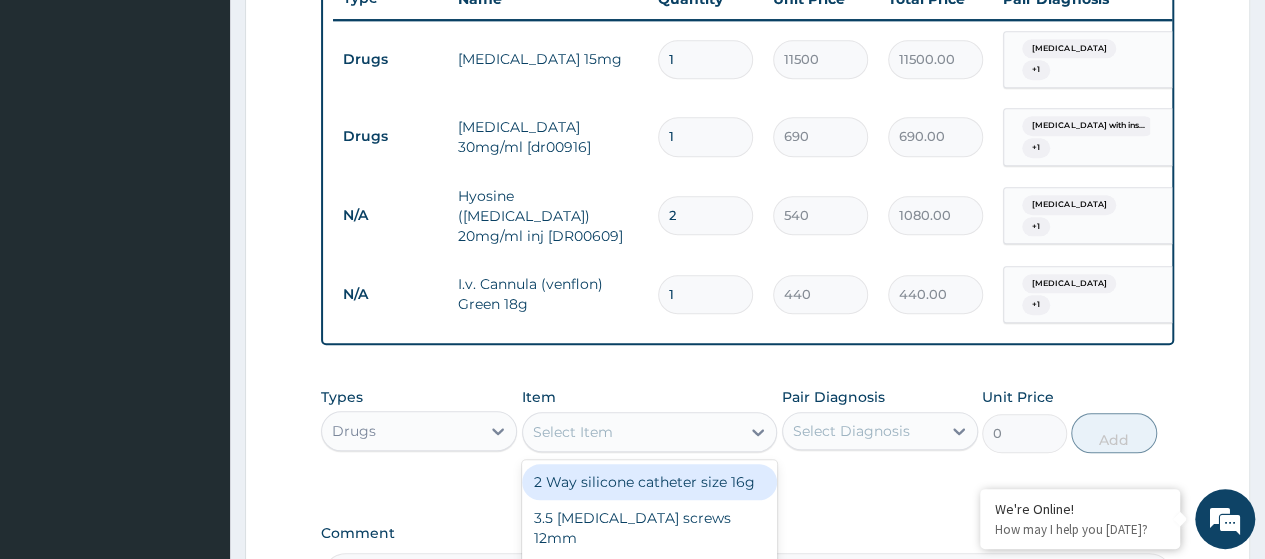 paste on "I.V. Cannula (Venflon) Pink 20G" 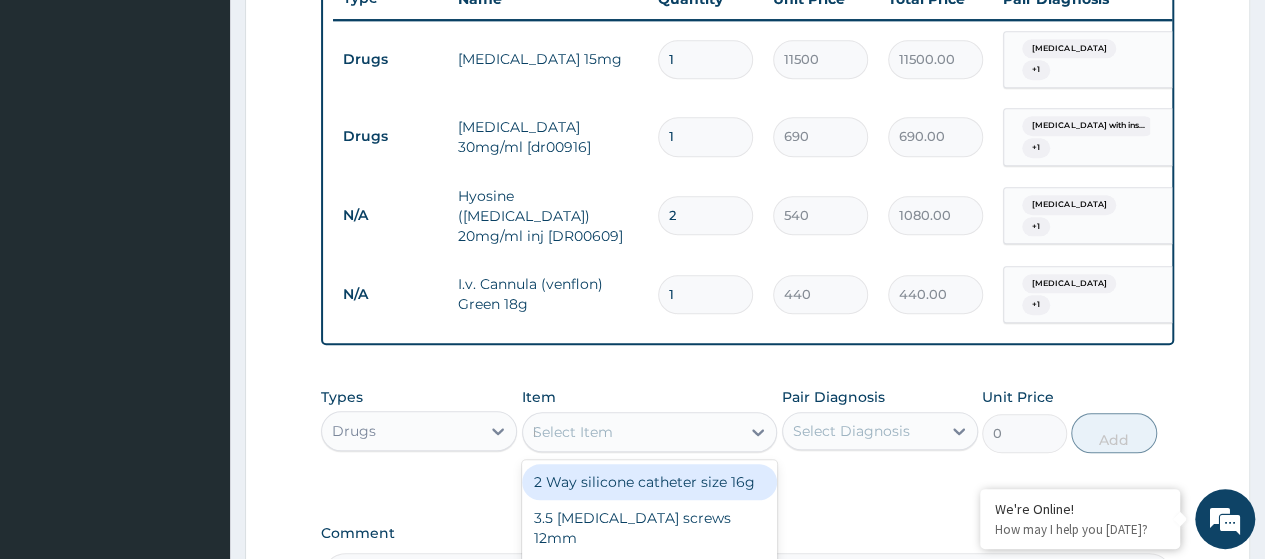 scroll, scrollTop: 0, scrollLeft: 6, axis: horizontal 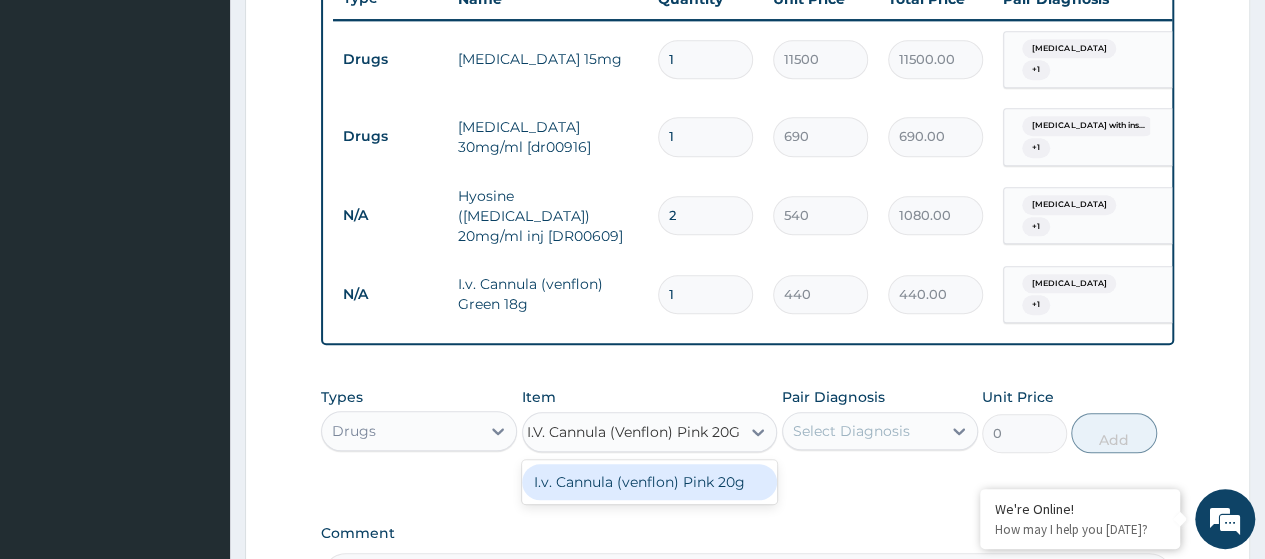 click on "I.v. Cannula (venflon) Pink 20g" at bounding box center [650, 482] 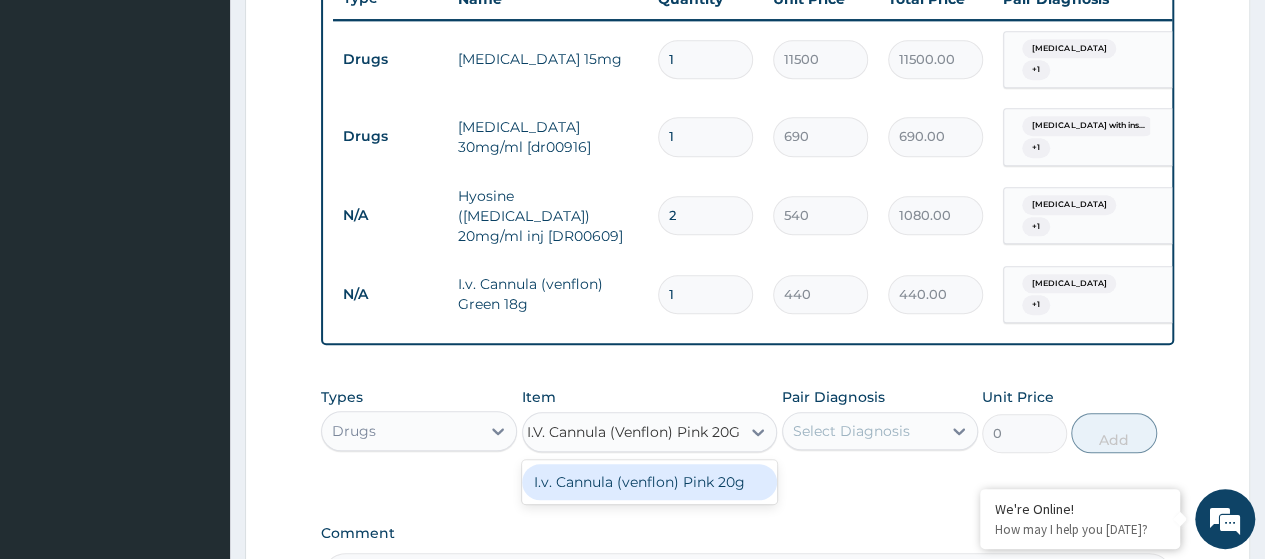 type 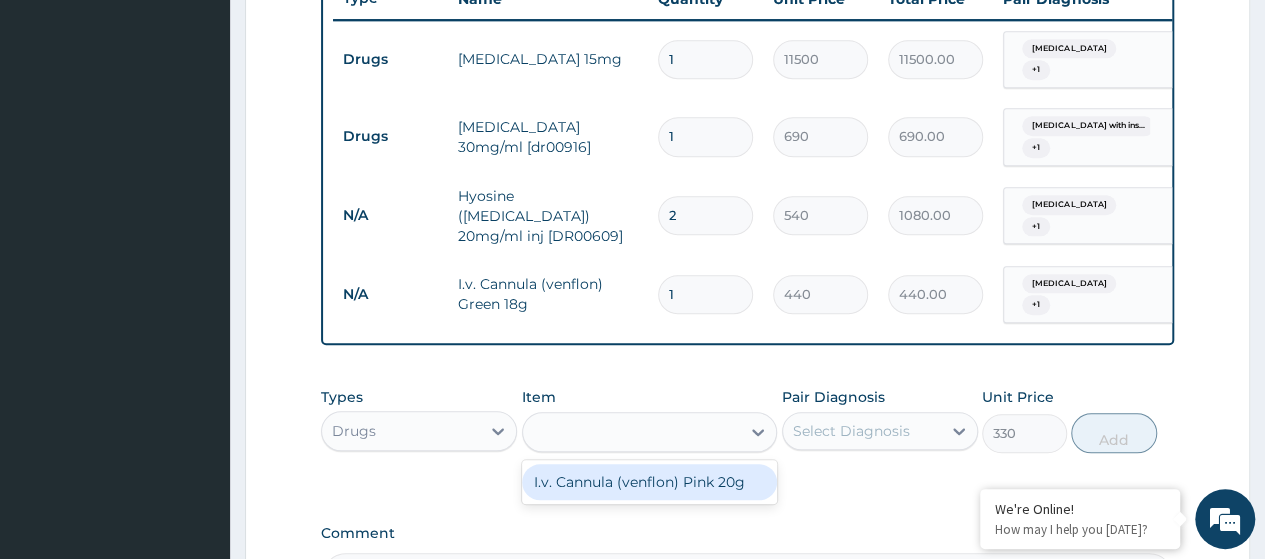 scroll, scrollTop: 0, scrollLeft: 0, axis: both 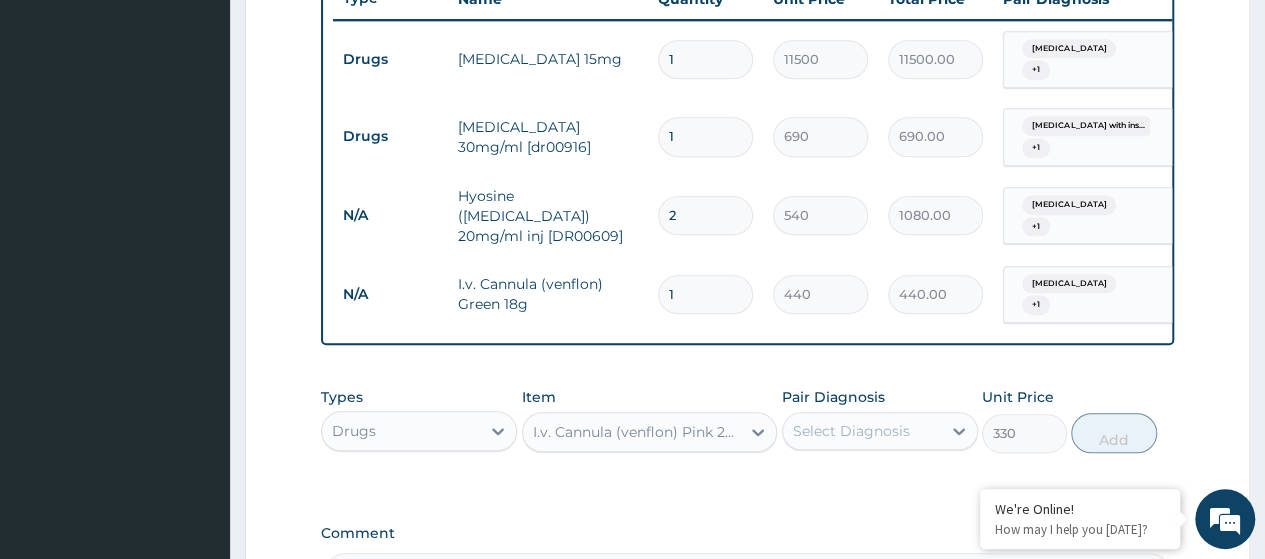drag, startPoint x: 941, startPoint y: 407, endPoint x: 926, endPoint y: 428, distance: 25.806976 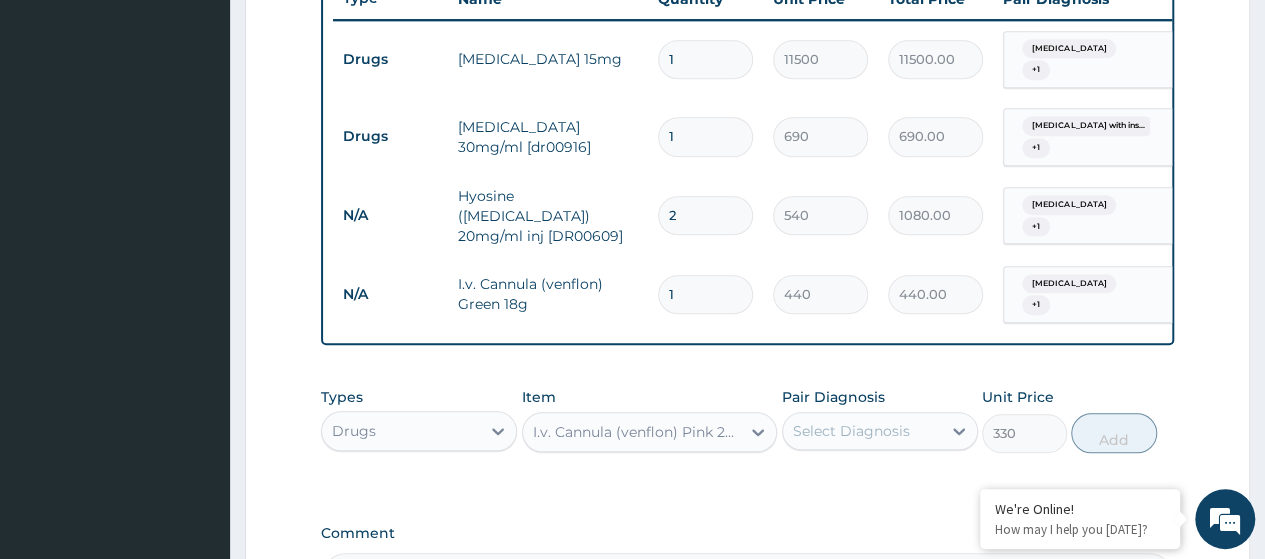 click on "Pair Diagnosis Select Diagnosis" at bounding box center [880, 420] 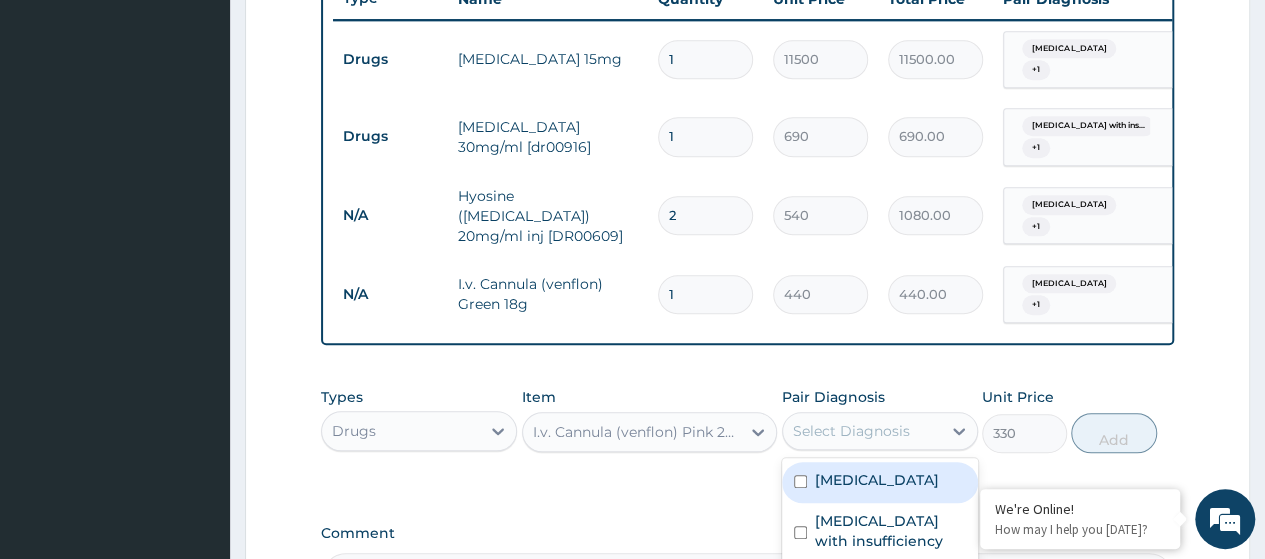 click on "Aortic valve stenosis" at bounding box center [877, 480] 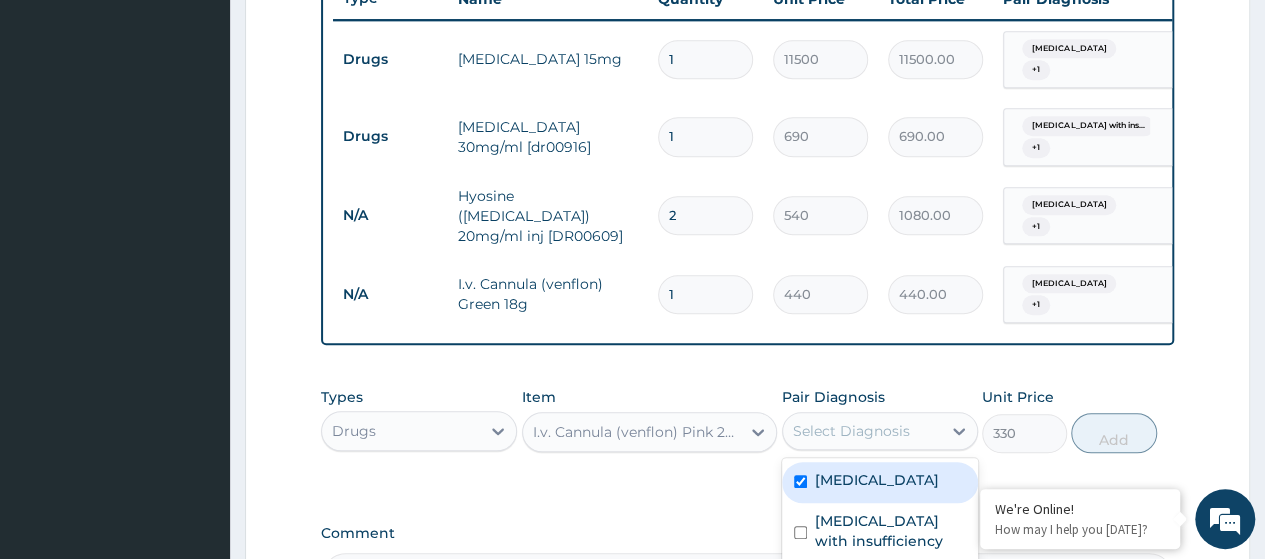 checkbox on "true" 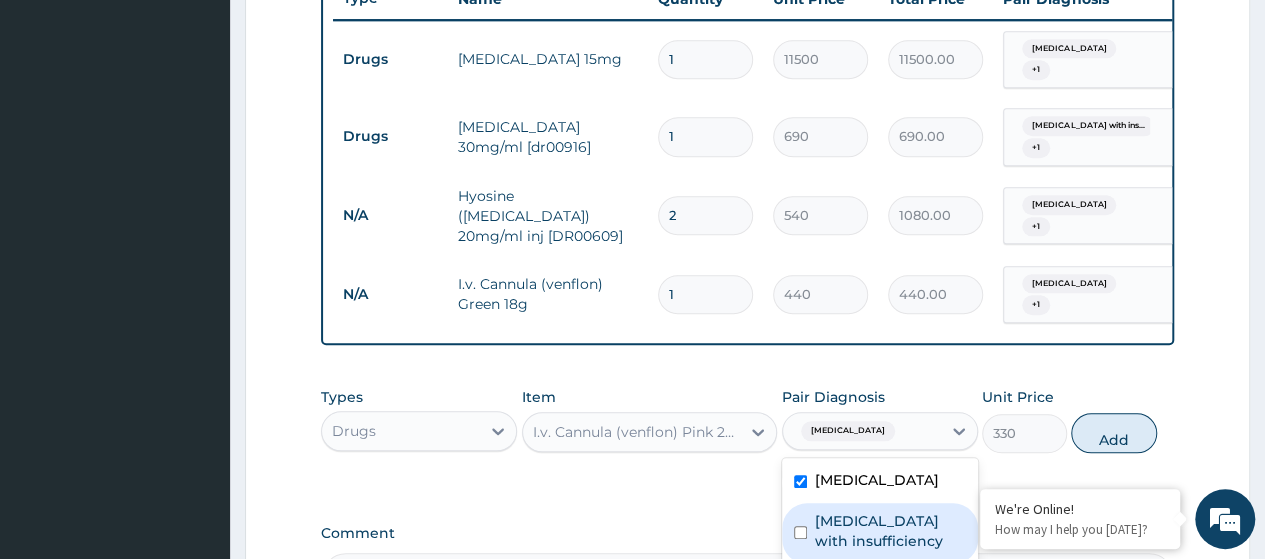 click on "Aortic valve stenosis with insufficiency" at bounding box center [890, 531] 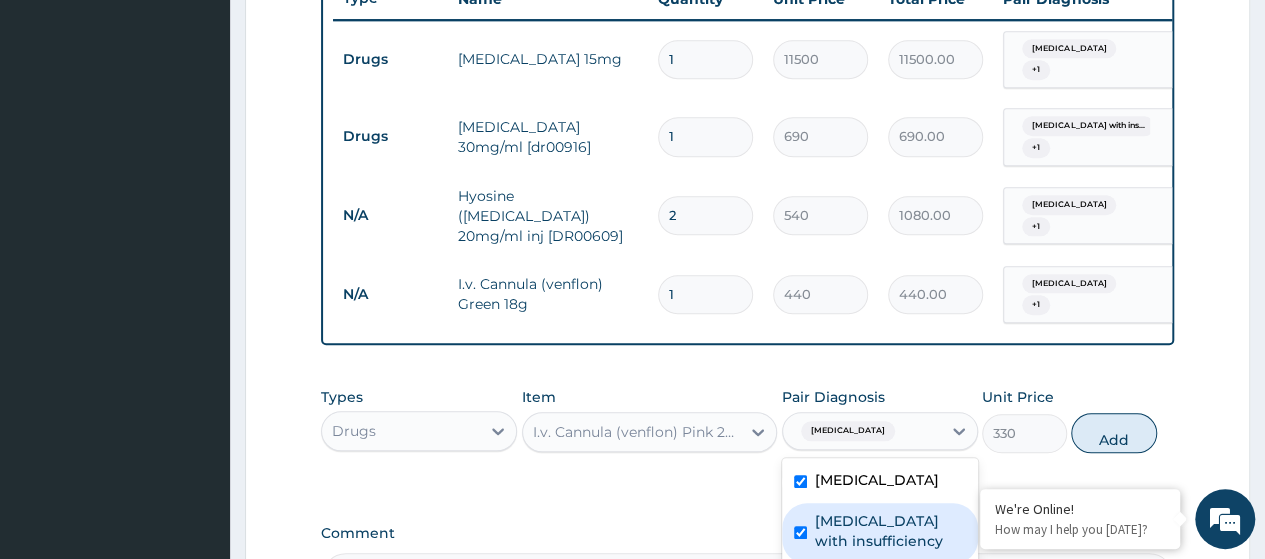 checkbox on "true" 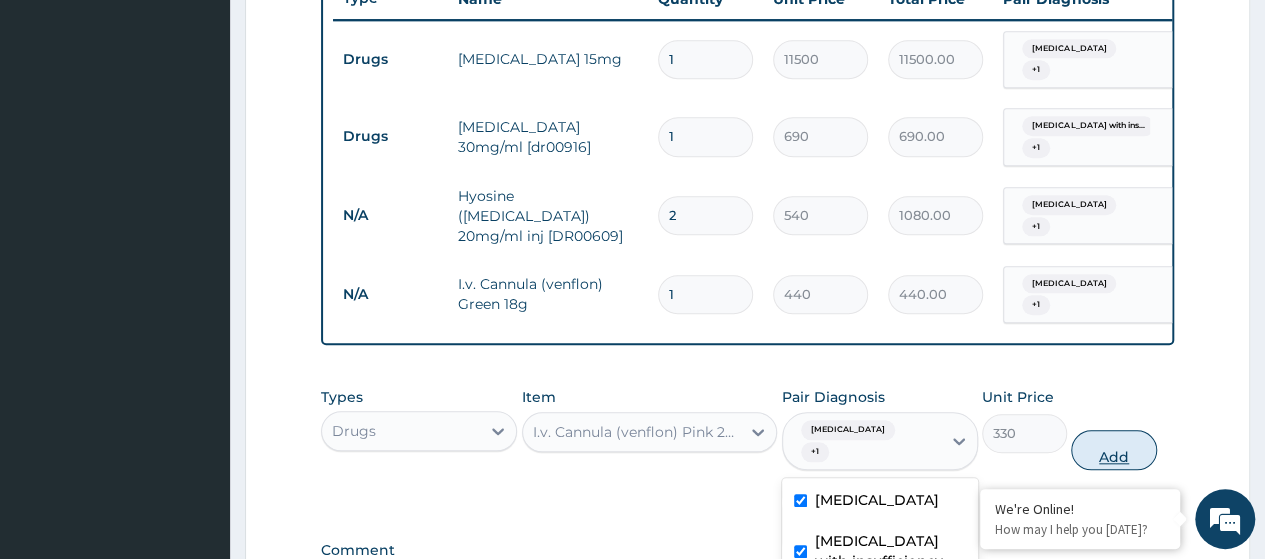 click on "Add" at bounding box center (1113, 450) 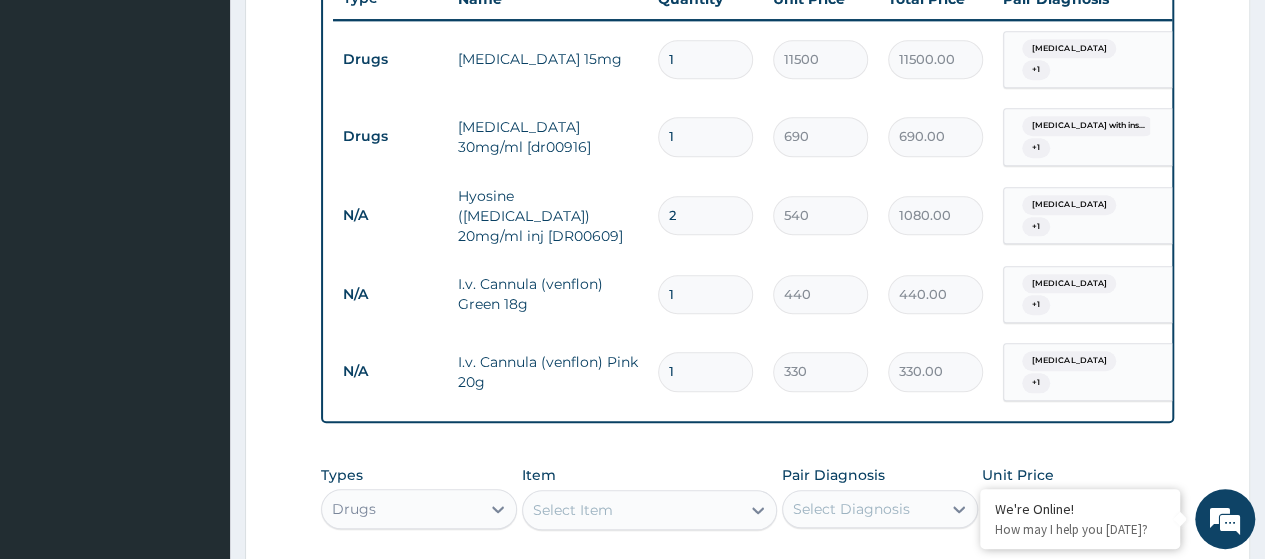 scroll, scrollTop: 0, scrollLeft: 0, axis: both 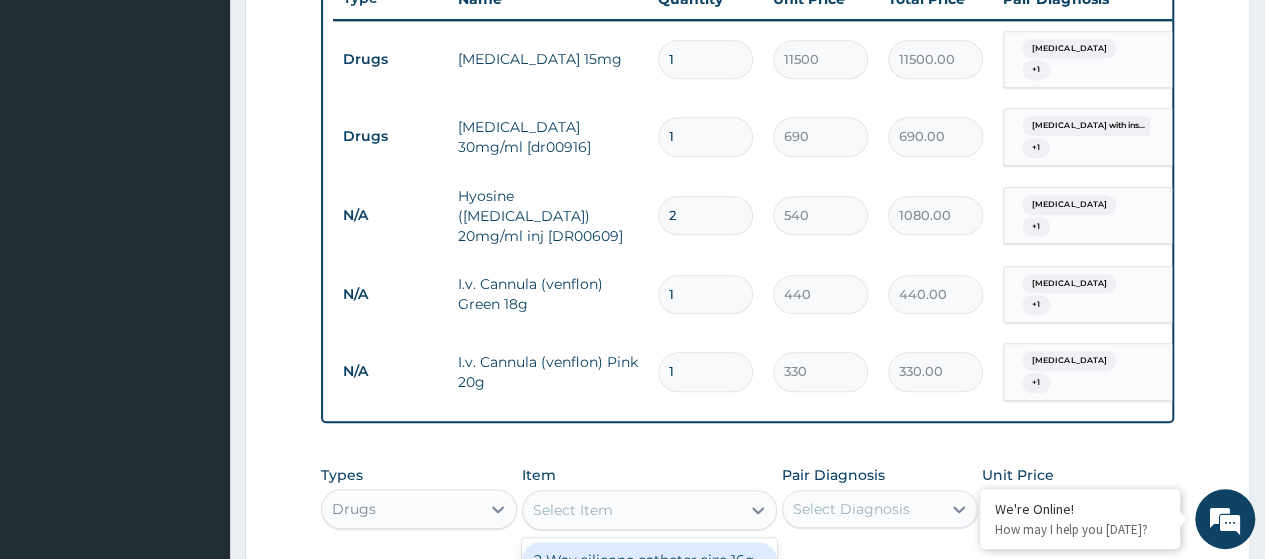 click on "Select Item" at bounding box center (650, 510) 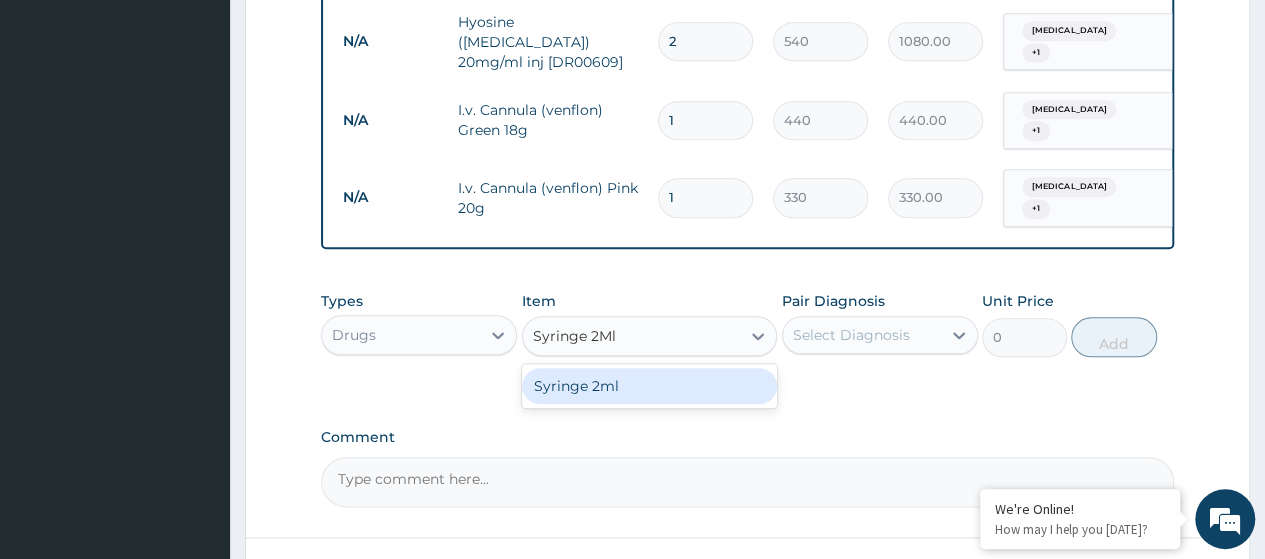 scroll, scrollTop: 998, scrollLeft: 0, axis: vertical 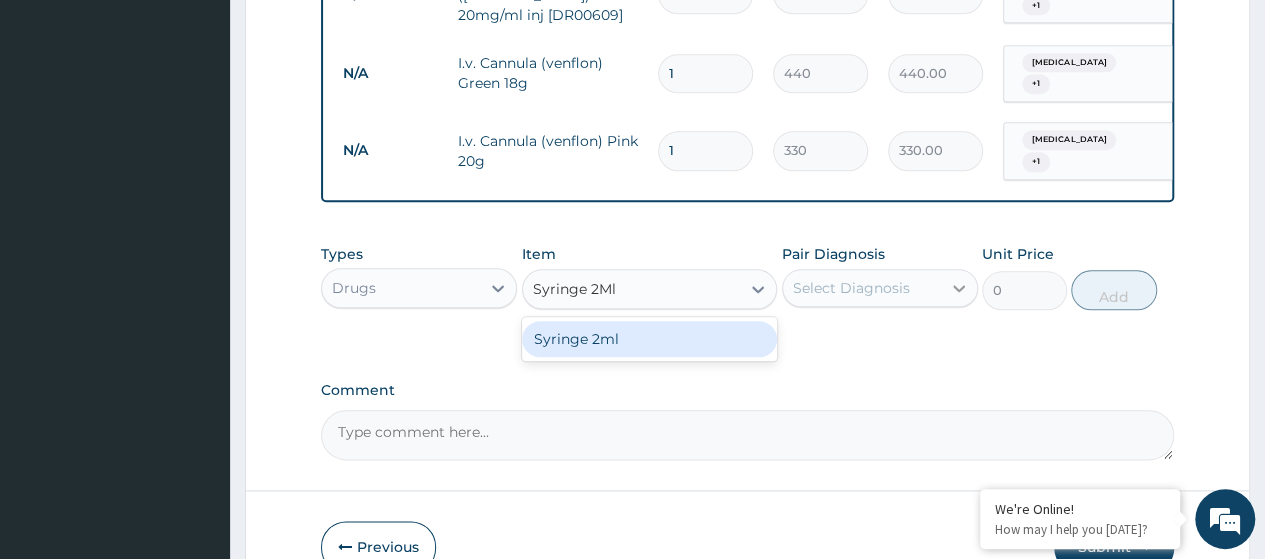 drag, startPoint x: 572, startPoint y: 345, endPoint x: 964, endPoint y: 309, distance: 393.6496 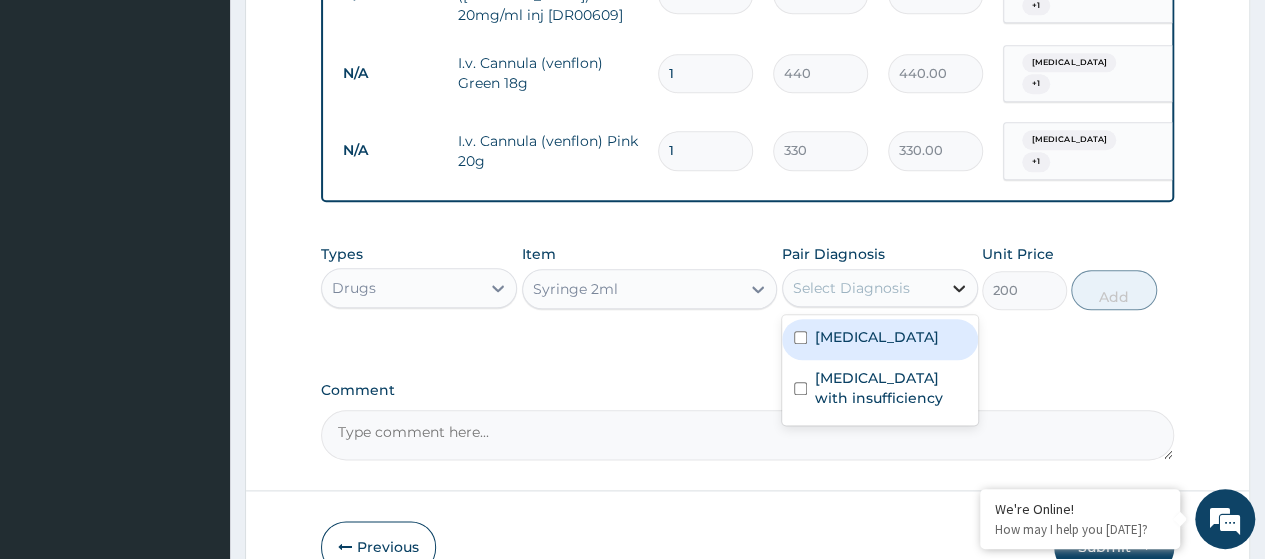 click 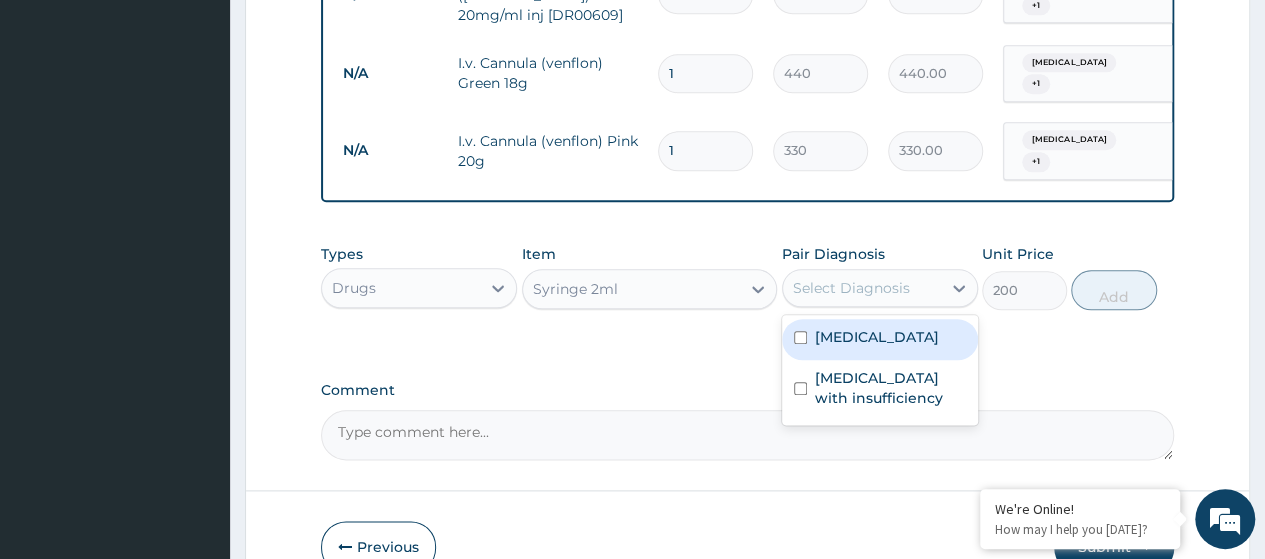 click on "Aortic valve stenosis" at bounding box center [877, 337] 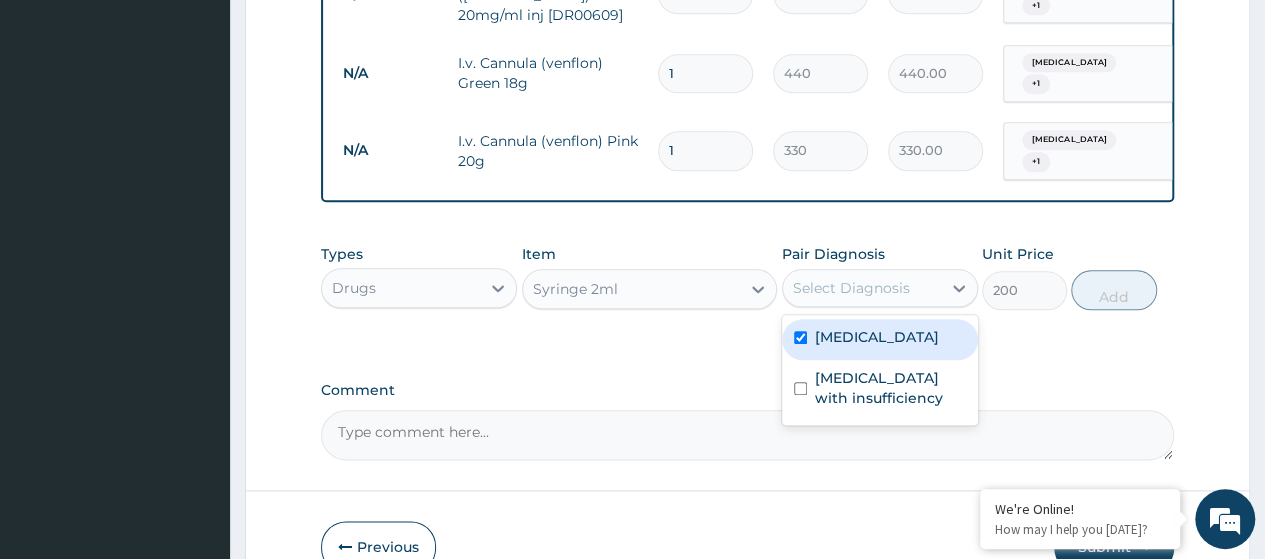 checkbox on "true" 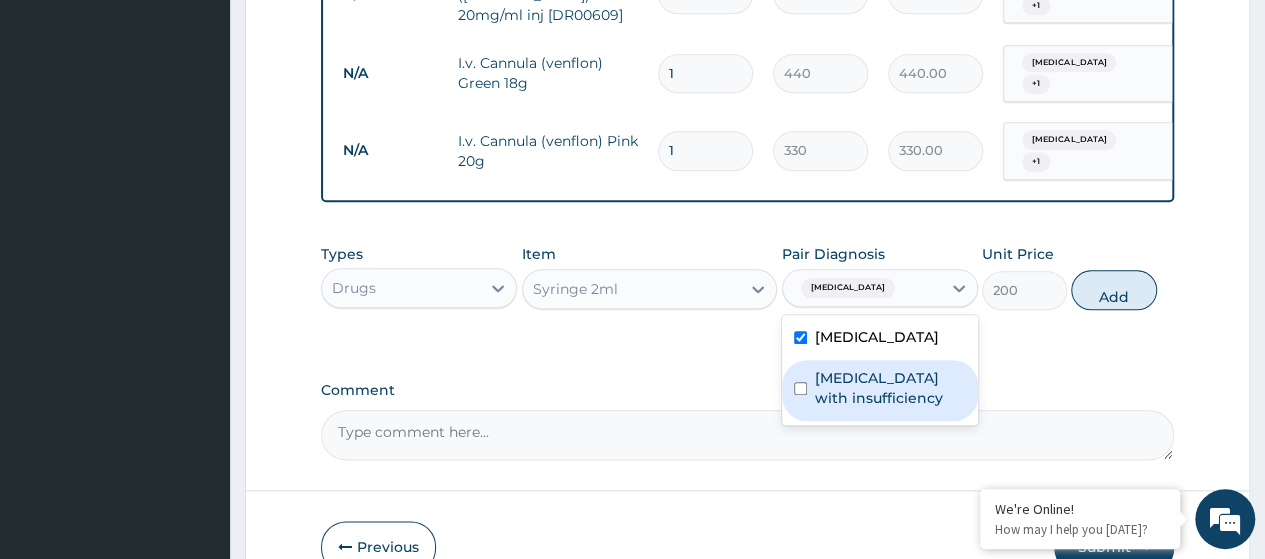 click on "Aortic valve stenosis with insufficiency" at bounding box center (890, 388) 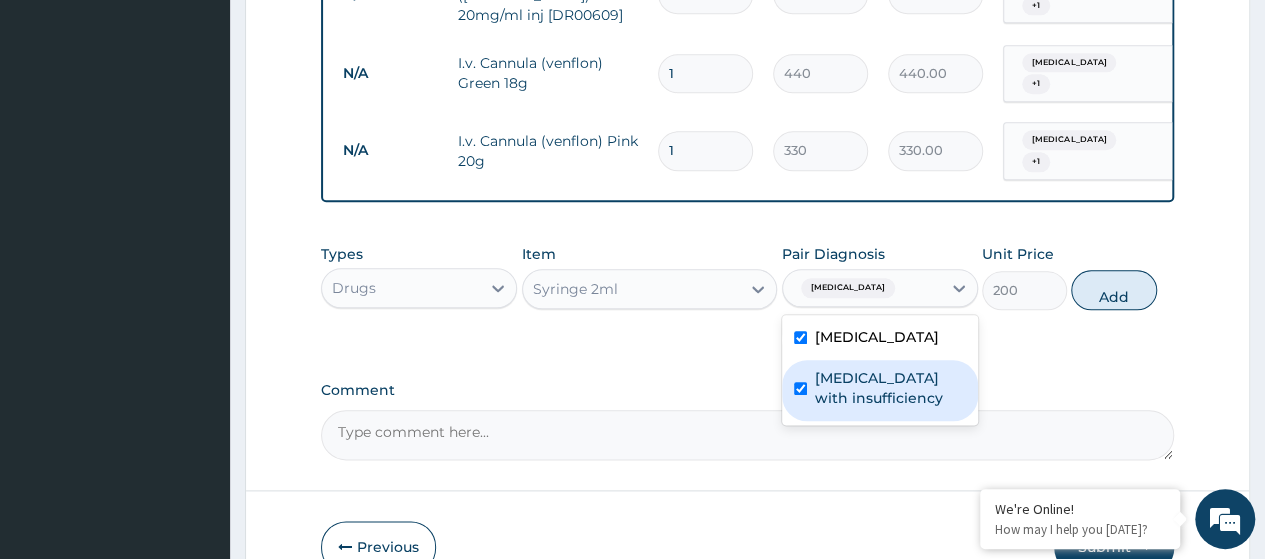 checkbox on "true" 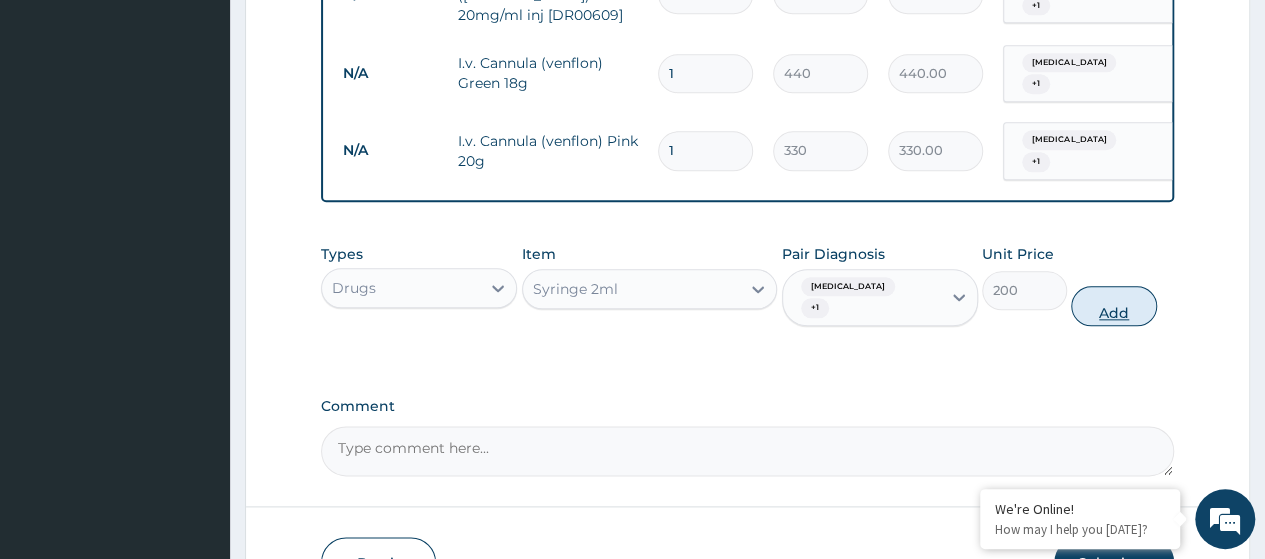 click on "Add" at bounding box center [1113, 306] 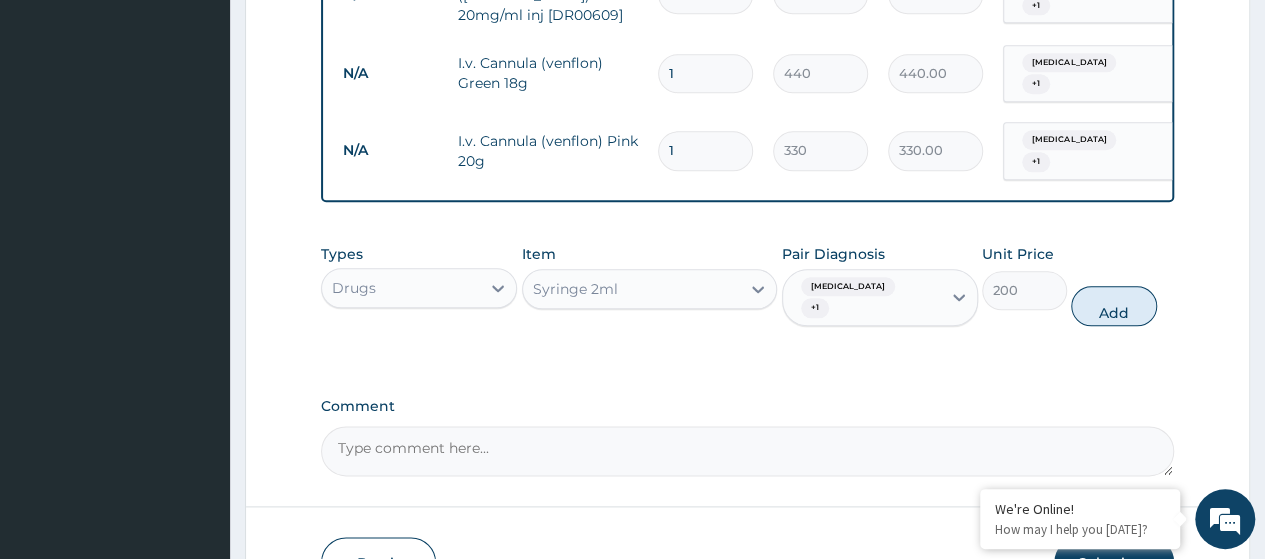 type on "0" 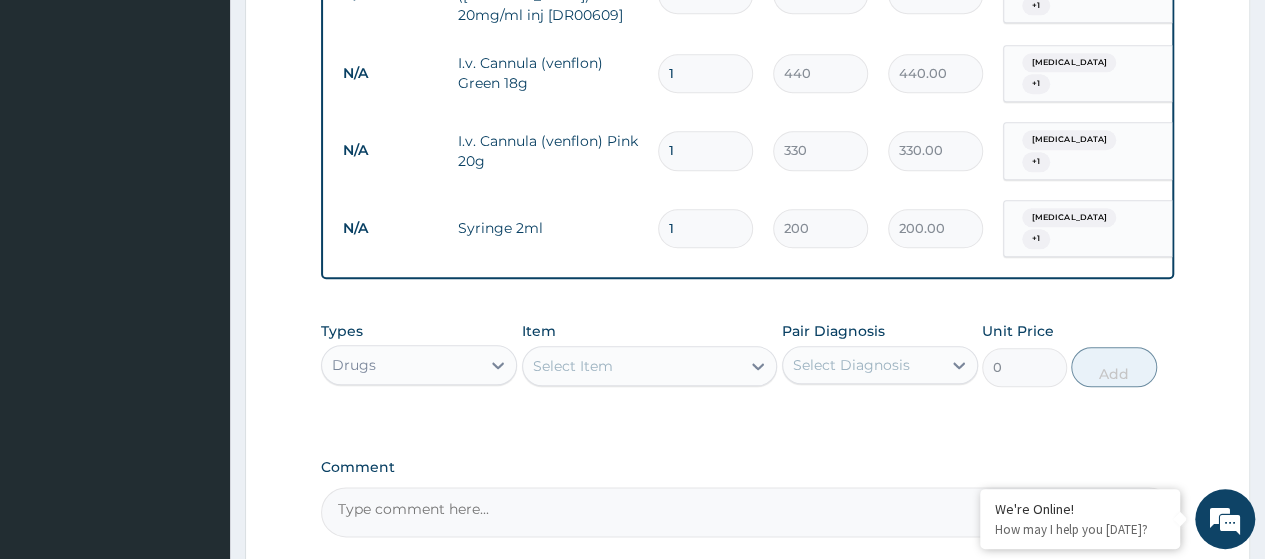 type 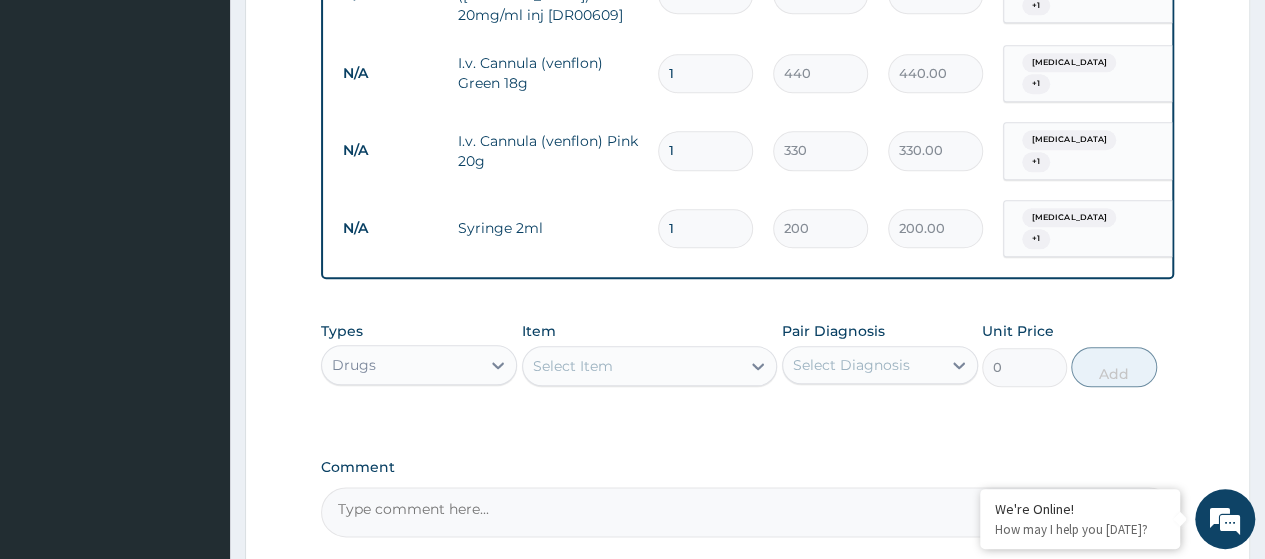 type on "0.00" 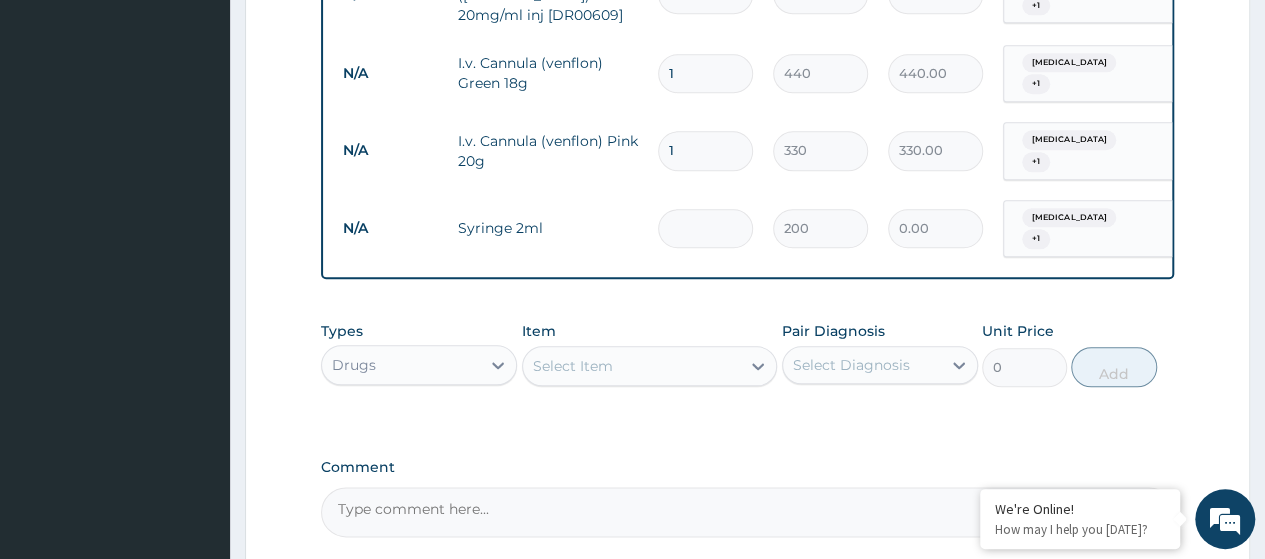 type on "2" 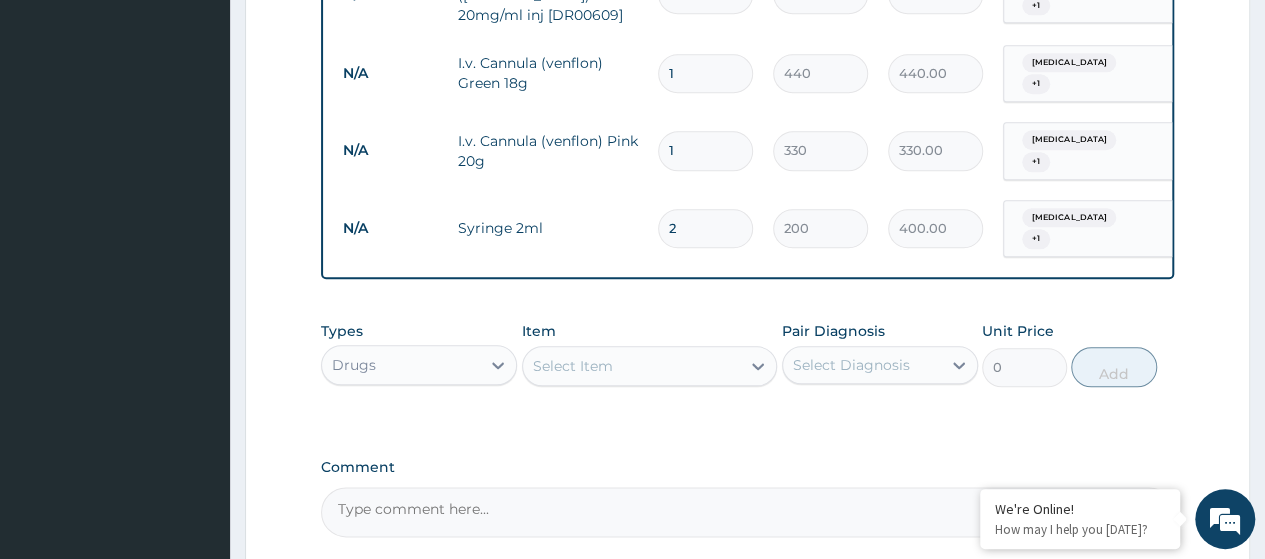 type on "2" 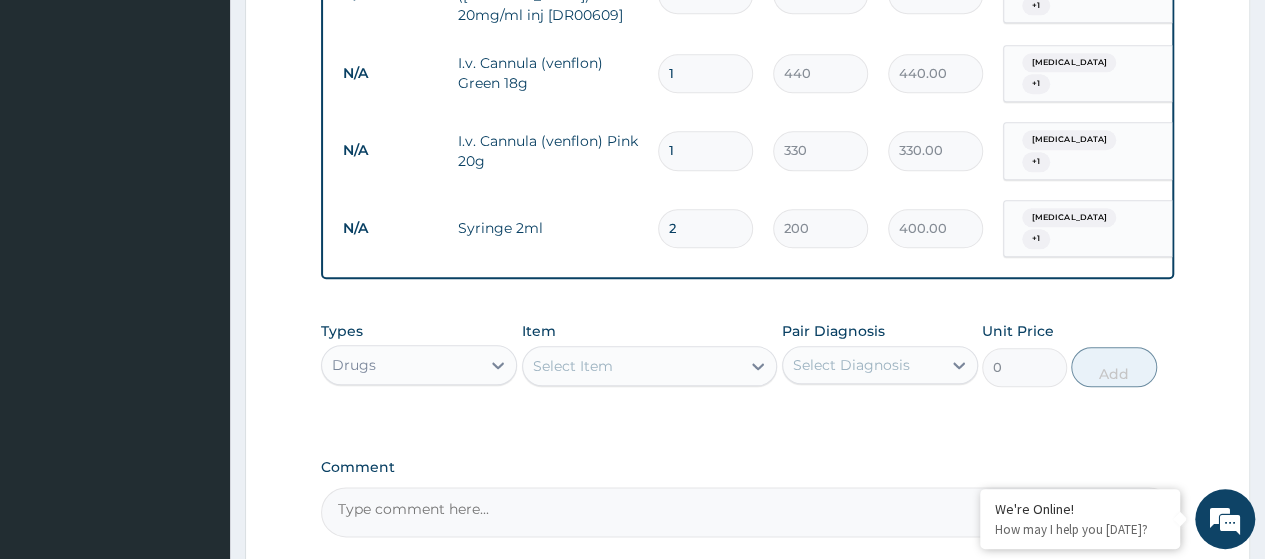 click on "Select Item" at bounding box center [632, 366] 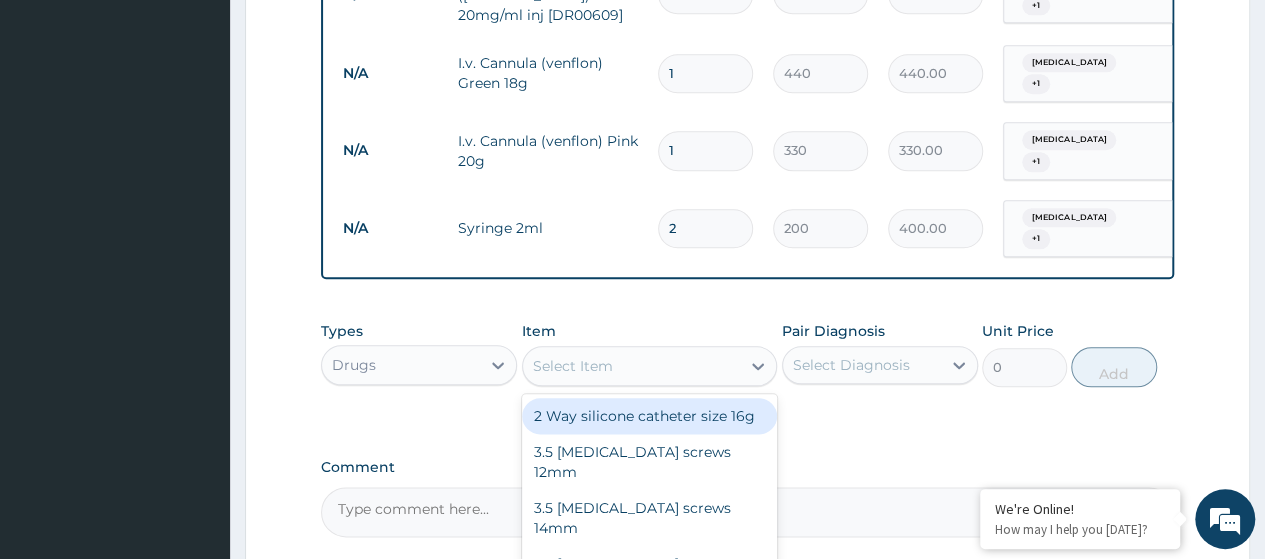 paste on "Syringe 5Ml" 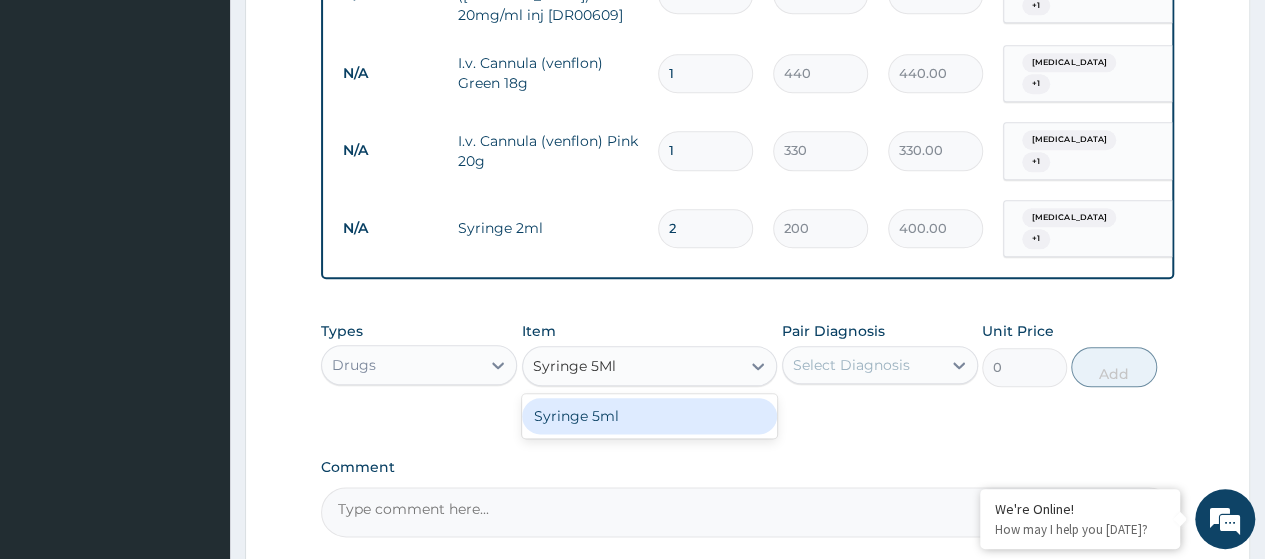 click on "Syringe 5ml" at bounding box center [650, 416] 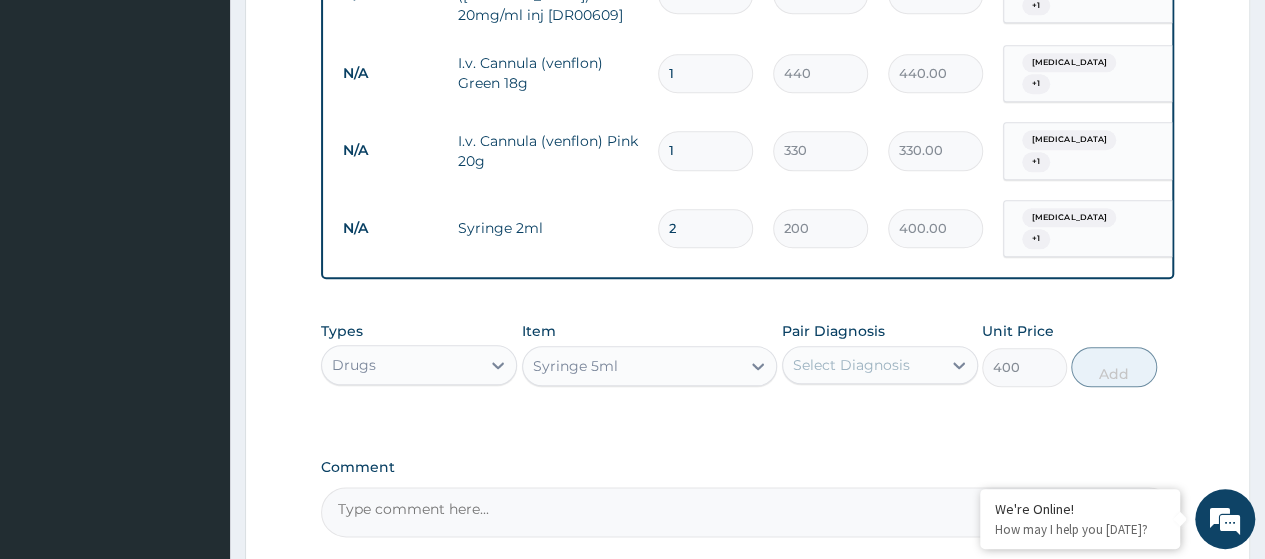 click on "Select Diagnosis" at bounding box center [862, 365] 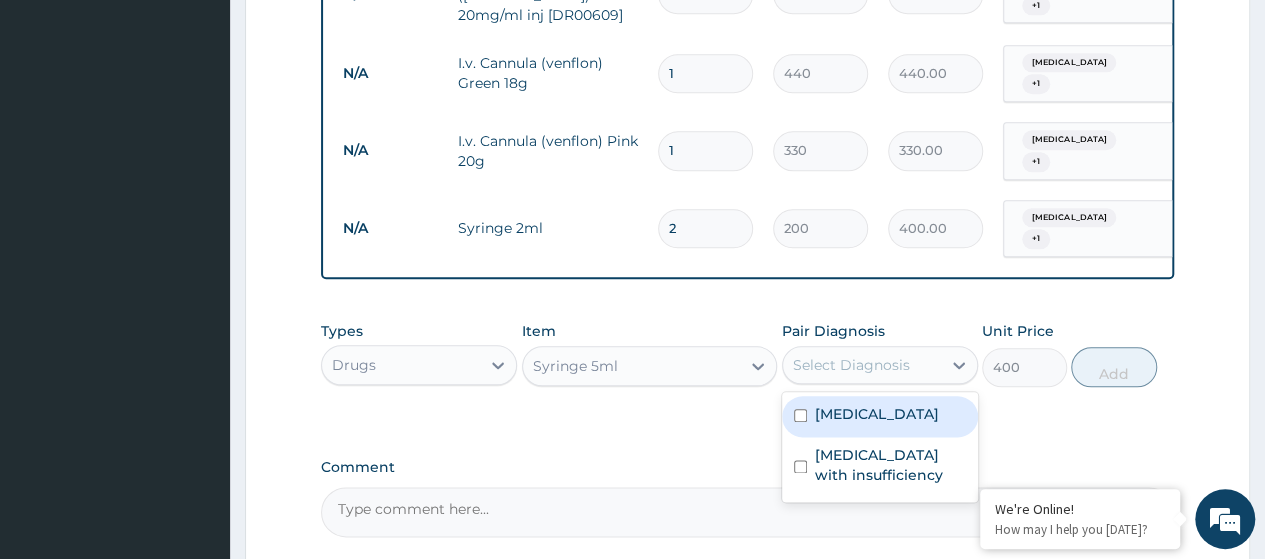 drag, startPoint x: 826, startPoint y: 429, endPoint x: 864, endPoint y: 465, distance: 52.34501 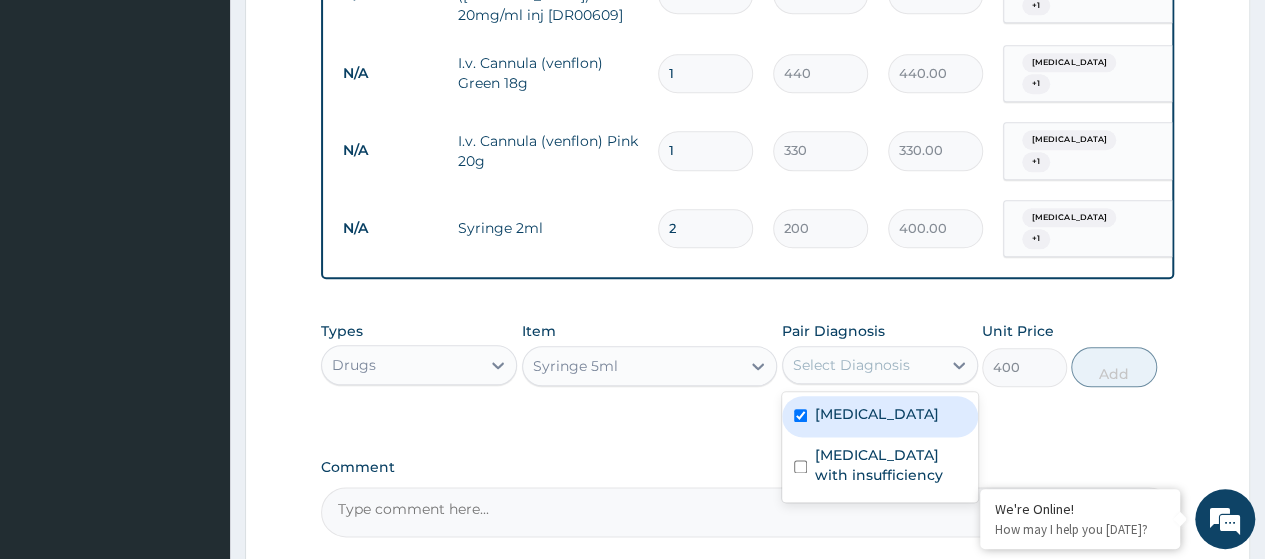 checkbox on "true" 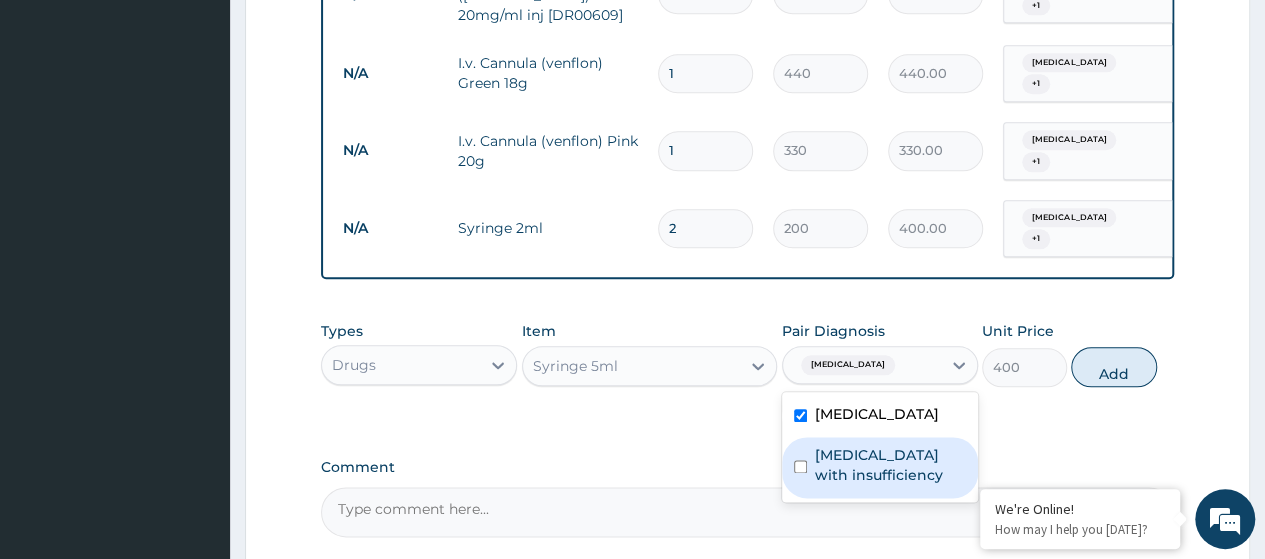 drag, startPoint x: 860, startPoint y: 468, endPoint x: 1010, endPoint y: 412, distance: 160.11246 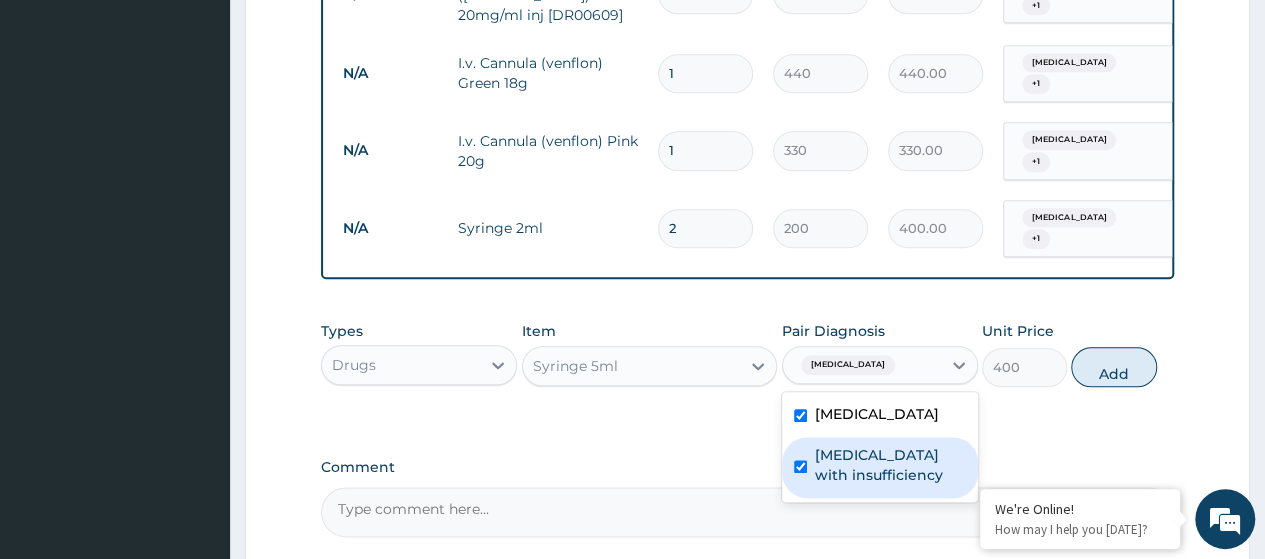 checkbox on "true" 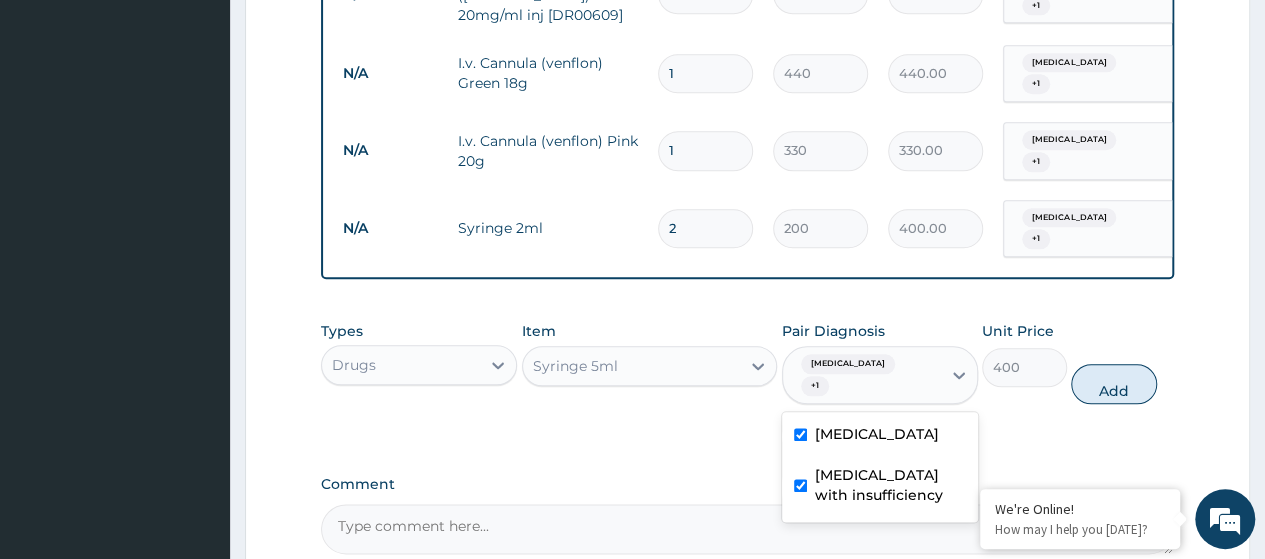 drag, startPoint x: 1114, startPoint y: 389, endPoint x: 1093, endPoint y: 383, distance: 21.84033 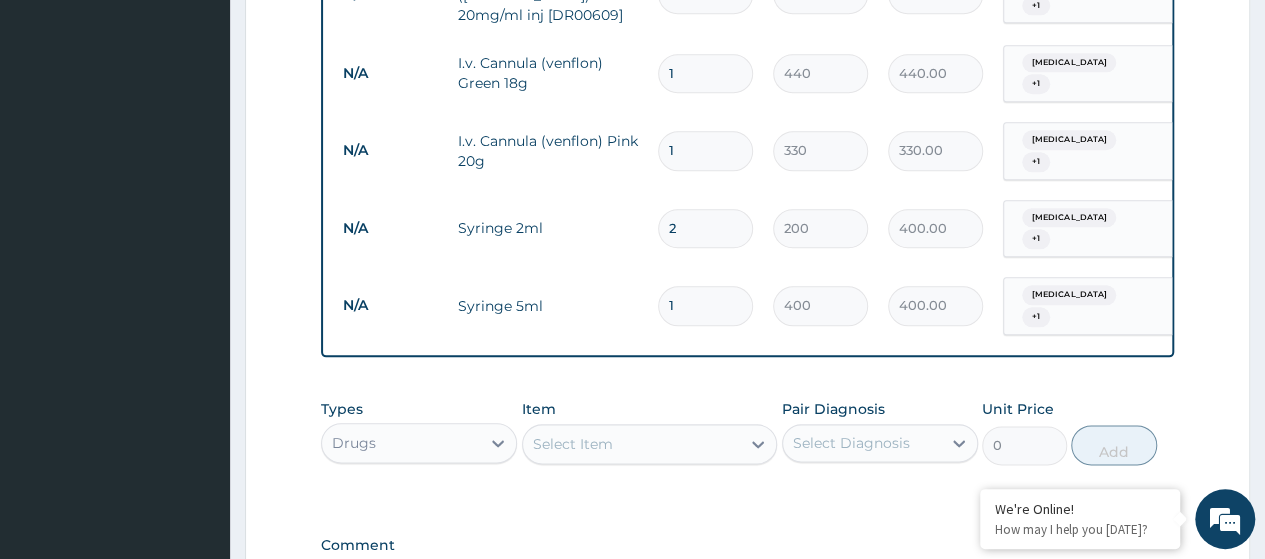 type 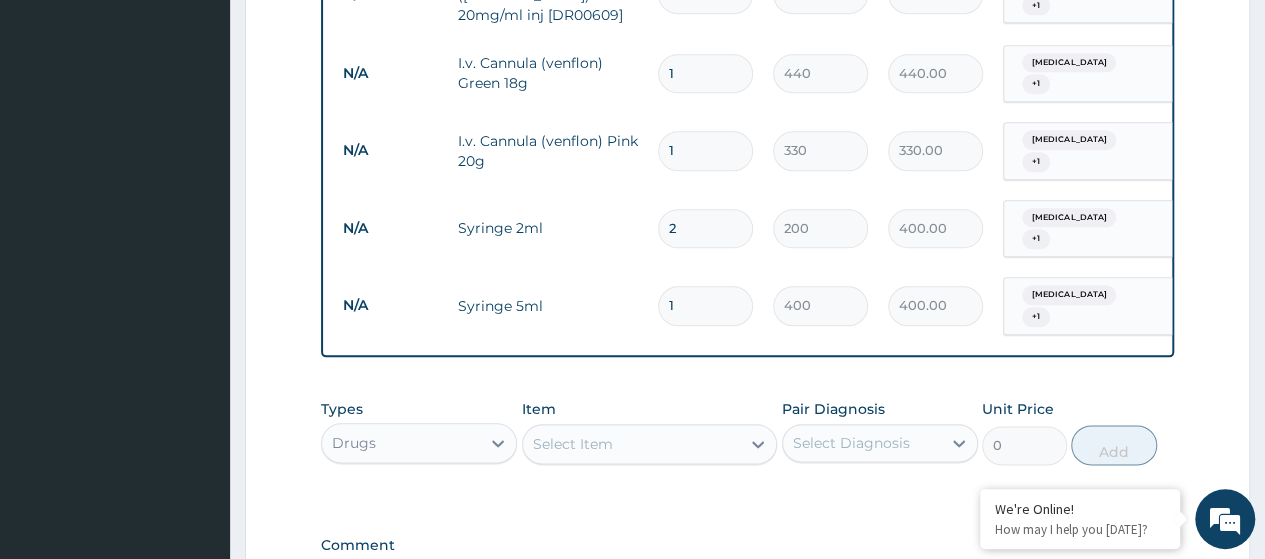 type on "0.00" 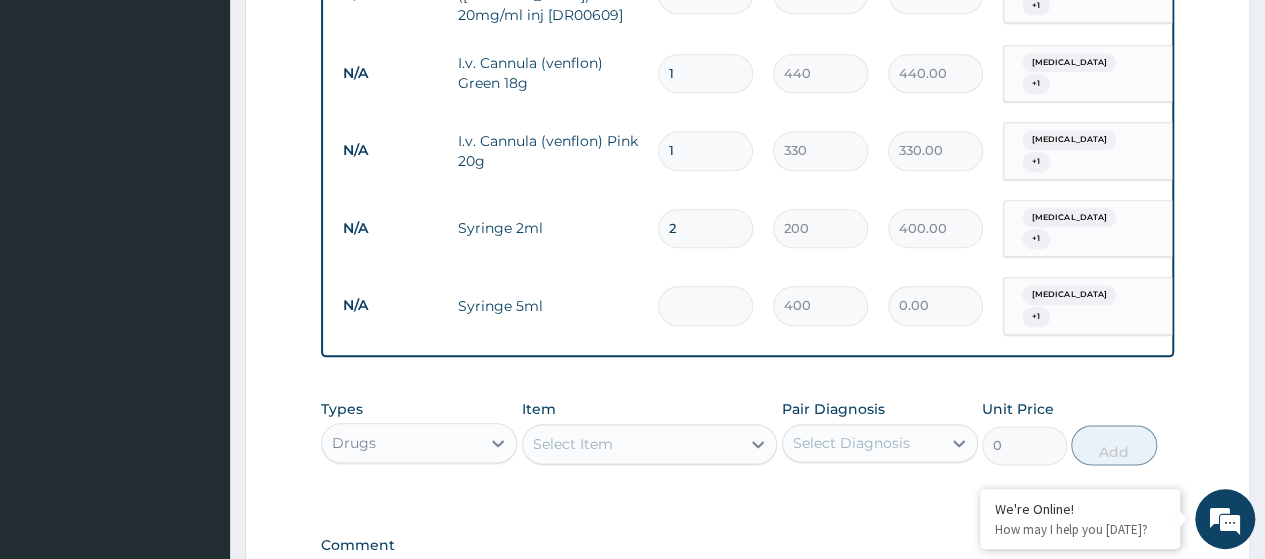 type on "2" 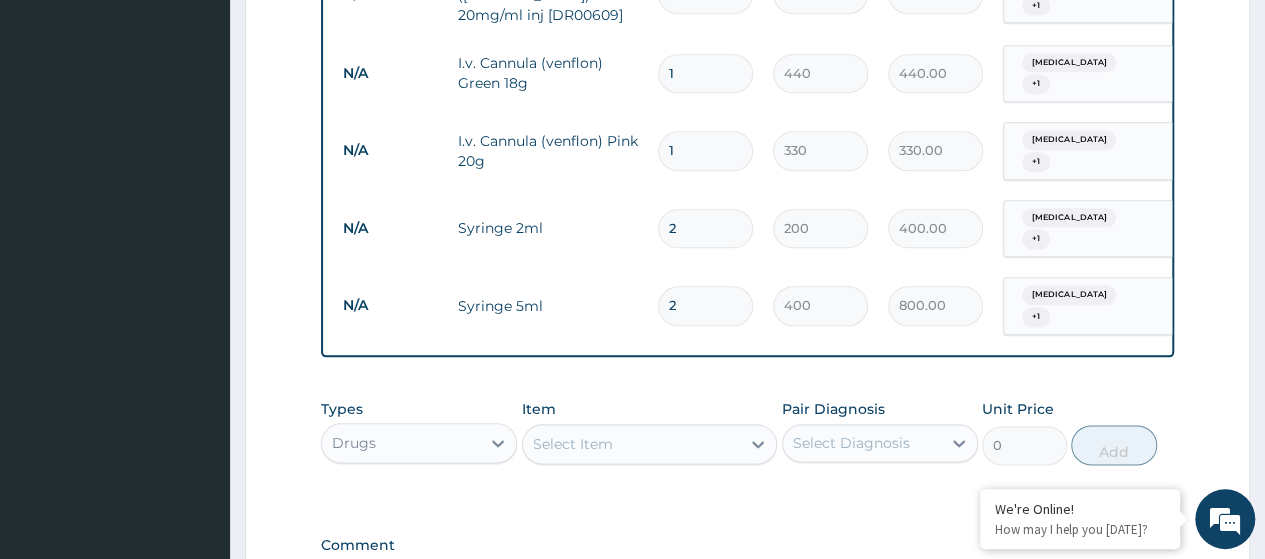 type on "2" 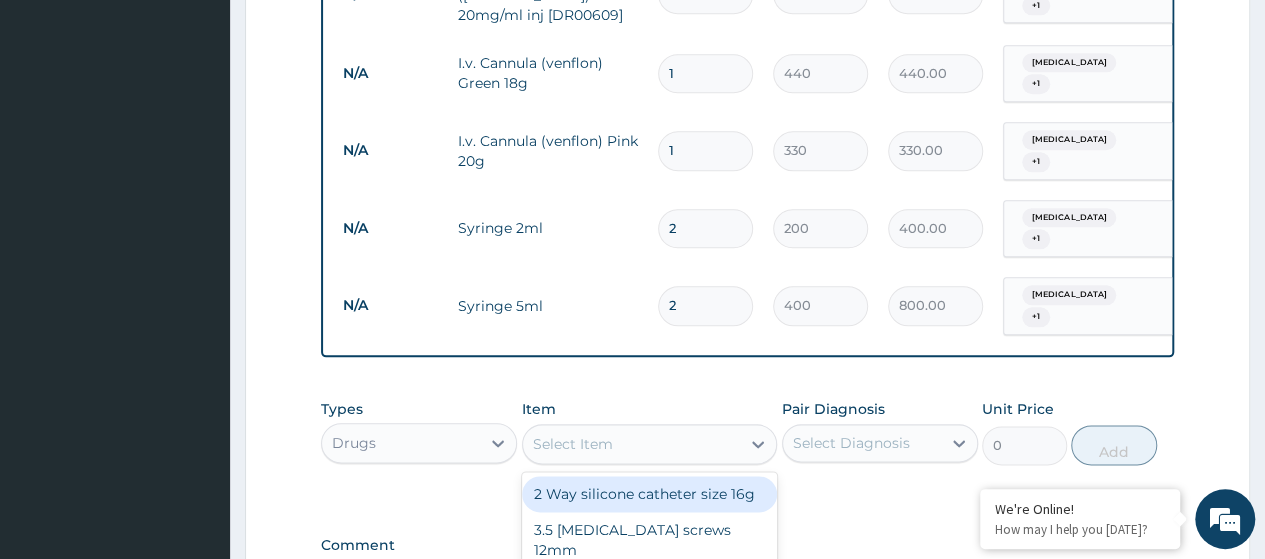 paste on "Water For Injection 10Ml (Dr01223)" 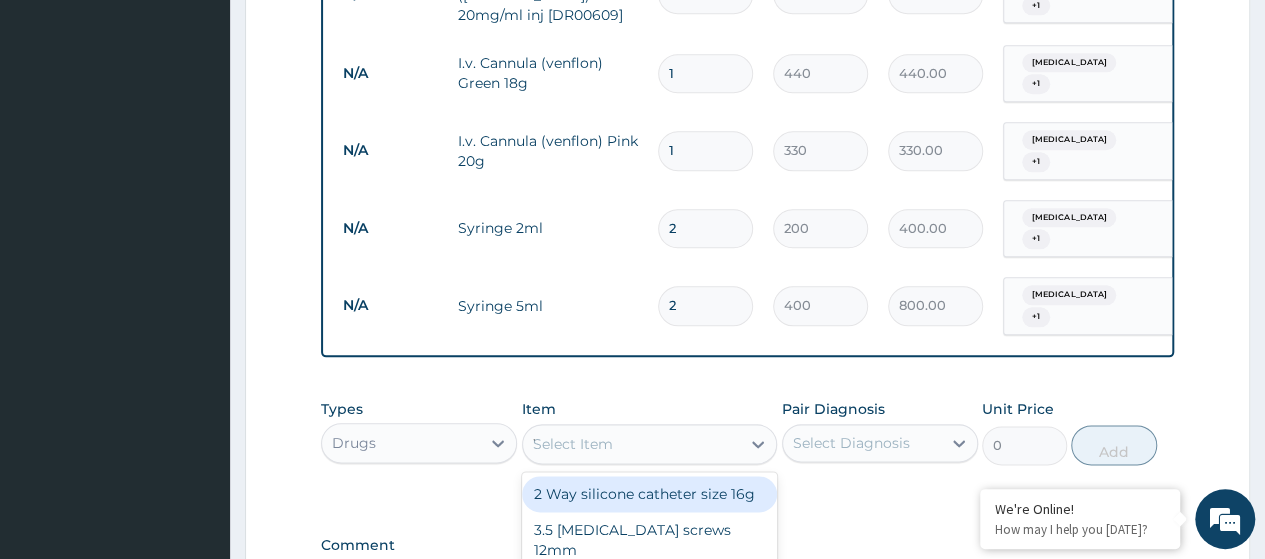 scroll, scrollTop: 0, scrollLeft: 24, axis: horizontal 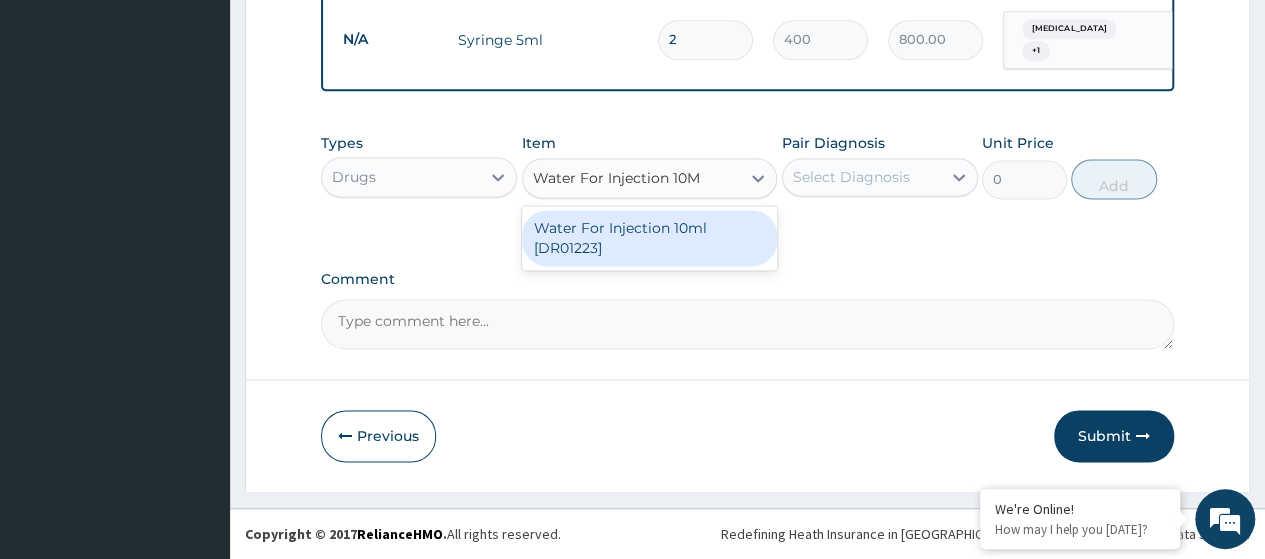 type on "Water For Injection 10" 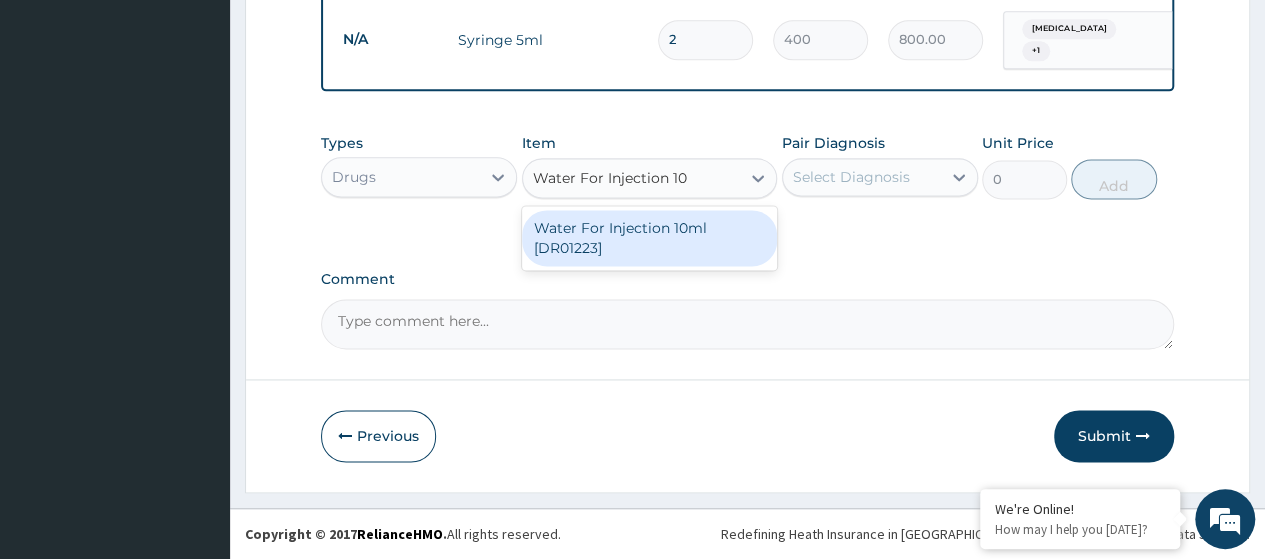 click on "Water For Injection 10ml [DR01223]" at bounding box center (650, 238) 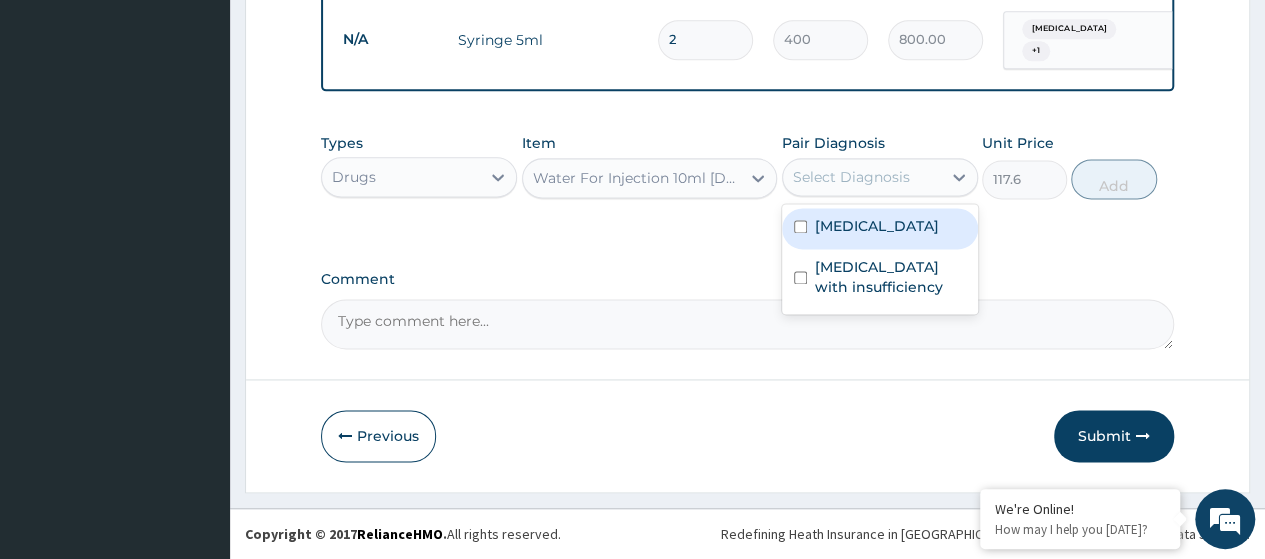 drag, startPoint x: 846, startPoint y: 165, endPoint x: 862, endPoint y: 192, distance: 31.38471 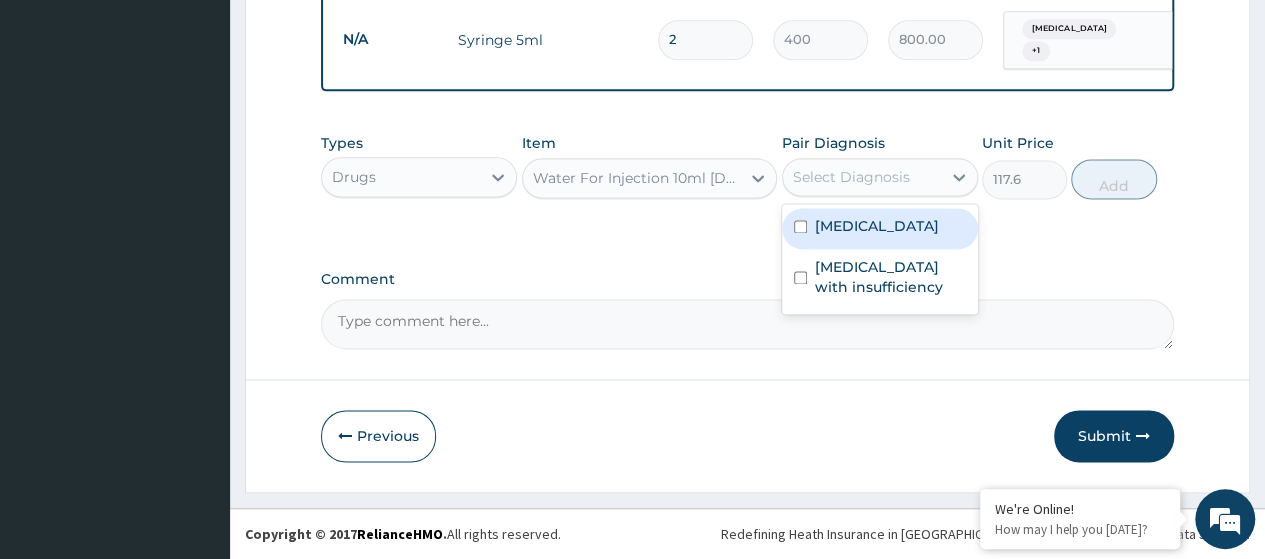 click on "Select Diagnosis" at bounding box center (862, 177) 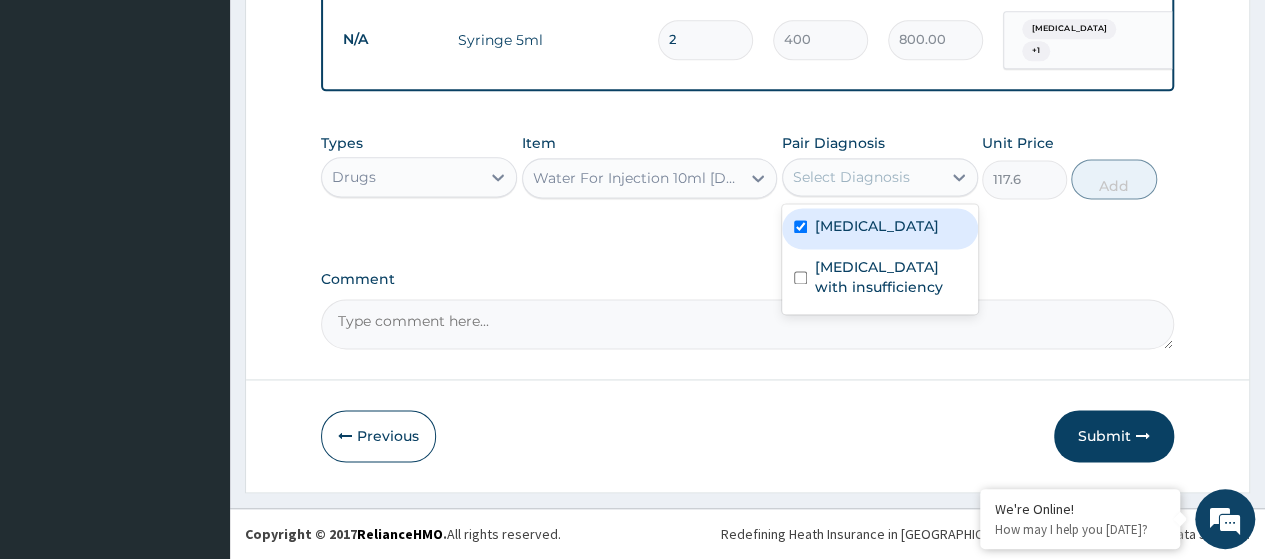 checkbox on "true" 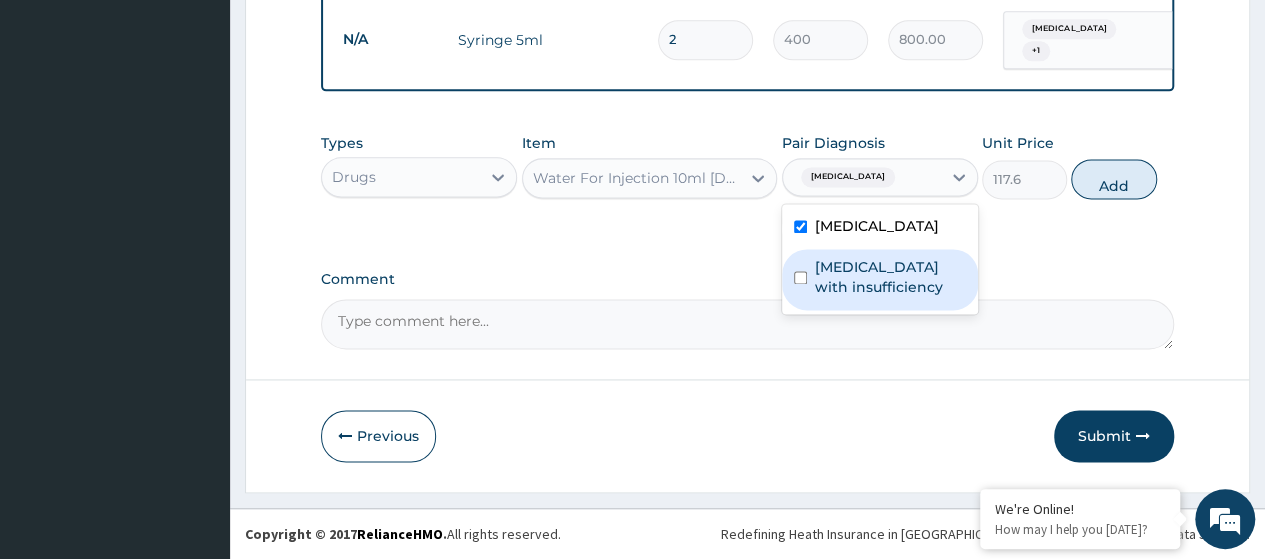 drag, startPoint x: 863, startPoint y: 289, endPoint x: 1056, endPoint y: 223, distance: 203.97304 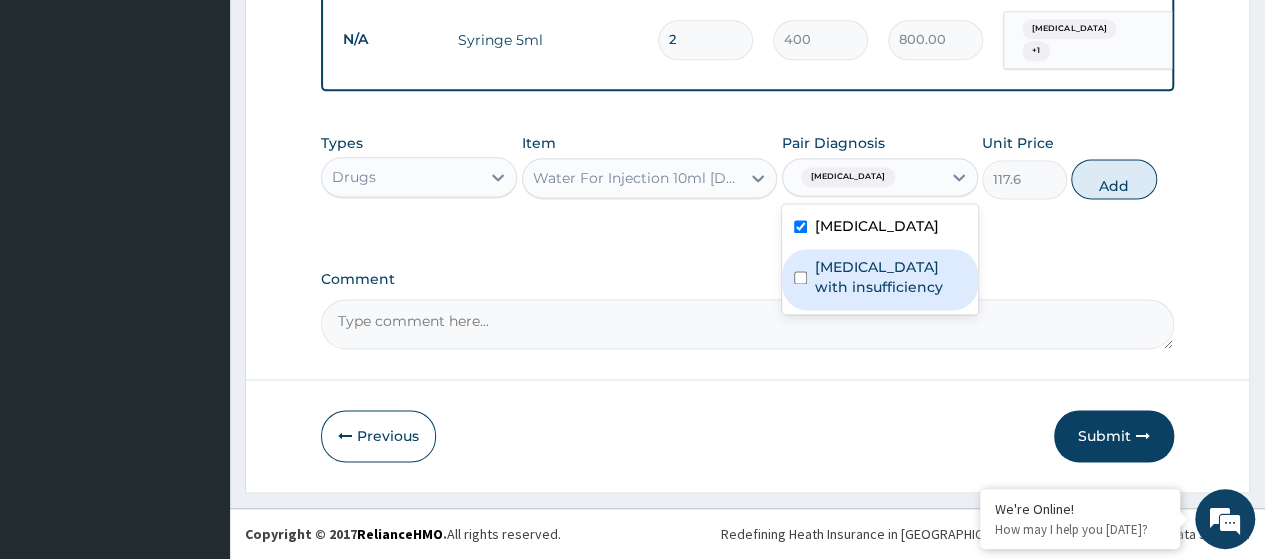 click on "Aortic valve stenosis with insufficiency" at bounding box center [890, 277] 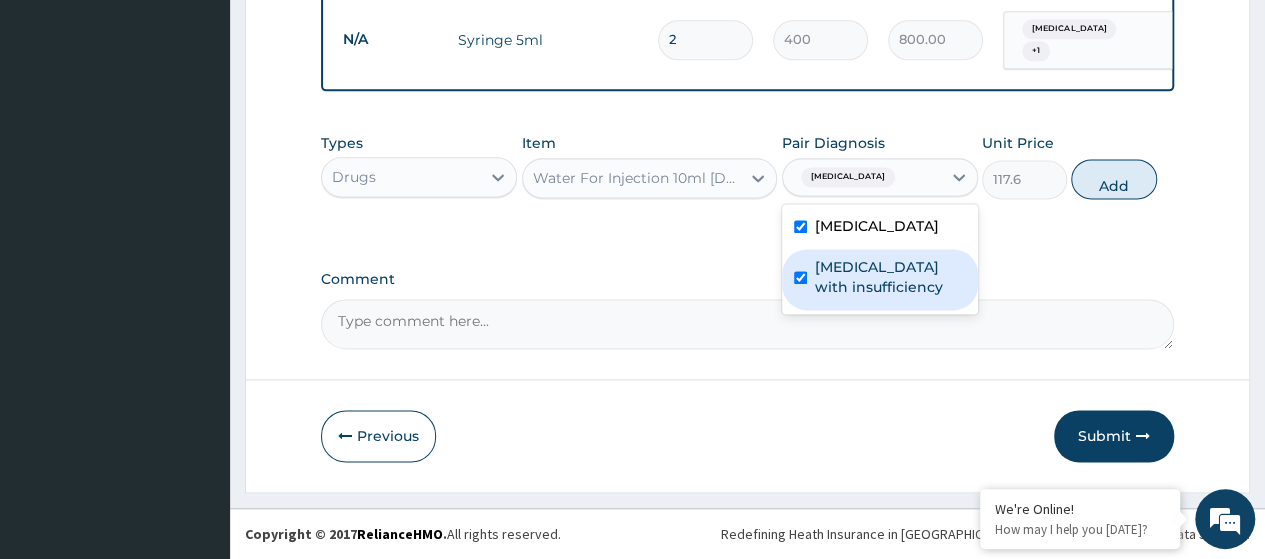 checkbox on "true" 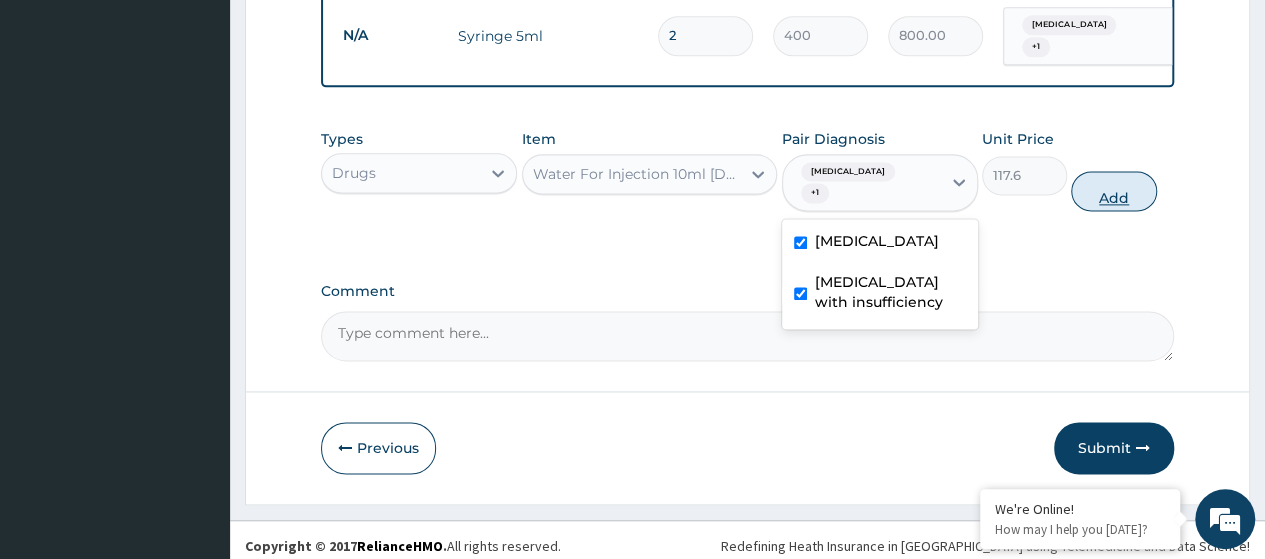 click on "Add" at bounding box center [1113, 191] 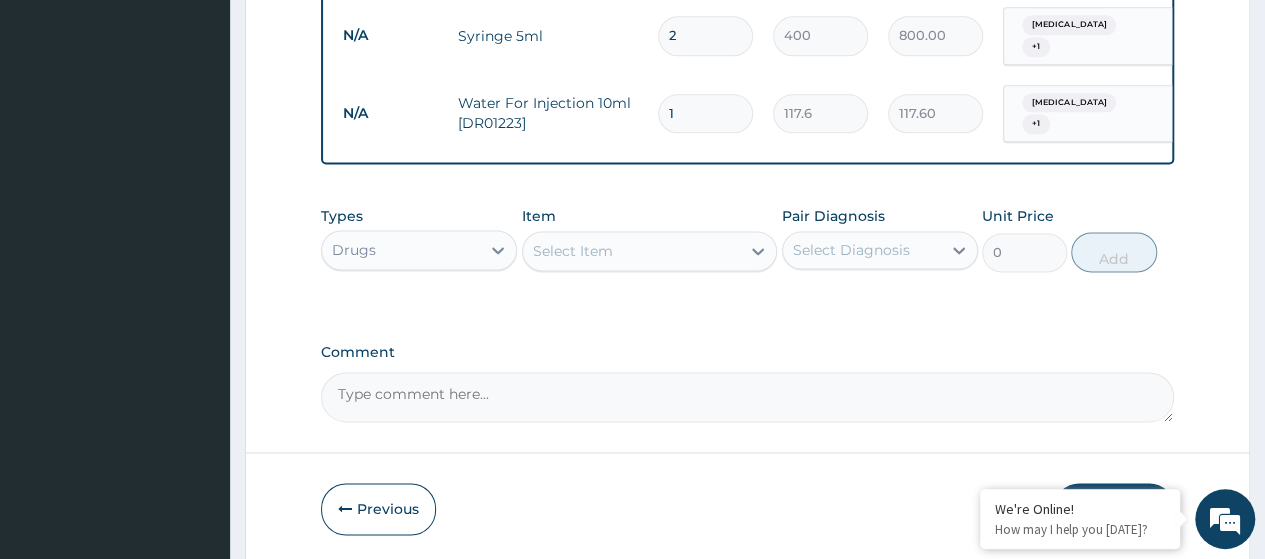 type 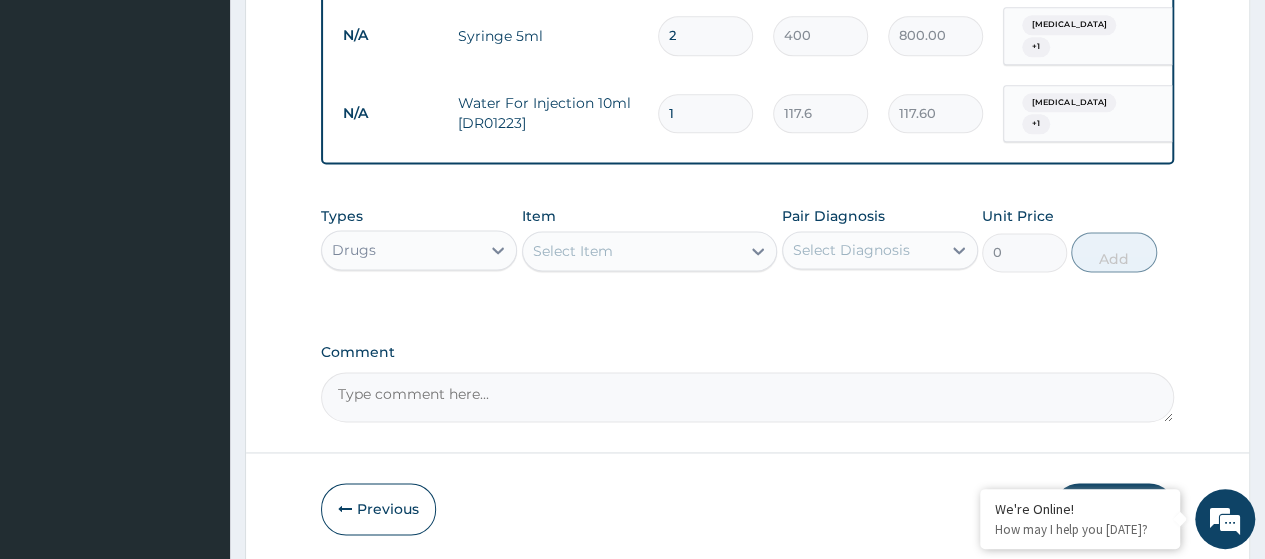 type on "0.00" 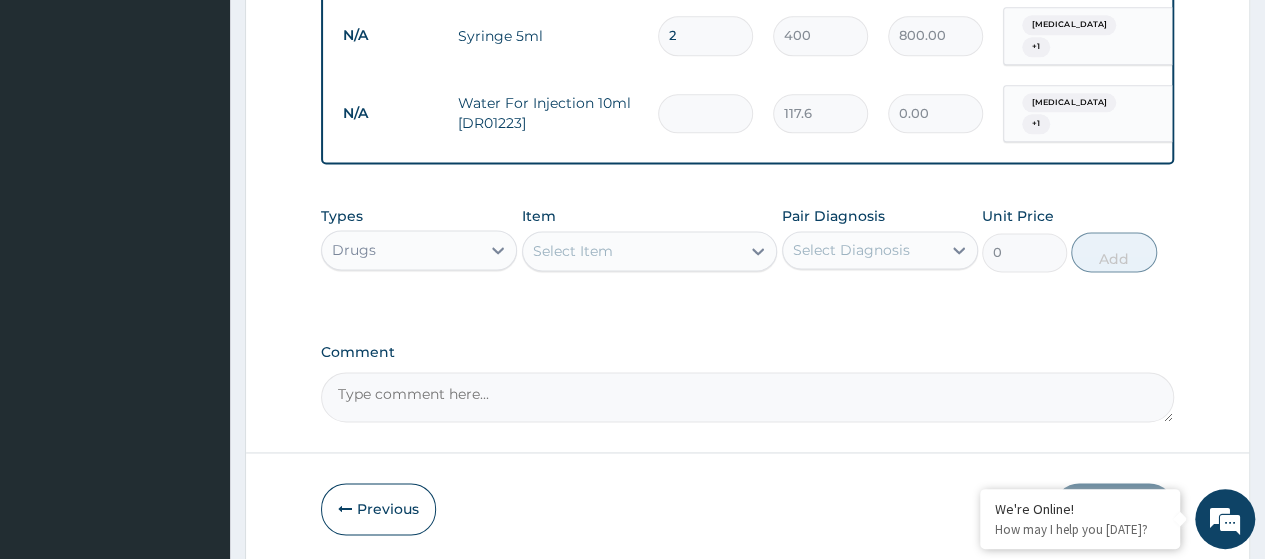 type on "3" 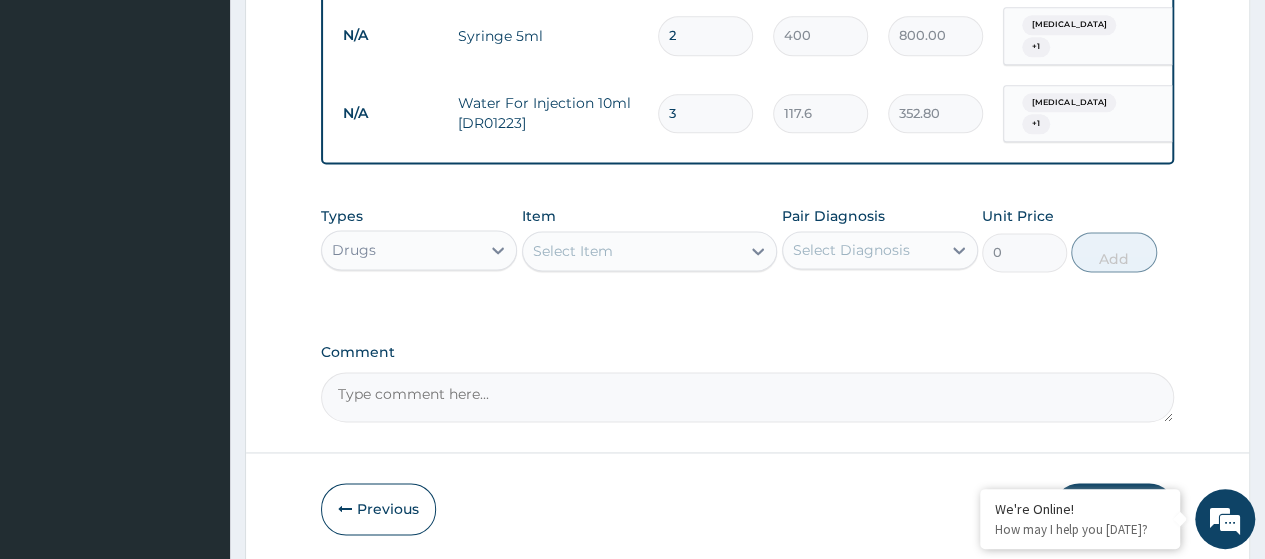 type on "3" 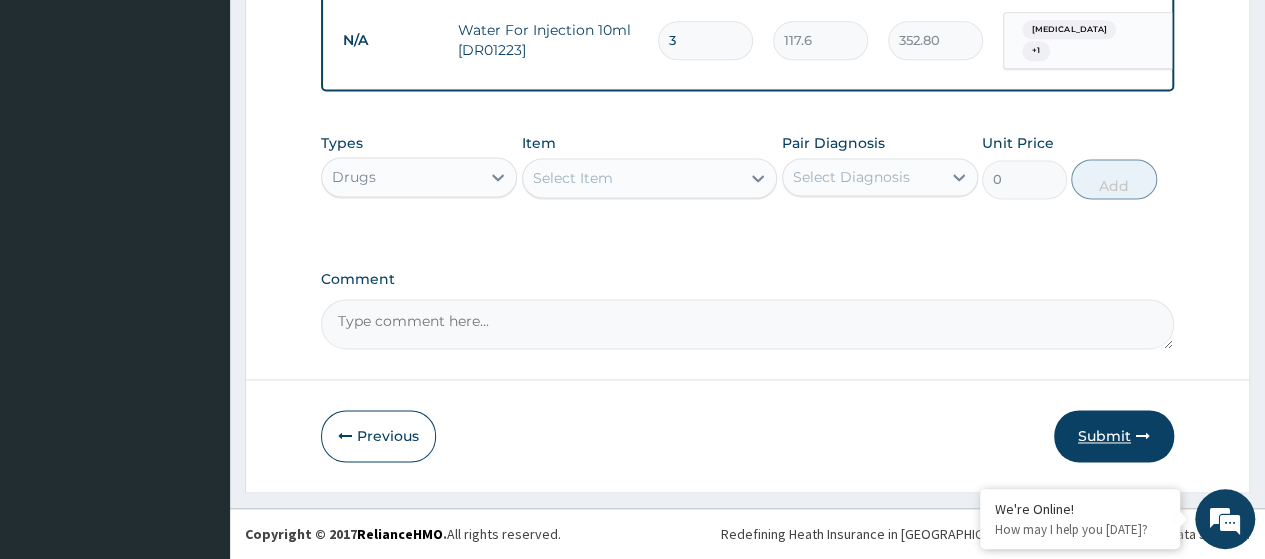 click on "Submit" at bounding box center (1114, 436) 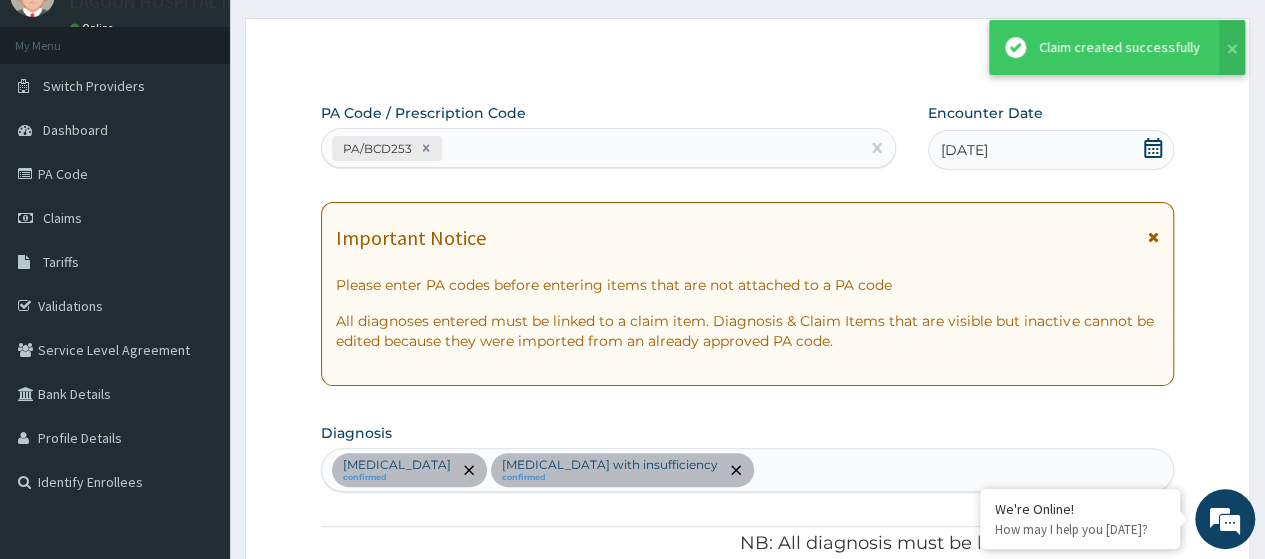 scroll, scrollTop: 1345, scrollLeft: 0, axis: vertical 